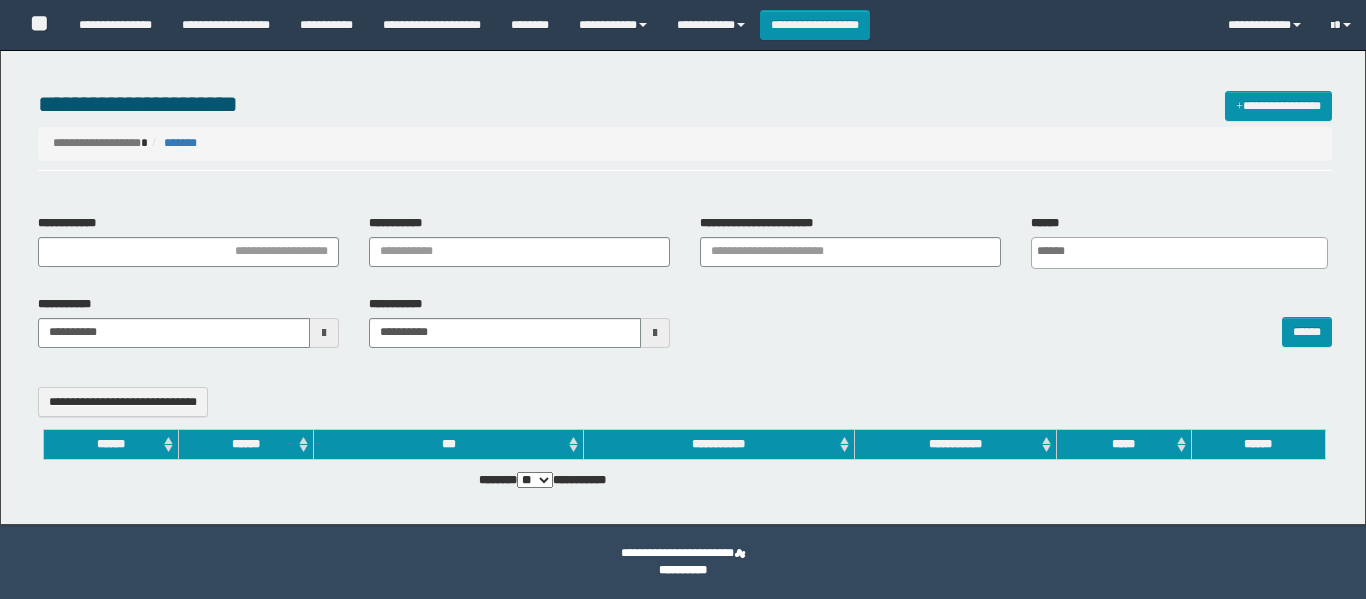 select 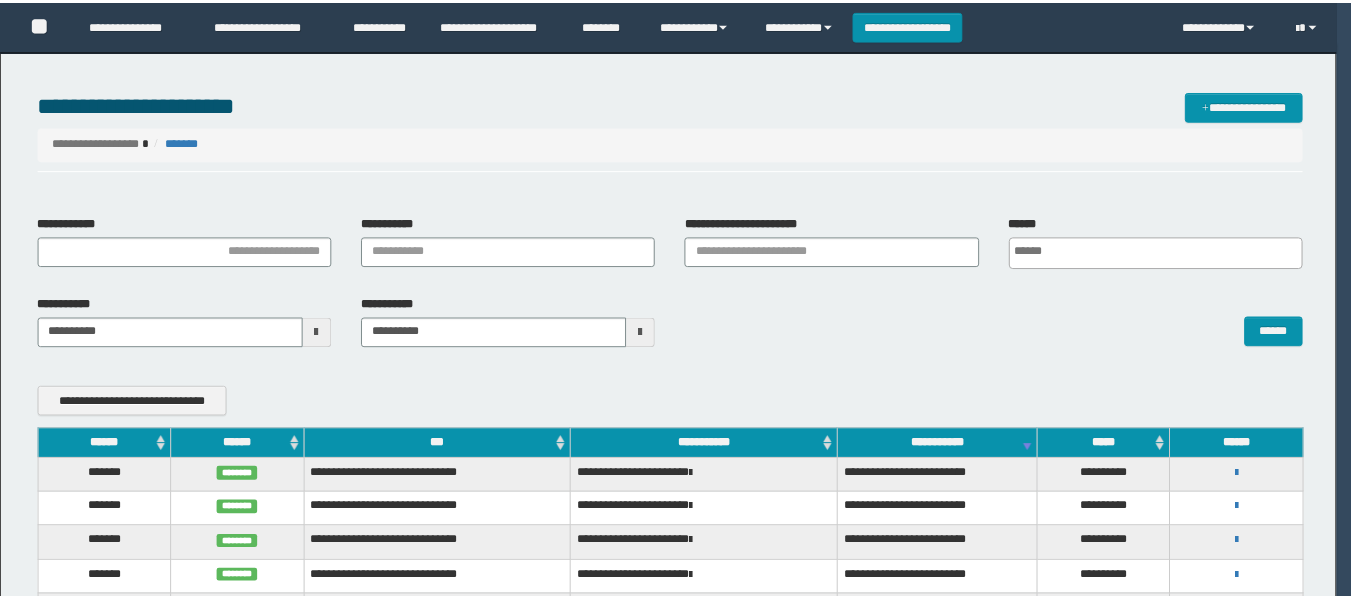 scroll, scrollTop: 0, scrollLeft: 0, axis: both 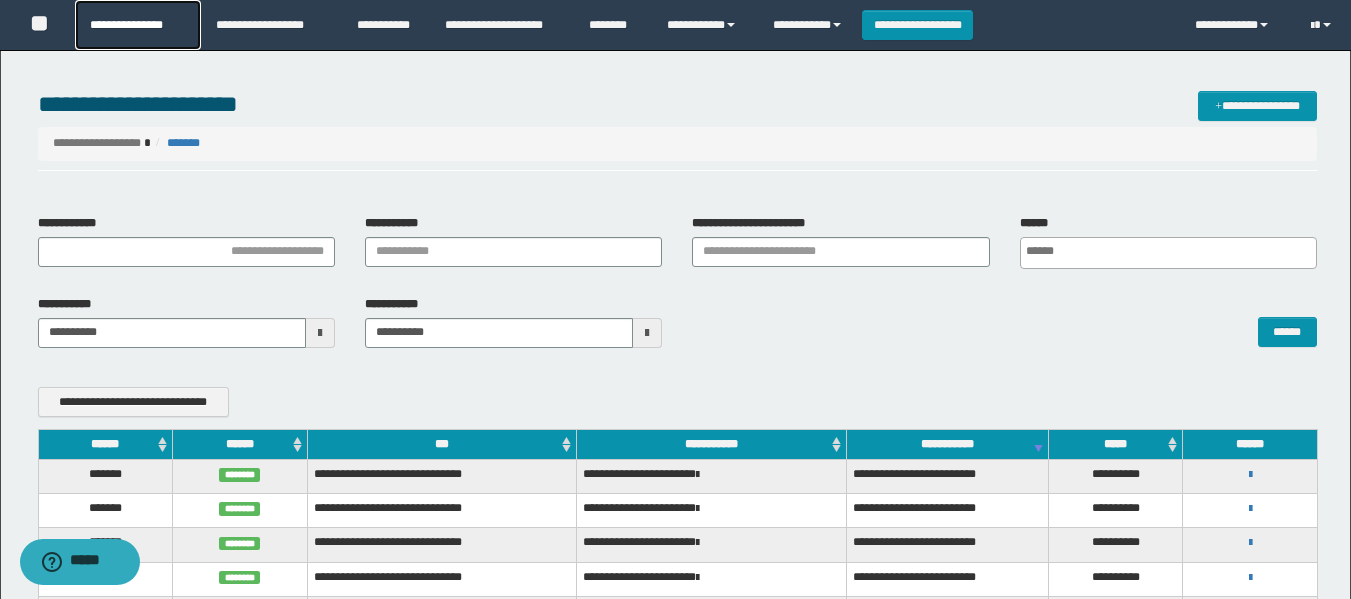 click on "**********" at bounding box center (137, 25) 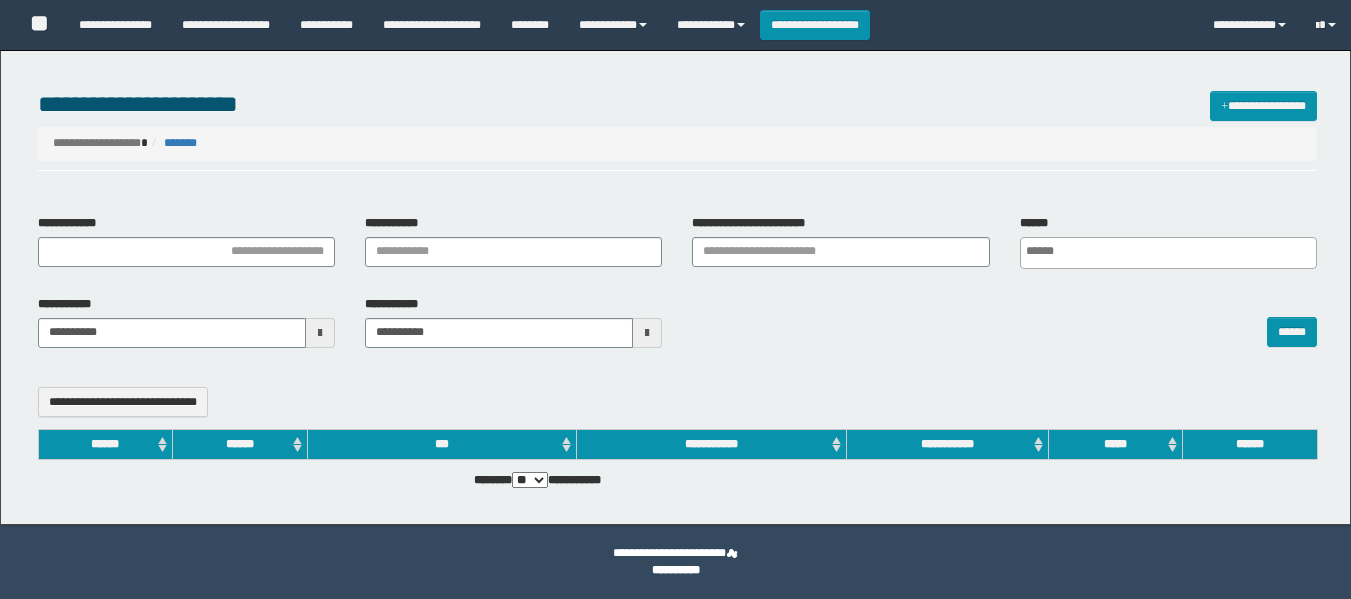 select 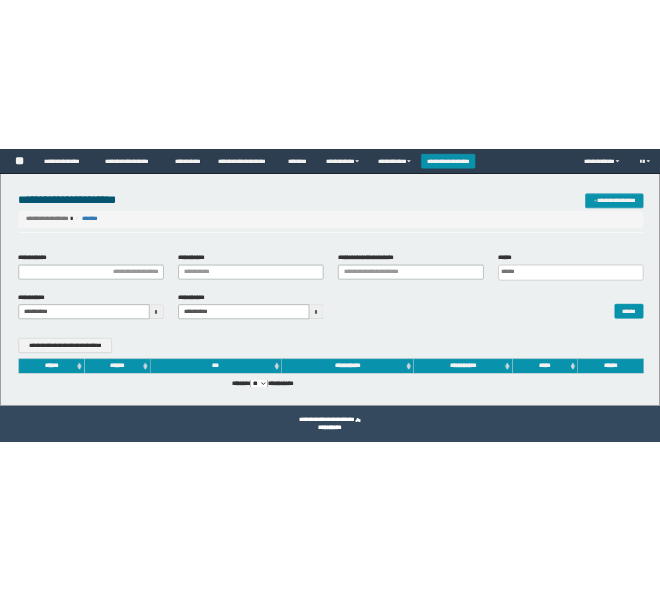 scroll, scrollTop: 0, scrollLeft: 0, axis: both 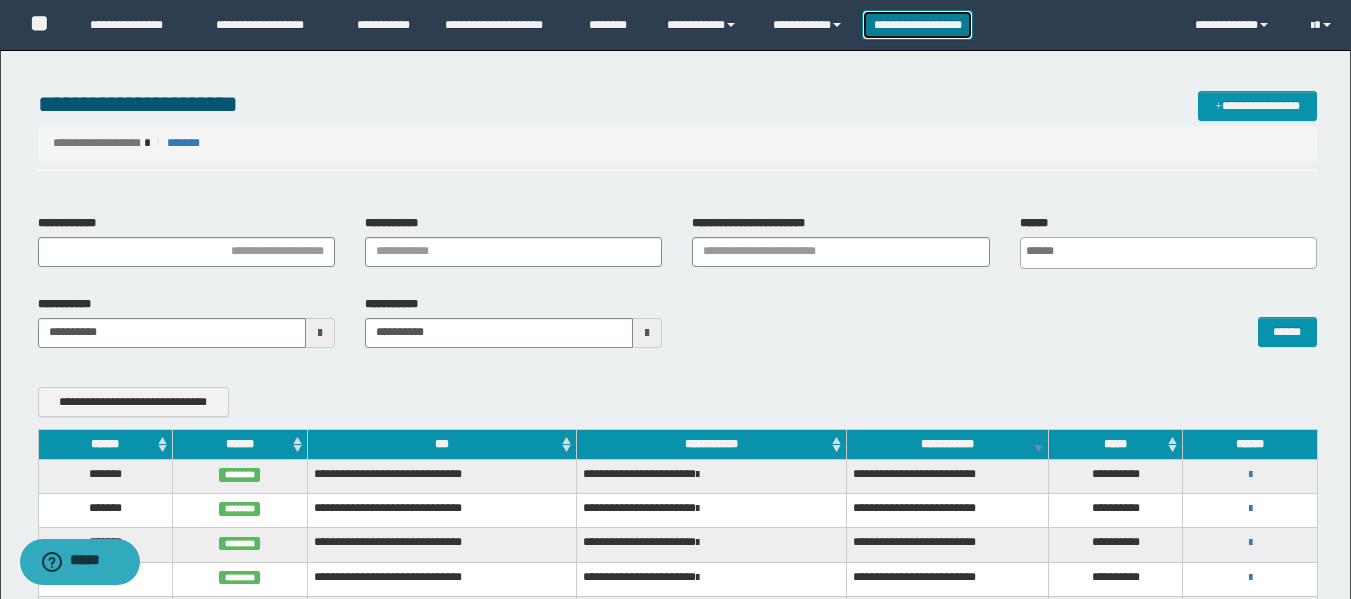 click on "**********" at bounding box center [917, 25] 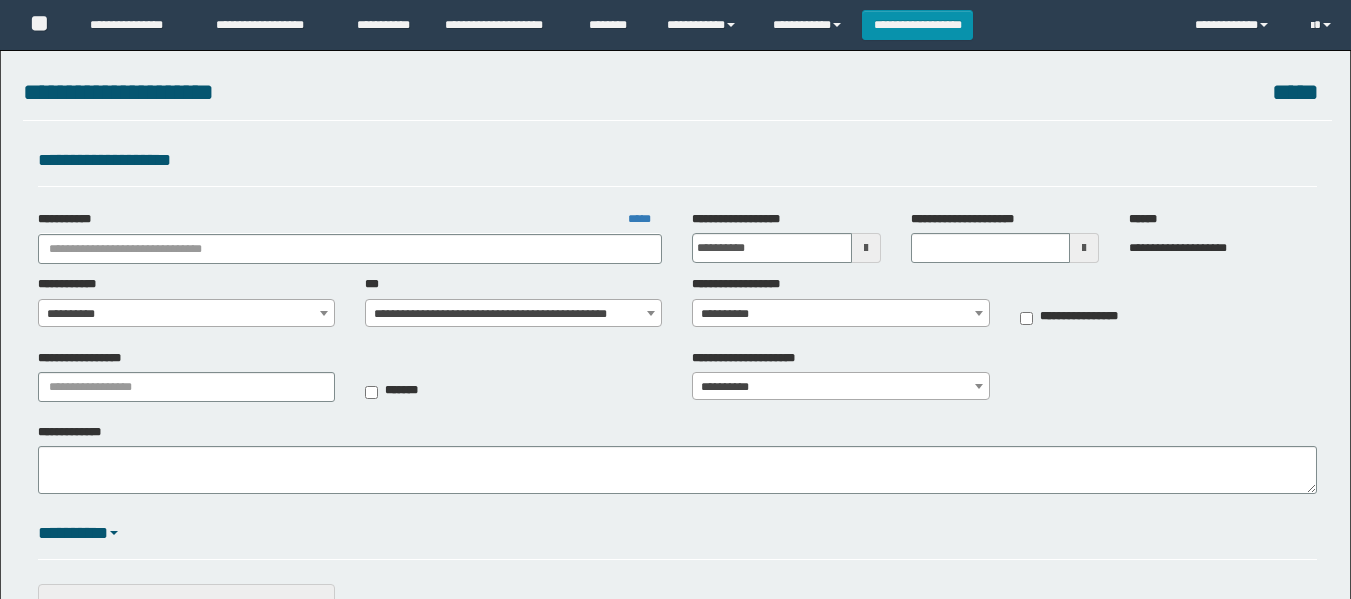 scroll, scrollTop: 0, scrollLeft: 0, axis: both 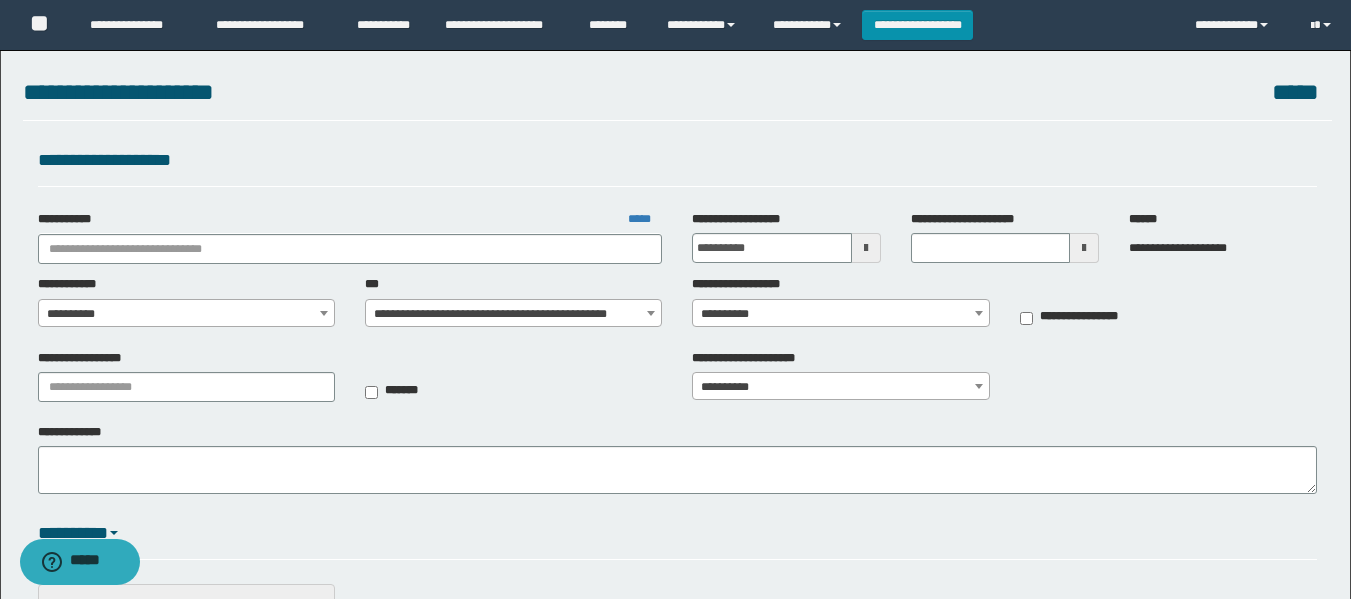 click on "**********" at bounding box center (513, 301) 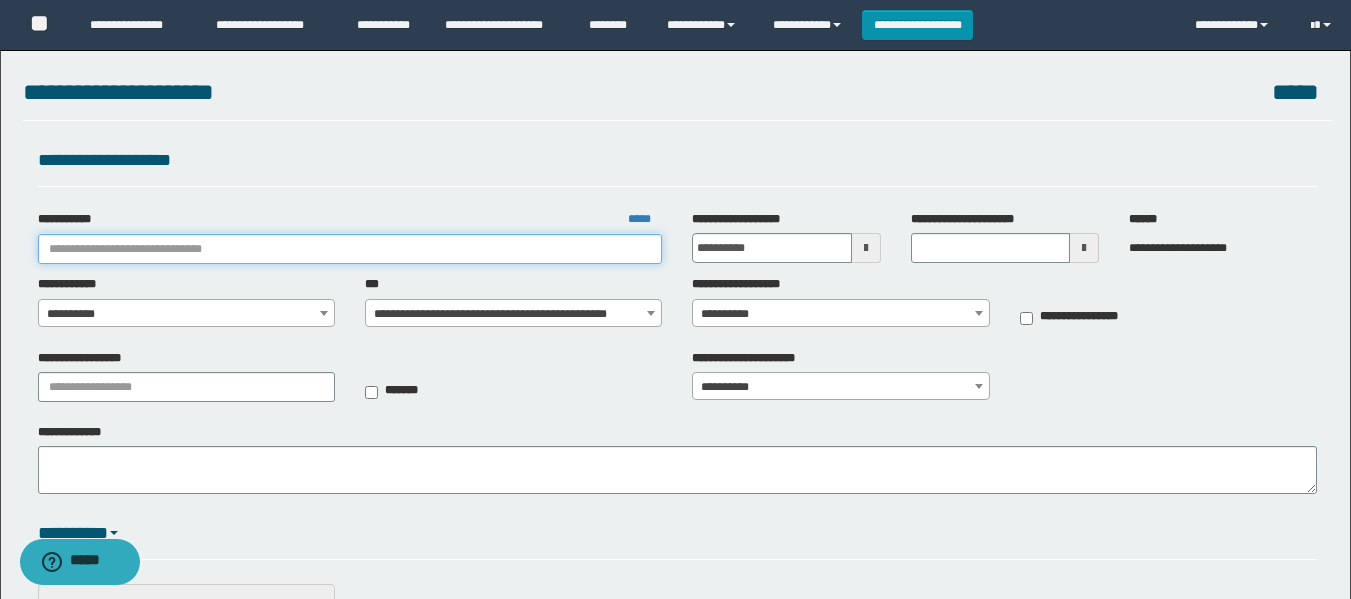 click on "**********" at bounding box center (350, 249) 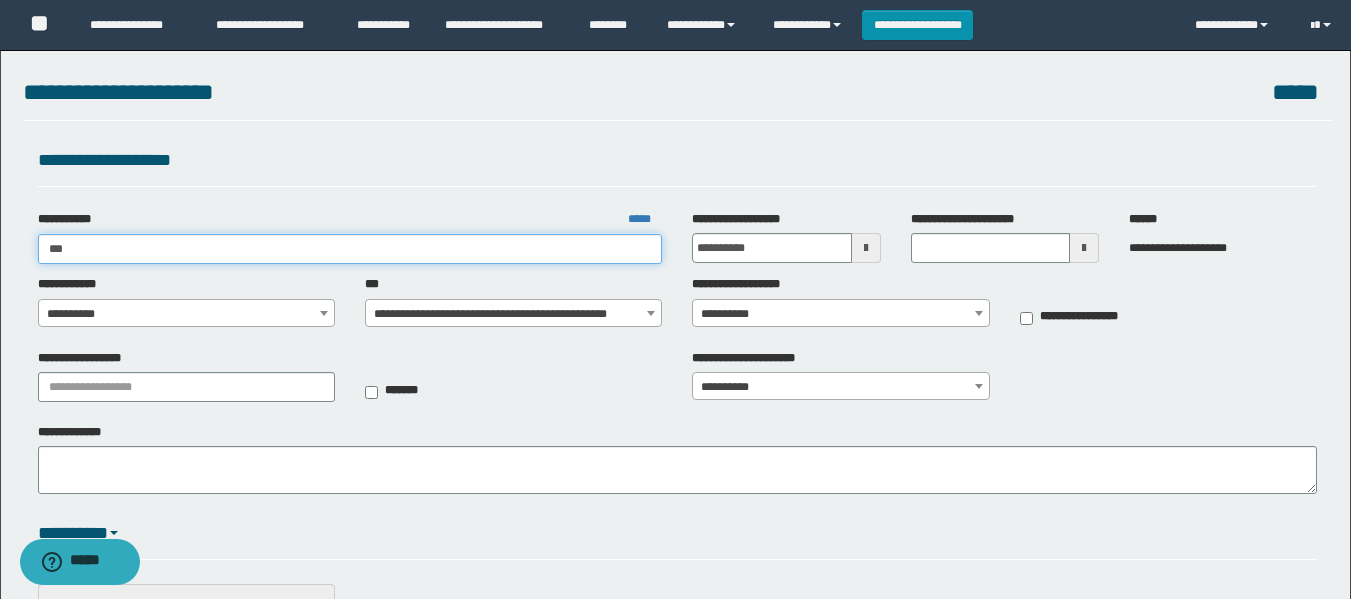 type on "****" 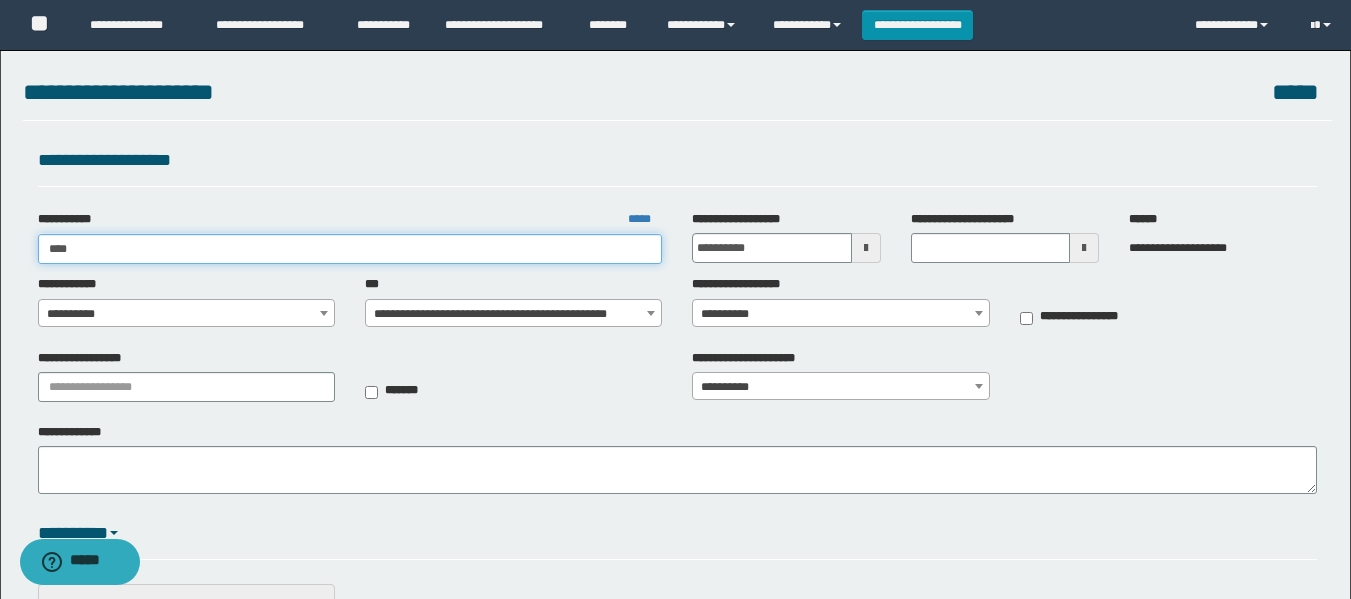 type on "****" 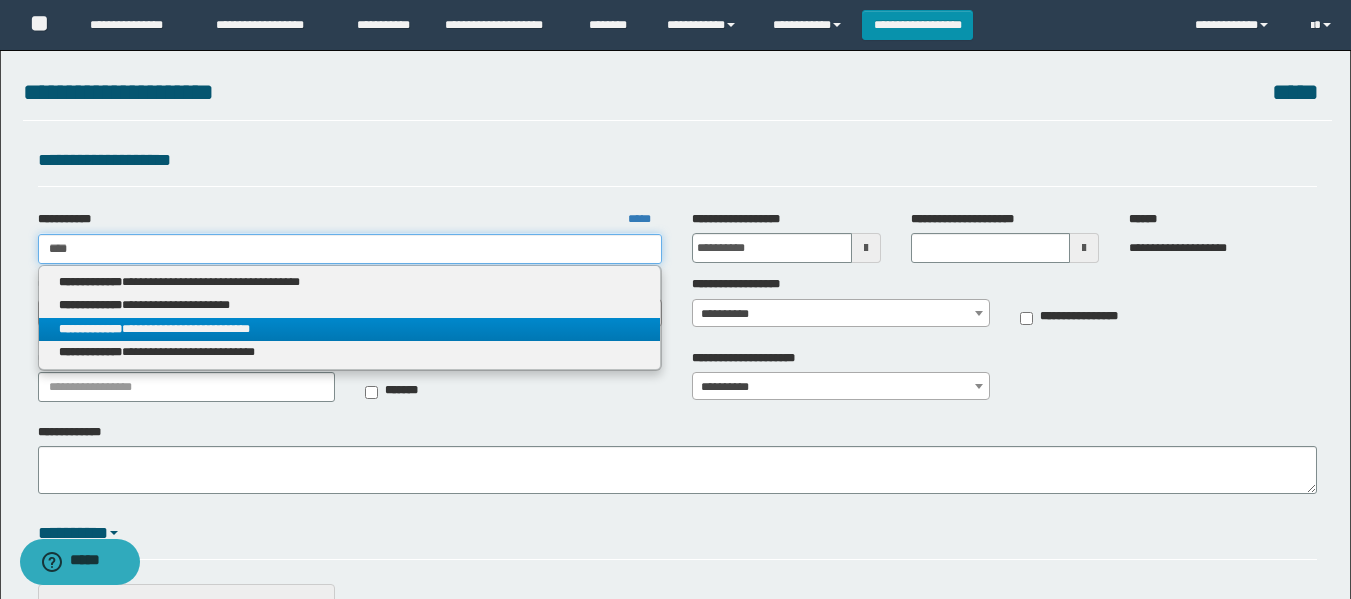 type on "****" 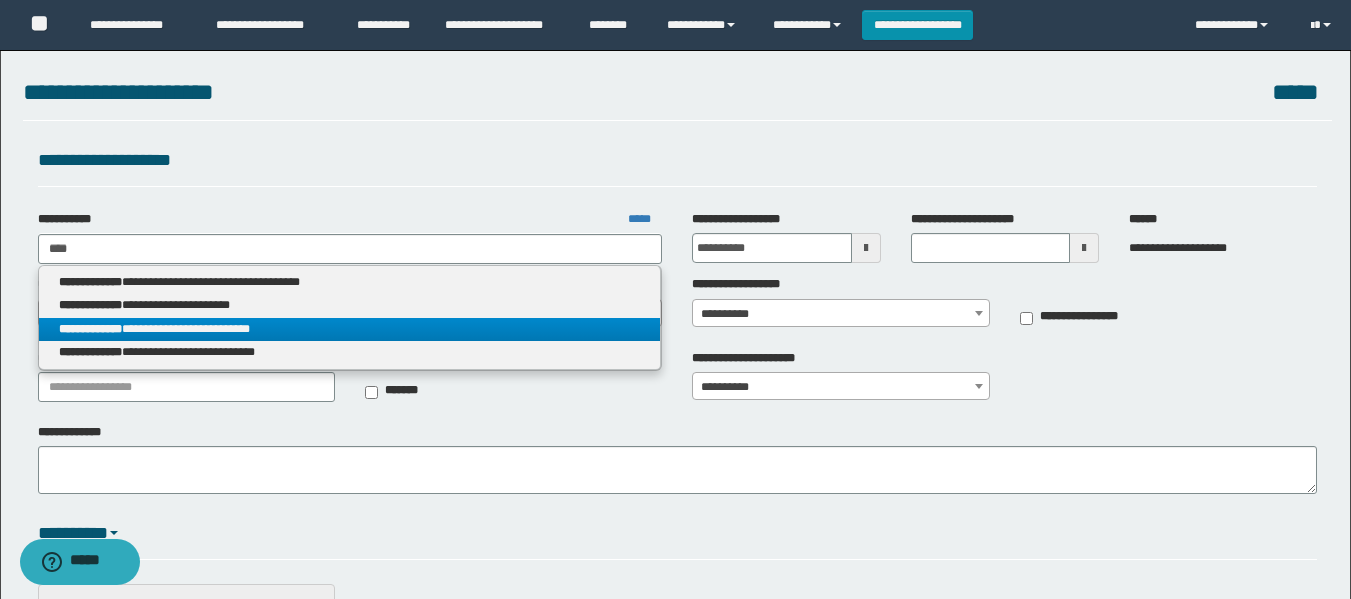 click on "**********" at bounding box center [350, 329] 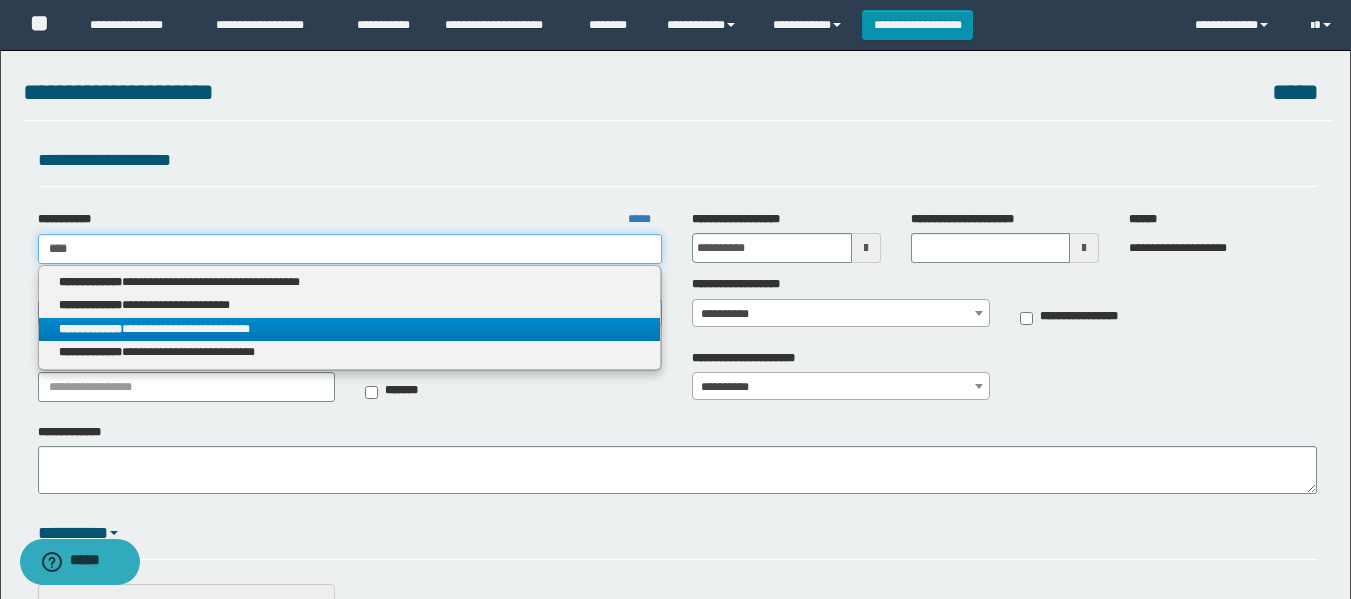 type 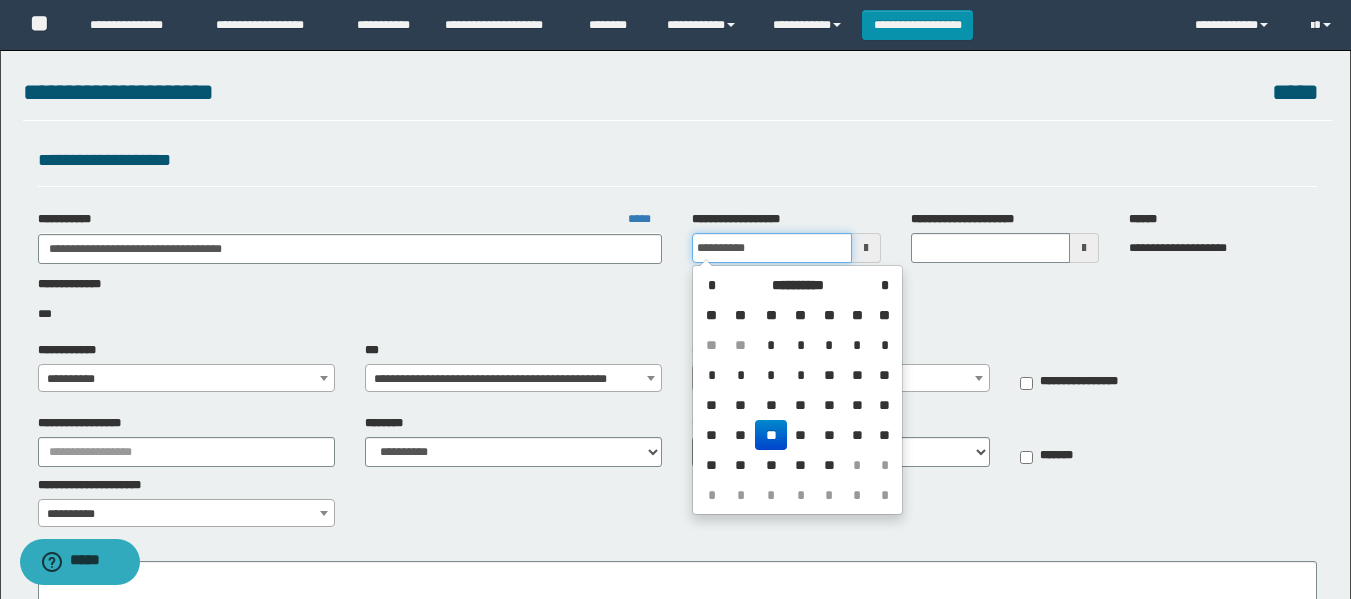 click on "**********" at bounding box center [771, 248] 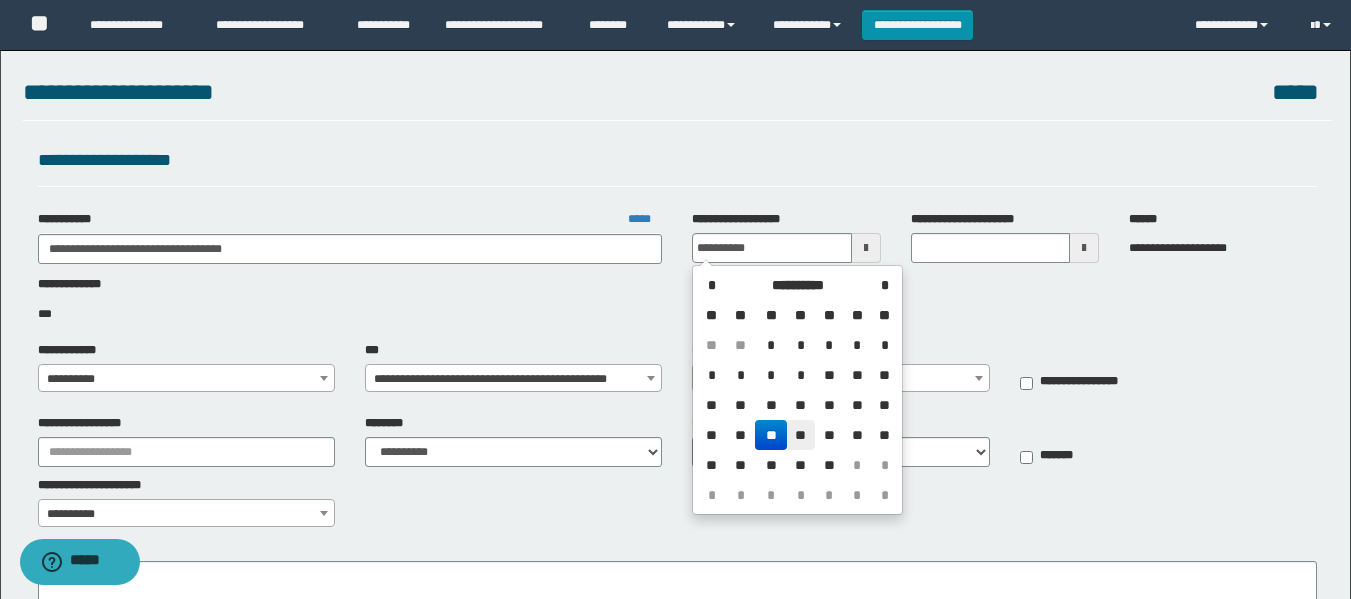 click on "**" at bounding box center [801, 435] 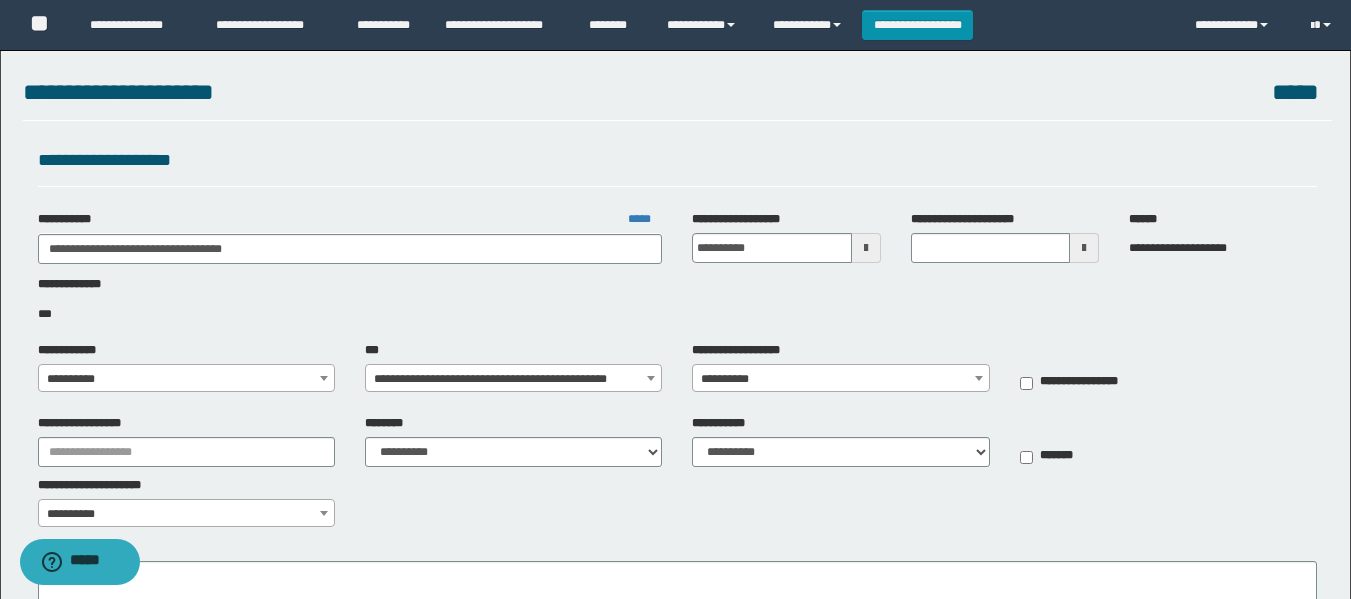 click on "**********" at bounding box center (186, 379) 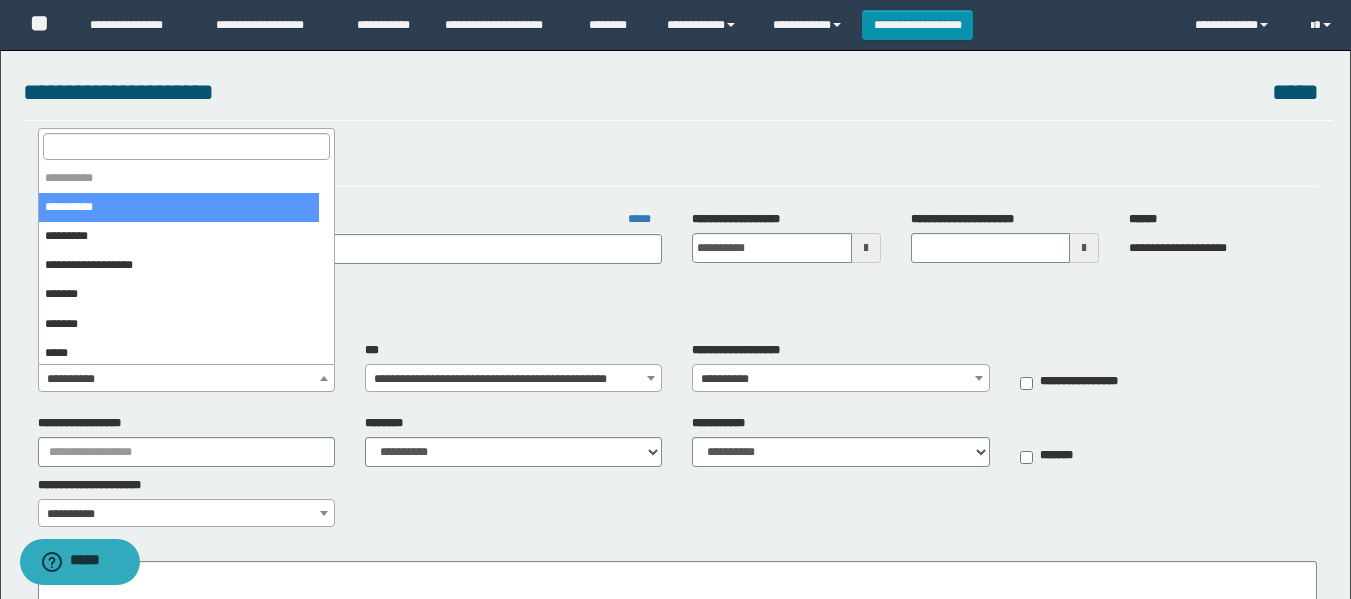 click at bounding box center [186, 146] 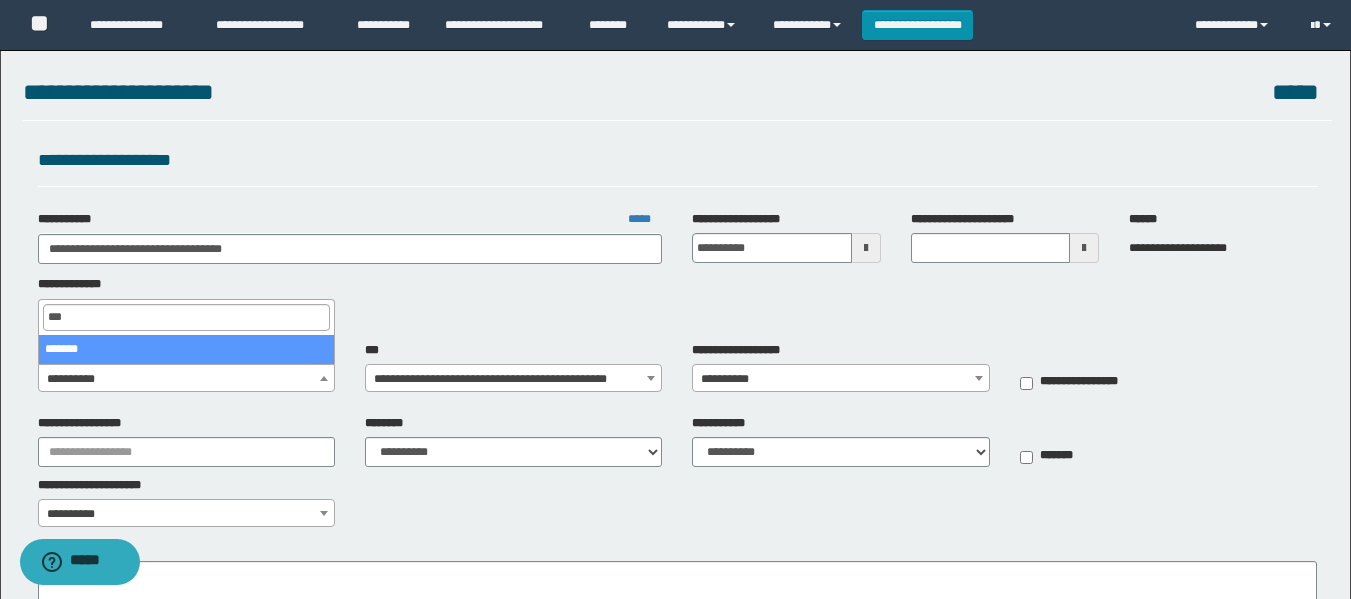 type on "****" 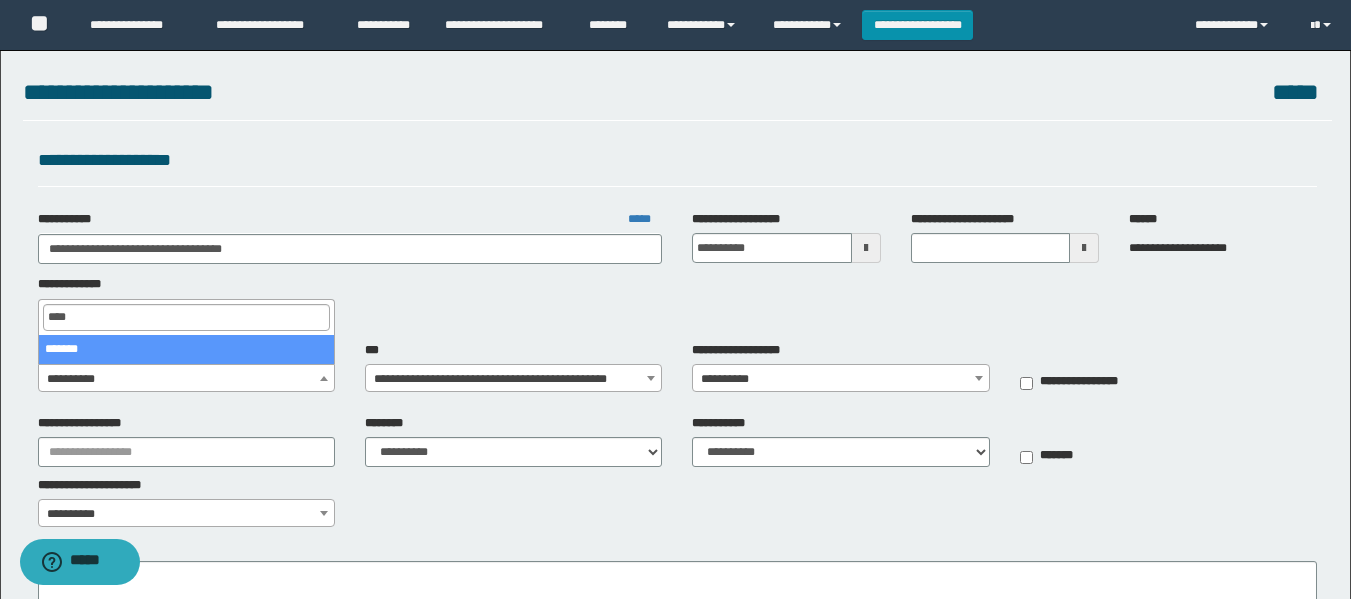 select on "**" 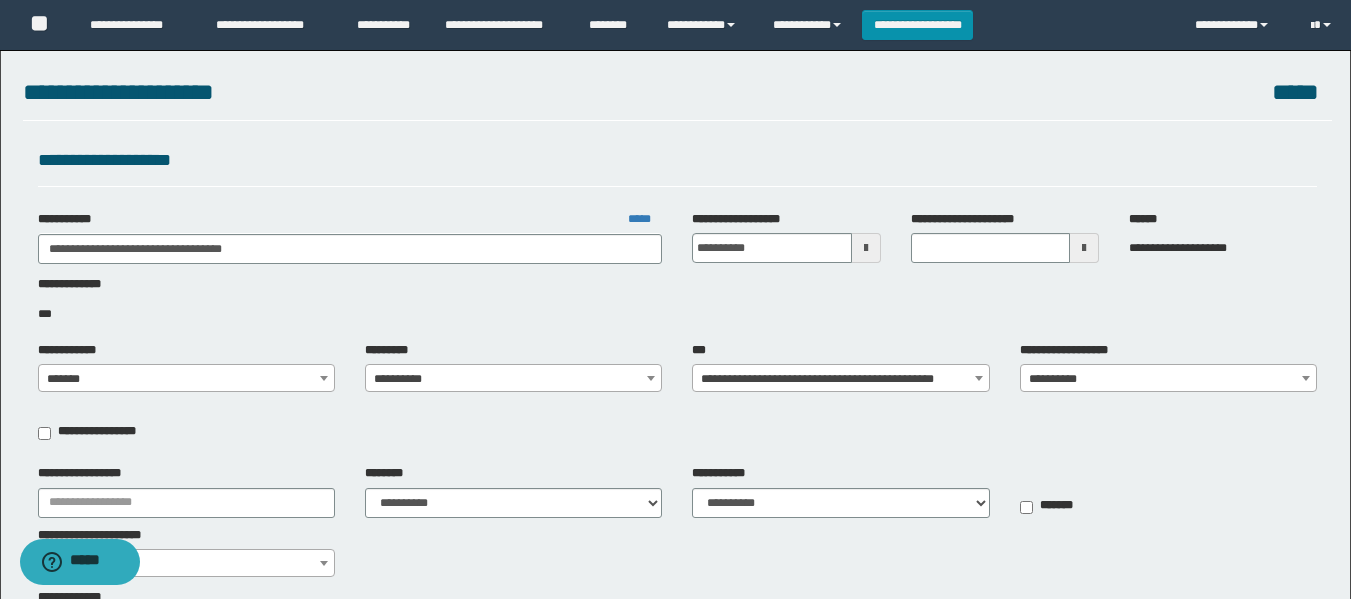 click on "**********" at bounding box center (675, 959) 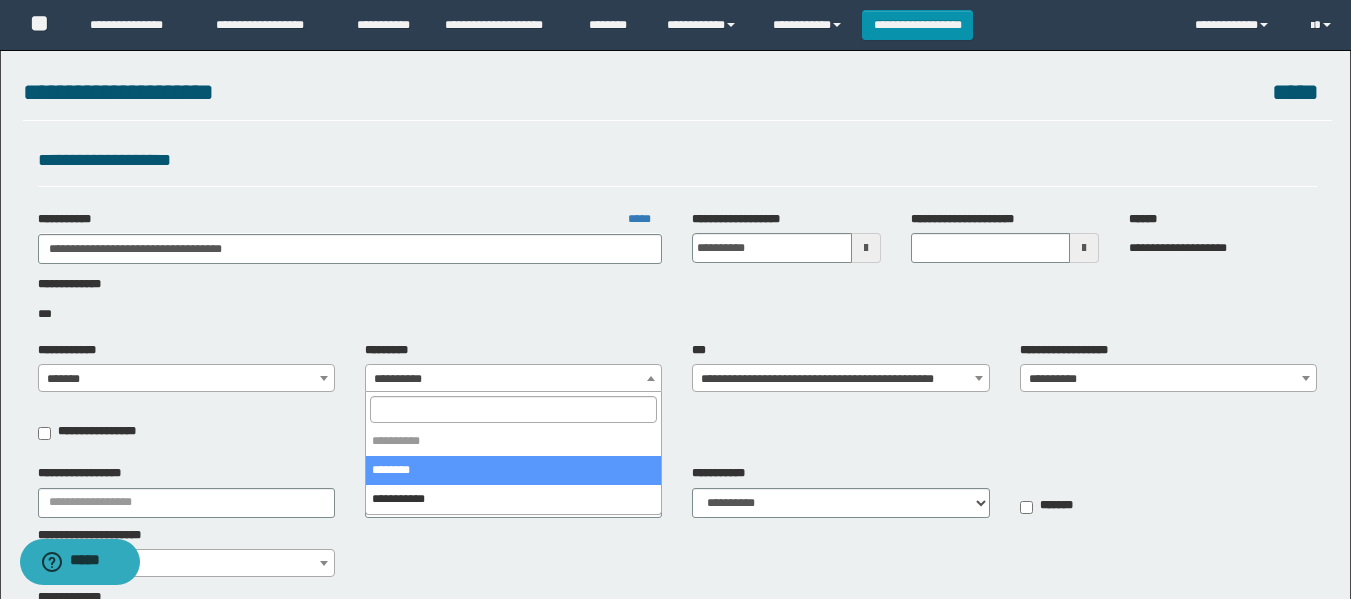 select on "****" 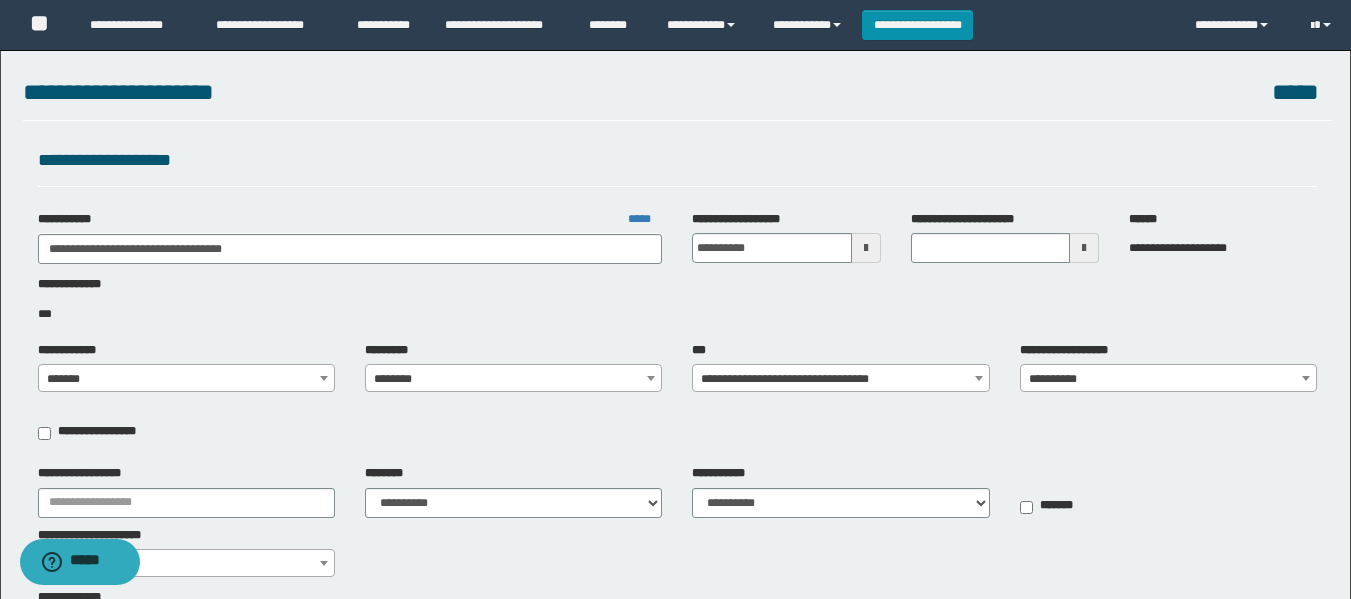click on "**********" at bounding box center [1168, 379] 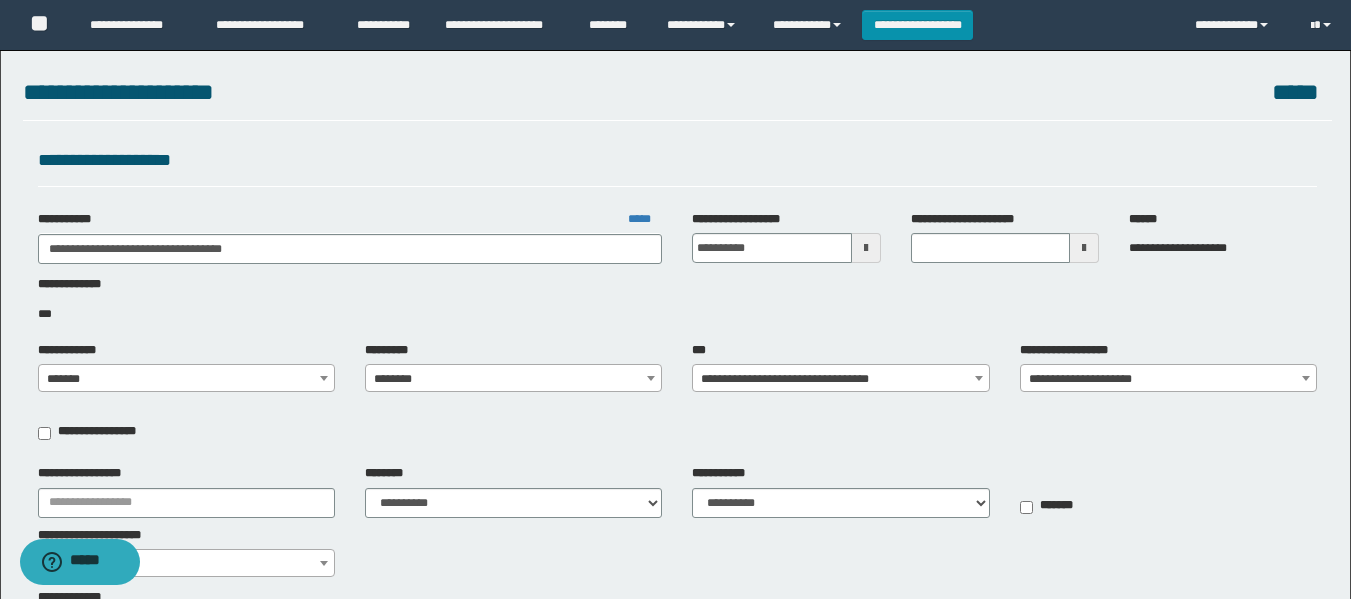 click on "**********" at bounding box center [1168, 379] 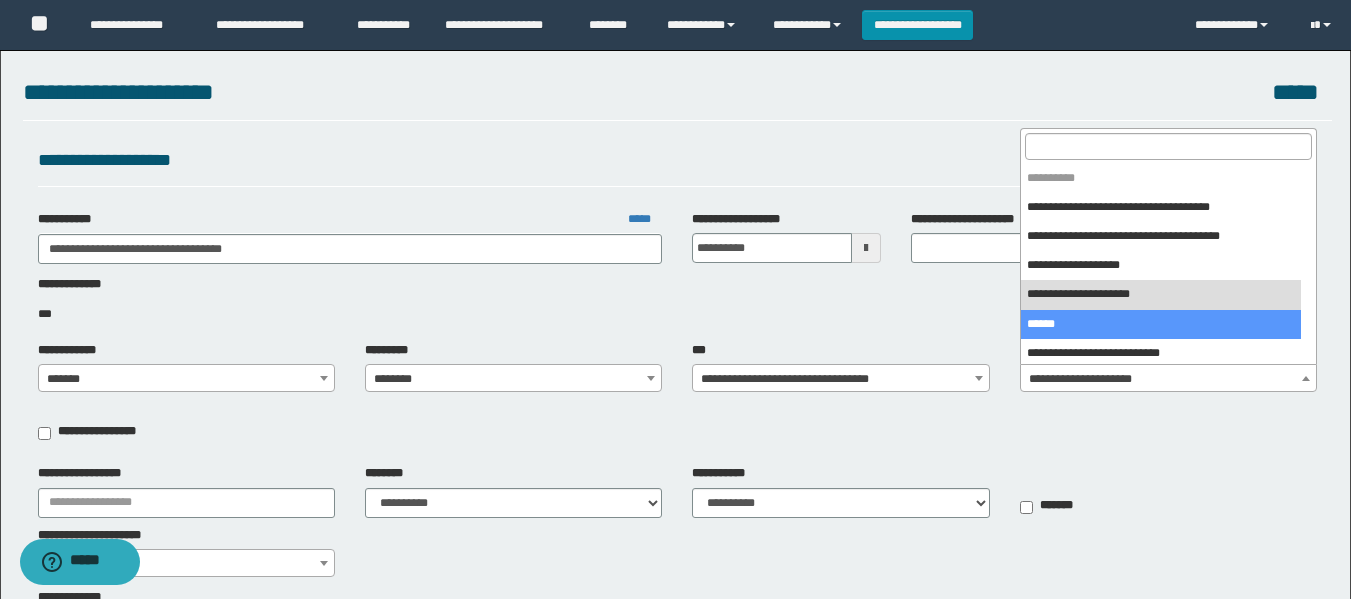 select on "***" 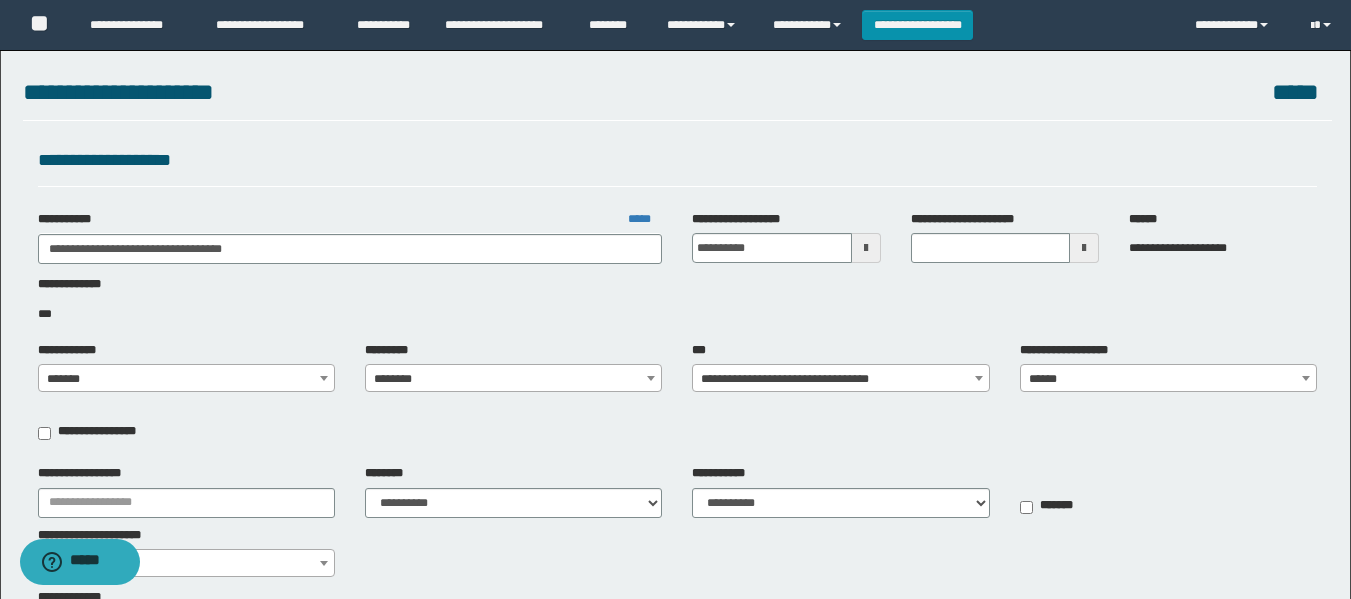 scroll, scrollTop: 100, scrollLeft: 0, axis: vertical 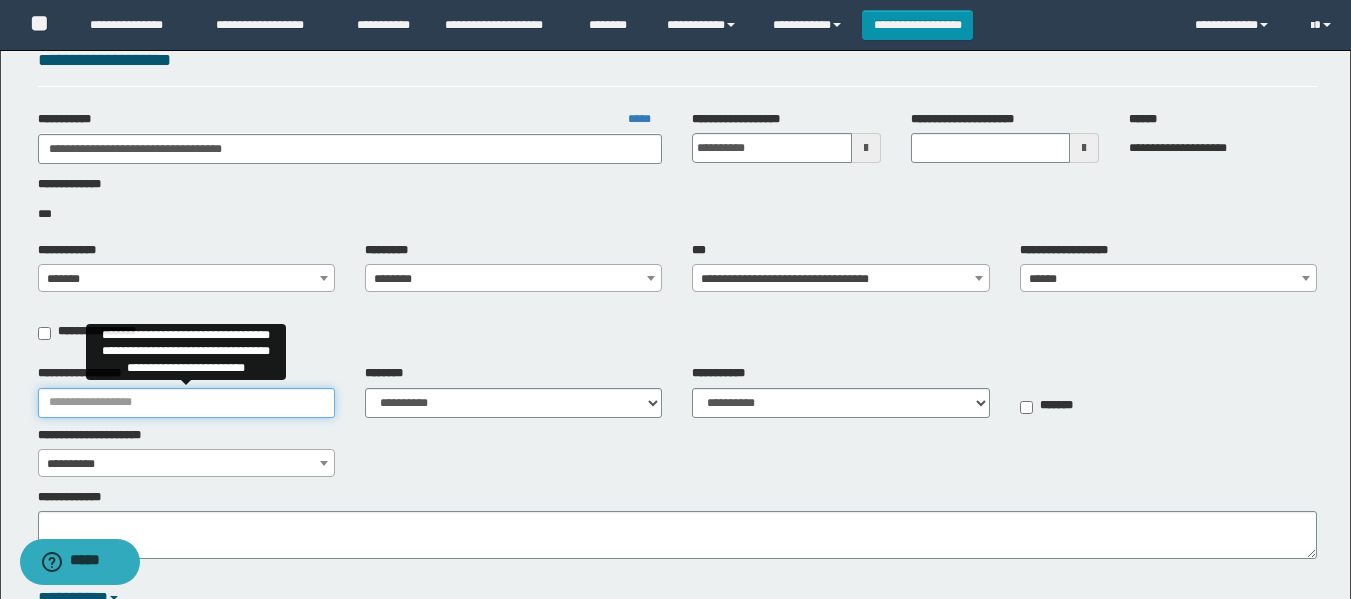 click on "**********" at bounding box center [186, 403] 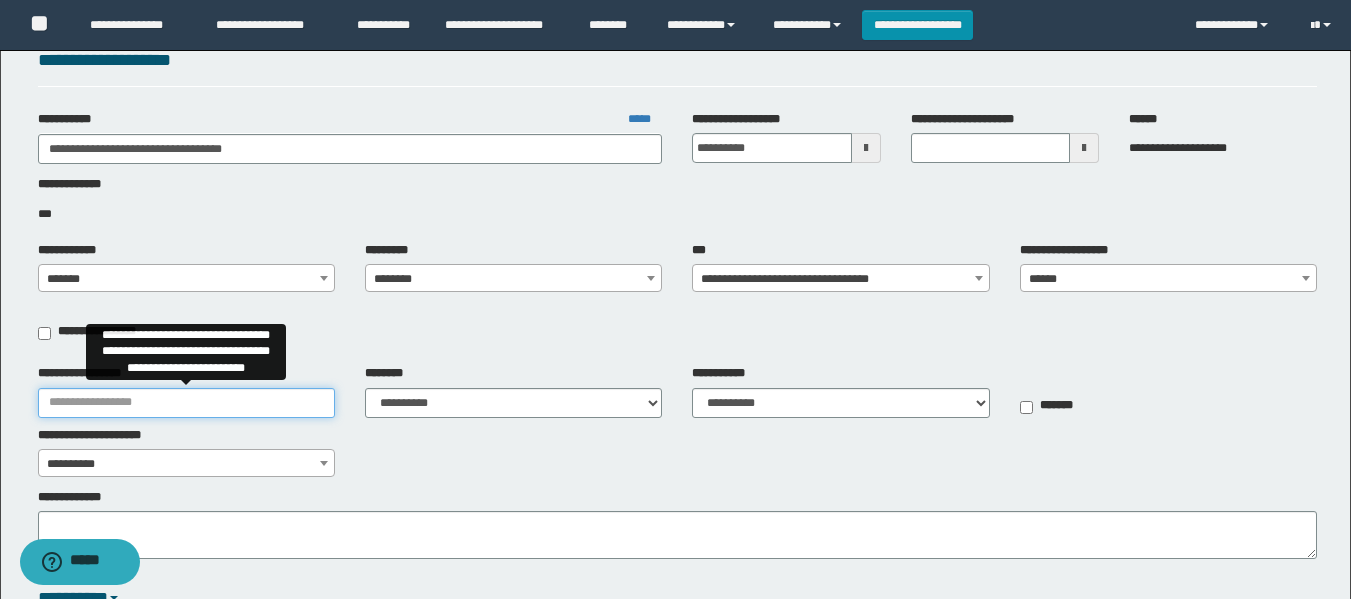 paste on "**********" 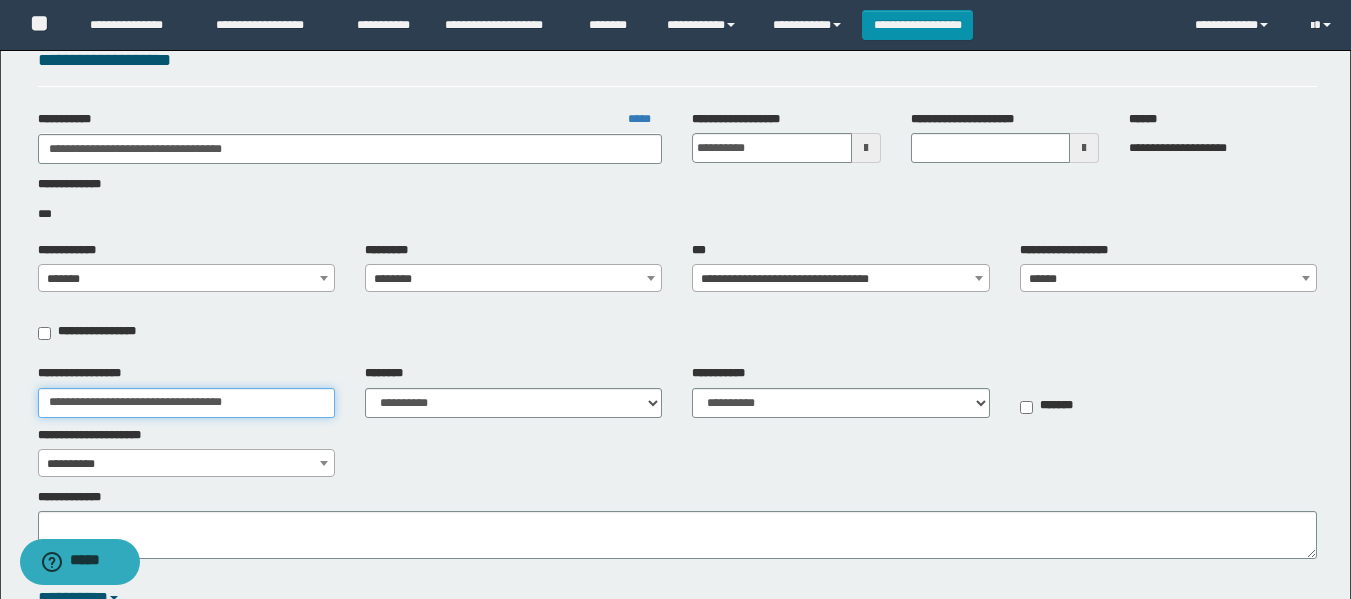 type on "**********" 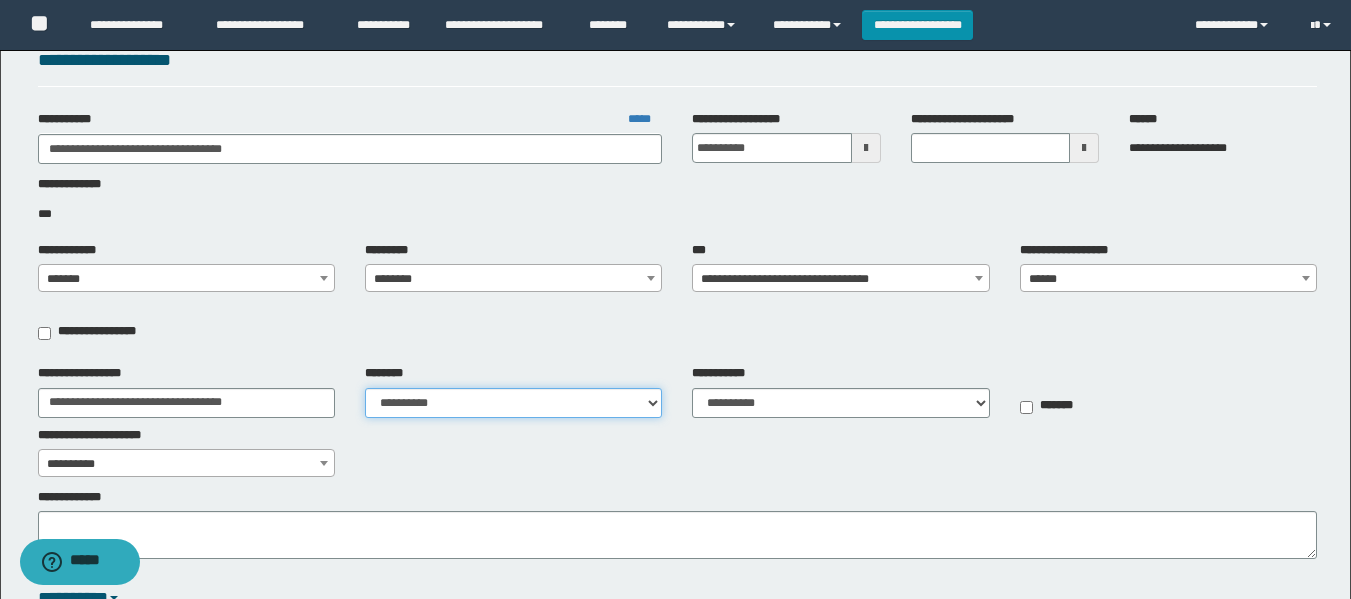 click on "**********" at bounding box center [513, 403] 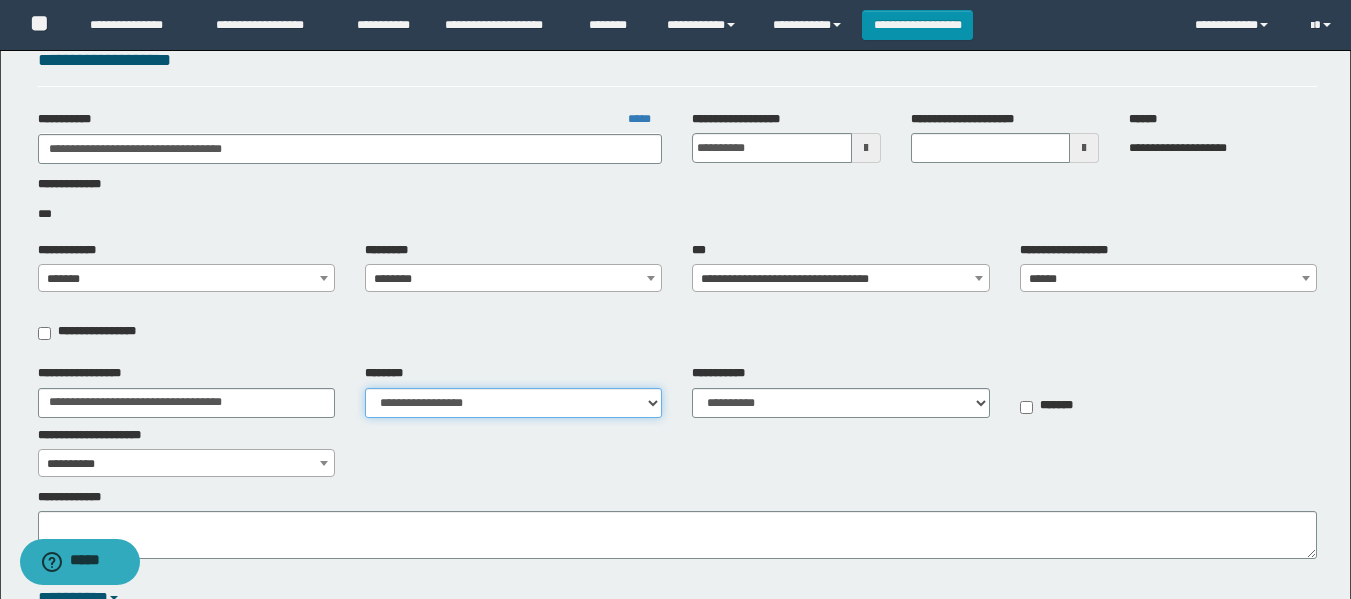 click on "**********" at bounding box center (513, 403) 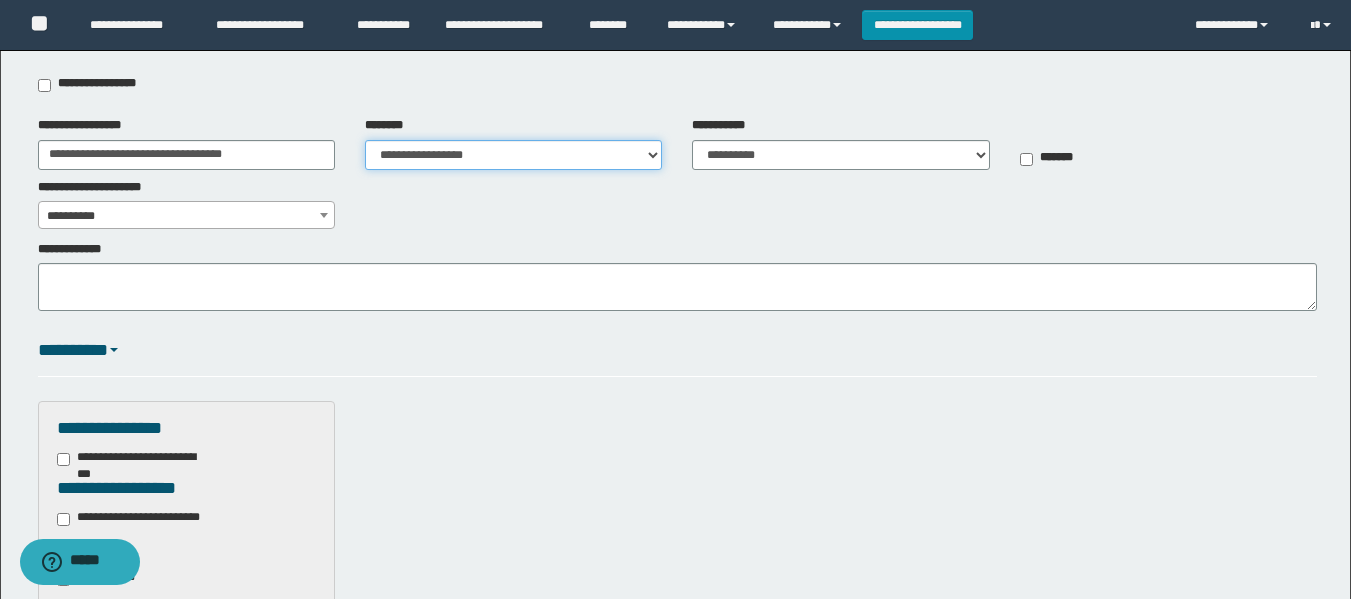 scroll, scrollTop: 400, scrollLeft: 0, axis: vertical 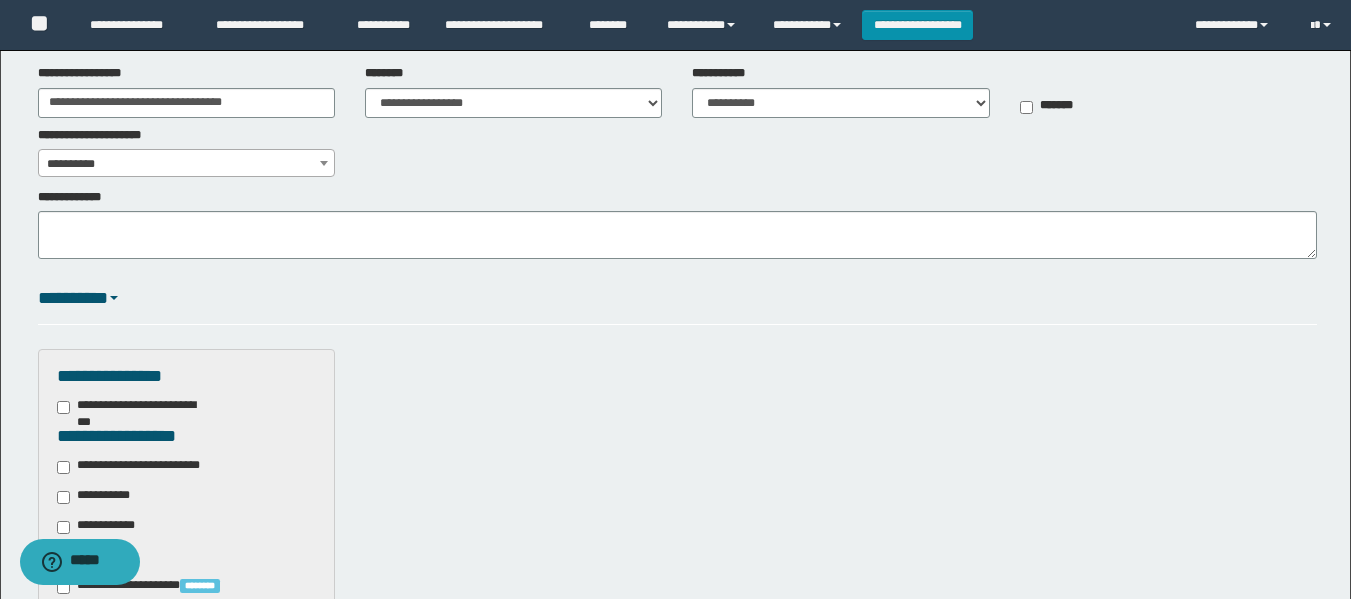click on "**********" at bounding box center [143, 467] 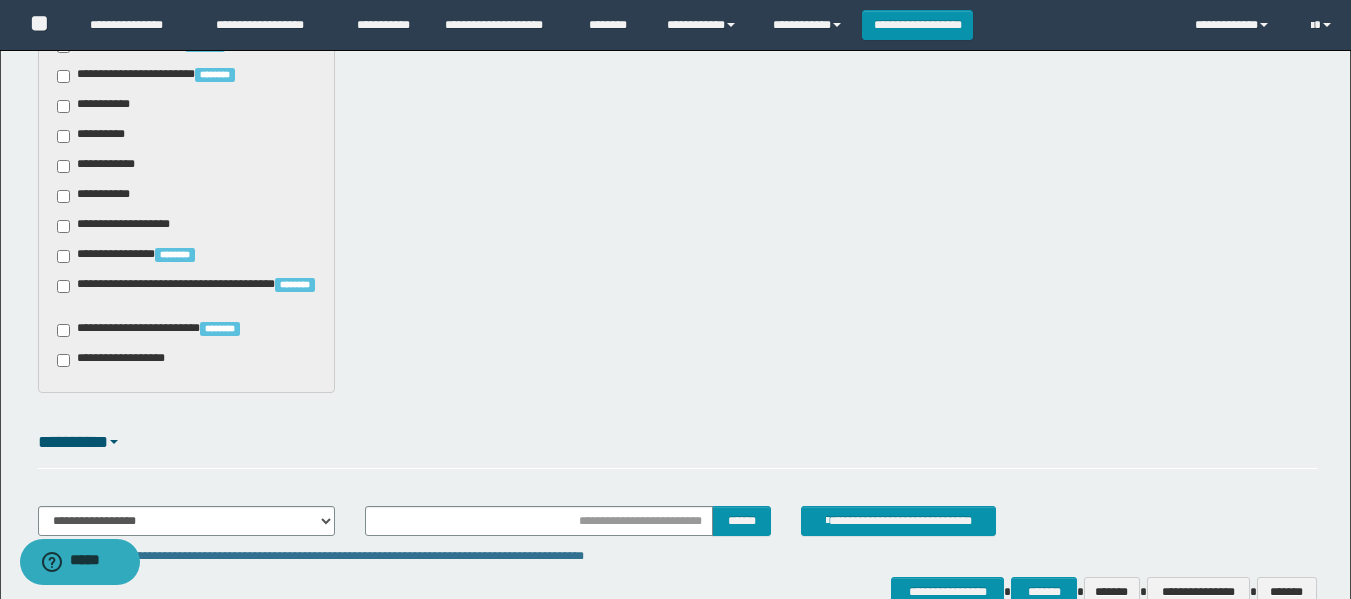 scroll, scrollTop: 1354, scrollLeft: 0, axis: vertical 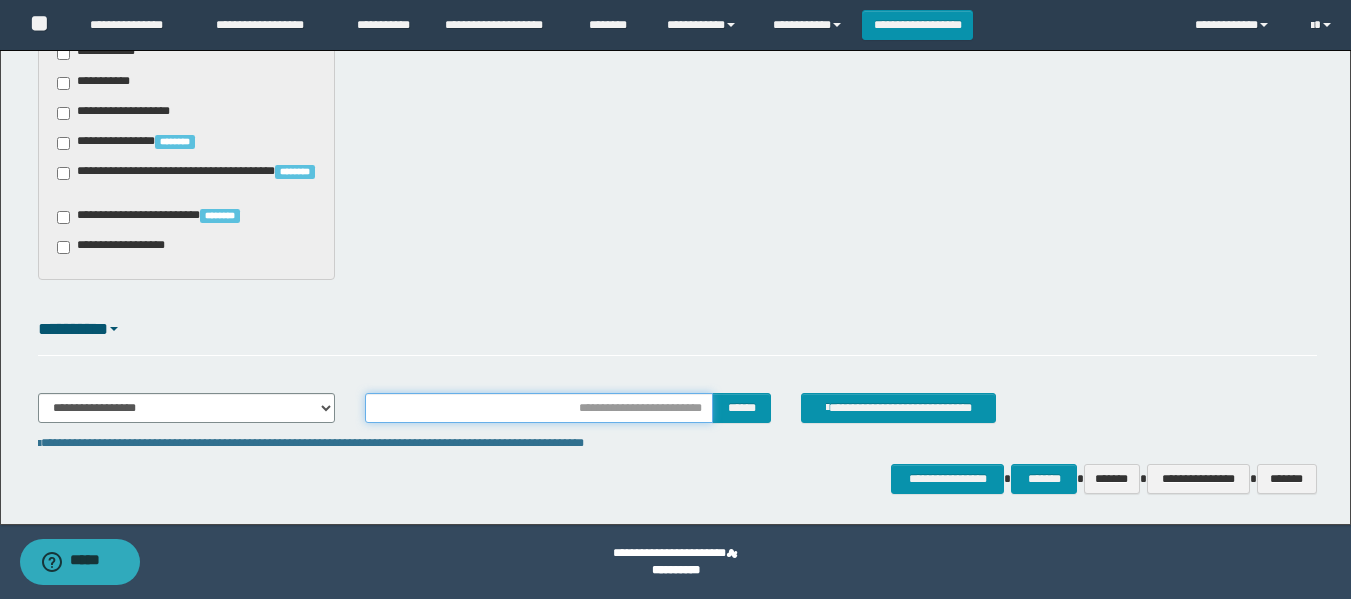 click at bounding box center (539, 408) 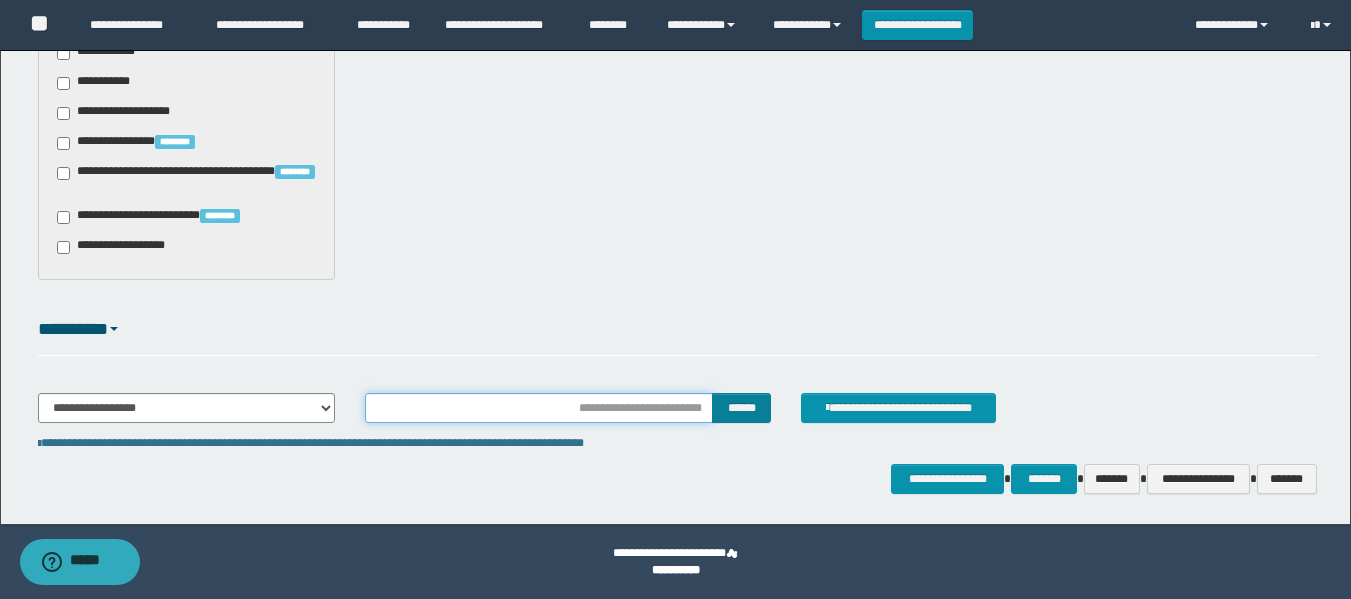 type on "**********" 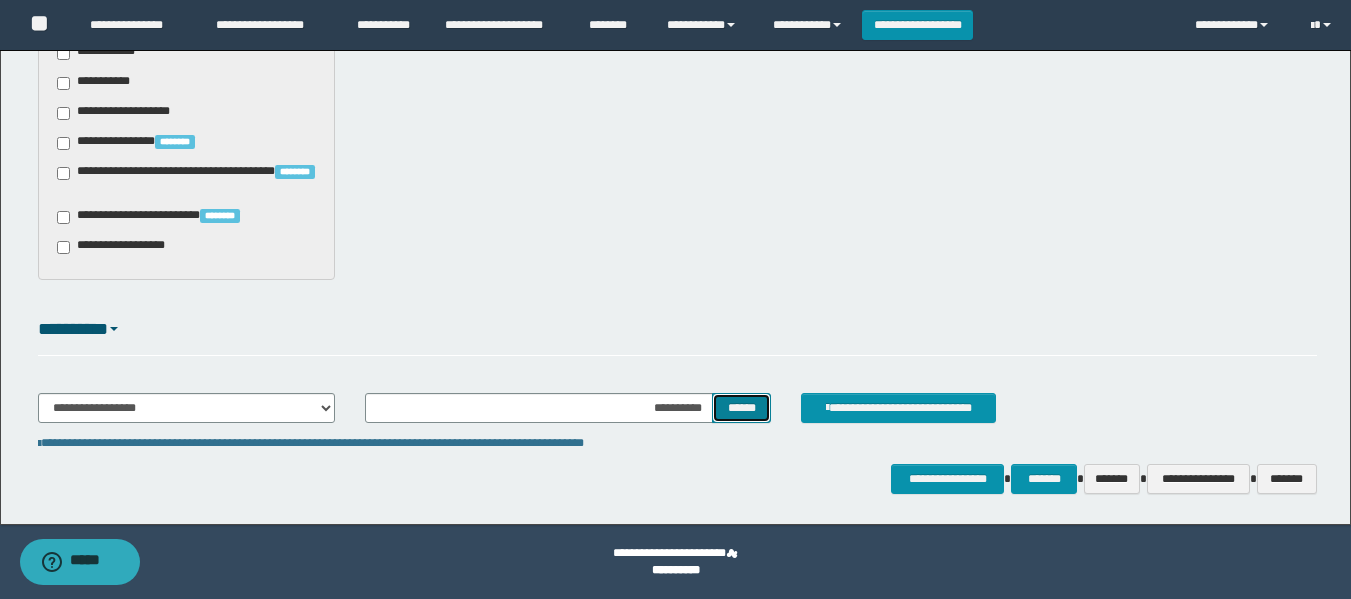 click on "******" at bounding box center (741, 408) 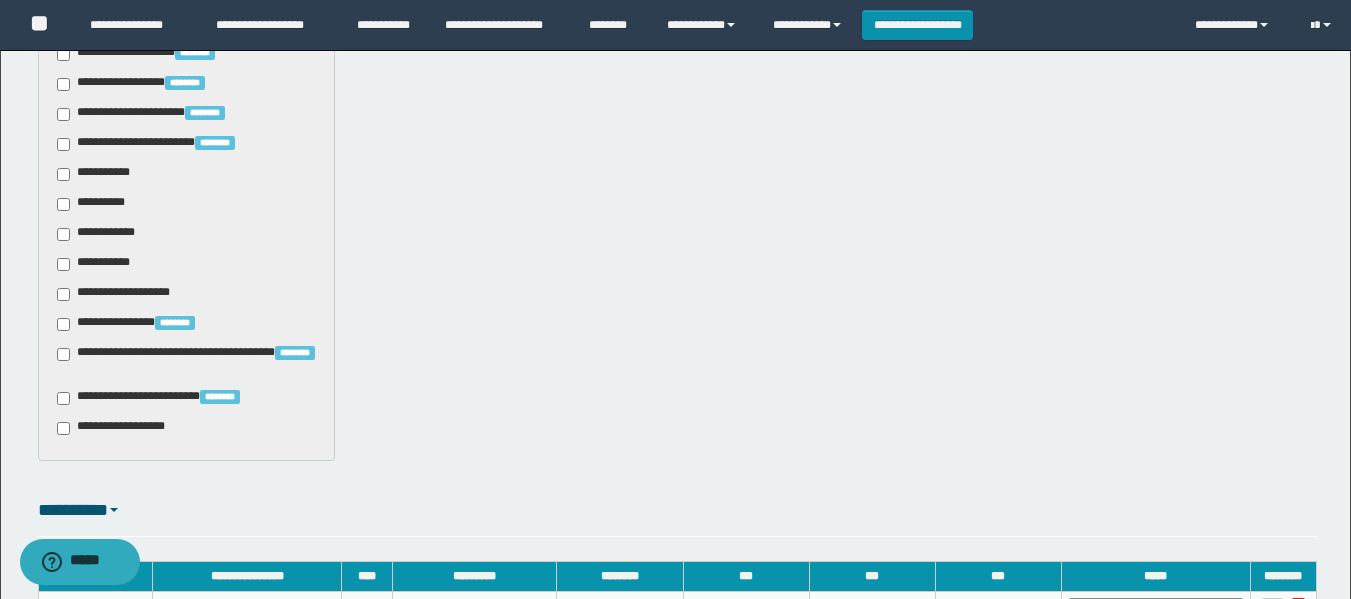 scroll, scrollTop: 1452, scrollLeft: 0, axis: vertical 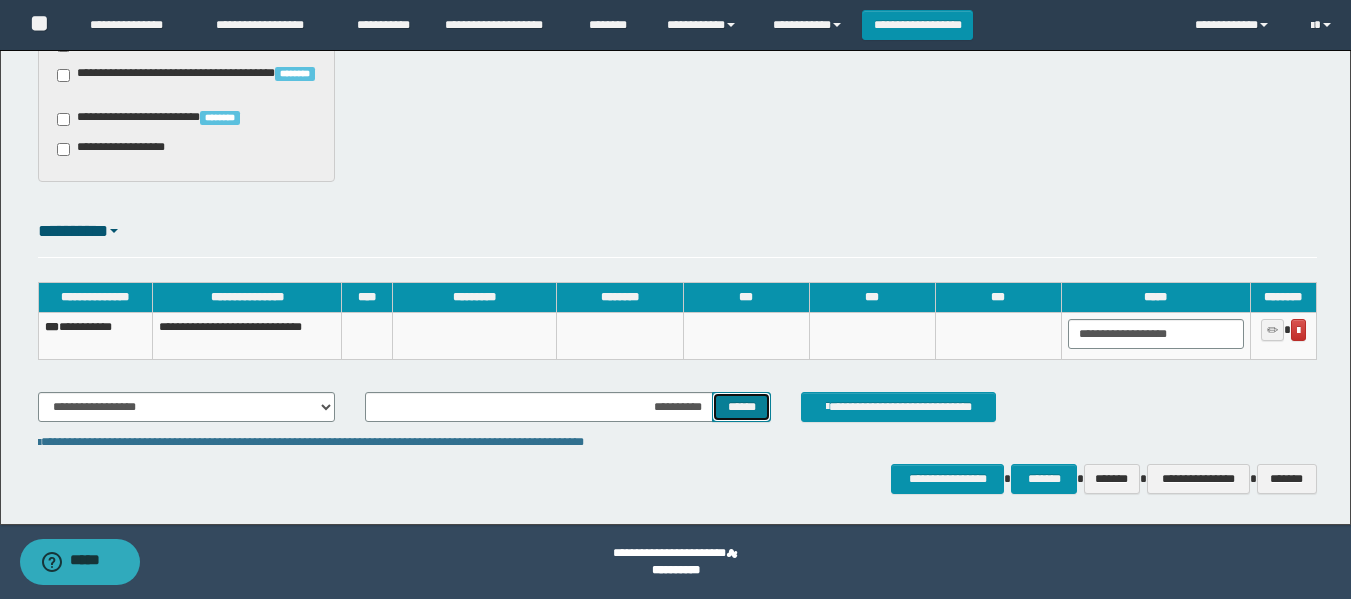 type 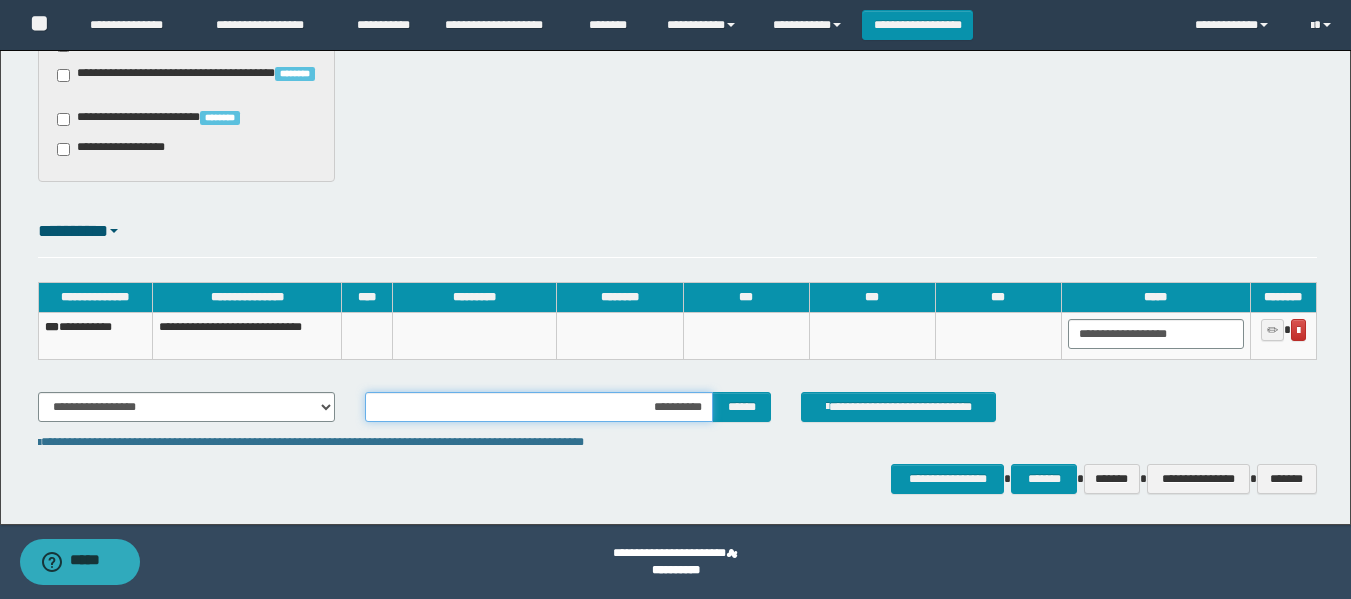 click on "**********" at bounding box center (539, 407) 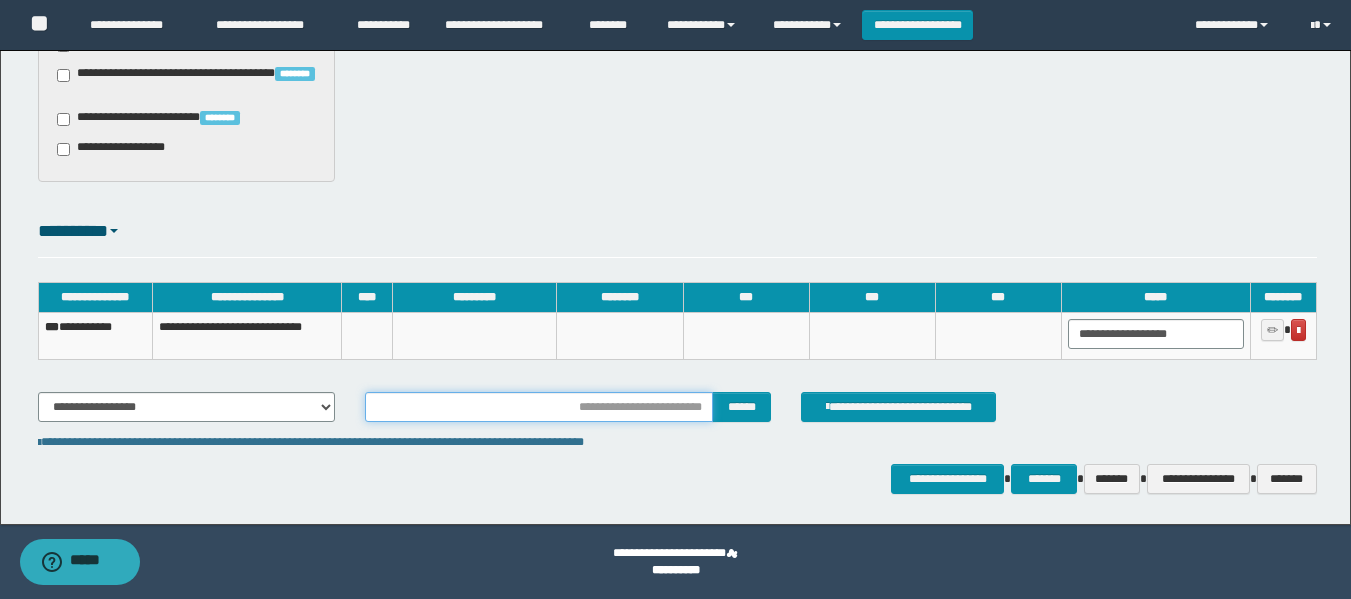 type on "********" 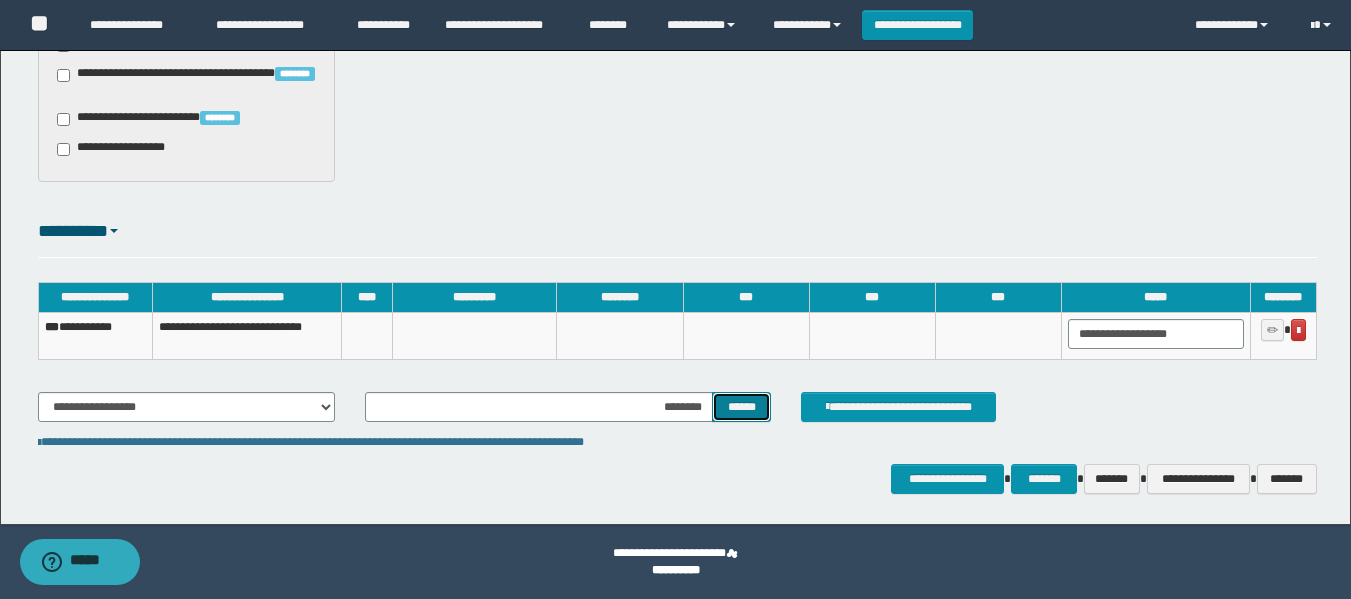 click on "******" at bounding box center [741, 407] 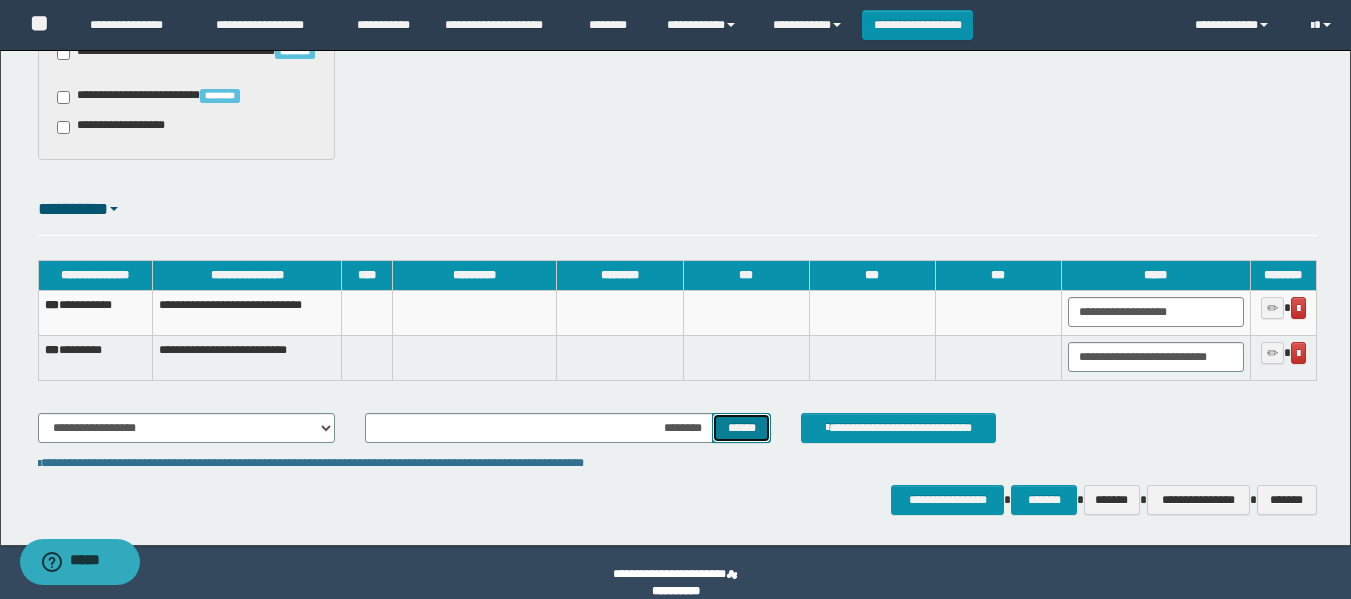 scroll, scrollTop: 1495, scrollLeft: 0, axis: vertical 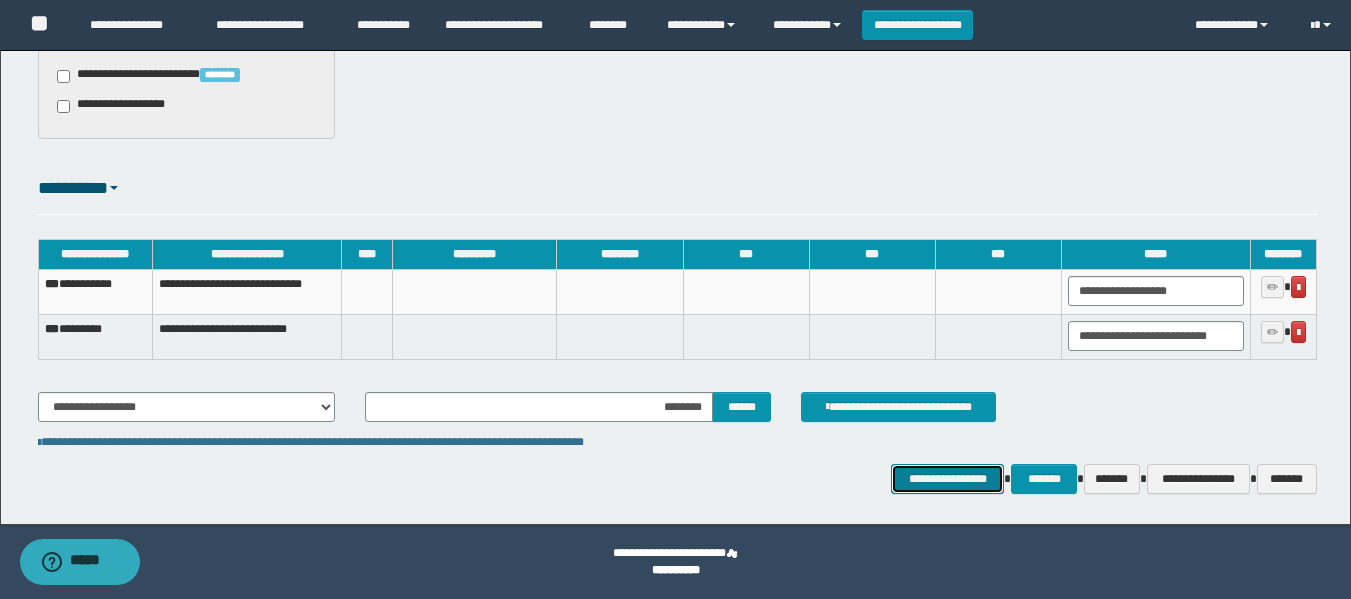 click on "**********" at bounding box center [947, 479] 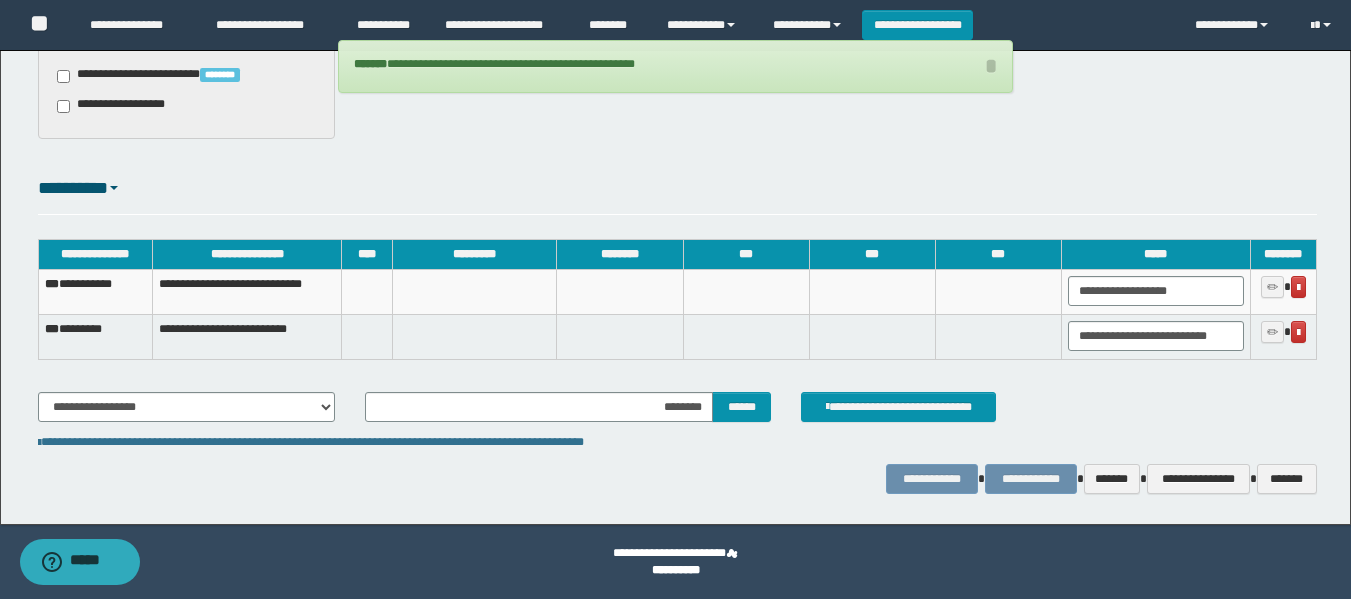 click on "*** ********" at bounding box center [95, 337] 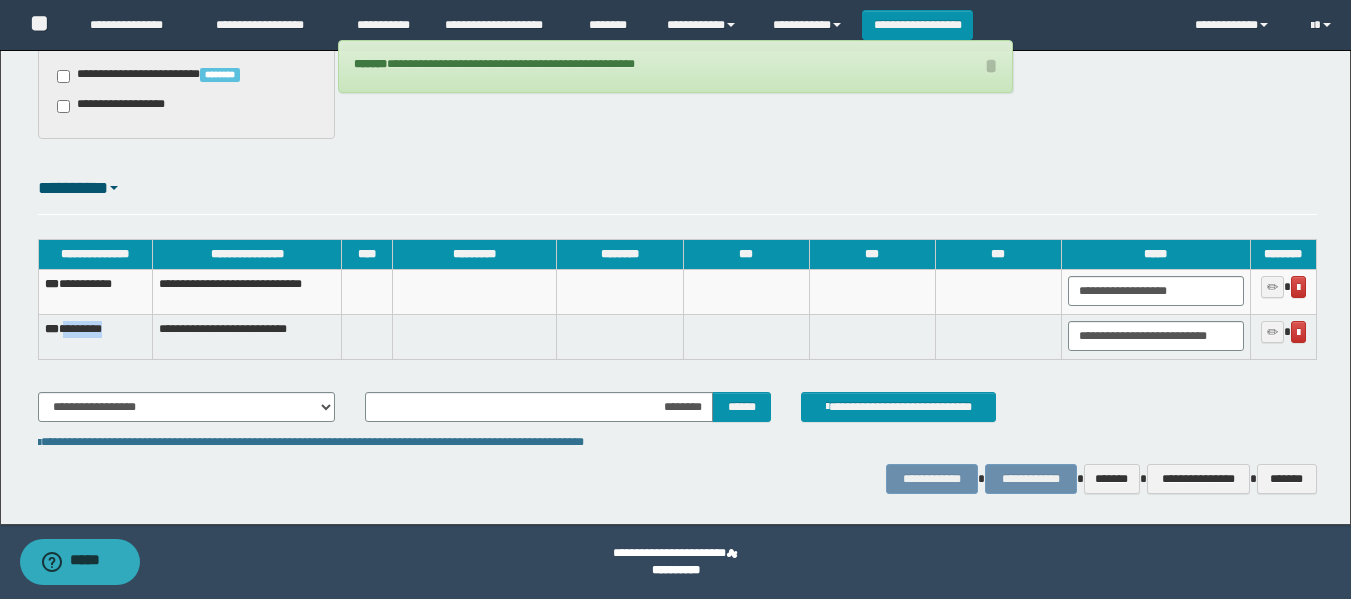 click on "*** ********" at bounding box center (95, 337) 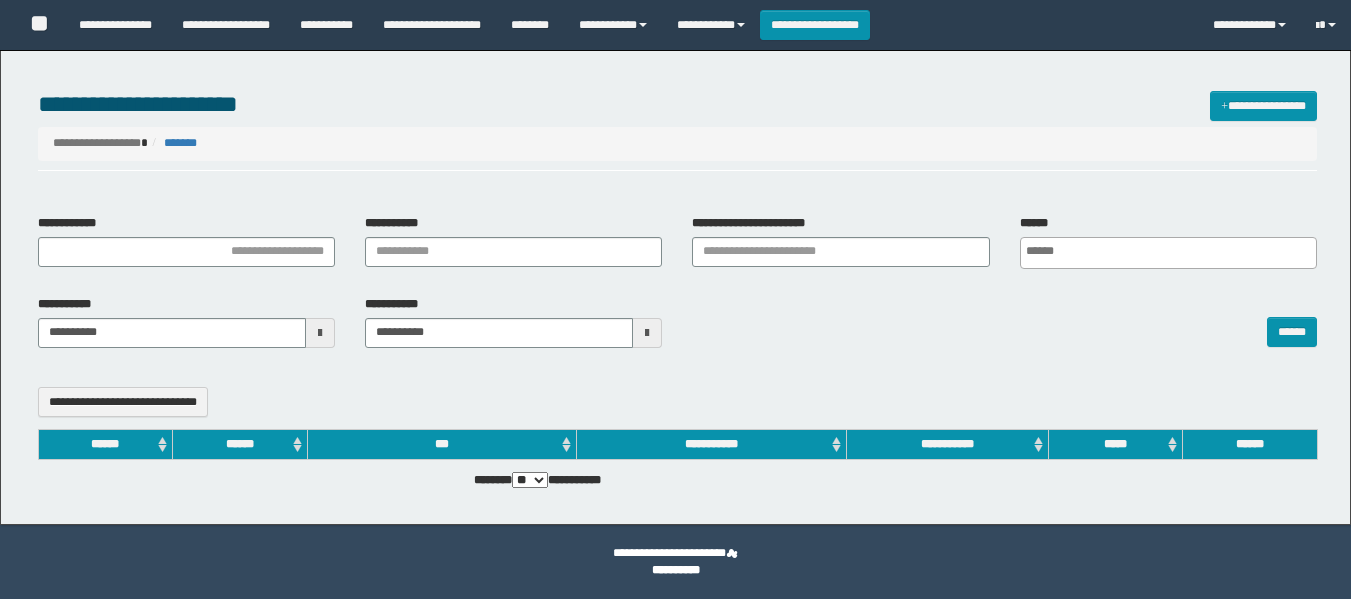 select 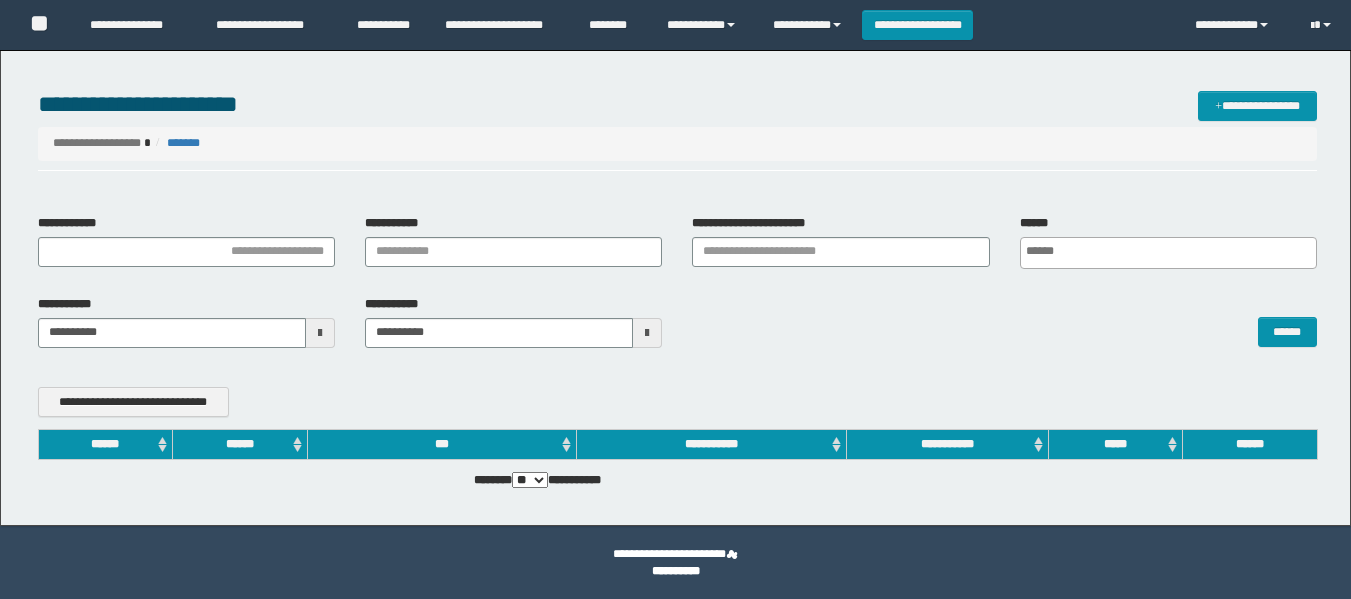 scroll, scrollTop: 0, scrollLeft: 0, axis: both 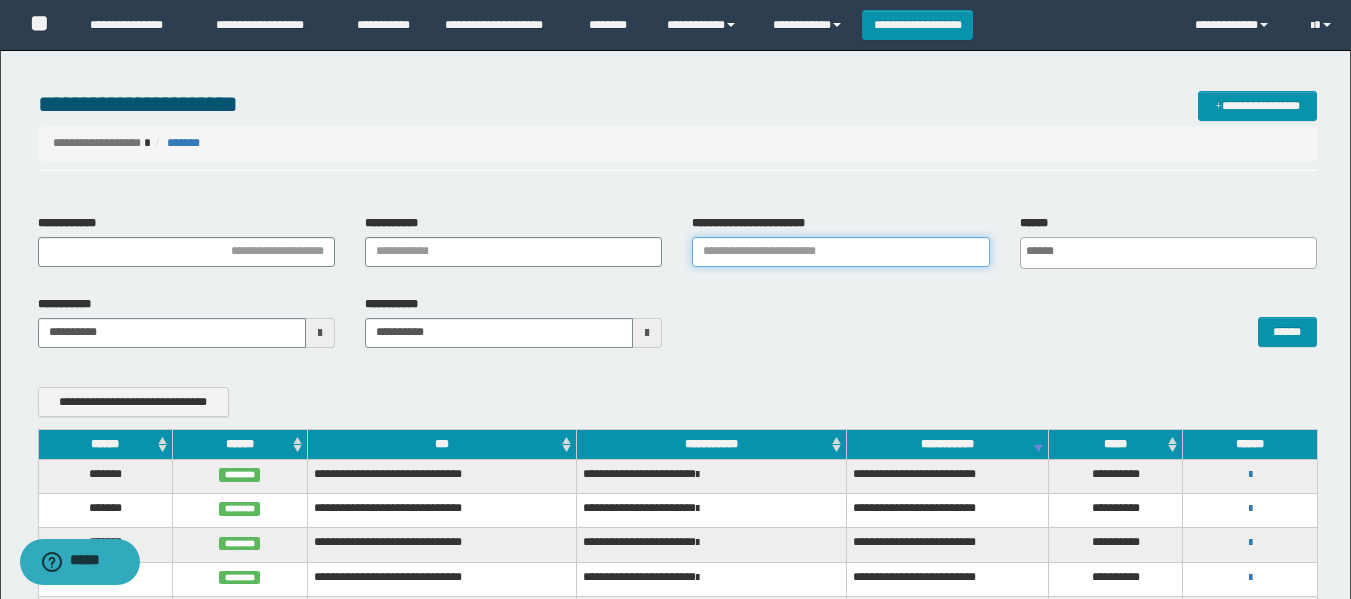 click on "**********" at bounding box center (840, 252) 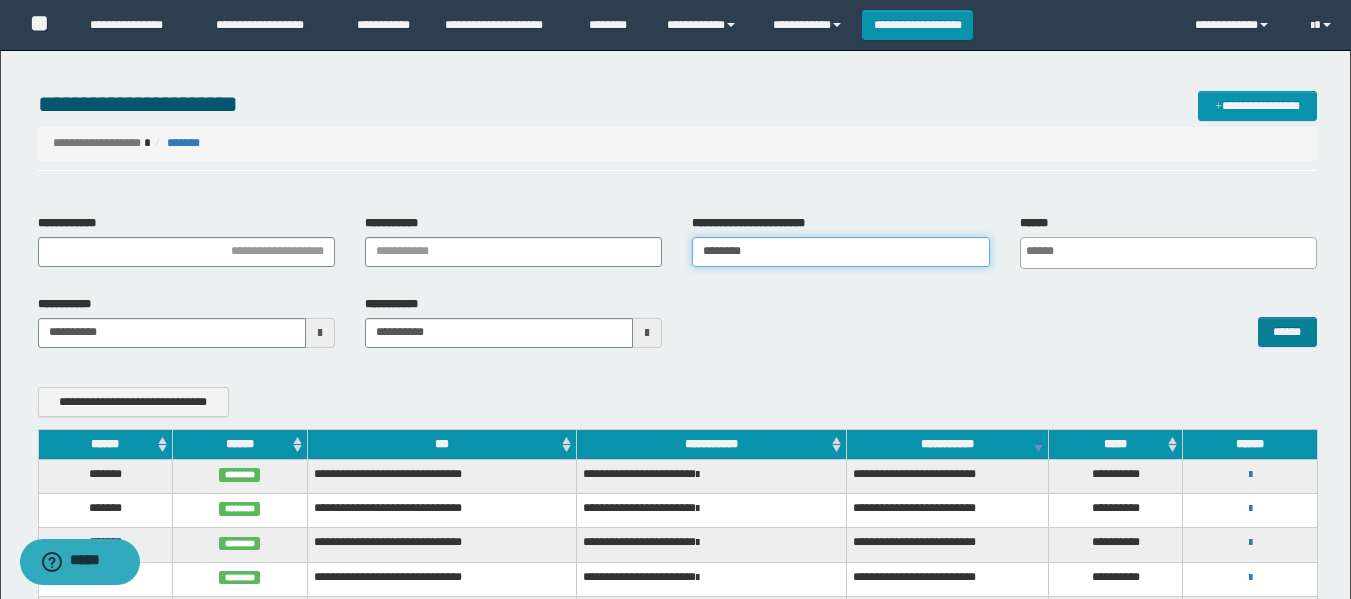 type on "********" 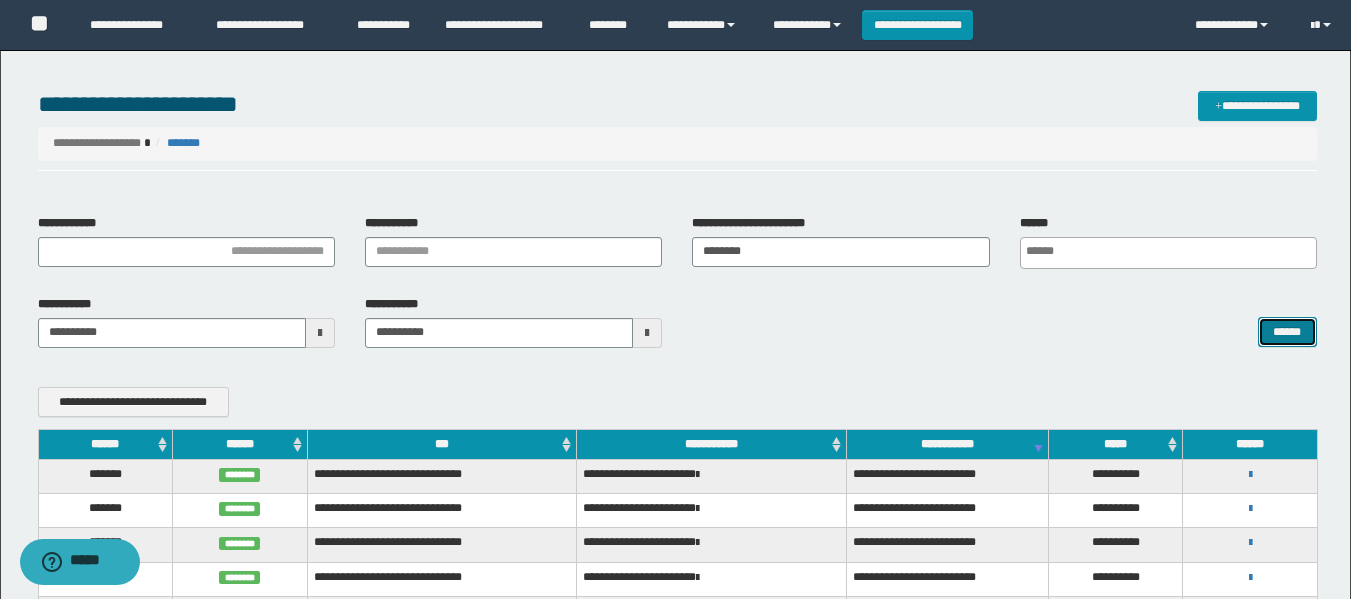 click on "******" at bounding box center [1287, 332] 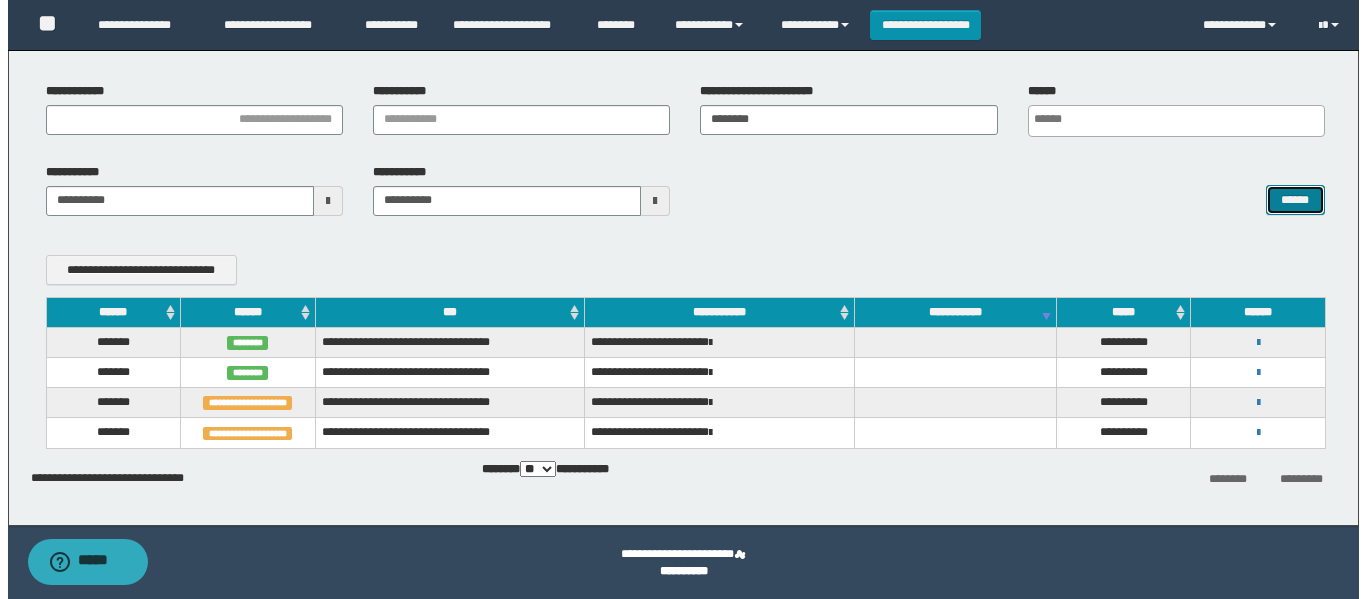 scroll, scrollTop: 133, scrollLeft: 0, axis: vertical 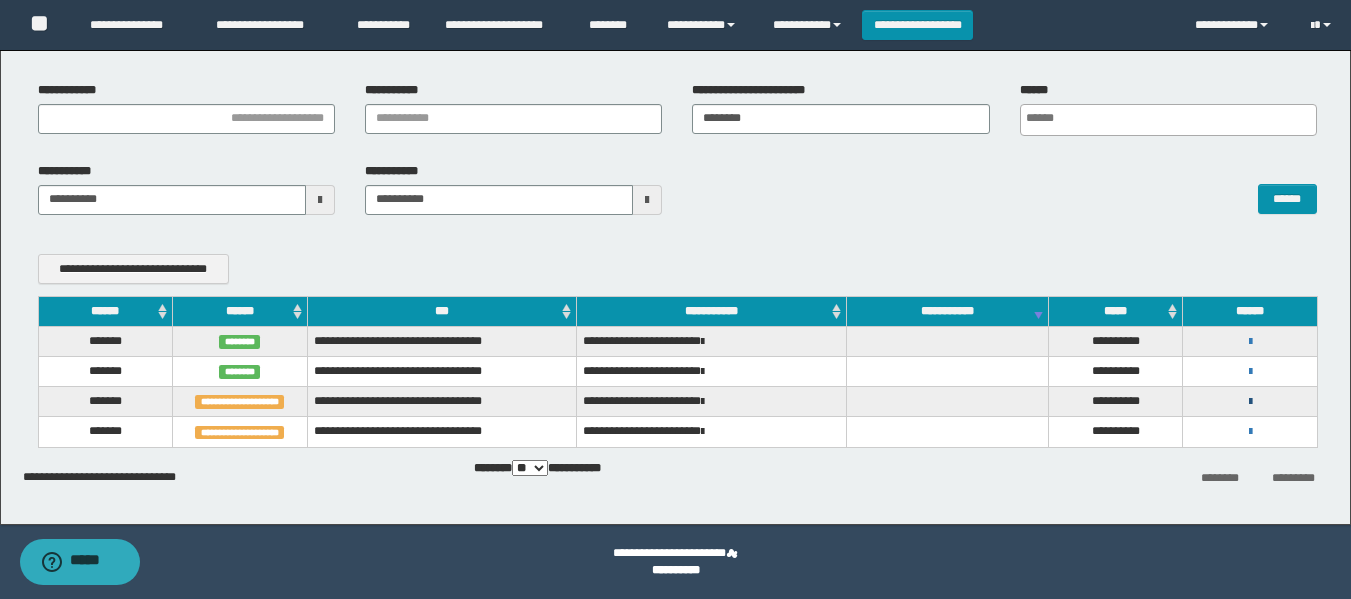 click at bounding box center [1250, 402] 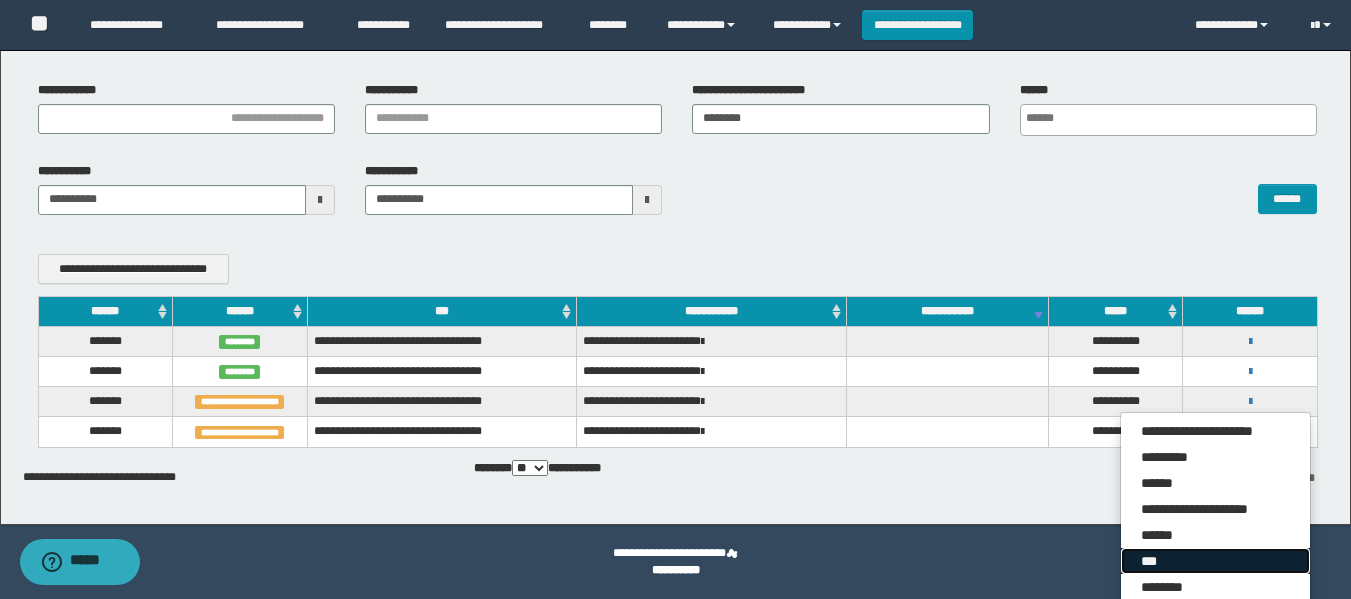 click on "***" at bounding box center [1215, 561] 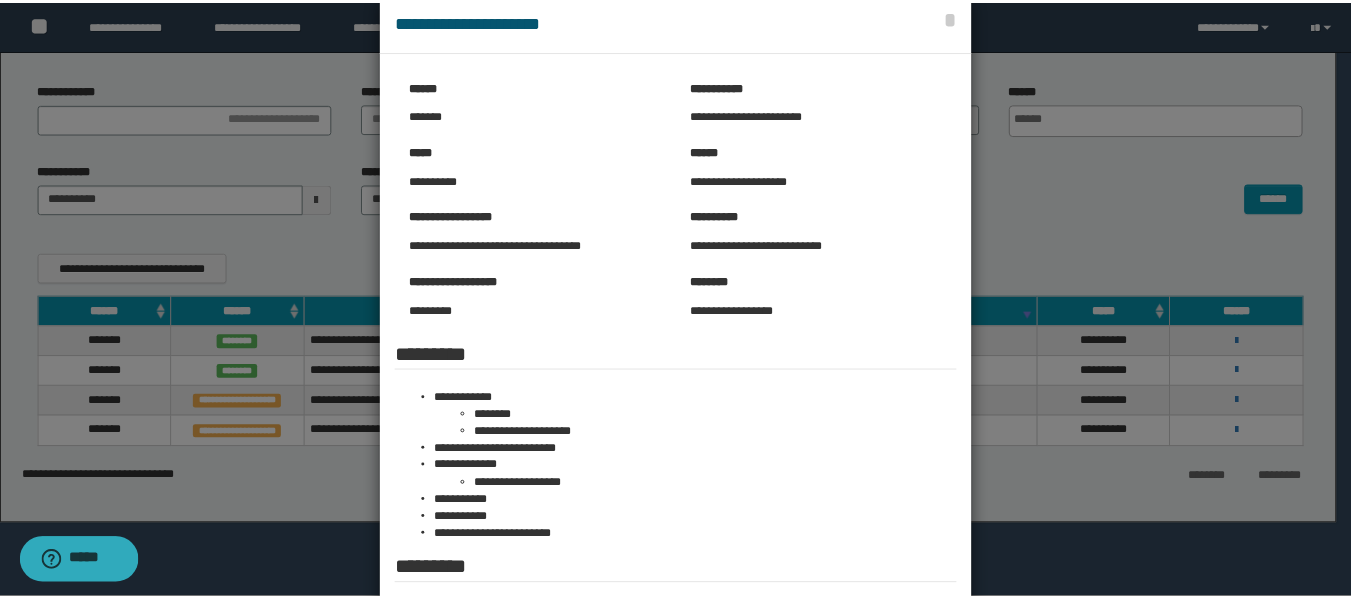 scroll, scrollTop: 0, scrollLeft: 0, axis: both 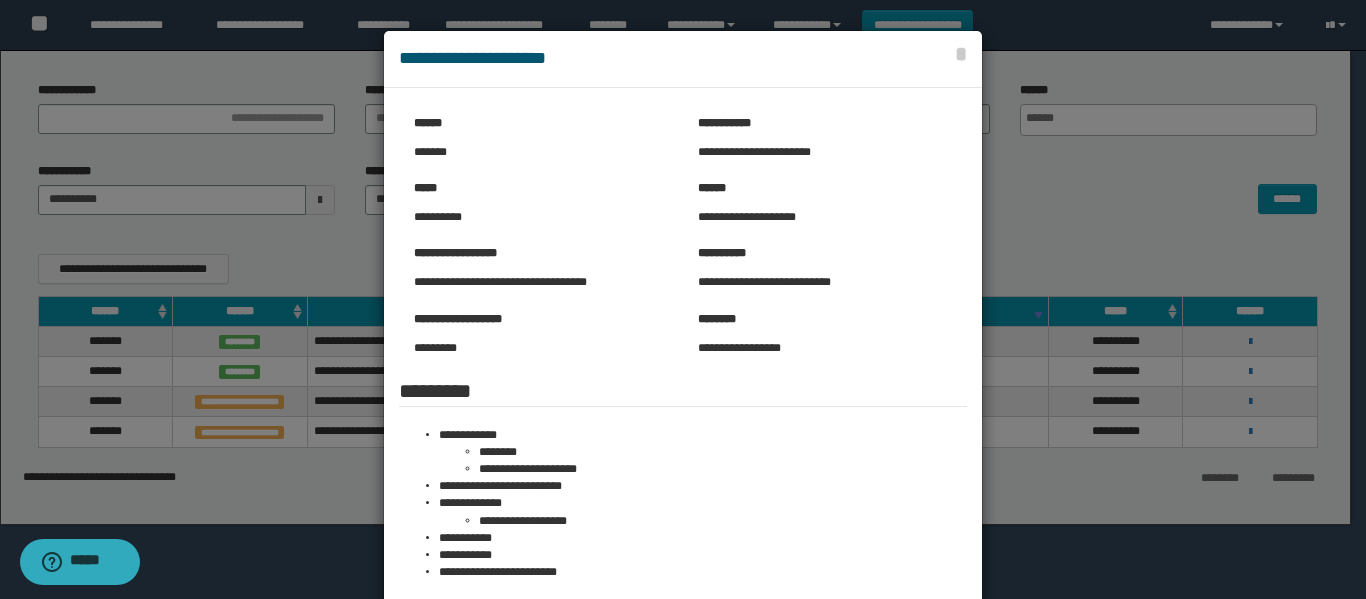 click at bounding box center [683, 465] 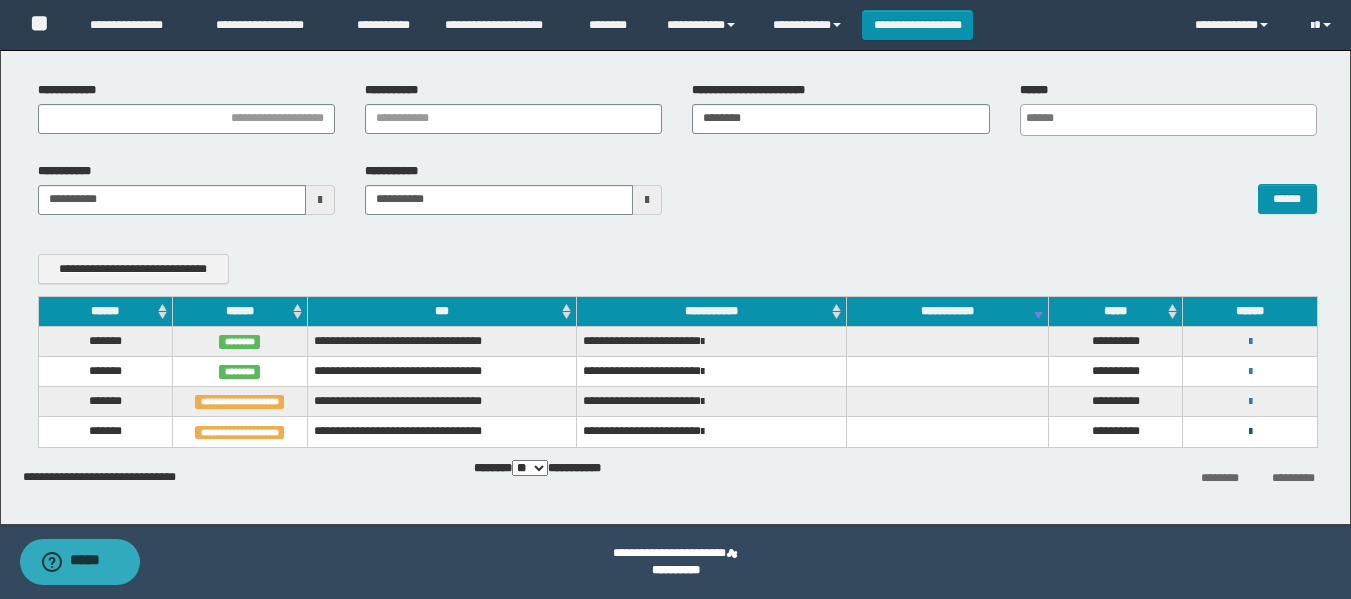 click at bounding box center (1250, 432) 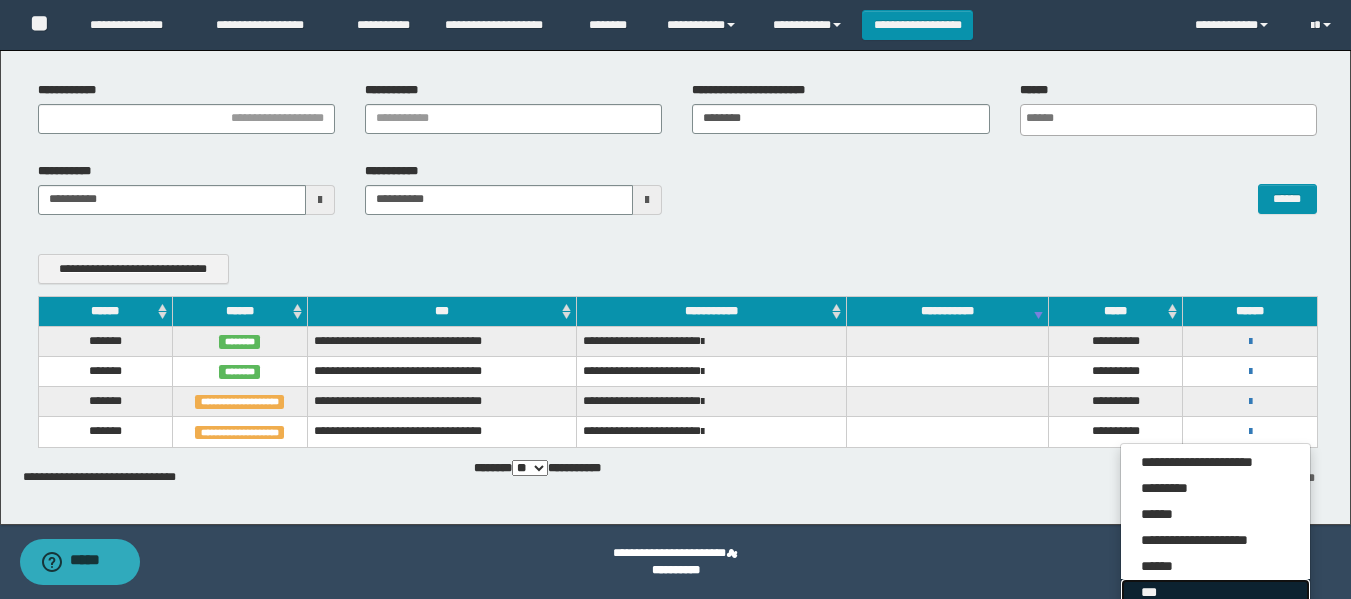 click on "***" at bounding box center (1215, 592) 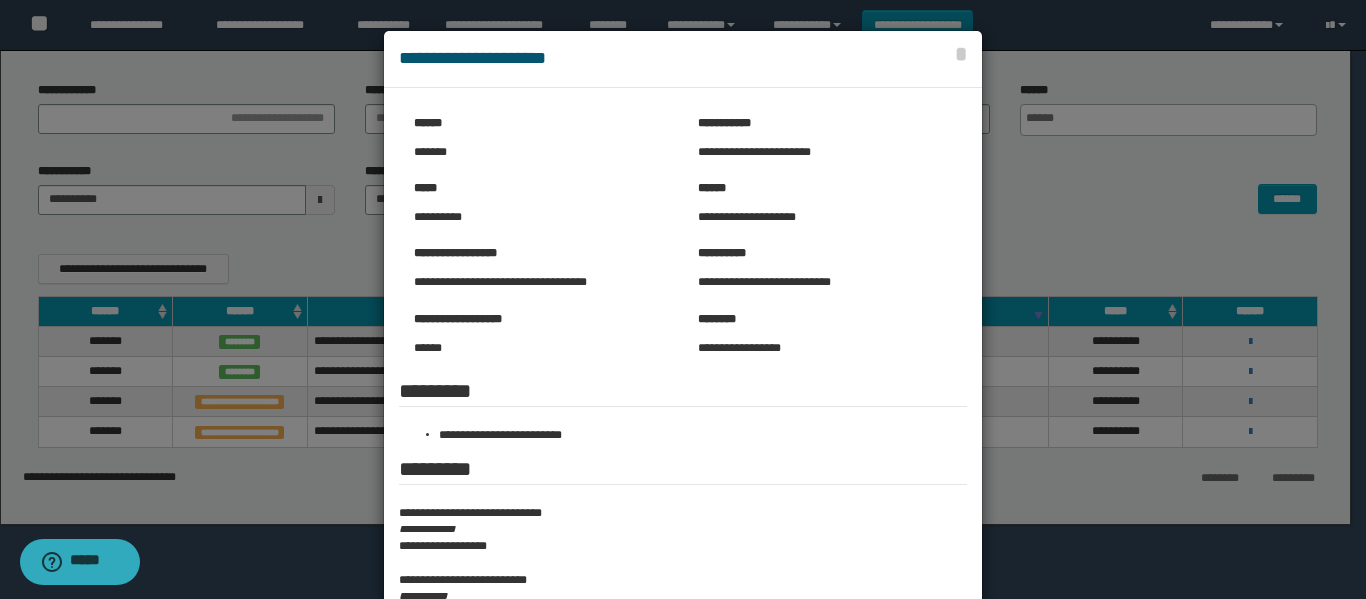 click at bounding box center (683, 383) 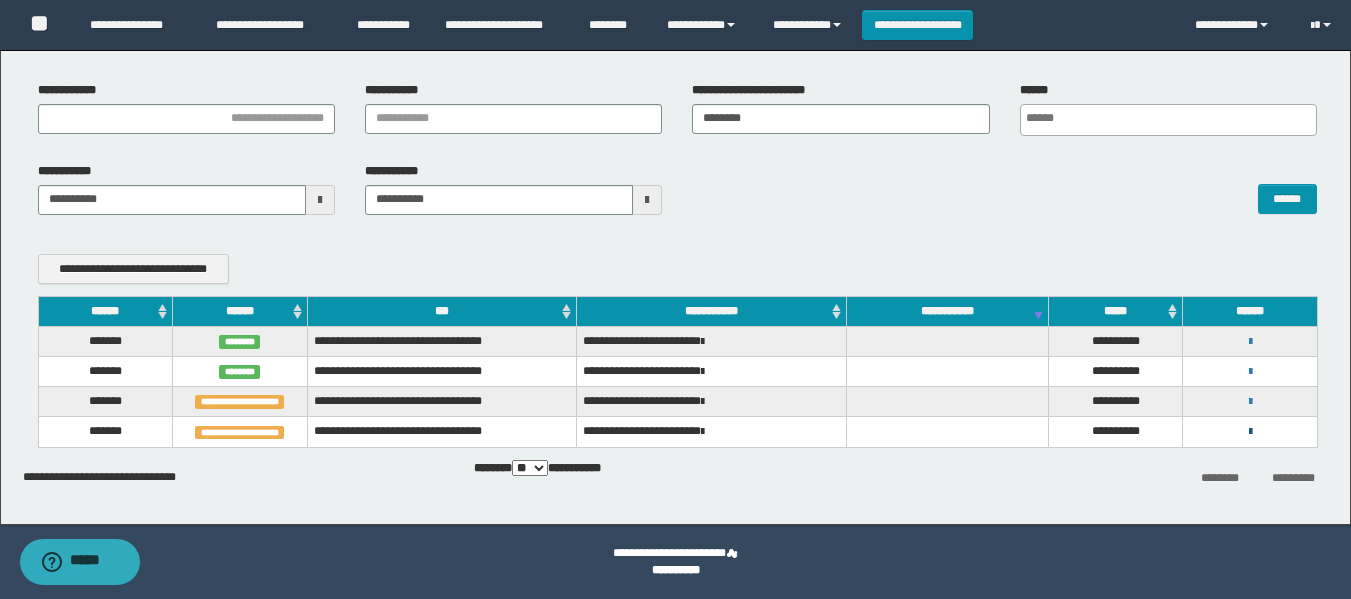 click at bounding box center (1250, 432) 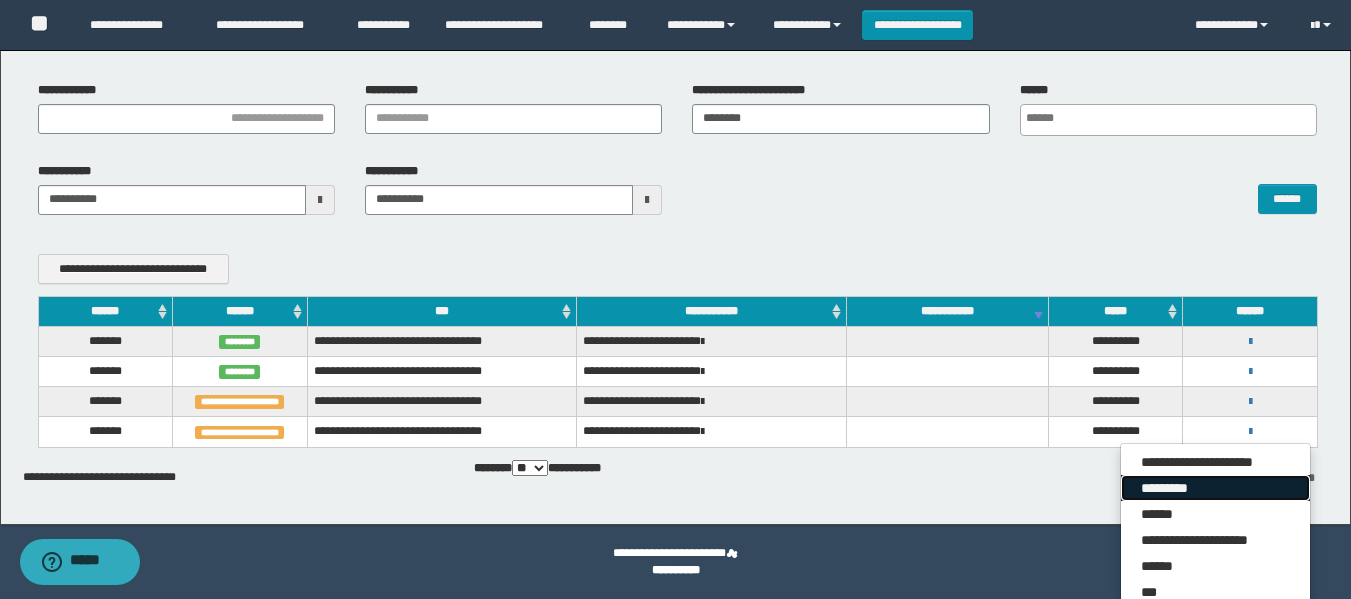 click on "*********" at bounding box center [1215, 488] 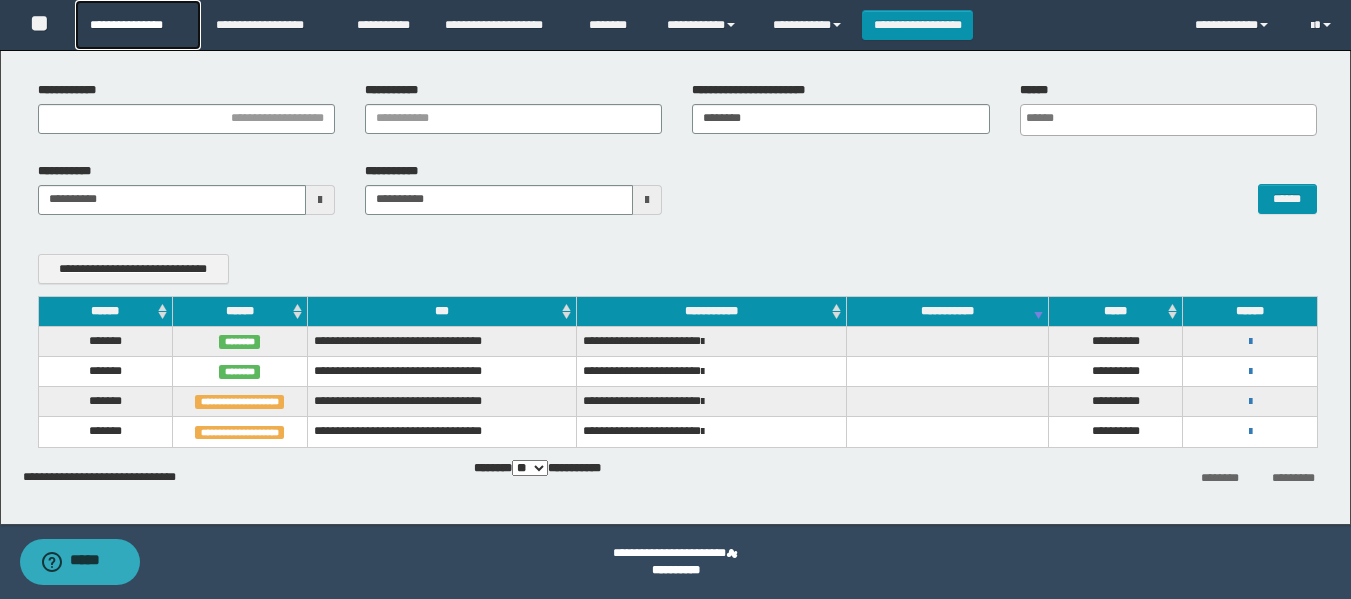 click on "**********" at bounding box center (137, 25) 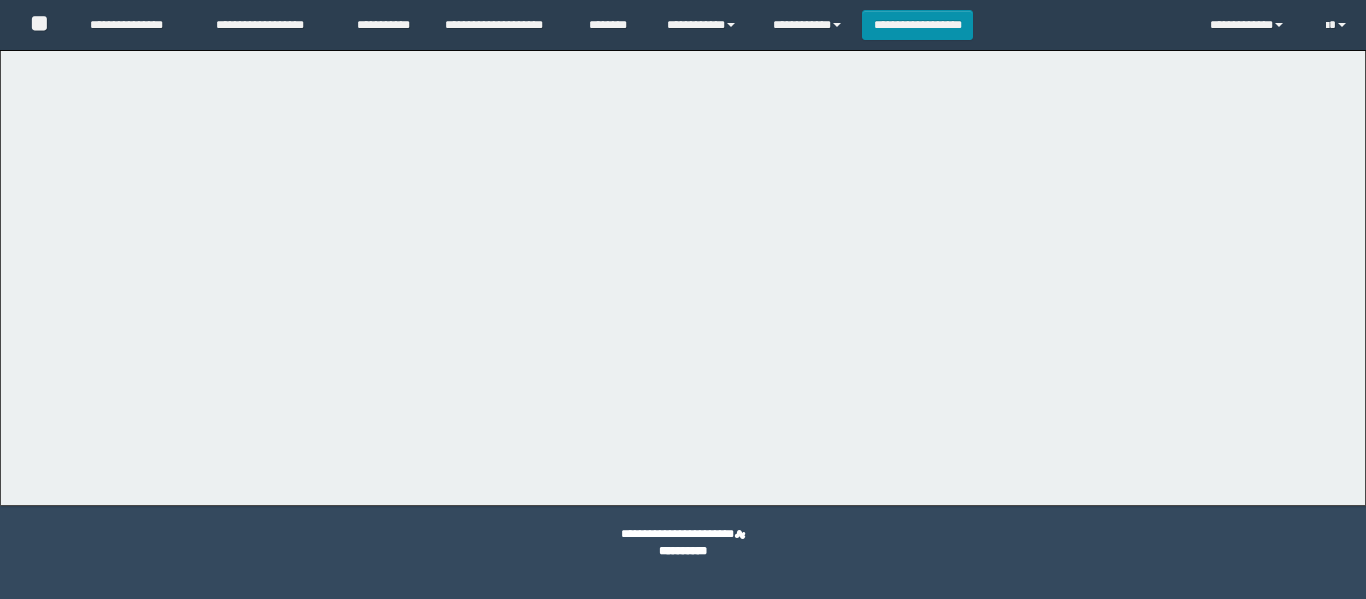 scroll, scrollTop: 0, scrollLeft: 0, axis: both 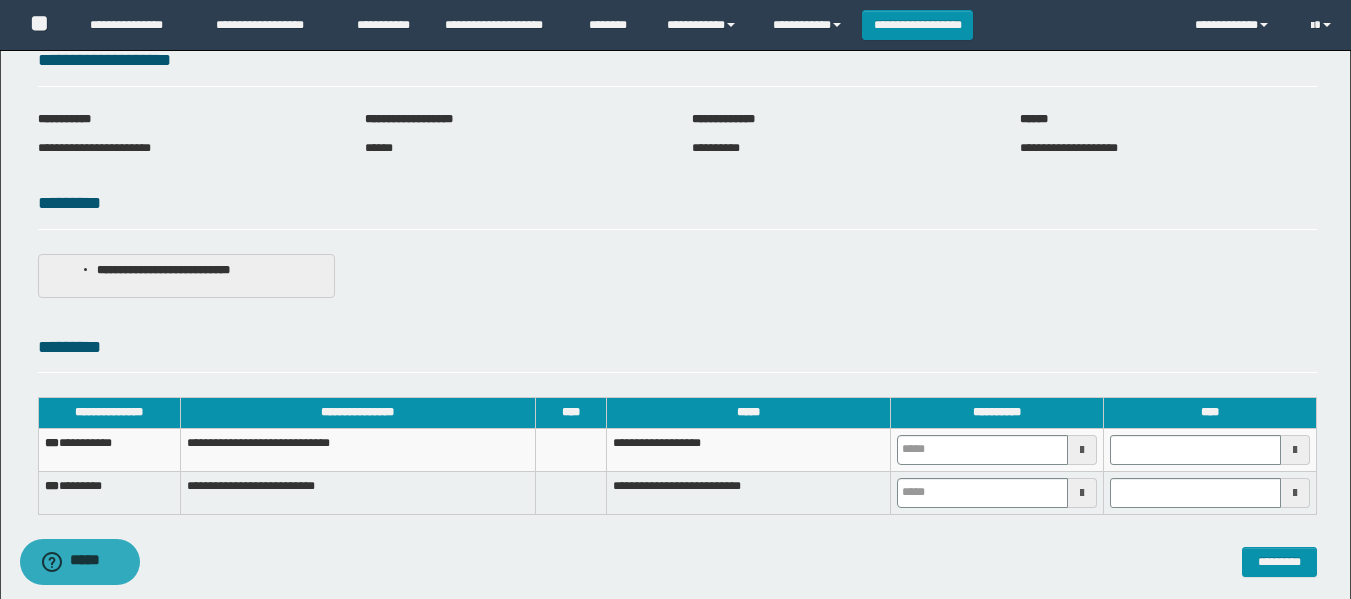click on "**********" at bounding box center [996, 413] 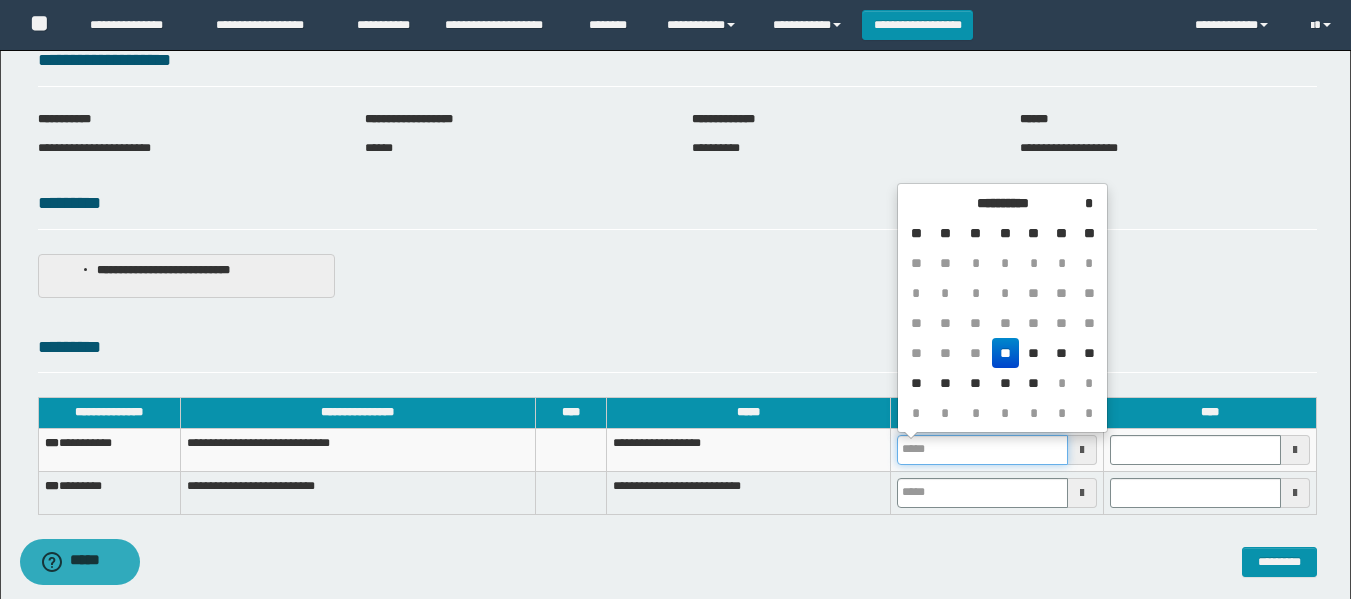 click at bounding box center [982, 450] 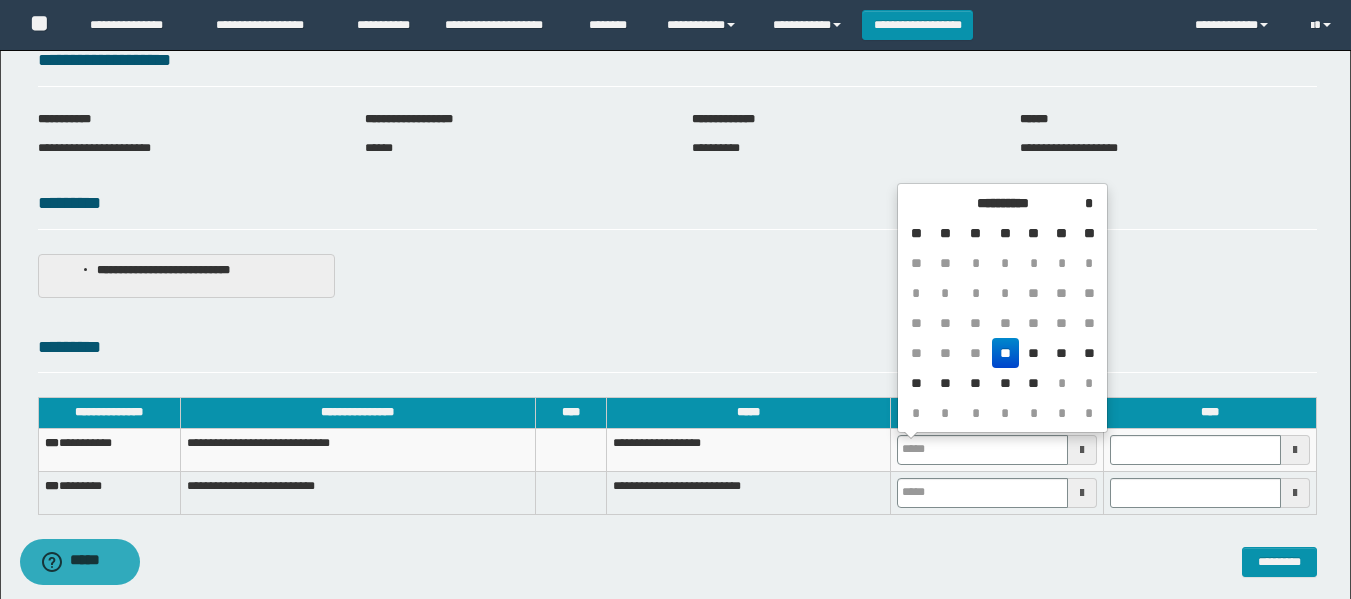 click on "**" at bounding box center (1006, 353) 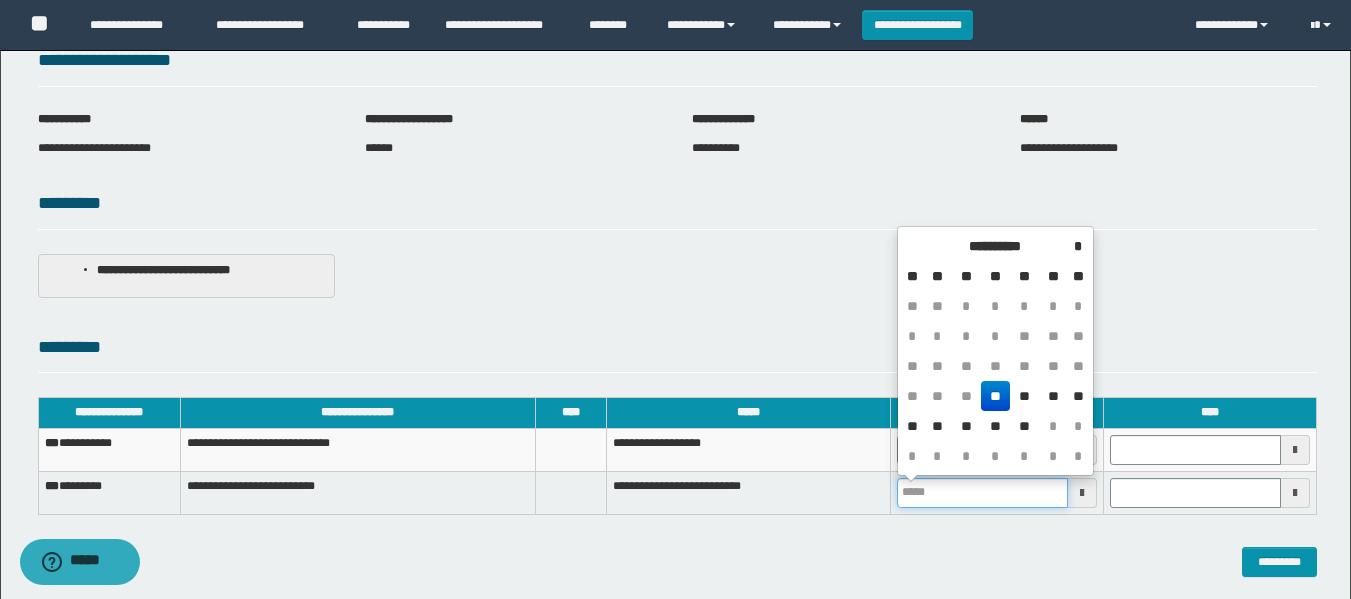 click at bounding box center [982, 493] 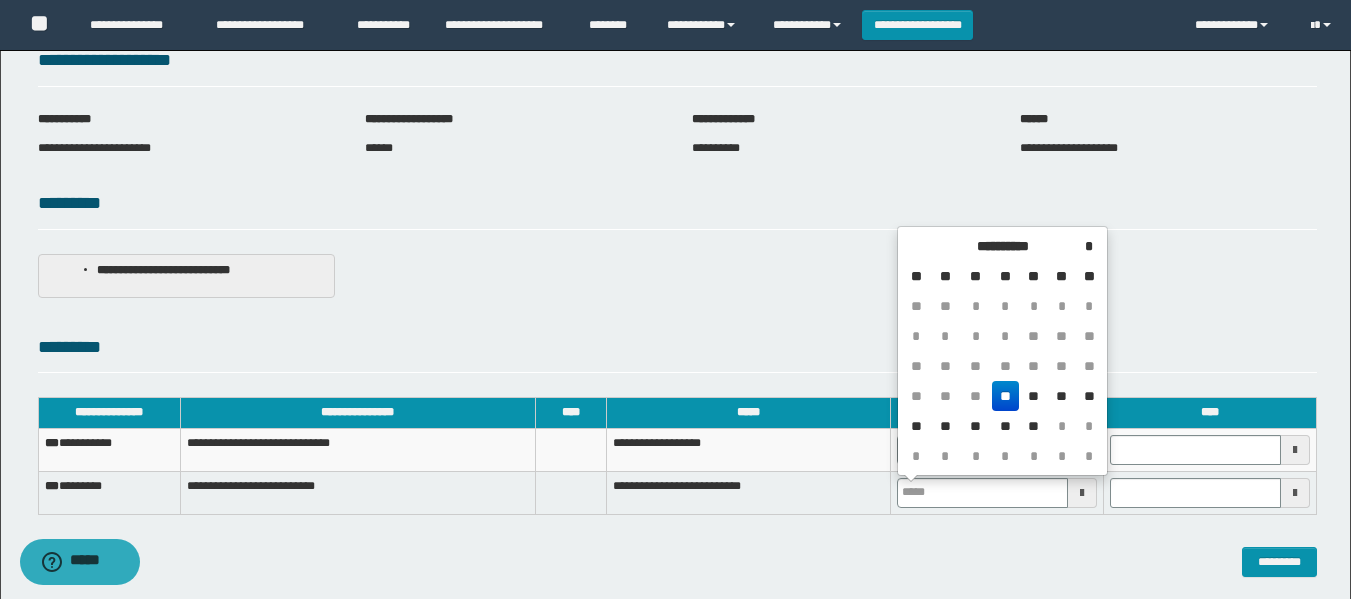 click on "**" at bounding box center (1006, 396) 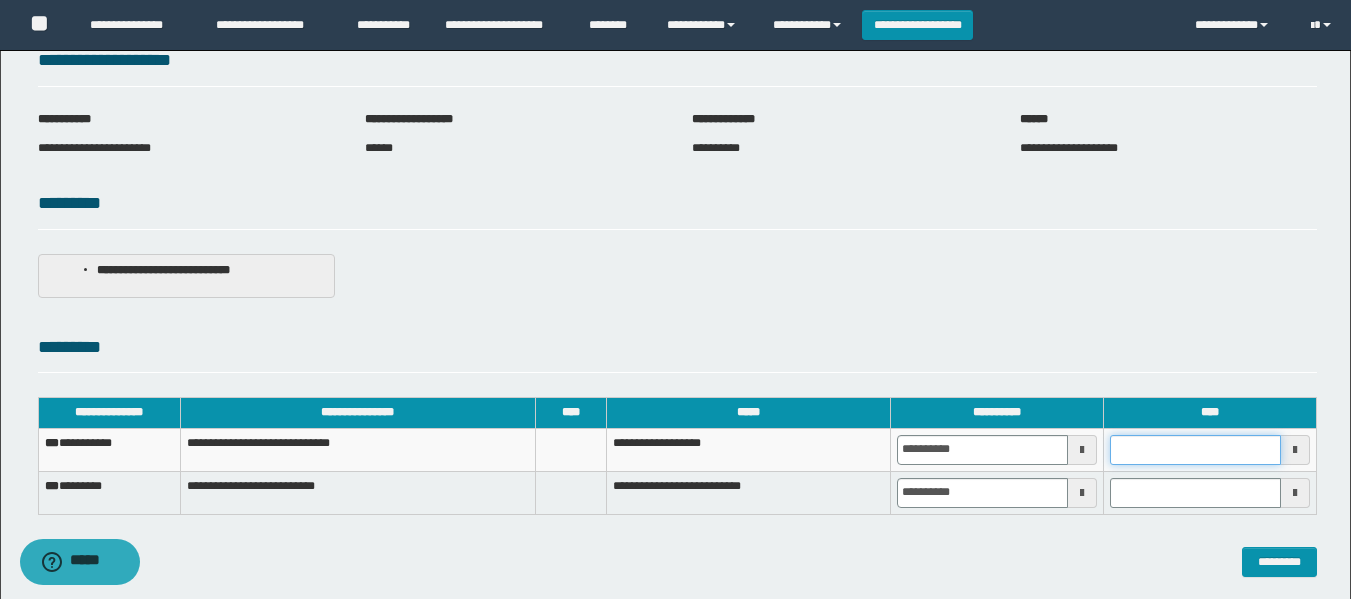 click at bounding box center (1195, 450) 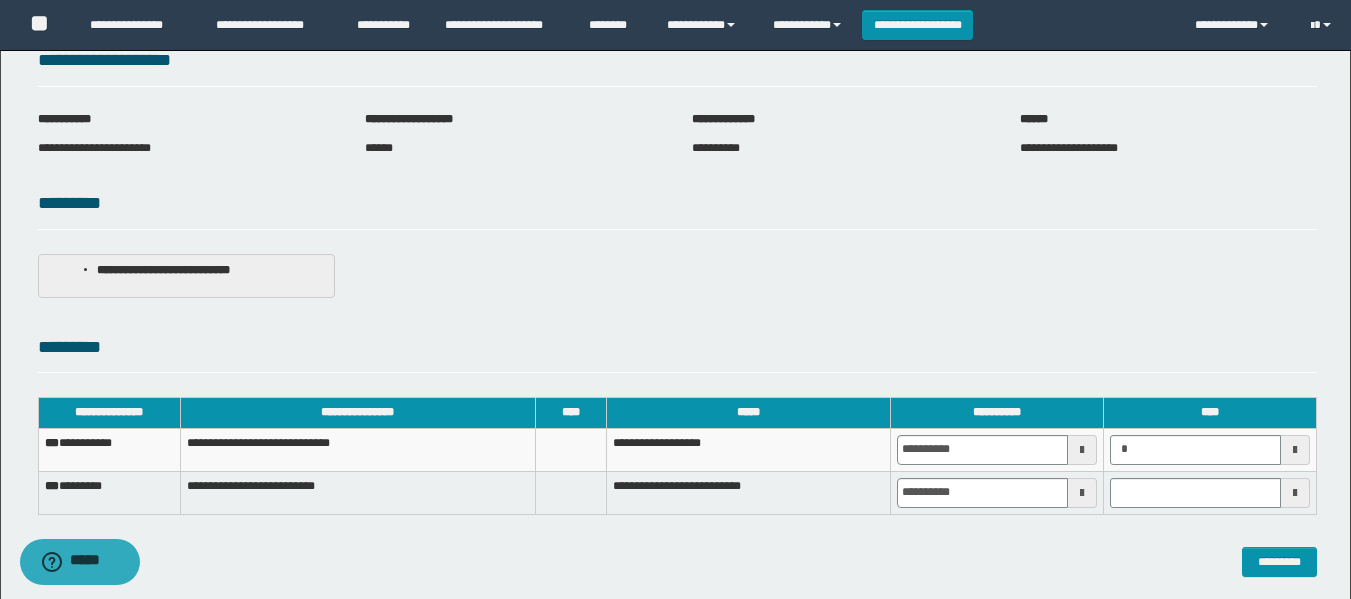 type on "*******" 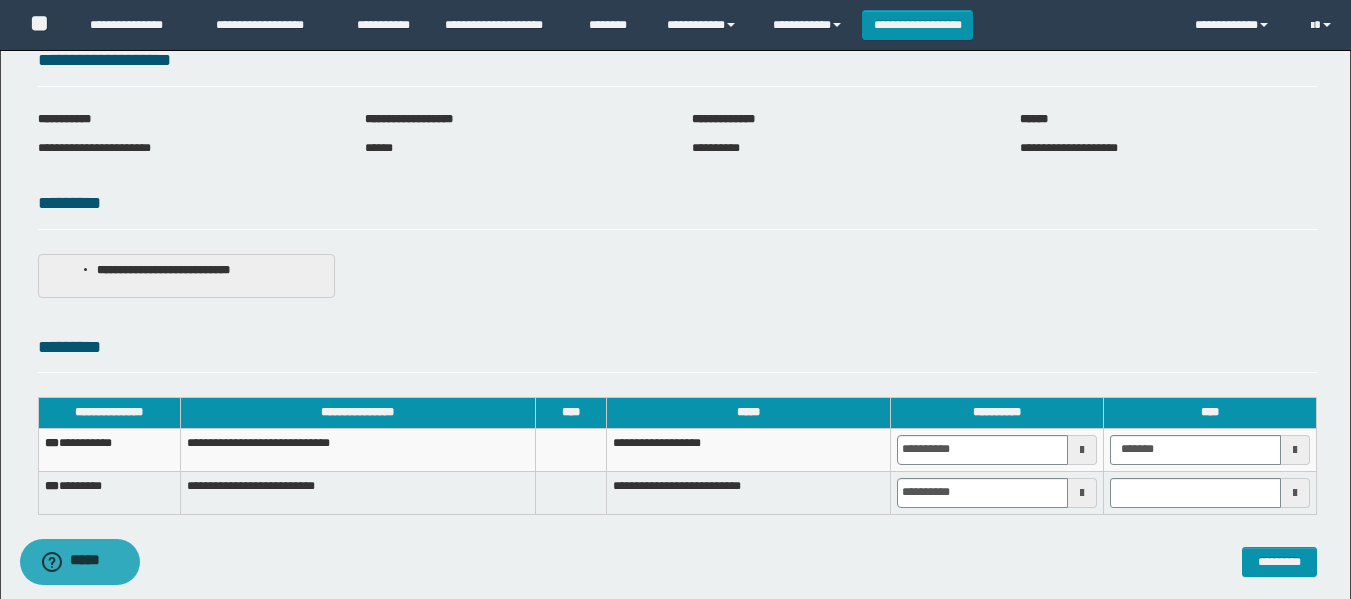 click on "*********" at bounding box center [677, 353] 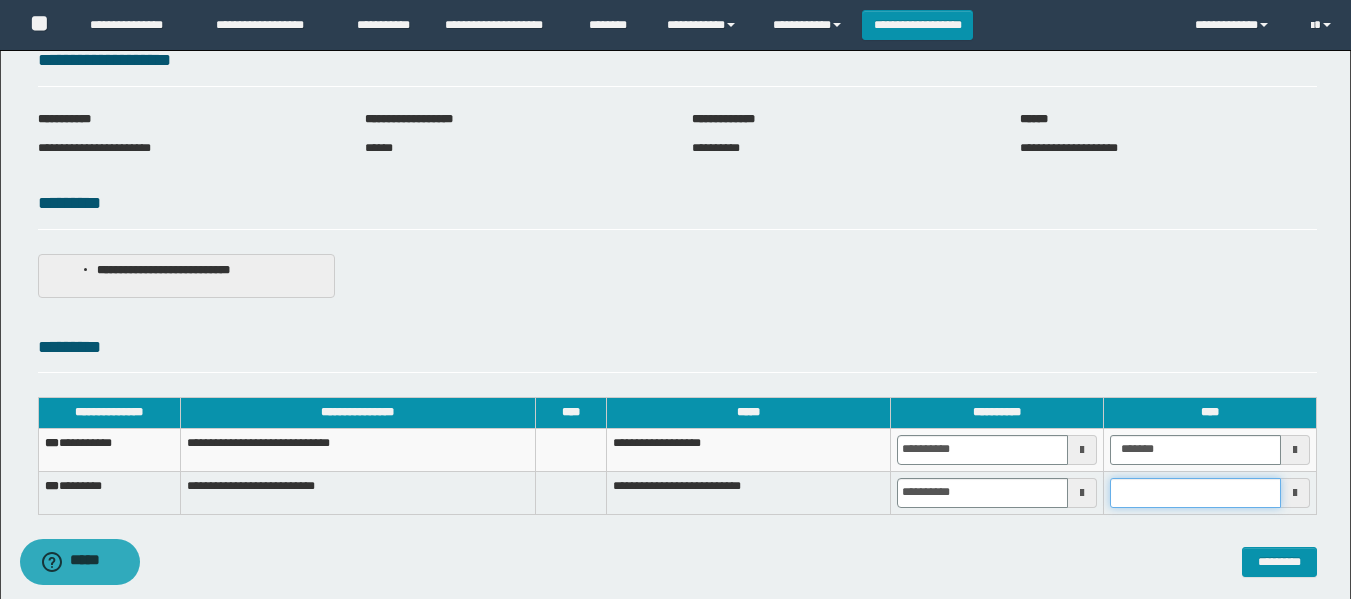 click at bounding box center (1195, 493) 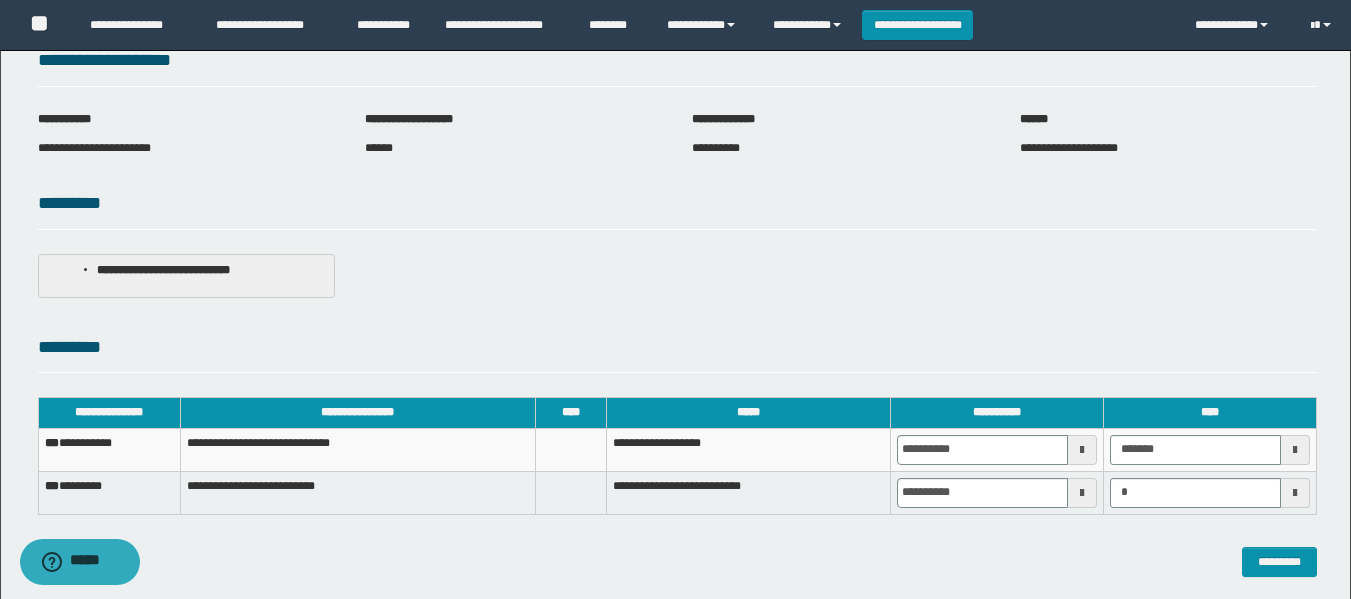type on "*******" 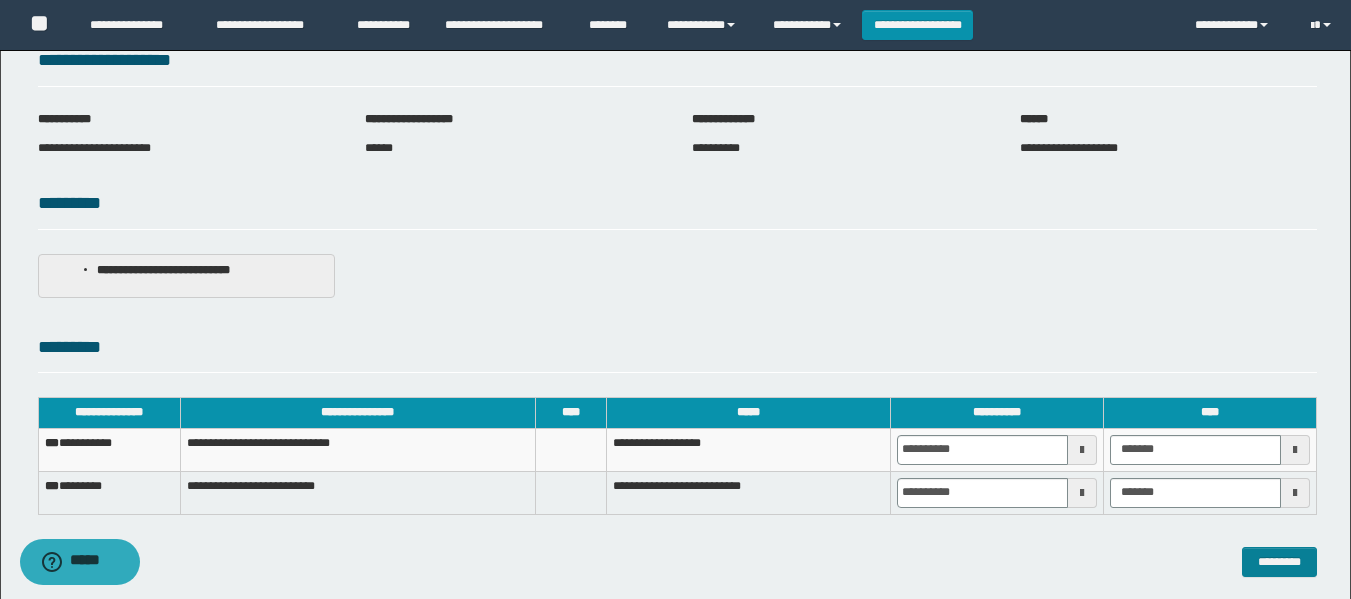 drag, startPoint x: 1187, startPoint y: 549, endPoint x: 1243, endPoint y: 556, distance: 56.435802 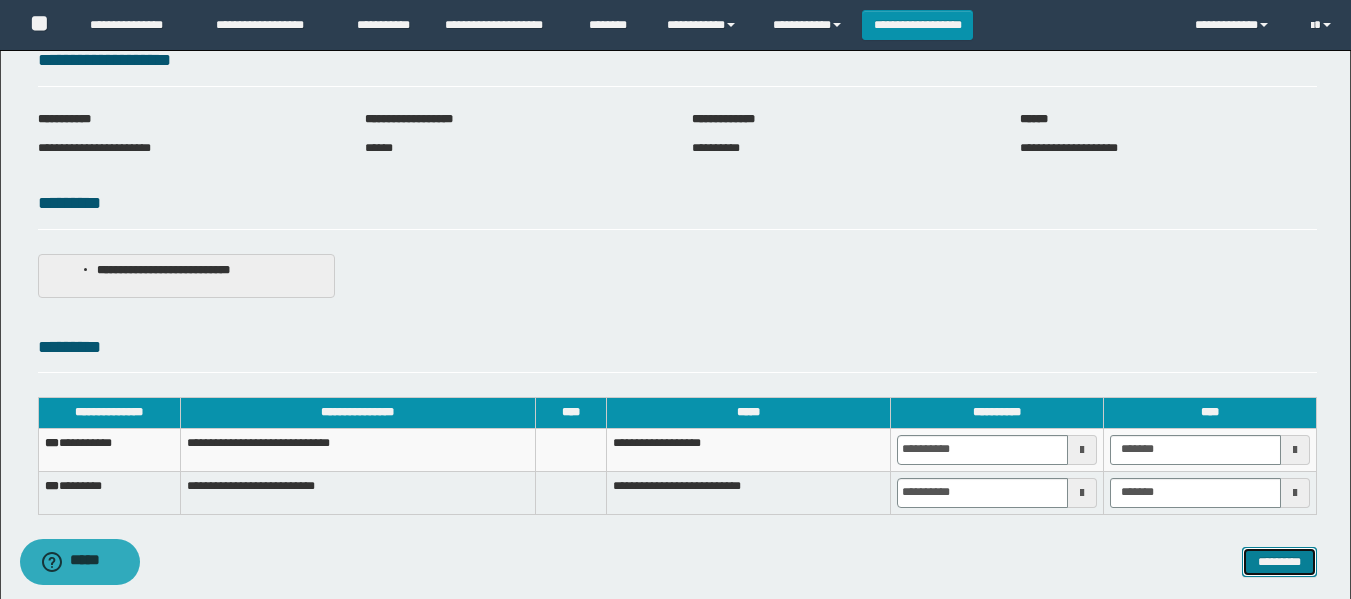 click on "*********" at bounding box center [1279, 562] 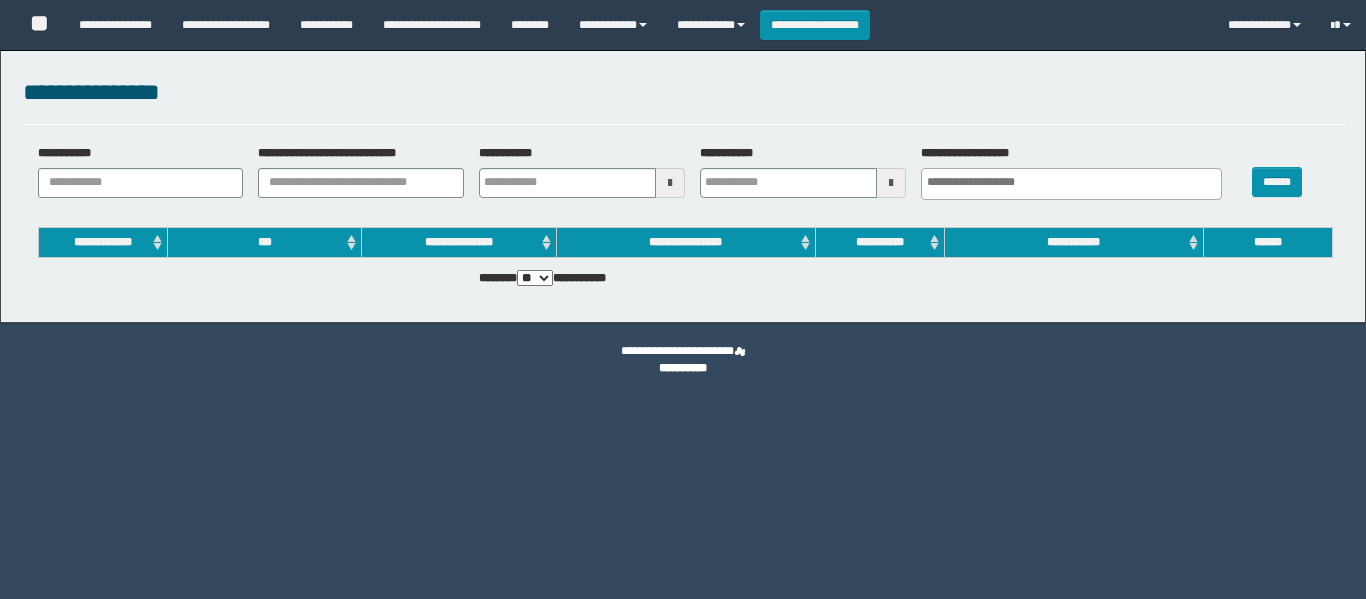 select 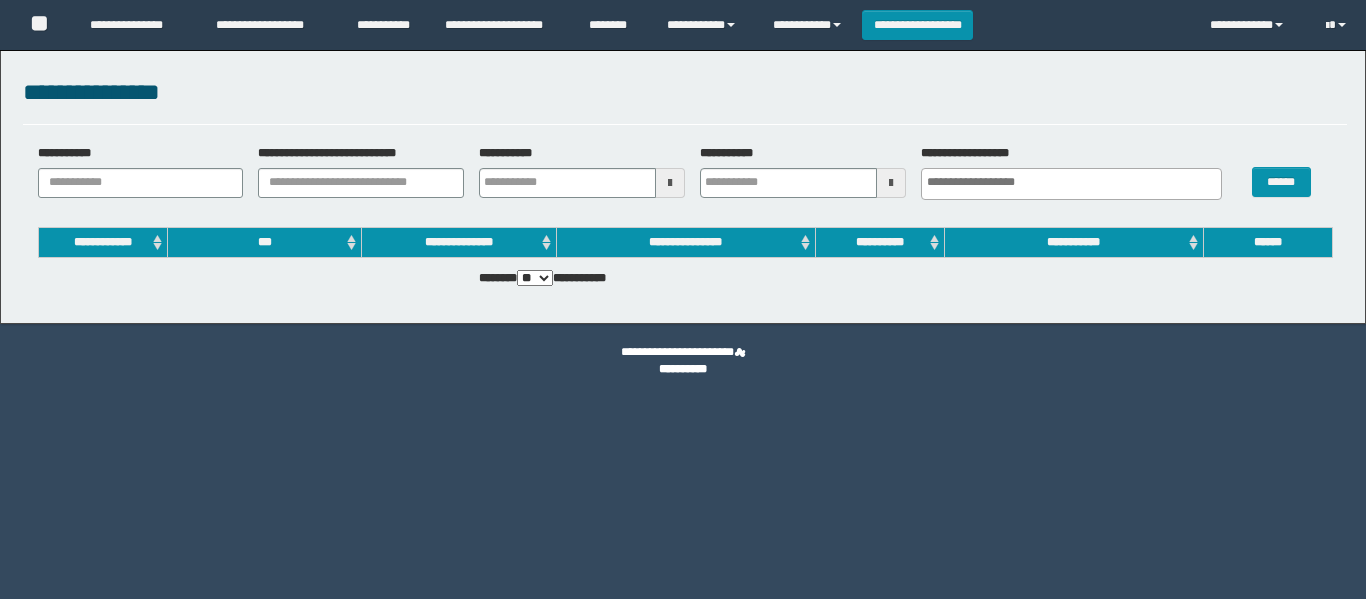 scroll, scrollTop: 0, scrollLeft: 0, axis: both 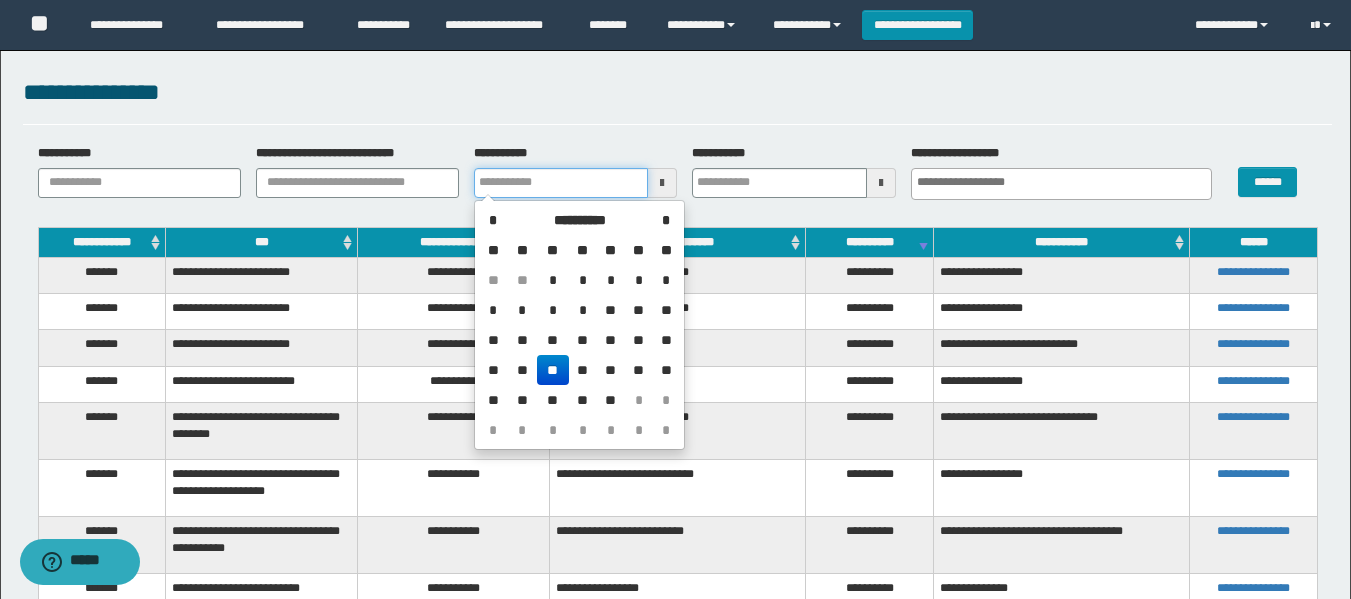 click on "**********" at bounding box center (561, 183) 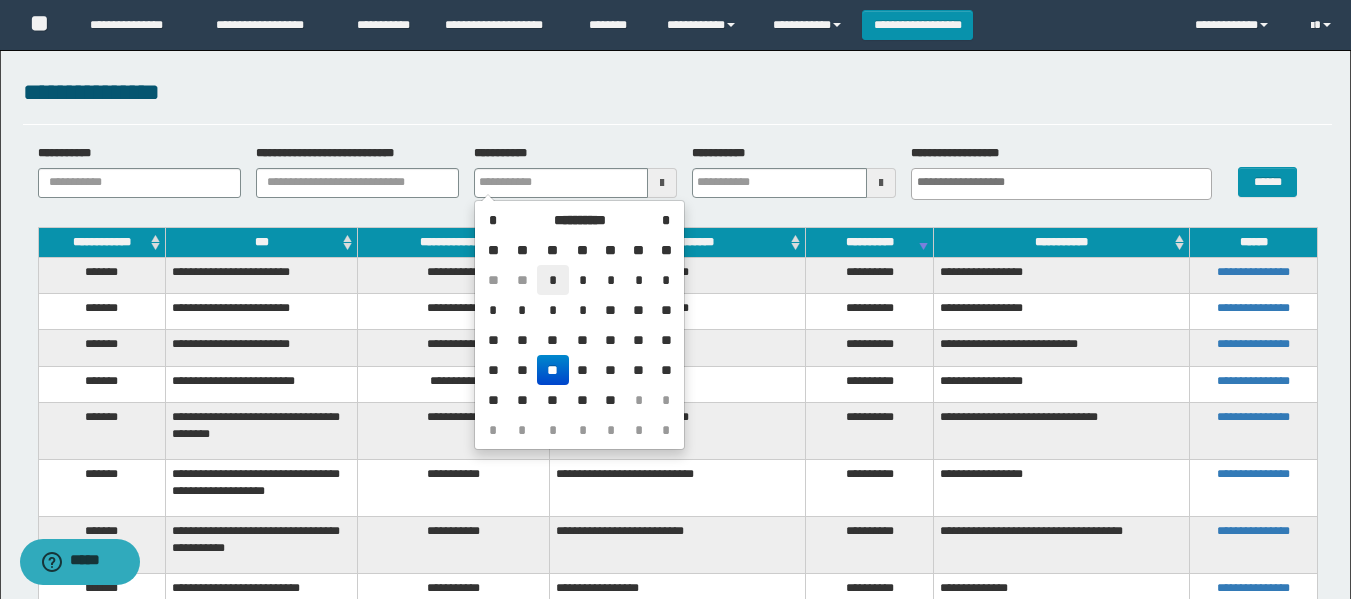 click on "*" at bounding box center [553, 280] 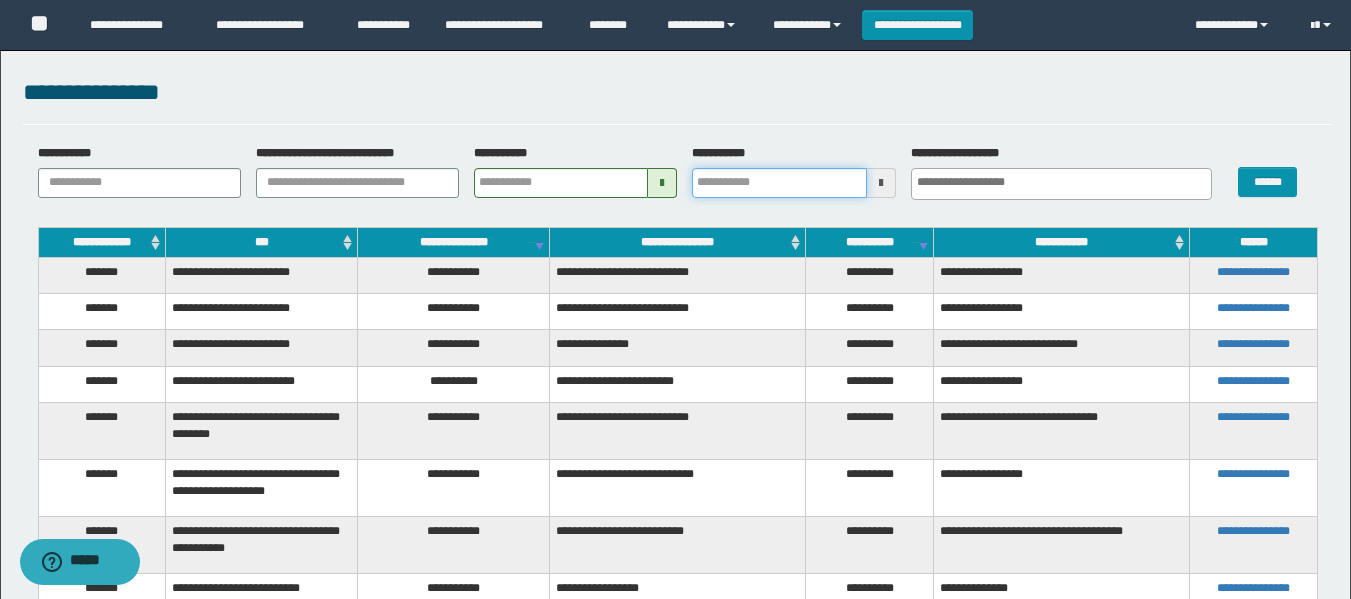 click on "**********" at bounding box center [779, 183] 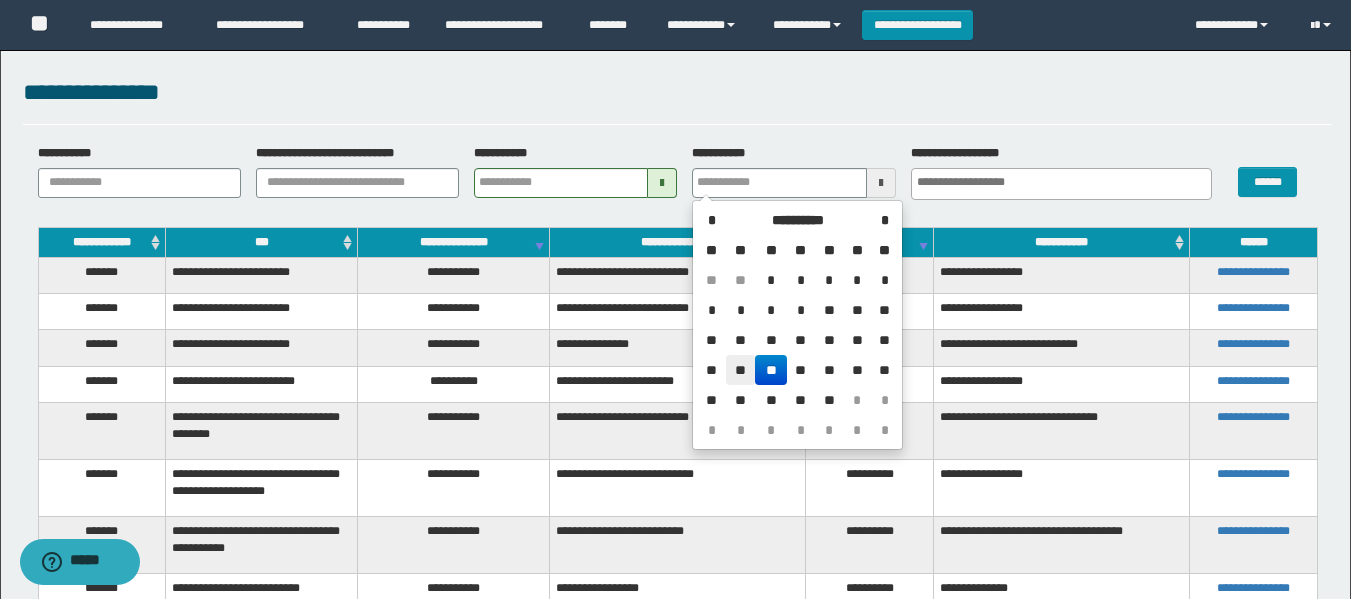 click on "**" at bounding box center (740, 370) 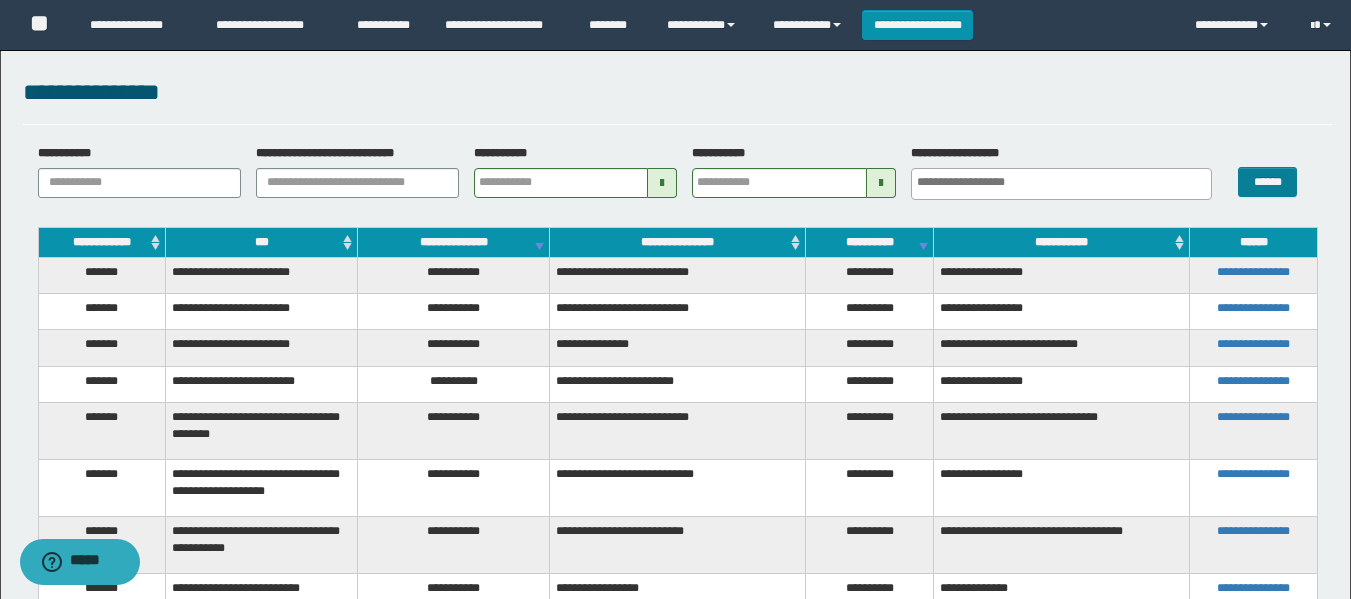 drag, startPoint x: 1236, startPoint y: 191, endPoint x: 1250, endPoint y: 175, distance: 21.260292 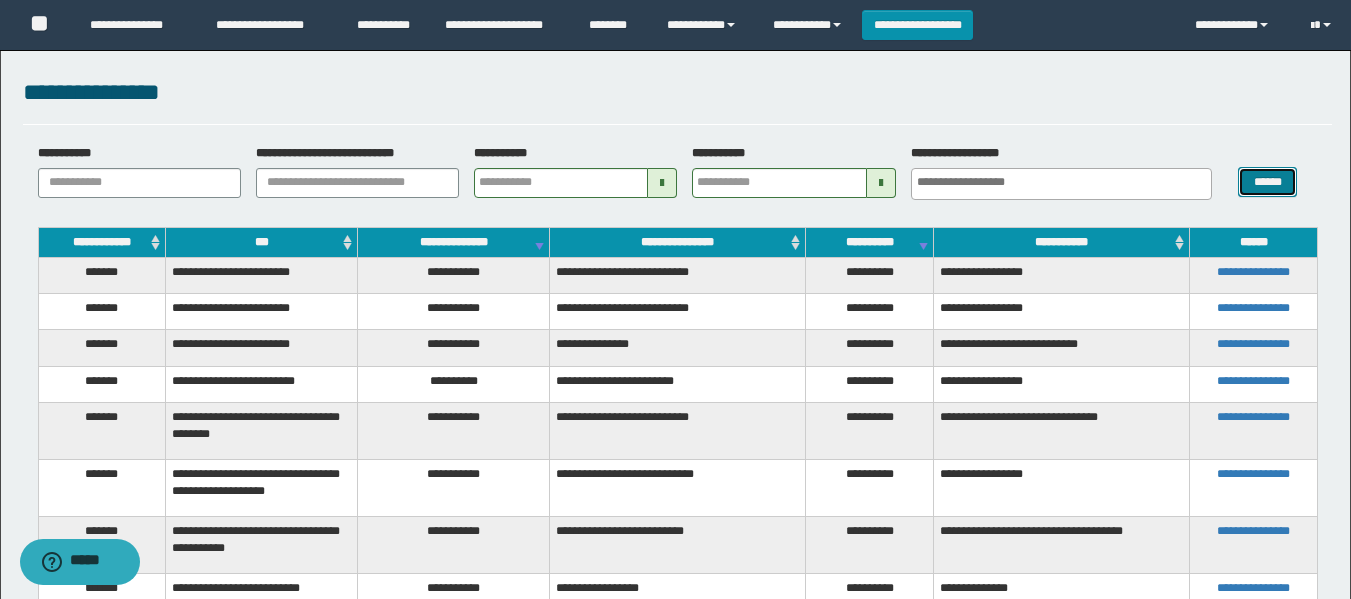 click on "******" at bounding box center (1267, 182) 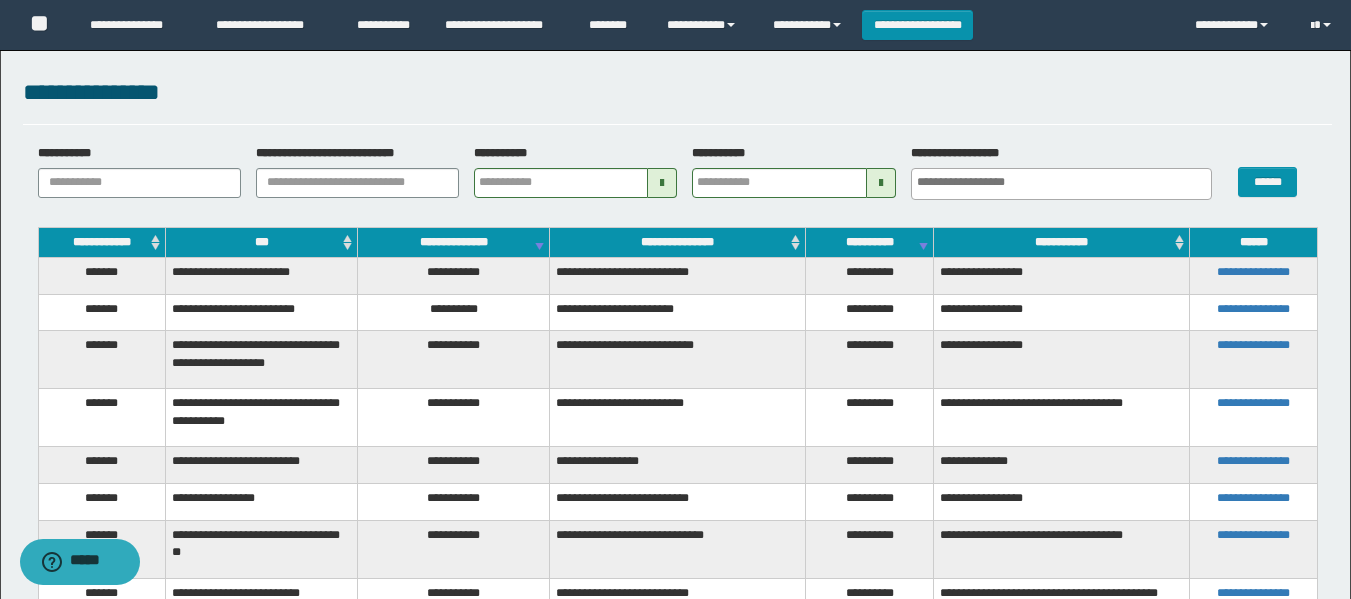 click on "**********" at bounding box center [262, 275] 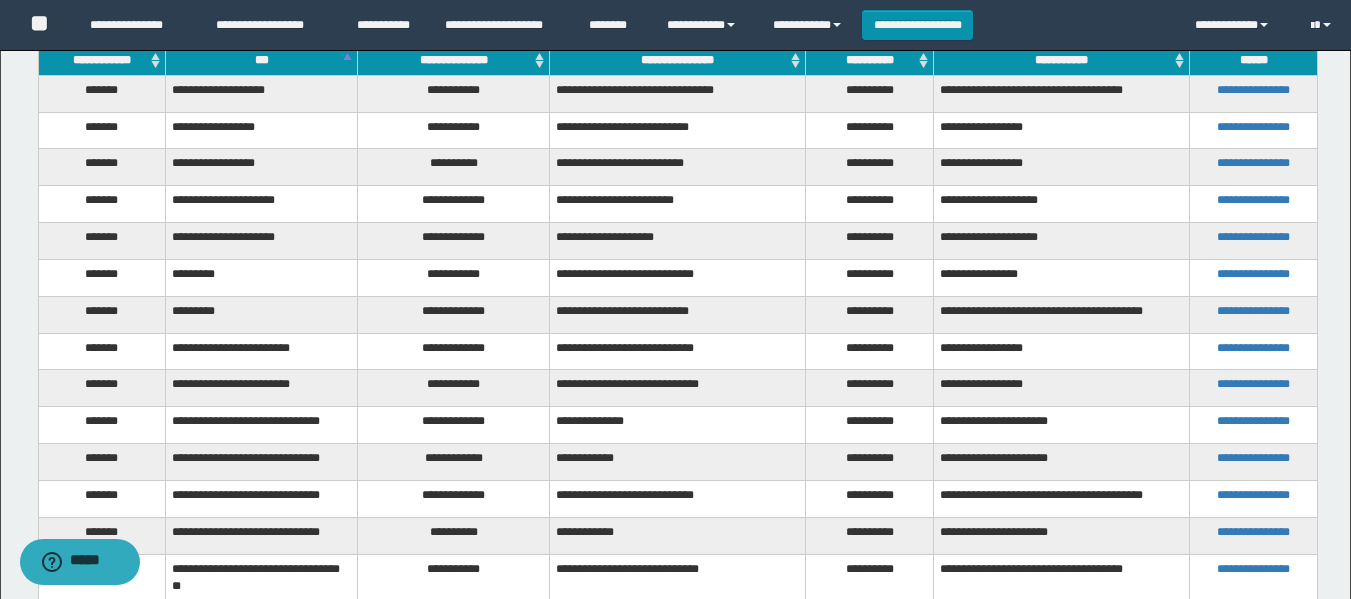 scroll, scrollTop: 200, scrollLeft: 0, axis: vertical 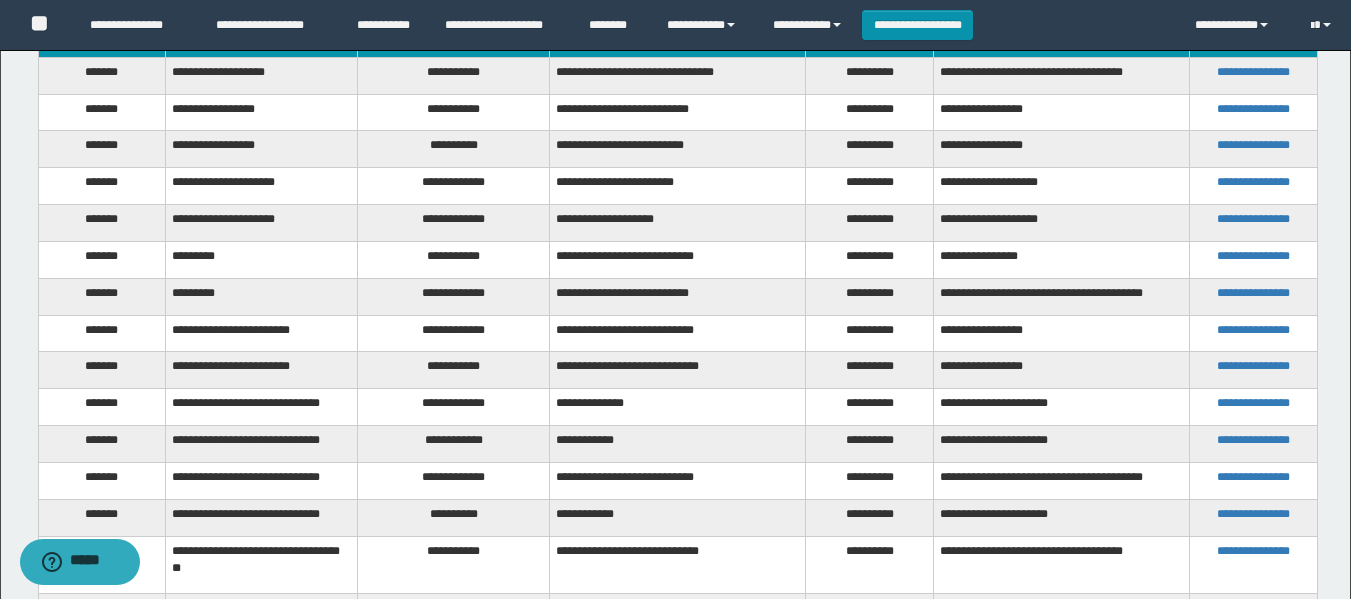 click on "**********" at bounding box center (454, 112) 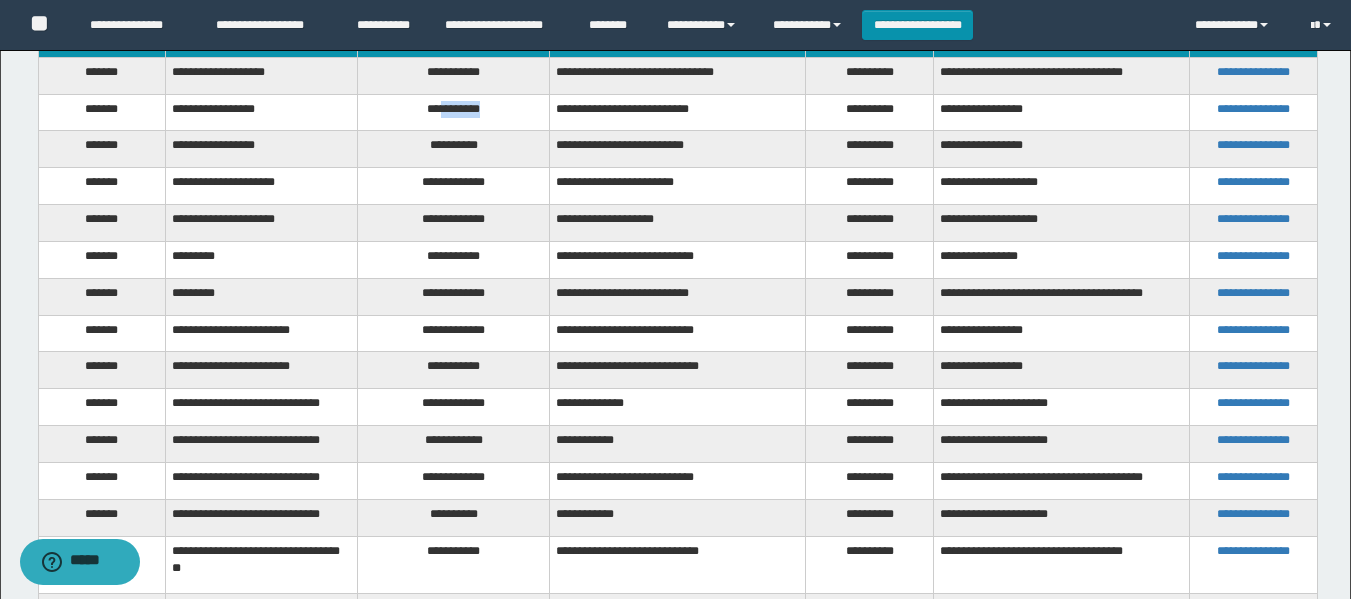 click on "**********" at bounding box center [454, 112] 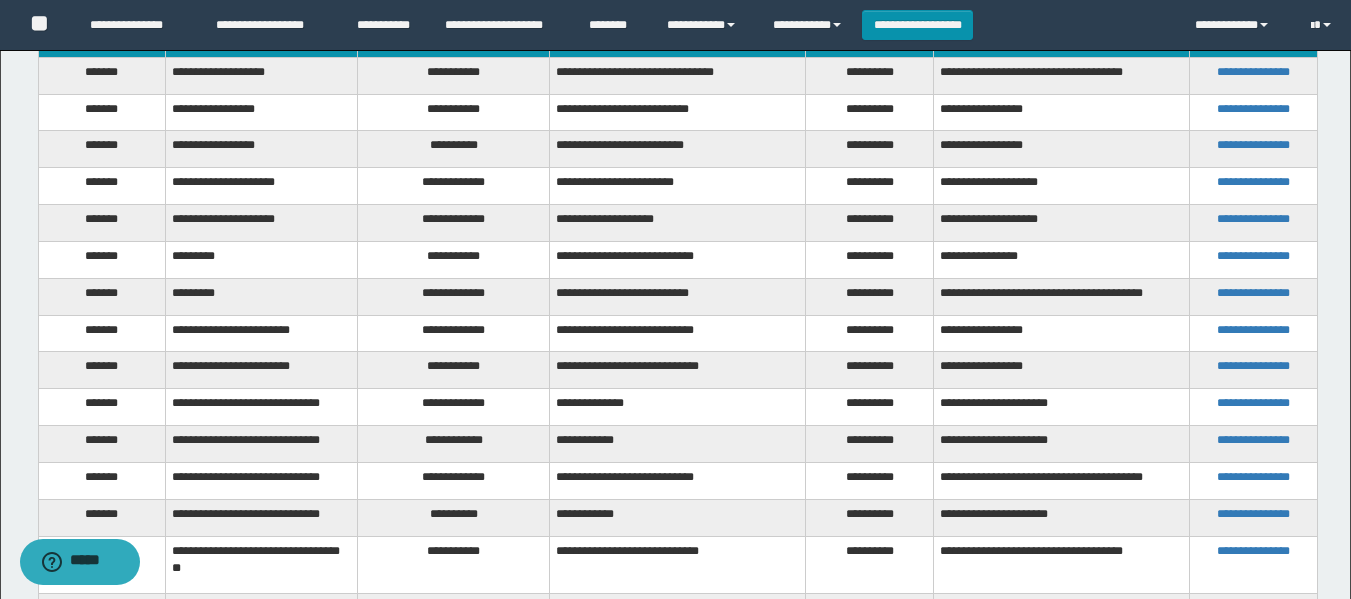 click on "**********" at bounding box center (454, 149) 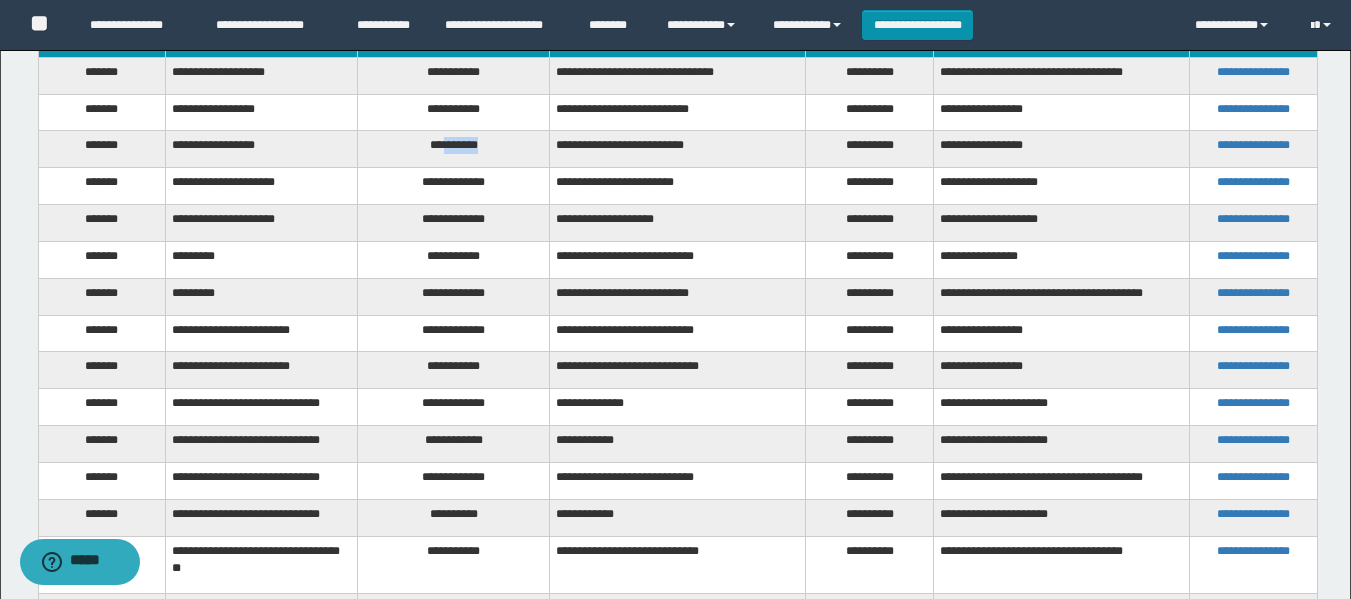 click on "**********" at bounding box center (454, 149) 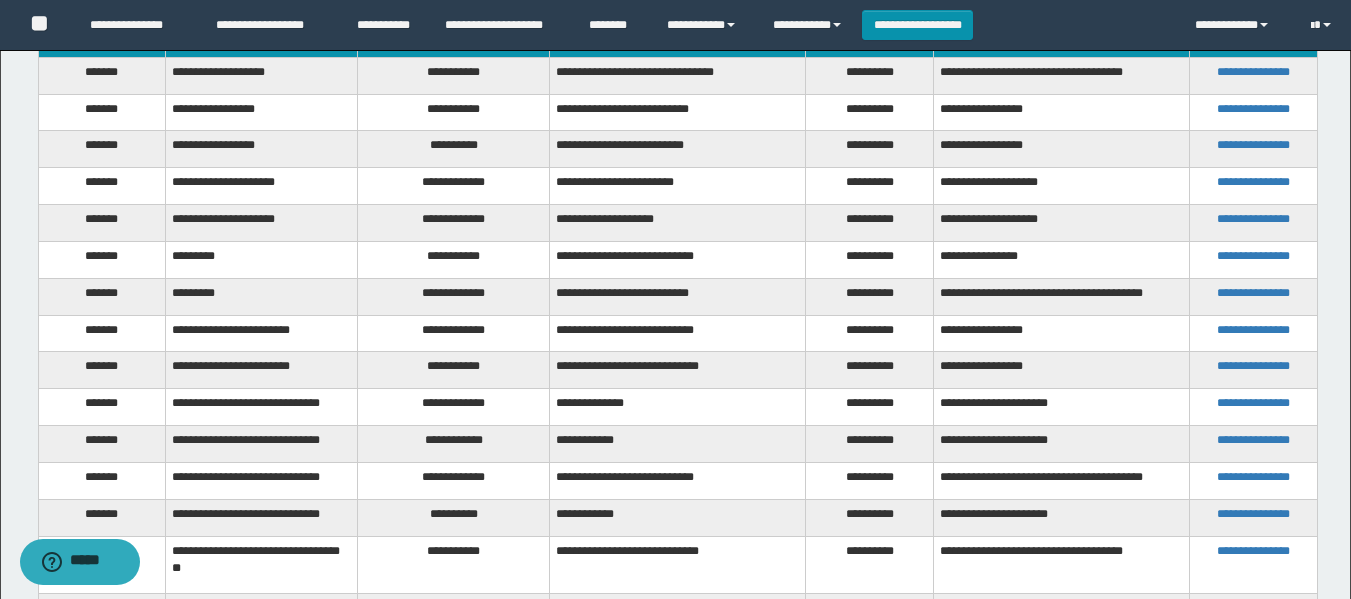 click on "**********" at bounding box center [454, 186] 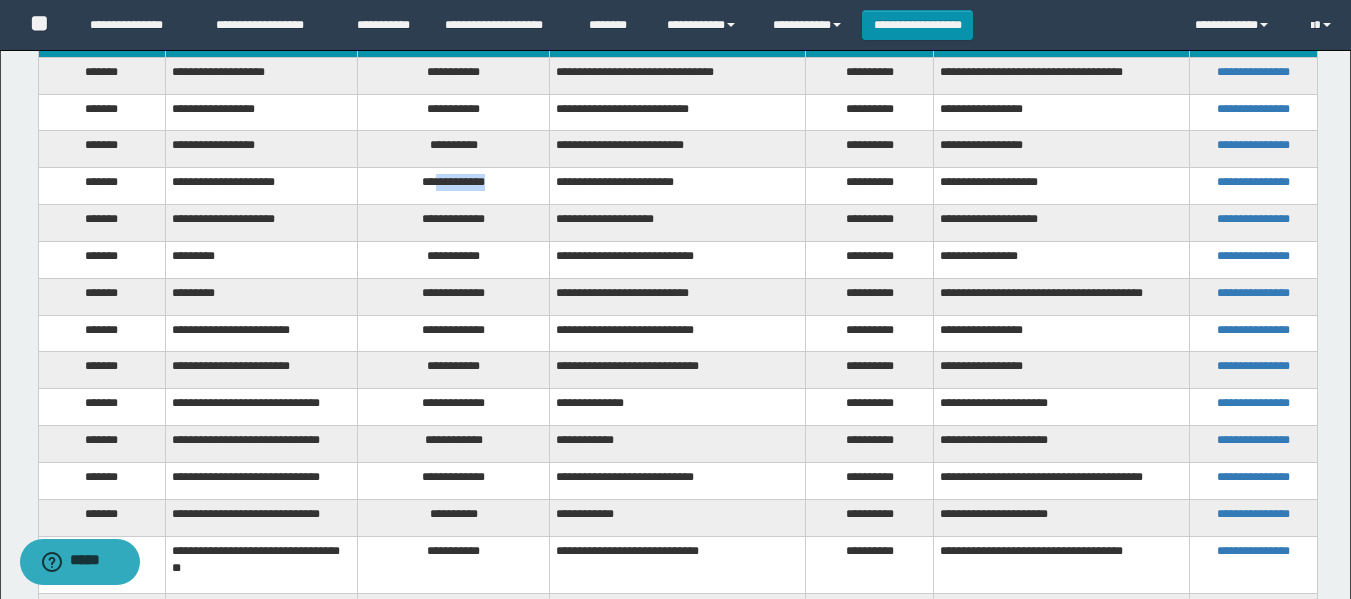 click on "**********" at bounding box center [454, 186] 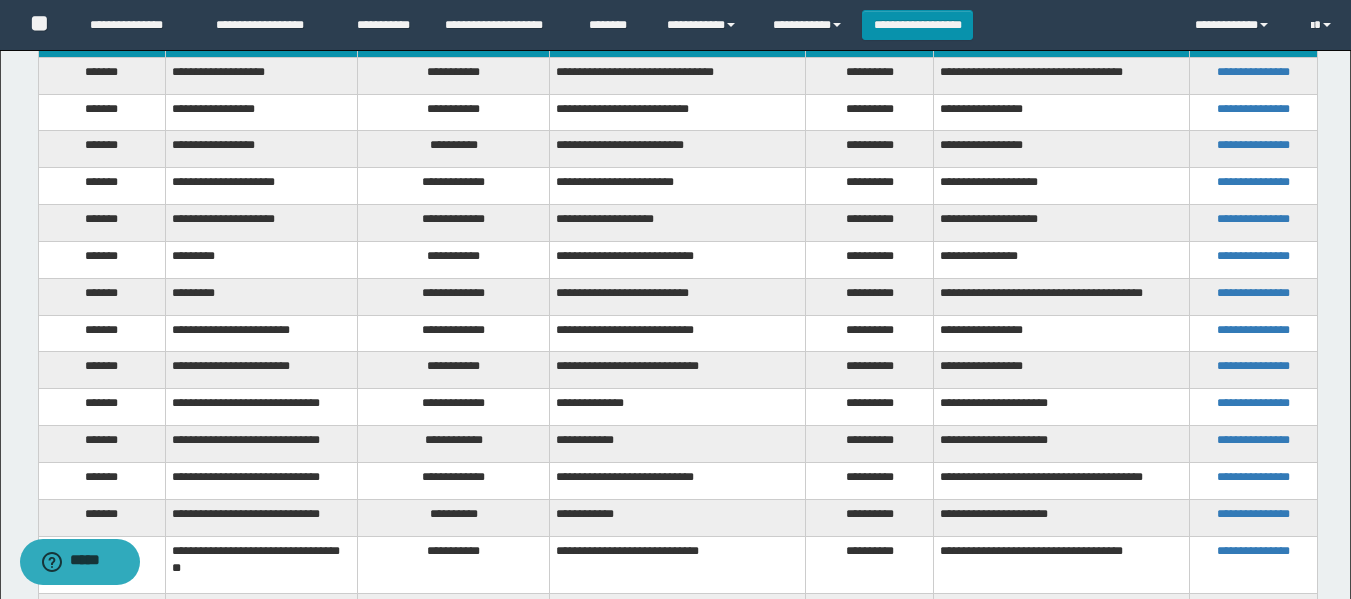 click on "**********" at bounding box center [678, 223] 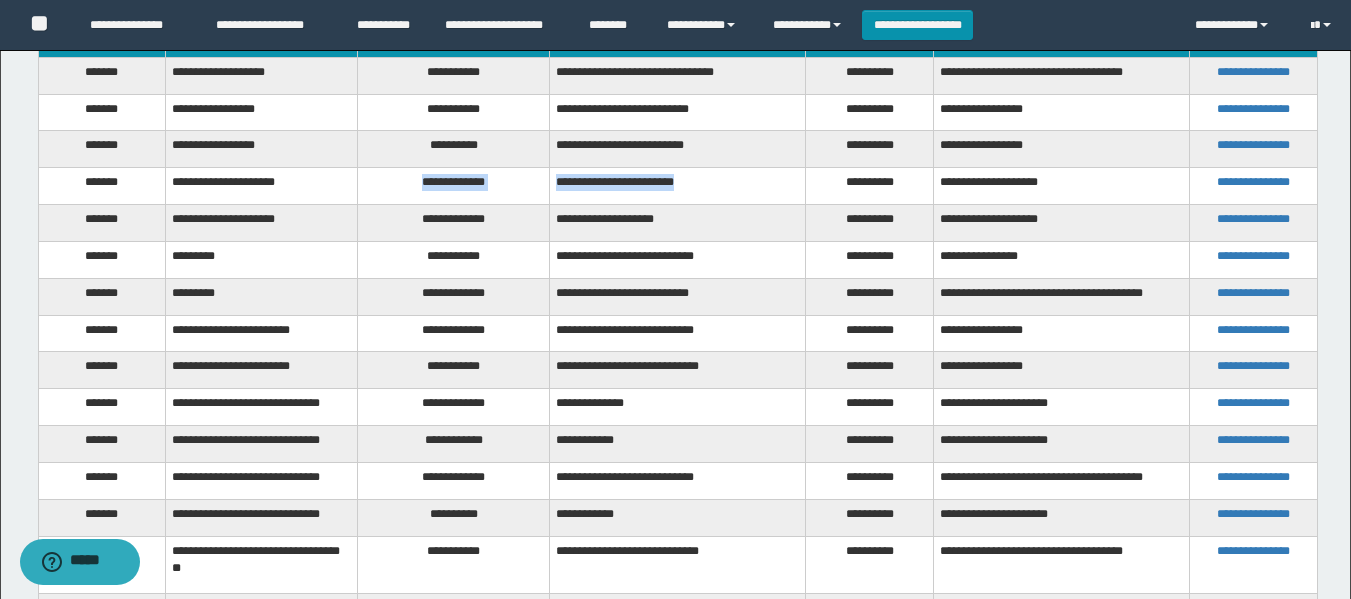 drag, startPoint x: 402, startPoint y: 182, endPoint x: 724, endPoint y: 155, distance: 323.13 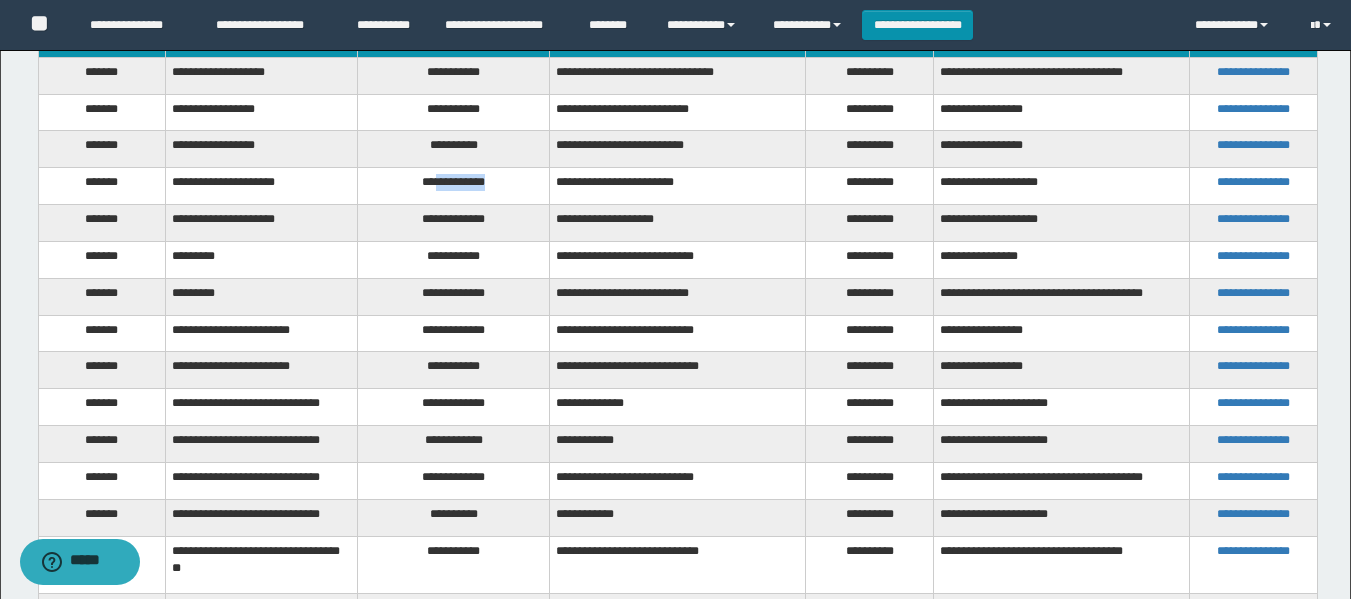 click on "**********" at bounding box center [454, 186] 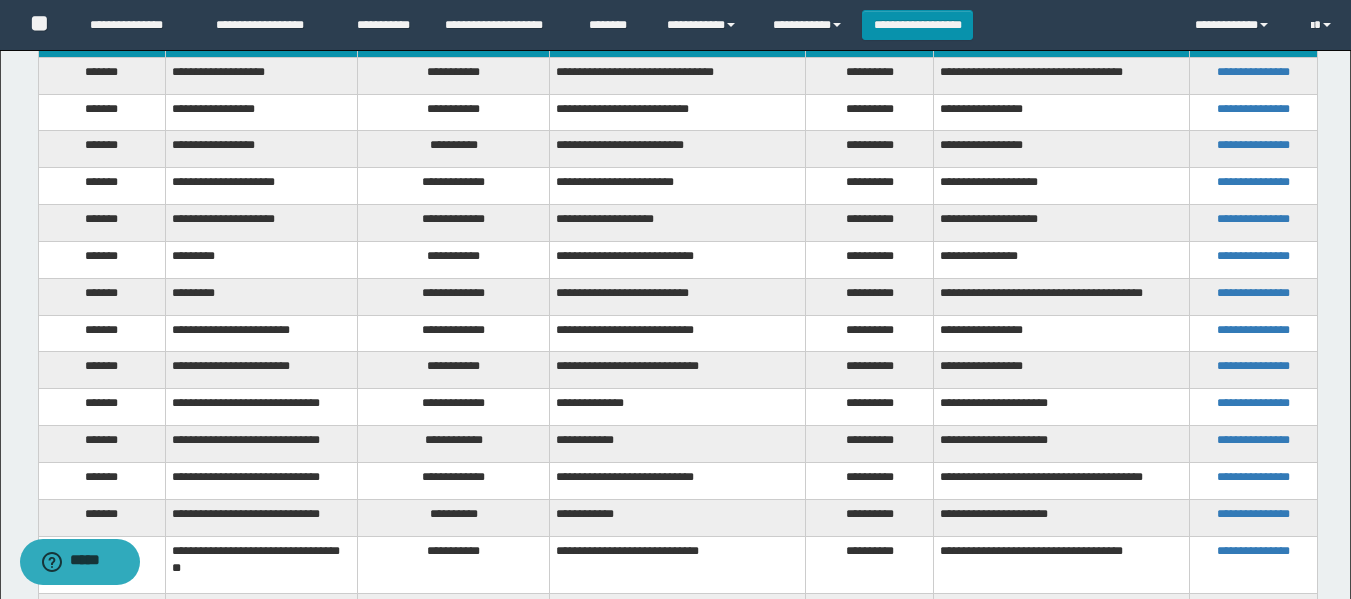 click on "**********" at bounding box center [454, 223] 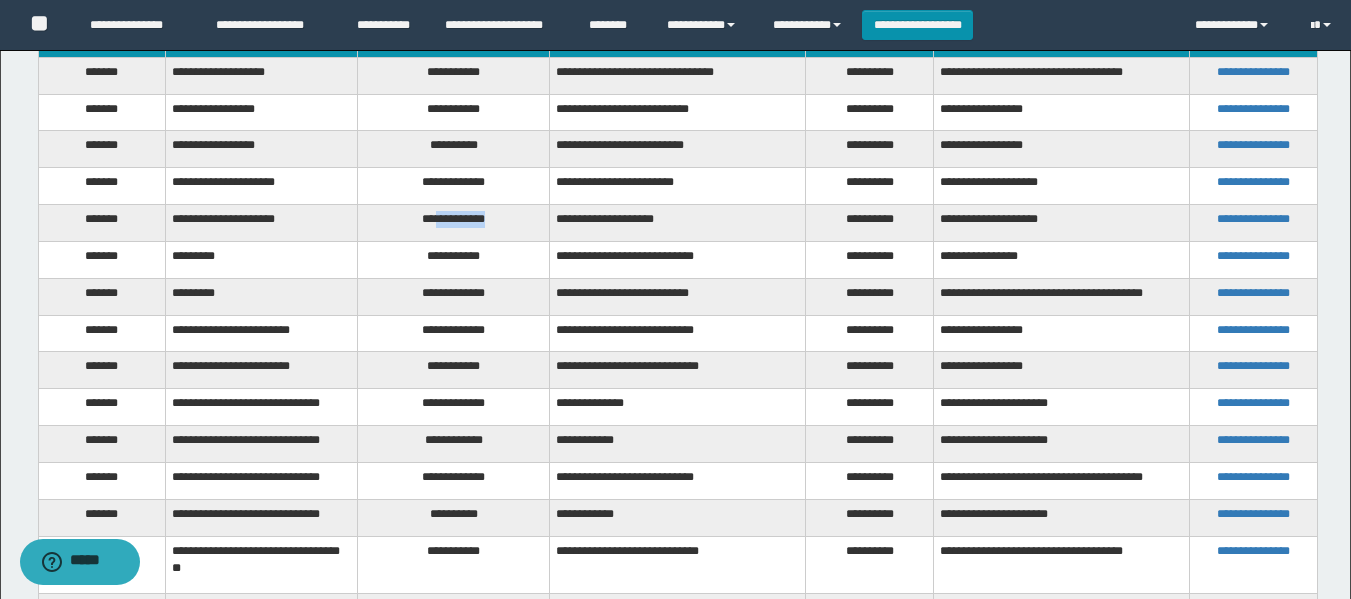 click on "**********" at bounding box center (454, 223) 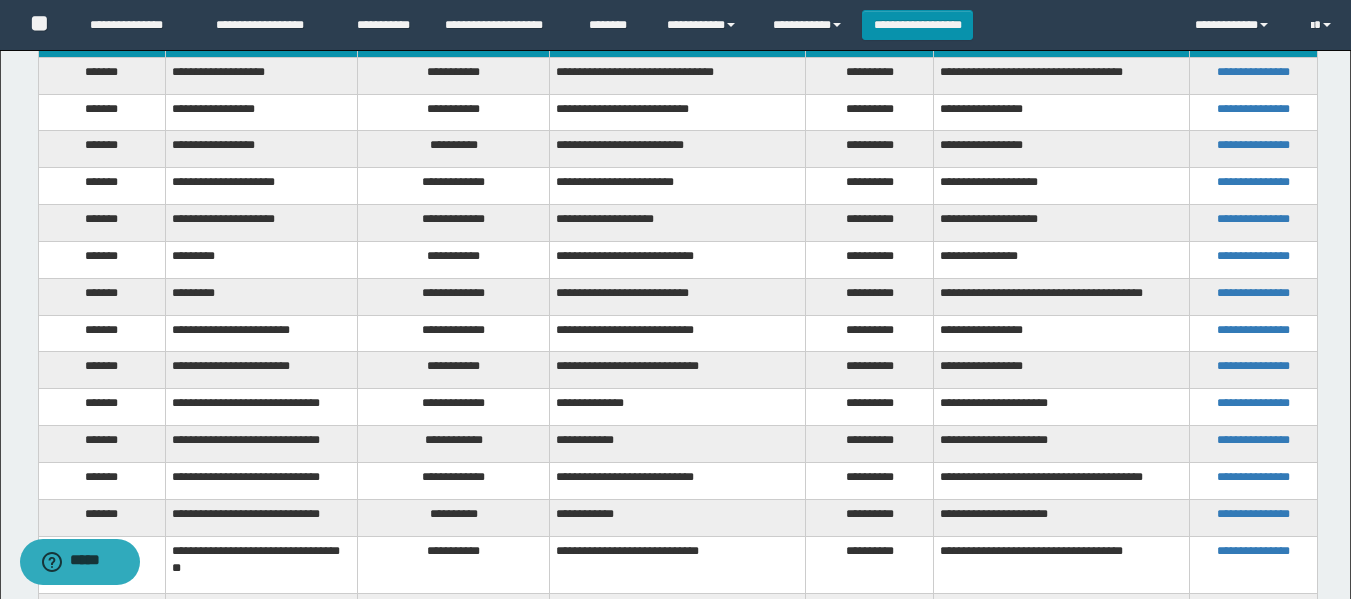 click on "**********" at bounding box center (454, 259) 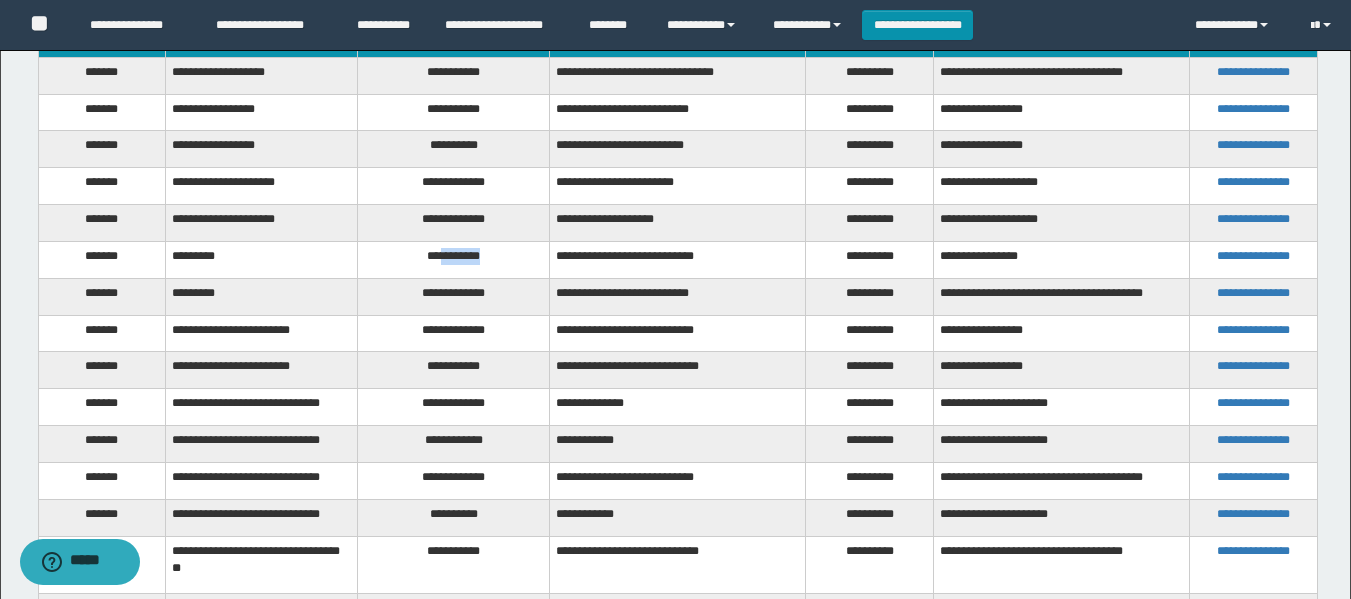 click on "**********" at bounding box center (454, 259) 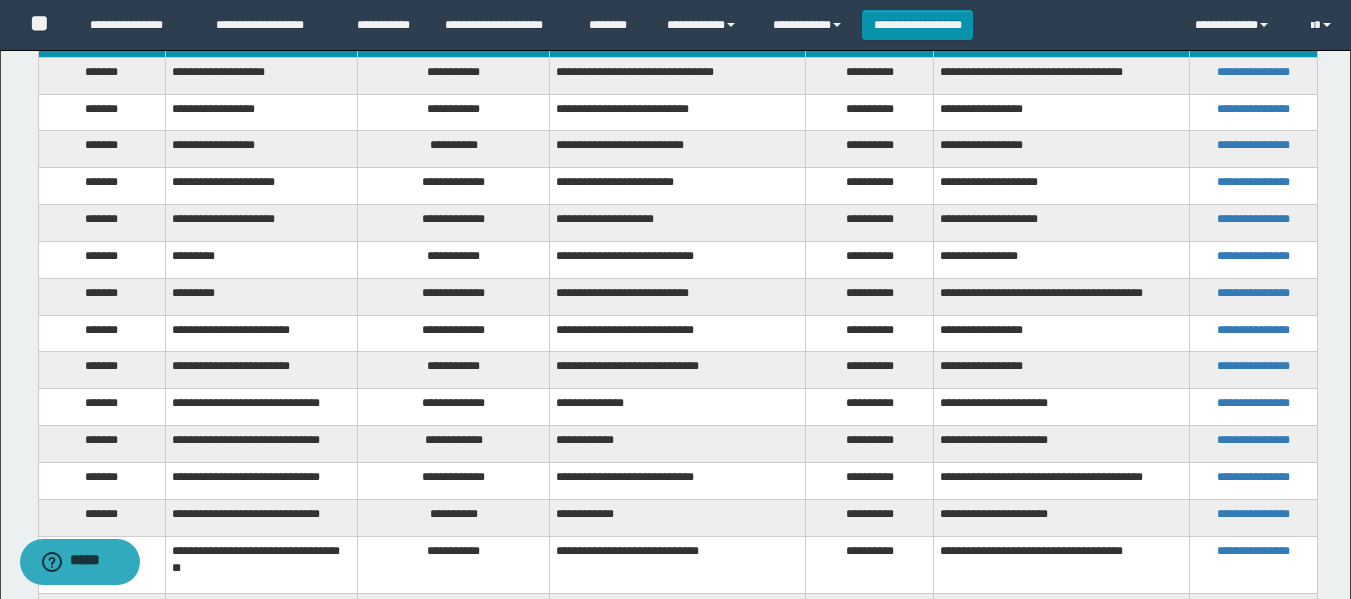 click on "**********" at bounding box center (454, 296) 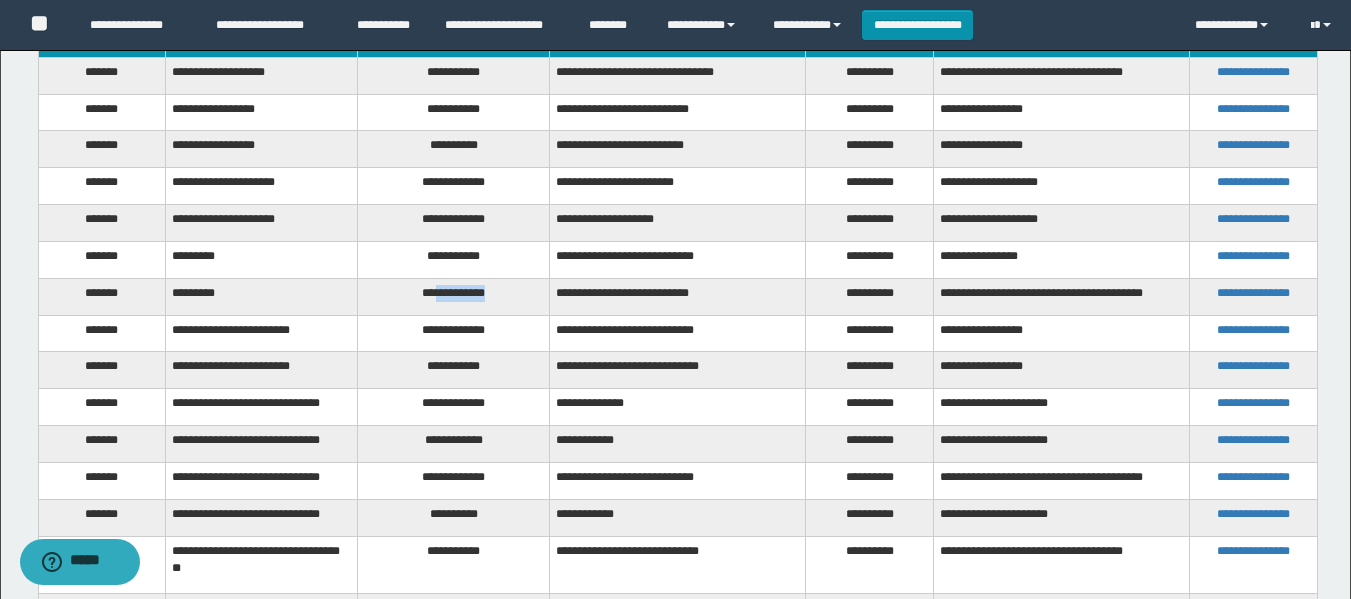 click on "**********" at bounding box center [454, 296] 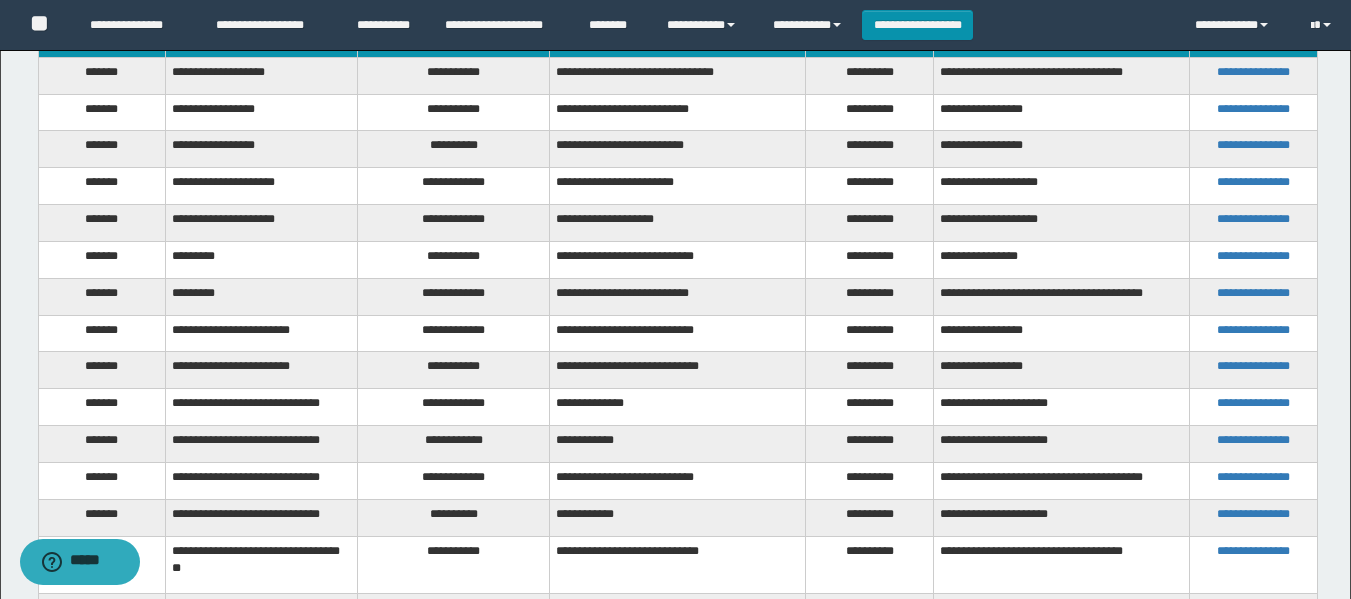 click on "**********" at bounding box center [454, 333] 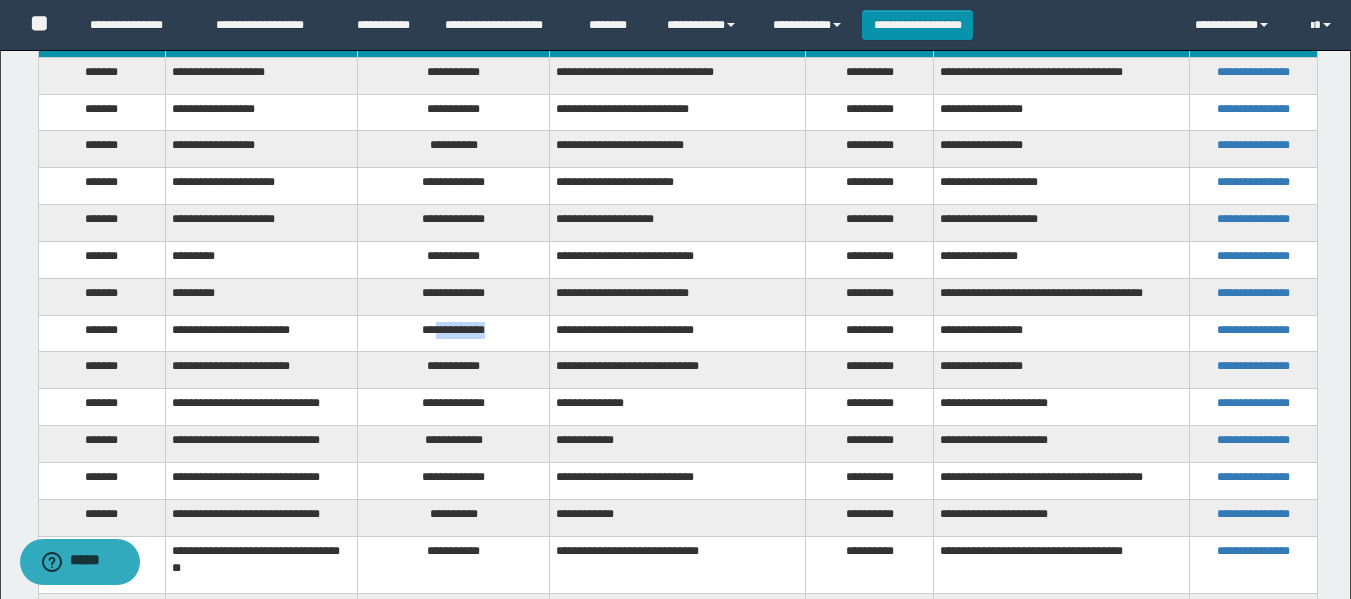 click on "**********" at bounding box center [454, 333] 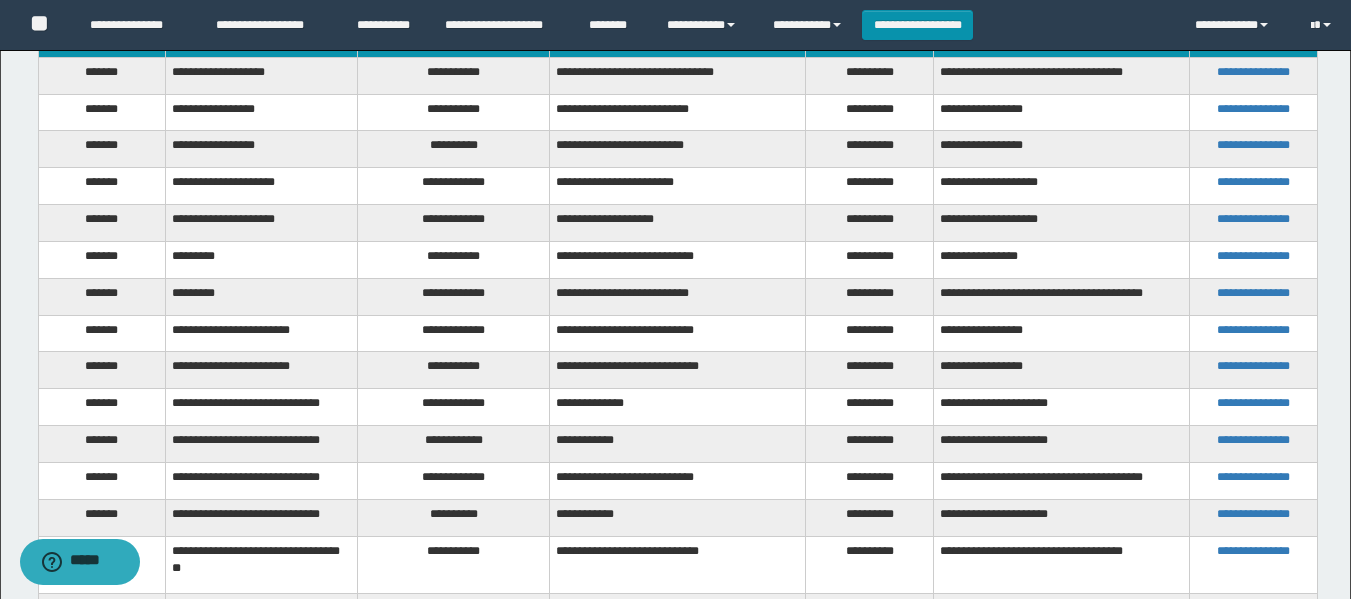 click on "**********" at bounding box center (454, 370) 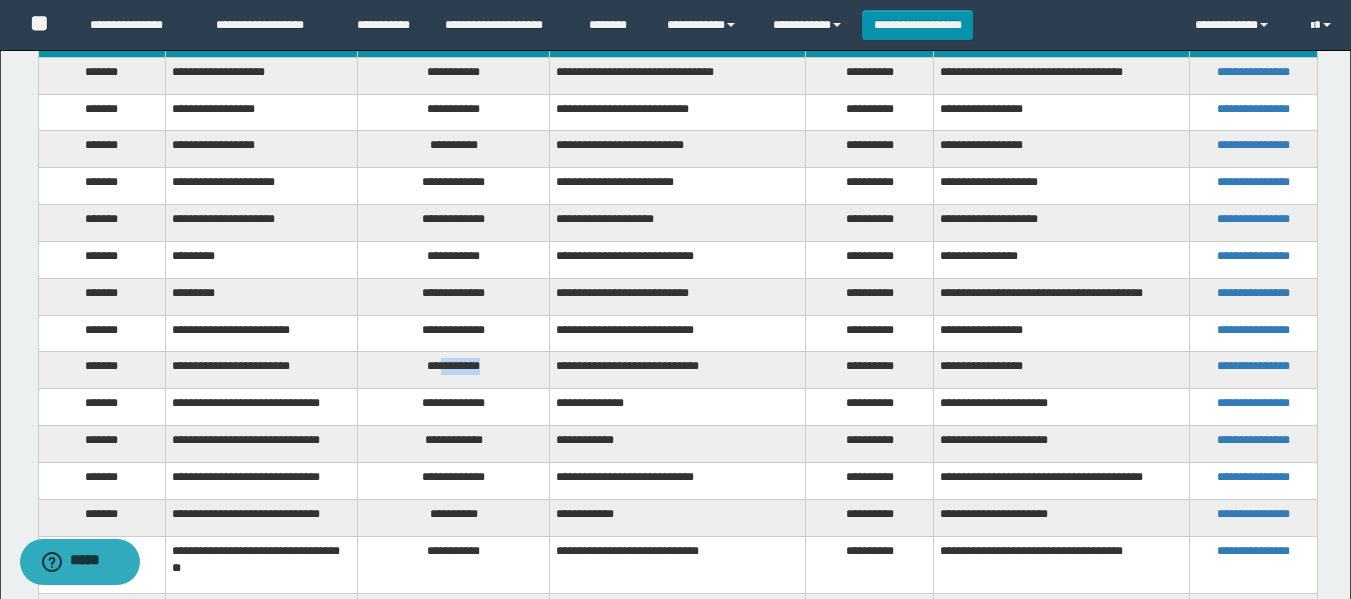 click on "**********" at bounding box center (454, 370) 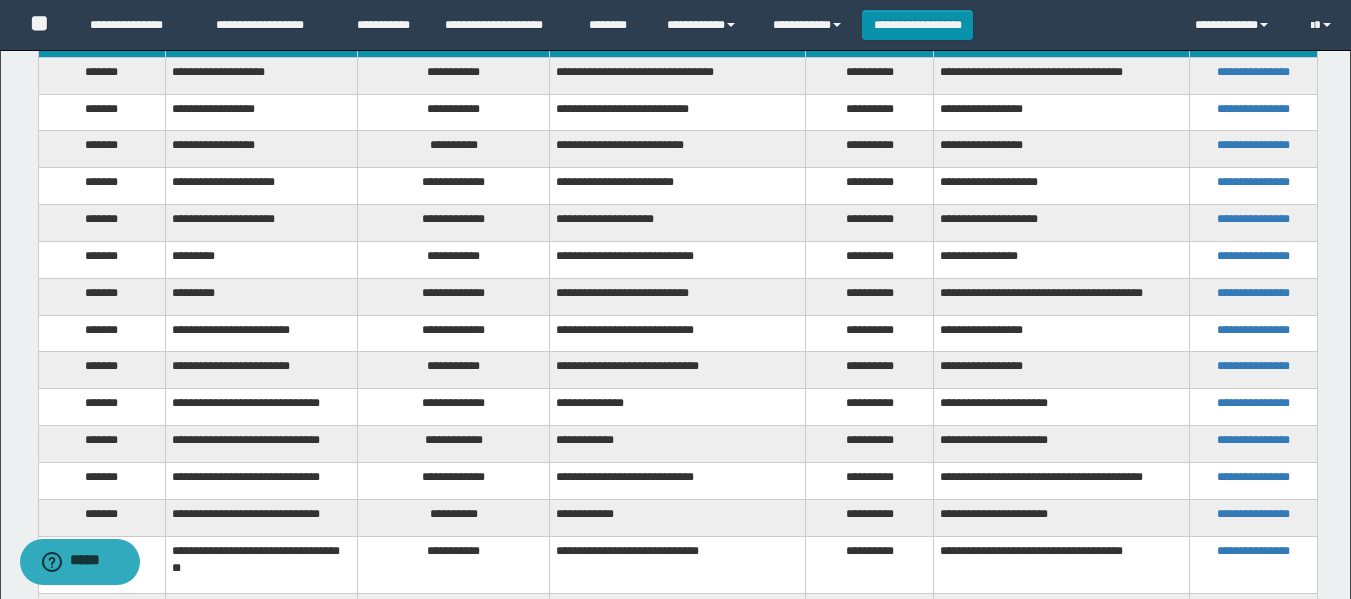click on "**********" at bounding box center [454, 333] 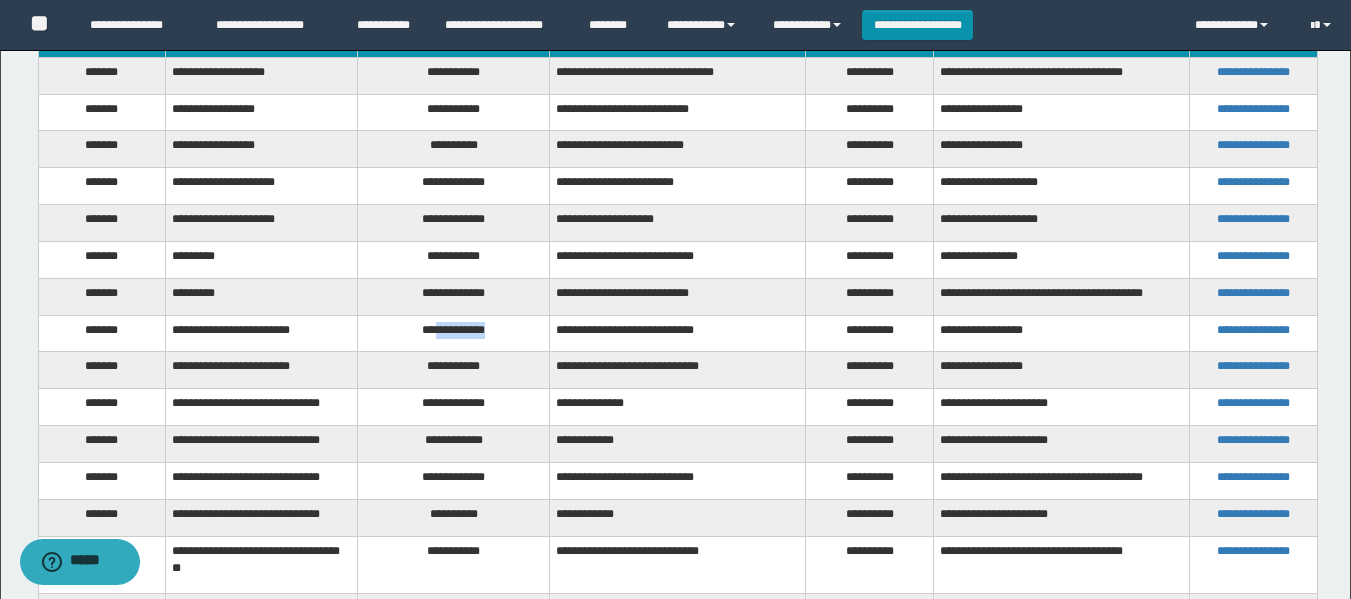 click on "**********" at bounding box center [454, 333] 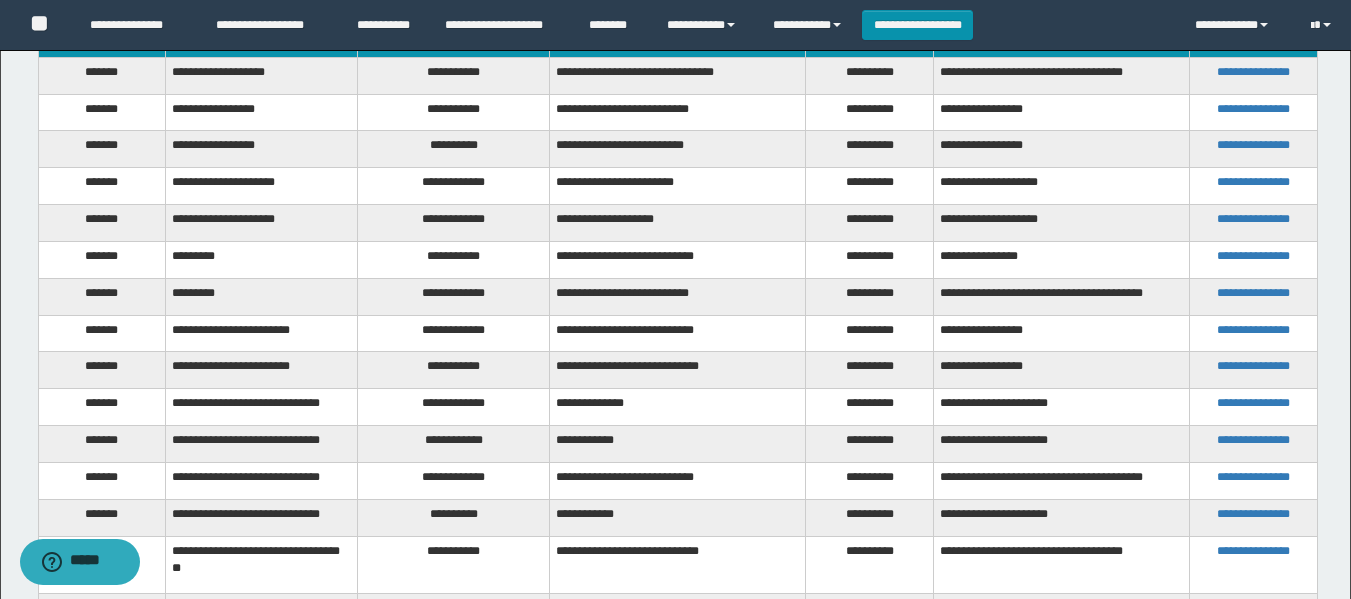 click on "**********" at bounding box center [454, 407] 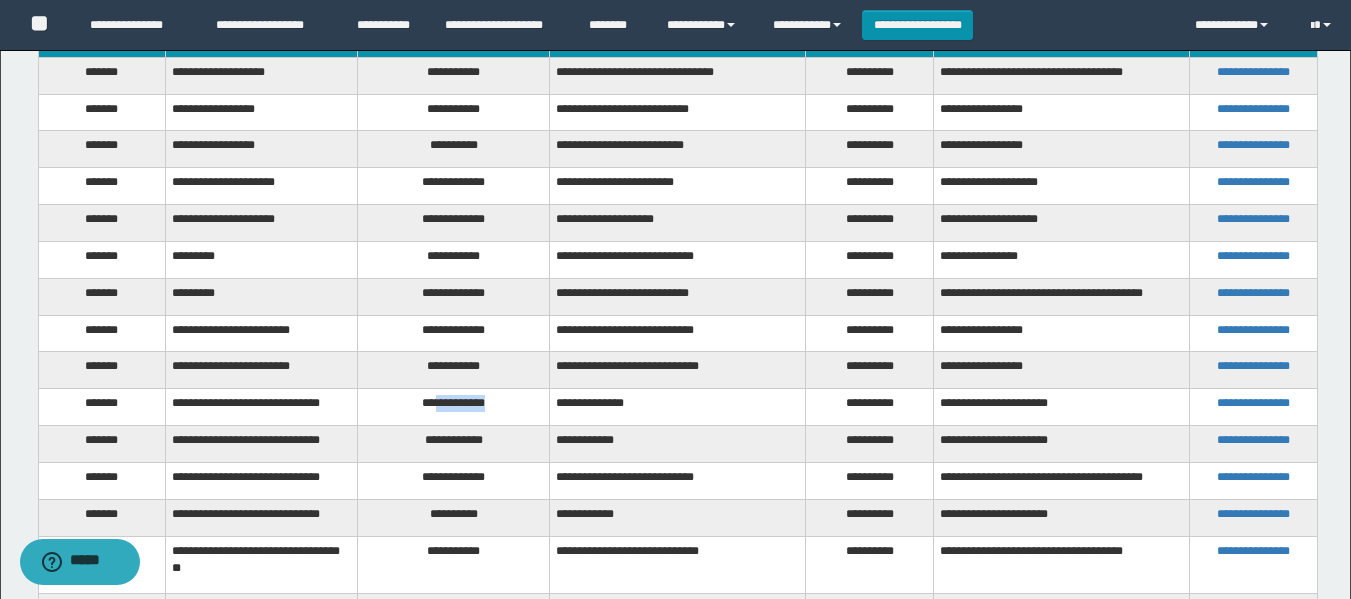 click on "**********" at bounding box center (454, 407) 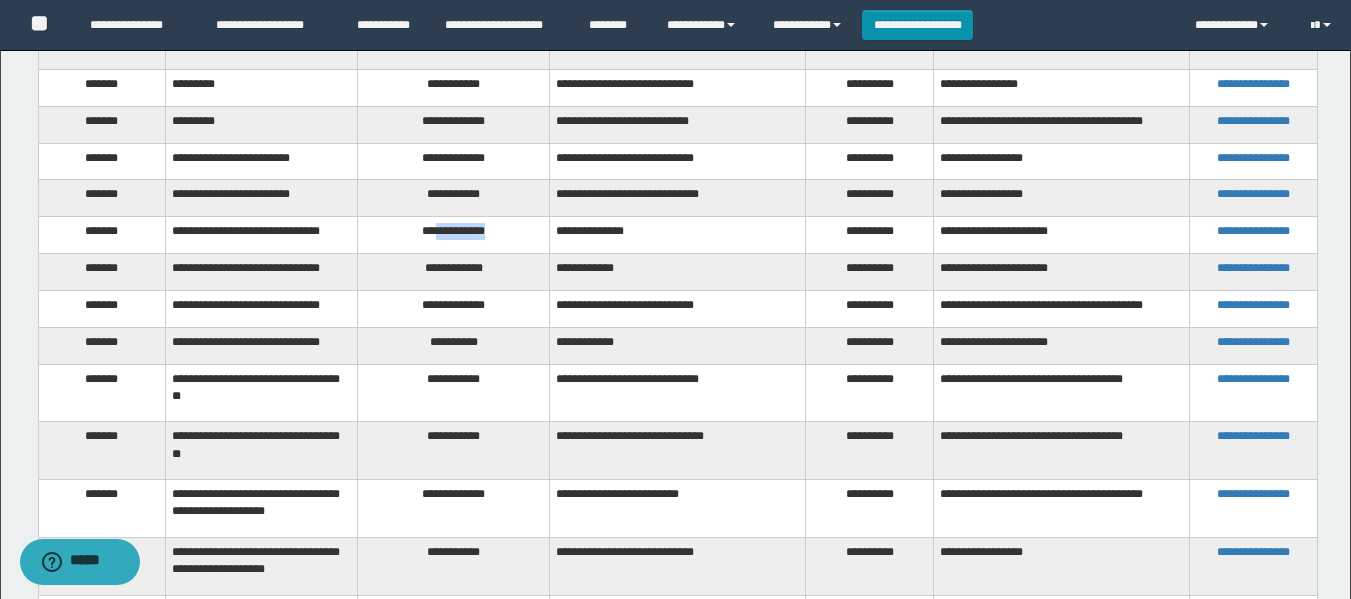 scroll, scrollTop: 400, scrollLeft: 0, axis: vertical 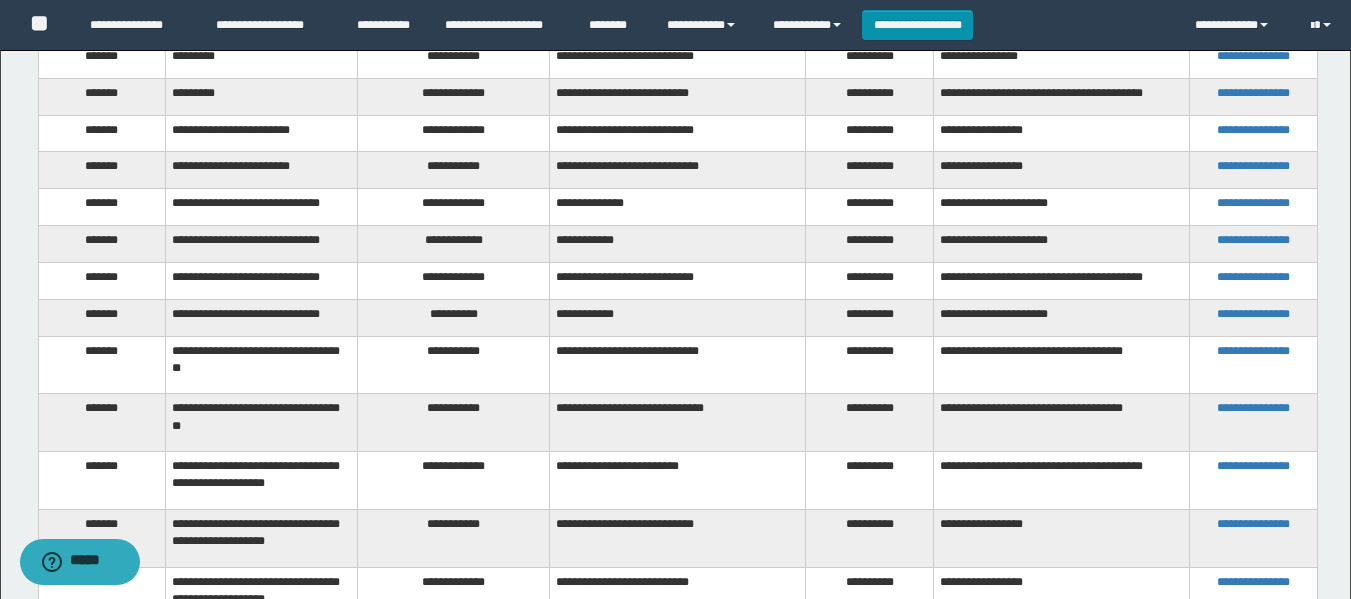 click on "**********" at bounding box center (454, 244) 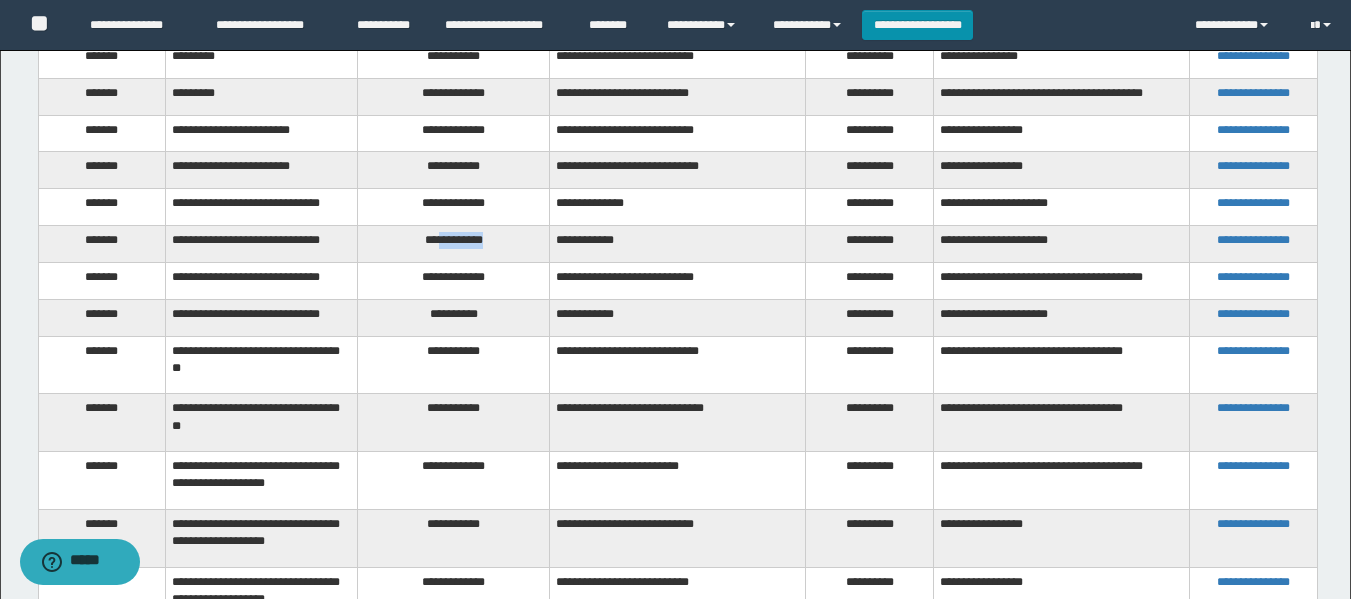click on "**********" at bounding box center [454, 244] 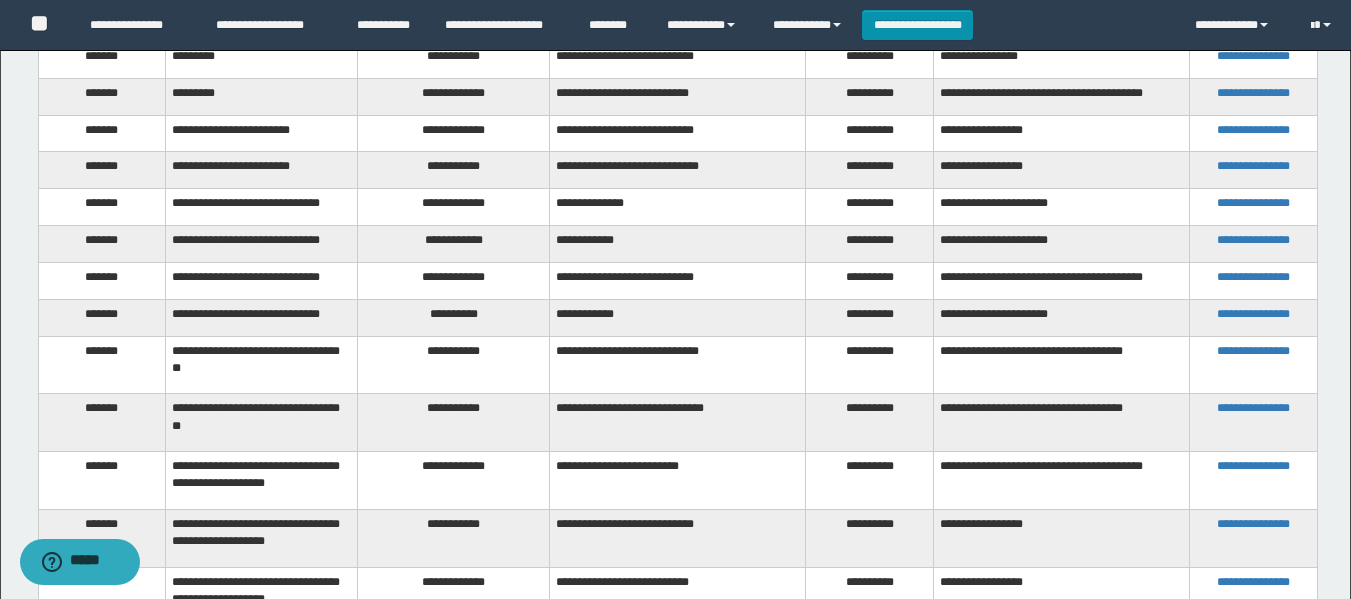click on "**********" at bounding box center (454, 280) 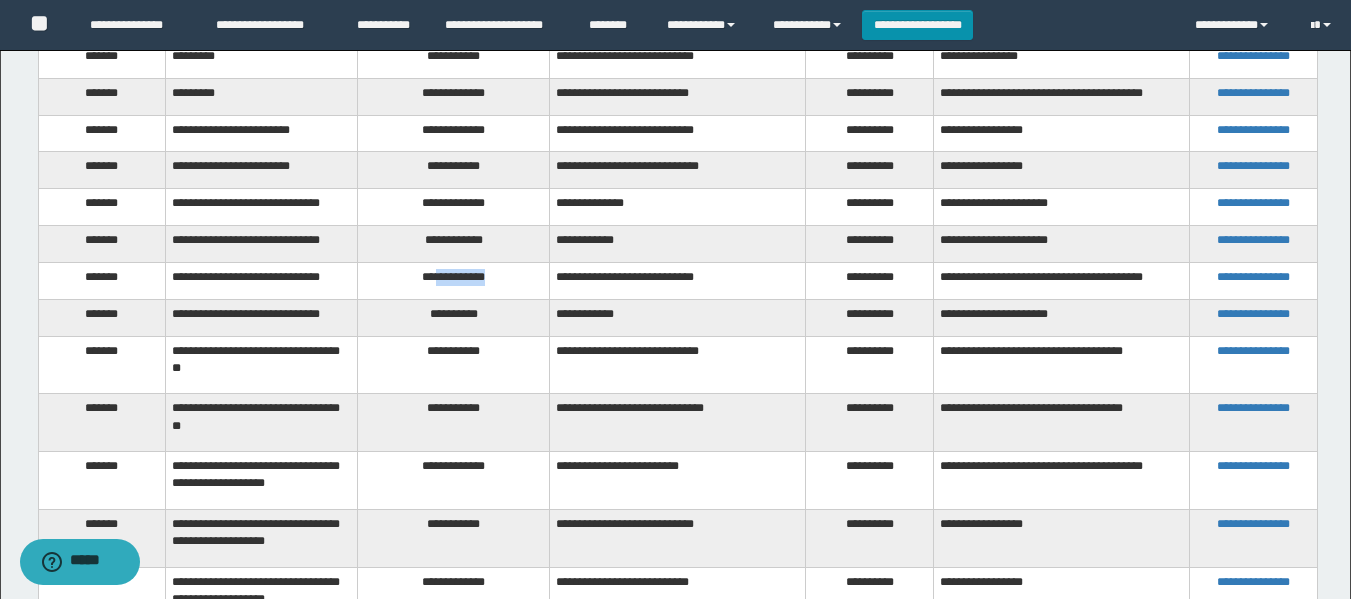 click on "**********" at bounding box center [454, 280] 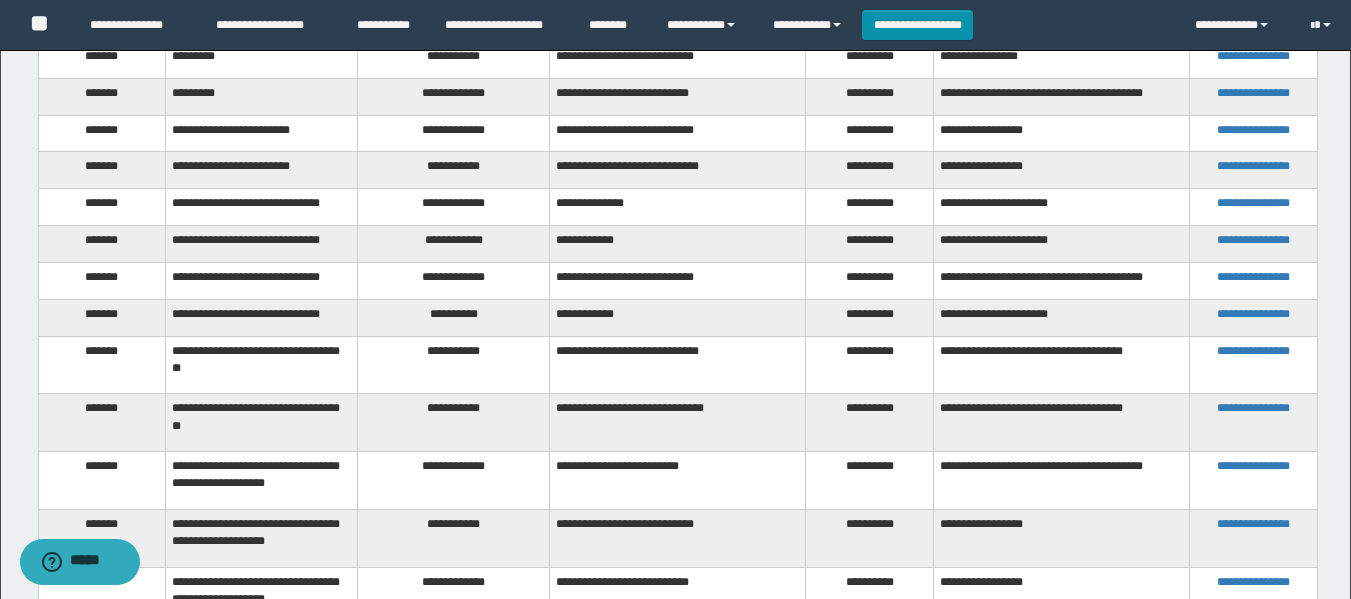 click on "**********" at bounding box center (454, 317) 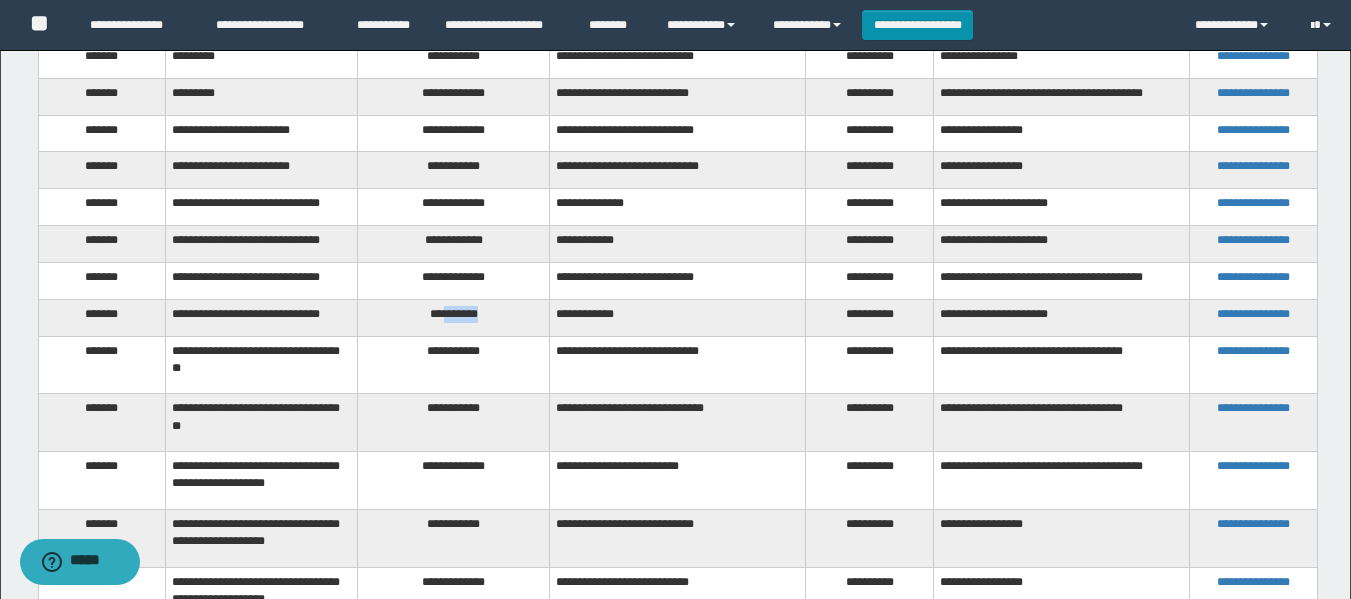 click on "**********" at bounding box center (454, 317) 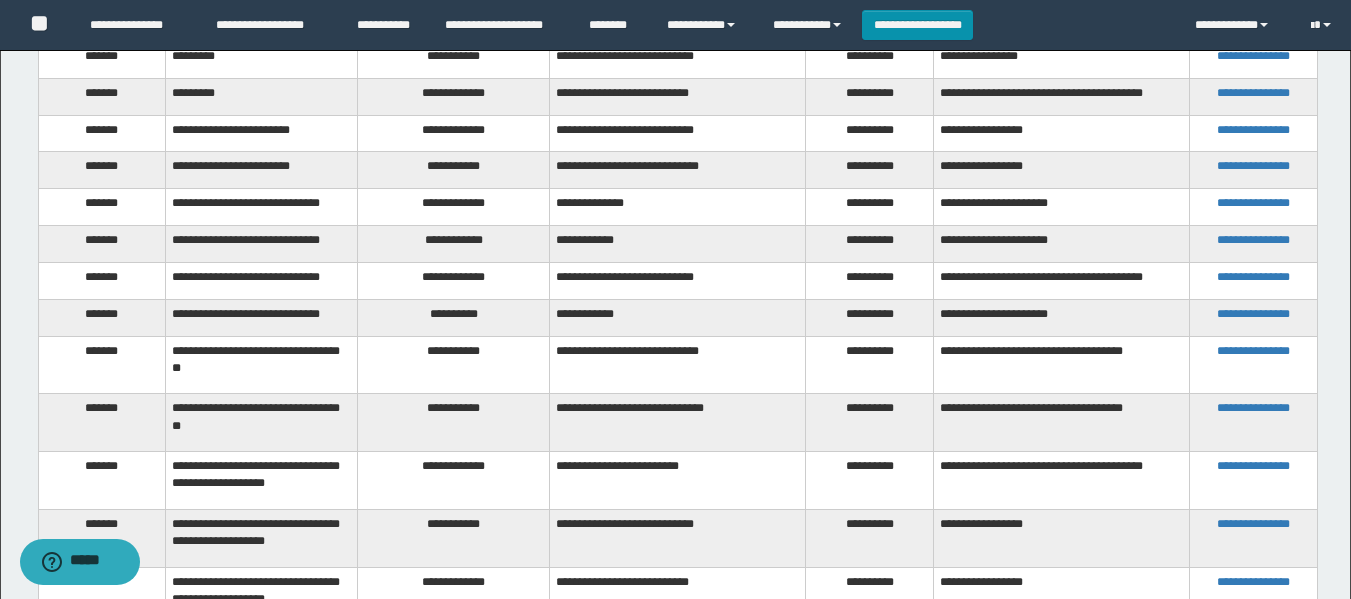 click on "**********" at bounding box center (454, 365) 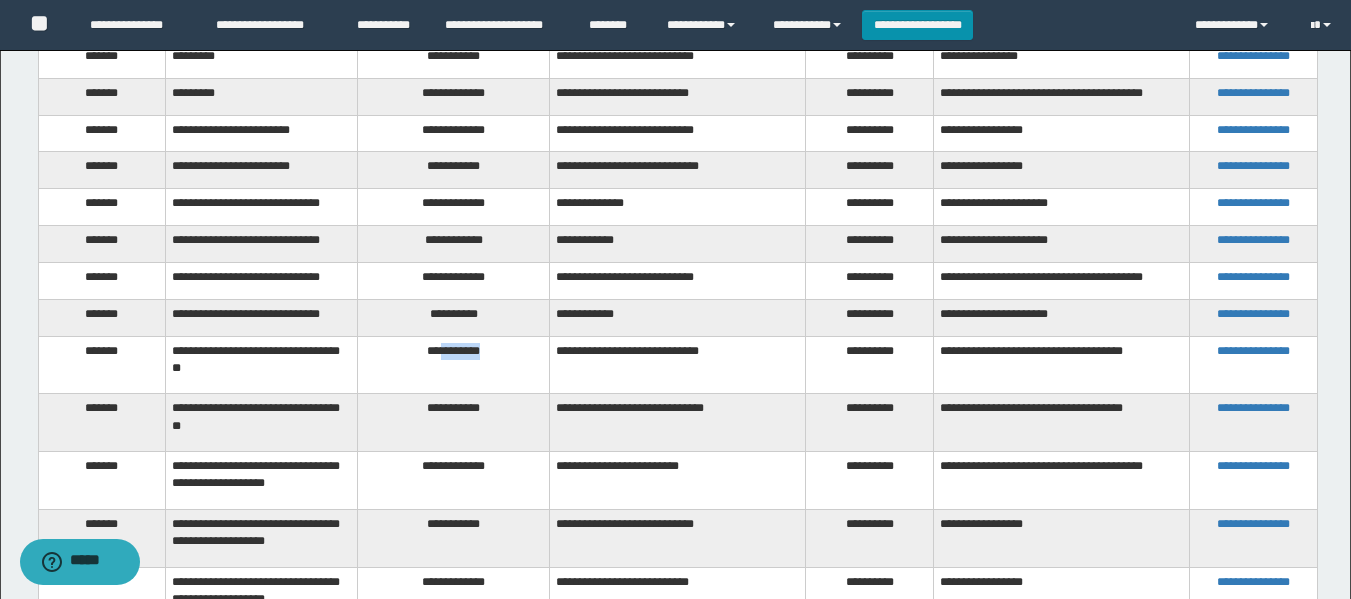 click on "**********" at bounding box center (454, 365) 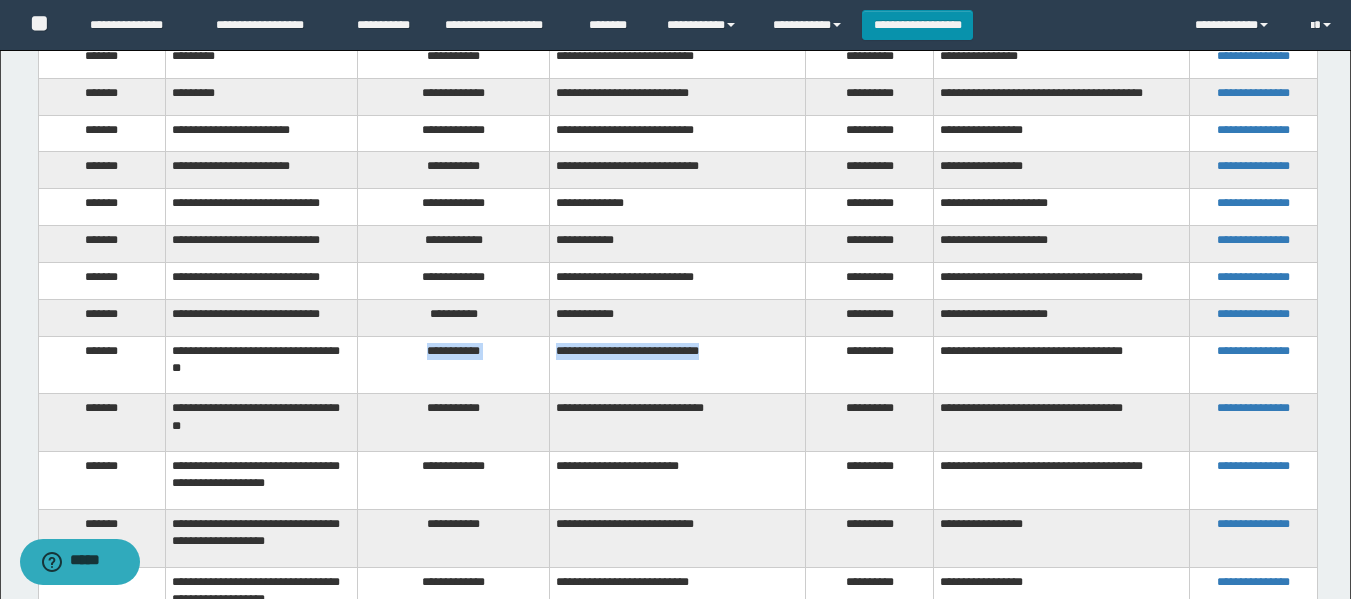 drag, startPoint x: 413, startPoint y: 402, endPoint x: 776, endPoint y: 407, distance: 363.03442 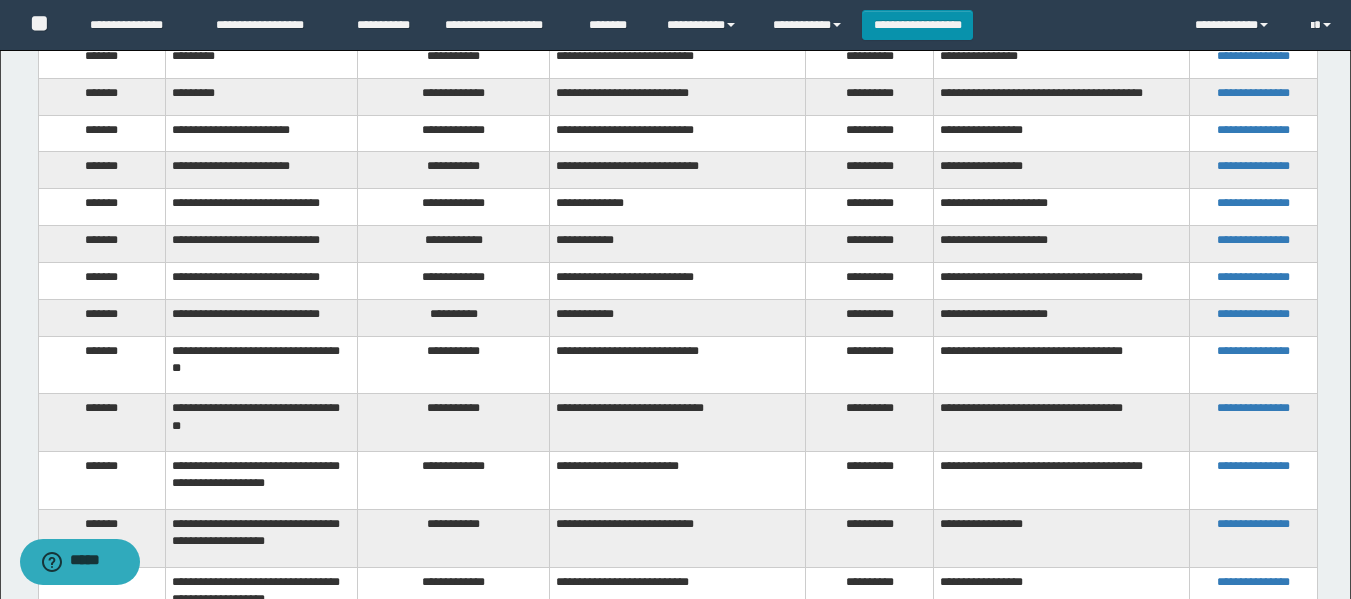 click on "**********" at bounding box center (454, 423) 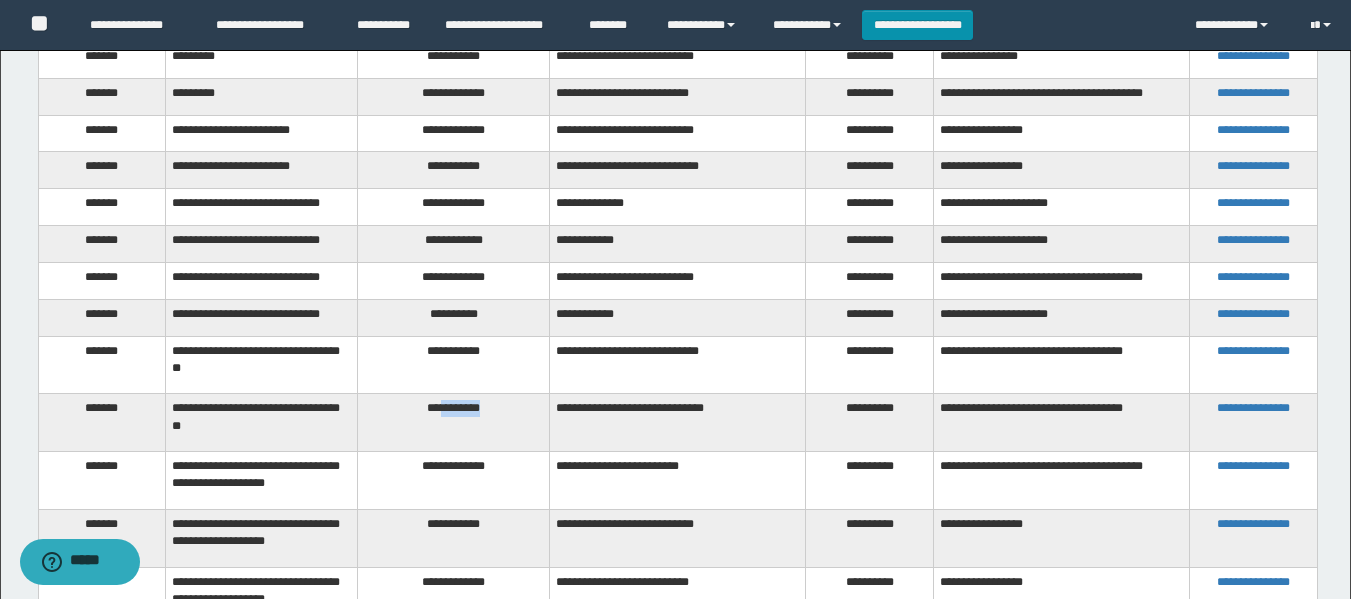click on "**********" at bounding box center [454, 423] 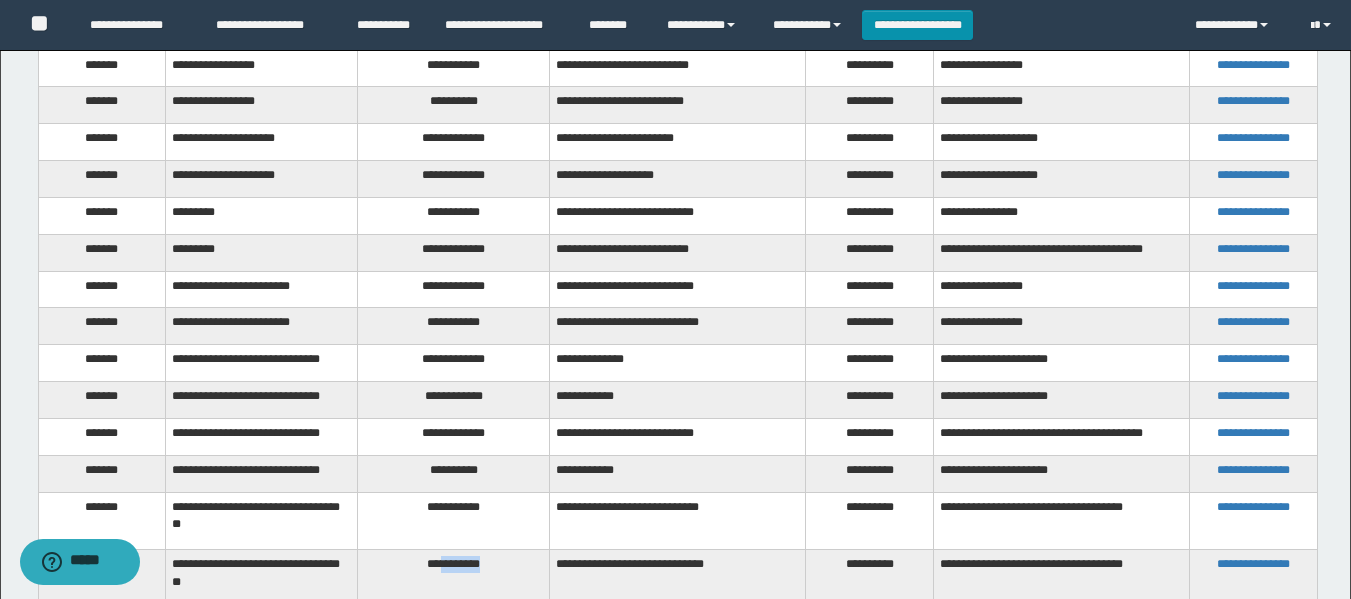 scroll, scrollTop: 0, scrollLeft: 0, axis: both 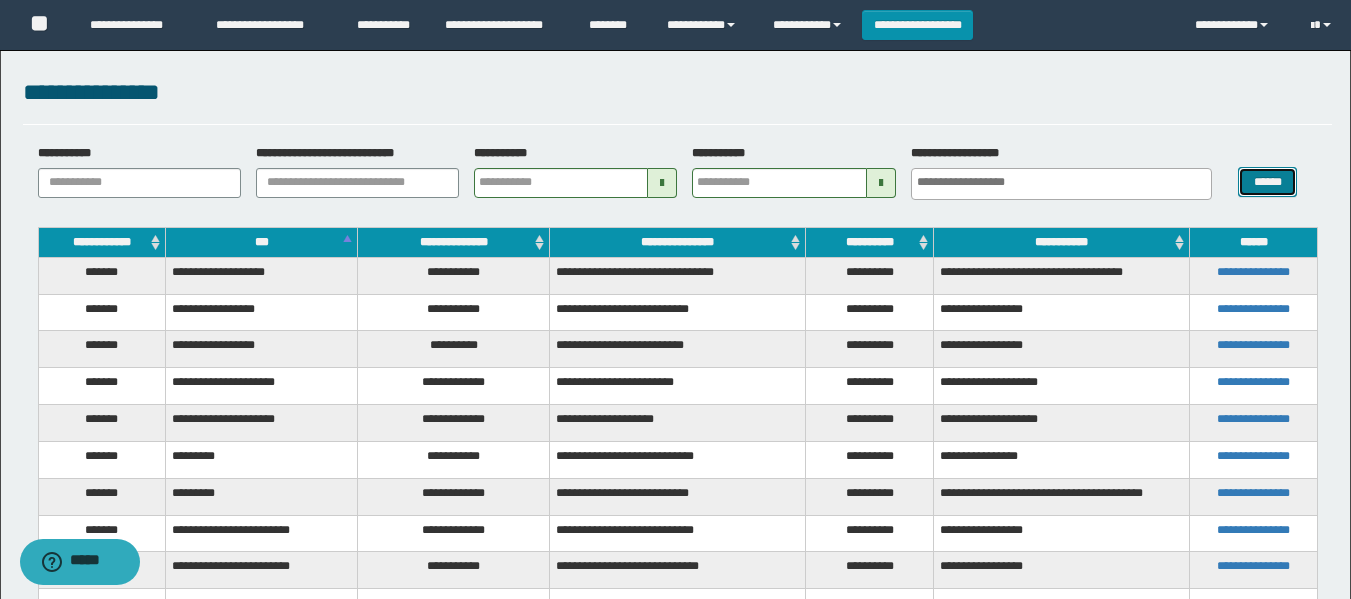 click on "******" at bounding box center [1267, 182] 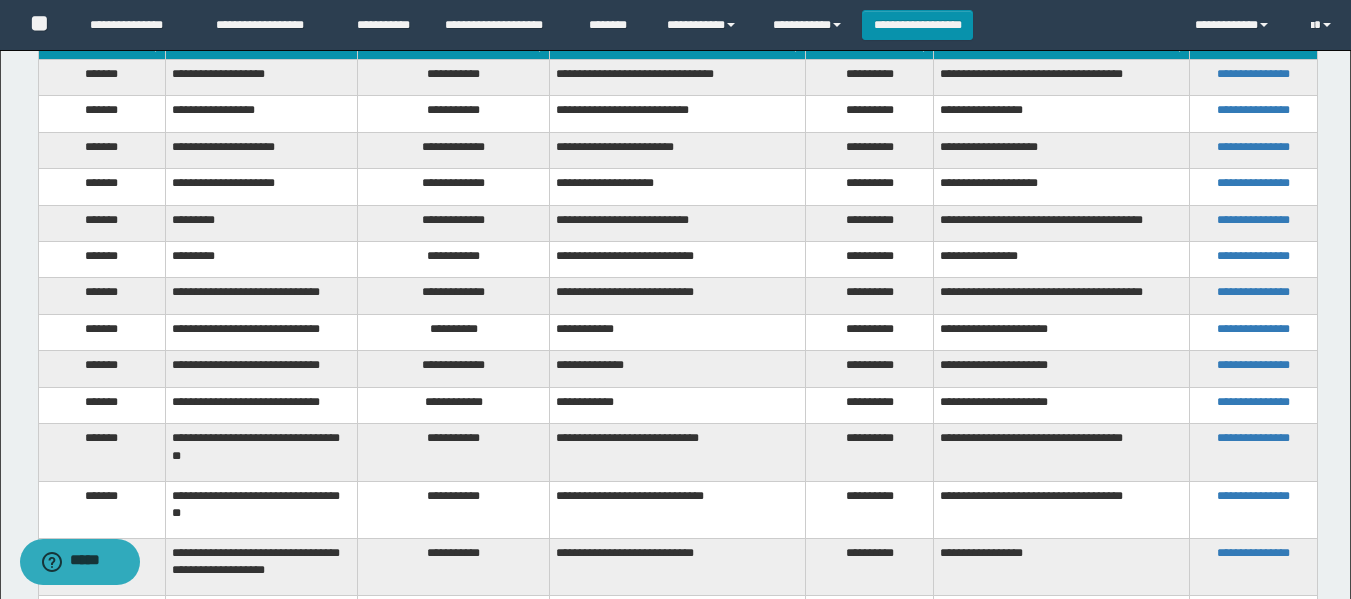 scroll, scrollTop: 291, scrollLeft: 0, axis: vertical 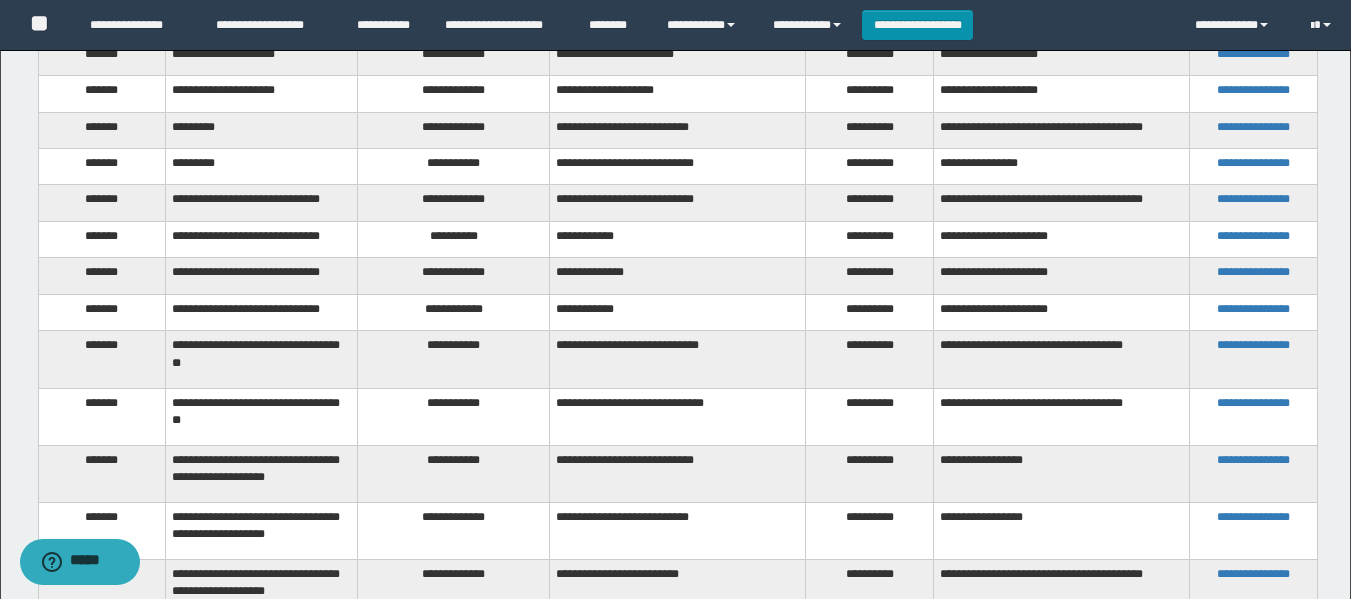 type 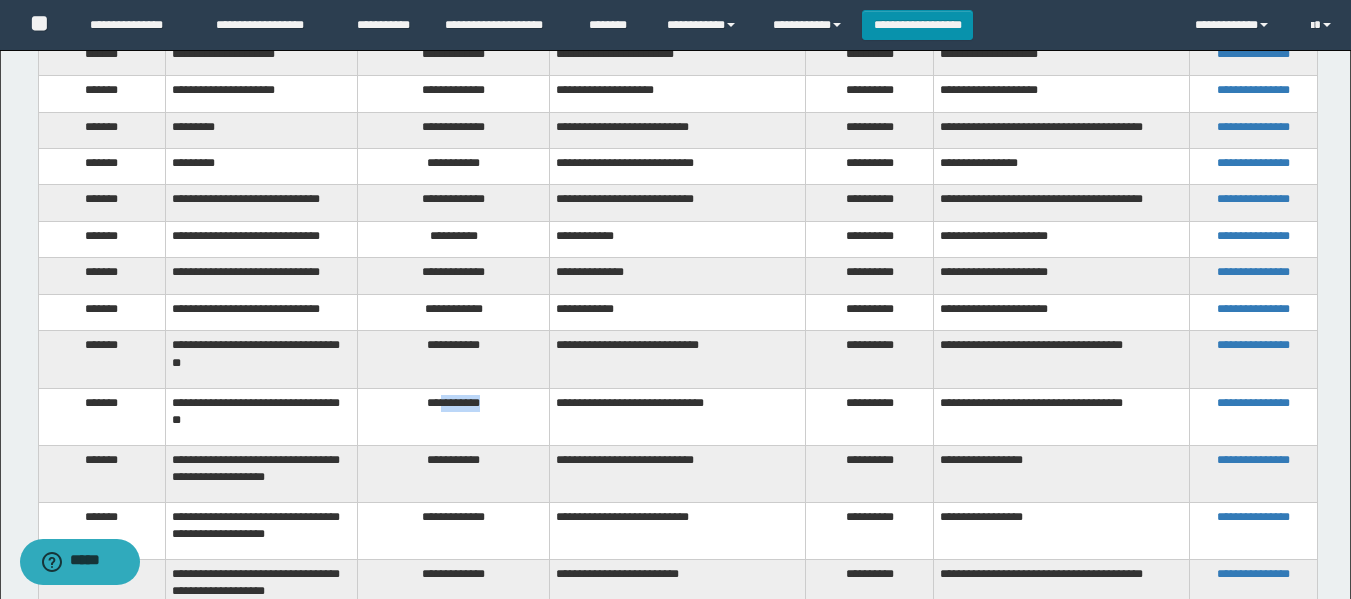 click on "**********" at bounding box center (454, 416) 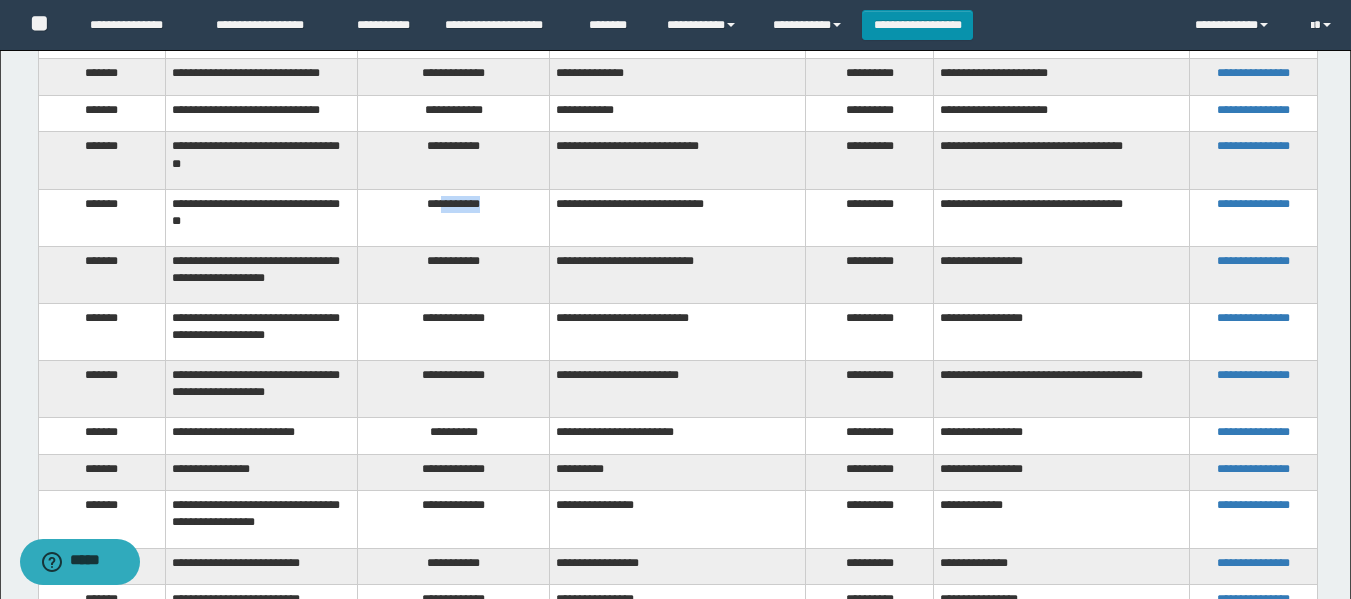 scroll, scrollTop: 491, scrollLeft: 0, axis: vertical 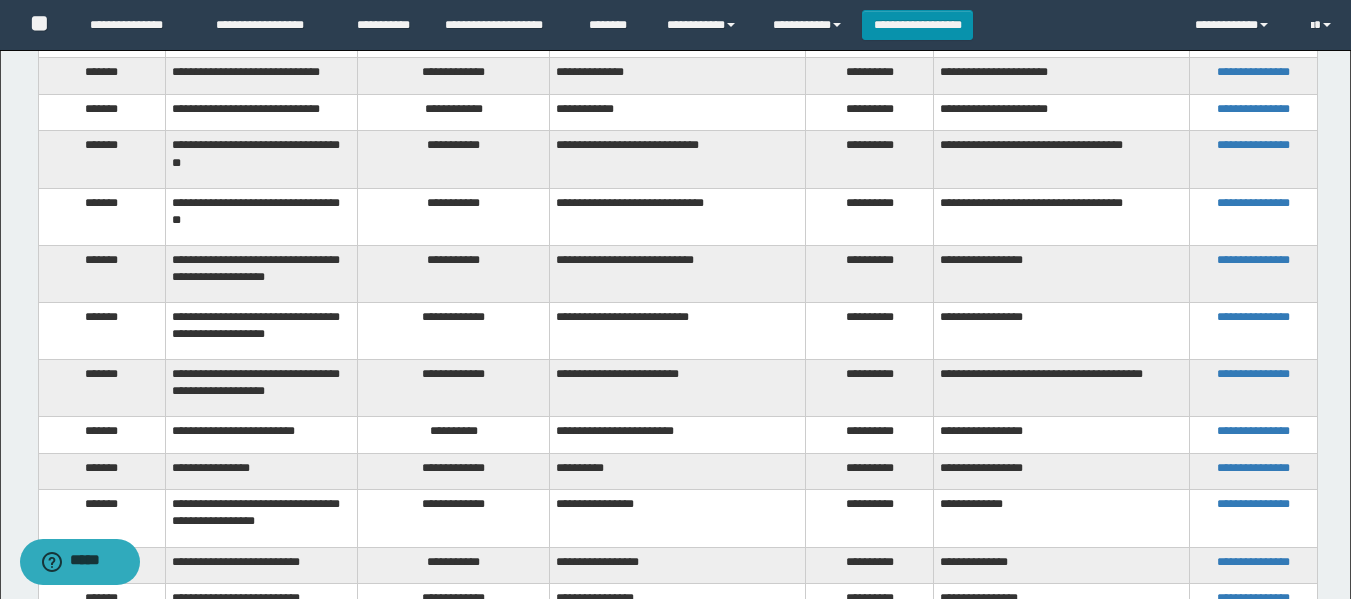 click on "**********" at bounding box center [454, 273] 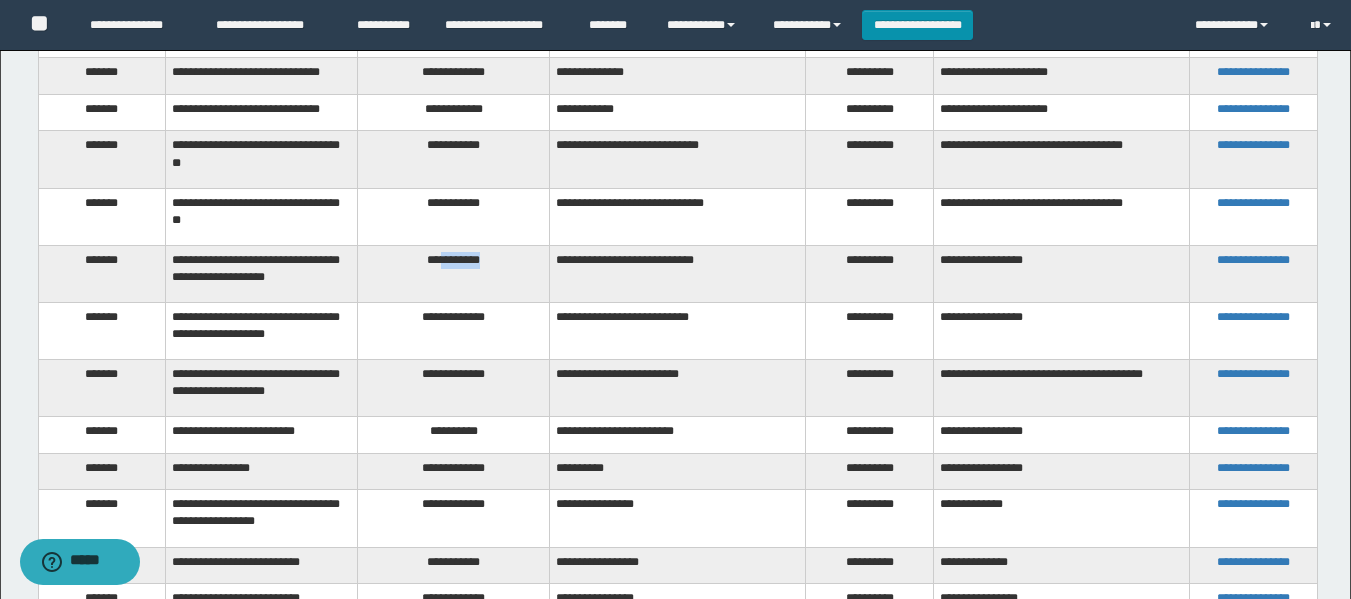 click on "**********" at bounding box center (454, 273) 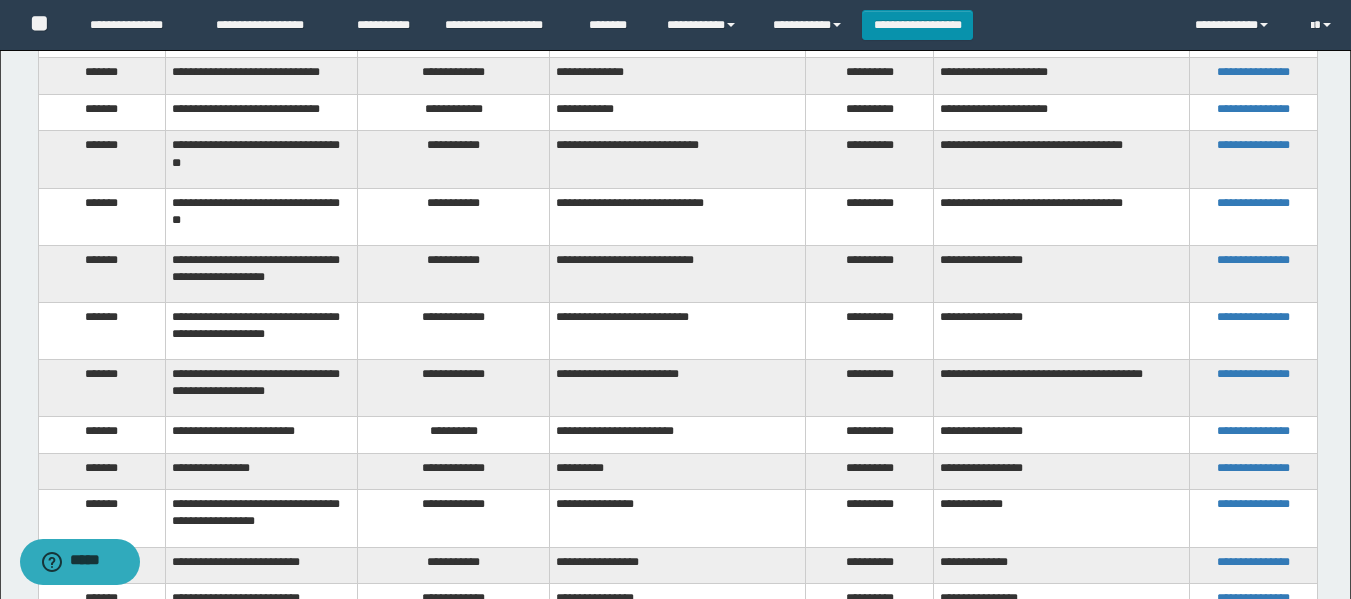 click on "**********" at bounding box center (454, 330) 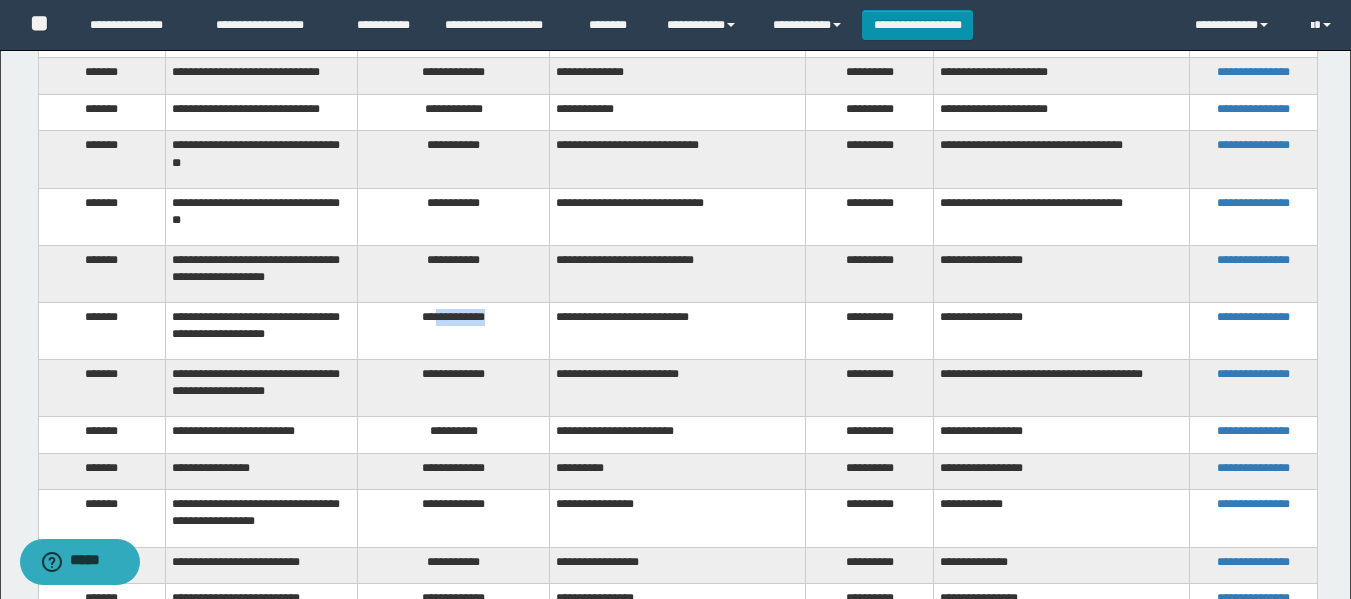 click on "**********" at bounding box center (454, 330) 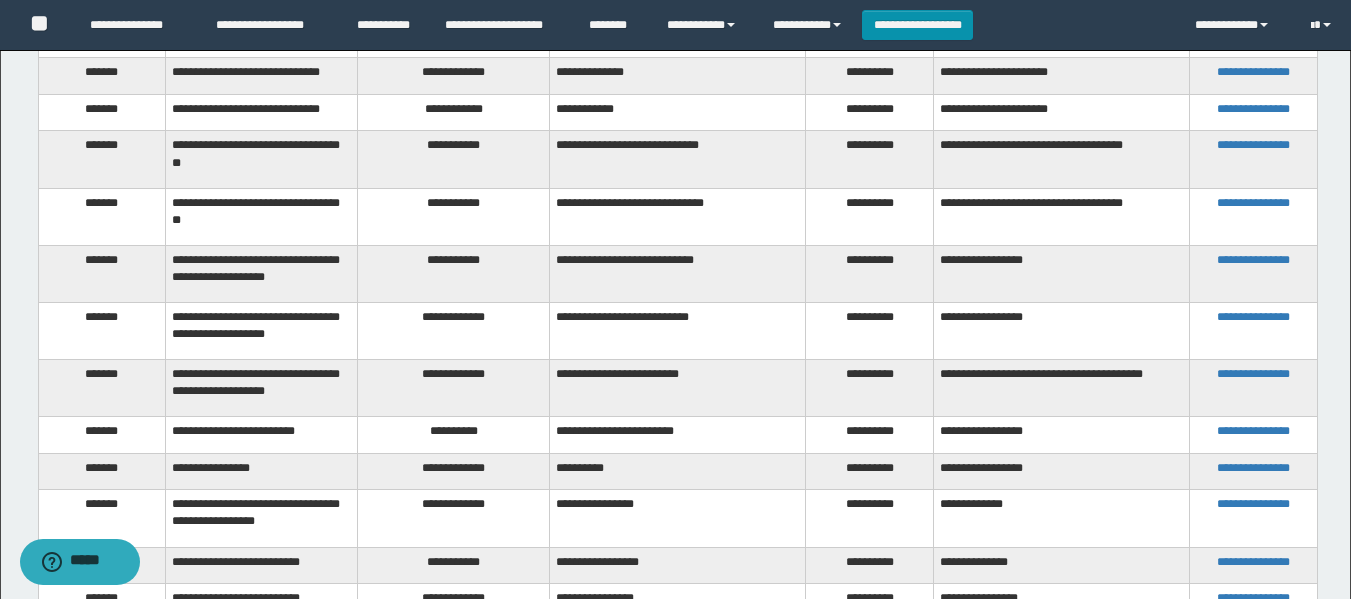 click on "**********" at bounding box center [454, 388] 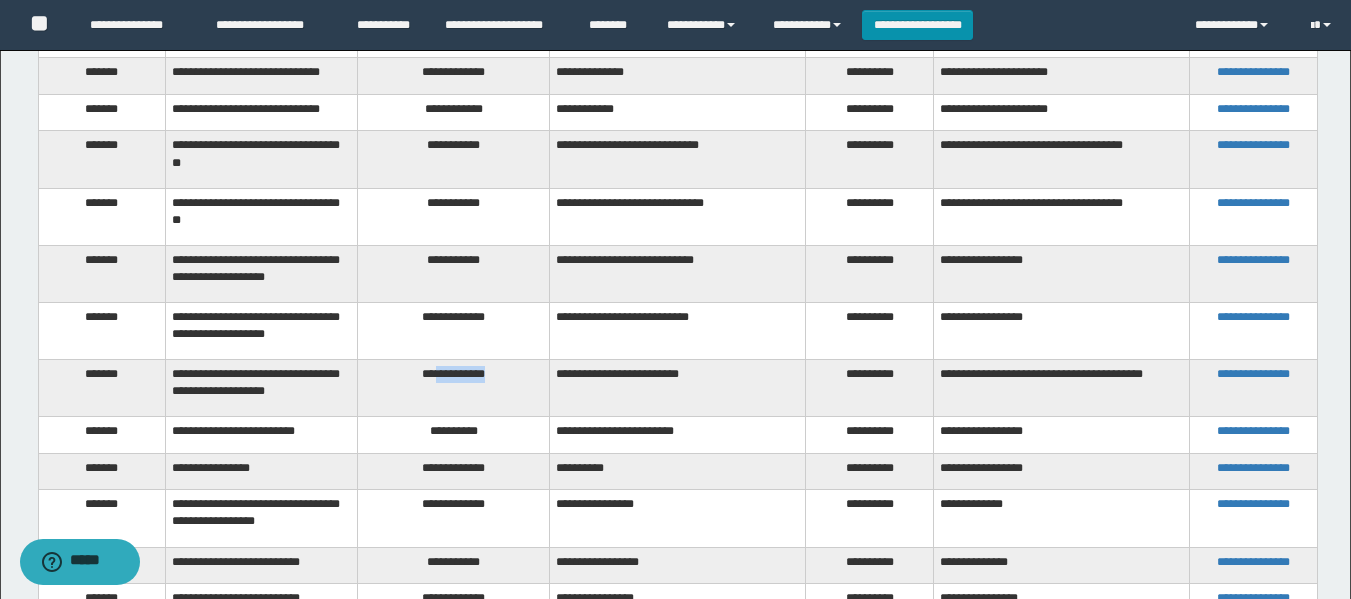 click on "**********" at bounding box center (454, 388) 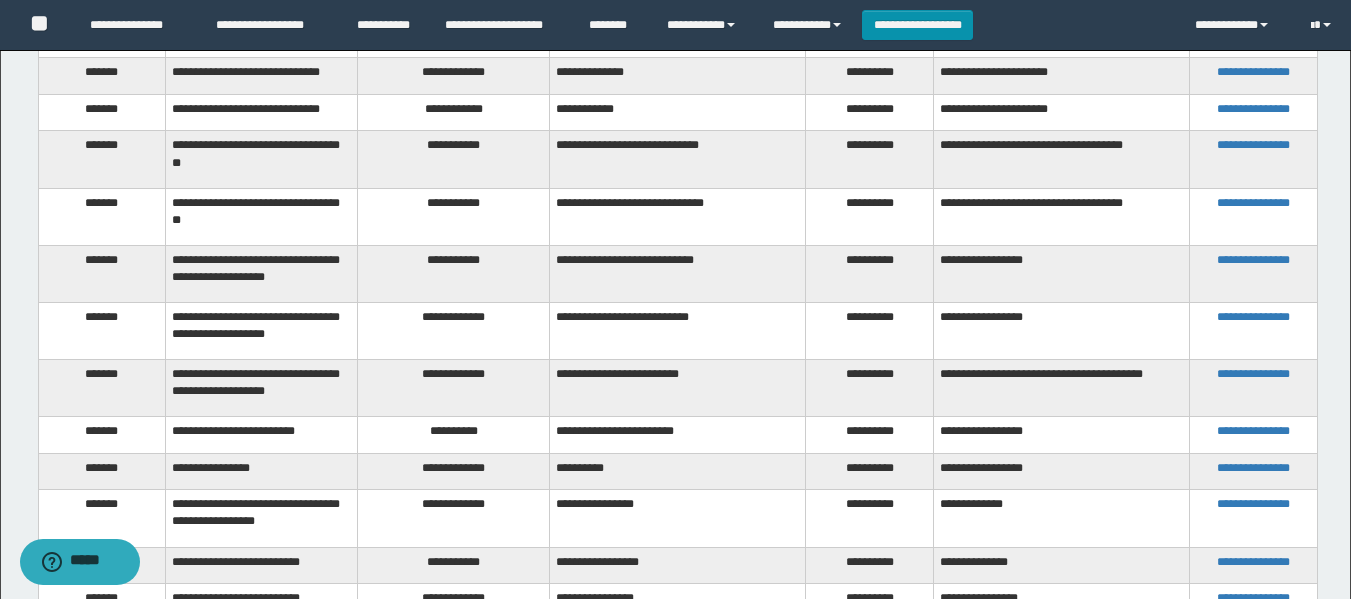click on "**********" at bounding box center (454, 330) 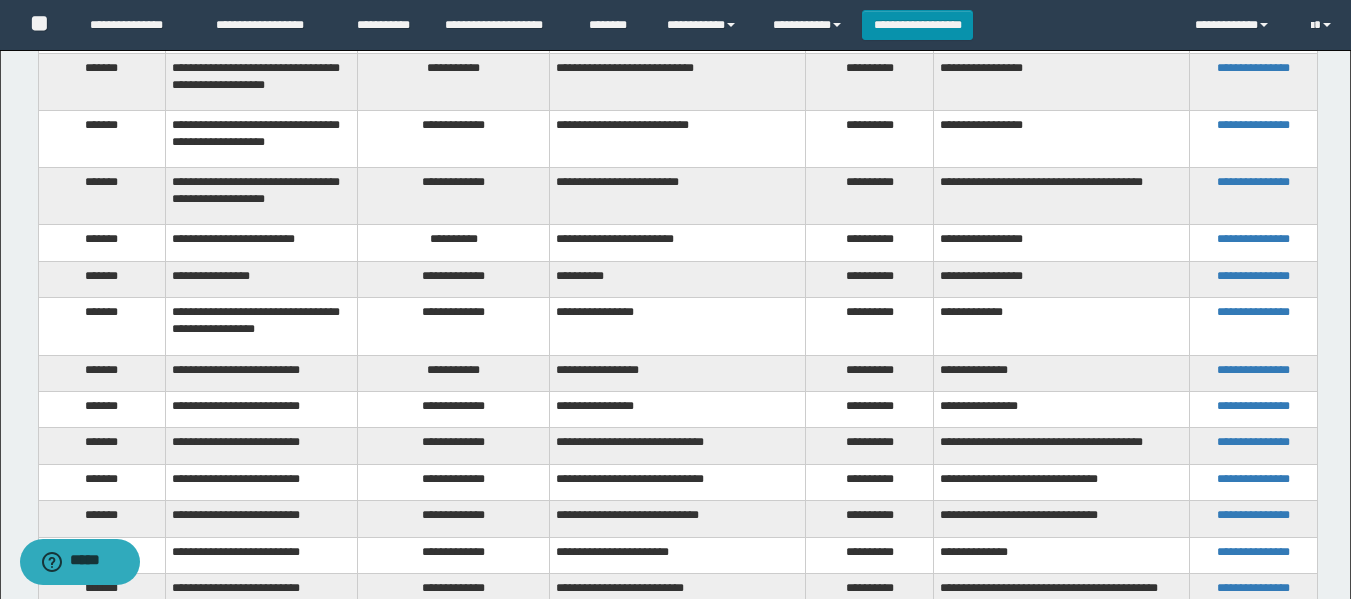scroll, scrollTop: 691, scrollLeft: 0, axis: vertical 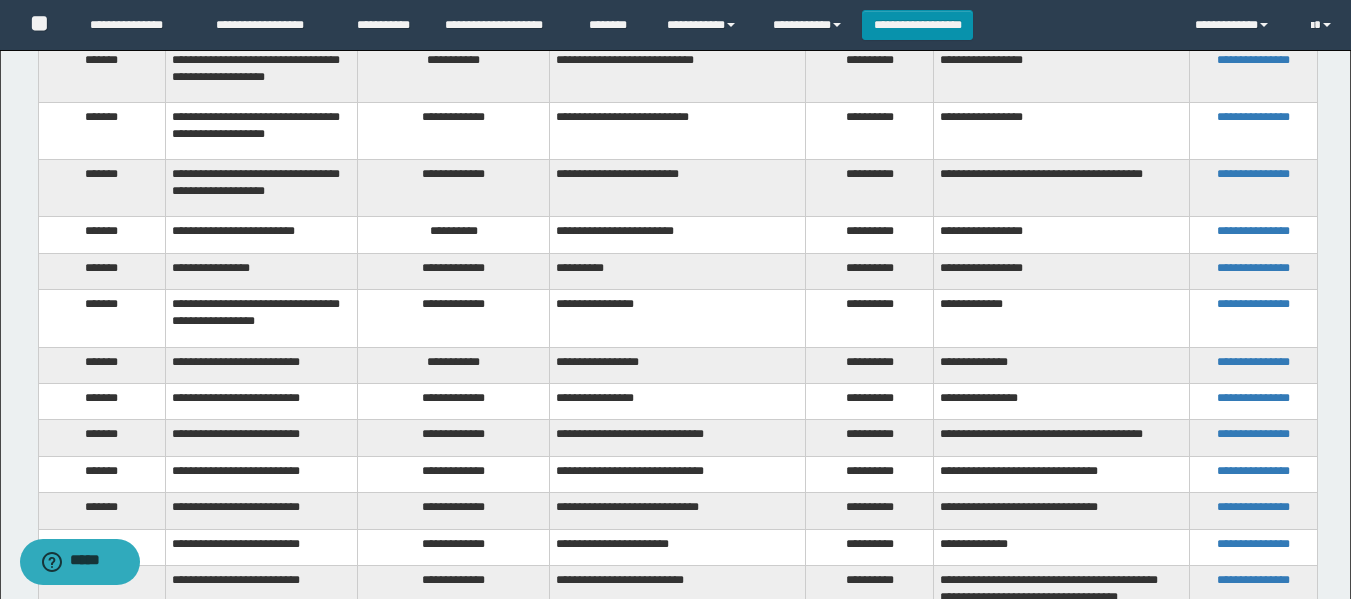 click on "**********" at bounding box center [454, 235] 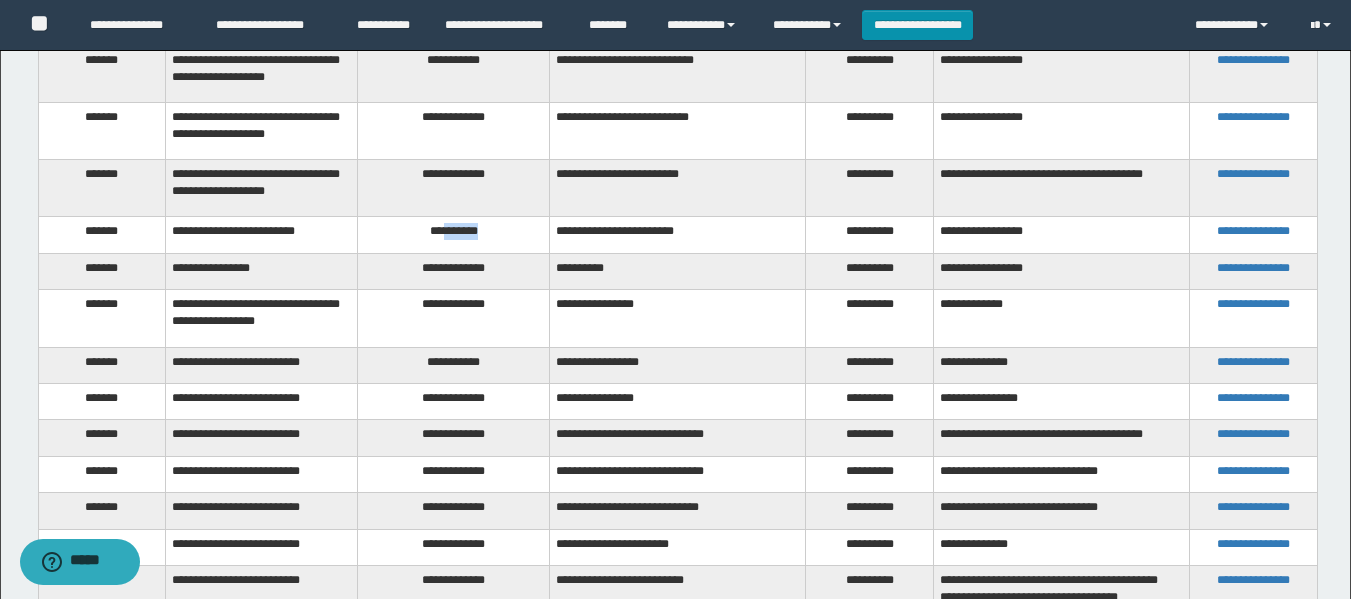 click on "**********" at bounding box center (454, 235) 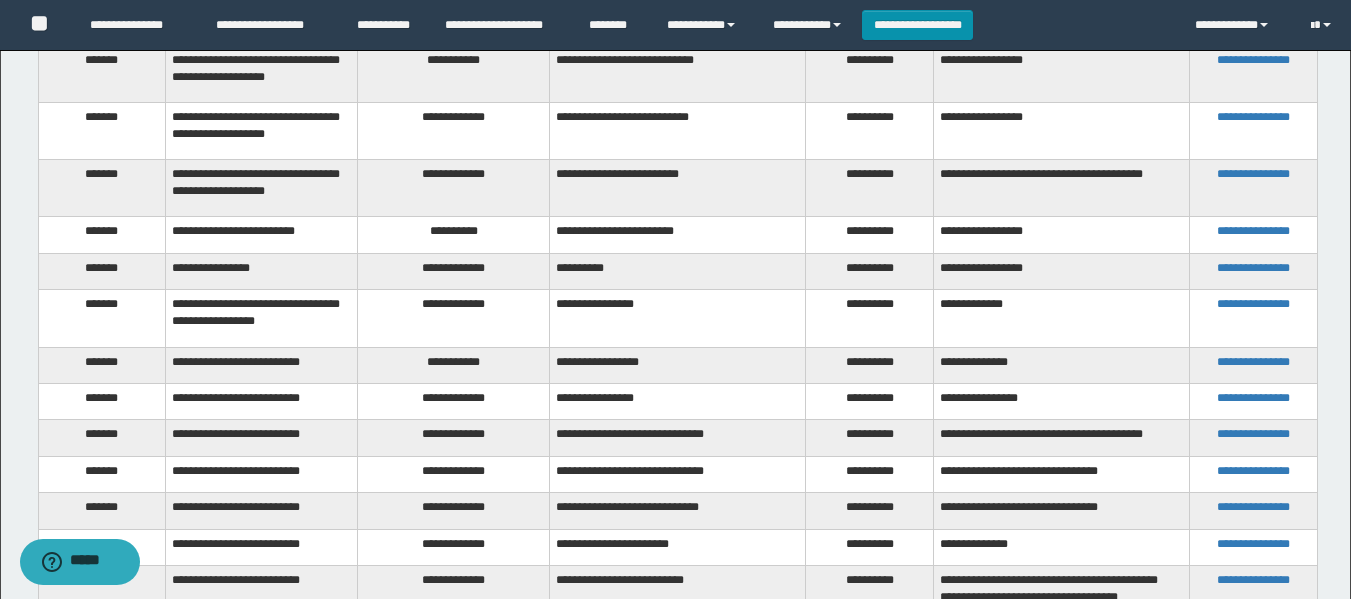 click on "**********" at bounding box center (454, 271) 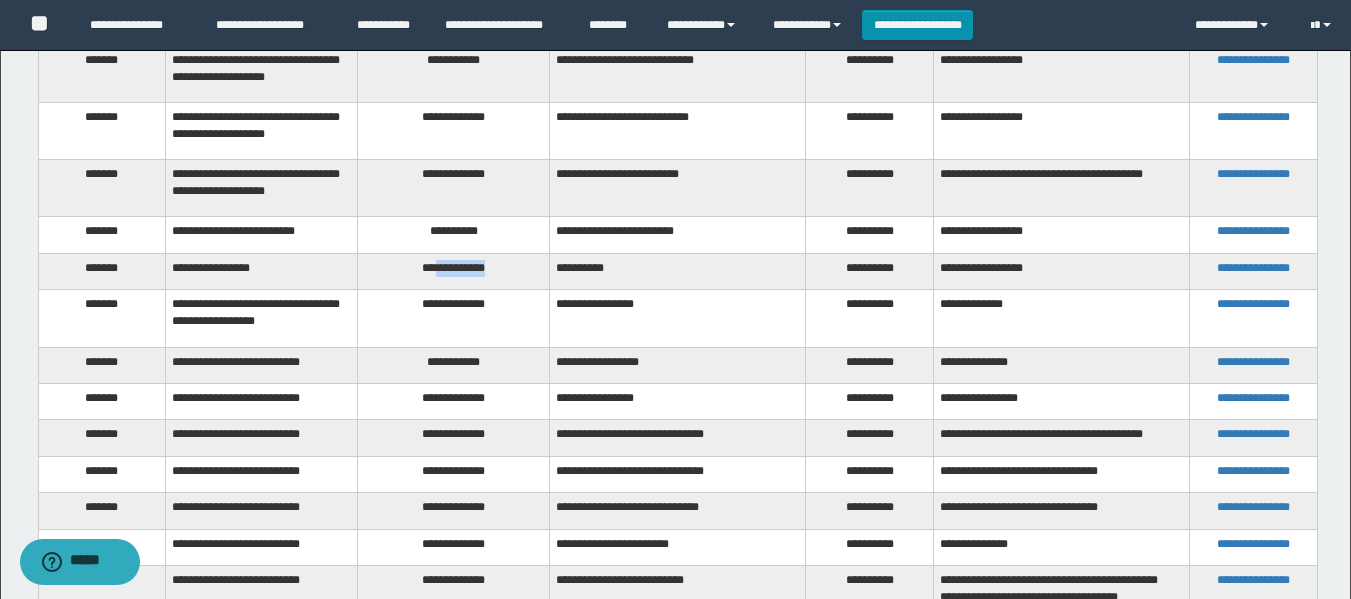 click on "**********" at bounding box center (454, 271) 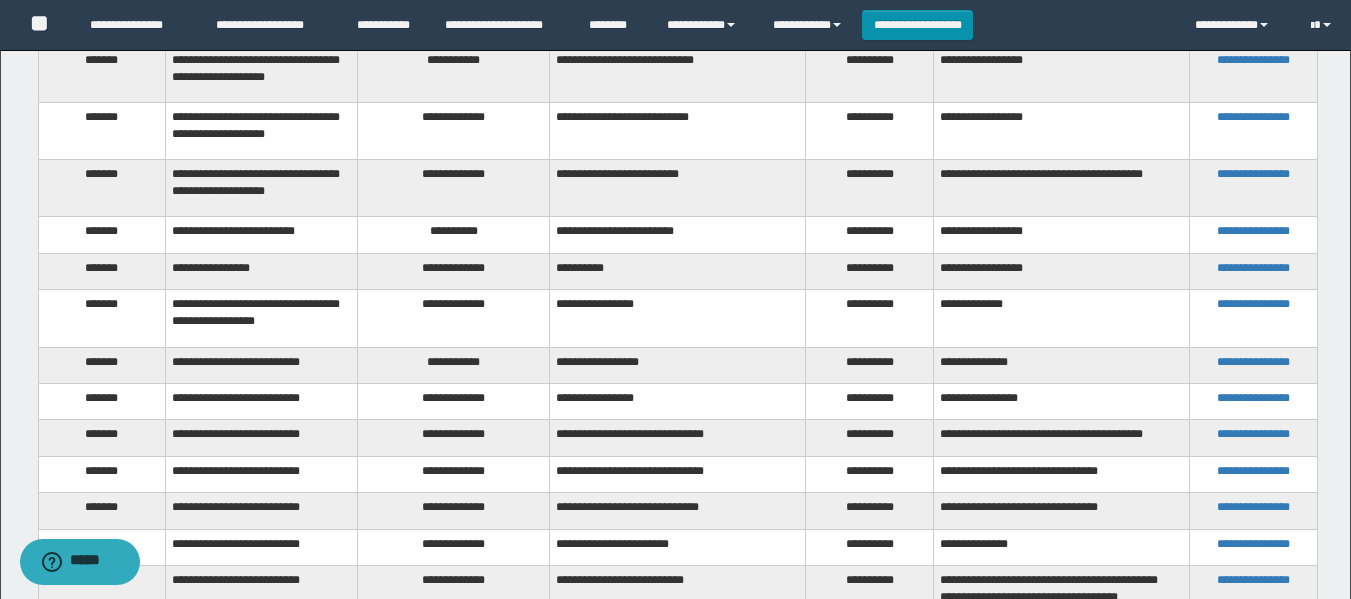 click on "**********" at bounding box center (454, 318) 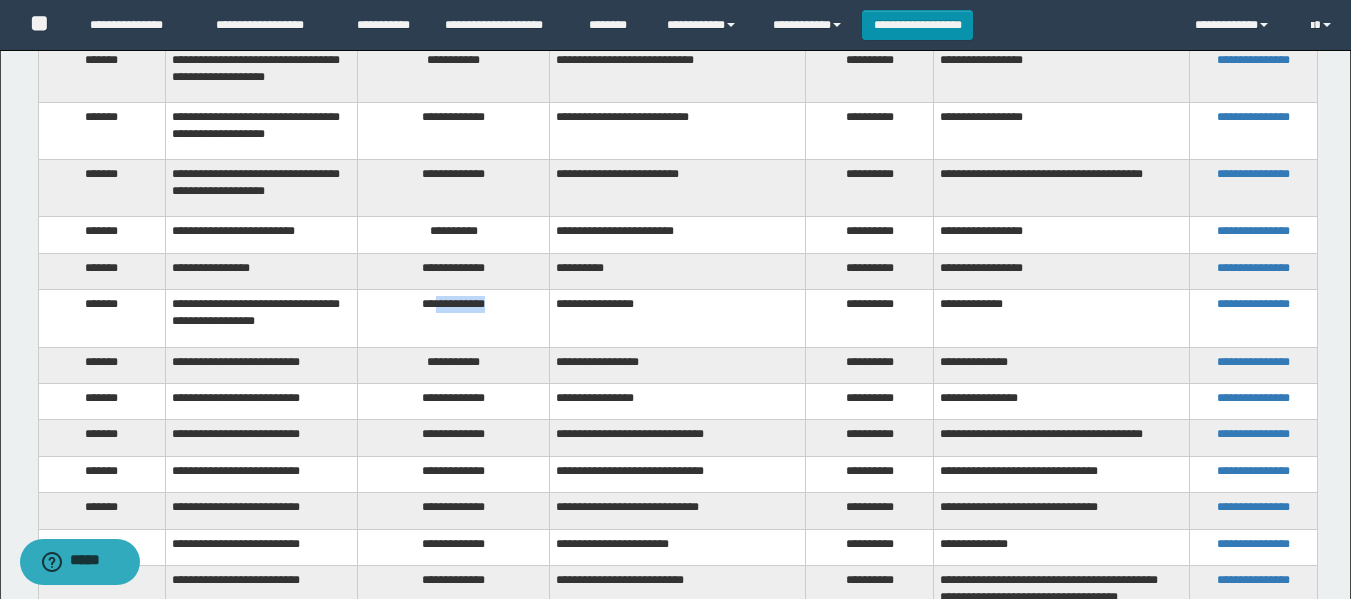 click on "**********" at bounding box center (454, 318) 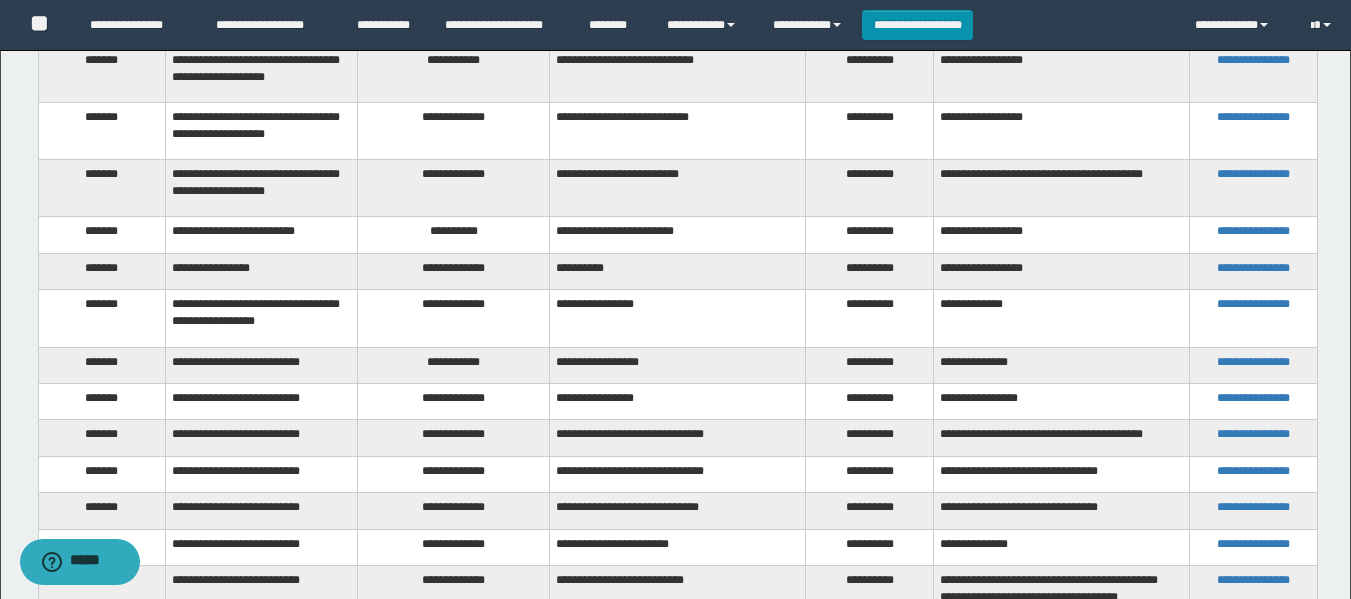 click on "**********" at bounding box center (454, 271) 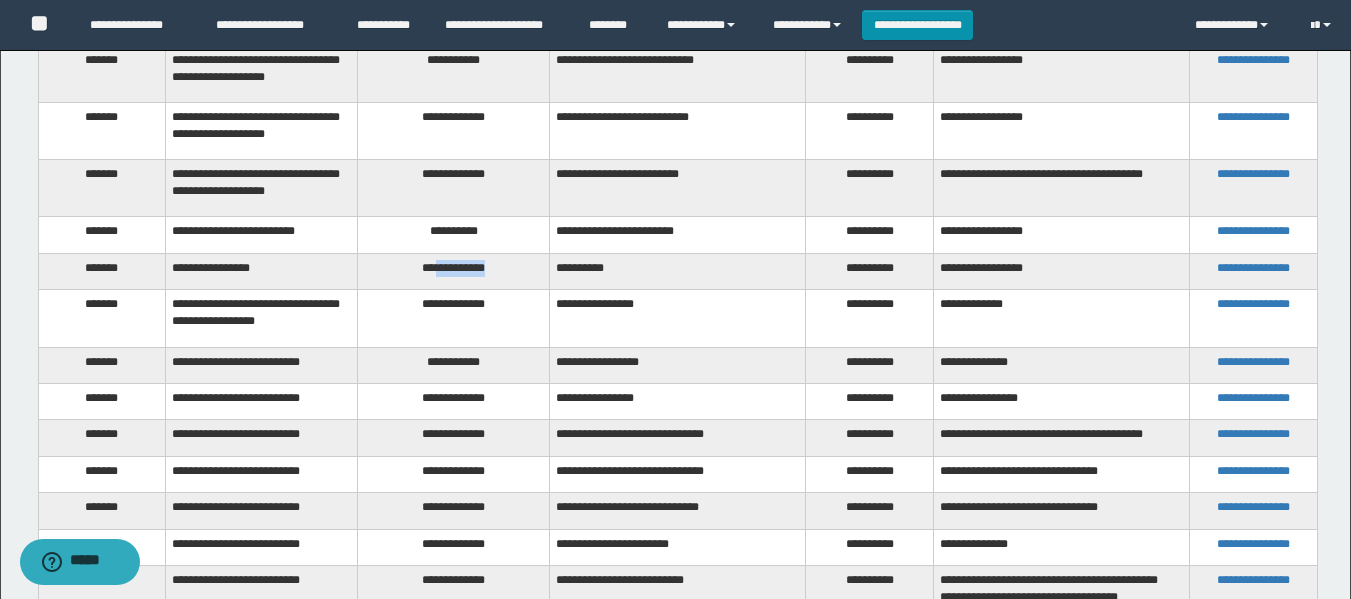 click on "**********" at bounding box center (454, 271) 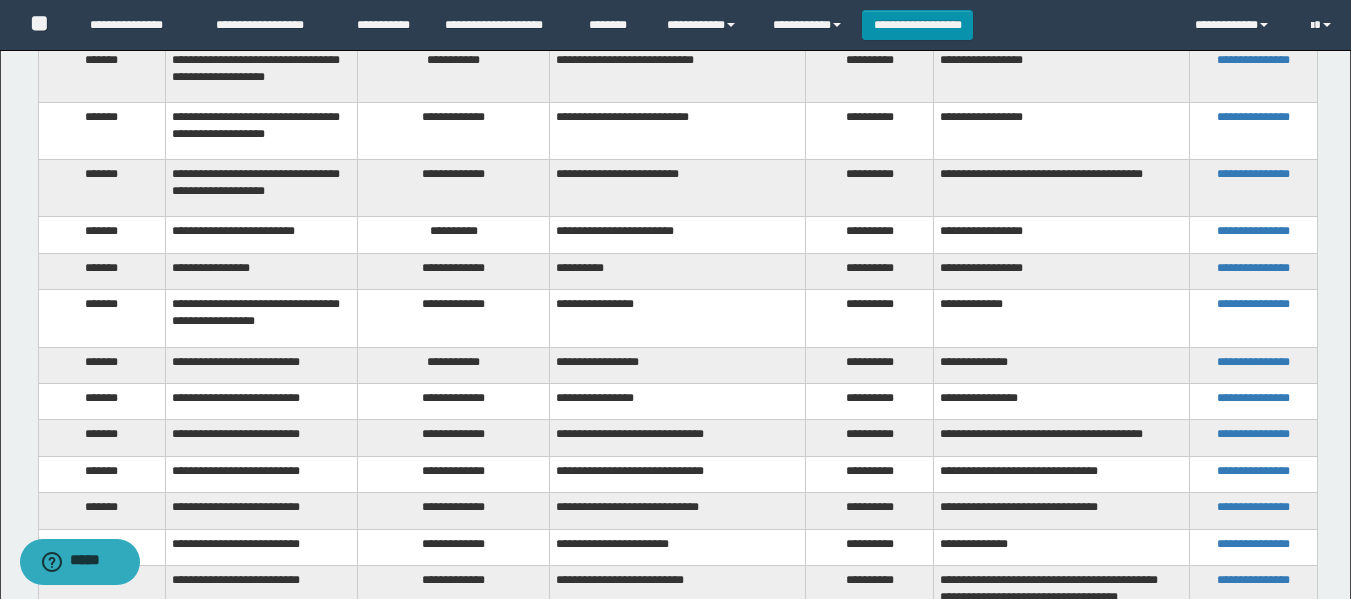 click on "**********" at bounding box center [454, 318] 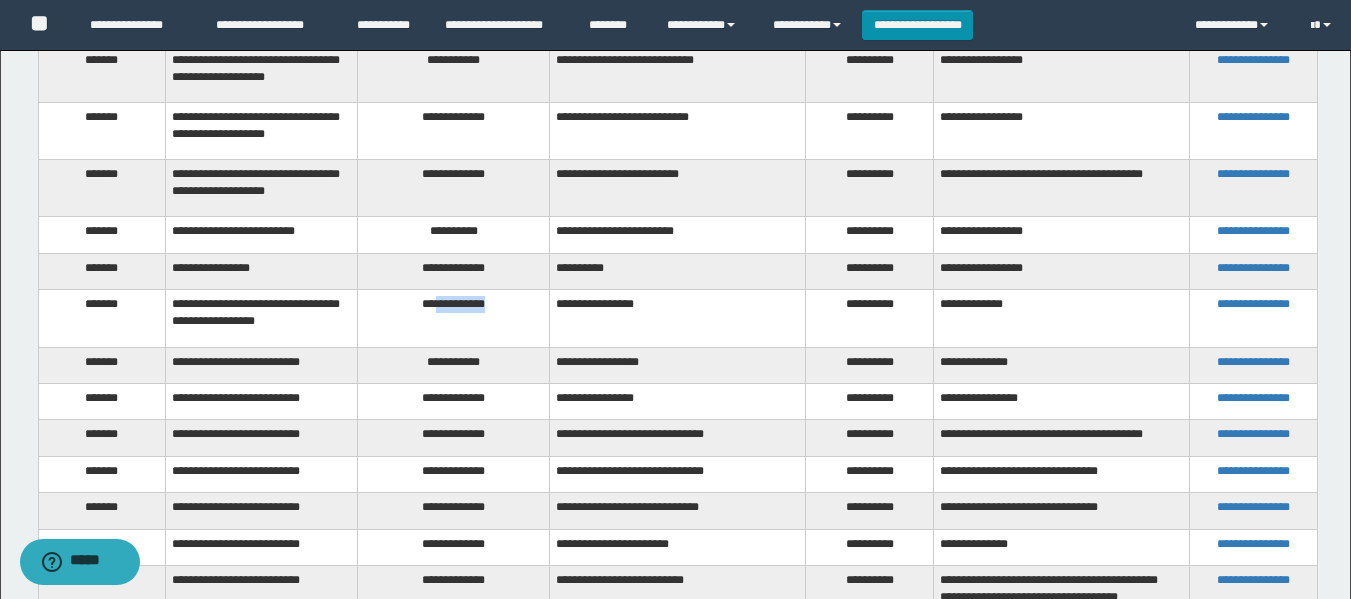 click on "**********" at bounding box center [454, 318] 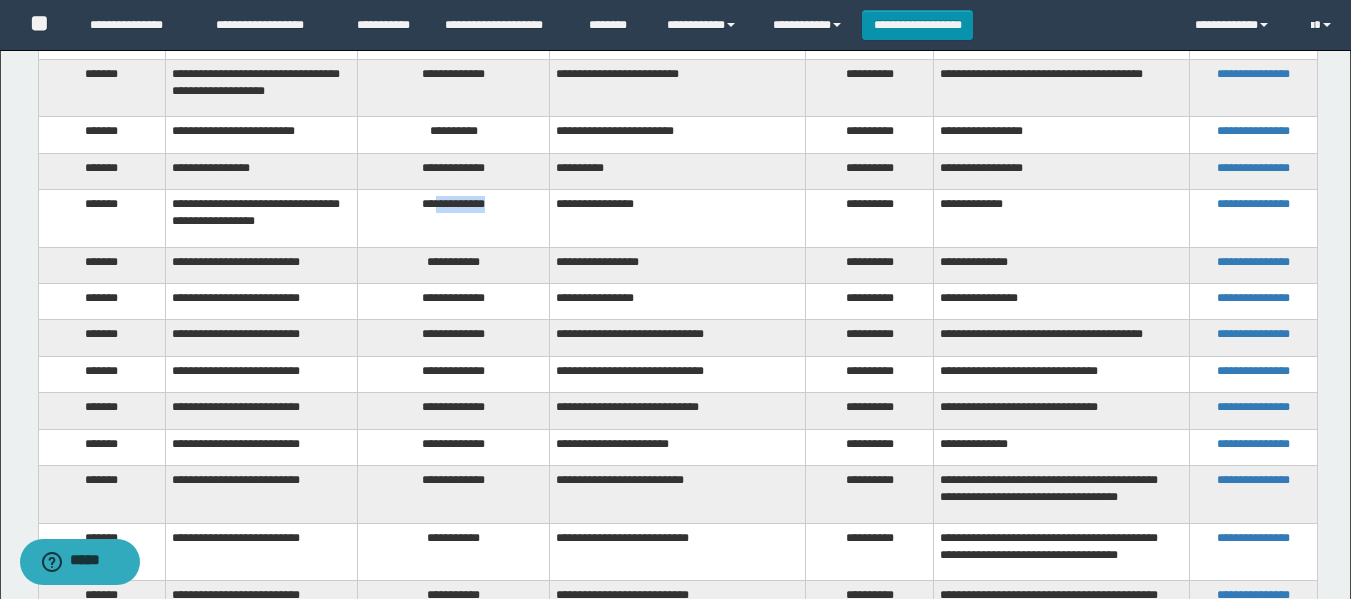scroll, scrollTop: 891, scrollLeft: 0, axis: vertical 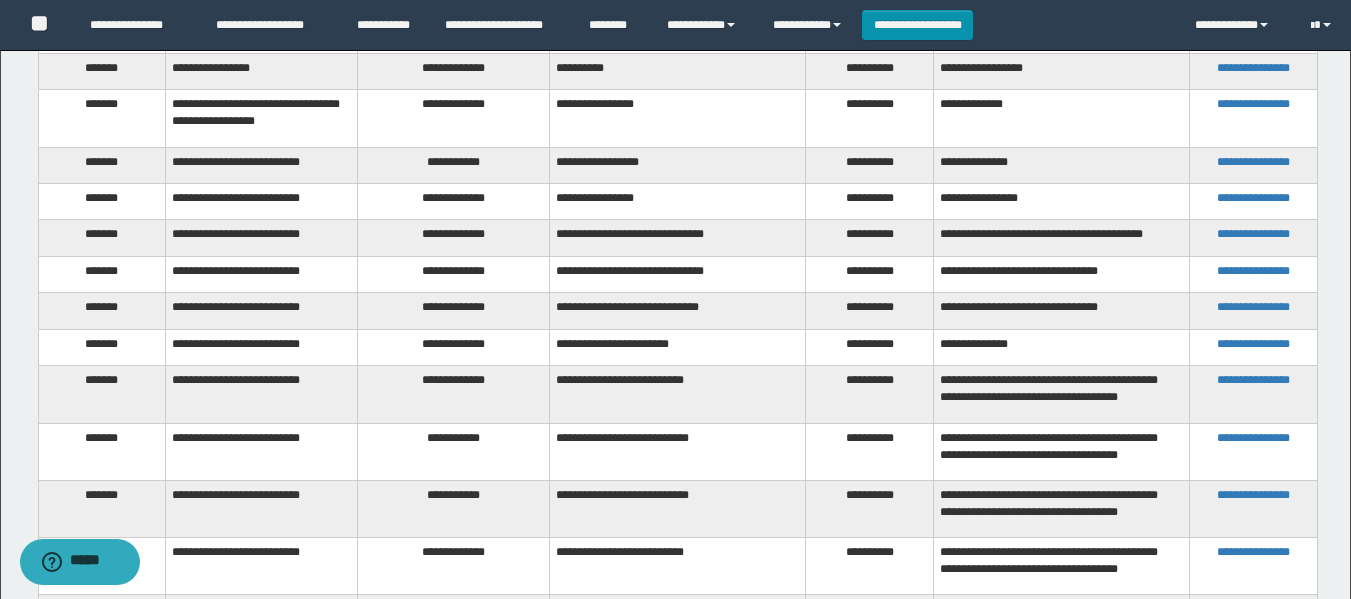 click on "**********" at bounding box center [454, 165] 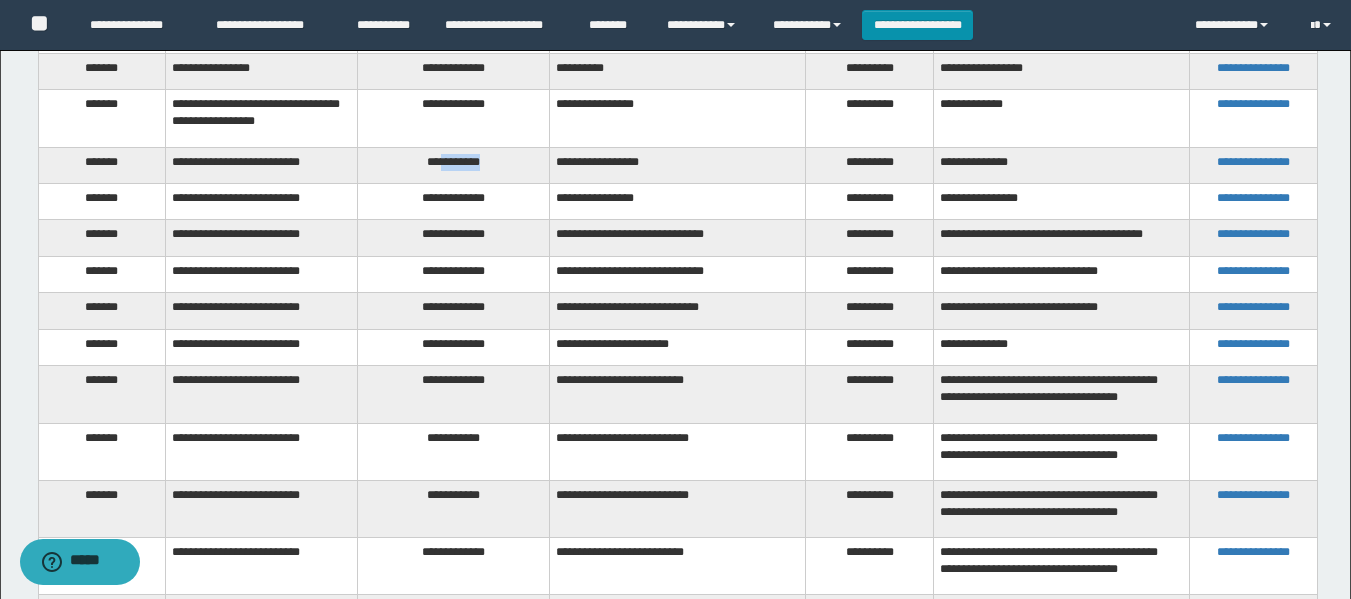 click on "**********" at bounding box center [454, 165] 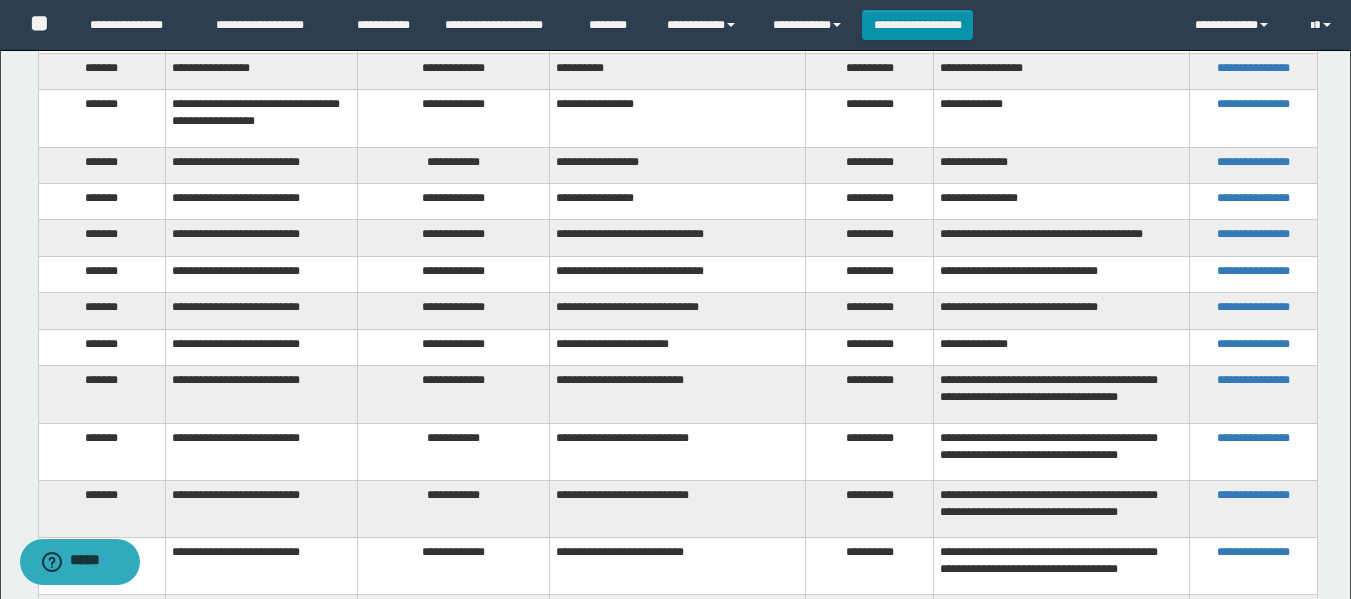 click on "**********" at bounding box center (454, 201) 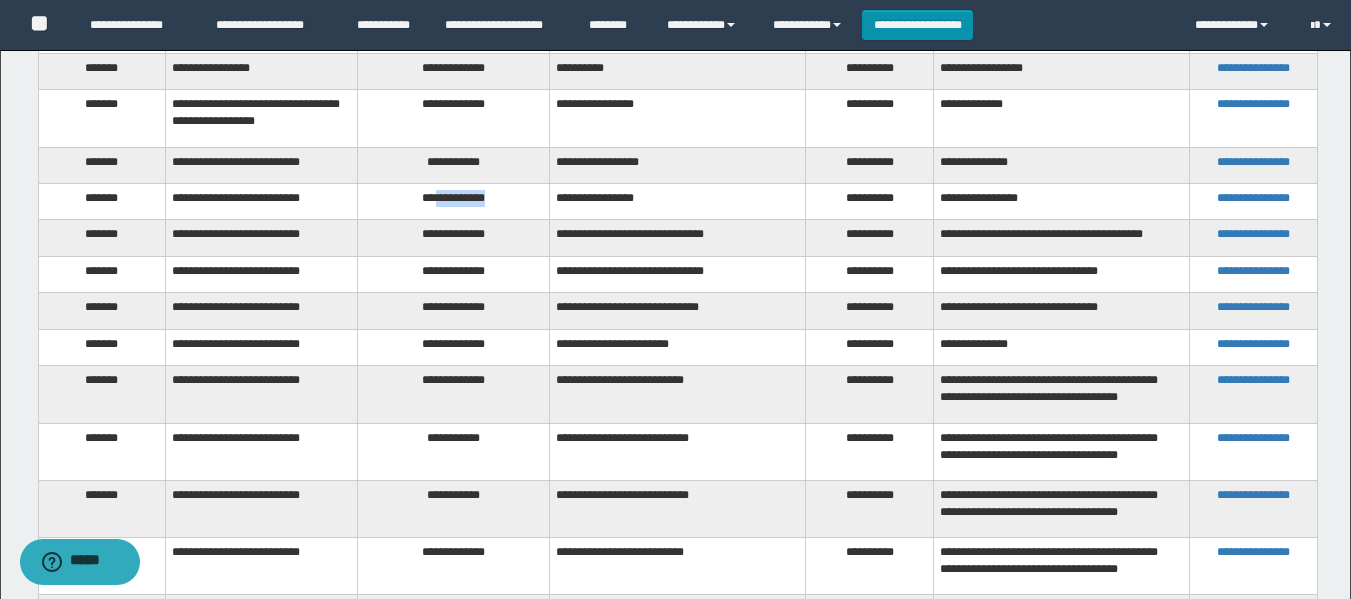 click on "**********" at bounding box center [454, 201] 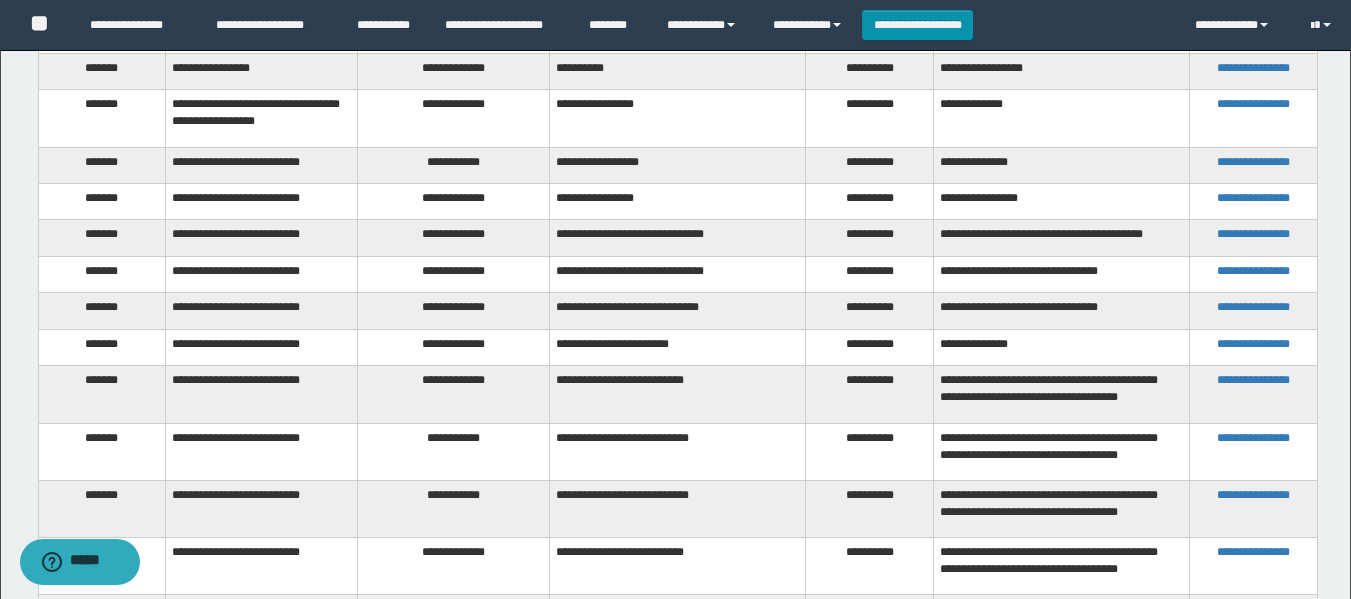 click on "**********" at bounding box center (454, 238) 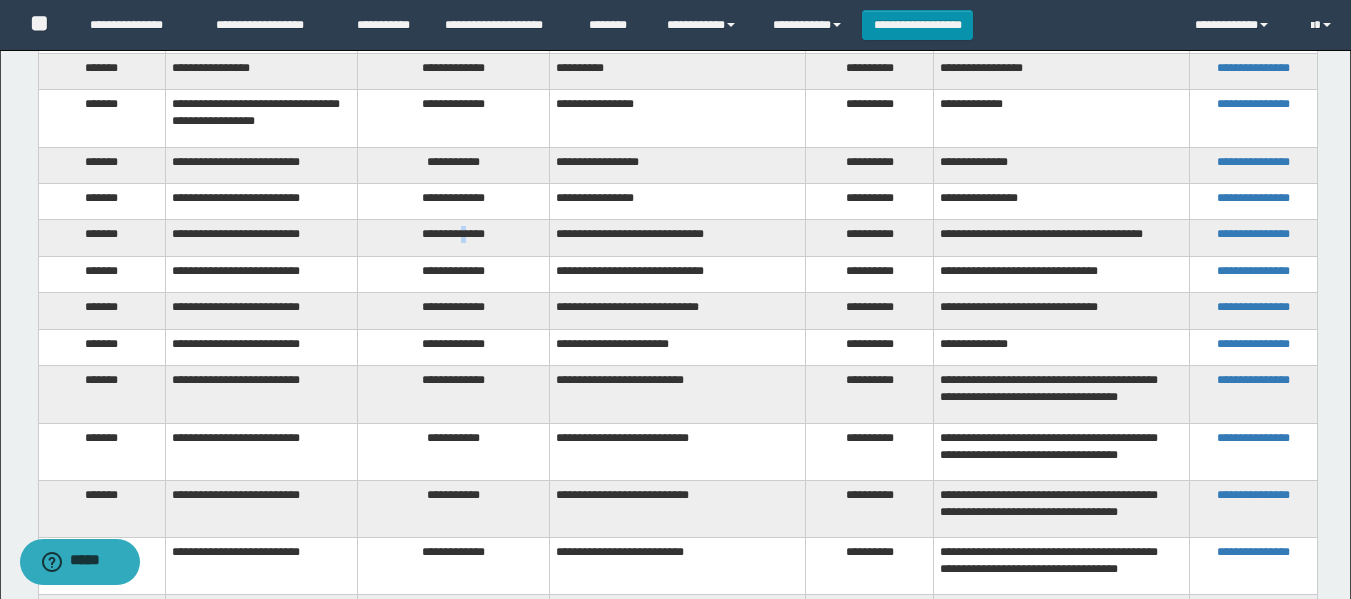 click on "**********" at bounding box center [454, 238] 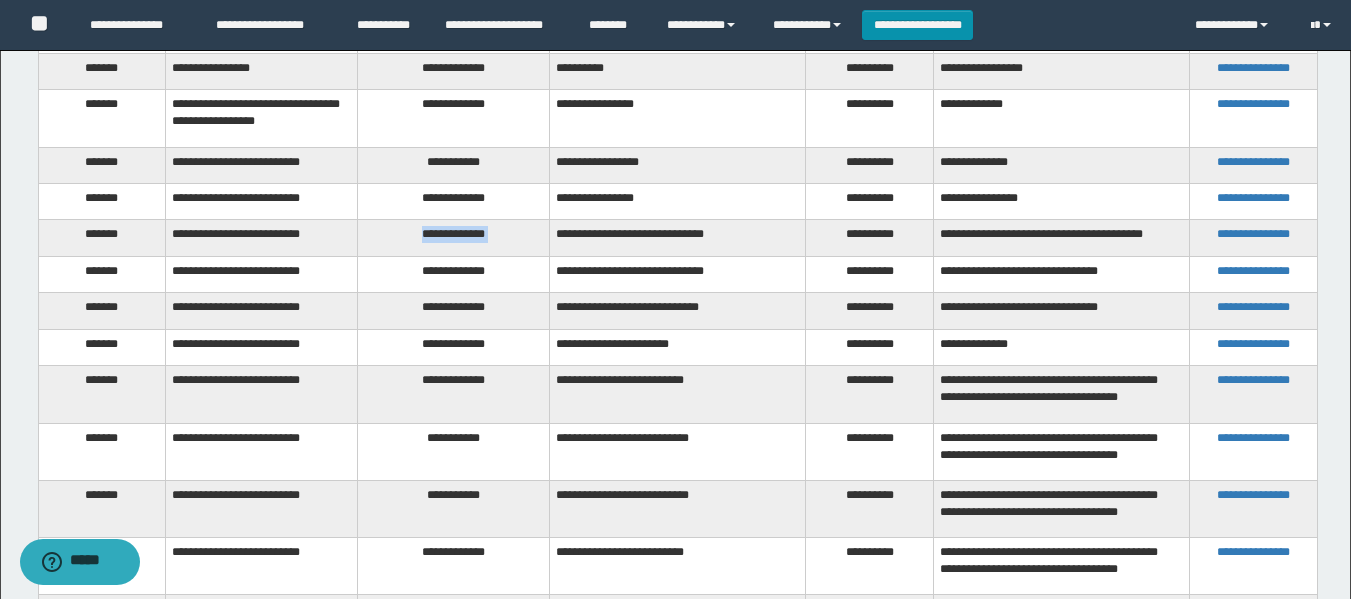 click on "**********" at bounding box center (454, 238) 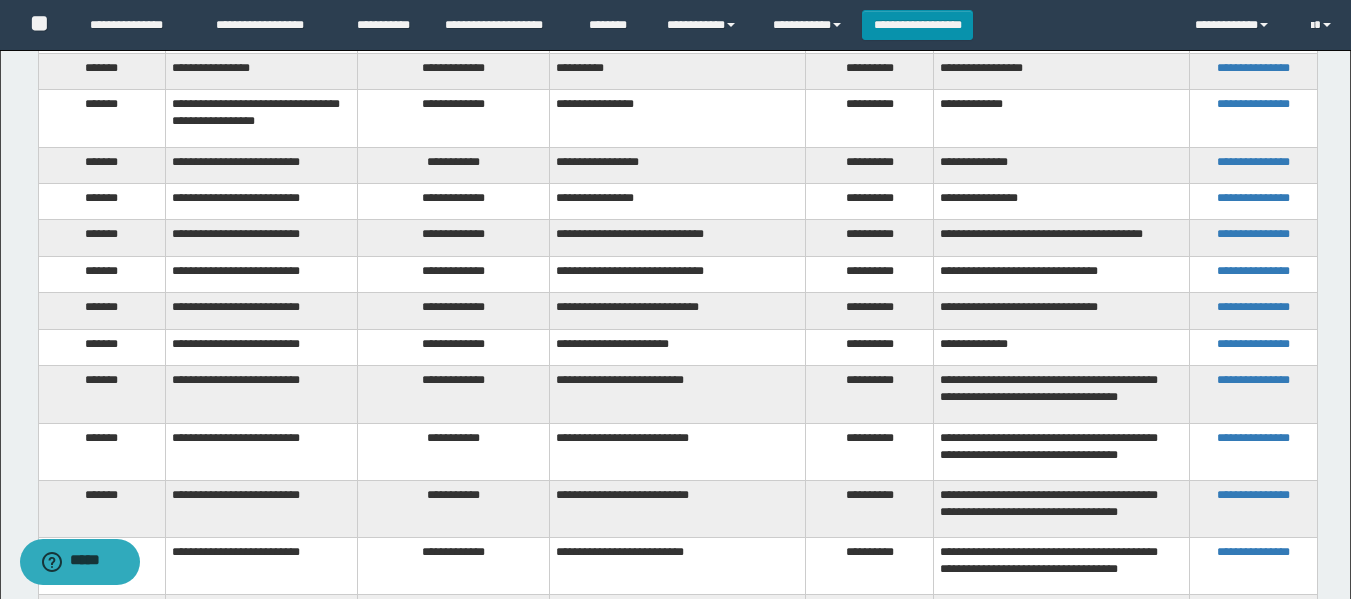 click on "**********" at bounding box center [454, 238] 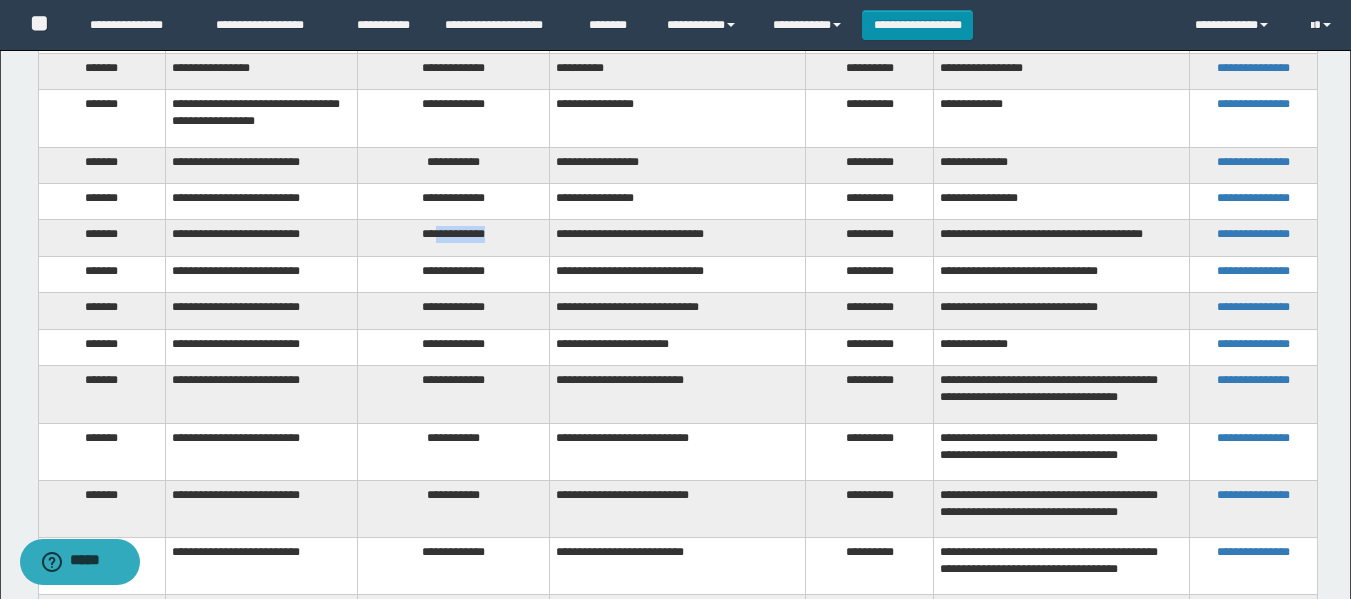 click on "**********" at bounding box center [454, 238] 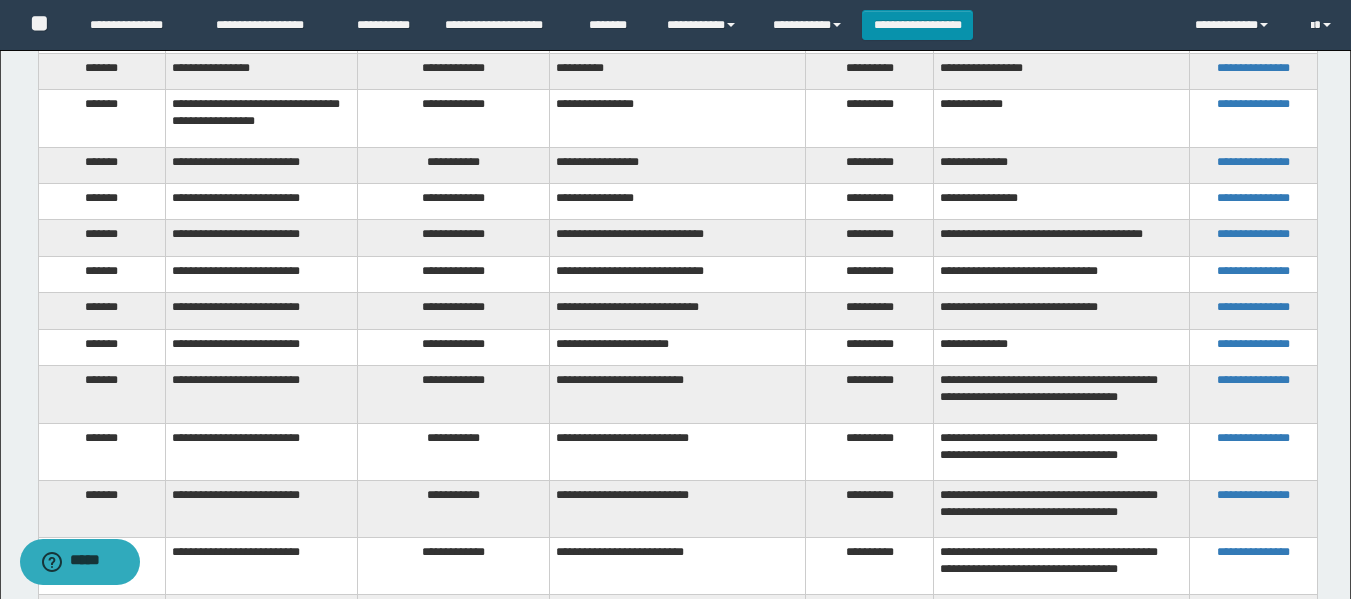 click on "**********" at bounding box center (454, 274) 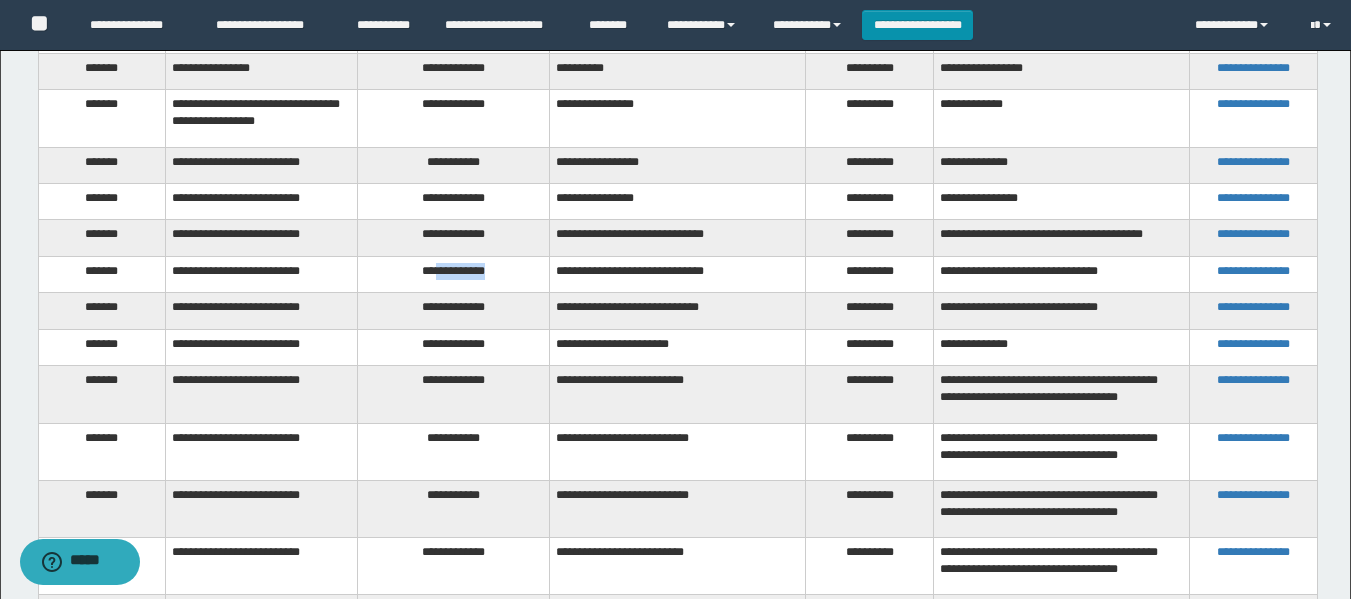 click on "**********" at bounding box center (454, 274) 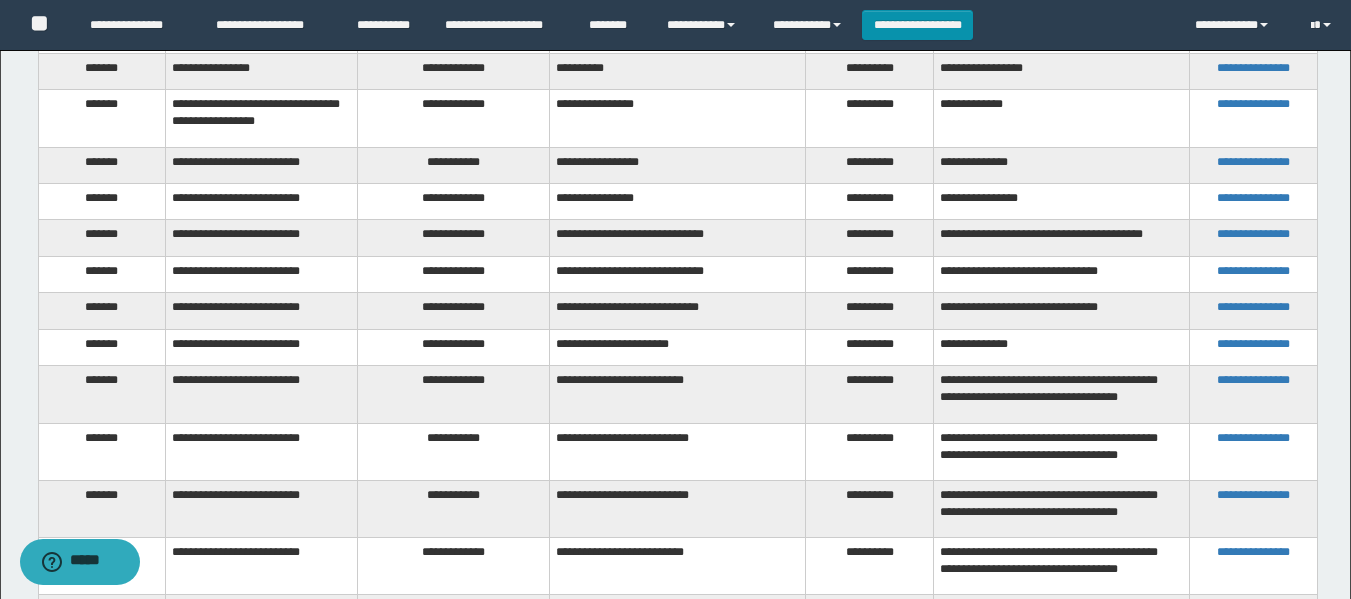 click on "**********" at bounding box center [454, 311] 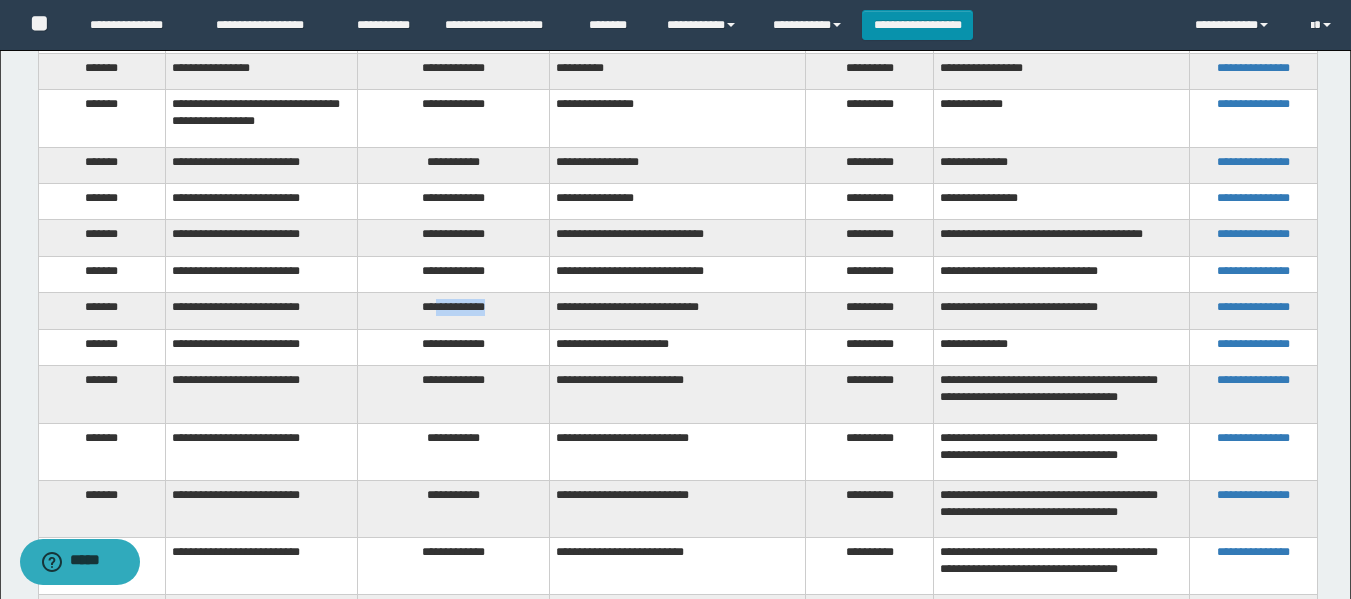 click on "**********" at bounding box center (454, 311) 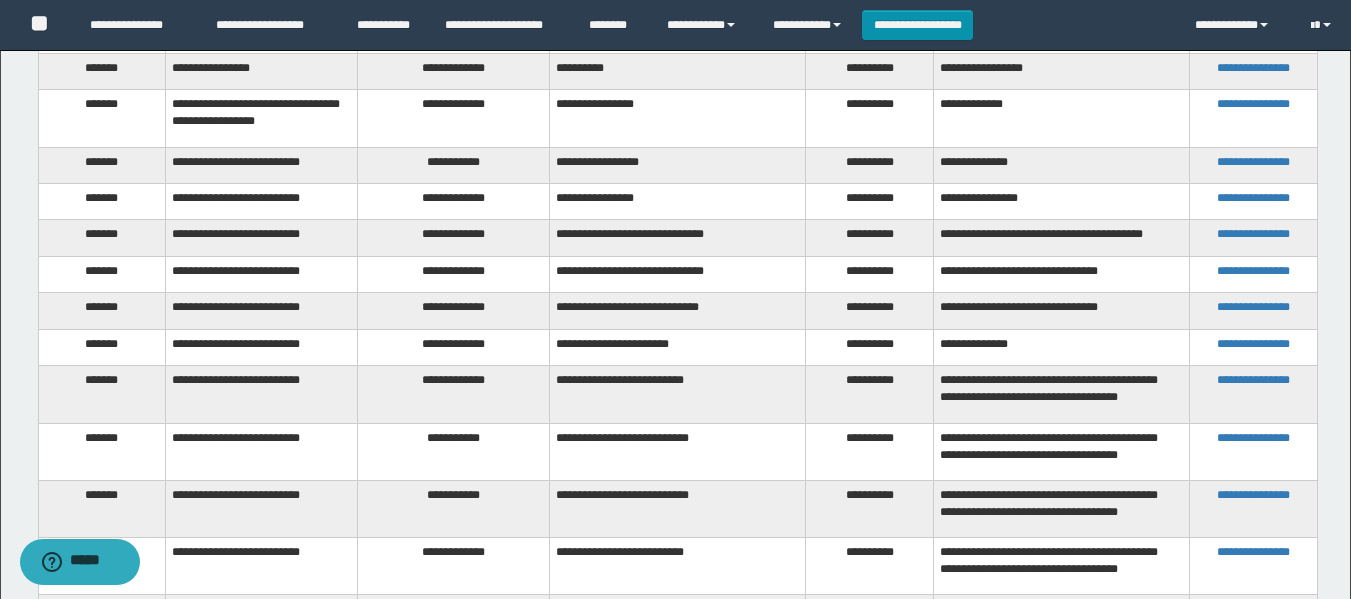 click on "**********" at bounding box center [454, 274] 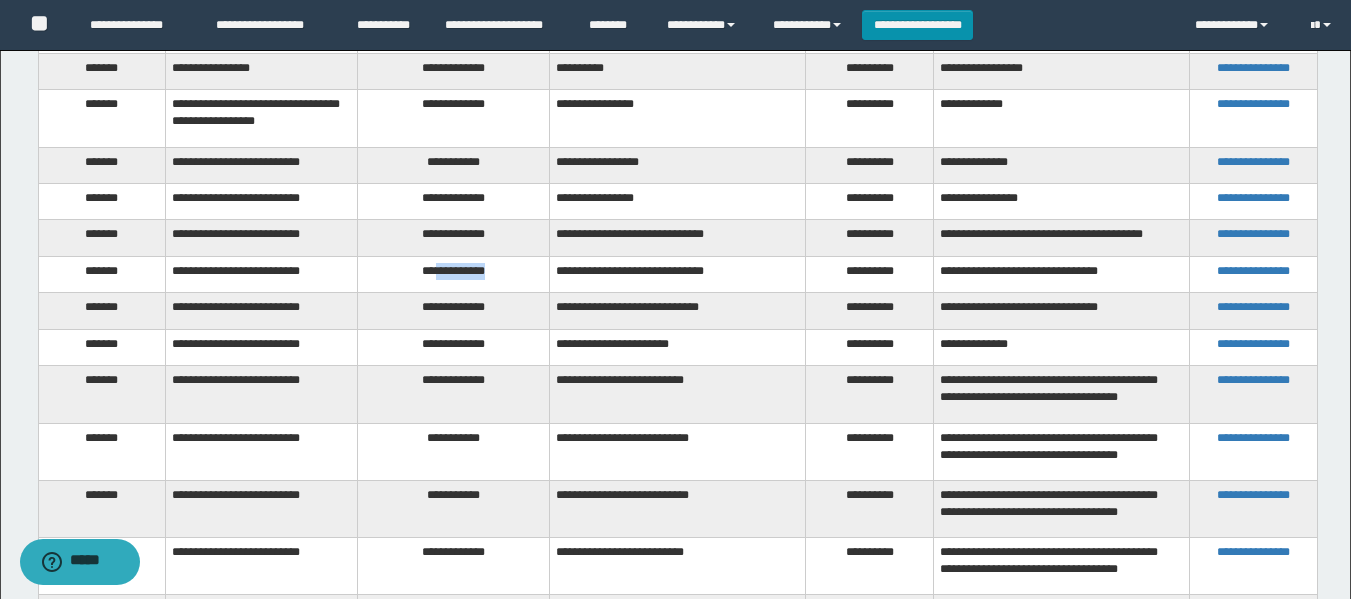 click on "**********" at bounding box center (454, 274) 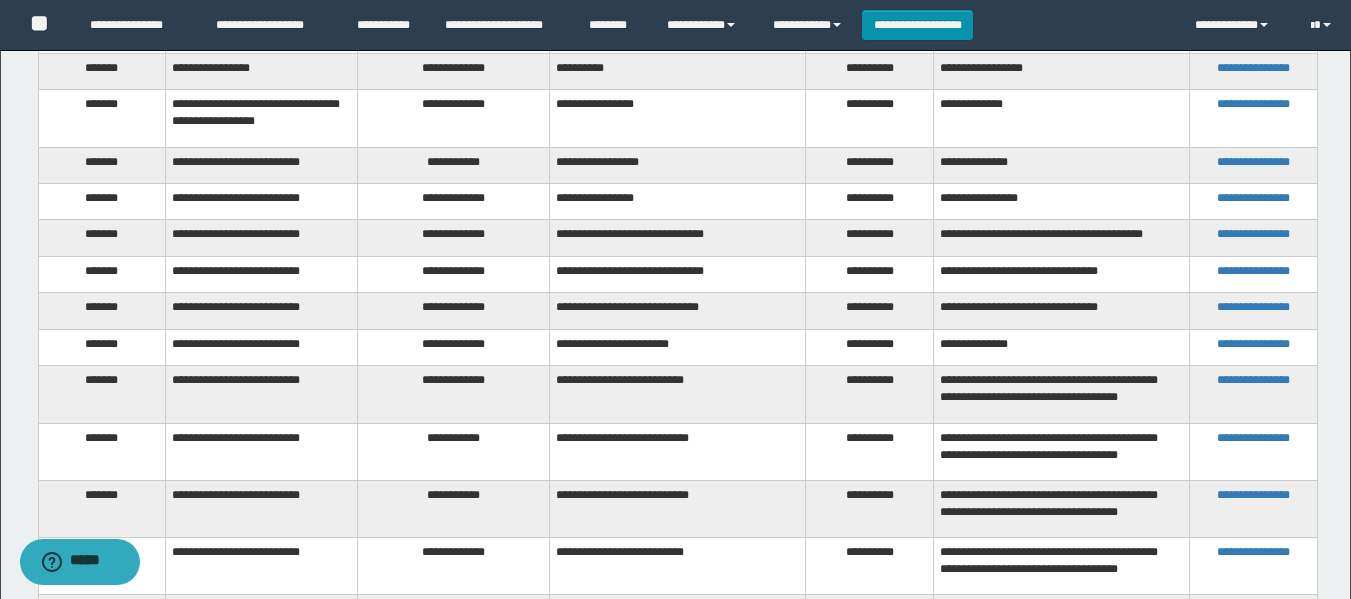 click on "**********" at bounding box center [454, 311] 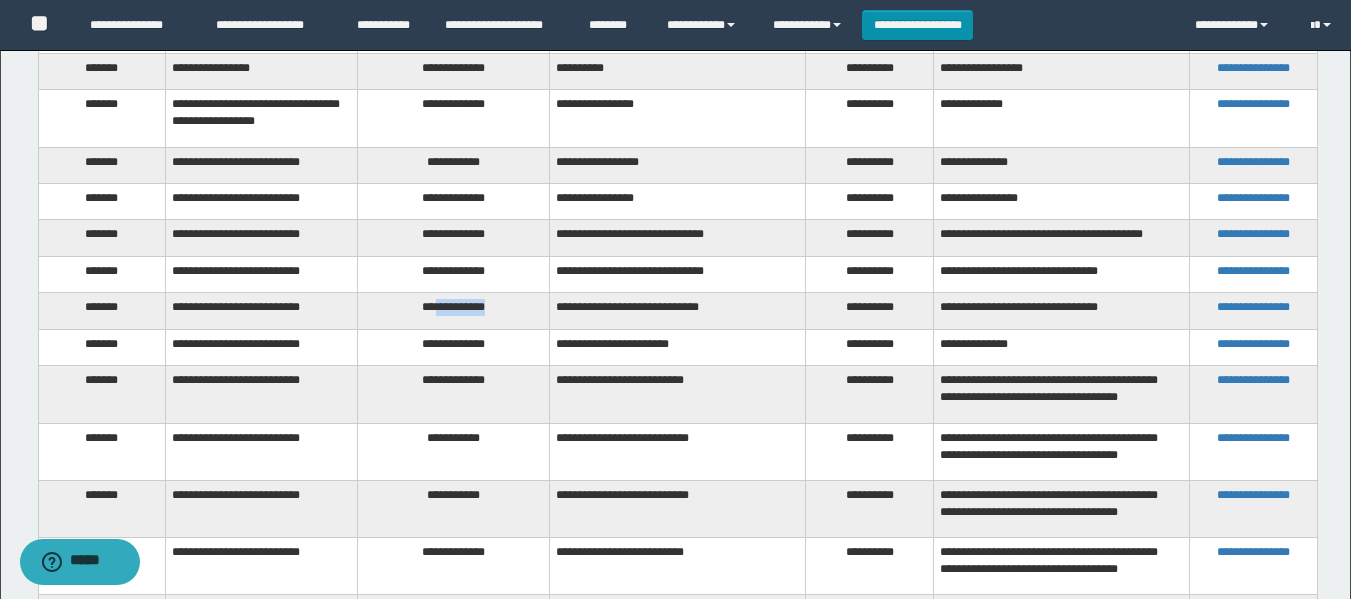click on "**********" at bounding box center (454, 311) 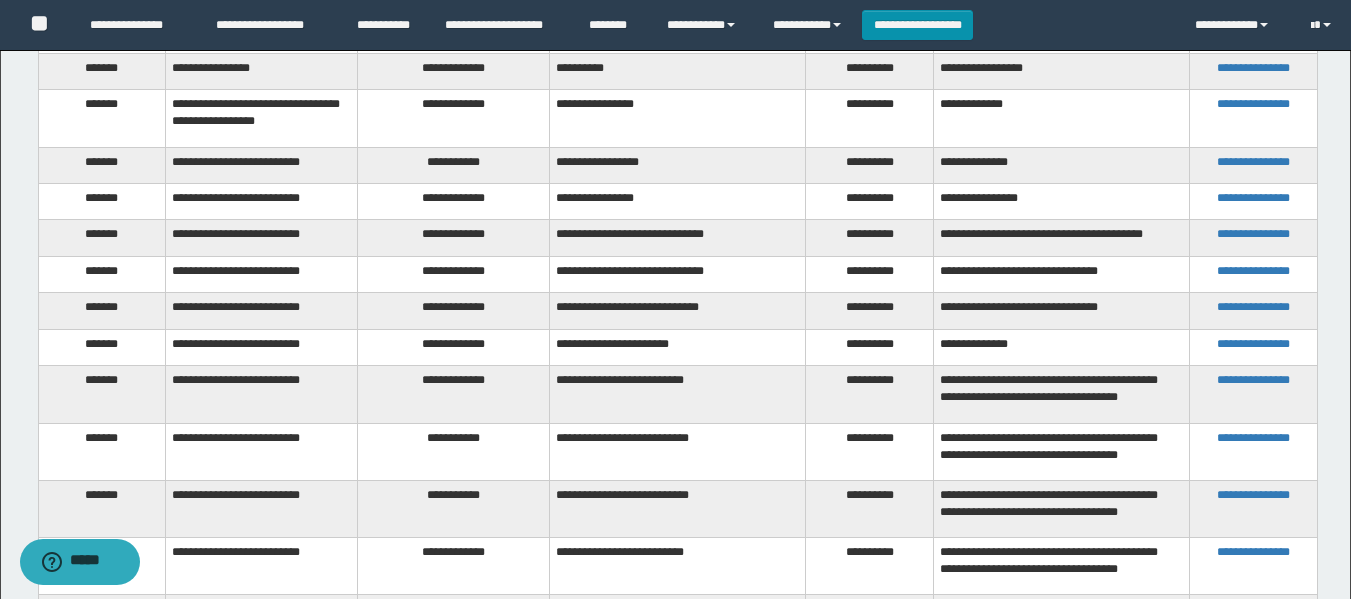 click on "**********" at bounding box center (454, 347) 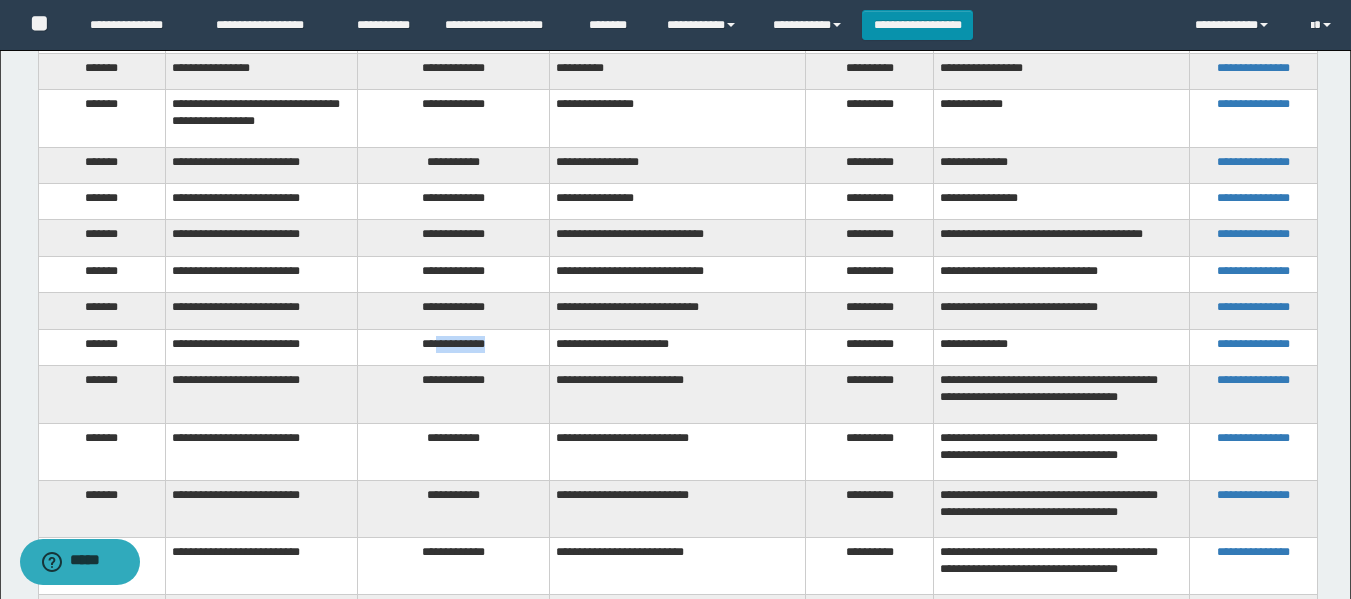 click on "**********" at bounding box center (454, 347) 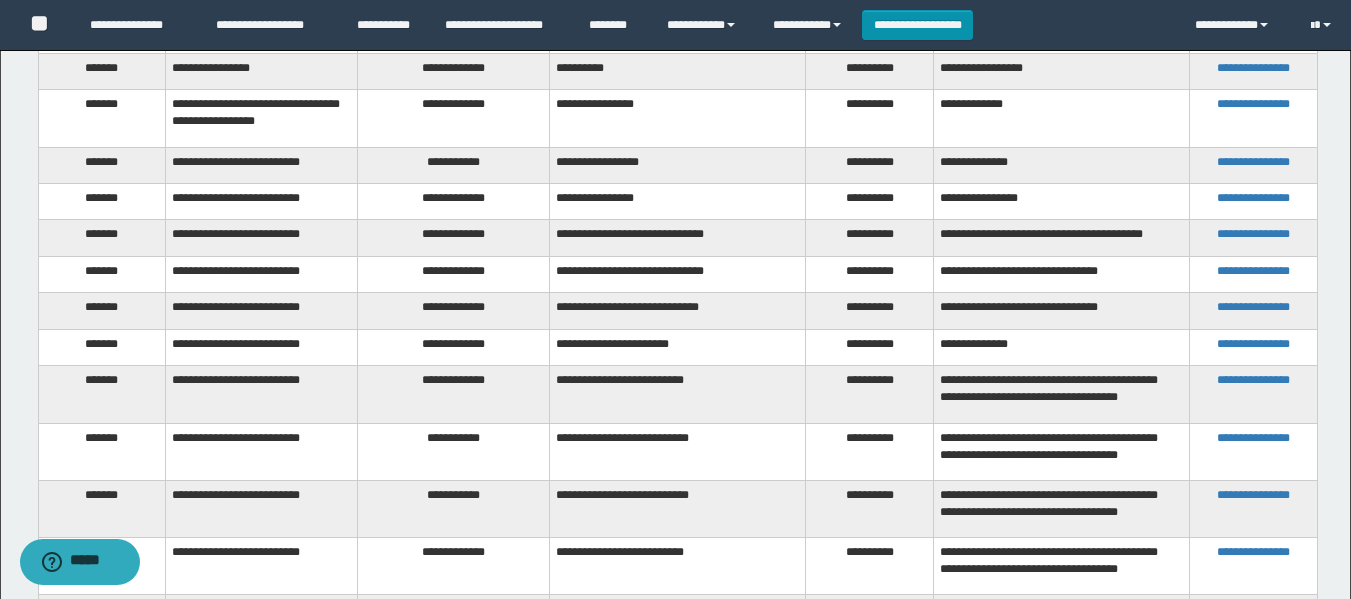 click on "**********" at bounding box center [454, 311] 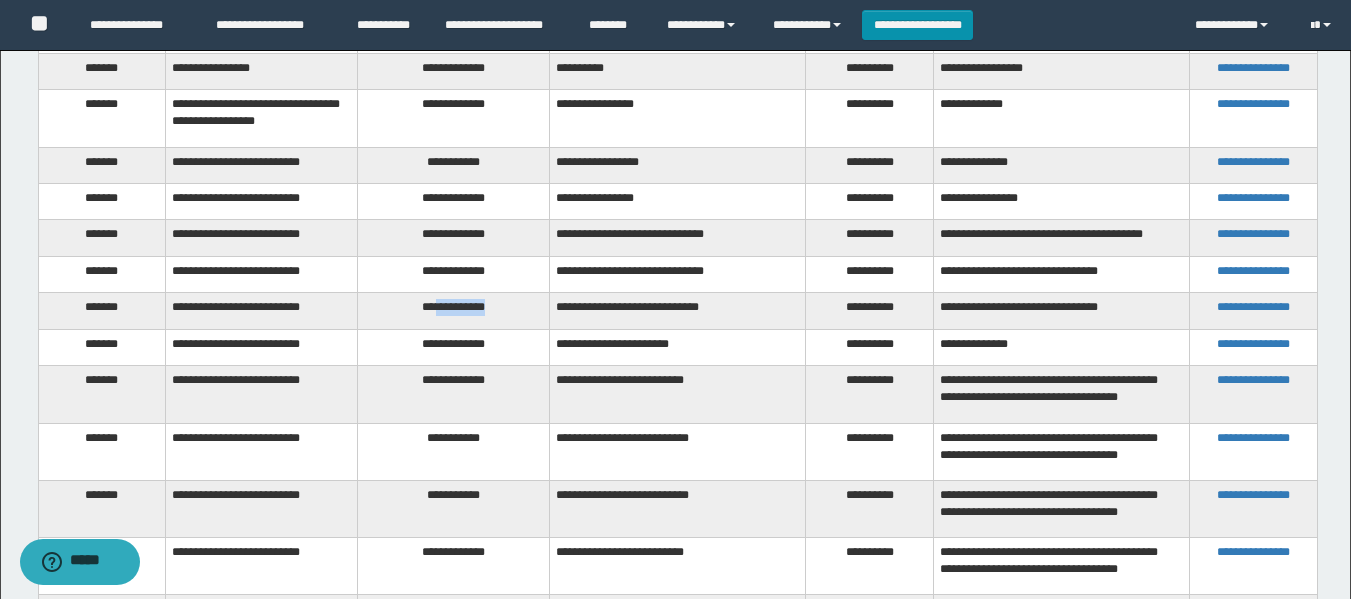 click on "**********" at bounding box center [454, 311] 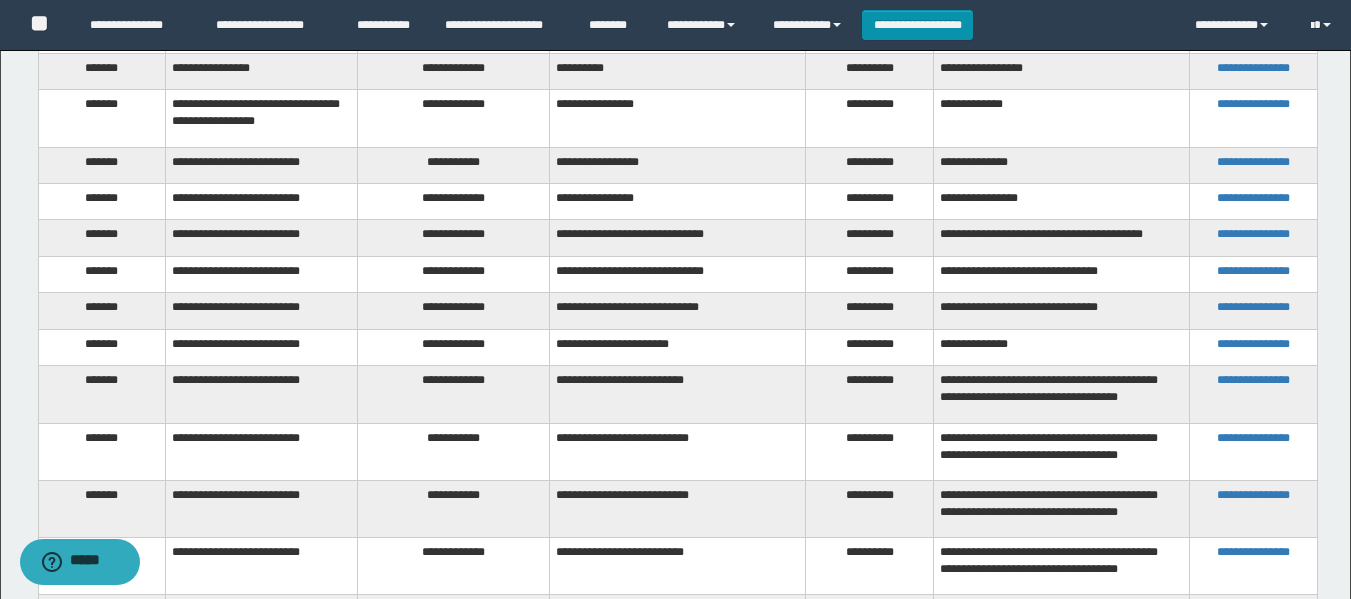 click on "**********" at bounding box center (454, 394) 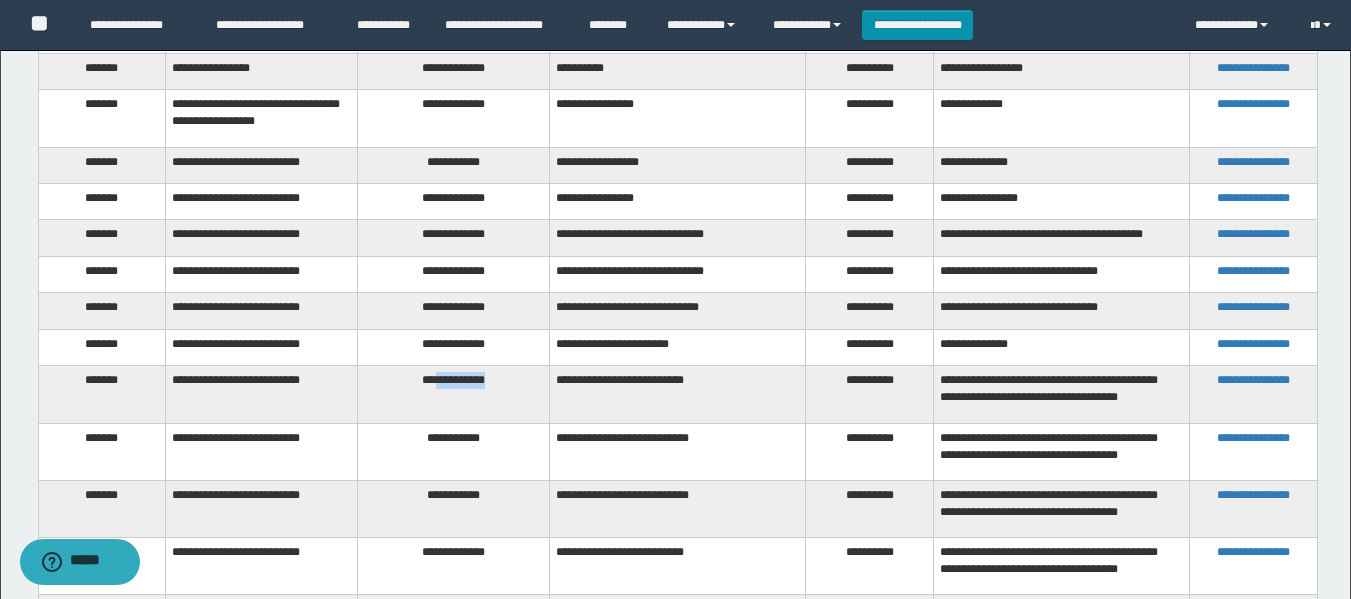 click on "**********" at bounding box center [454, 394] 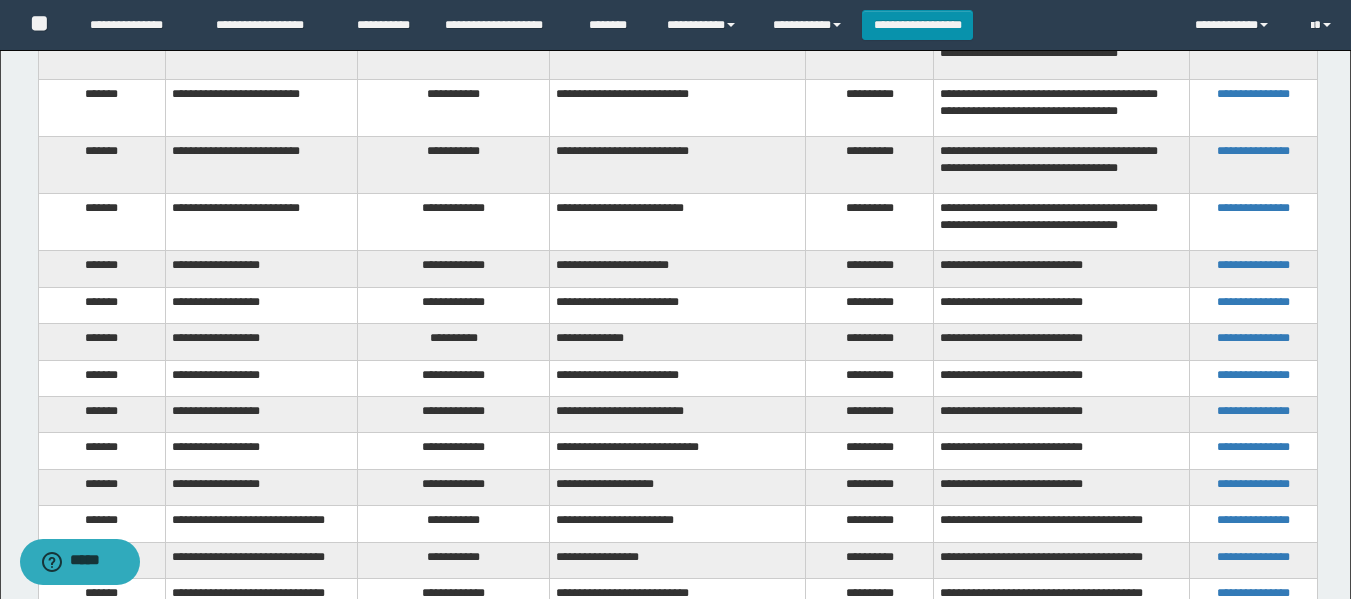 scroll, scrollTop: 1091, scrollLeft: 0, axis: vertical 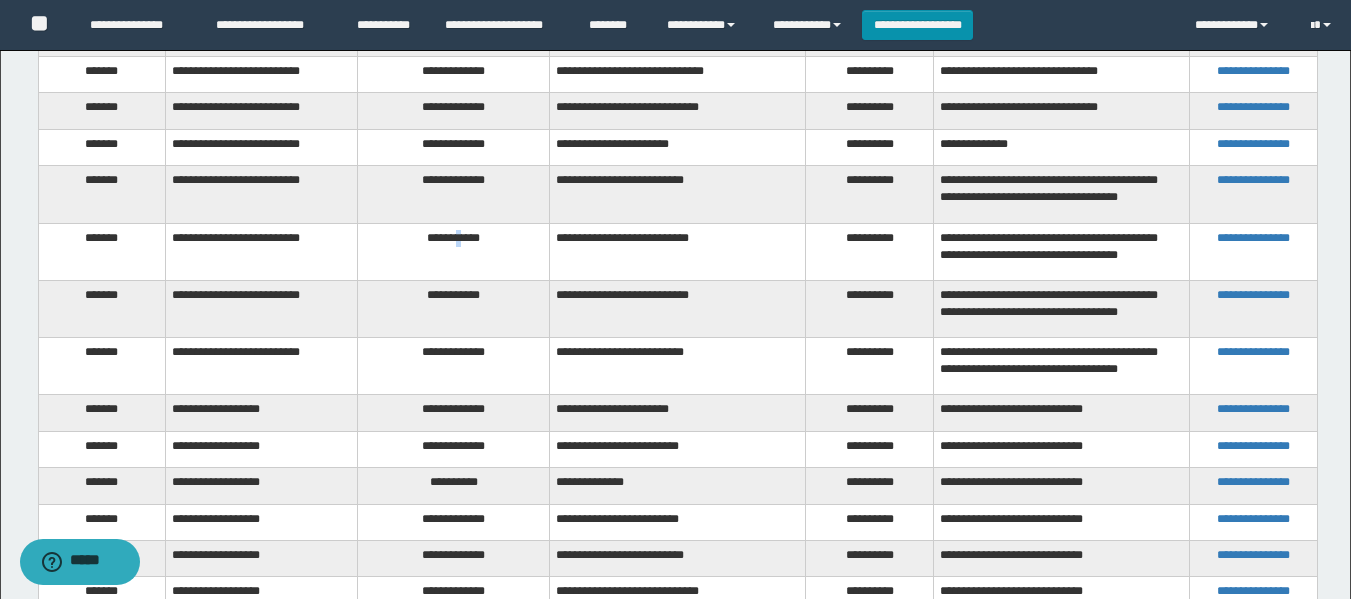 click on "**********" at bounding box center [454, 251] 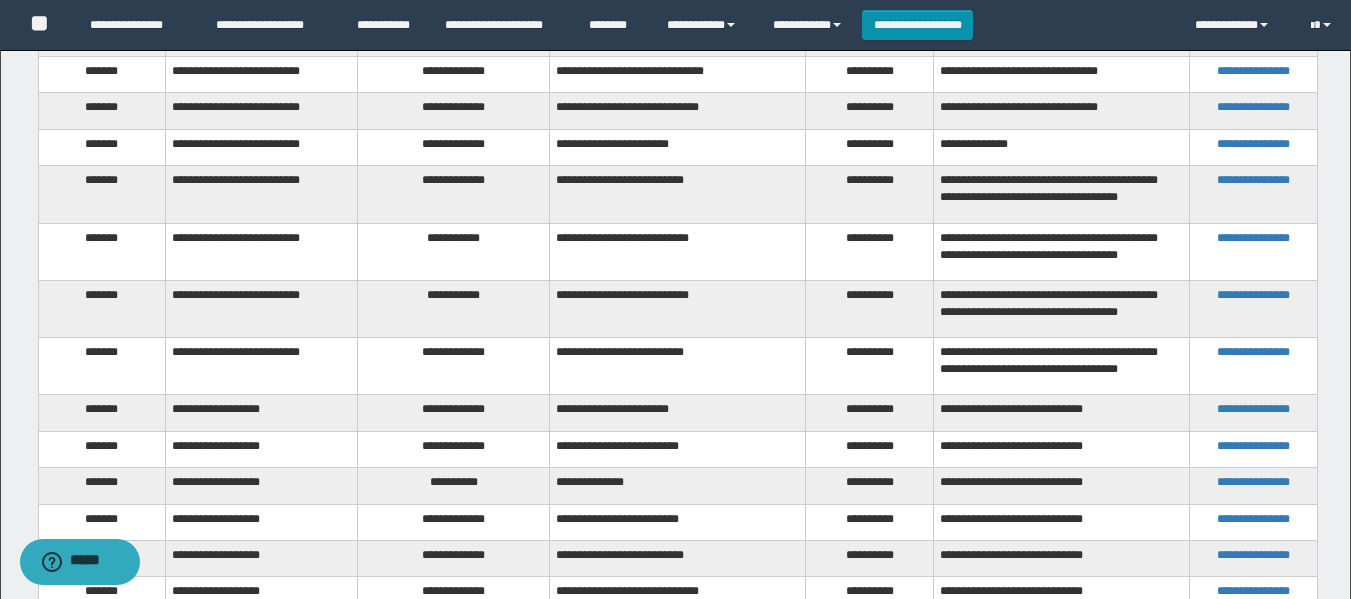 click on "**********" at bounding box center [454, 251] 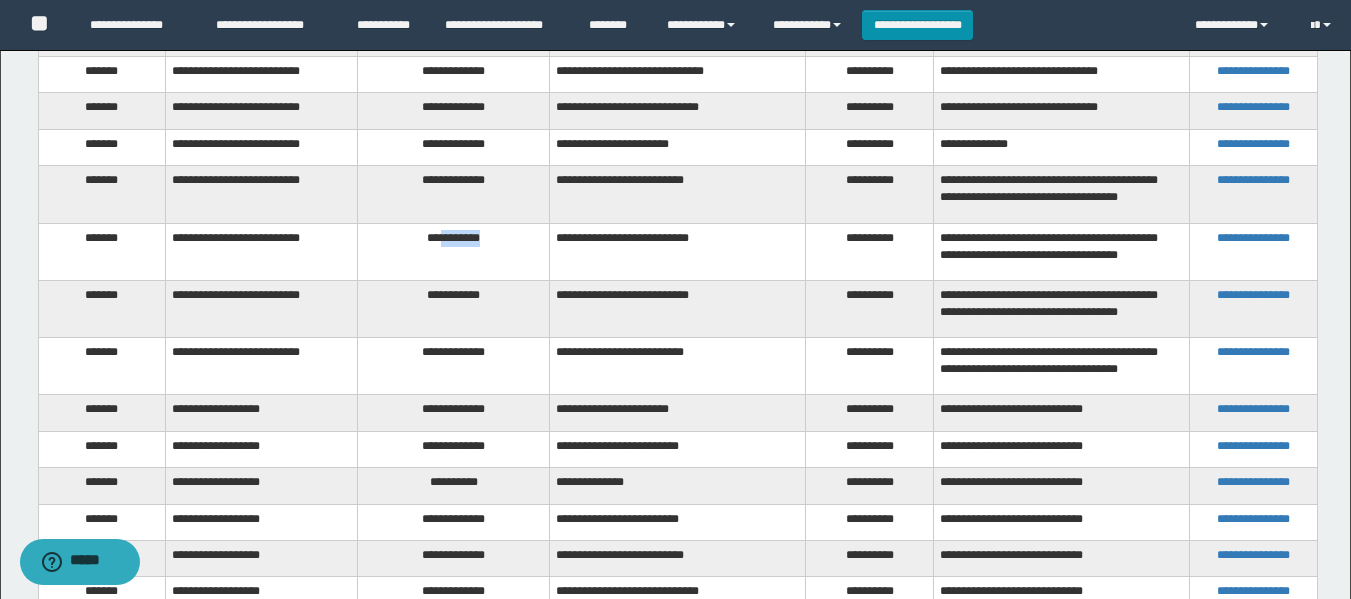 click on "**********" at bounding box center (454, 251) 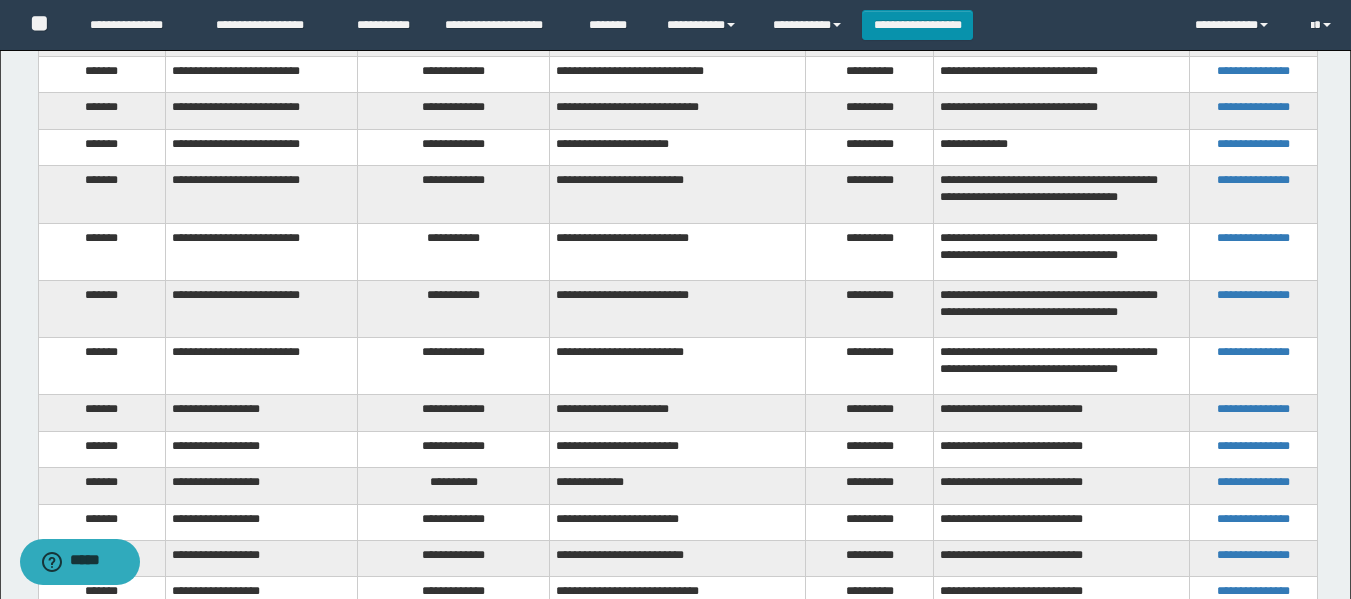 click on "**********" at bounding box center [454, 308] 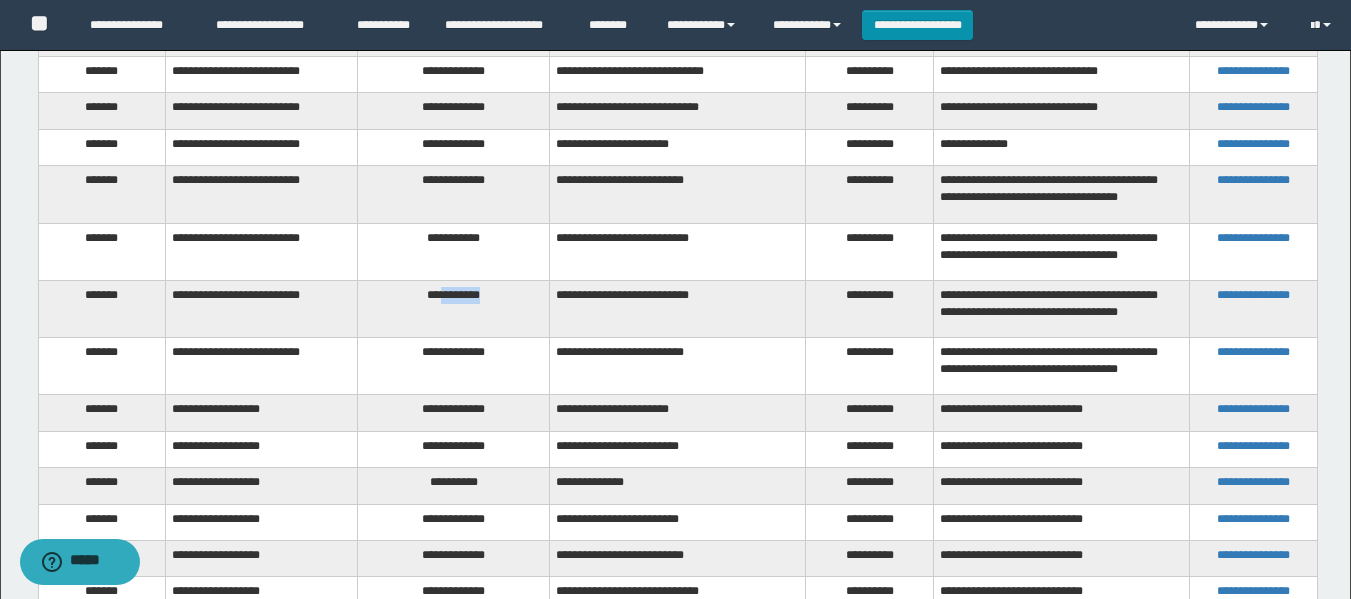 click on "**********" at bounding box center (454, 308) 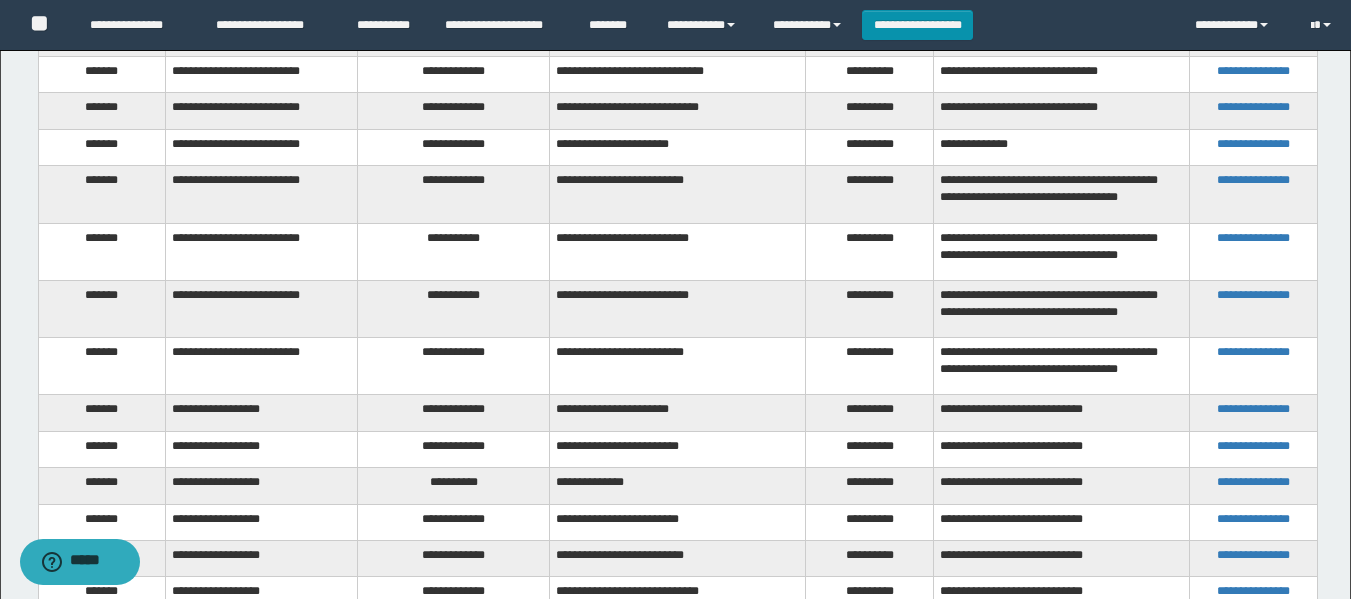 click on "**********" at bounding box center [454, 365] 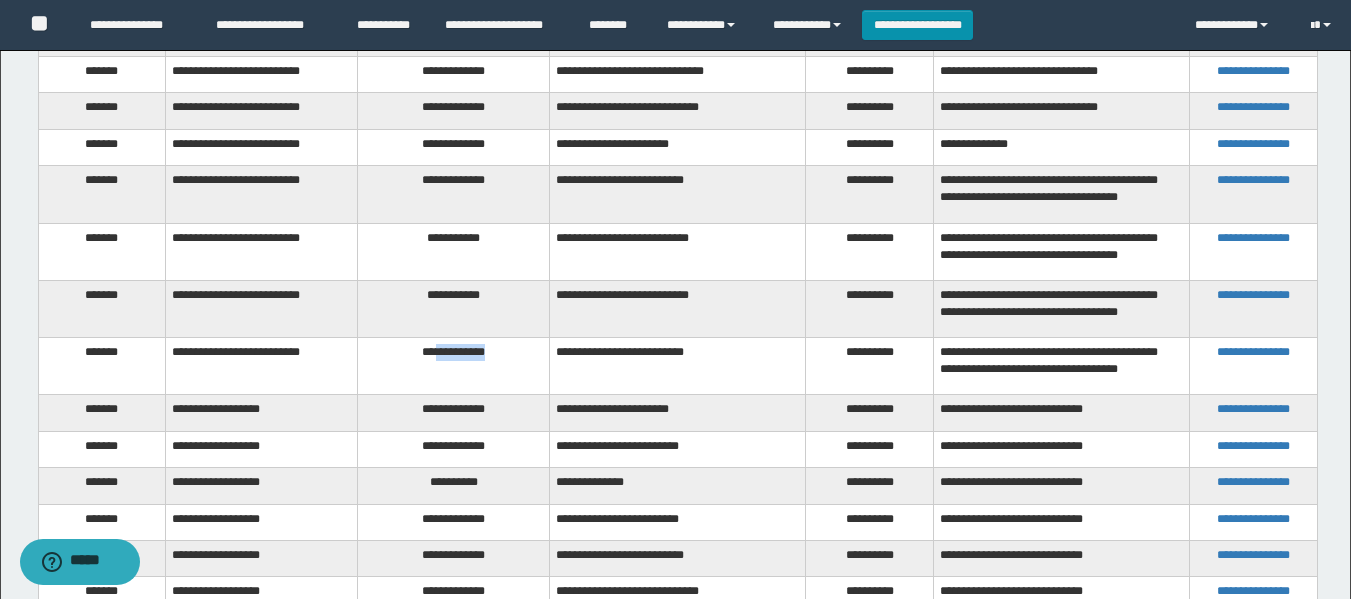 click on "**********" at bounding box center (454, 365) 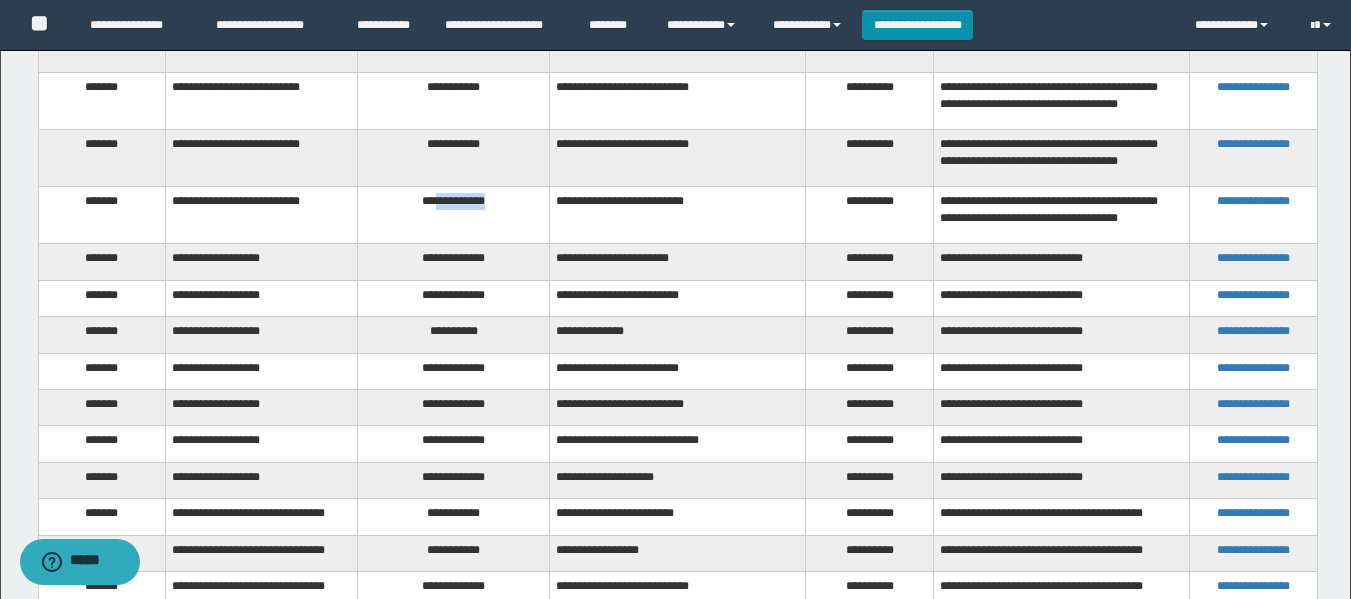scroll, scrollTop: 1291, scrollLeft: 0, axis: vertical 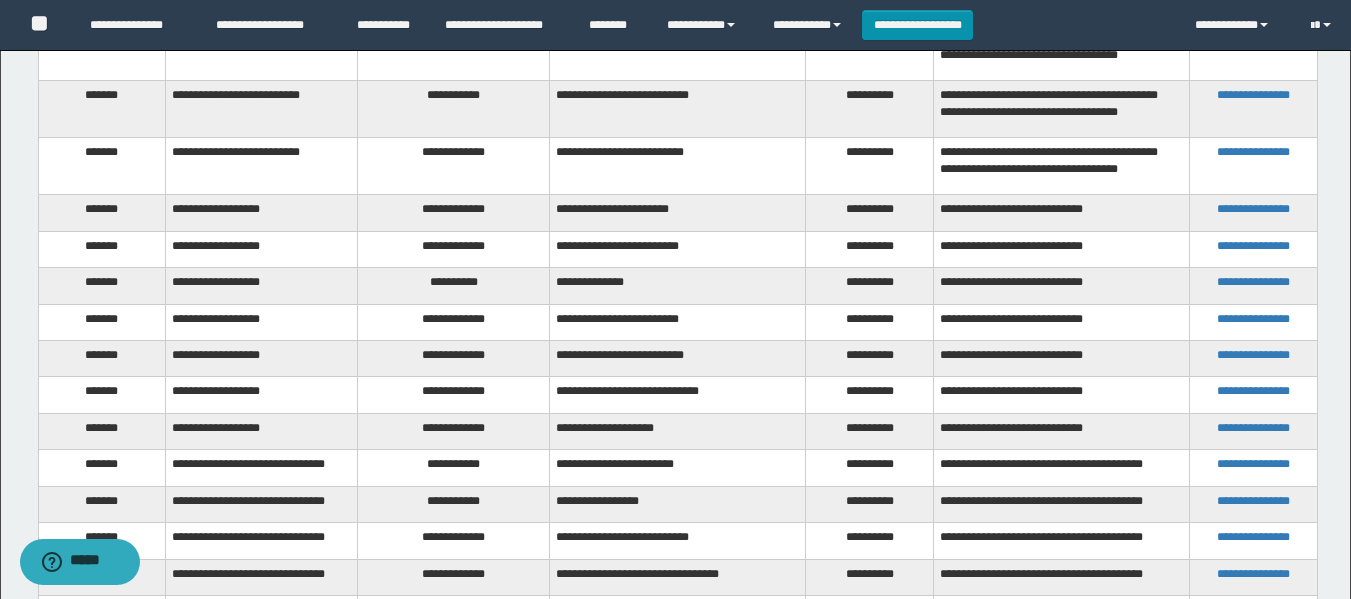click on "**********" at bounding box center [454, 213] 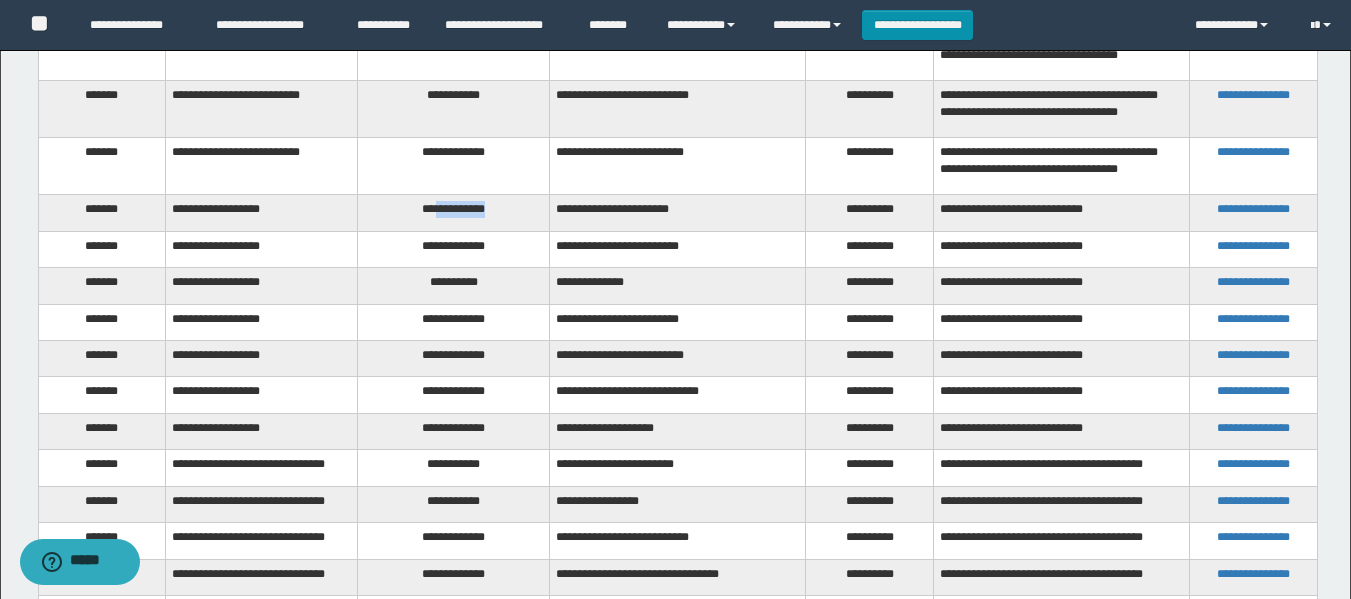 click on "**********" at bounding box center [454, 213] 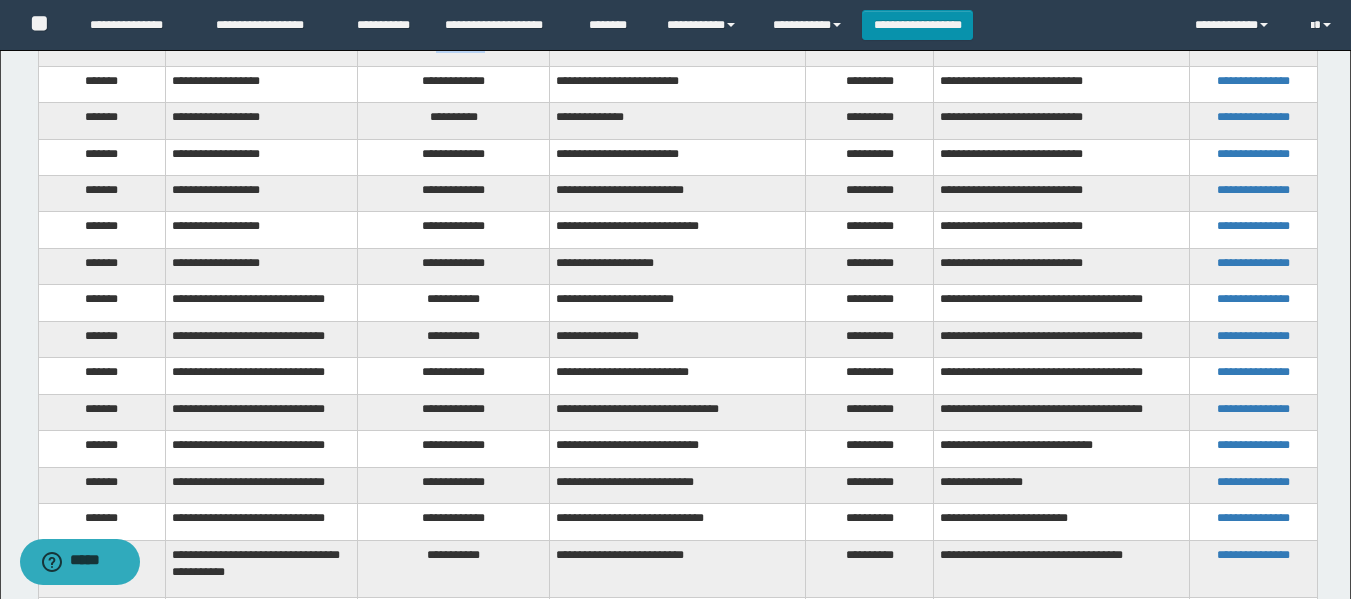 scroll, scrollTop: 1491, scrollLeft: 0, axis: vertical 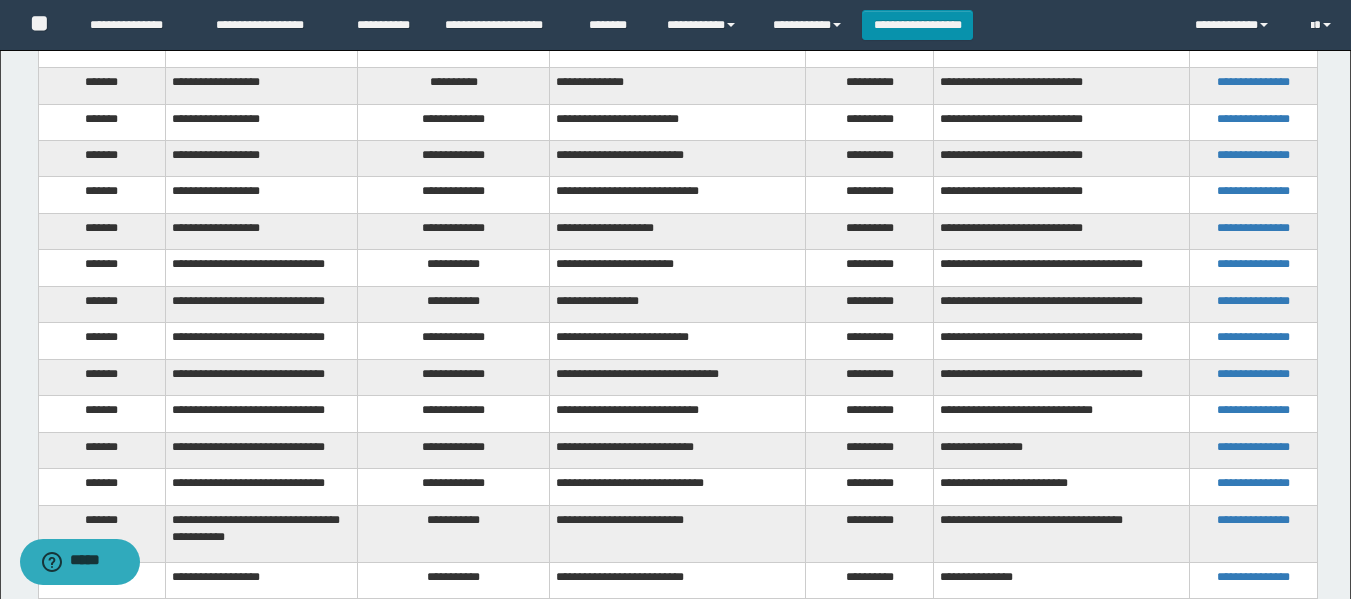click on "**********" at bounding box center (454, 268) 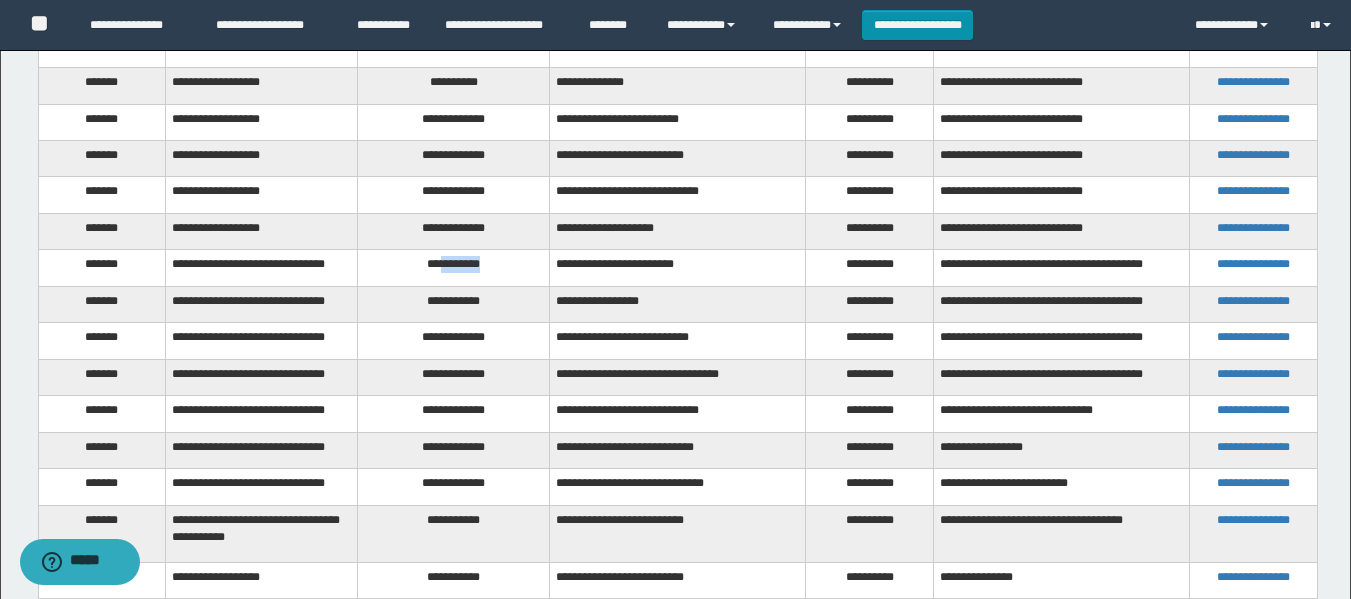 click on "**********" at bounding box center [454, 268] 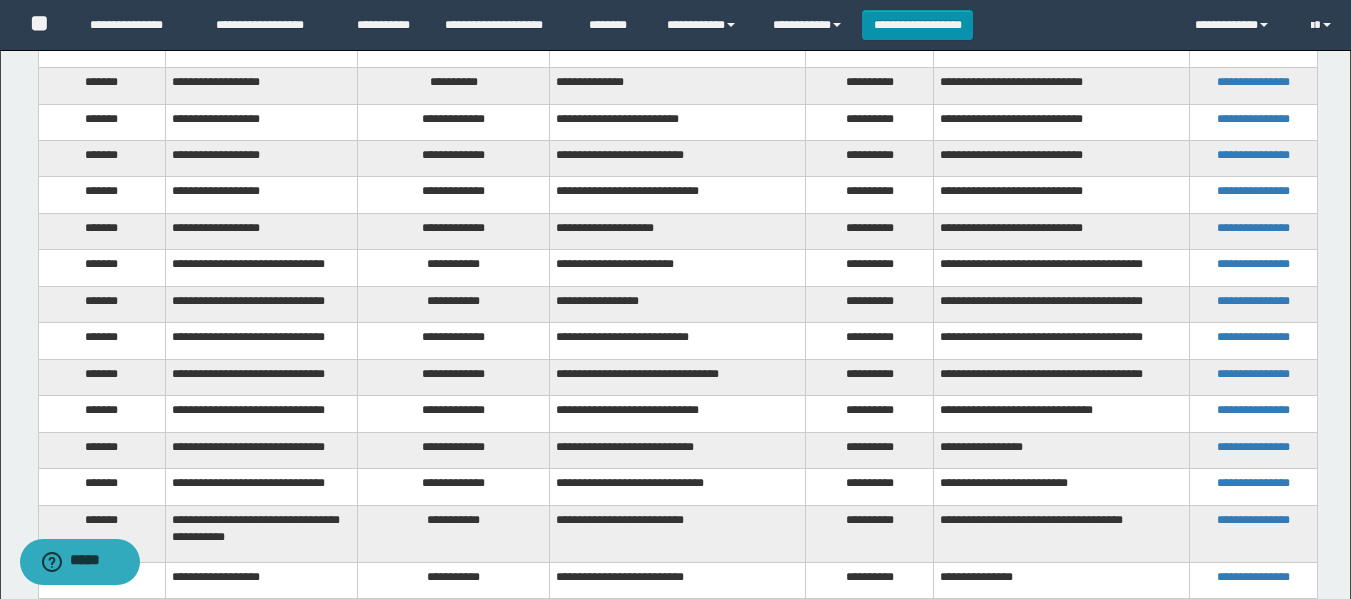 click on "**********" at bounding box center [454, 304] 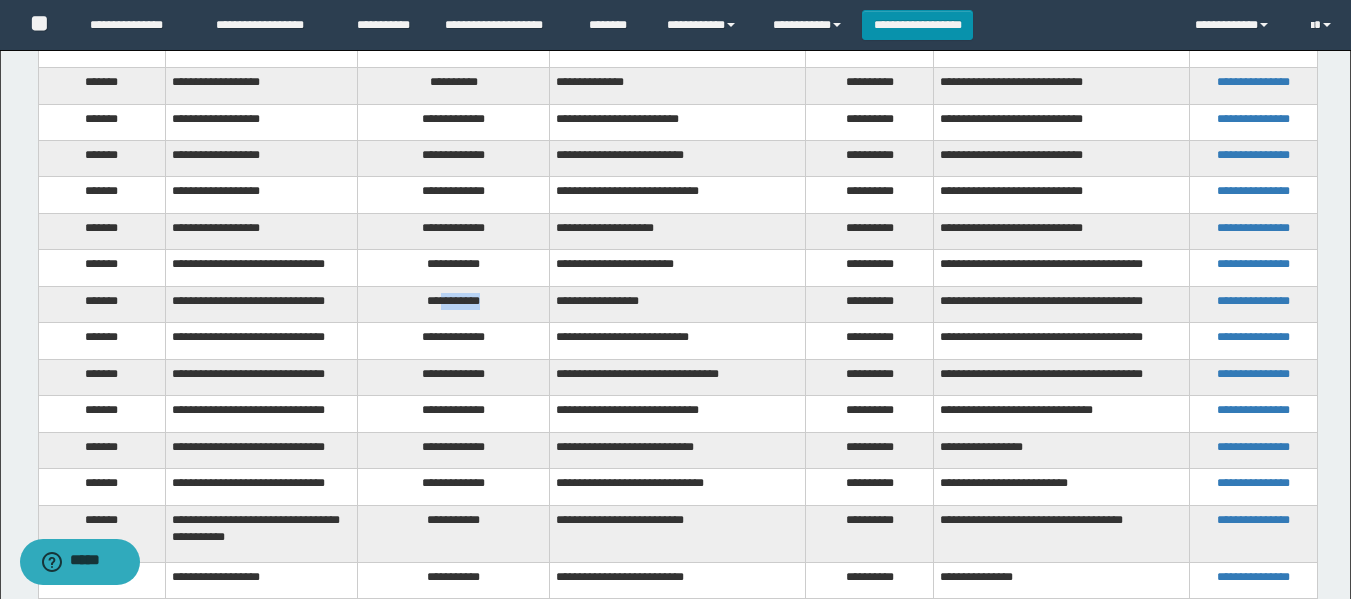 click on "**********" at bounding box center (454, 304) 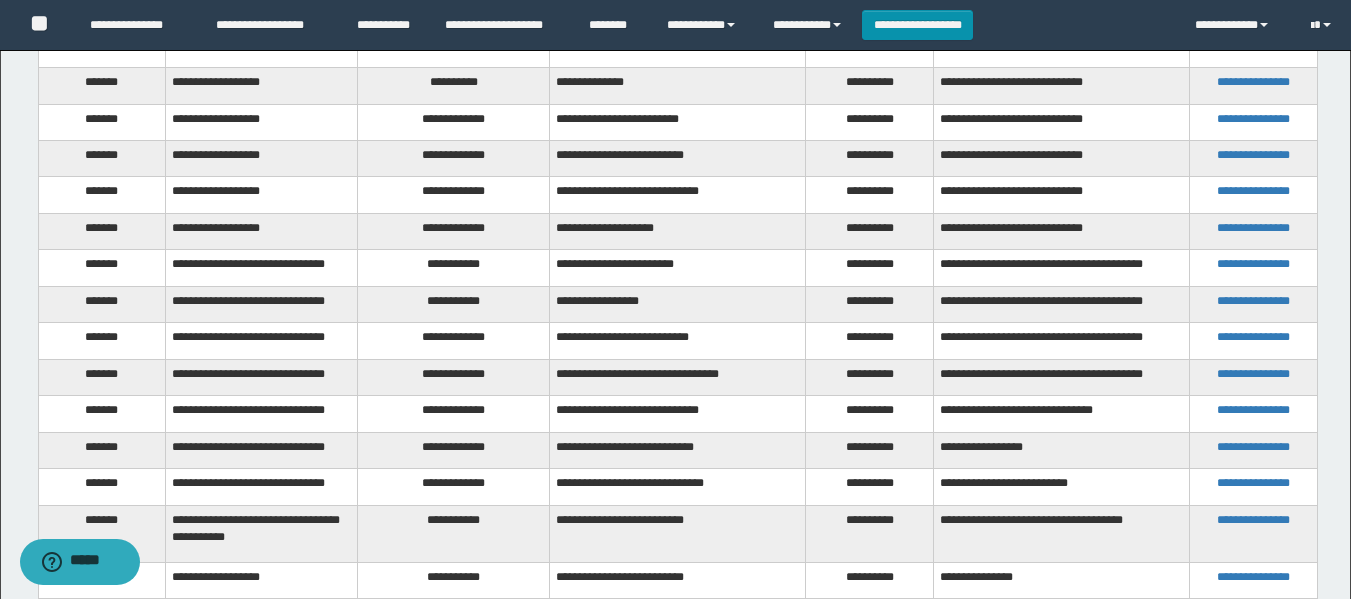 click on "**********" at bounding box center (454, 341) 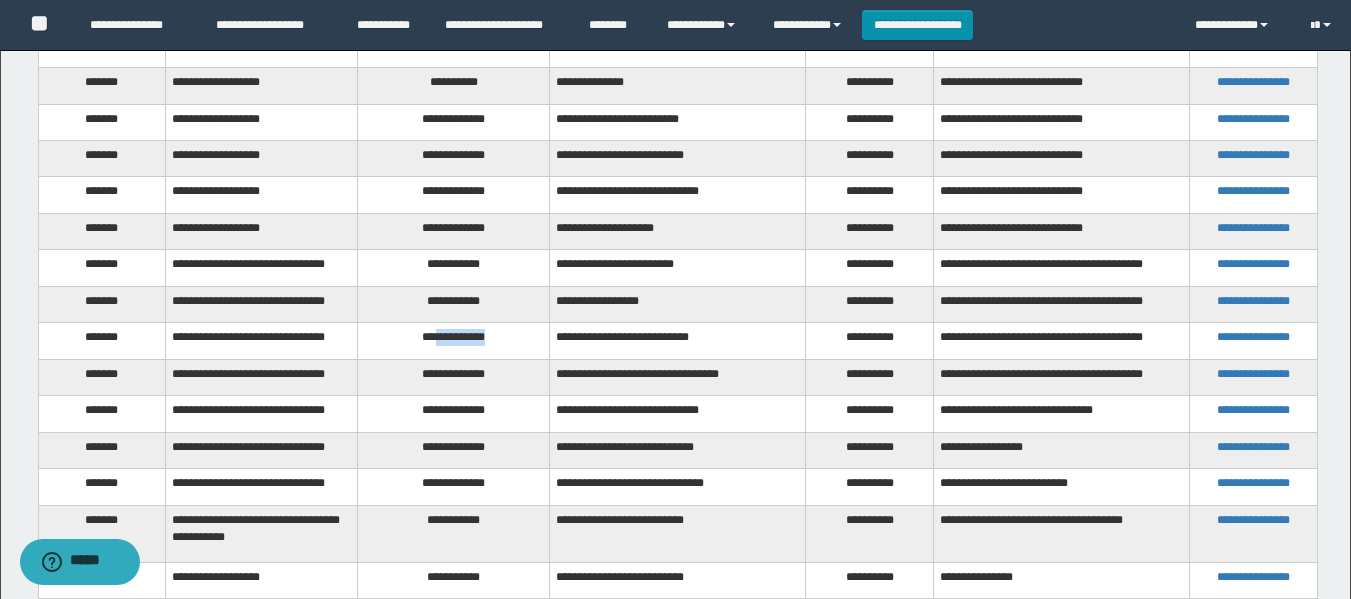 click on "**********" at bounding box center [454, 341] 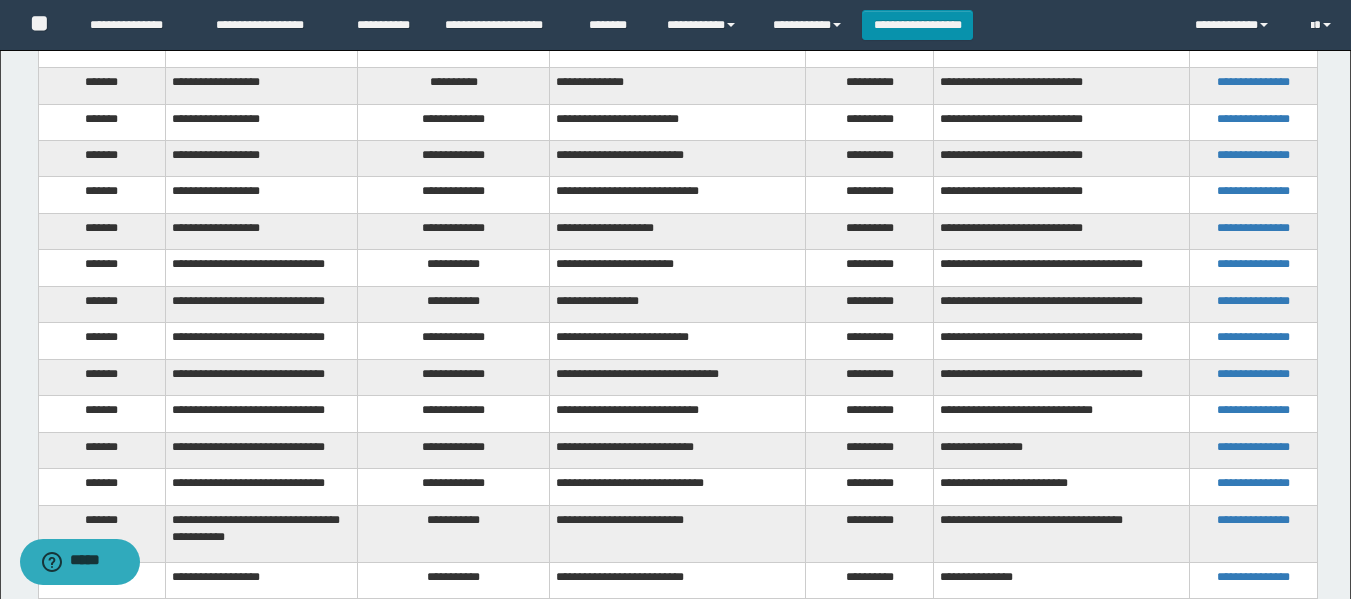 click on "**********" at bounding box center [454, 377] 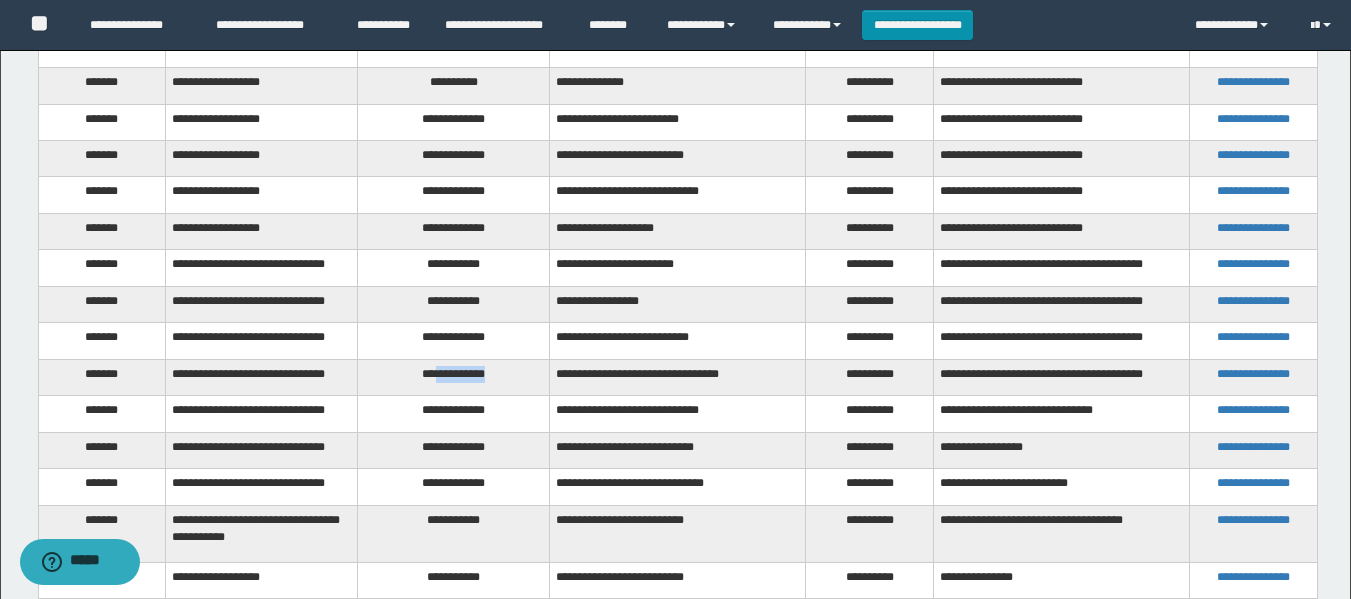 click on "**********" at bounding box center [454, 377] 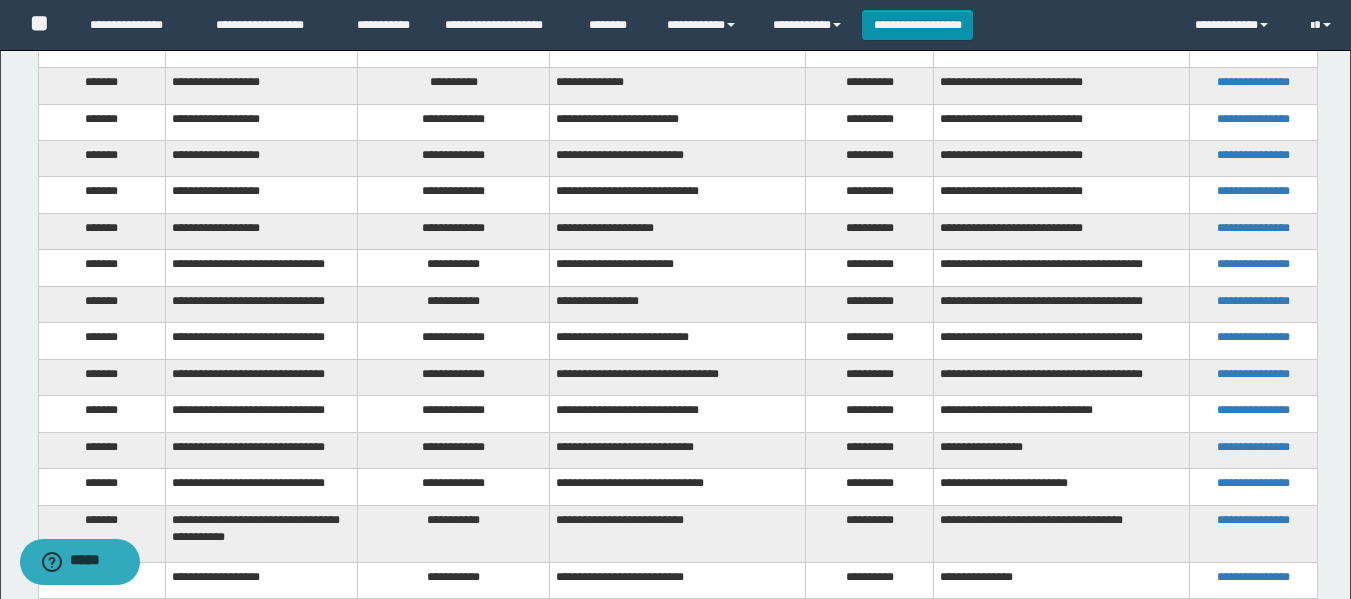click on "**********" at bounding box center [454, 414] 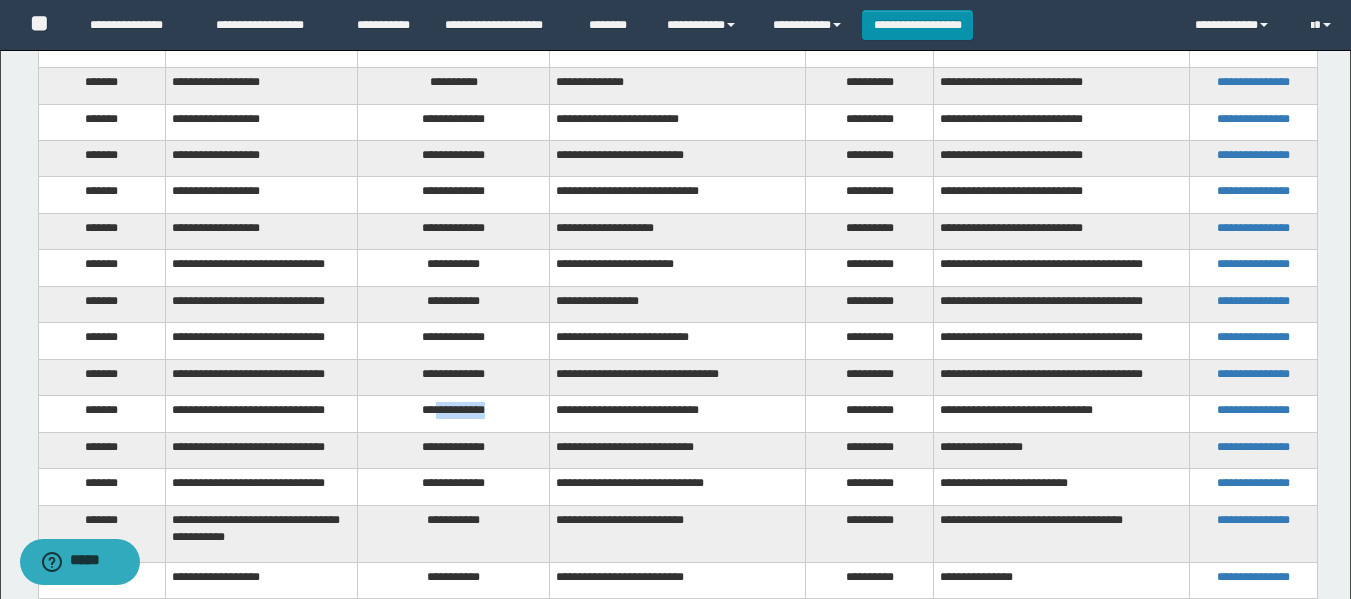 click on "**********" at bounding box center [454, 414] 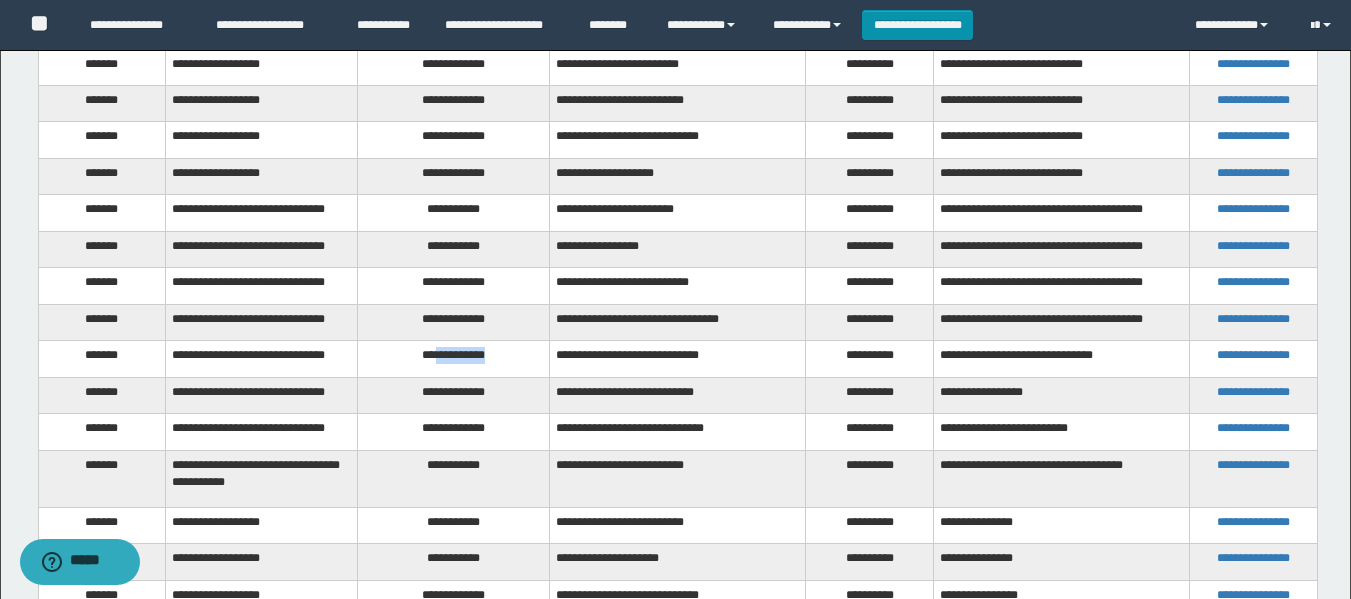 scroll, scrollTop: 1591, scrollLeft: 0, axis: vertical 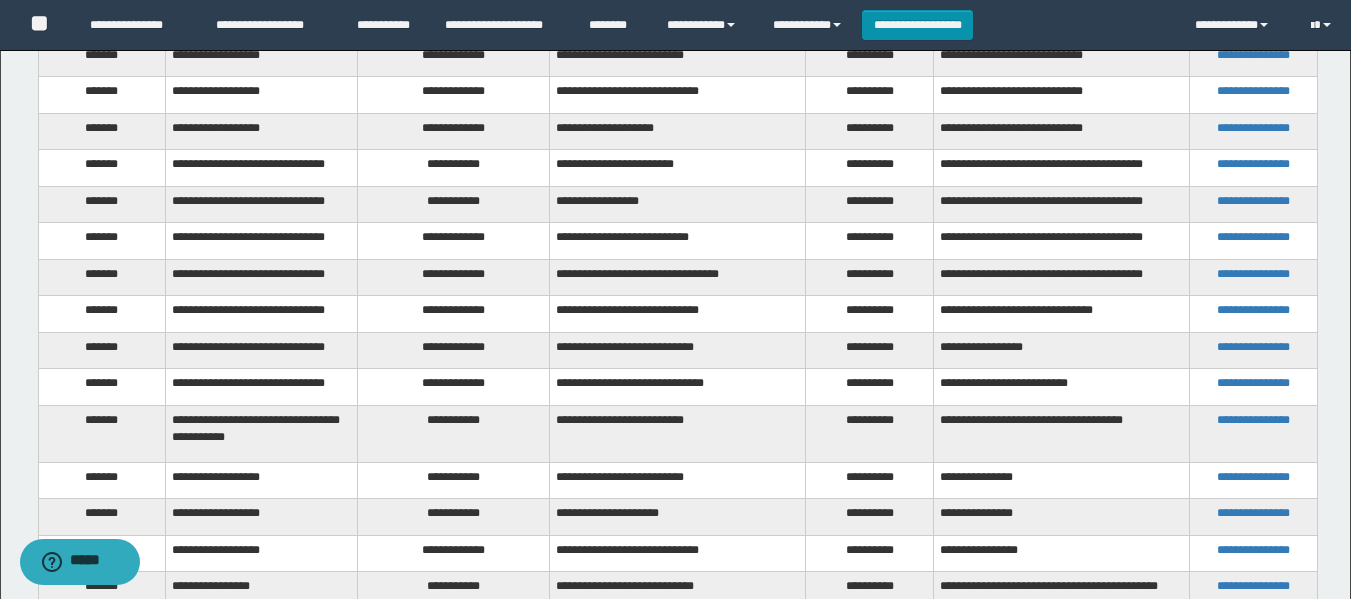 click on "**********" at bounding box center [454, 350] 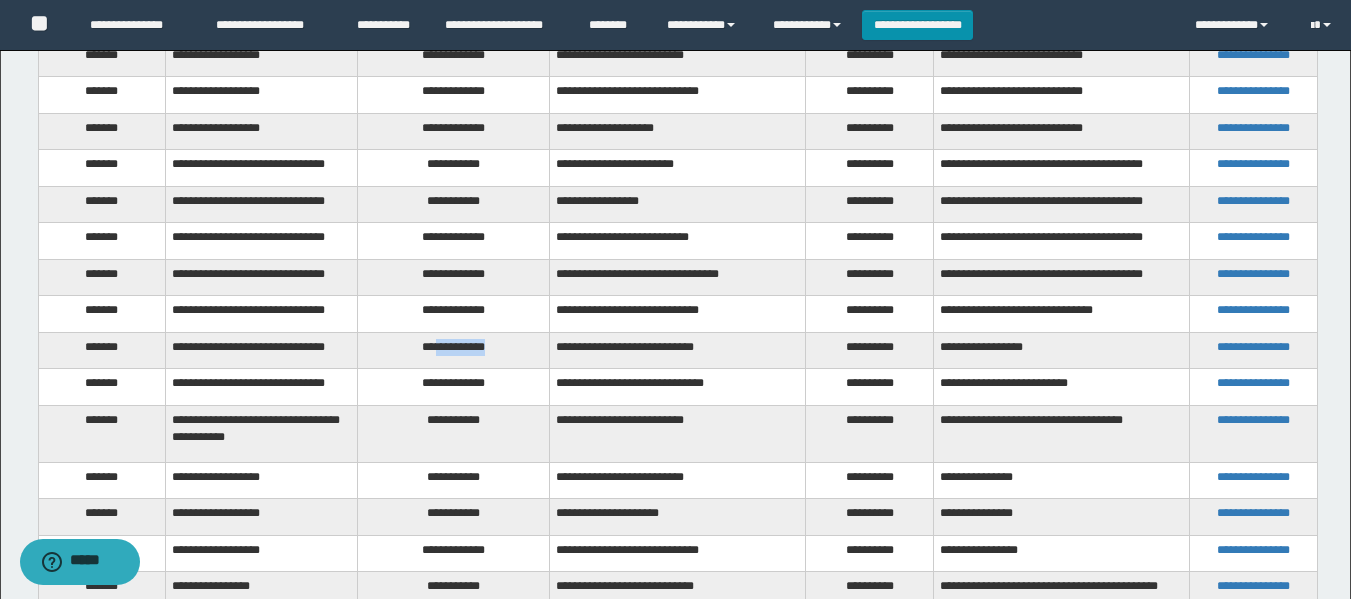 click on "**********" at bounding box center (454, 350) 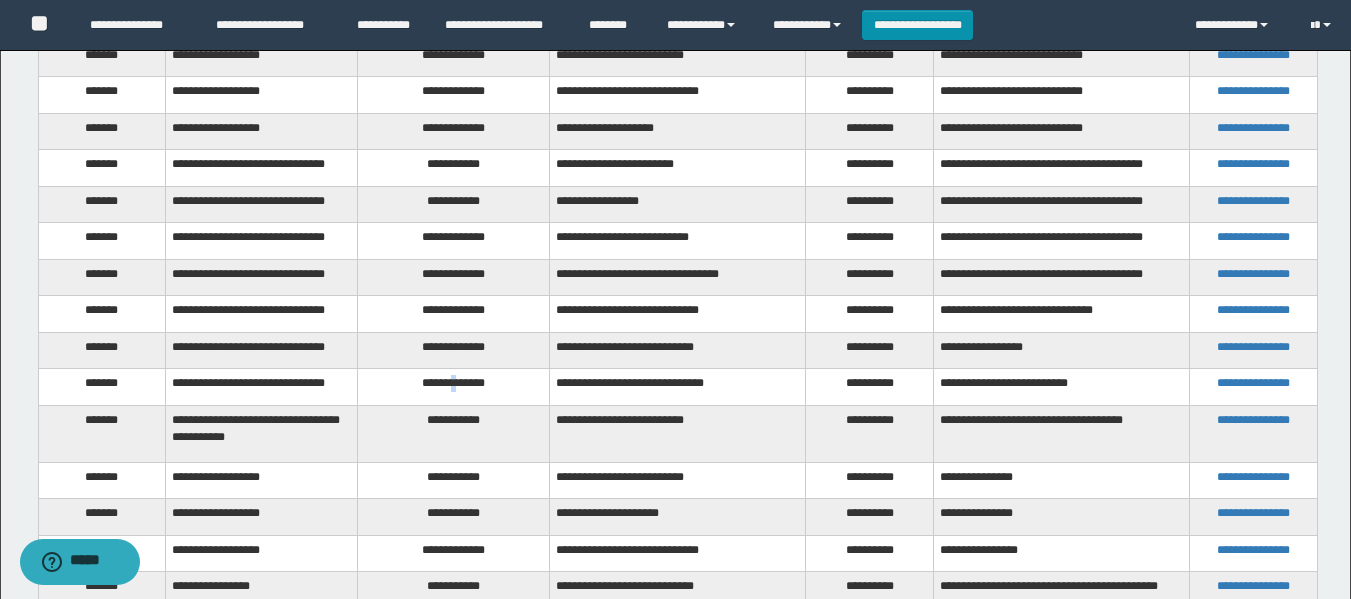 click on "**********" at bounding box center (454, 387) 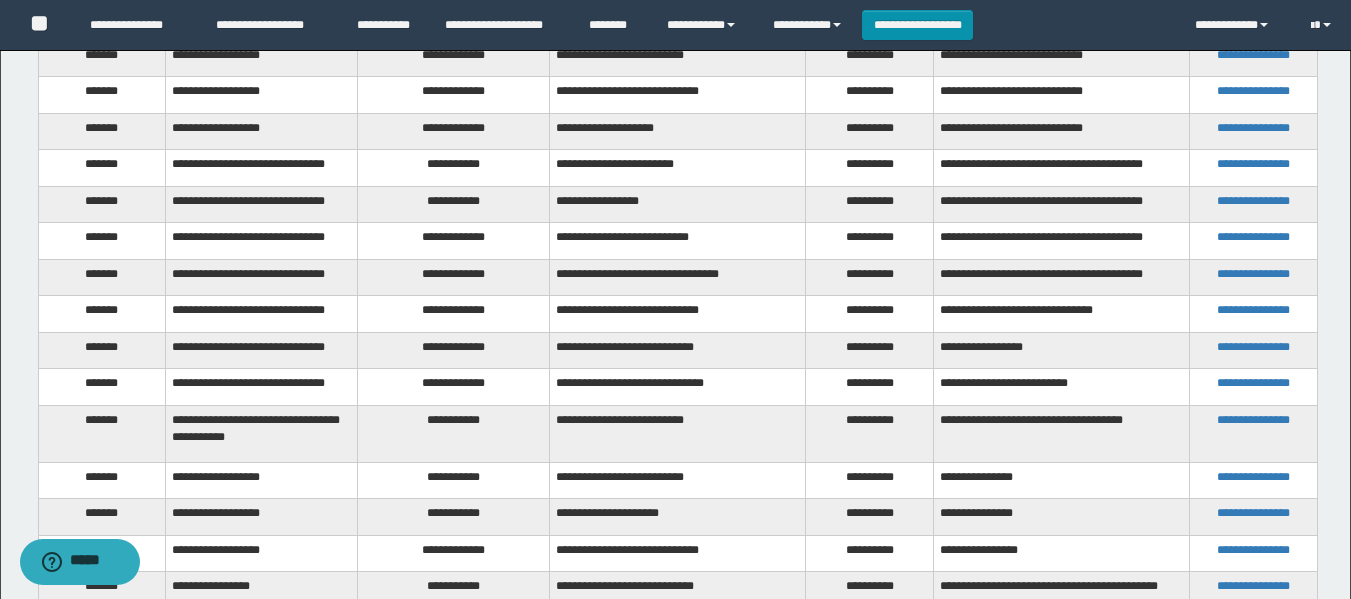 click on "**********" at bounding box center (454, 387) 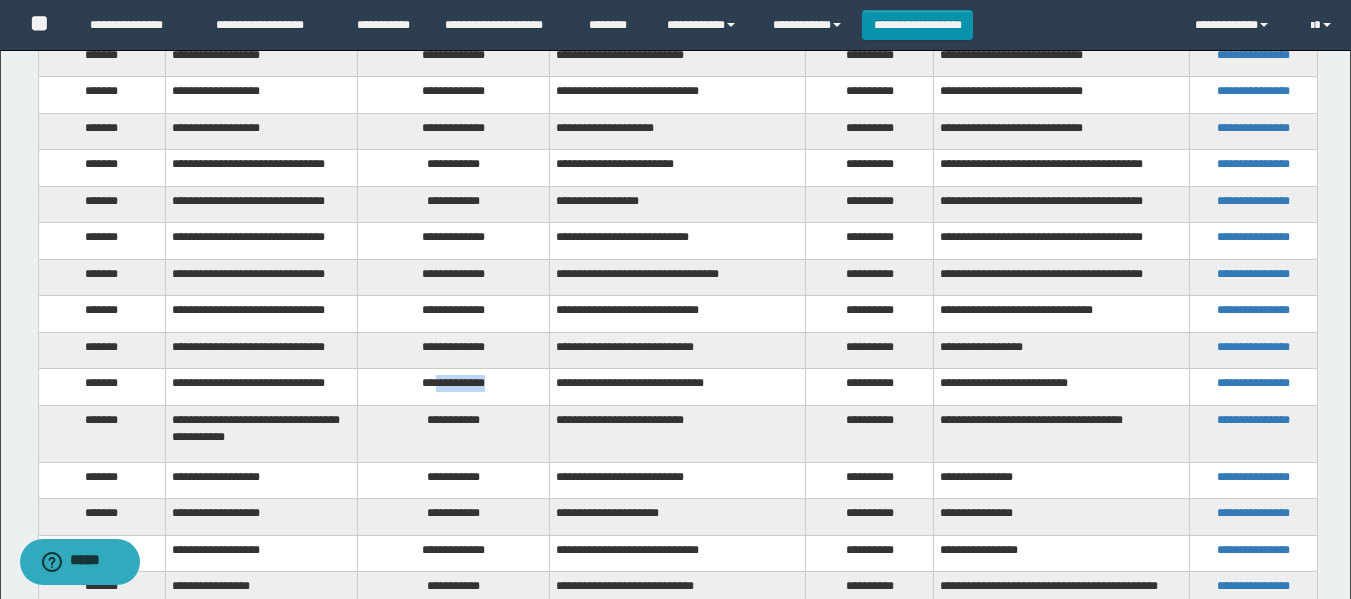 click on "**********" at bounding box center (454, 387) 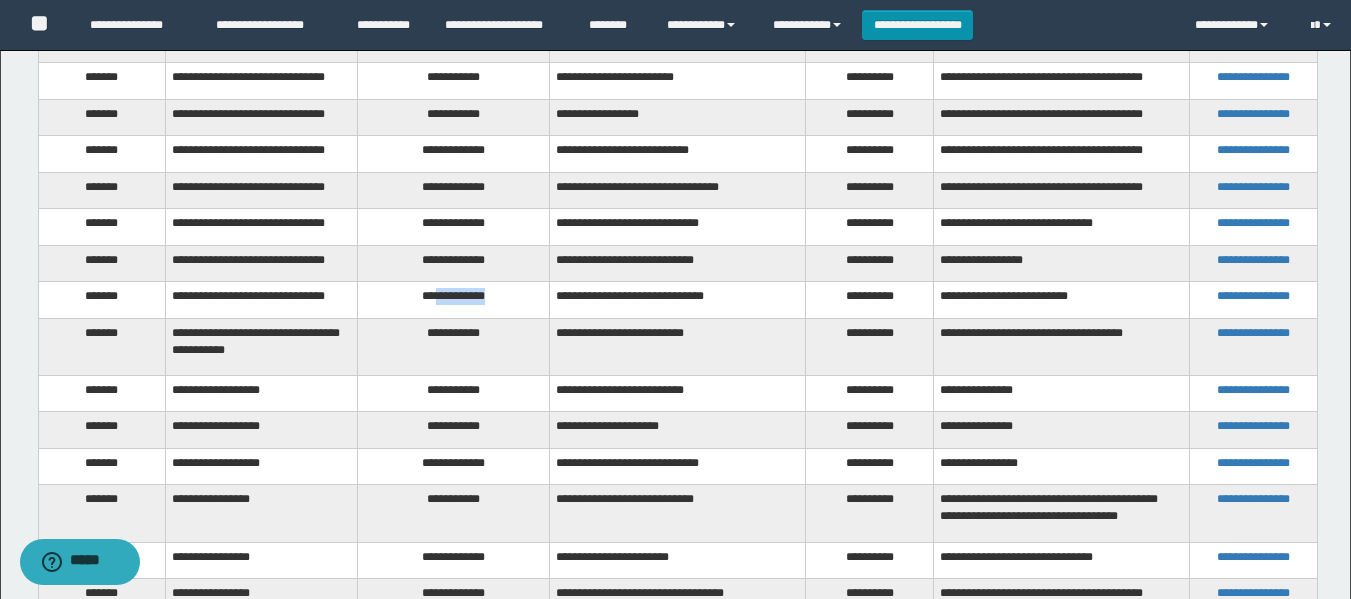 scroll, scrollTop: 1591, scrollLeft: 0, axis: vertical 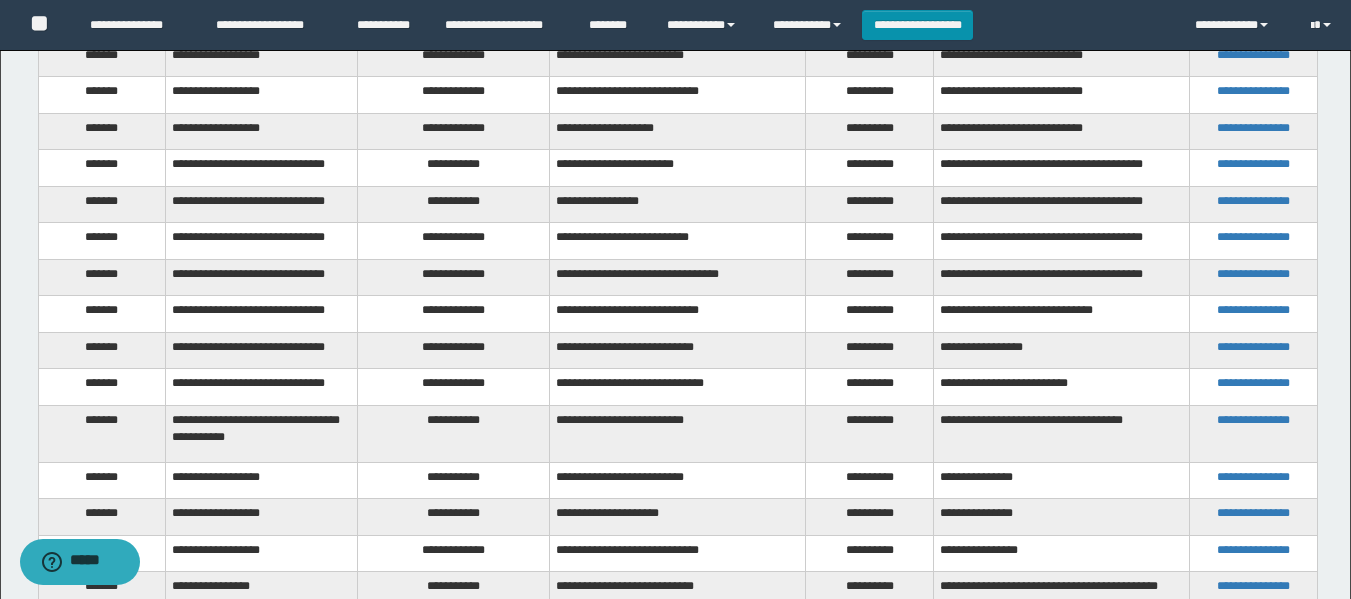 click on "**********" at bounding box center [454, 350] 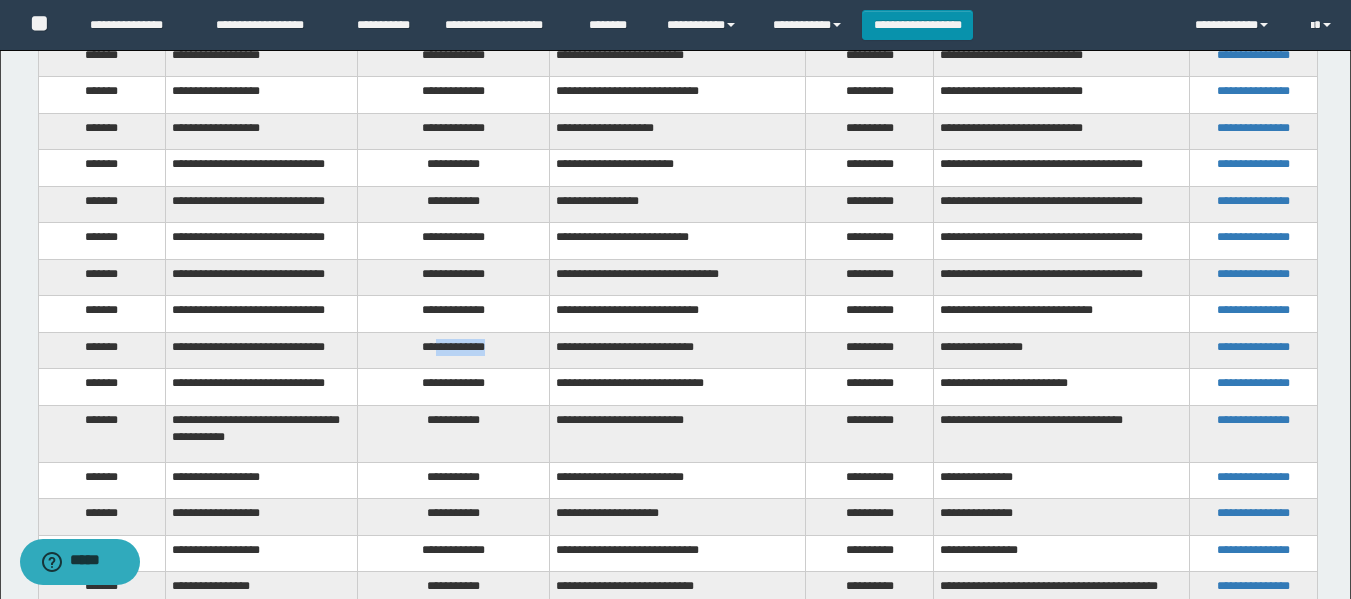 click on "**********" at bounding box center [454, 350] 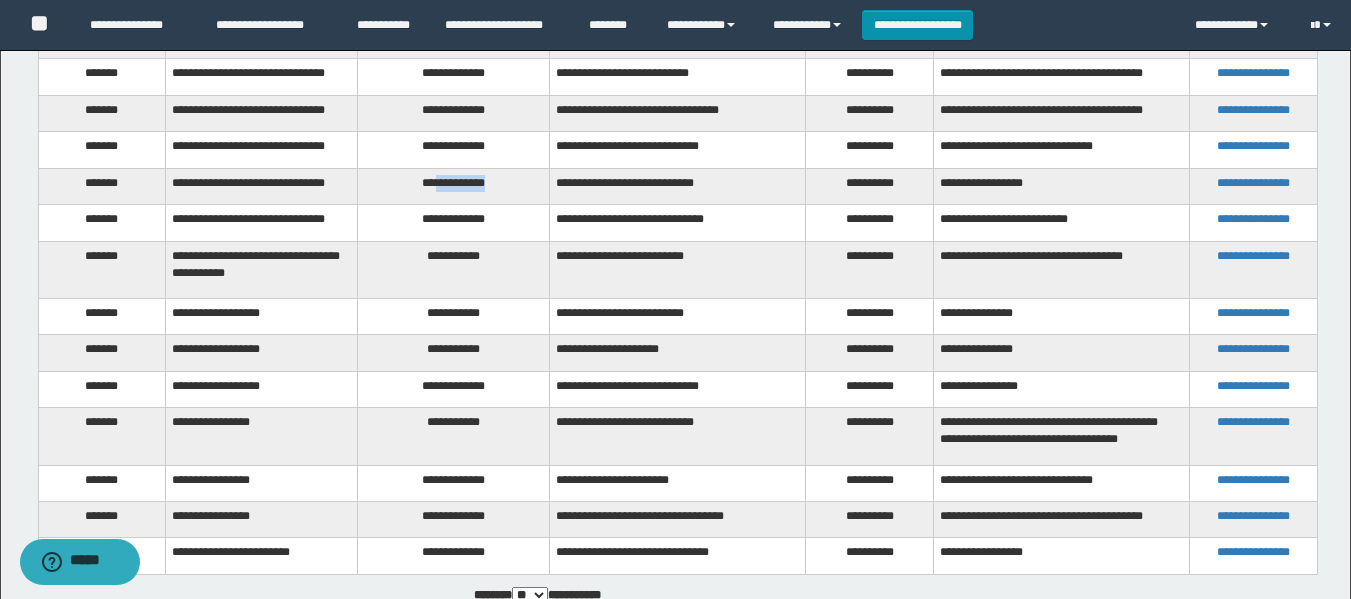 scroll, scrollTop: 1791, scrollLeft: 0, axis: vertical 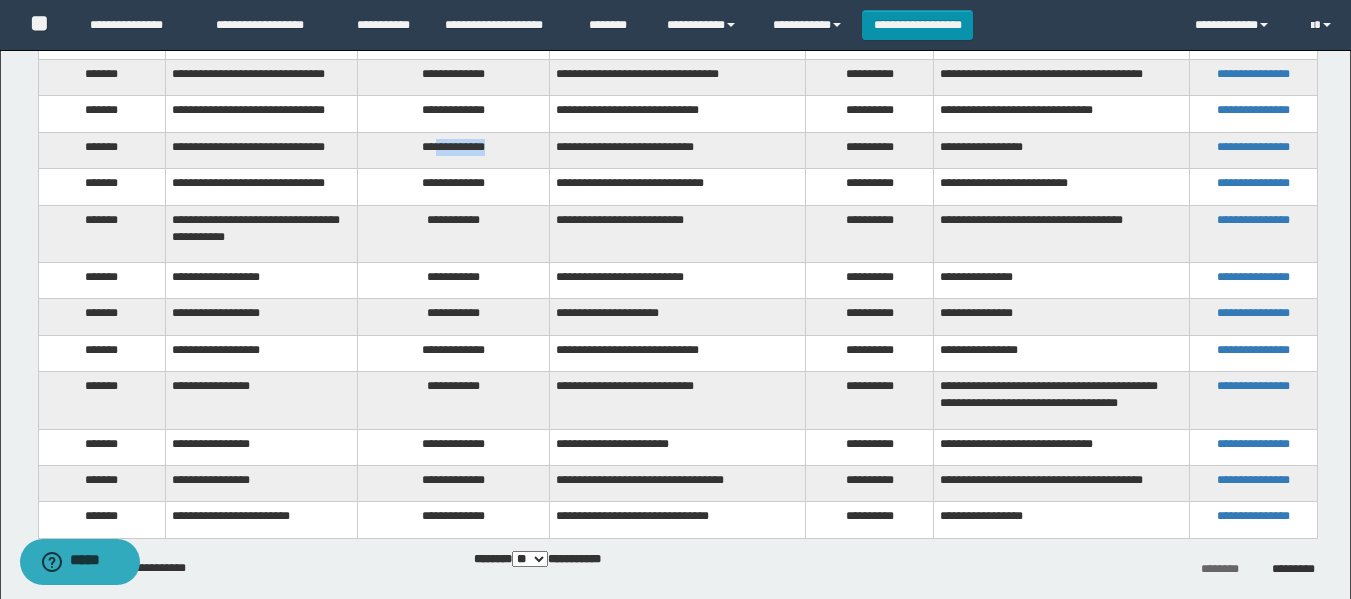 click on "** *** *** ***" at bounding box center (530, 559) 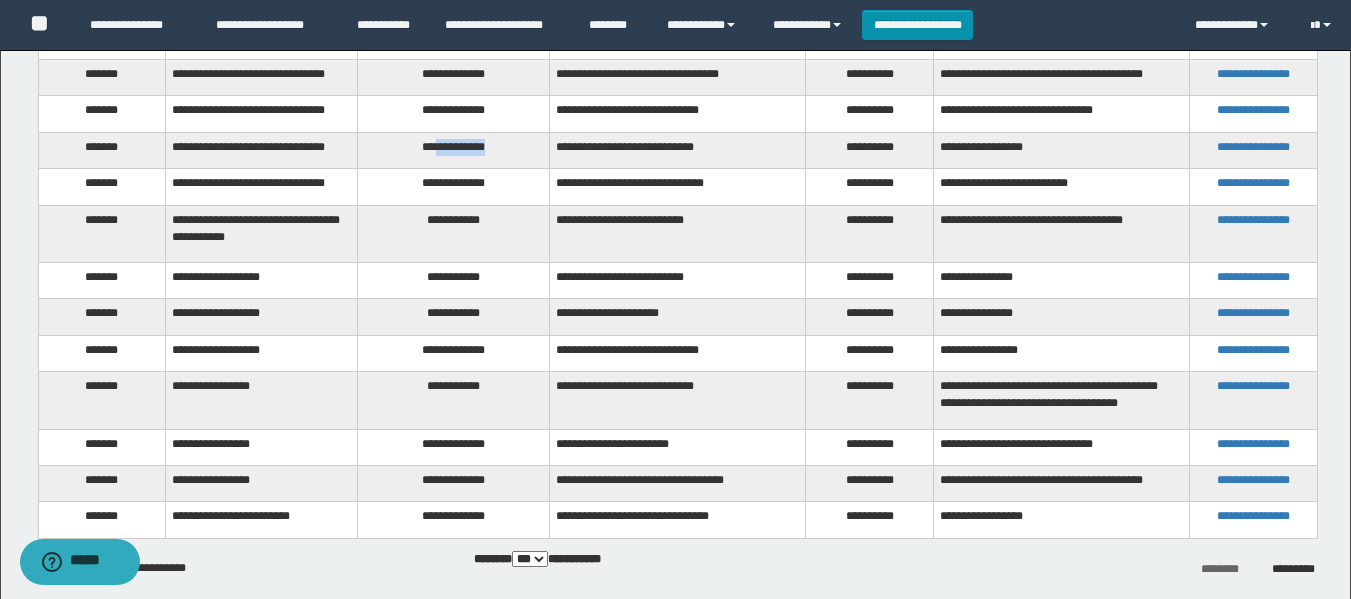 click on "** *** *** ***" at bounding box center (530, 559) 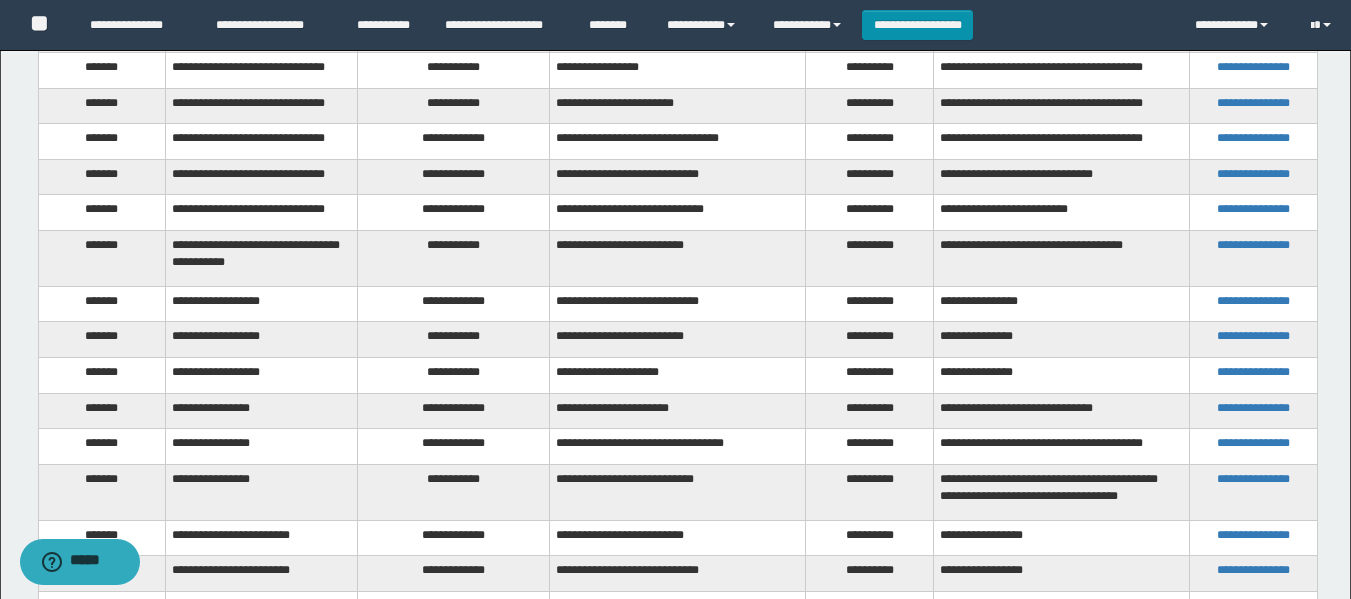 scroll, scrollTop: 1591, scrollLeft: 0, axis: vertical 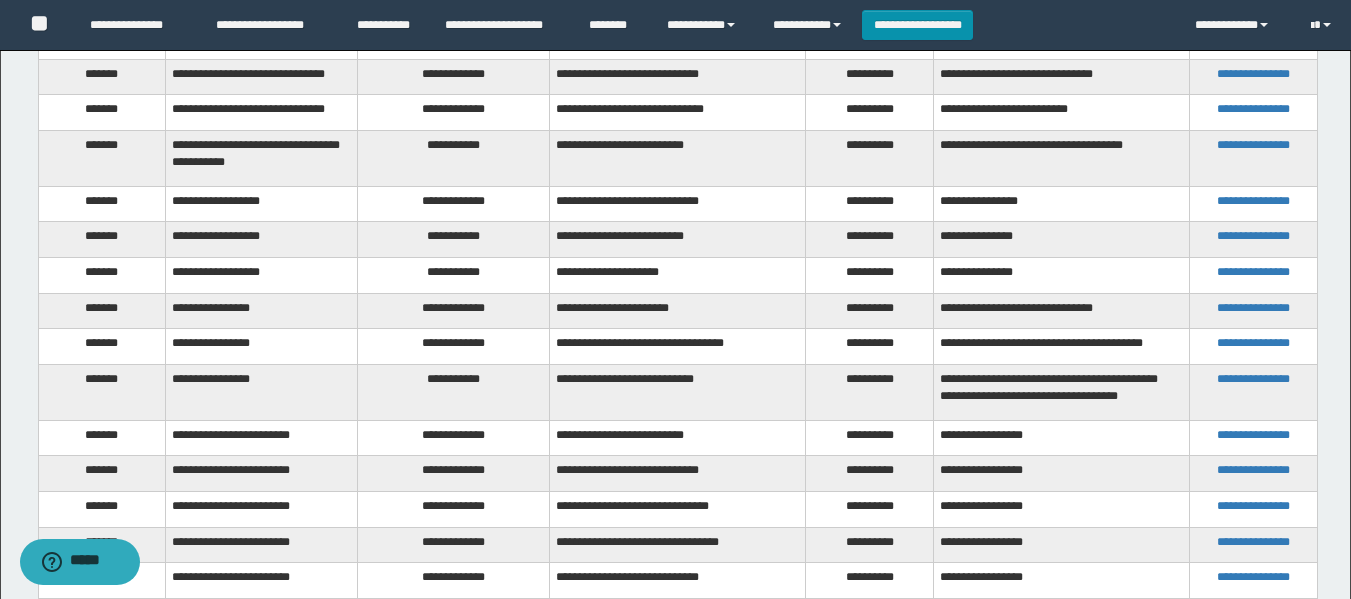 click on "**********" at bounding box center (454, 159) 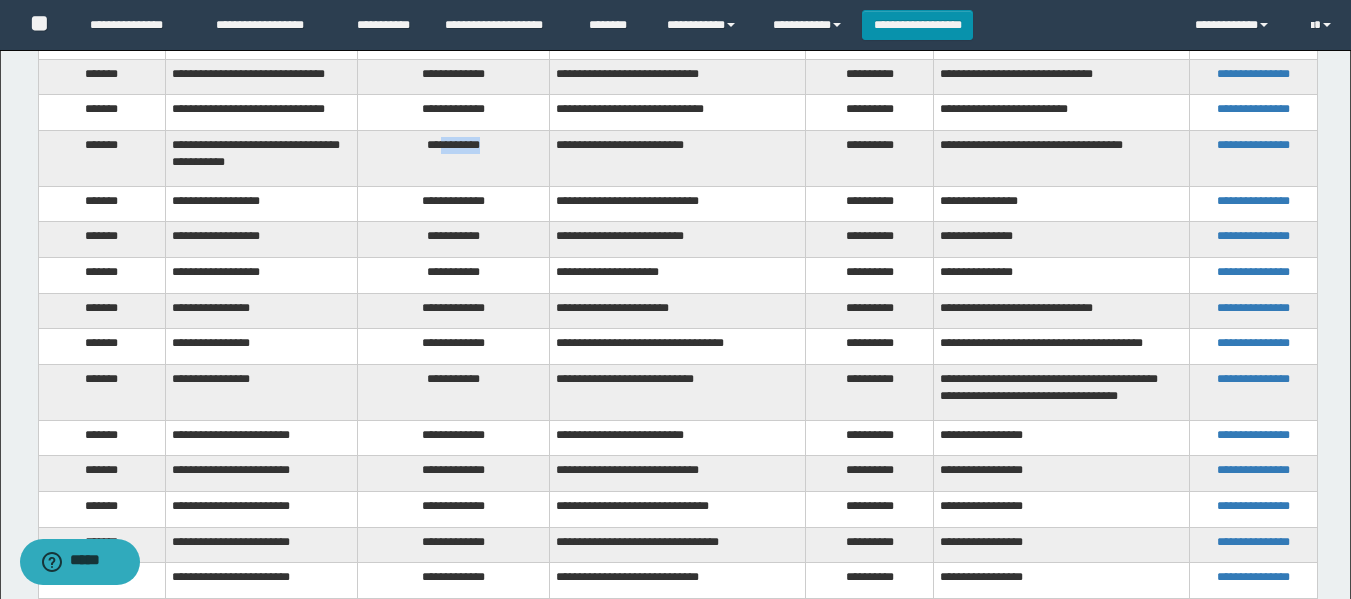 click on "**********" at bounding box center (454, 159) 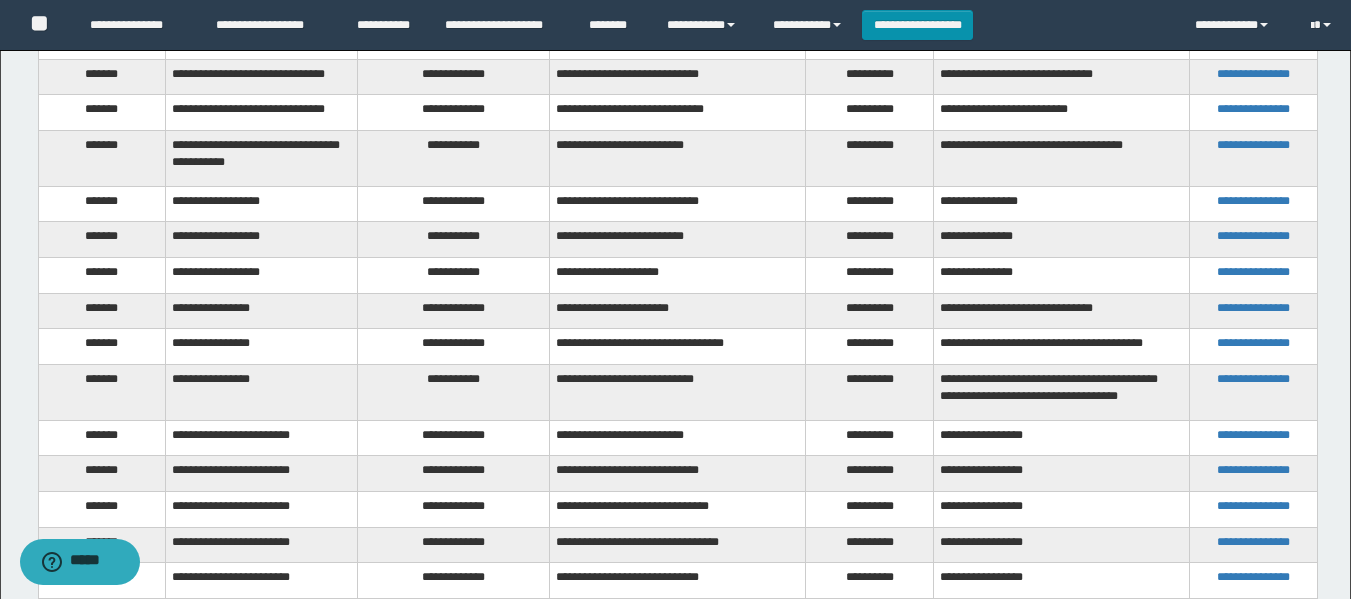 click on "**********" at bounding box center [454, 204] 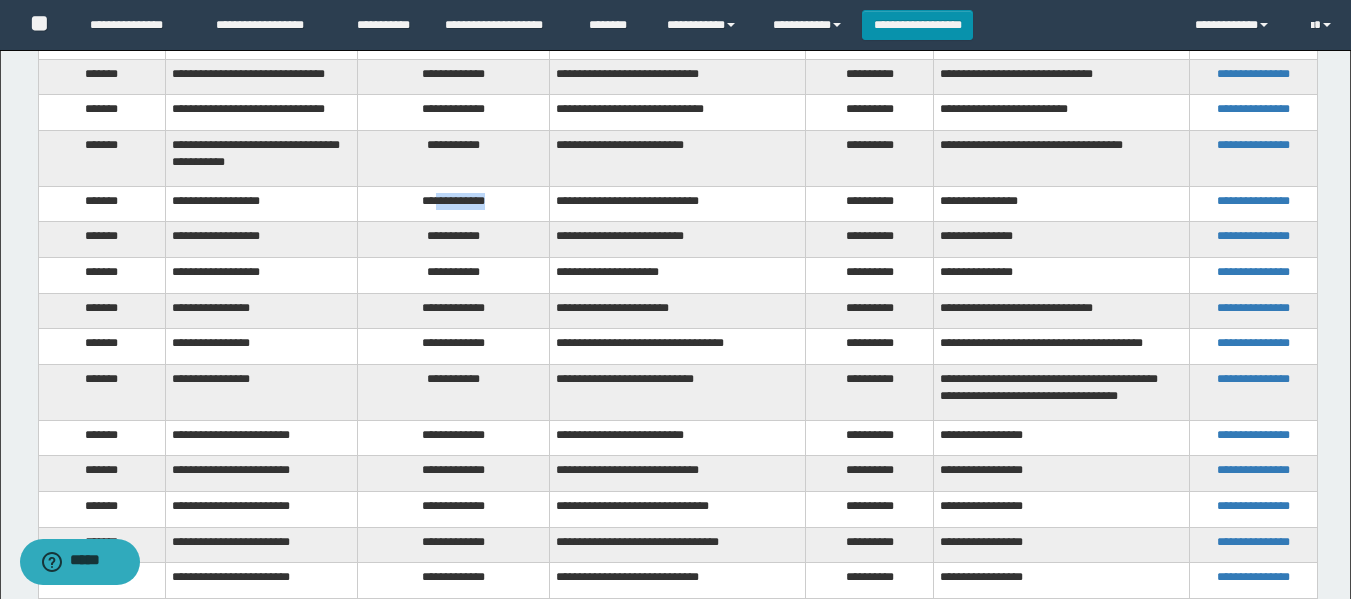 click on "**********" at bounding box center (454, 204) 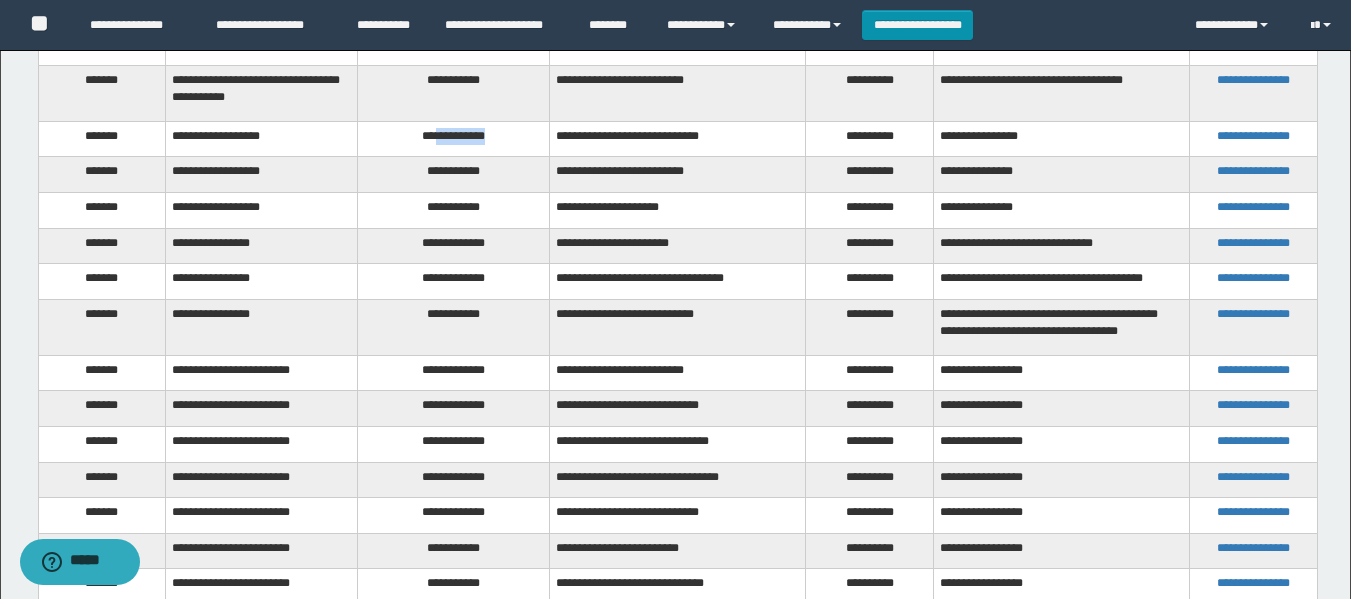 scroll, scrollTop: 1691, scrollLeft: 0, axis: vertical 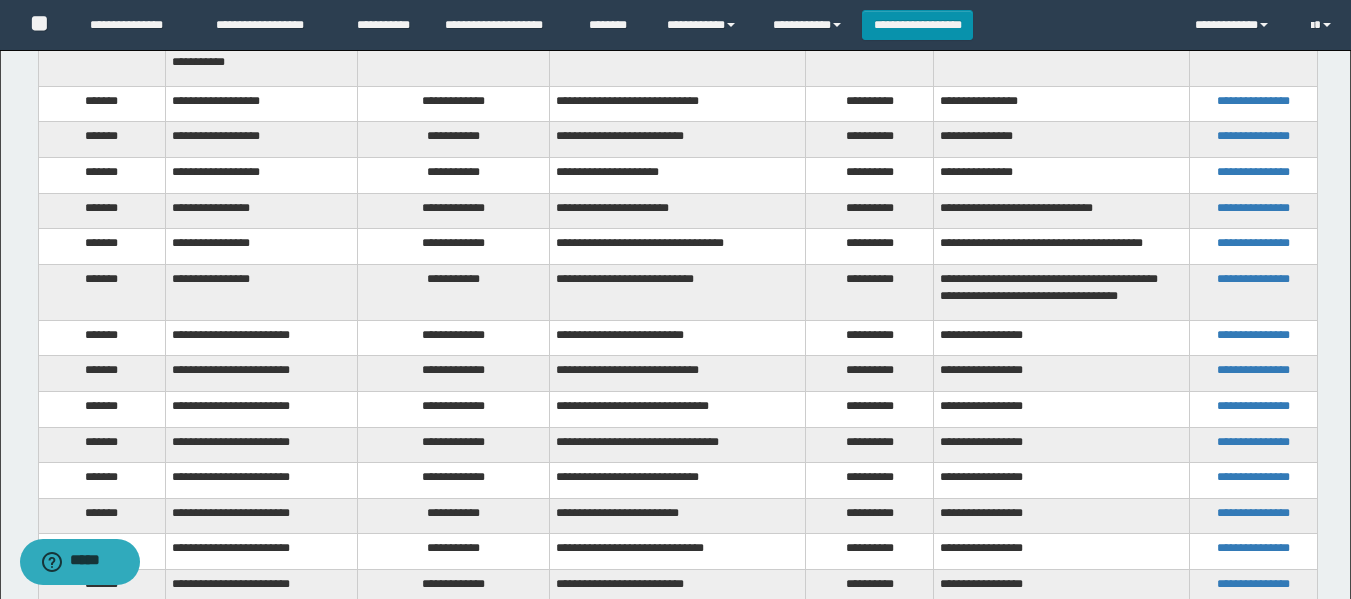 click on "**********" at bounding box center [454, 140] 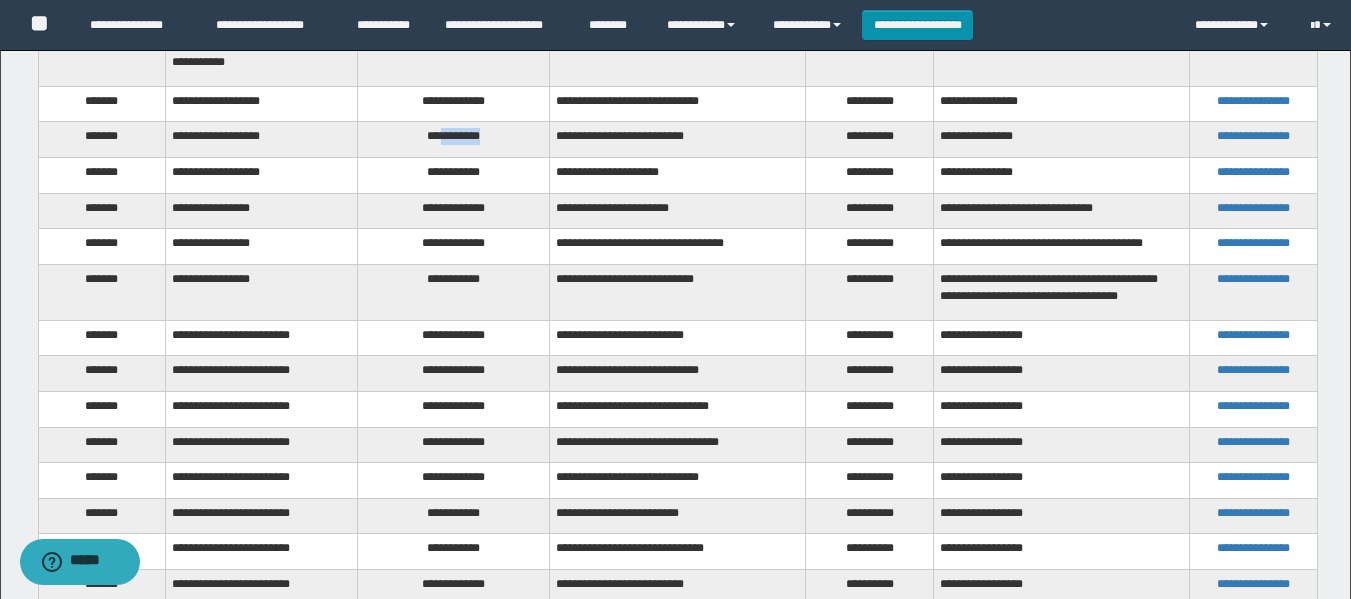click on "**********" at bounding box center [454, 140] 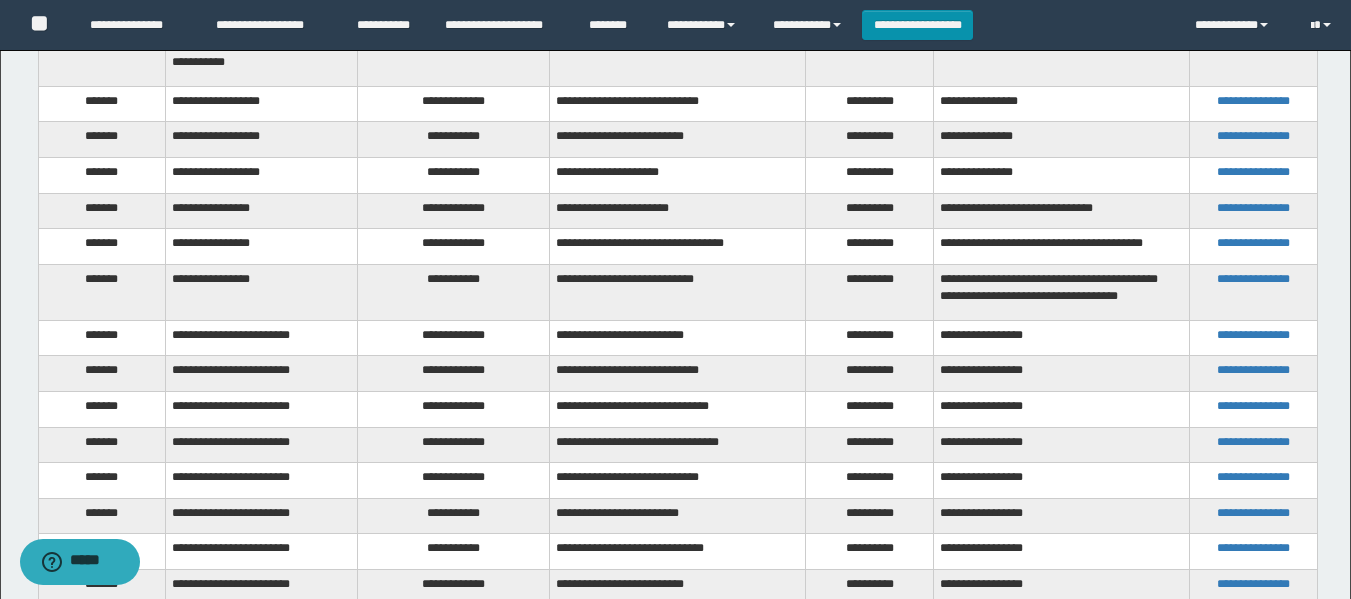click on "**********" at bounding box center (454, 176) 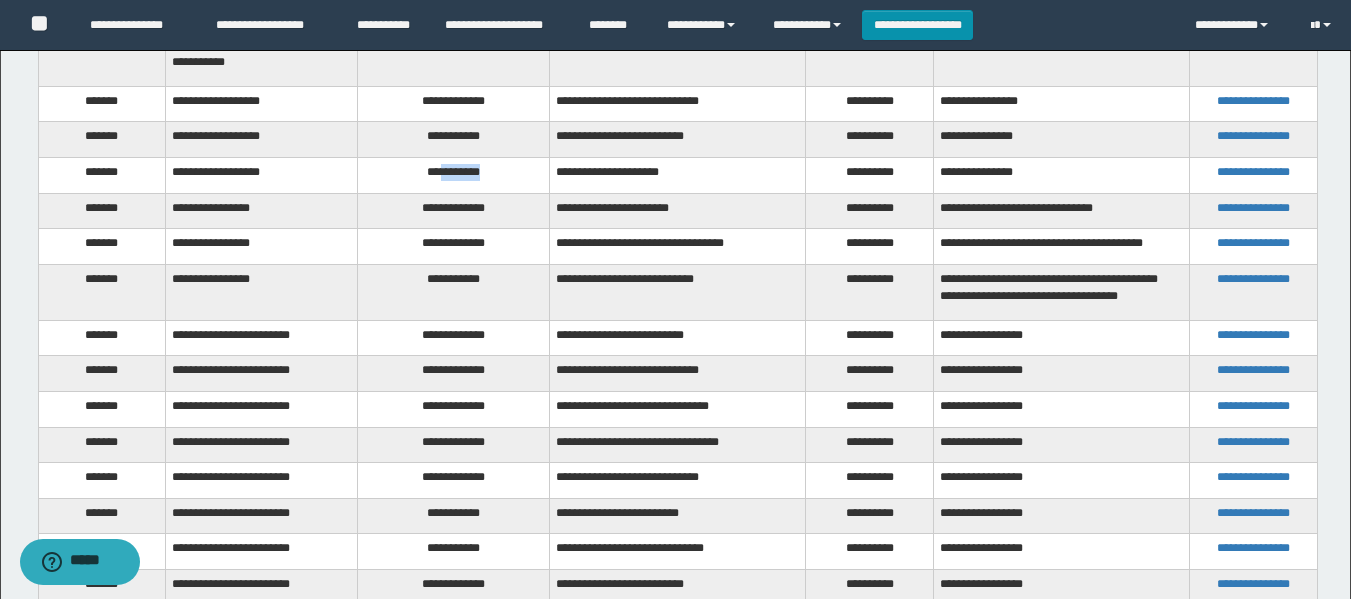 click on "**********" at bounding box center [454, 176] 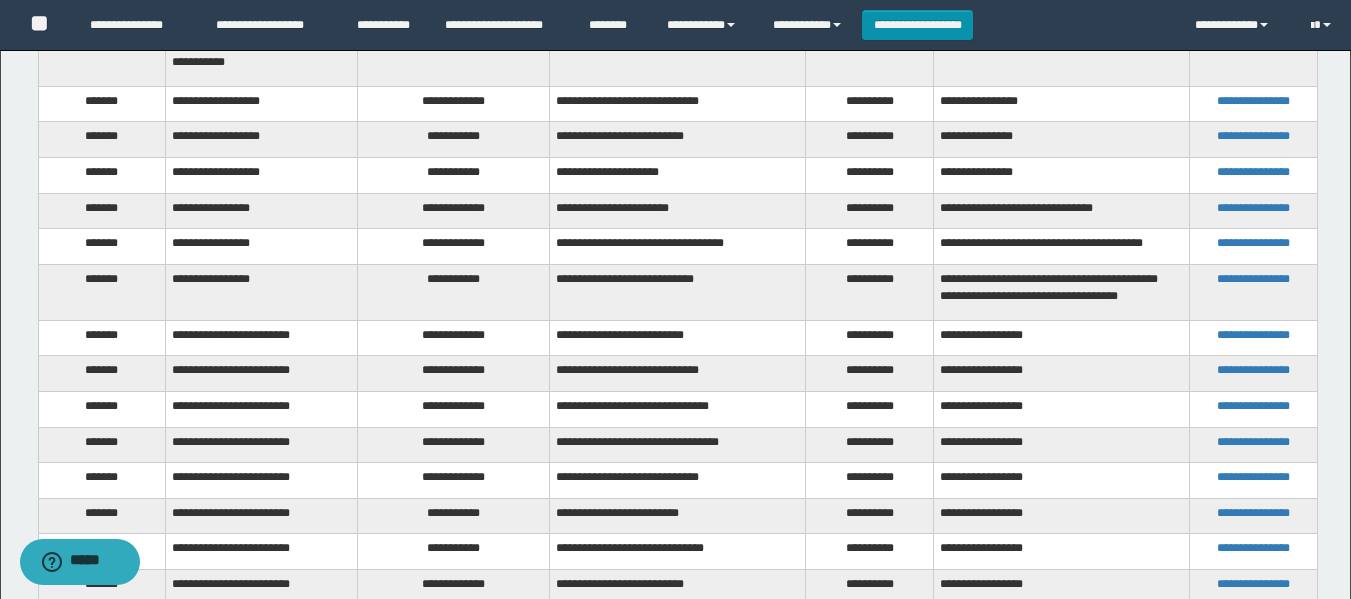 click on "**********" at bounding box center (454, 211) 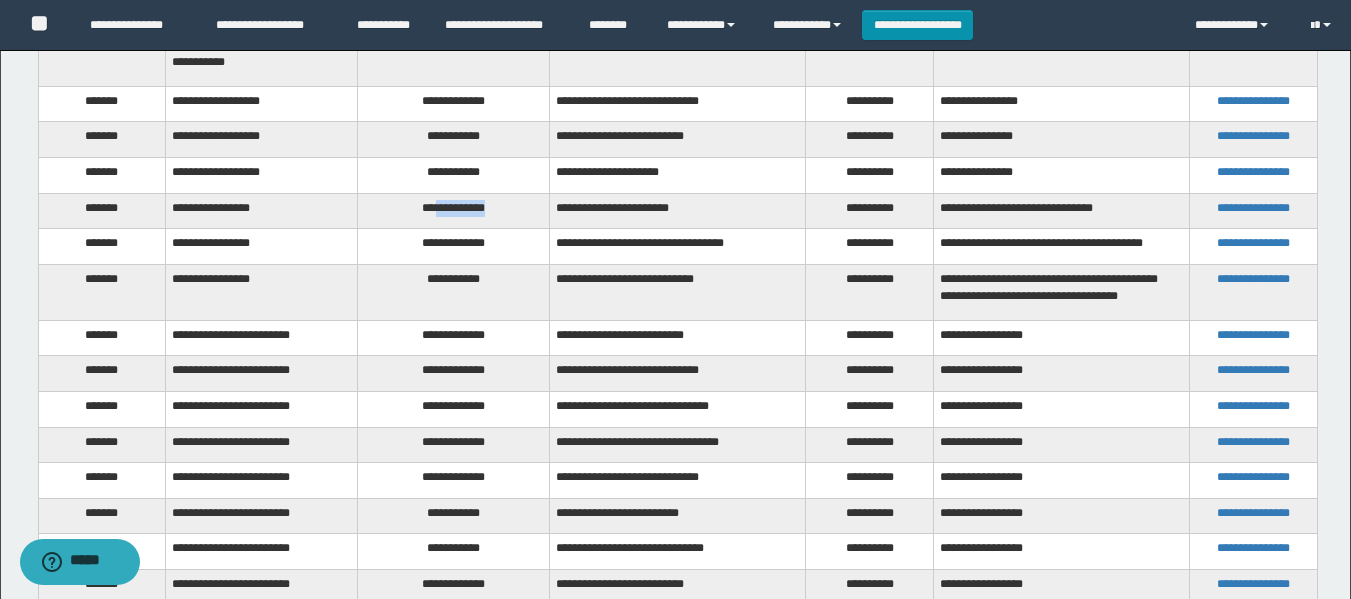 click on "**********" at bounding box center [454, 211] 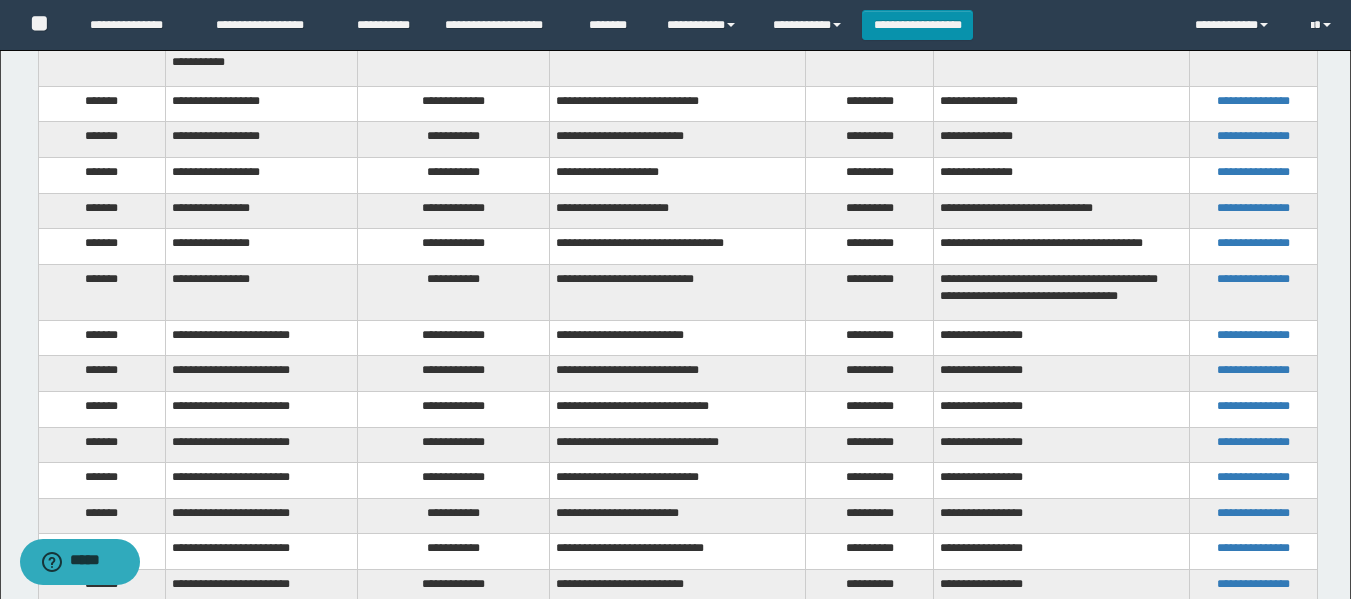 click on "**********" at bounding box center (454, 247) 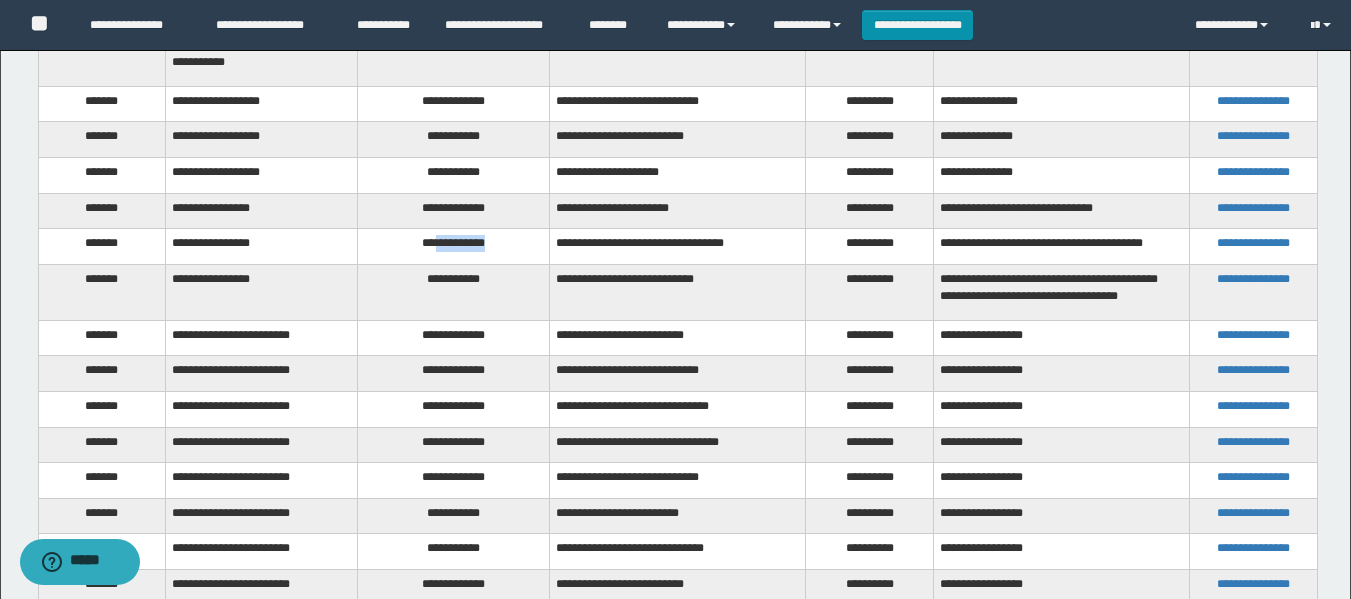 click on "**********" at bounding box center [454, 247] 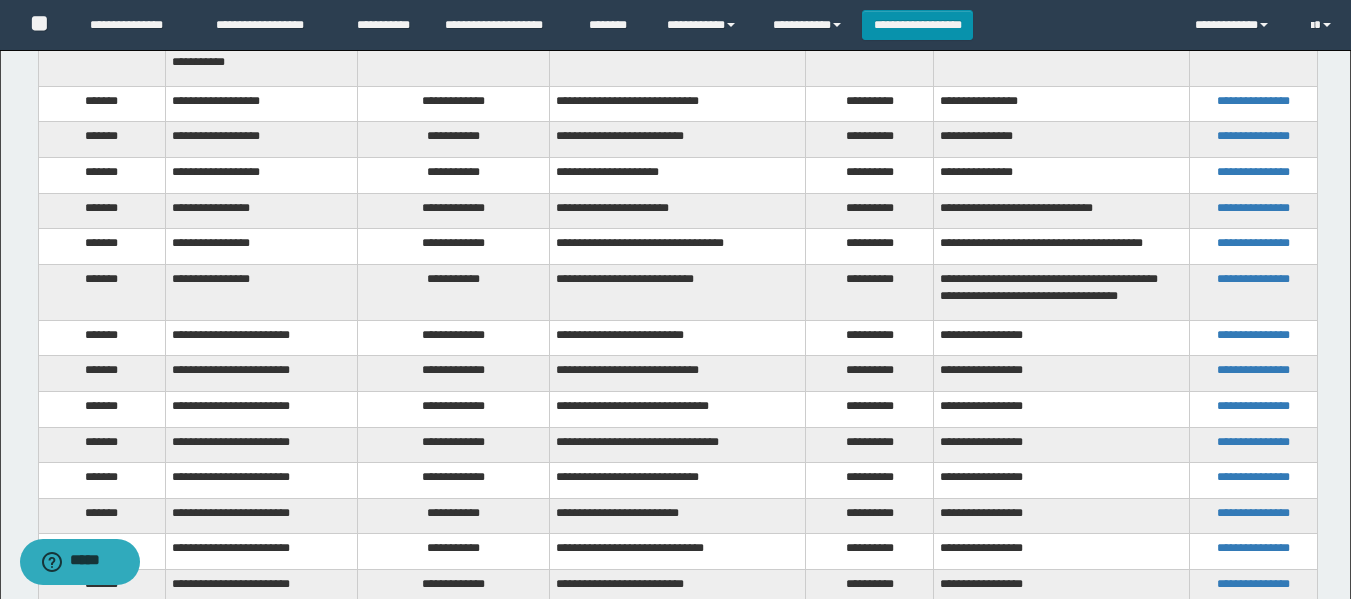 click on "**********" at bounding box center (454, 292) 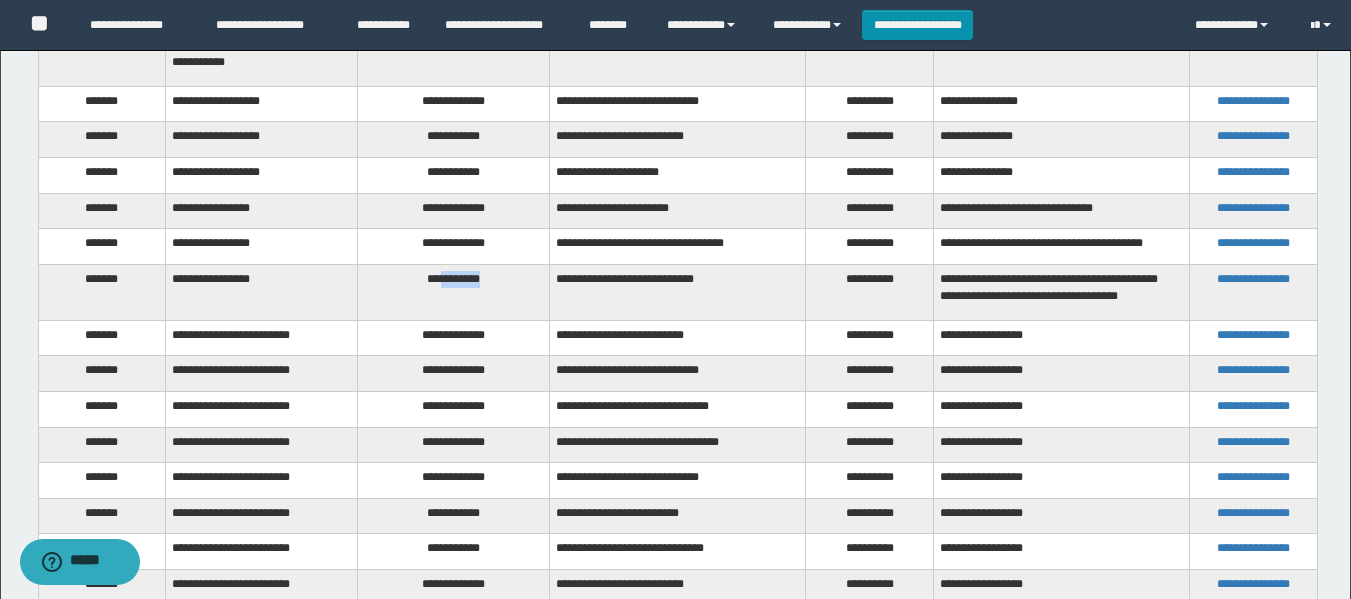 click on "**********" at bounding box center [454, 292] 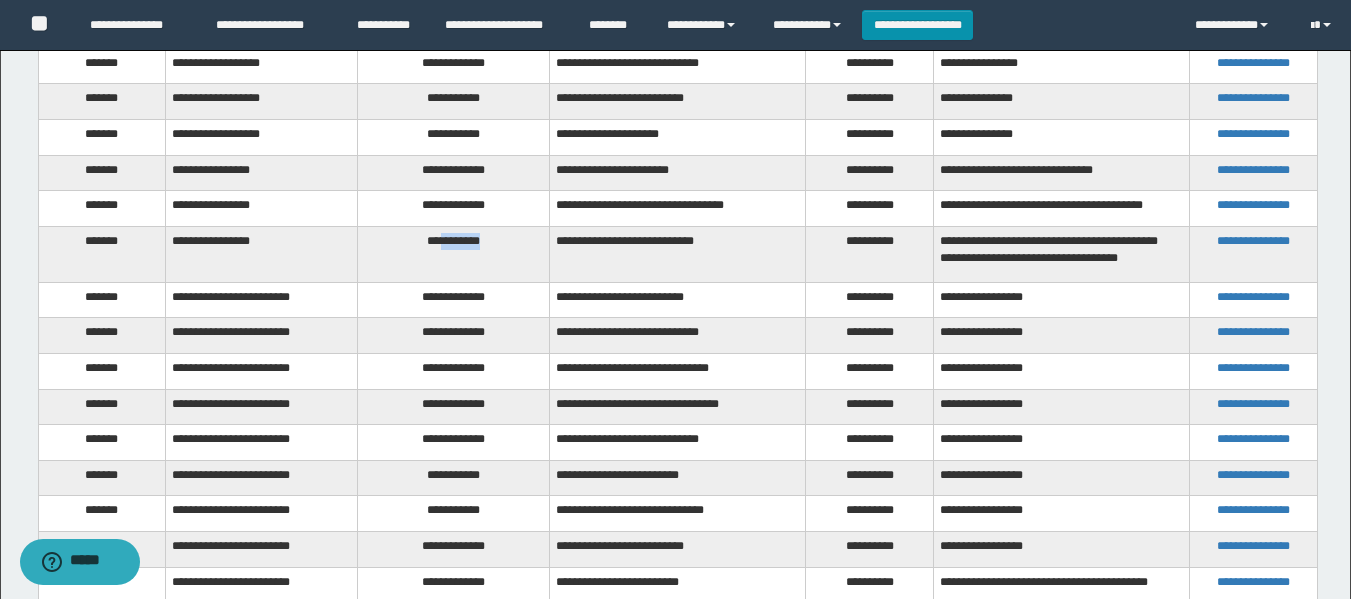 scroll, scrollTop: 1791, scrollLeft: 0, axis: vertical 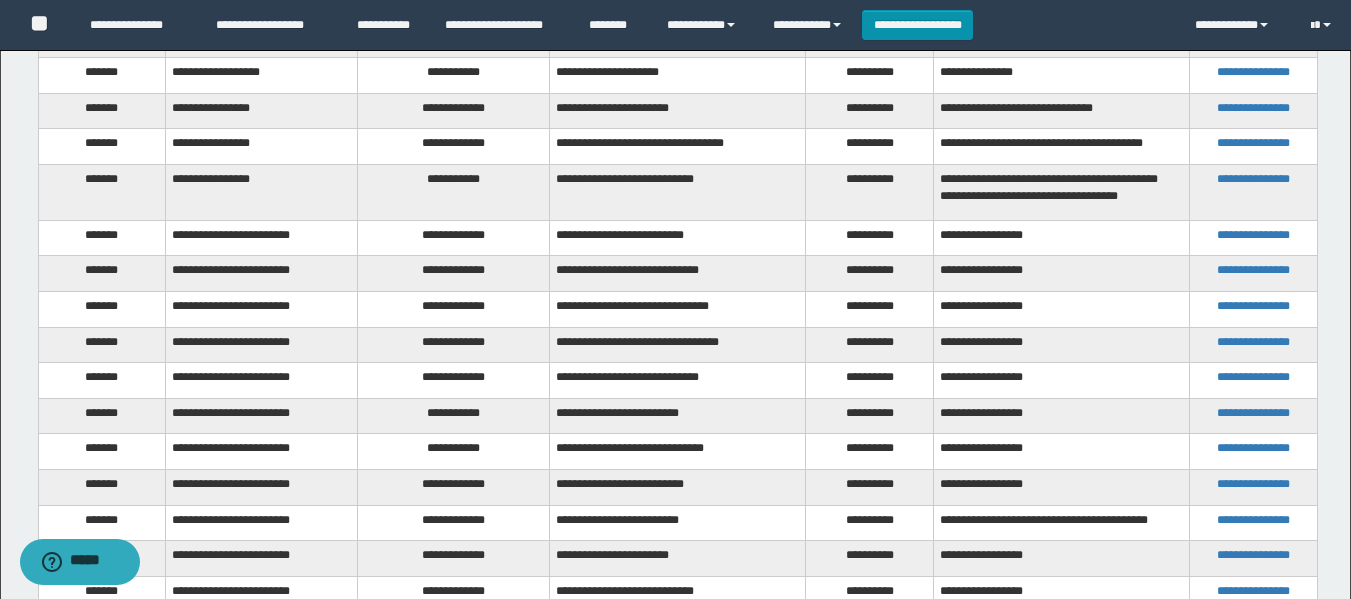 click on "**********" at bounding box center [454, 238] 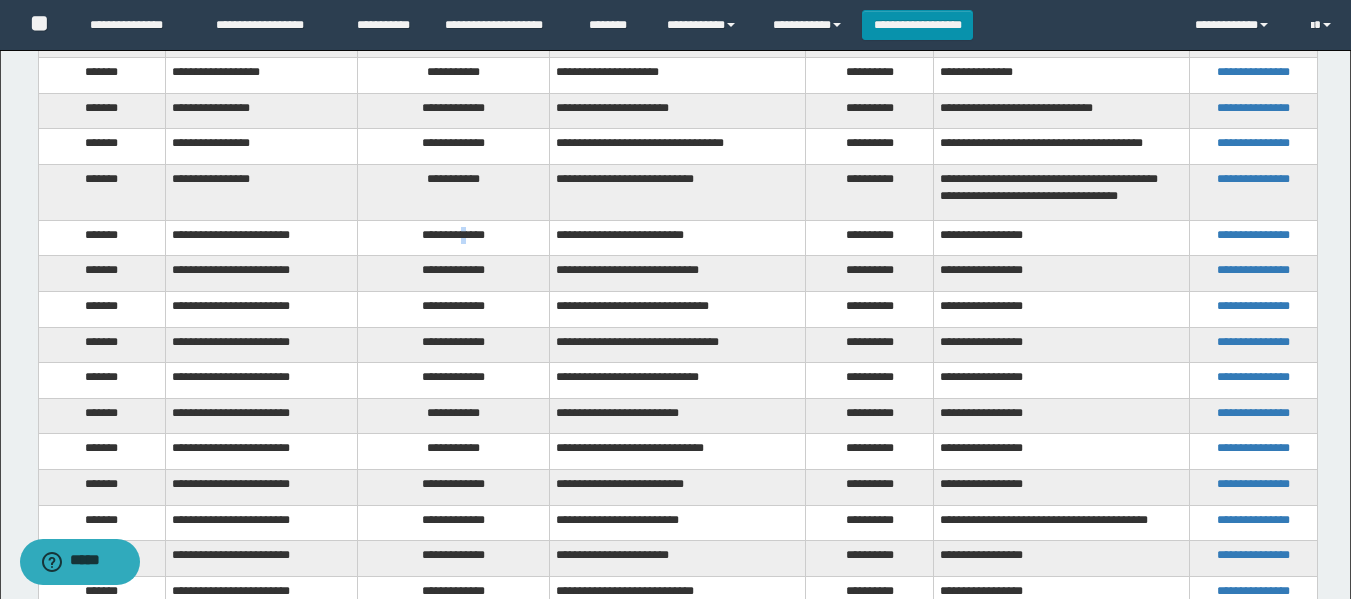 click on "**********" at bounding box center [454, 238] 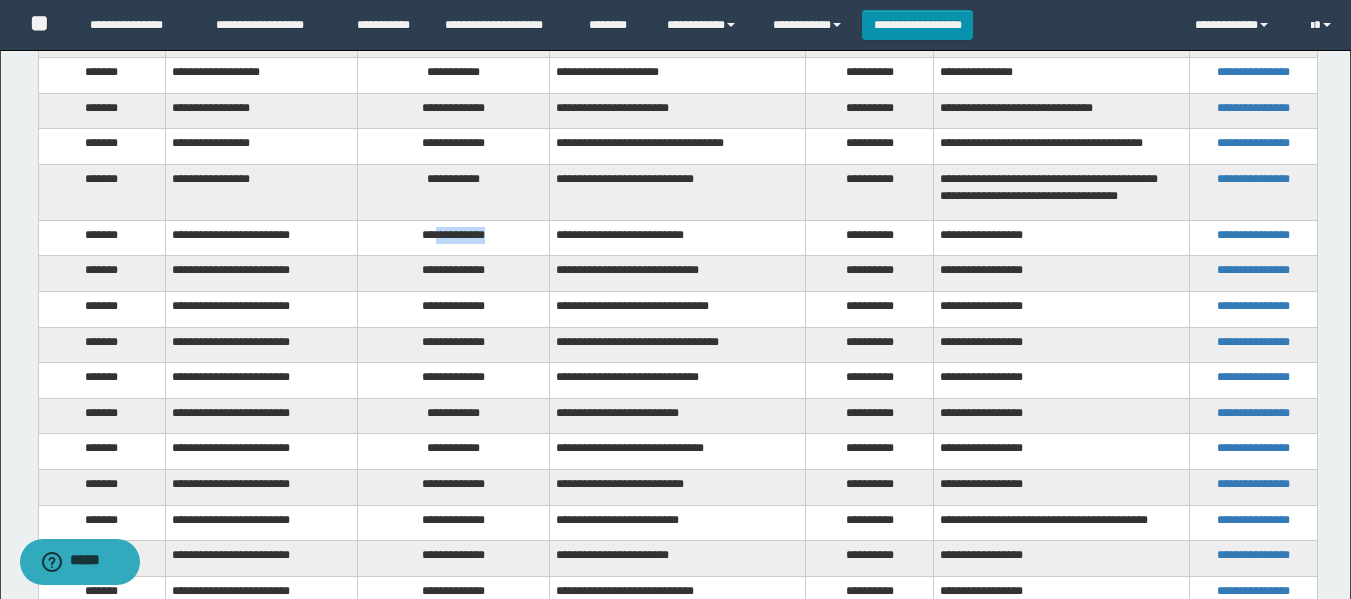 click on "**********" at bounding box center (454, 238) 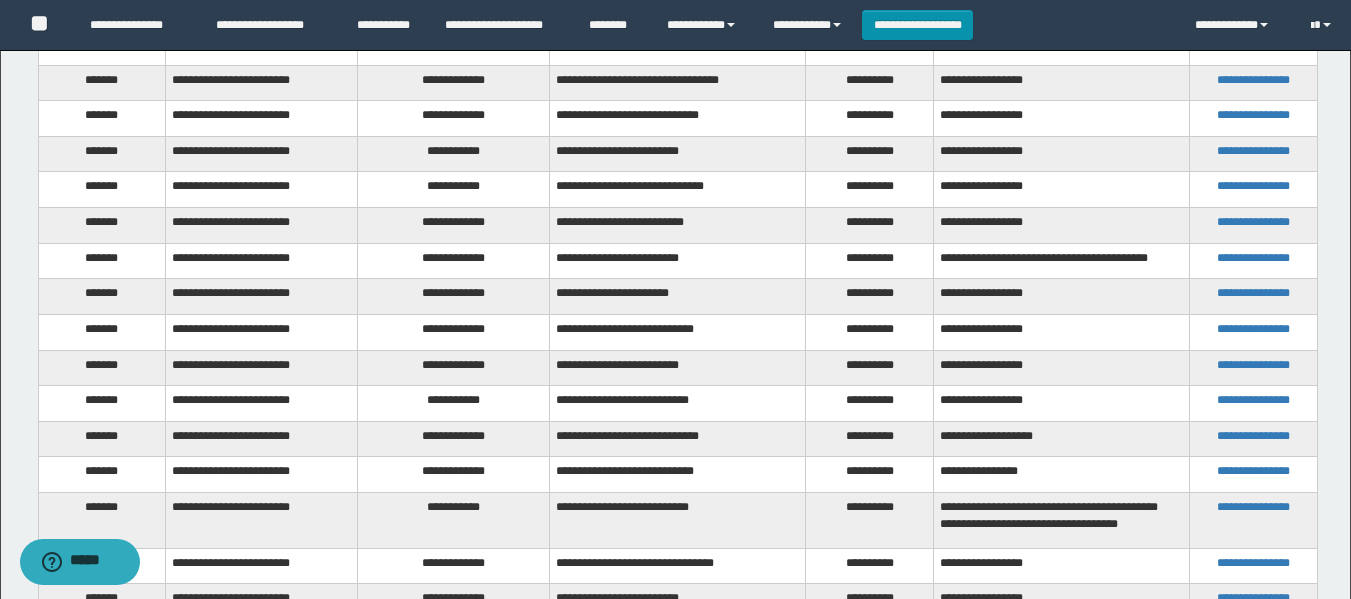 scroll, scrollTop: 1991, scrollLeft: 0, axis: vertical 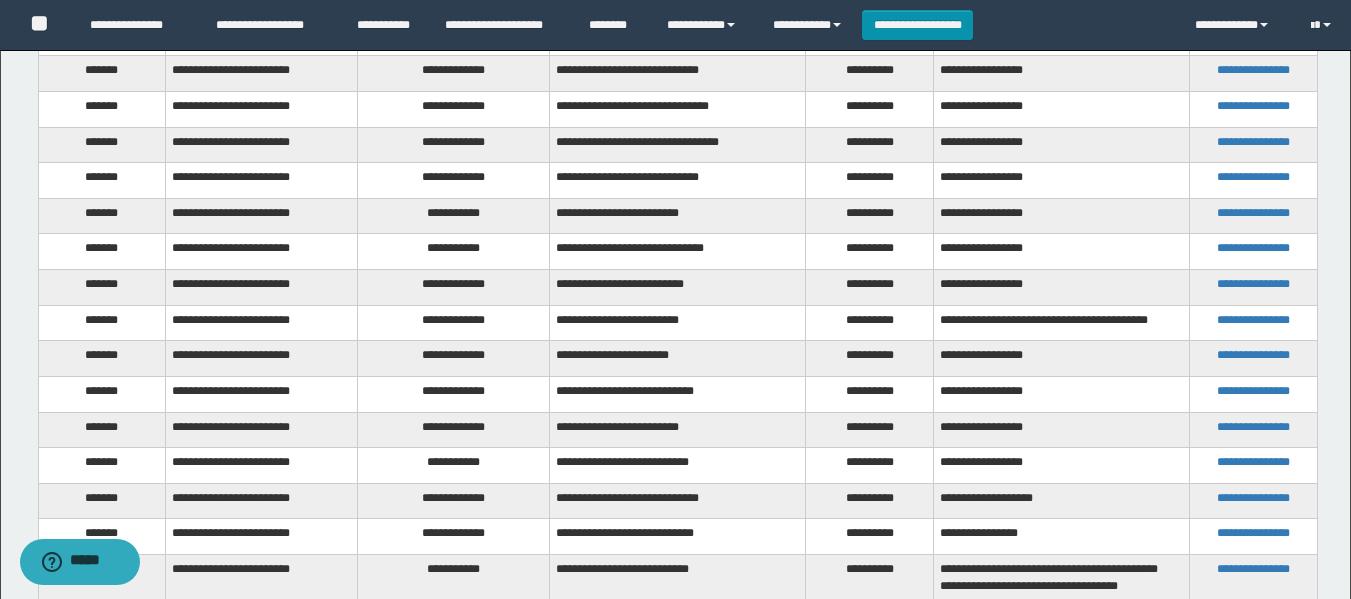 click on "**********" at bounding box center (454, 74) 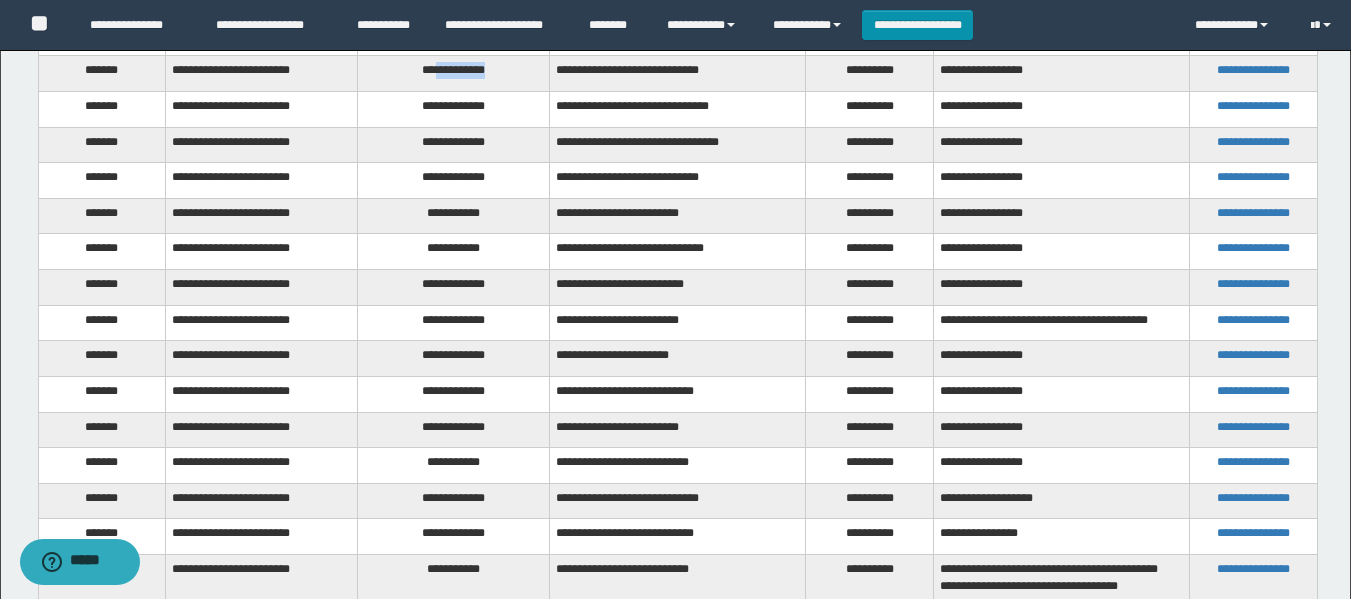 click on "**********" at bounding box center [454, 74] 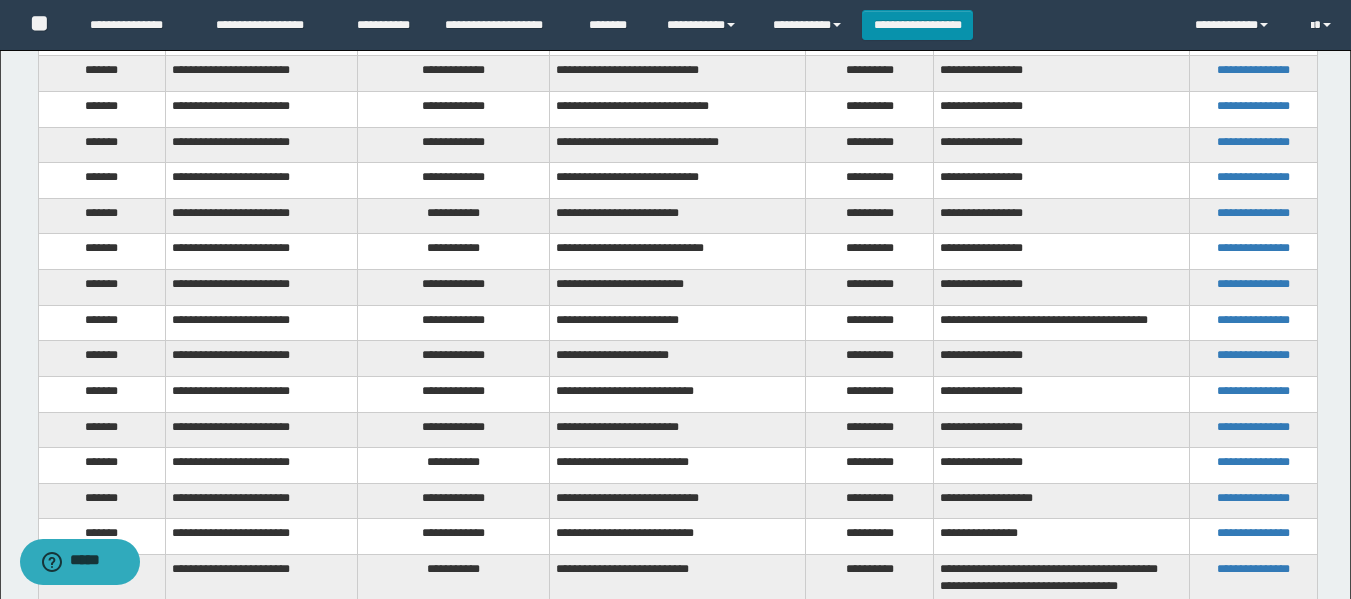 click on "**********" at bounding box center (454, 110) 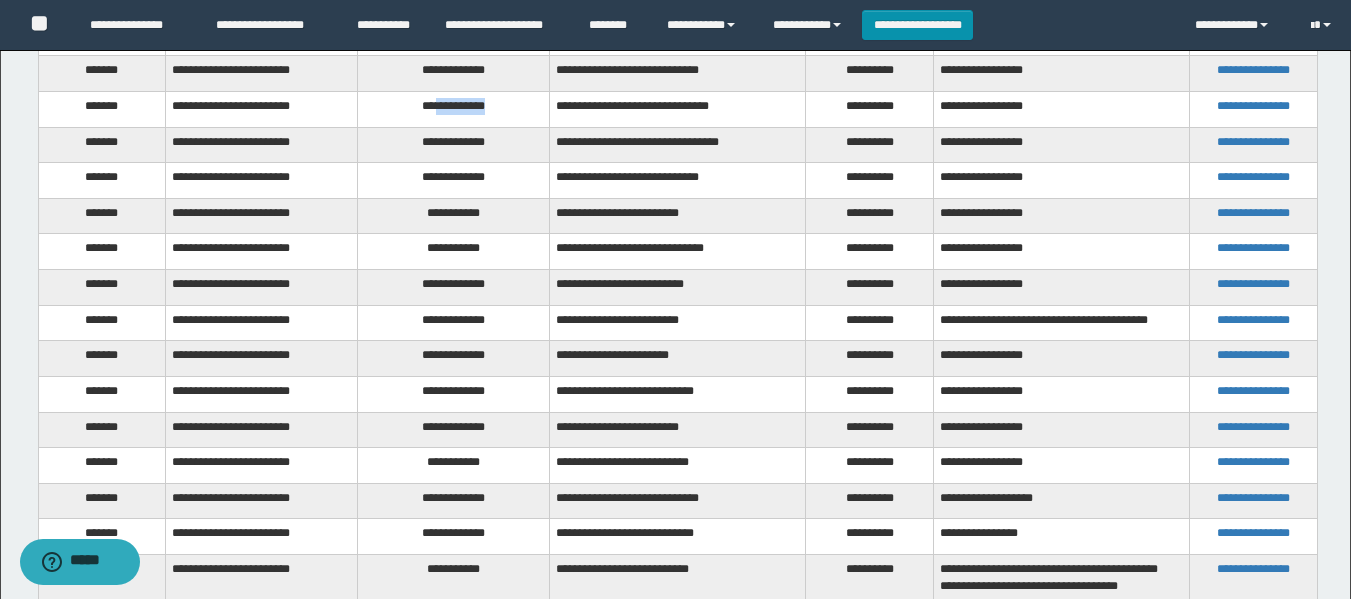 click on "**********" at bounding box center (454, 110) 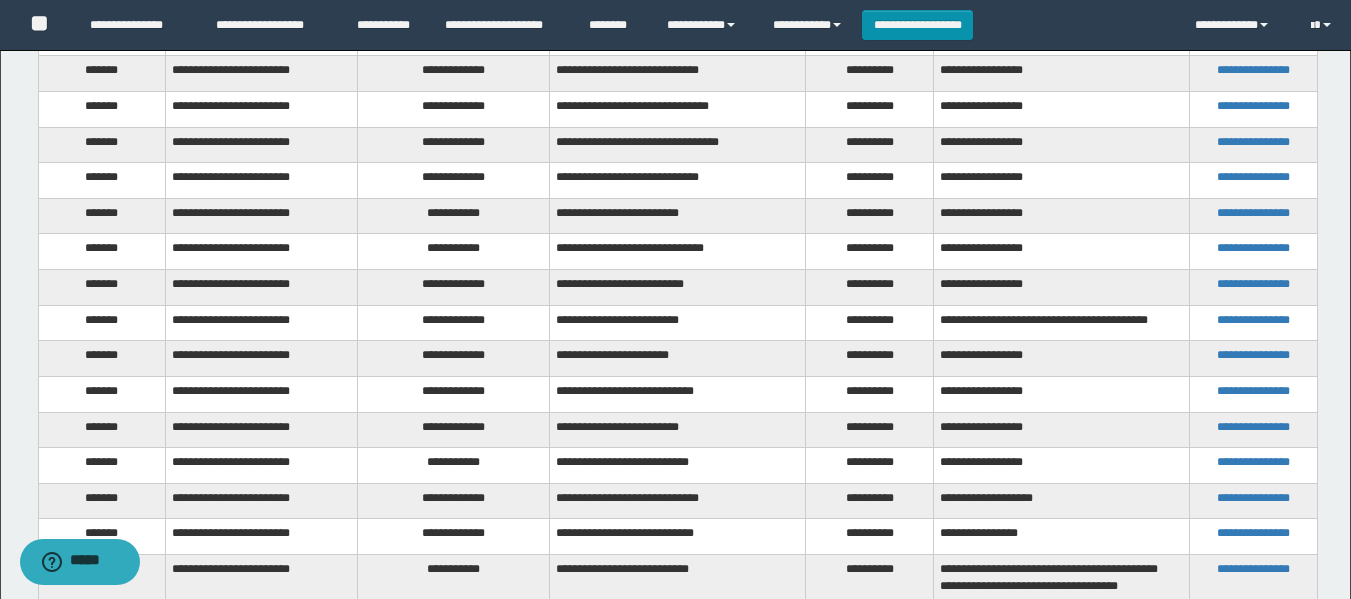 click on "**********" at bounding box center [454, 145] 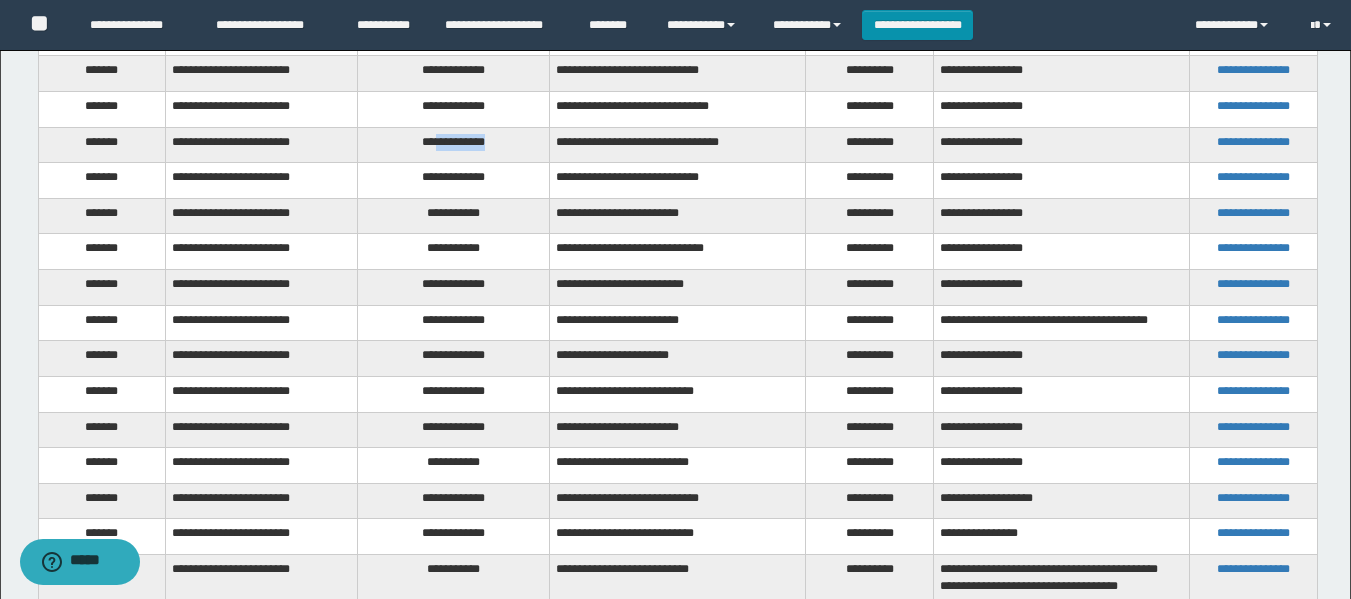 click on "**********" at bounding box center (454, 145) 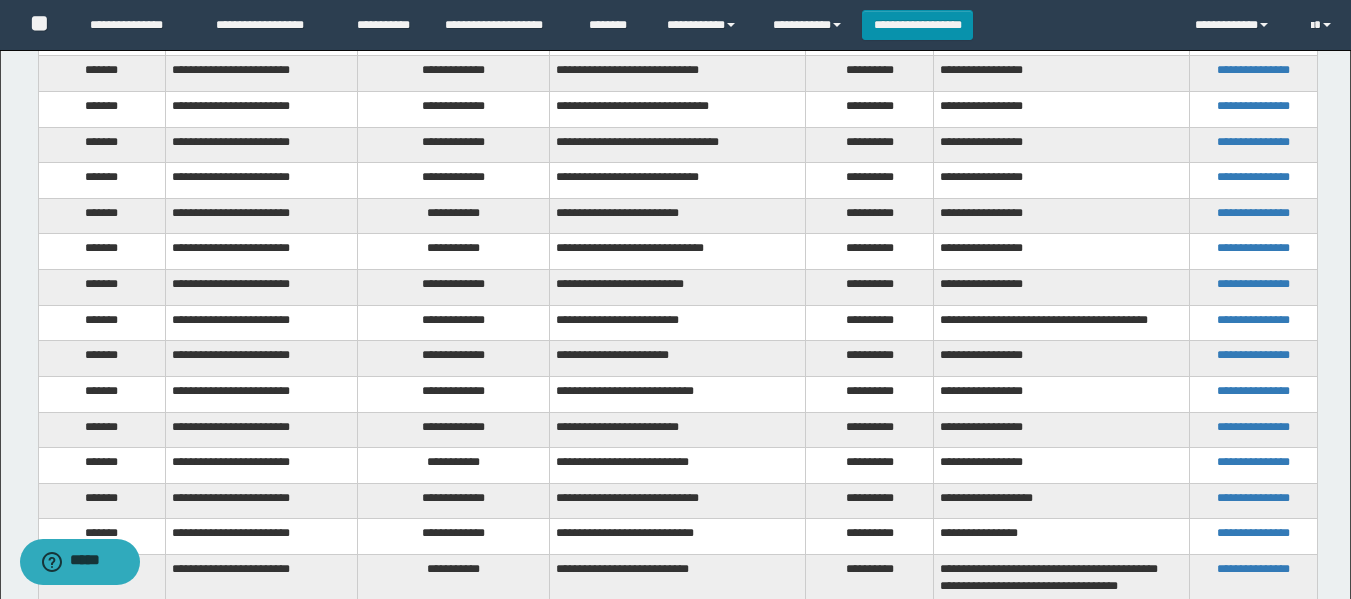 click on "**********" at bounding box center (454, 181) 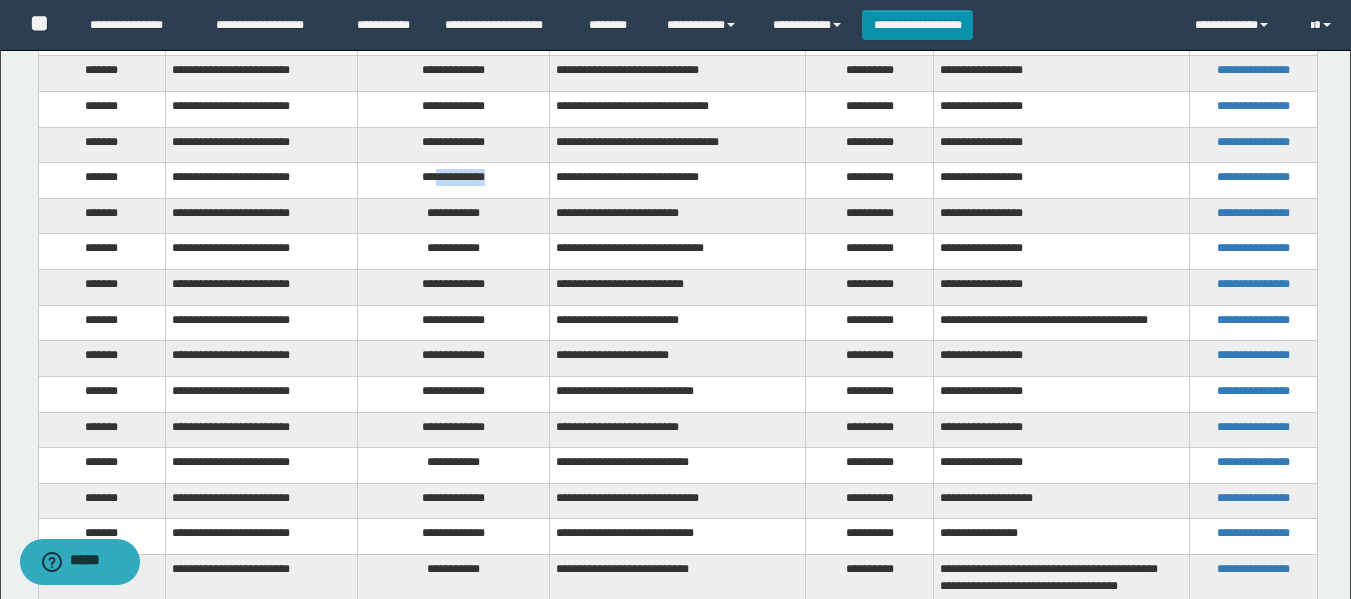 click on "**********" at bounding box center [454, 181] 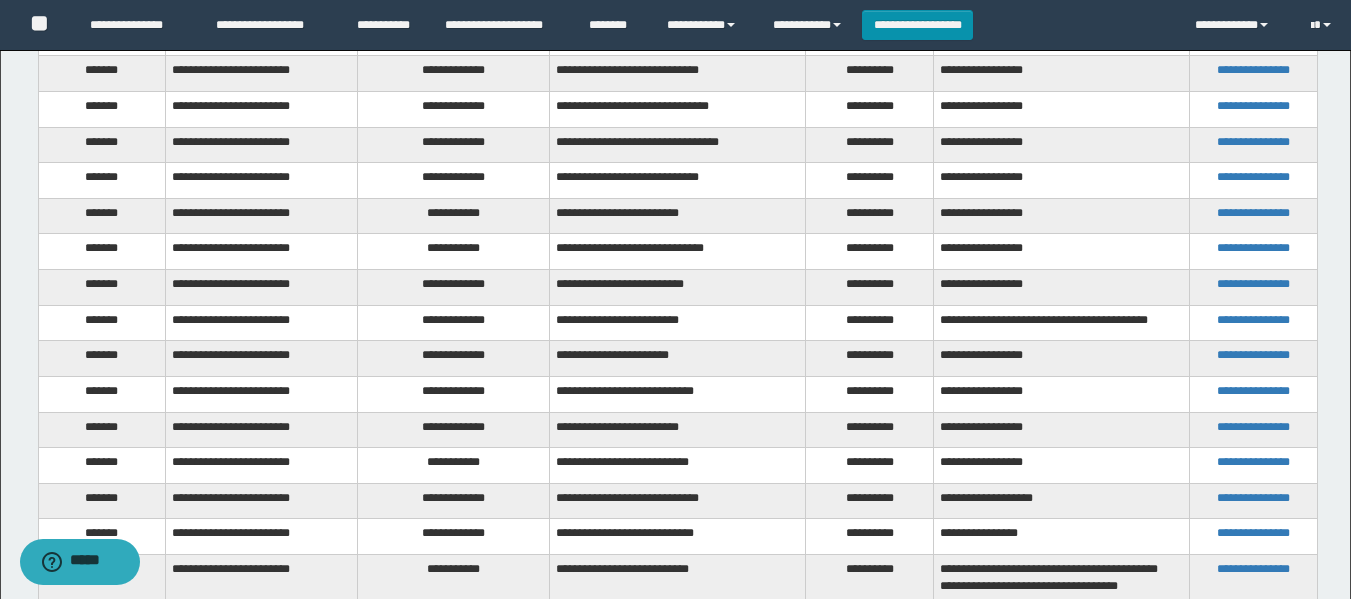 click on "**********" at bounding box center (454, 216) 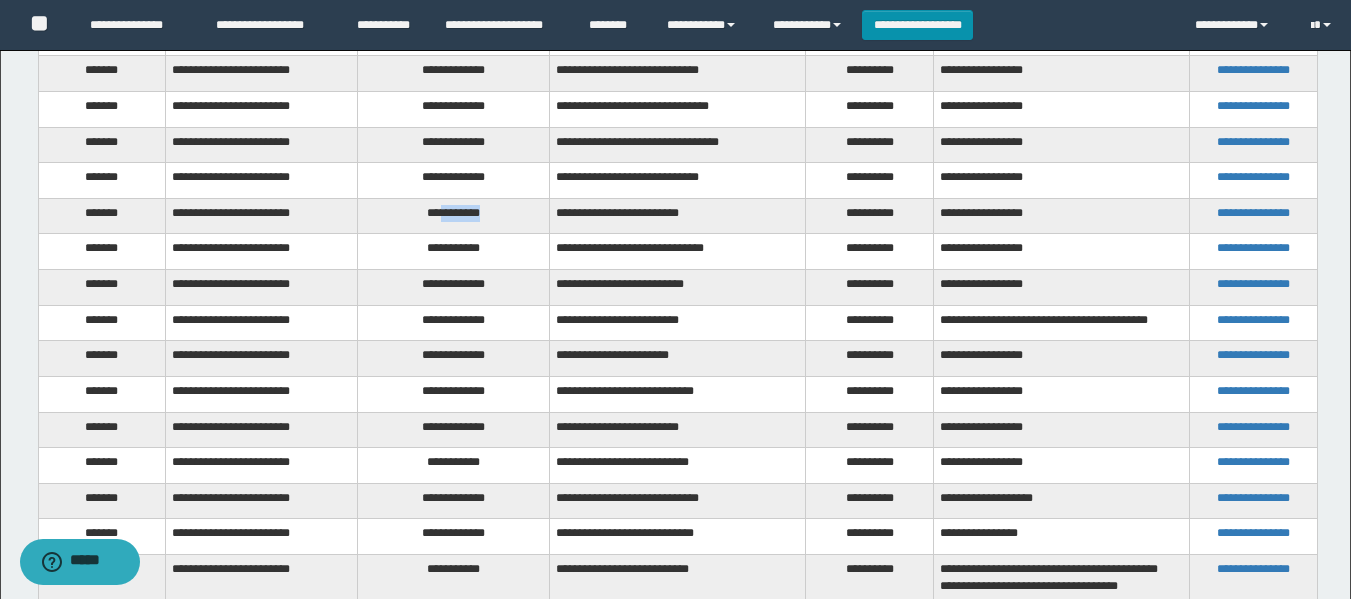 click on "**********" at bounding box center (454, 216) 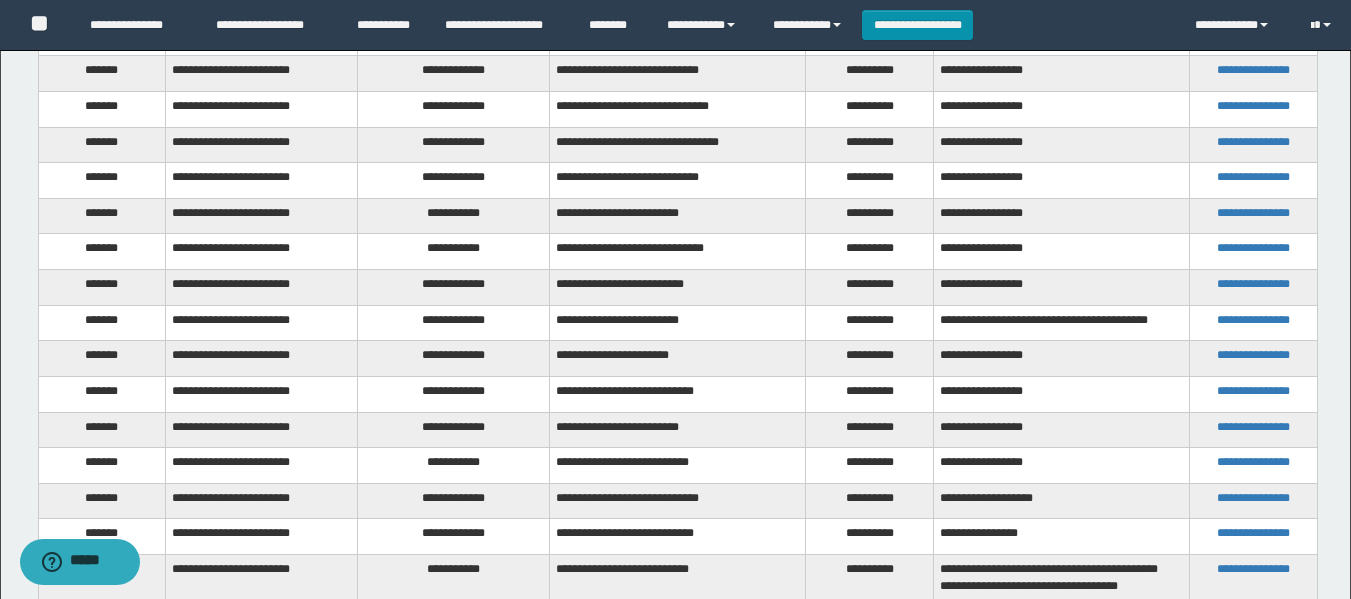 click on "**********" at bounding box center [454, 252] 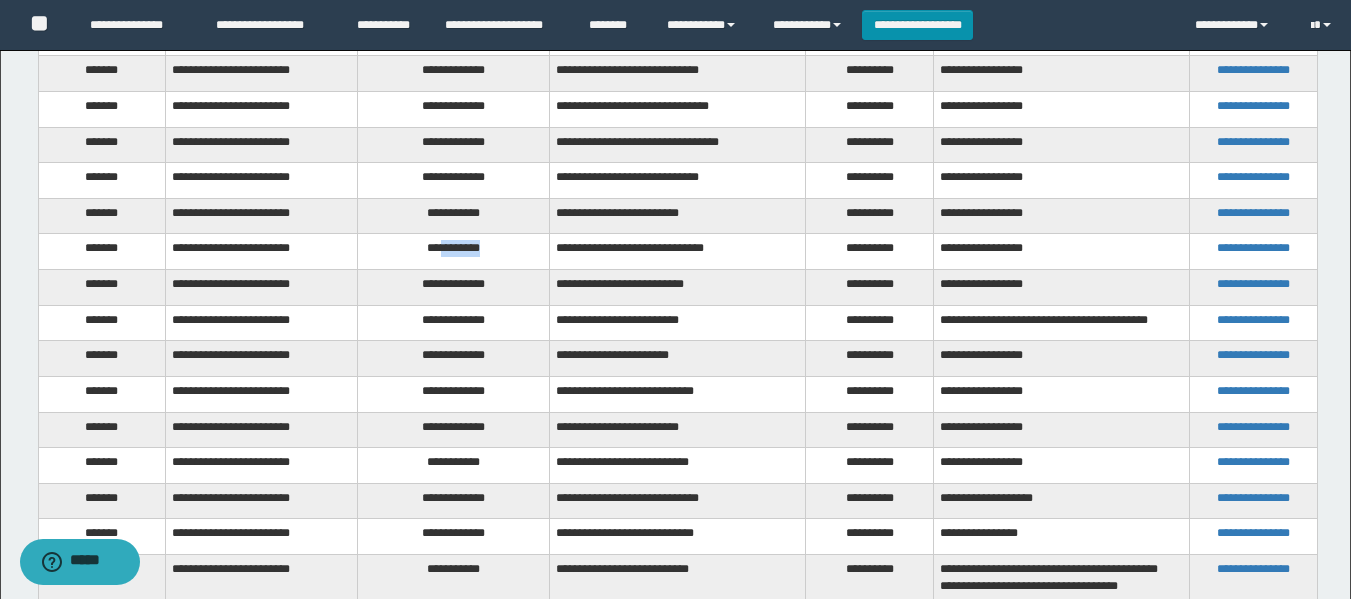click on "**********" at bounding box center (454, 252) 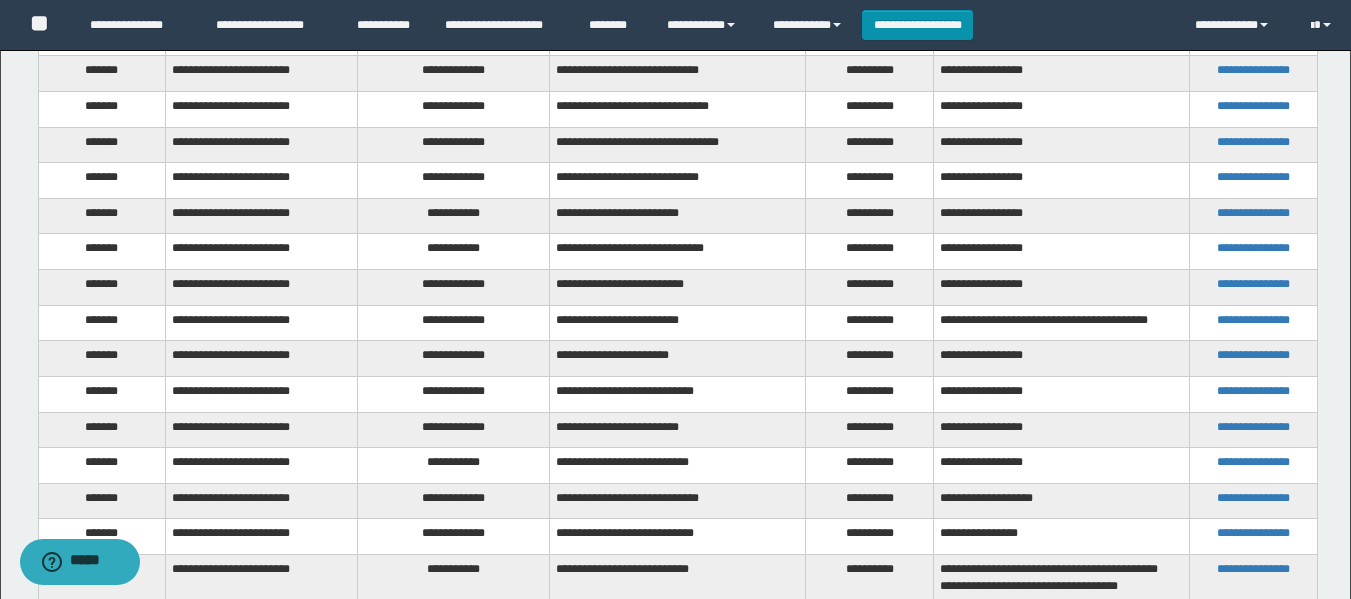 click on "**********" at bounding box center [454, 288] 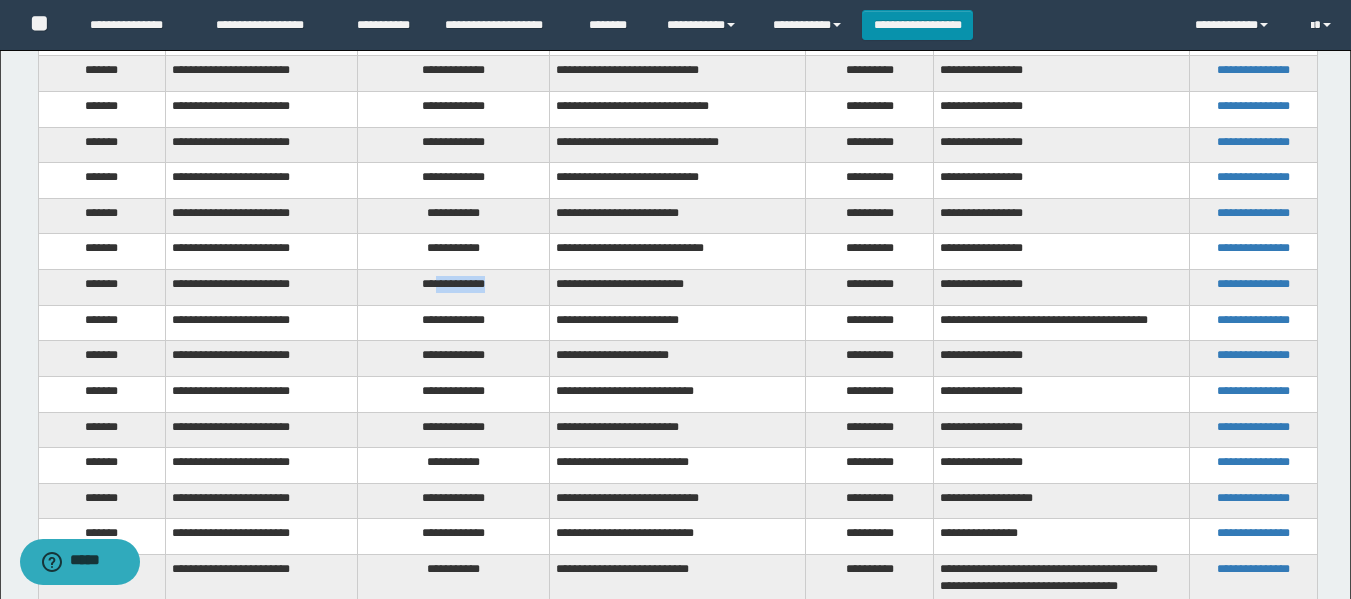 click on "**********" at bounding box center [454, 288] 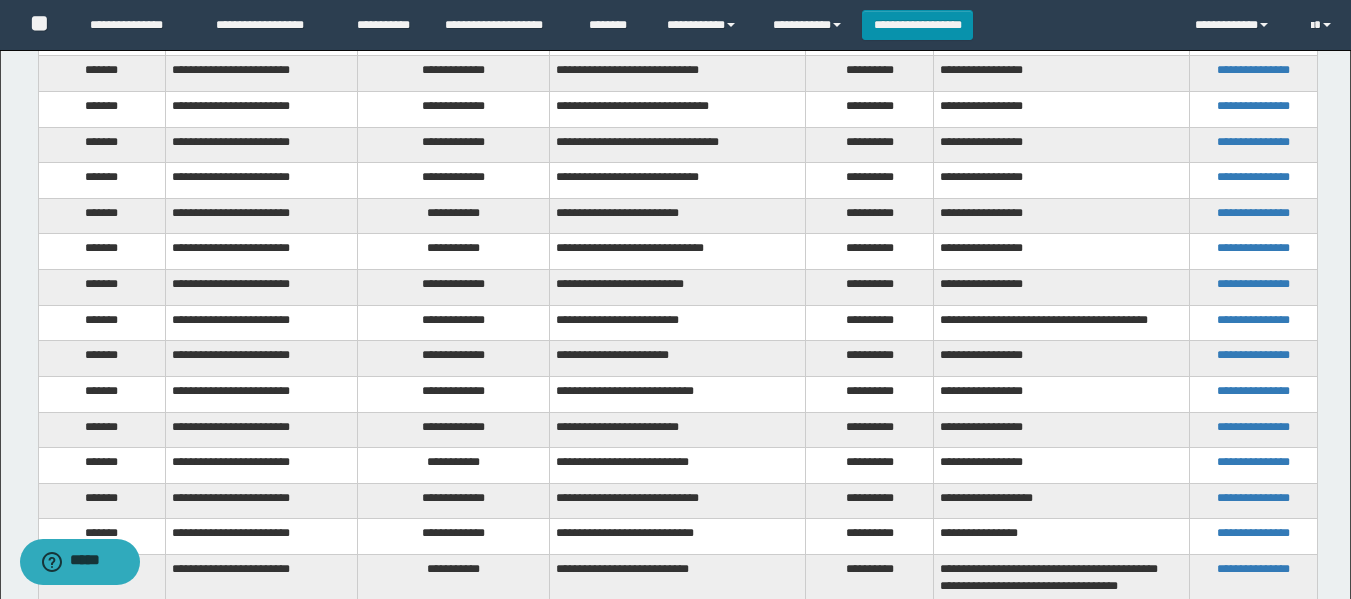 click on "**********" at bounding box center (454, 323) 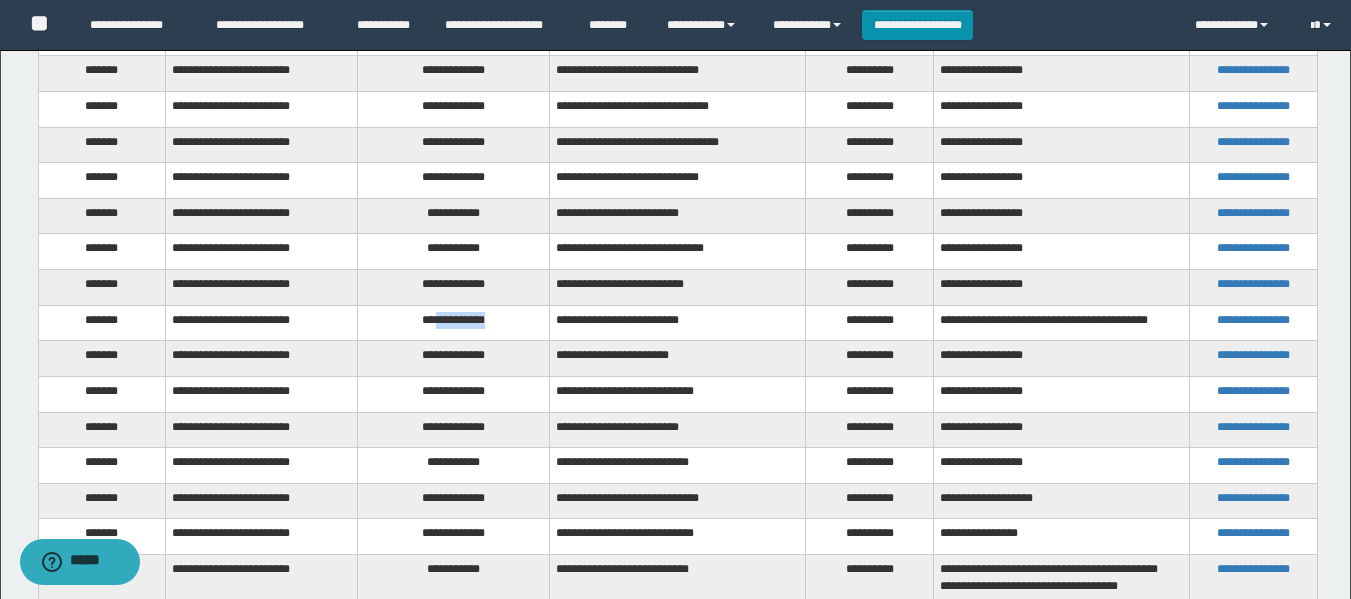 click on "**********" at bounding box center [454, 323] 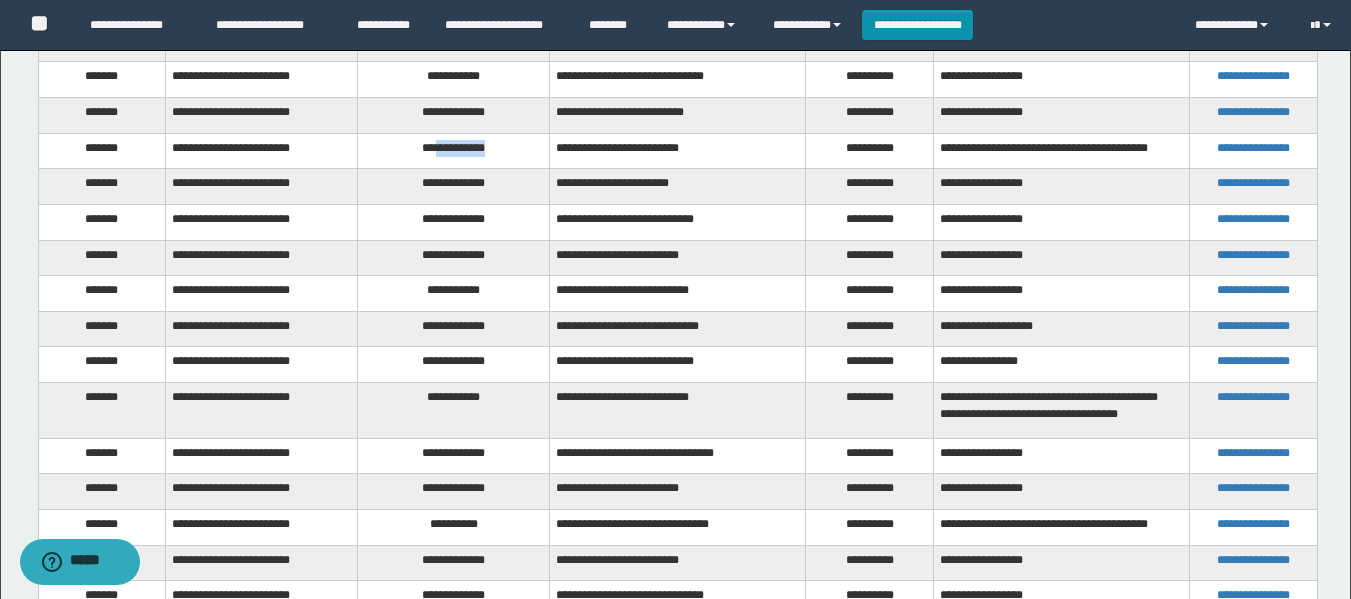 scroll, scrollTop: 2191, scrollLeft: 0, axis: vertical 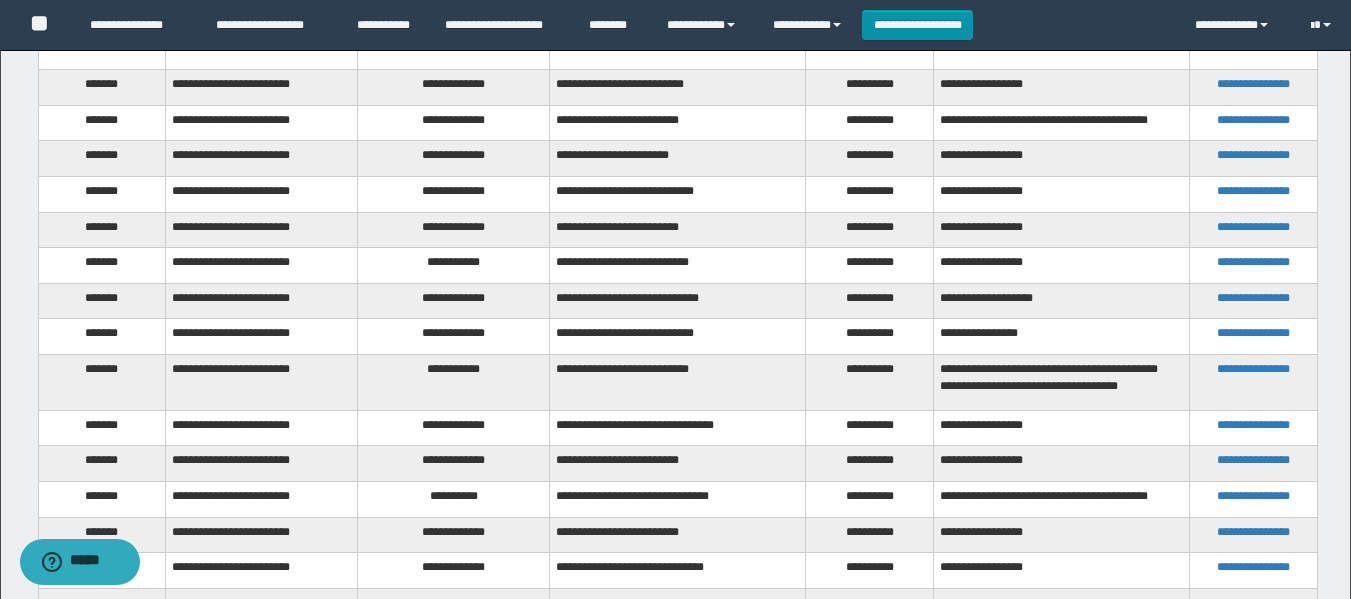 click on "**********" at bounding box center [454, 159] 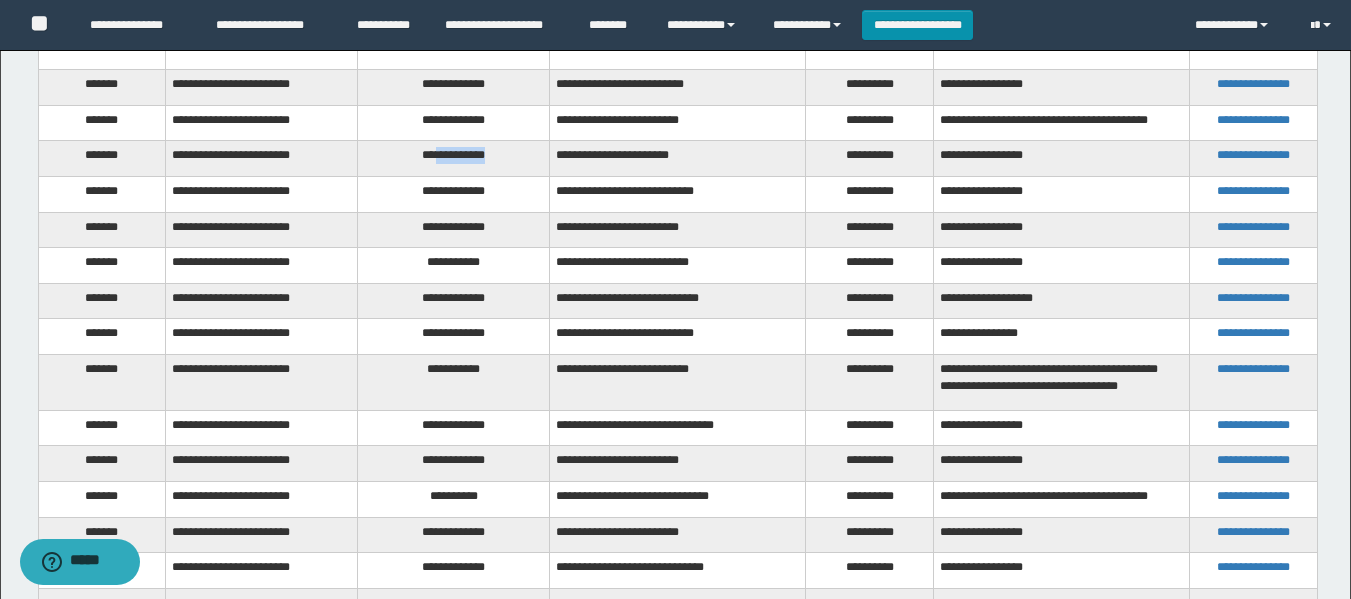 click on "**********" at bounding box center [454, 159] 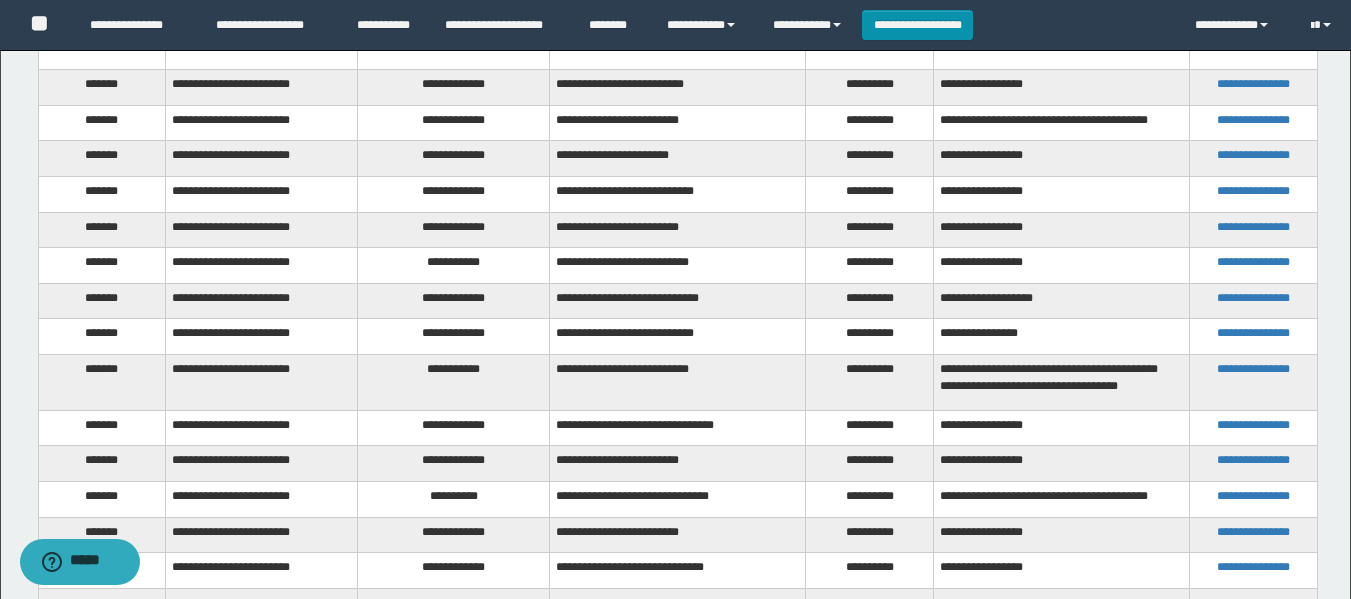 click on "**********" at bounding box center (454, 194) 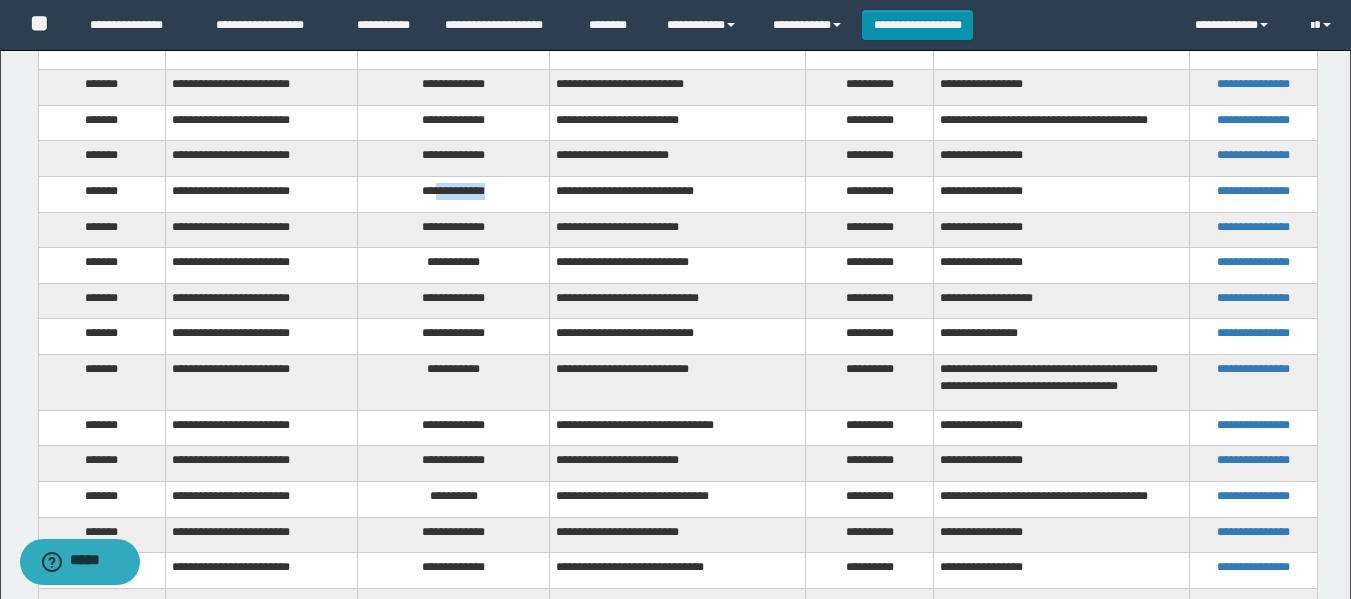 click on "**********" at bounding box center (454, 194) 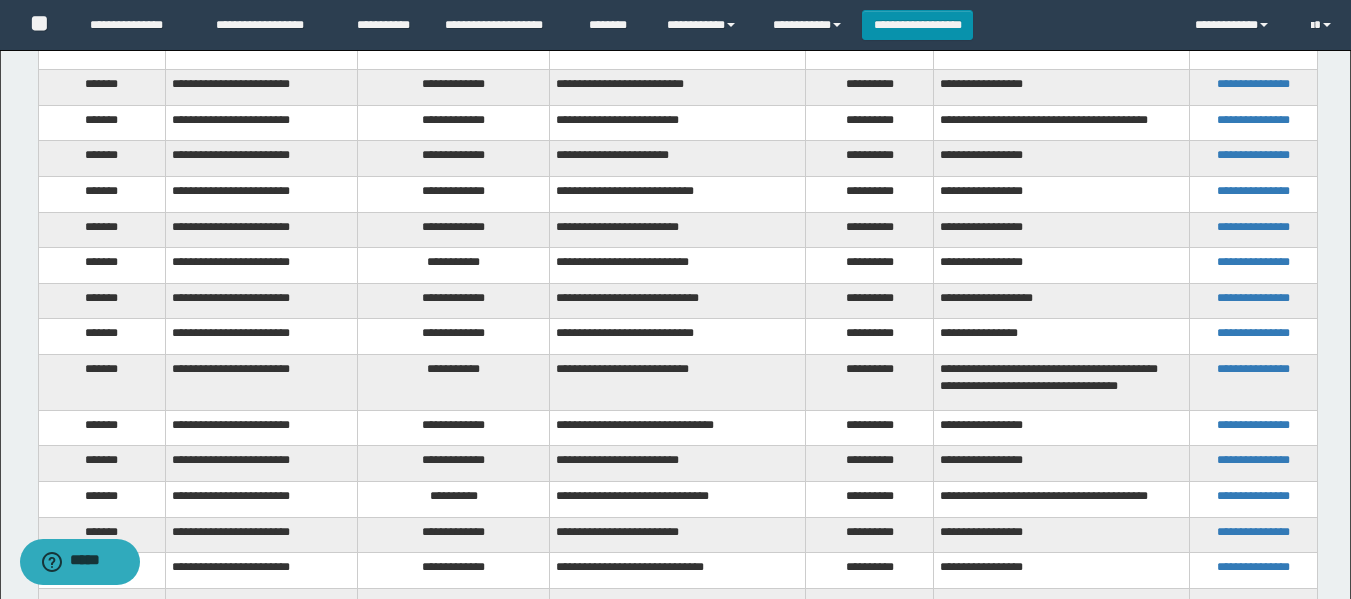 click on "**********" at bounding box center [454, 230] 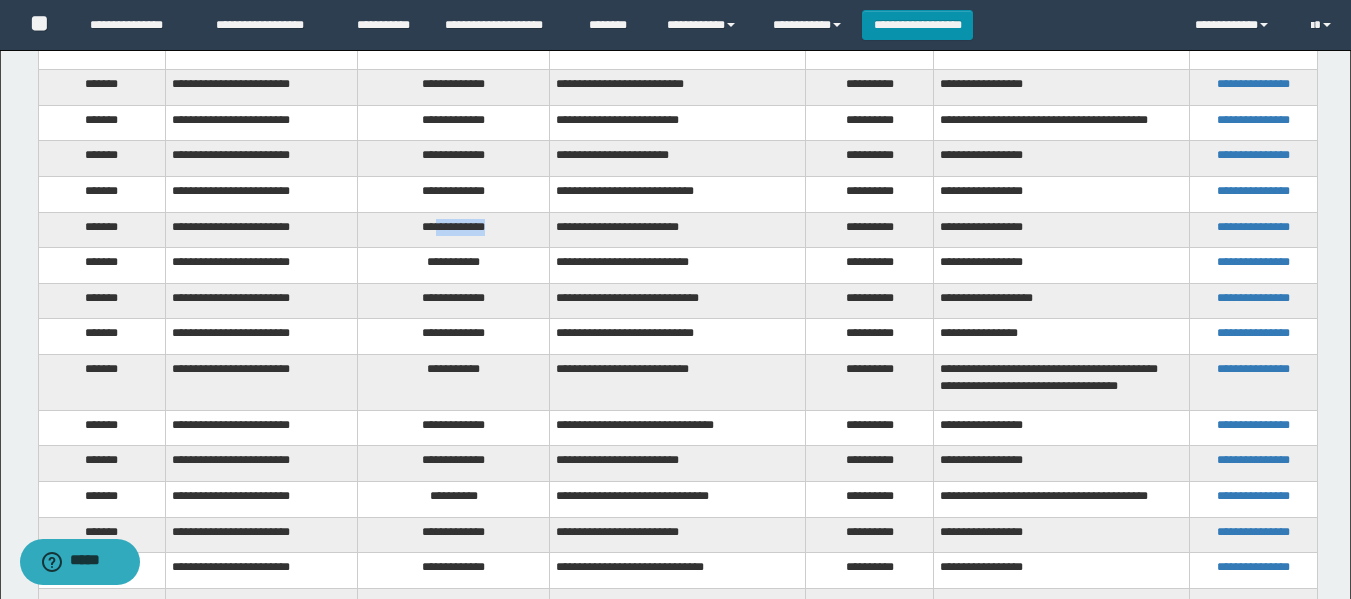 click on "**********" at bounding box center [454, 230] 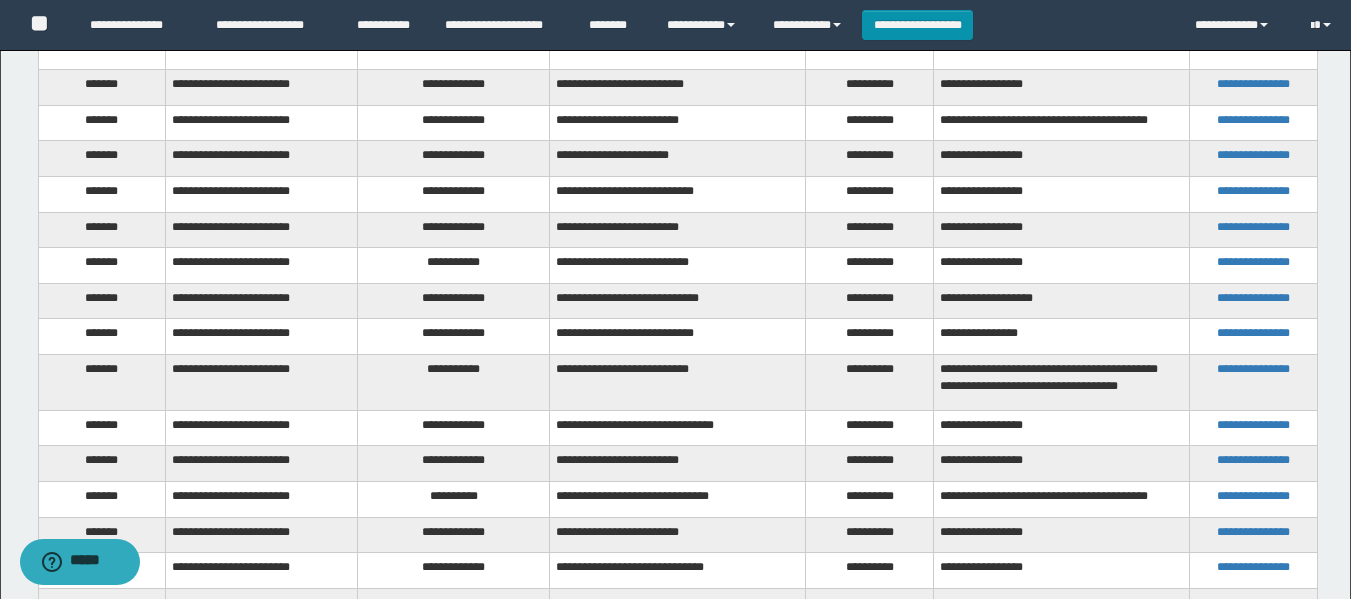 click on "**********" at bounding box center [454, 266] 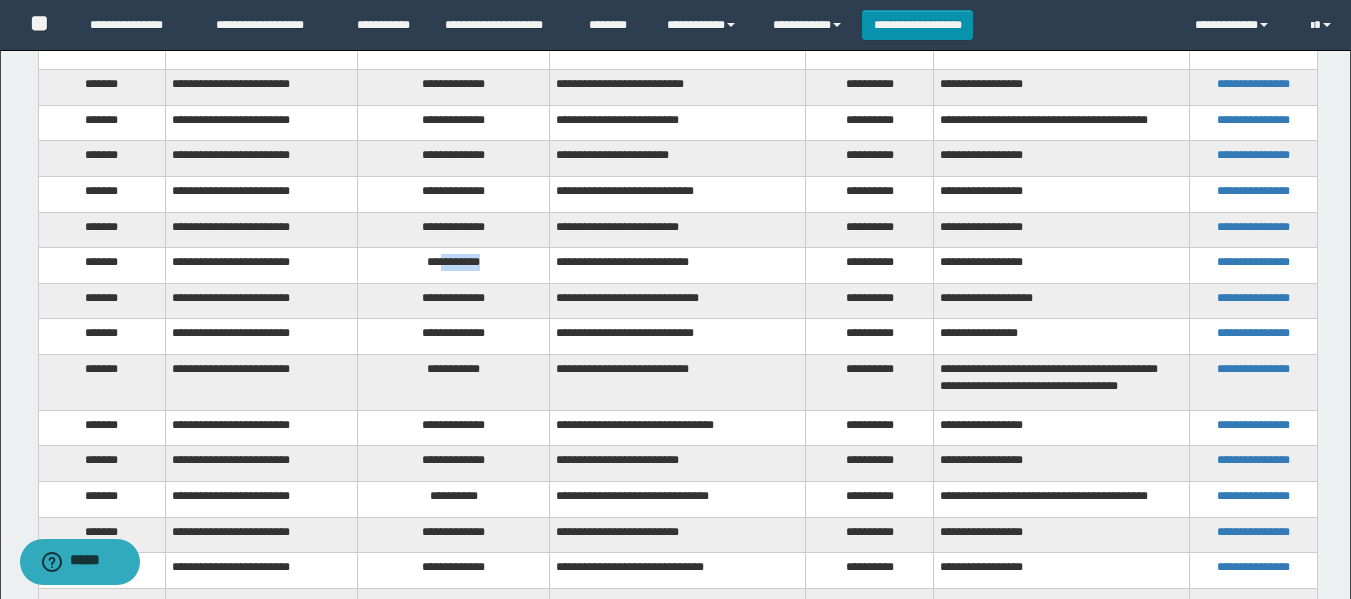 click on "**********" at bounding box center (454, 266) 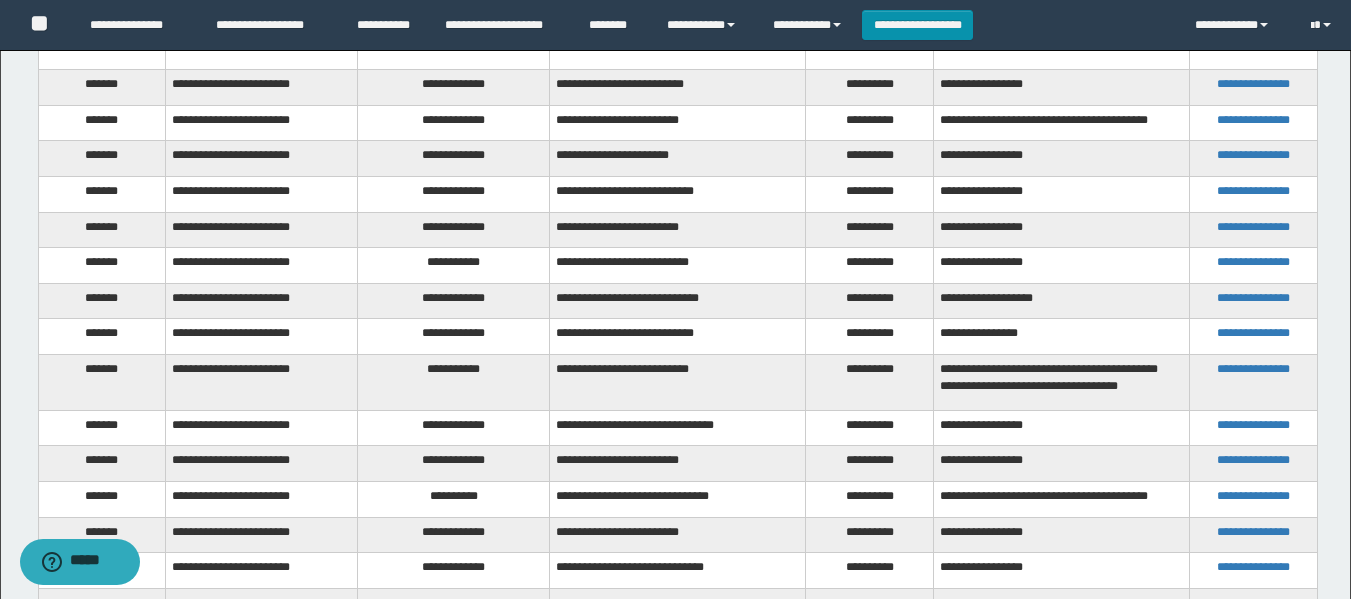 click on "**********" at bounding box center (454, 301) 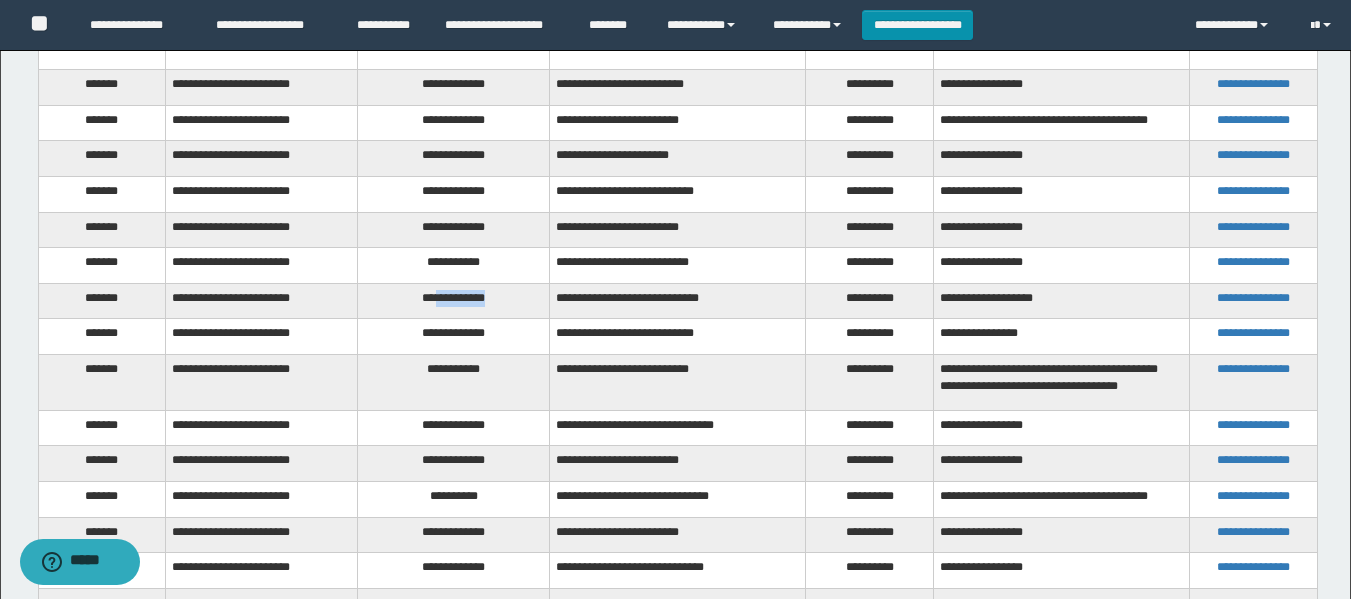 click on "**********" at bounding box center [454, 301] 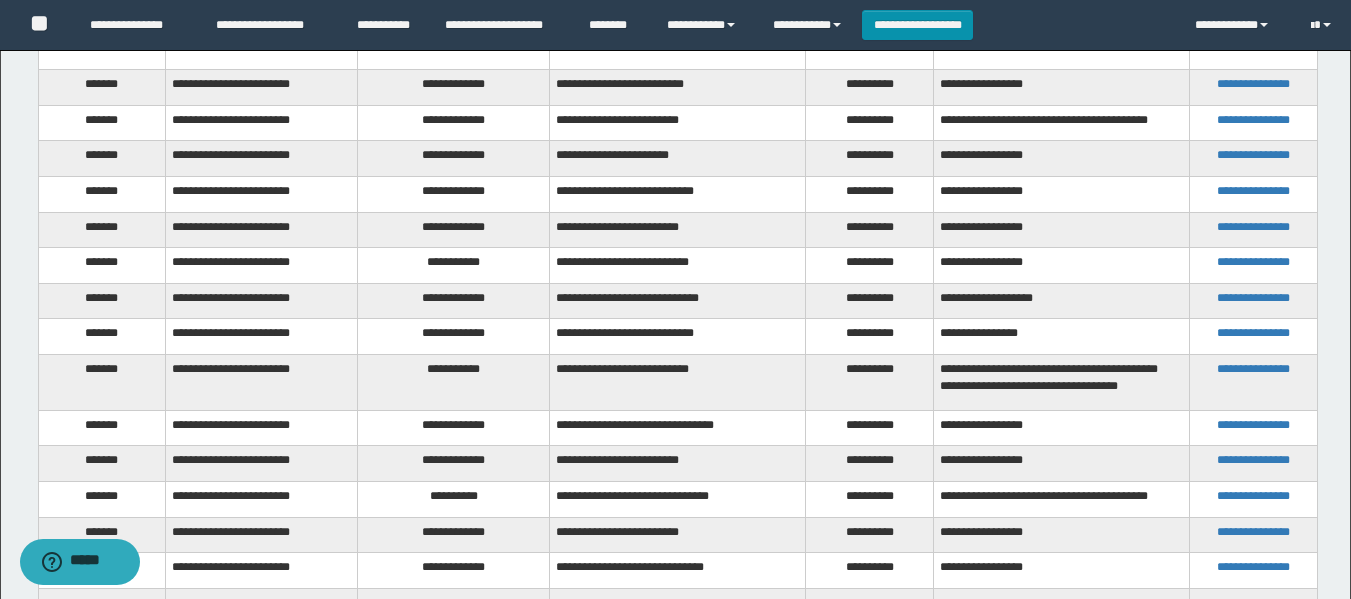 click on "**********" at bounding box center [454, 266] 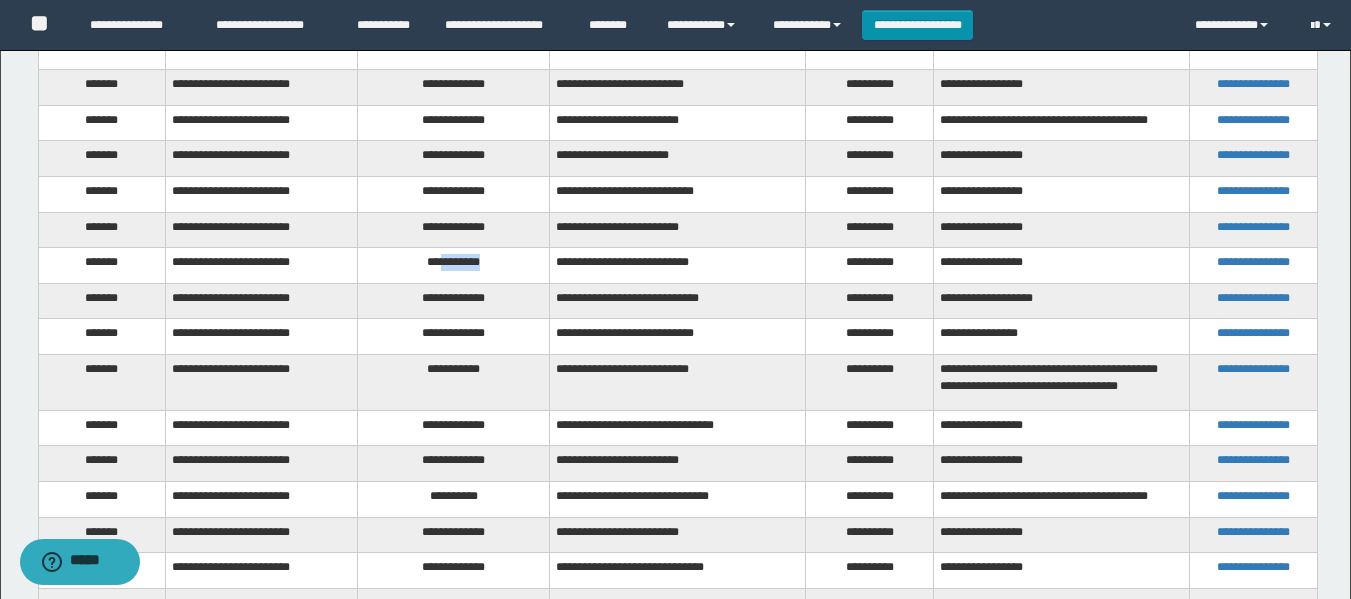 click on "**********" at bounding box center [454, 266] 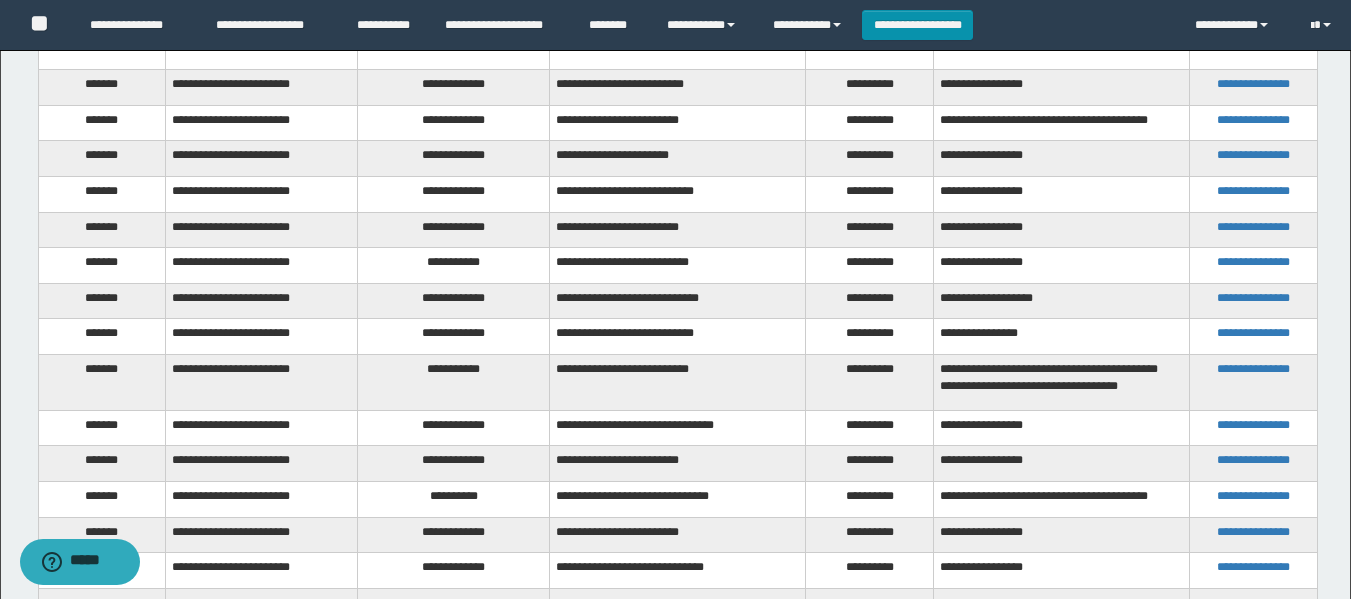 click on "**********" at bounding box center [454, 301] 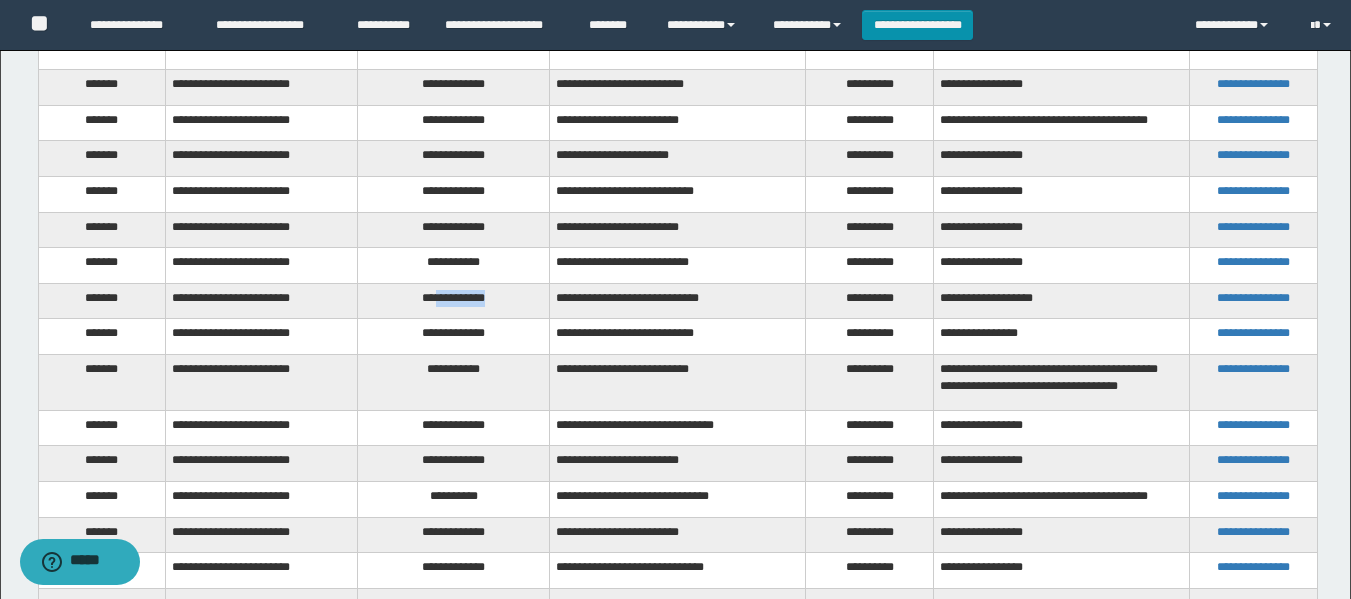 click on "**********" at bounding box center [454, 301] 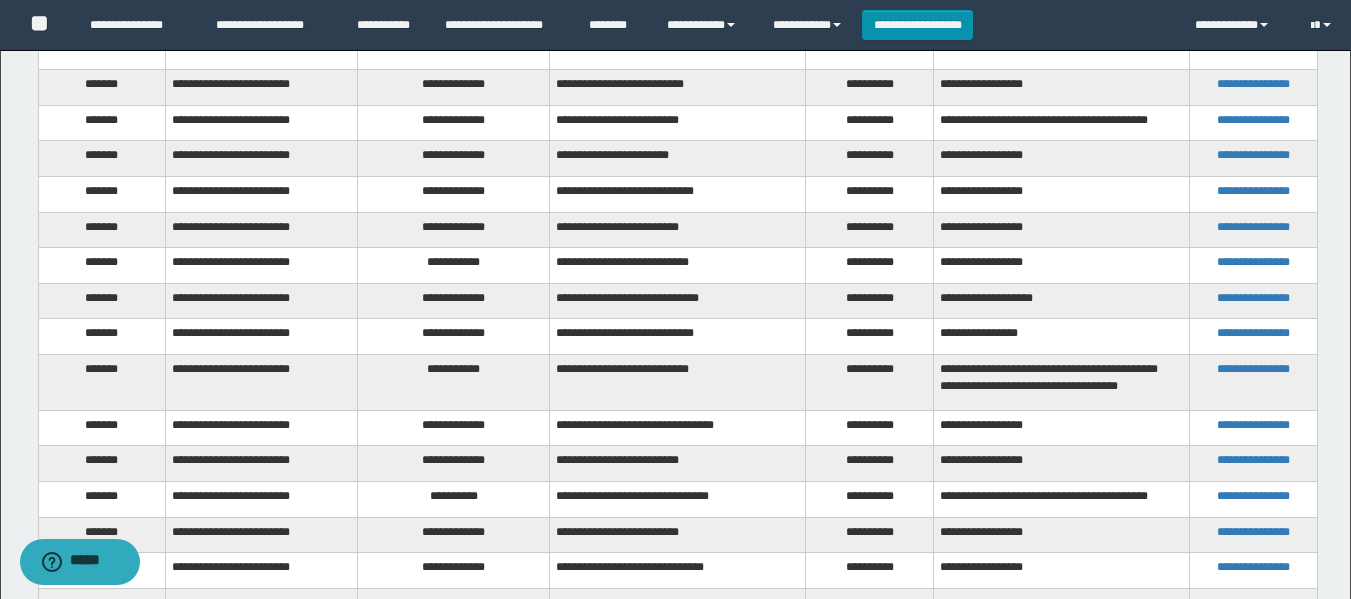 click on "**********" at bounding box center (454, 337) 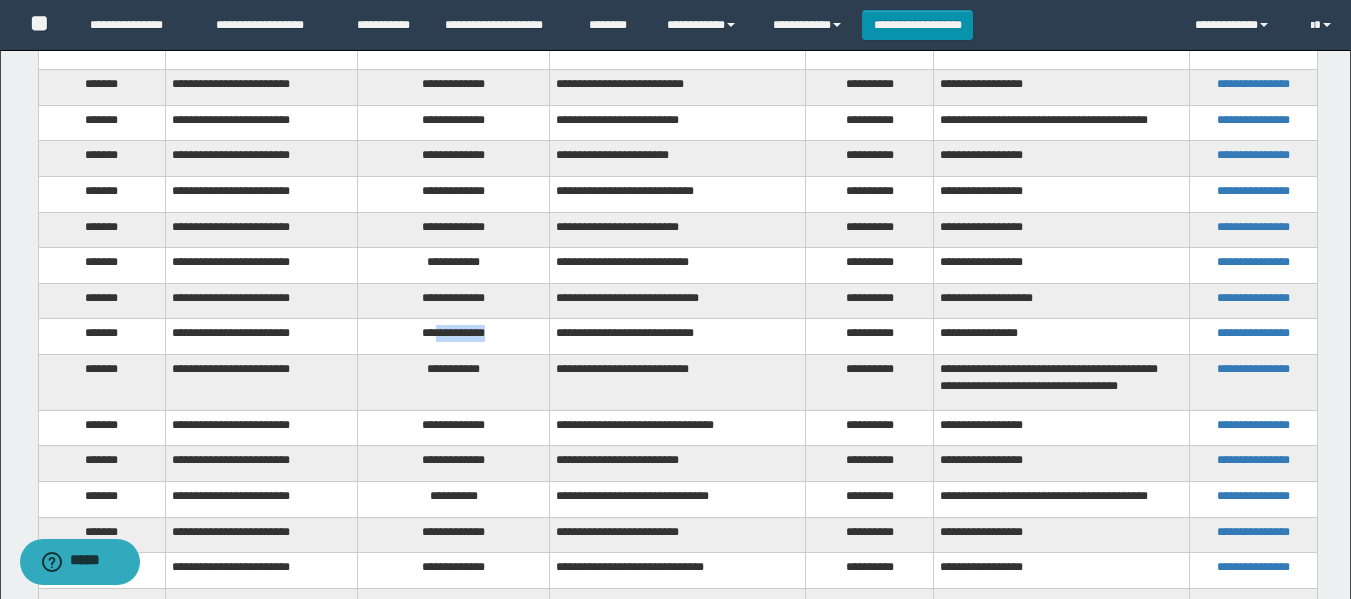 click on "**********" at bounding box center [454, 337] 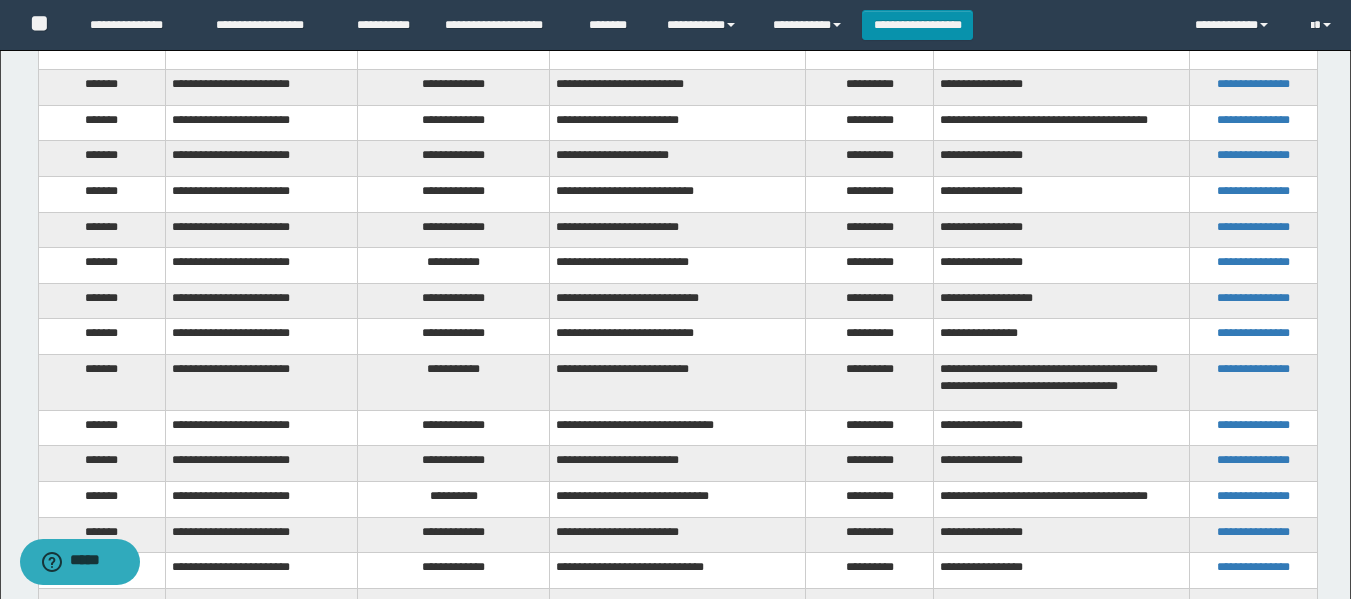 click on "**********" at bounding box center [454, 382] 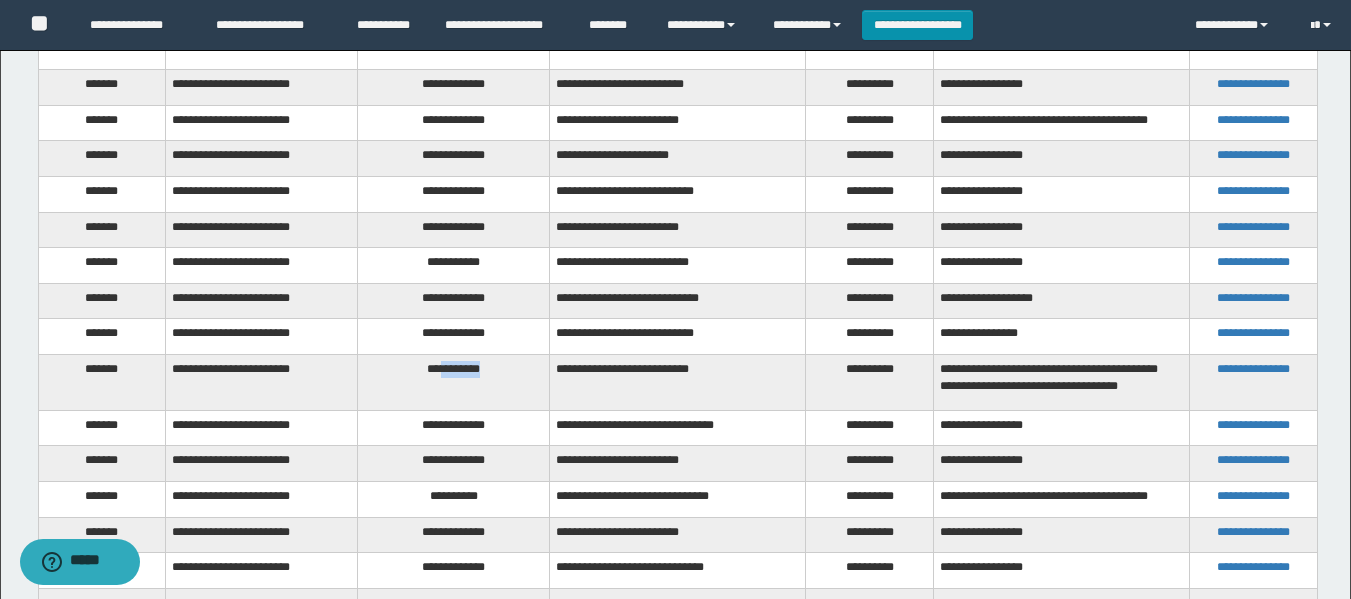 click on "**********" at bounding box center [454, 382] 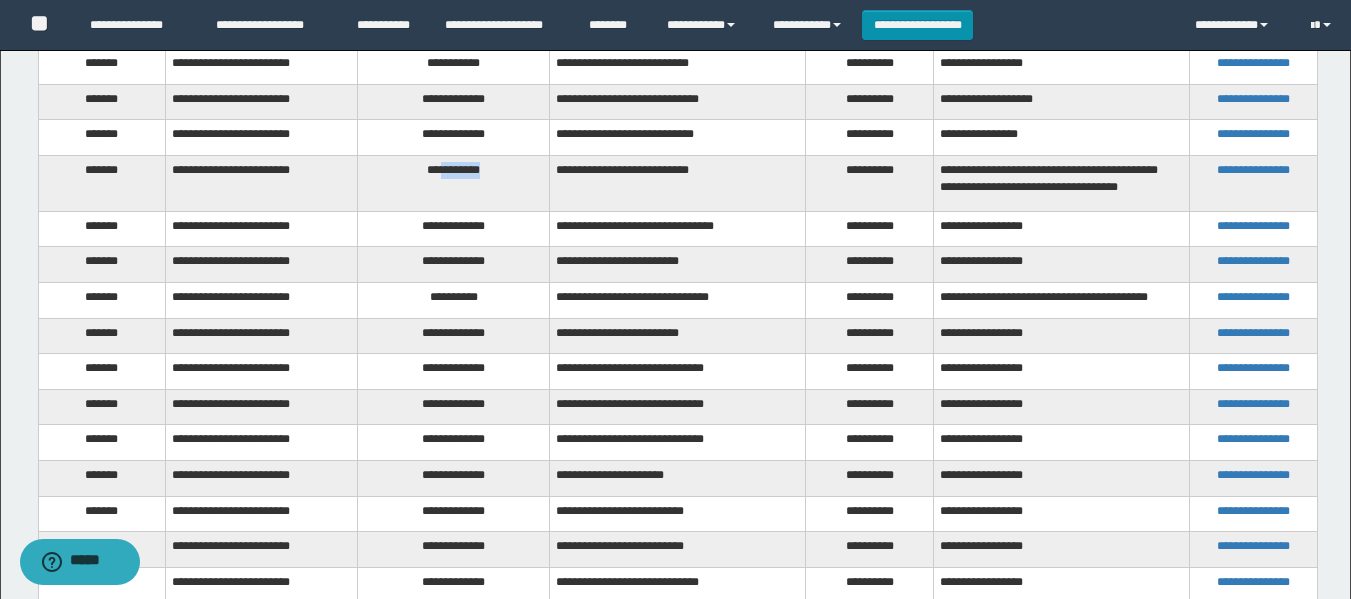 scroll, scrollTop: 2391, scrollLeft: 0, axis: vertical 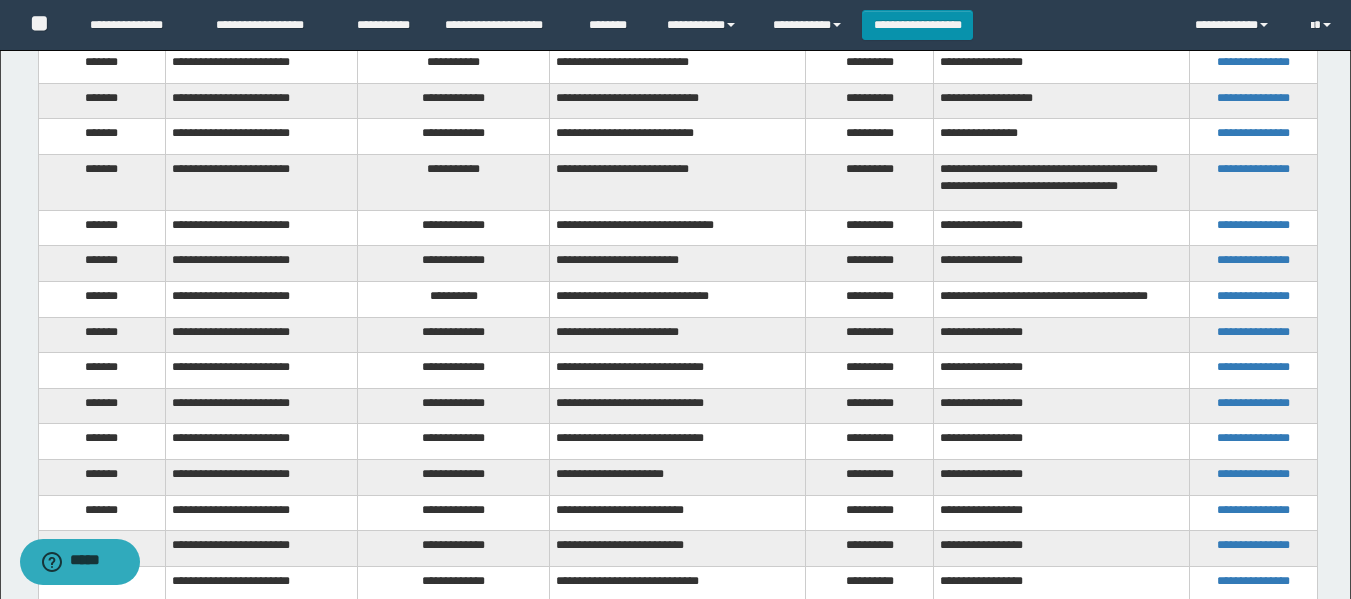 click on "**********" at bounding box center [454, 228] 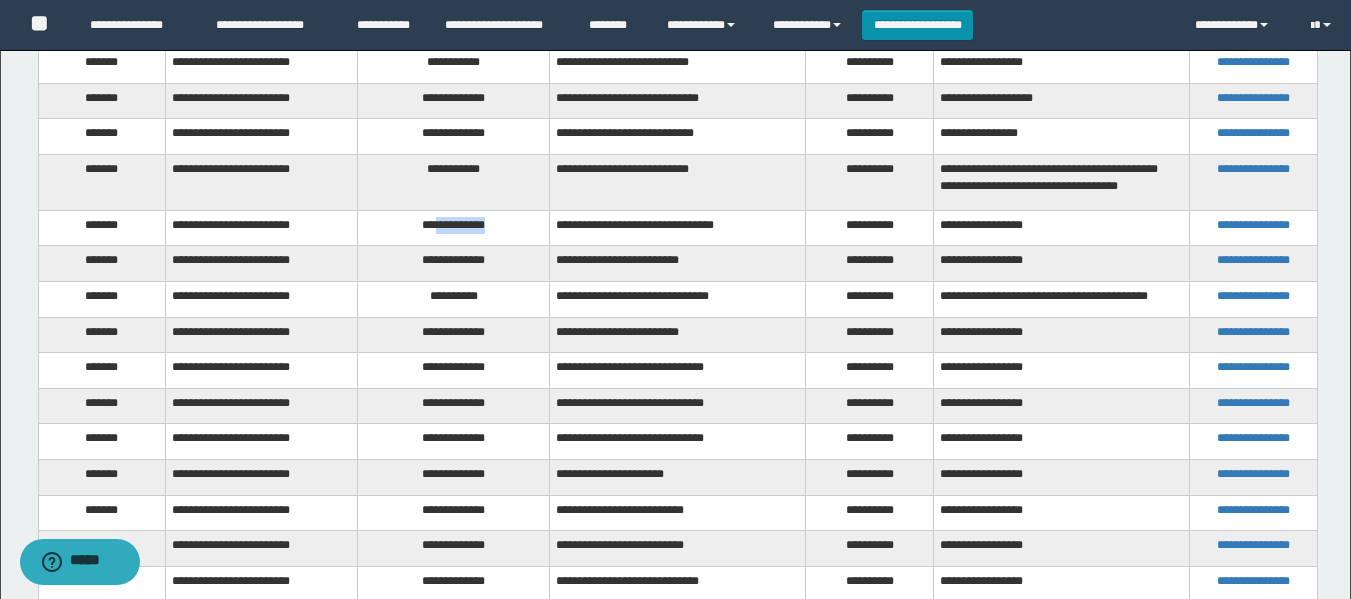 click on "**********" at bounding box center [454, 228] 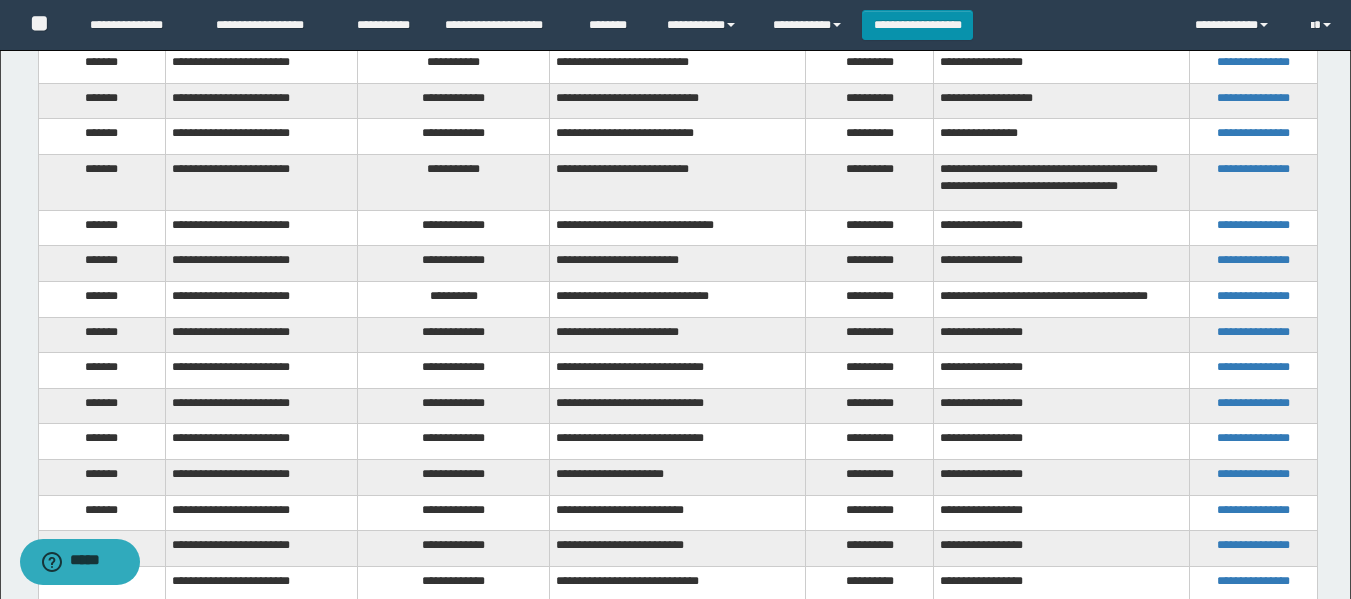 click on "**********" at bounding box center [454, 264] 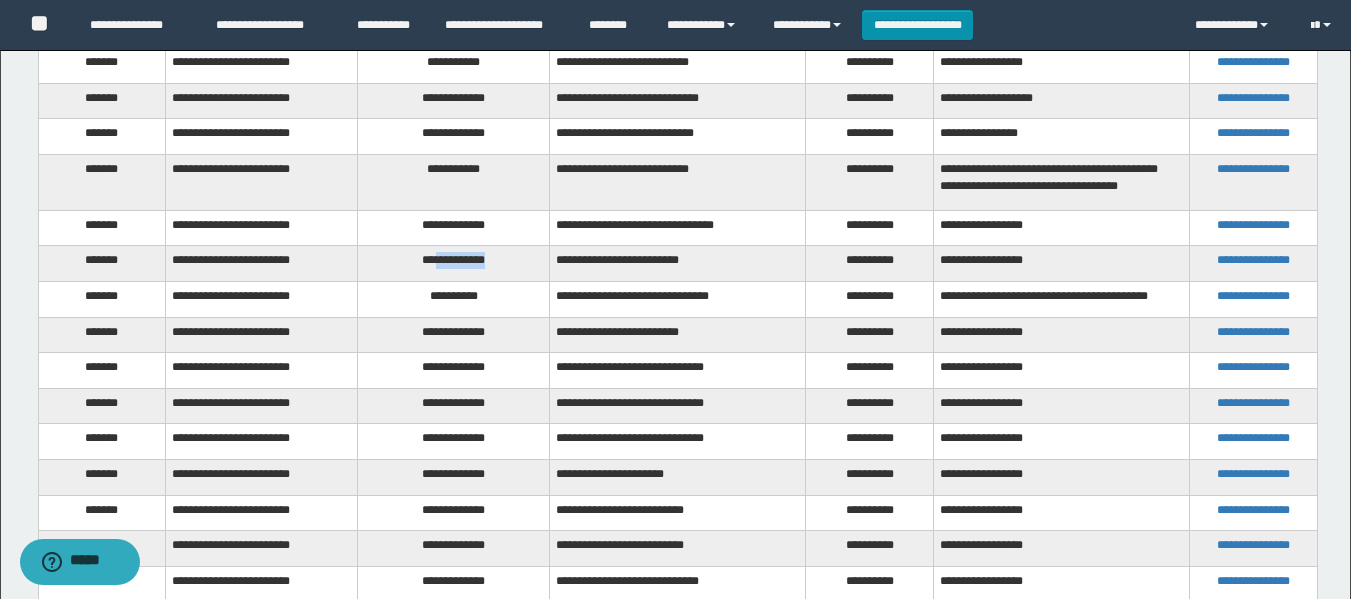 click on "**********" at bounding box center [454, 264] 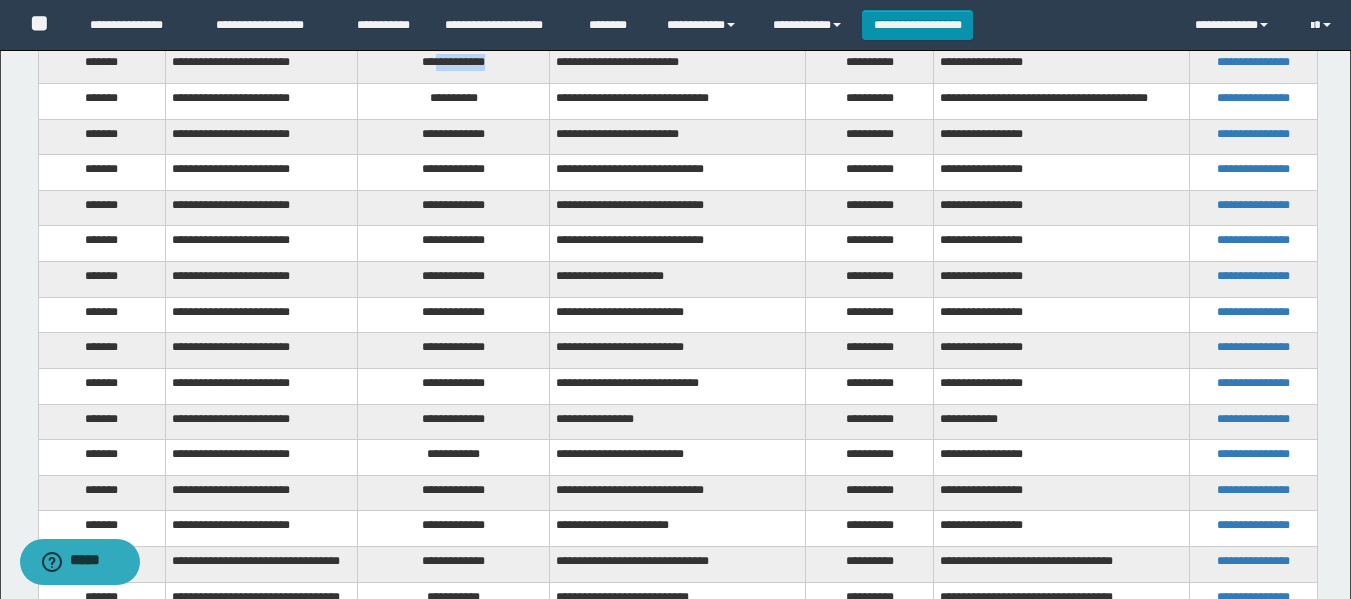 scroll, scrollTop: 2591, scrollLeft: 0, axis: vertical 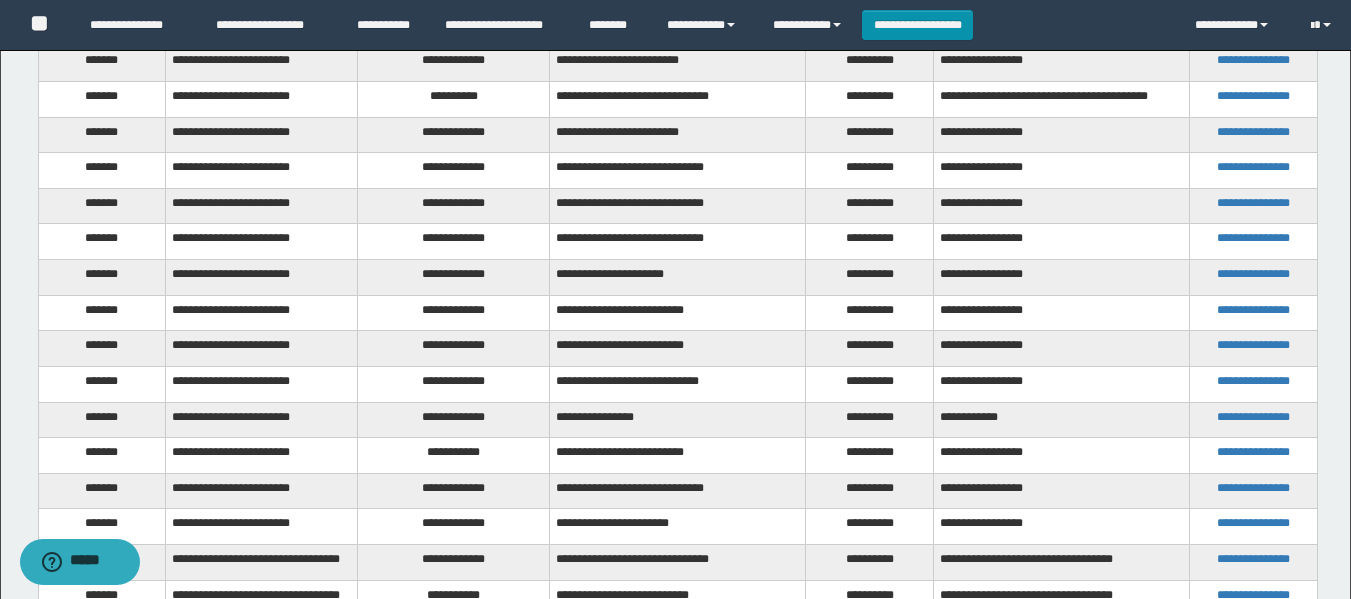 click on "**********" at bounding box center [454, 100] 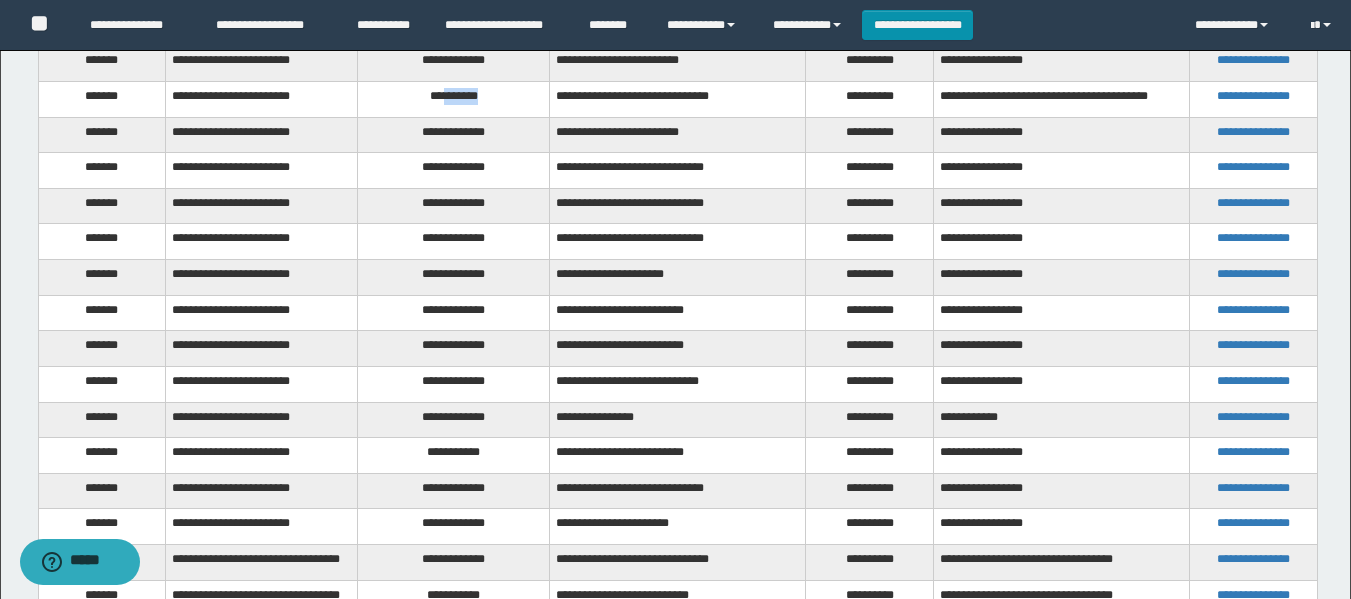 click on "**********" at bounding box center [454, 100] 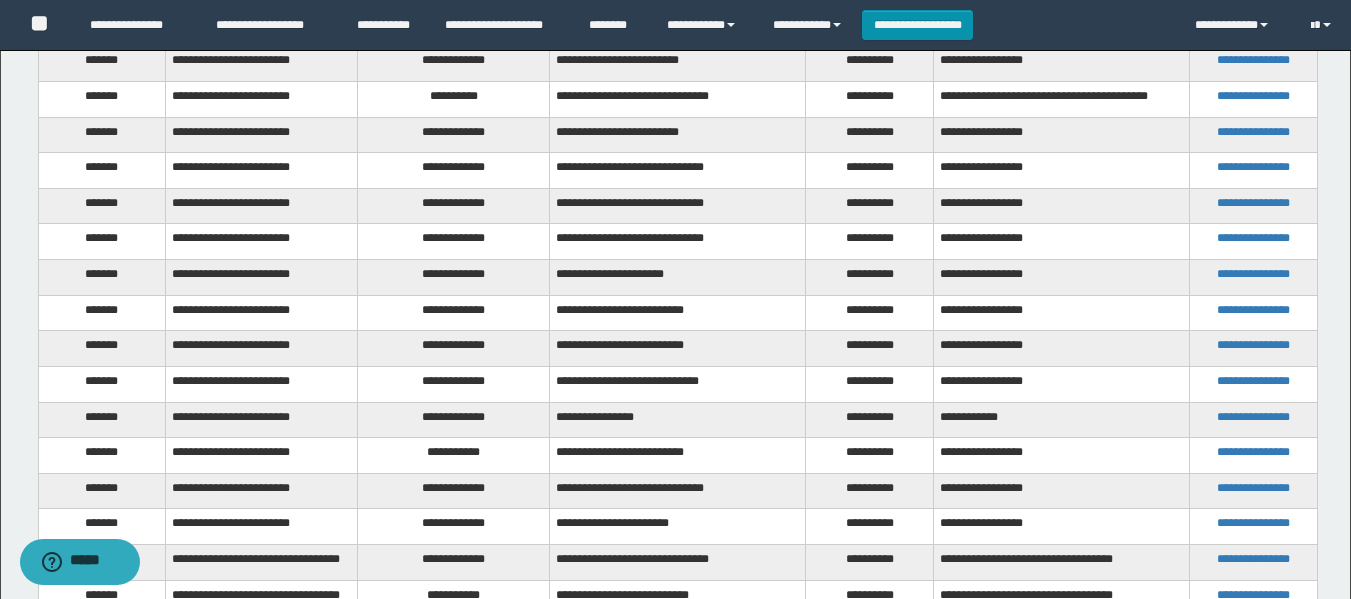 click on "**********" at bounding box center (454, 135) 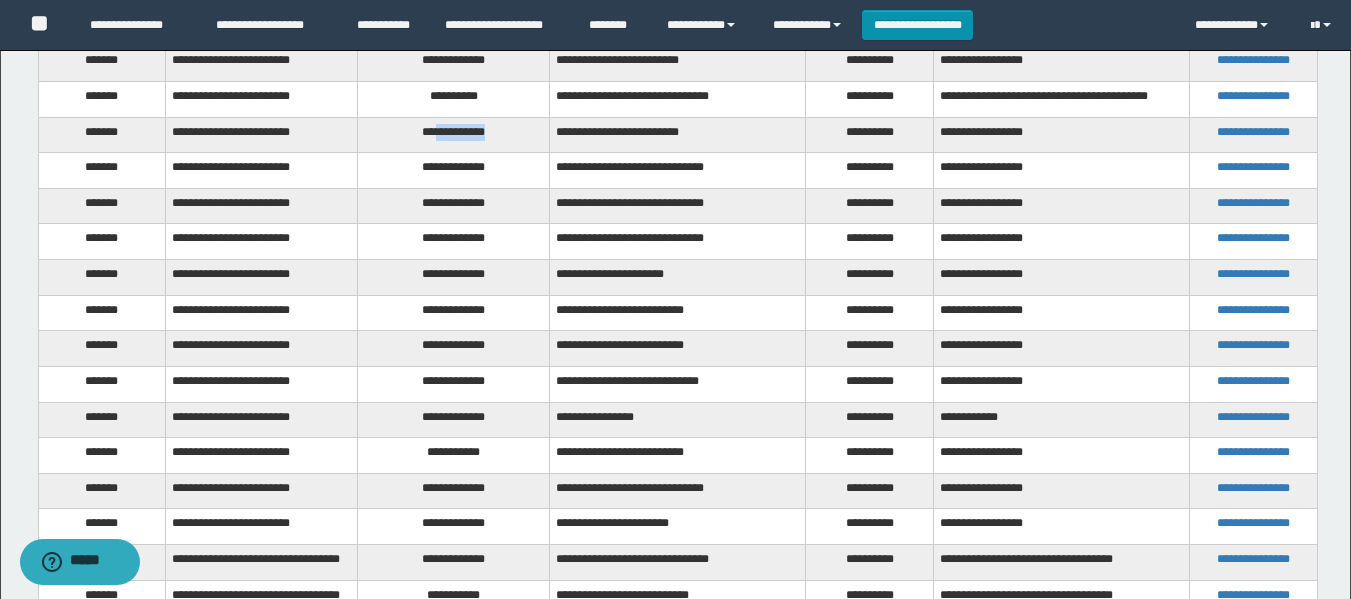 click on "**********" at bounding box center (454, 135) 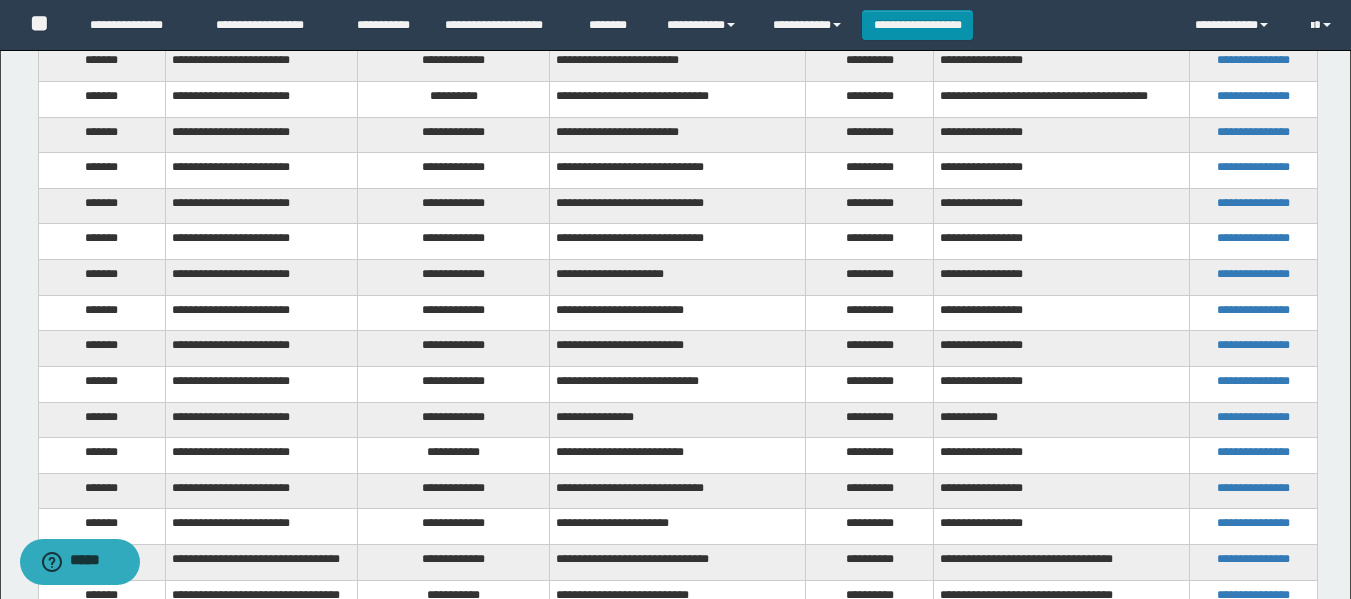 click on "**********" at bounding box center [454, 171] 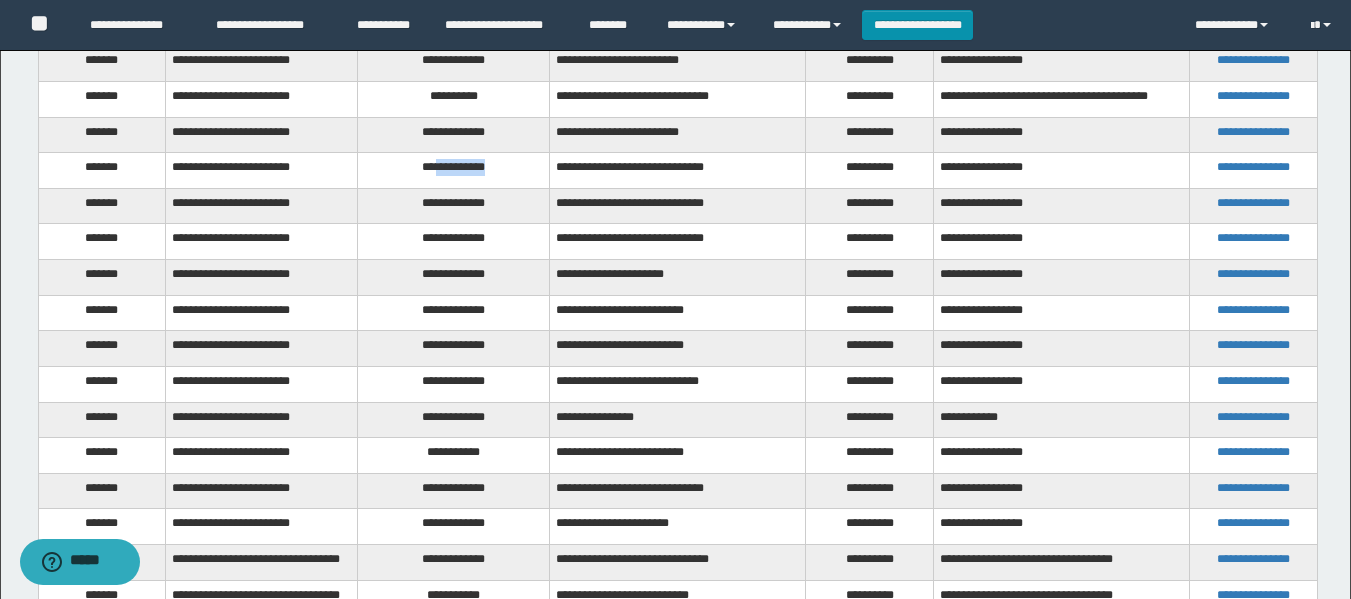 click on "**********" at bounding box center [454, 171] 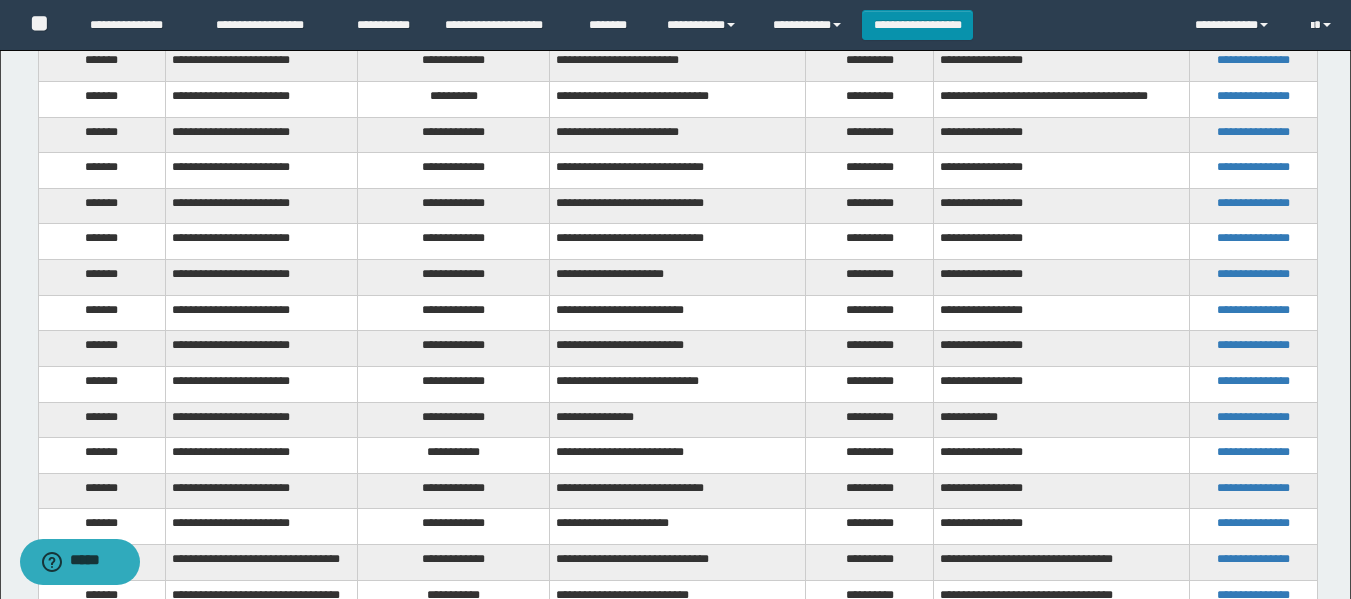 click on "**********" at bounding box center (454, 206) 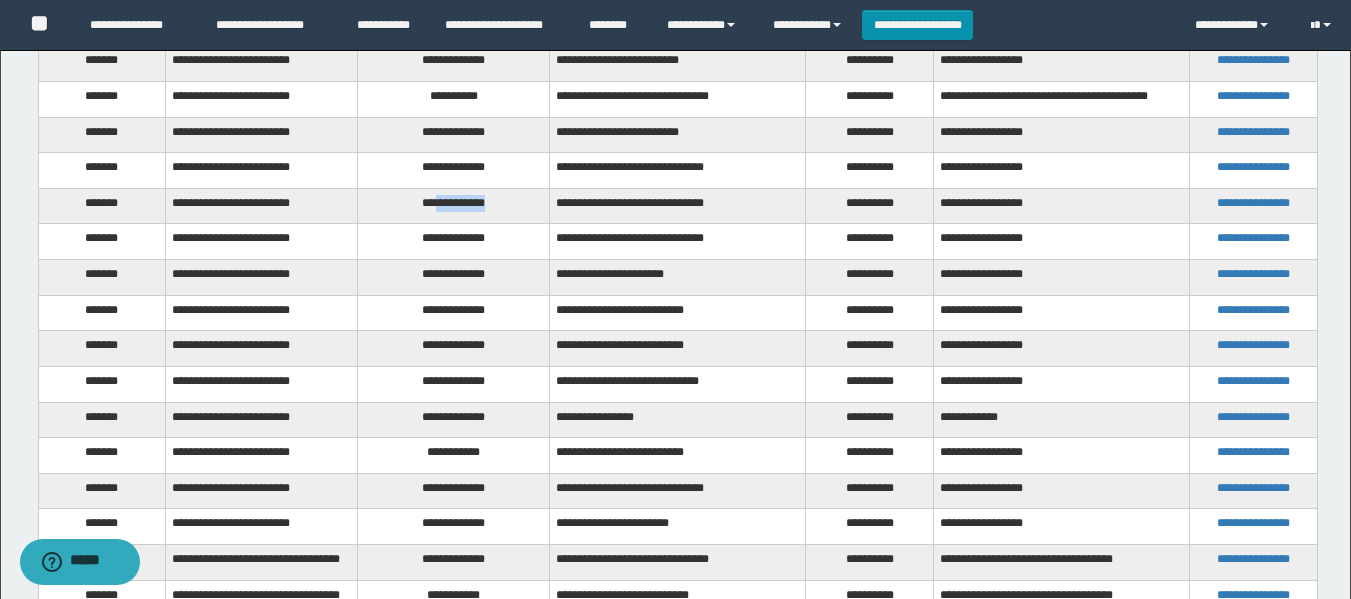 click on "**********" at bounding box center [454, 206] 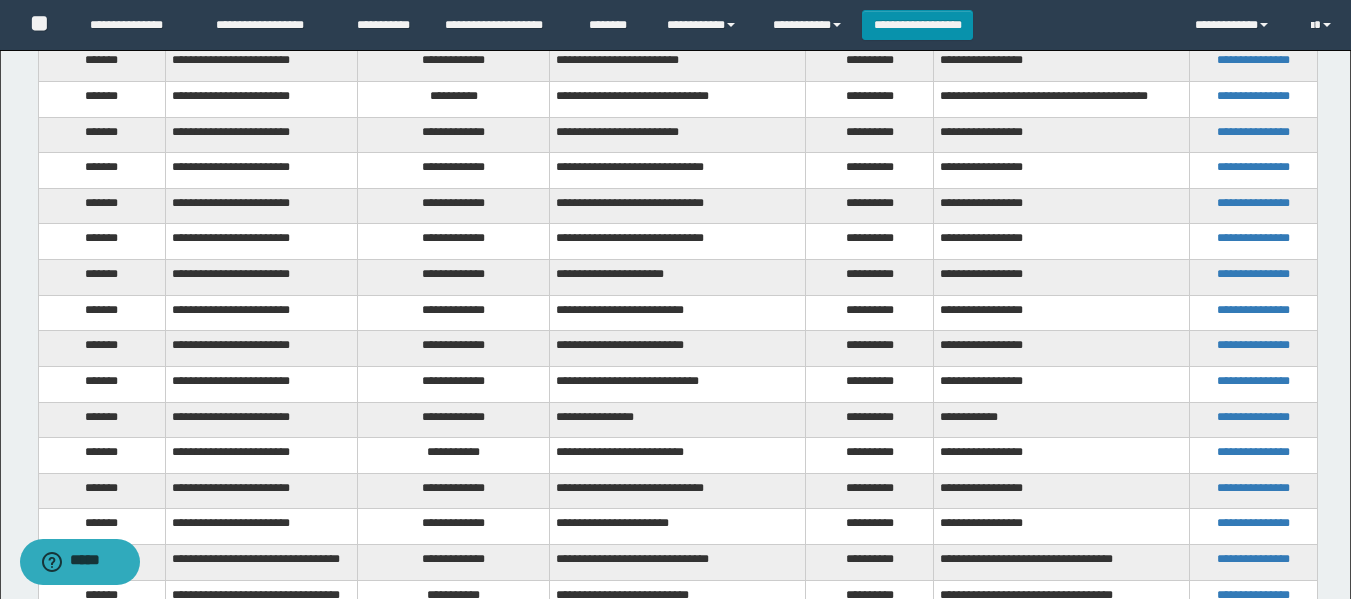 click on "**********" at bounding box center (454, 242) 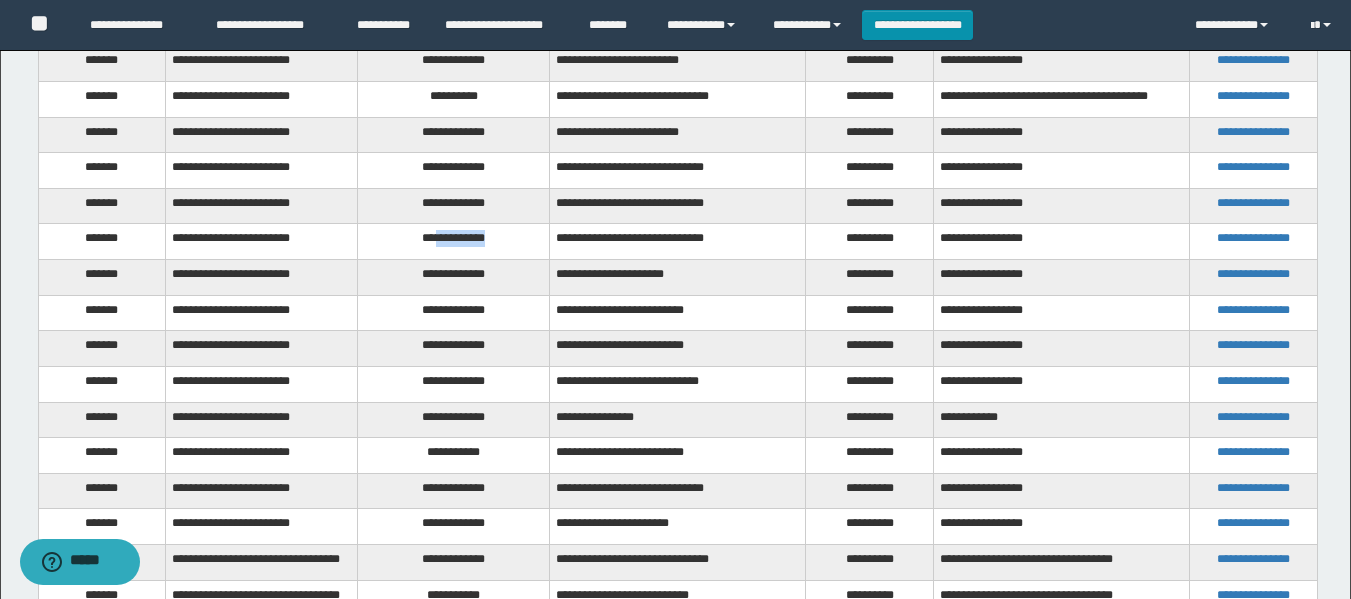 click on "**********" at bounding box center [454, 242] 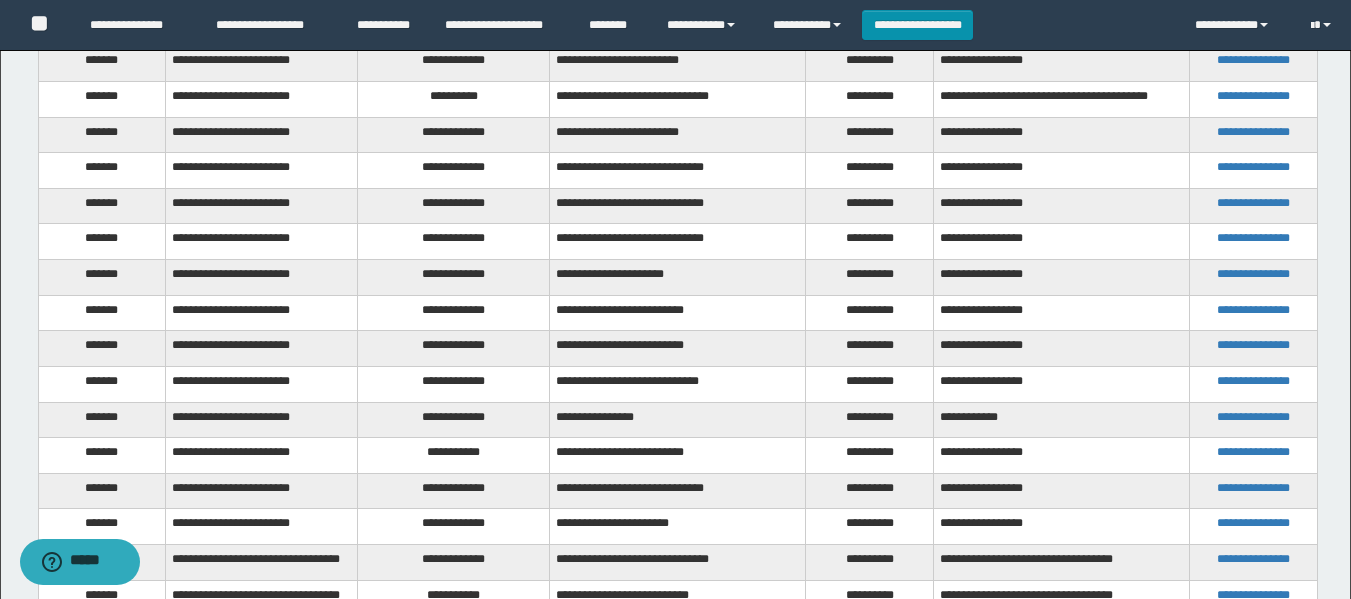 click on "**********" at bounding box center (454, 278) 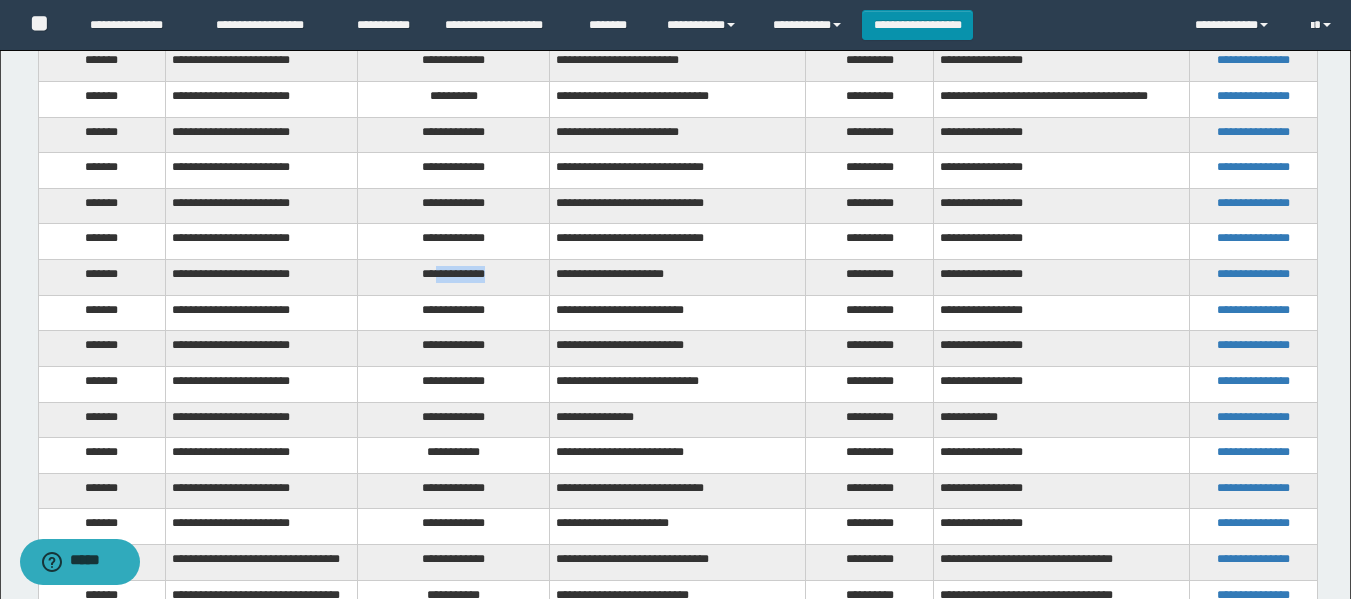 click on "**********" at bounding box center (454, 278) 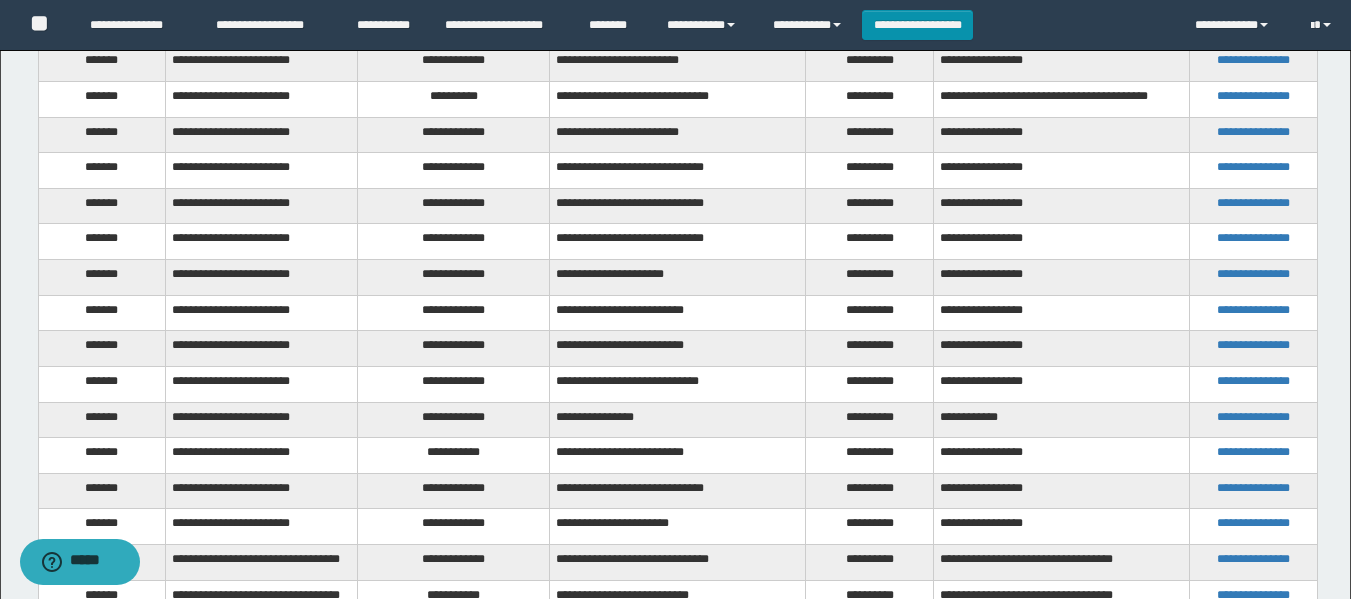 click on "**********" at bounding box center [454, 313] 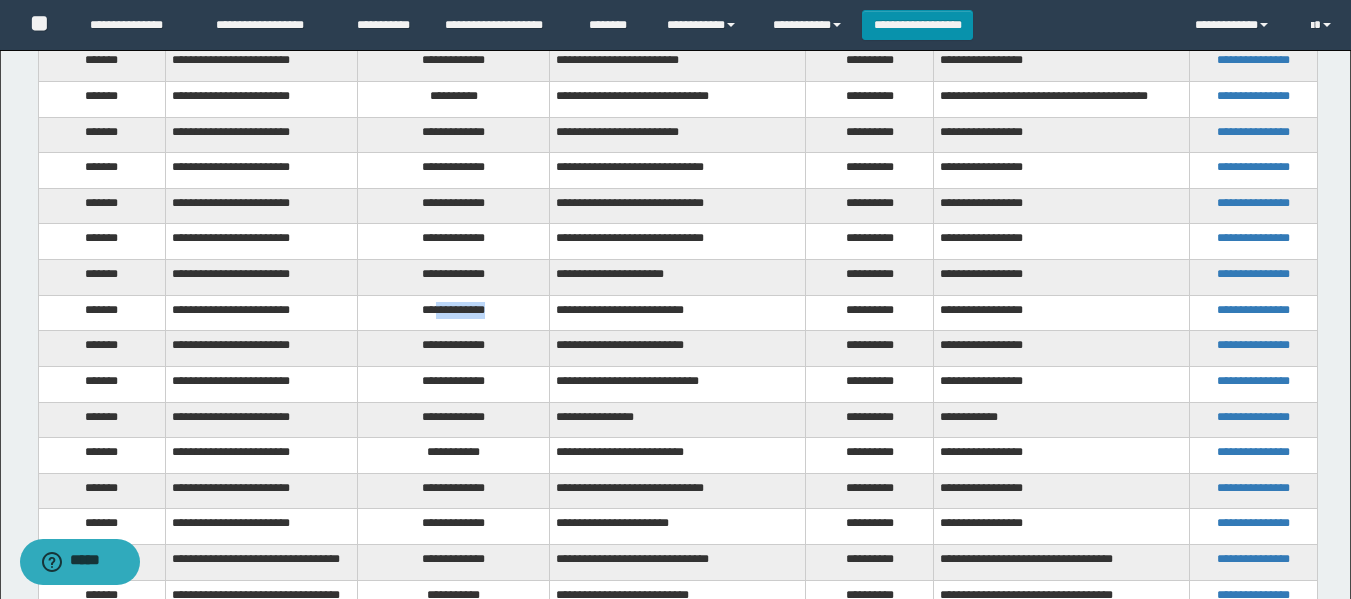 click on "**********" at bounding box center (454, 313) 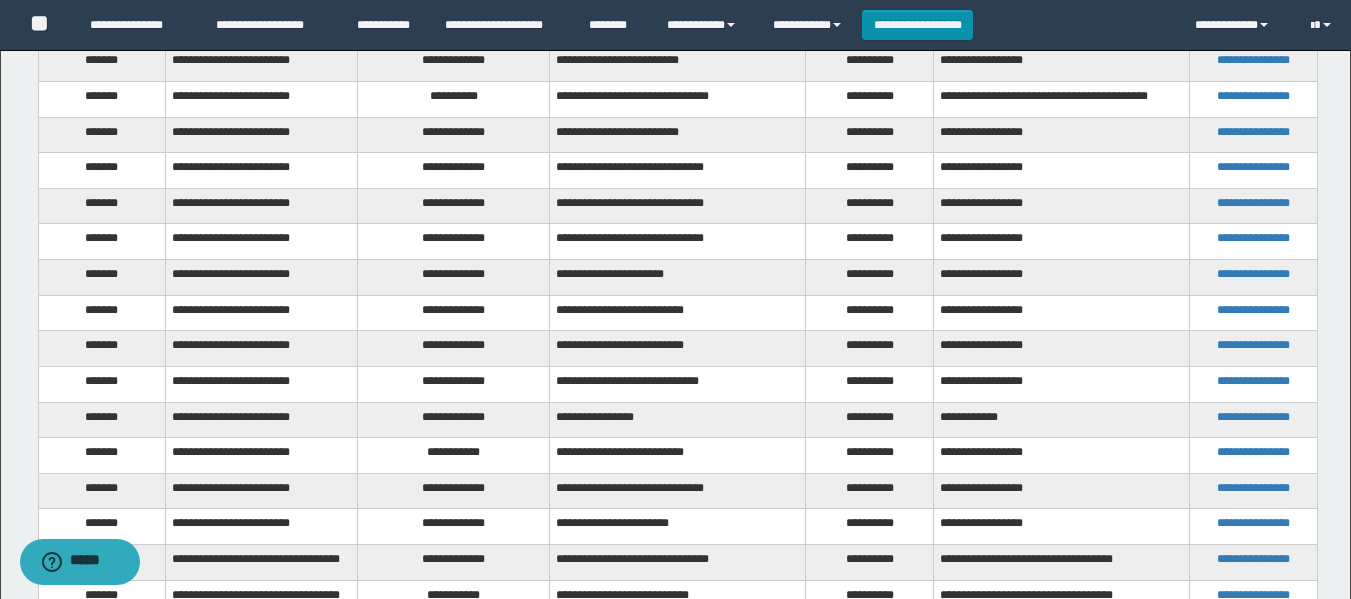 click on "**********" at bounding box center (454, 349) 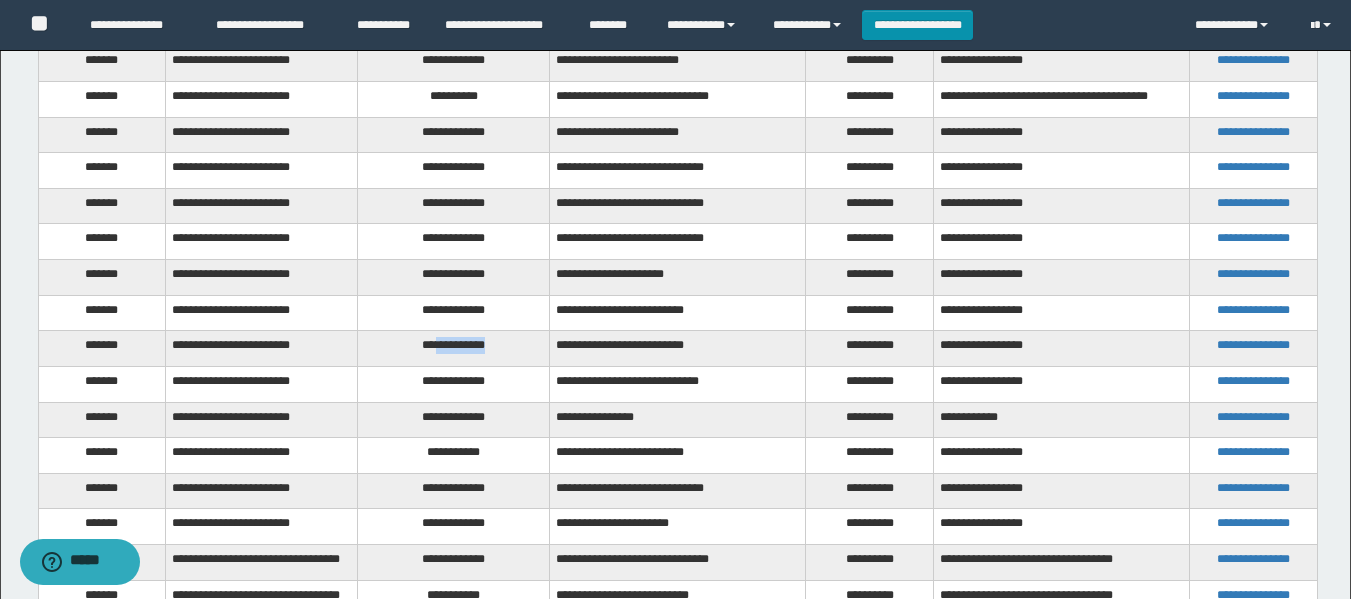 click on "**********" at bounding box center [454, 349] 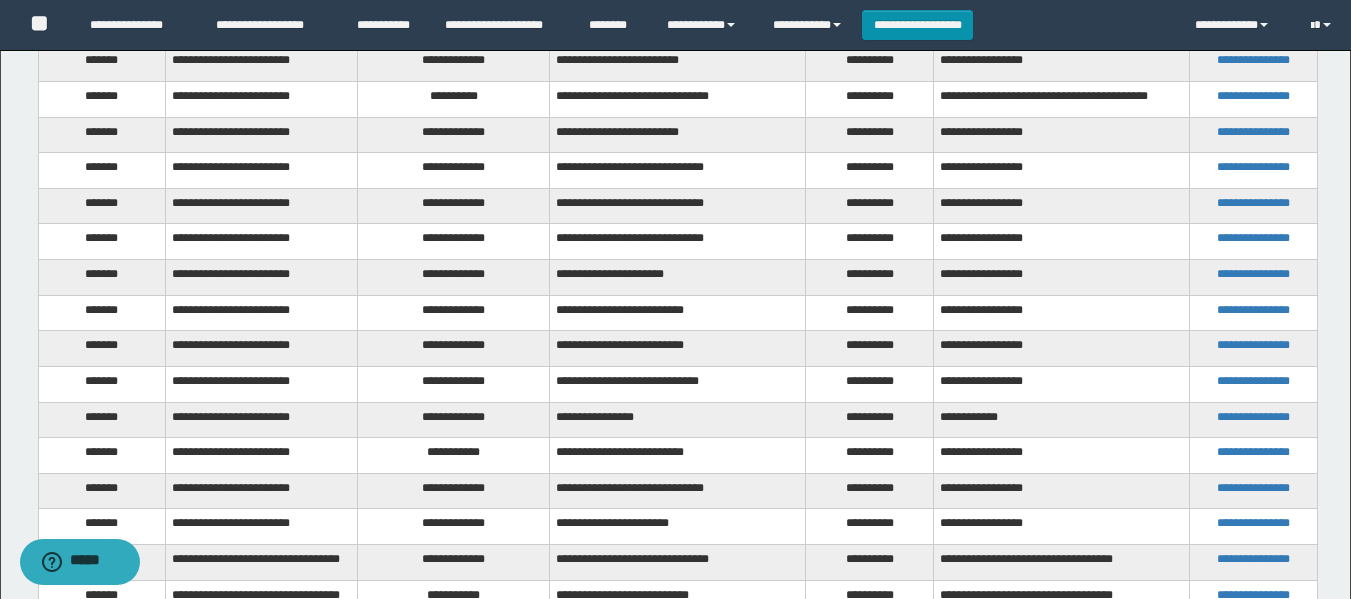 click on "**********" at bounding box center (454, 384) 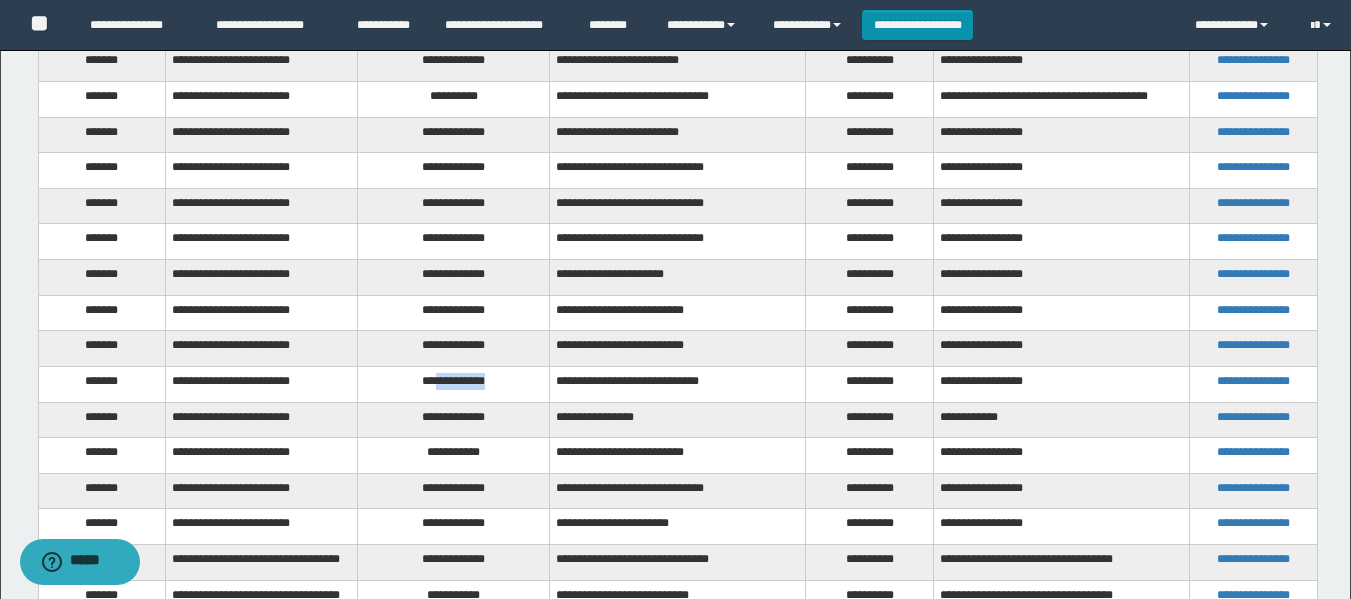click on "**********" at bounding box center [454, 384] 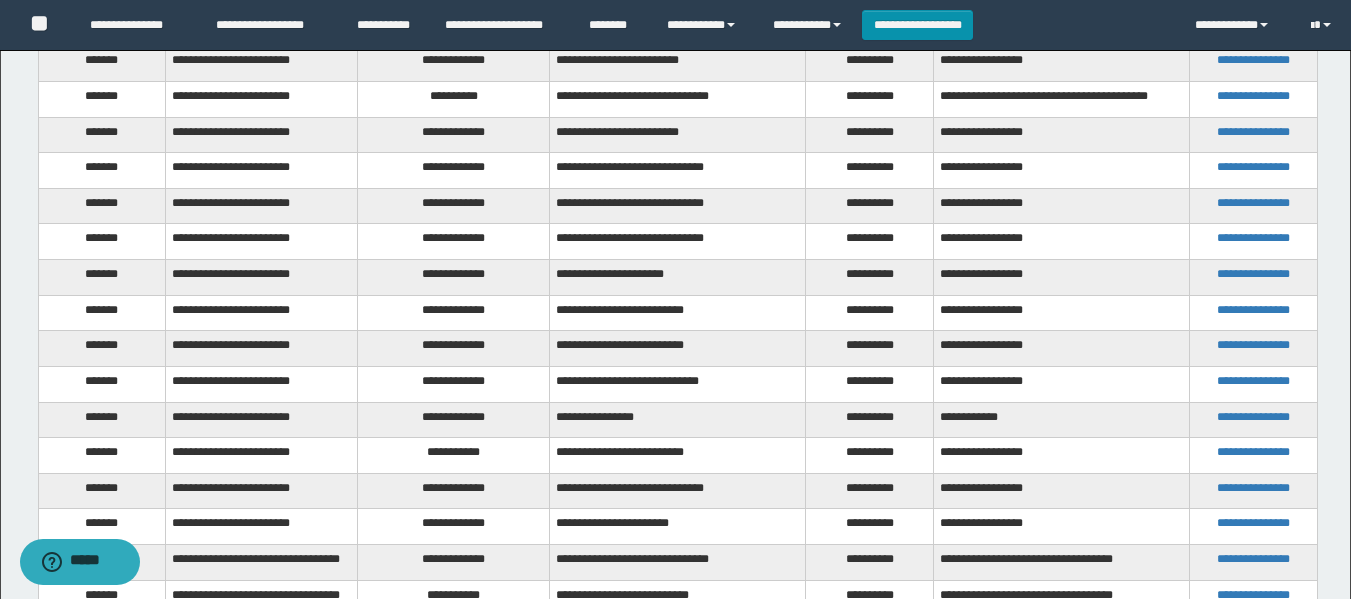 click on "**********" at bounding box center [454, 420] 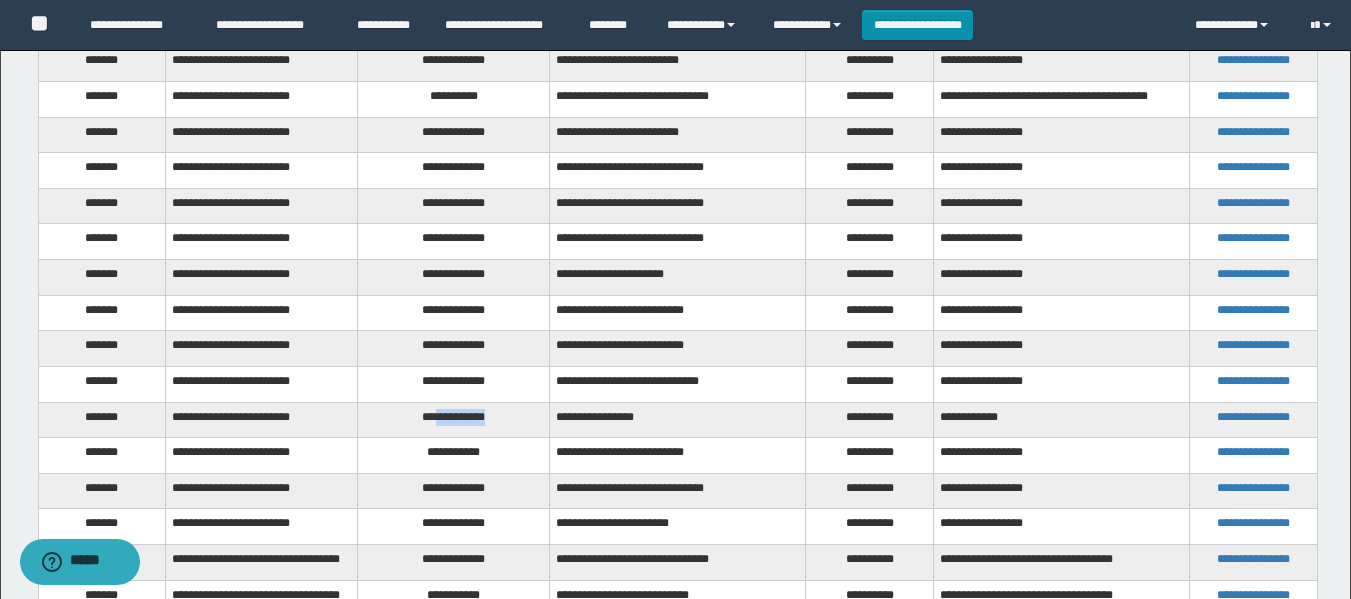 click on "**********" at bounding box center (454, 420) 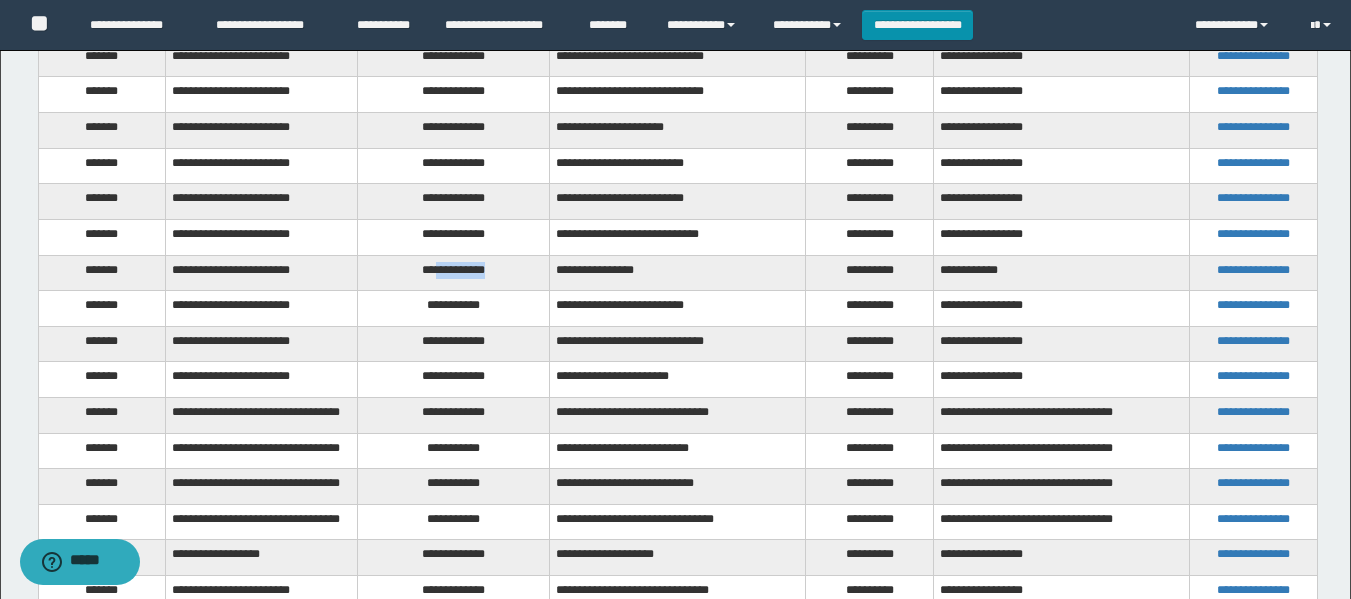 scroll, scrollTop: 2791, scrollLeft: 0, axis: vertical 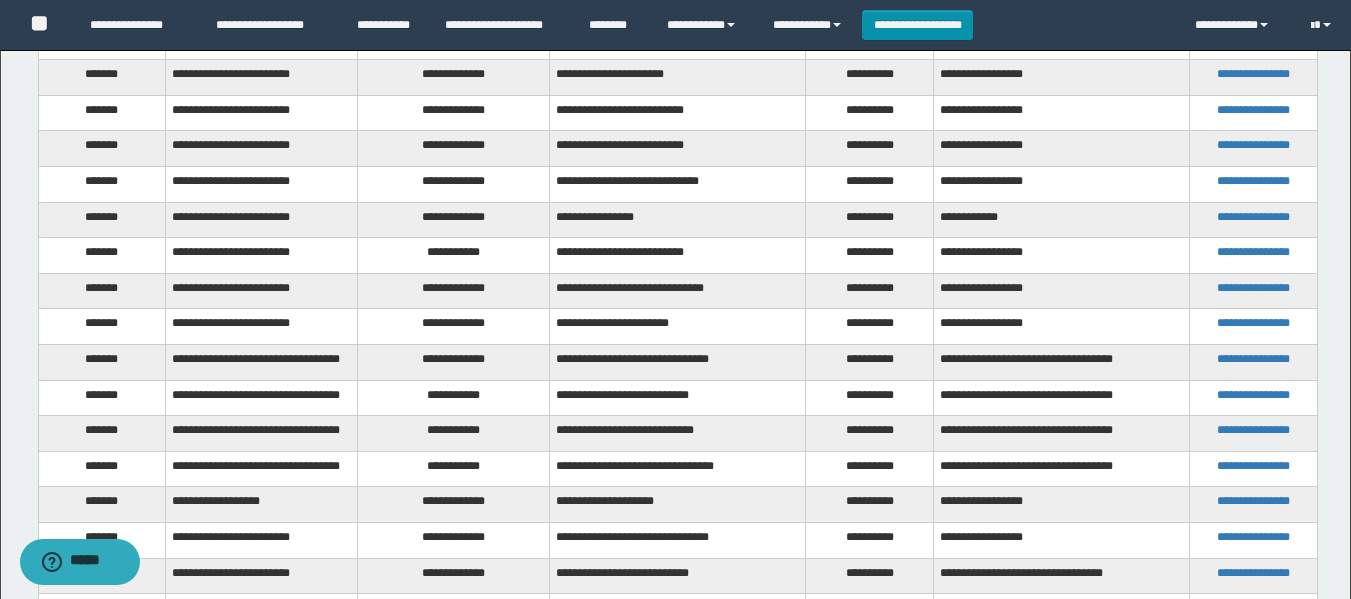 click on "**********" at bounding box center [454, 256] 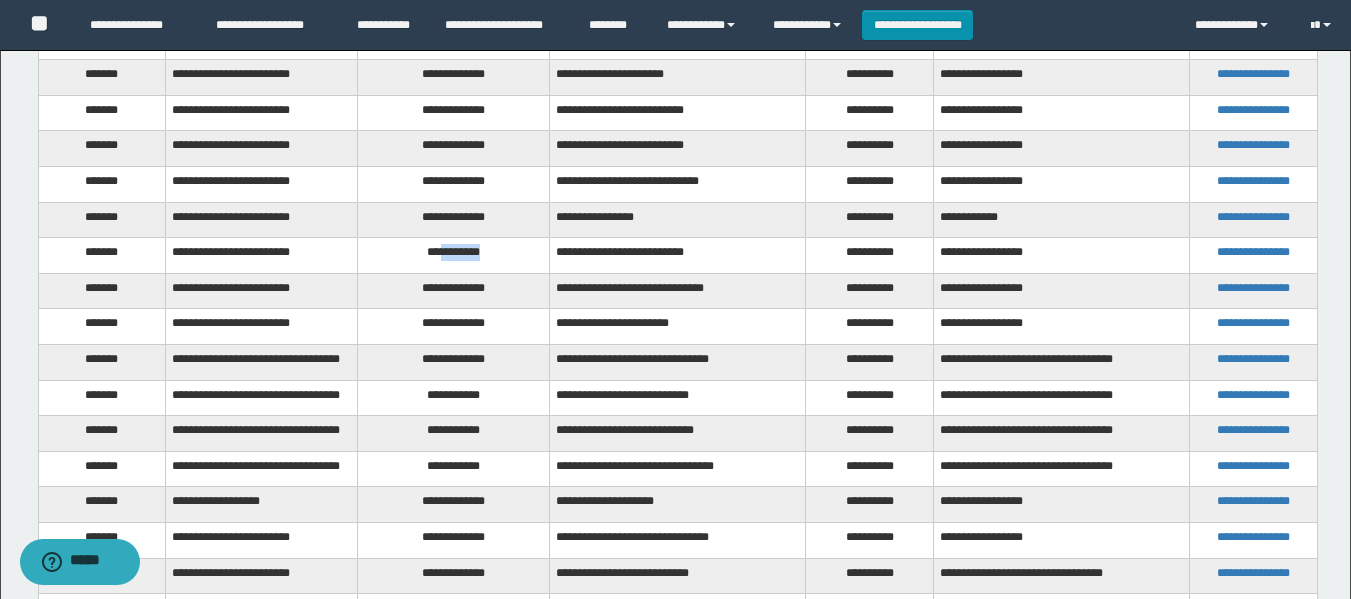 click on "**********" at bounding box center (454, 256) 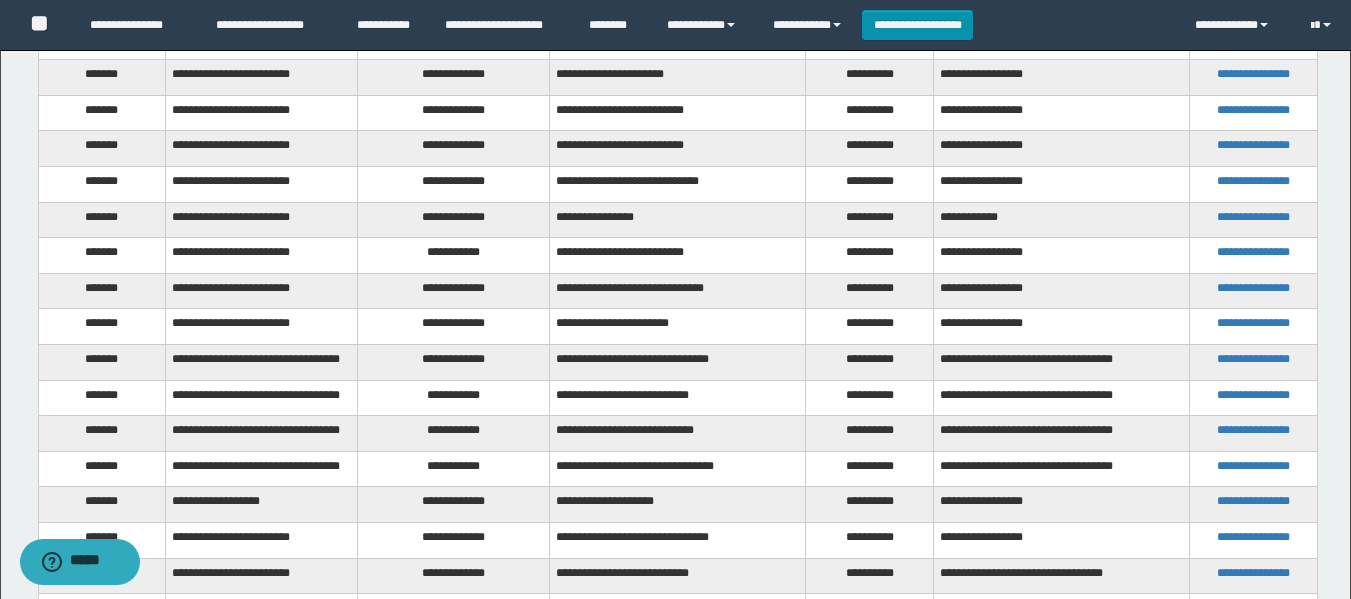 click on "**********" at bounding box center [454, 291] 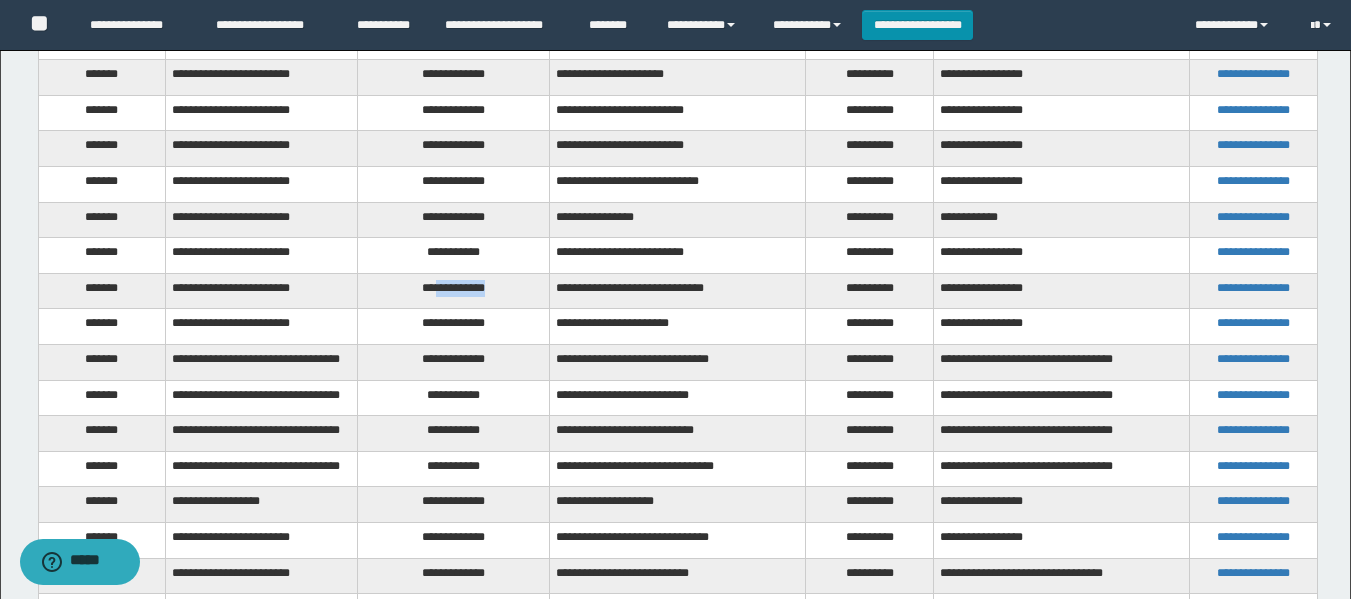 click on "**********" at bounding box center [454, 291] 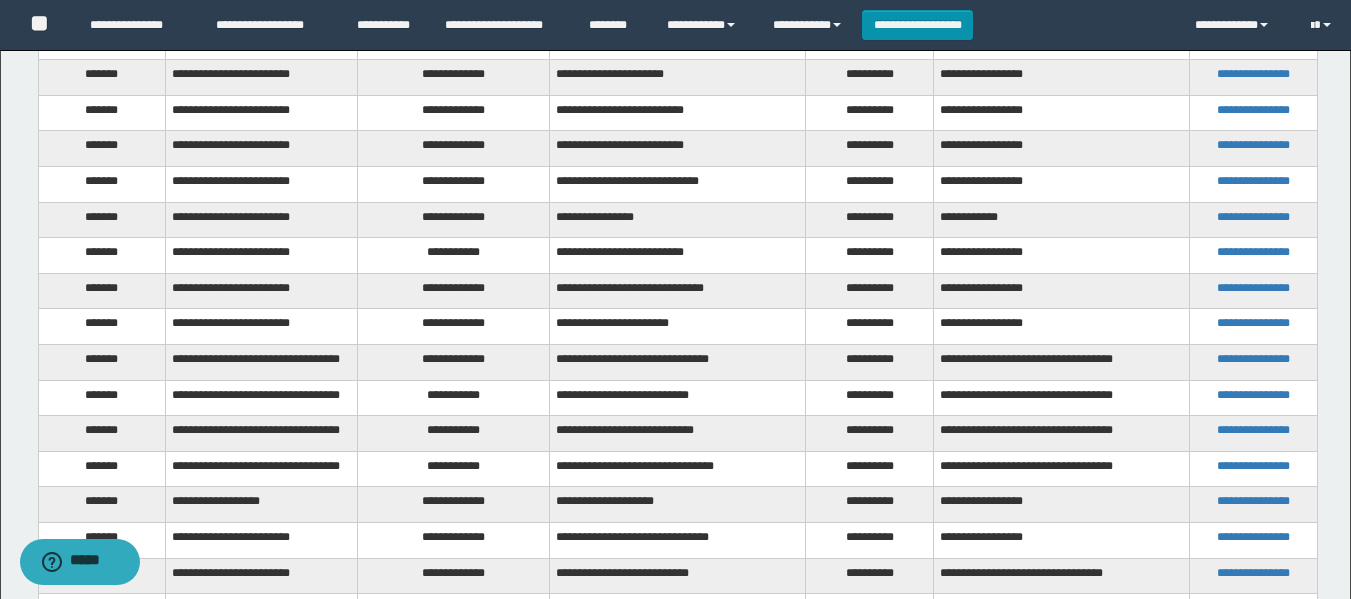 click on "**********" at bounding box center (454, 327) 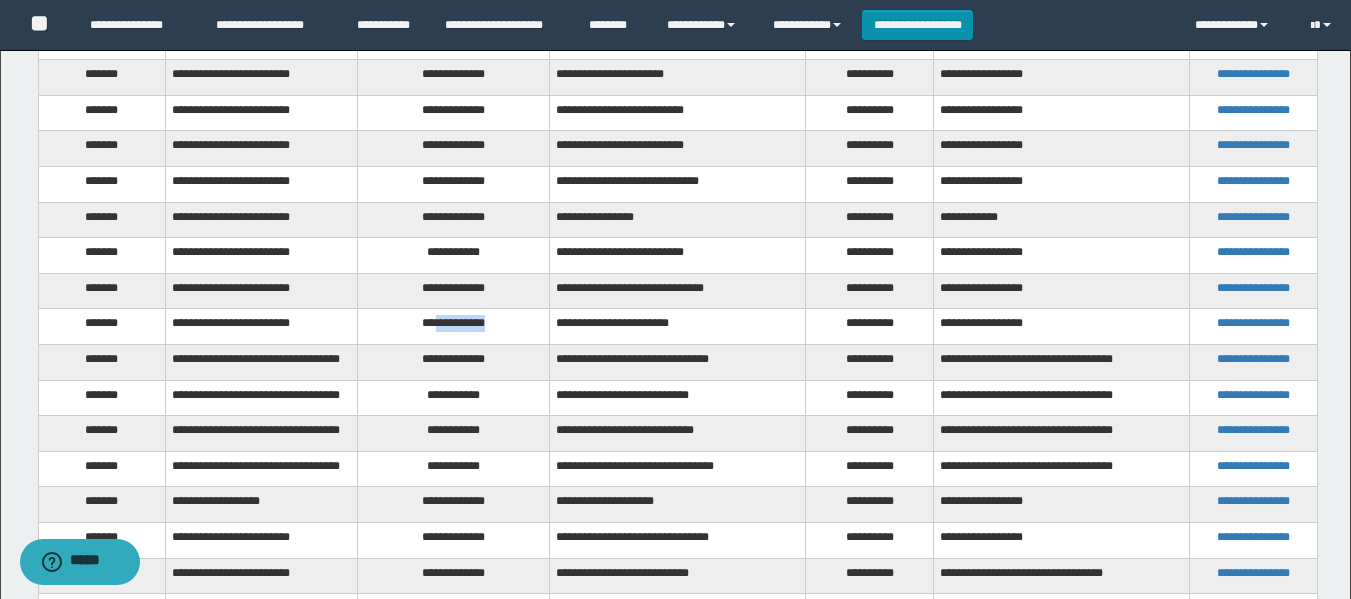 click on "**********" at bounding box center (454, 327) 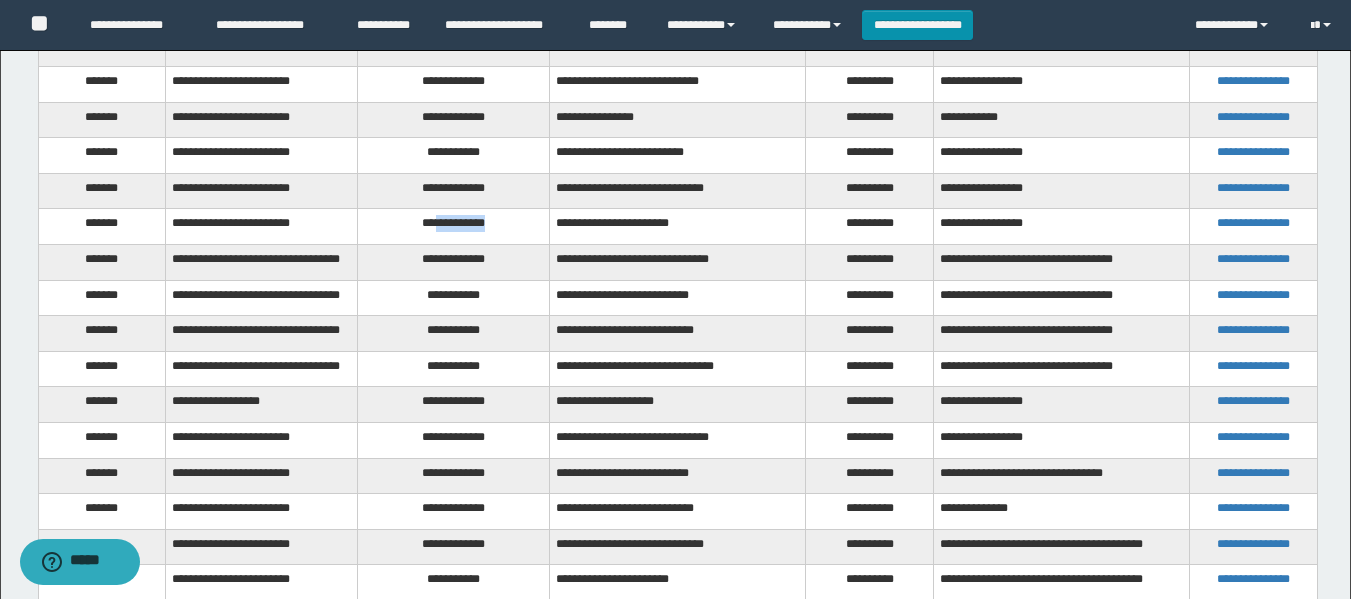 scroll, scrollTop: 2991, scrollLeft: 0, axis: vertical 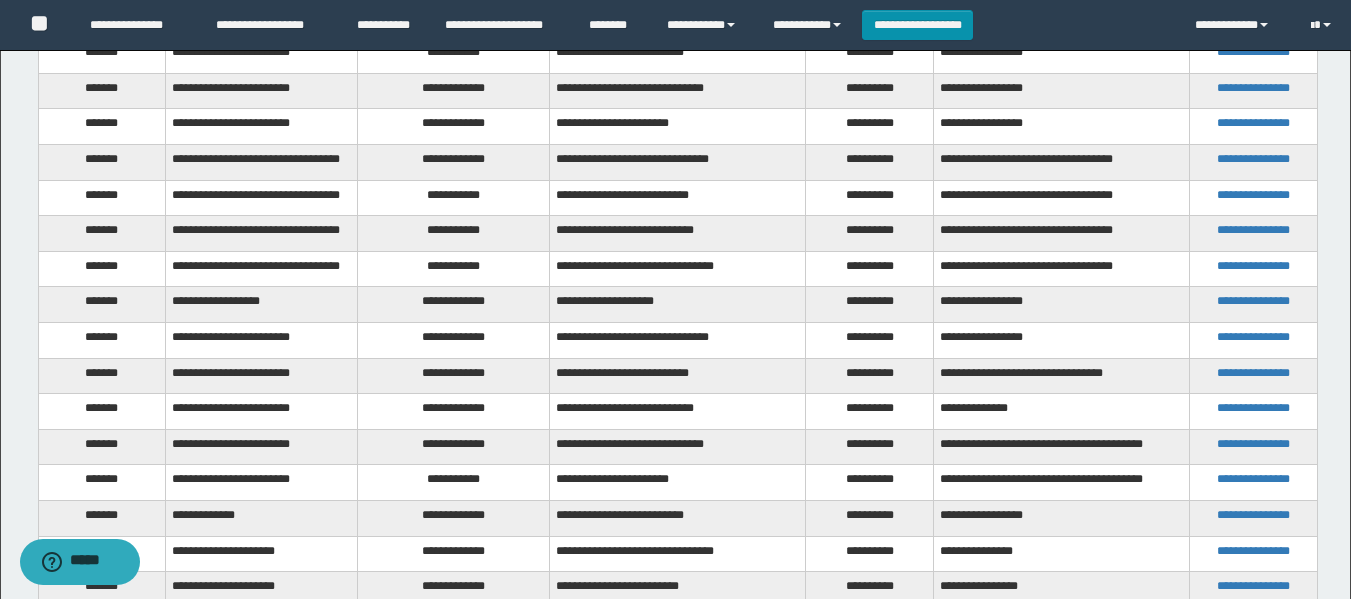click on "**********" at bounding box center (454, 162) 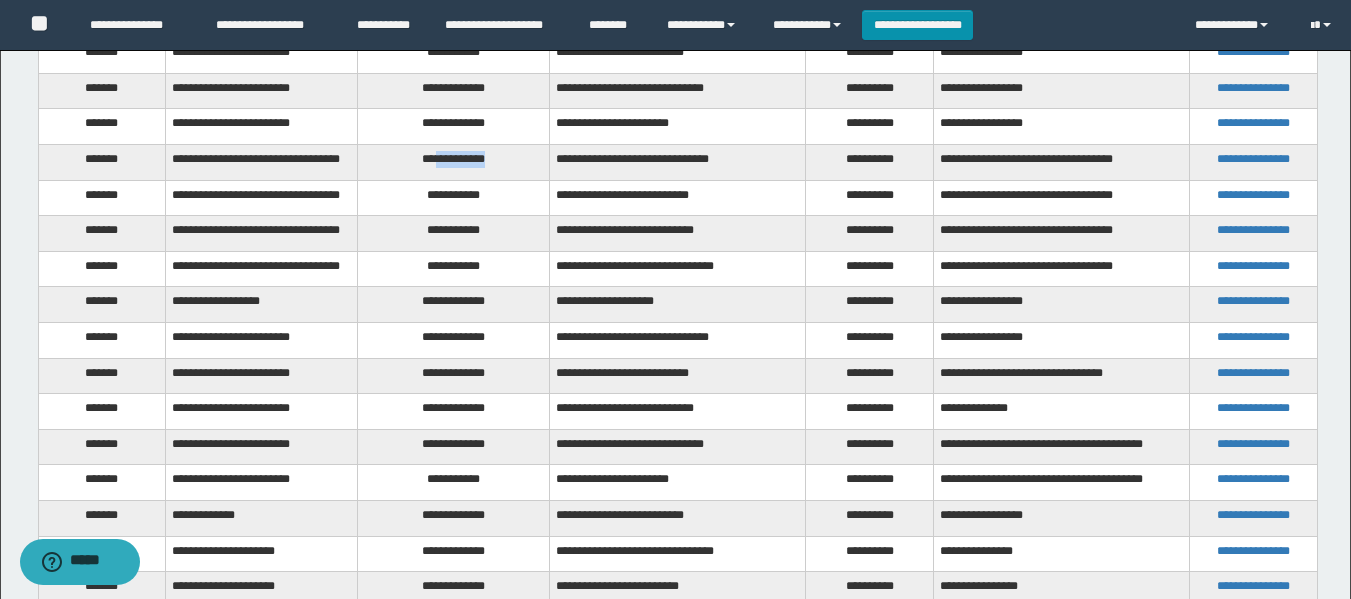 click on "**********" at bounding box center (454, 162) 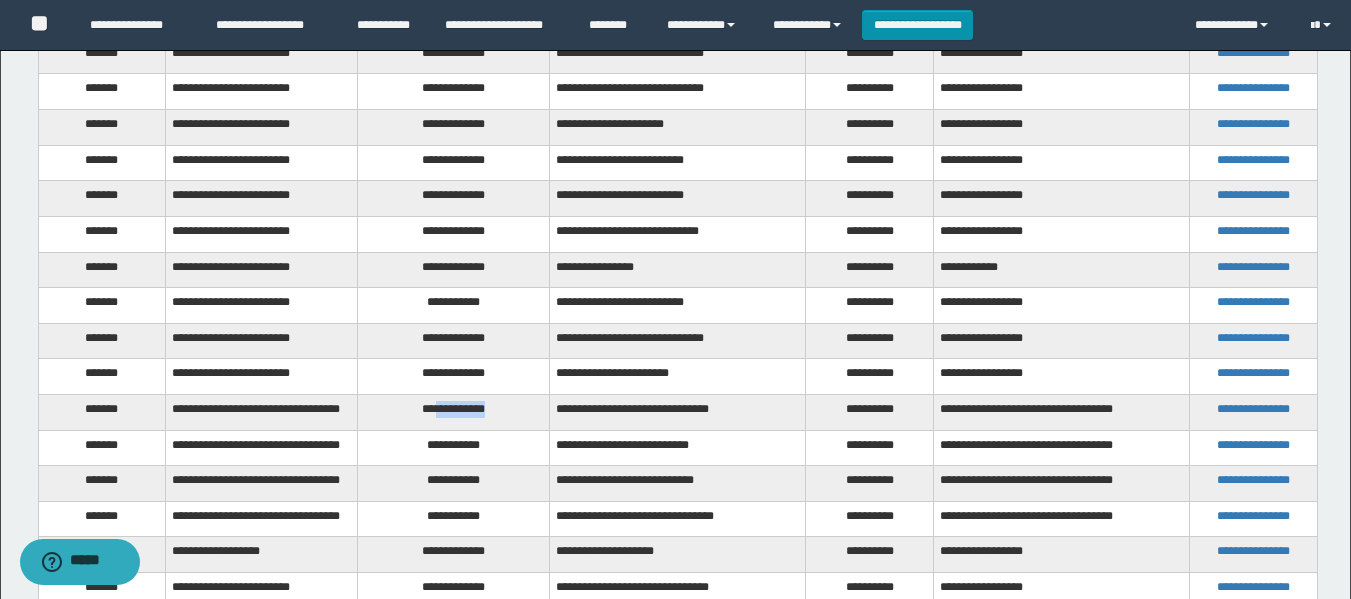 scroll, scrollTop: 2691, scrollLeft: 0, axis: vertical 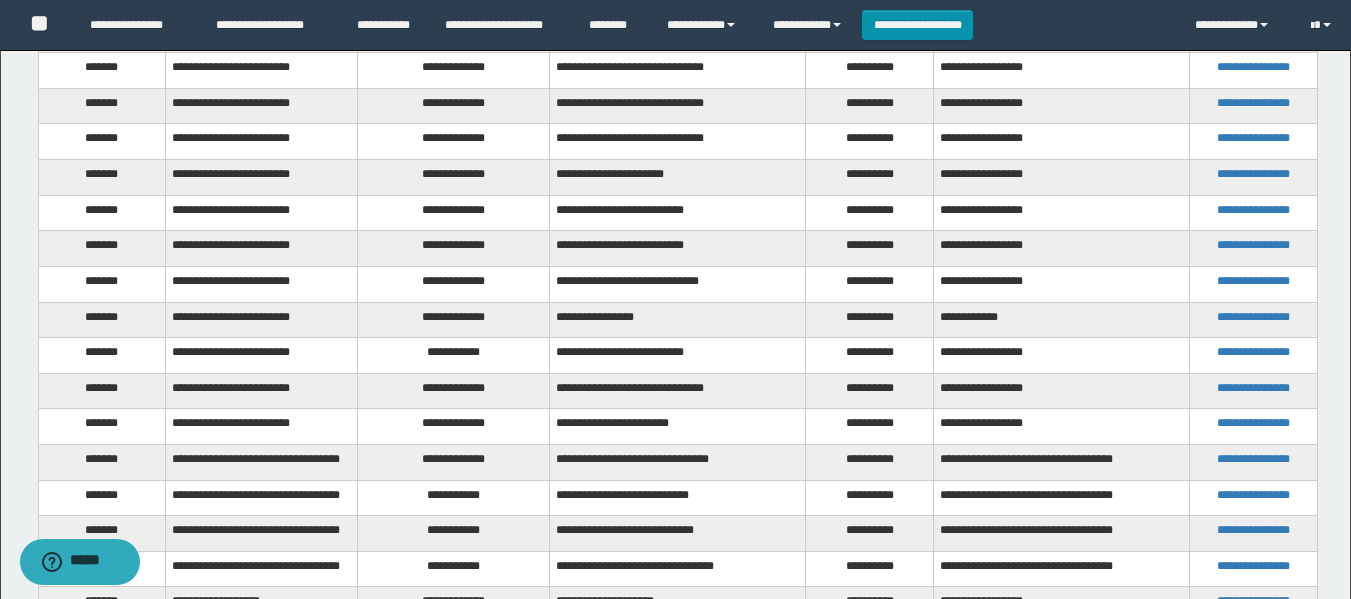 click on "**********" at bounding box center (454, 249) 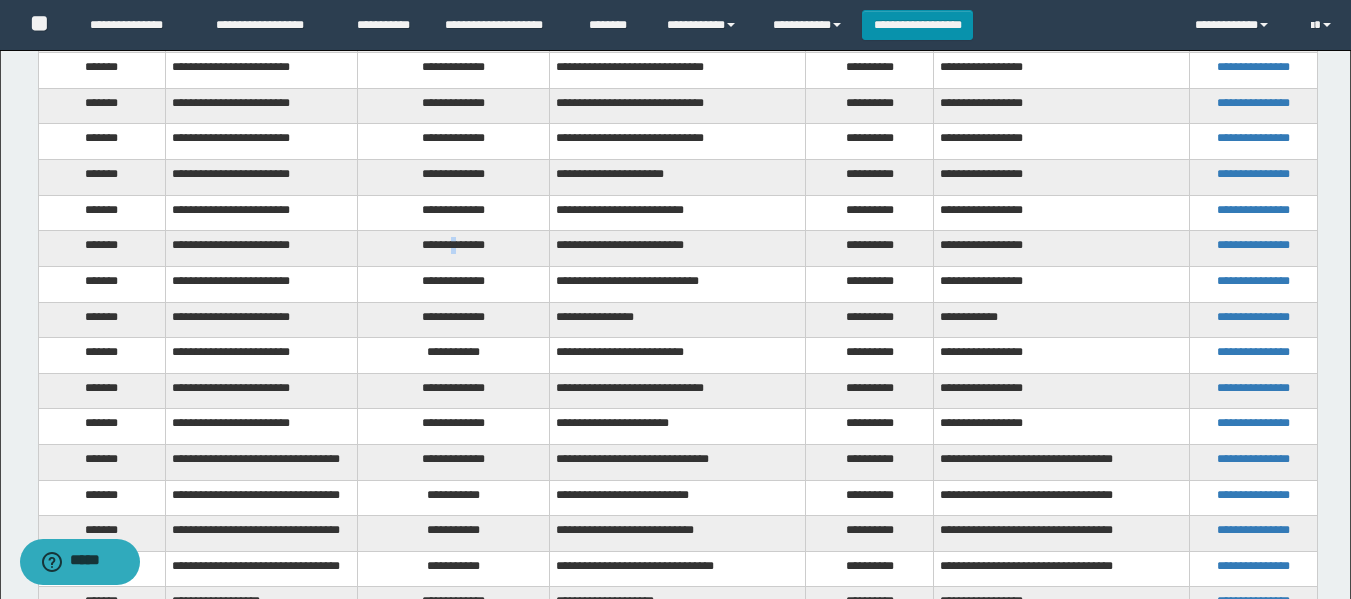 click on "**********" at bounding box center (454, 249) 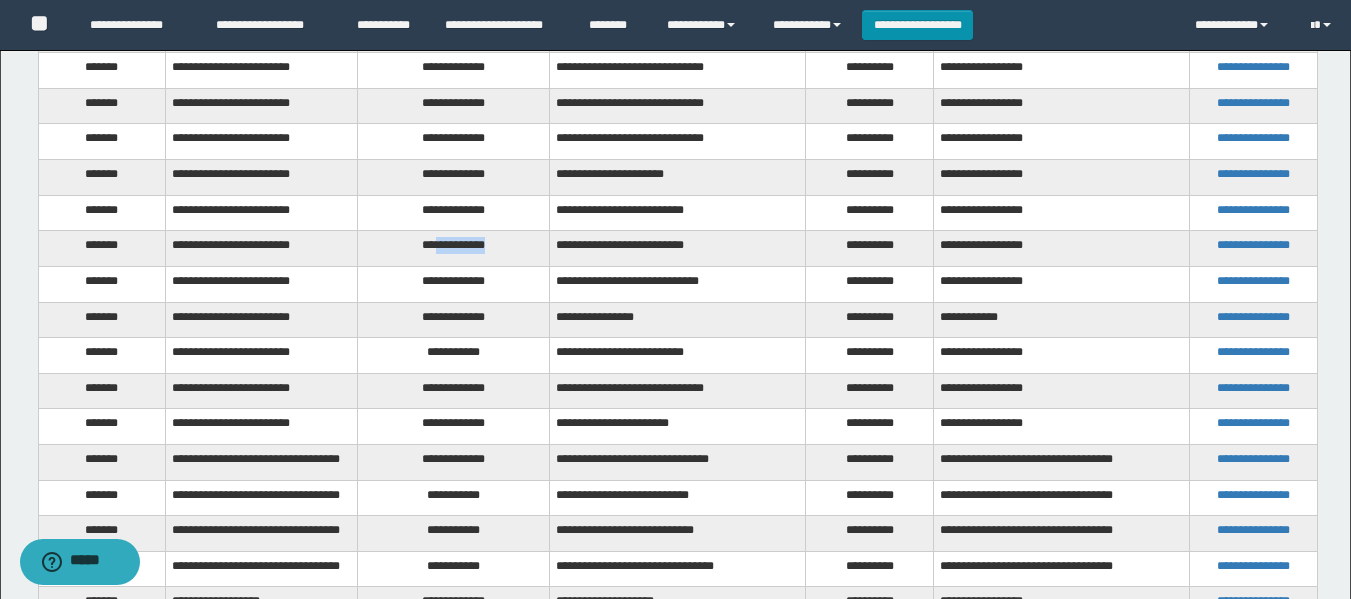 click on "**********" at bounding box center (454, 249) 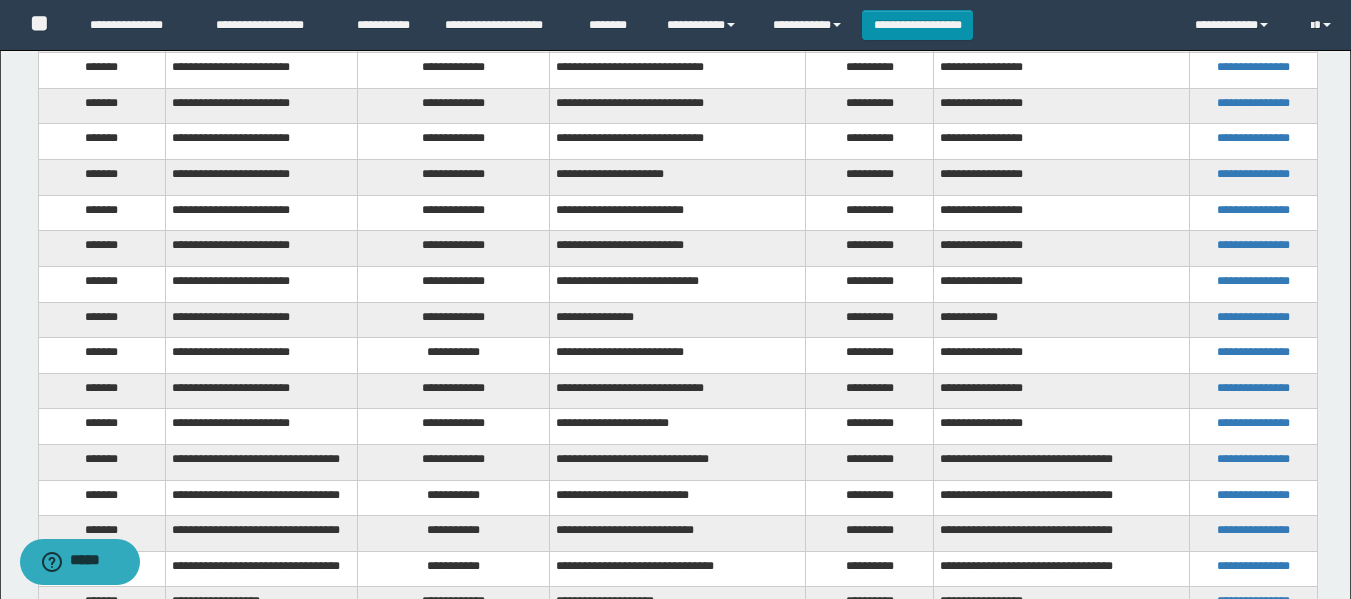 click on "**********" at bounding box center [454, 284] 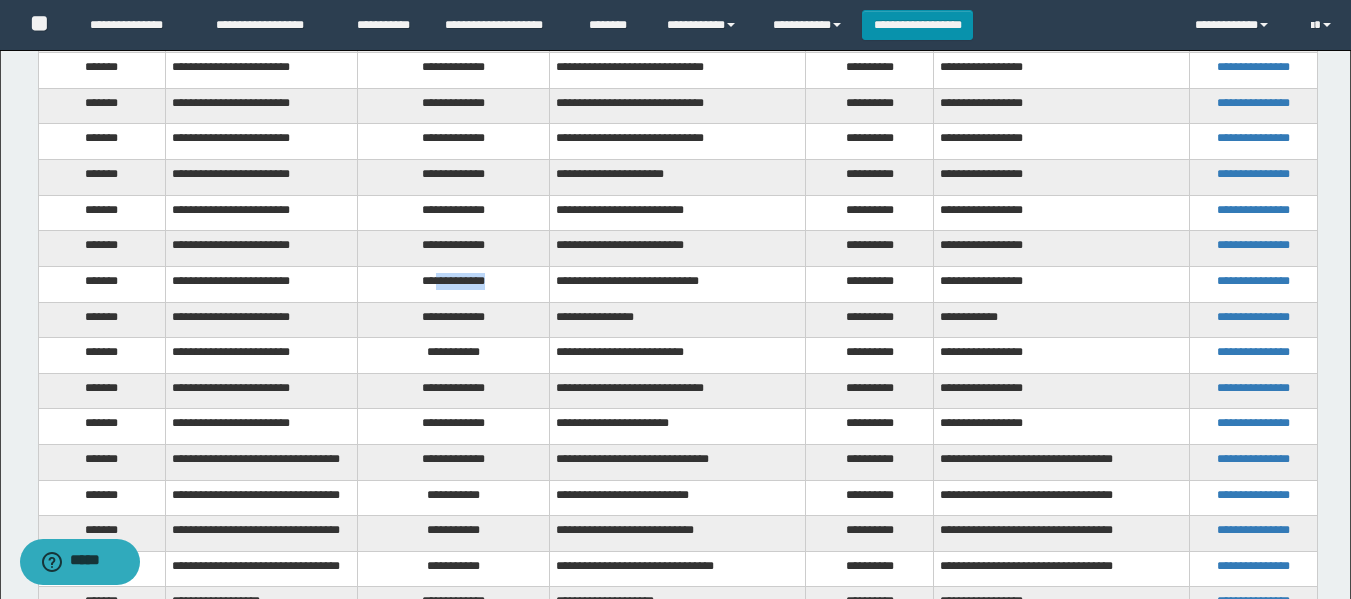 click on "**********" at bounding box center [454, 284] 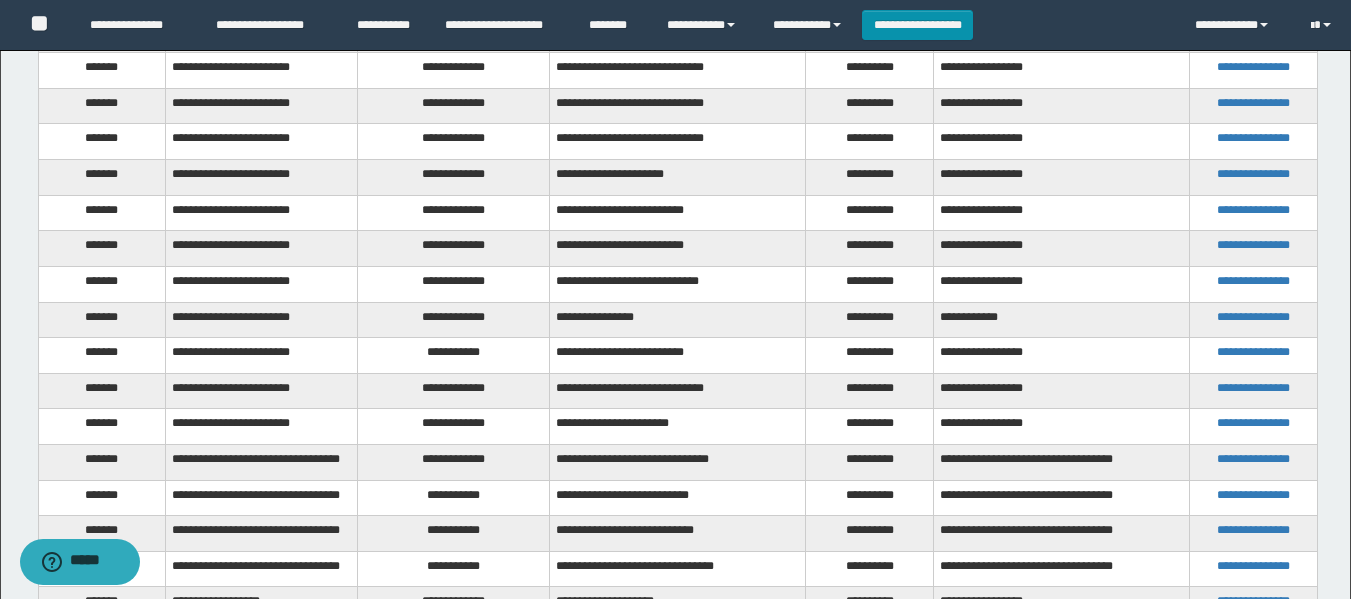 click on "**********" at bounding box center [454, 320] 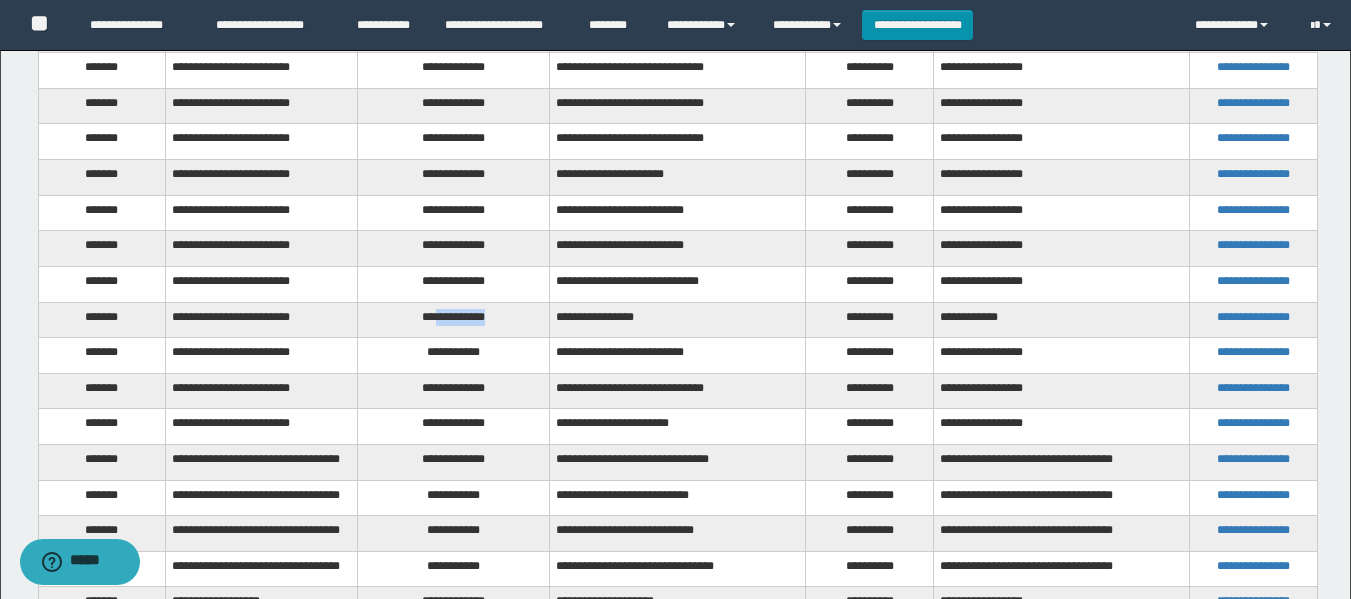 click on "**********" at bounding box center (454, 320) 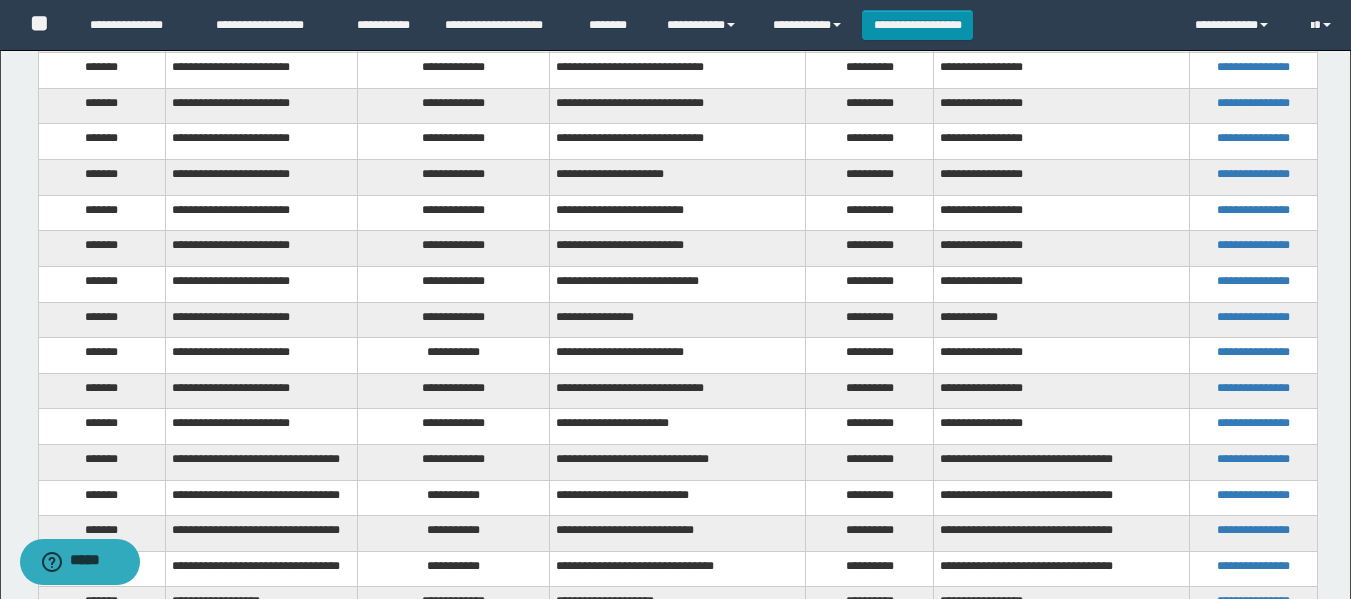 click on "**********" at bounding box center (454, 356) 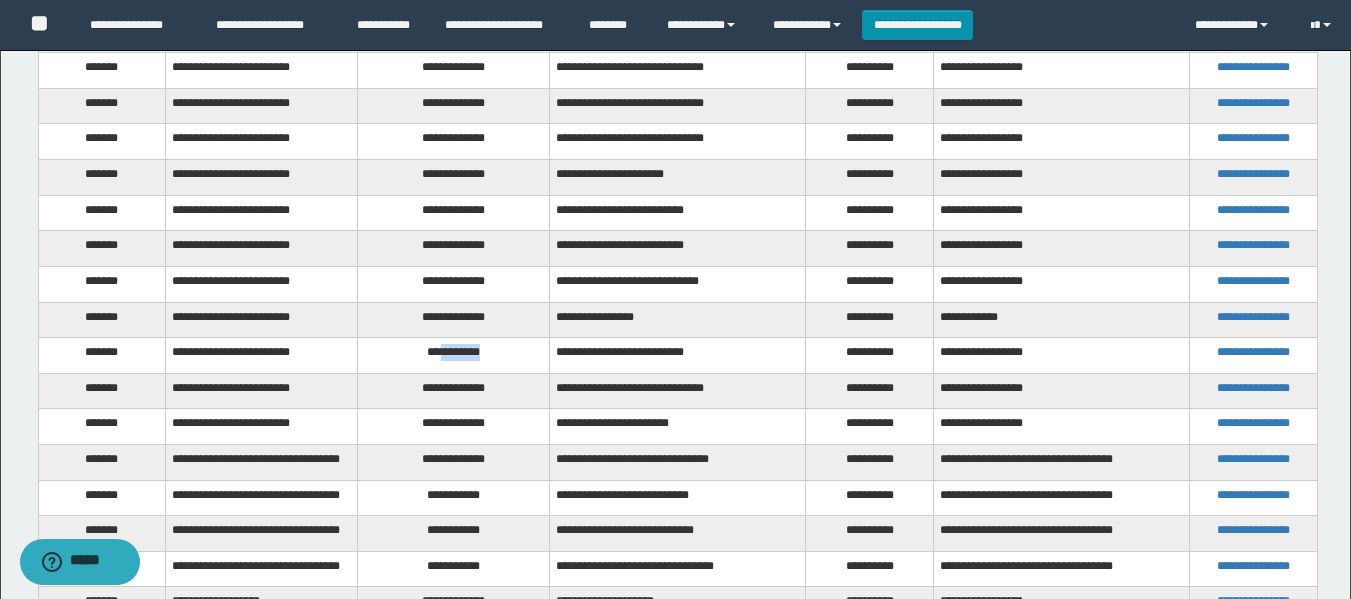click on "**********" at bounding box center (454, 356) 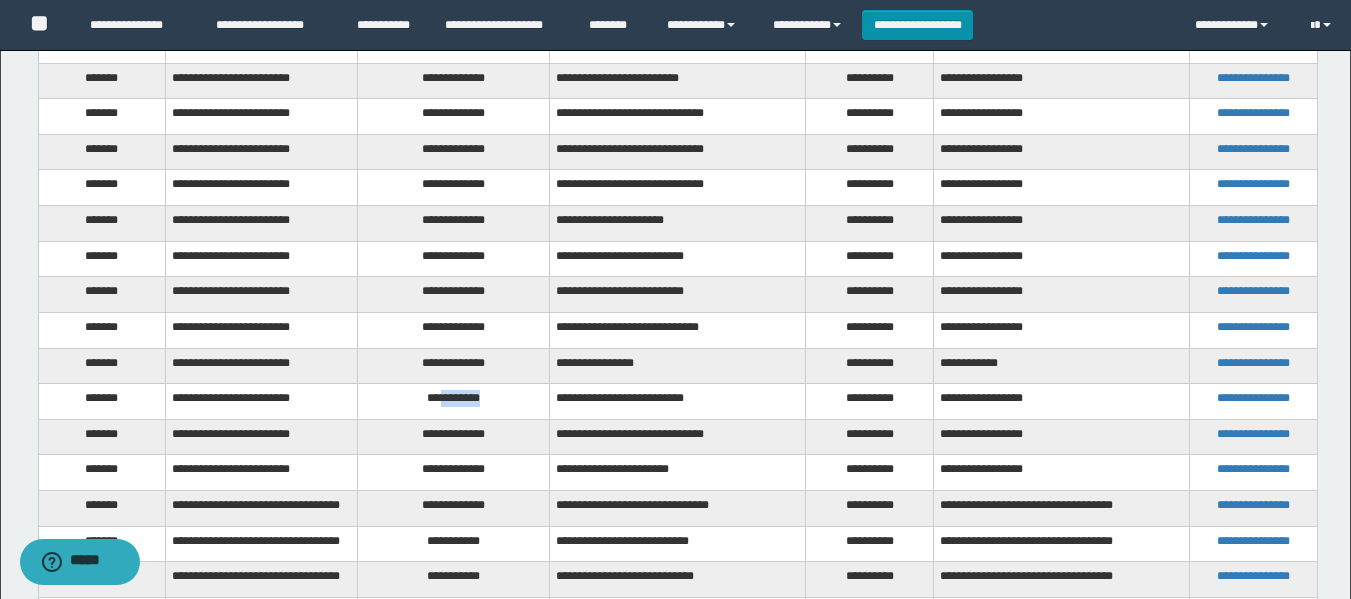 scroll, scrollTop: 2691, scrollLeft: 0, axis: vertical 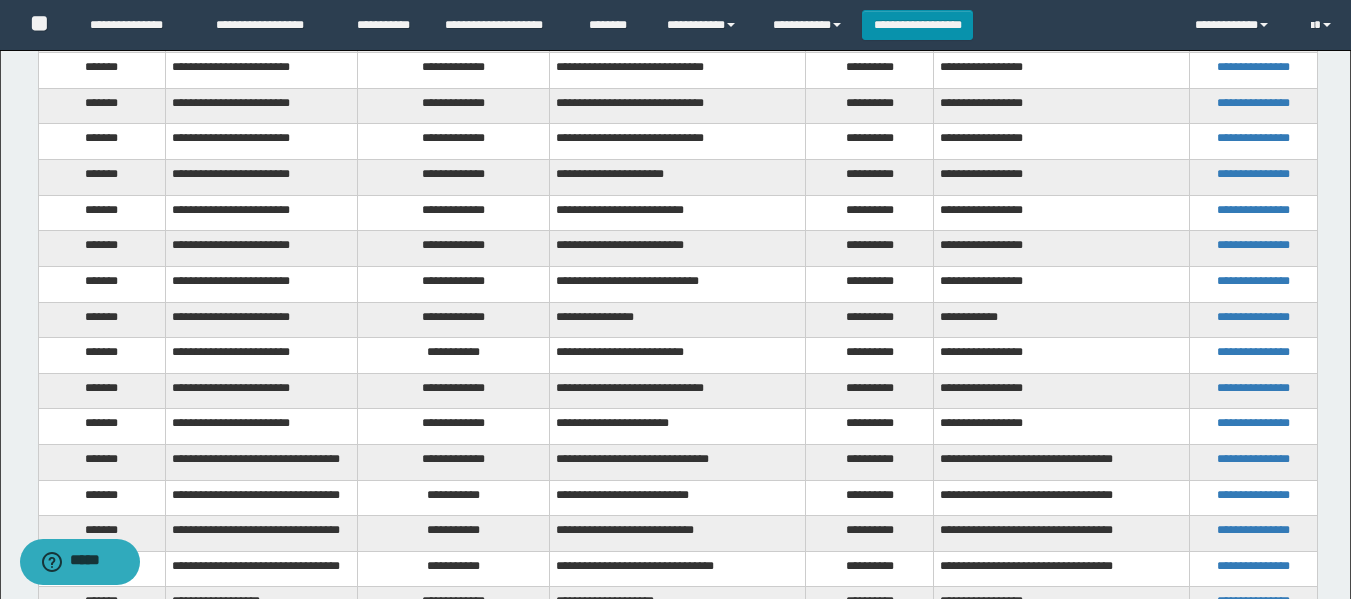 click on "**********" at bounding box center (454, 142) 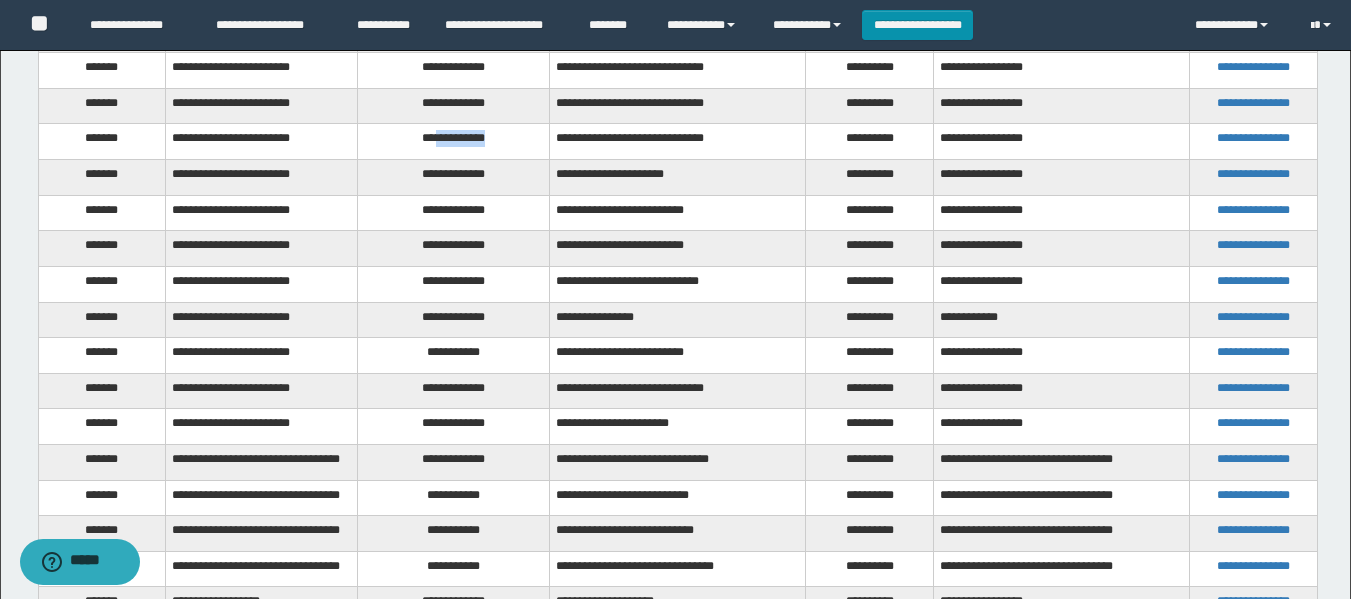 click on "**********" at bounding box center (454, 142) 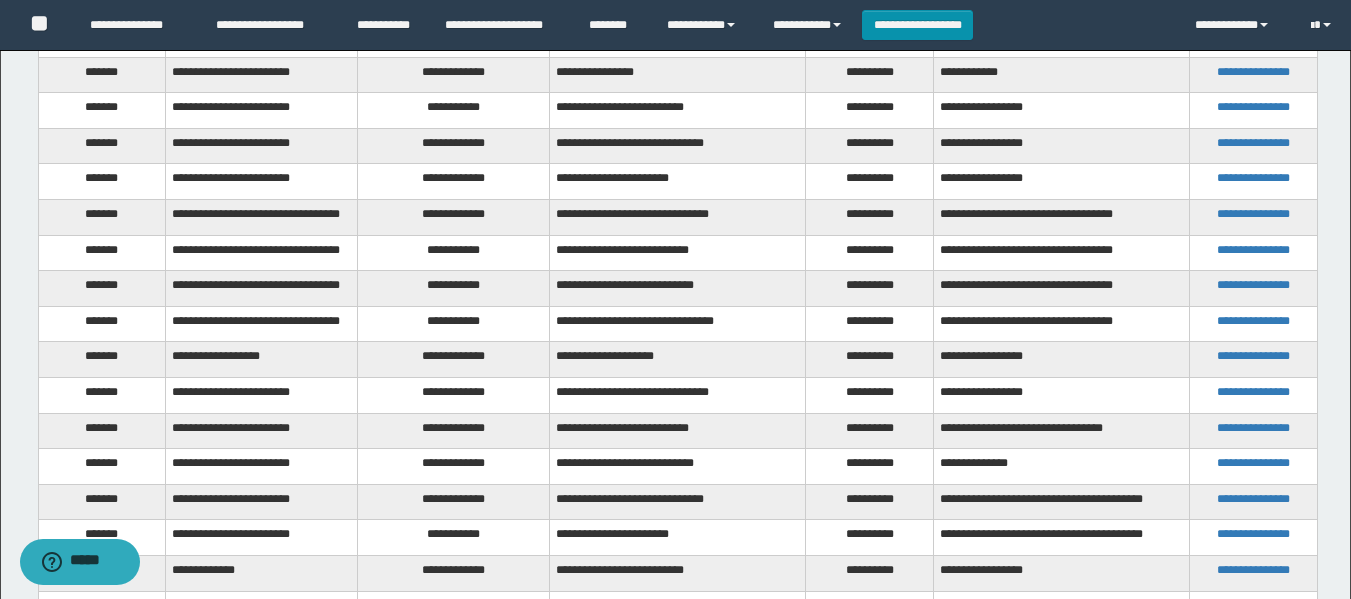 scroll, scrollTop: 2891, scrollLeft: 0, axis: vertical 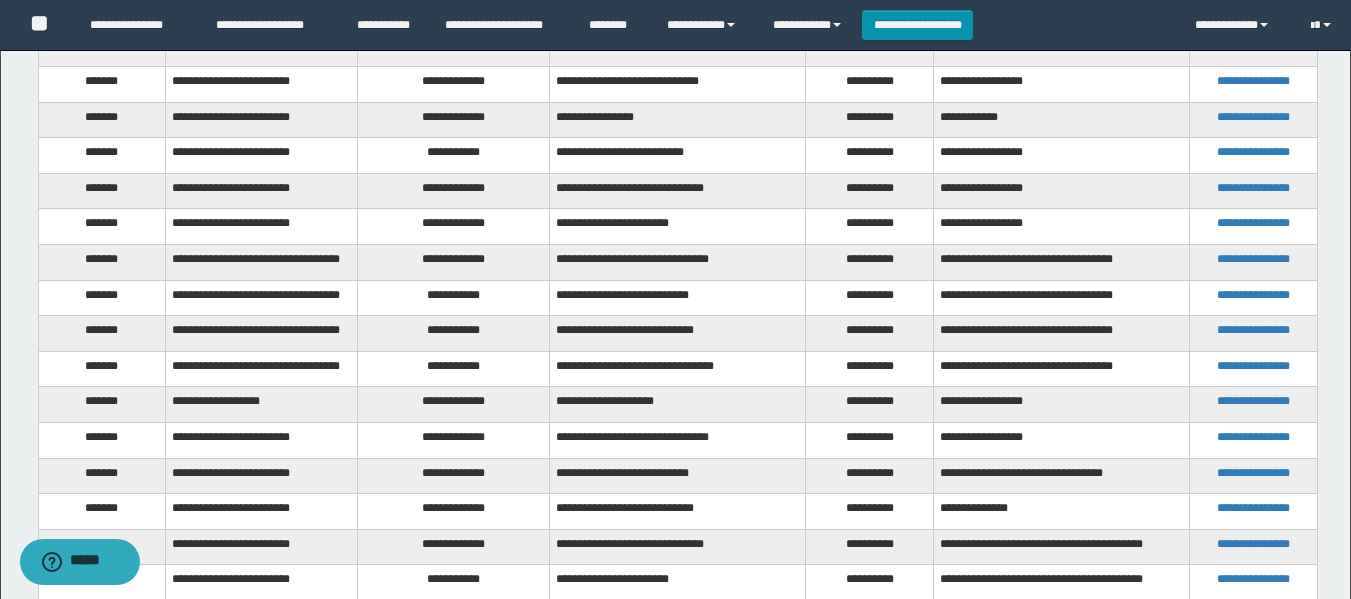 click on "**********" at bounding box center (454, 262) 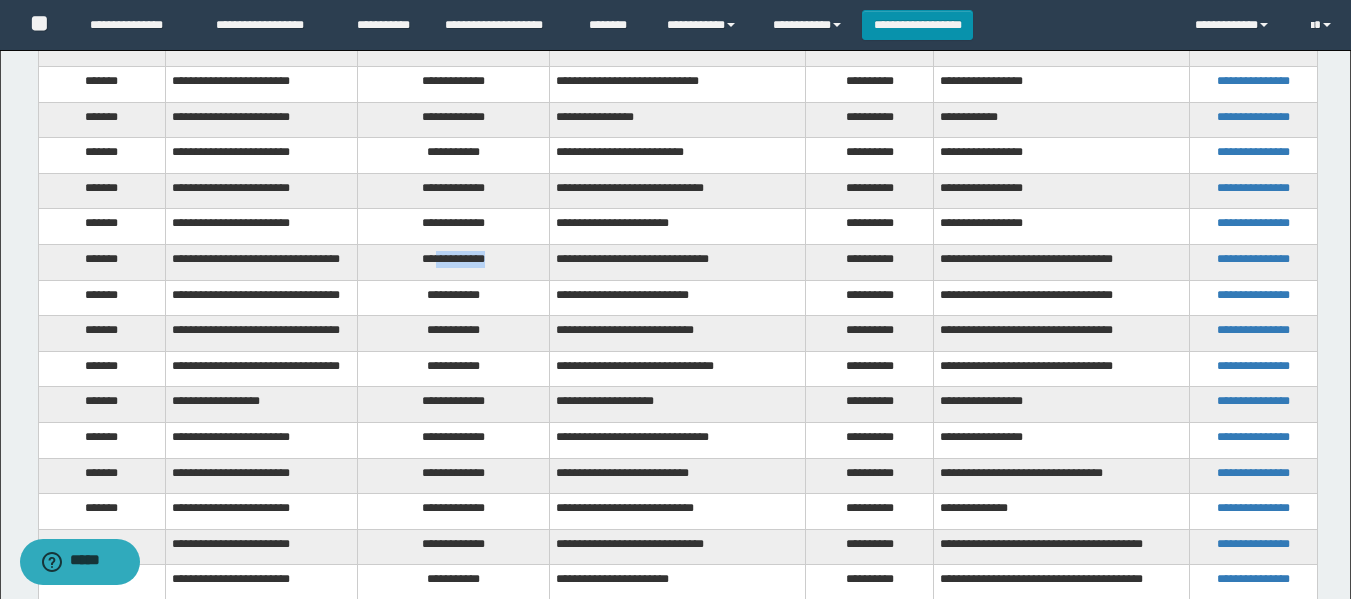 click on "**********" at bounding box center (454, 262) 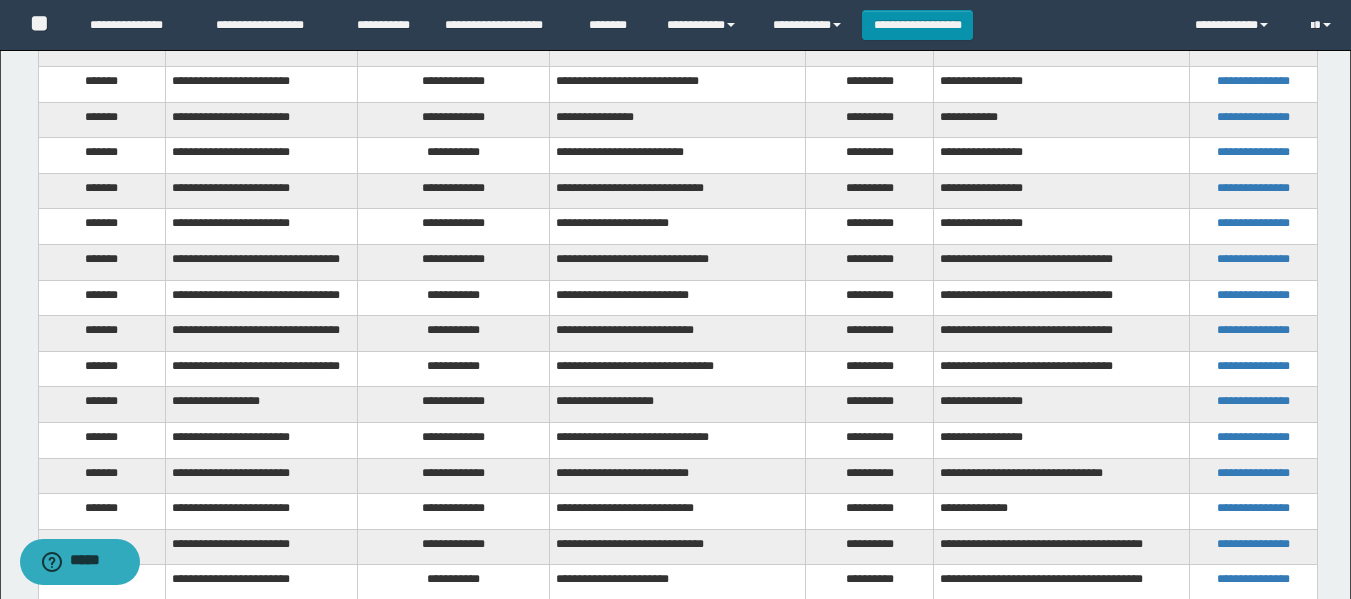 click on "**********" at bounding box center [454, 298] 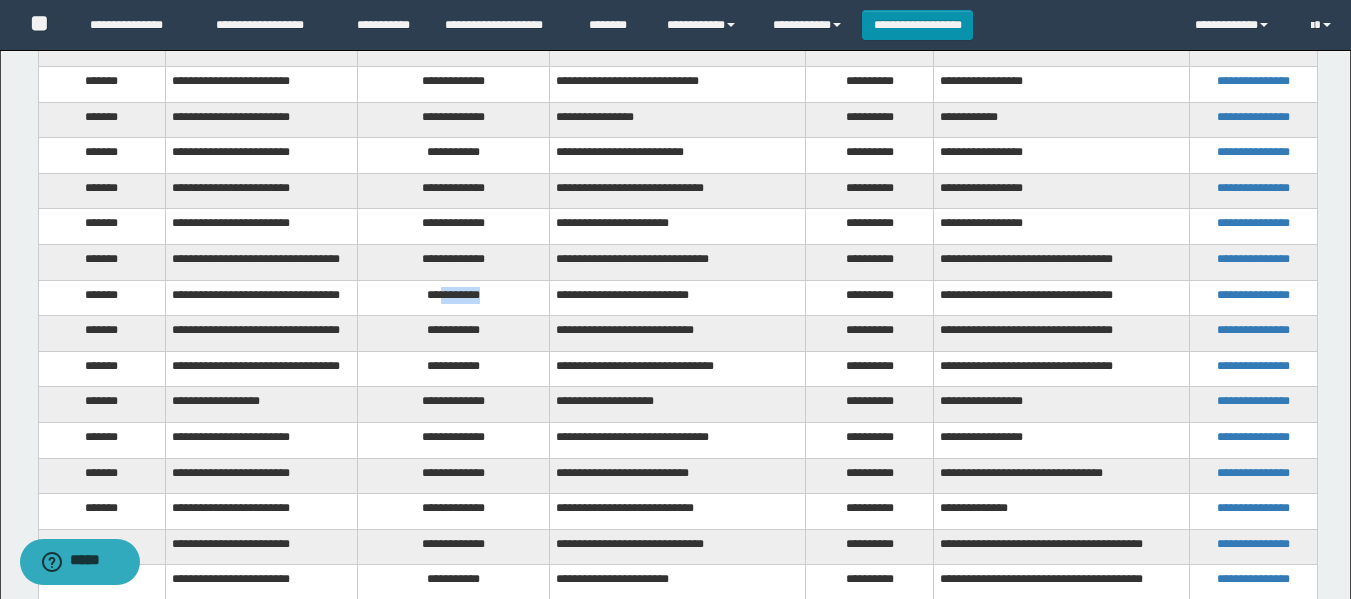 click on "**********" at bounding box center [454, 298] 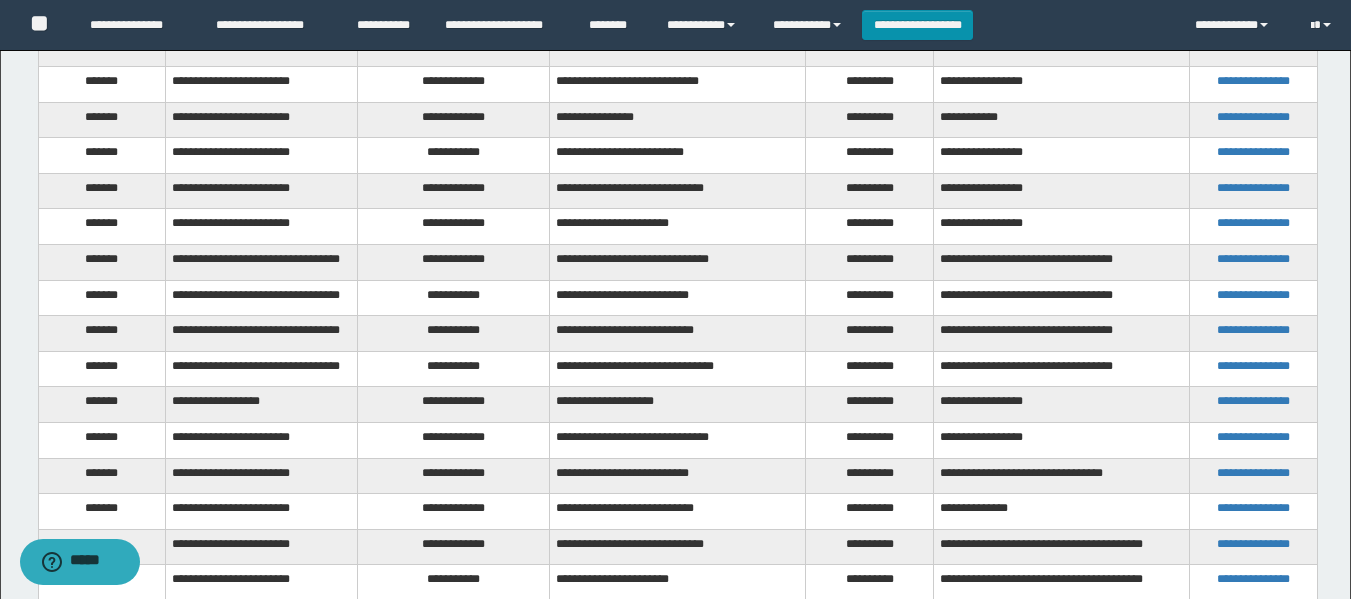 click on "**********" at bounding box center [454, 334] 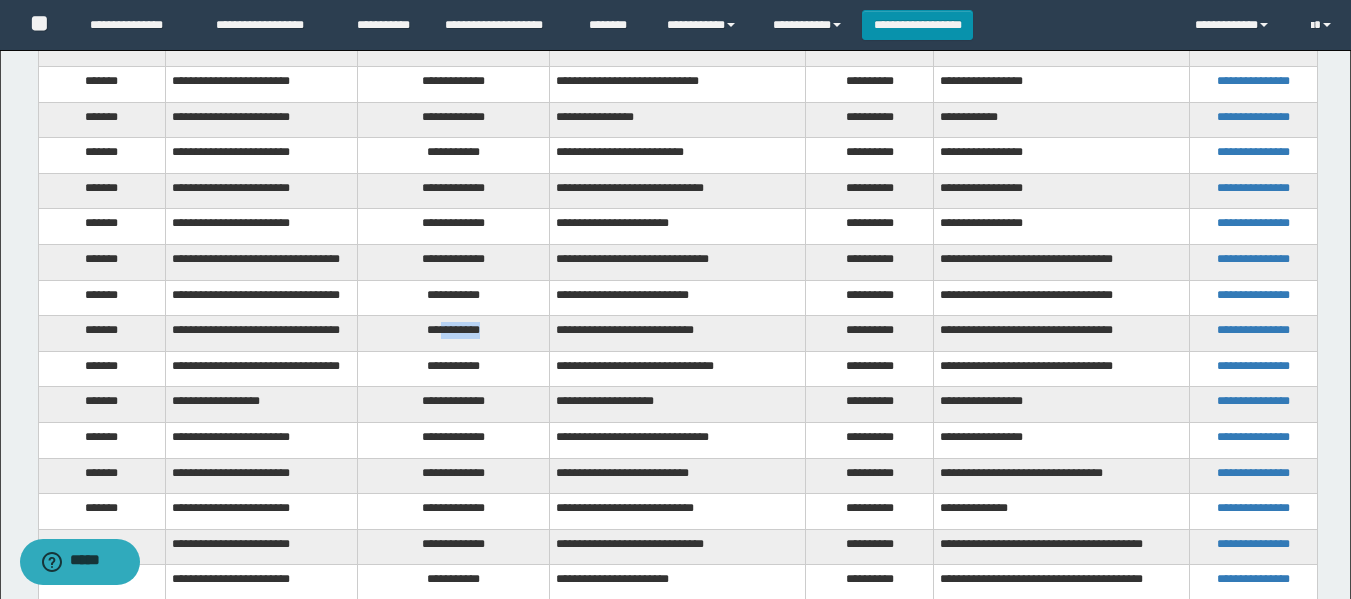 click on "**********" at bounding box center [454, 334] 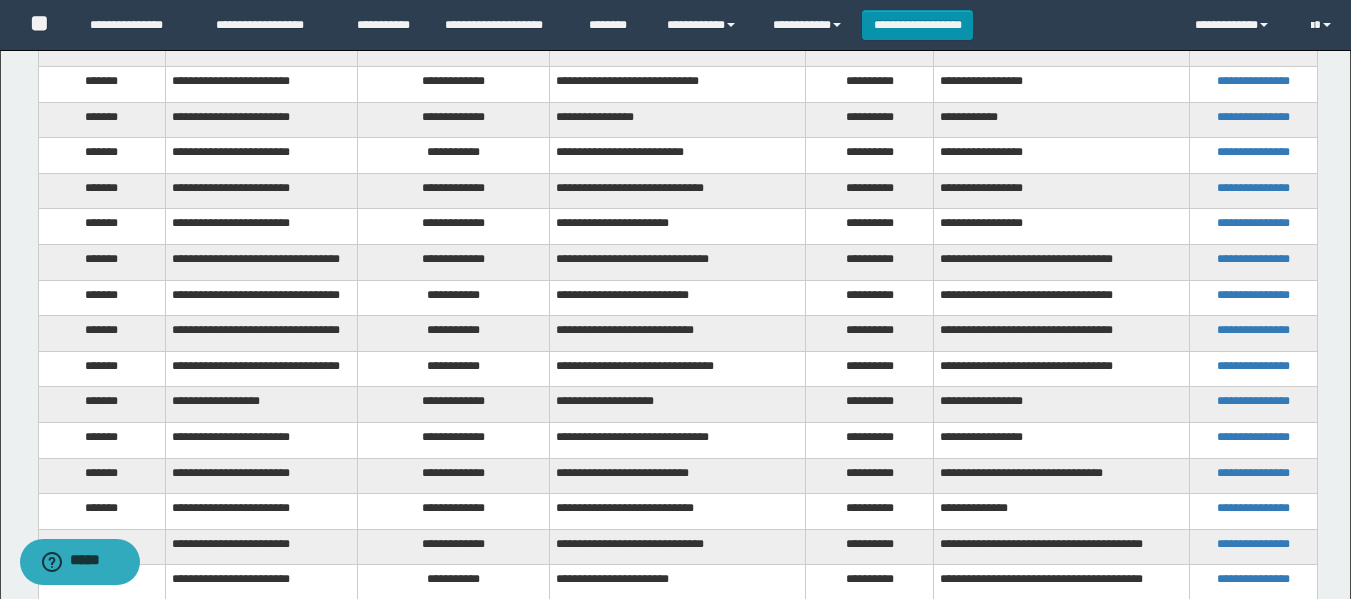 click on "**********" at bounding box center [454, 369] 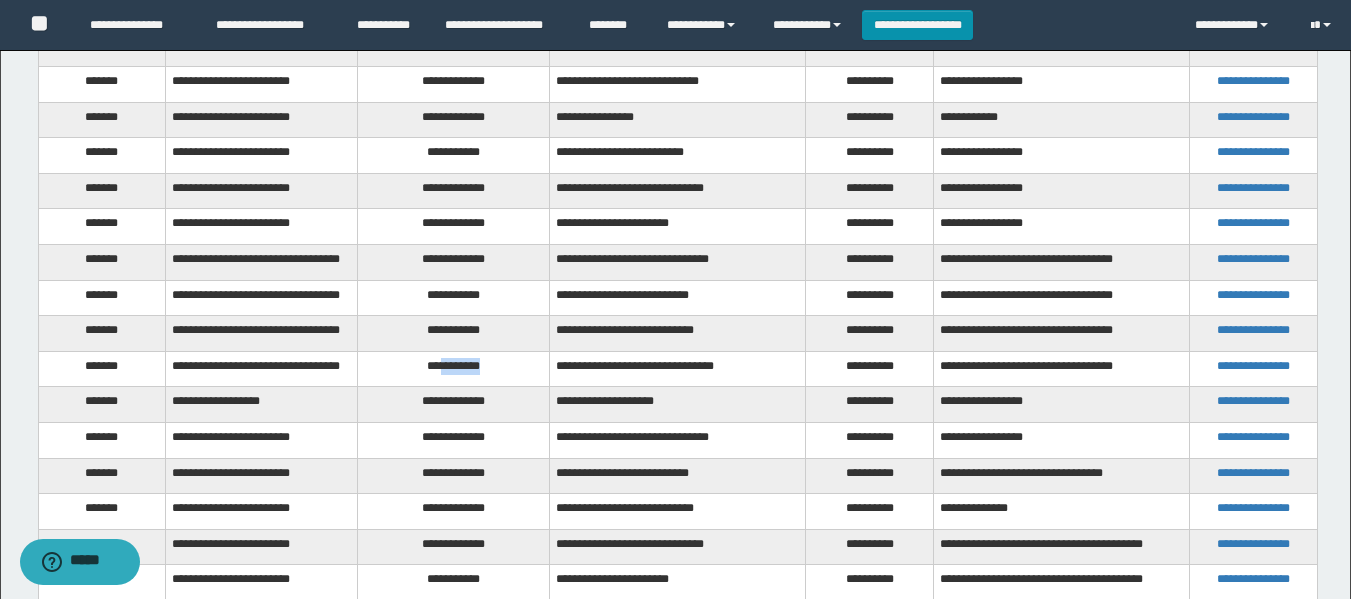 click on "**********" at bounding box center [454, 369] 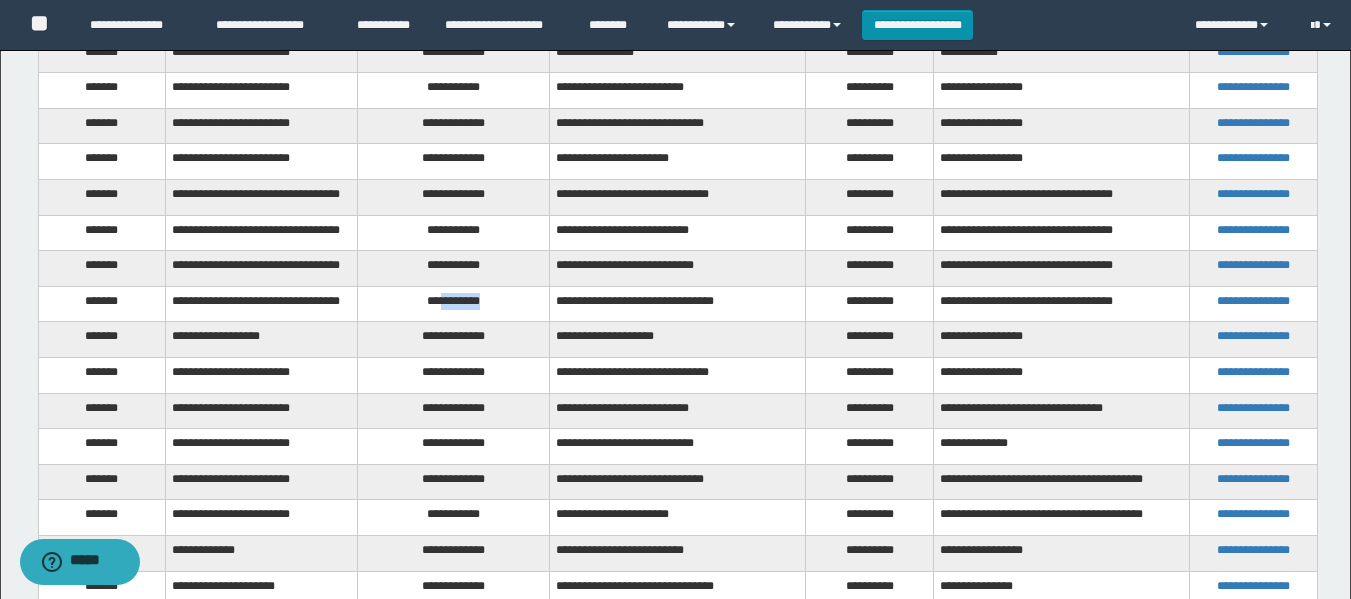 scroll, scrollTop: 2991, scrollLeft: 0, axis: vertical 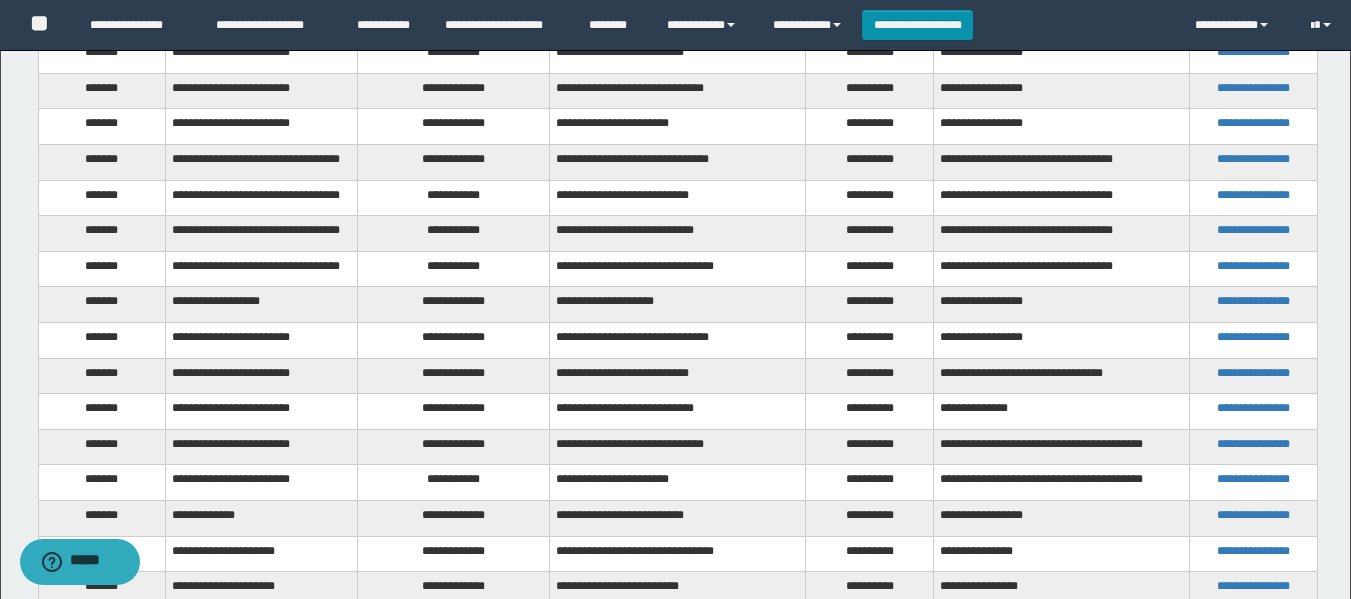 click on "**********" at bounding box center [454, 305] 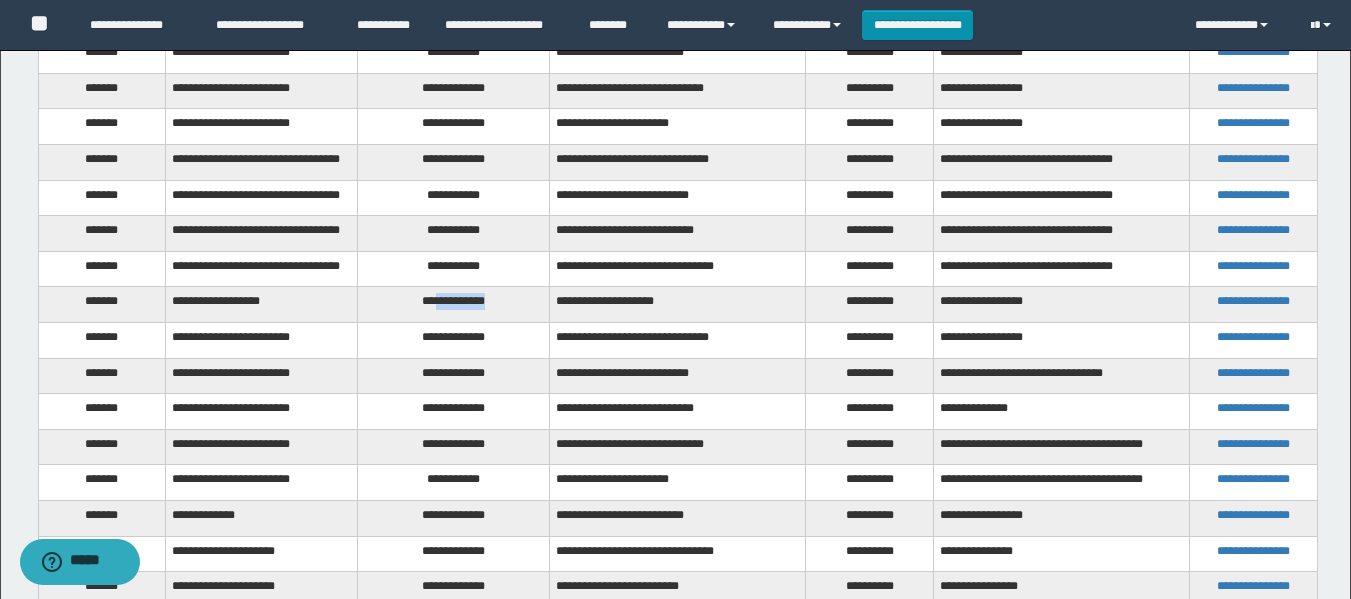 click on "**********" at bounding box center (454, 305) 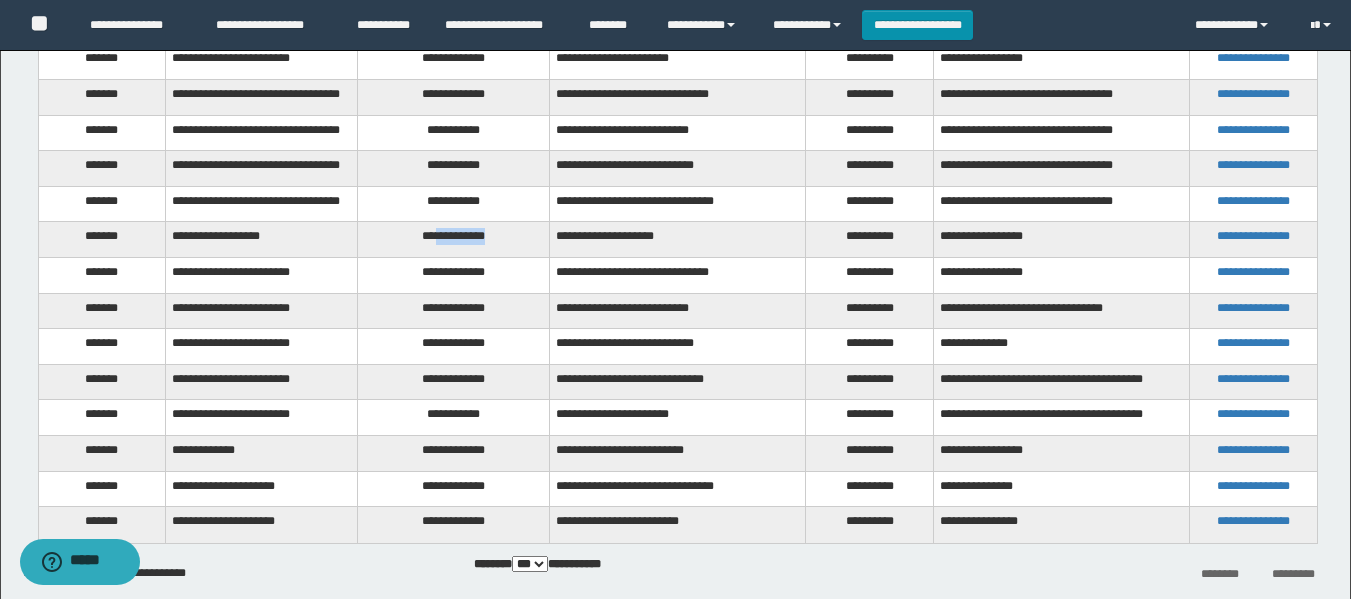 scroll, scrollTop: 3091, scrollLeft: 0, axis: vertical 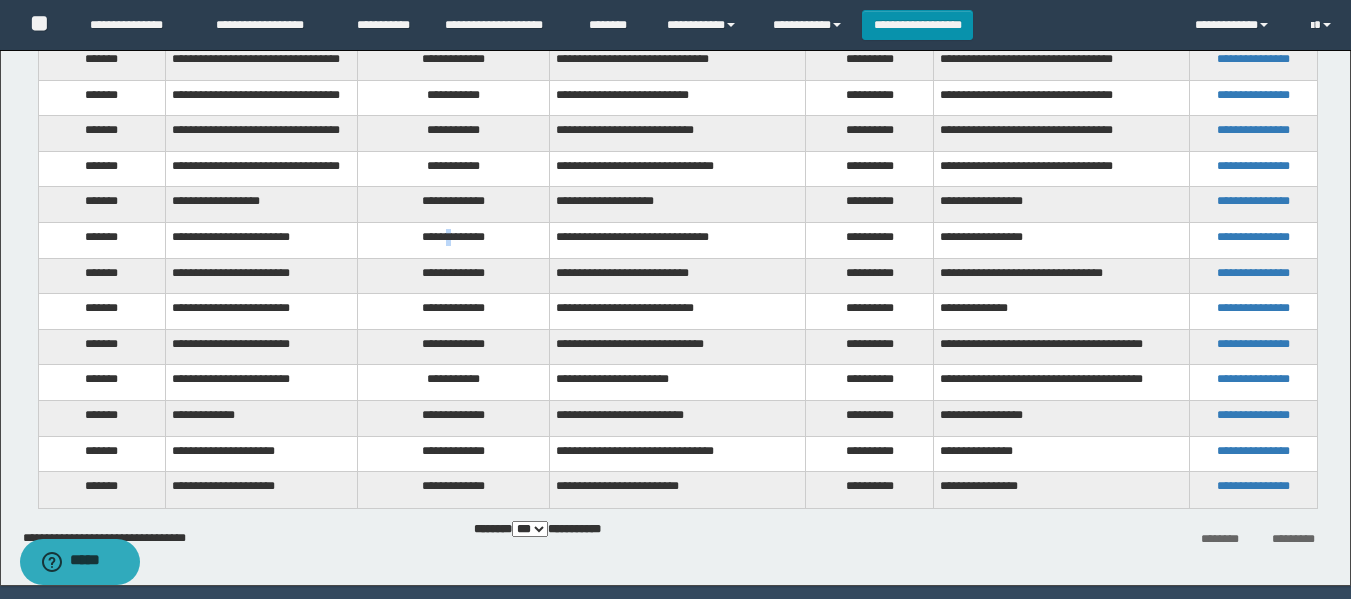 click on "**********" at bounding box center (454, 241) 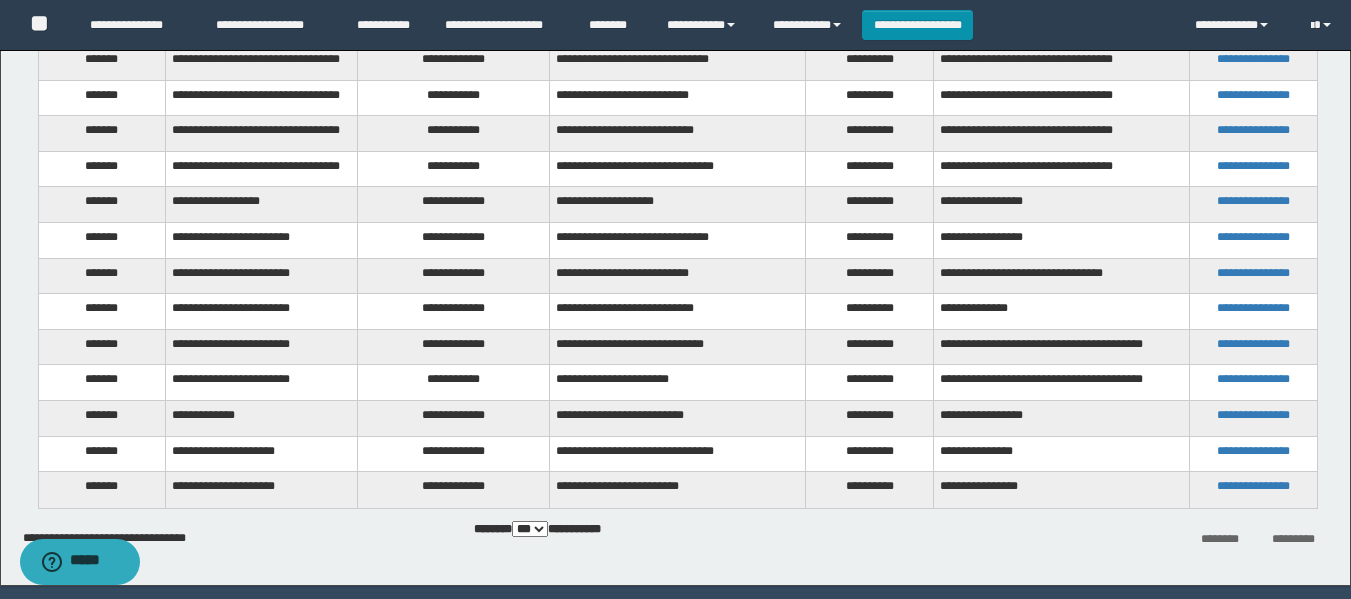 click on "**********" at bounding box center [454, 241] 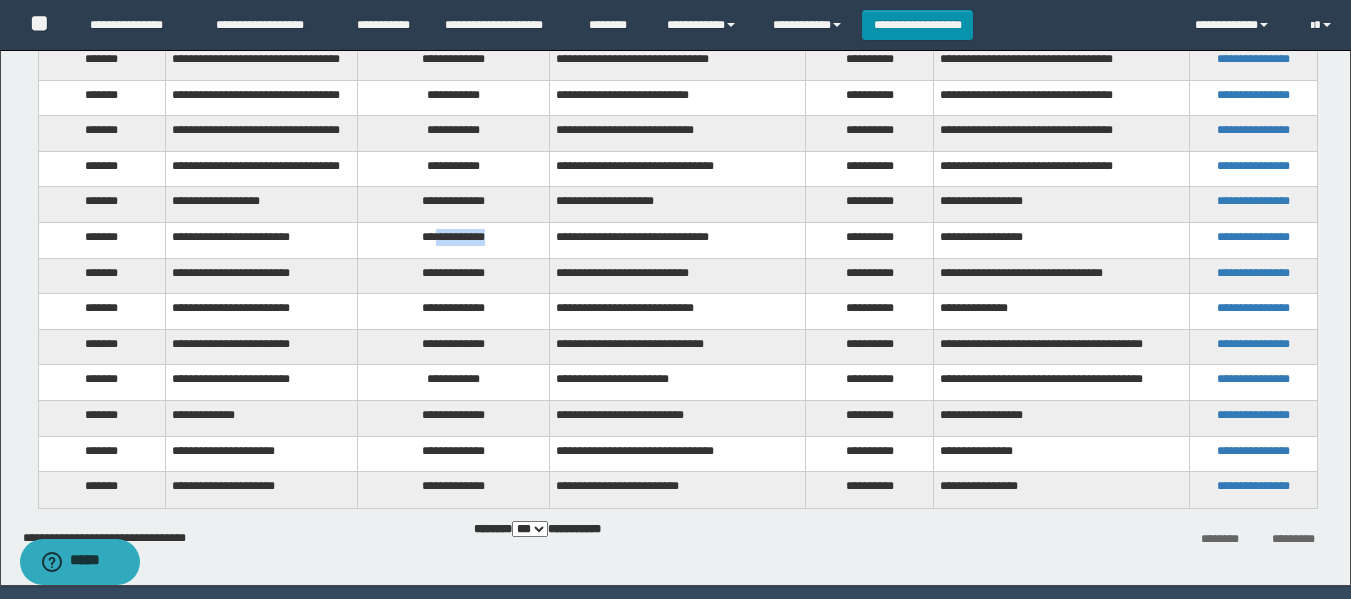 click on "**********" at bounding box center (454, 241) 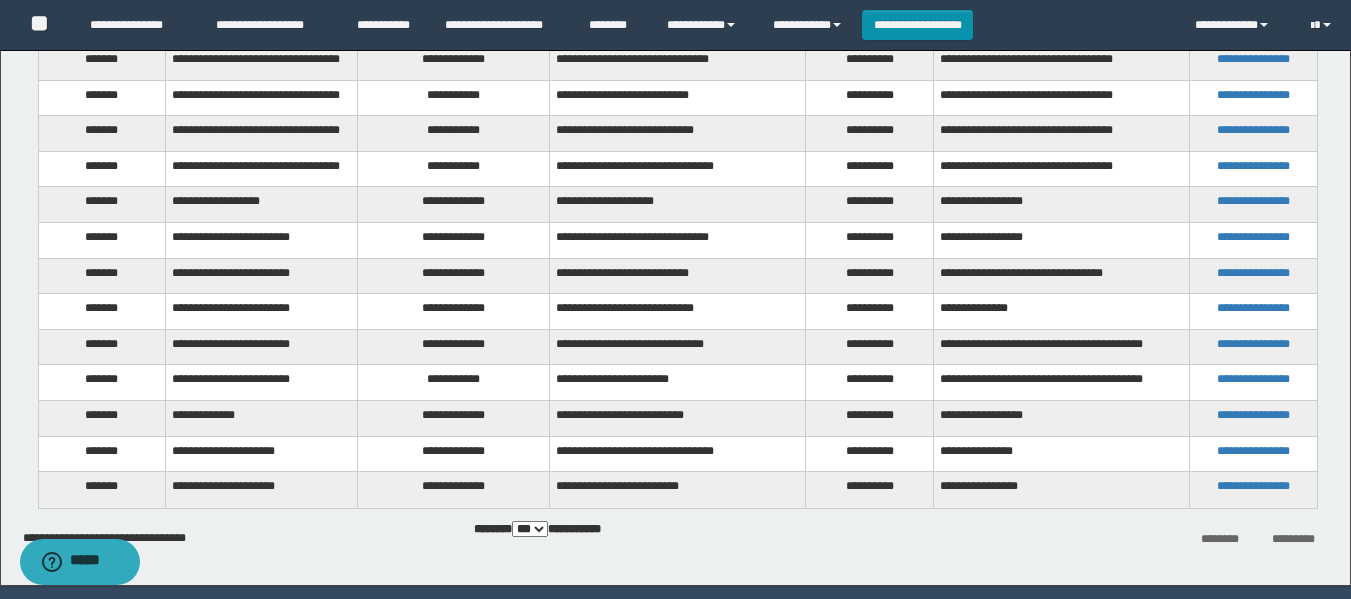 click on "**********" at bounding box center (454, 276) 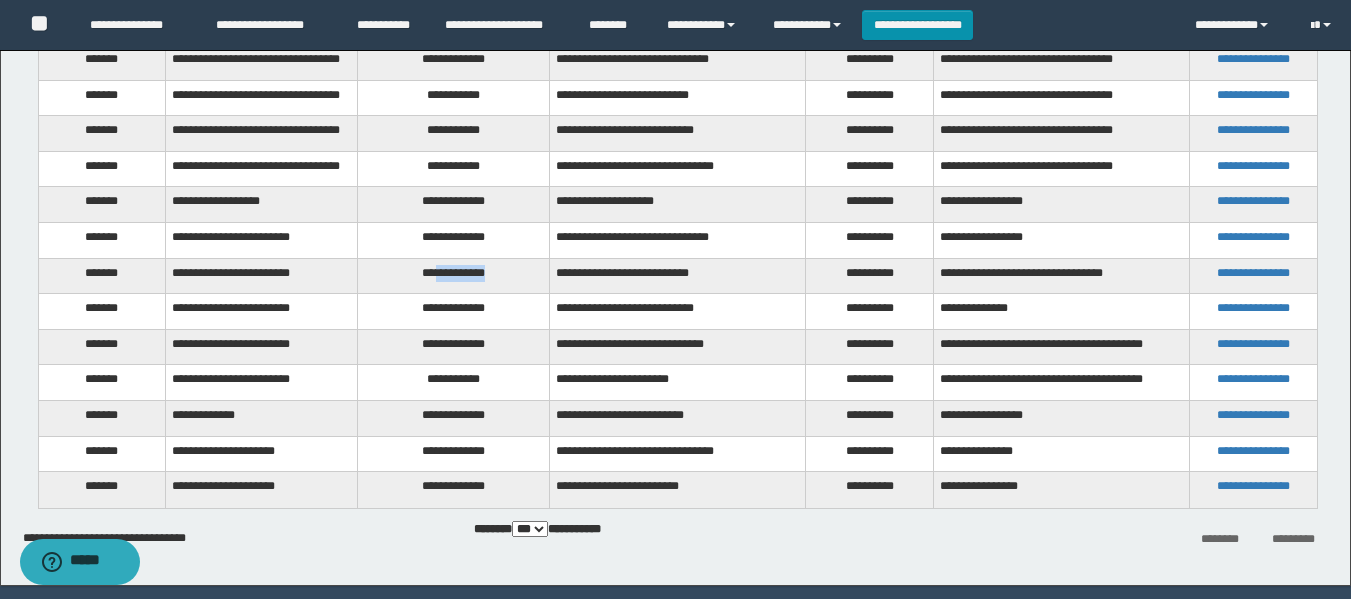 click on "**********" at bounding box center (454, 276) 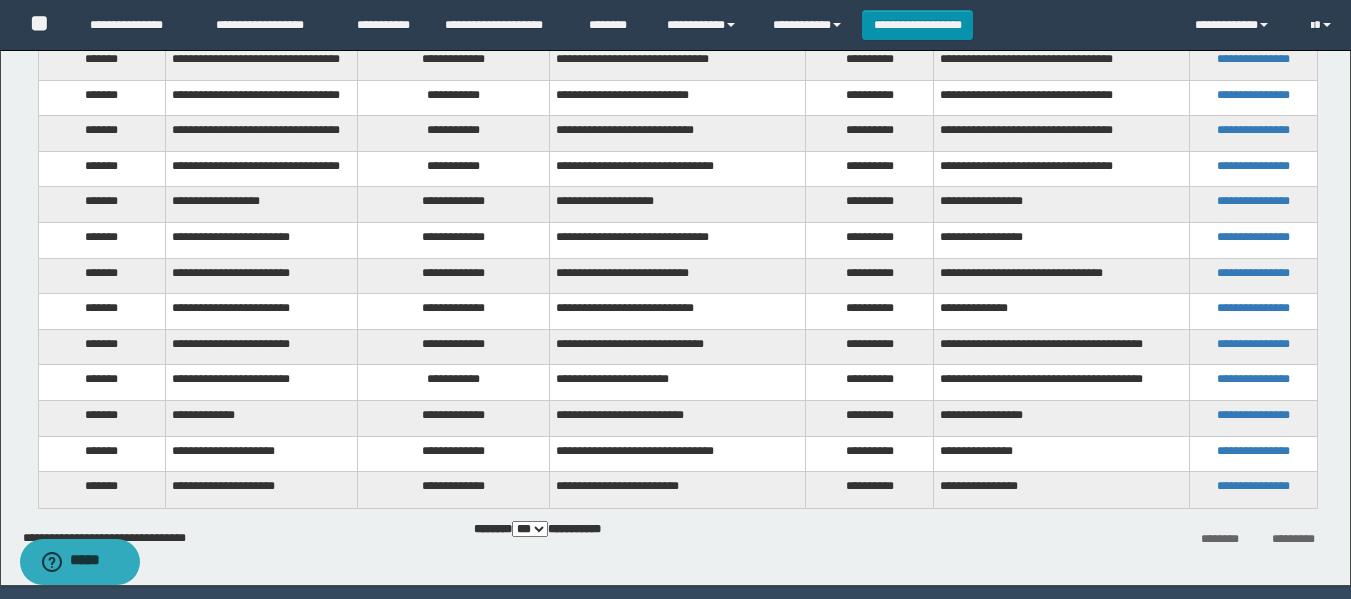 click on "**********" at bounding box center (454, 312) 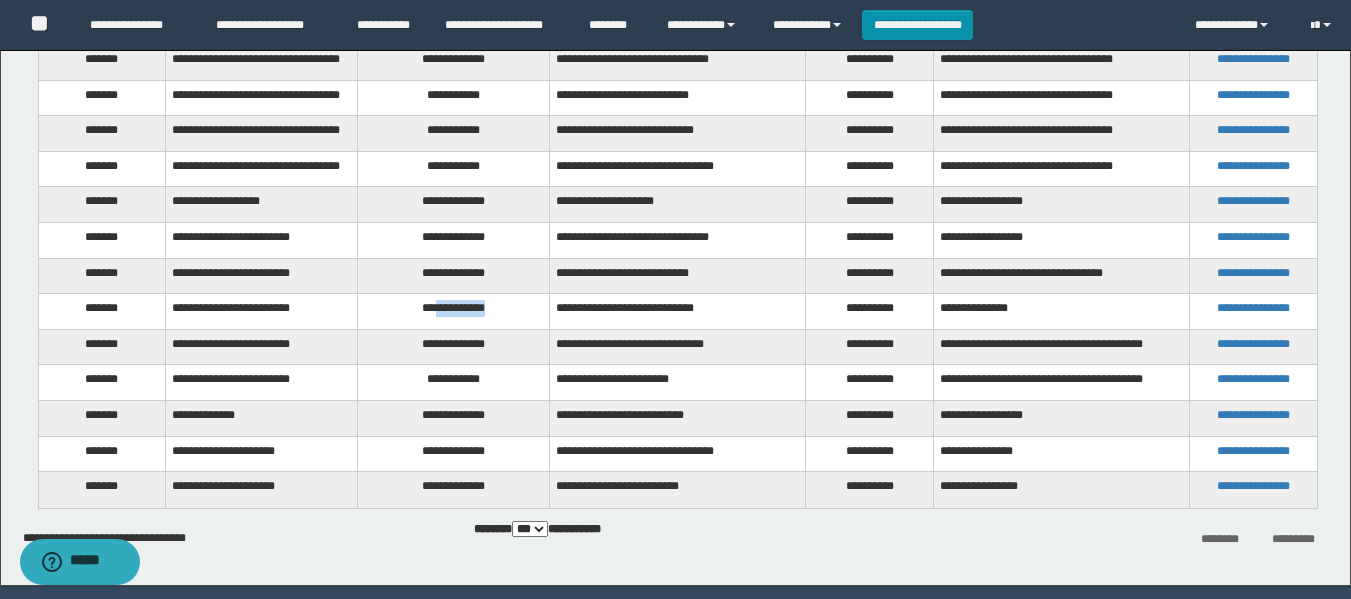 click on "**********" at bounding box center (454, 312) 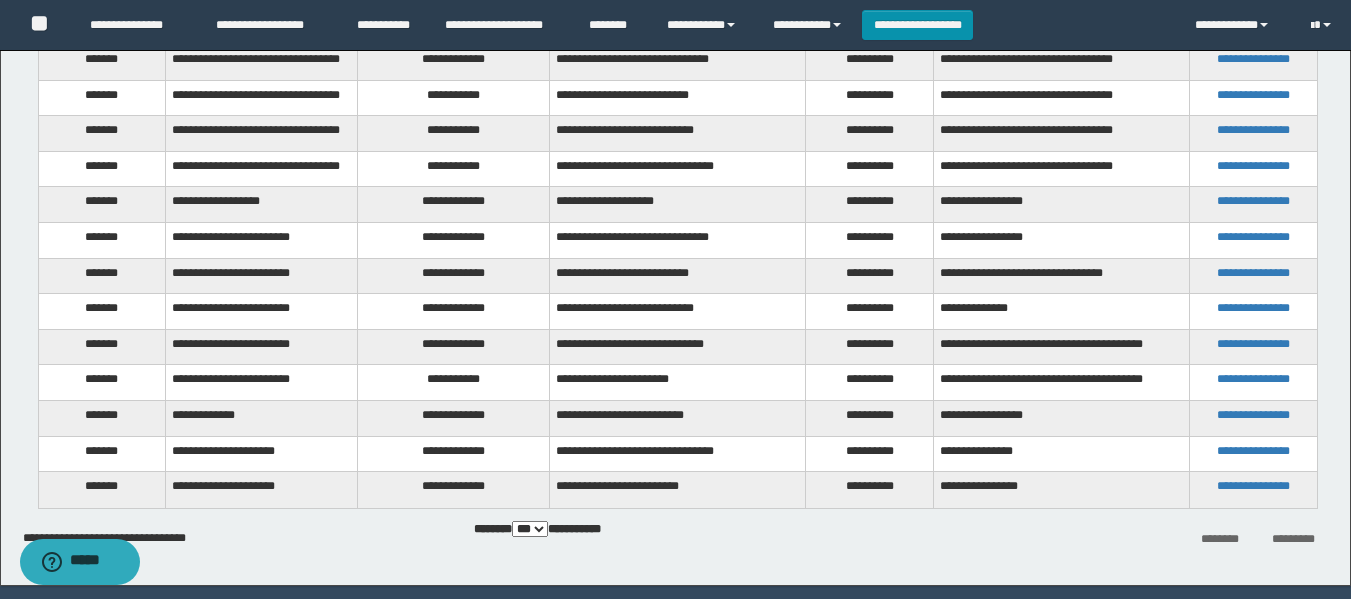 click on "**********" at bounding box center [454, 347] 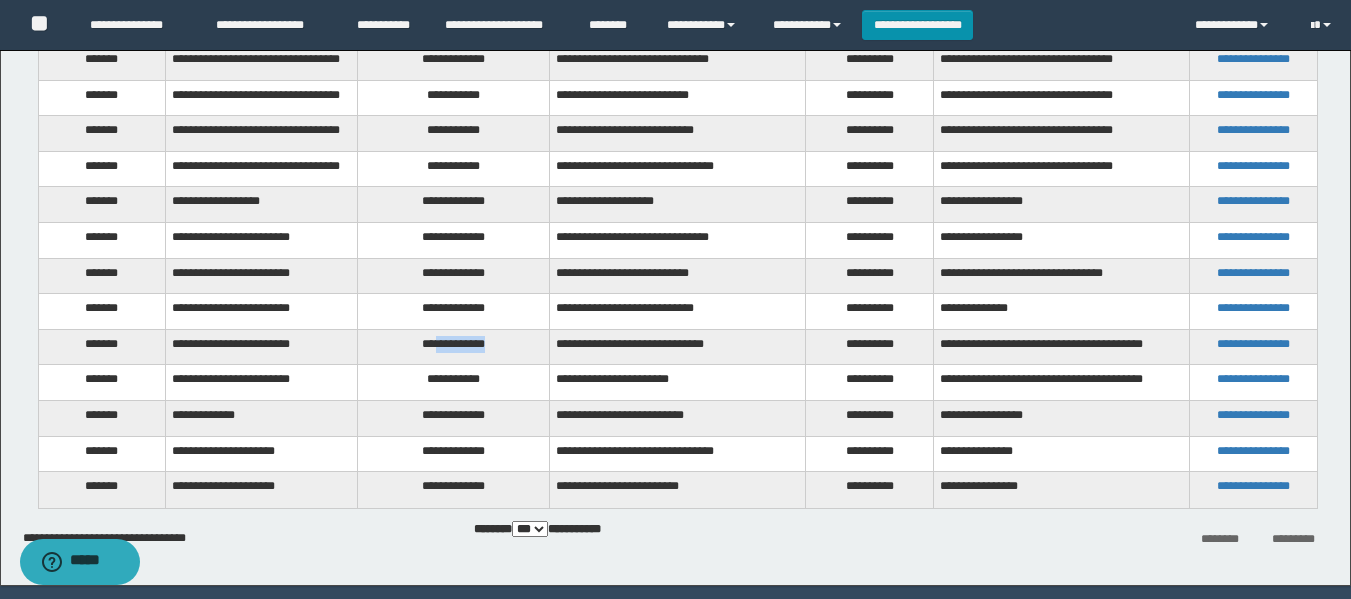 click on "**********" at bounding box center (454, 347) 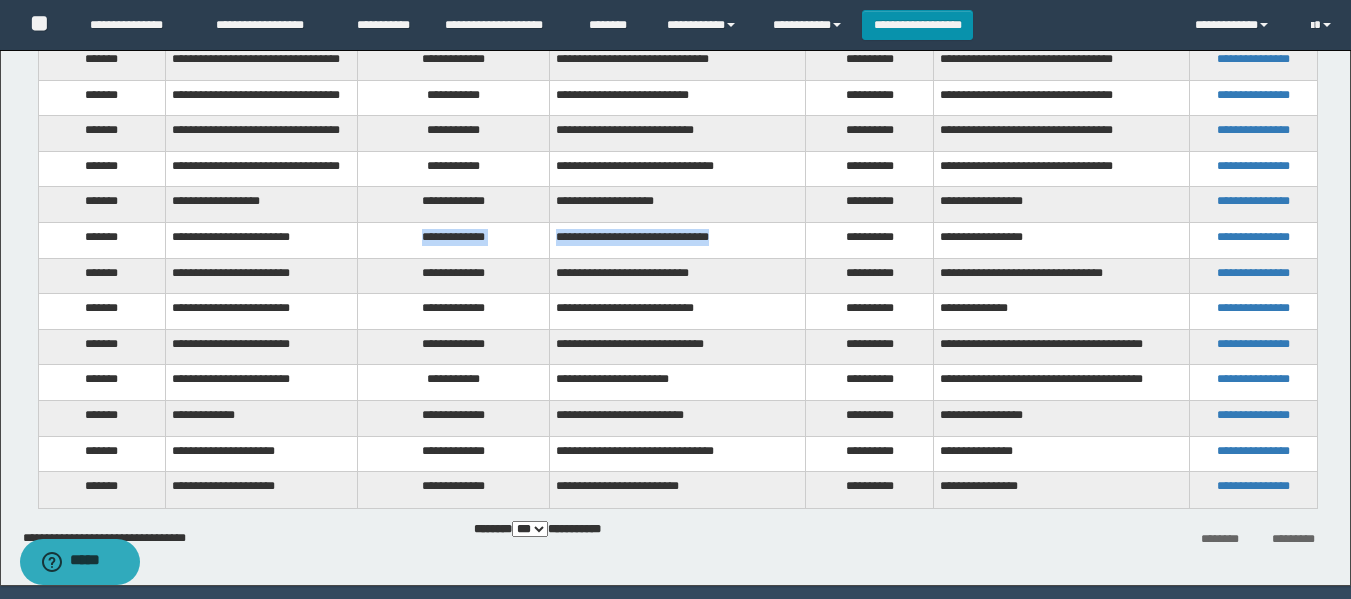 drag, startPoint x: 386, startPoint y: 240, endPoint x: 750, endPoint y: 245, distance: 364.03433 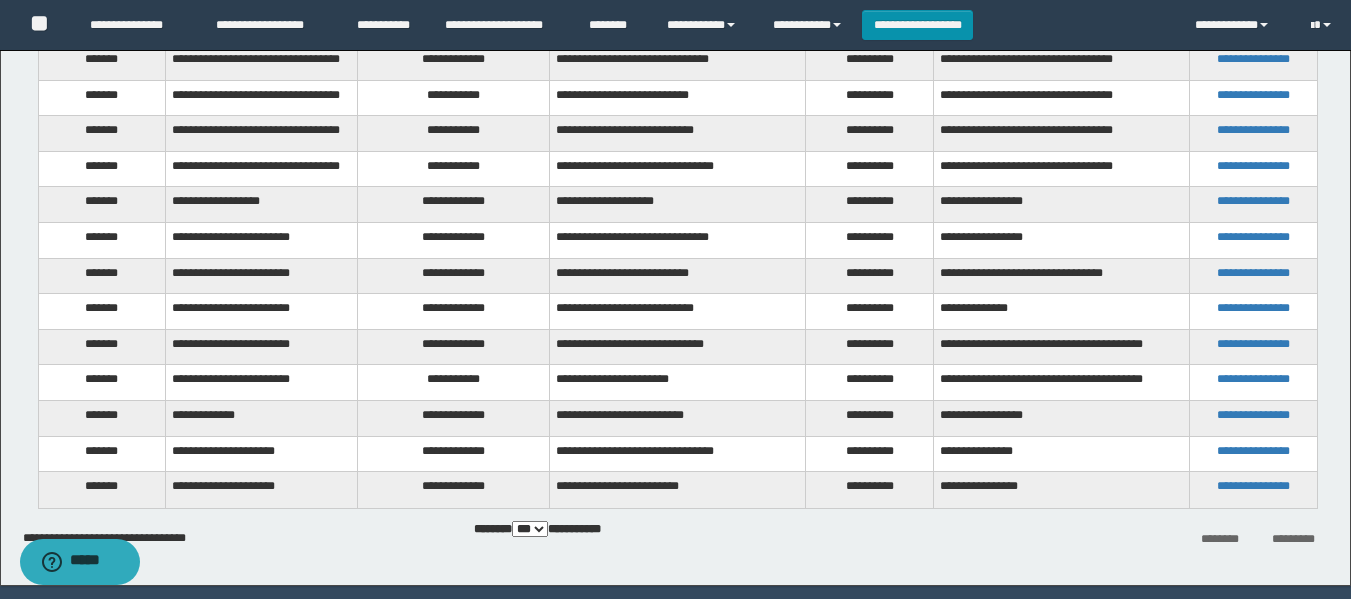 click on "**********" at bounding box center [454, 276] 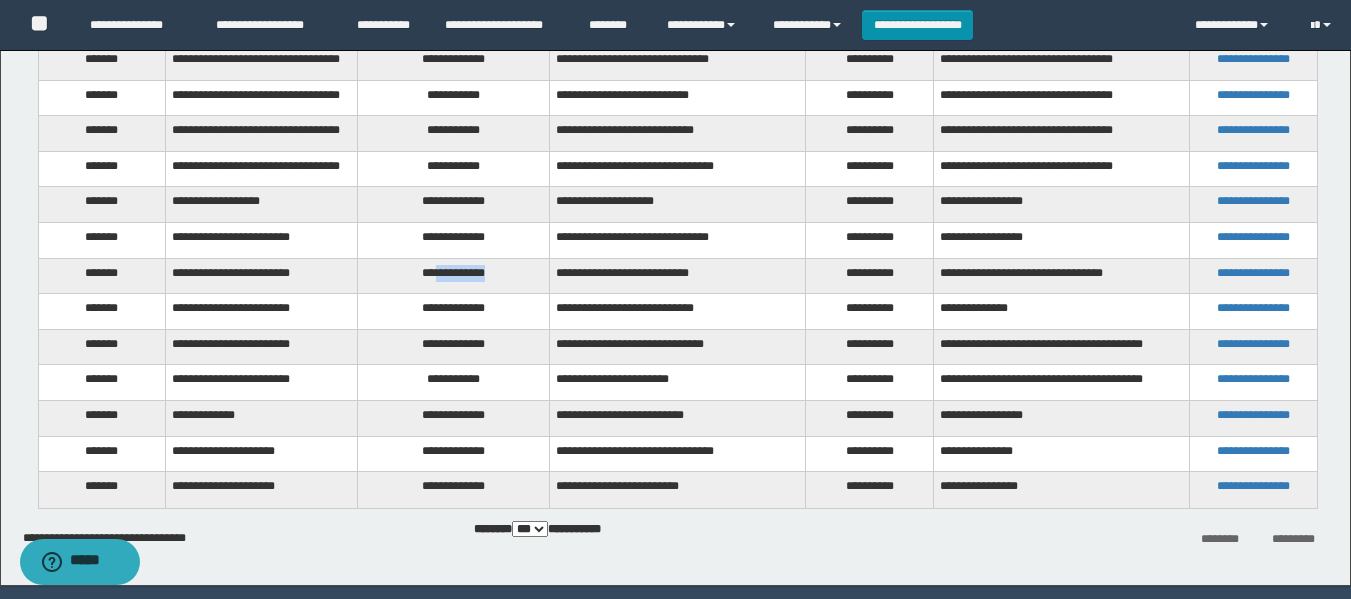 click on "**********" at bounding box center (454, 276) 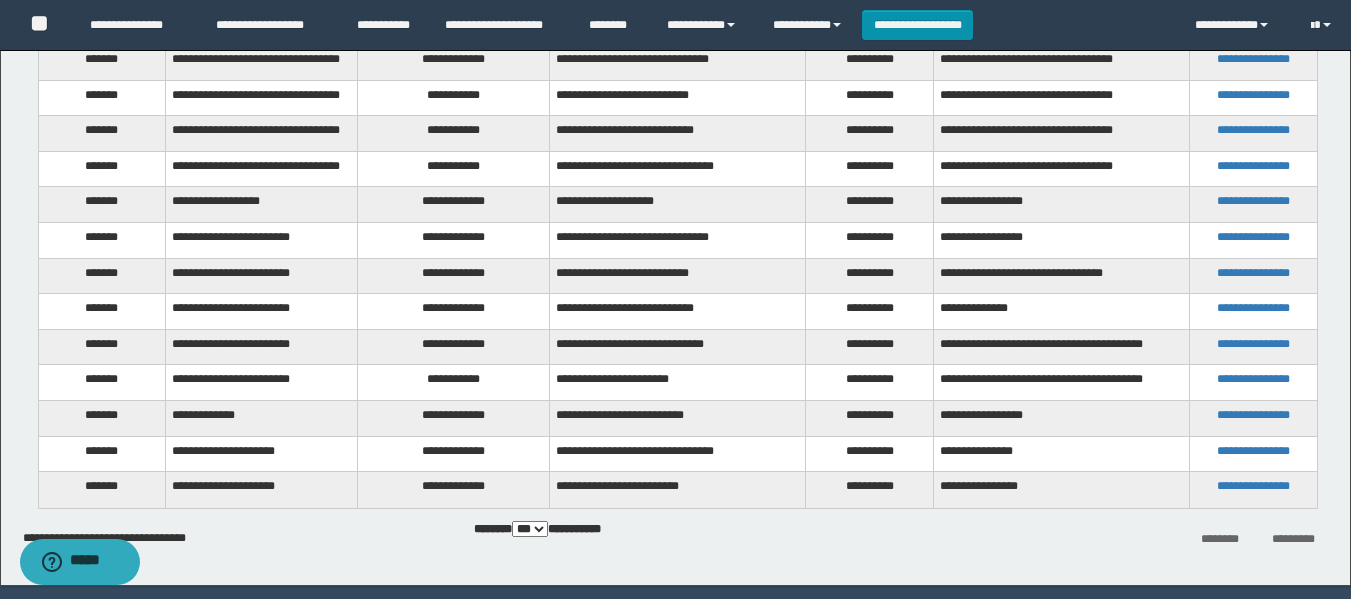 click on "**********" at bounding box center (454, 383) 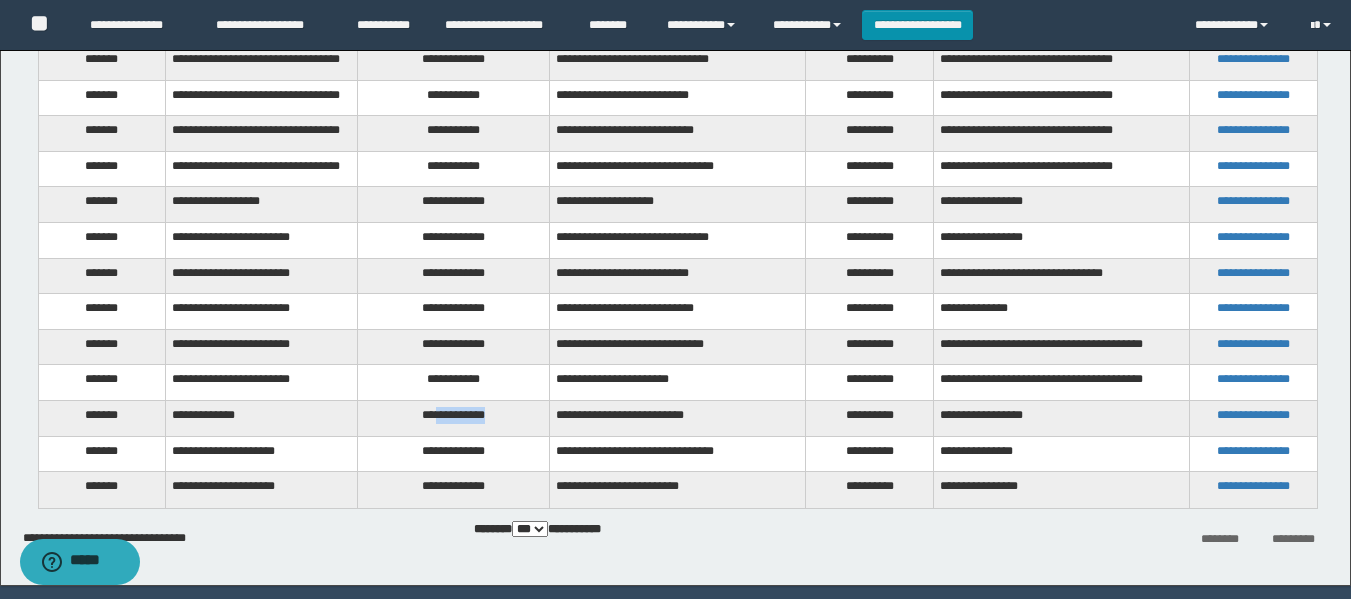 click on "**********" at bounding box center (454, 419) 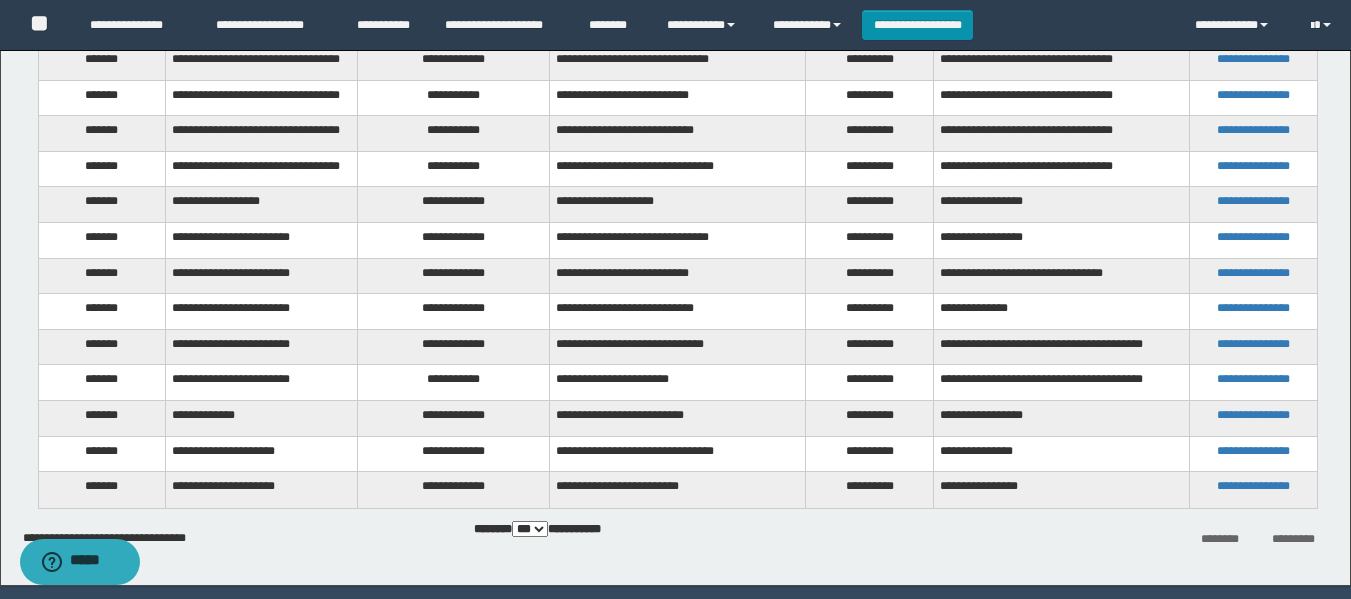 click on "**********" at bounding box center (454, 454) 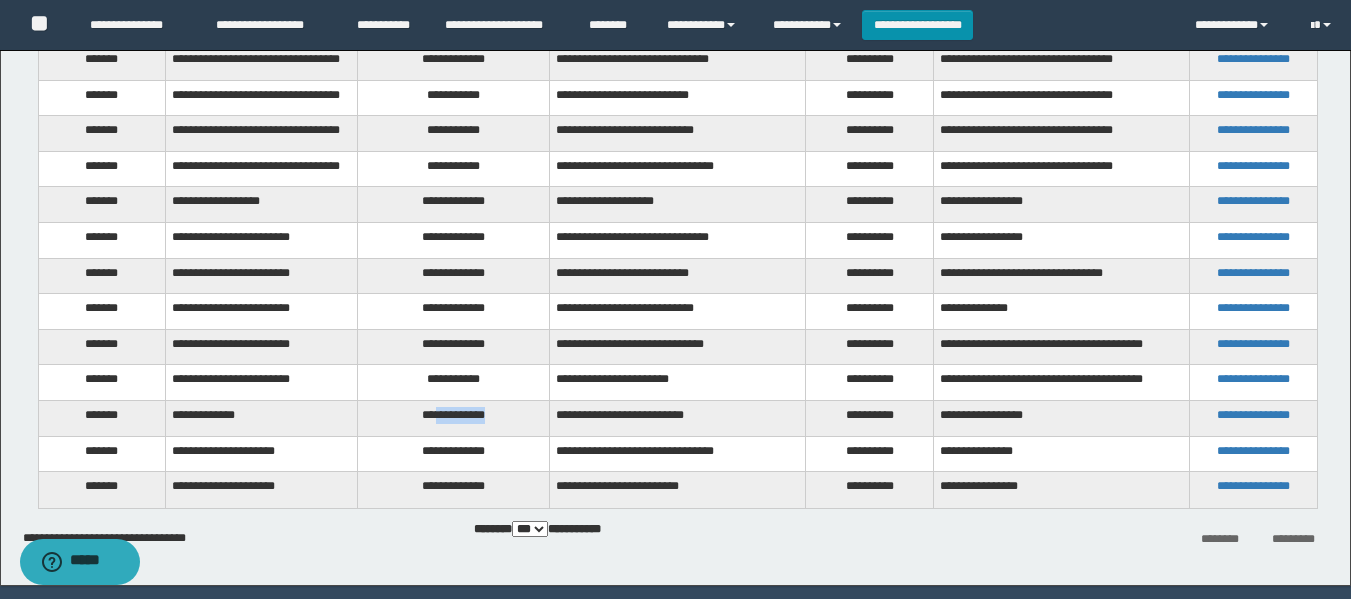 click on "**********" at bounding box center [454, 419] 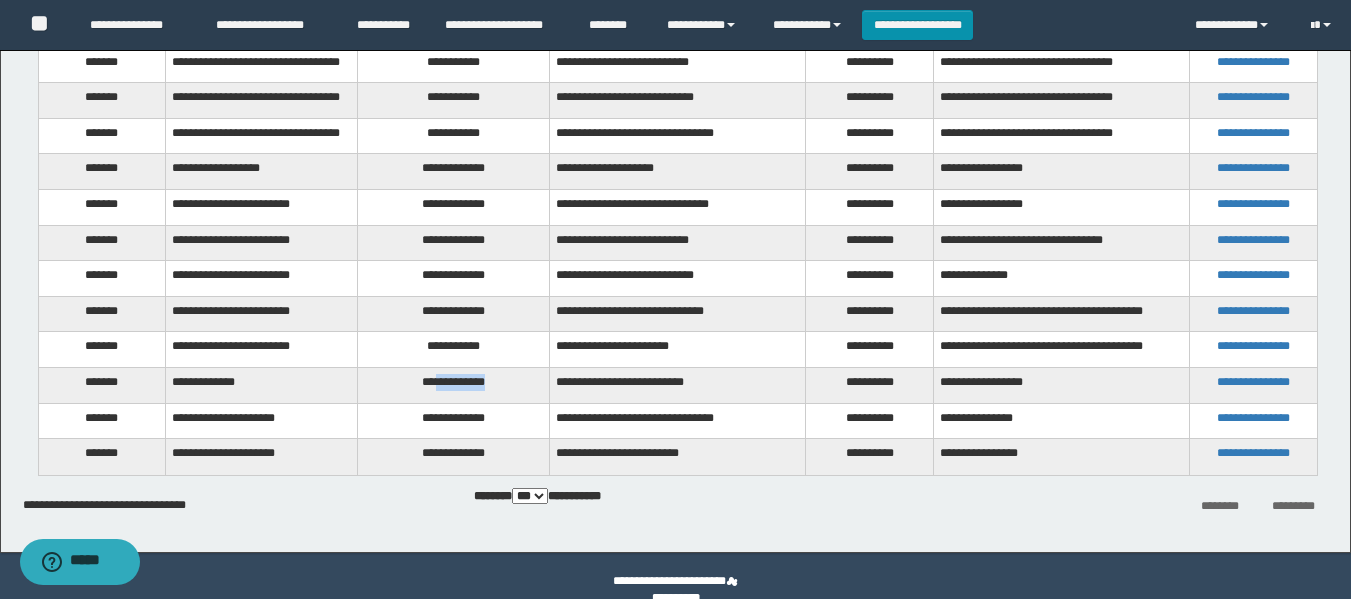 scroll, scrollTop: 3152, scrollLeft: 0, axis: vertical 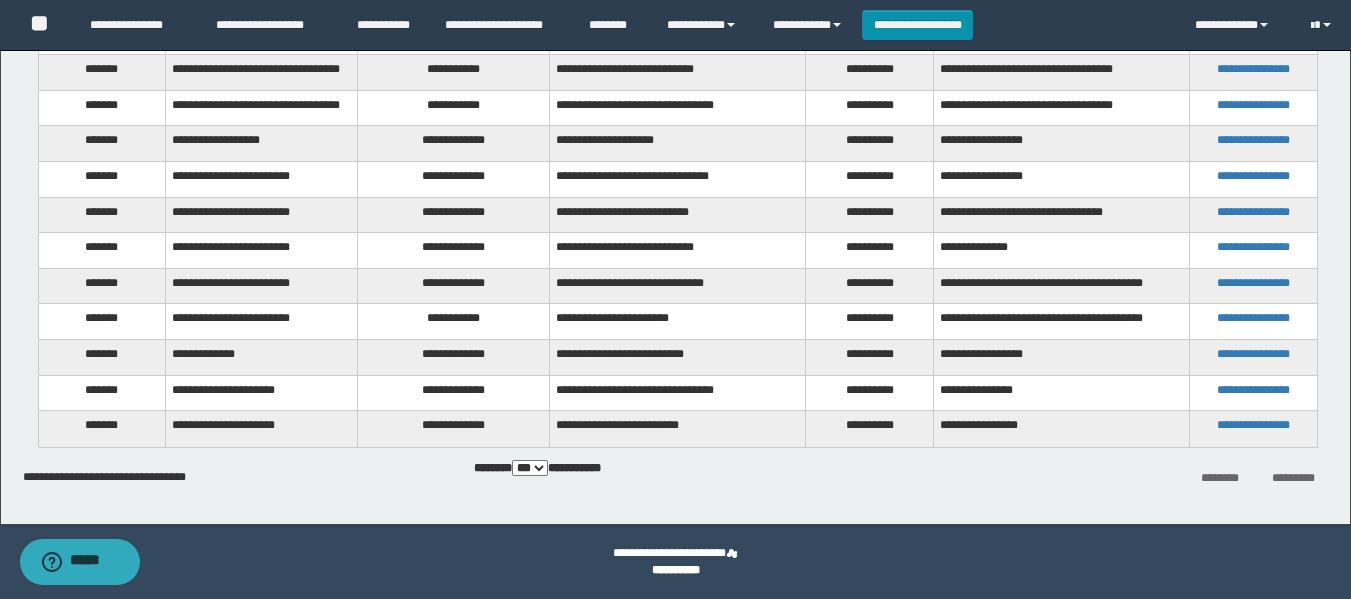 click on "**********" at bounding box center [454, 393] 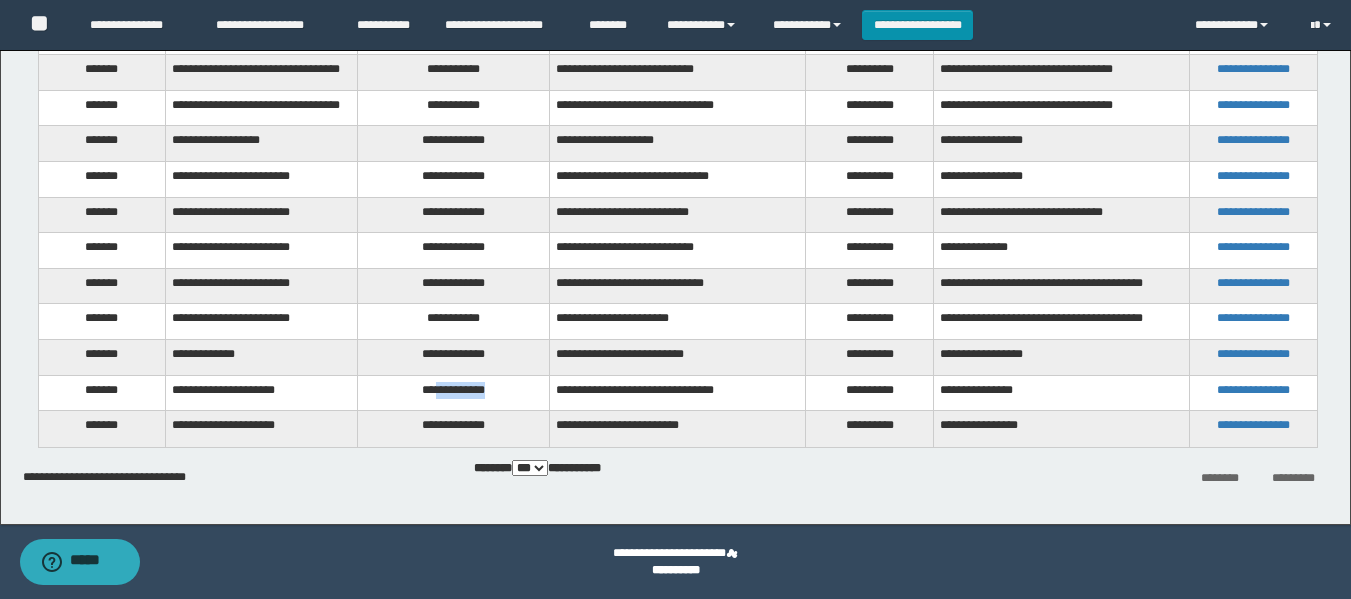 click on "**********" at bounding box center [454, 393] 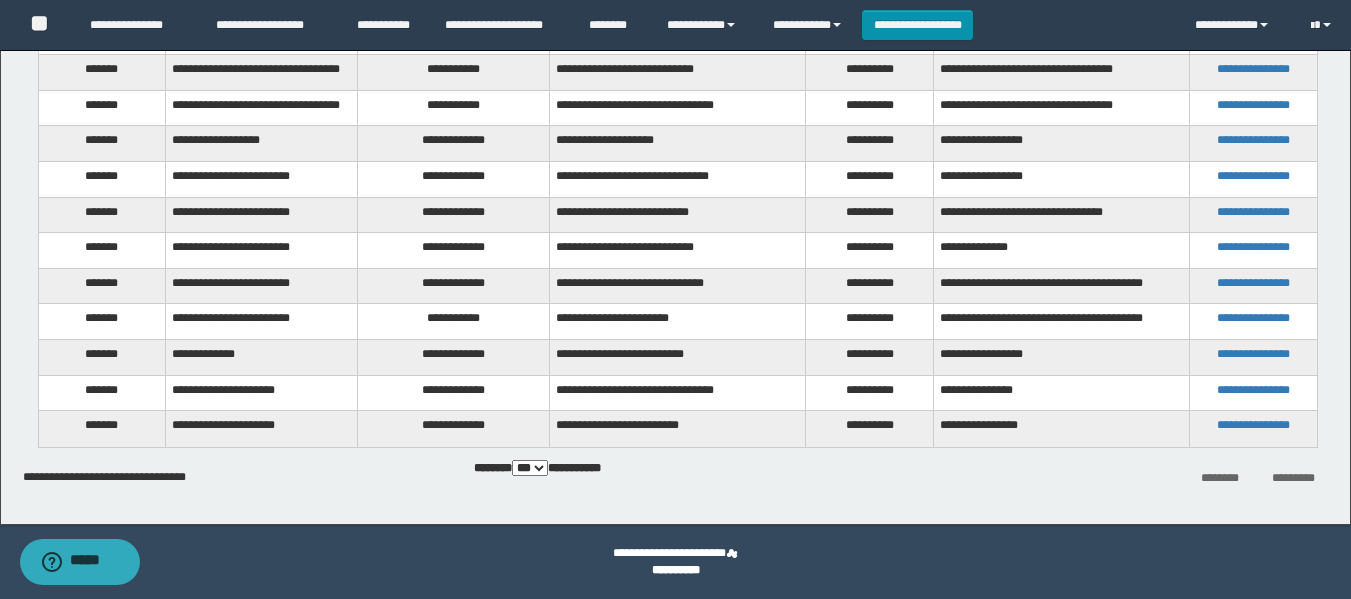 click on "**********" at bounding box center [454, 429] 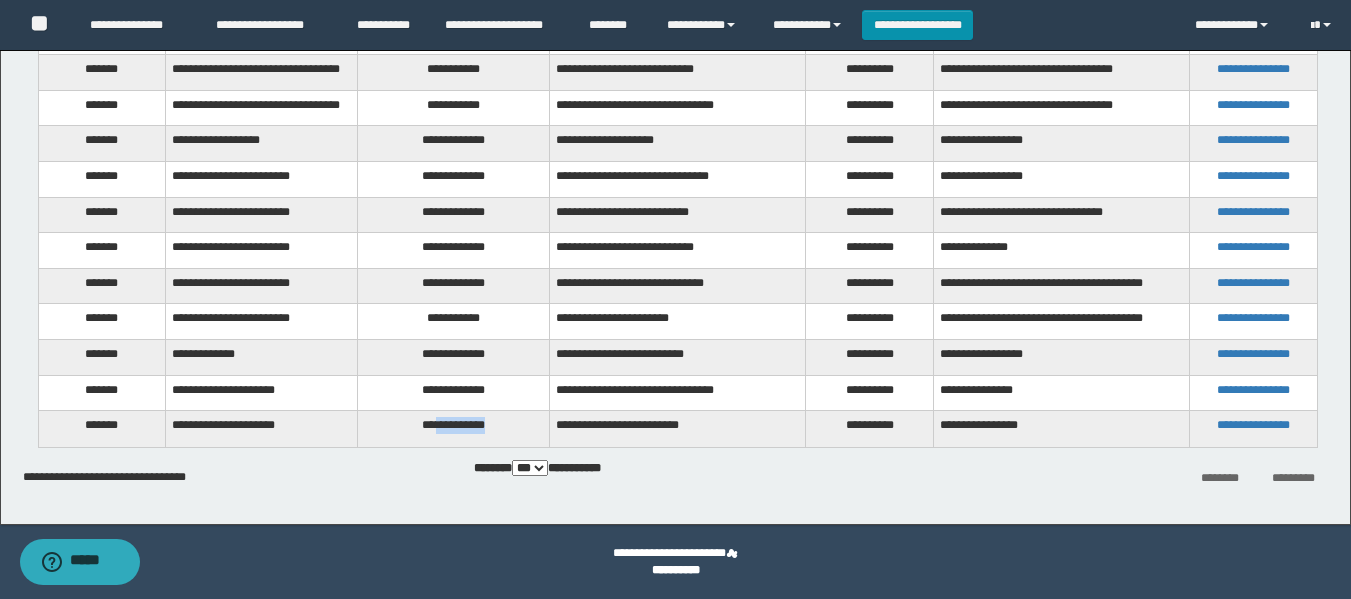 click on "**********" at bounding box center [454, 429] 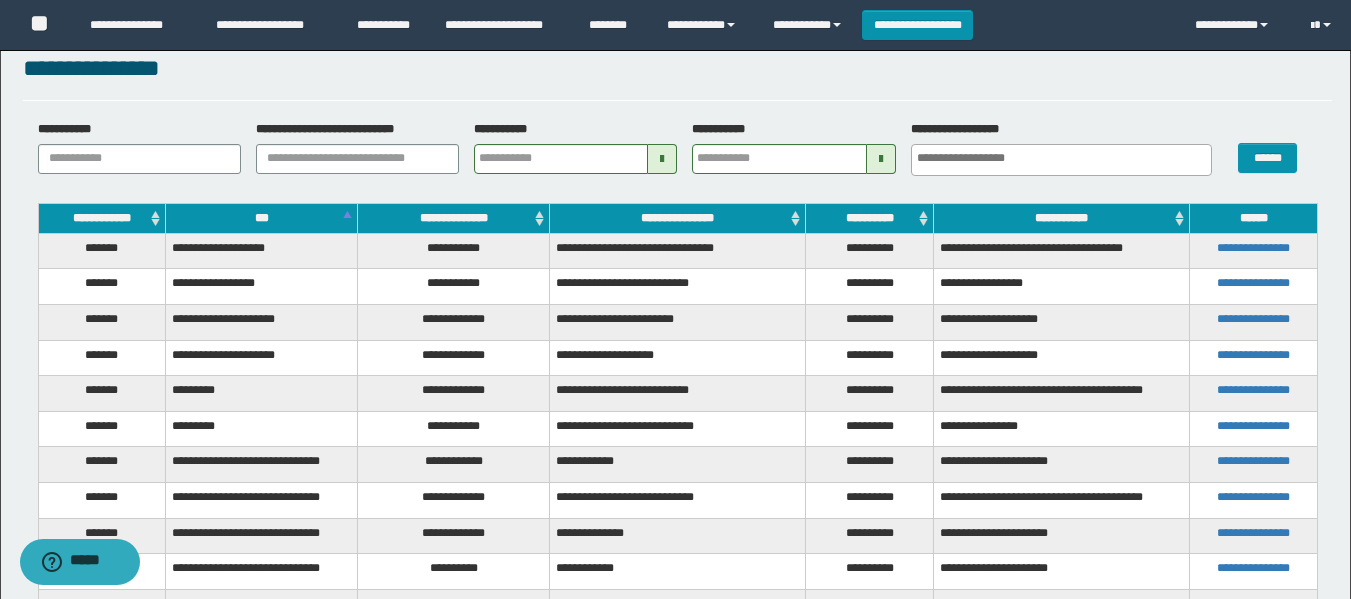 scroll, scrollTop: 0, scrollLeft: 0, axis: both 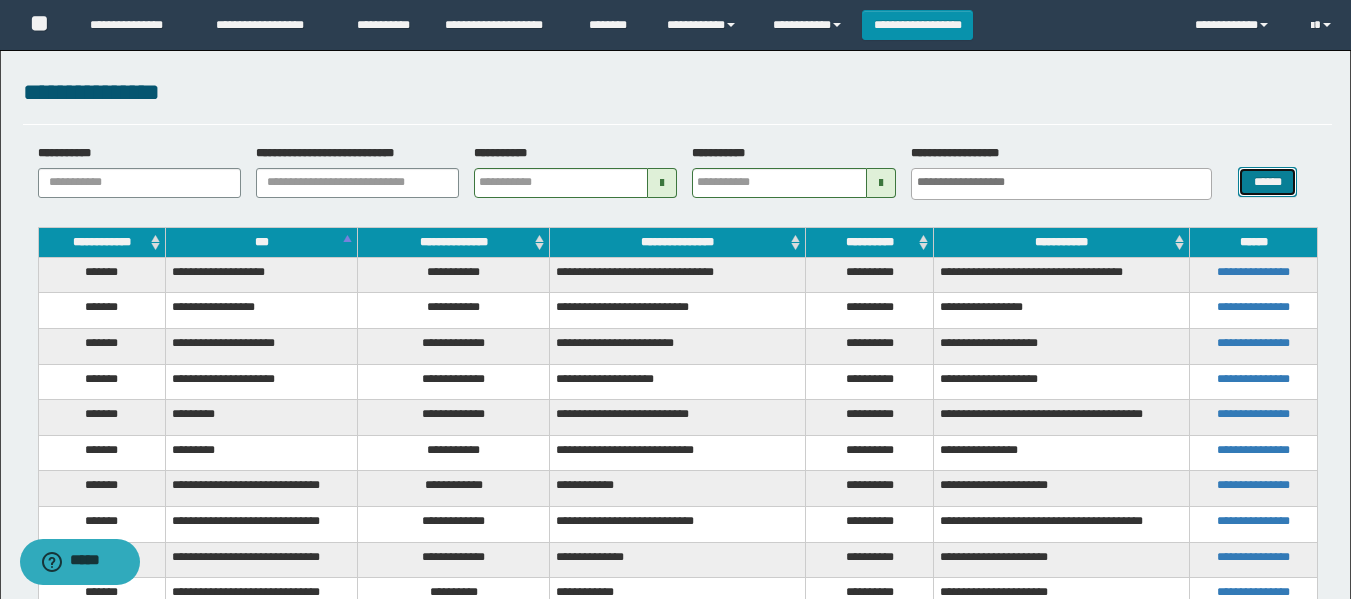 click on "******" at bounding box center (1267, 182) 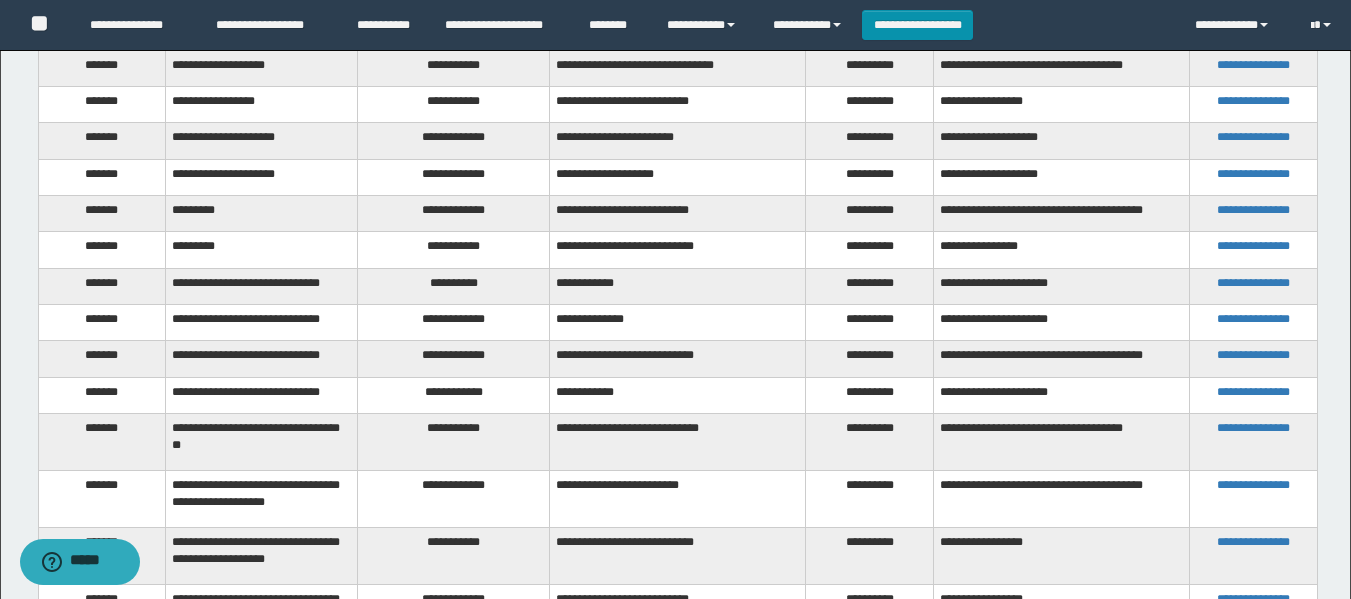 scroll, scrollTop: 219, scrollLeft: 0, axis: vertical 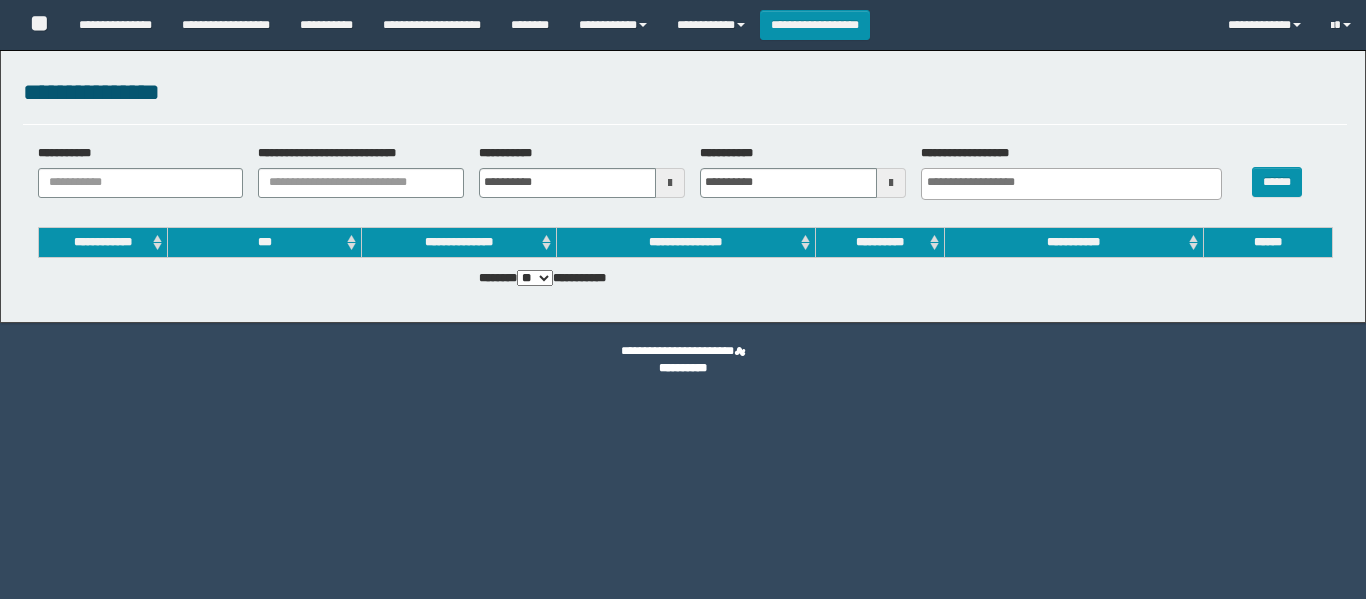select 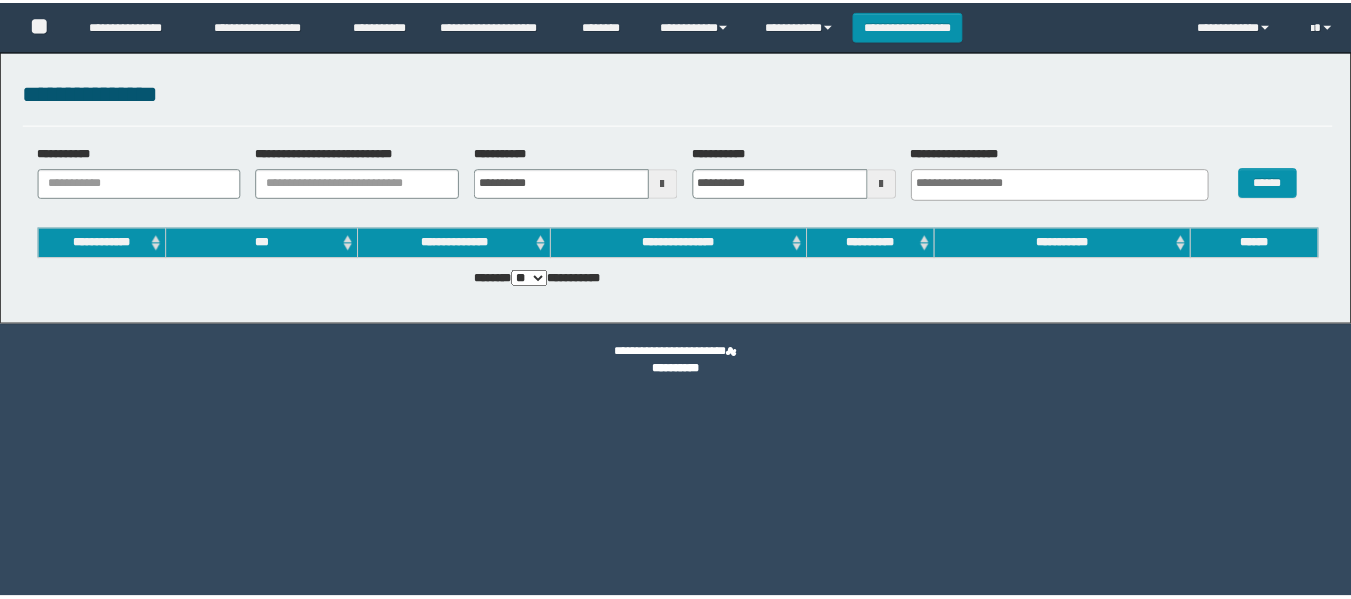 scroll, scrollTop: 200, scrollLeft: 0, axis: vertical 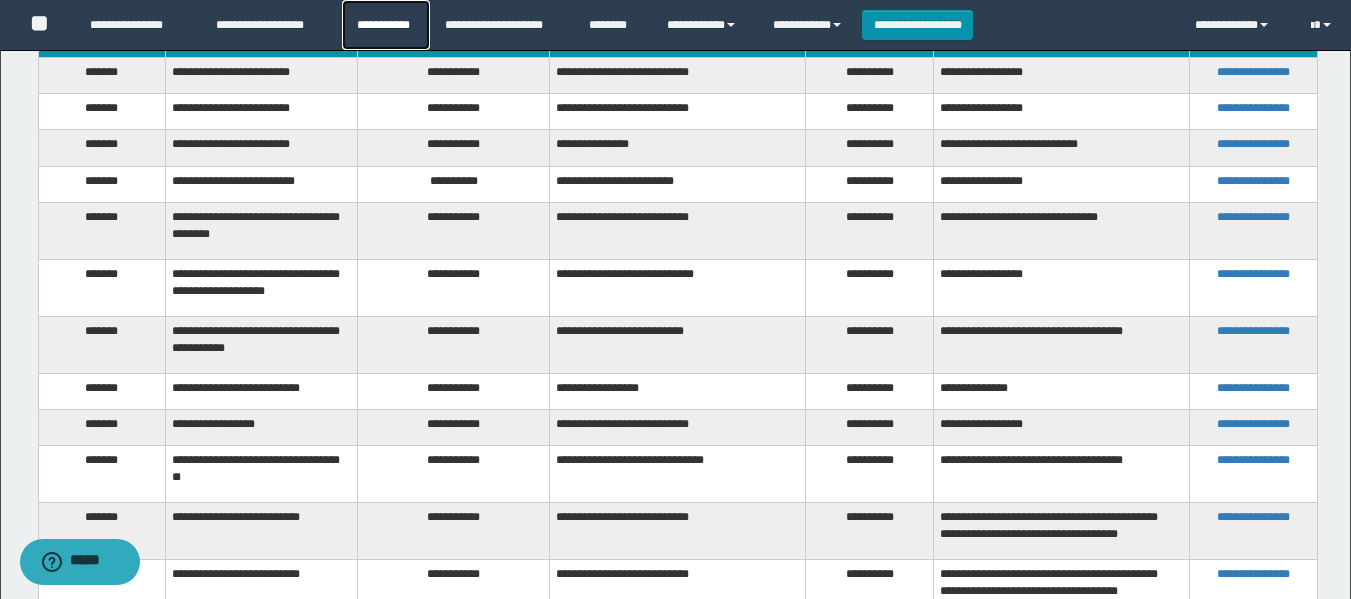 click on "**********" at bounding box center [386, 25] 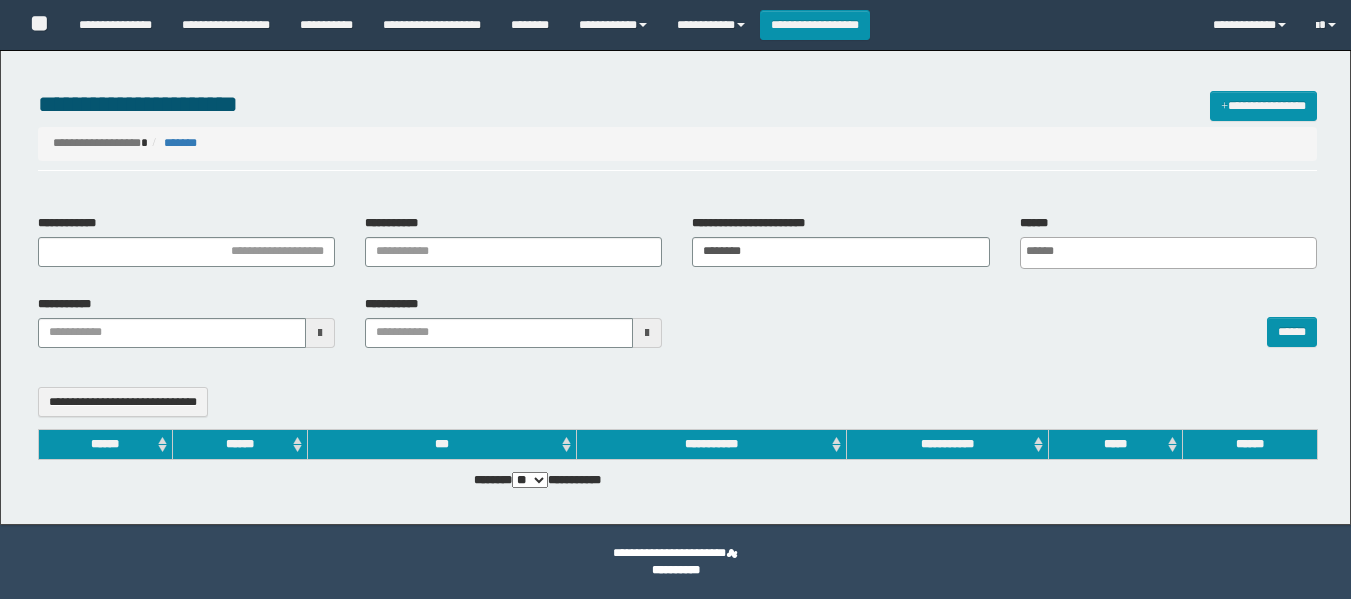 select 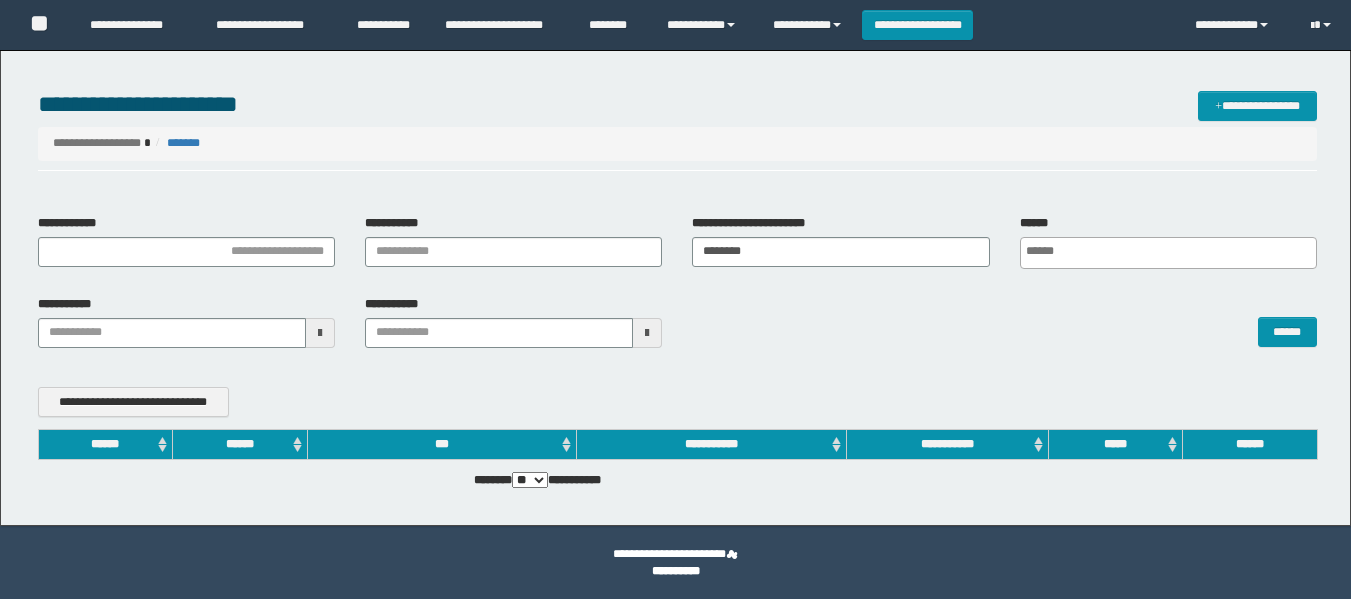 scroll, scrollTop: 0, scrollLeft: 0, axis: both 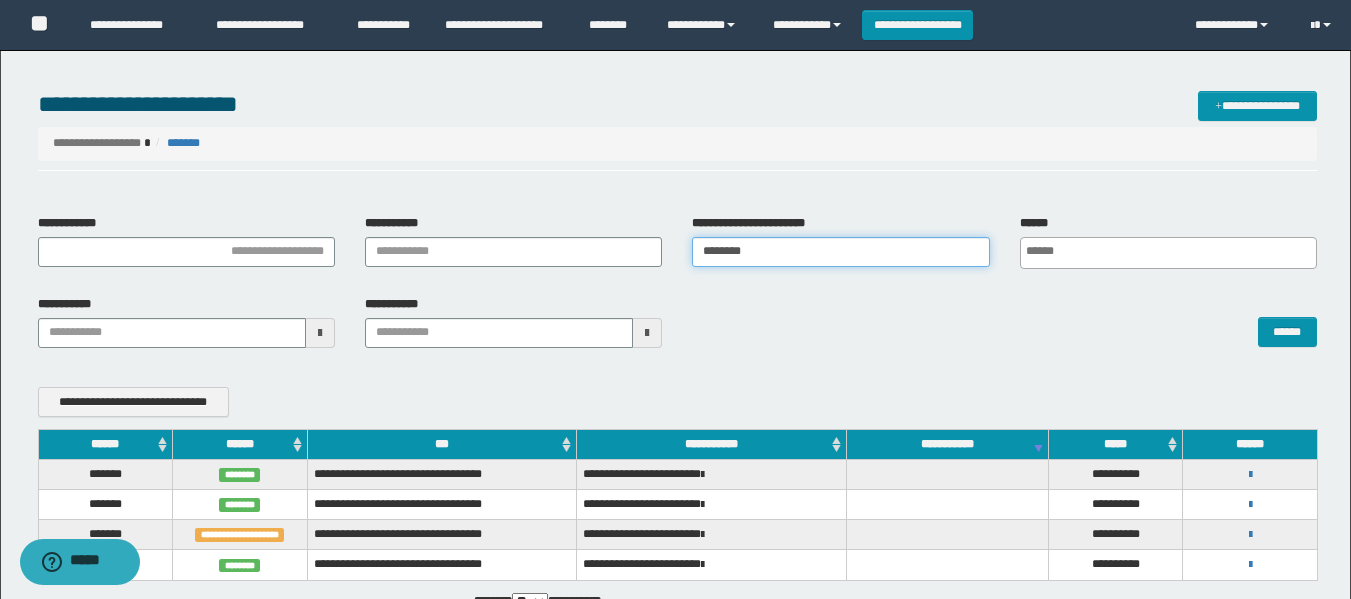 drag, startPoint x: 554, startPoint y: 265, endPoint x: 522, endPoint y: 255, distance: 33.526108 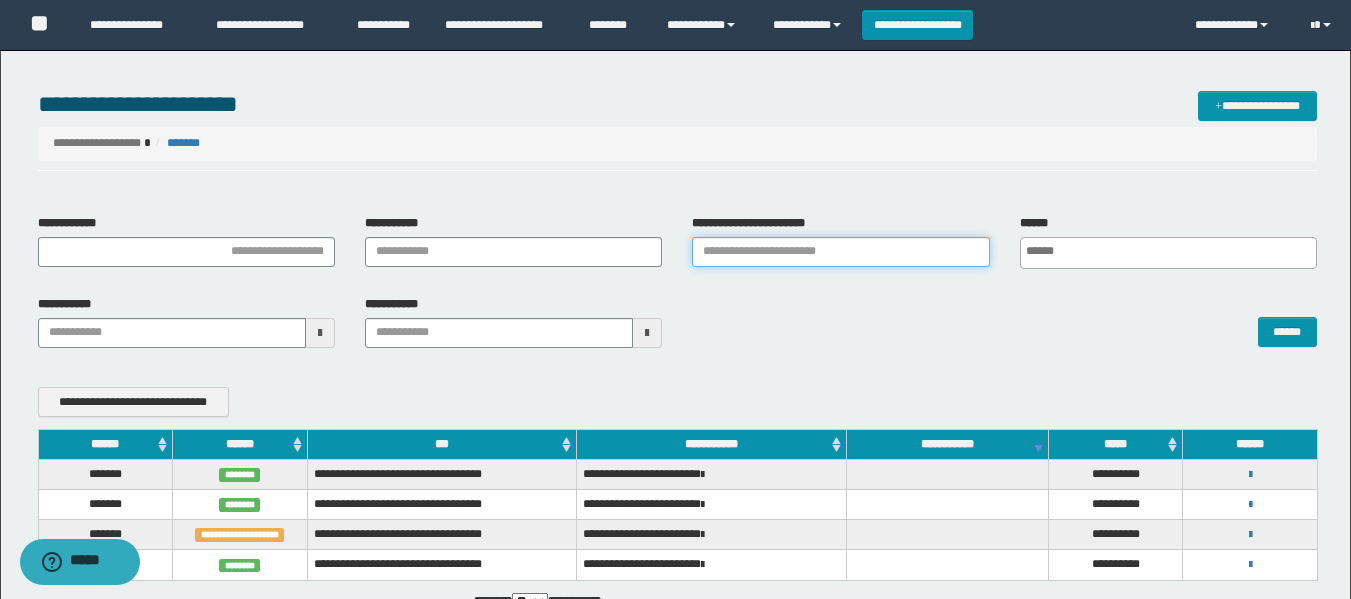 type 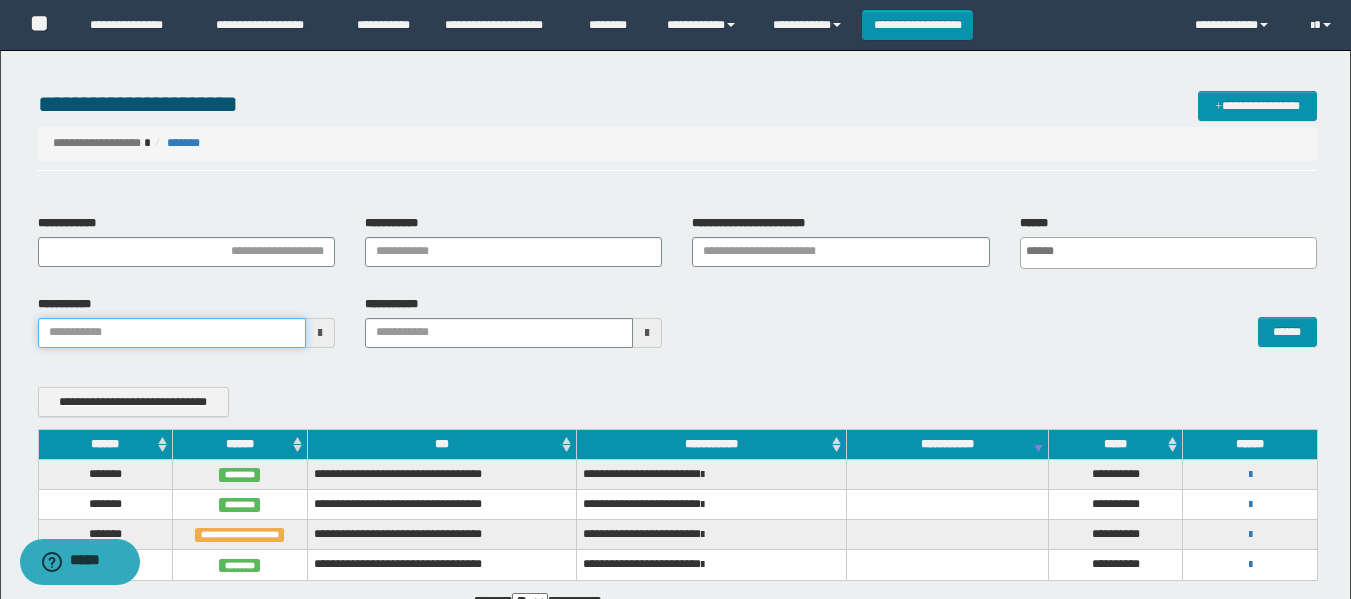 click on "**********" at bounding box center (172, 333) 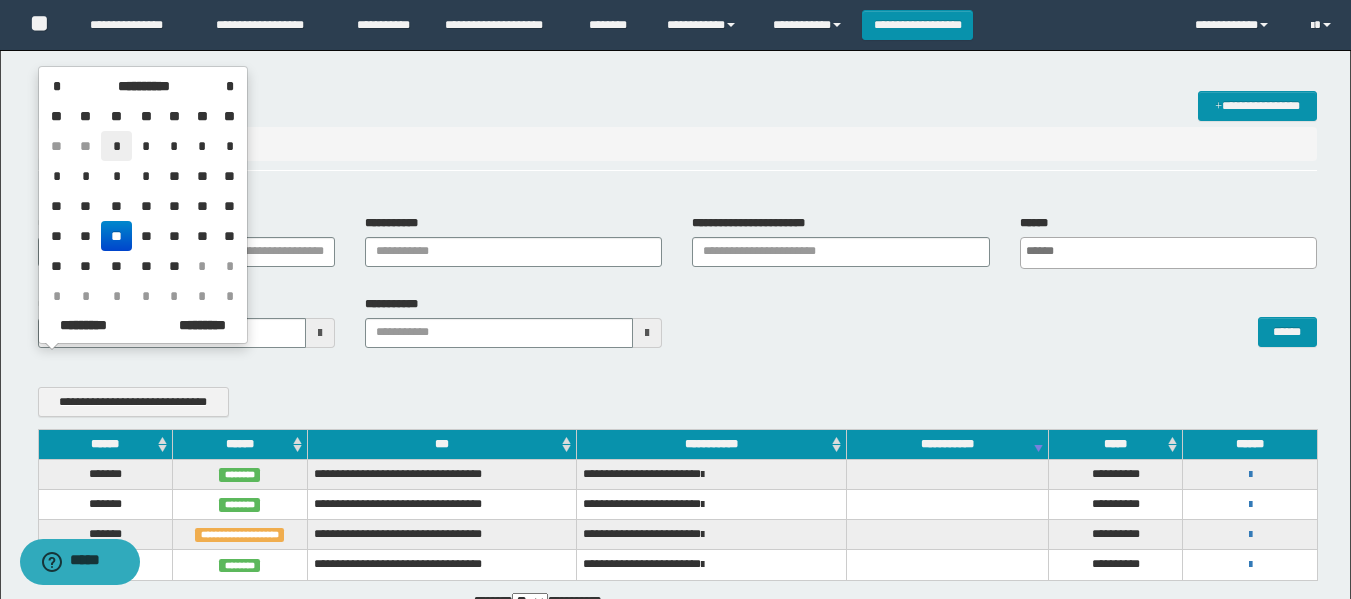 click on "*" at bounding box center (117, 146) 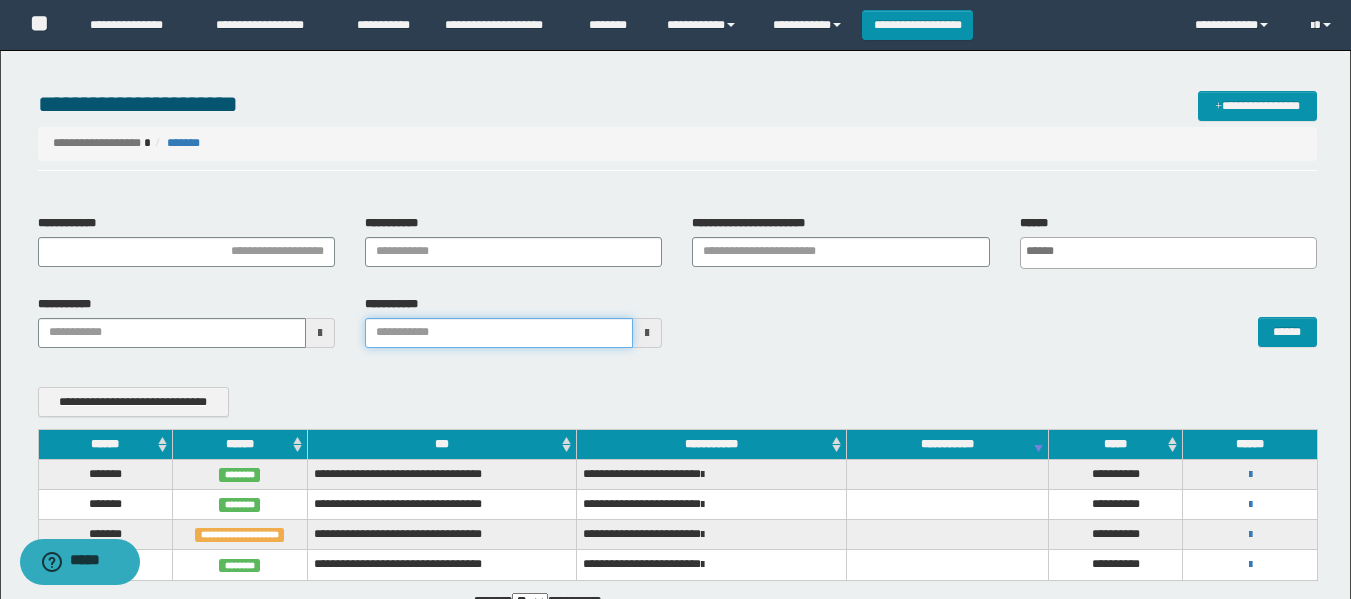 click on "**********" at bounding box center [499, 333] 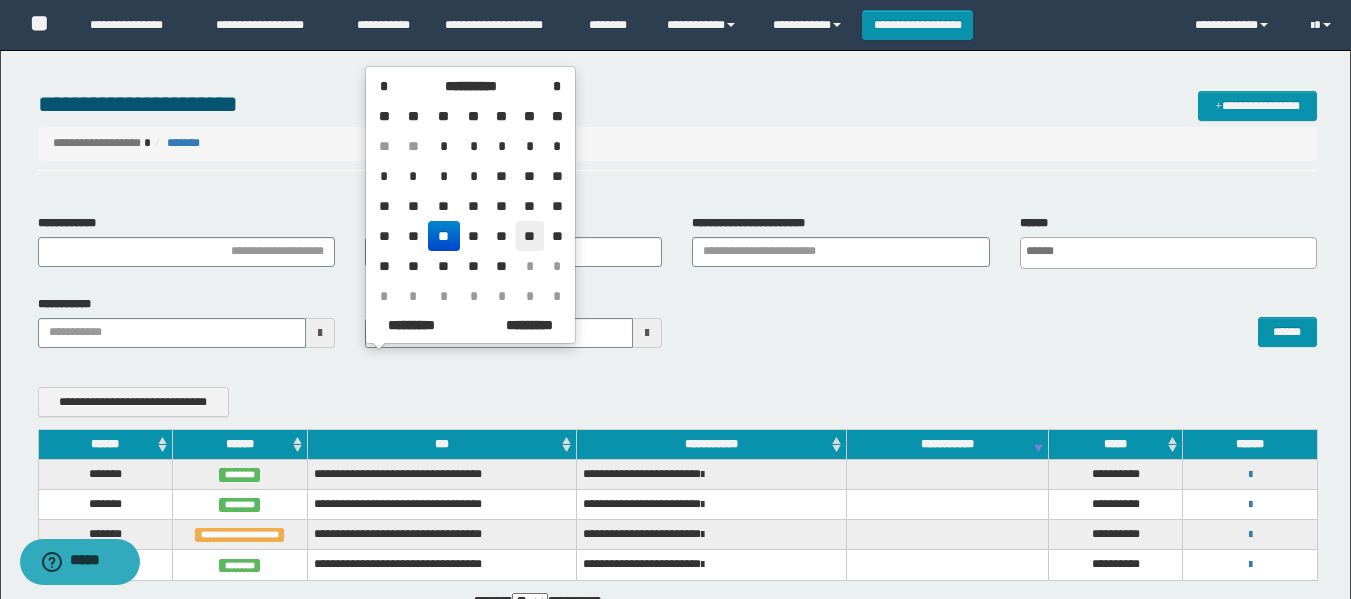 click on "**" at bounding box center (530, 236) 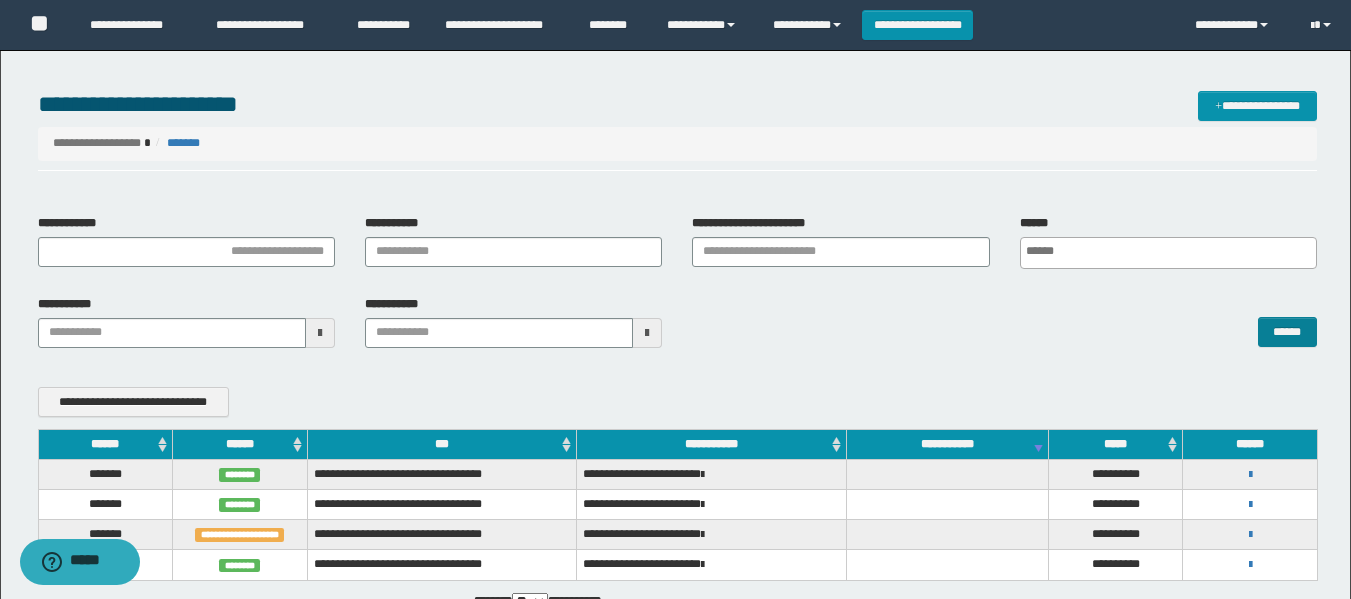 click on "******" at bounding box center [1004, 322] 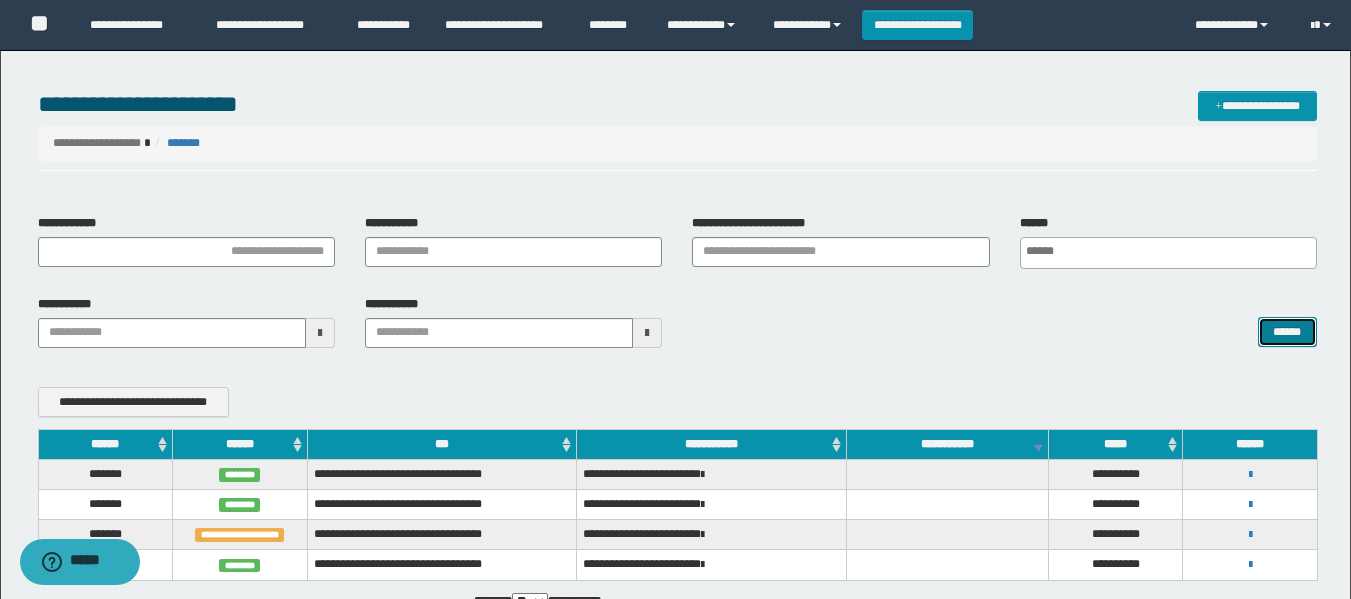 click on "******" at bounding box center (1287, 332) 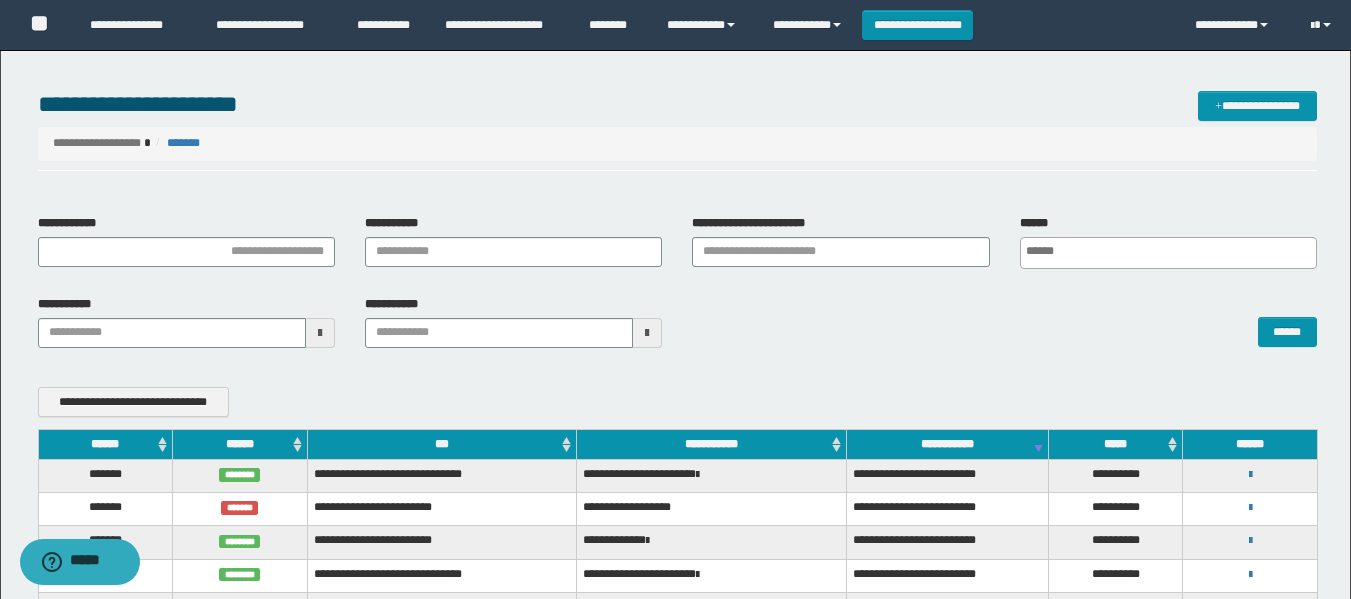 drag, startPoint x: 1099, startPoint y: 272, endPoint x: 1098, endPoint y: 262, distance: 10.049875 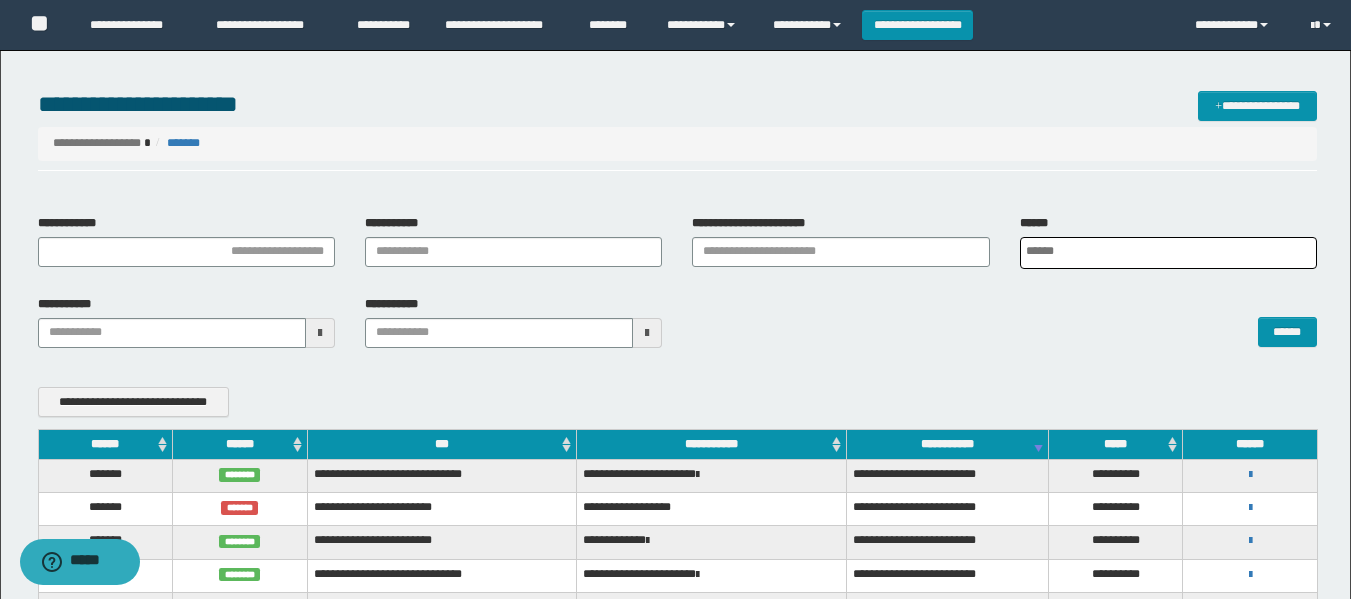 click at bounding box center [1168, 253] 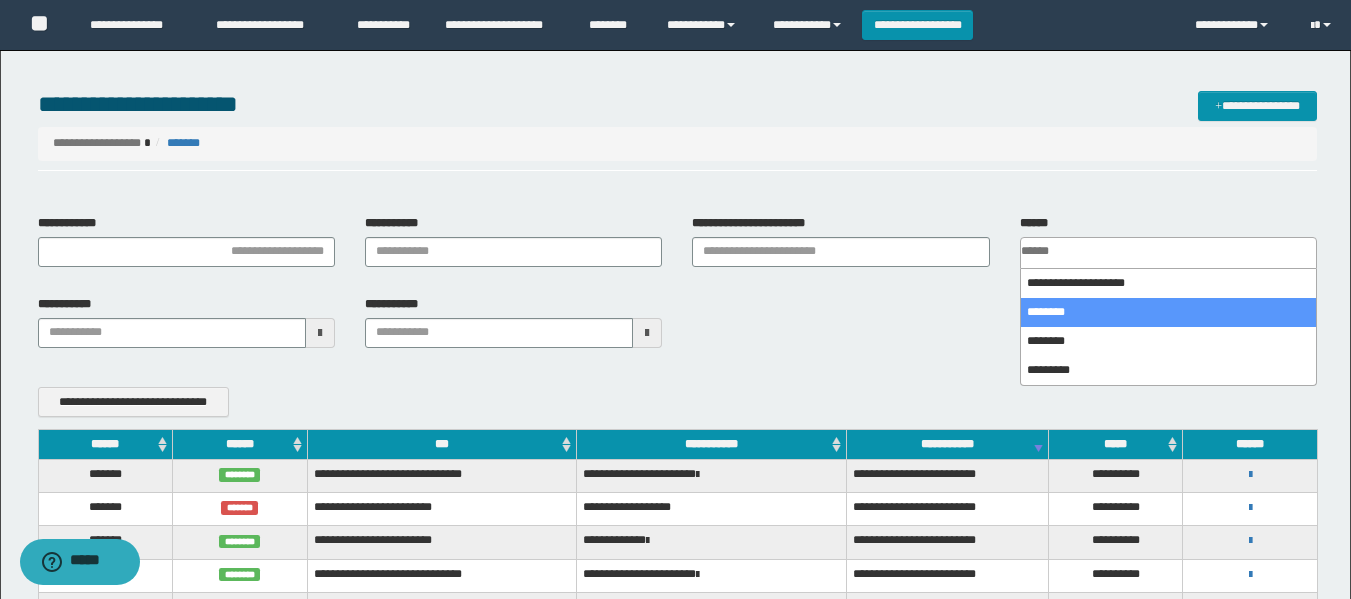 select on "*" 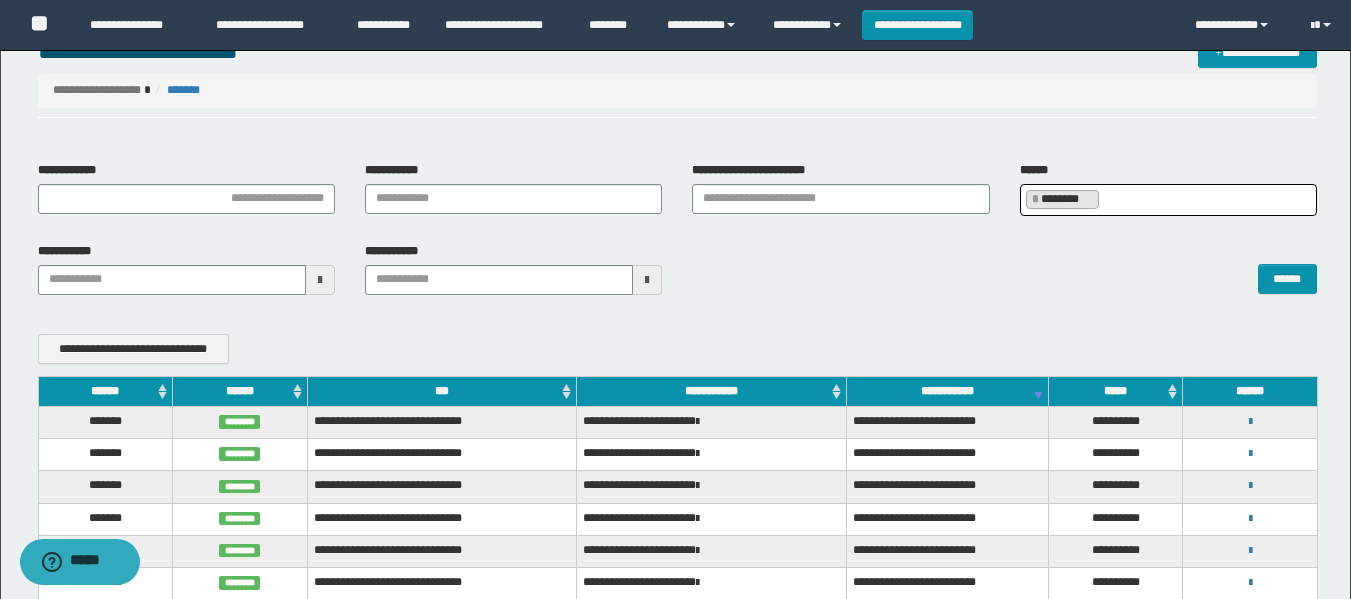 scroll, scrollTop: 100, scrollLeft: 0, axis: vertical 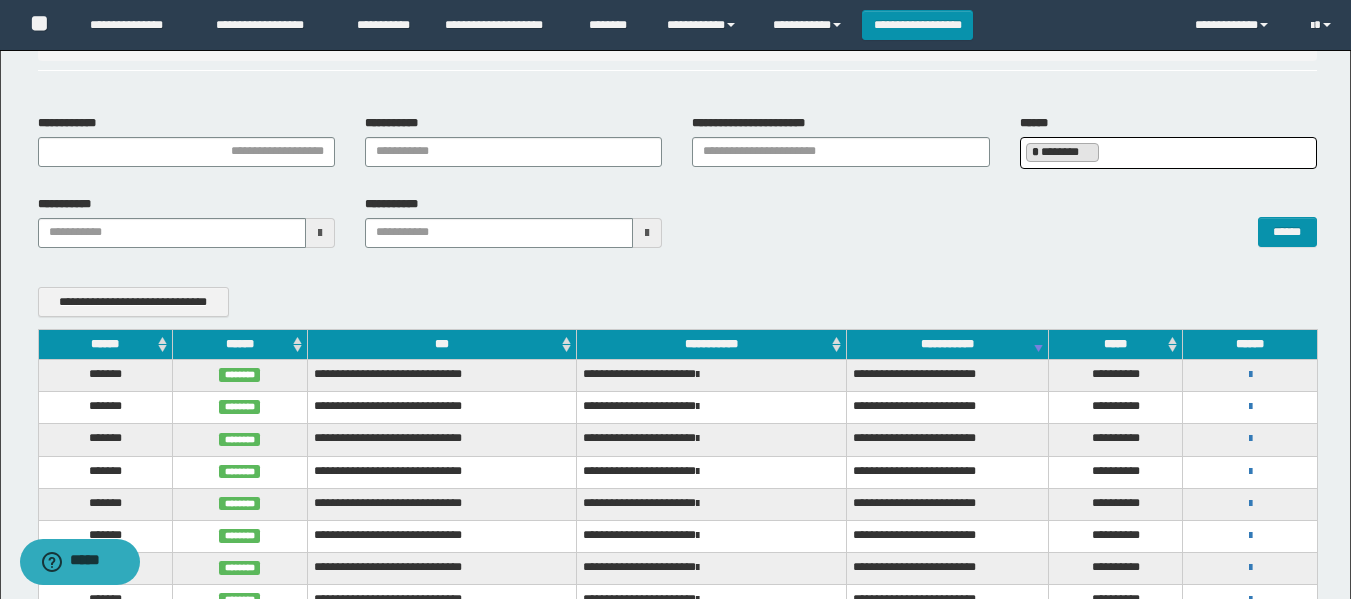 click on "*" at bounding box center [1035, 152] 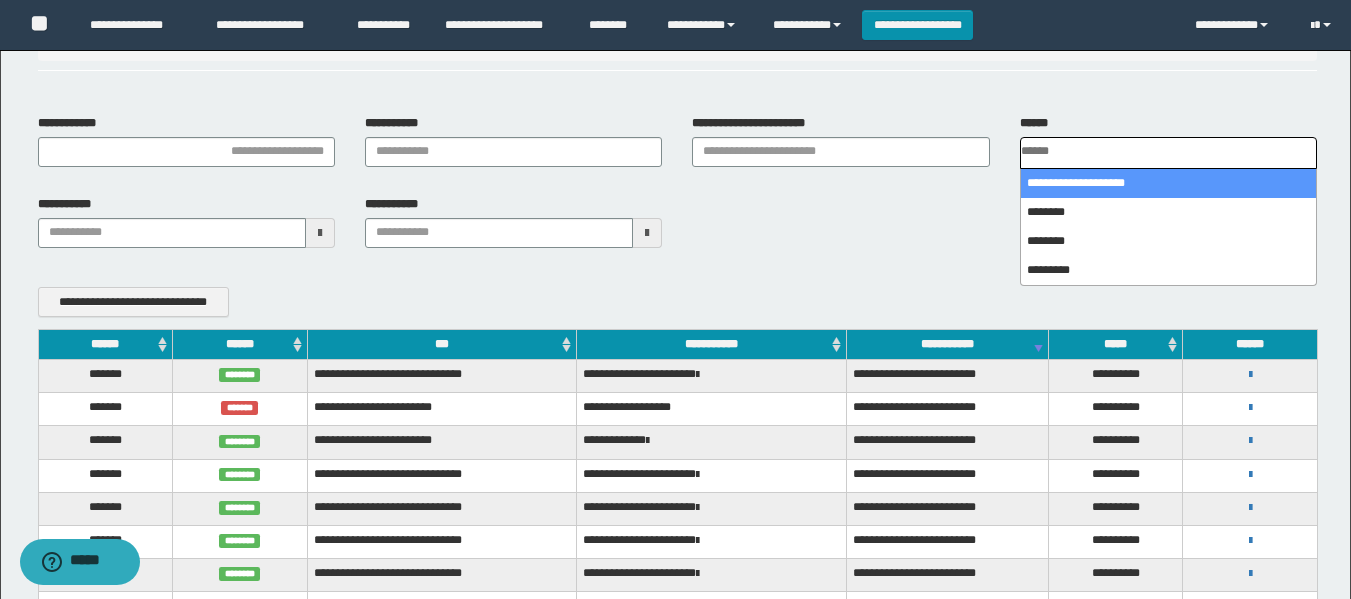 click at bounding box center (1168, 151) 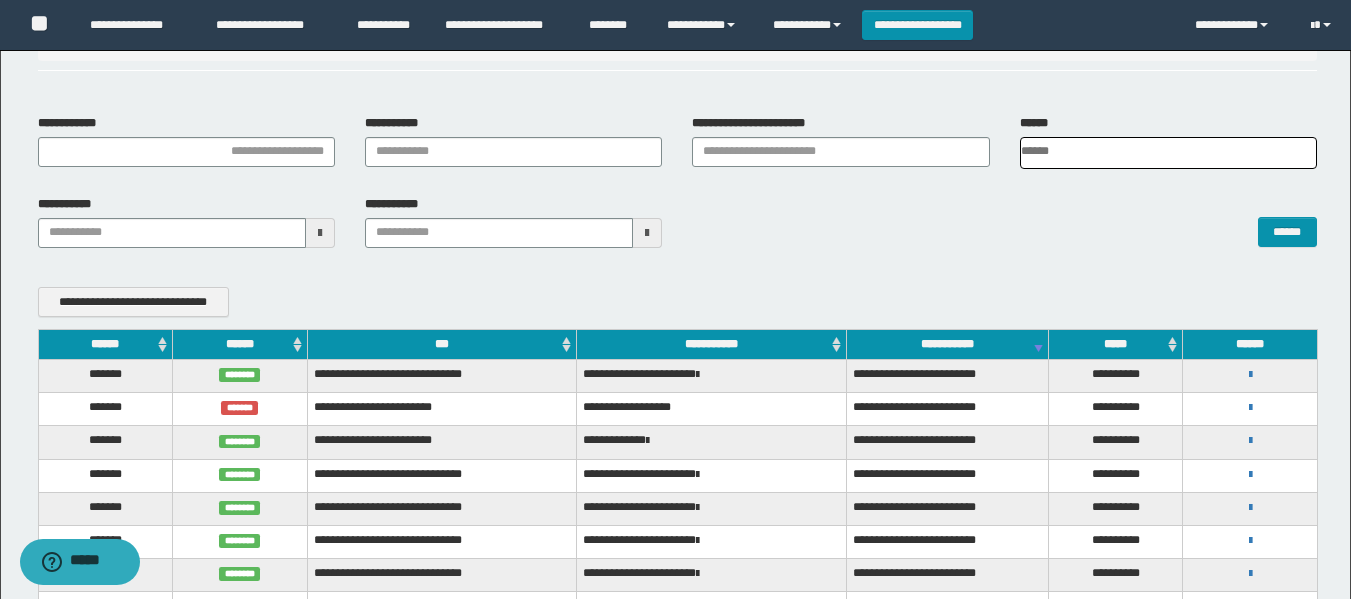 click at bounding box center [1168, 151] 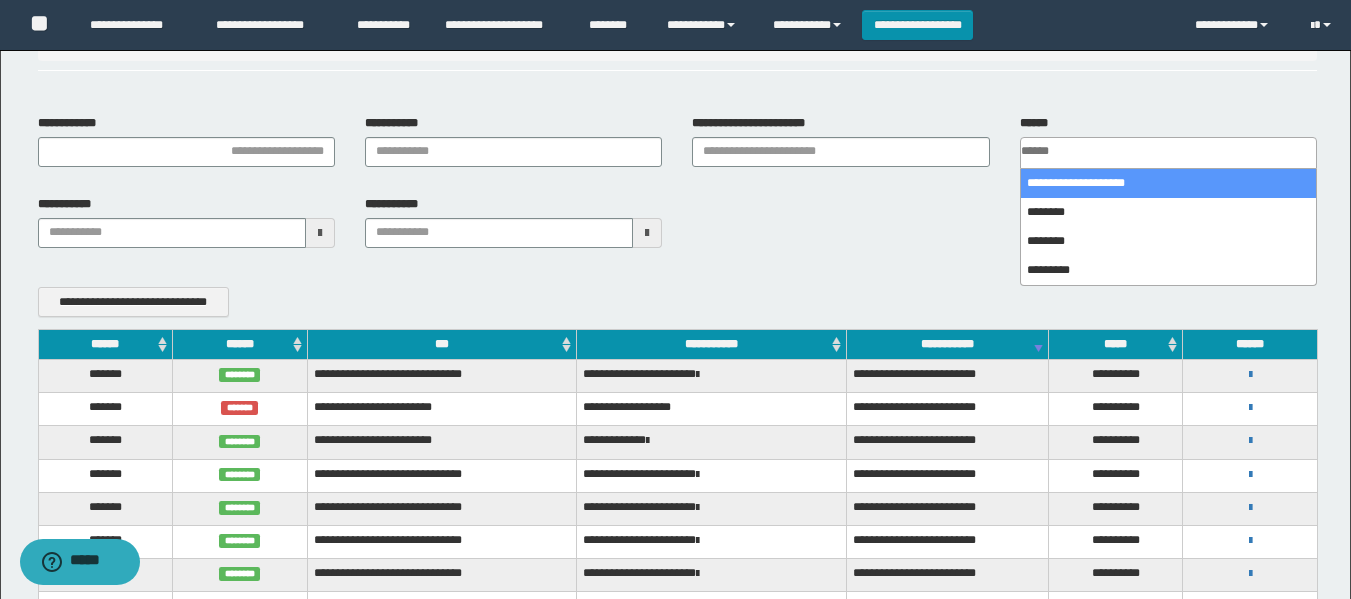 select on "*" 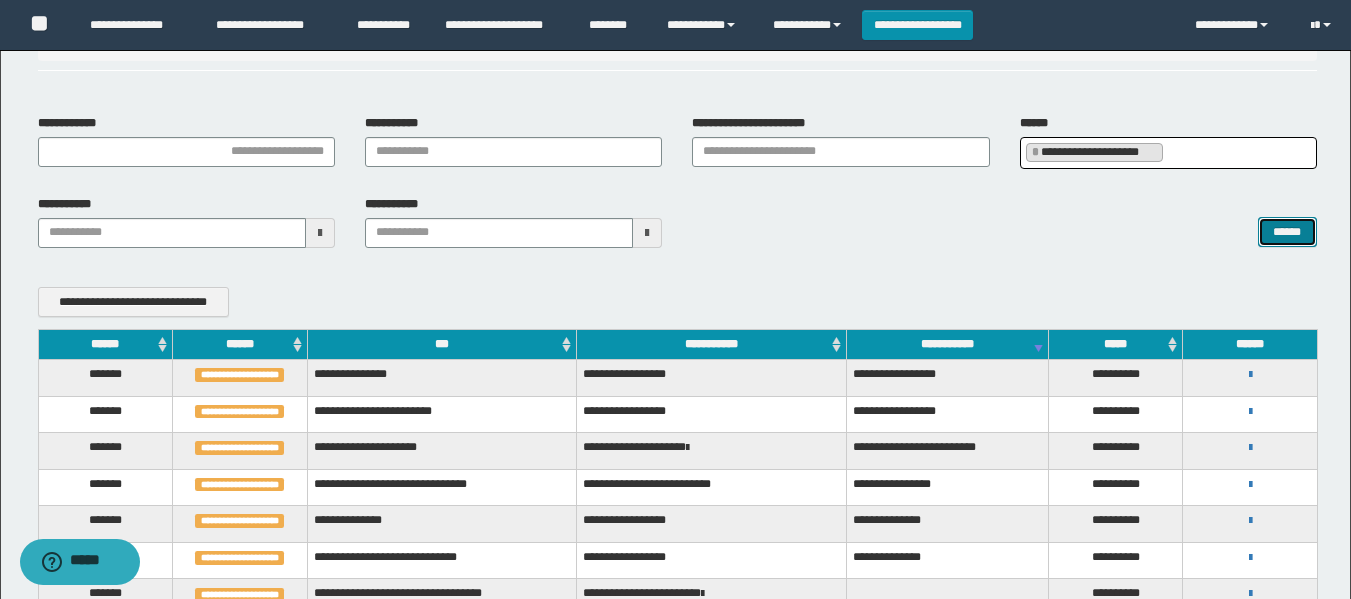click on "******" at bounding box center (1287, 232) 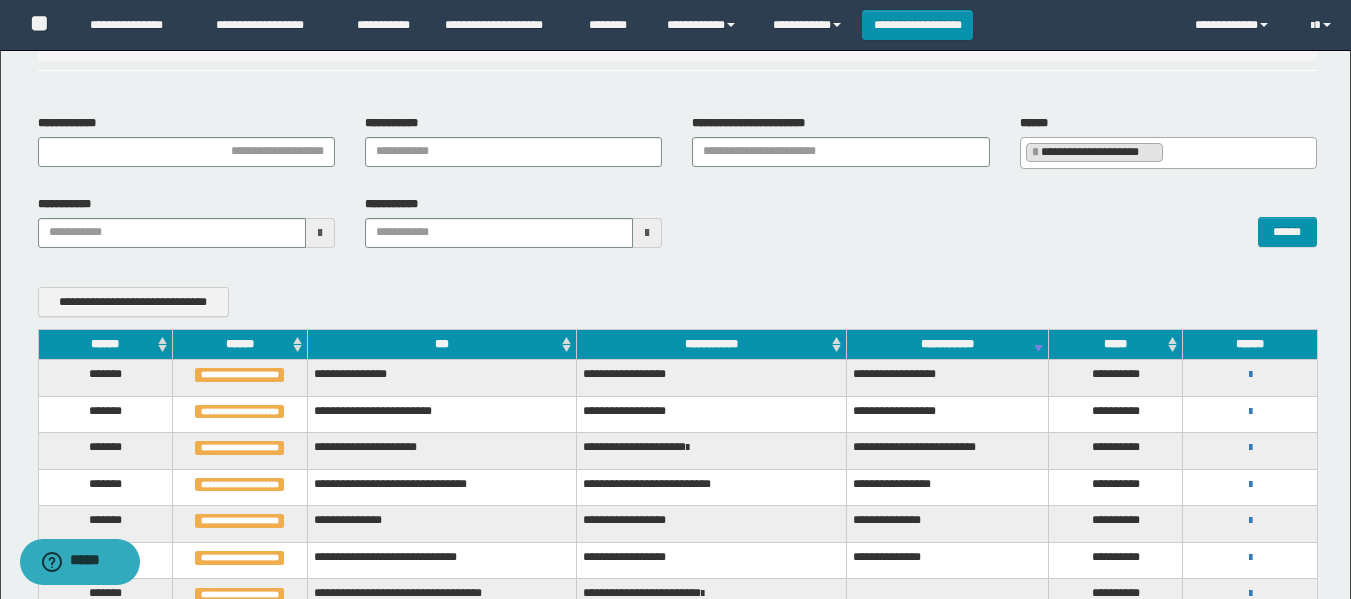 click on "***" at bounding box center [442, 344] 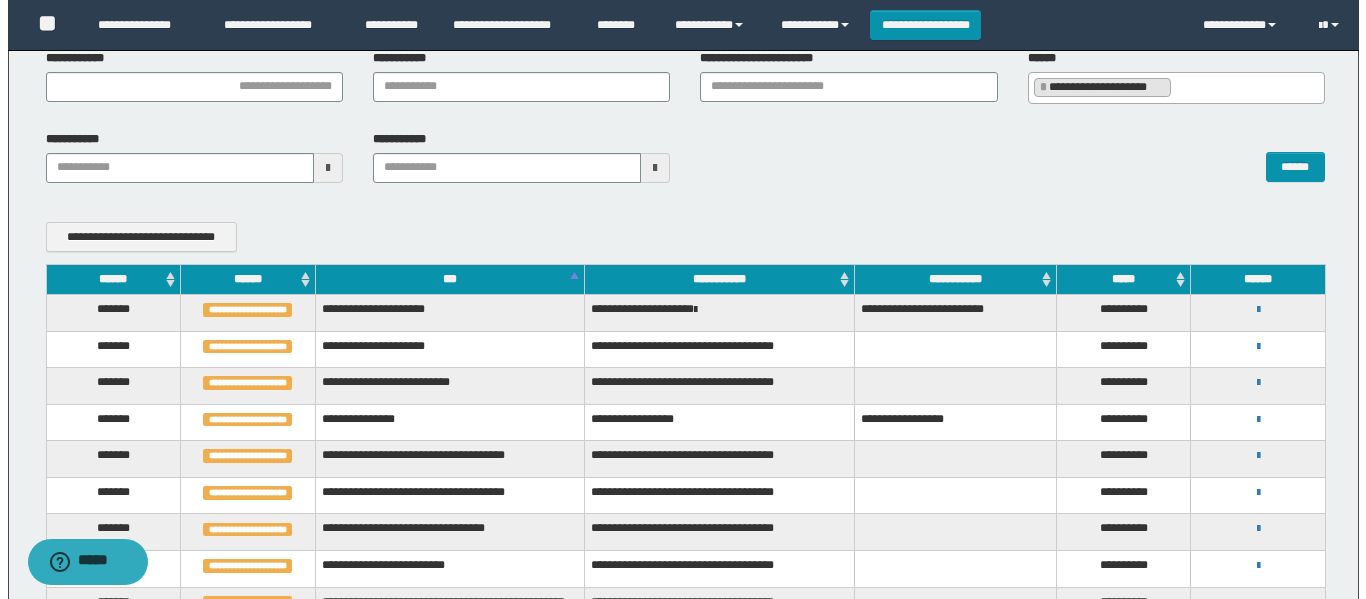 scroll, scrollTop: 200, scrollLeft: 0, axis: vertical 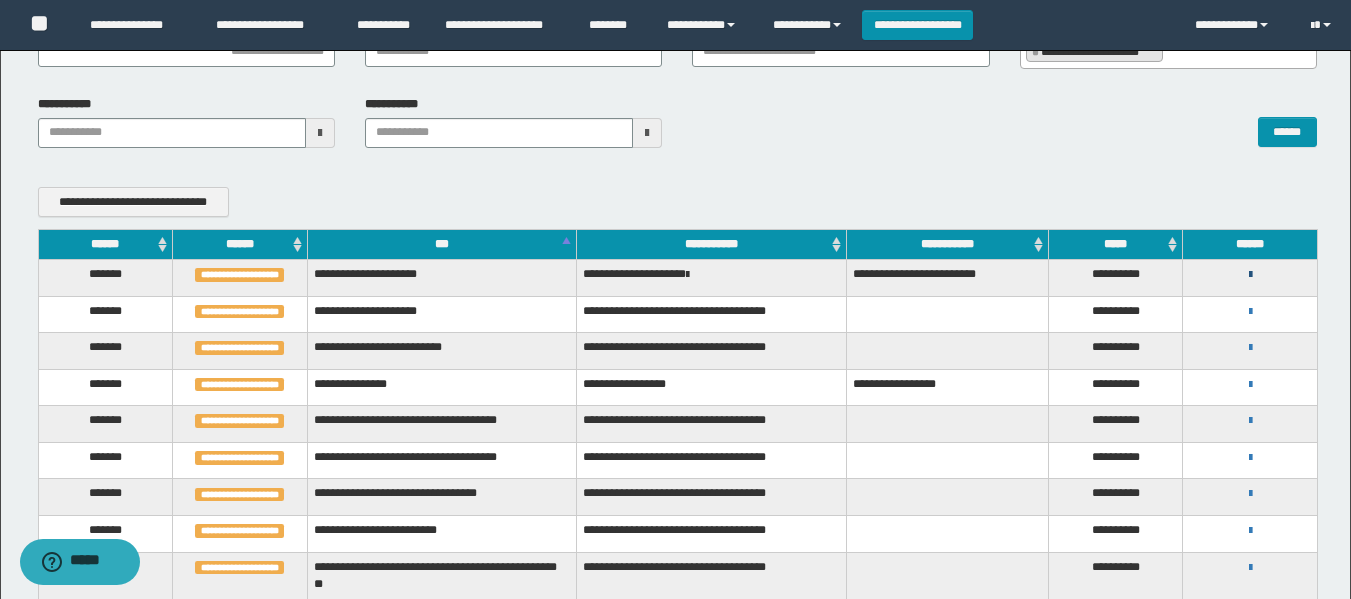 click at bounding box center [1250, 275] 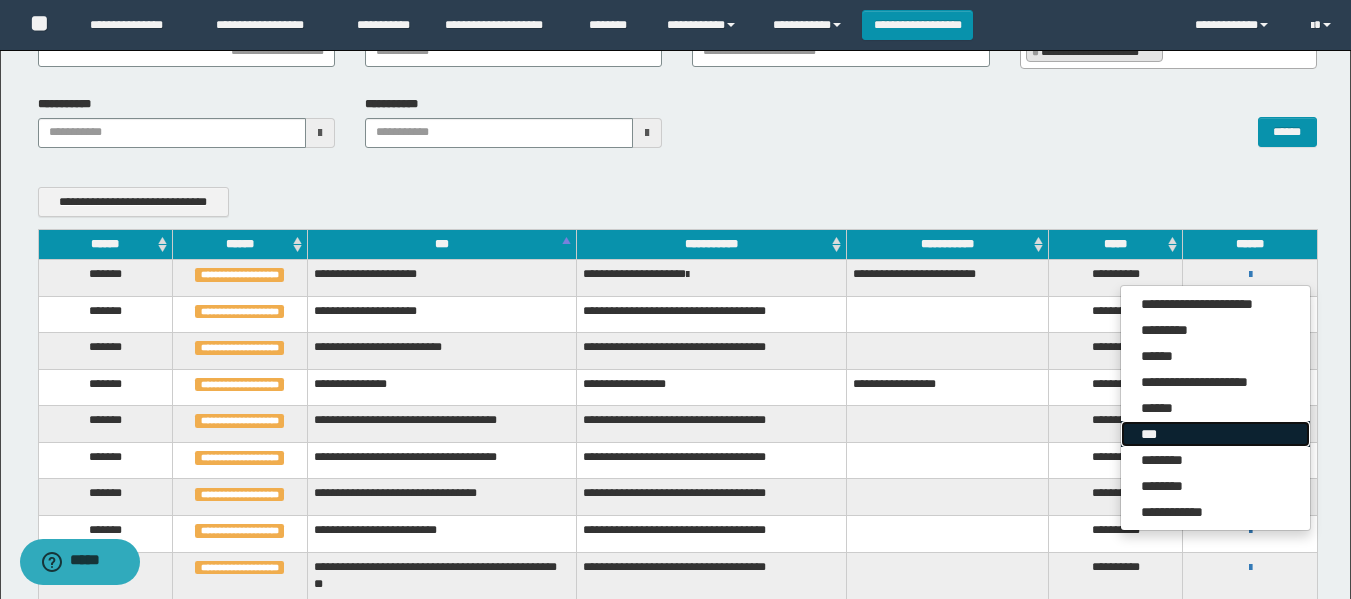 click on "***" at bounding box center [1215, 434] 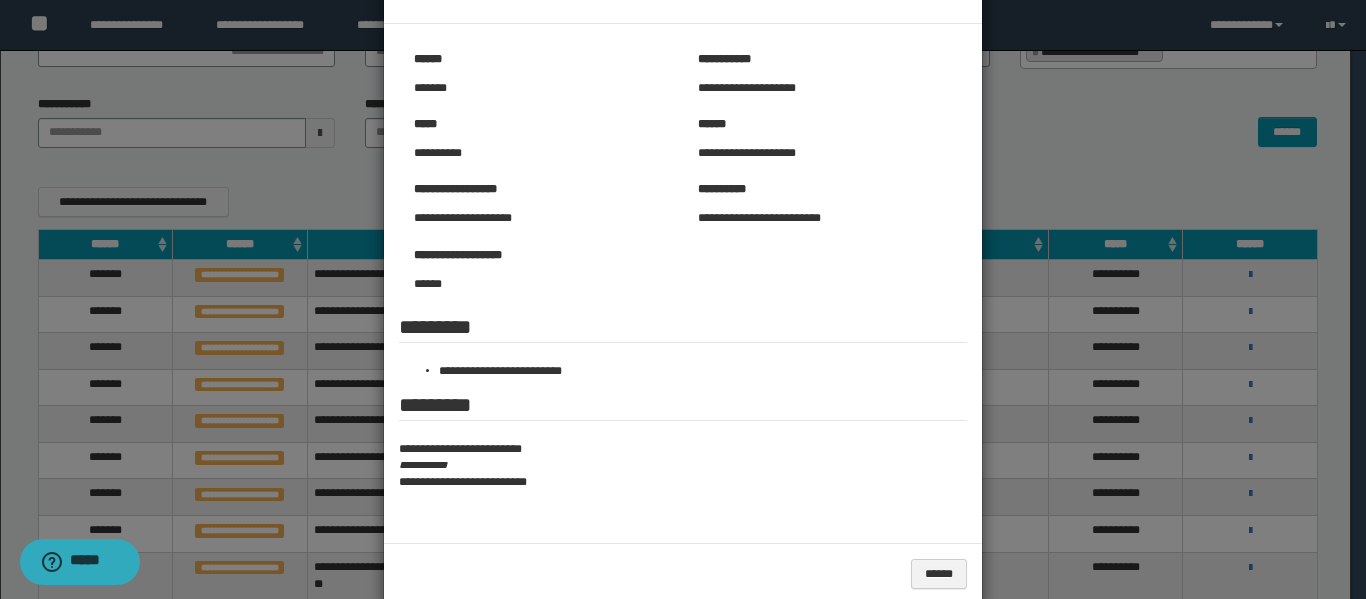 scroll, scrollTop: 100, scrollLeft: 0, axis: vertical 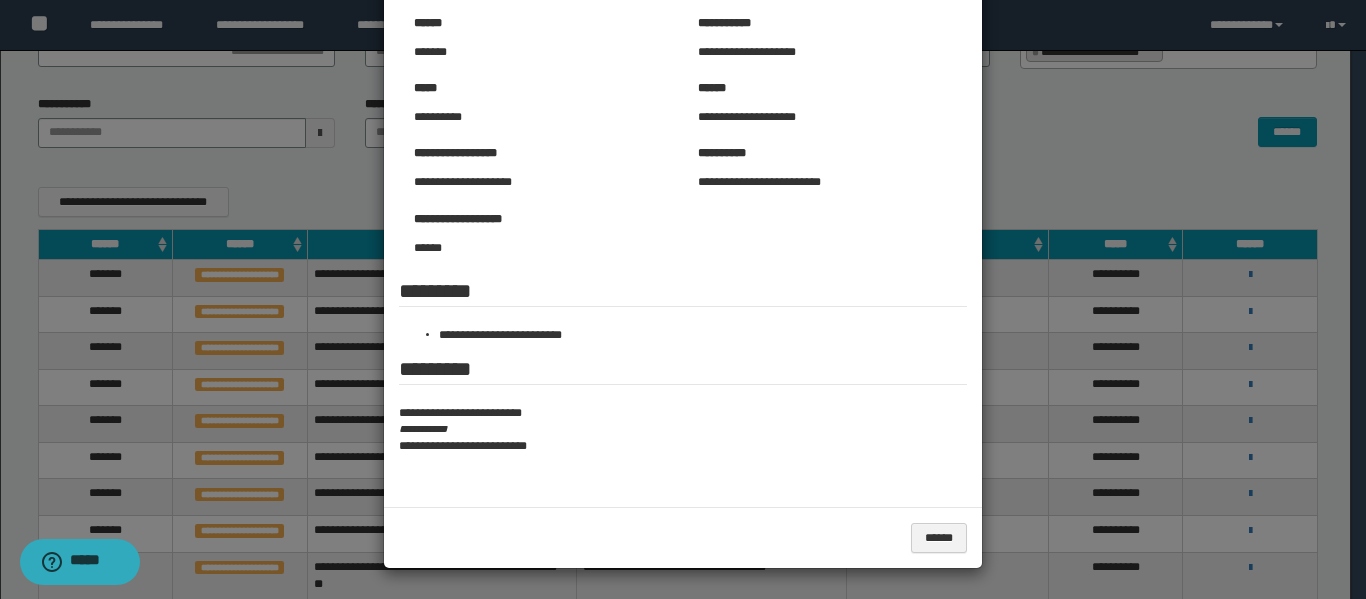 click on "**********" at bounding box center (683, 429) 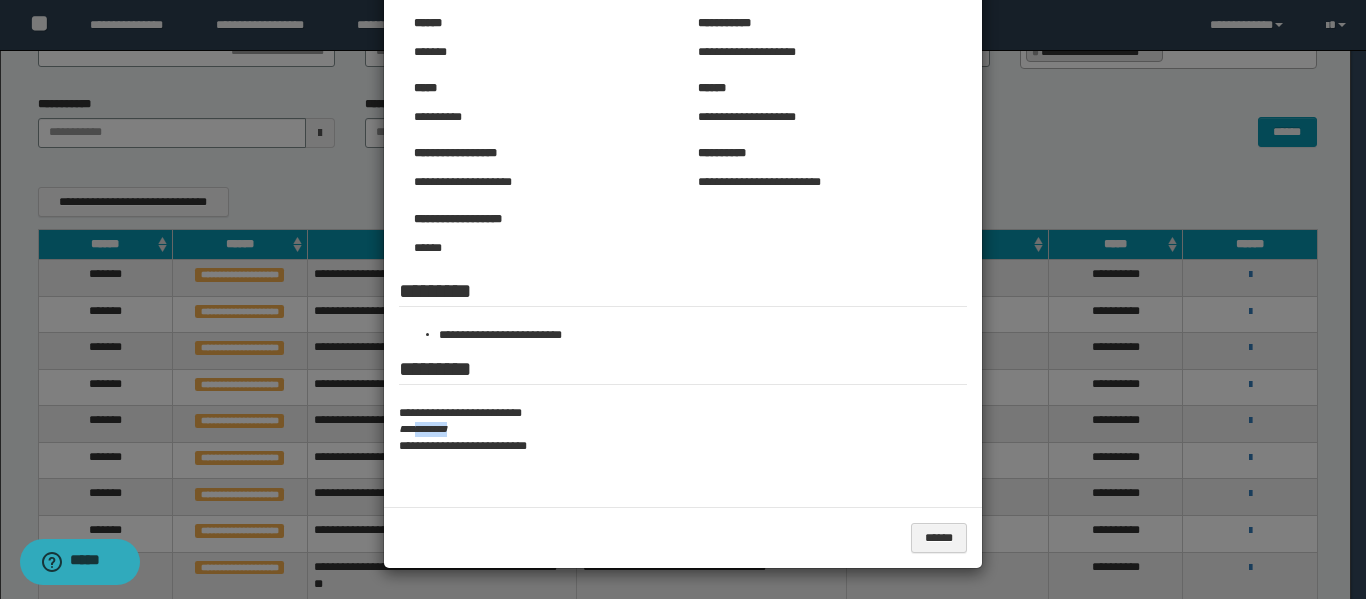 click on "**********" at bounding box center [683, 429] 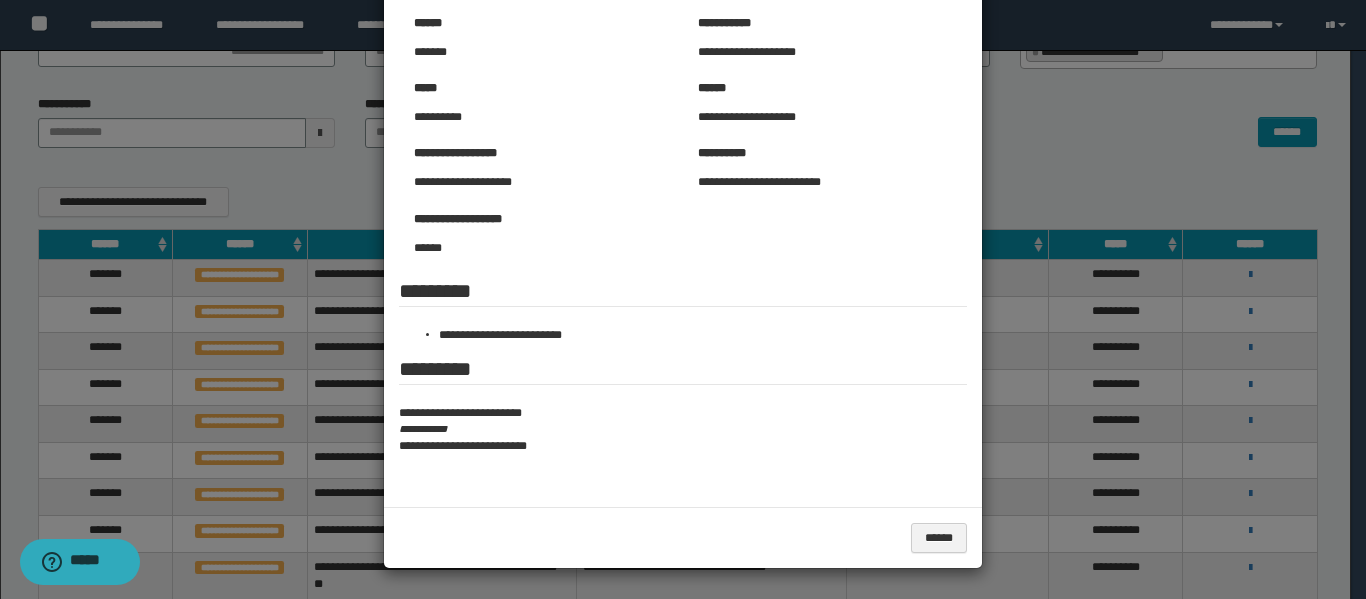click at bounding box center [683, 249] 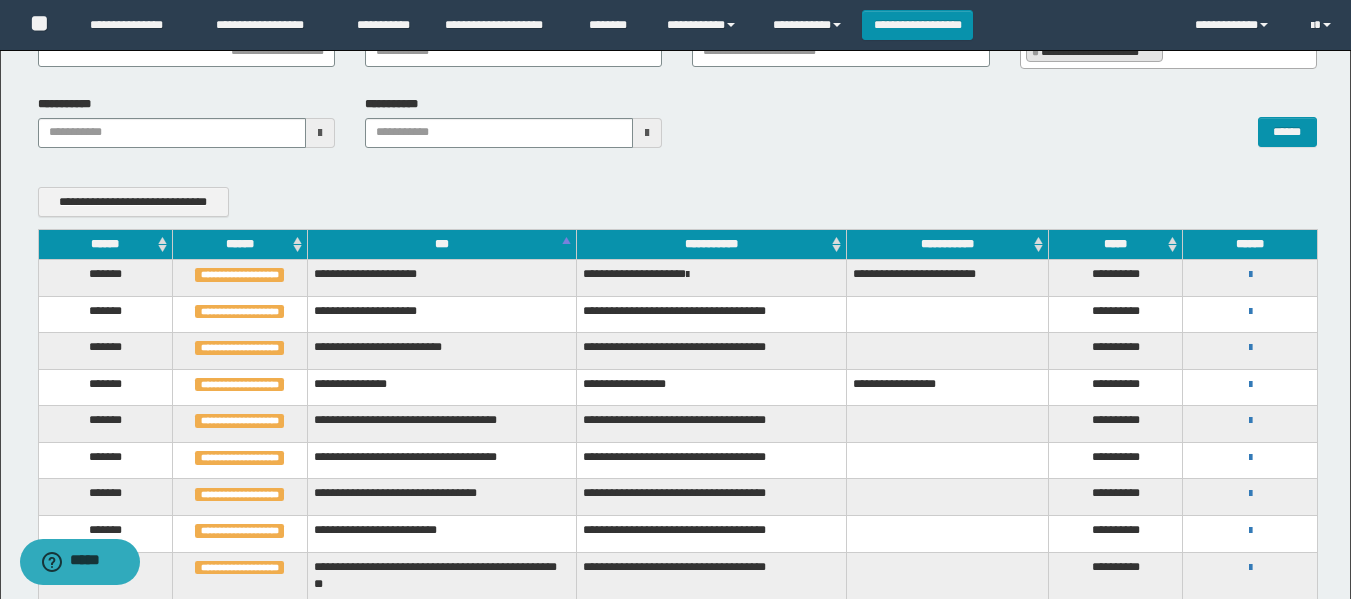 click on "**********" at bounding box center (1250, 311) 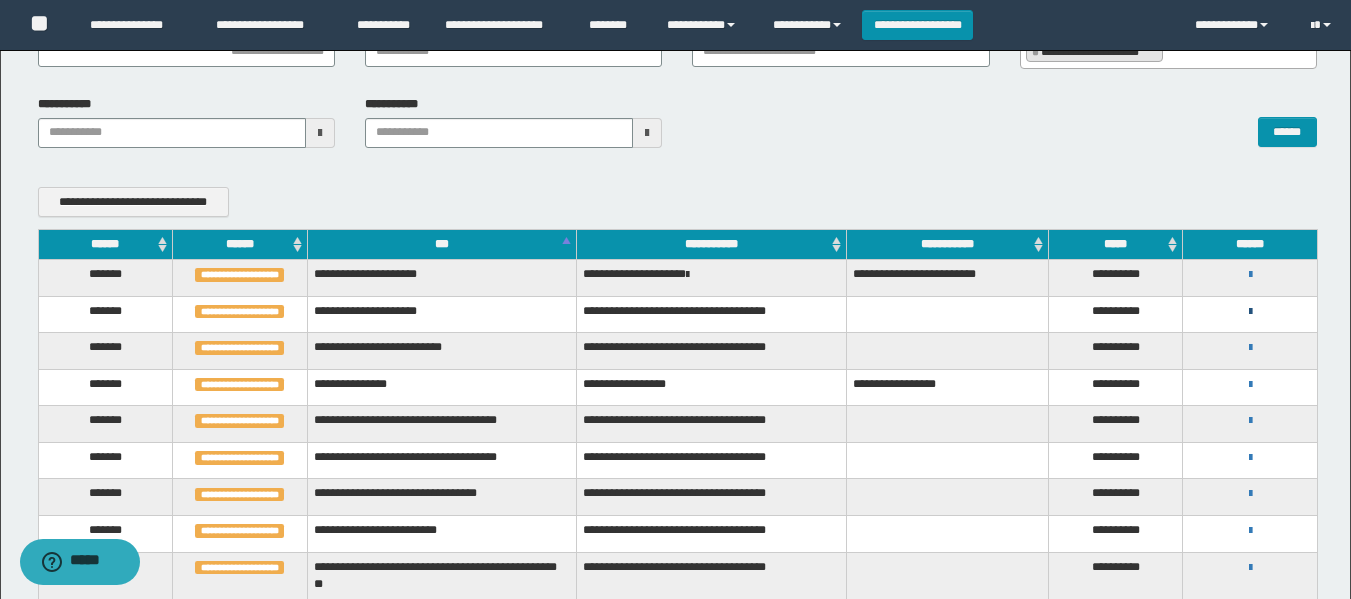 click at bounding box center (1250, 312) 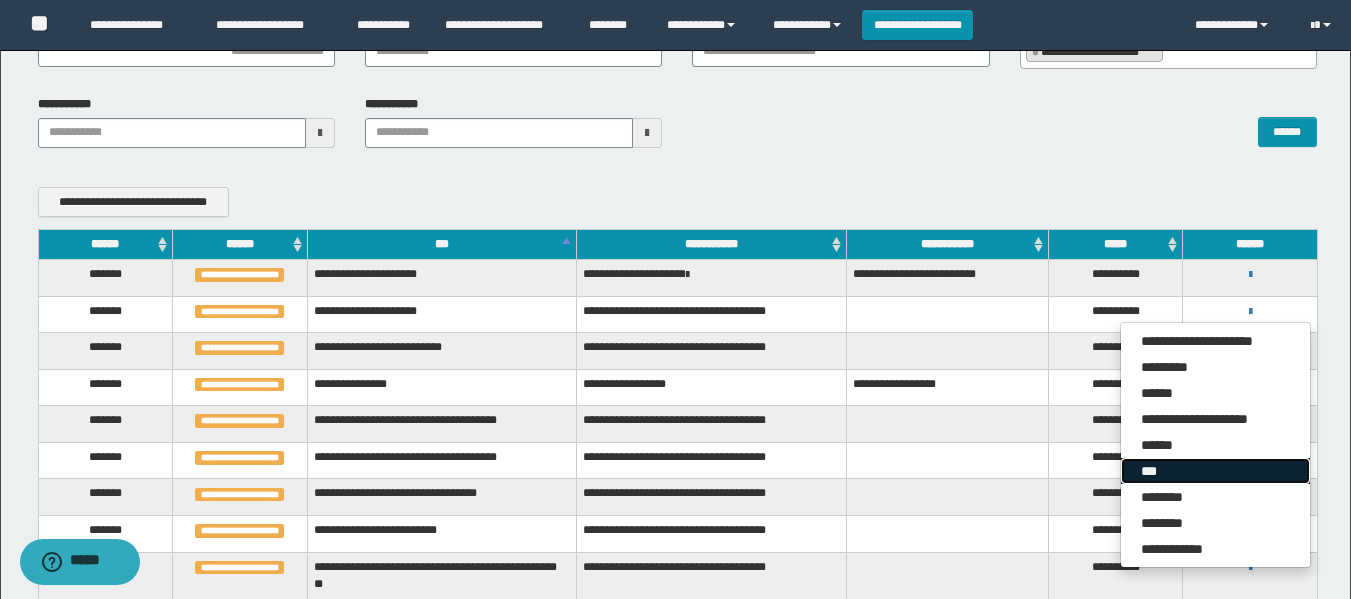 click on "***" at bounding box center [1215, 471] 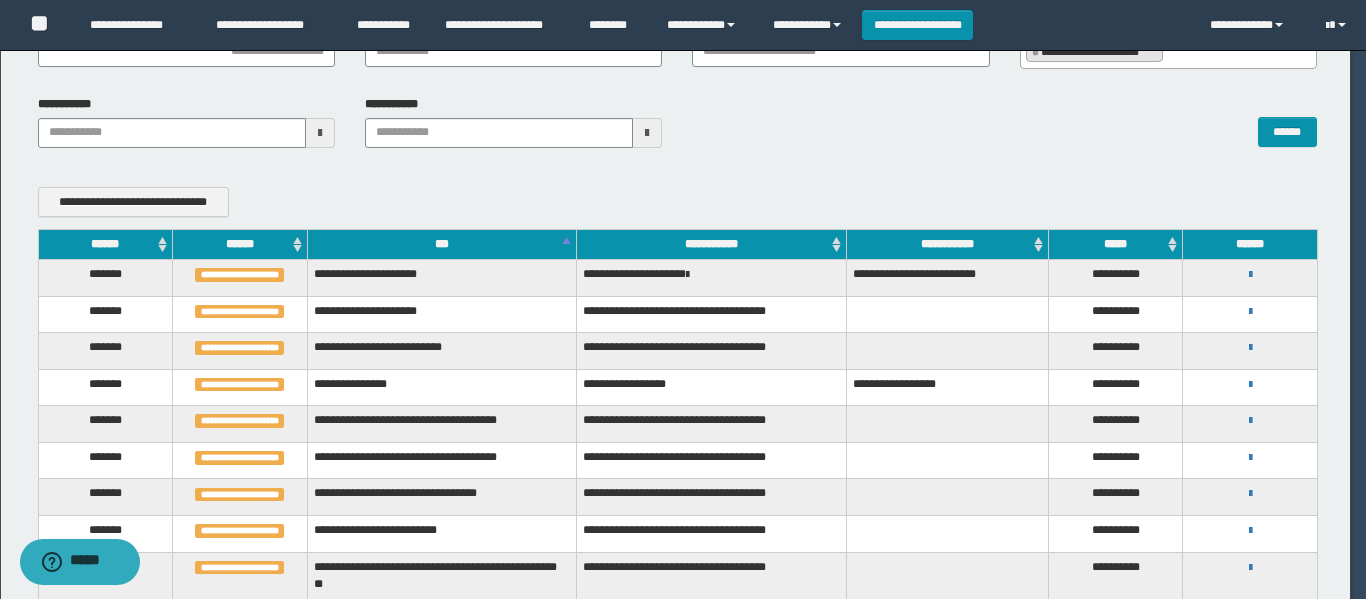 scroll, scrollTop: 0, scrollLeft: 0, axis: both 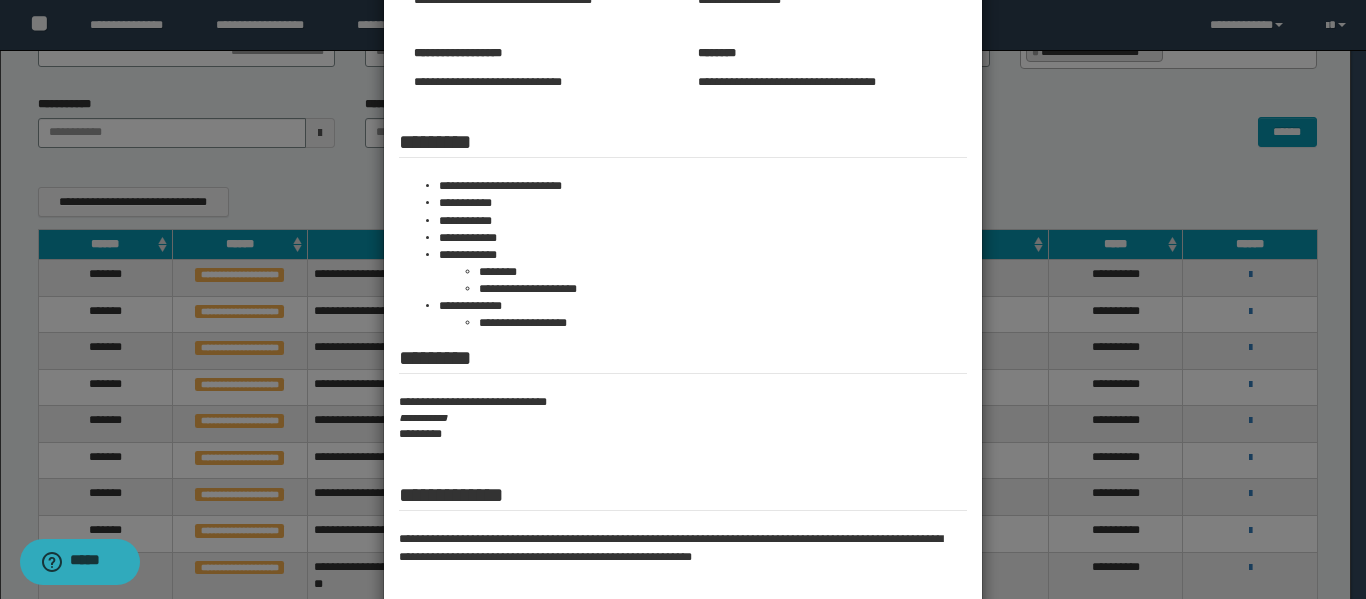 click on "**********" at bounding box center (683, 418) 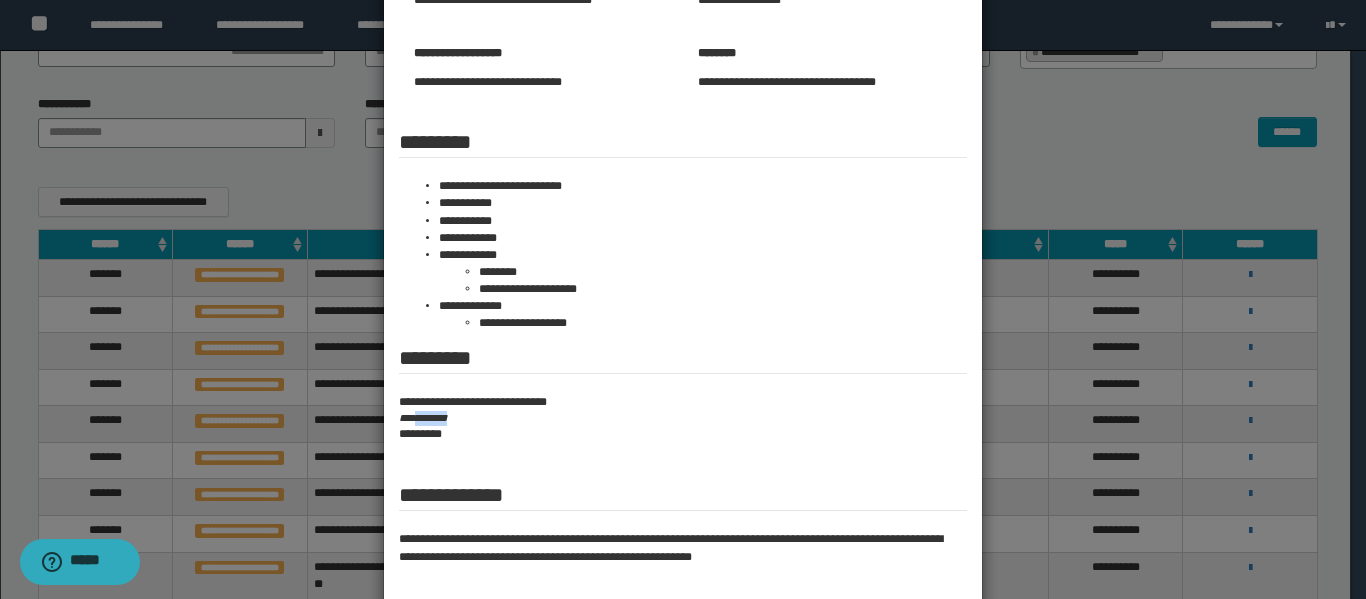 click on "**********" at bounding box center (683, 418) 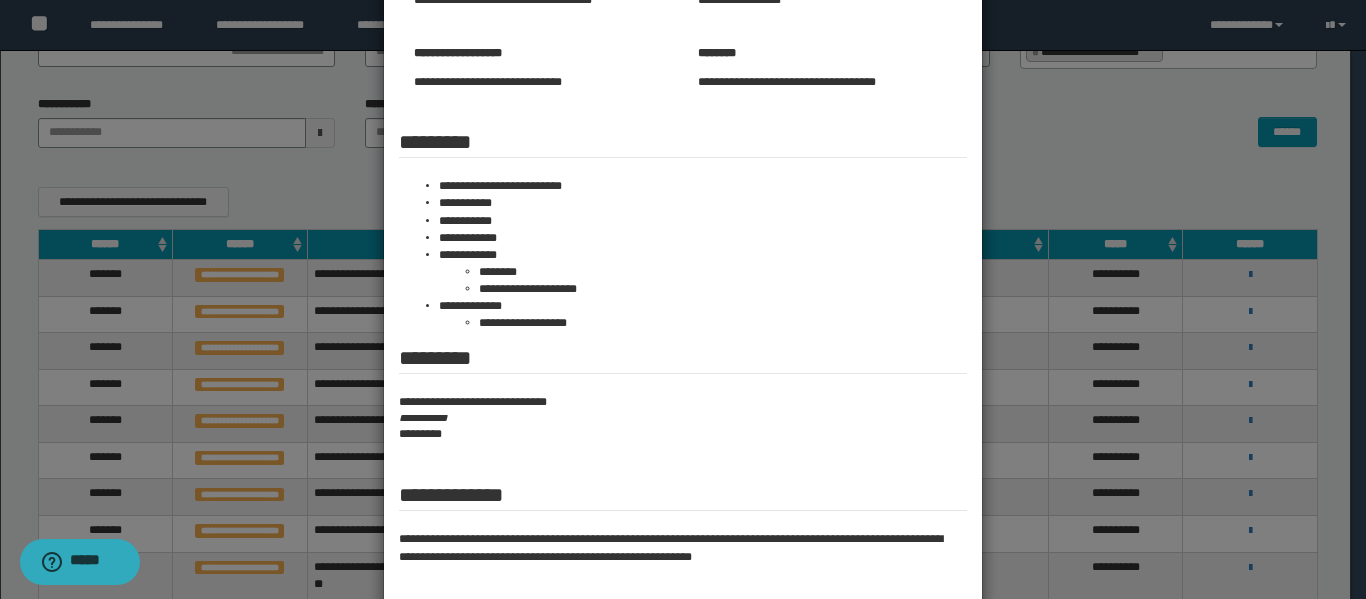 click at bounding box center [683, 200] 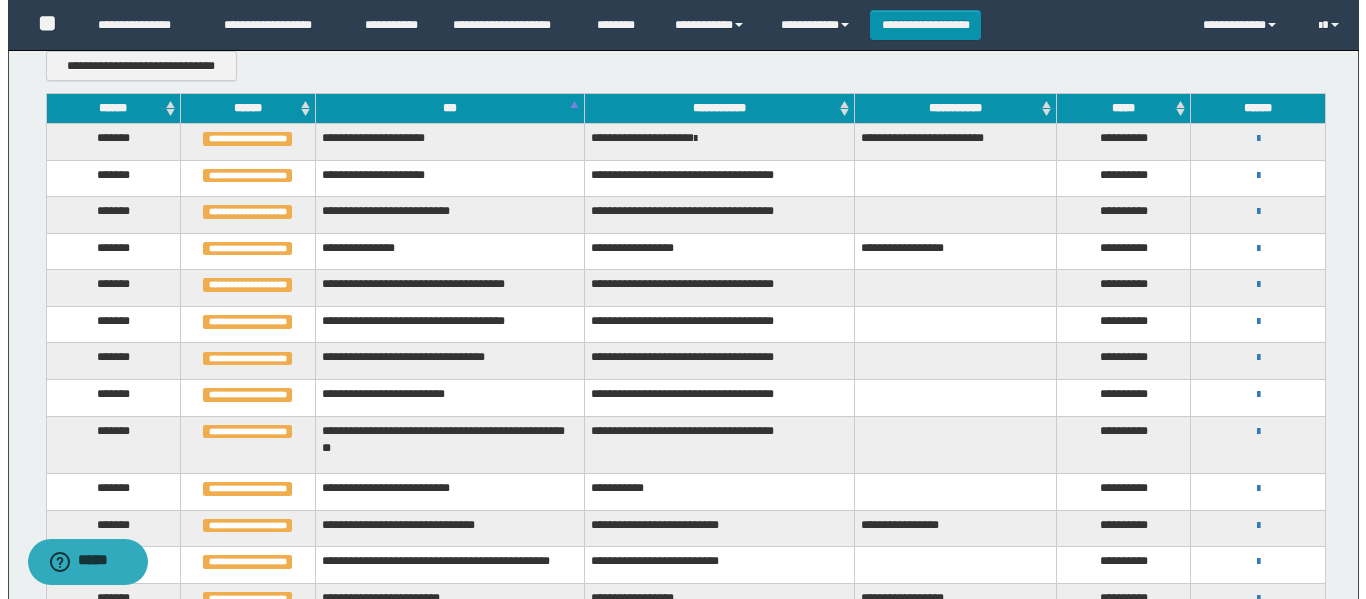 scroll, scrollTop: 300, scrollLeft: 0, axis: vertical 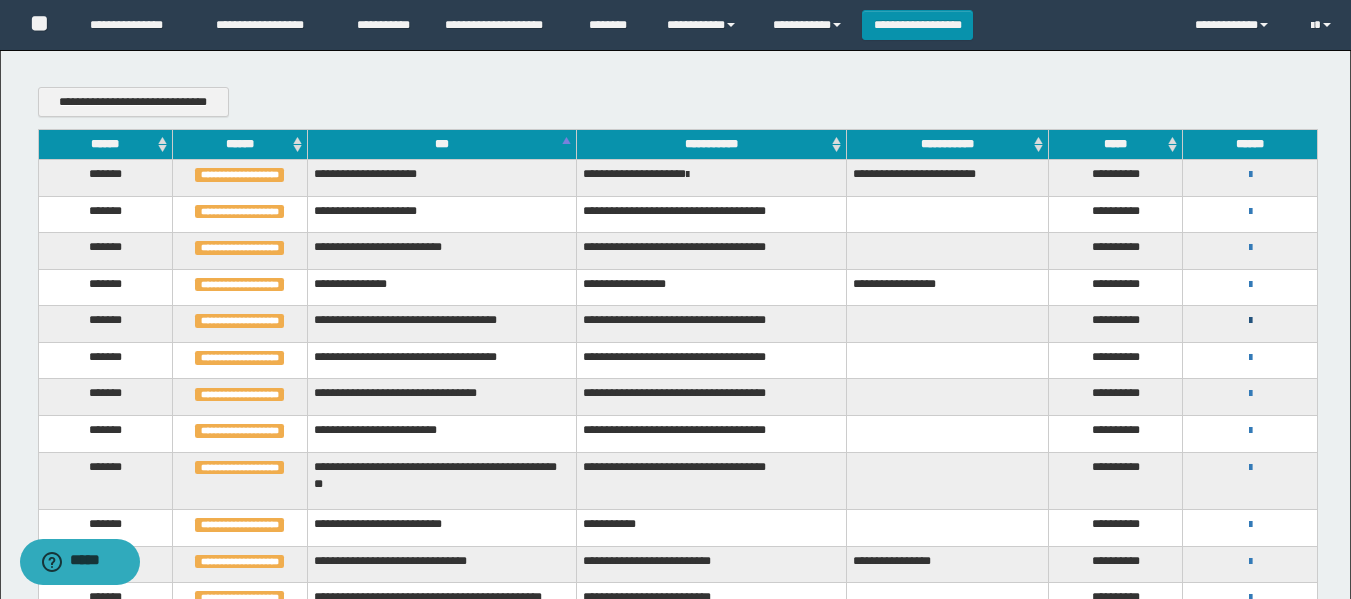 click at bounding box center (1250, 321) 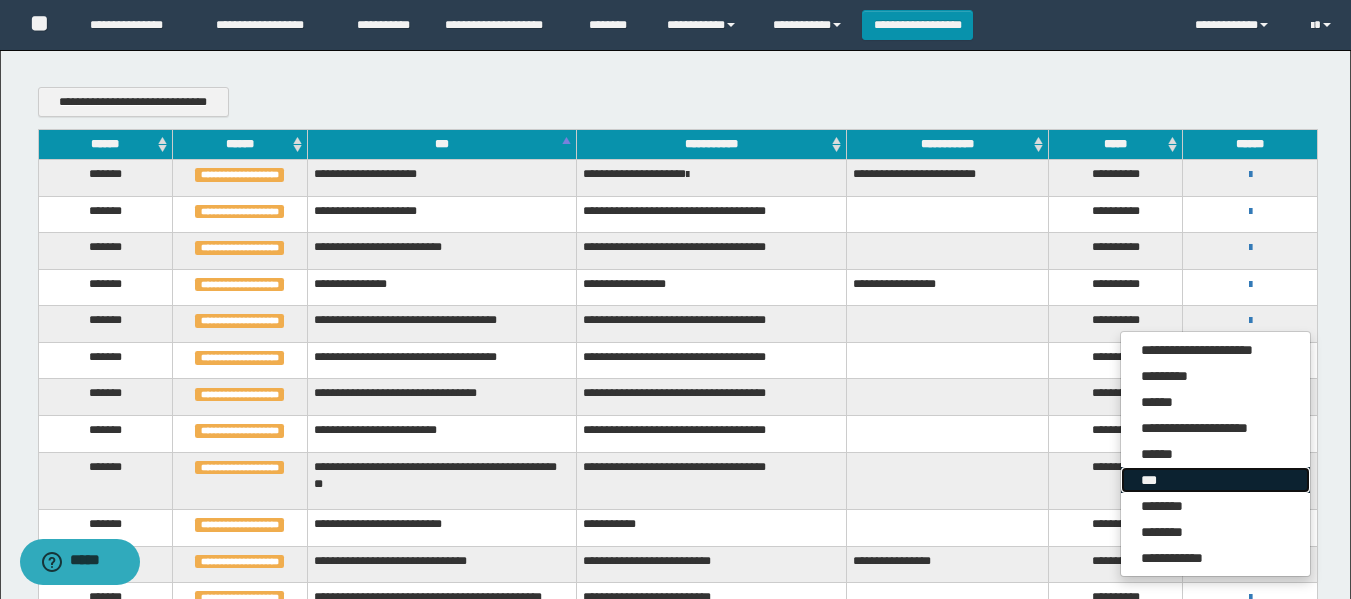 click on "***" at bounding box center (1215, 480) 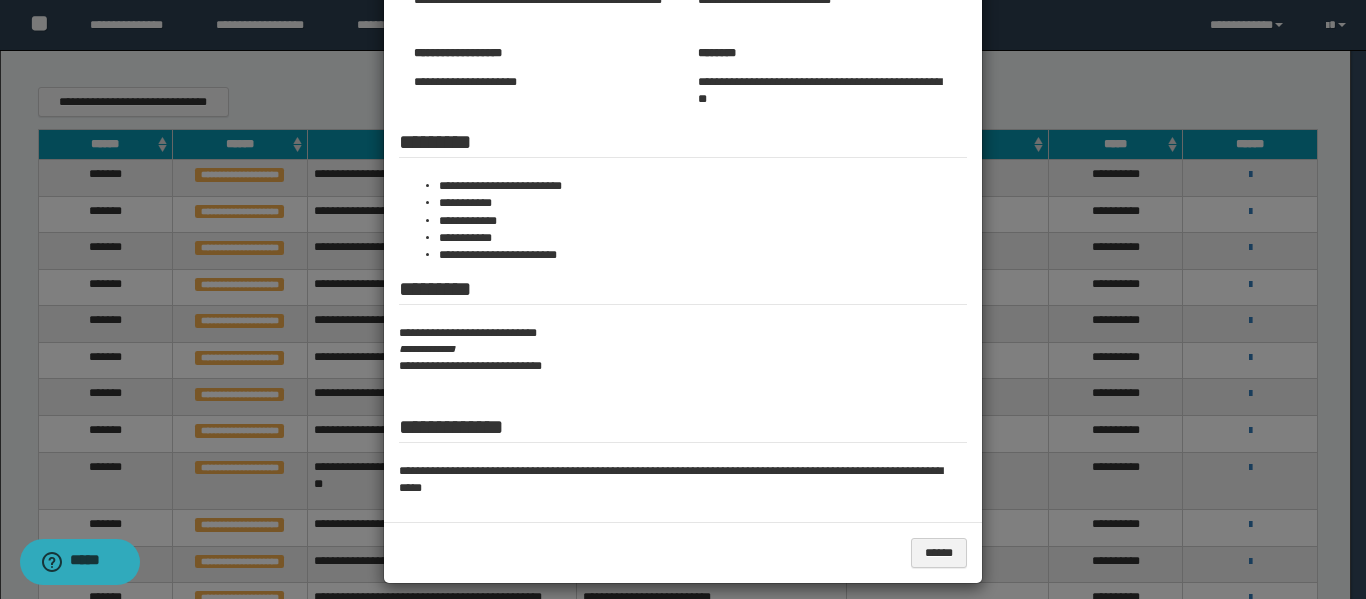 scroll, scrollTop: 0, scrollLeft: 0, axis: both 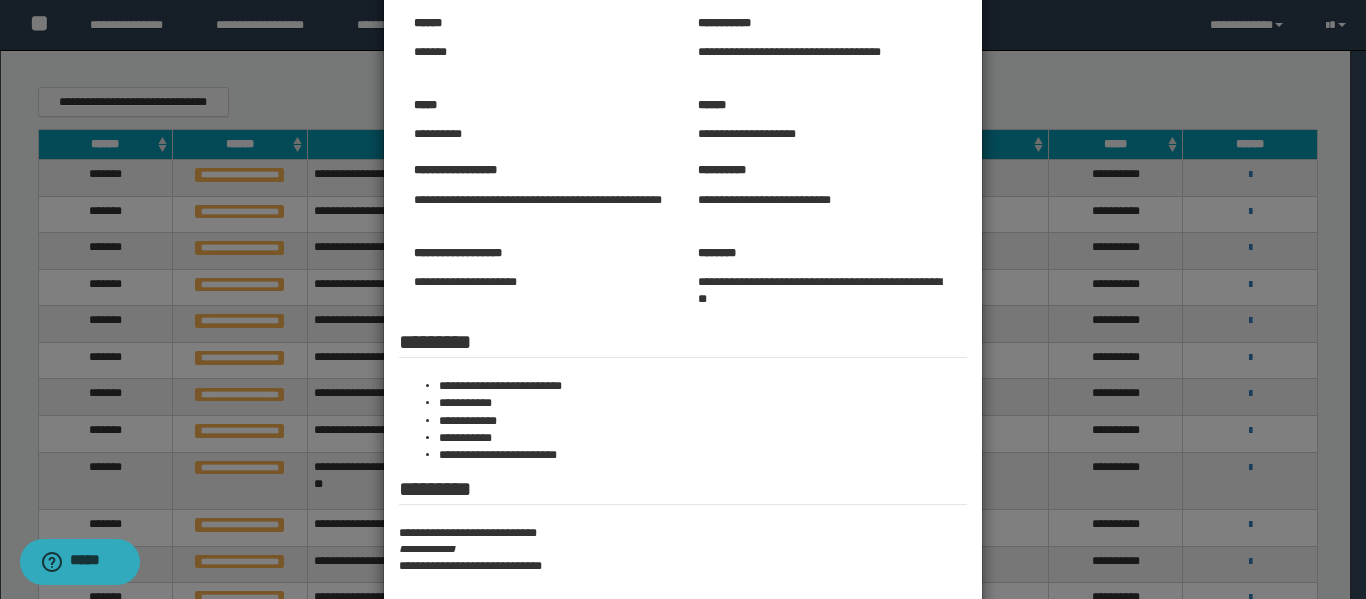 click on "**********" at bounding box center (683, 549) 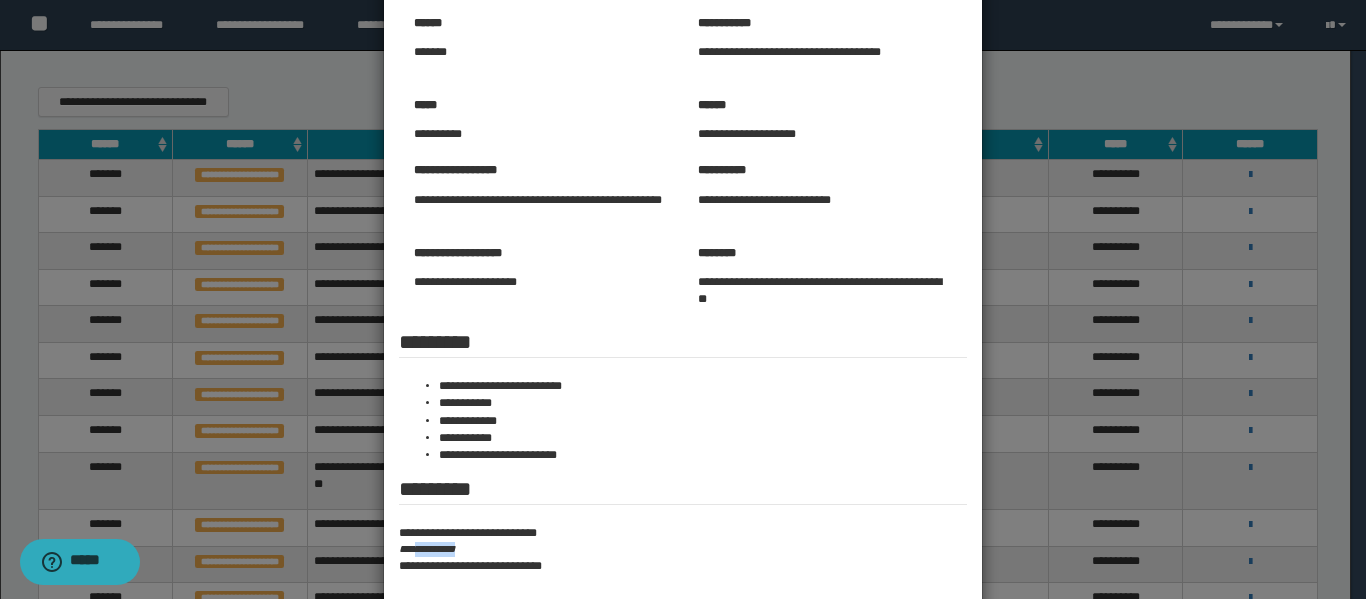 click on "**********" at bounding box center (683, 549) 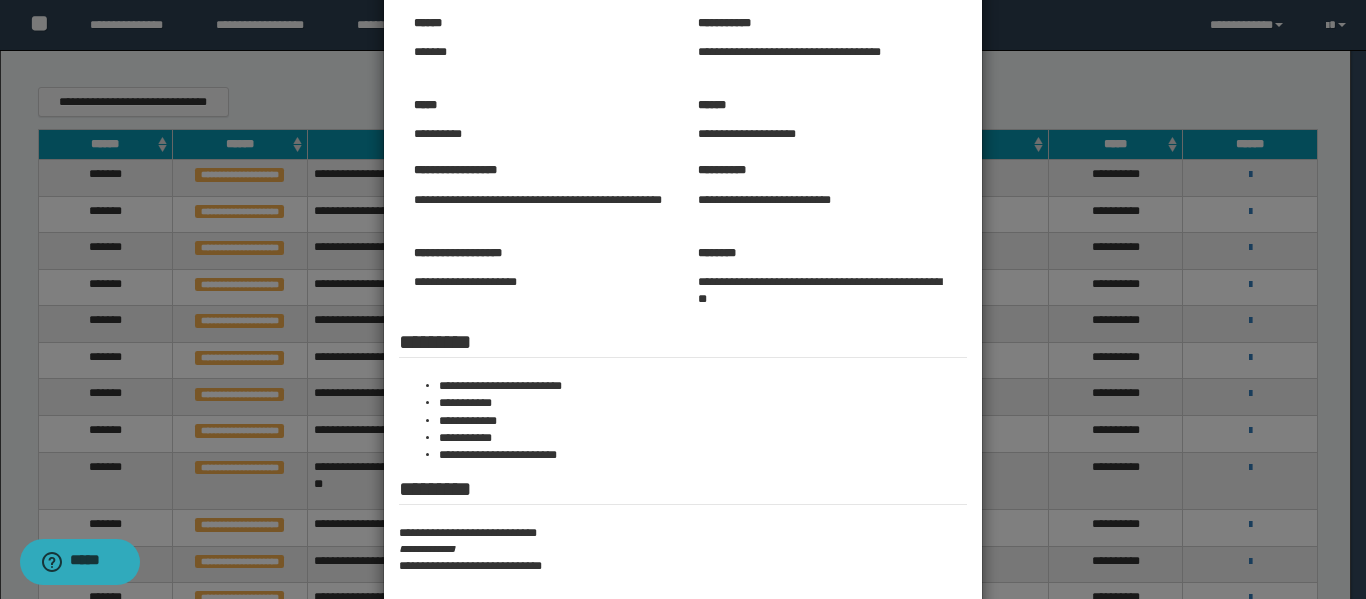 click at bounding box center [683, 357] 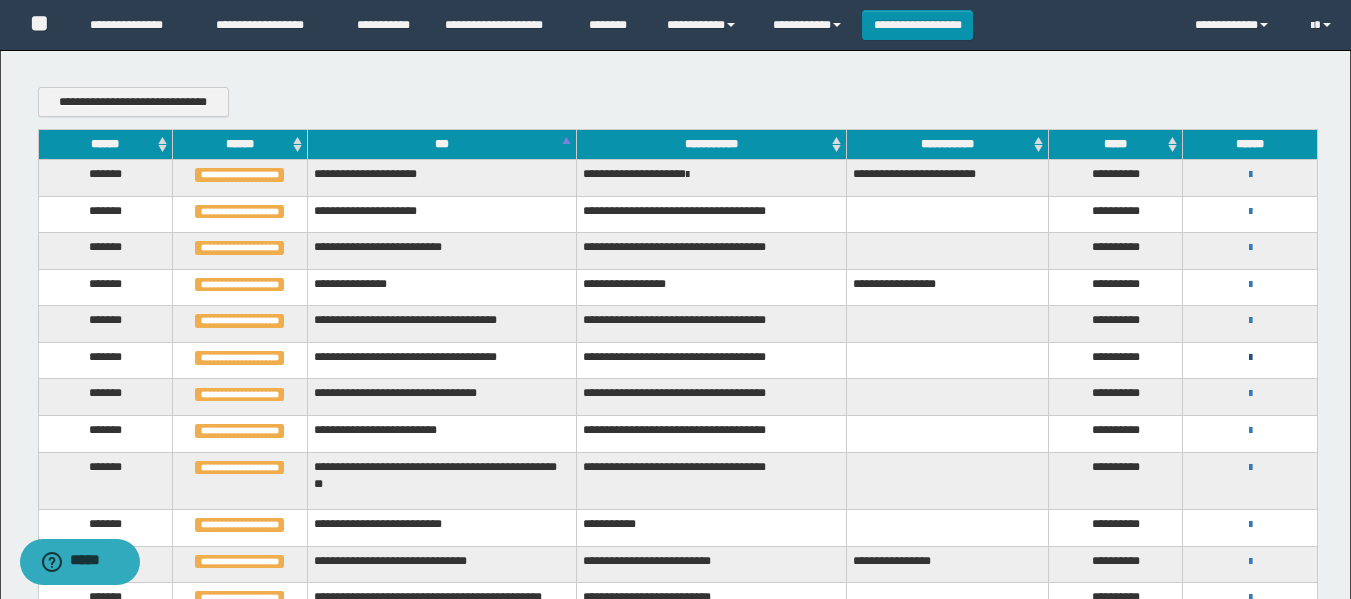 click on "**********" at bounding box center (1250, 357) 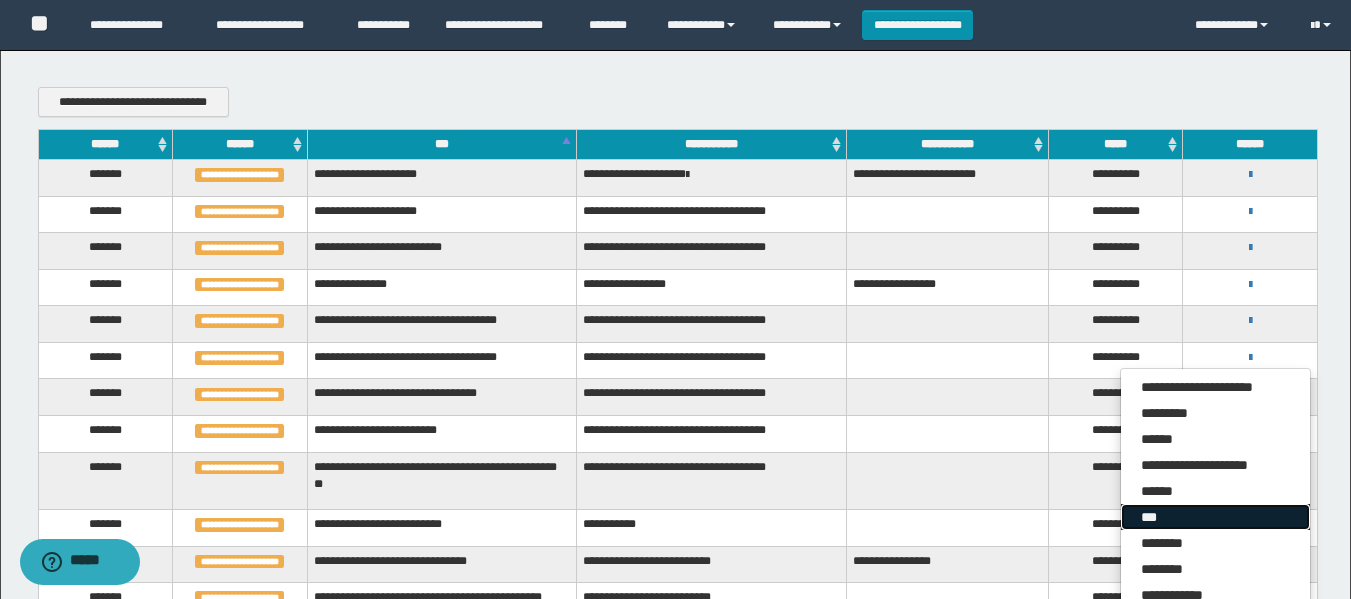click on "***" at bounding box center [1215, 517] 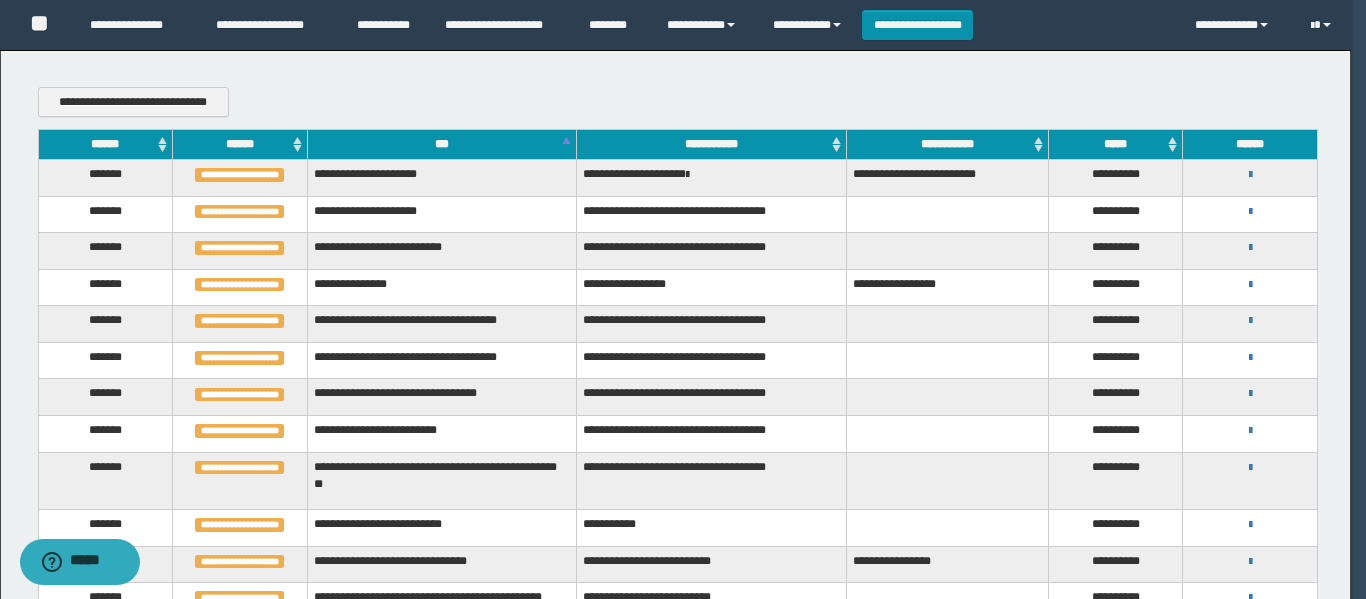scroll, scrollTop: 0, scrollLeft: 0, axis: both 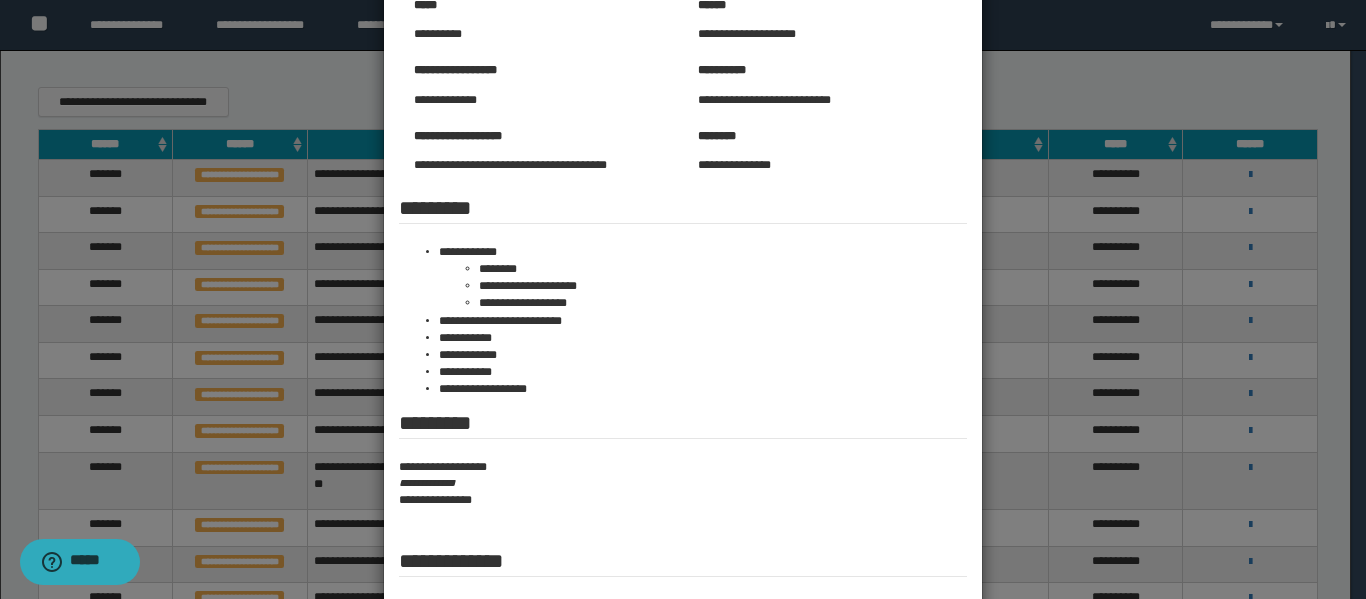 click on "**********" at bounding box center (683, 483) 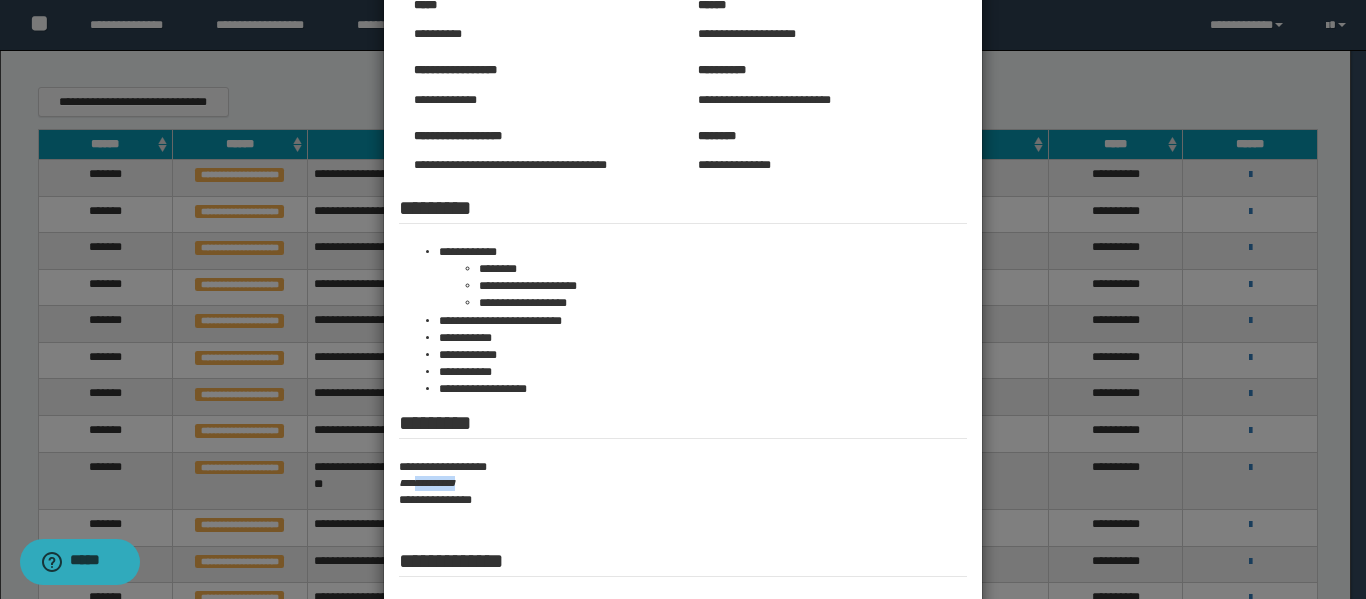click on "**********" at bounding box center (683, 483) 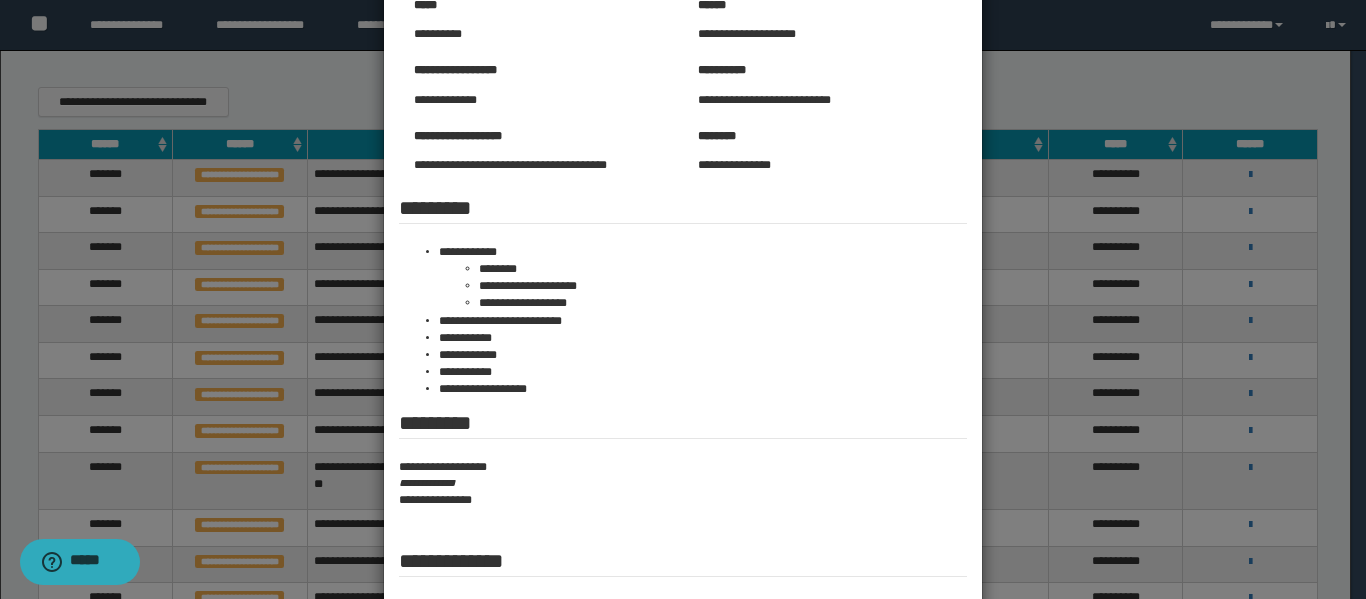 click at bounding box center [683, 274] 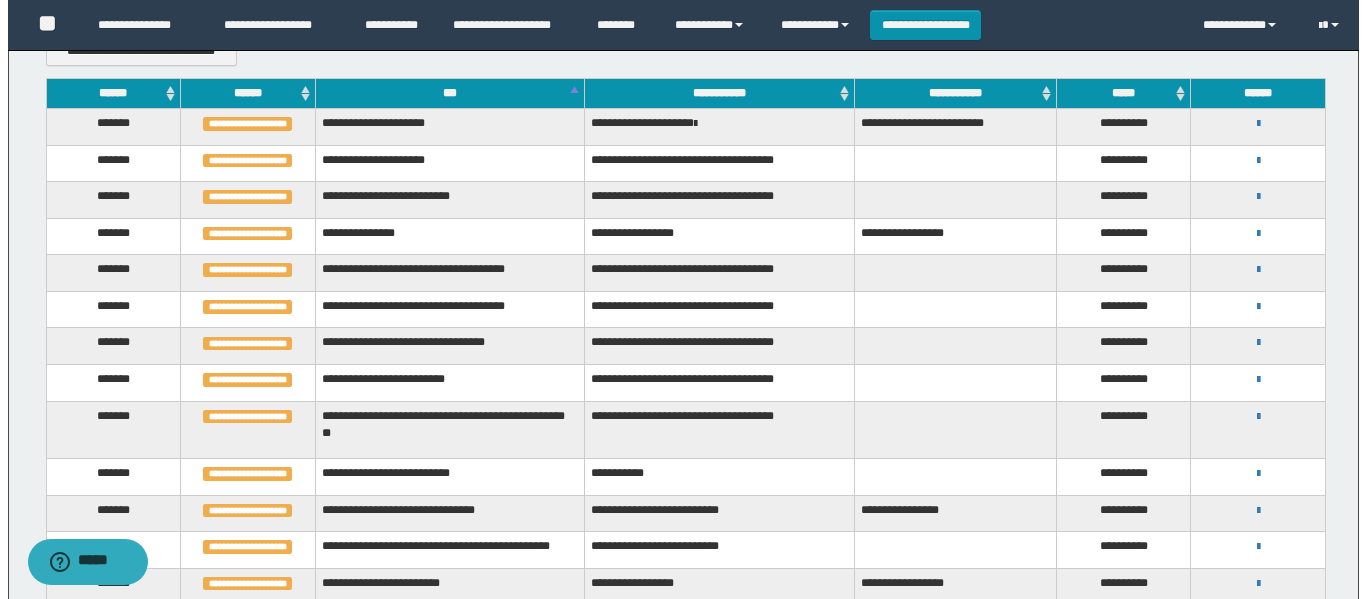 scroll, scrollTop: 400, scrollLeft: 0, axis: vertical 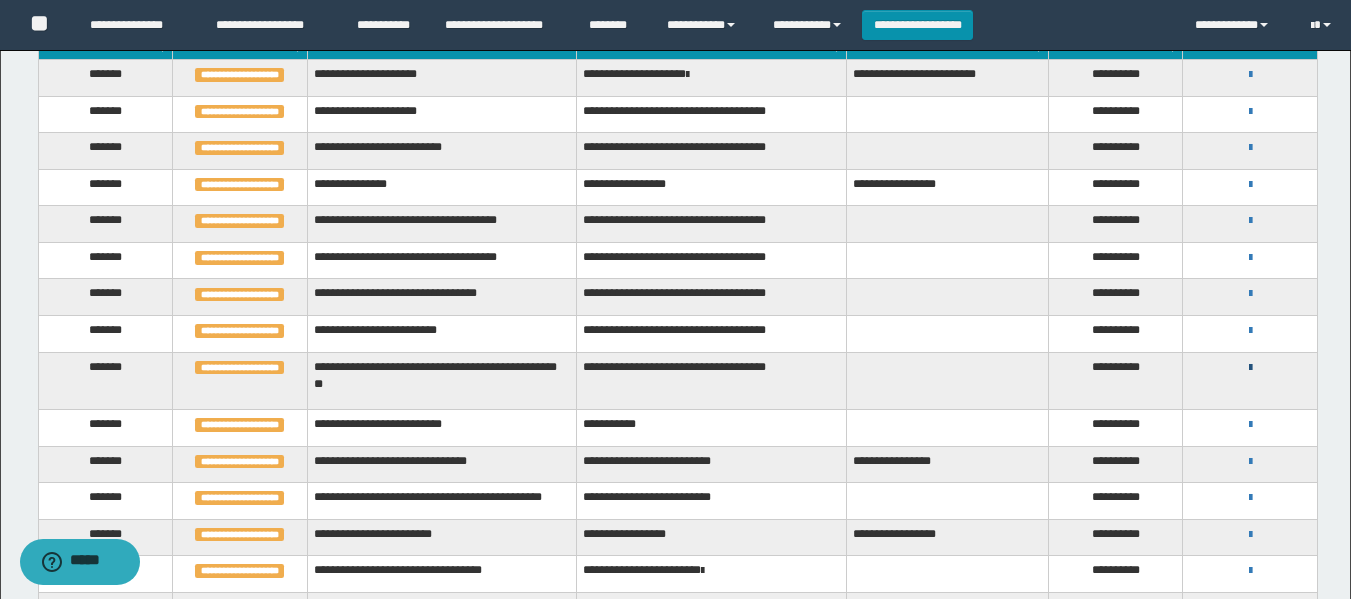 click at bounding box center (1250, 368) 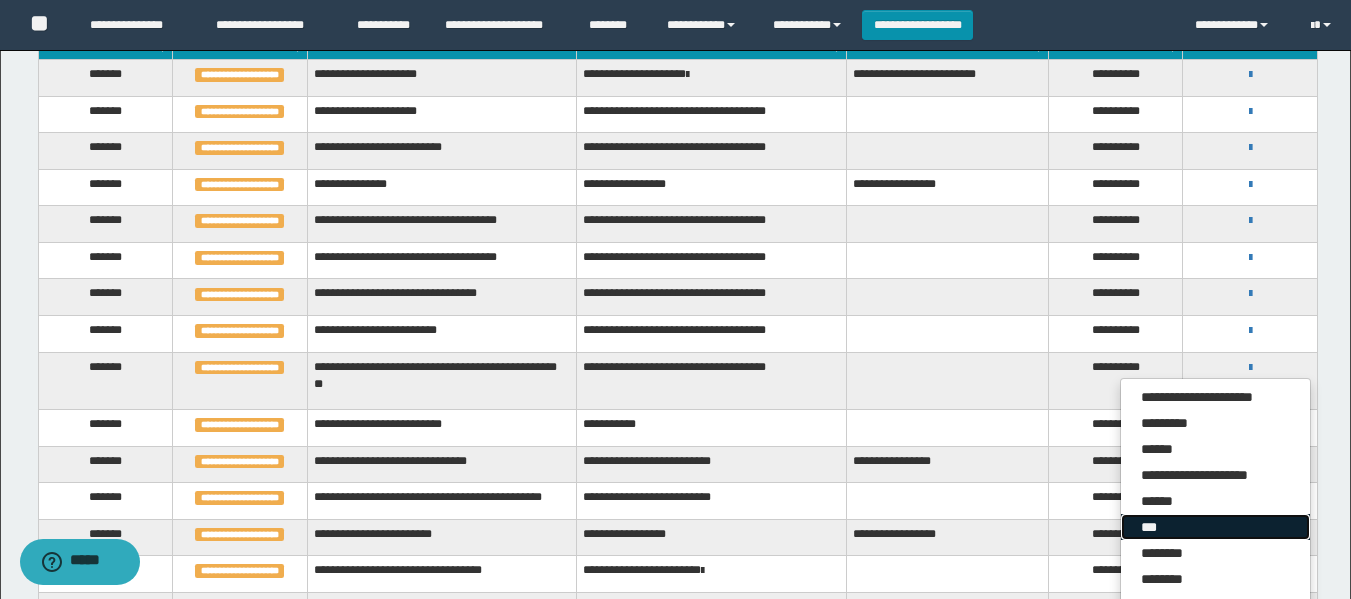 click on "***" at bounding box center (1215, 527) 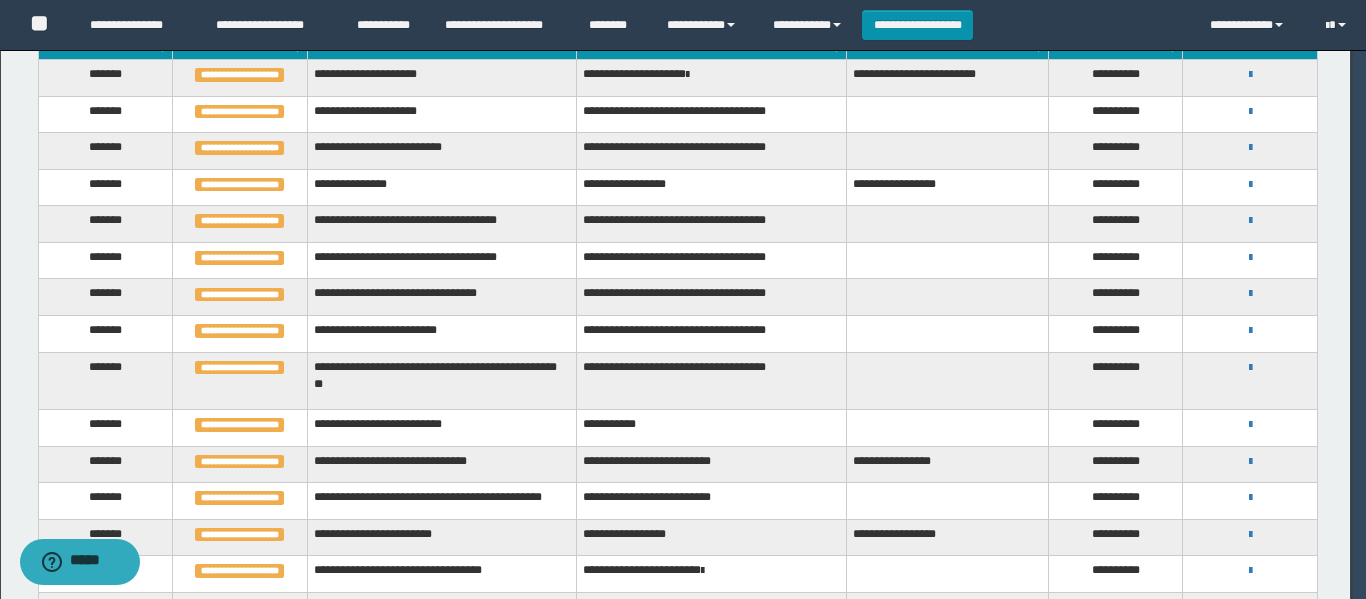 scroll, scrollTop: 0, scrollLeft: 0, axis: both 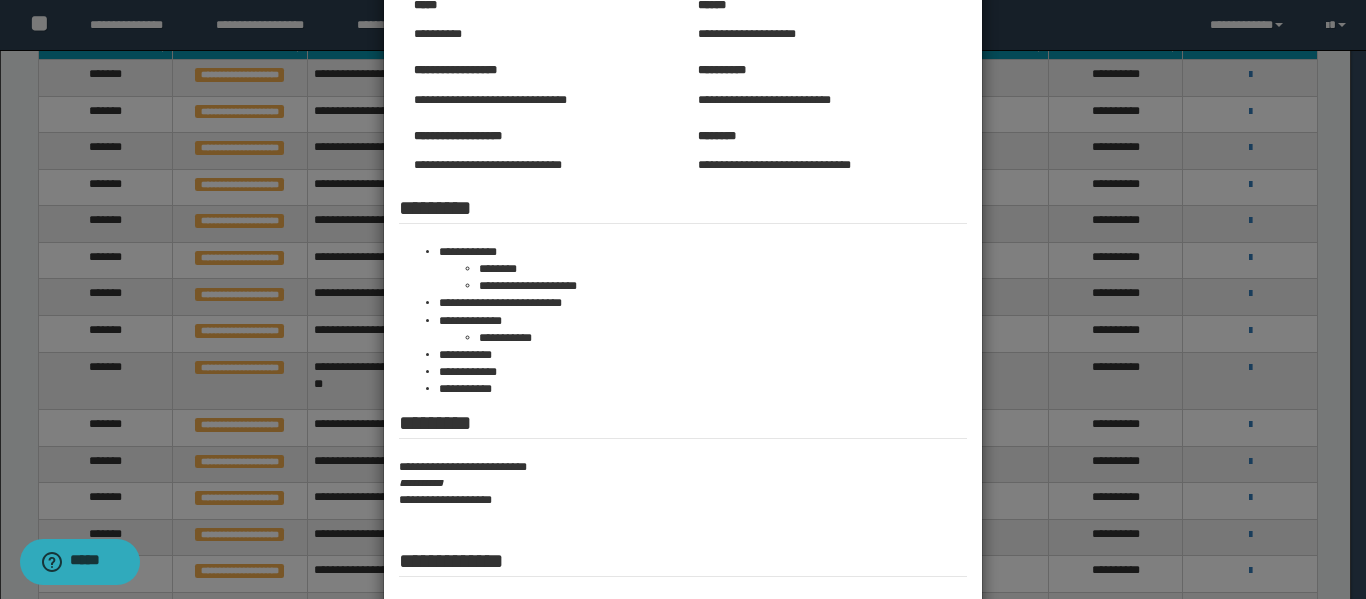 click on "**********" at bounding box center [683, 483] 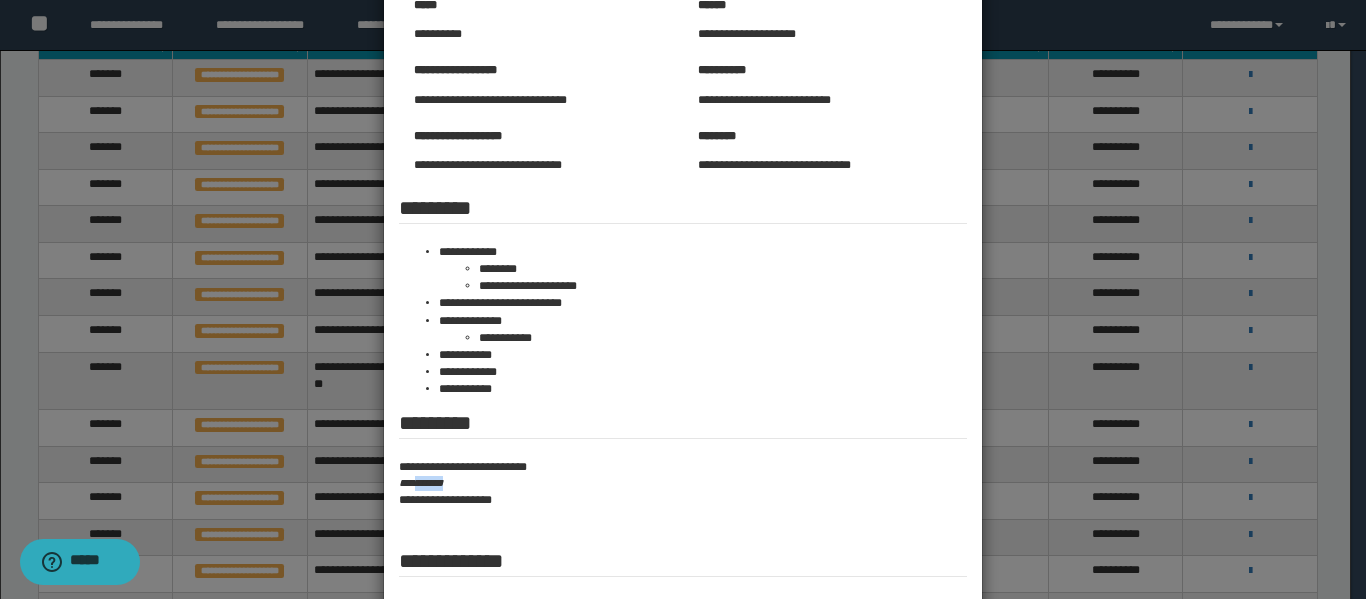 click on "**********" at bounding box center [683, 483] 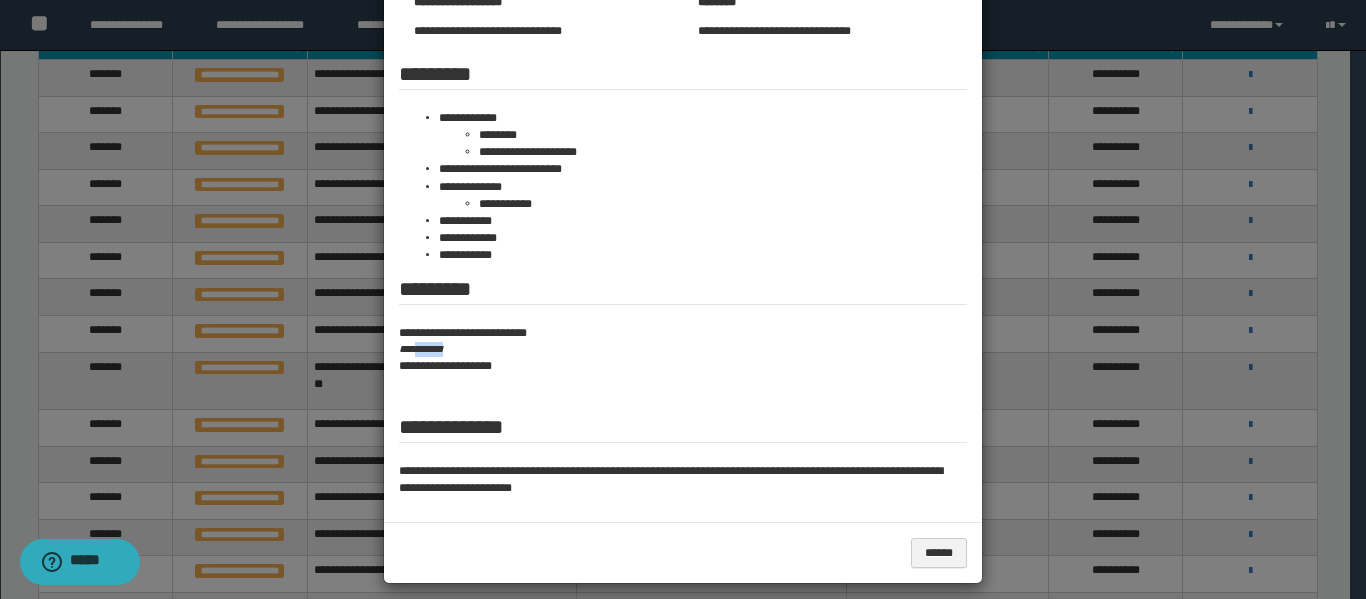 scroll, scrollTop: 349, scrollLeft: 0, axis: vertical 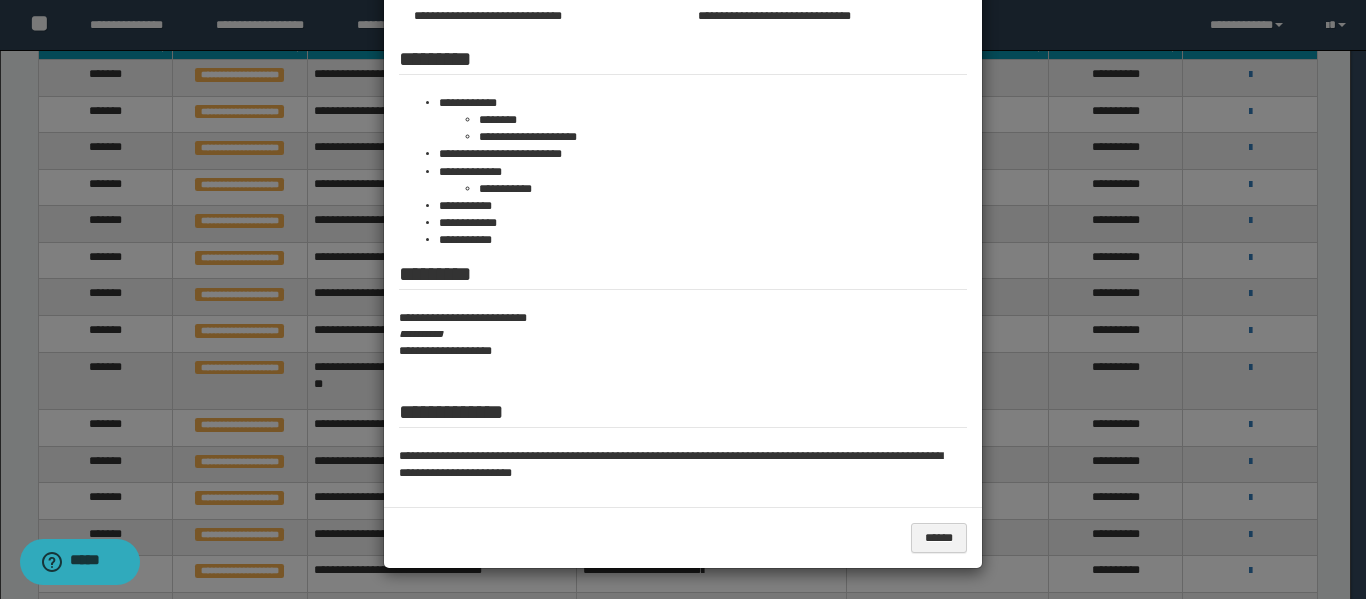 click at bounding box center (683, 125) 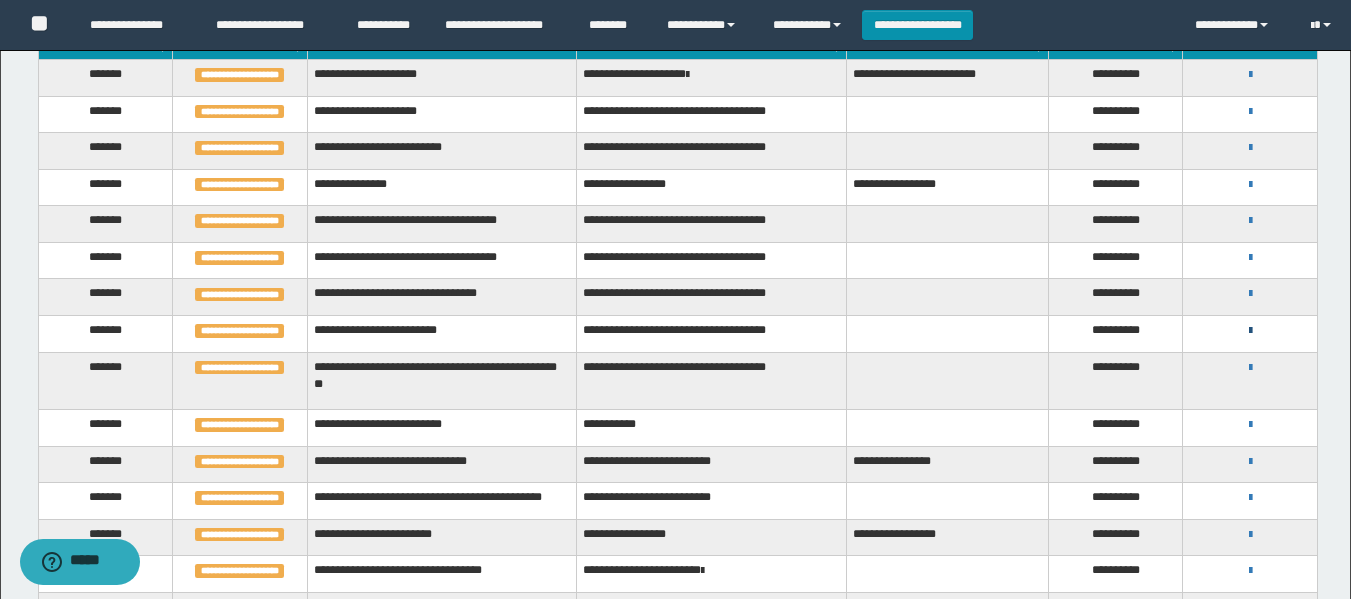 click at bounding box center [1250, 331] 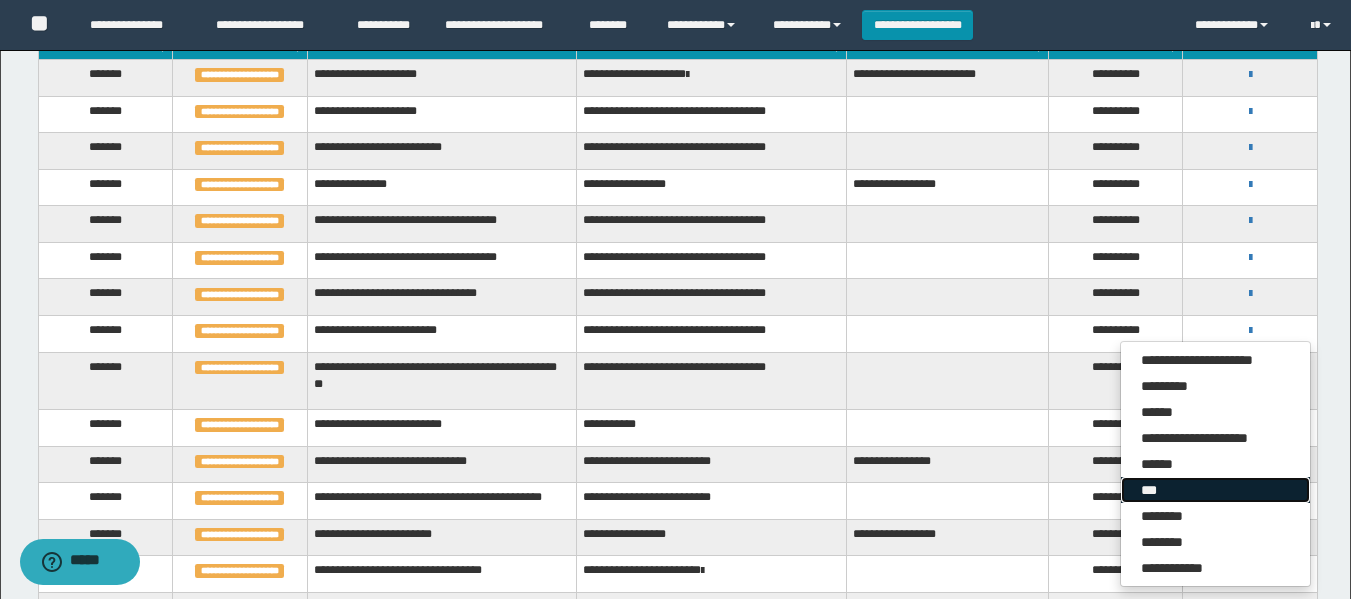 click on "***" at bounding box center (1215, 490) 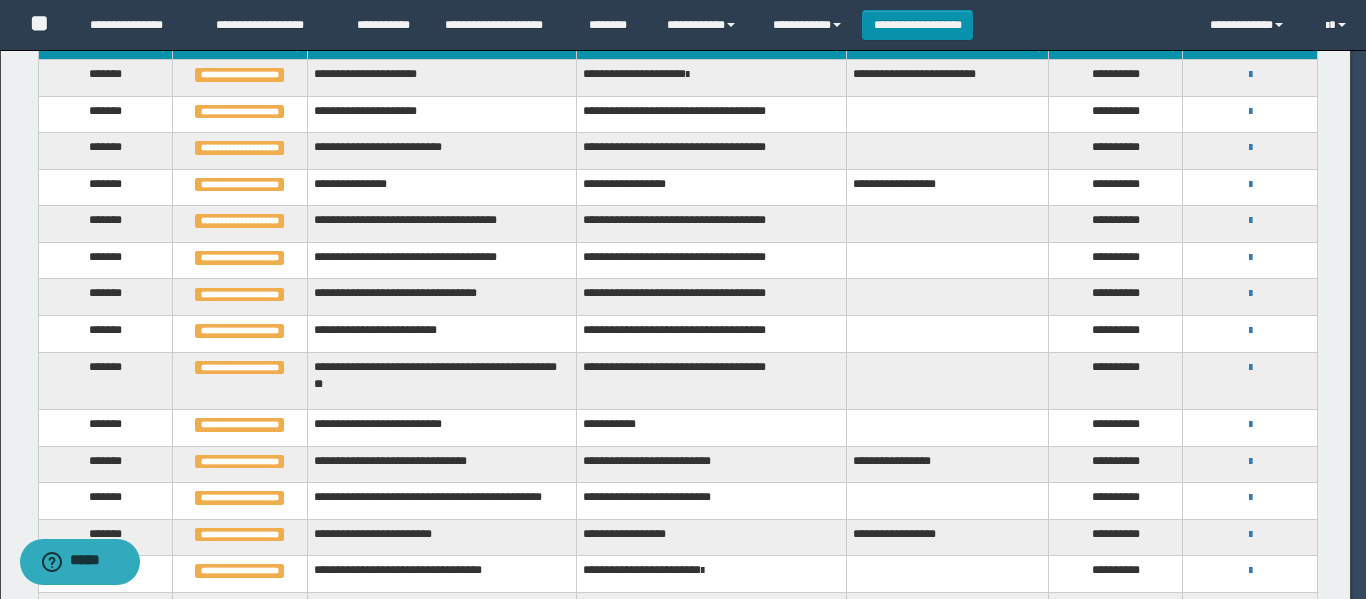 scroll, scrollTop: 0, scrollLeft: 0, axis: both 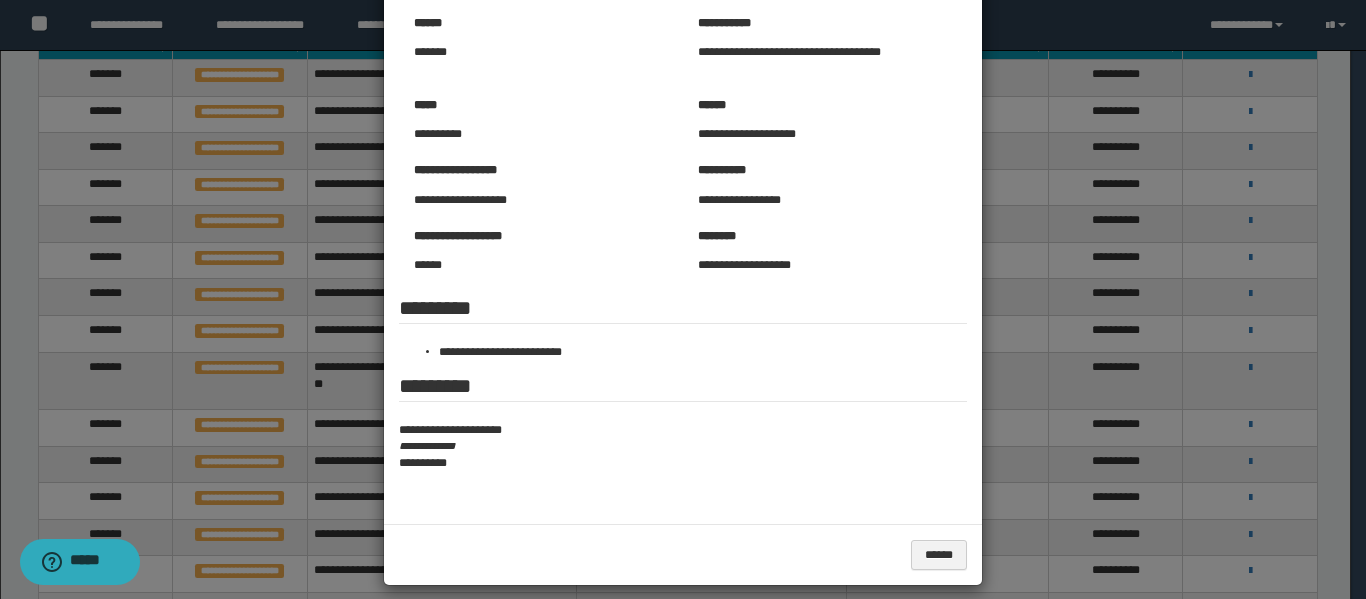 click on "**********" at bounding box center [683, 446] 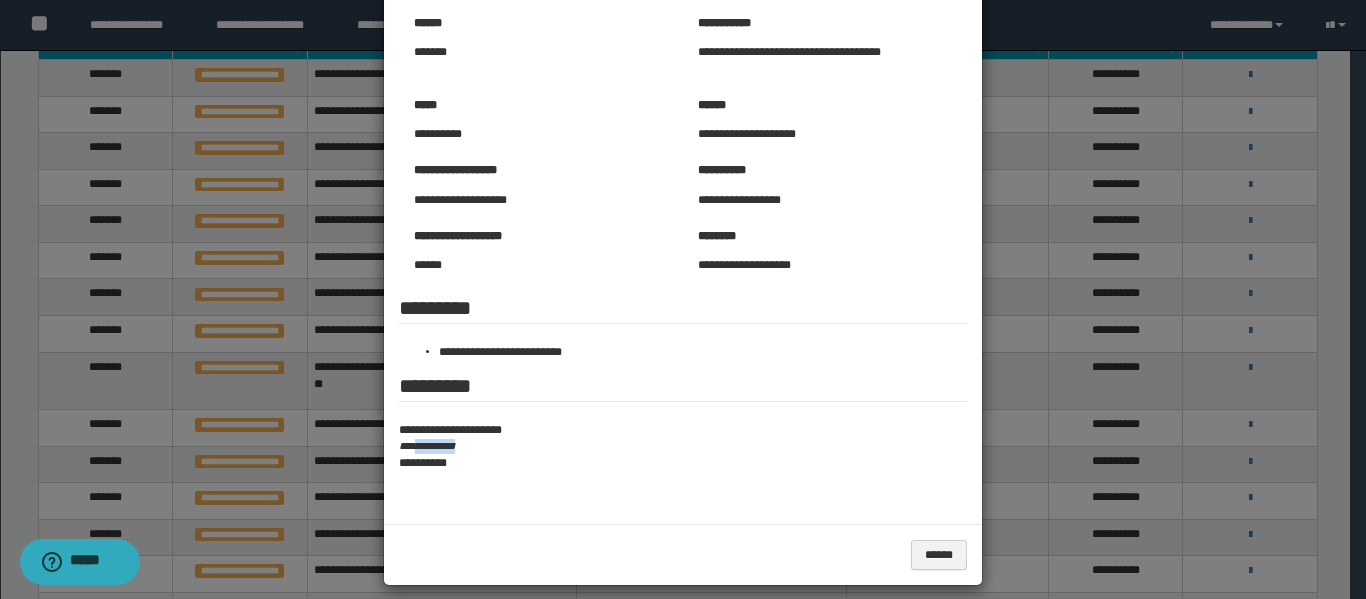 click on "**********" at bounding box center [683, 446] 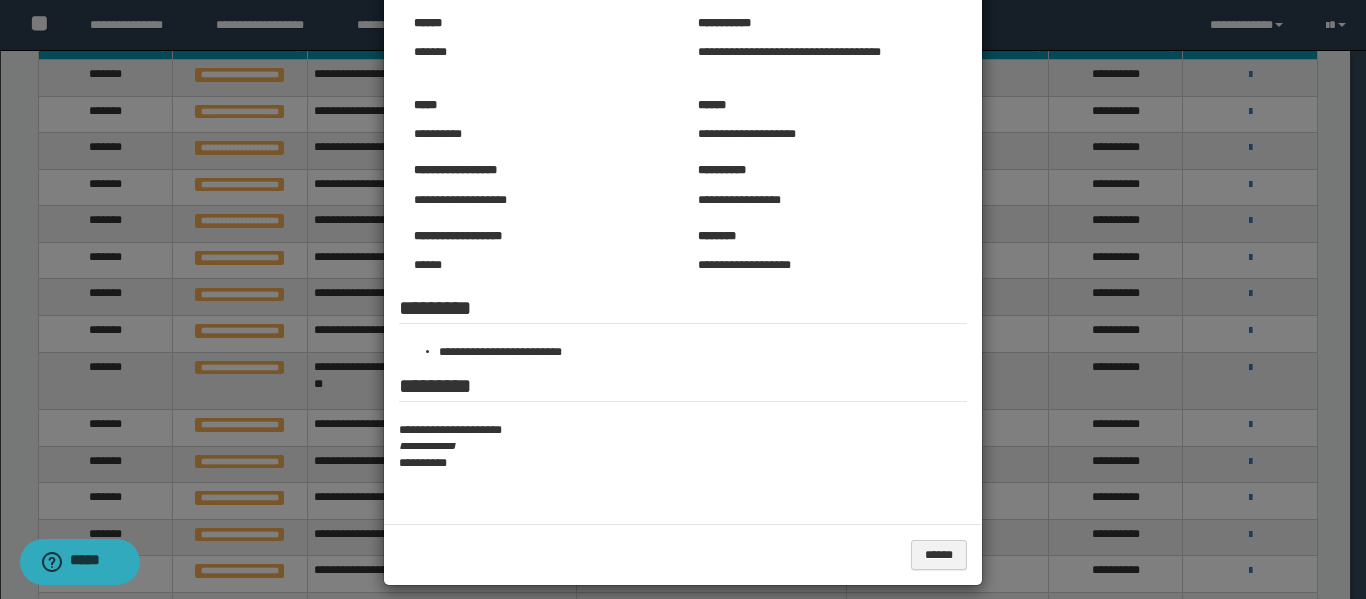 click at bounding box center [683, 258] 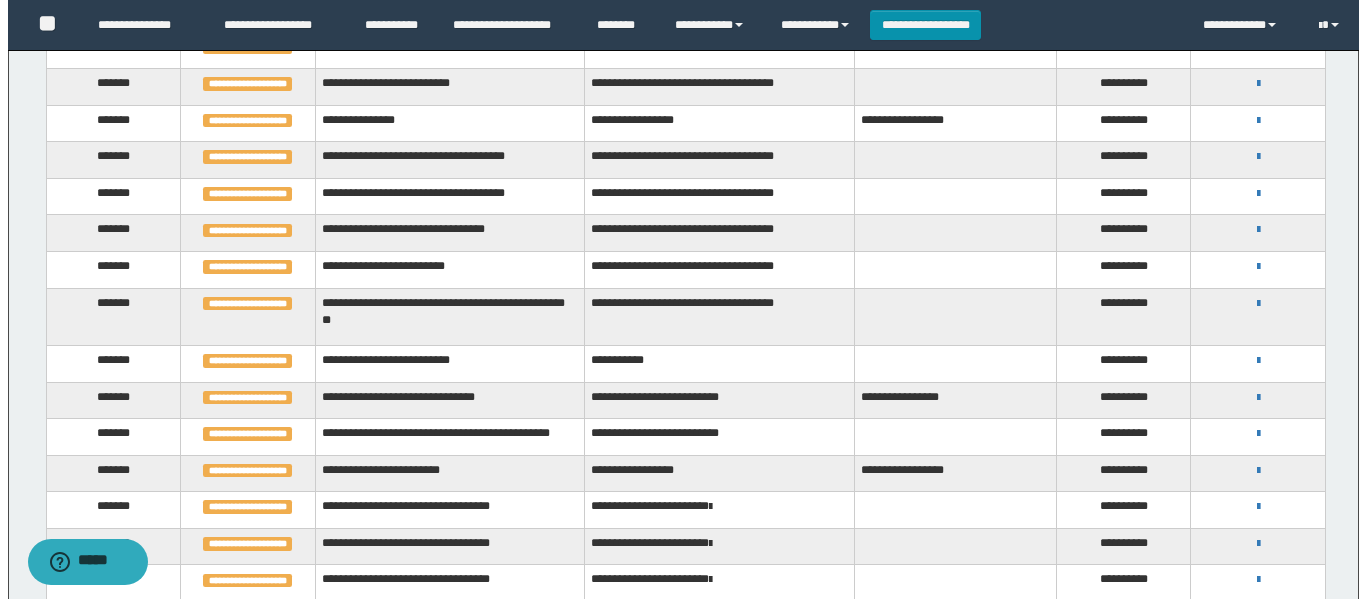 scroll, scrollTop: 500, scrollLeft: 0, axis: vertical 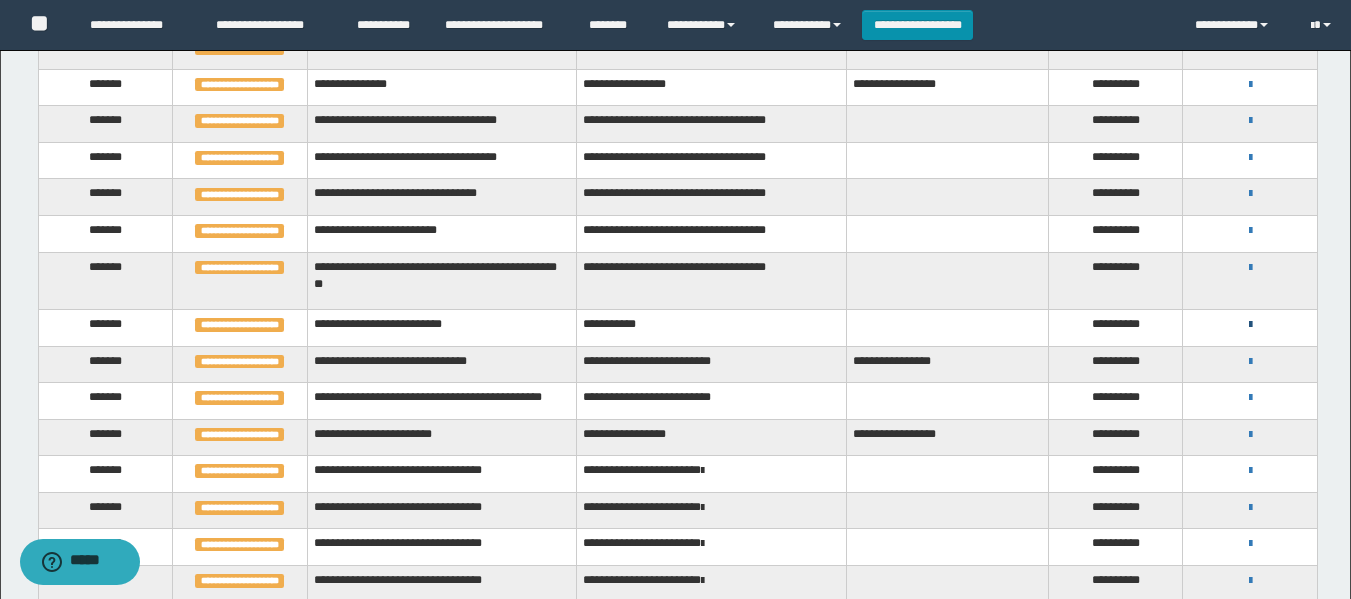 click at bounding box center [1250, 325] 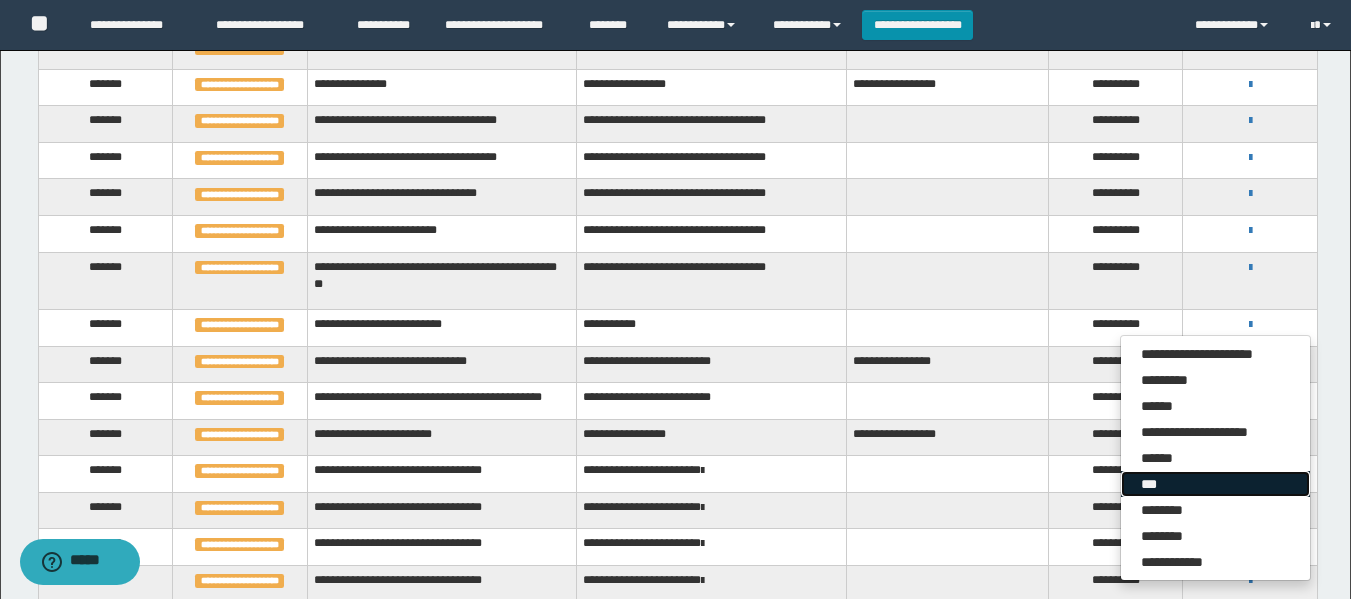 click on "***" at bounding box center [1215, 484] 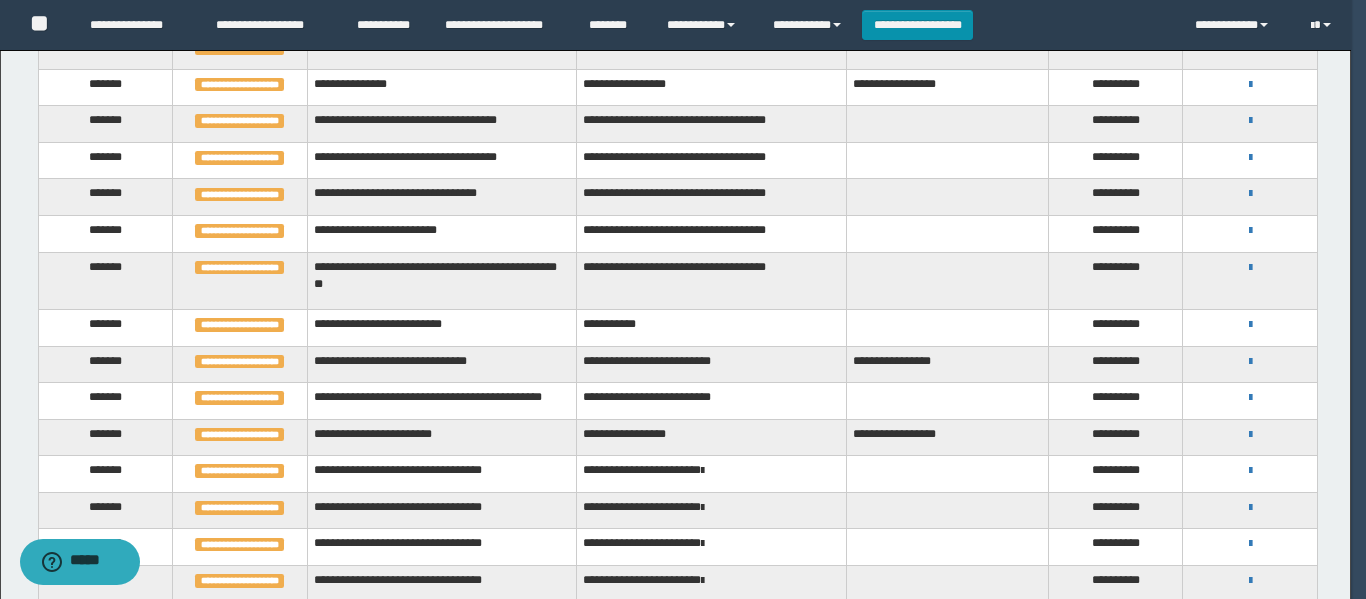 scroll, scrollTop: 0, scrollLeft: 0, axis: both 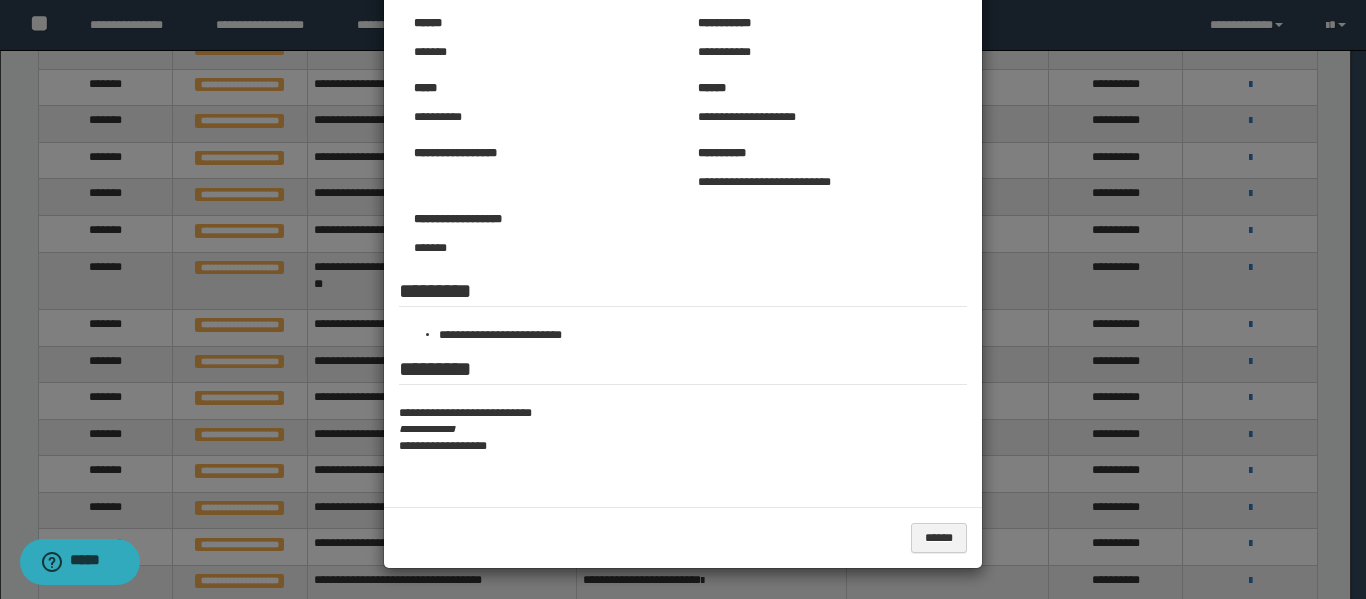 click on "**********" at bounding box center [683, 429] 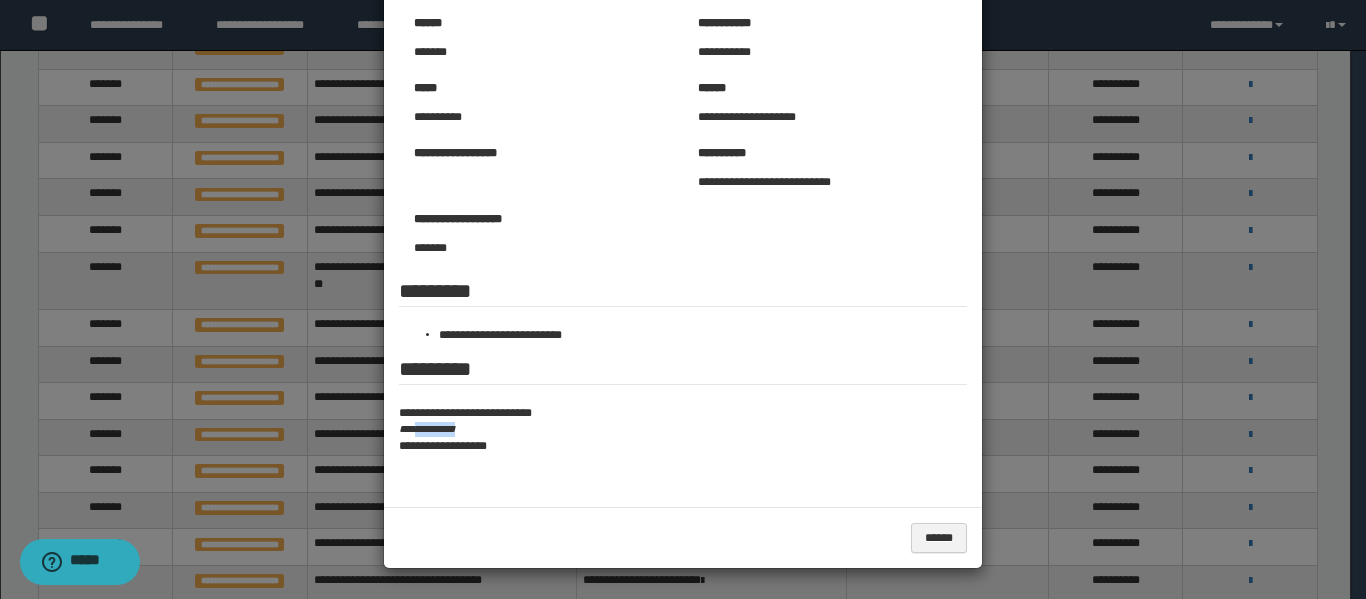 click on "**********" at bounding box center (683, 429) 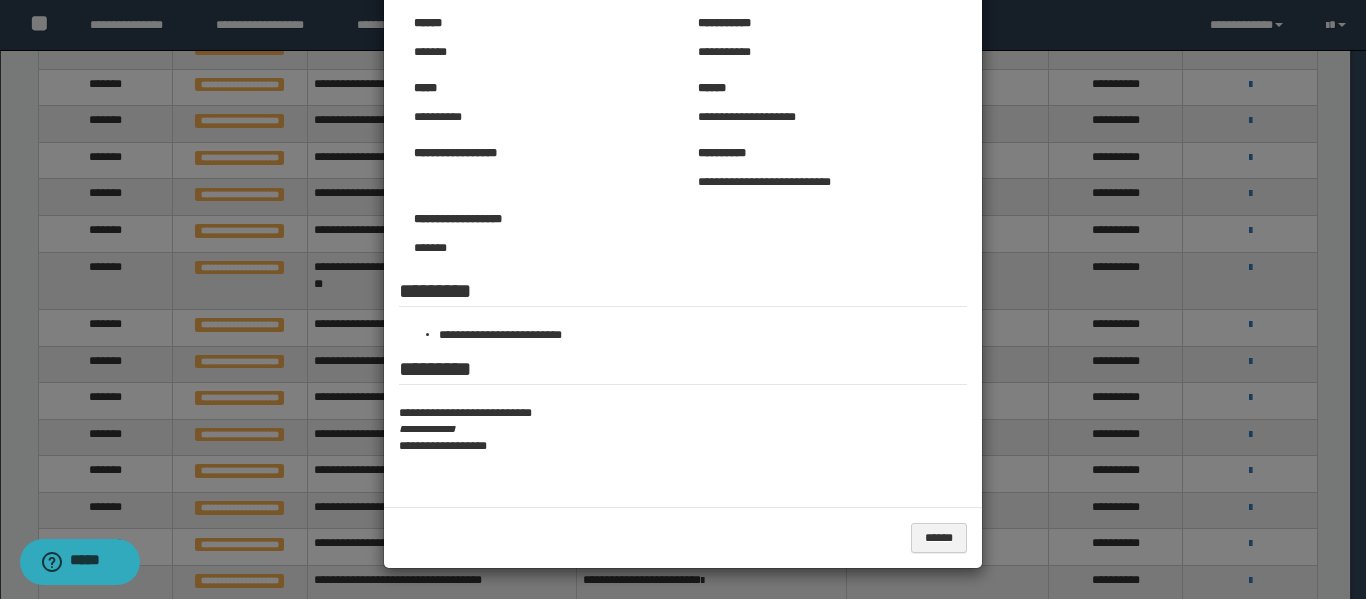 click at bounding box center [683, 249] 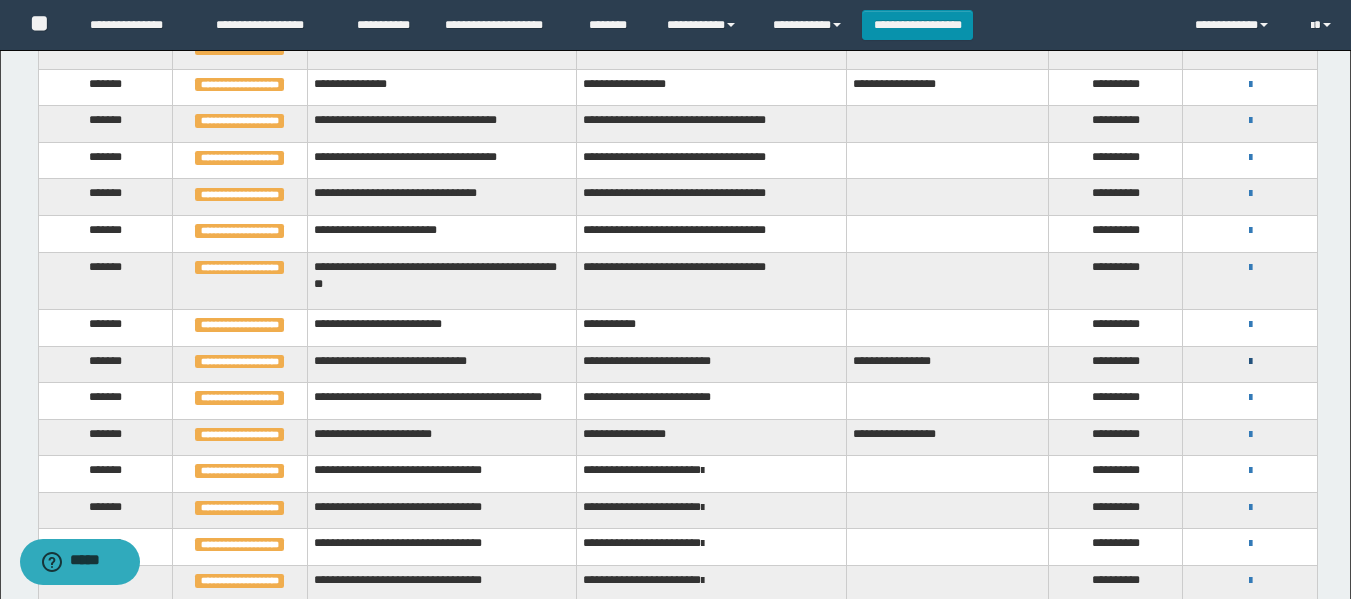 click at bounding box center (1250, 361) 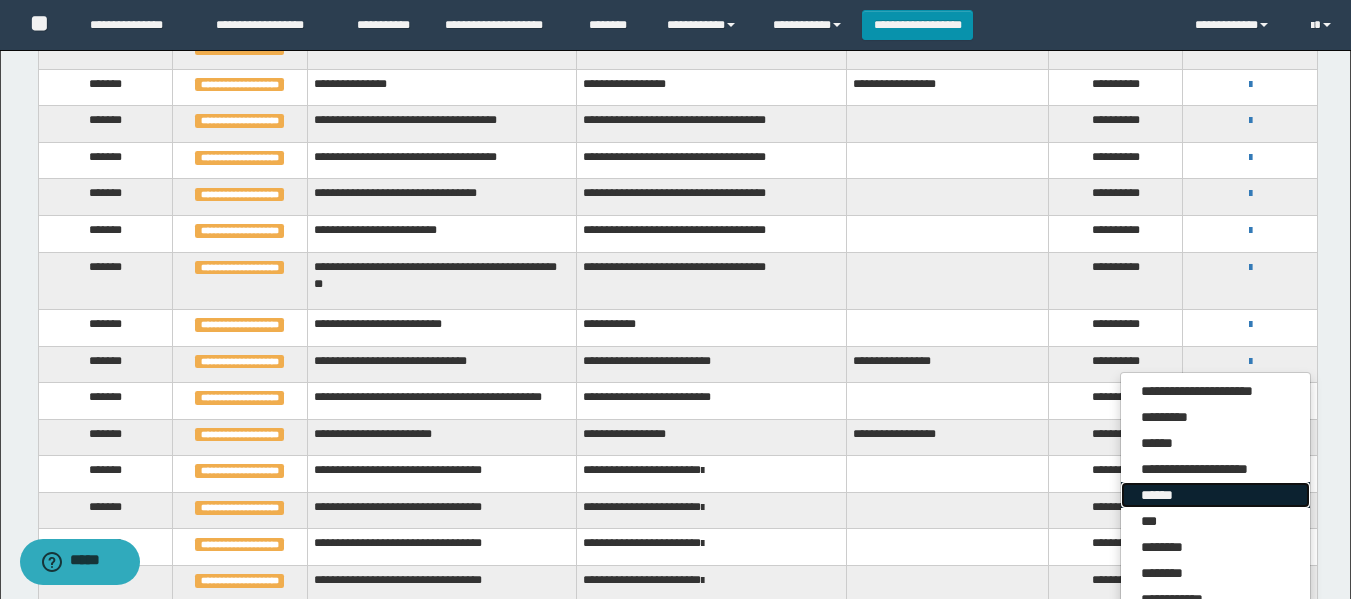 click on "******" at bounding box center (1215, 495) 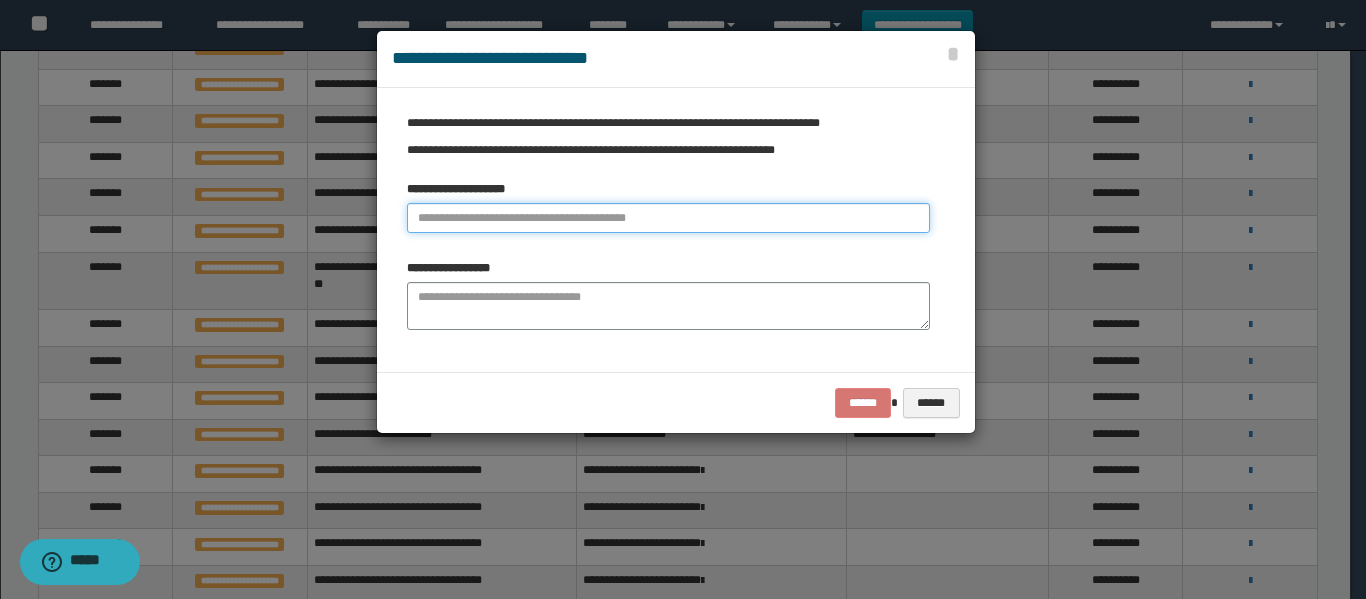 click at bounding box center (668, 218) 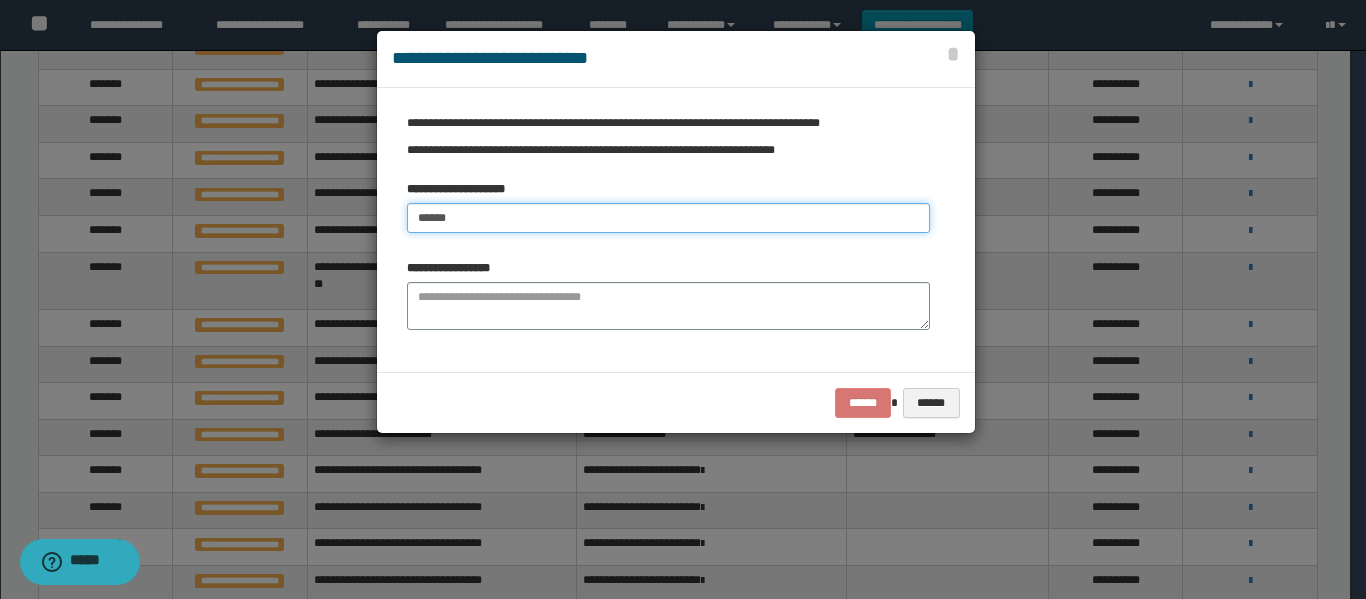 type on "******" 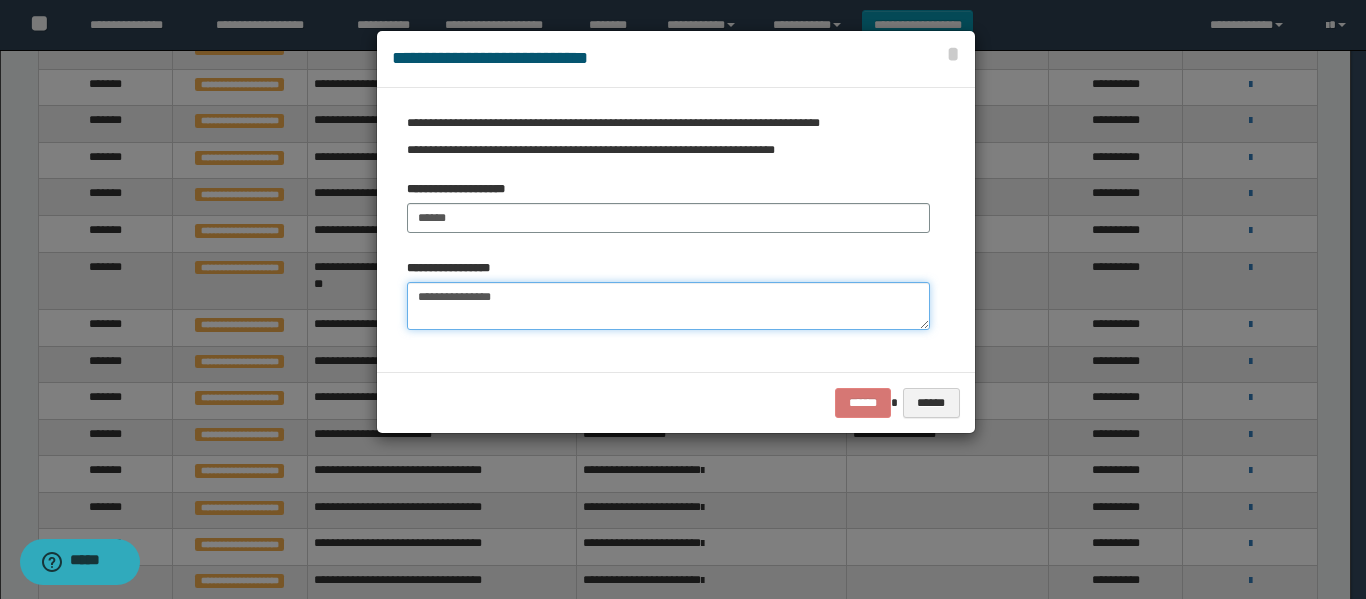 type on "**********" 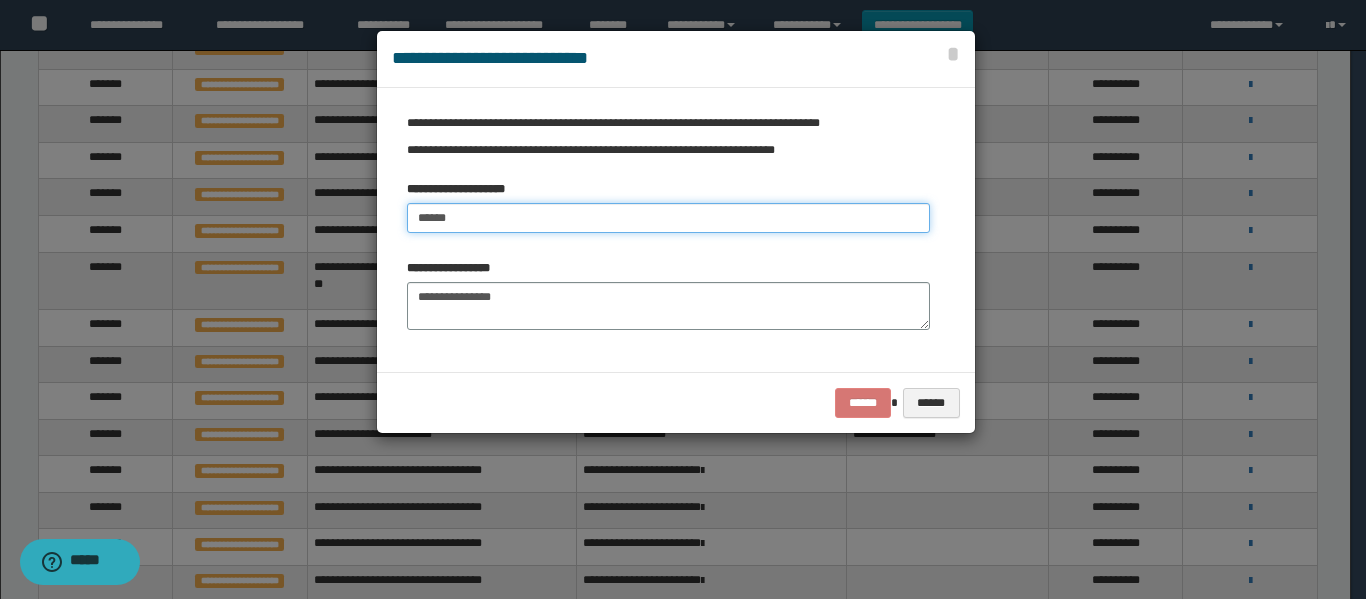 drag, startPoint x: 504, startPoint y: 215, endPoint x: 306, endPoint y: 248, distance: 200.73117 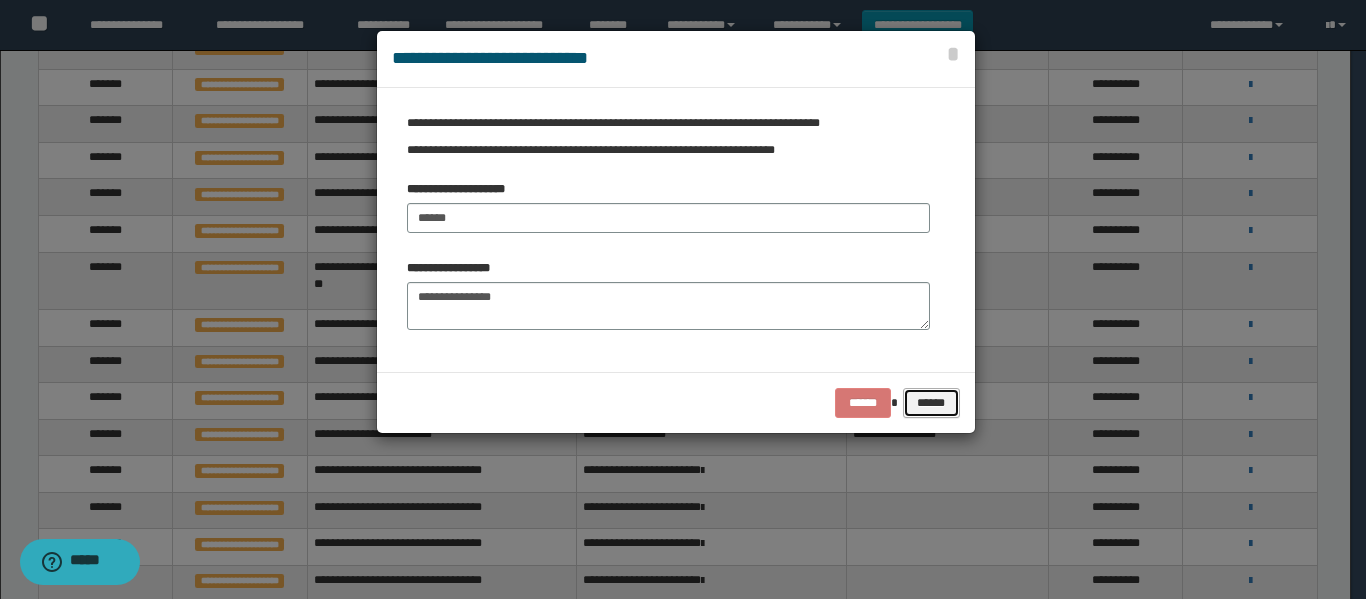 click on "******" at bounding box center (931, 403) 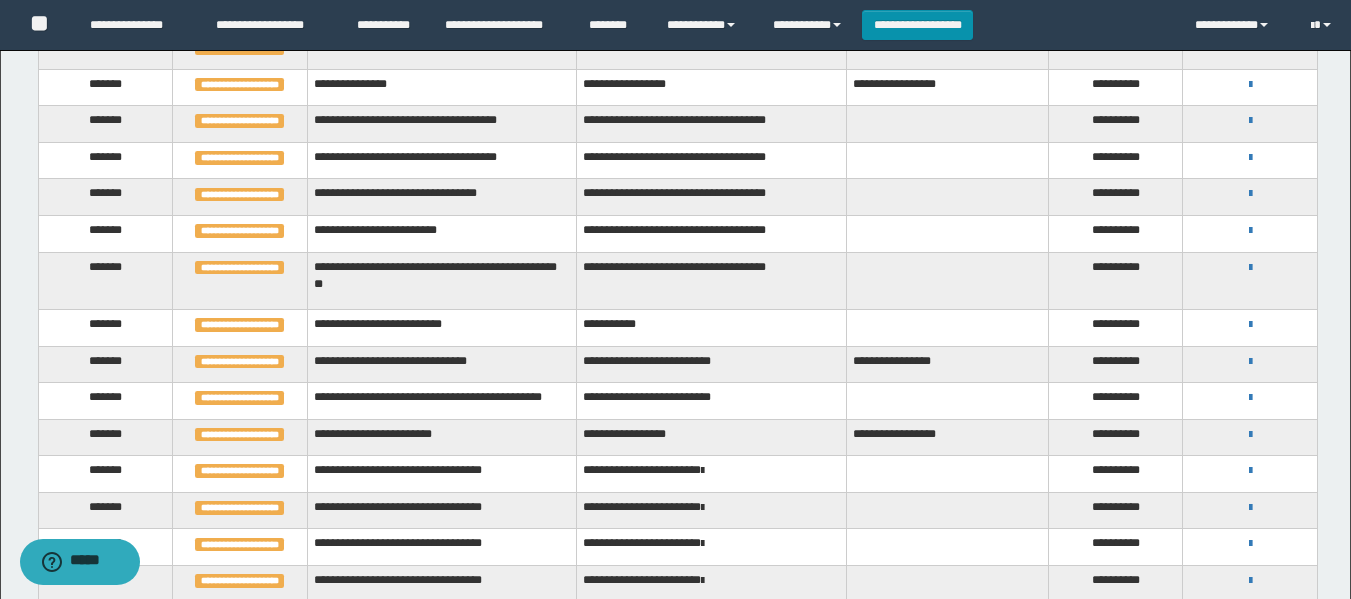 click on "*******" at bounding box center [105, 327] 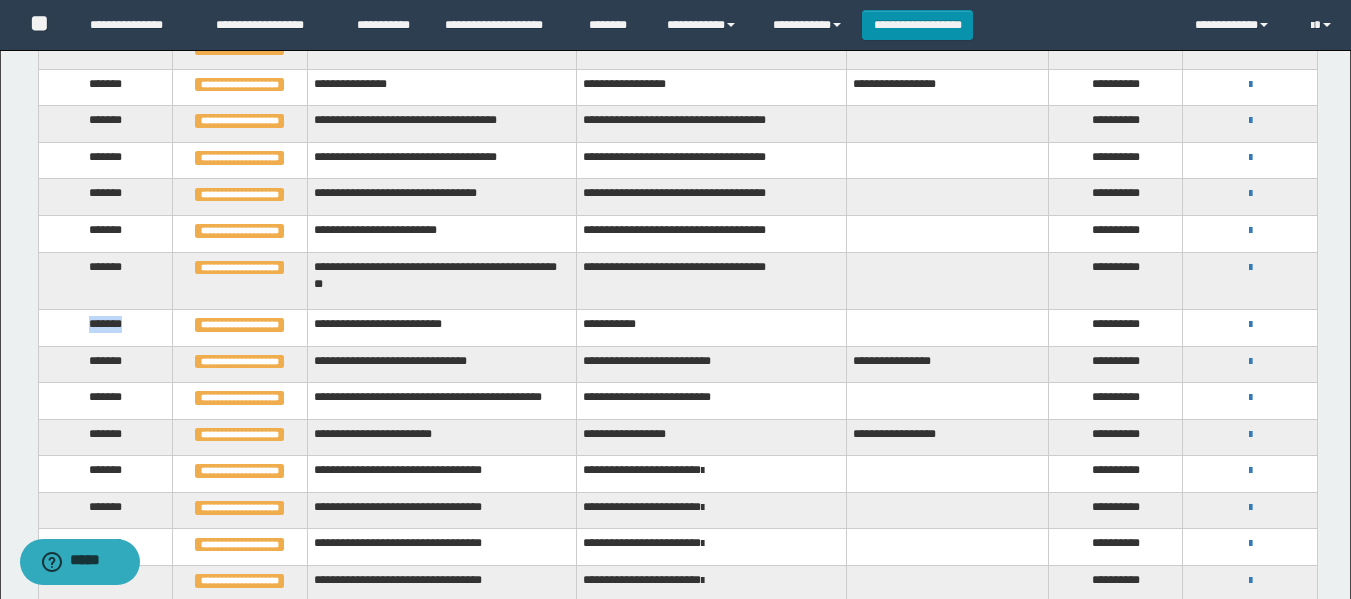 click on "*******" at bounding box center [105, 327] 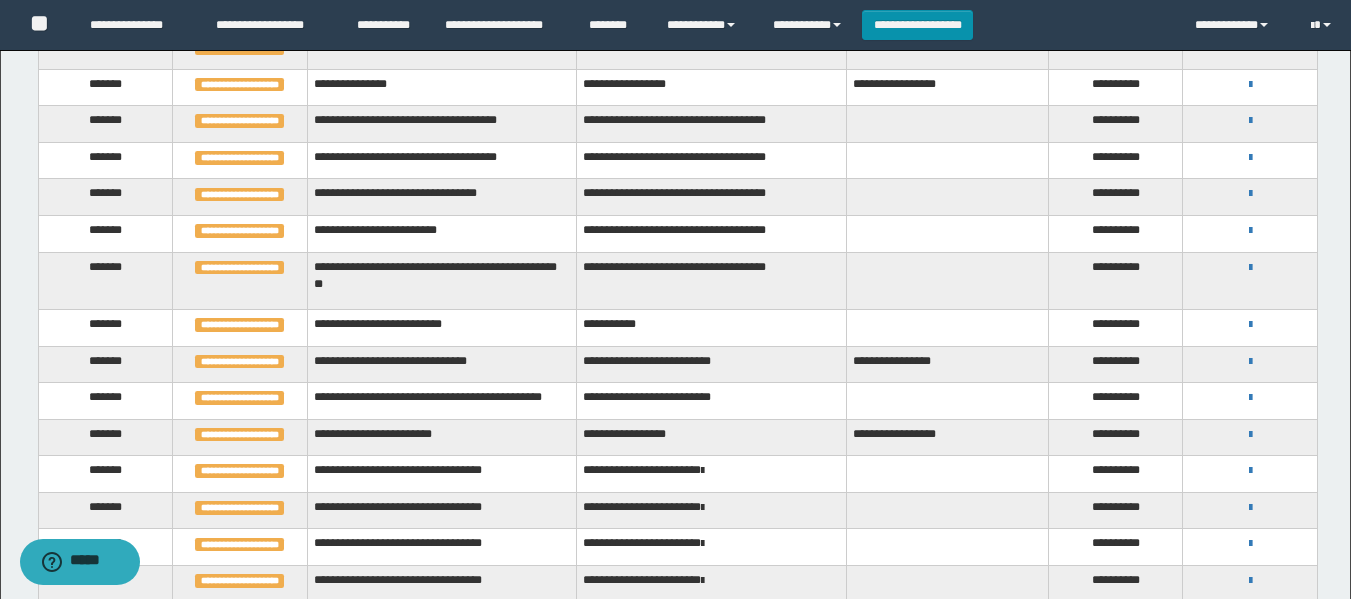 click on "**********" at bounding box center (1250, 324) 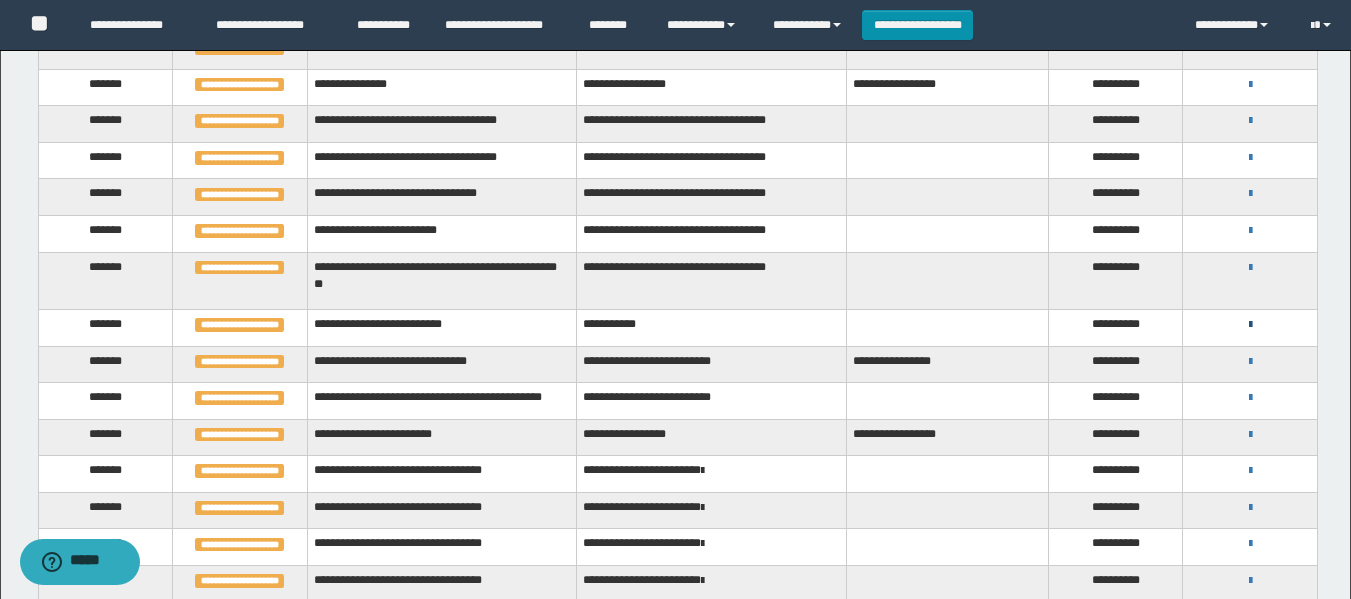 click at bounding box center [1250, 325] 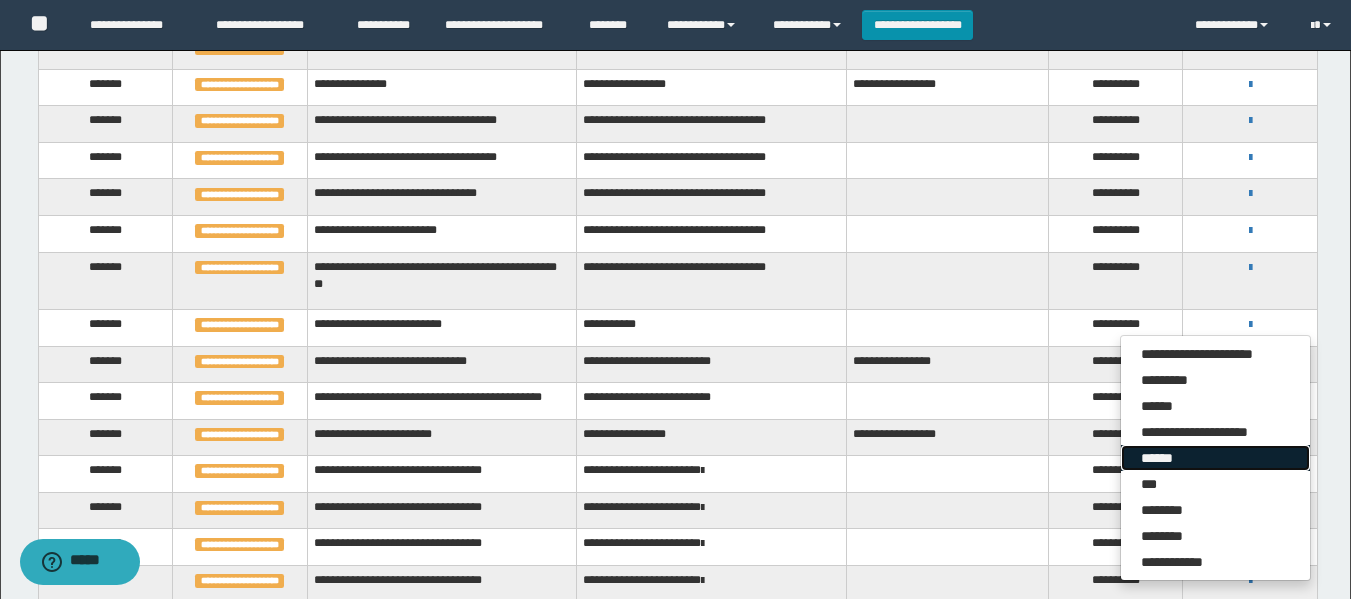click on "******" at bounding box center [1215, 458] 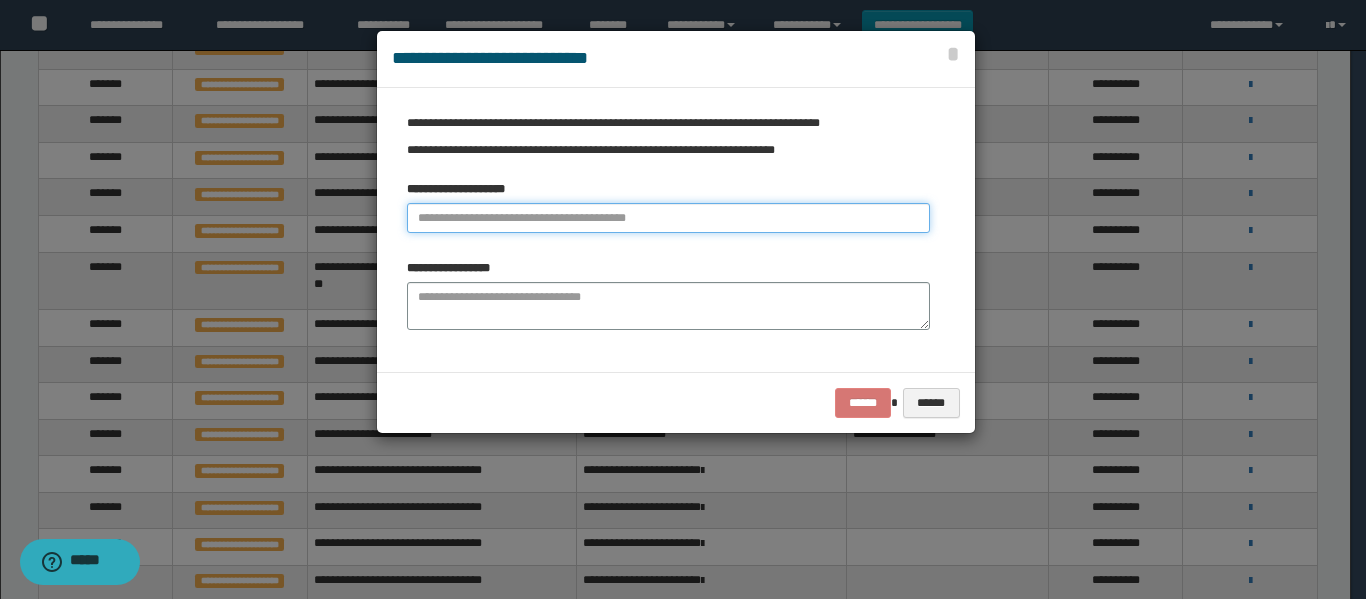 click at bounding box center (668, 218) 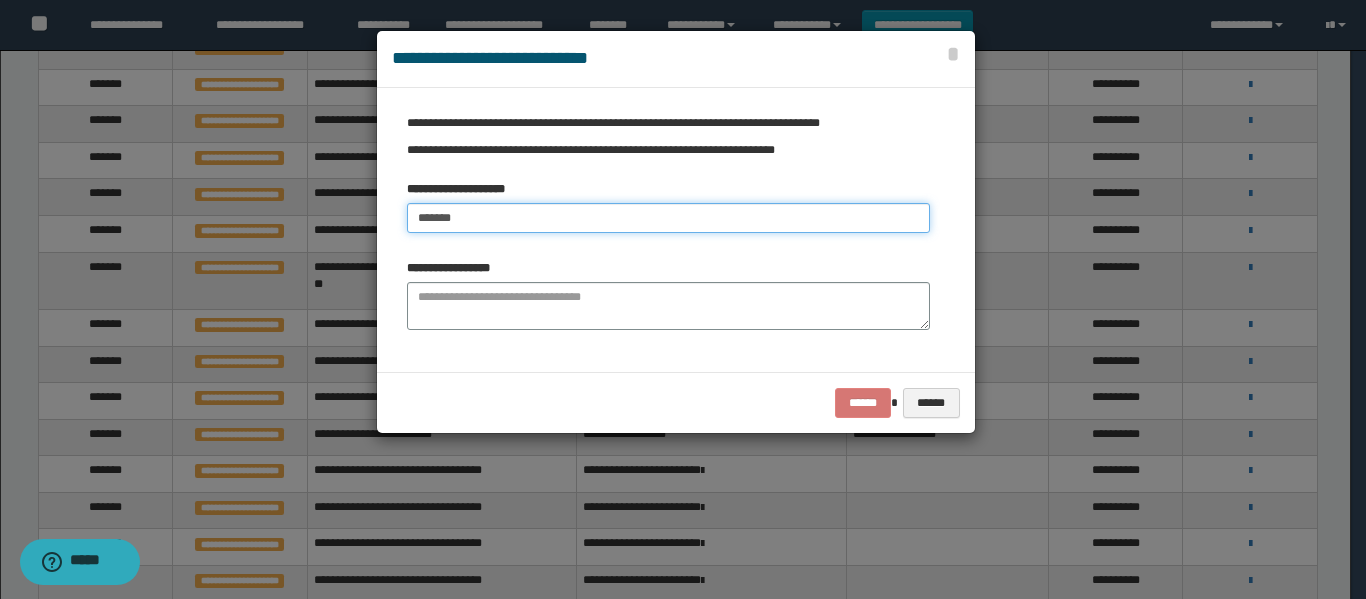 type on "*******" 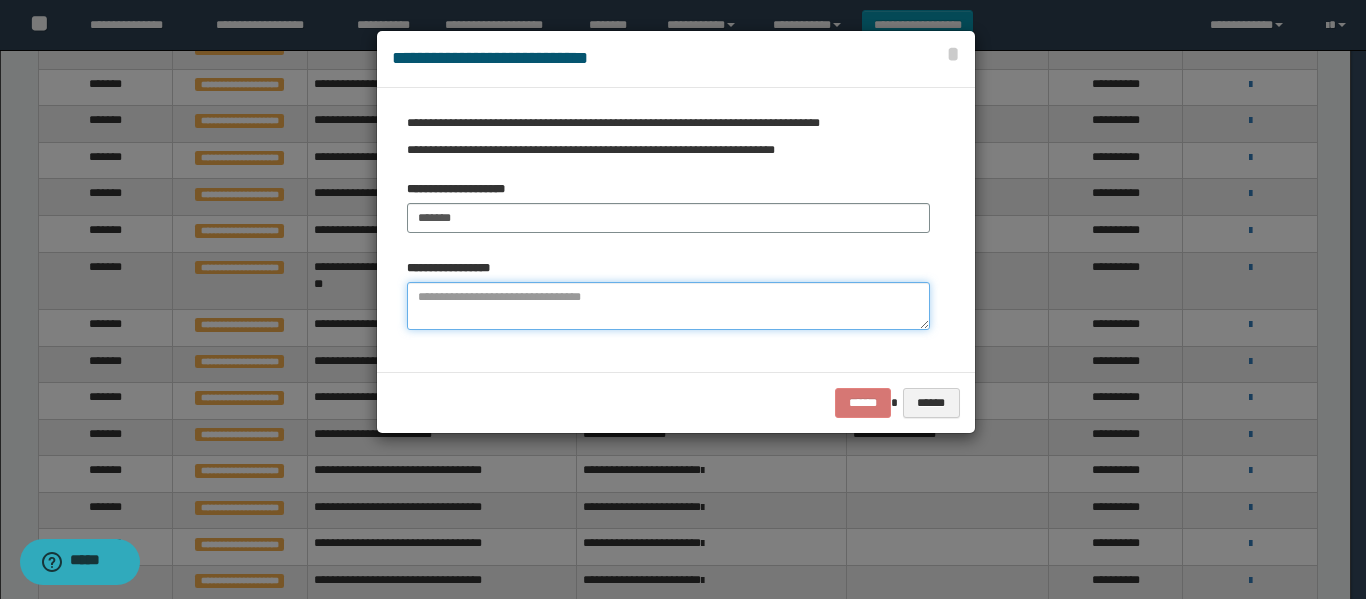 click at bounding box center (668, 306) 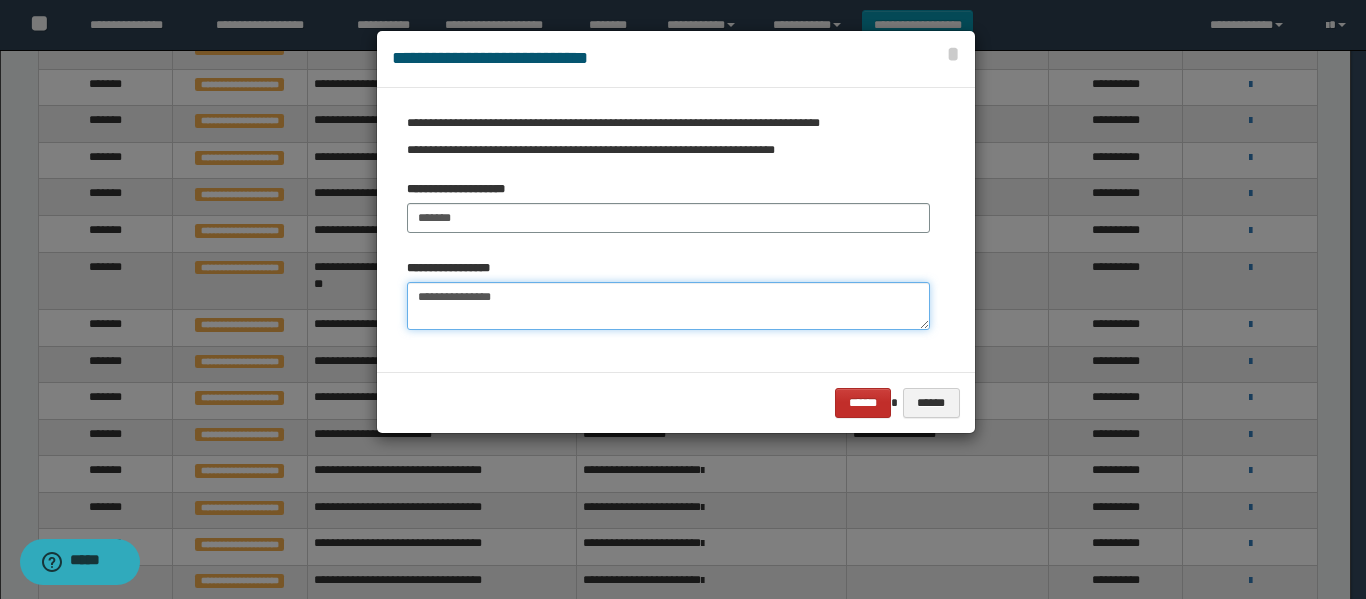 type on "**********" 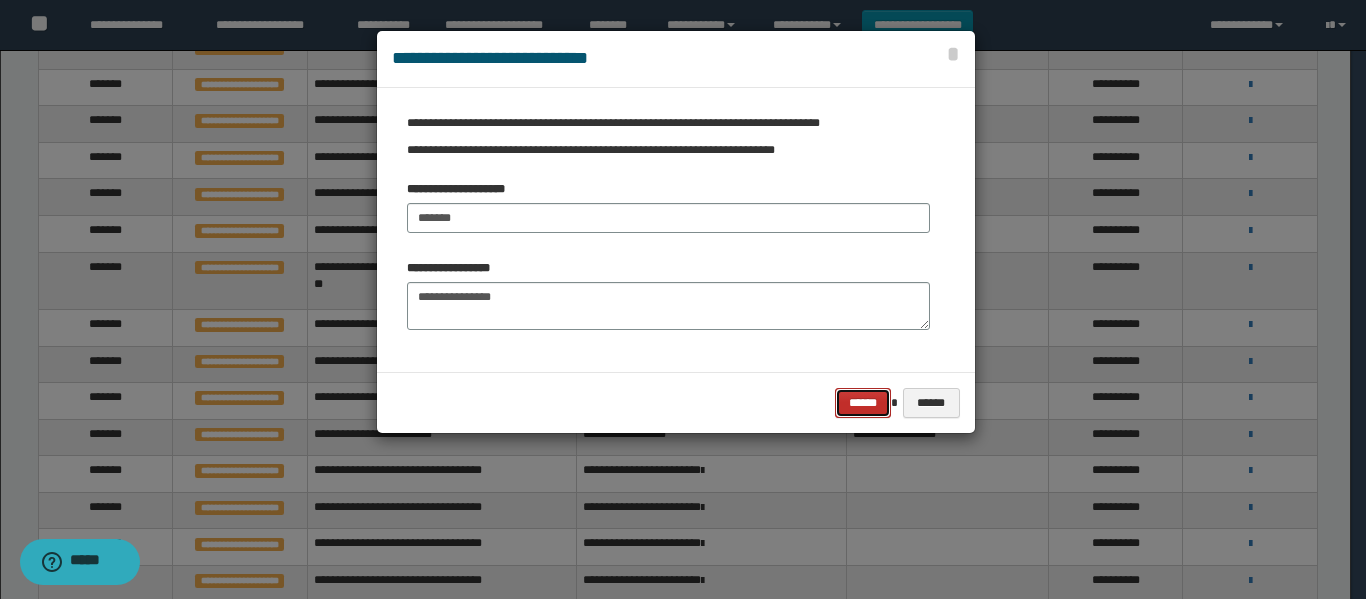 click on "******" at bounding box center (863, 403) 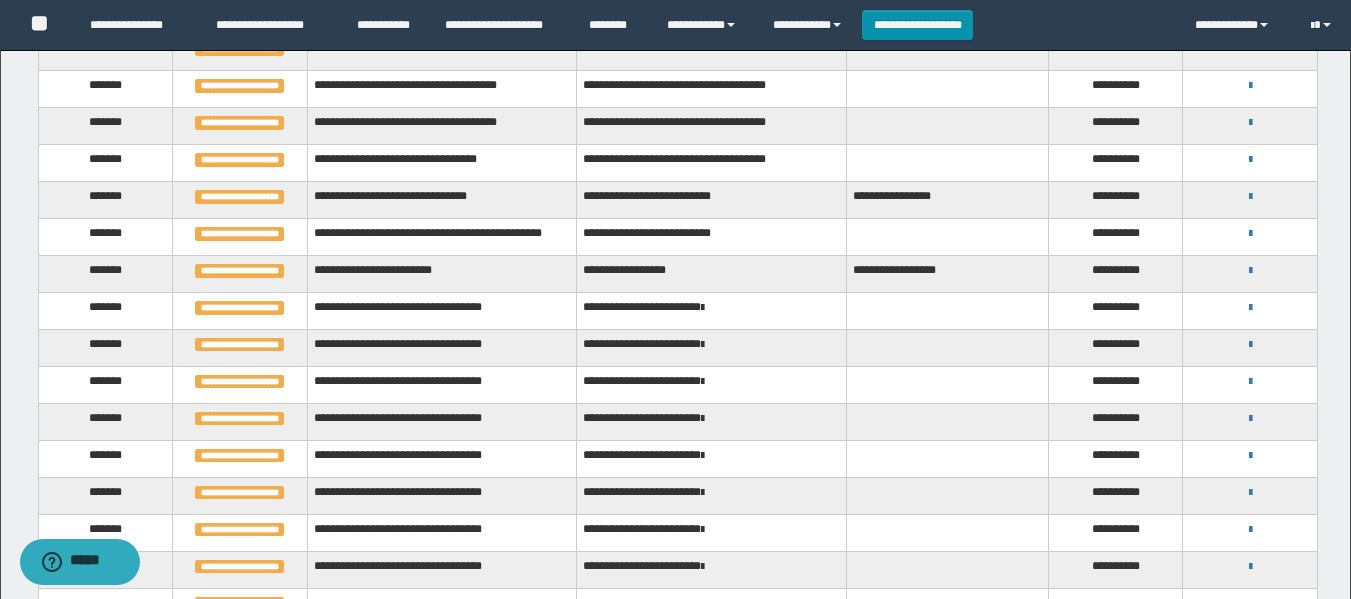 click on "**********" at bounding box center [442, 199] 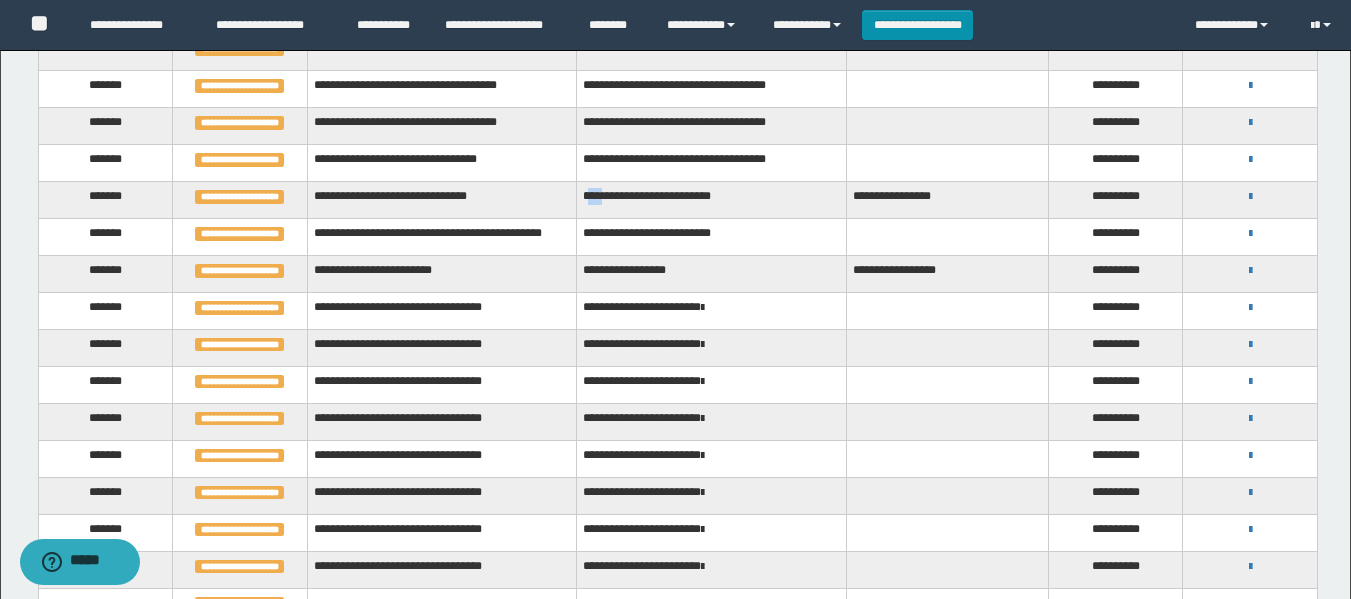 click on "**********" at bounding box center [712, 199] 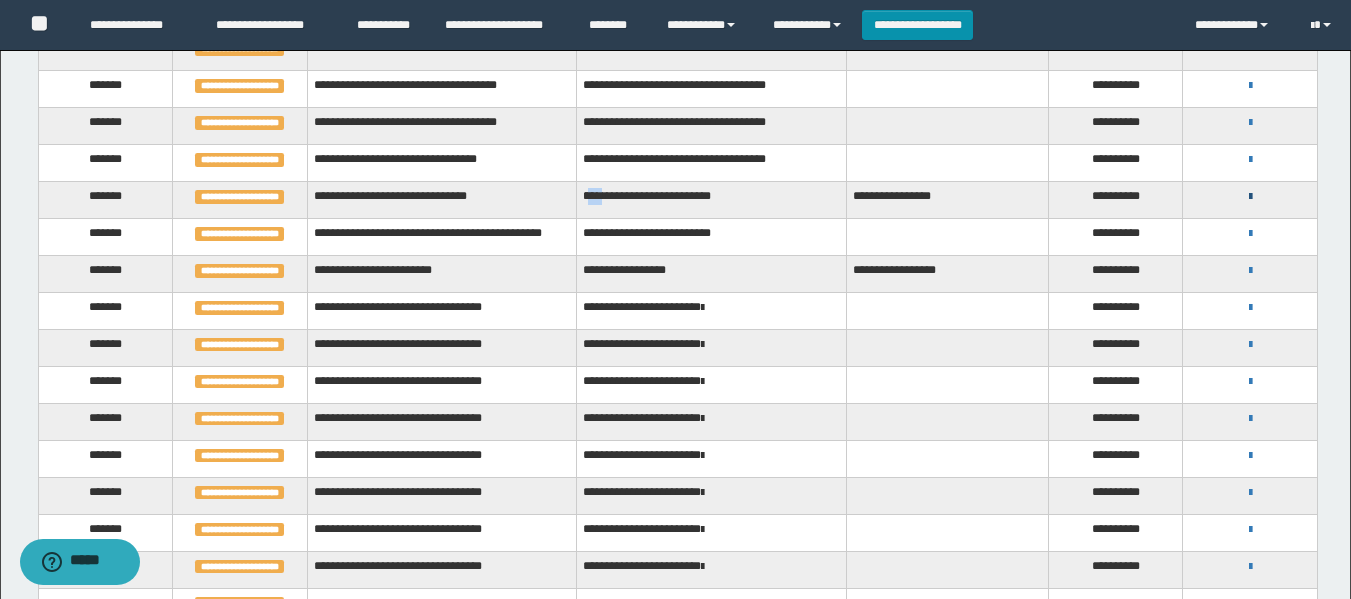 click at bounding box center (1250, 197) 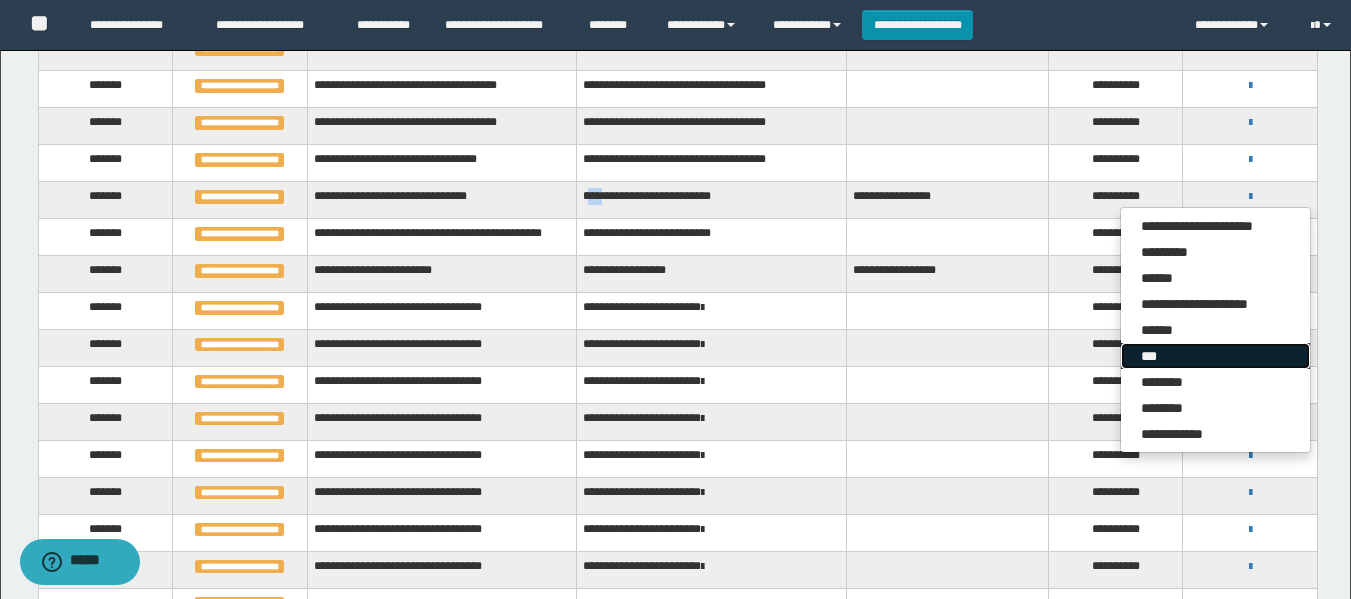 click on "***" at bounding box center (1215, 356) 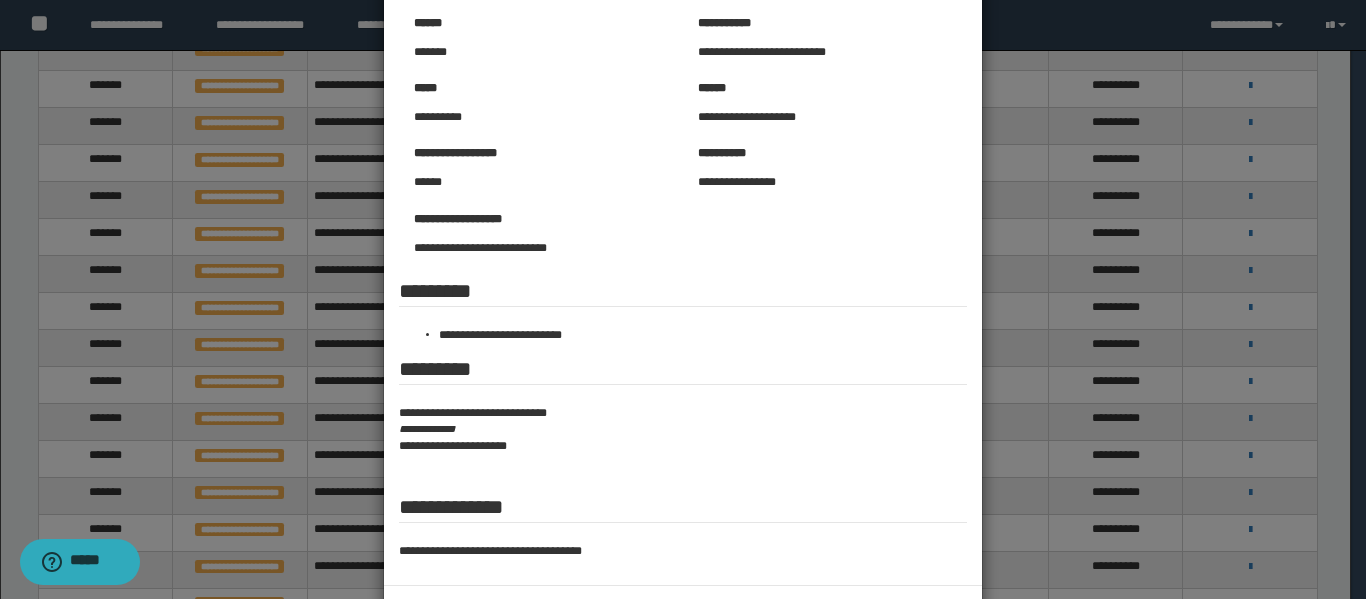 scroll, scrollTop: 0, scrollLeft: 0, axis: both 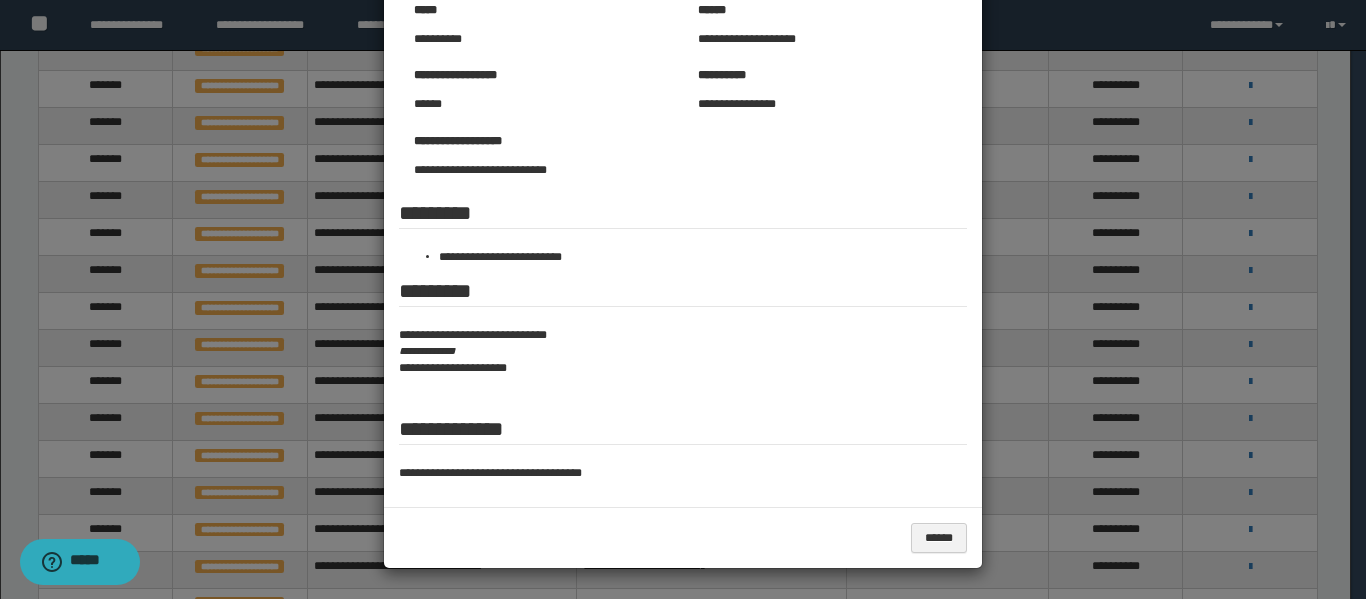 click on "**********" at bounding box center [683, 351] 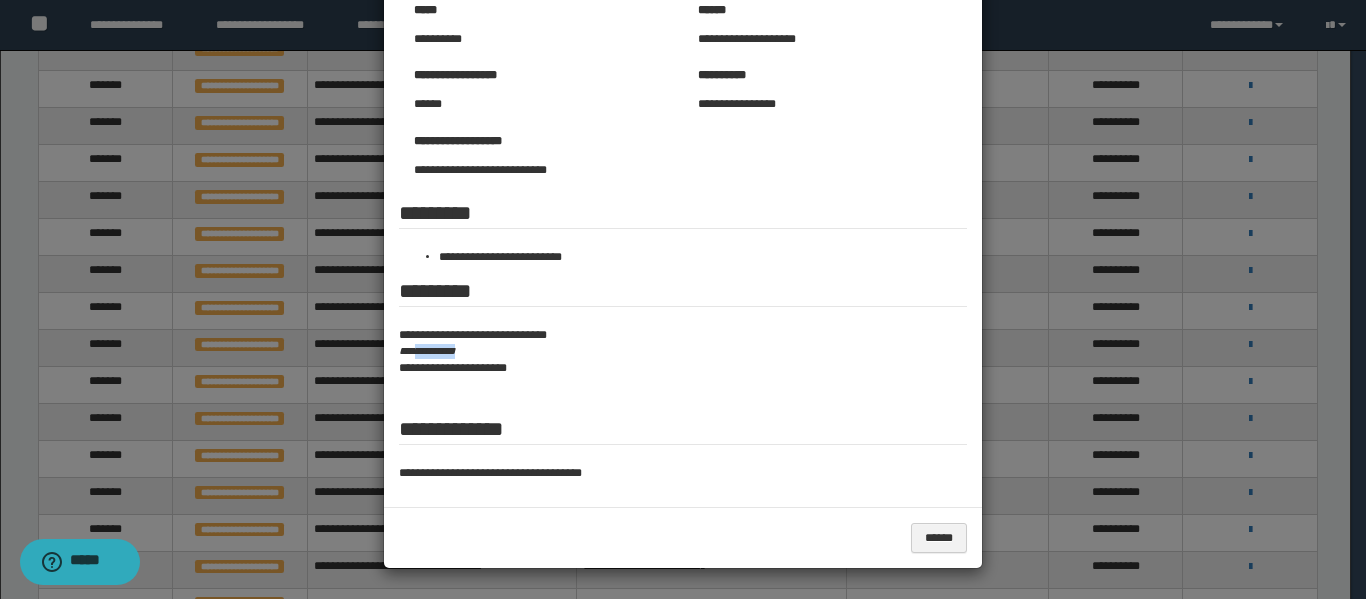 click on "**********" at bounding box center (683, 351) 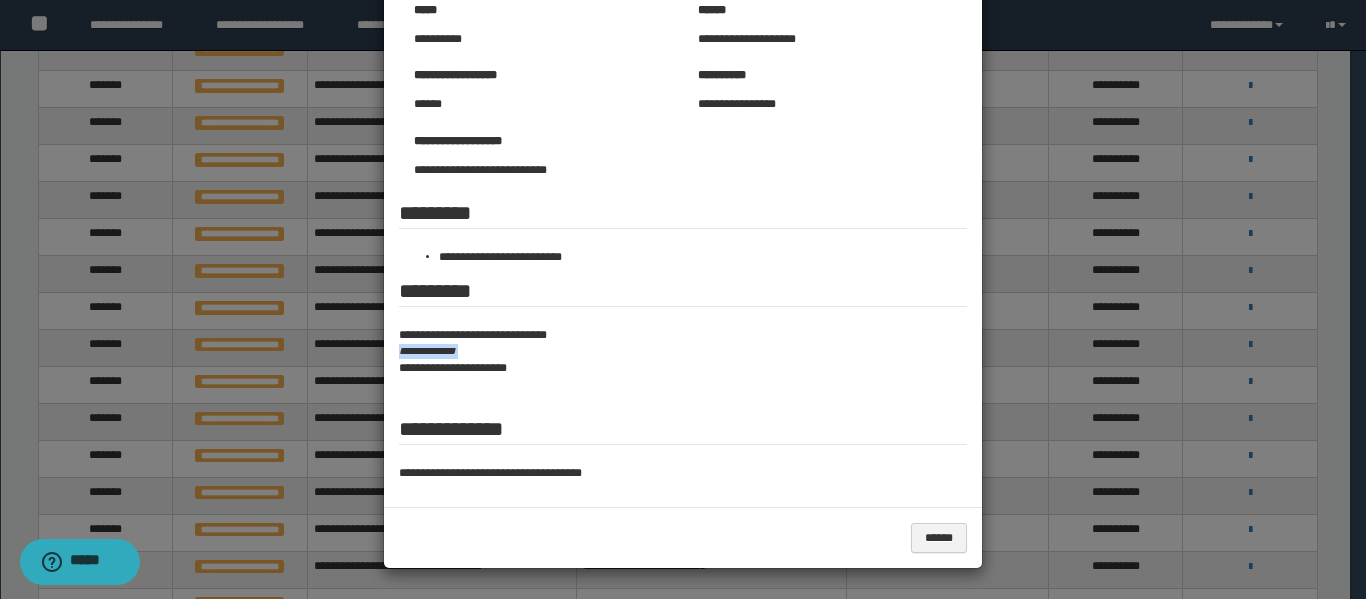 click on "**********" at bounding box center (683, 351) 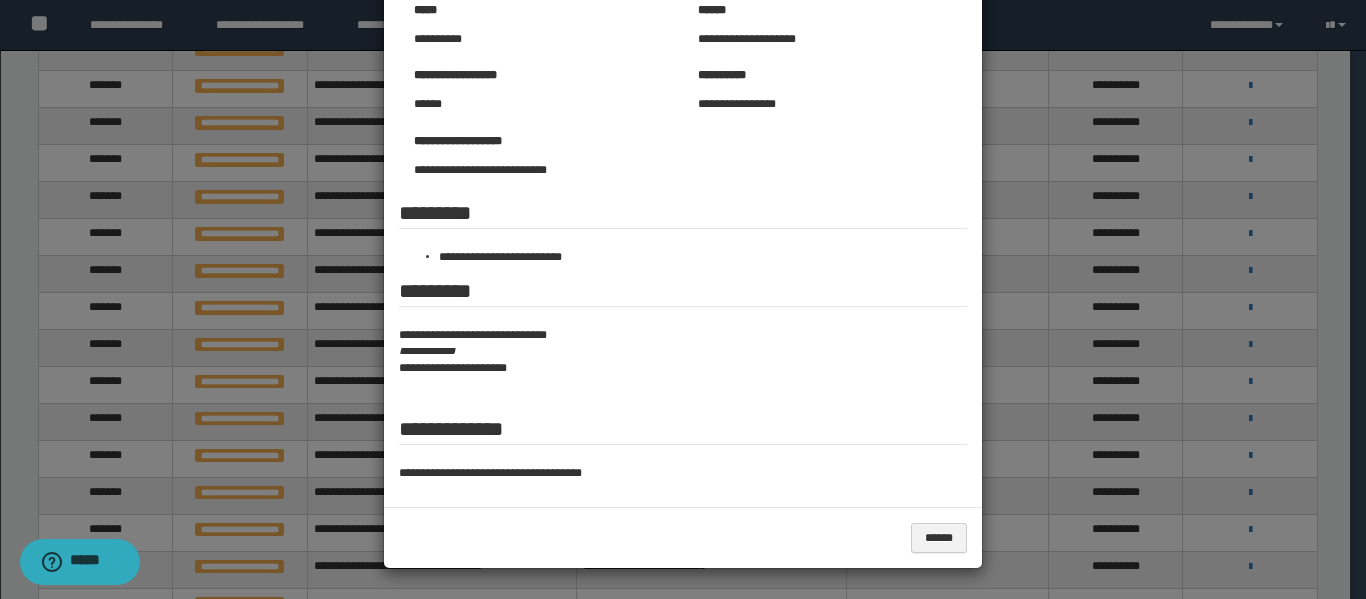 click on "**********" at bounding box center (683, 360) 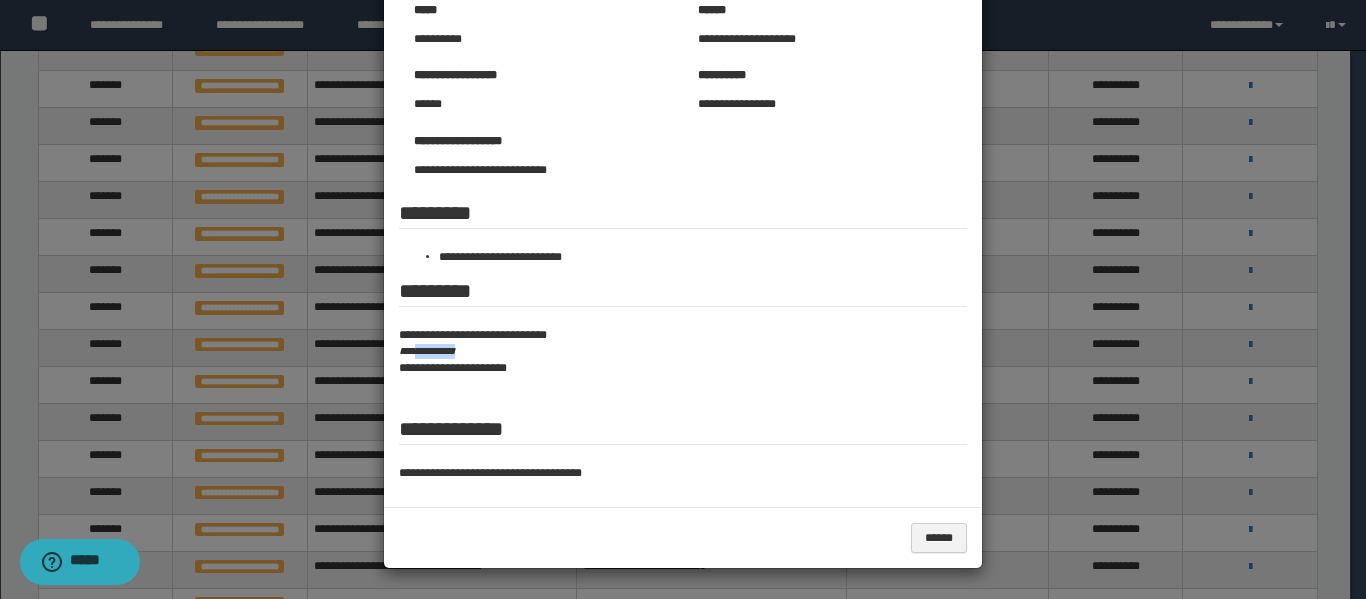click on "**********" at bounding box center (683, 351) 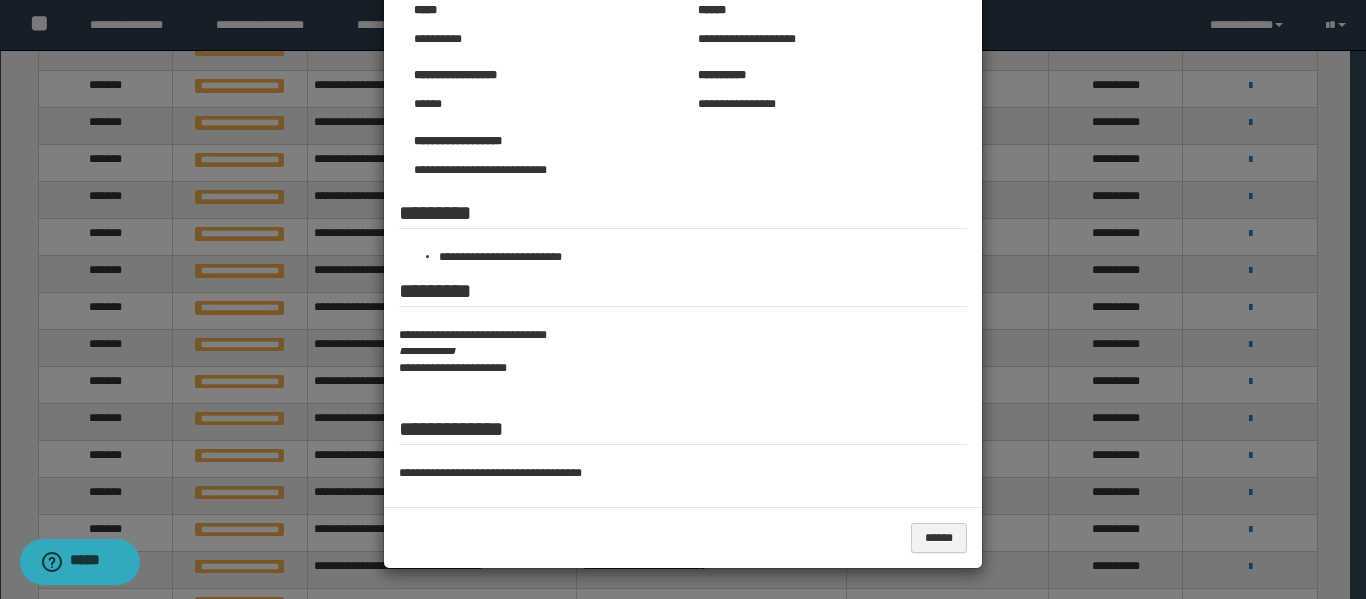 click at bounding box center (683, 210) 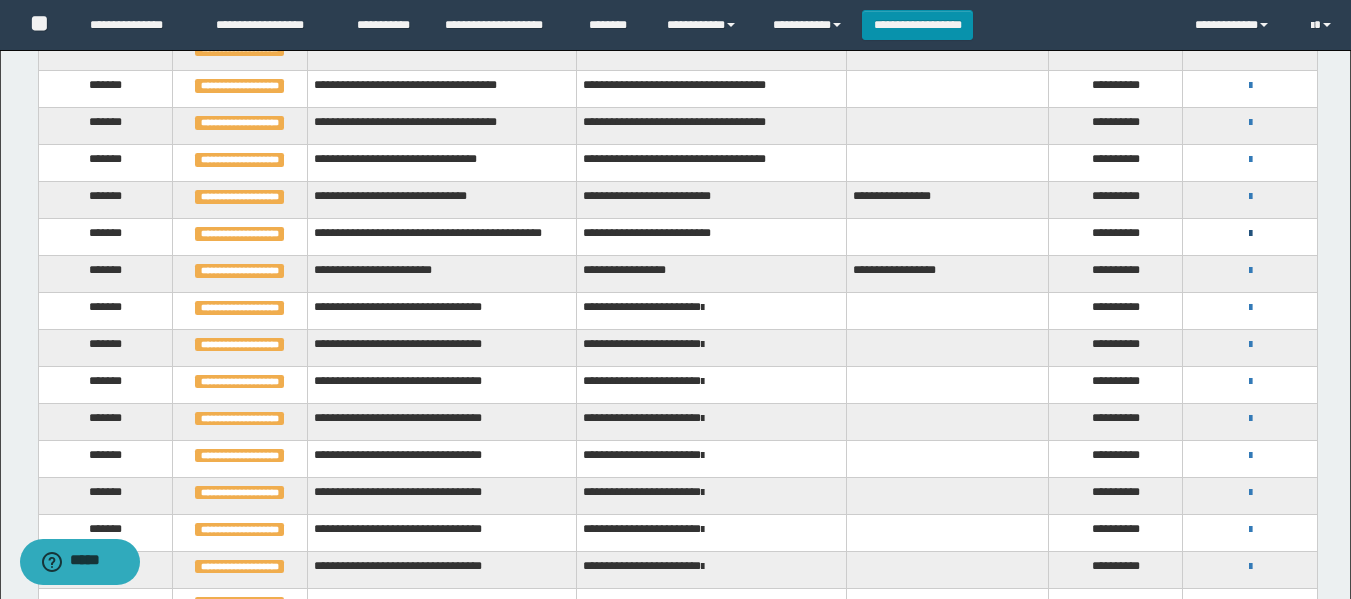 click at bounding box center (1250, 234) 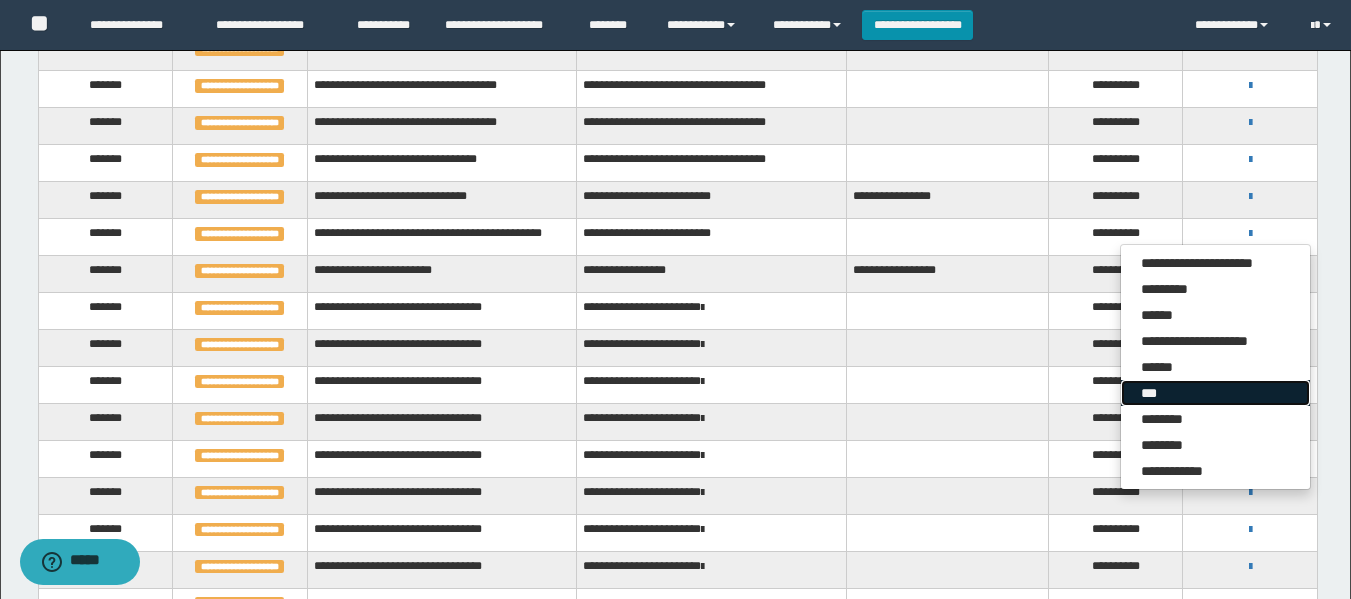 click on "***" at bounding box center [1215, 393] 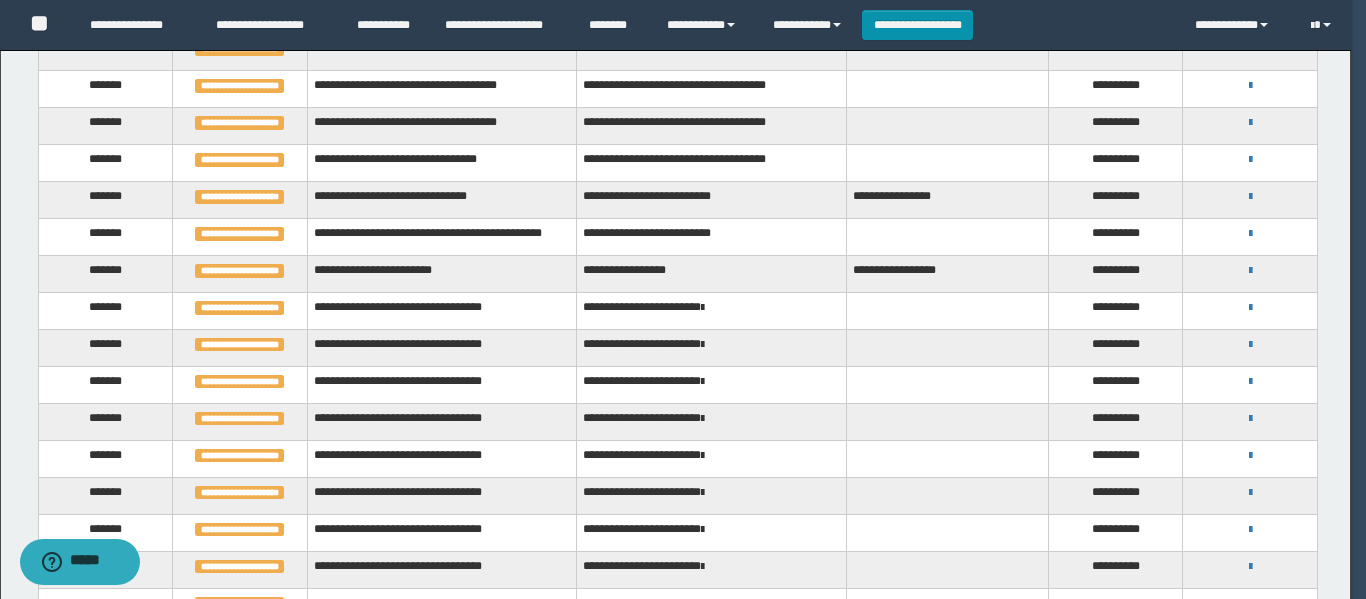 scroll, scrollTop: 0, scrollLeft: 0, axis: both 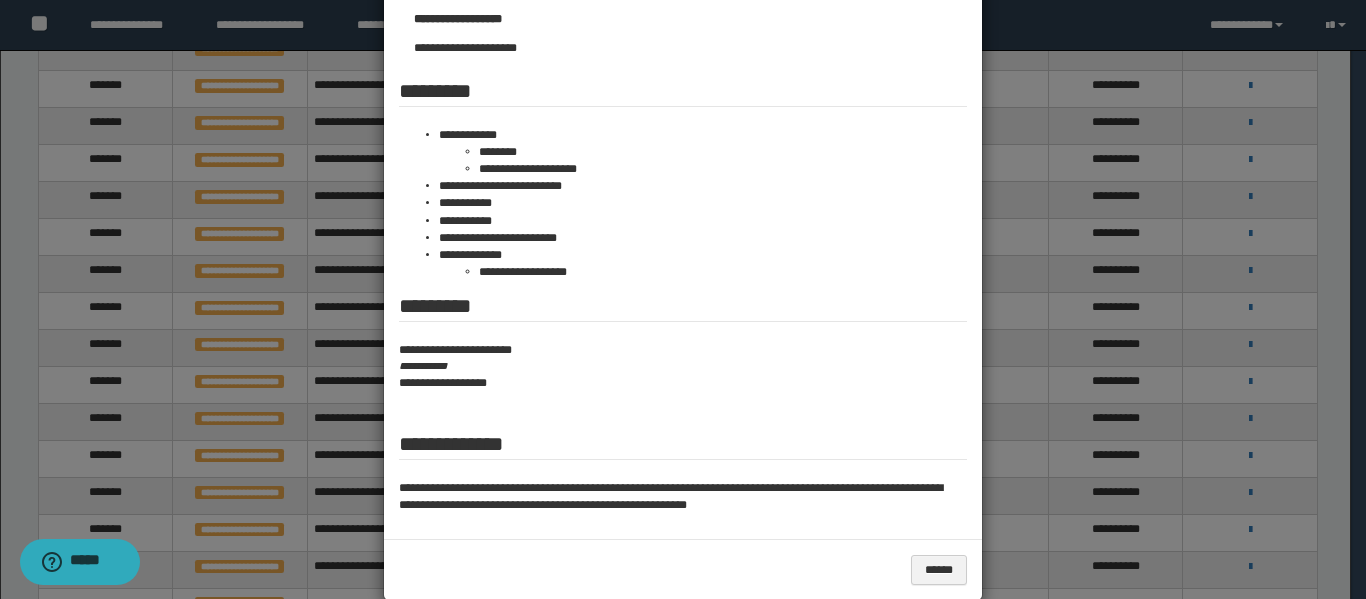 click on "**********" at bounding box center [683, 366] 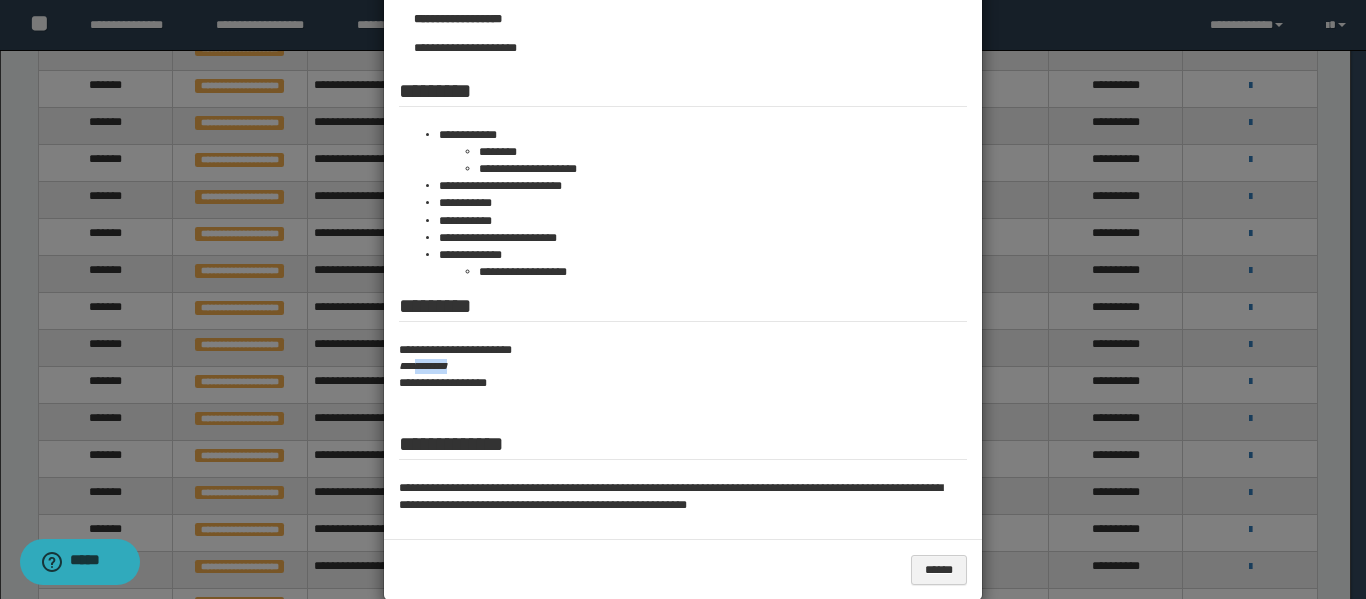click on "**********" at bounding box center [683, 366] 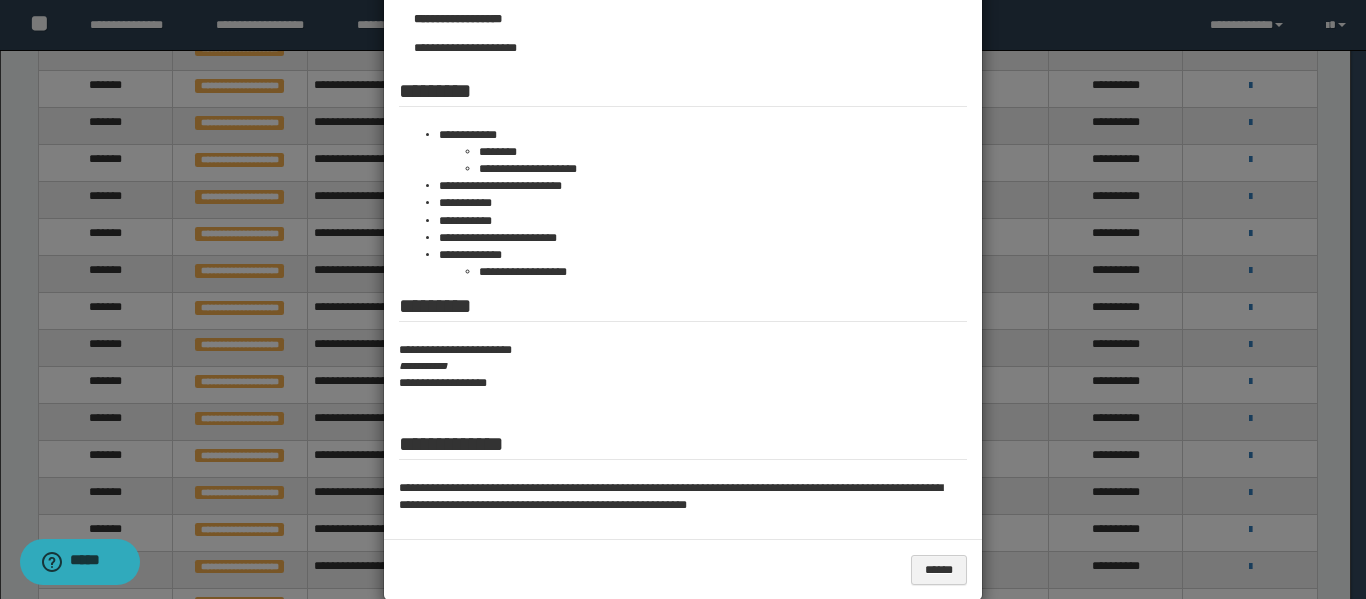 click at bounding box center (683, 165) 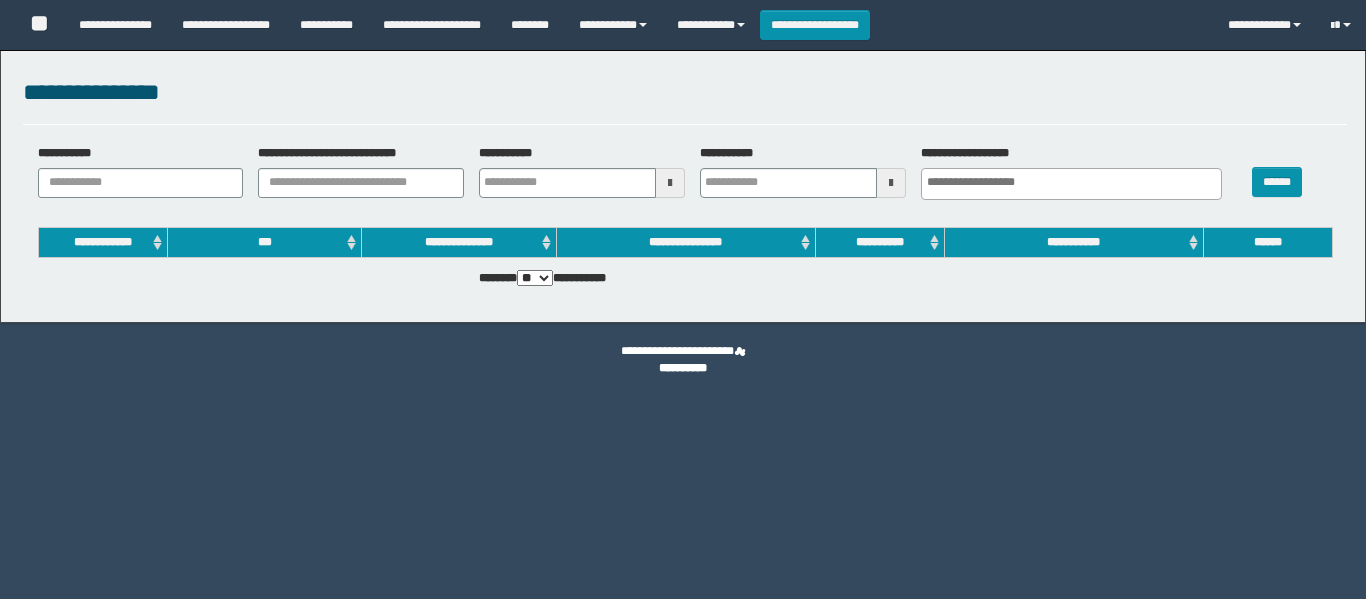 select 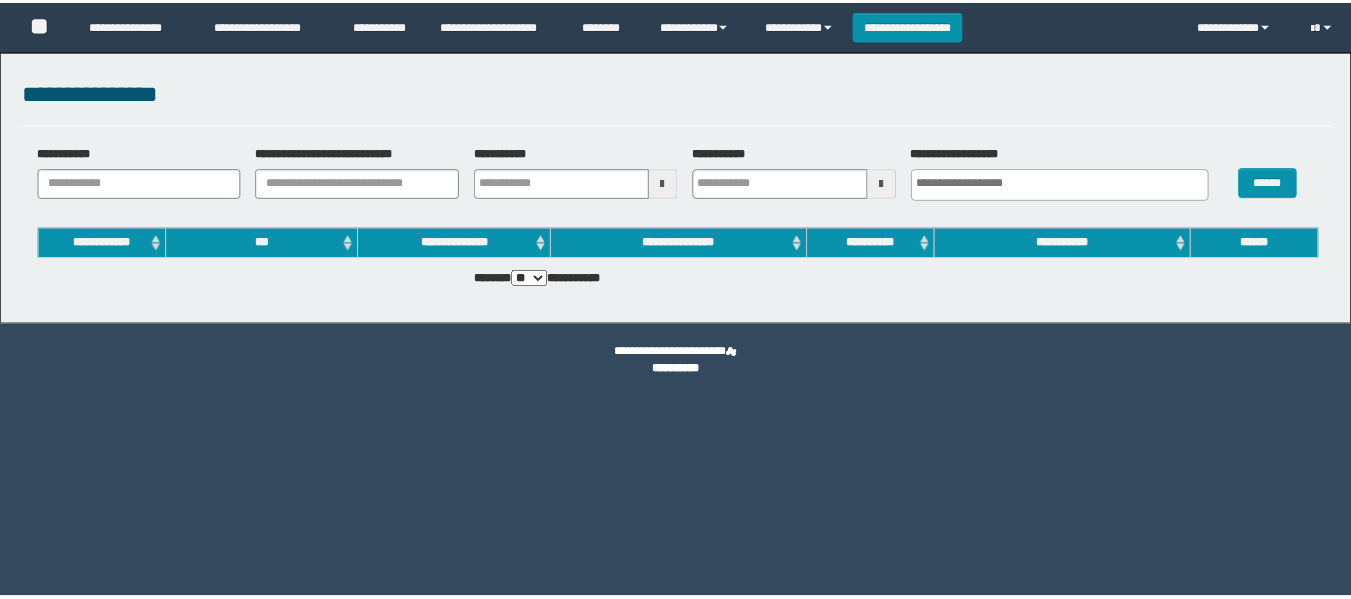 scroll, scrollTop: 0, scrollLeft: 0, axis: both 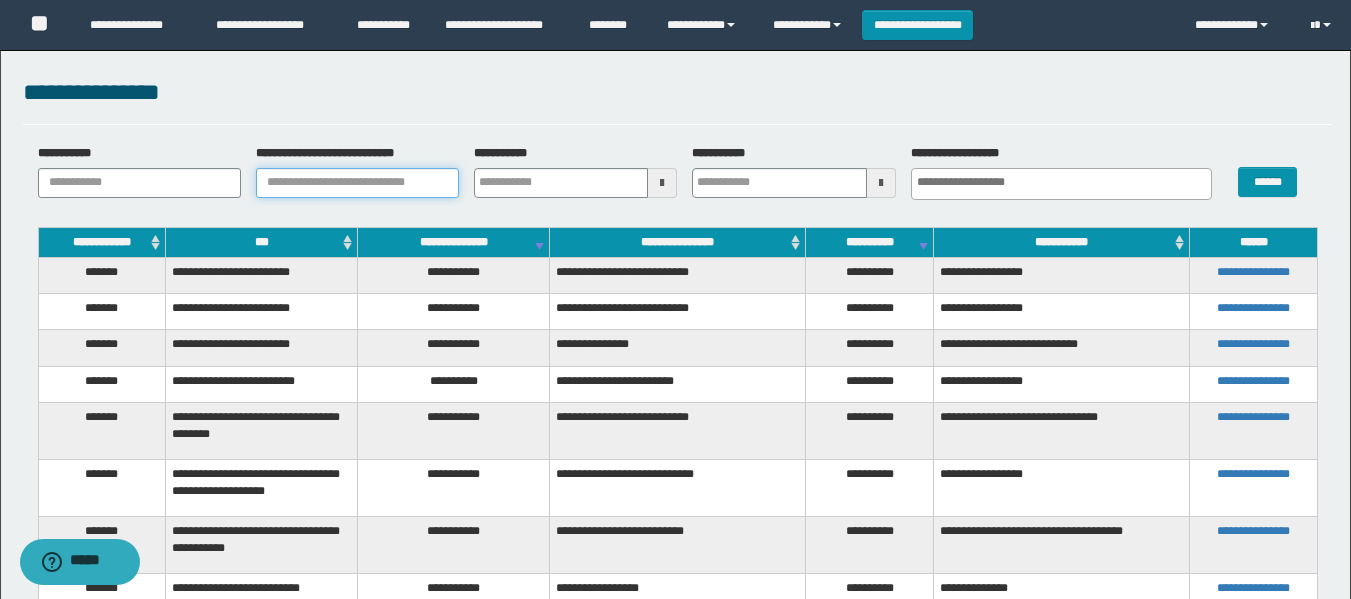 drag, startPoint x: 378, startPoint y: 184, endPoint x: 381, endPoint y: 198, distance: 14.3178215 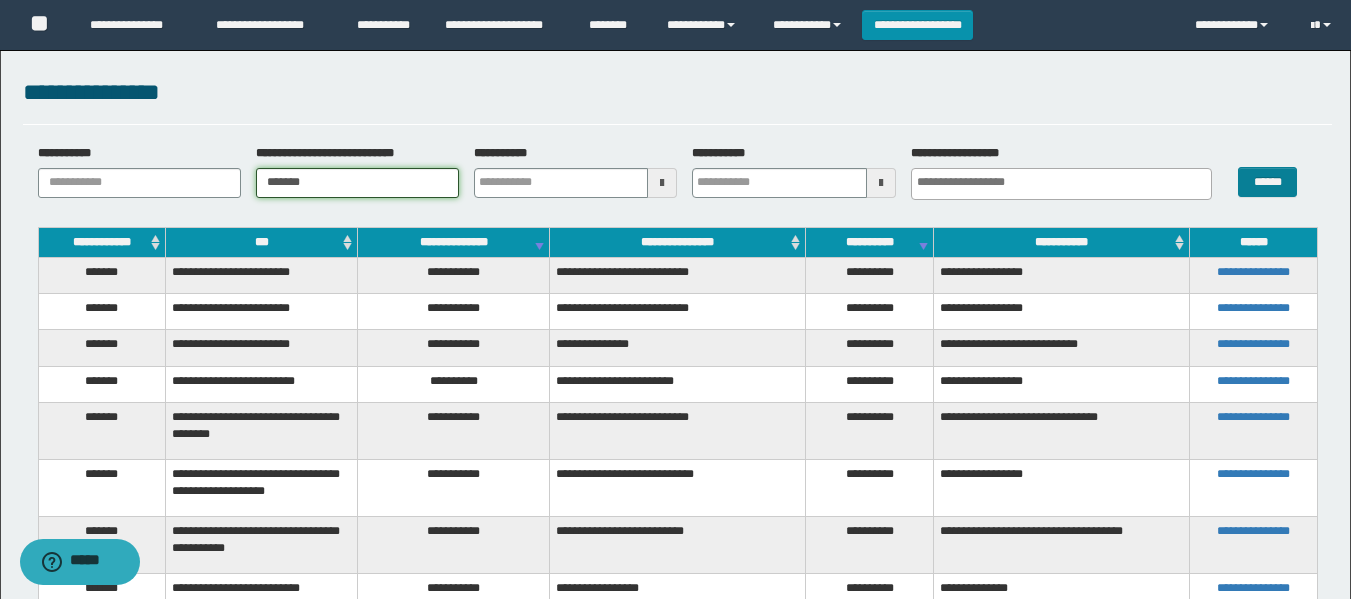 type on "*******" 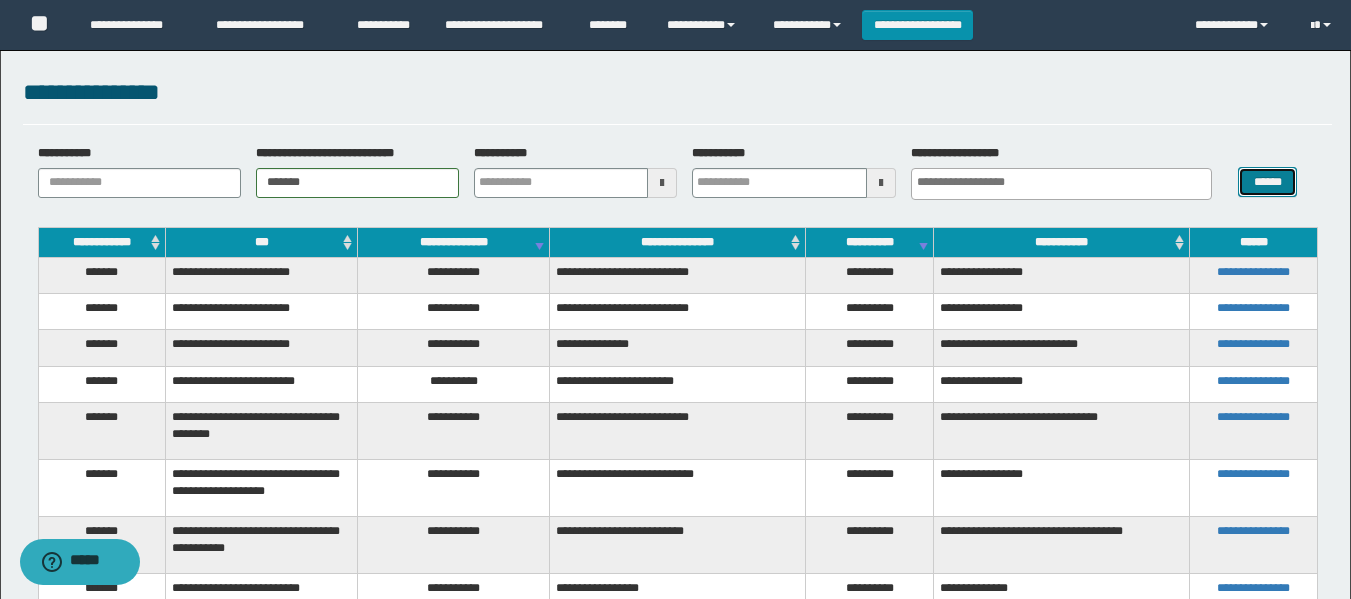 click on "******" at bounding box center (1267, 182) 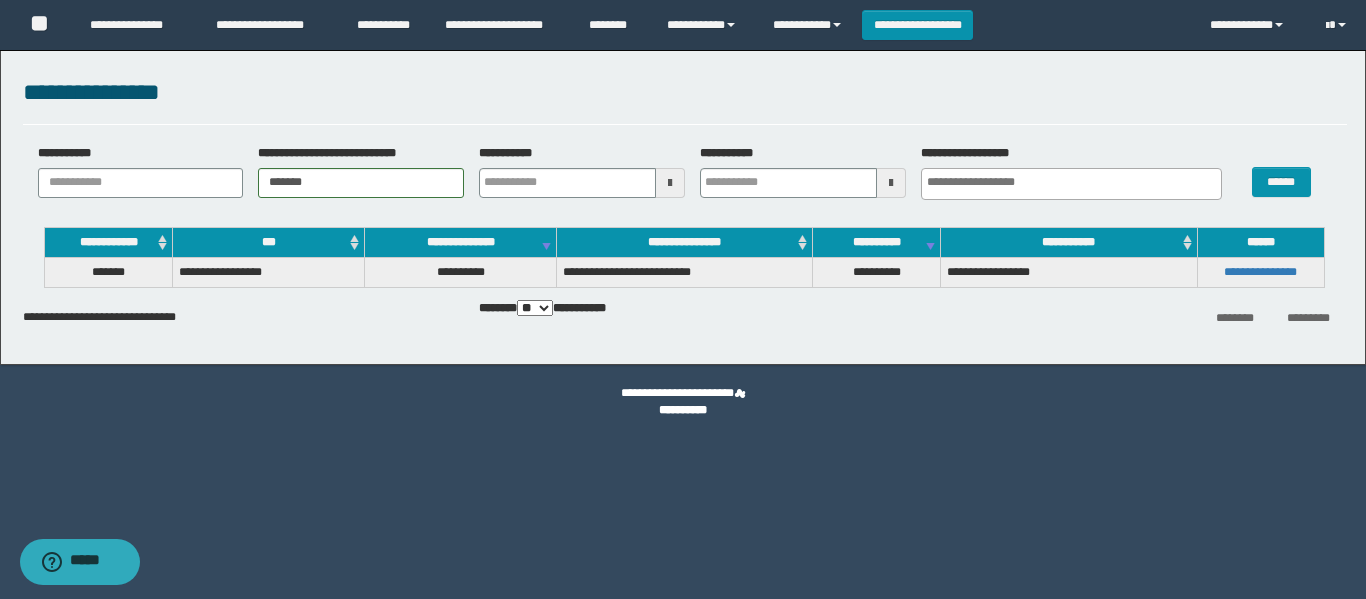 click on "**********" at bounding box center (1261, 272) 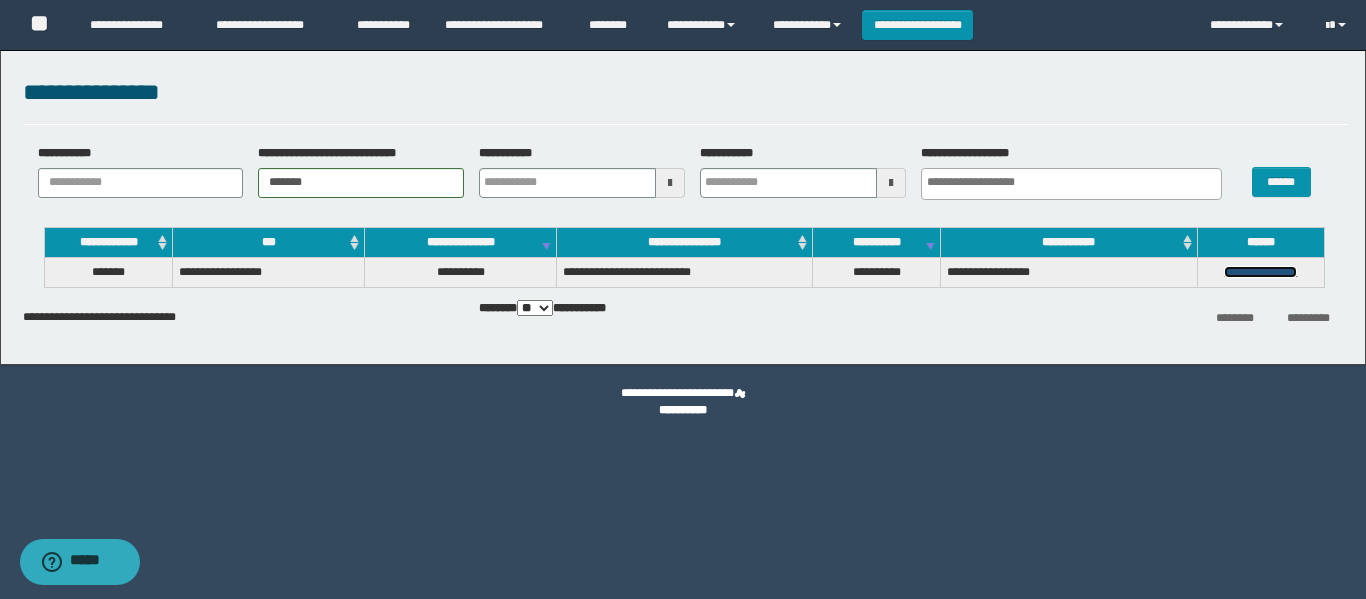 click on "**********" at bounding box center (1260, 272) 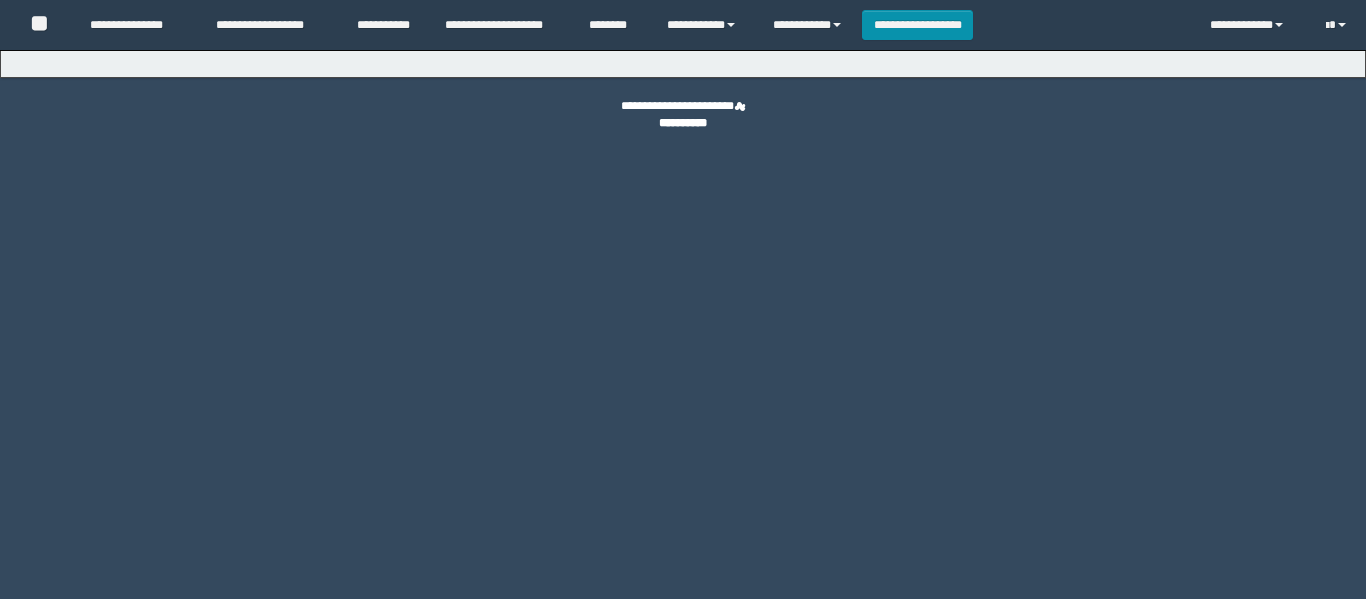scroll, scrollTop: 0, scrollLeft: 0, axis: both 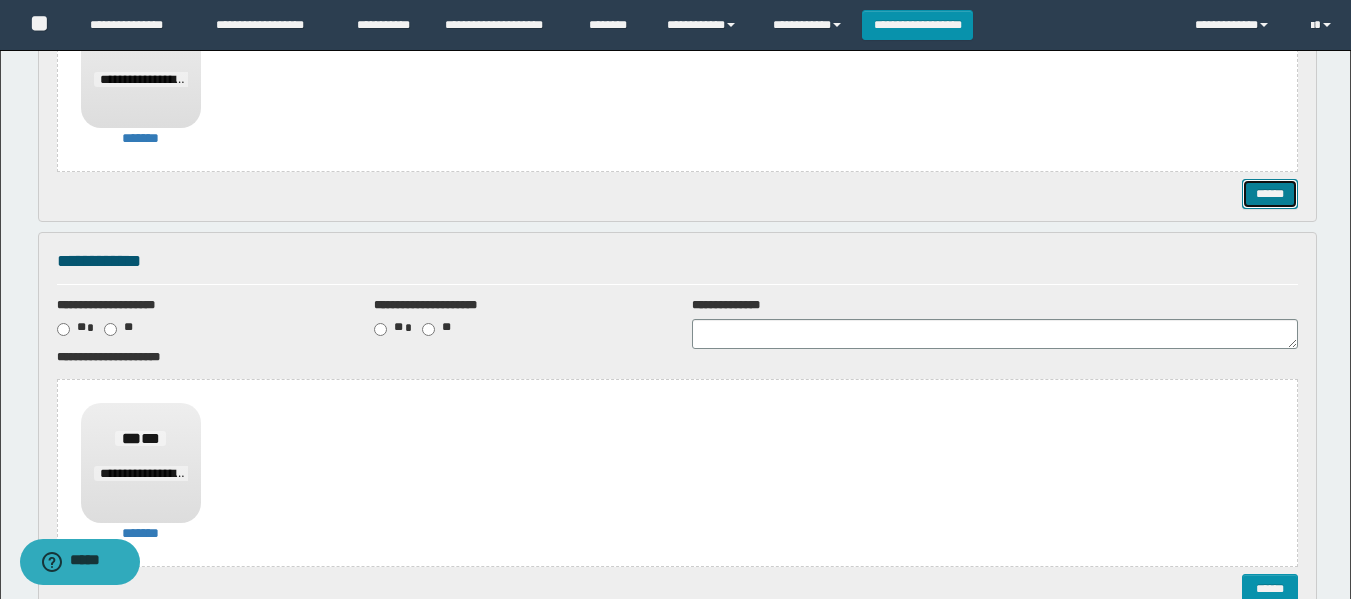 click on "******" at bounding box center (1270, 194) 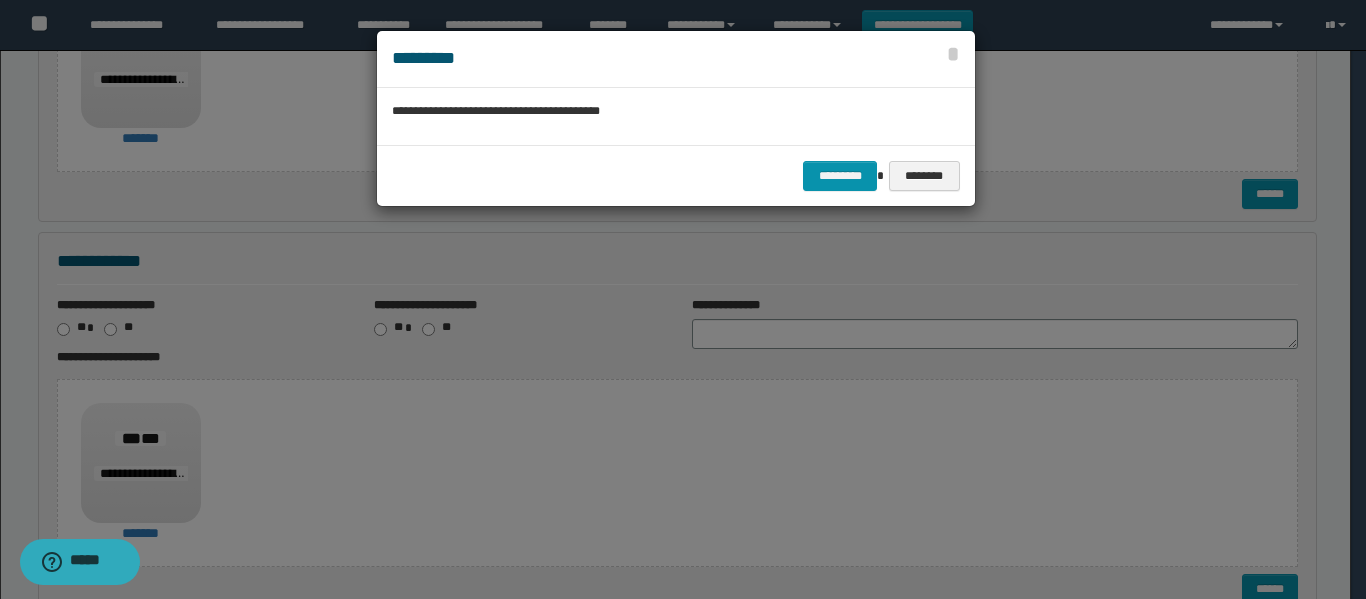 click on "*********
********" at bounding box center (676, 175) 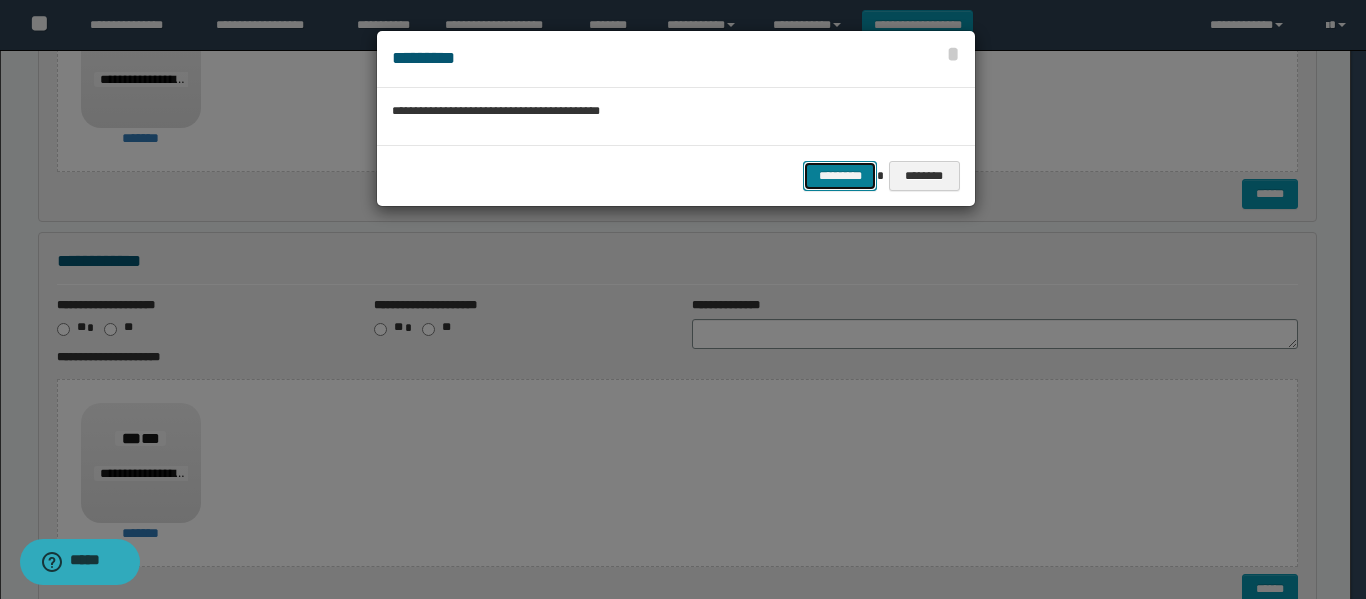 click on "*********" at bounding box center (840, 176) 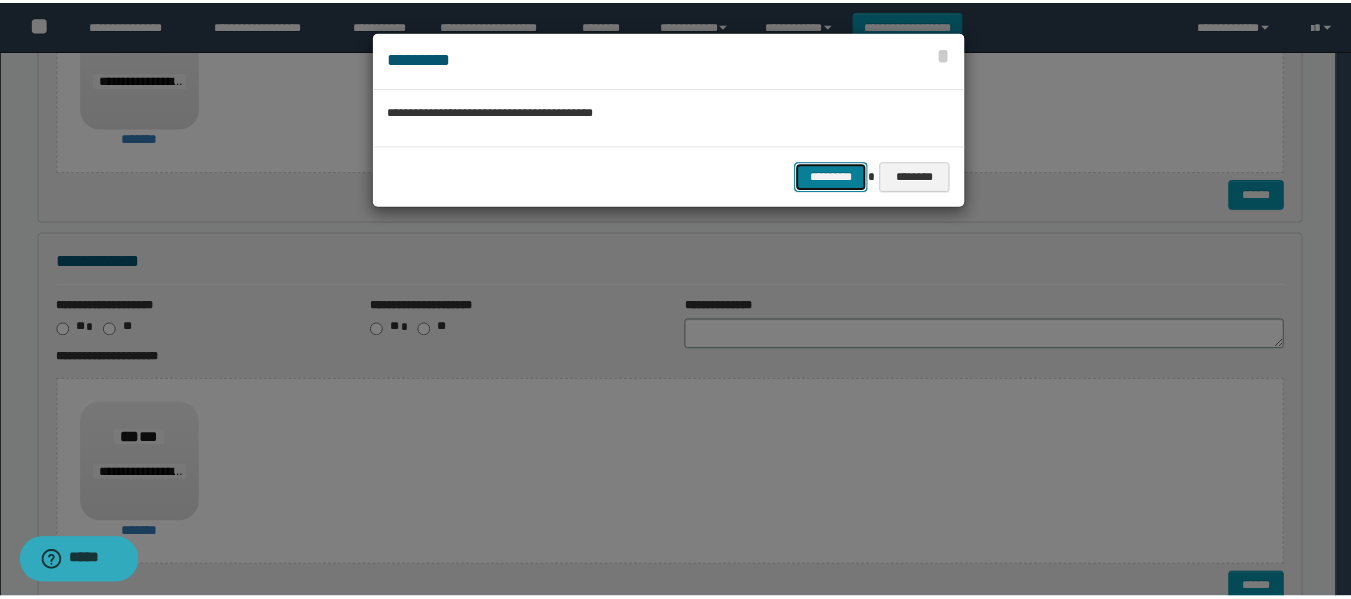 scroll, scrollTop: 0, scrollLeft: 0, axis: both 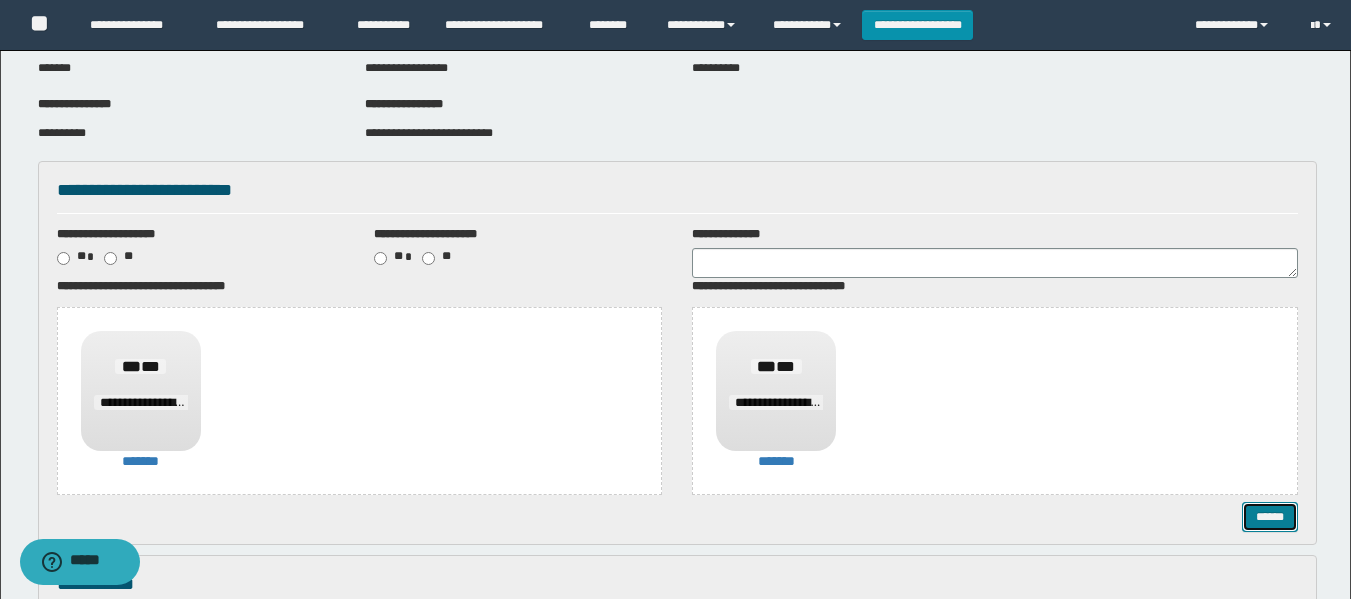 drag, startPoint x: 1280, startPoint y: 511, endPoint x: 1274, endPoint y: 502, distance: 10.816654 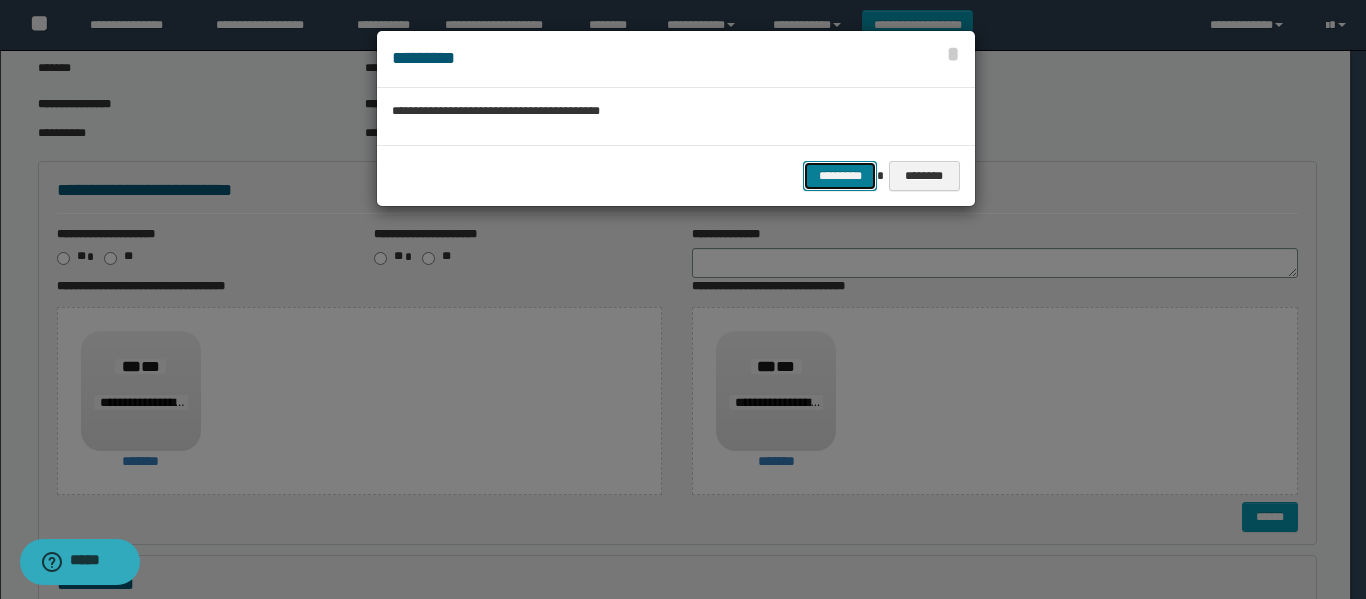click on "*********" at bounding box center [840, 176] 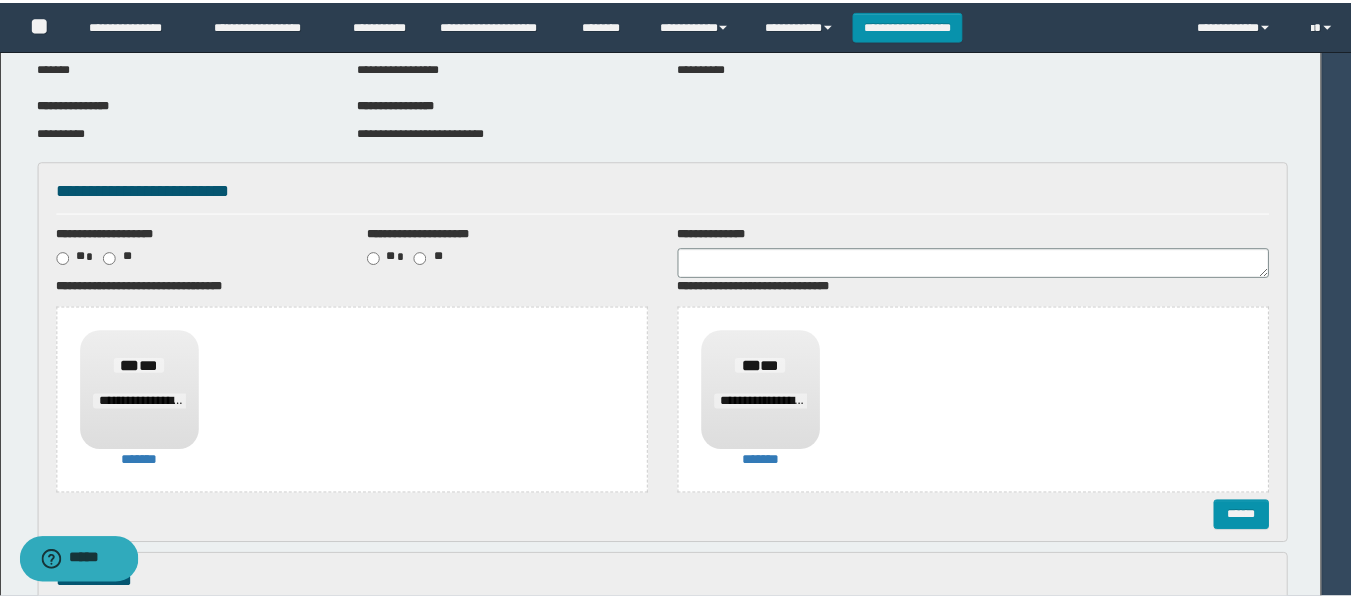 scroll, scrollTop: 0, scrollLeft: 0, axis: both 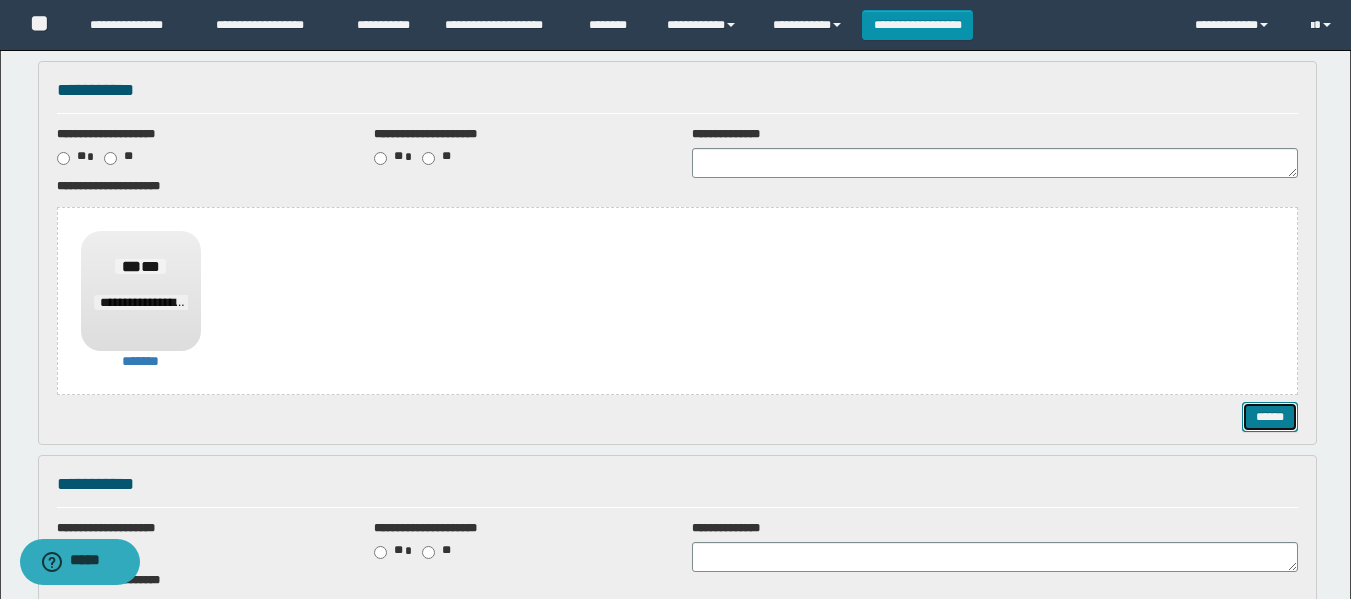 click on "******" at bounding box center (1270, 417) 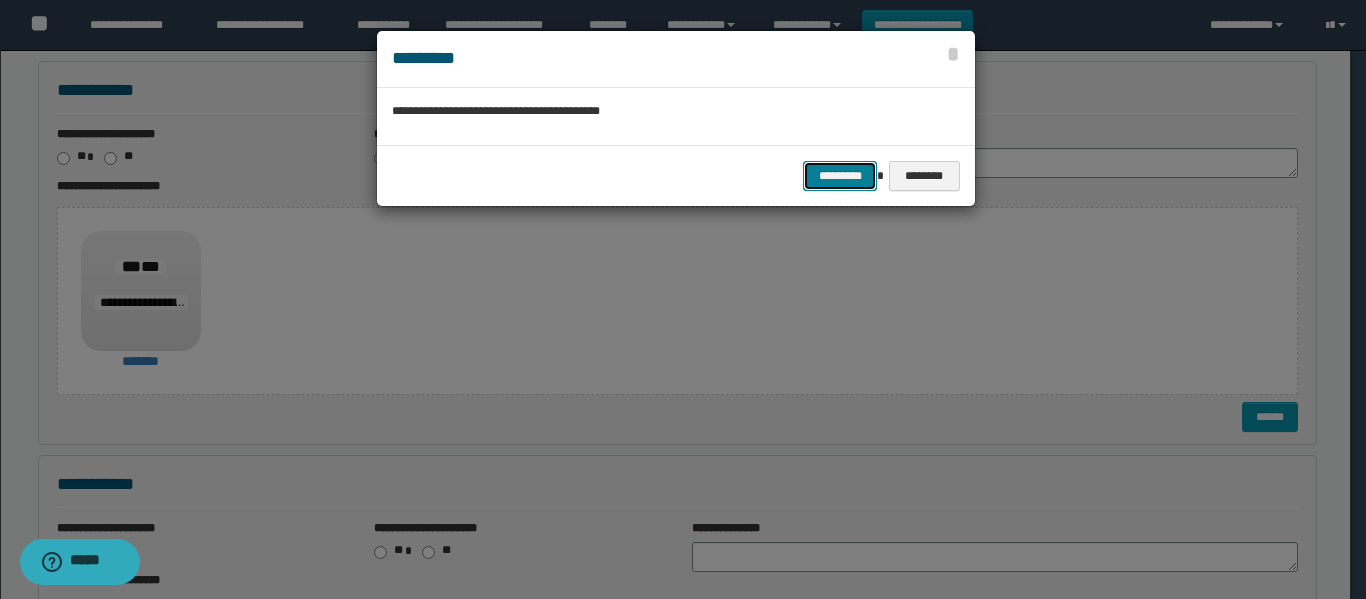 click on "*********" at bounding box center [840, 176] 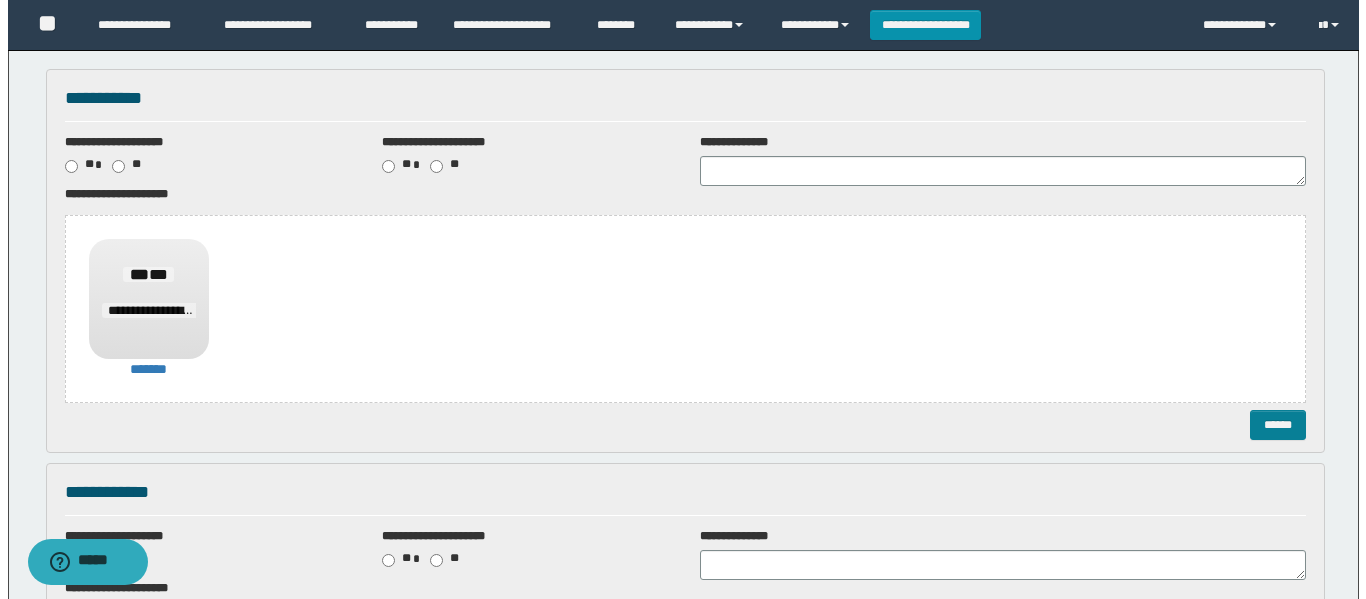 scroll, scrollTop: 200, scrollLeft: 0, axis: vertical 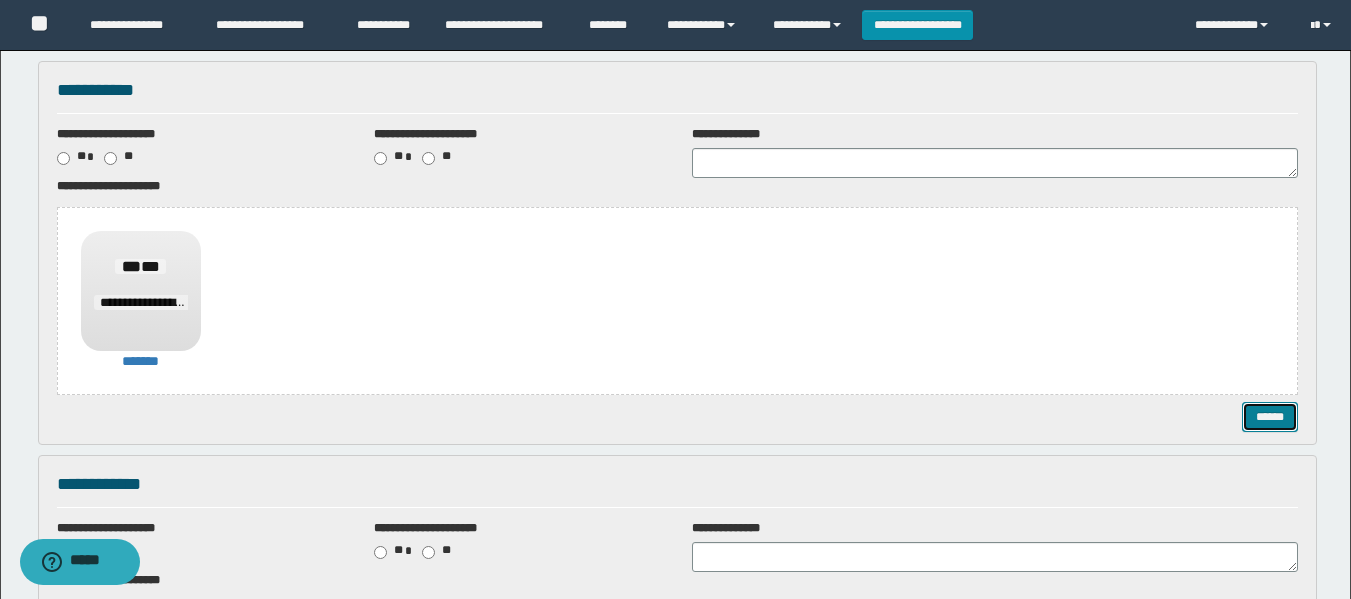 click on "******" at bounding box center [1270, 417] 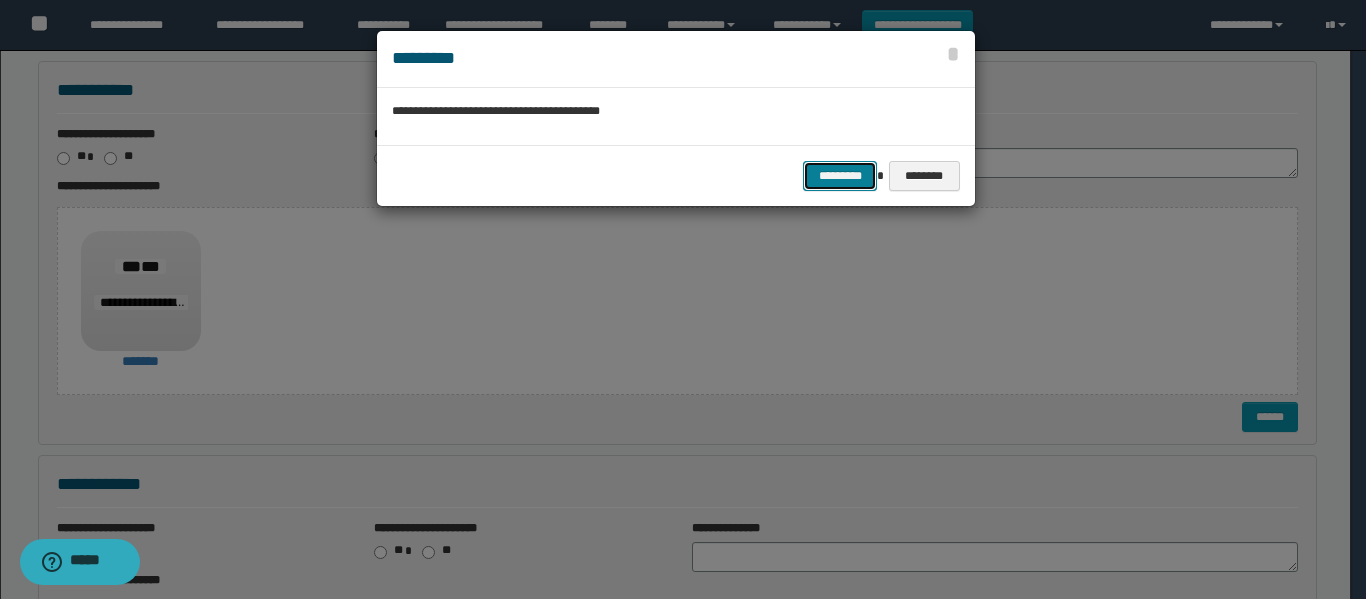 click on "*********" at bounding box center [840, 176] 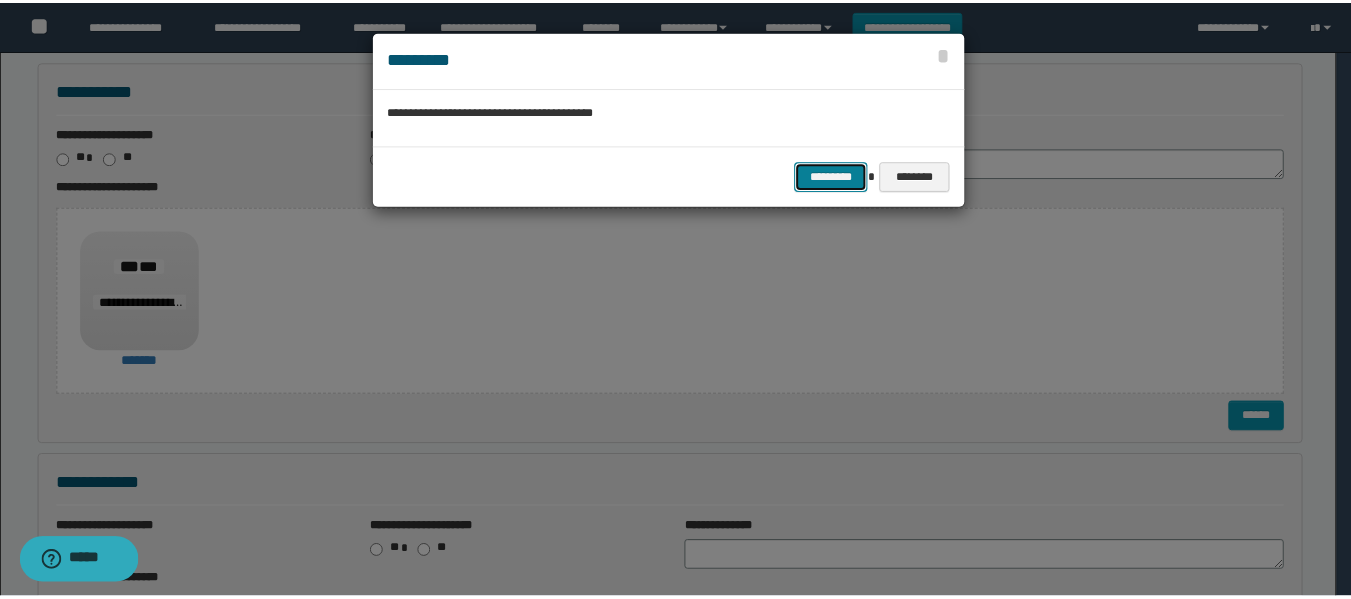 scroll, scrollTop: 0, scrollLeft: 0, axis: both 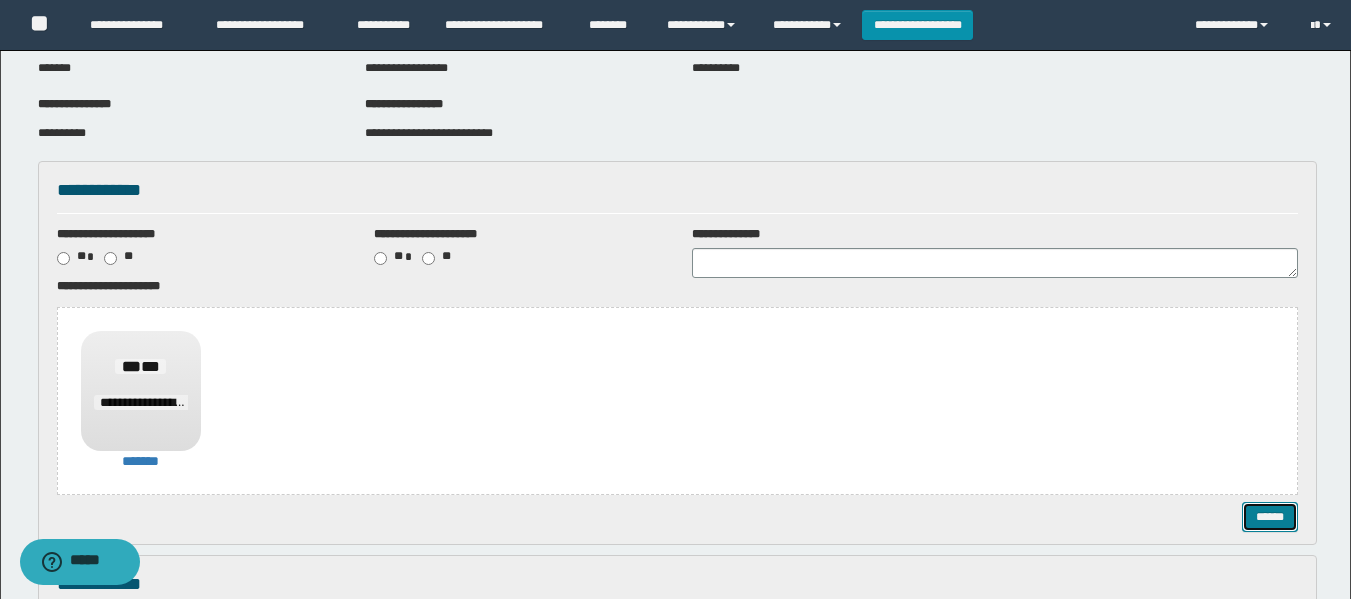 click on "******" at bounding box center (1270, 517) 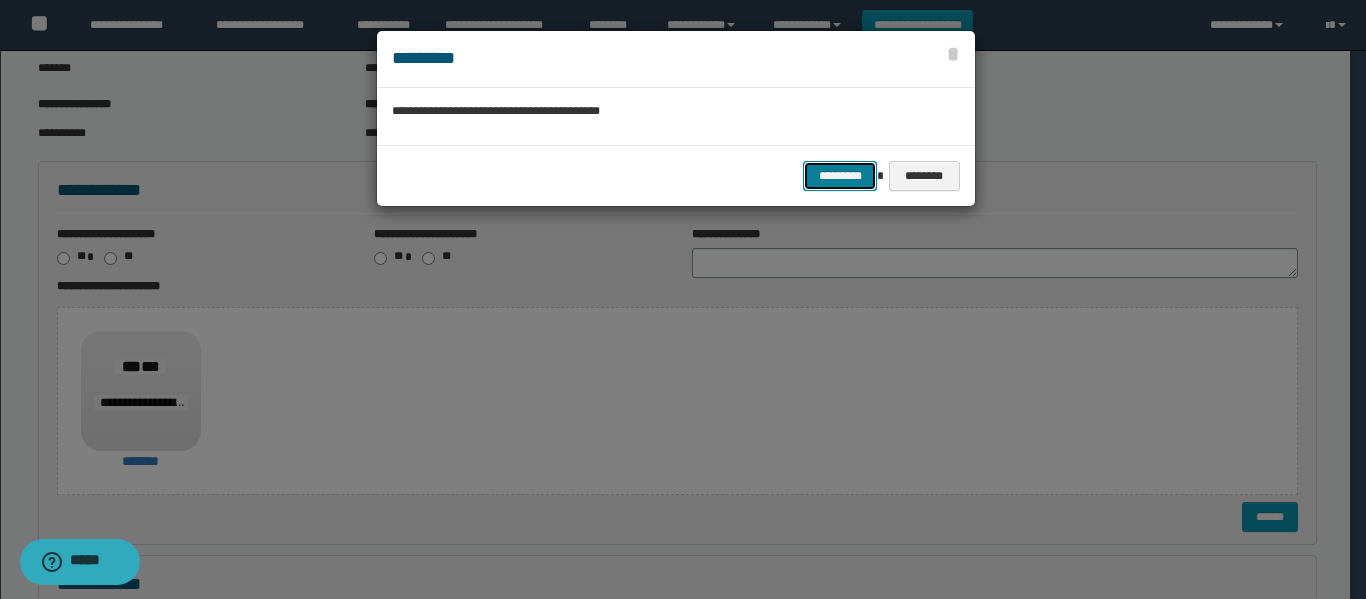 click on "*********" at bounding box center (840, 176) 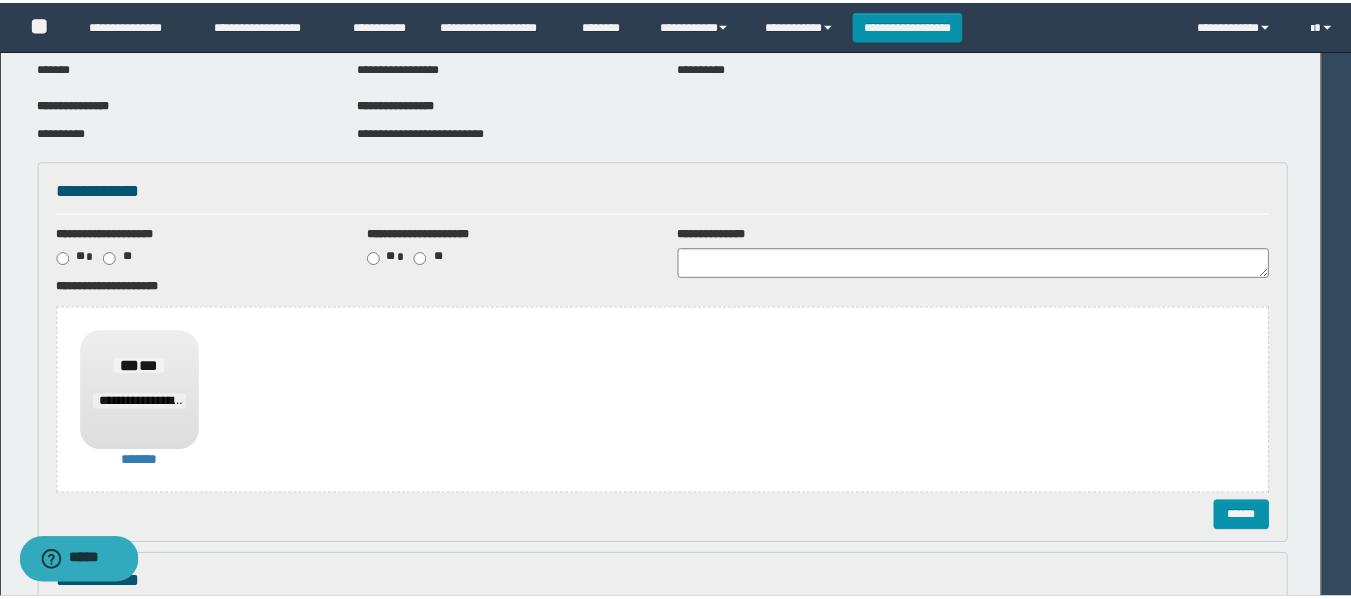 scroll, scrollTop: 0, scrollLeft: 0, axis: both 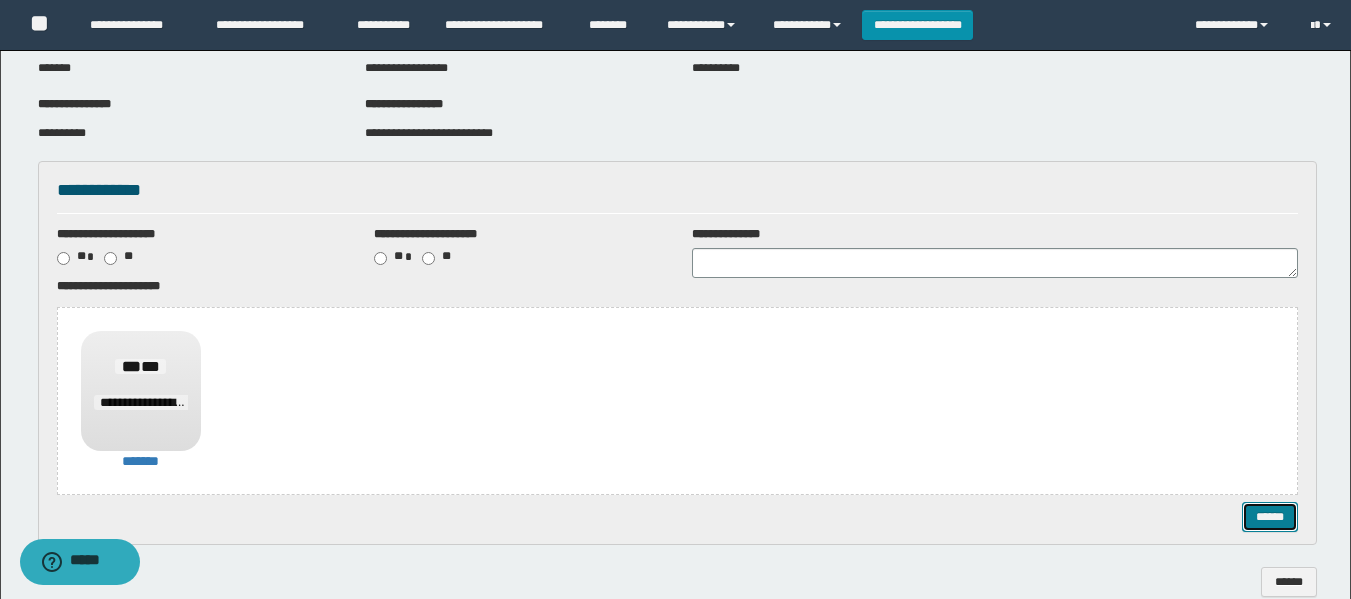 click on "******" at bounding box center (1270, 517) 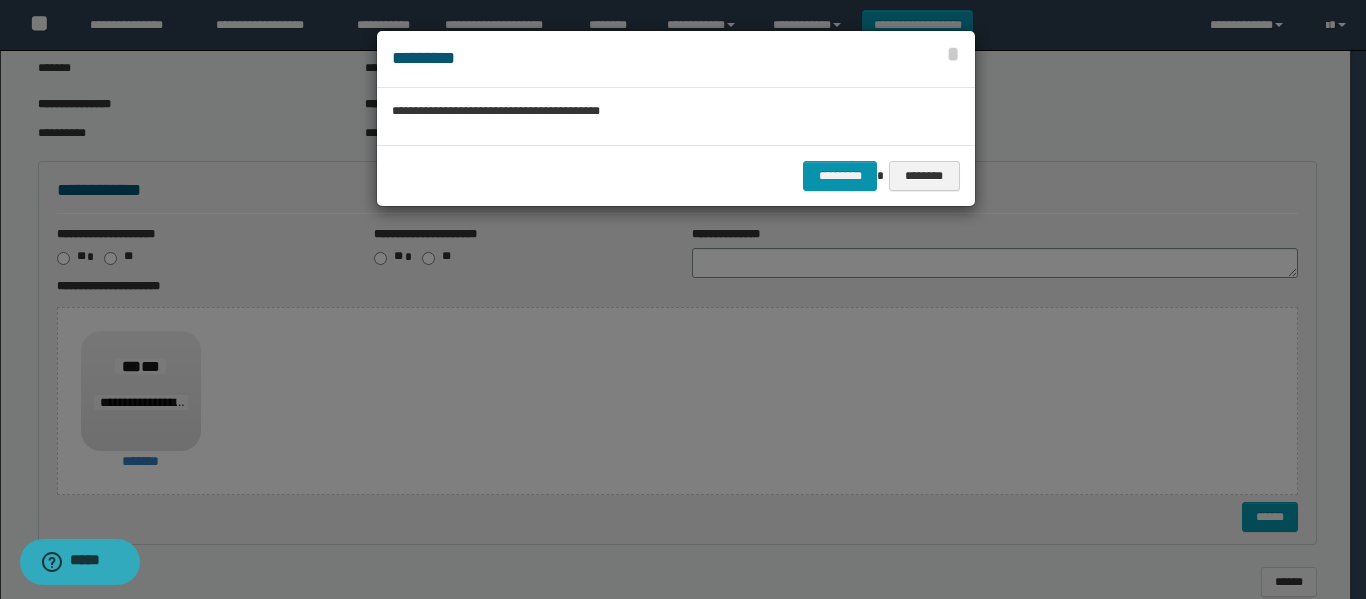 click on "*********
********" at bounding box center (676, 175) 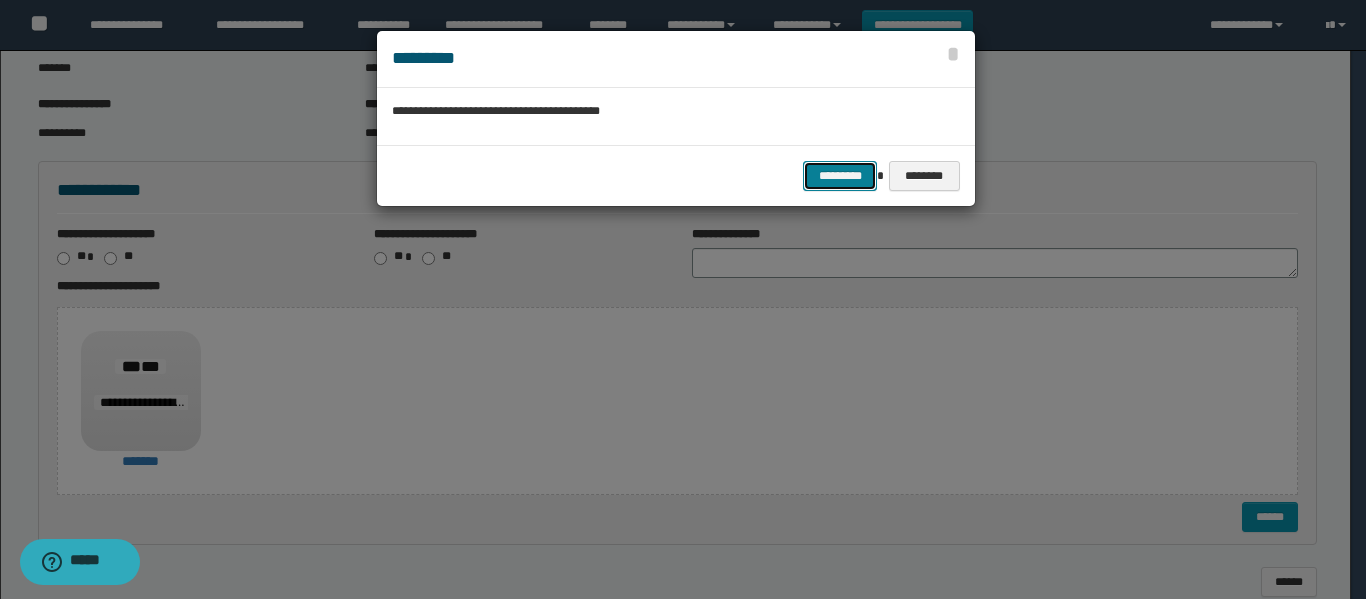 click on "*********" at bounding box center (840, 176) 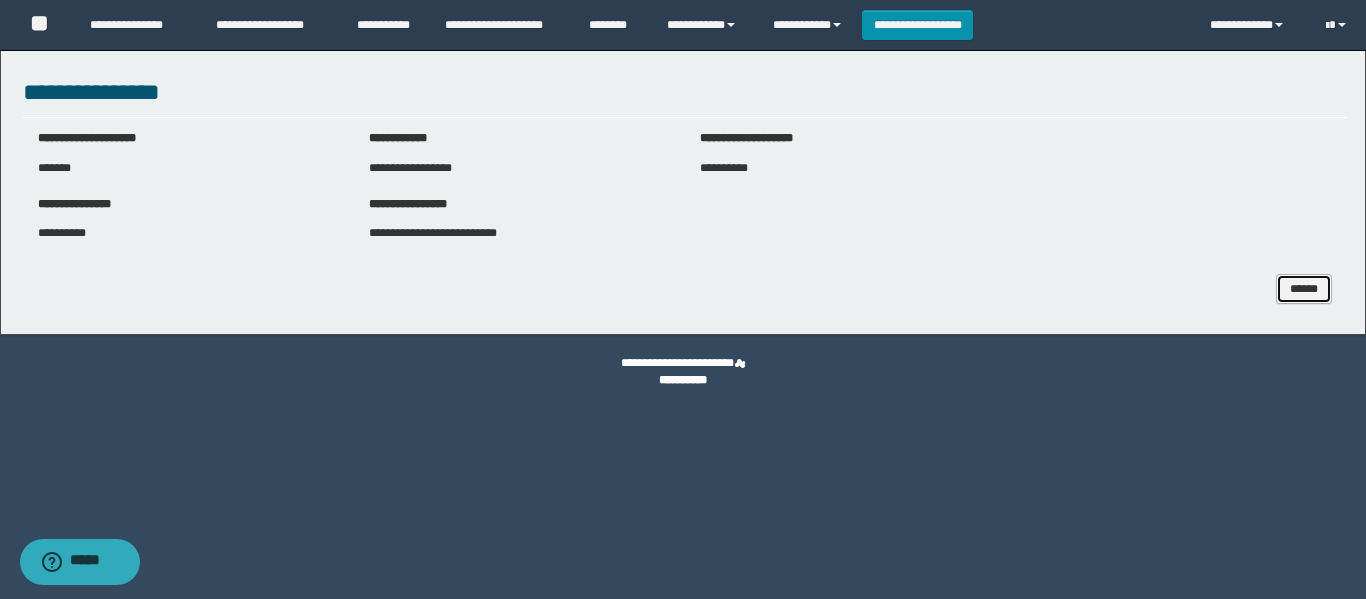 click on "******" at bounding box center (1304, 289) 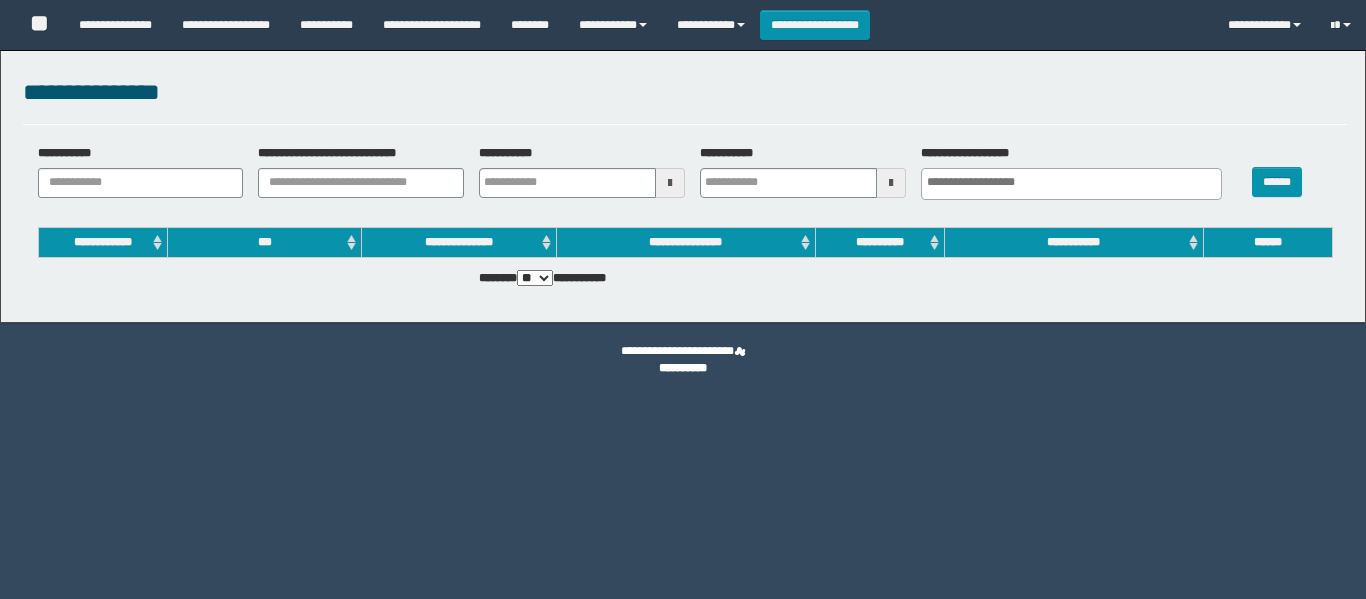 select 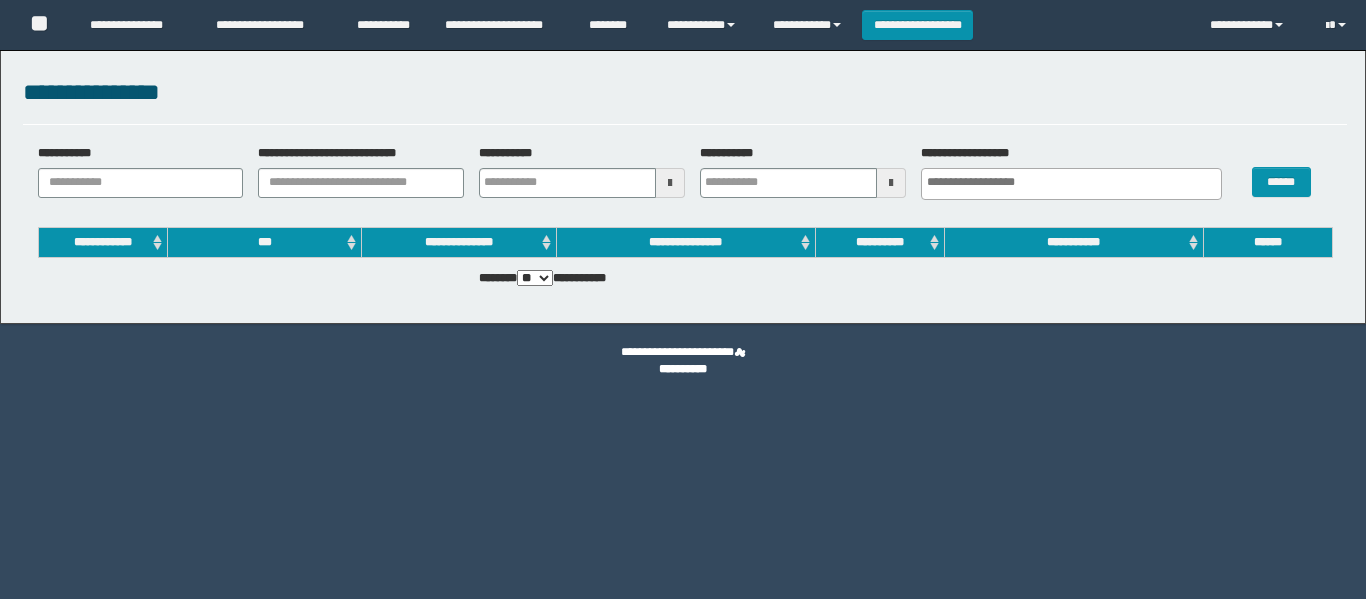 scroll, scrollTop: 0, scrollLeft: 0, axis: both 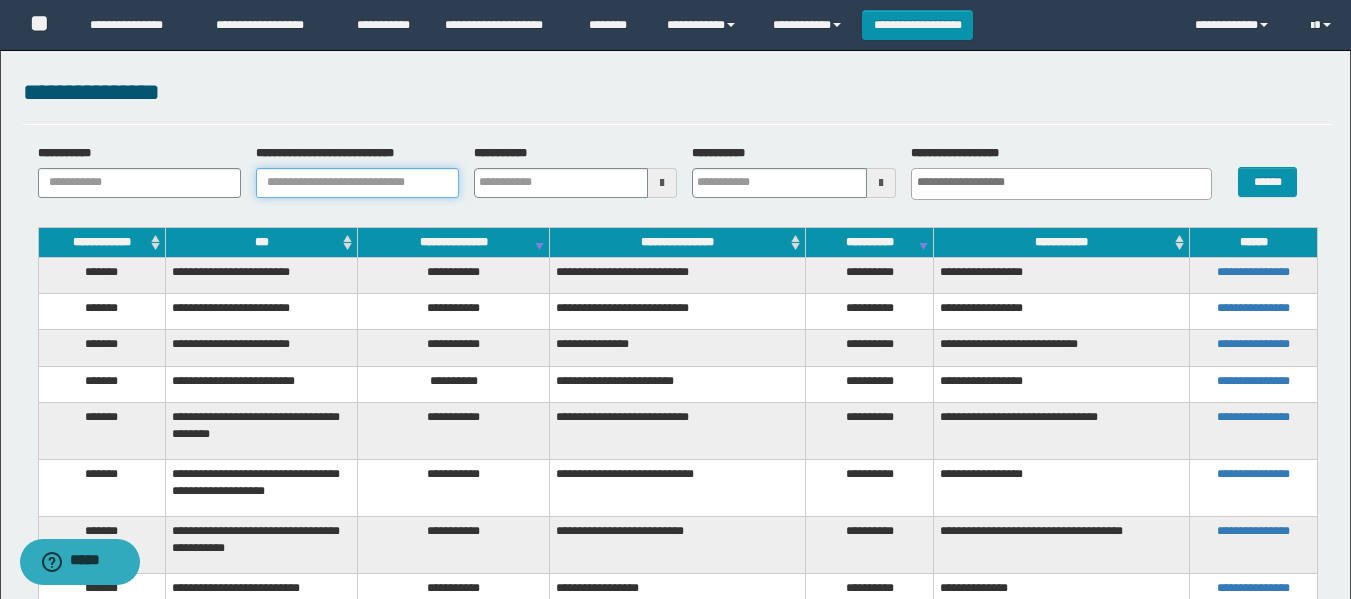click on "**********" at bounding box center [357, 183] 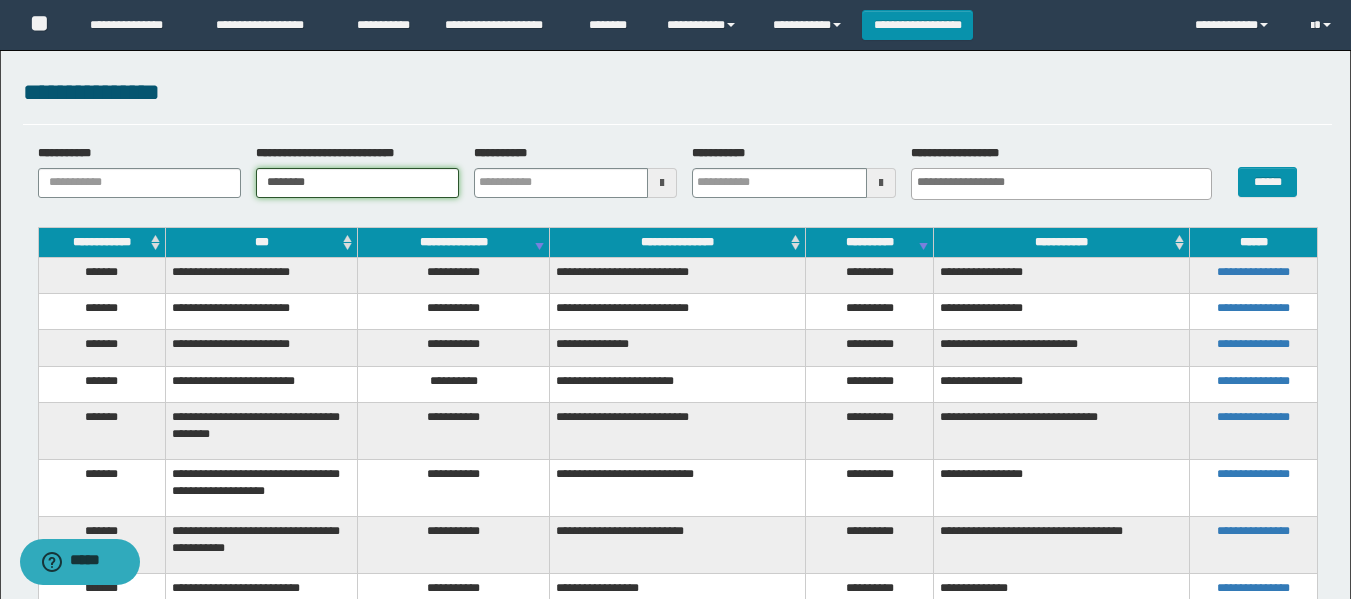 type on "********" 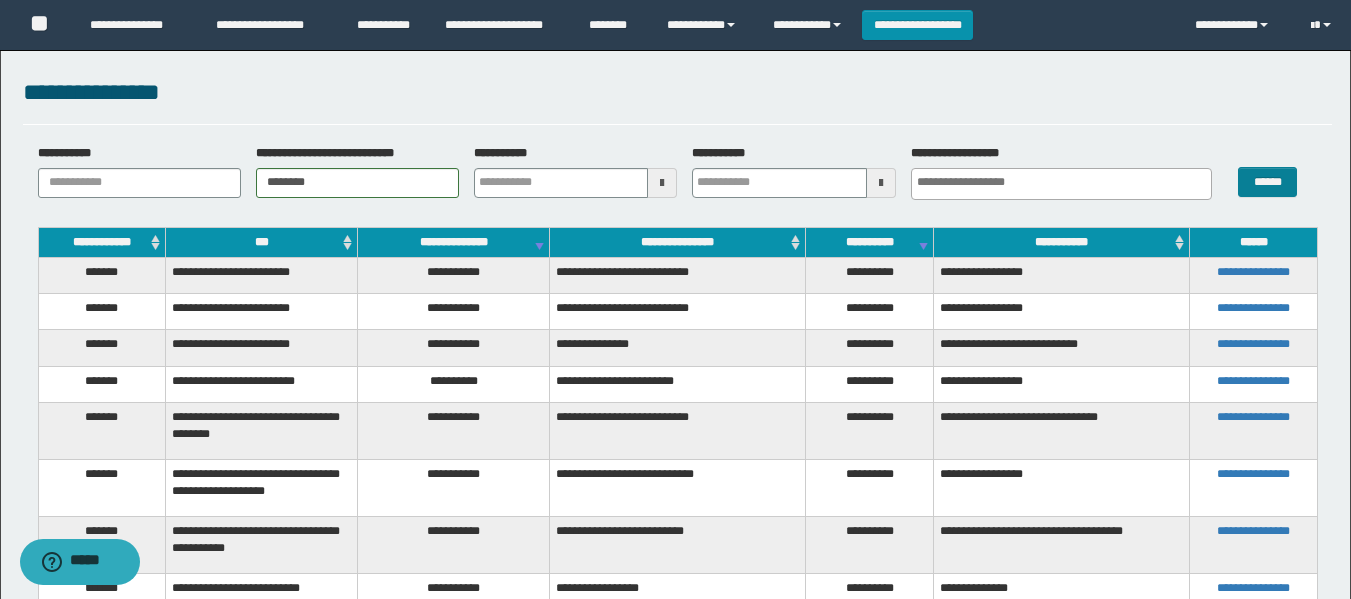 click on "******" at bounding box center [1277, 171] 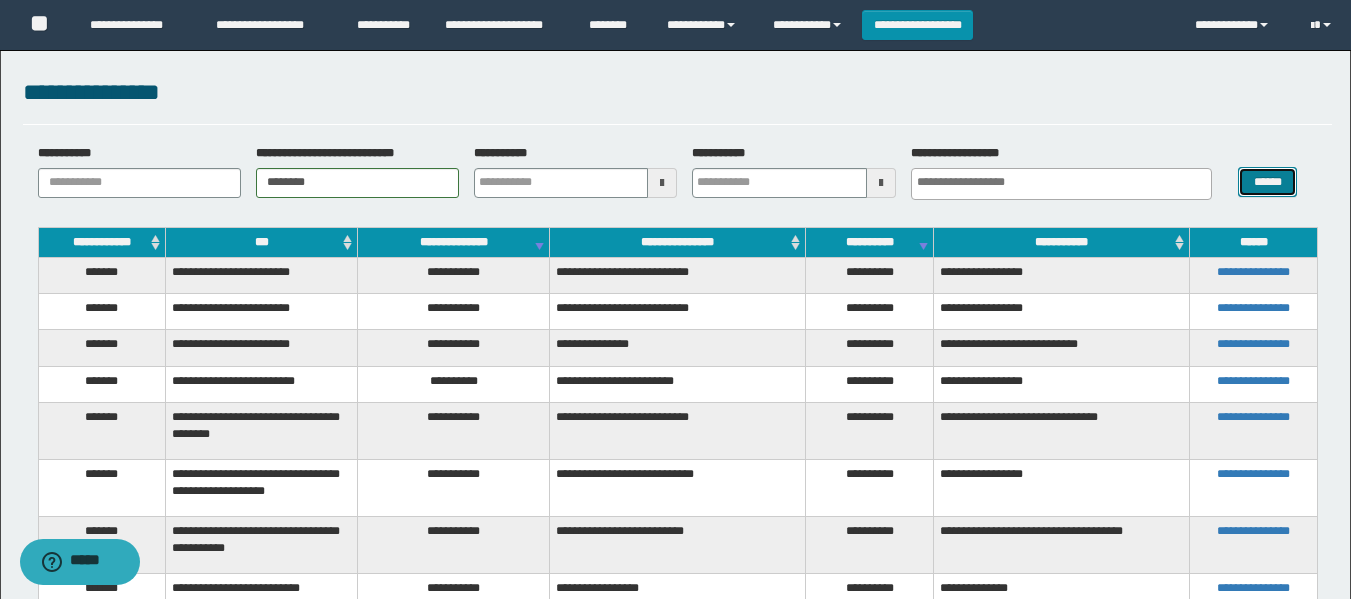 click on "******" at bounding box center (1267, 182) 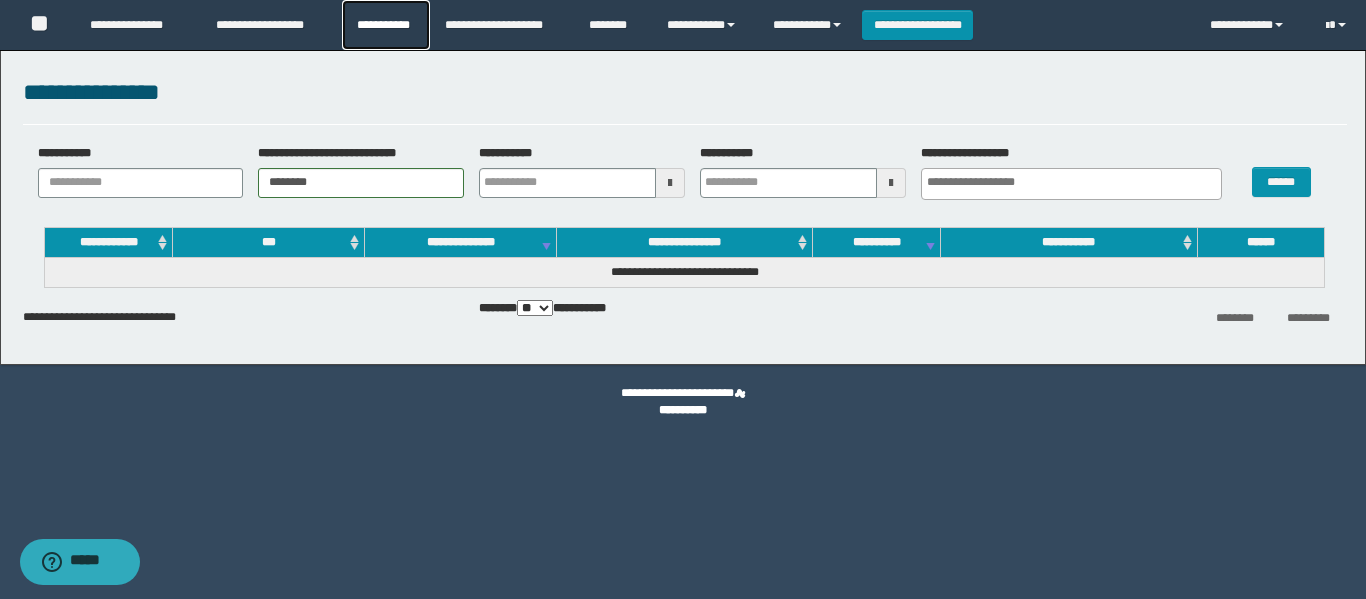 click on "**********" at bounding box center [386, 25] 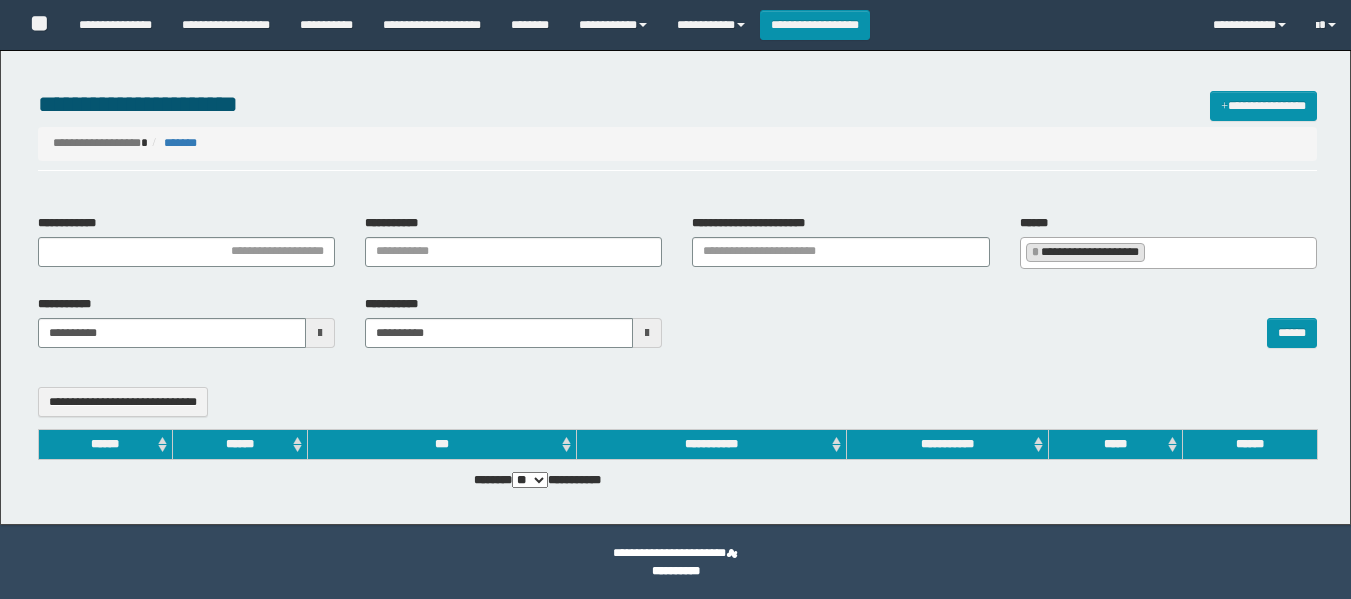 scroll, scrollTop: 0, scrollLeft: 0, axis: both 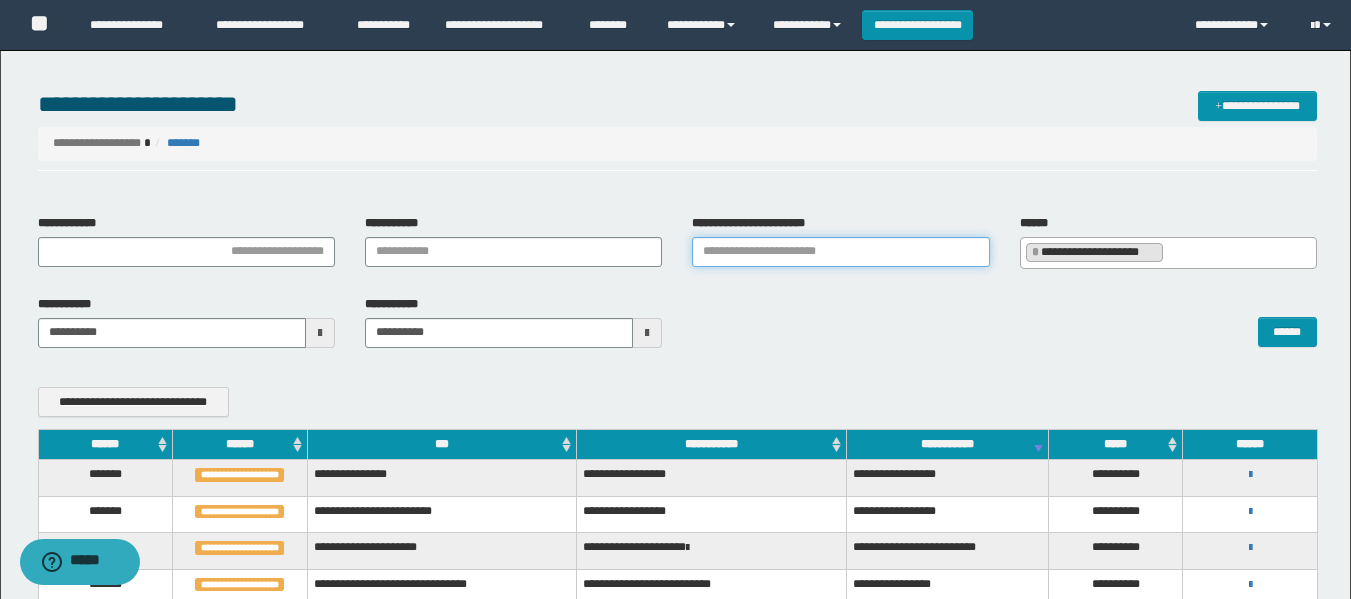 drag, startPoint x: 756, startPoint y: 253, endPoint x: 783, endPoint y: 245, distance: 28.160255 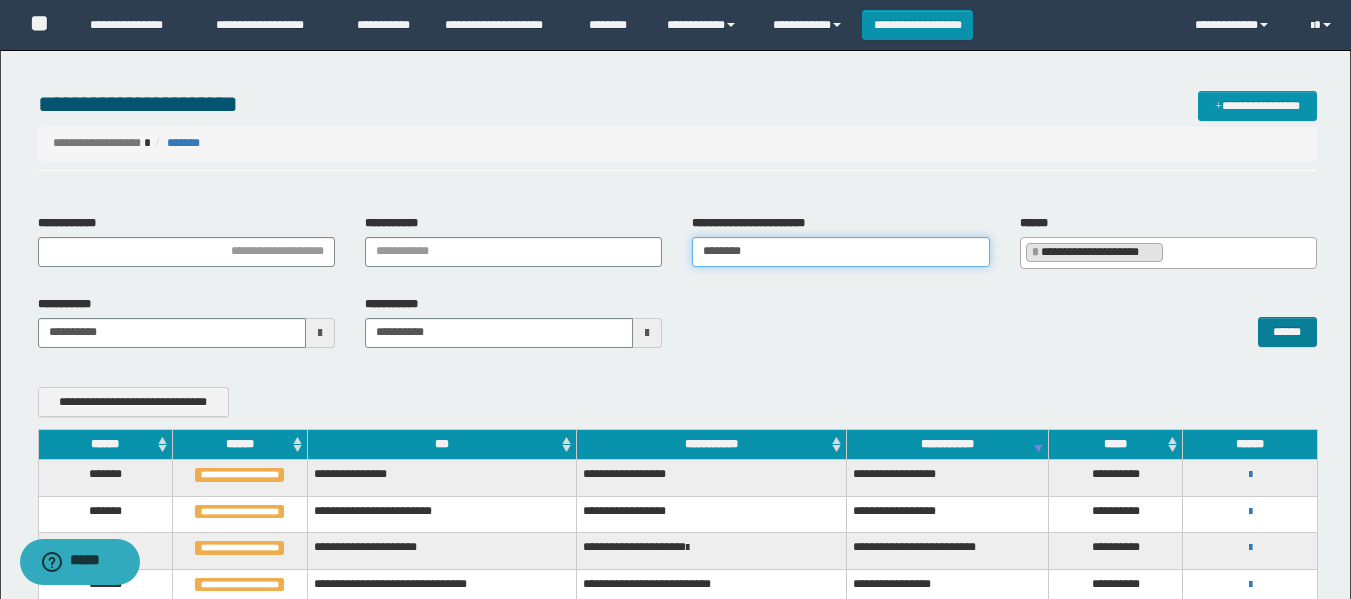 type on "********" 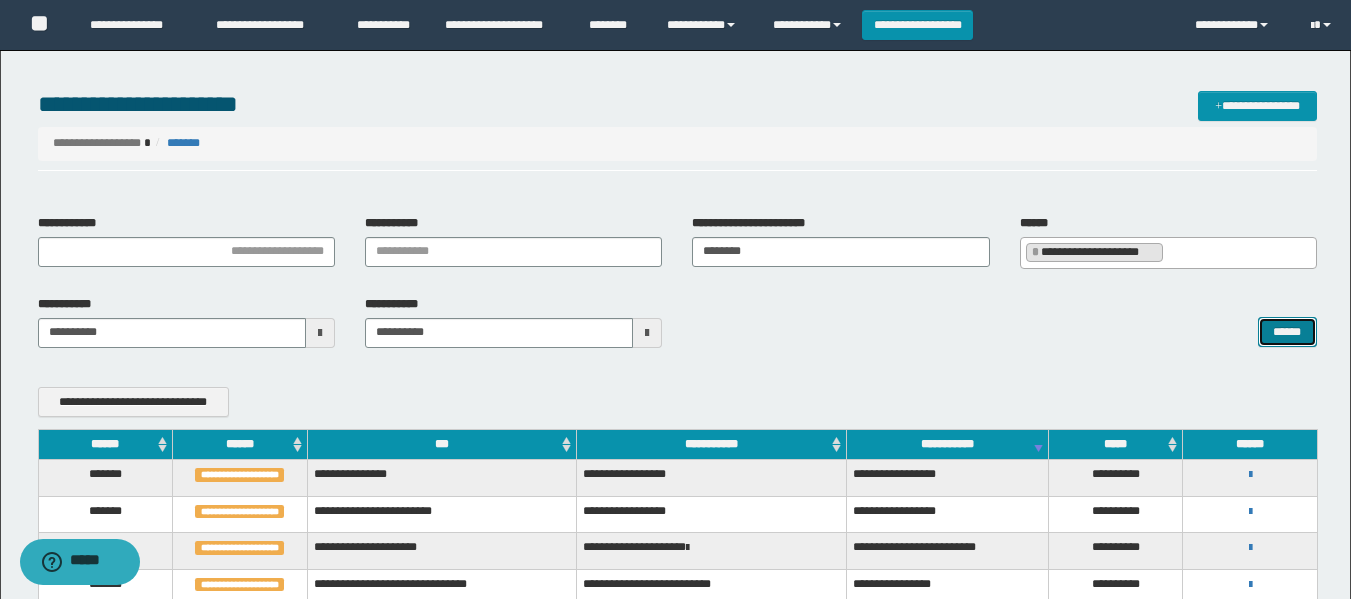 click on "******" at bounding box center [1287, 332] 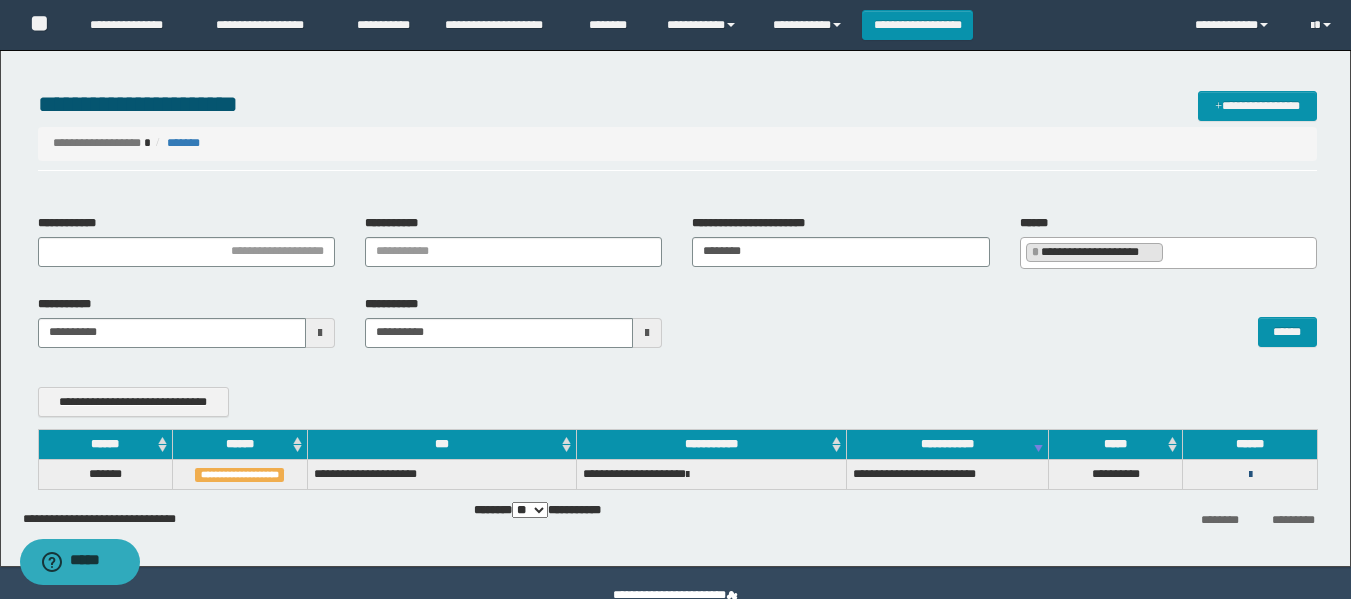 click at bounding box center [1250, 475] 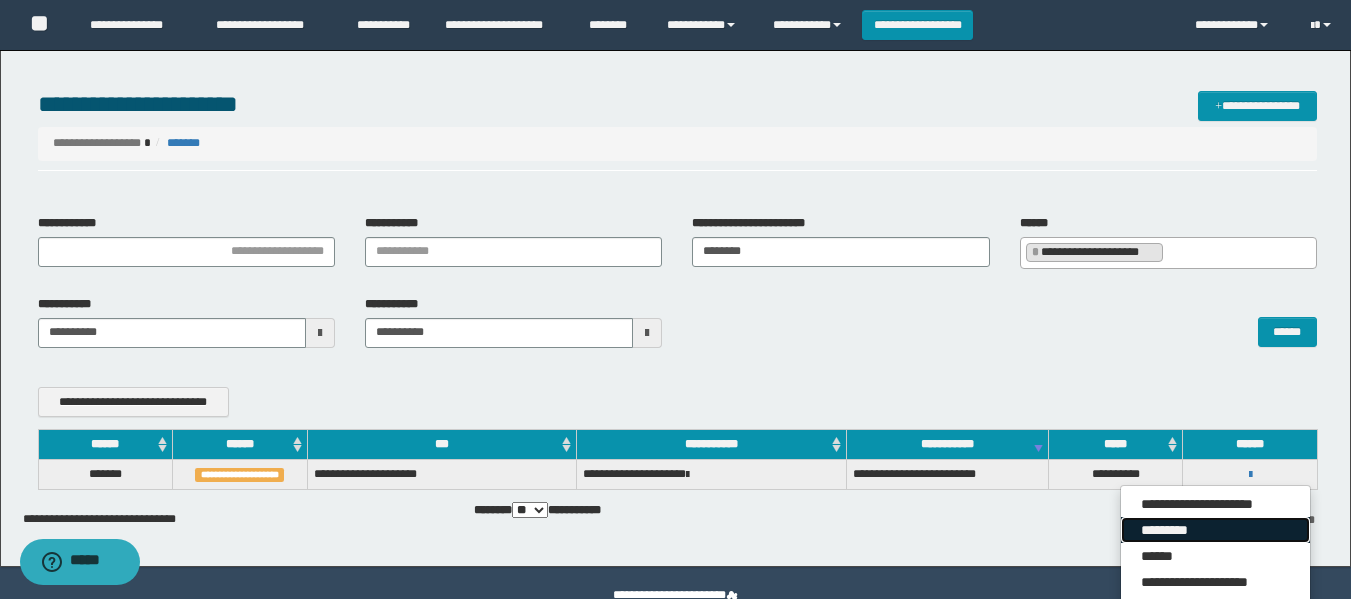 click on "*********" at bounding box center (1215, 530) 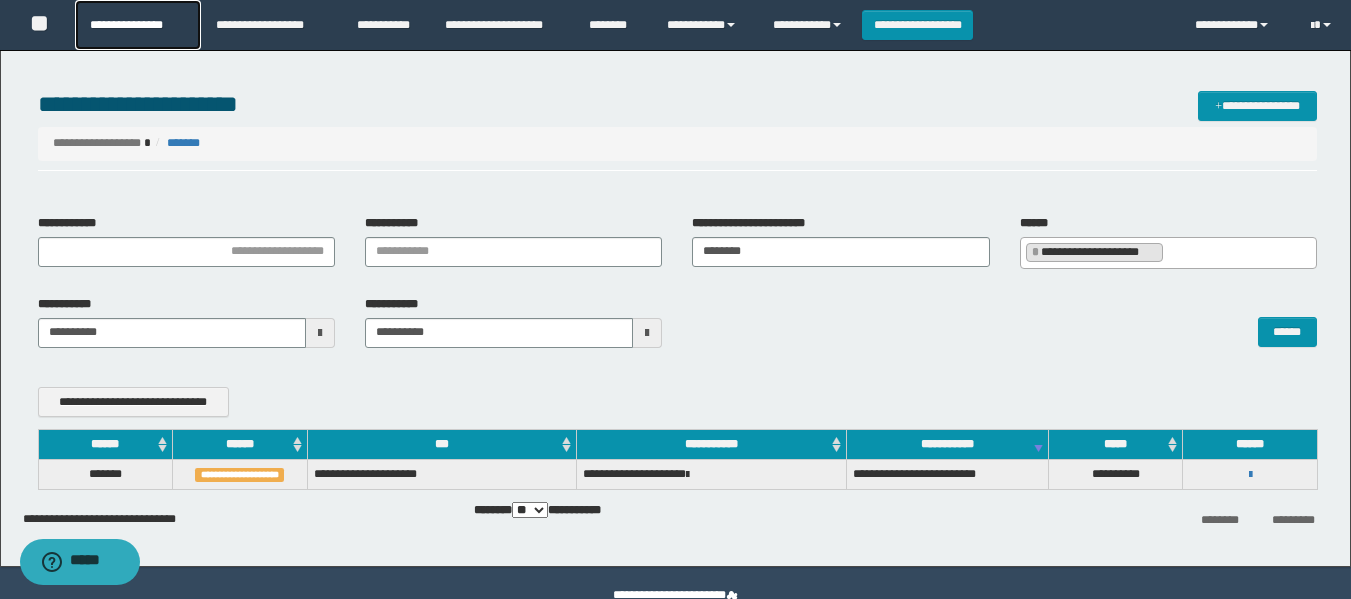 click on "**********" at bounding box center (137, 25) 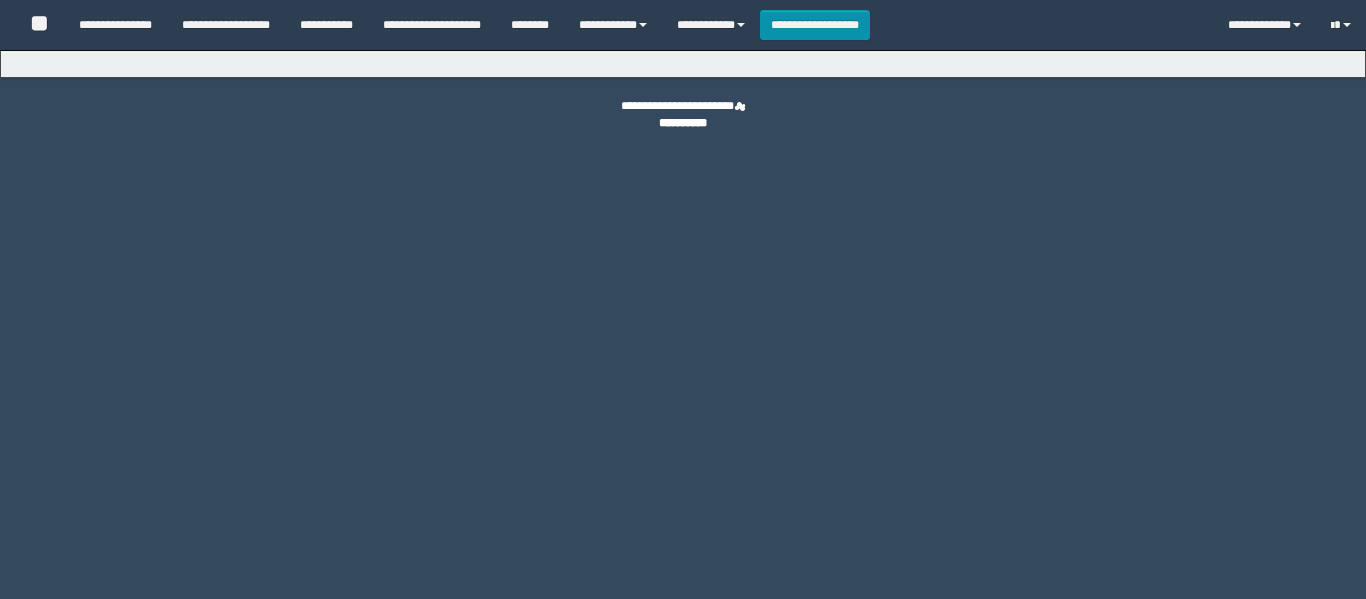 scroll, scrollTop: 0, scrollLeft: 0, axis: both 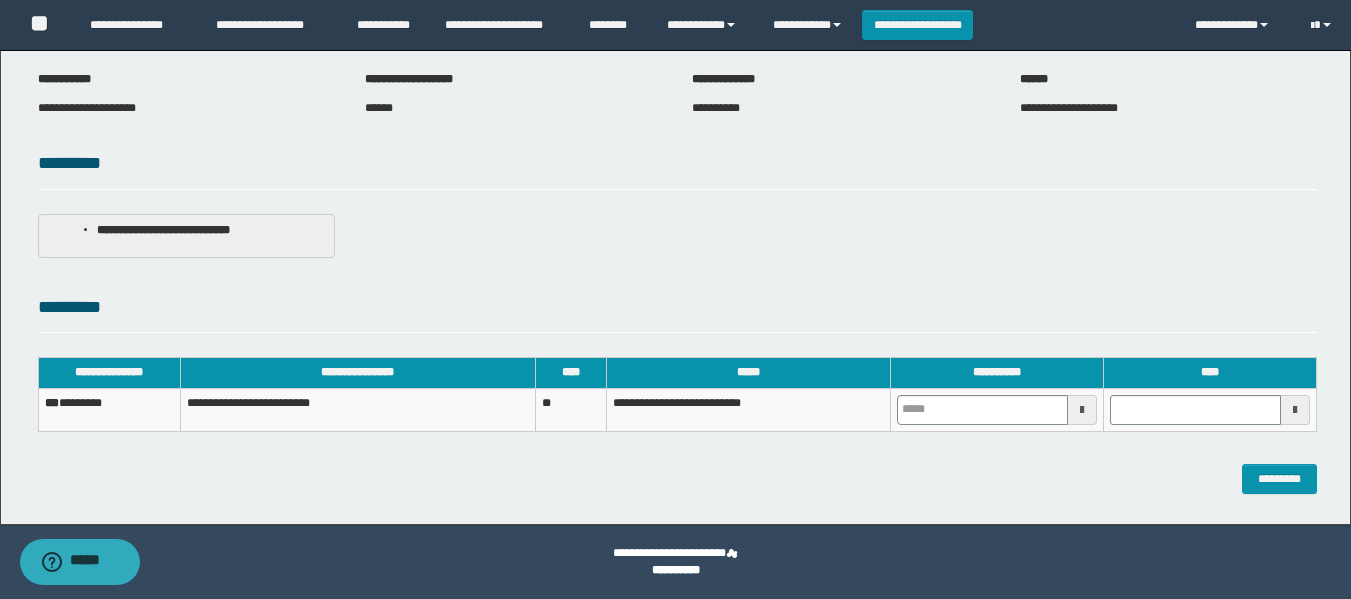 drag, startPoint x: 936, startPoint y: 439, endPoint x: 951, endPoint y: 416, distance: 27.45906 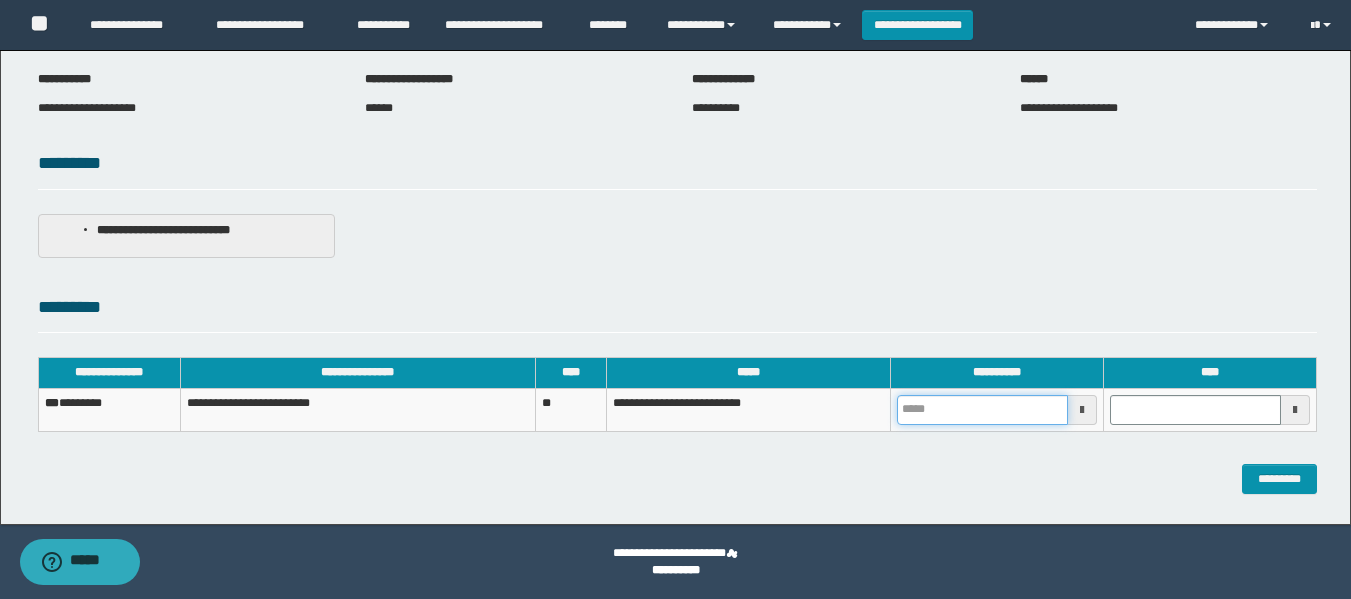 click at bounding box center [982, 410] 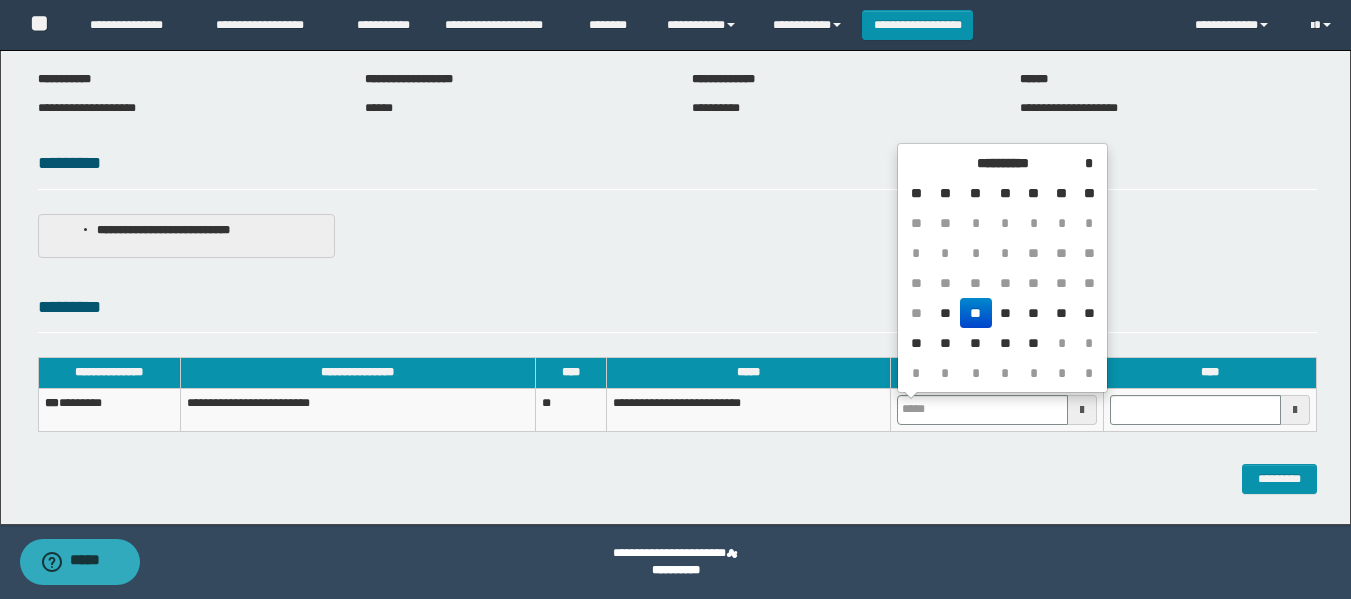 click on "**" at bounding box center [976, 313] 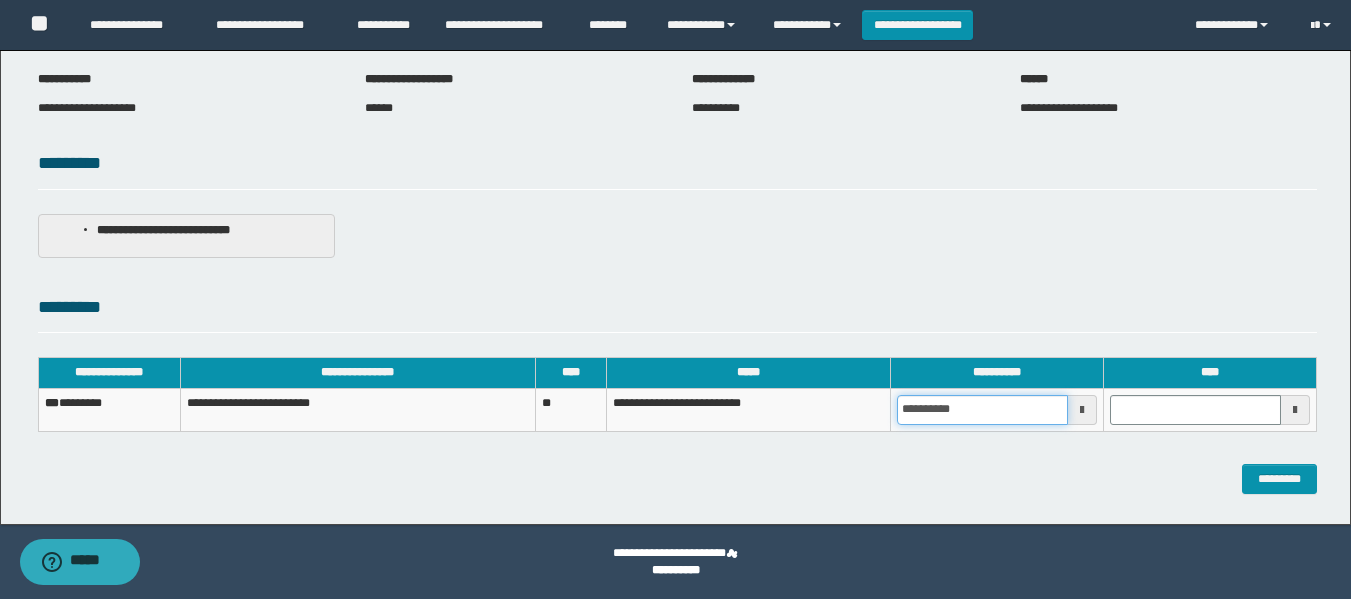 click on "**********" at bounding box center [982, 410] 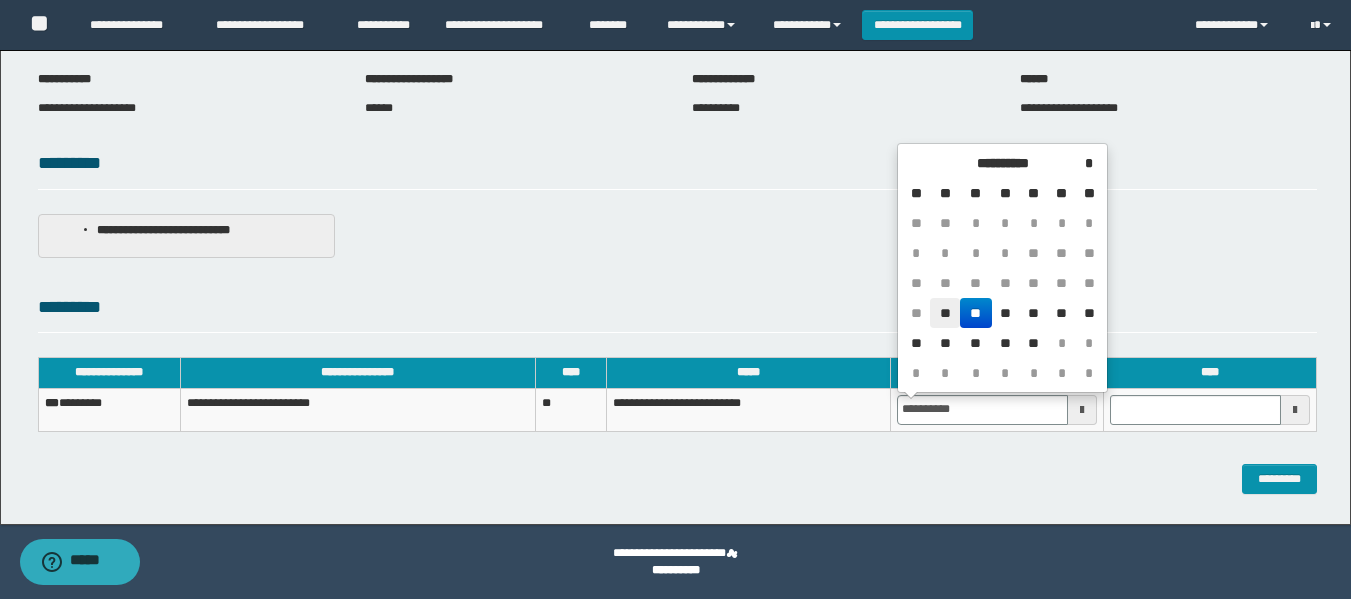 click on "**" at bounding box center [944, 313] 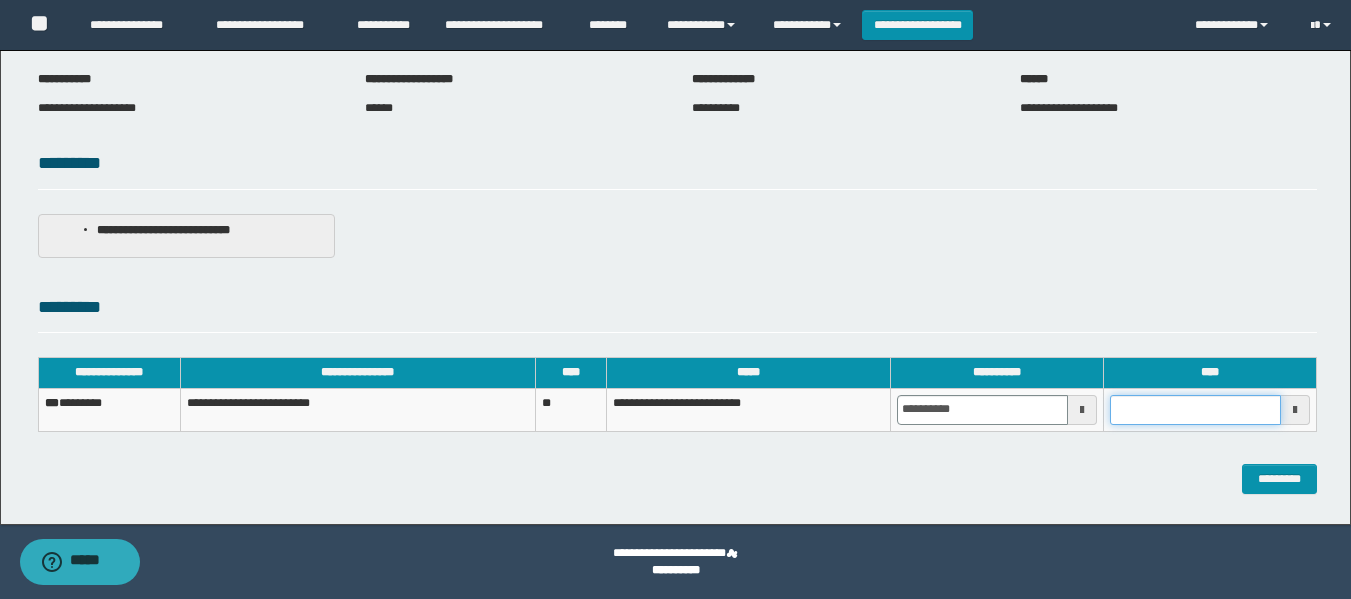 click at bounding box center [1195, 410] 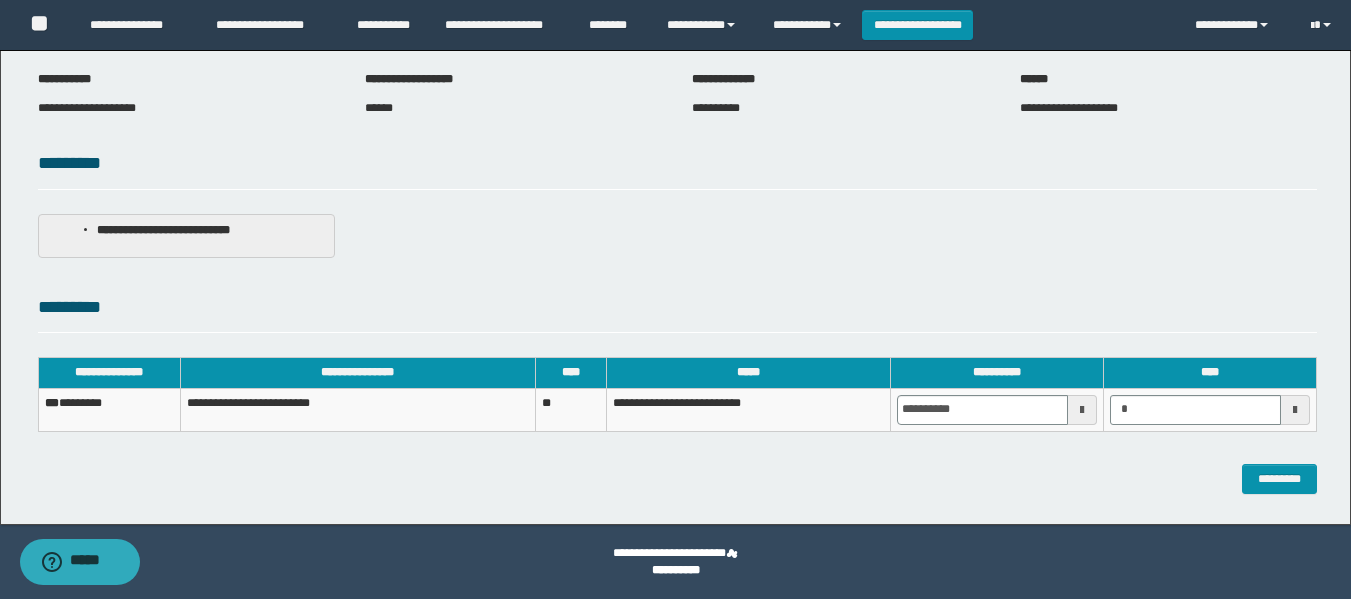 type on "*******" 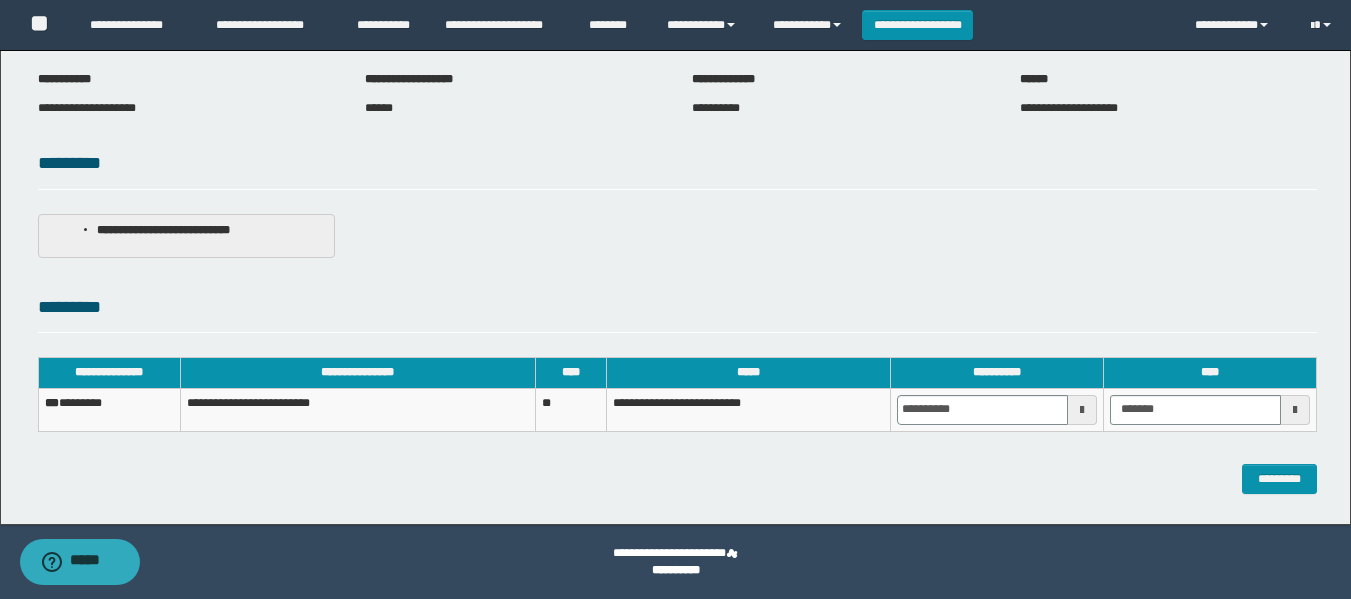 click on "**********" at bounding box center [677, 240] 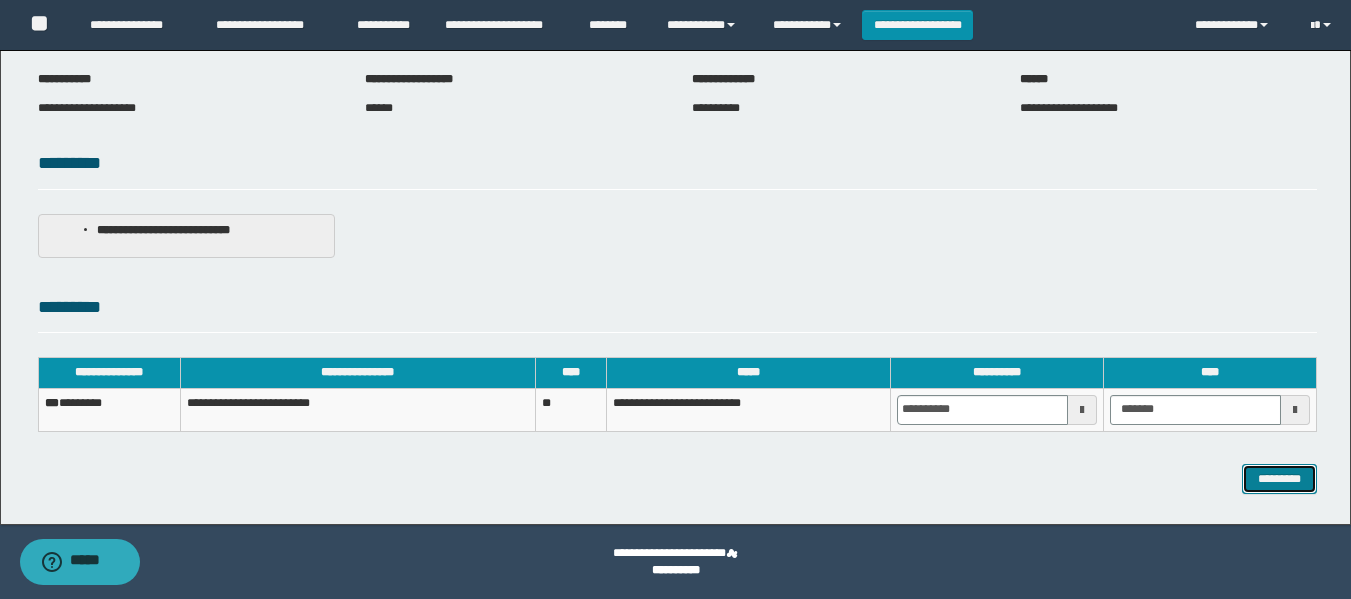 click on "*********" at bounding box center [1279, 479] 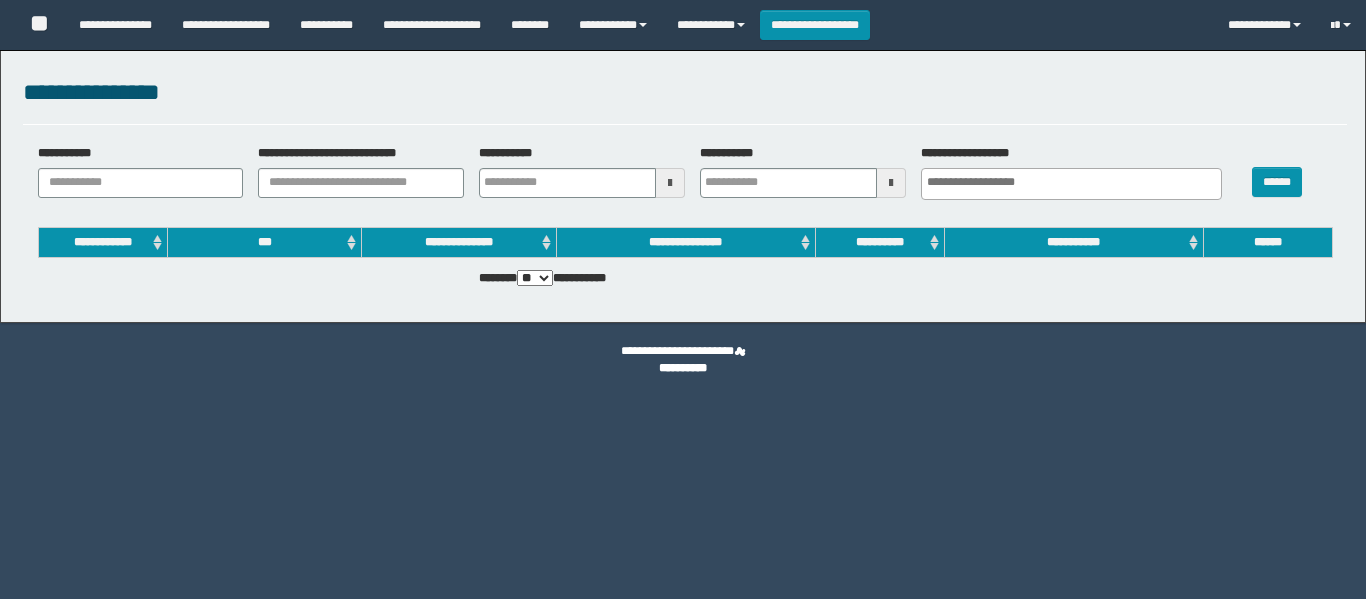 select 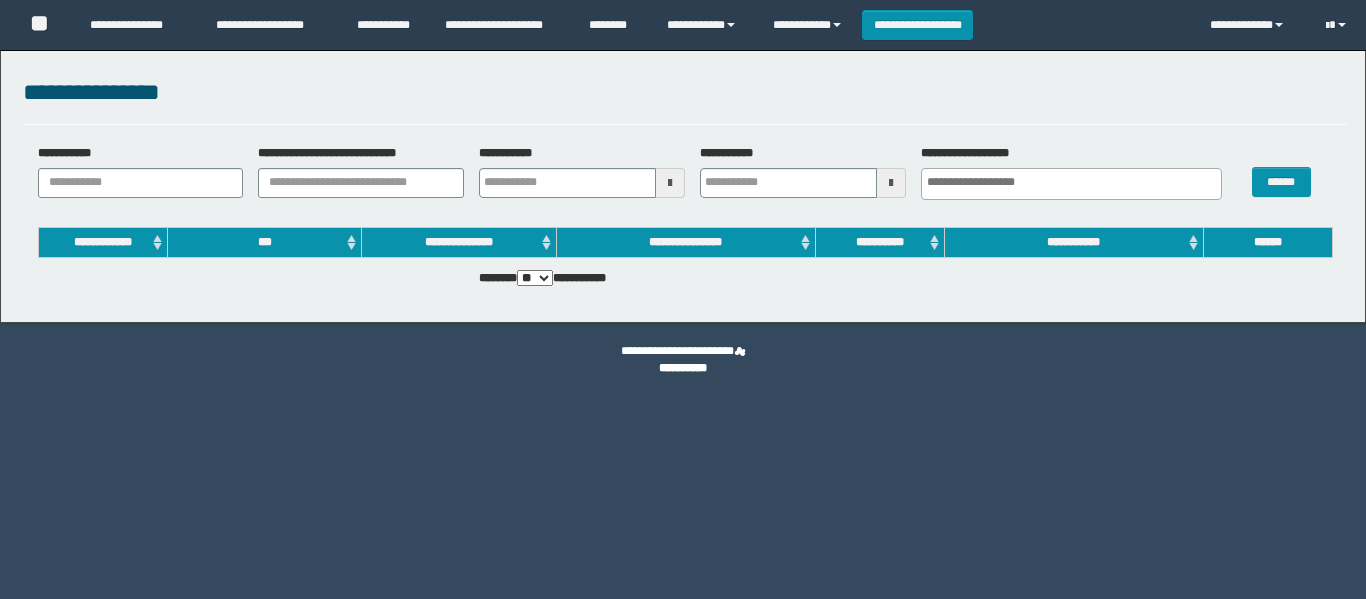 scroll, scrollTop: 0, scrollLeft: 0, axis: both 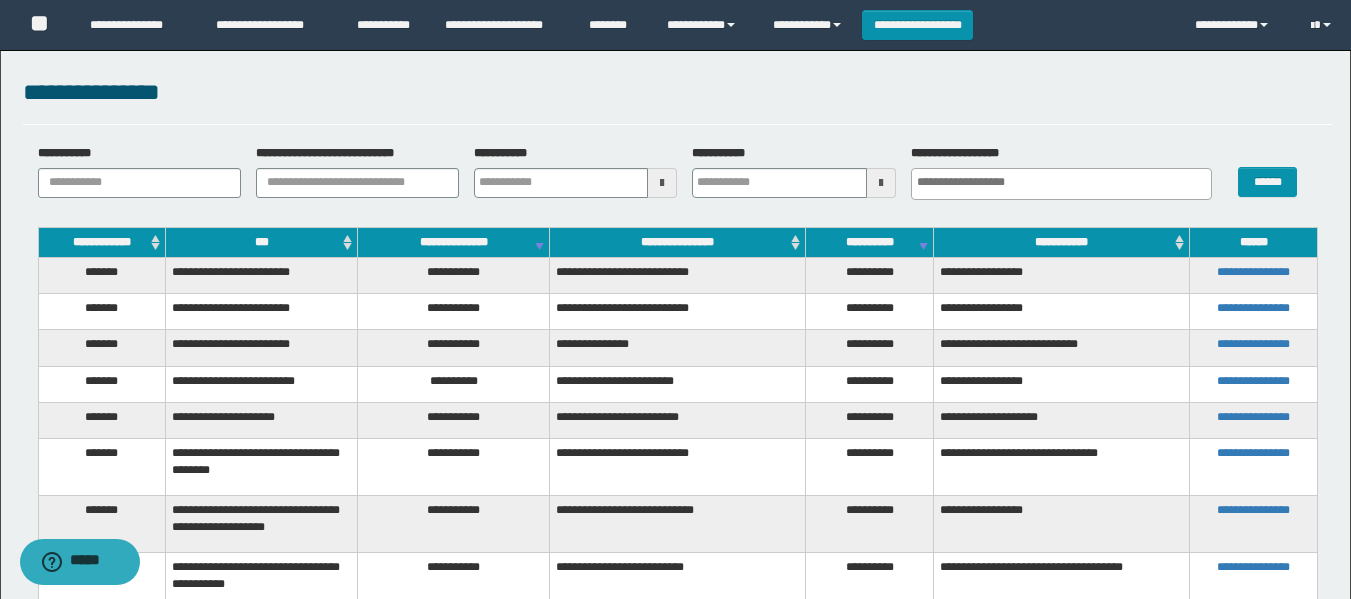click on "**********" at bounding box center (677, 179) 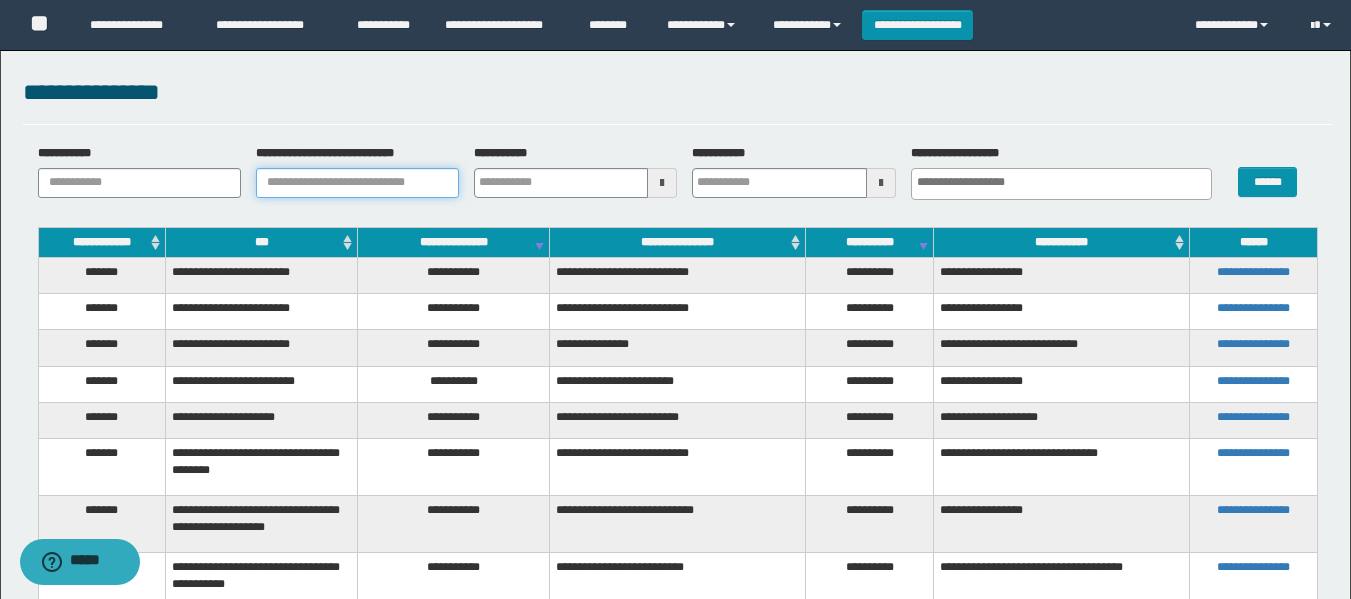 click on "**********" at bounding box center (357, 183) 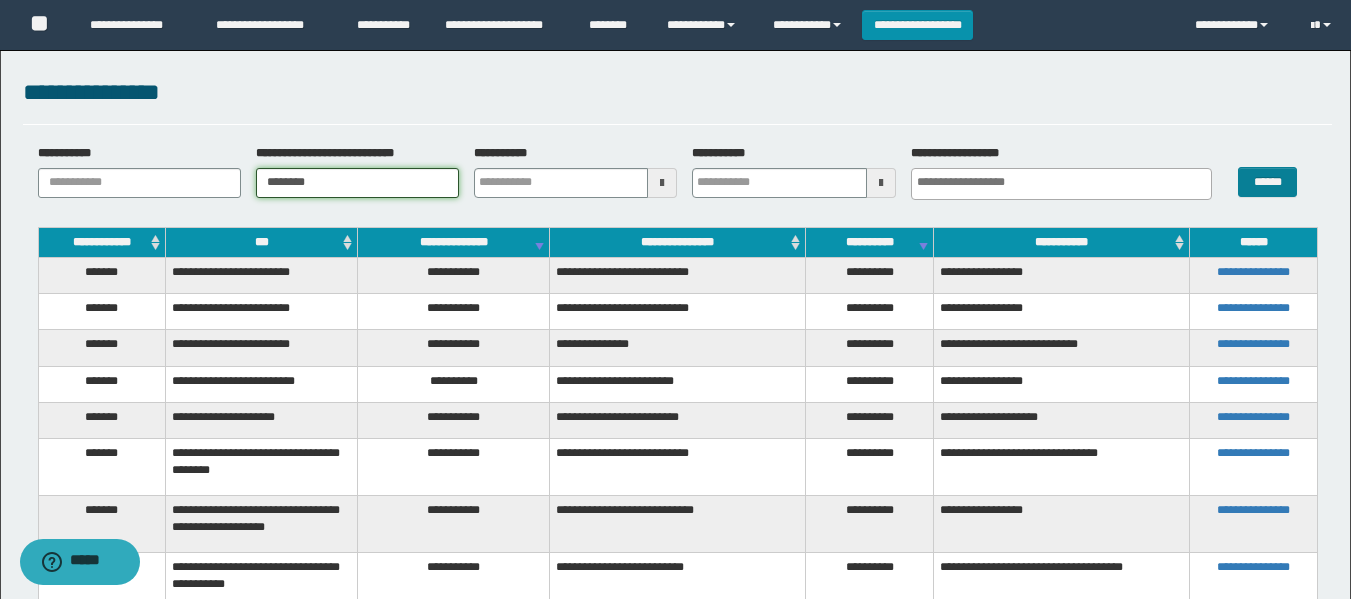 type on "********" 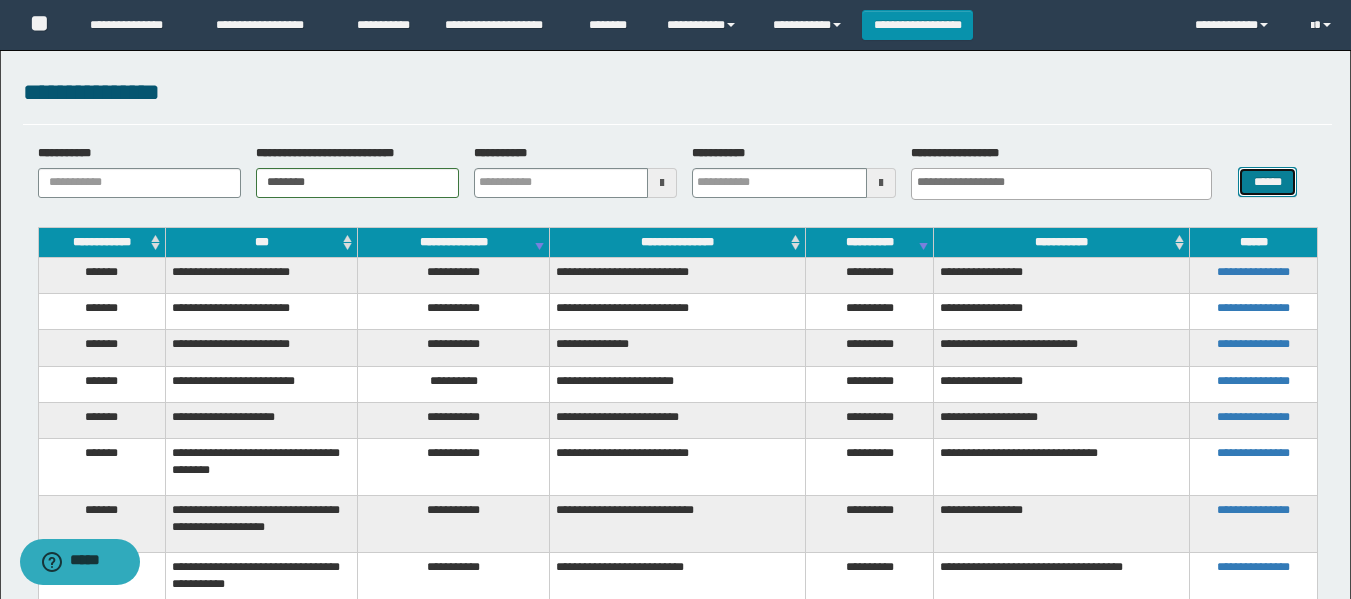 drag, startPoint x: 1272, startPoint y: 192, endPoint x: 1270, endPoint y: 214, distance: 22.090721 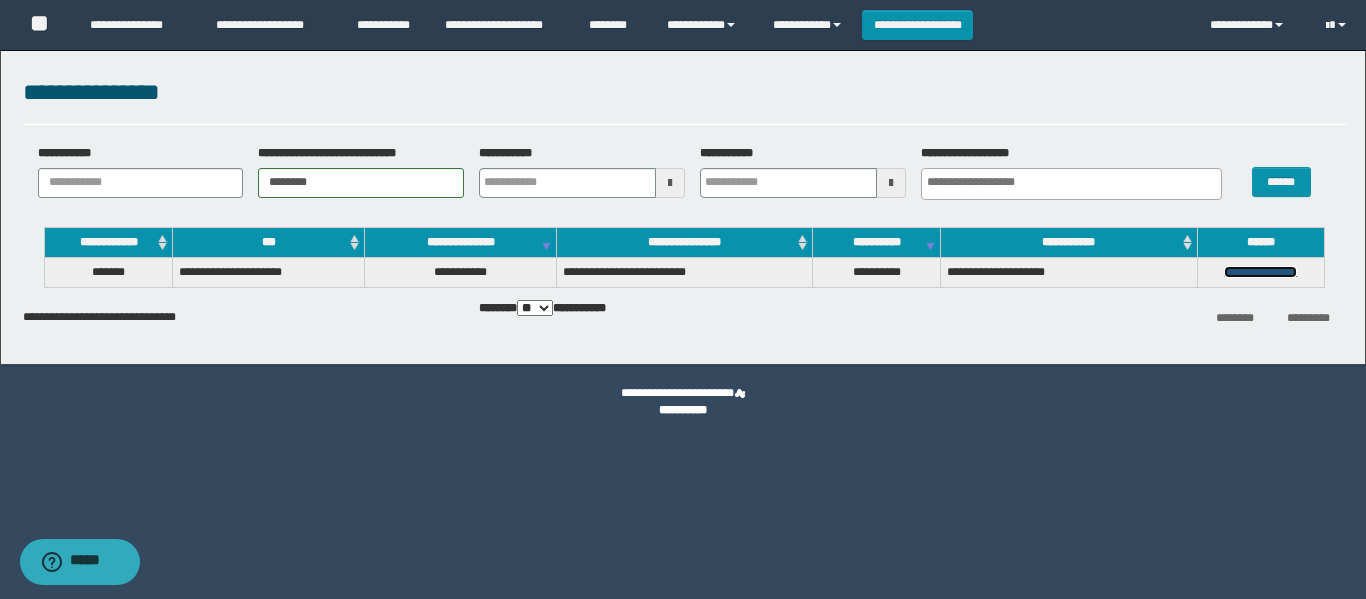 click on "**********" at bounding box center [1260, 272] 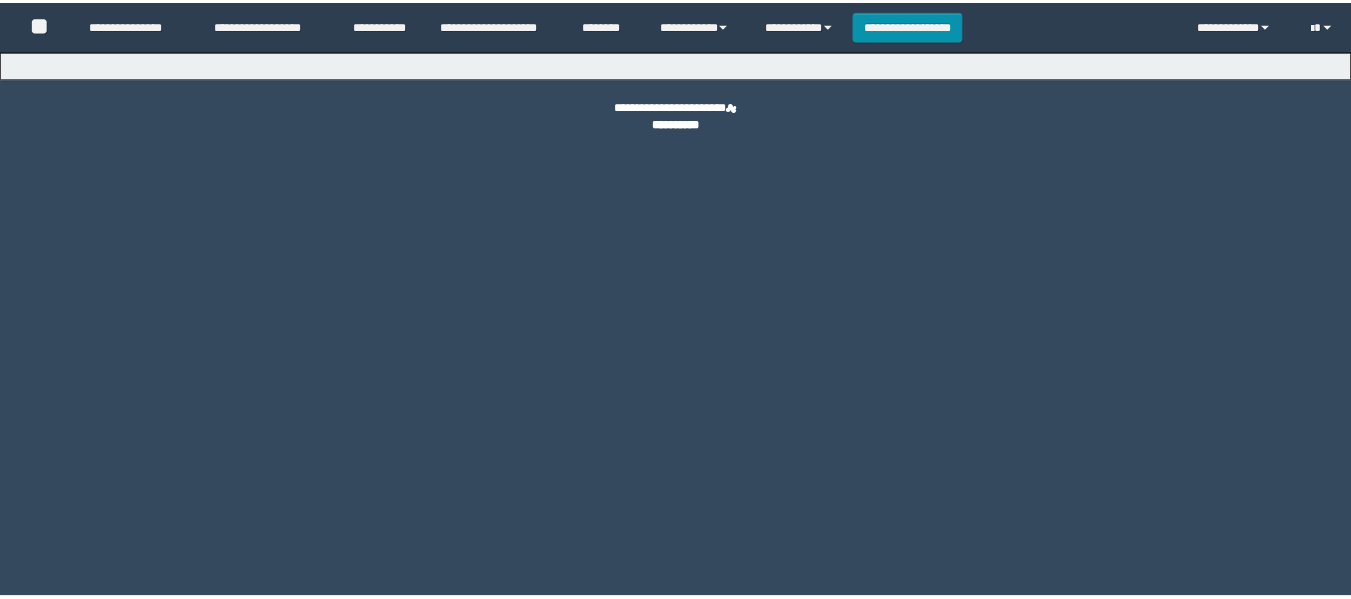 scroll, scrollTop: 0, scrollLeft: 0, axis: both 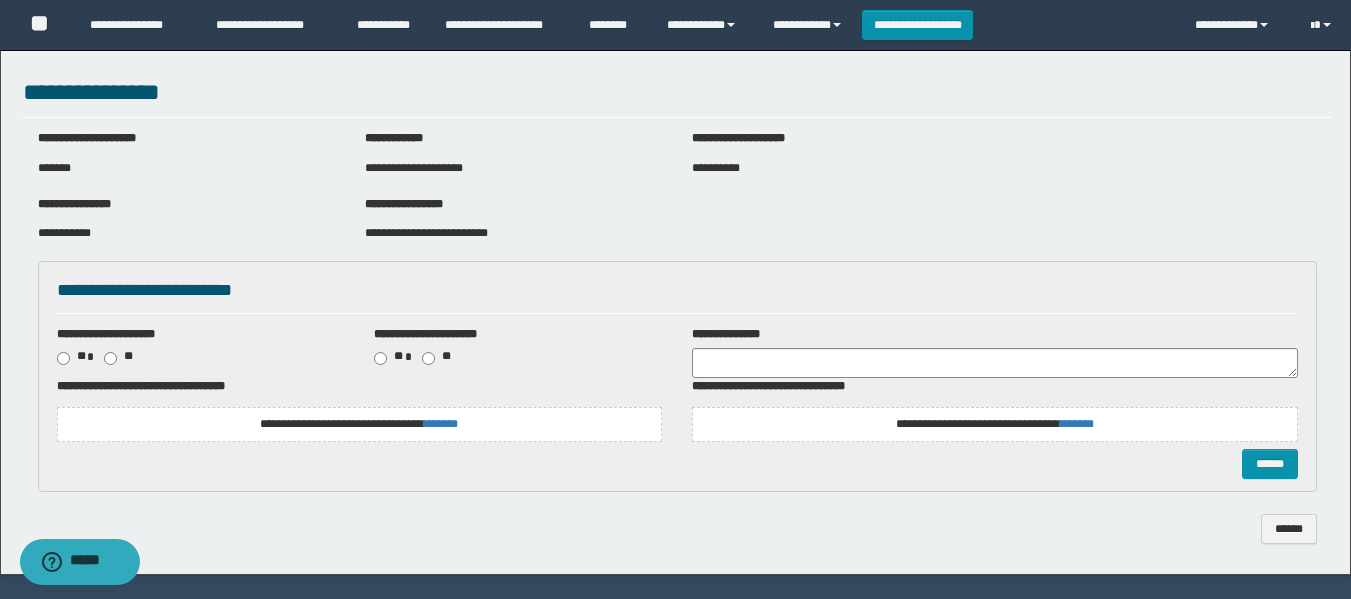 click on "**********" at bounding box center [359, 424] 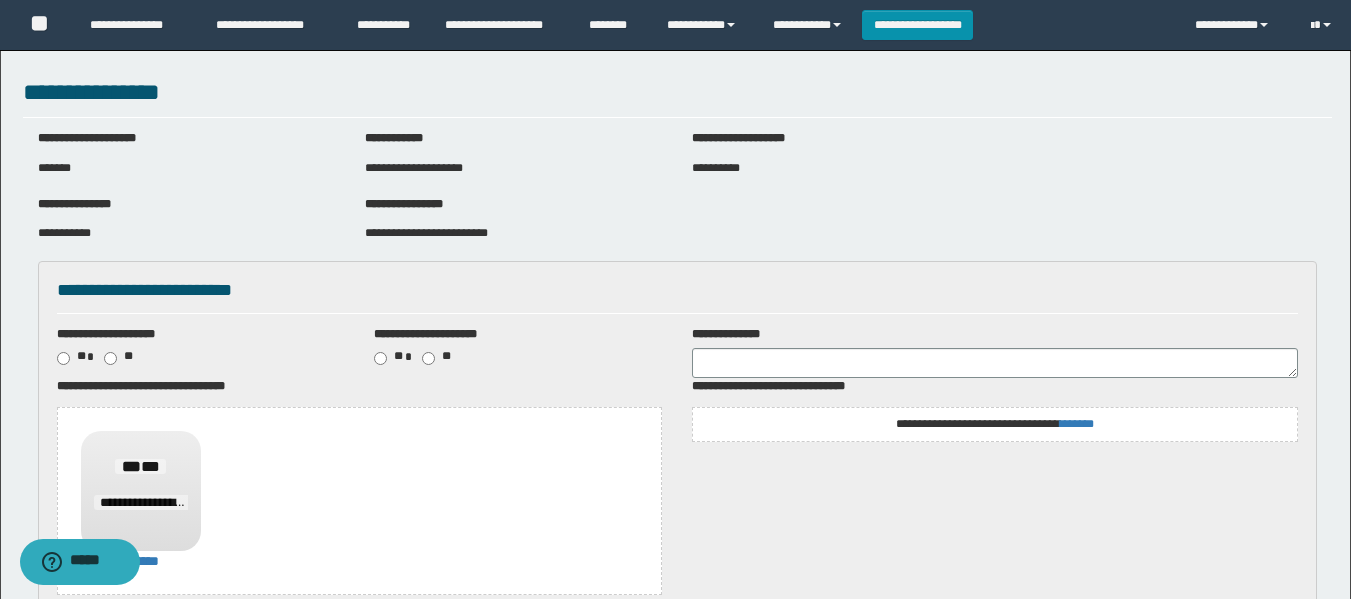 click on "**********" at bounding box center (995, 424) 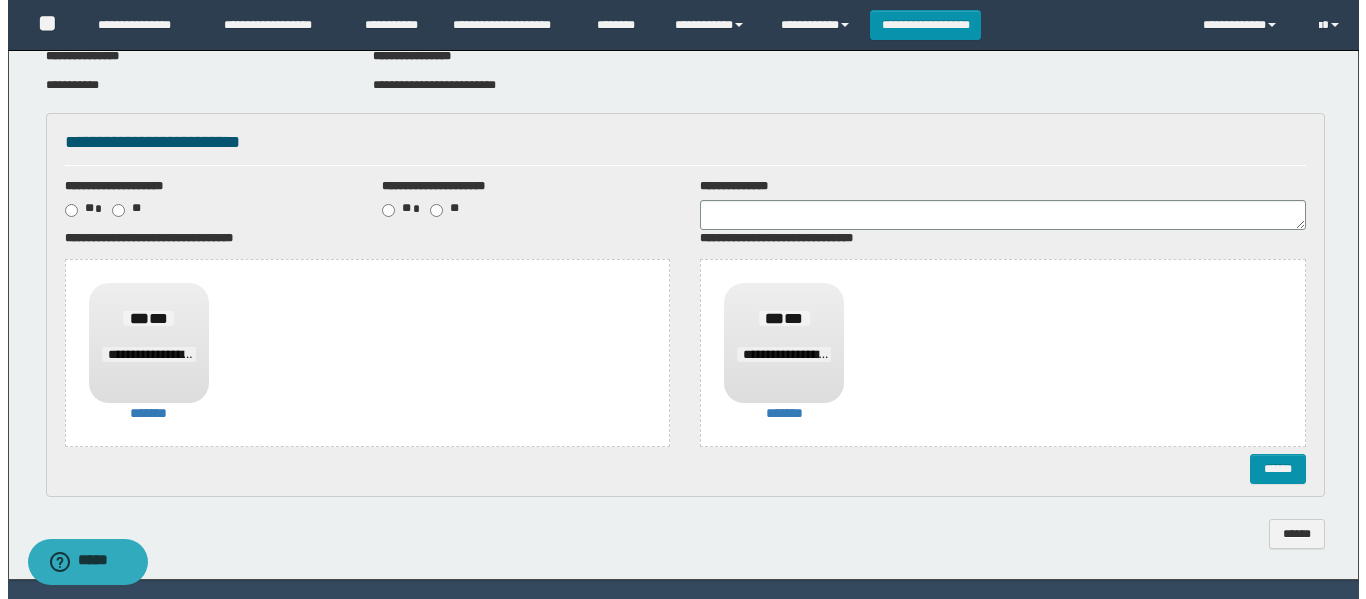 scroll, scrollTop: 200, scrollLeft: 0, axis: vertical 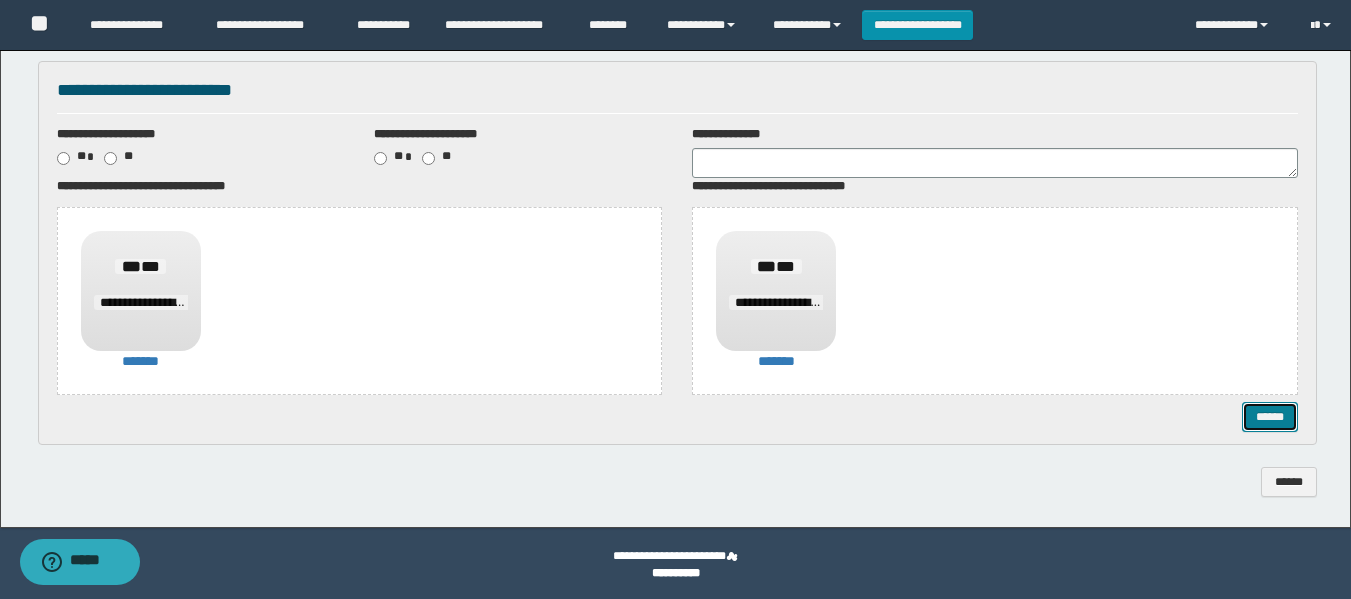 click on "******" at bounding box center (1270, 417) 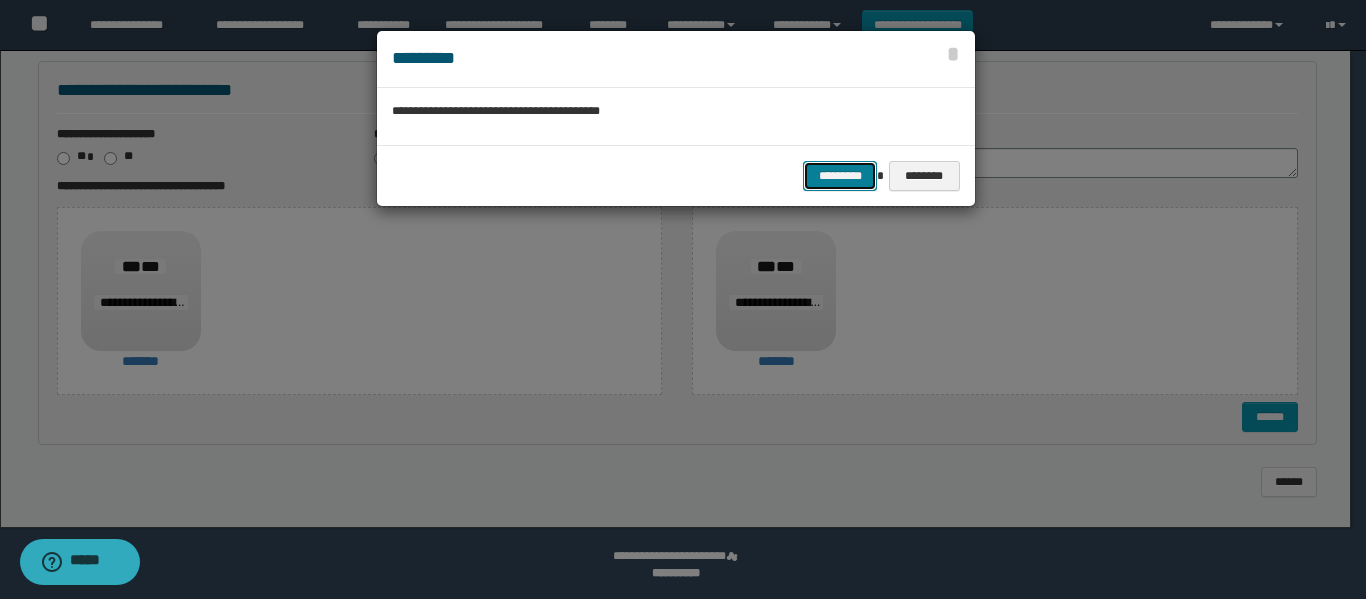 click on "*********" at bounding box center (840, 176) 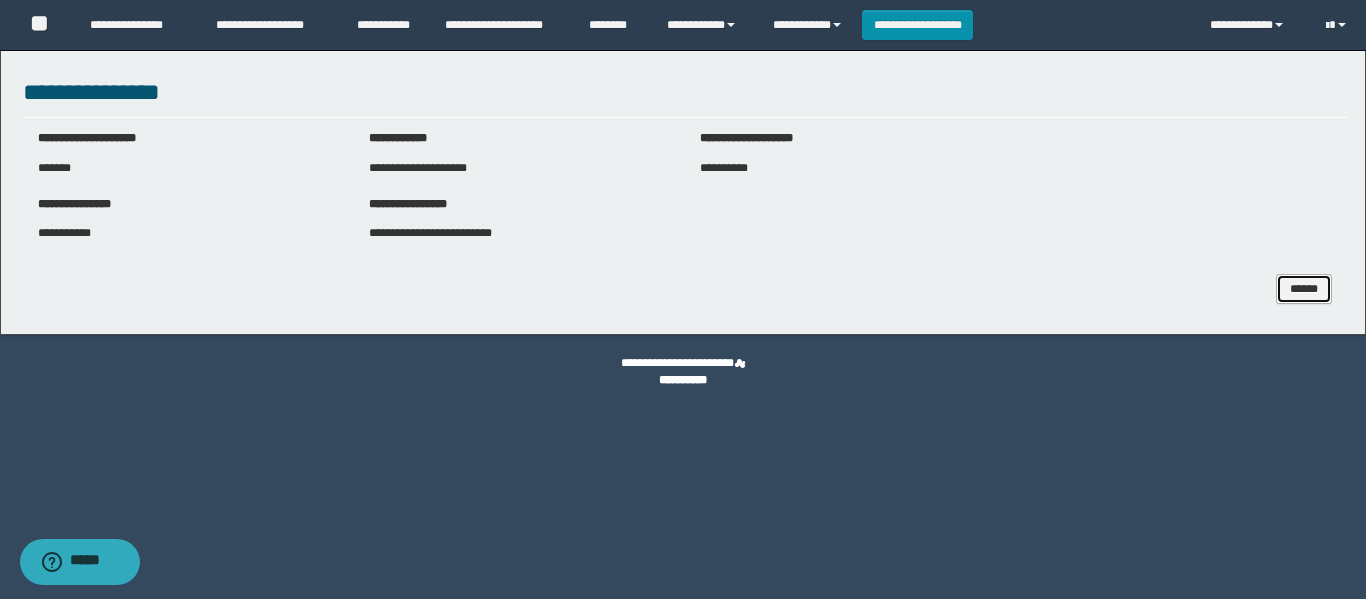 click on "******" at bounding box center [1304, 289] 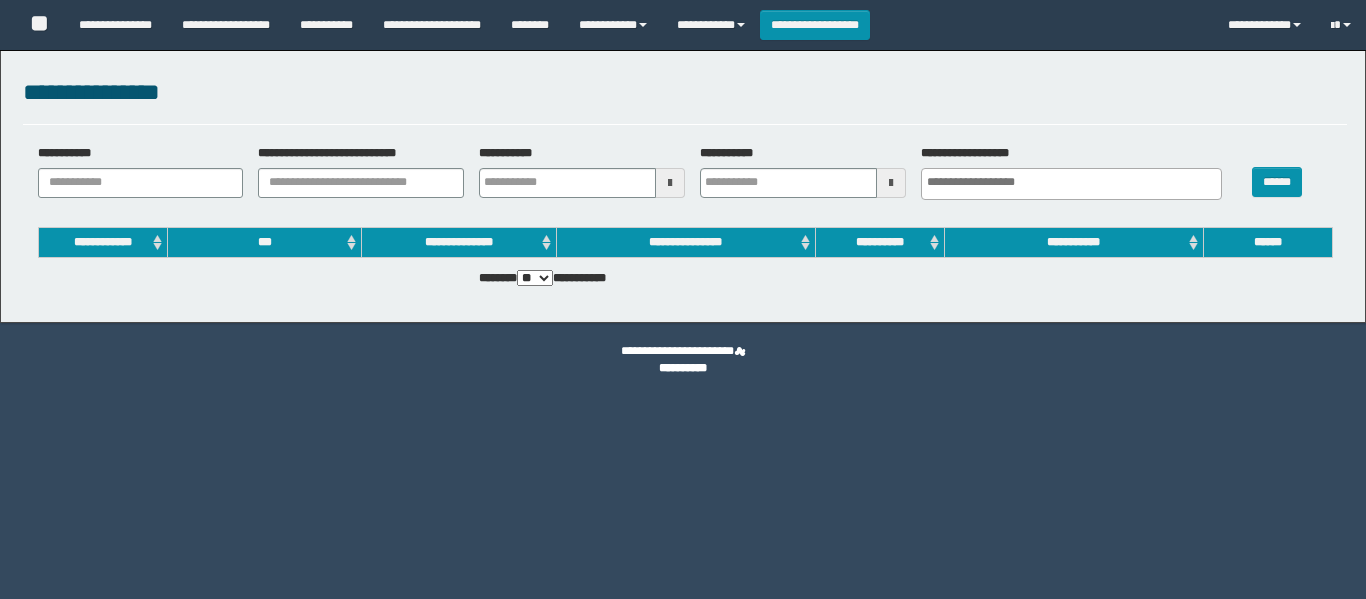select 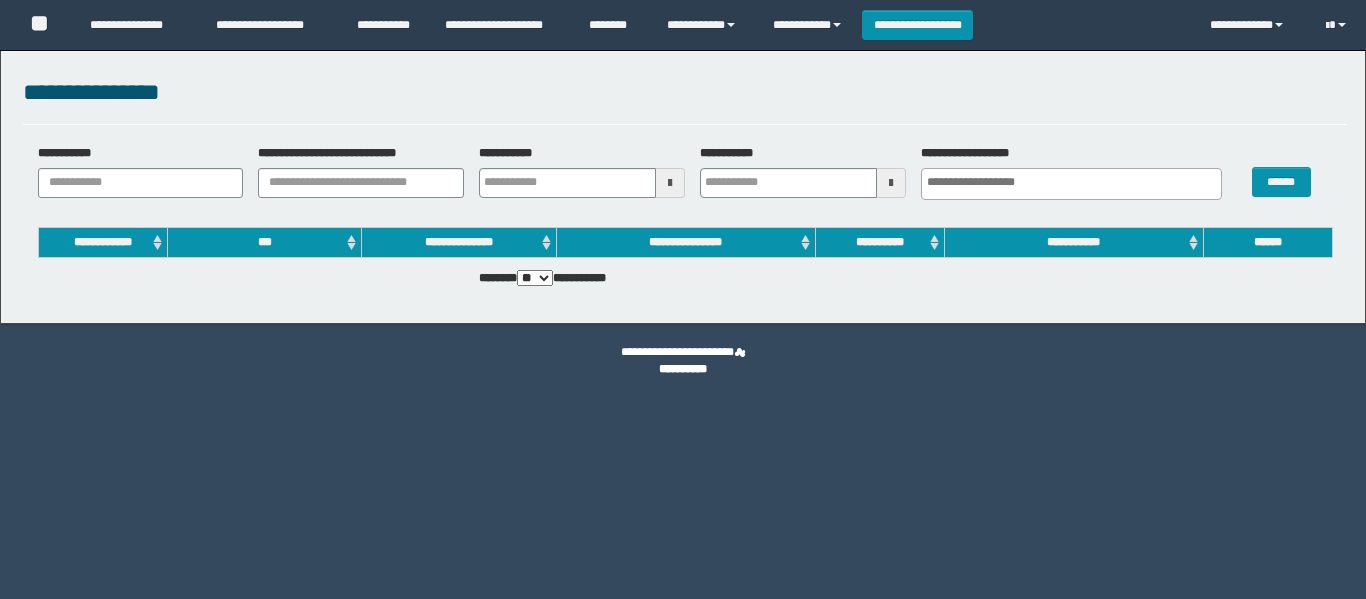 scroll, scrollTop: 0, scrollLeft: 0, axis: both 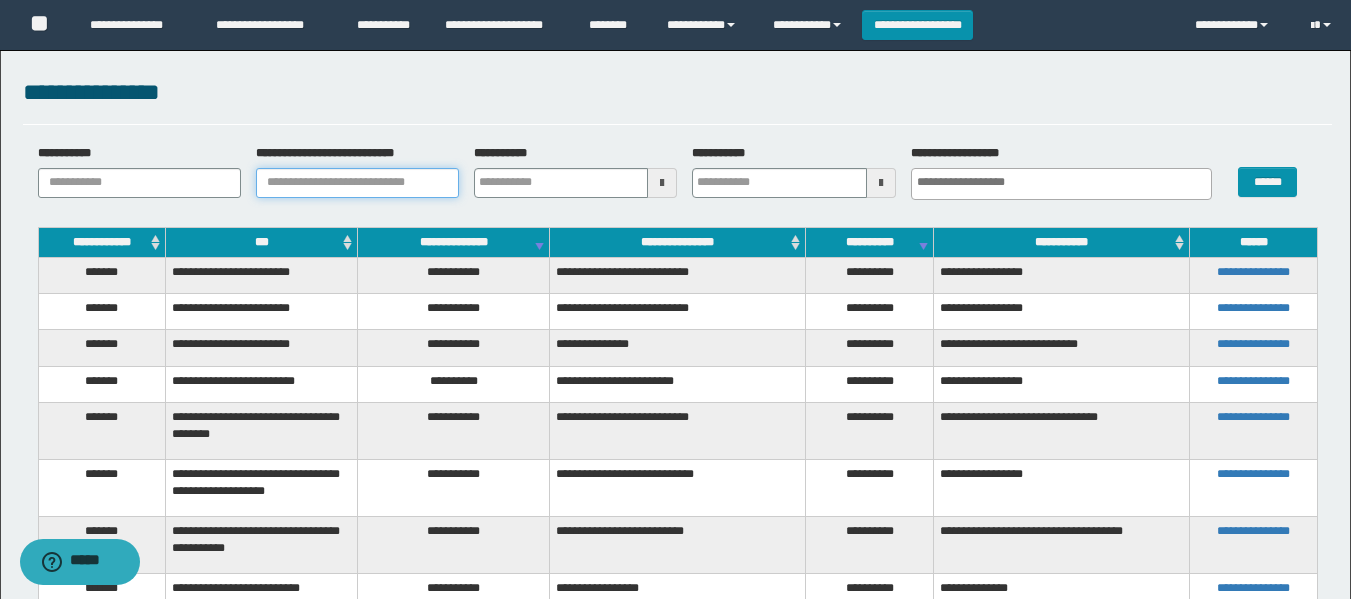 click on "**********" at bounding box center (357, 183) 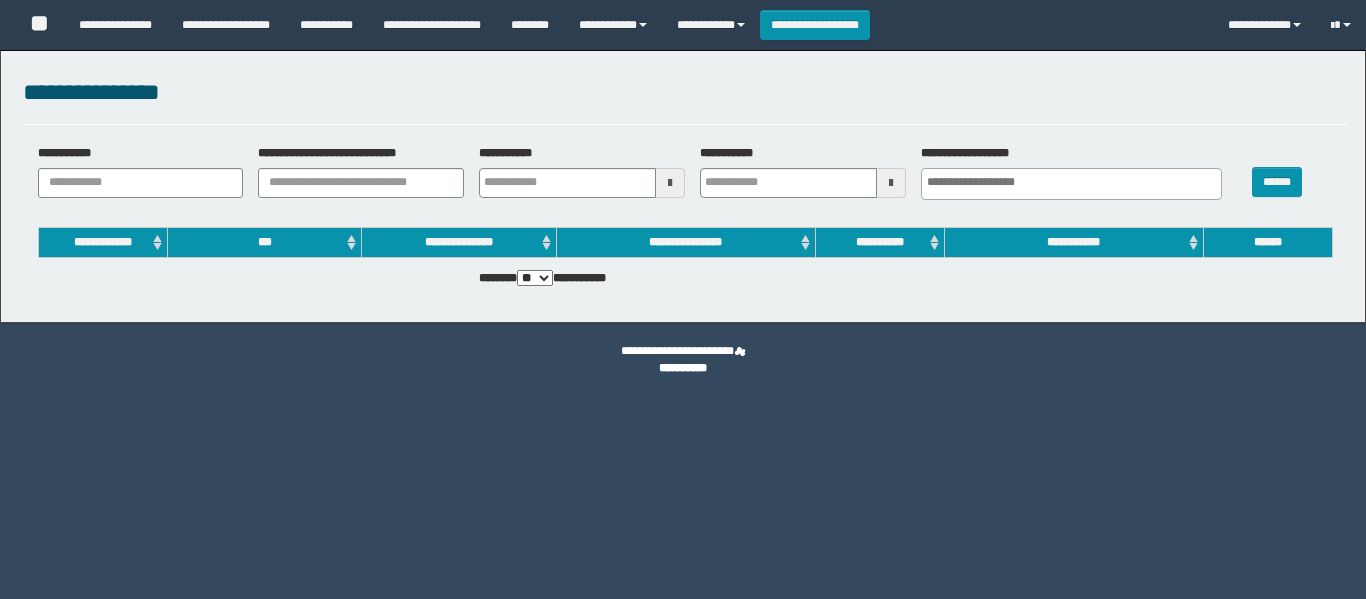select 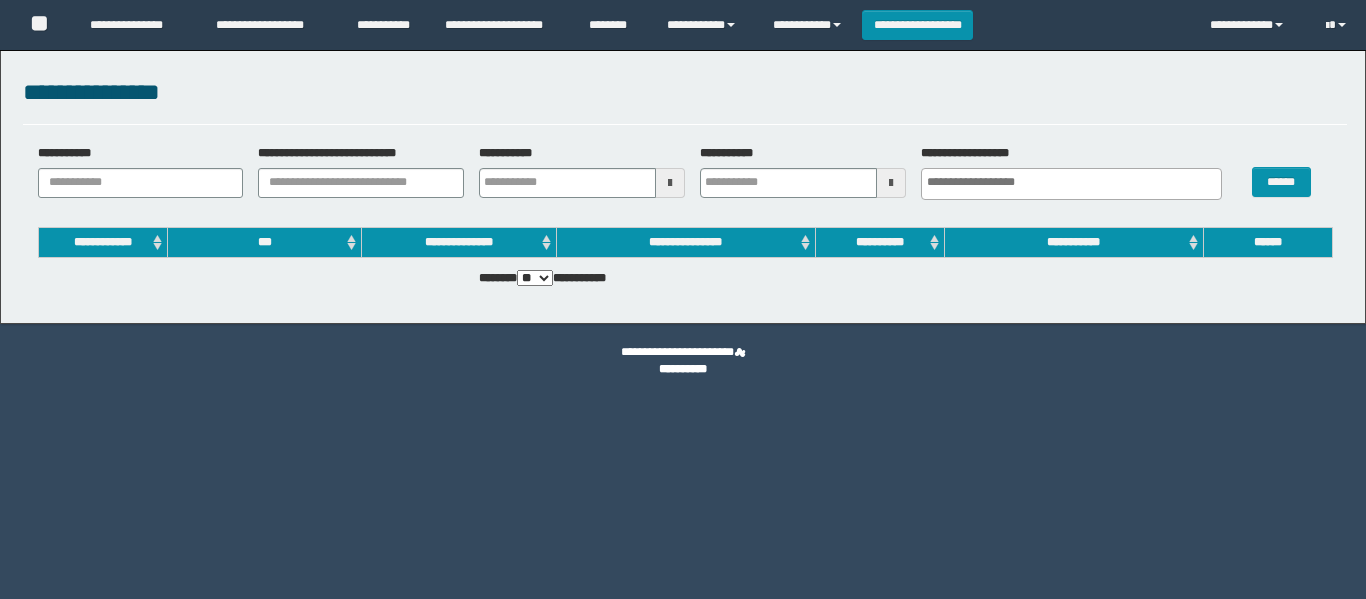 scroll, scrollTop: 0, scrollLeft: 0, axis: both 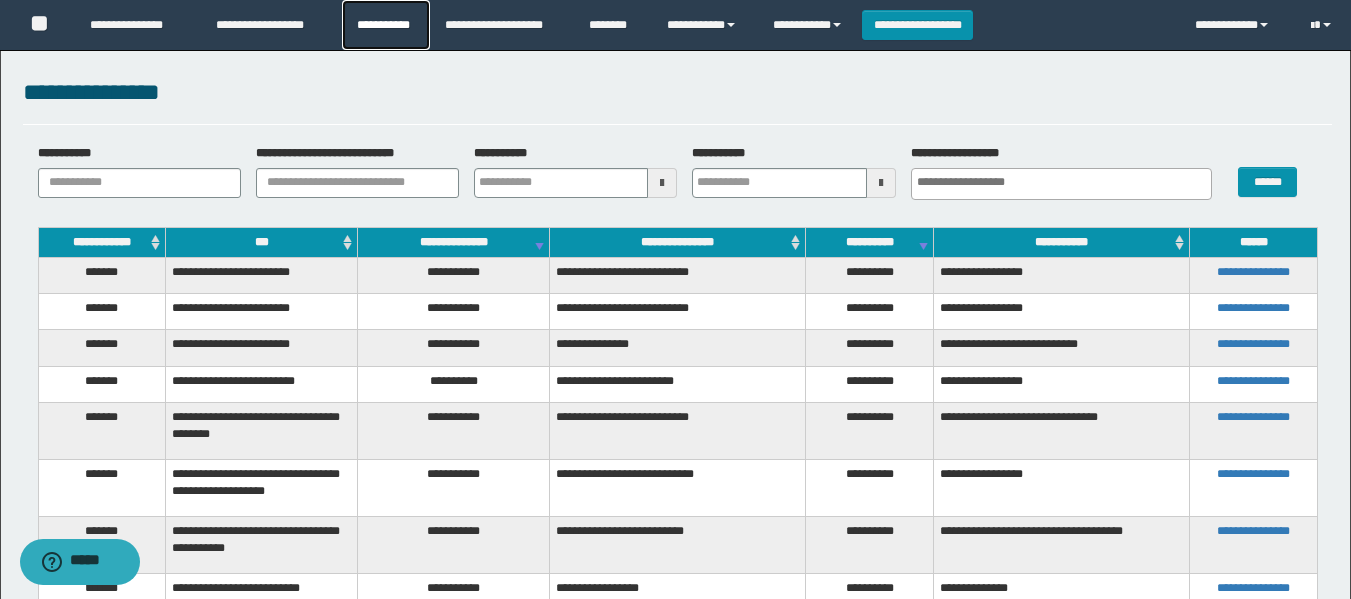 click on "**********" at bounding box center [386, 25] 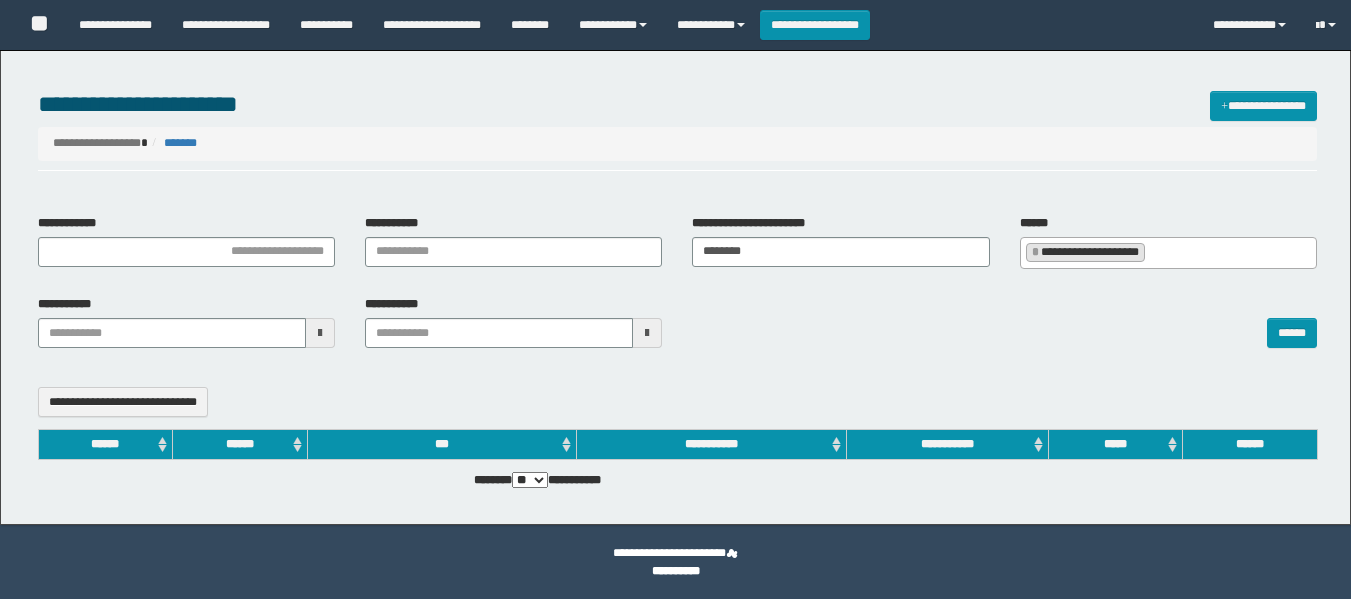 scroll, scrollTop: 0, scrollLeft: 0, axis: both 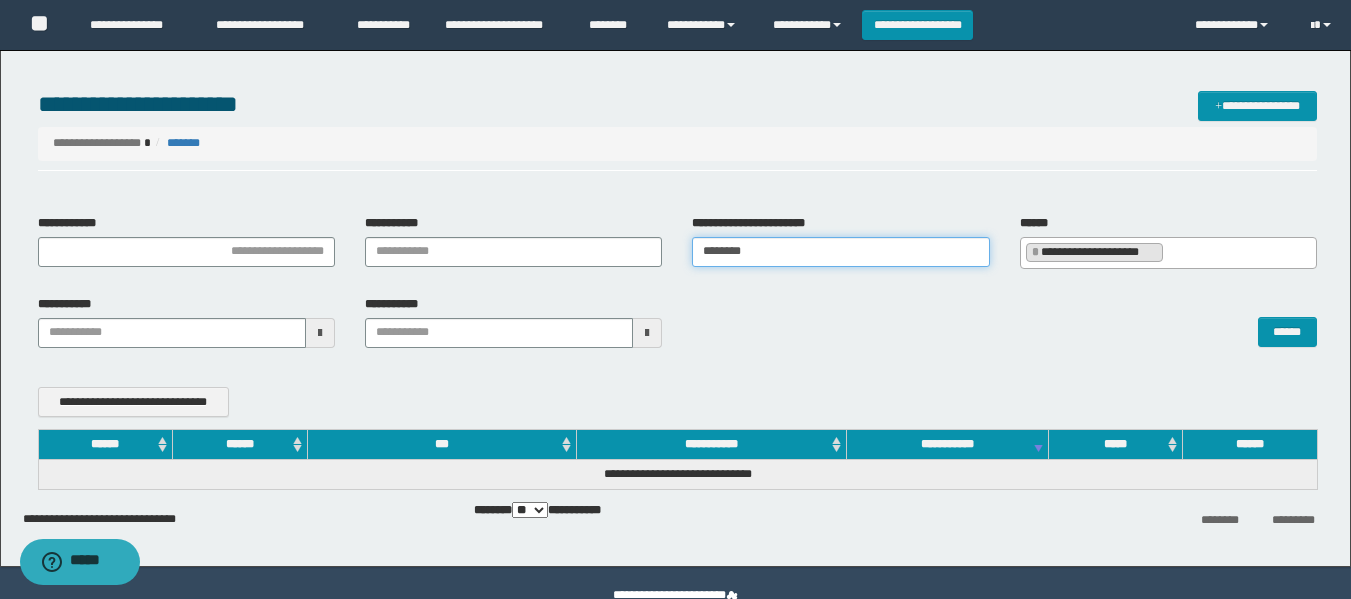 drag, startPoint x: 853, startPoint y: 248, endPoint x: 714, endPoint y: 287, distance: 144.36758 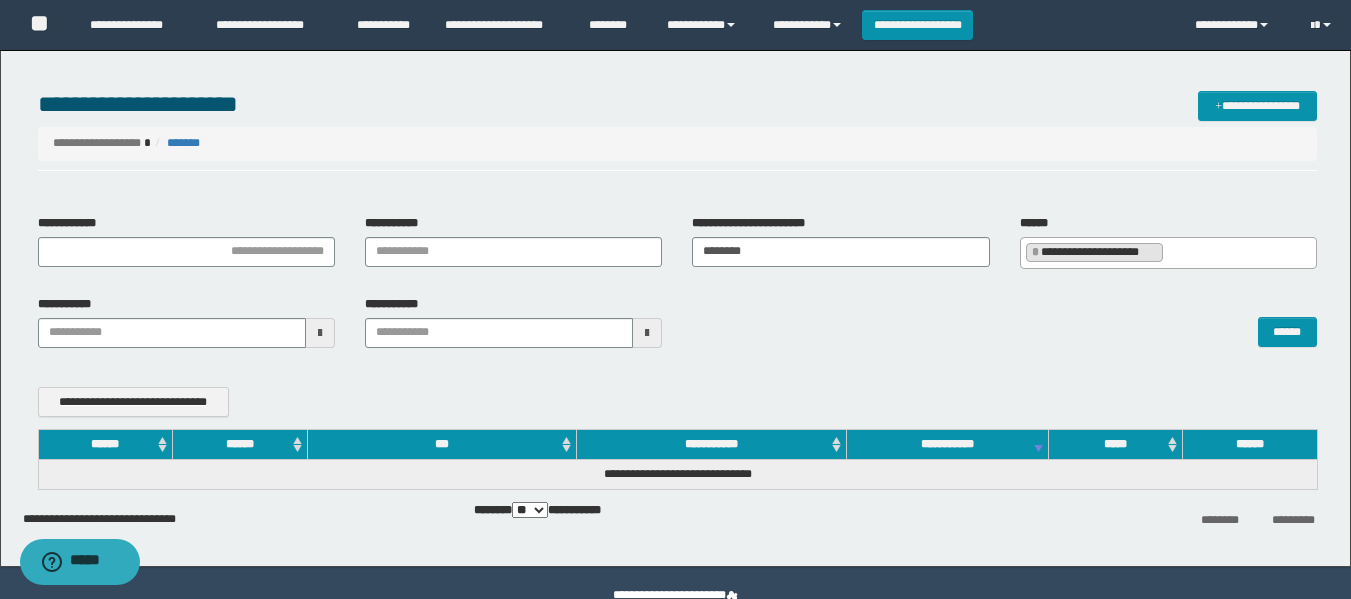 click on "**********" at bounding box center (677, 249) 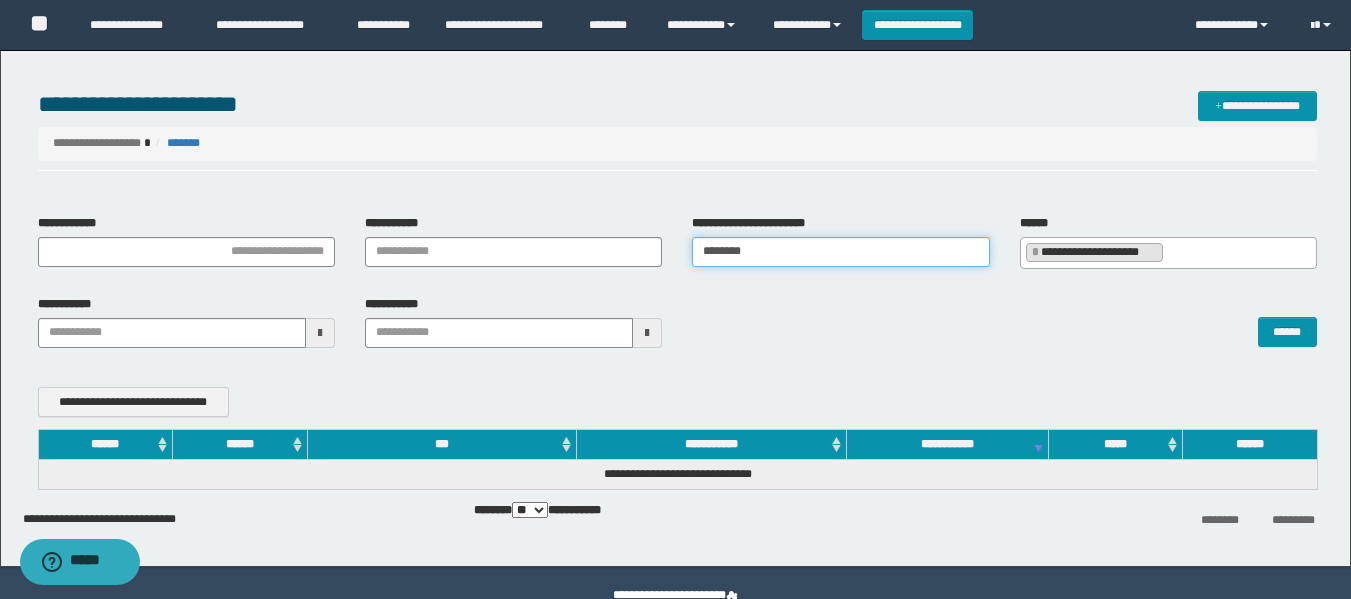 drag, startPoint x: 776, startPoint y: 252, endPoint x: 499, endPoint y: 317, distance: 284.52417 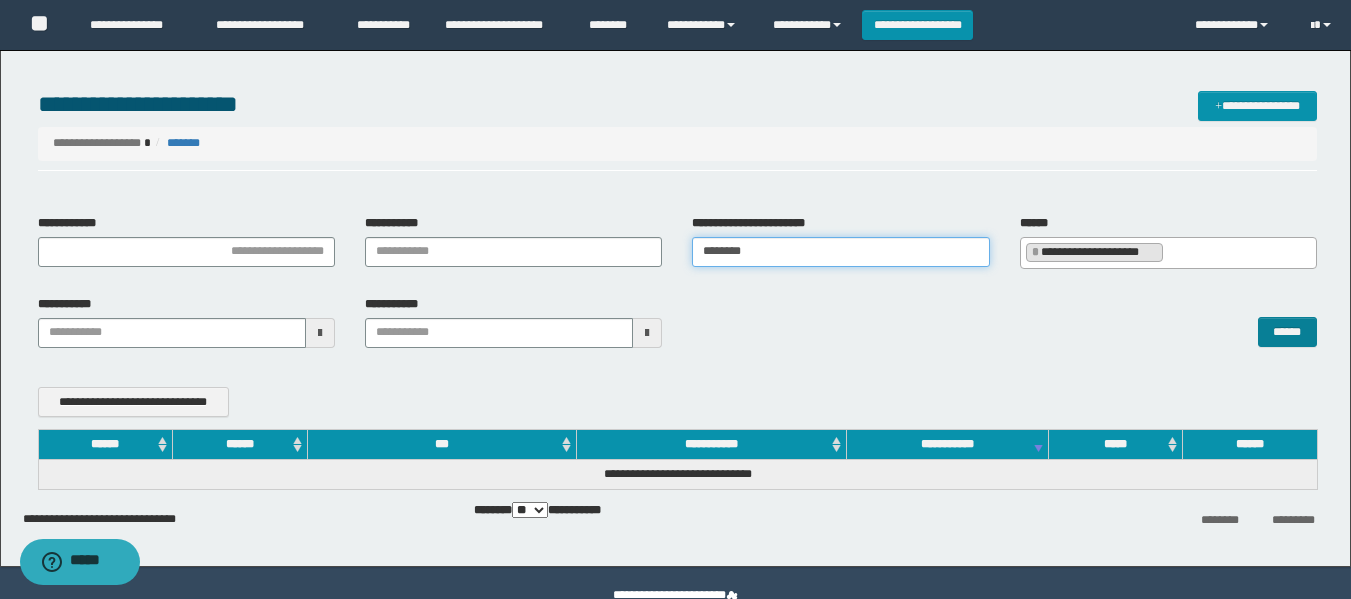 type on "********" 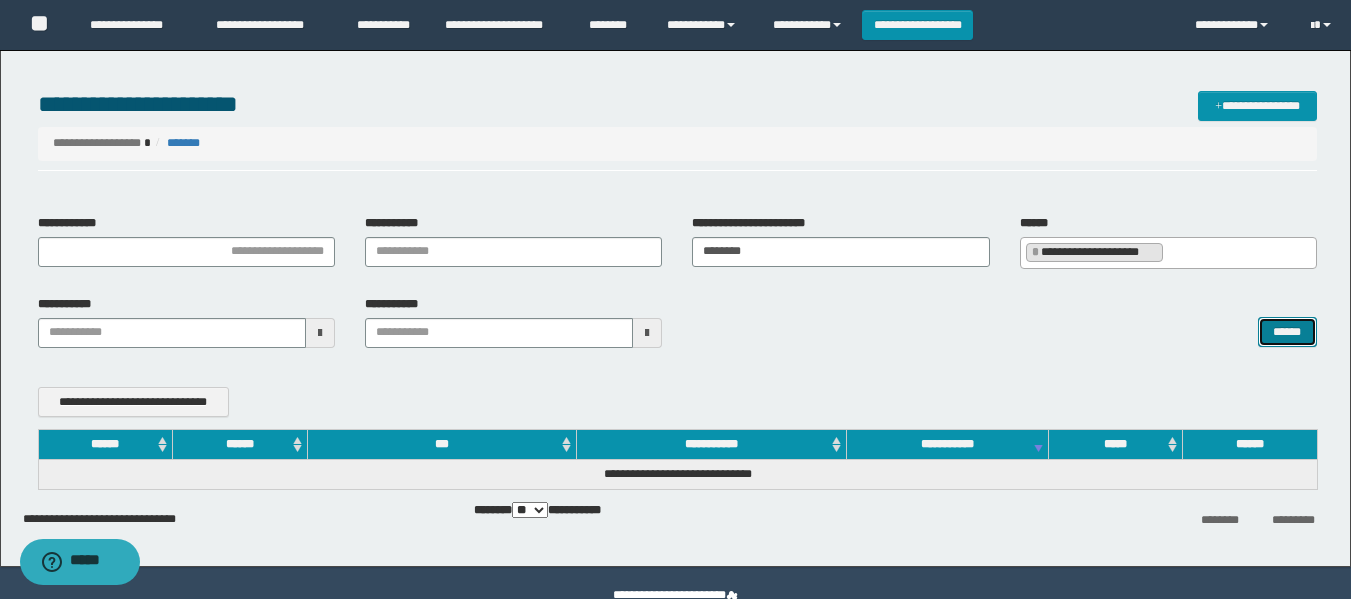 click on "******" at bounding box center [1287, 332] 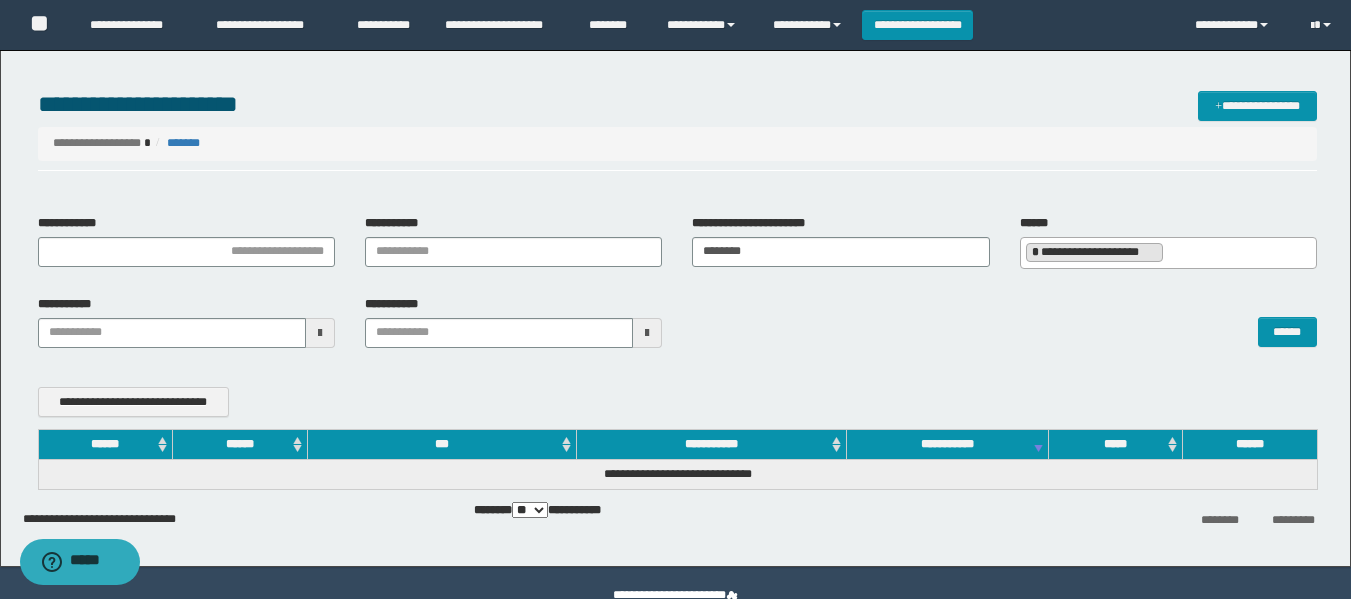 click on "*" at bounding box center [1035, 252] 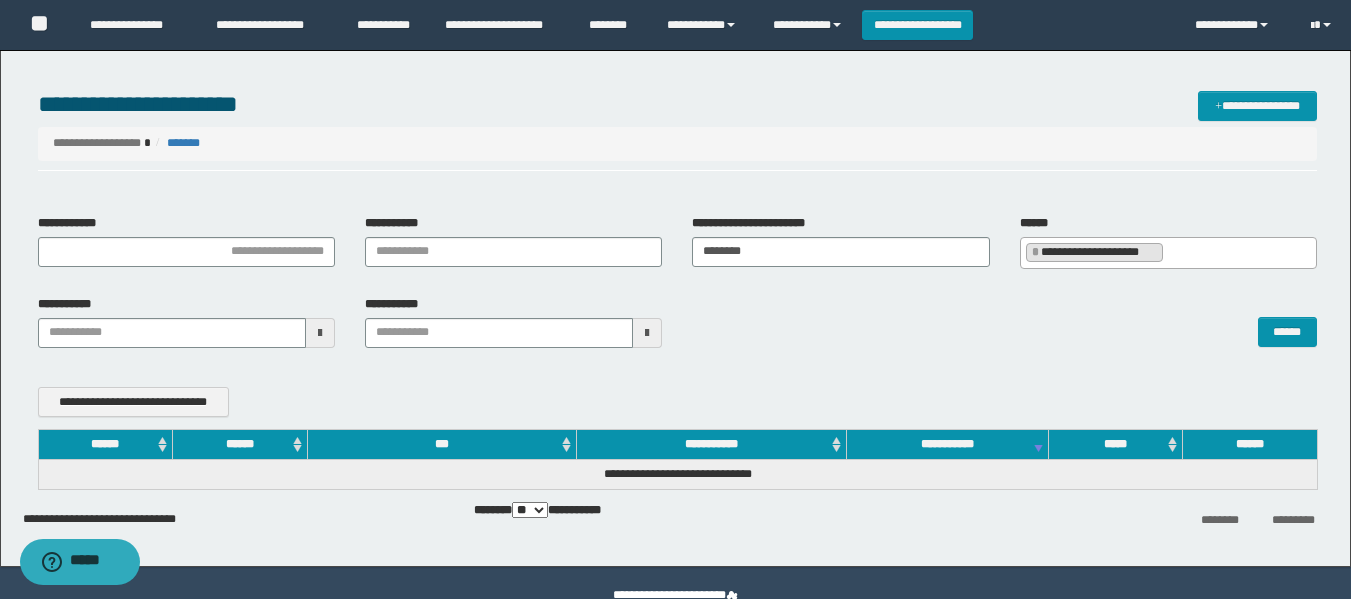 select 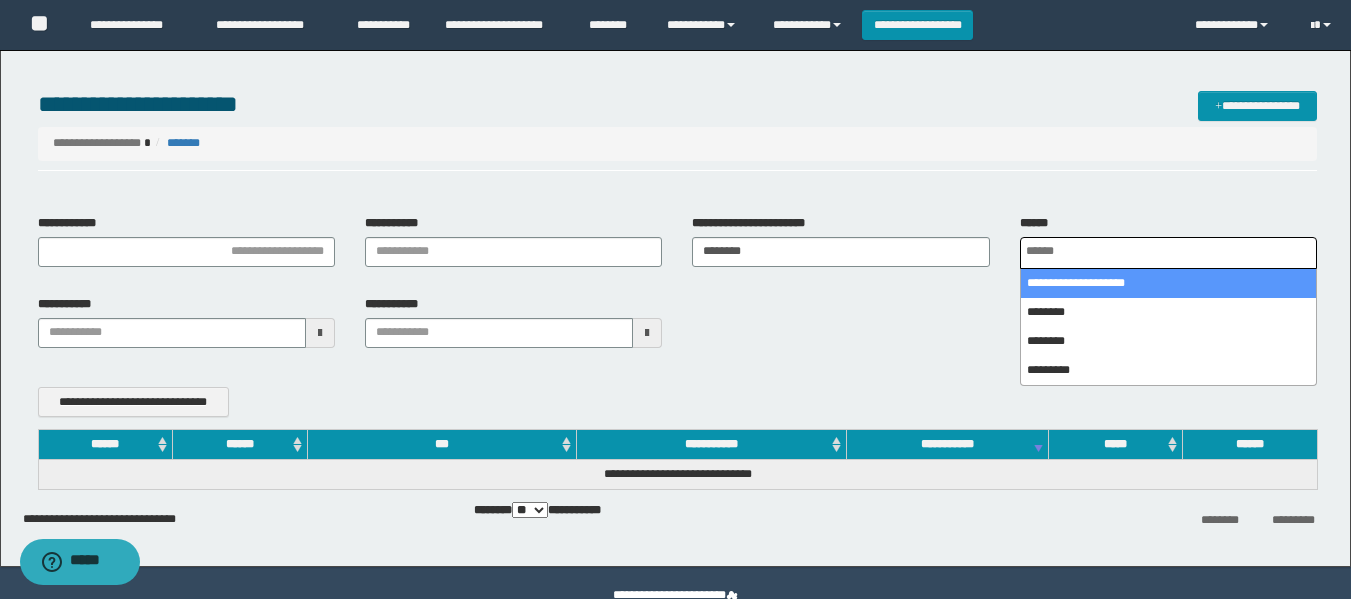 scroll, scrollTop: 0, scrollLeft: 5, axis: horizontal 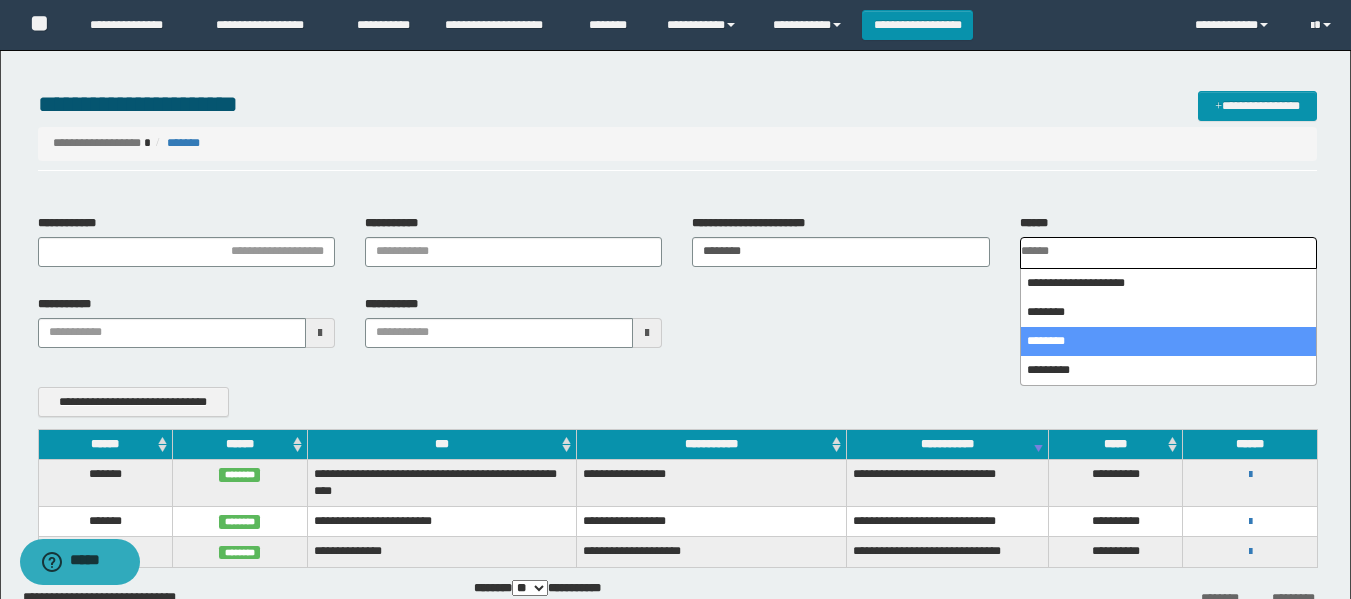 click on "**********" at bounding box center (677, 329) 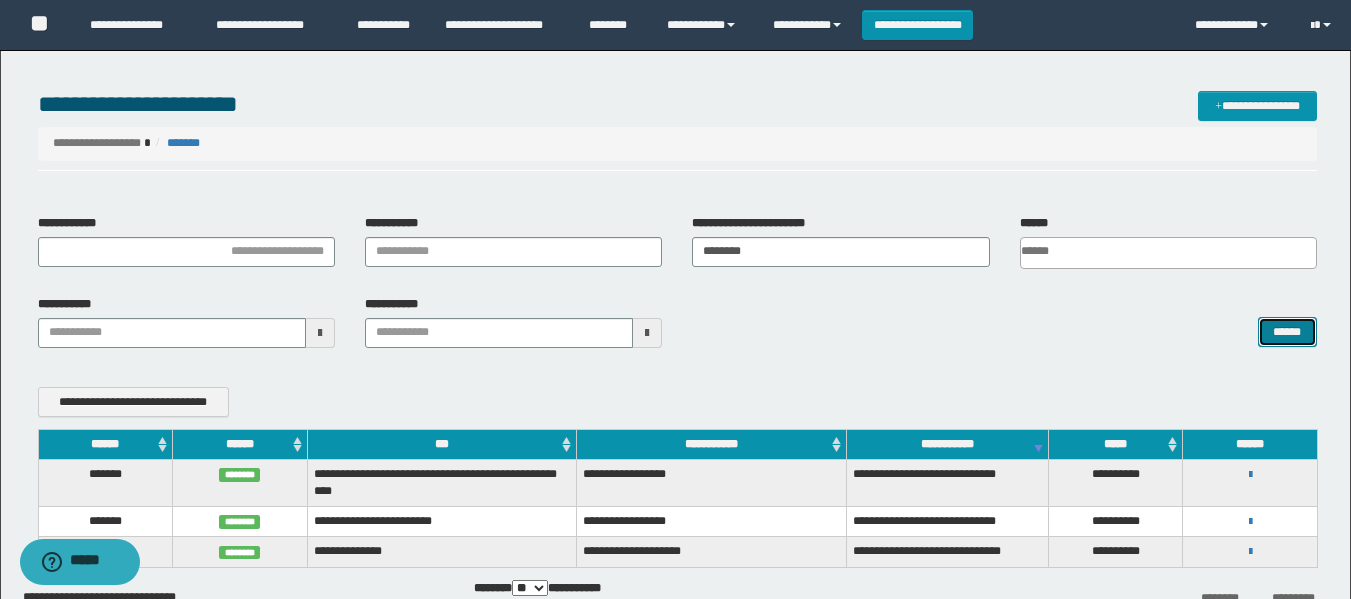 click on "******" at bounding box center (1287, 332) 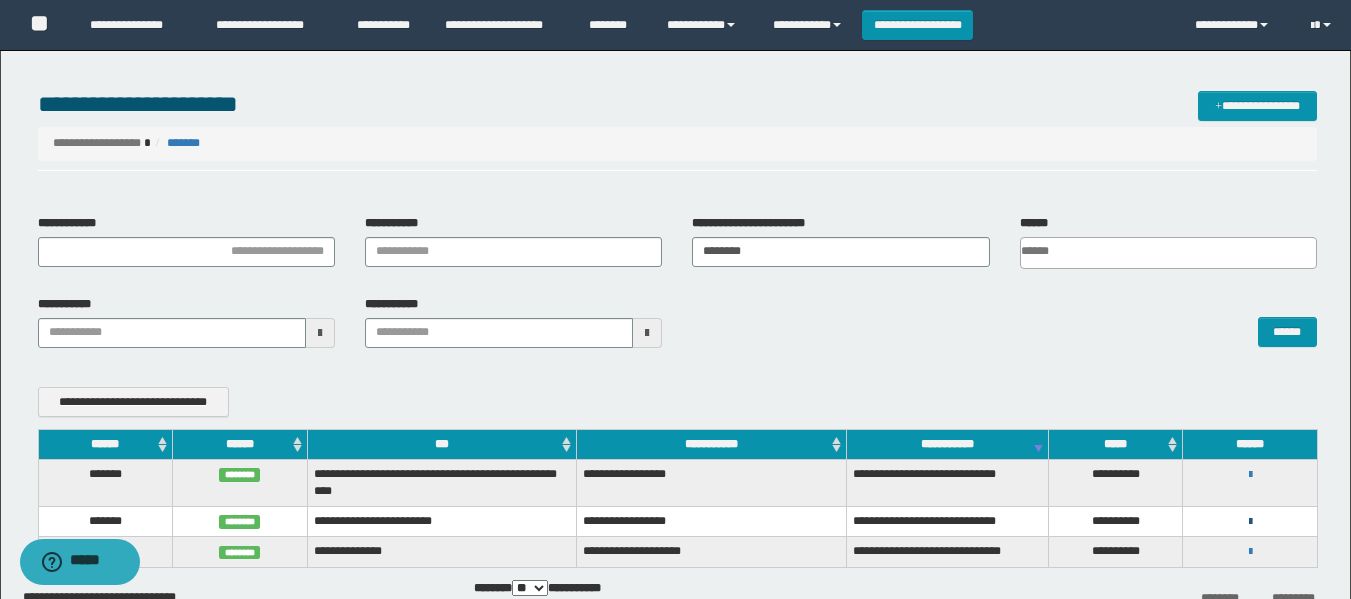 click at bounding box center (1250, 522) 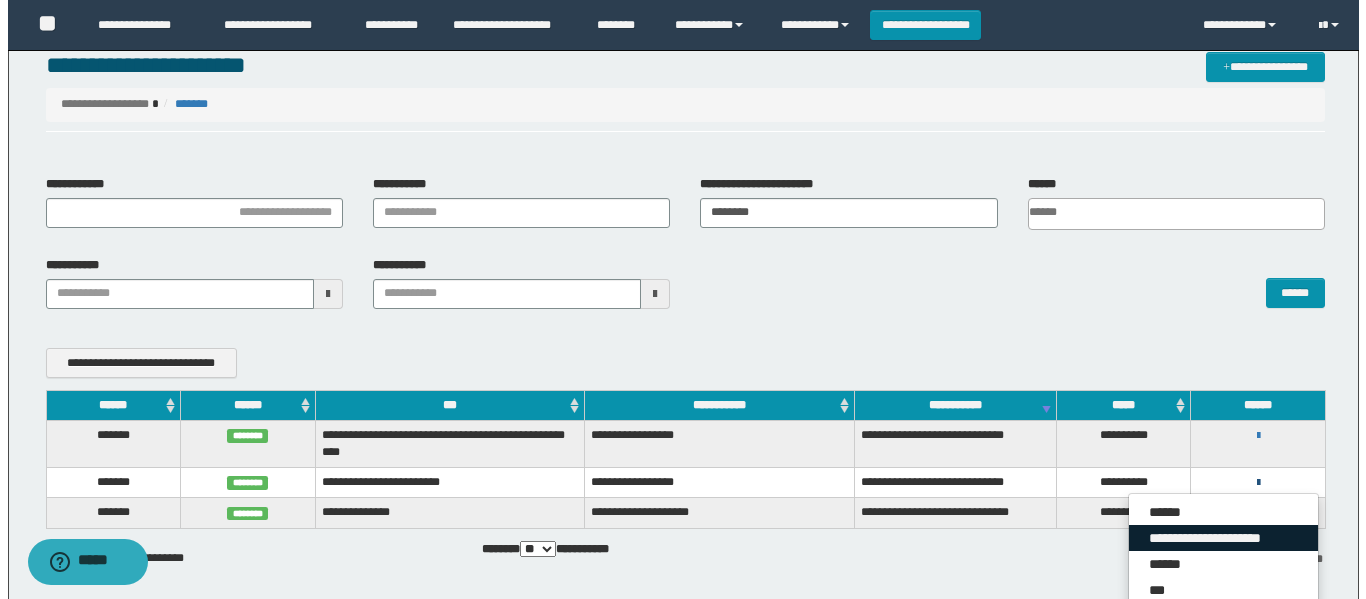scroll, scrollTop: 100, scrollLeft: 0, axis: vertical 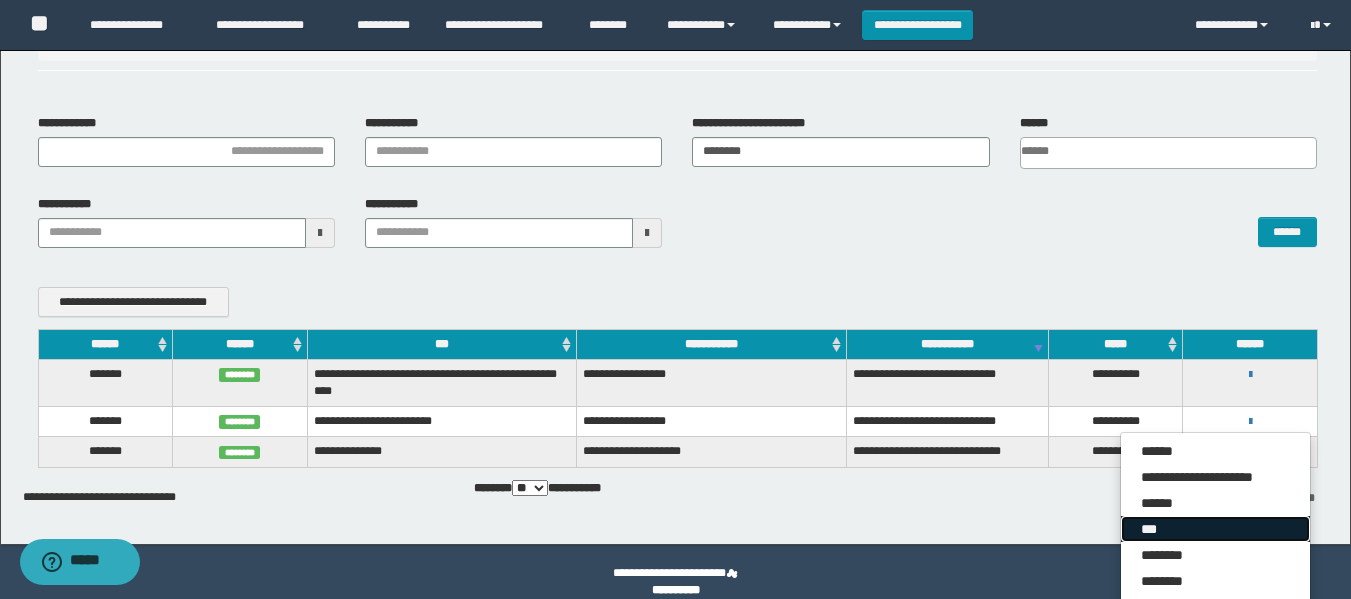 click on "***" at bounding box center [1215, 529] 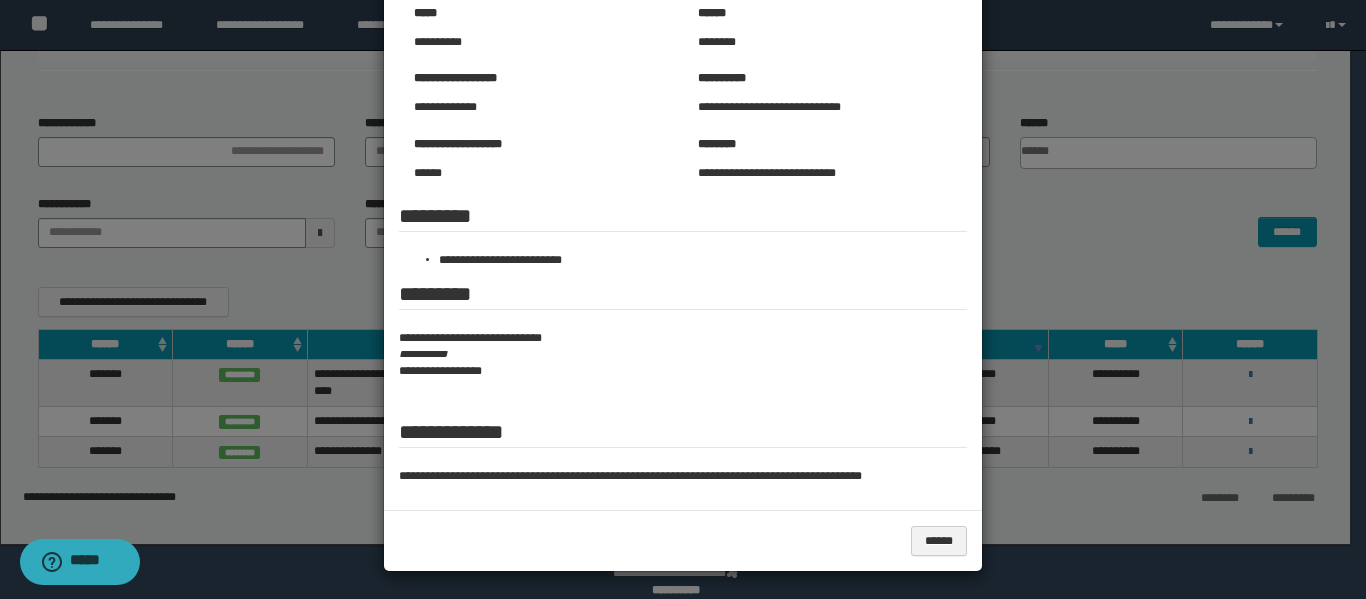 scroll, scrollTop: 178, scrollLeft: 0, axis: vertical 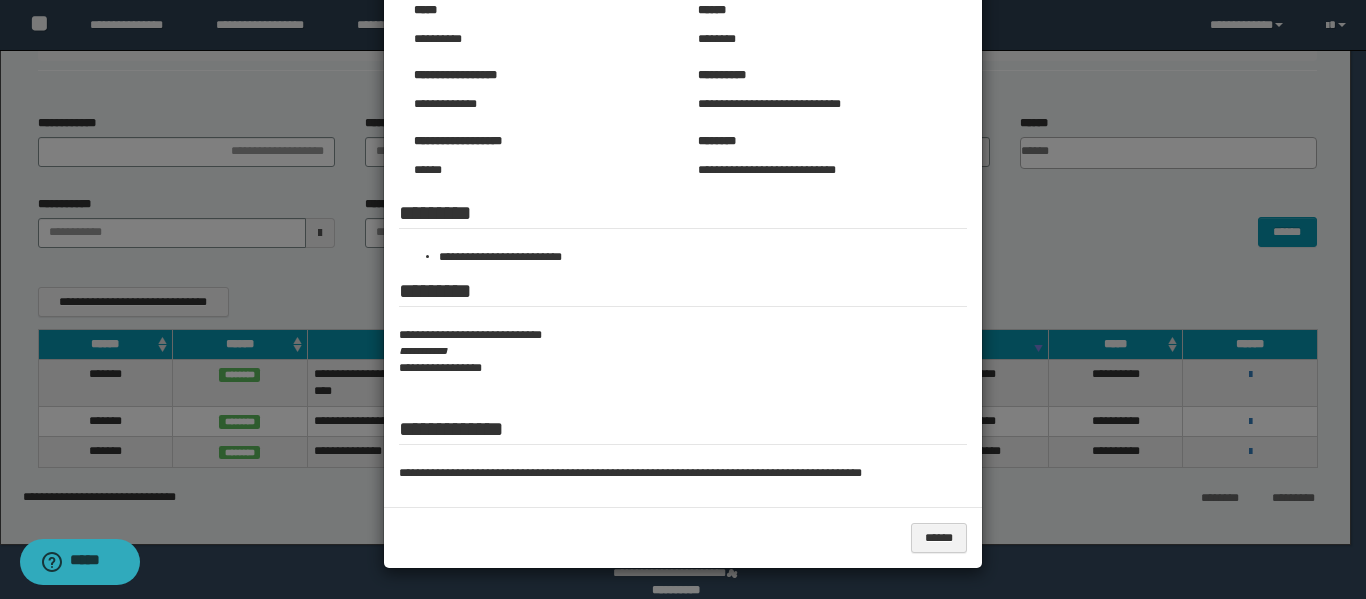 click at bounding box center [683, 210] 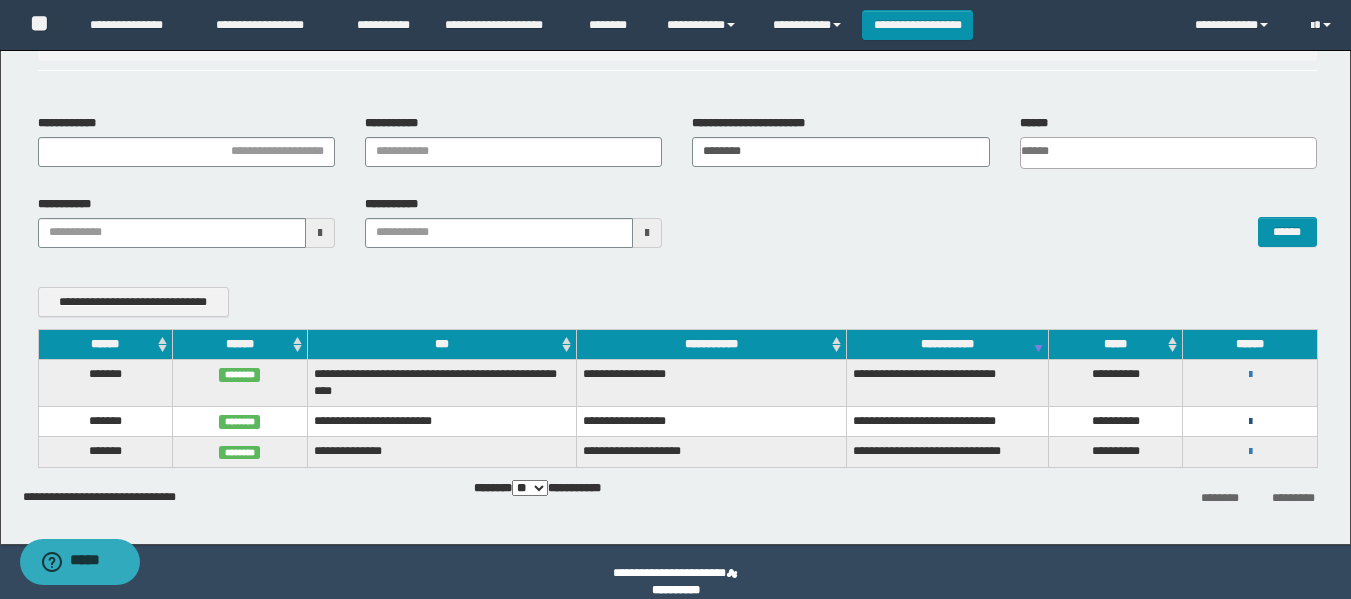 click at bounding box center [1250, 421] 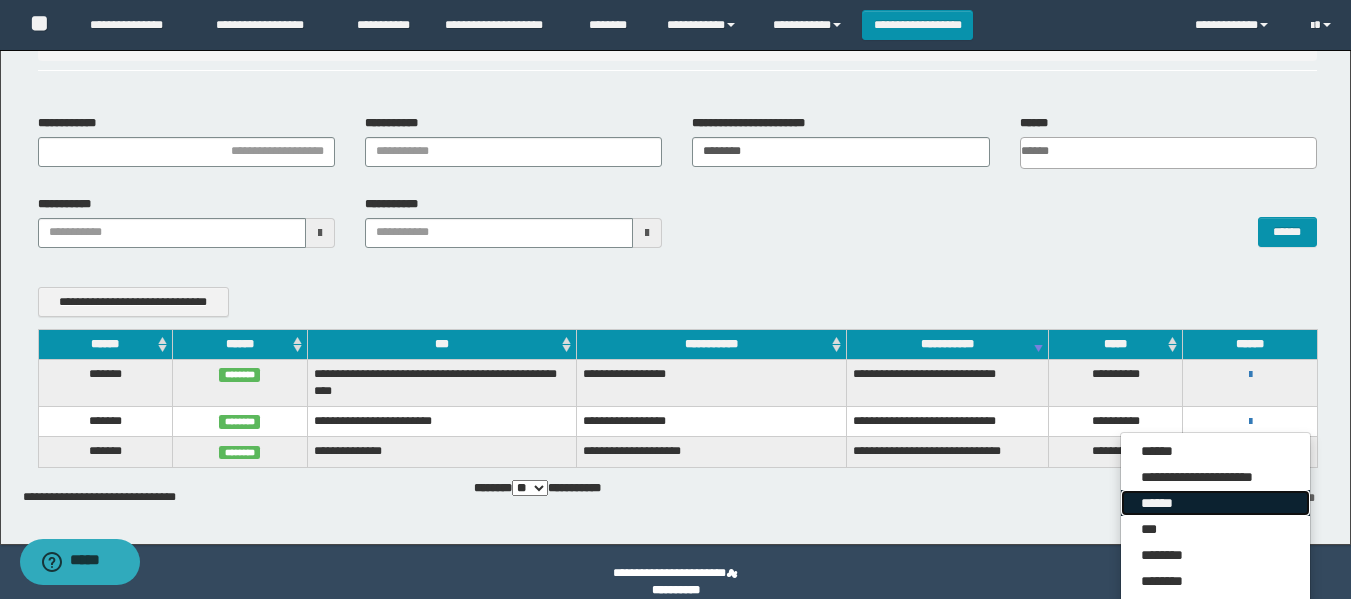 click on "******" at bounding box center [1215, 503] 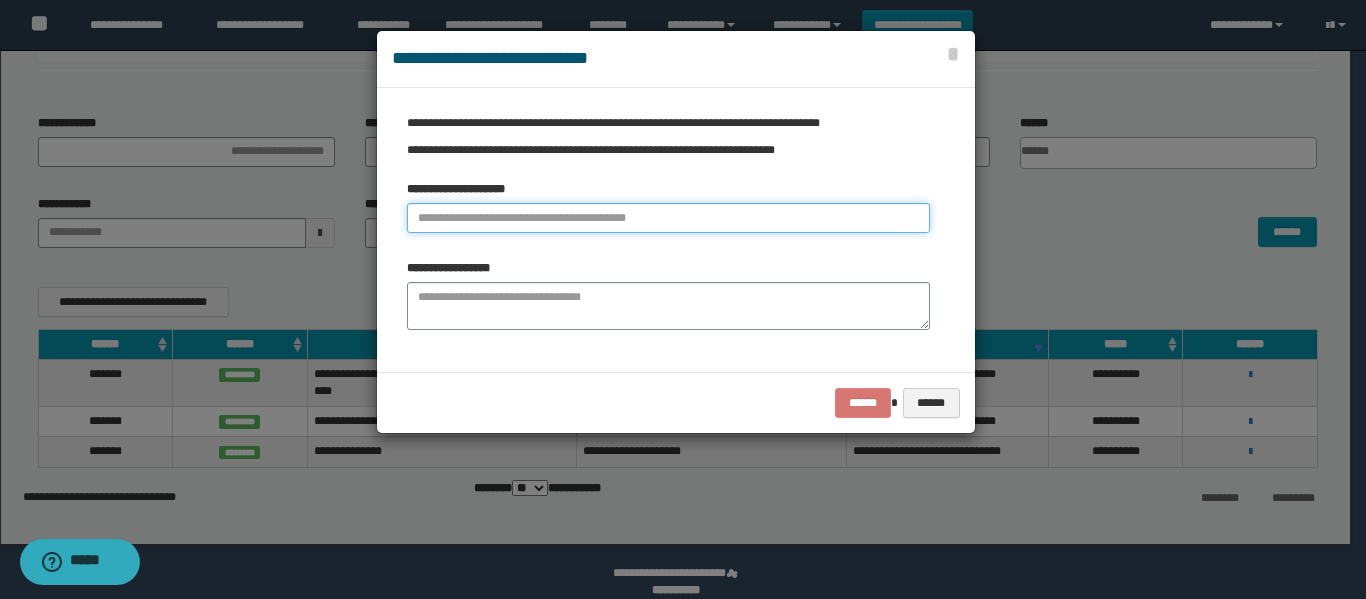 click at bounding box center [668, 218] 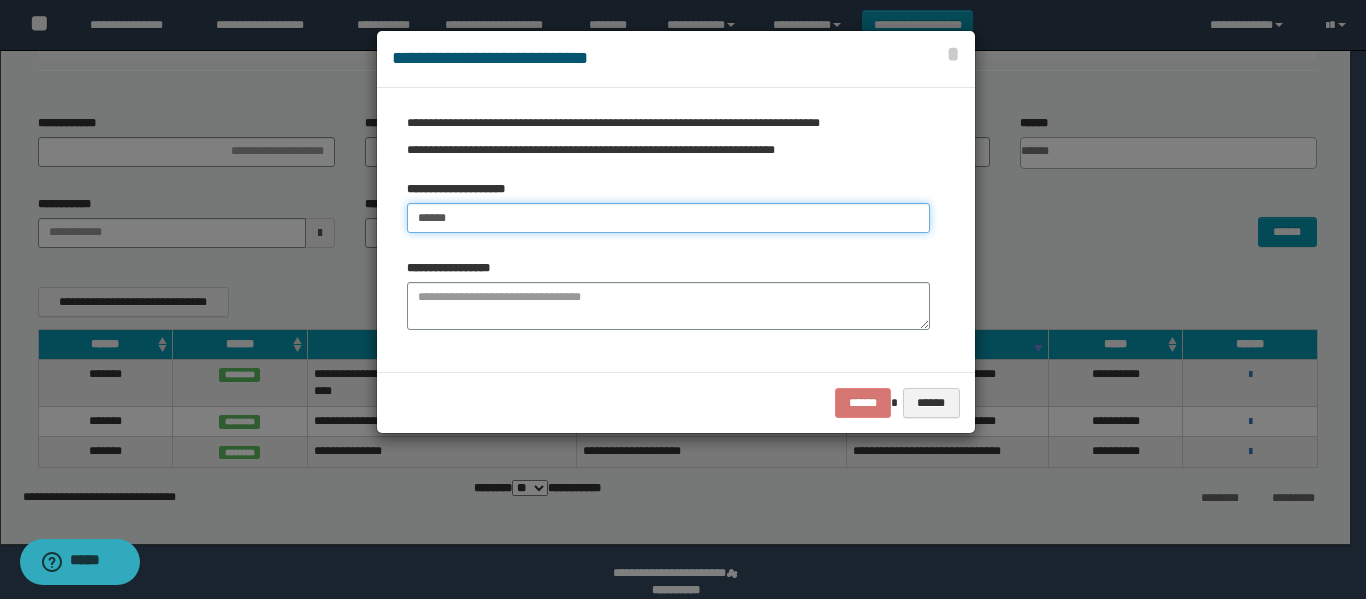 type on "******" 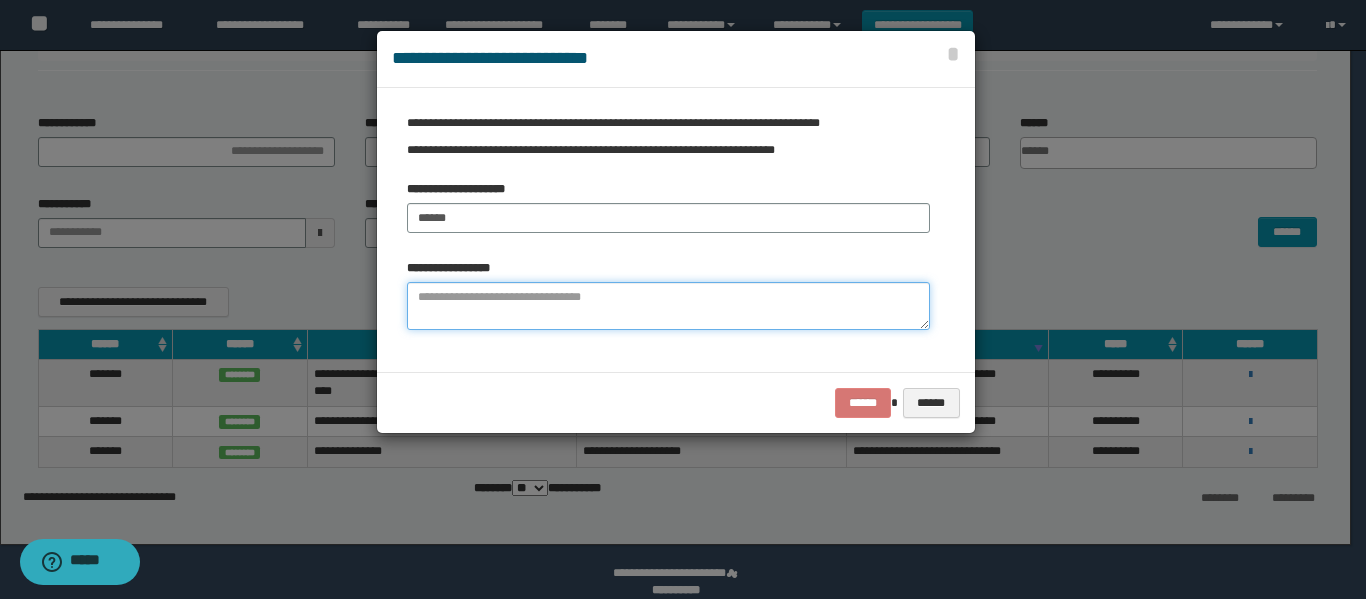 click at bounding box center (668, 306) 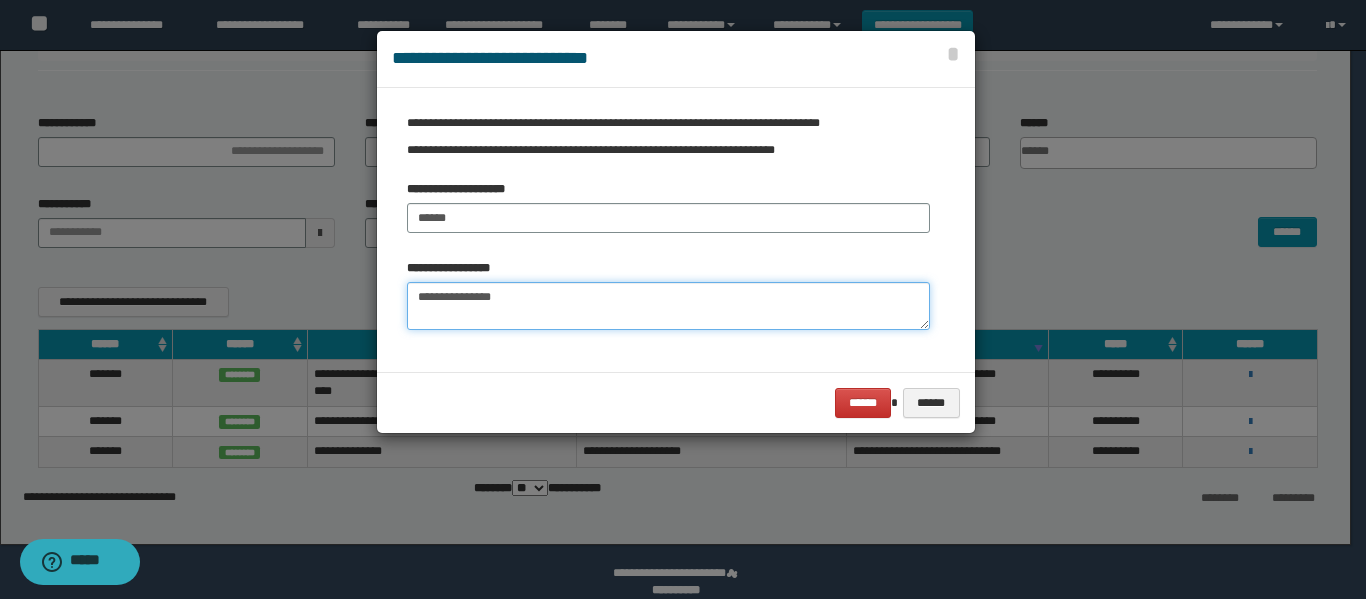 type on "**********" 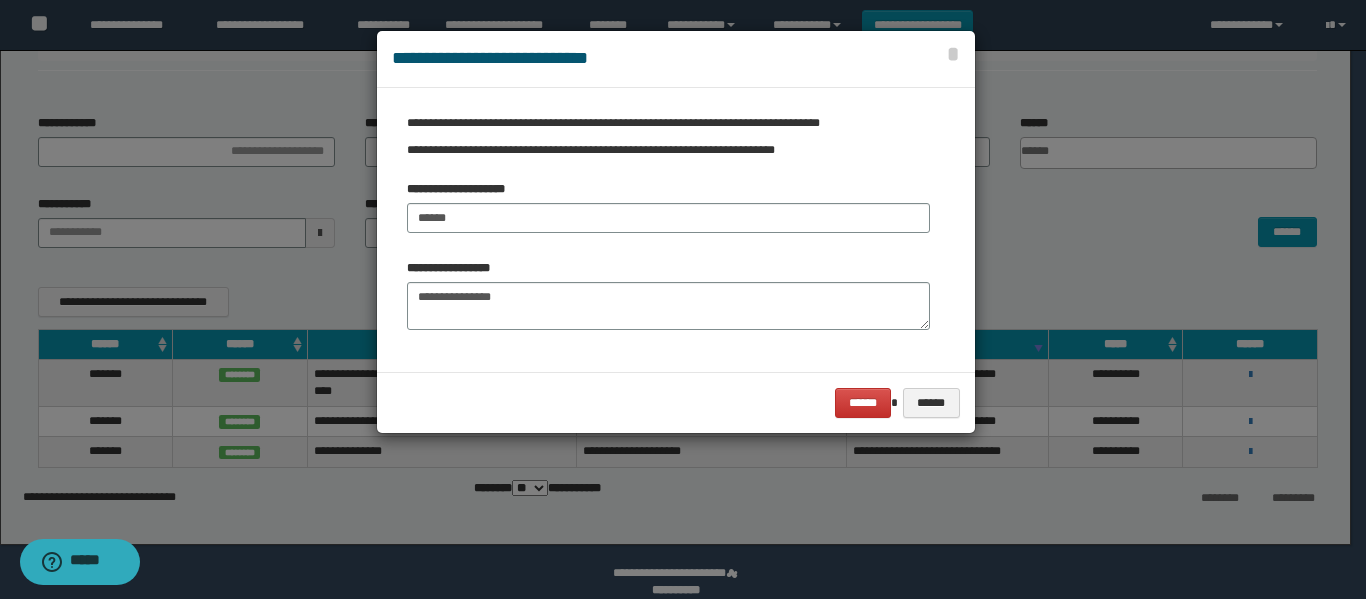 click on "******
******" at bounding box center (676, 402) 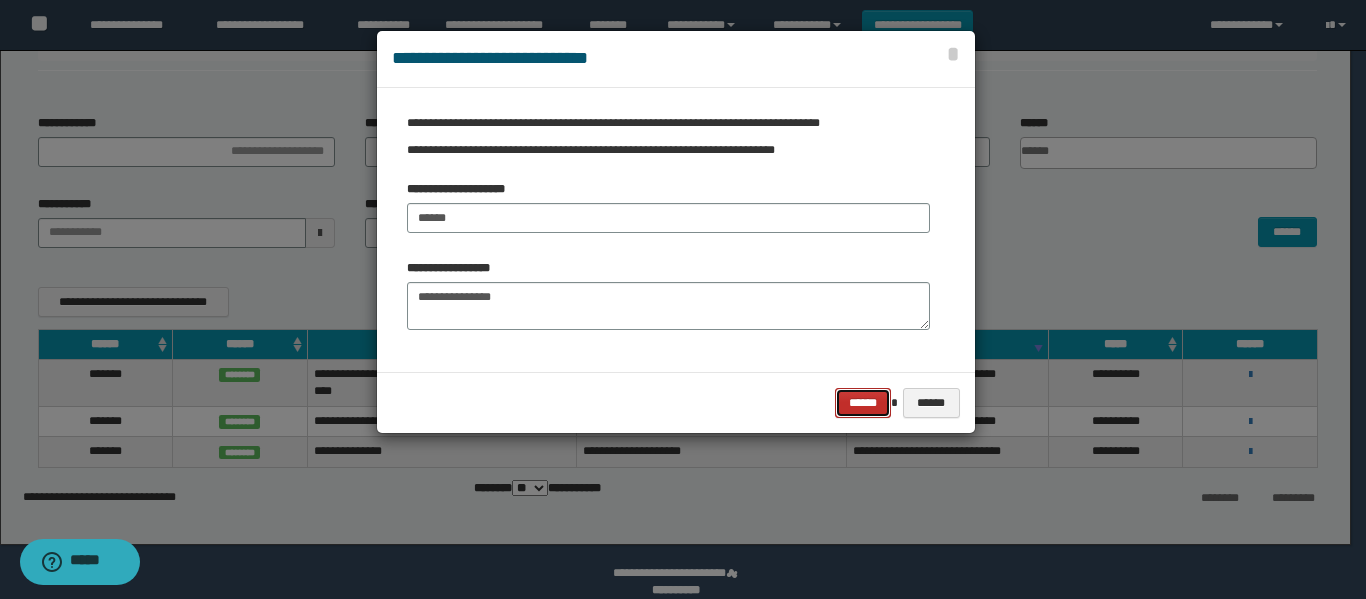 click on "******" at bounding box center [863, 403] 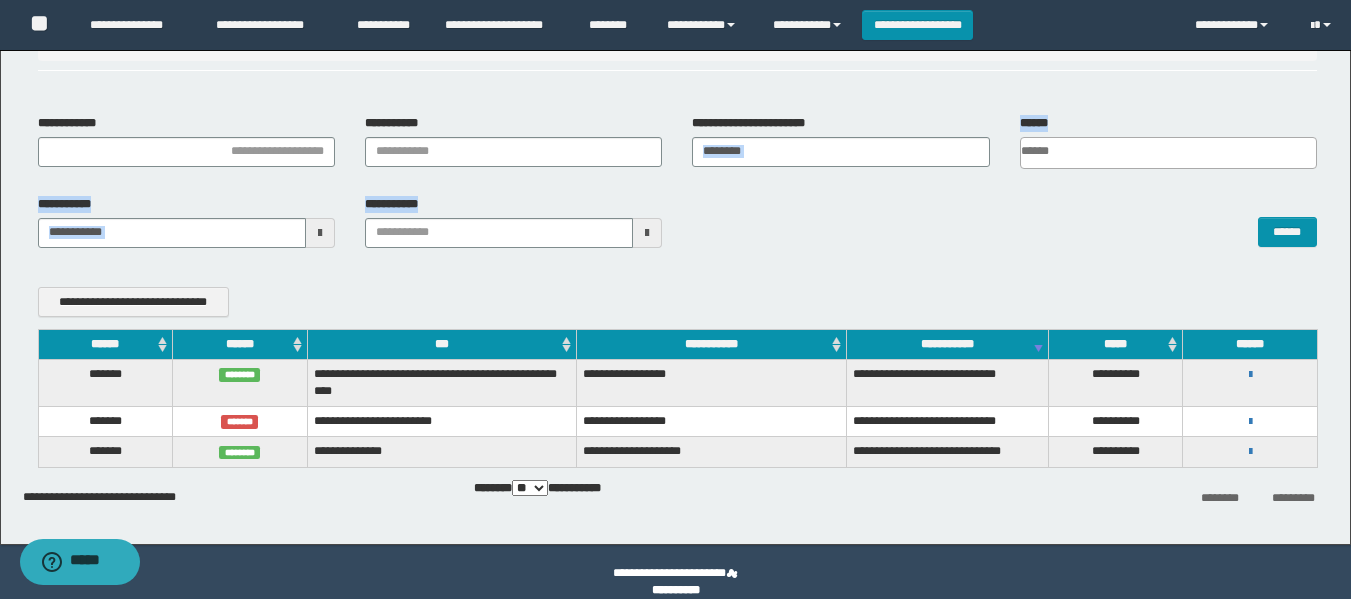 drag, startPoint x: 780, startPoint y: 134, endPoint x: 641, endPoint y: 187, distance: 148.76155 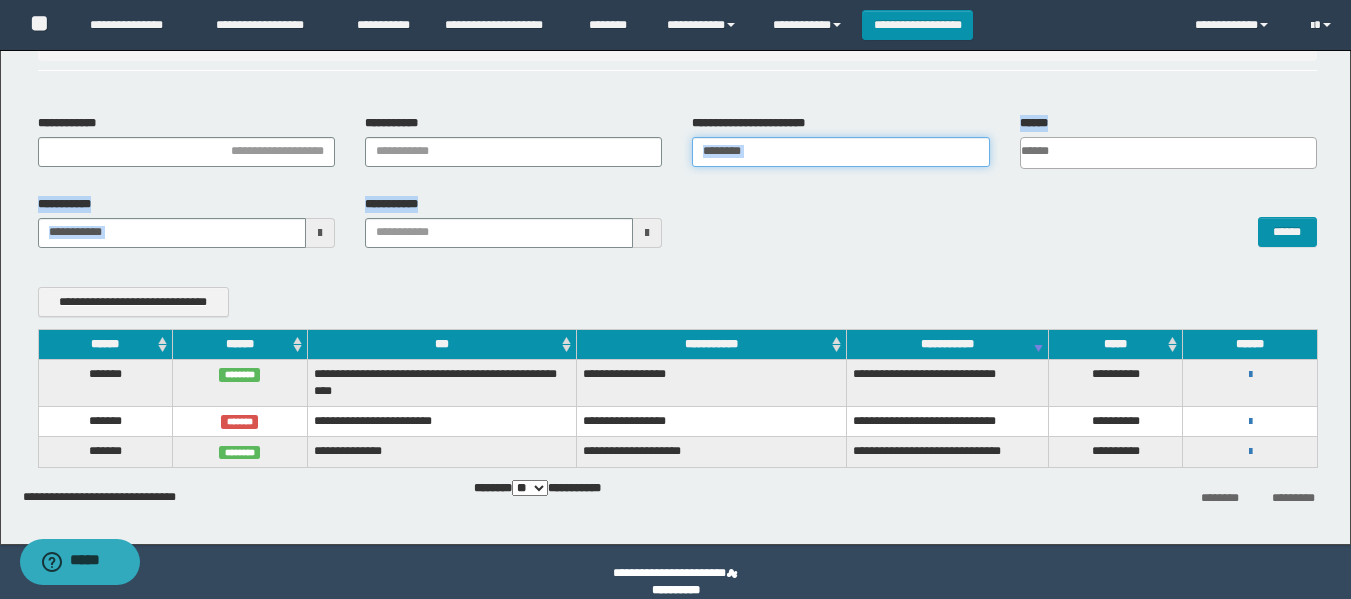 click on "********" at bounding box center [840, 152] 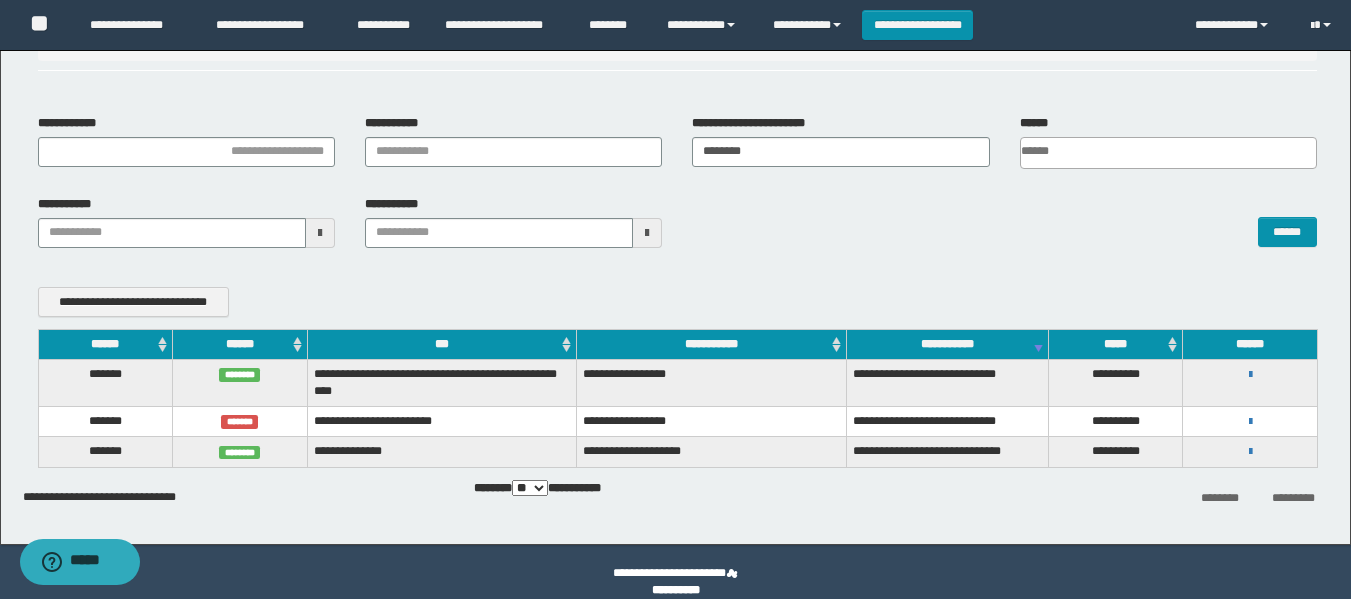 click on "******" at bounding box center [1004, 222] 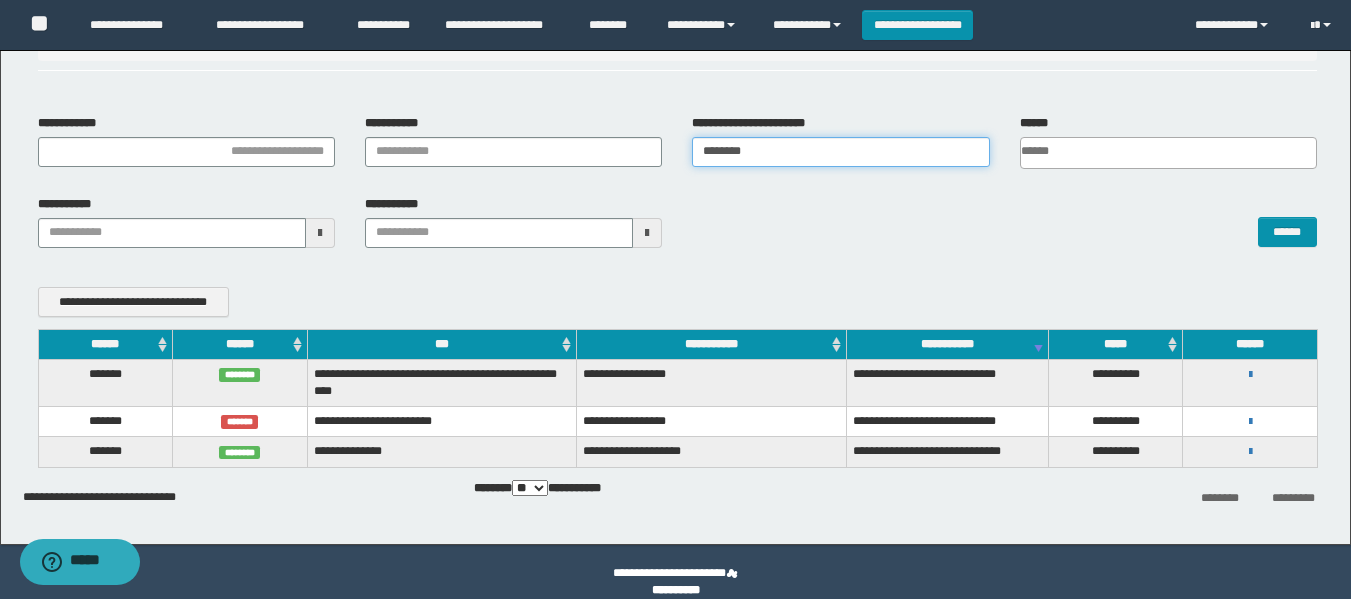drag, startPoint x: 792, startPoint y: 164, endPoint x: 541, endPoint y: 212, distance: 255.54843 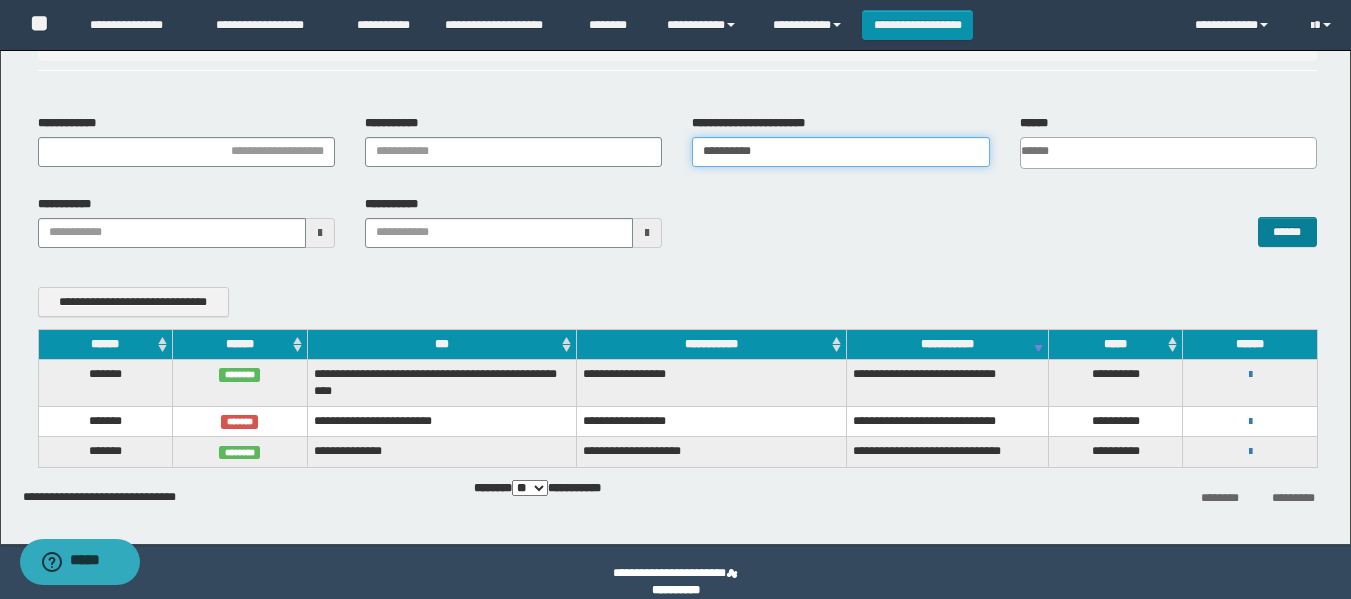 type on "**********" 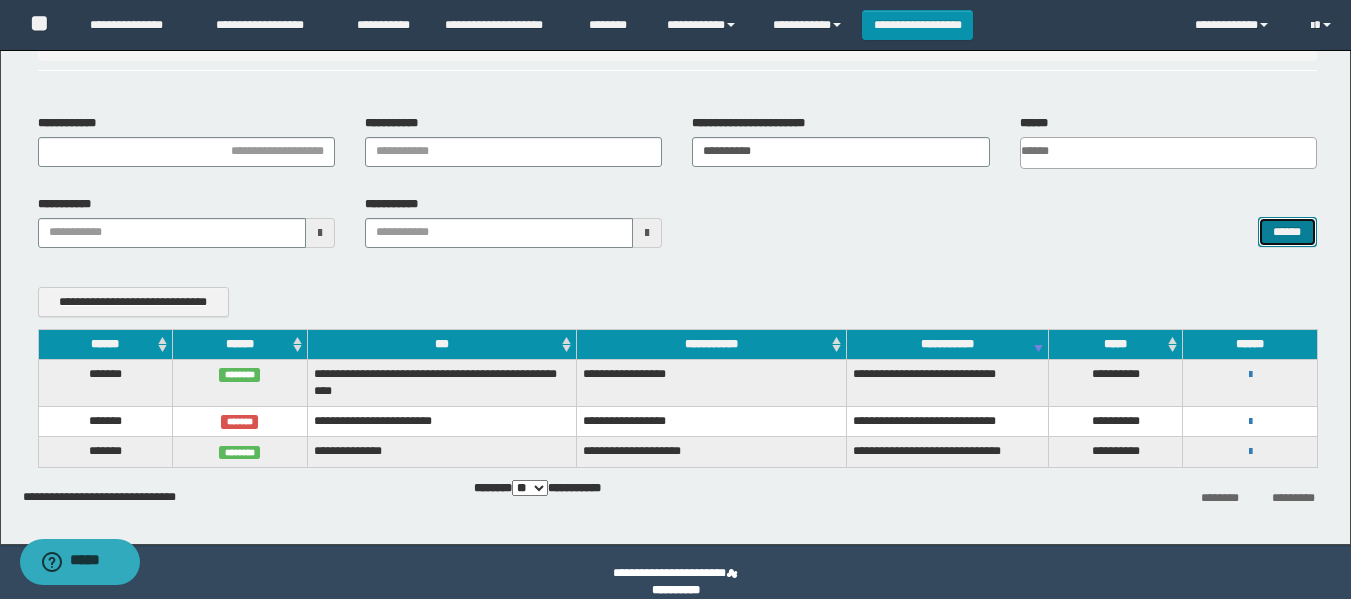click on "******" at bounding box center (1287, 232) 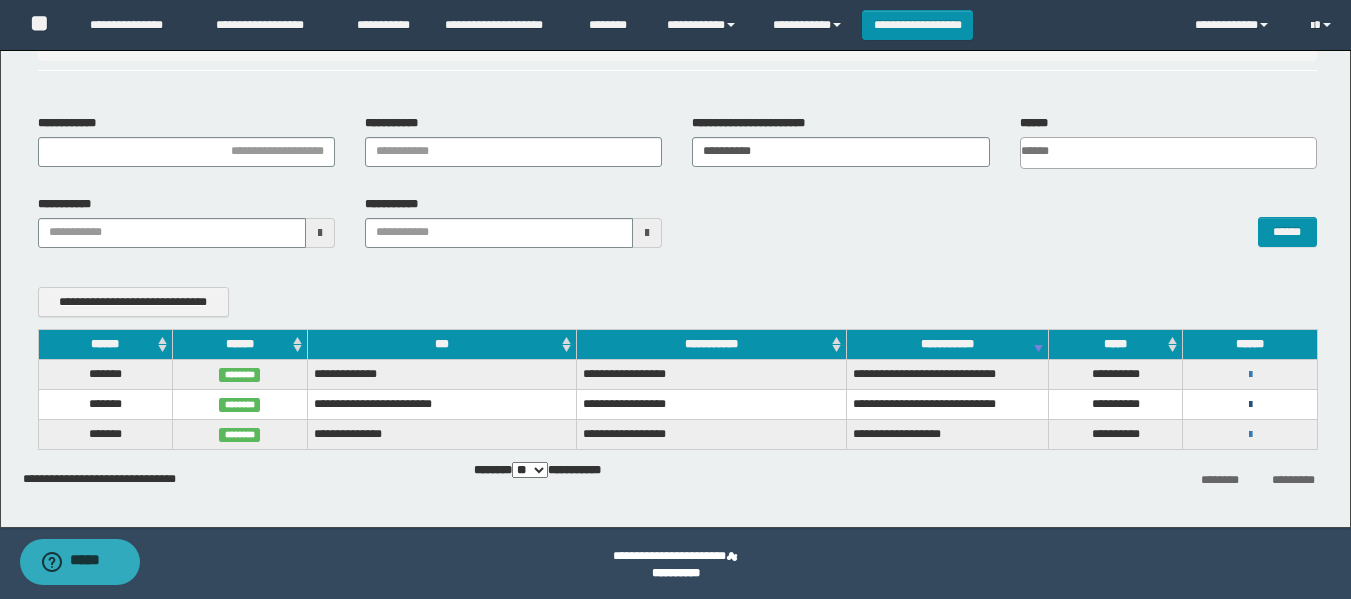 click at bounding box center [1250, 405] 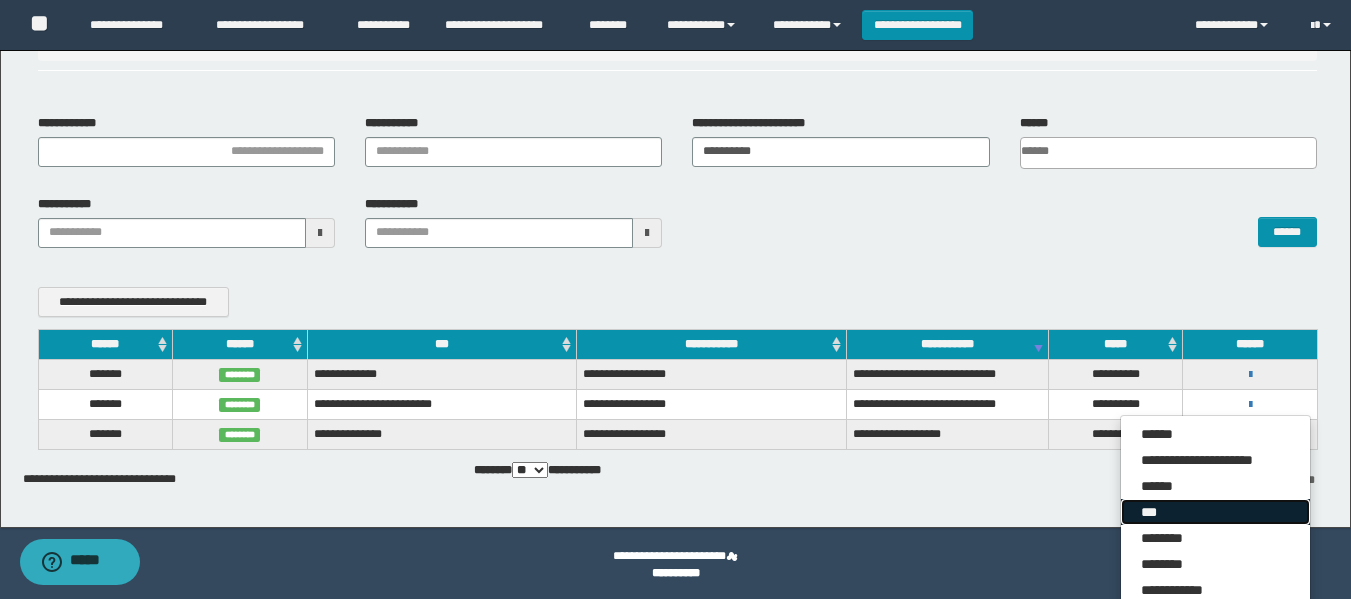 click on "***" at bounding box center [1215, 512] 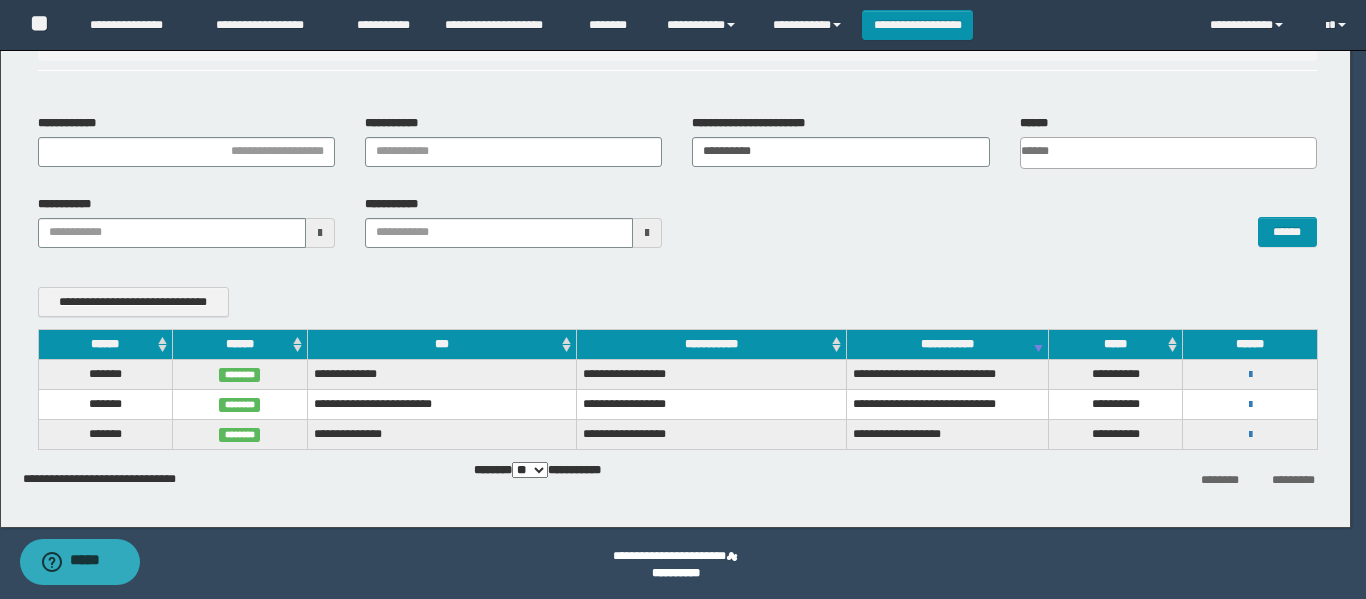 scroll, scrollTop: 0, scrollLeft: 0, axis: both 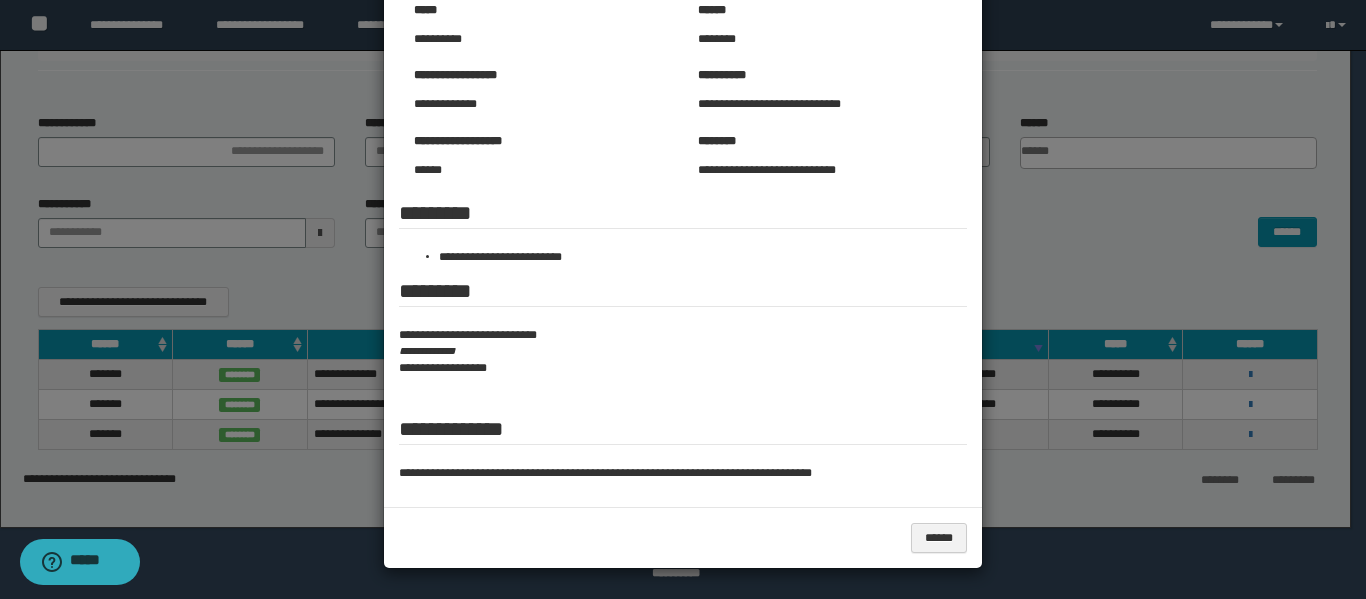 click at bounding box center [683, 210] 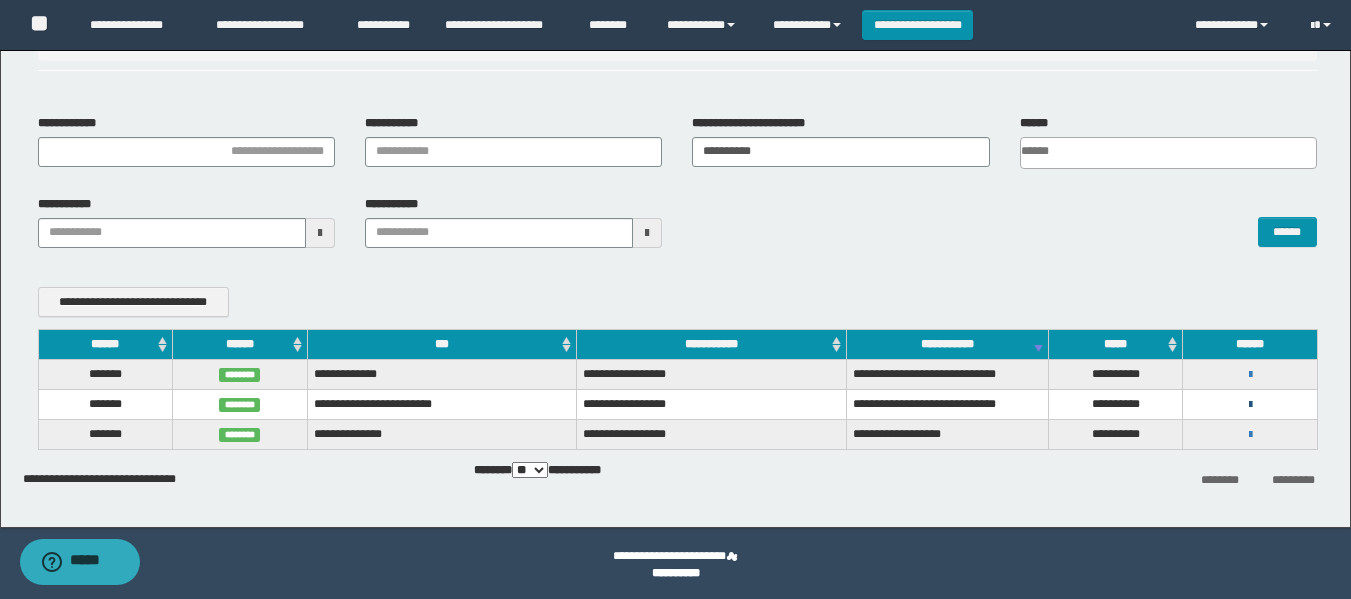 drag, startPoint x: 1249, startPoint y: 393, endPoint x: 1252, endPoint y: 404, distance: 11.401754 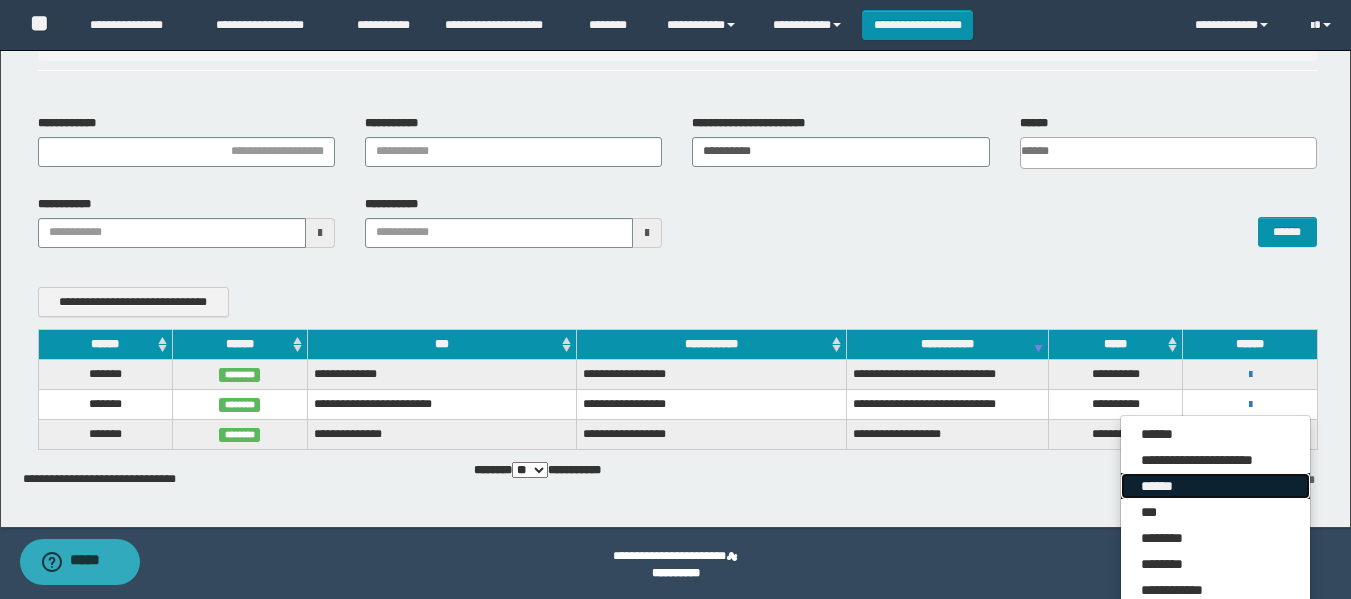 click on "******" at bounding box center (1215, 486) 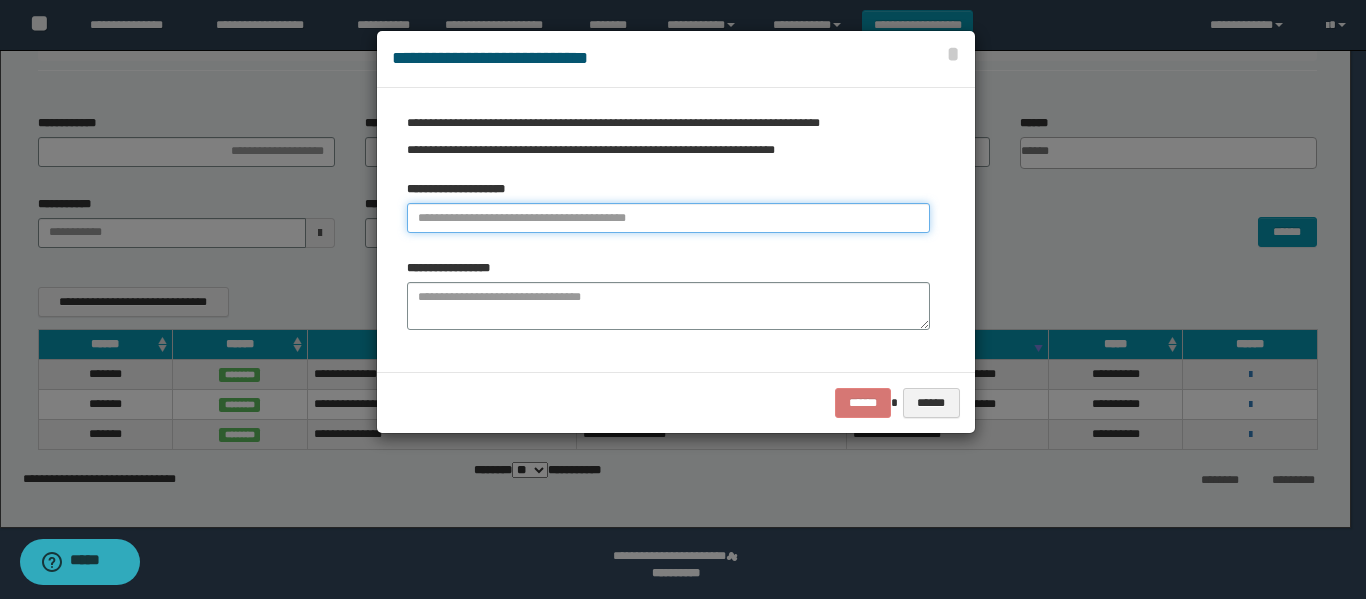 click at bounding box center [668, 218] 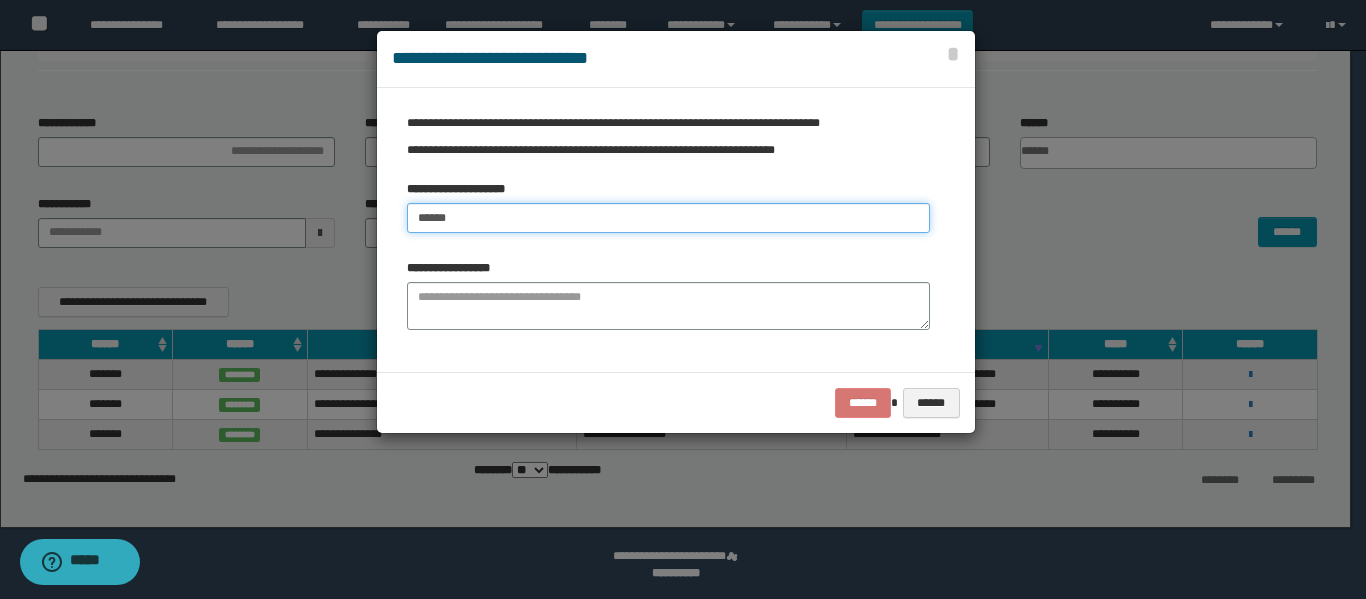 type on "******" 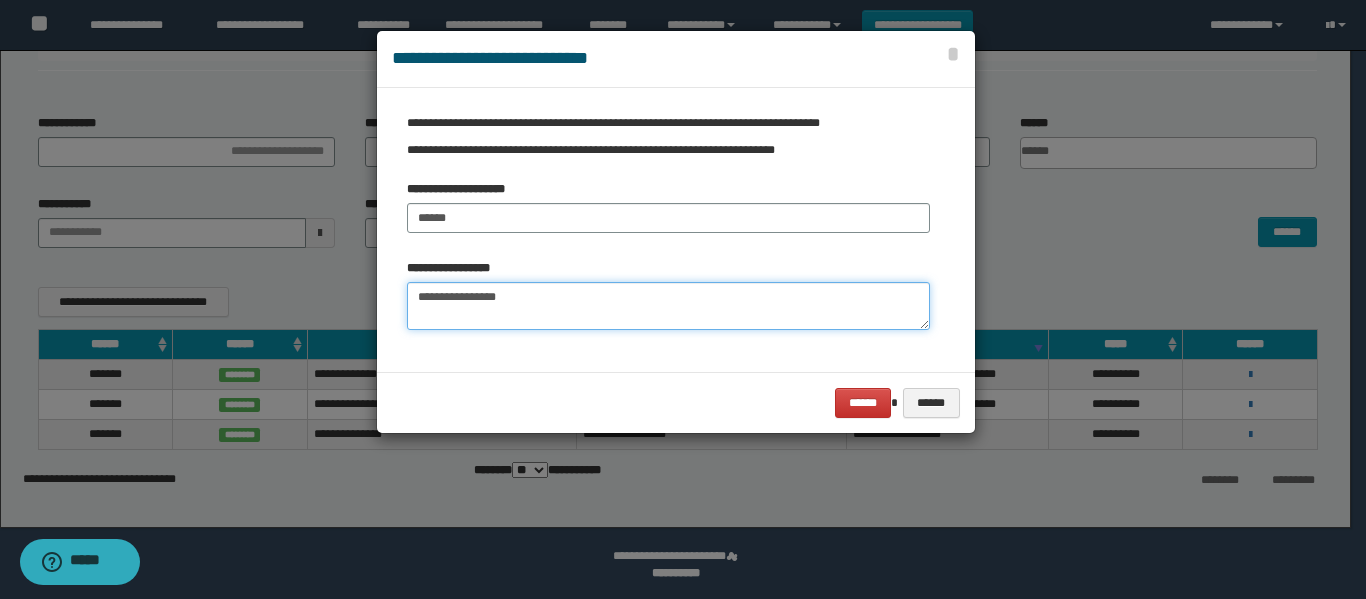 type on "**********" 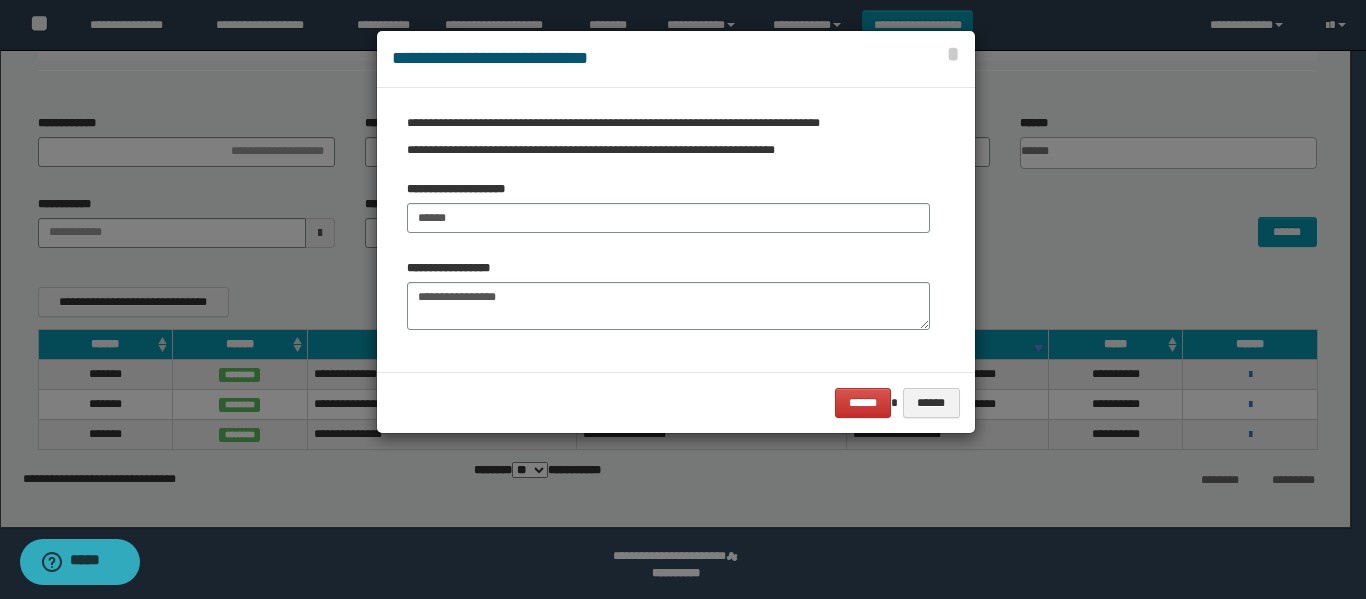 click on "******
******" at bounding box center (676, 402) 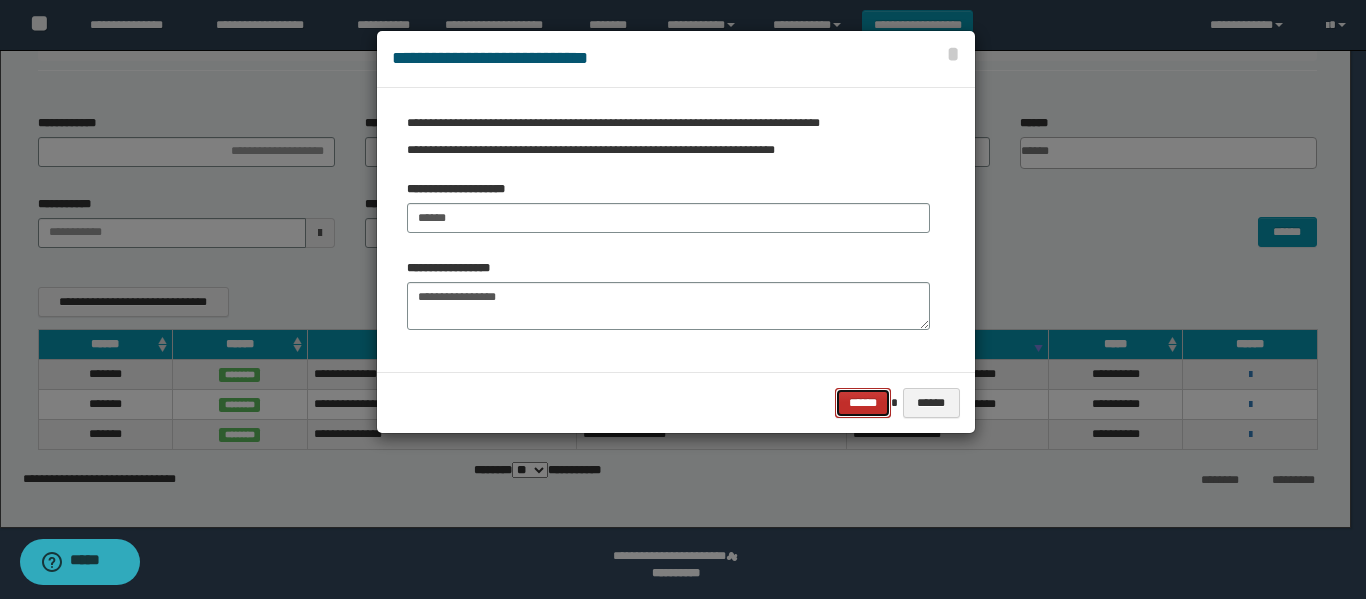 click on "******" at bounding box center (863, 403) 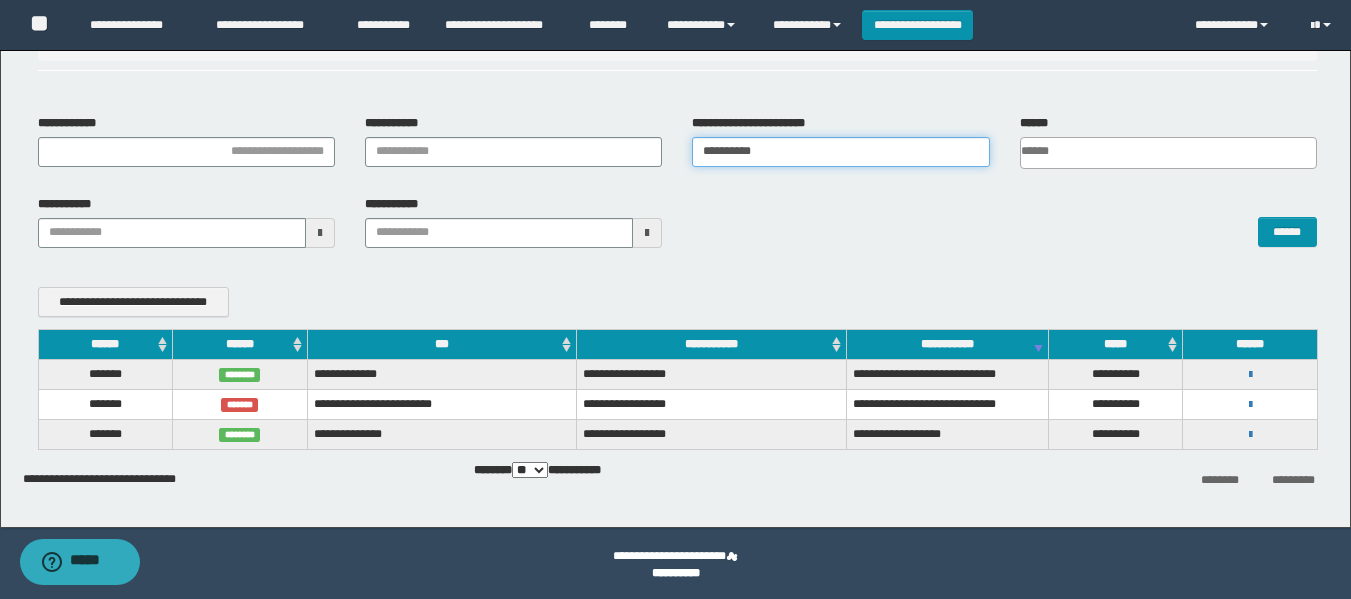 drag, startPoint x: 799, startPoint y: 166, endPoint x: 525, endPoint y: 194, distance: 275.42694 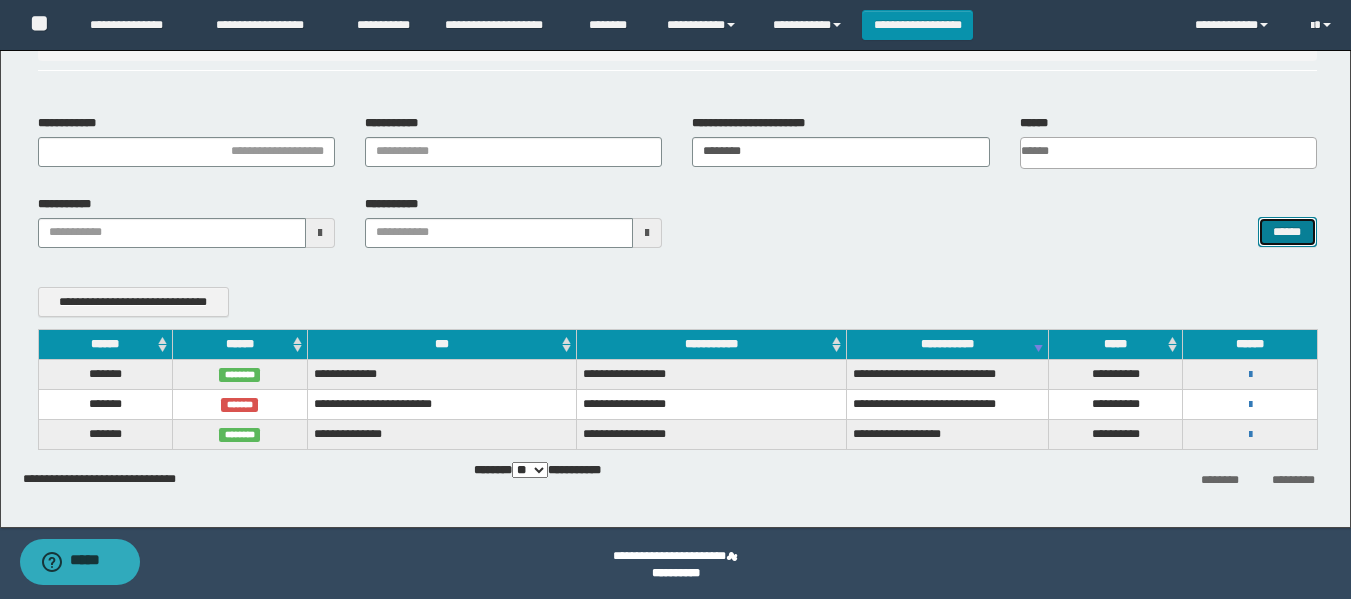 click on "******" at bounding box center [1287, 232] 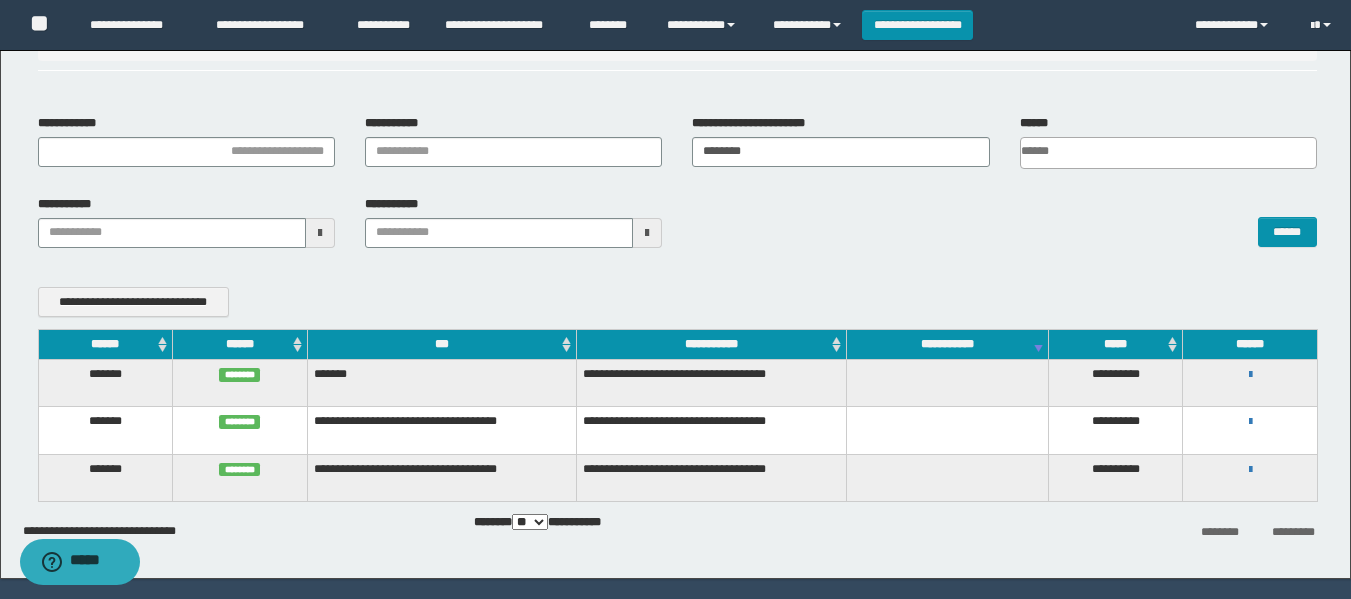 click on "**********" at bounding box center [1250, 477] 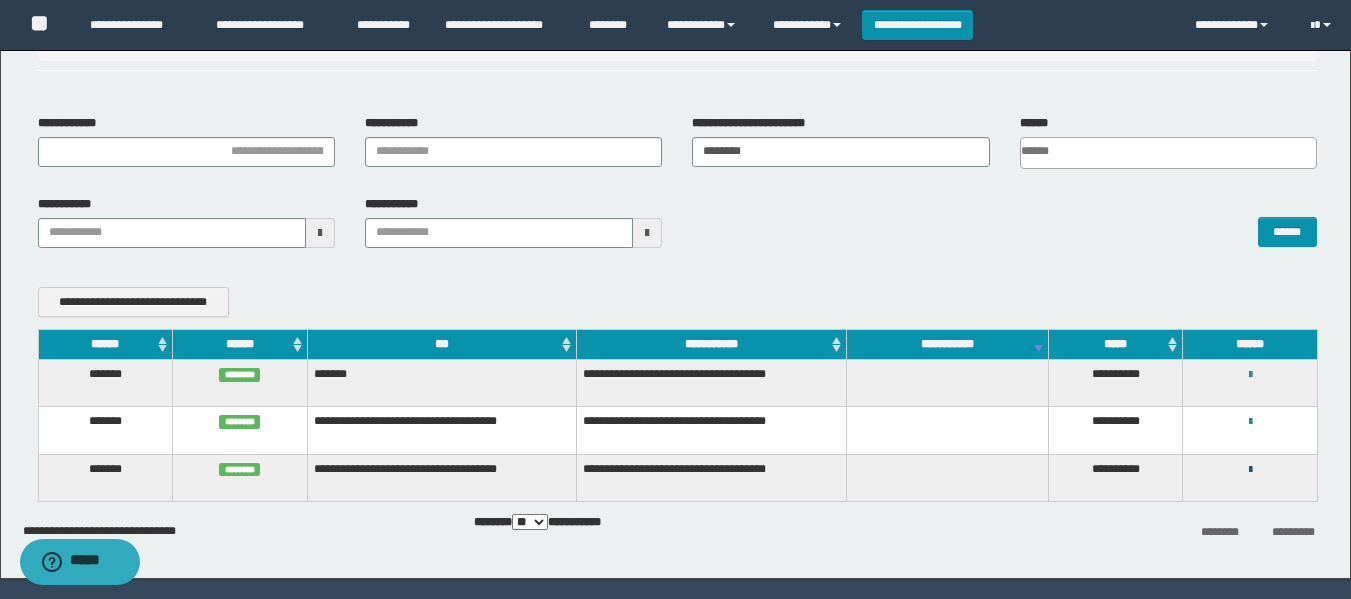 click at bounding box center [1250, 470] 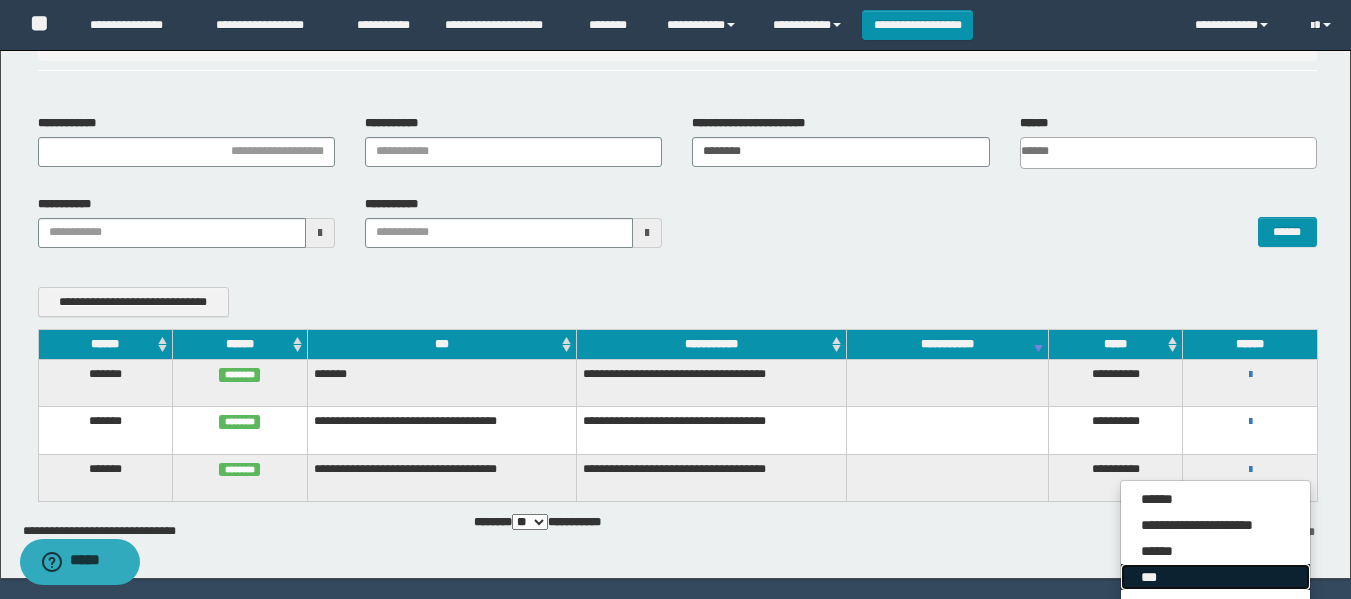 click on "***" at bounding box center (1215, 577) 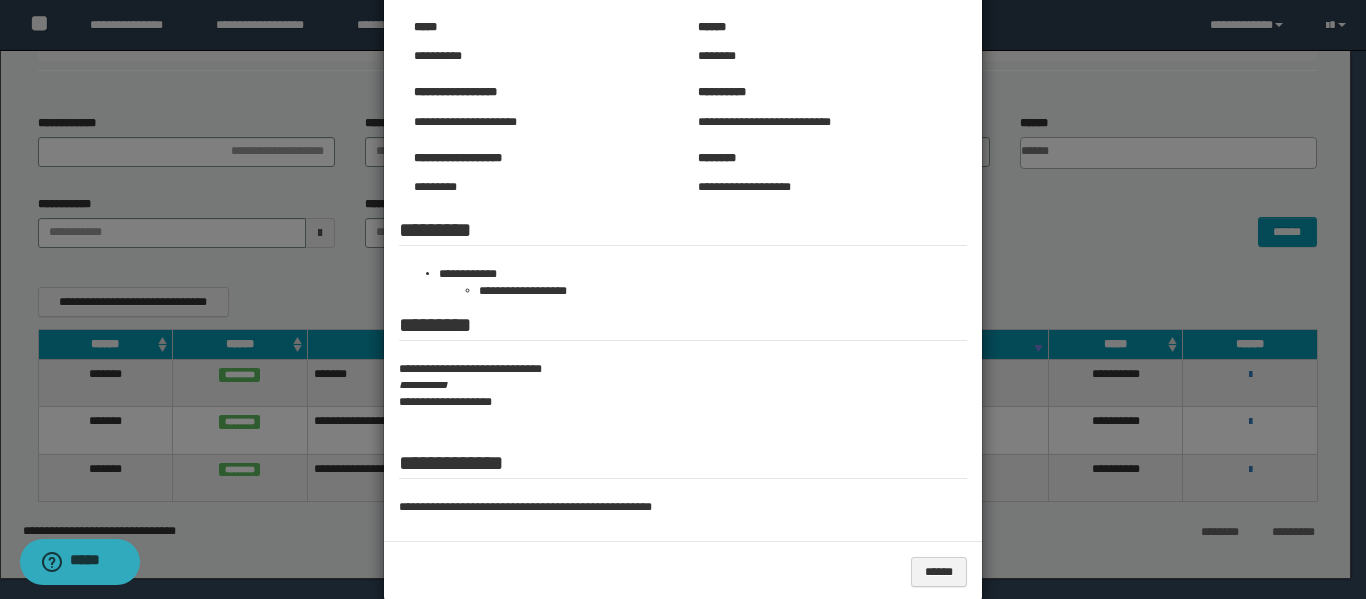 scroll, scrollTop: 0, scrollLeft: 0, axis: both 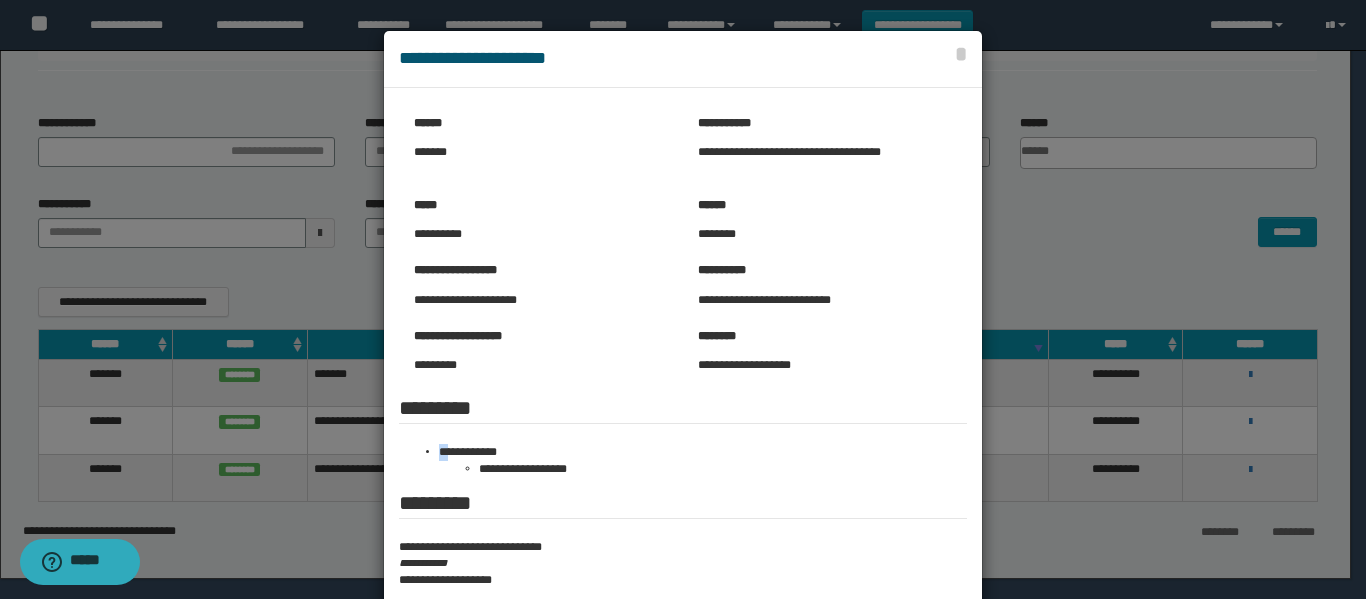 drag, startPoint x: 446, startPoint y: 453, endPoint x: 487, endPoint y: 460, distance: 41.59327 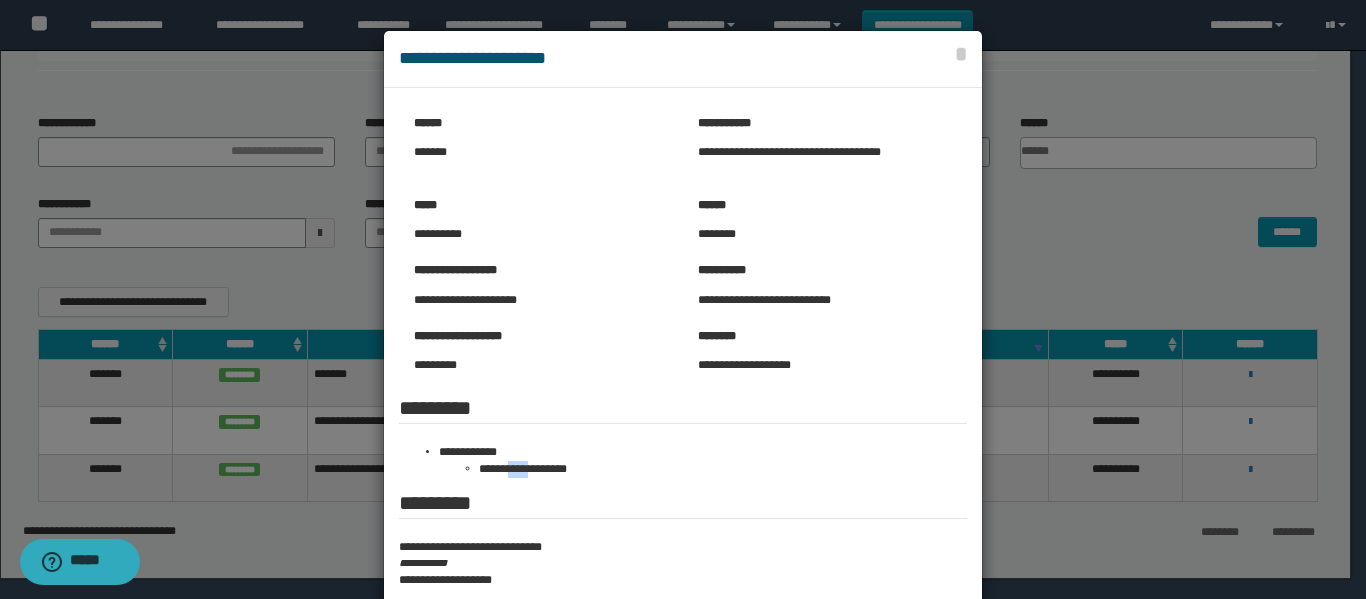 drag, startPoint x: 507, startPoint y: 463, endPoint x: 529, endPoint y: 467, distance: 22.36068 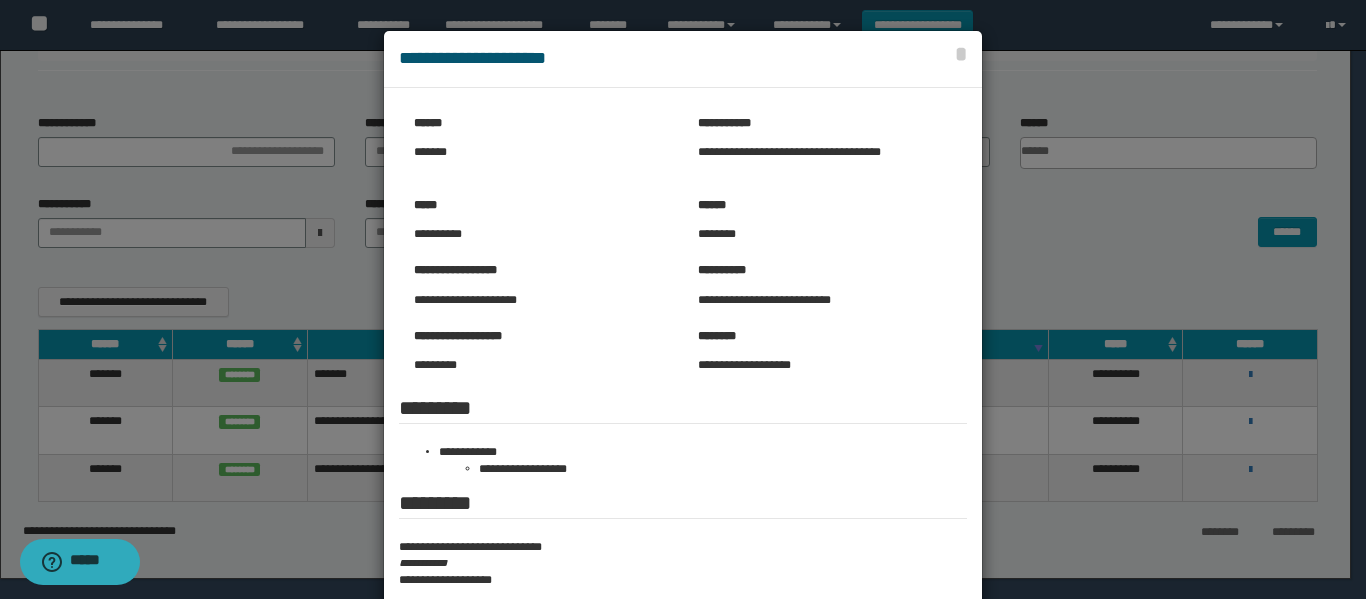 click on "**********" at bounding box center (703, 461) 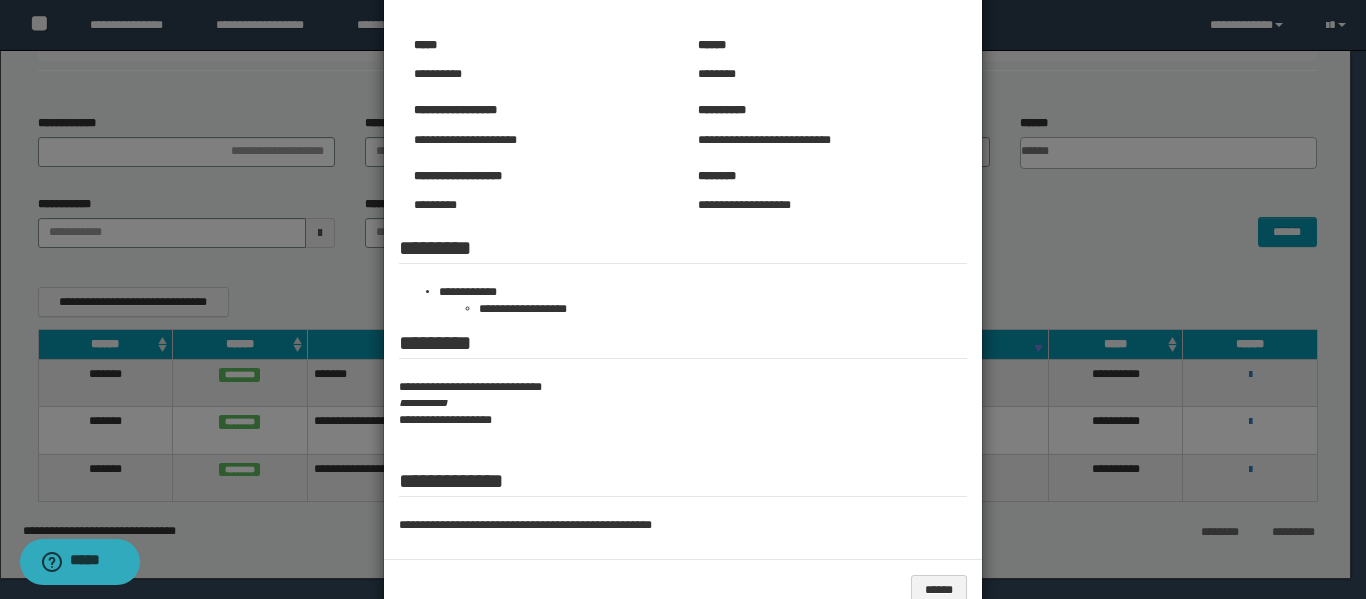 scroll, scrollTop: 112, scrollLeft: 0, axis: vertical 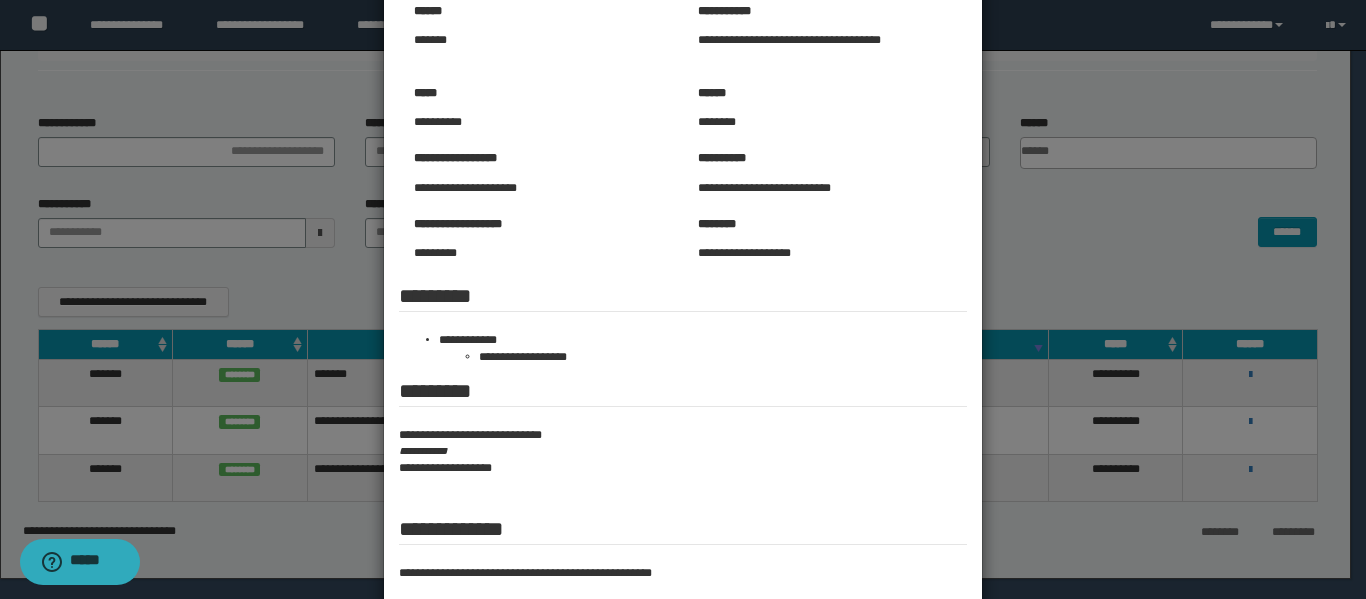 click at bounding box center [683, 293] 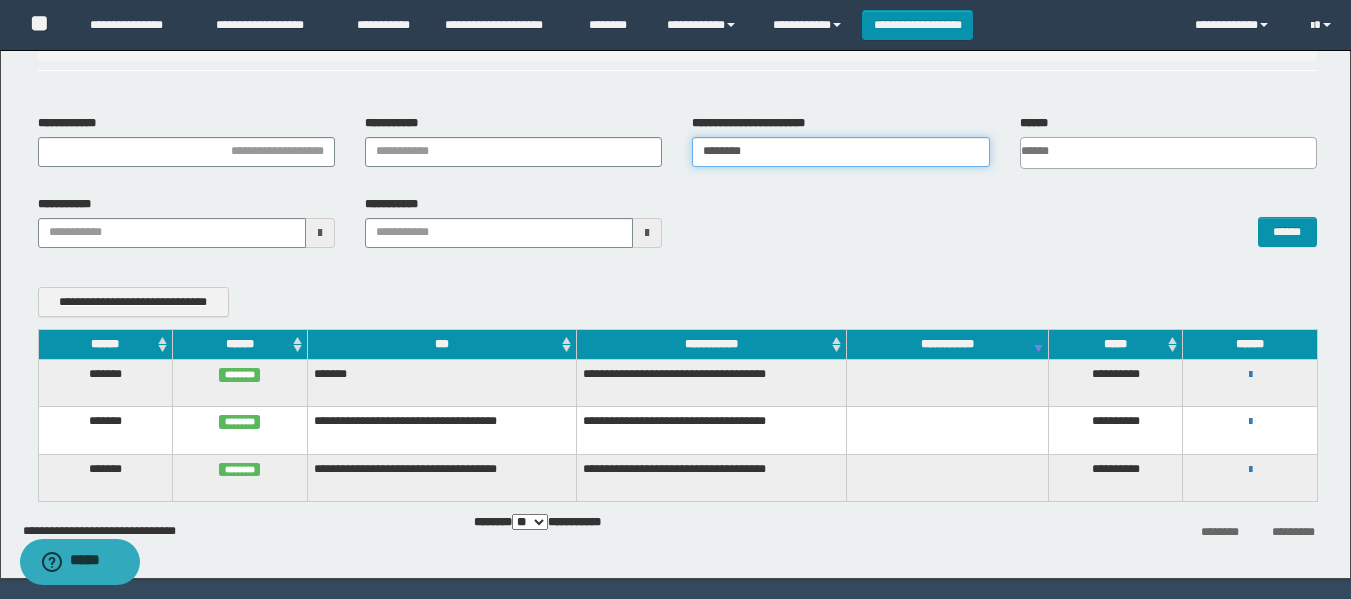drag, startPoint x: 786, startPoint y: 160, endPoint x: 593, endPoint y: 192, distance: 195.63486 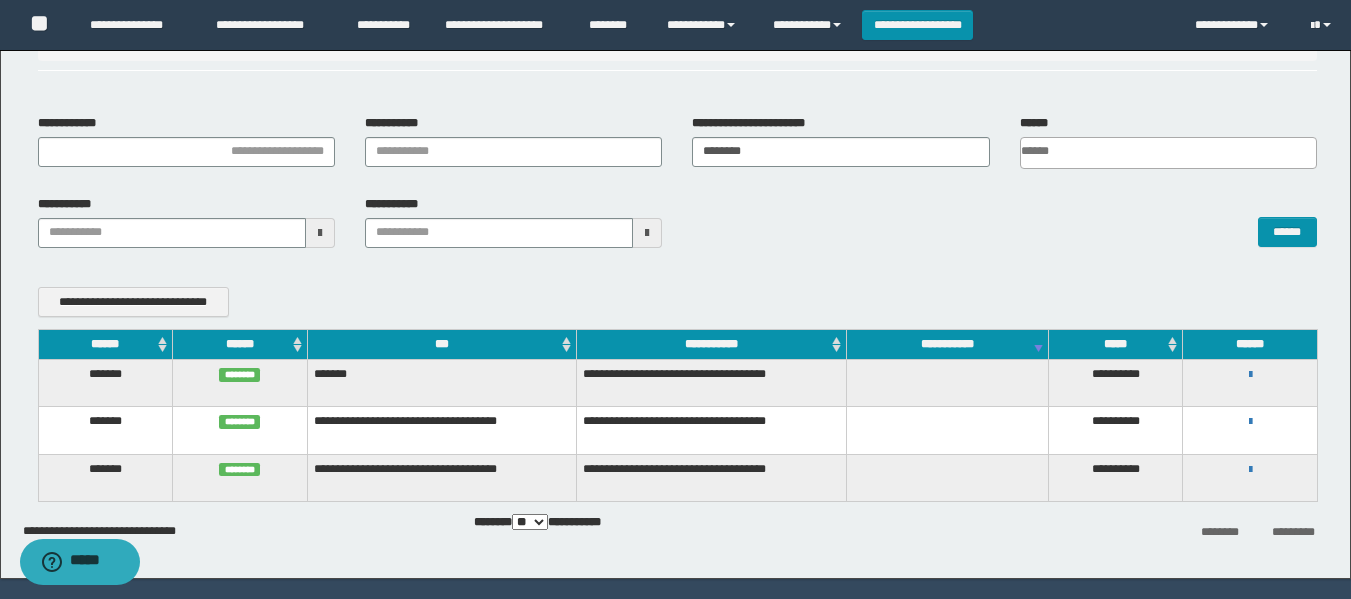 click on "**********" at bounding box center [677, 229] 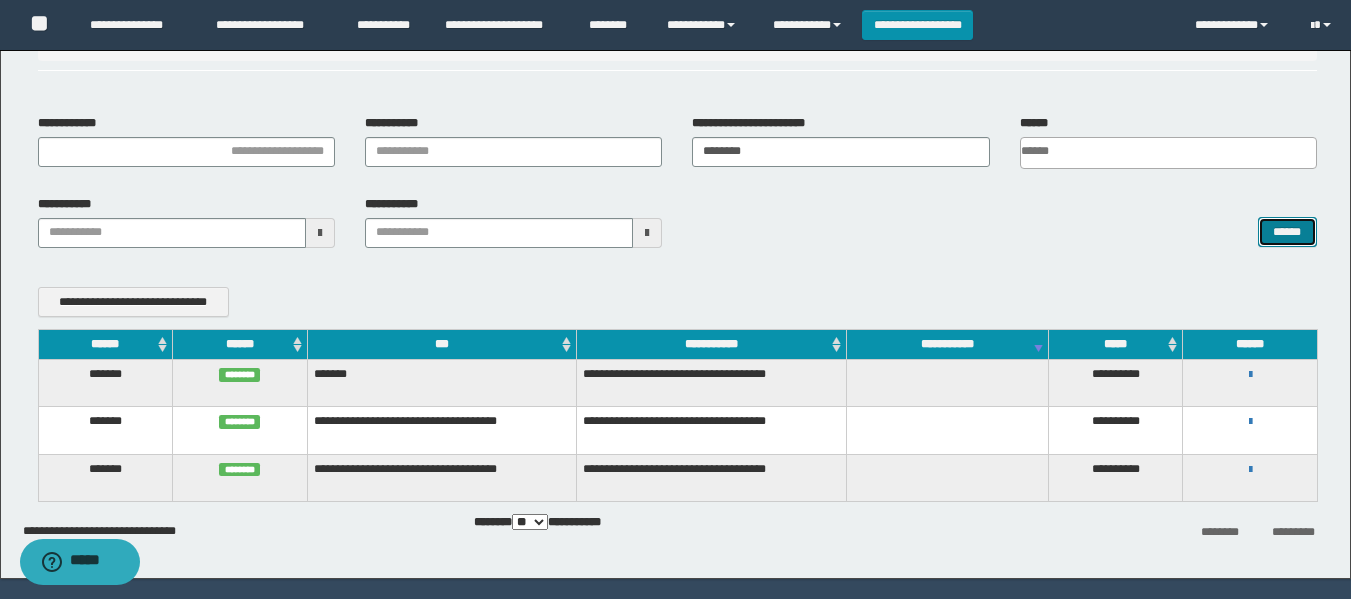 click on "******" at bounding box center (1287, 232) 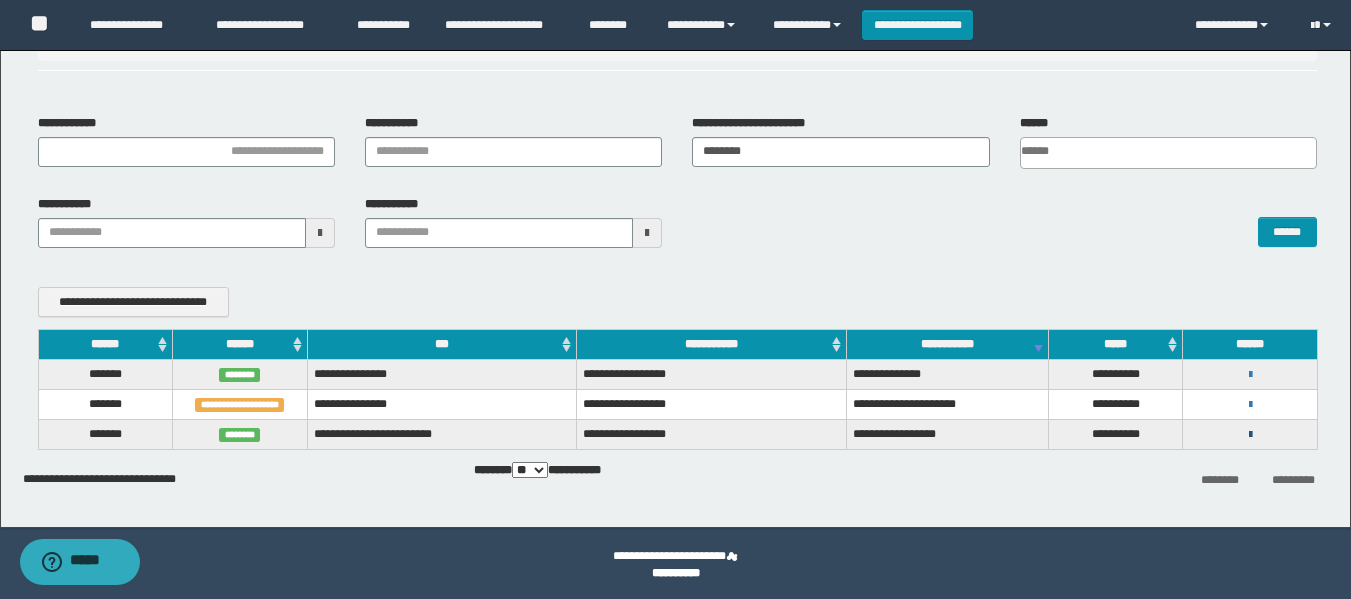 click at bounding box center (1250, 435) 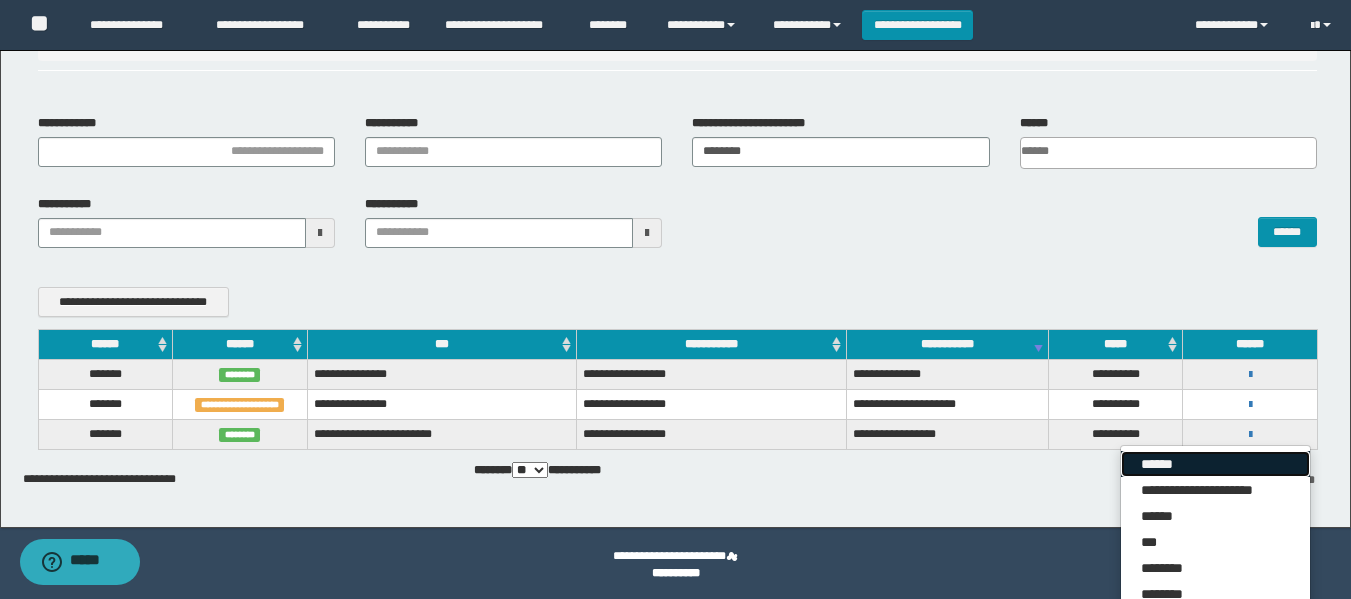 click on "******" at bounding box center [1215, 464] 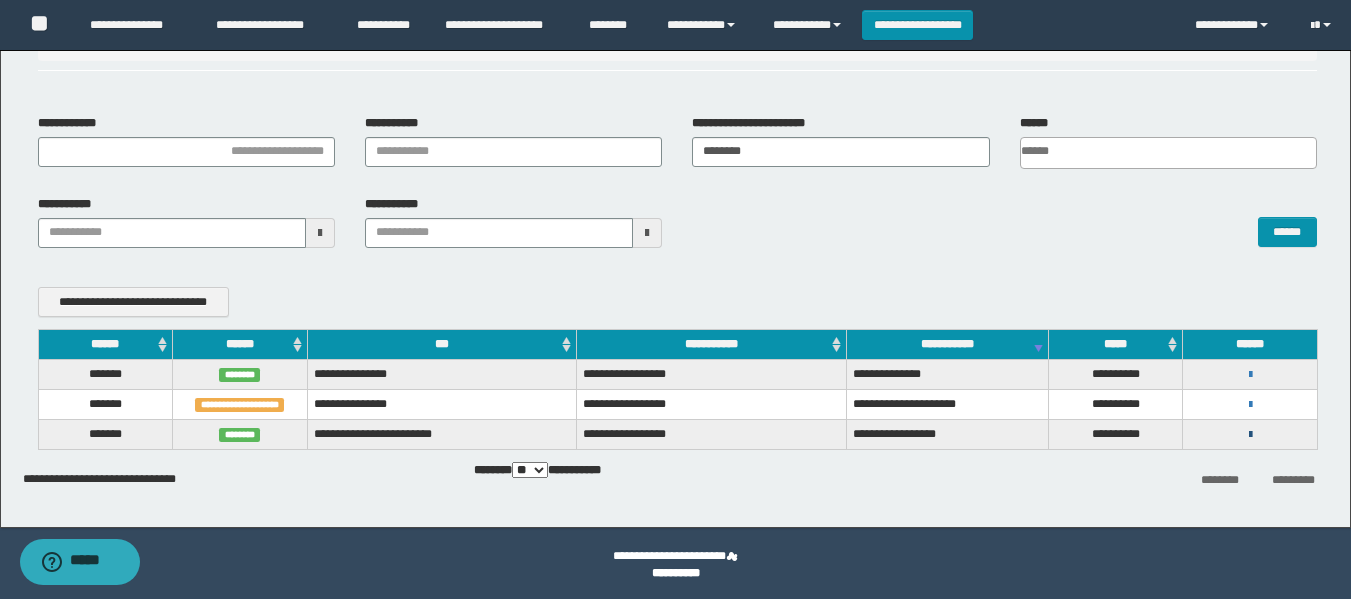 click at bounding box center (1250, 435) 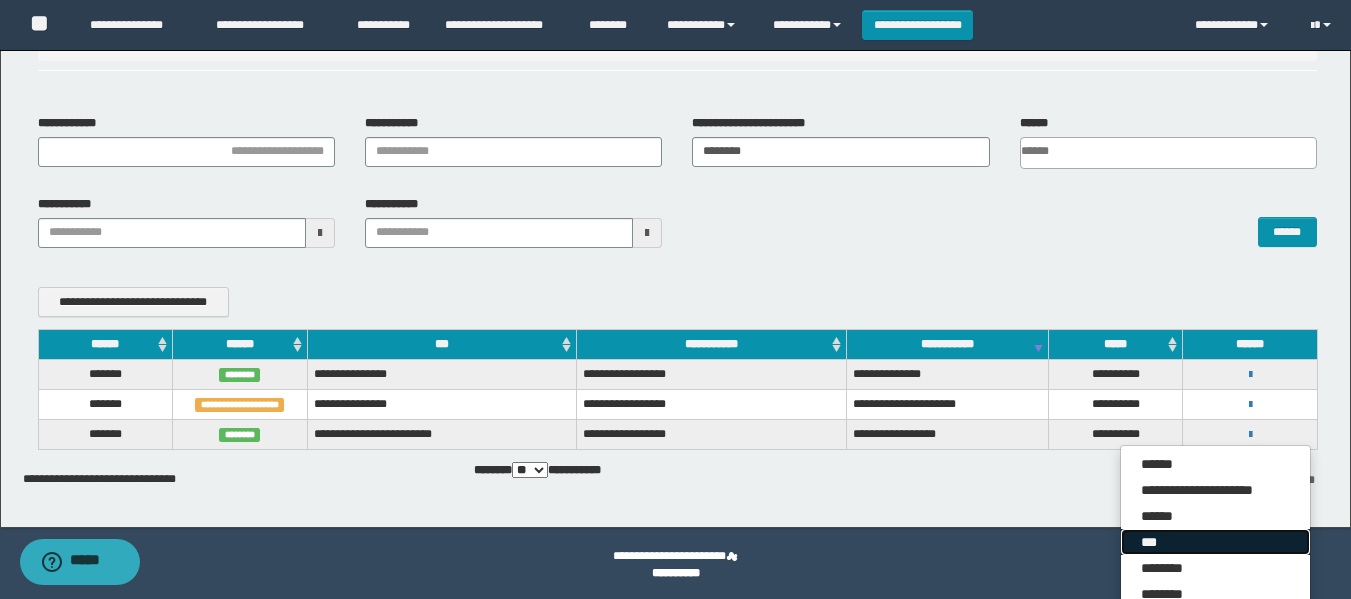 click on "***" at bounding box center [1215, 542] 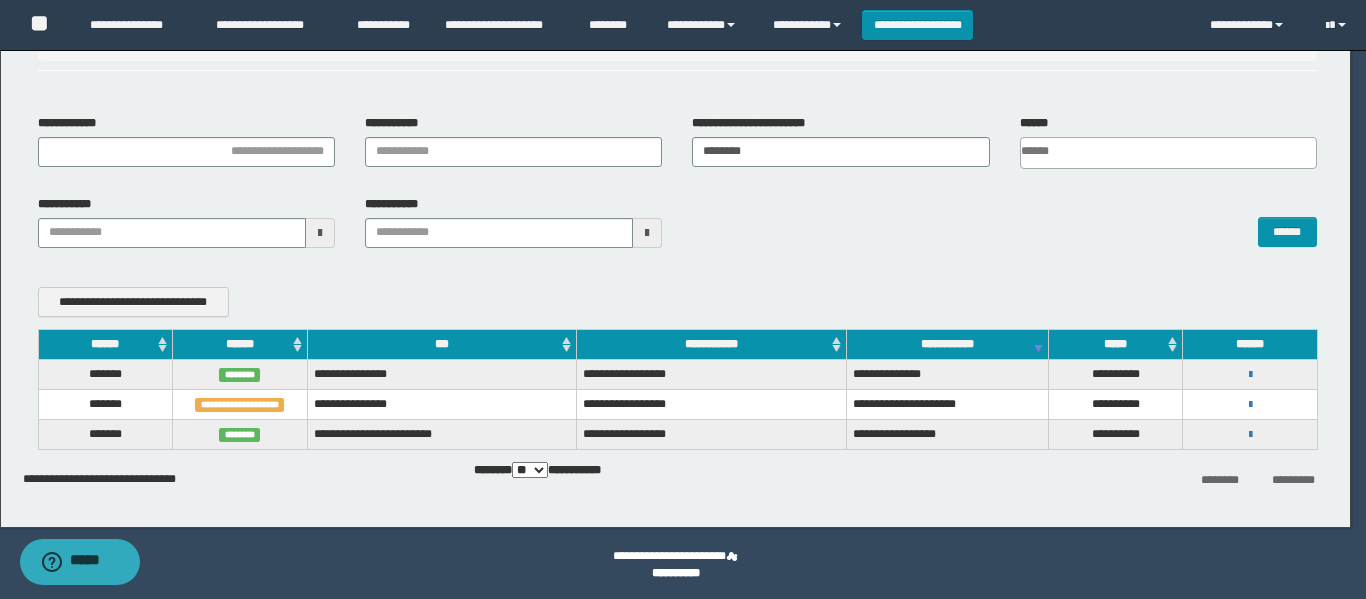 scroll, scrollTop: 0, scrollLeft: 0, axis: both 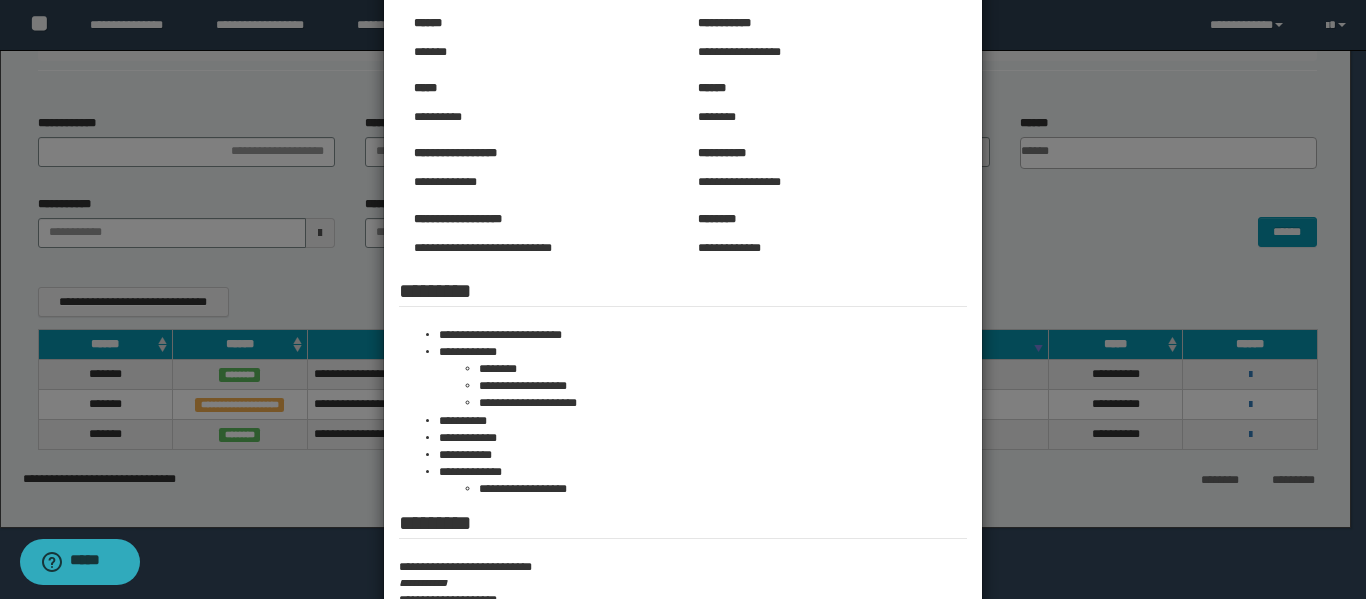 click at bounding box center (683, 365) 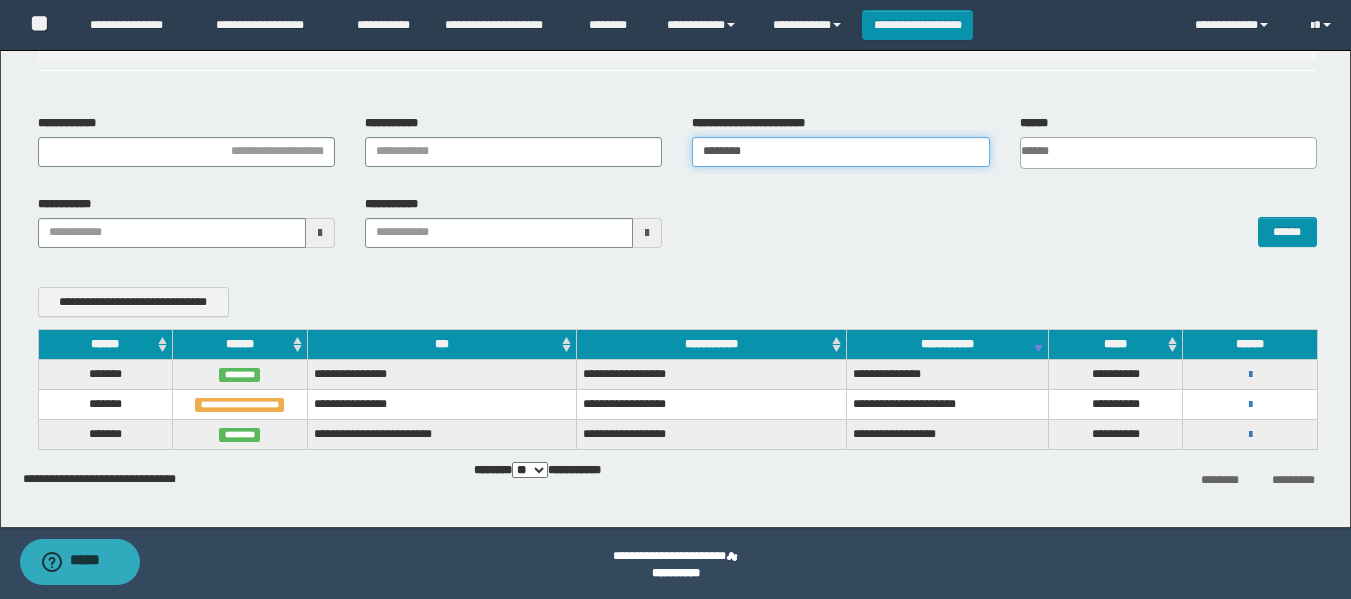 drag, startPoint x: 795, startPoint y: 141, endPoint x: 512, endPoint y: 196, distance: 288.29498 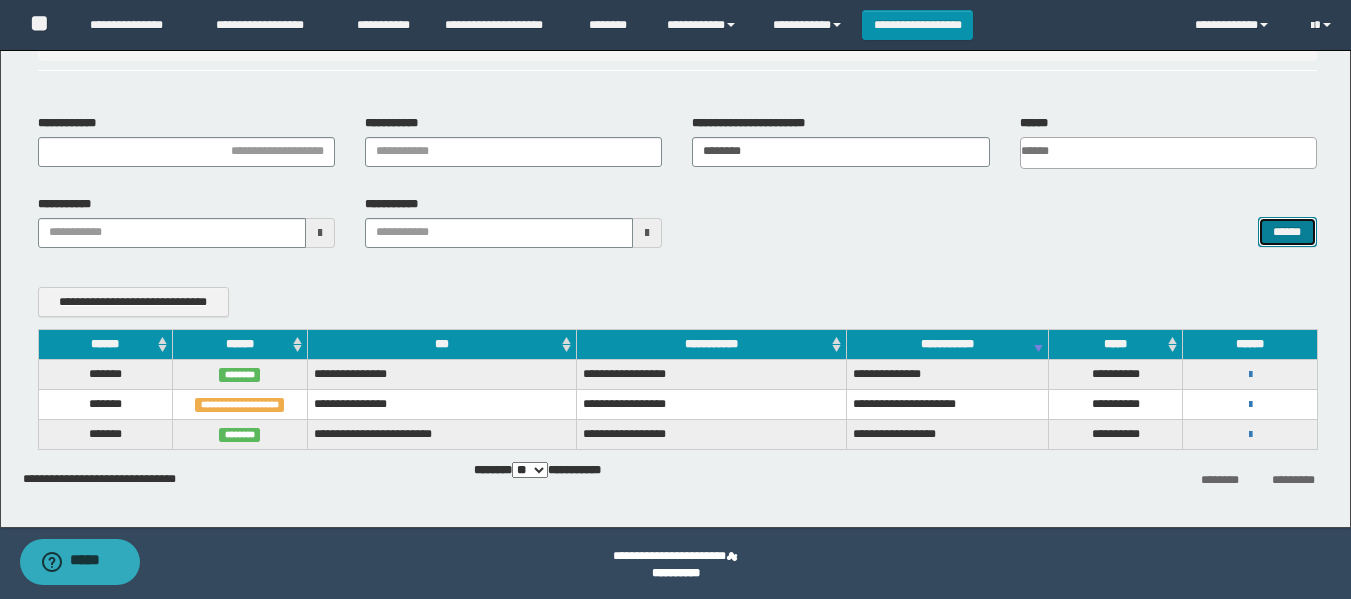 click on "******" at bounding box center (1287, 232) 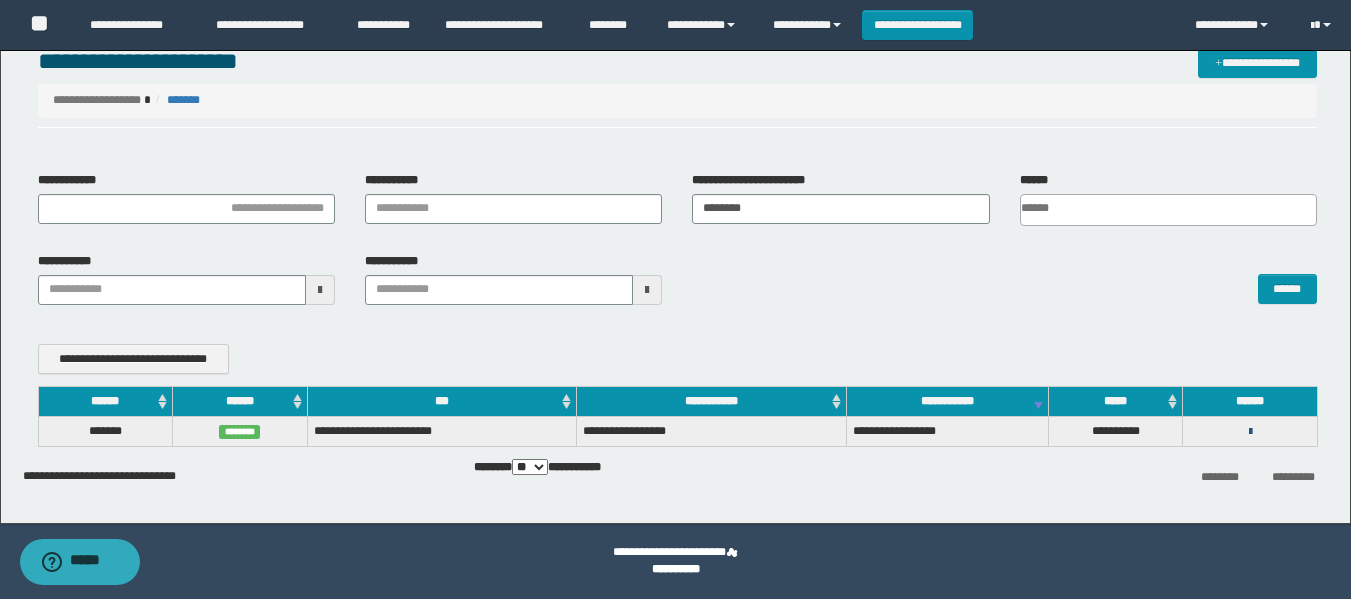 click at bounding box center [1250, 432] 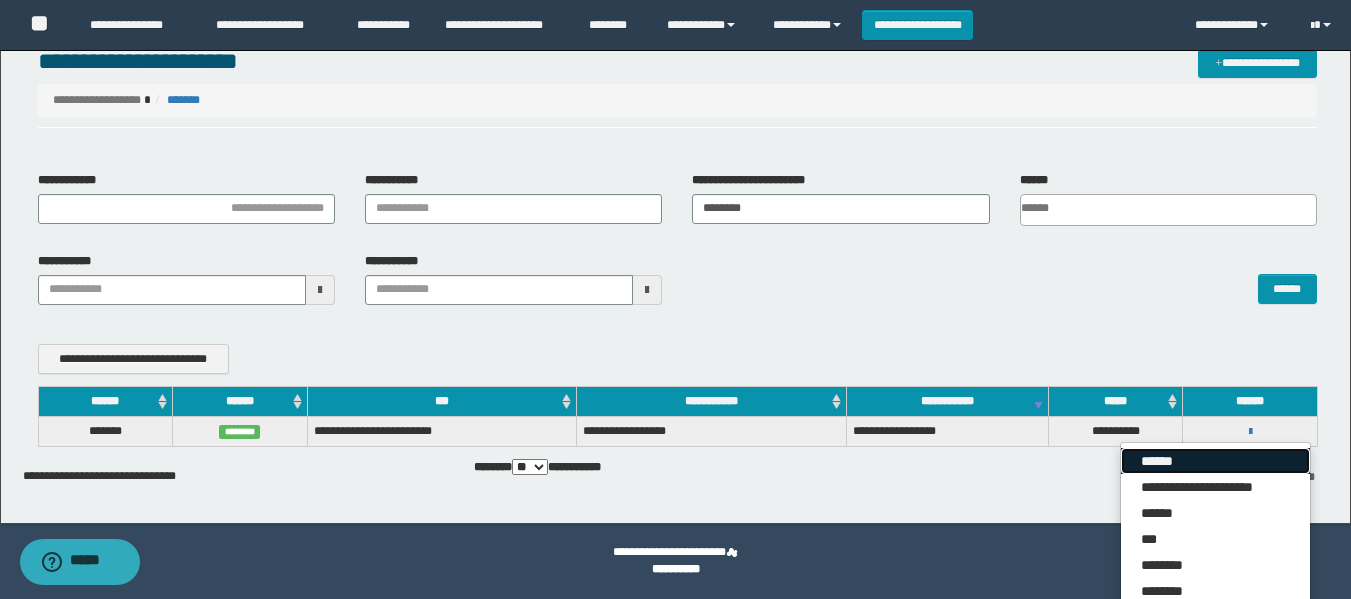 click on "******" at bounding box center [1215, 461] 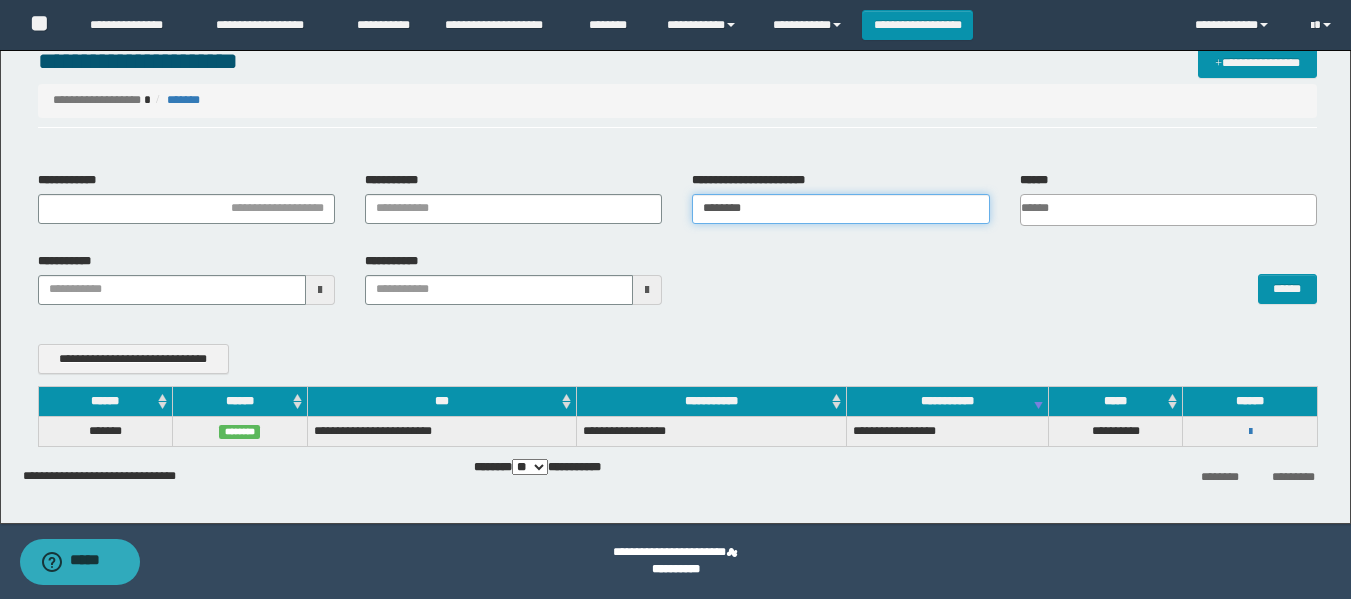 drag, startPoint x: 779, startPoint y: 216, endPoint x: 467, endPoint y: 289, distance: 320.42627 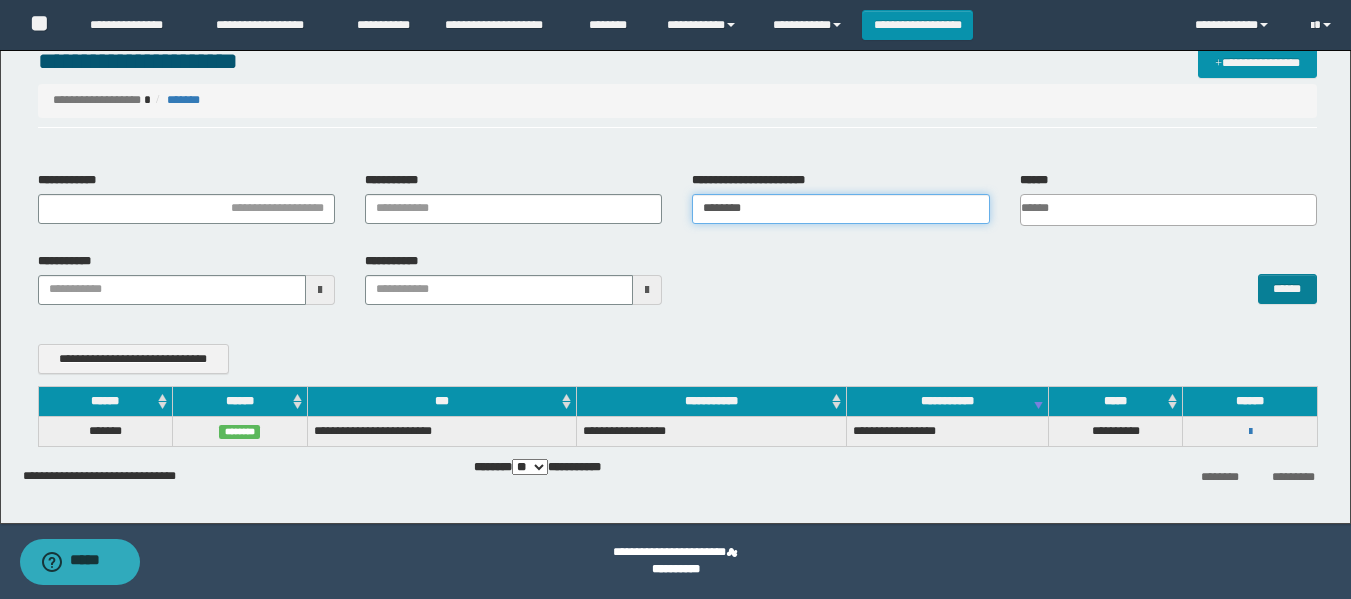 type on "********" 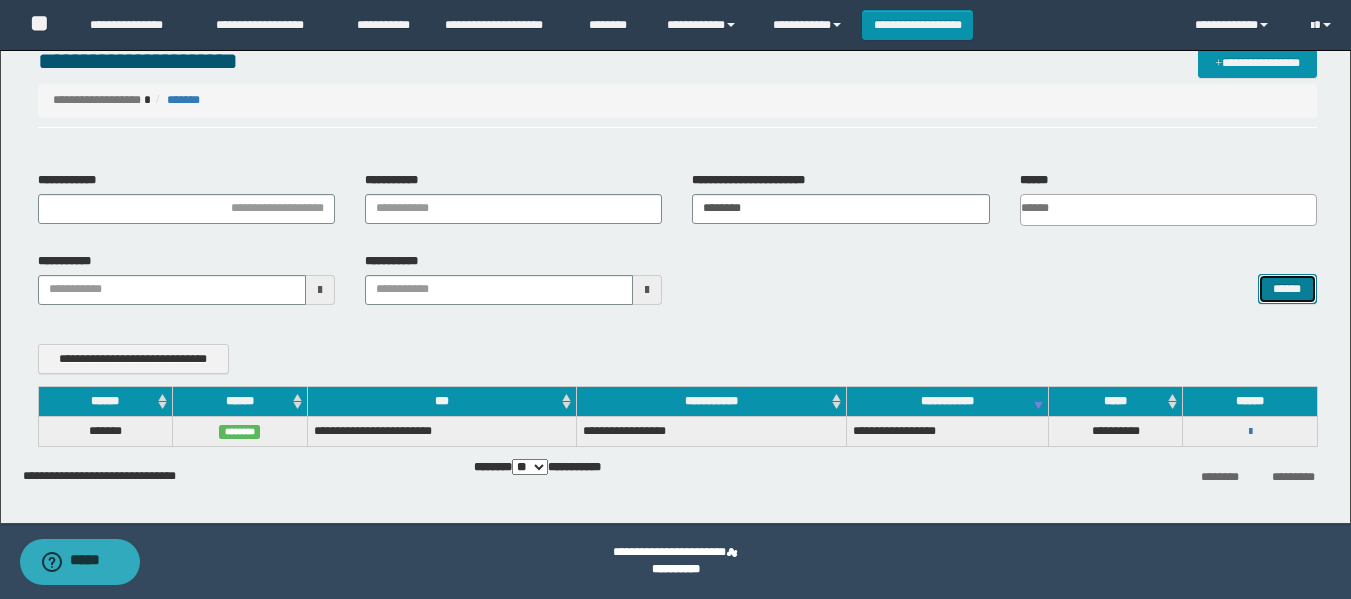 click on "******" at bounding box center [1287, 289] 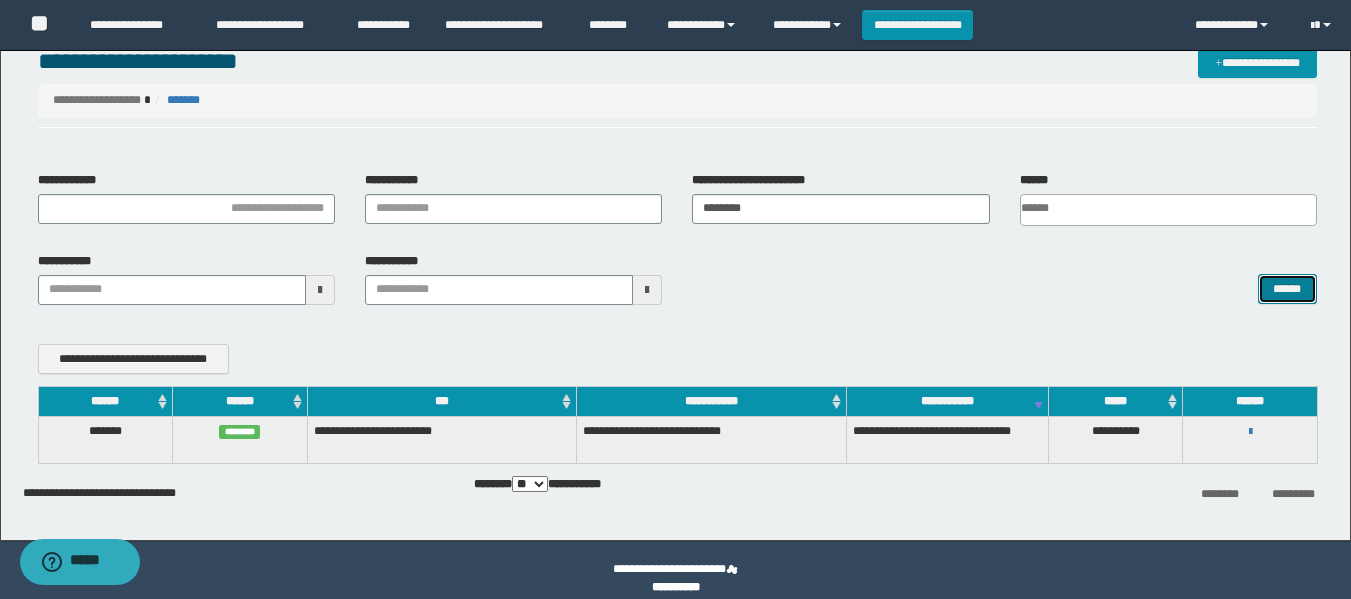 type 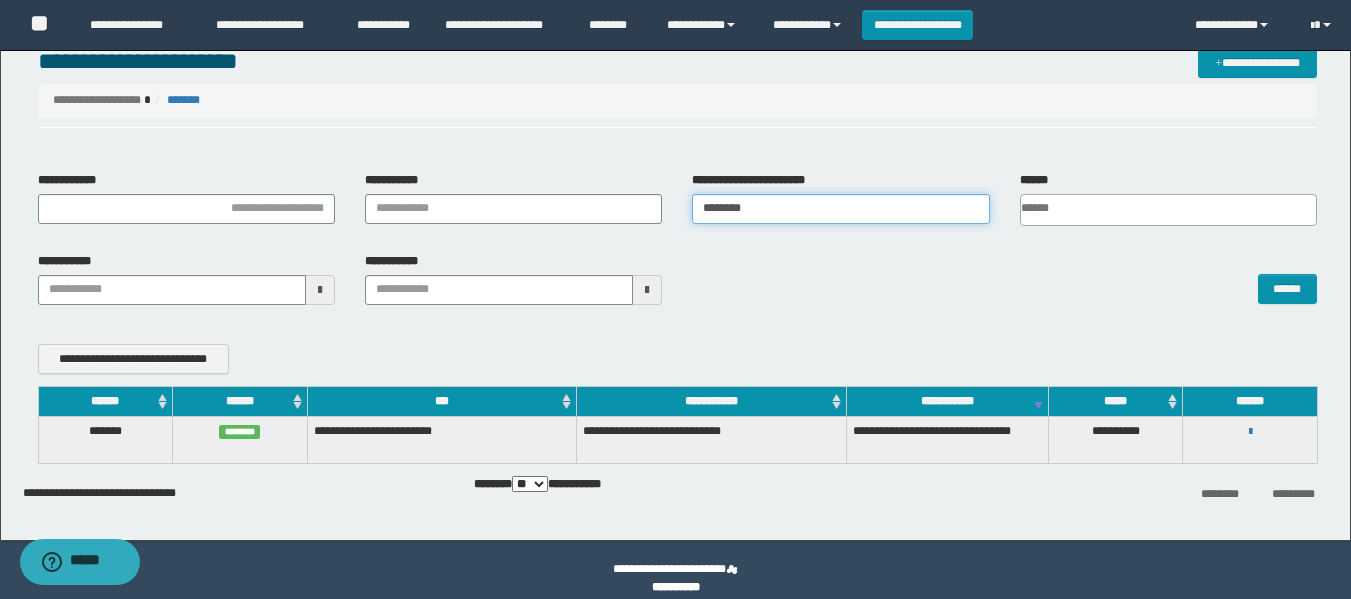 drag, startPoint x: 761, startPoint y: 214, endPoint x: 743, endPoint y: 228, distance: 22.803509 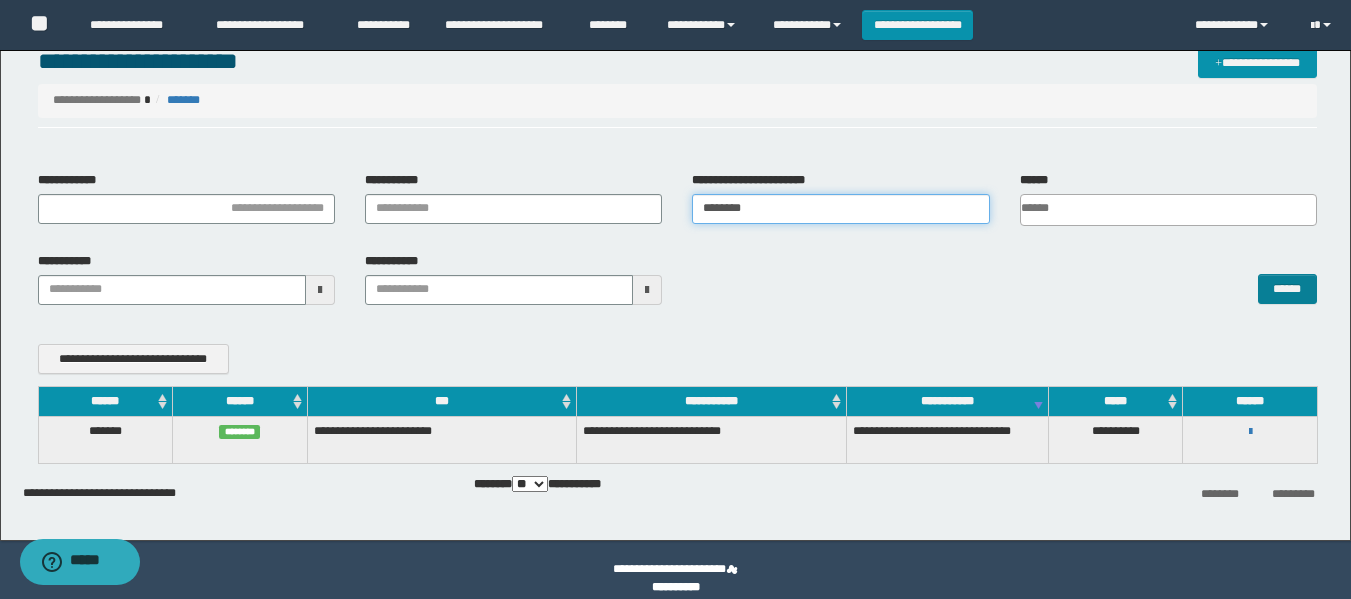 type on "********" 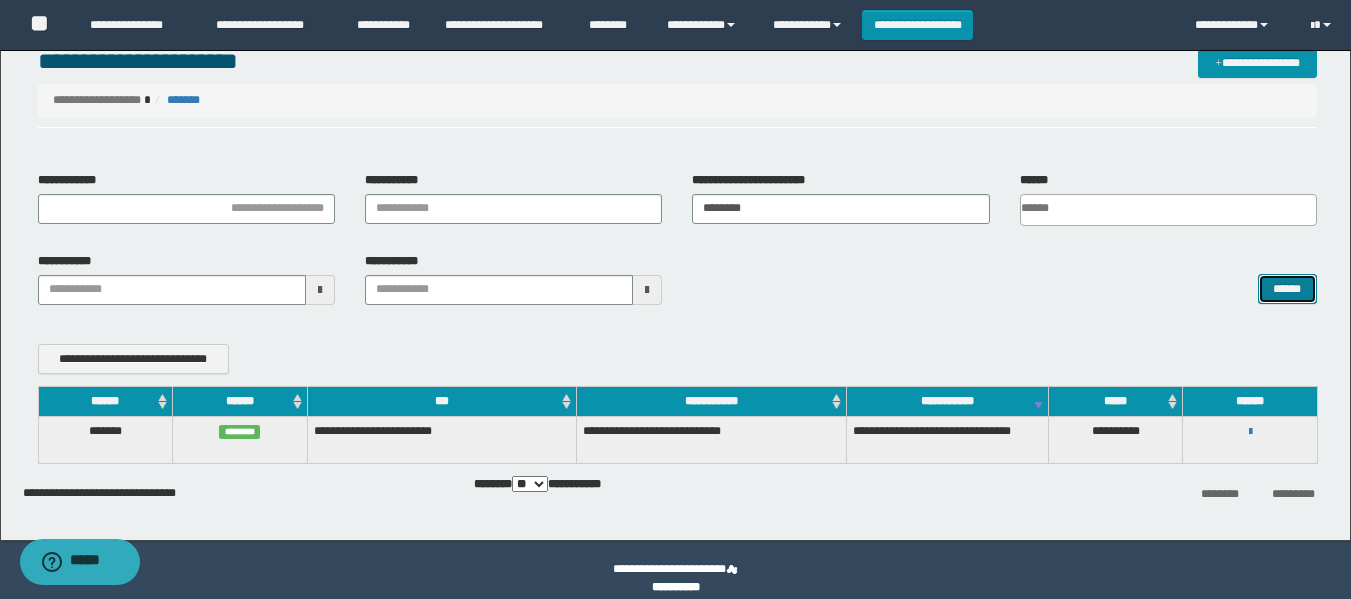 click on "******" at bounding box center (1287, 289) 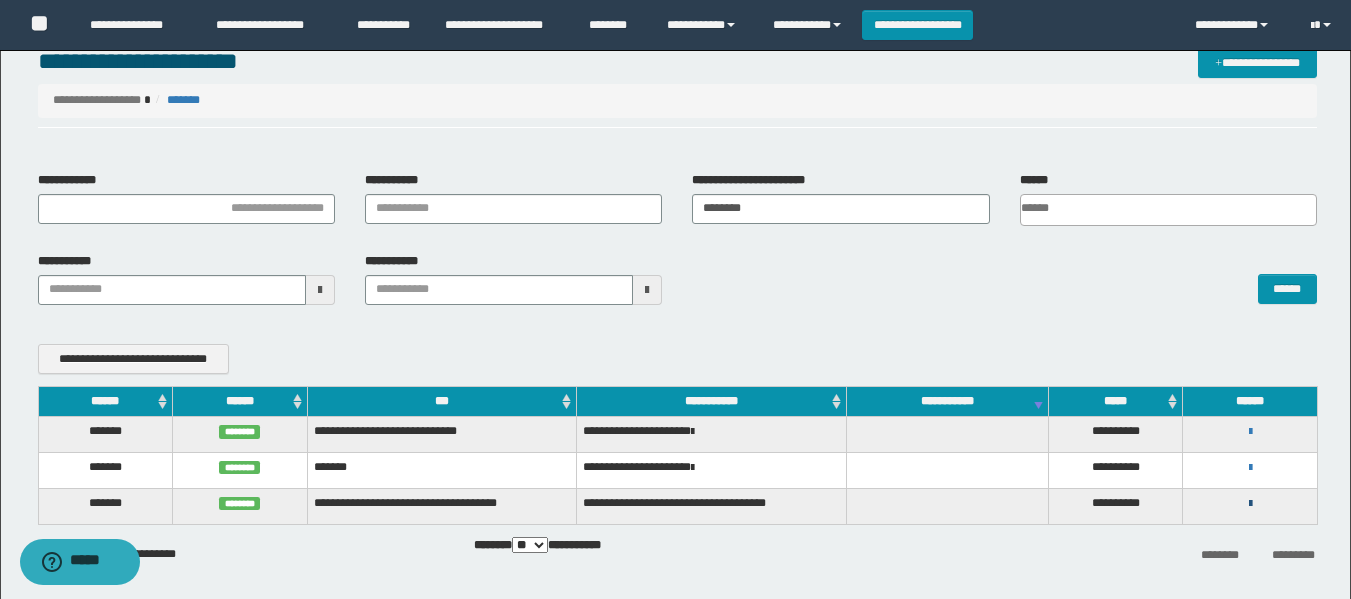 click at bounding box center (1250, 504) 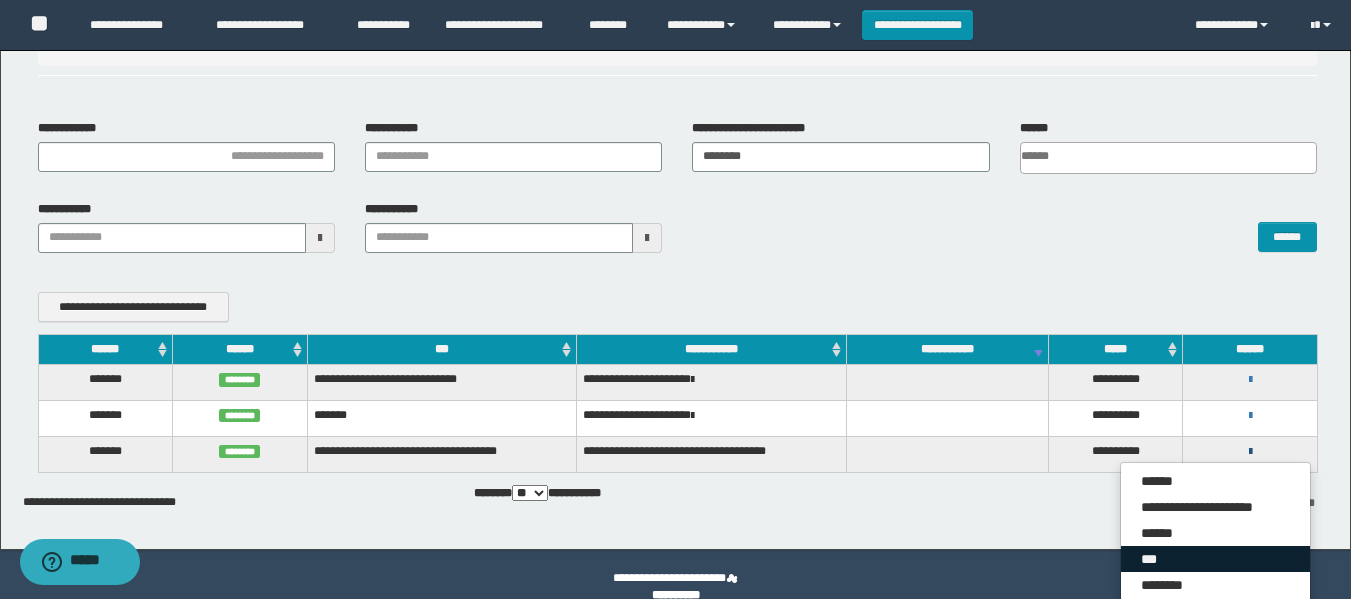 scroll, scrollTop: 140, scrollLeft: 0, axis: vertical 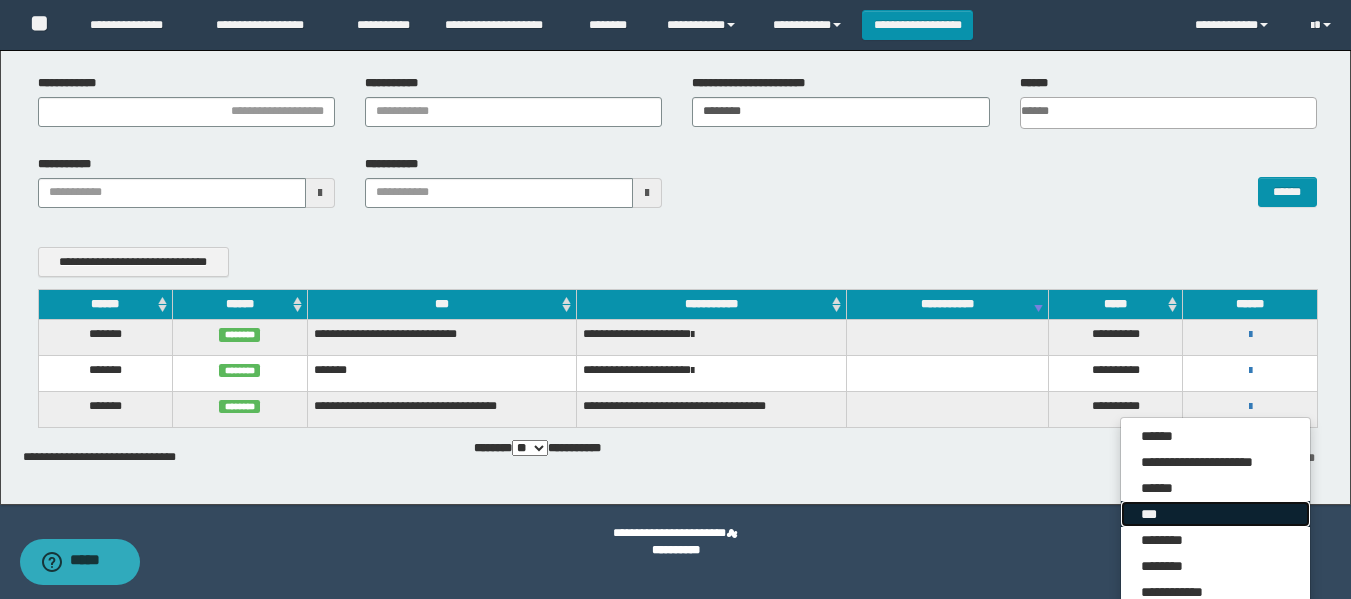 click on "***" at bounding box center (1215, 514) 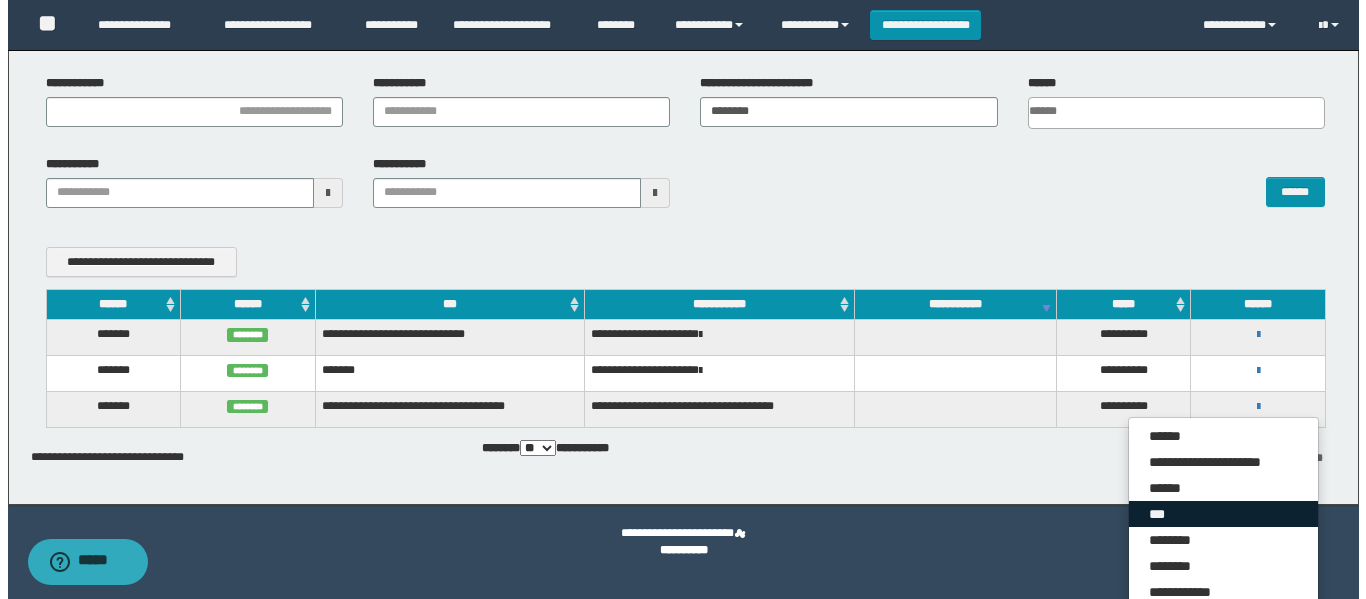 scroll, scrollTop: 120, scrollLeft: 0, axis: vertical 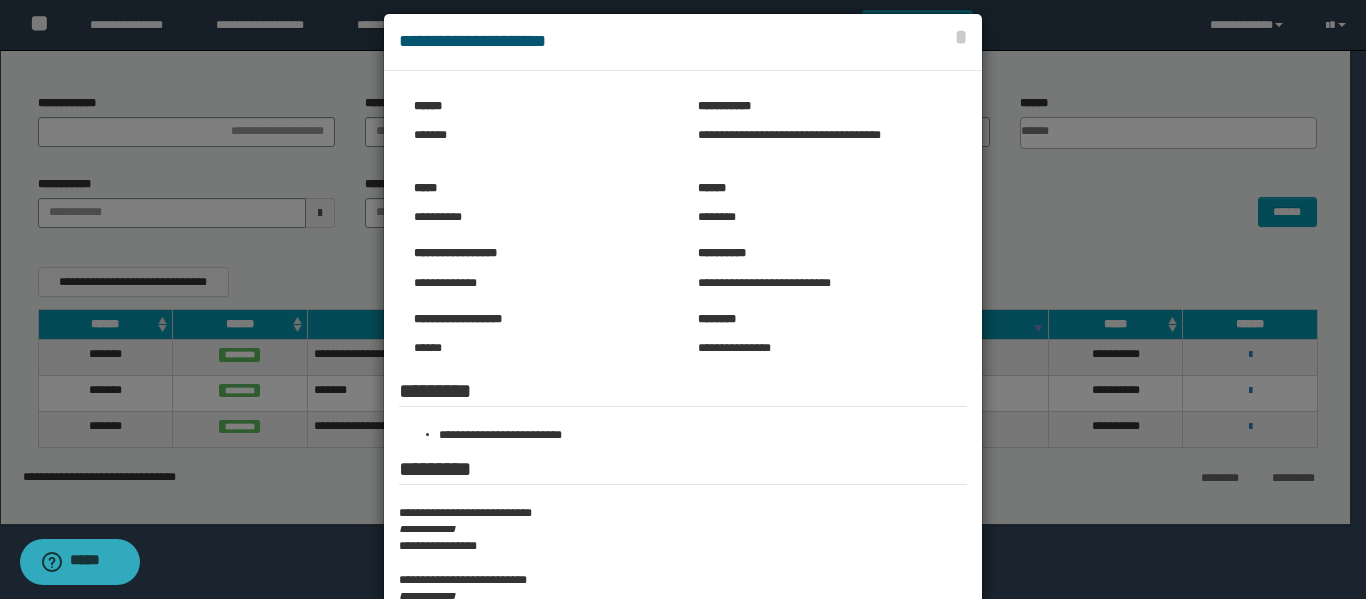 click at bounding box center (683, 441) 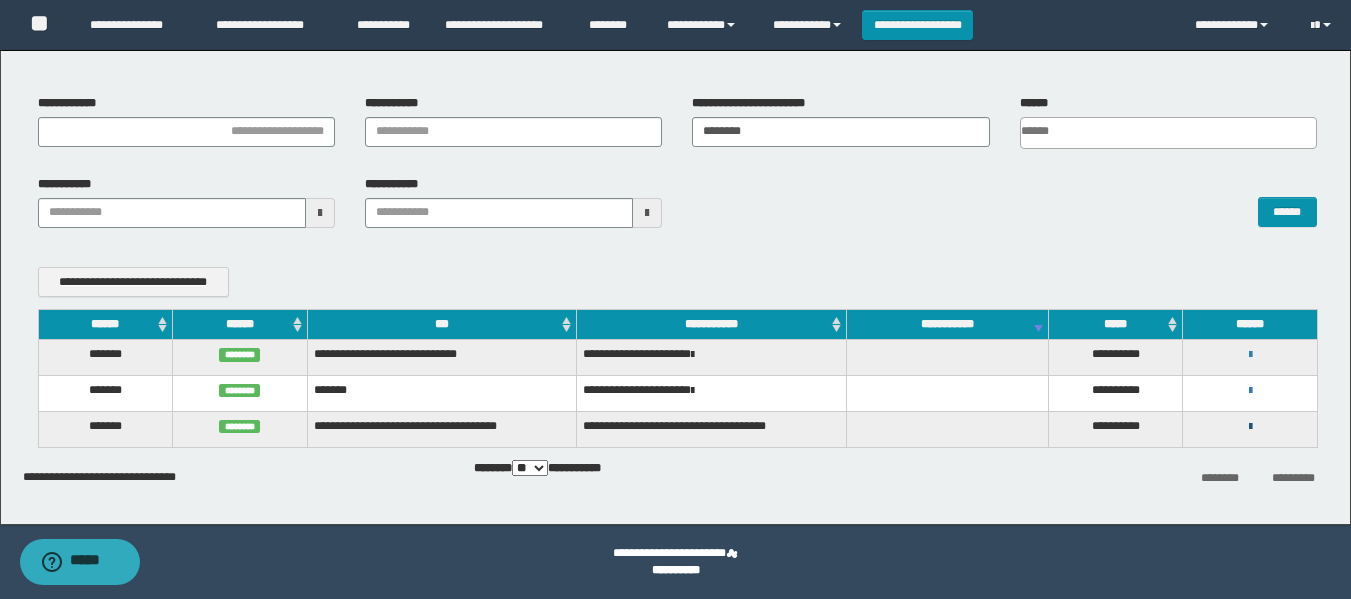 click at bounding box center [1250, 427] 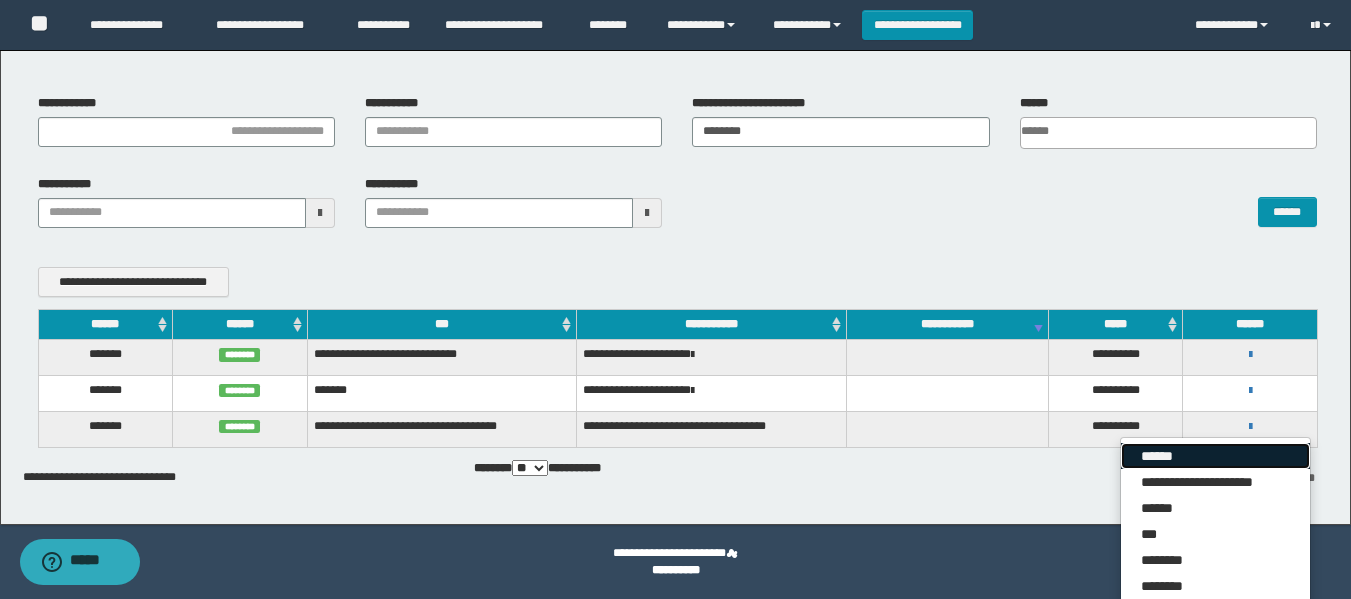 click on "******" at bounding box center [1215, 456] 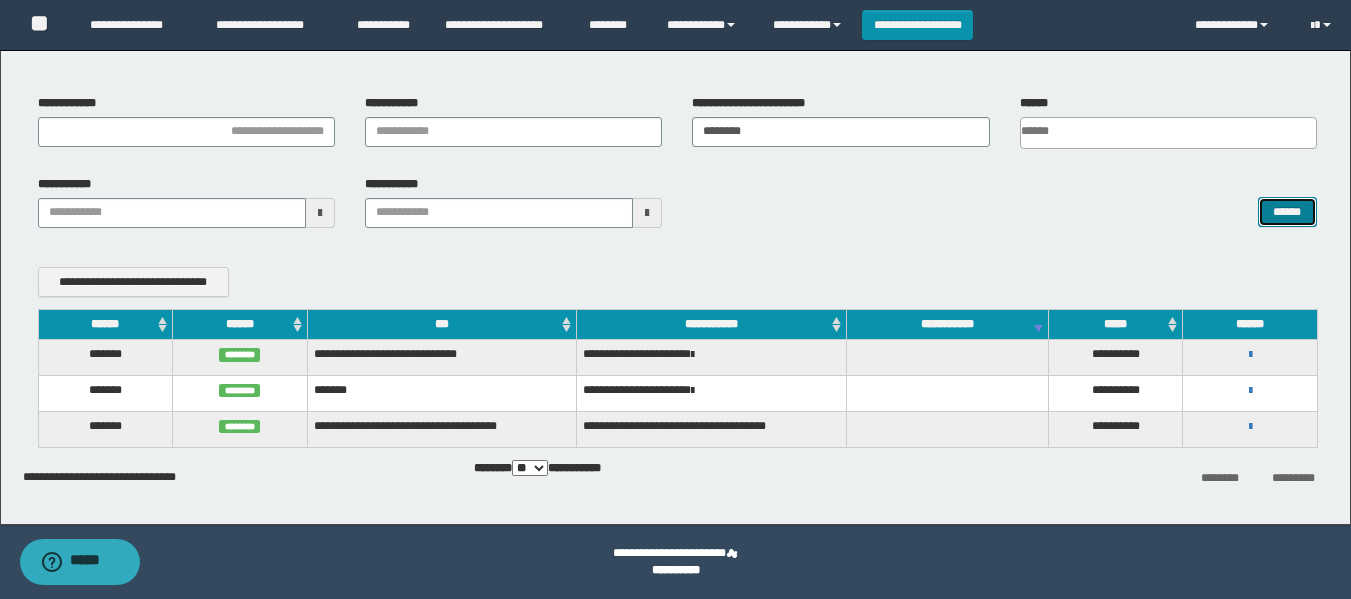 click on "******" at bounding box center (1287, 212) 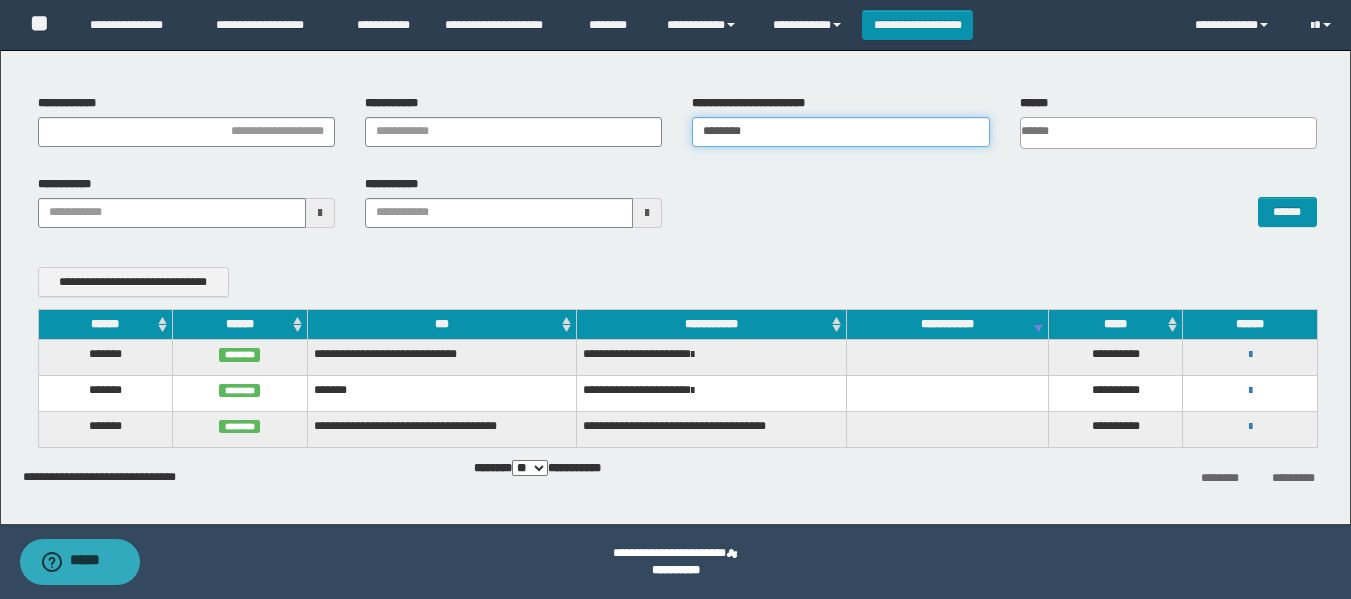 drag, startPoint x: 781, startPoint y: 140, endPoint x: 579, endPoint y: 197, distance: 209.88806 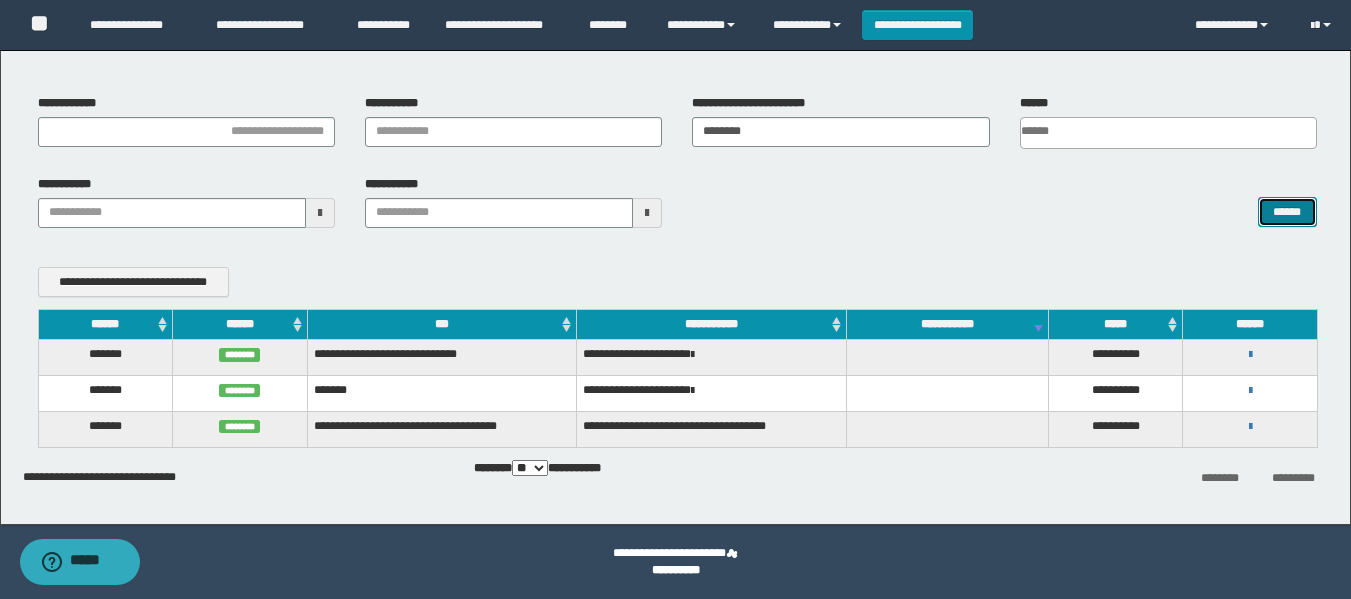 click on "******" at bounding box center [1287, 212] 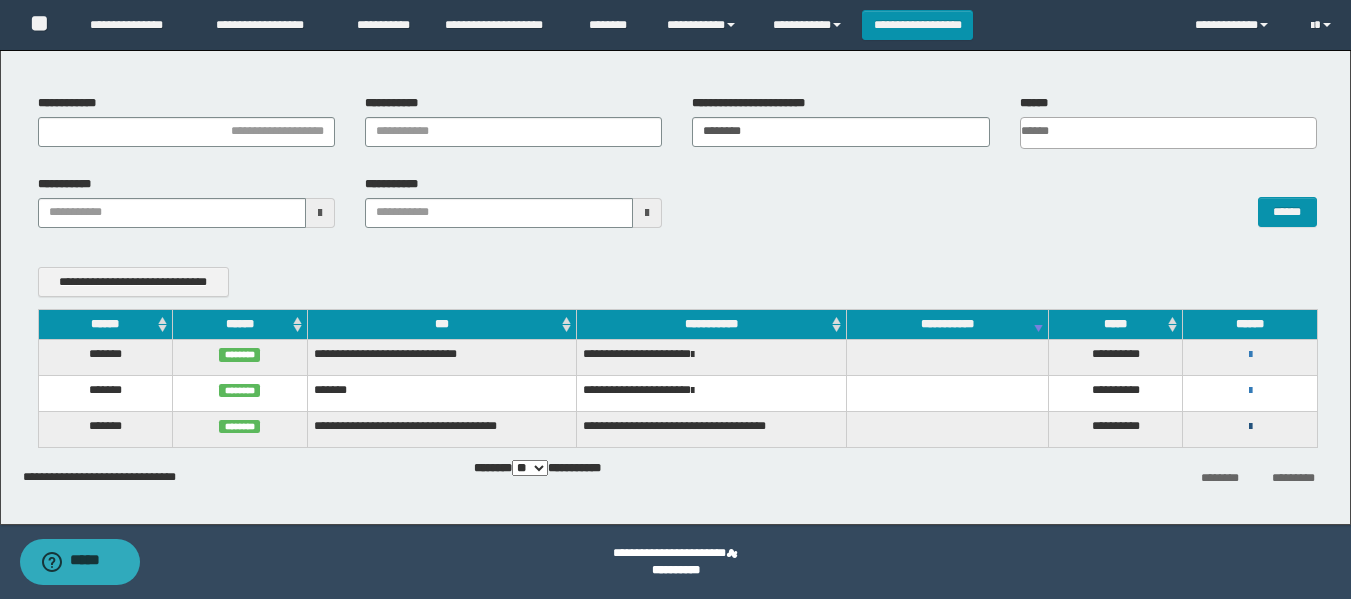 click at bounding box center (1250, 427) 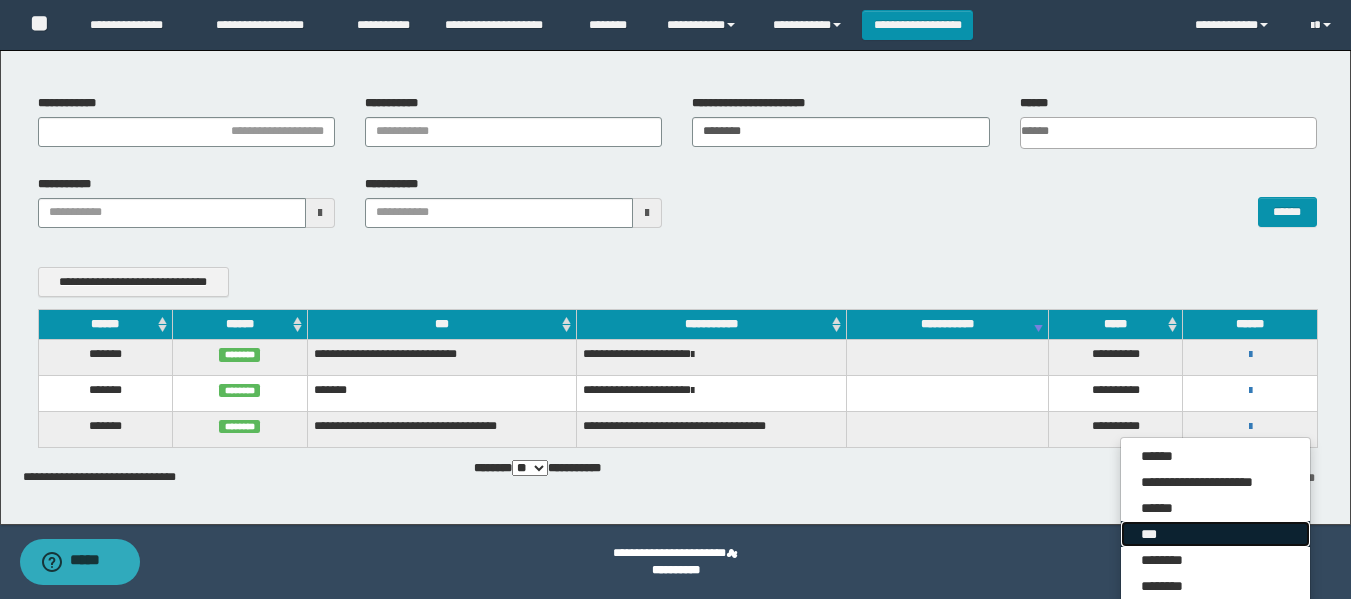click on "***" at bounding box center (1215, 534) 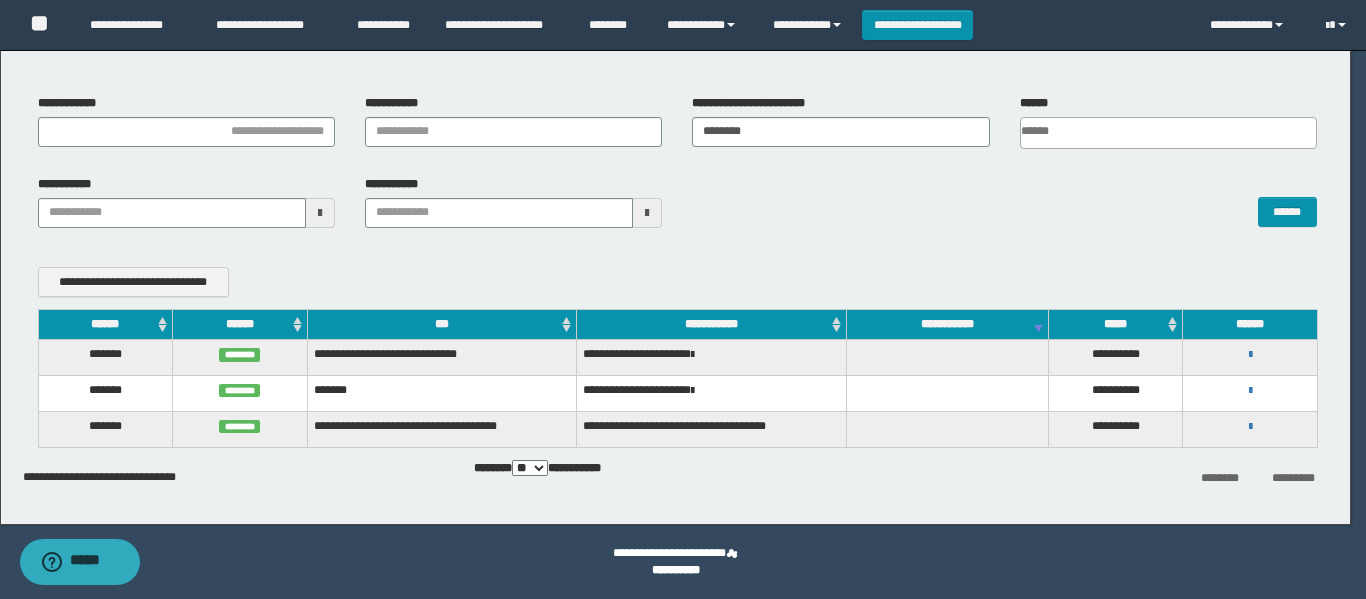 scroll, scrollTop: 0, scrollLeft: 0, axis: both 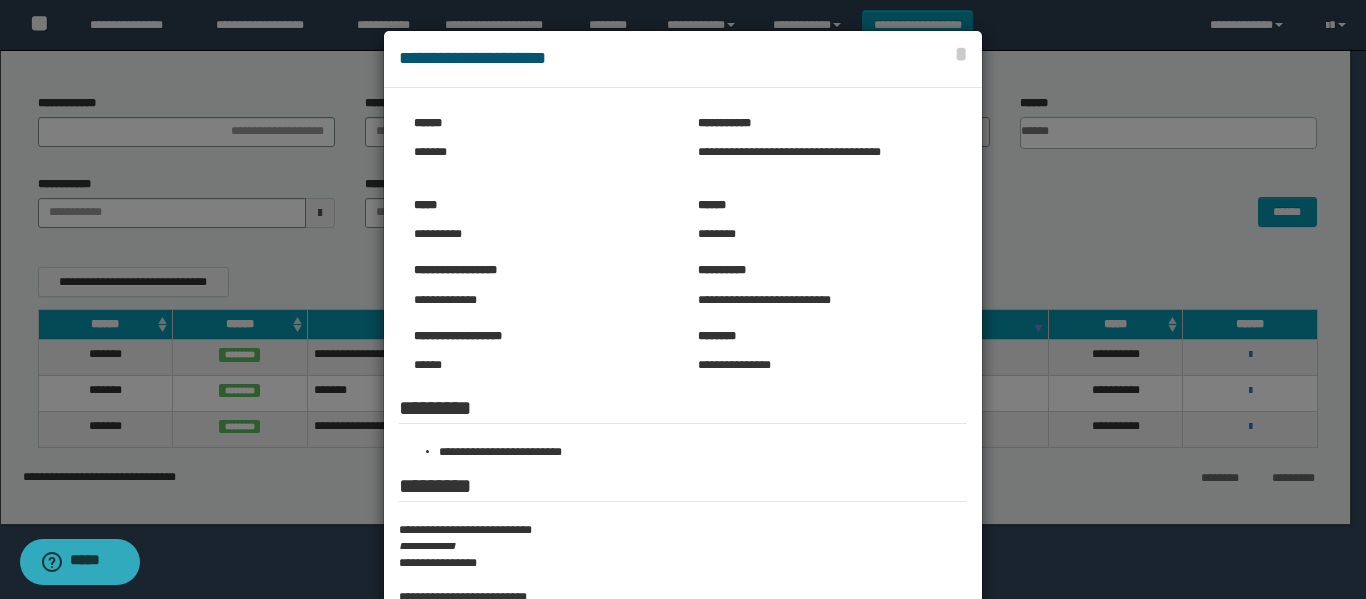 drag, startPoint x: 1125, startPoint y: 197, endPoint x: 1071, endPoint y: 183, distance: 55.7853 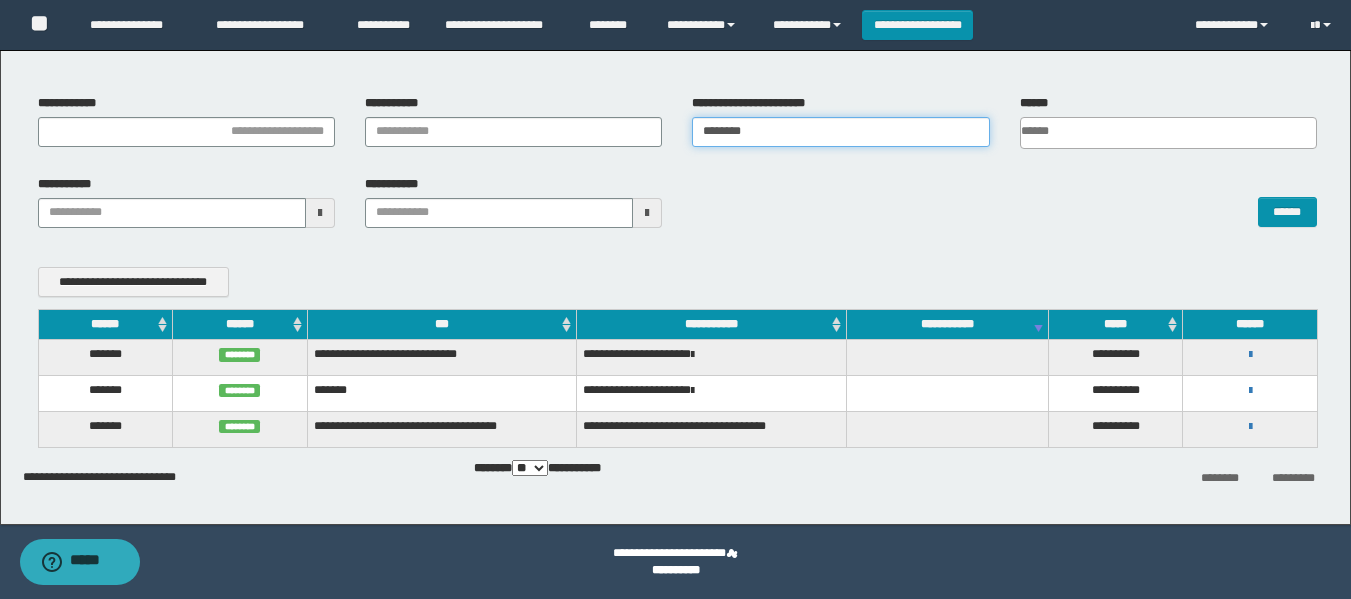 drag, startPoint x: 857, startPoint y: 146, endPoint x: 620, endPoint y: 202, distance: 243.52618 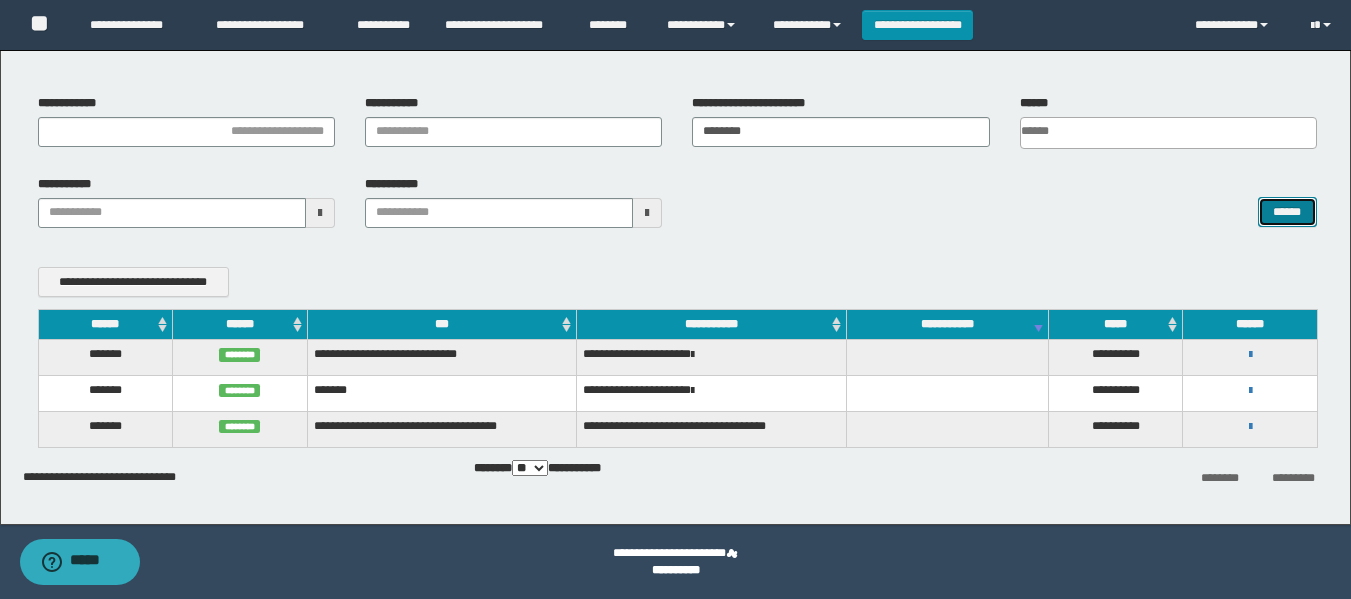 click on "******" at bounding box center [1287, 212] 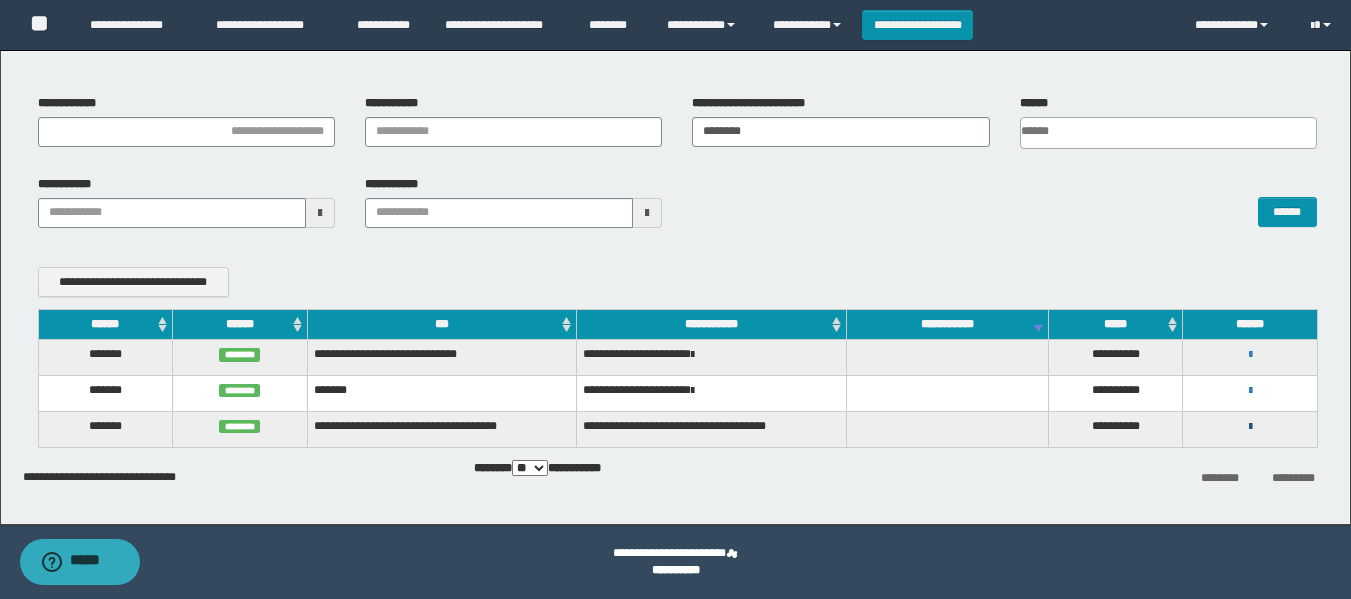 click at bounding box center (1250, 427) 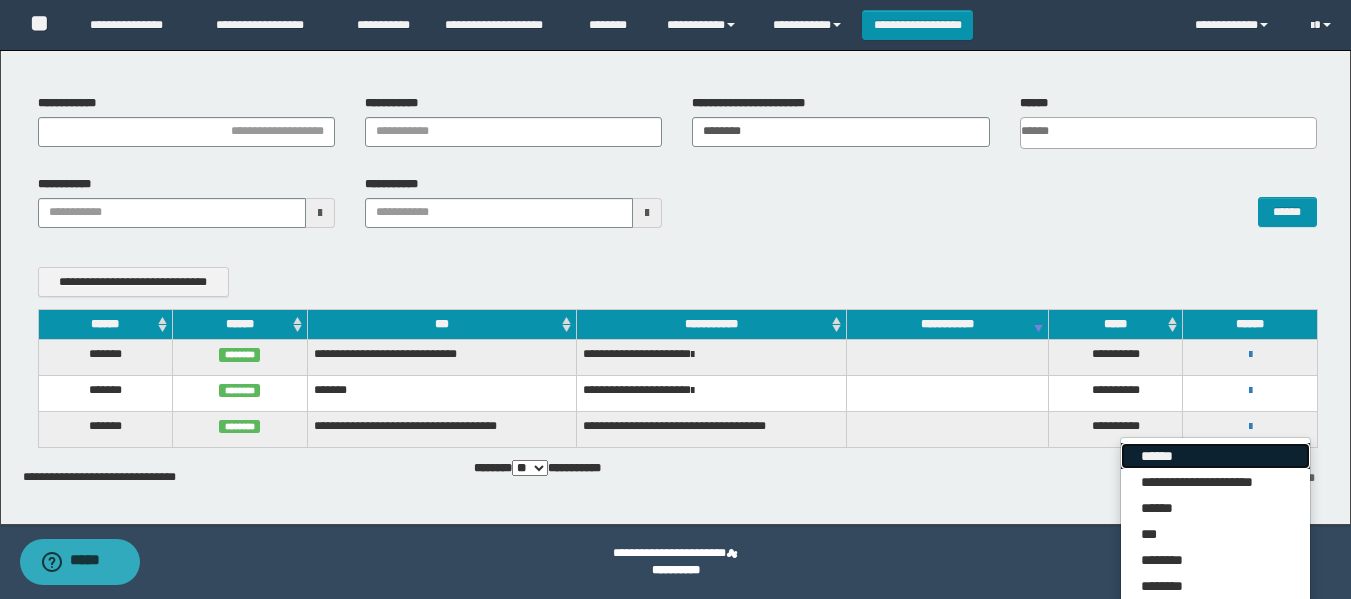click on "******" at bounding box center (1215, 456) 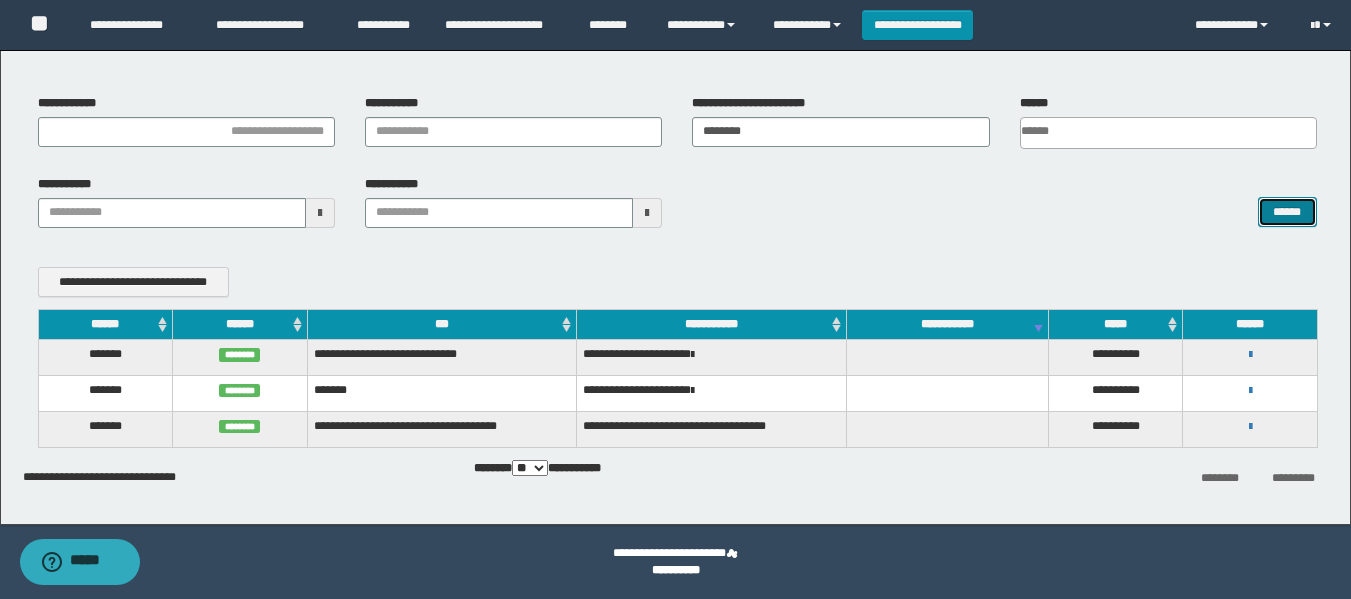 click on "******" at bounding box center [1287, 212] 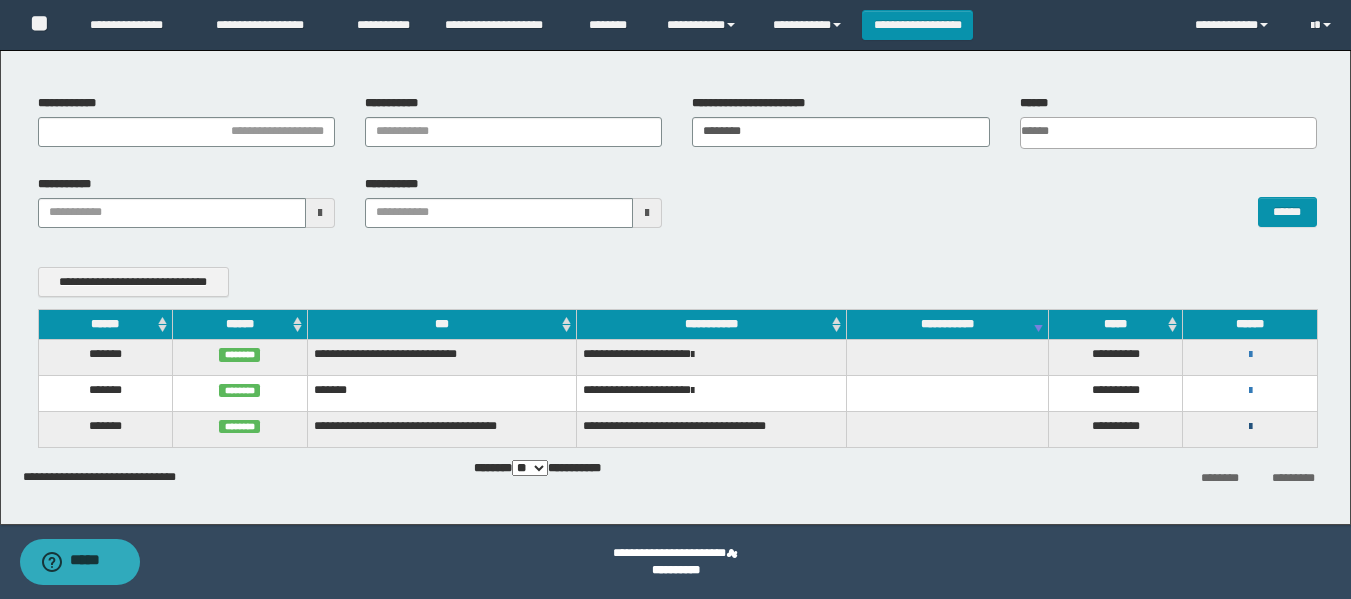 click at bounding box center [1250, 427] 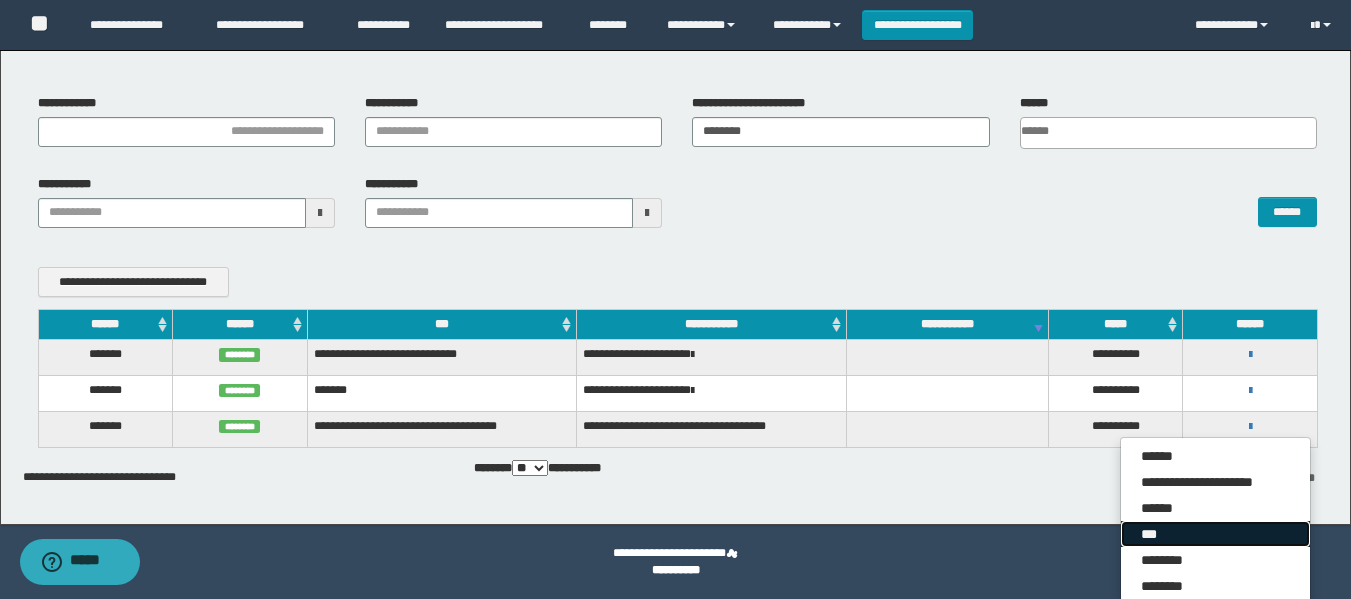 click on "***" at bounding box center (1215, 534) 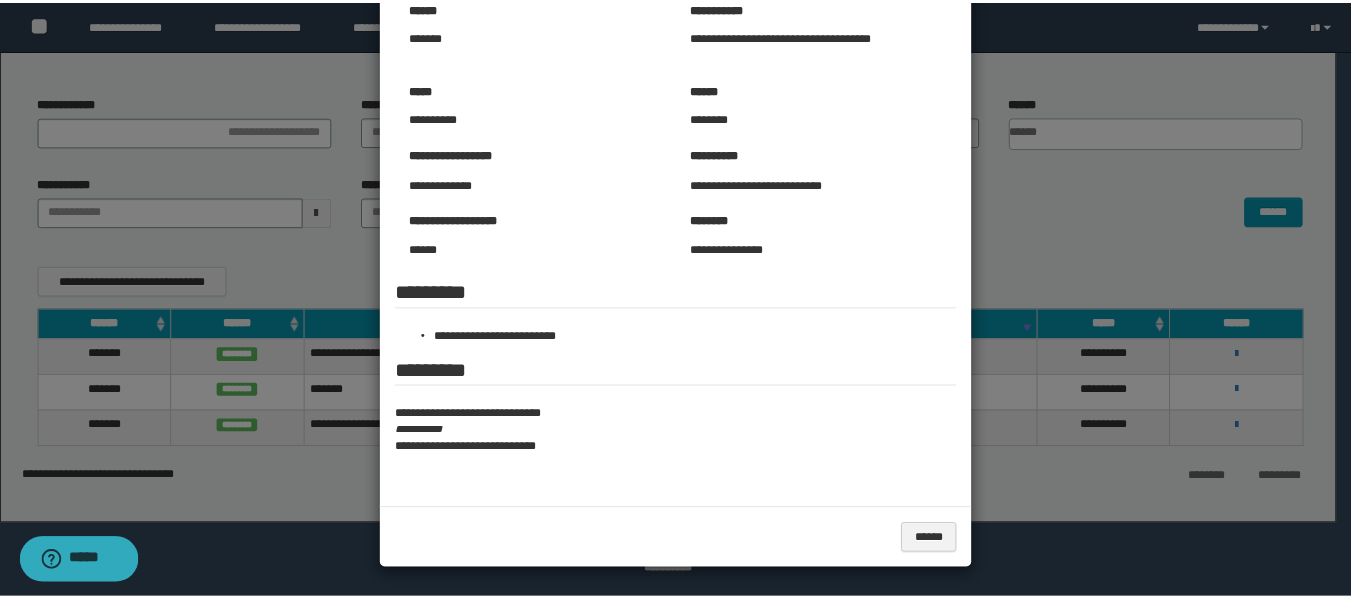 scroll, scrollTop: 117, scrollLeft: 0, axis: vertical 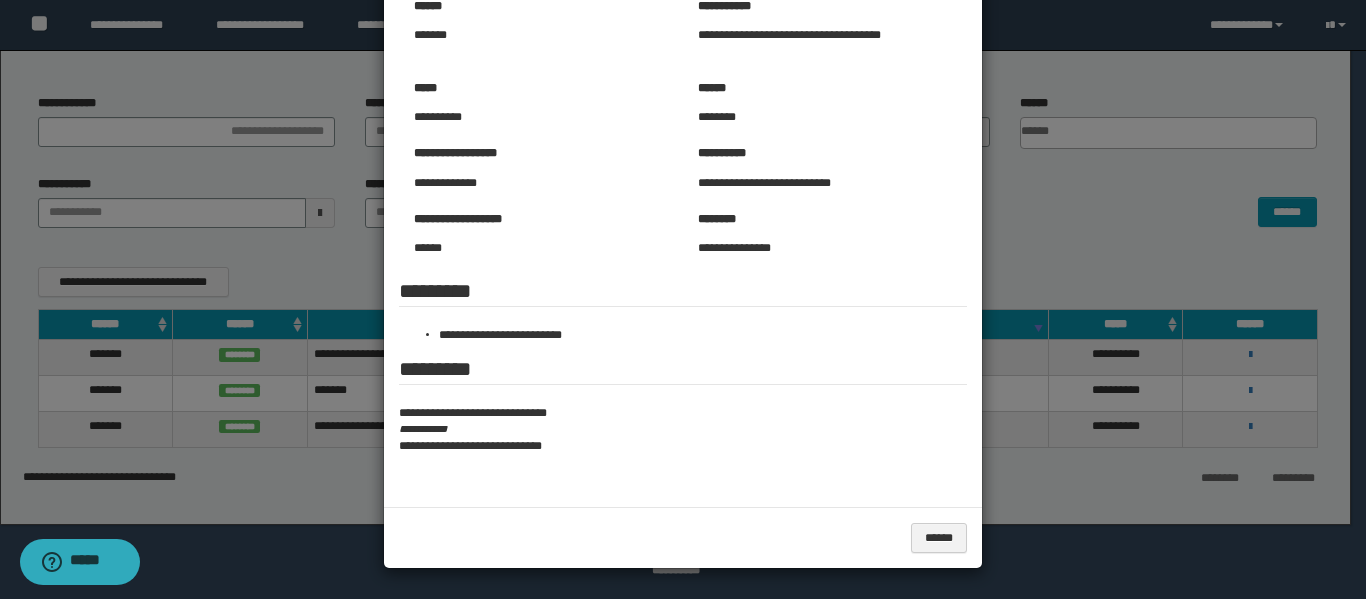click at bounding box center (683, 241) 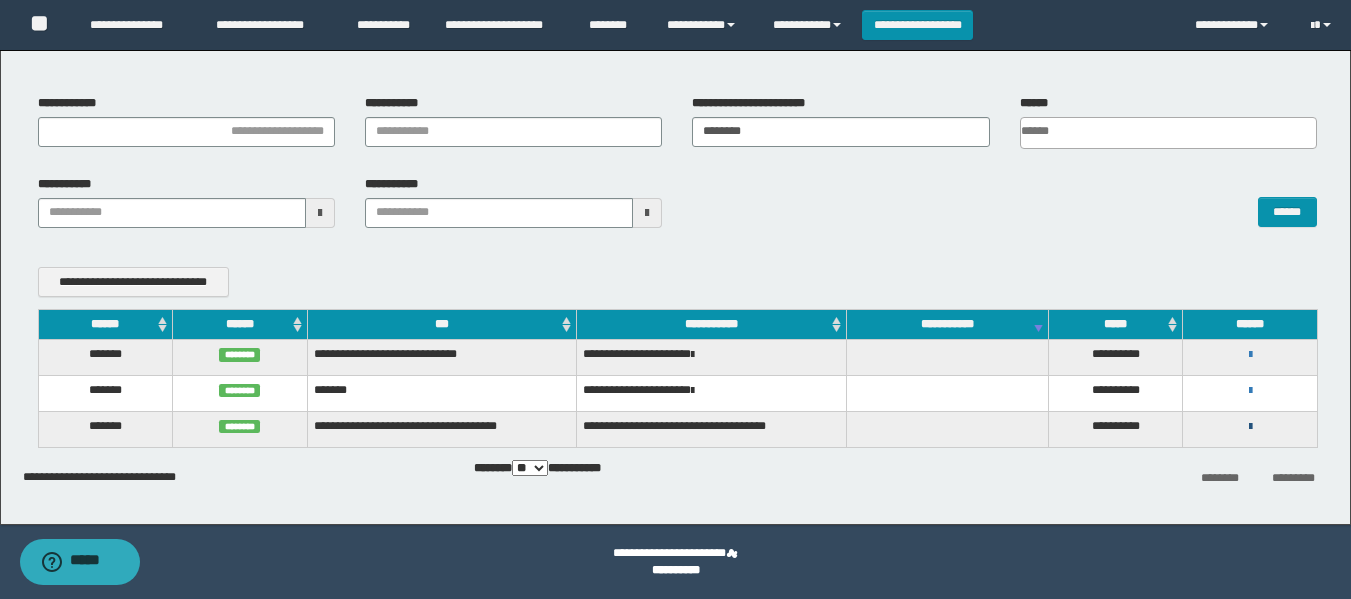 click at bounding box center [1250, 427] 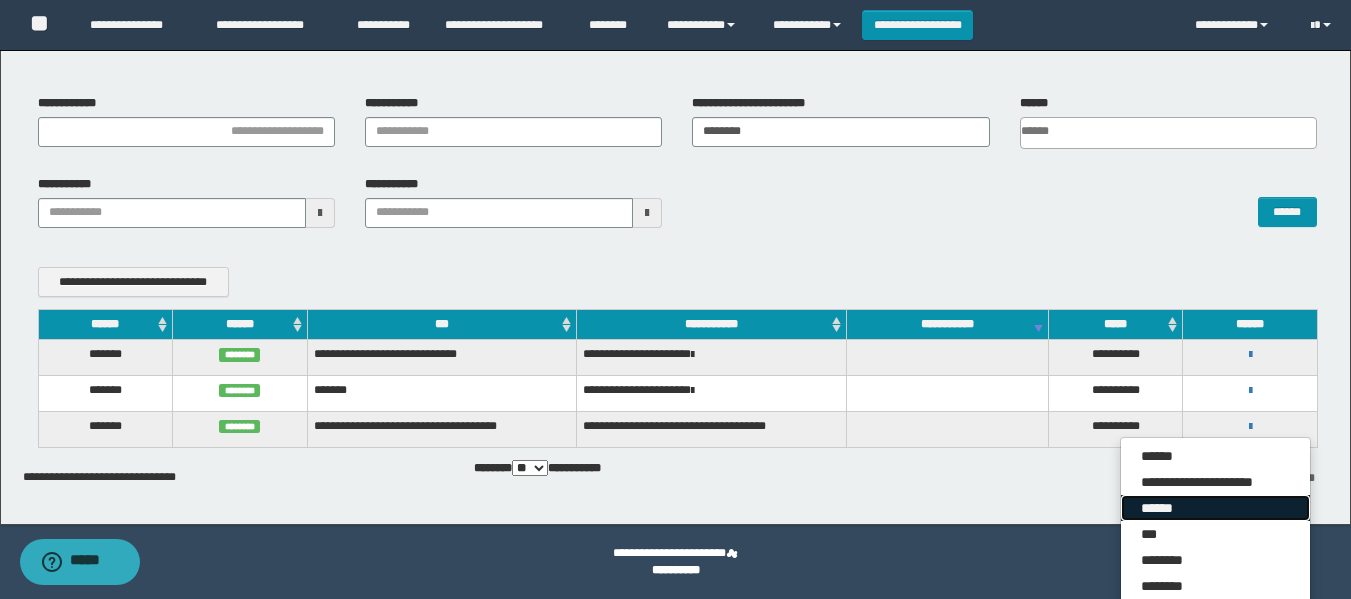 click on "******" at bounding box center [1215, 508] 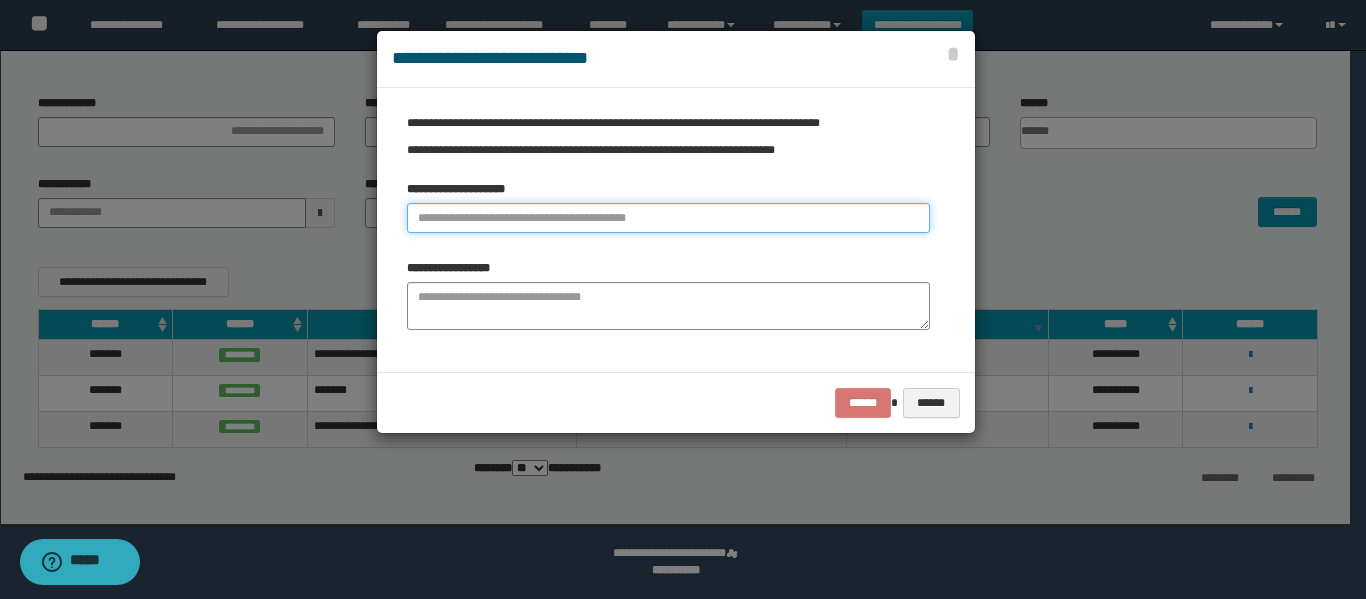 click at bounding box center [668, 218] 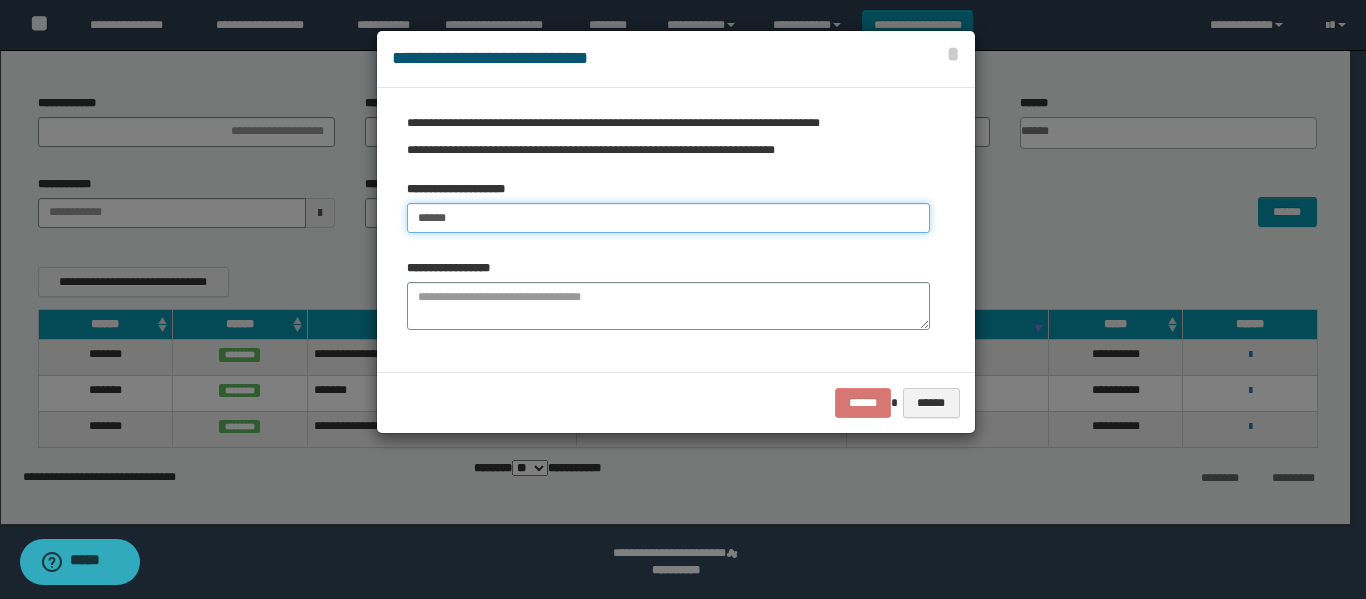 type on "******" 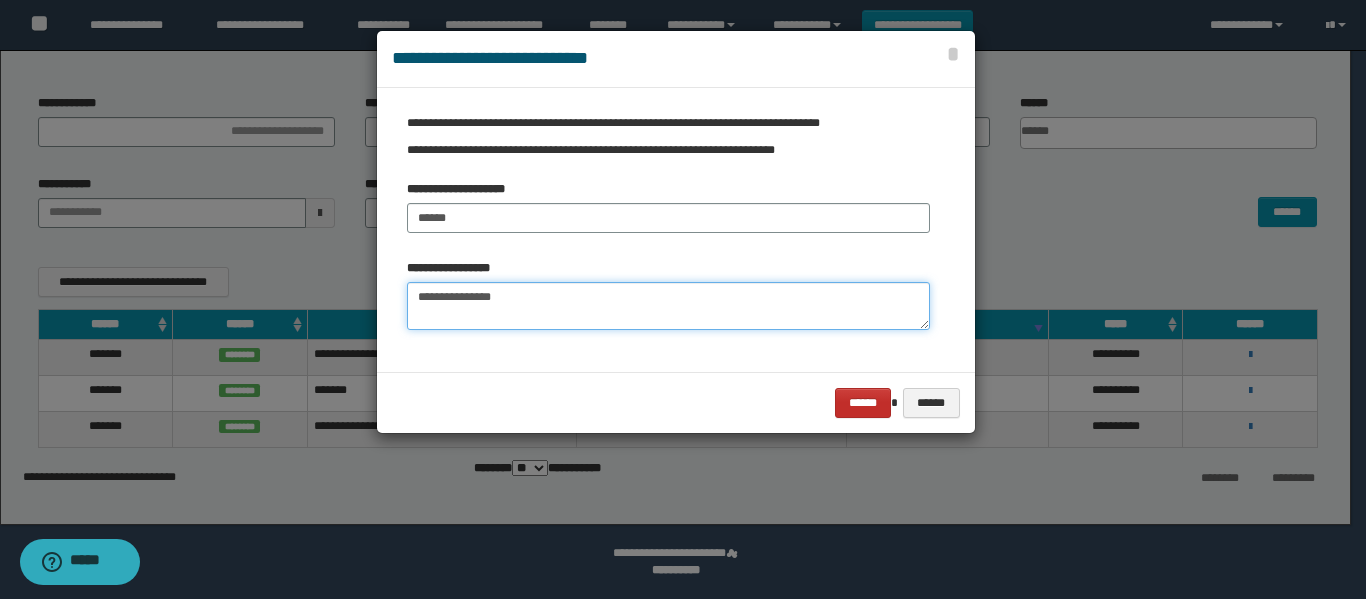 type on "**********" 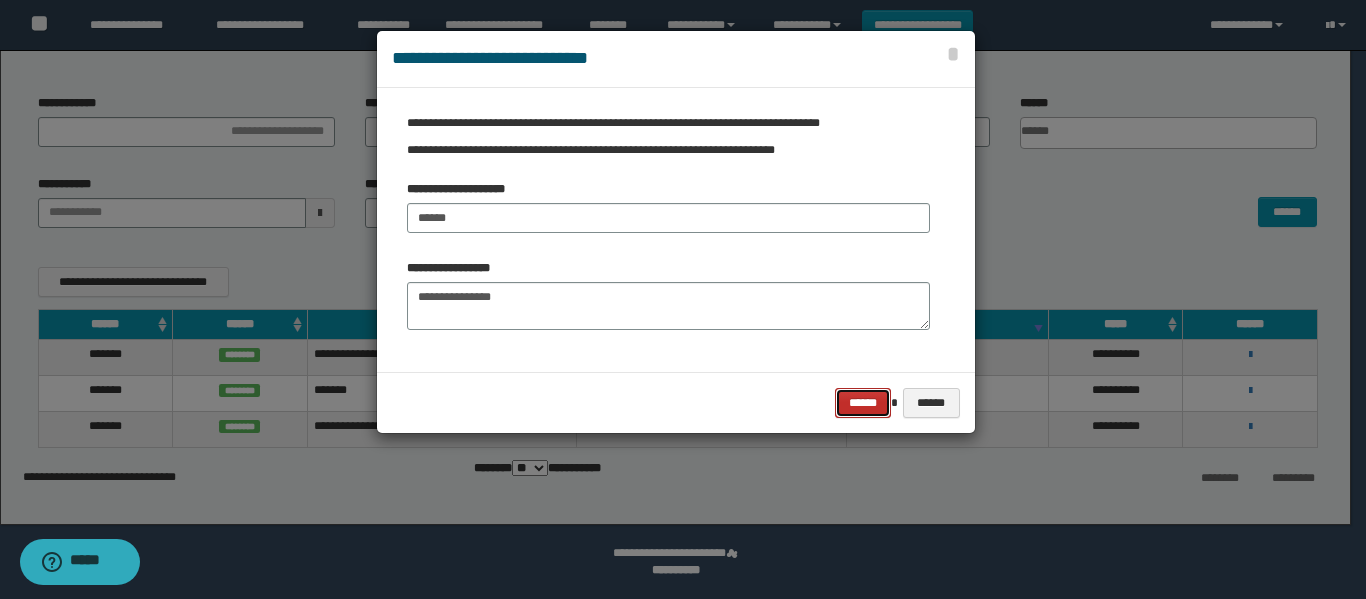 click on "******" at bounding box center (863, 403) 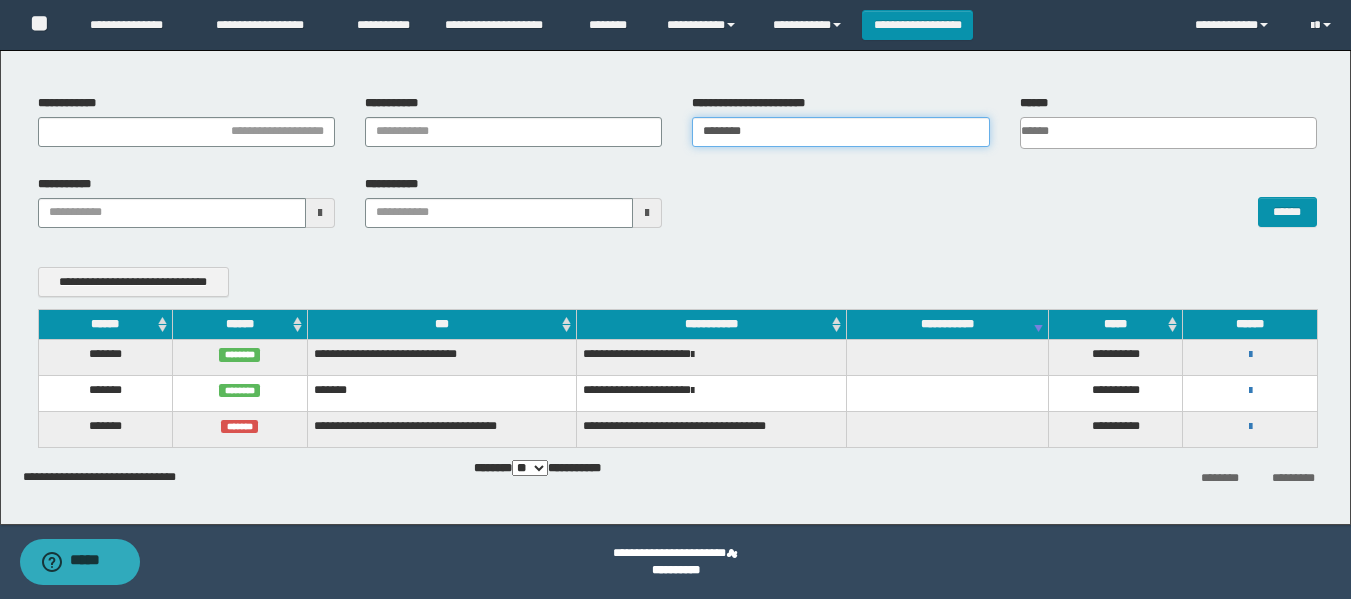 drag, startPoint x: 759, startPoint y: 135, endPoint x: 559, endPoint y: 181, distance: 205.22183 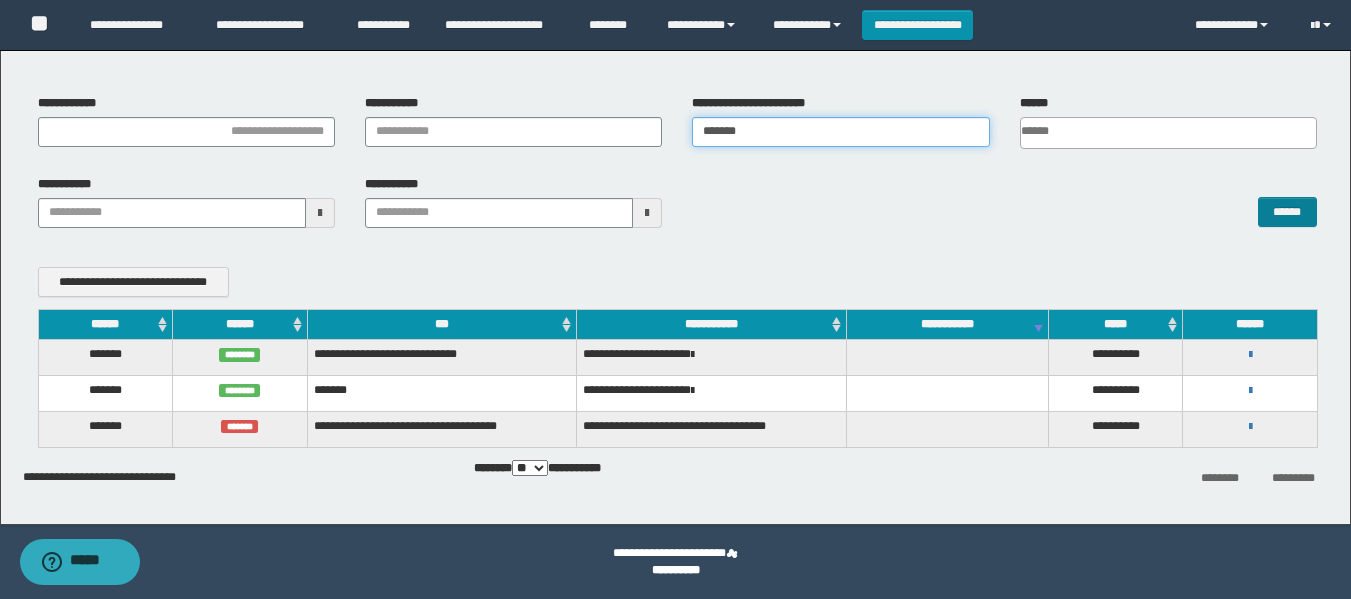 type on "*******" 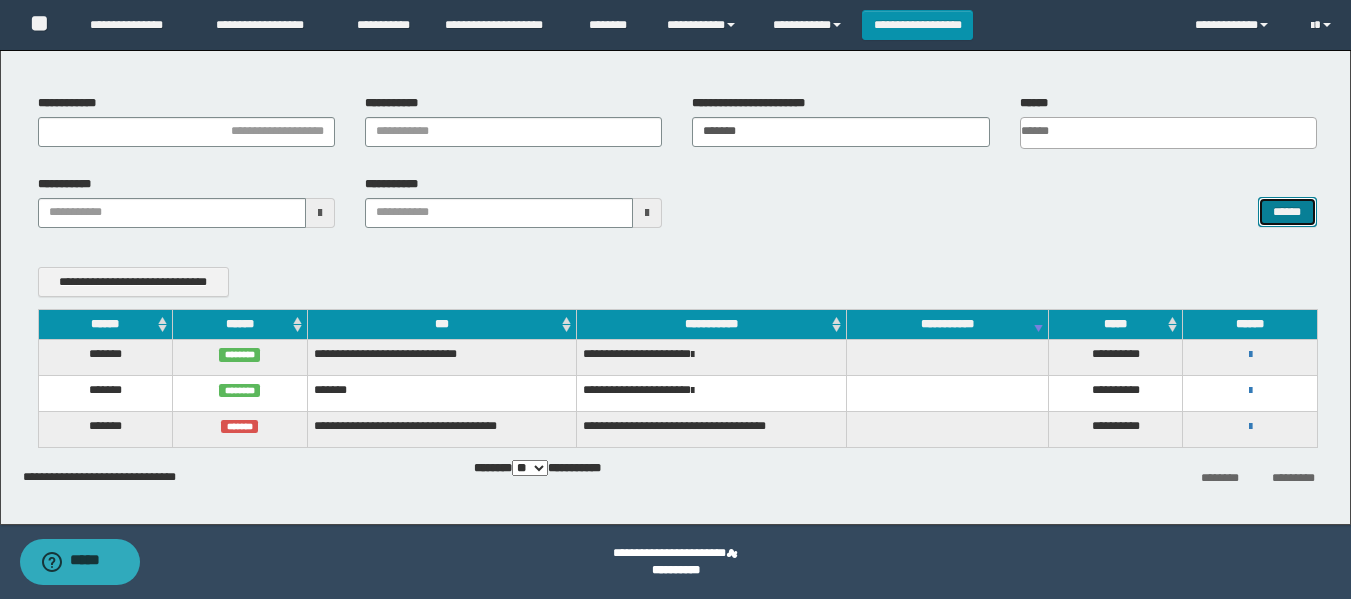 click on "******" at bounding box center [1287, 212] 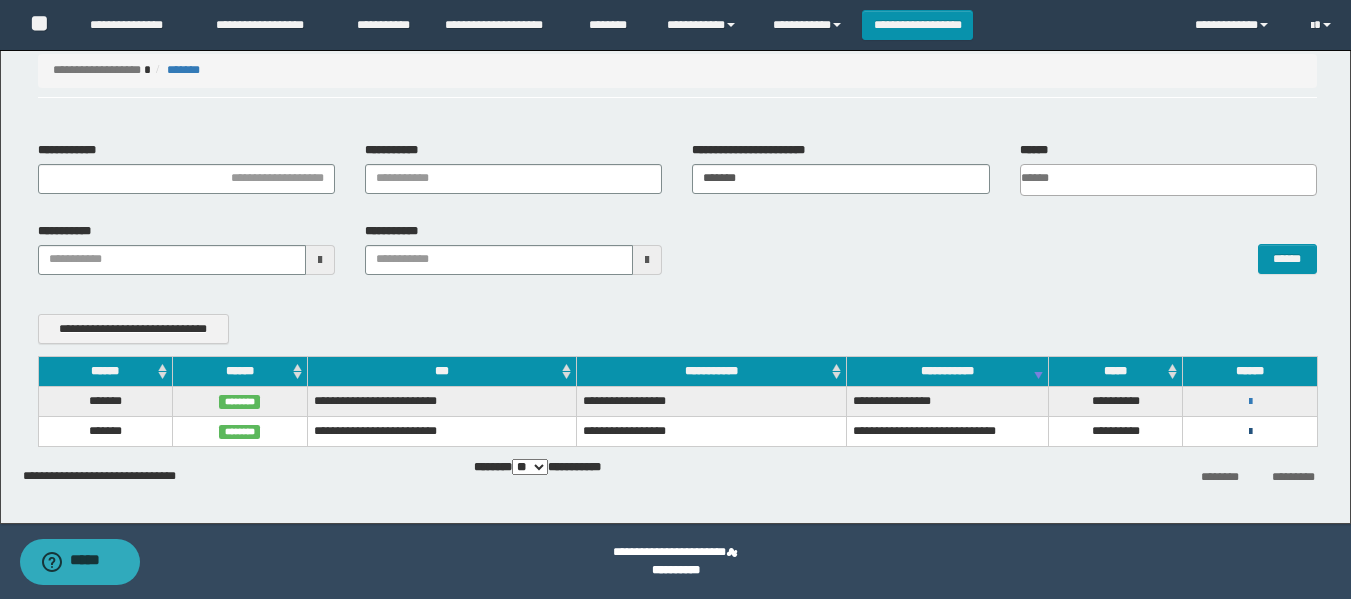 click at bounding box center [1250, 432] 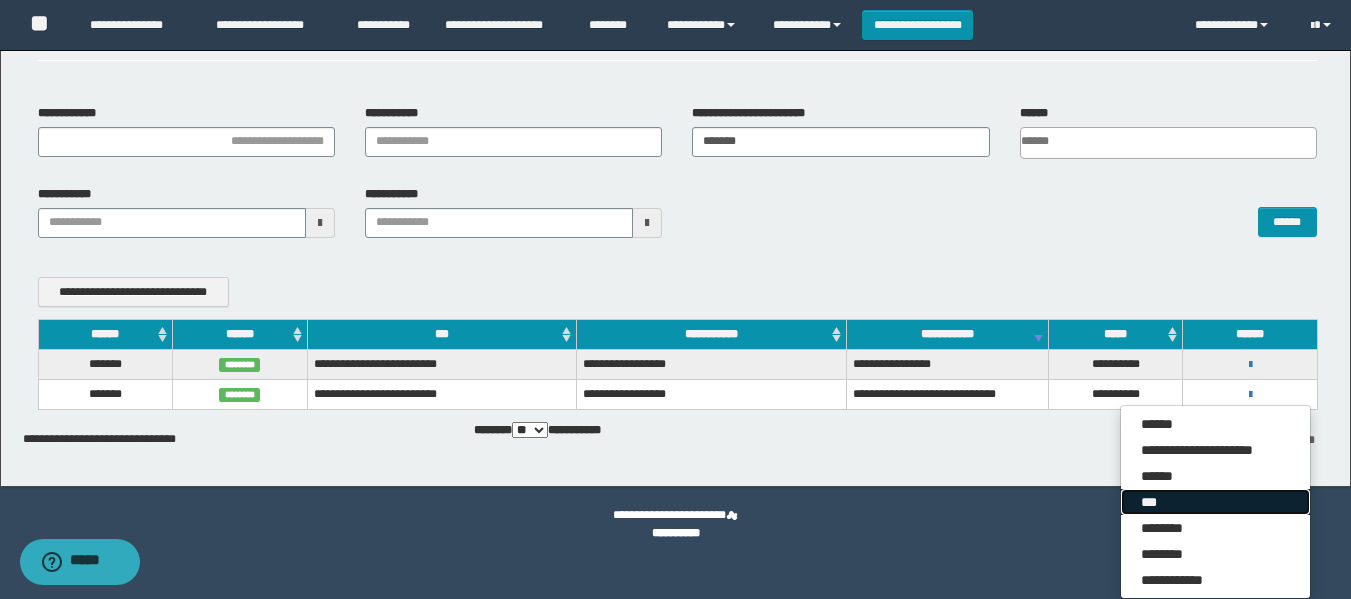 click on "***" at bounding box center [1215, 502] 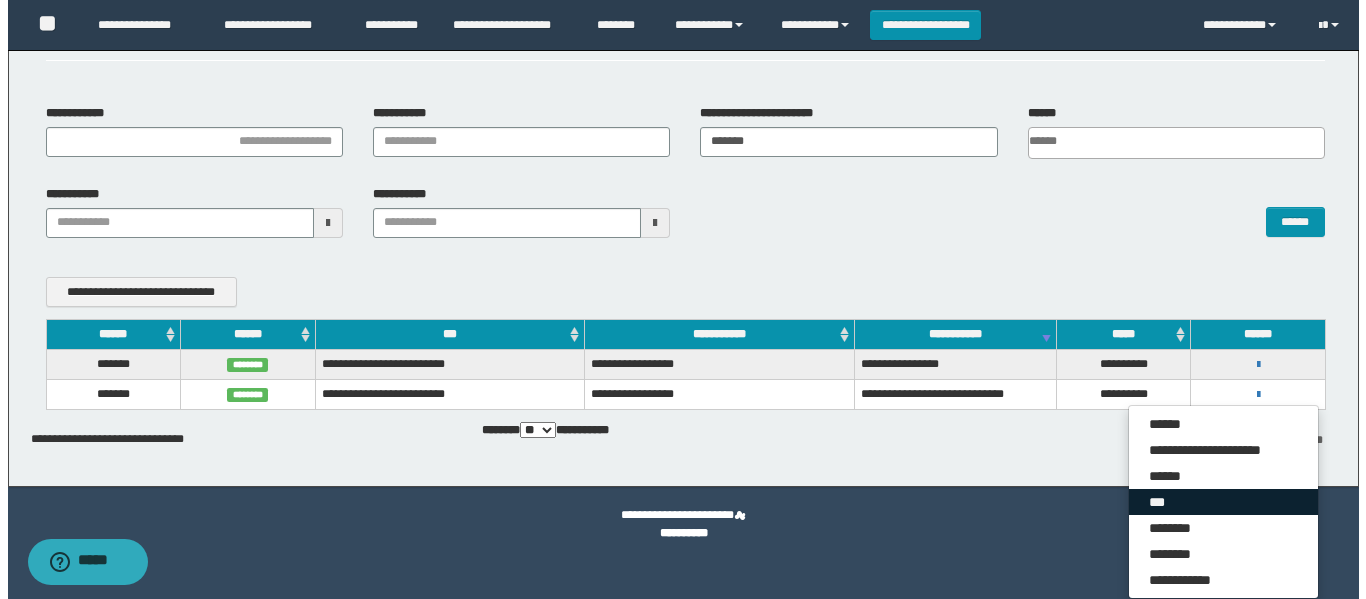 scroll, scrollTop: 73, scrollLeft: 0, axis: vertical 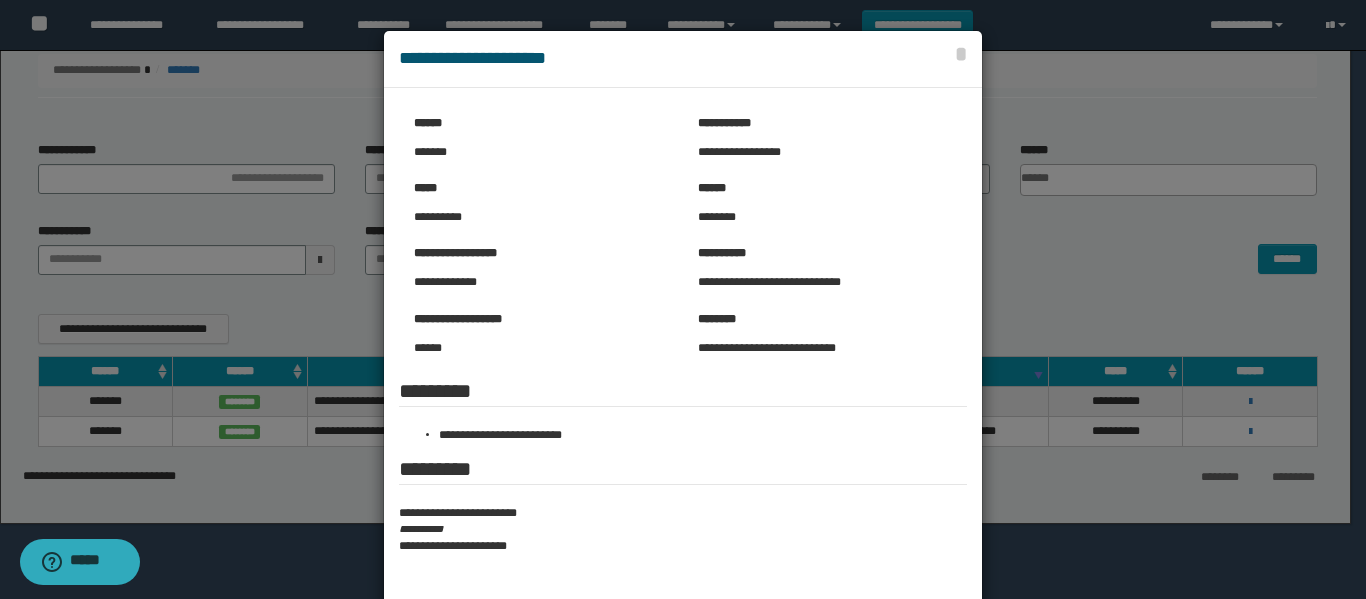 click at bounding box center (683, 388) 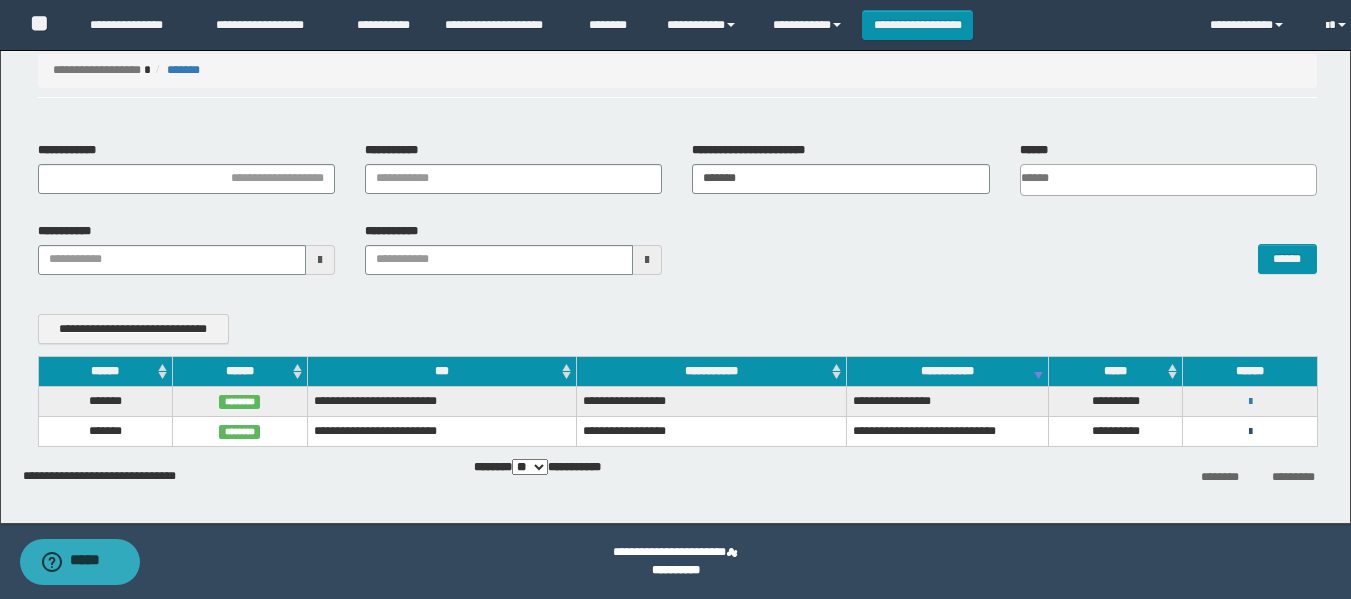 click at bounding box center (1250, 432) 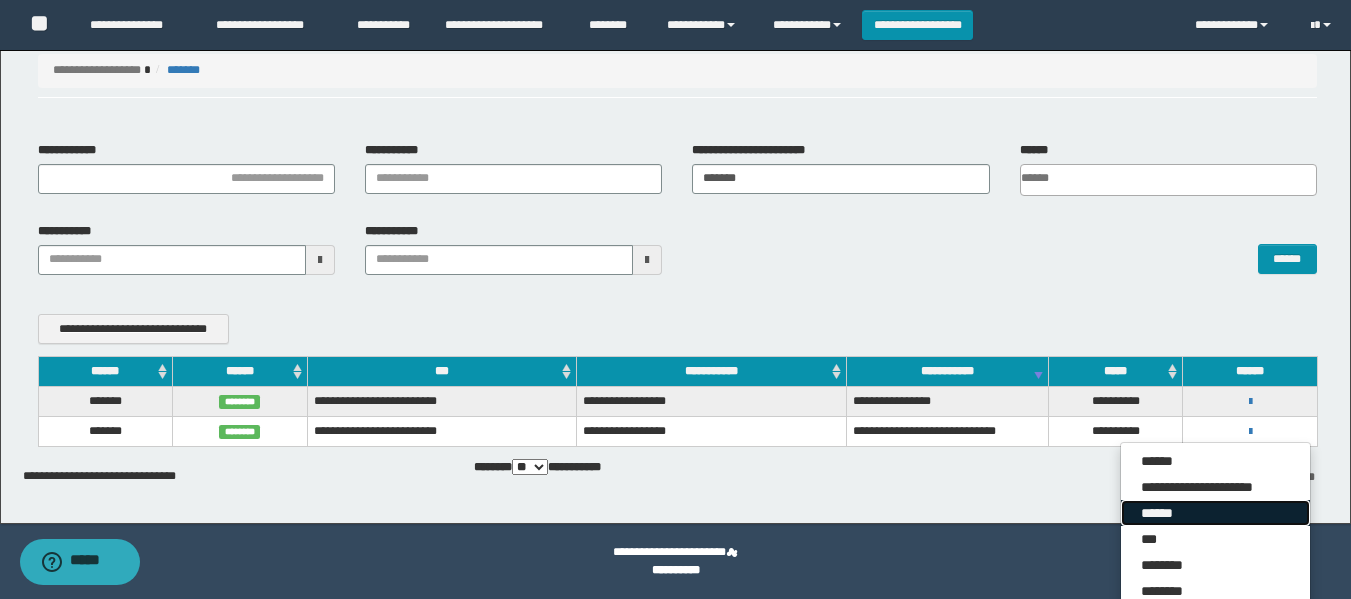 click on "******" at bounding box center (1215, 513) 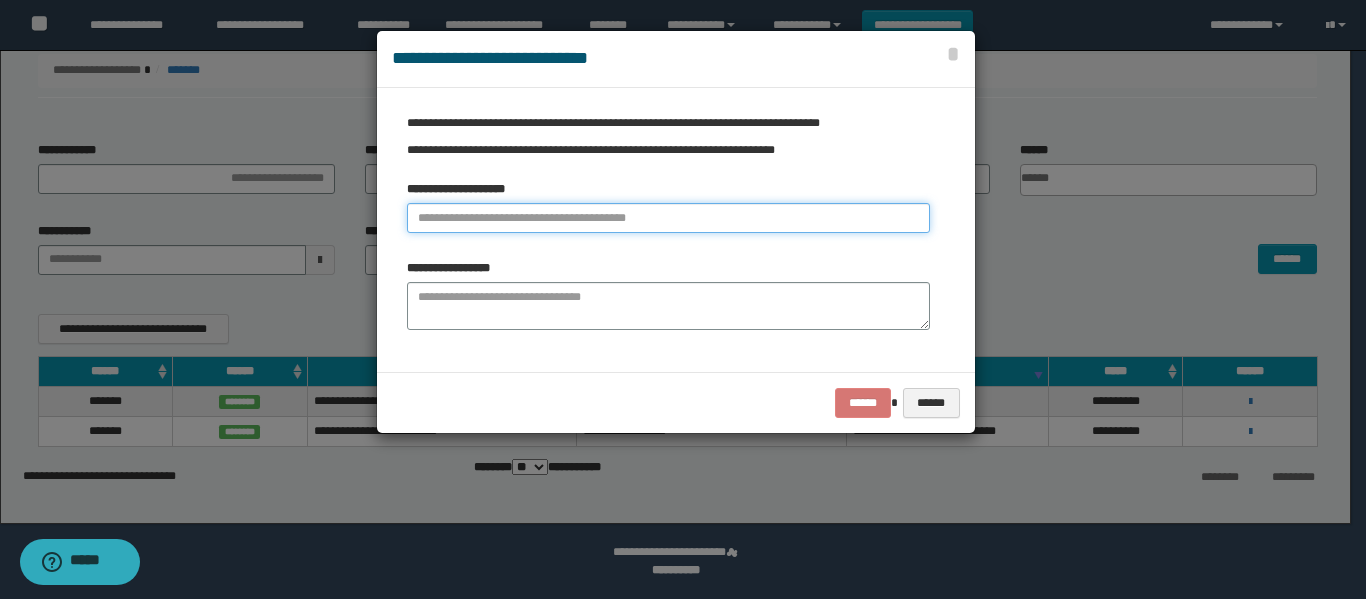 click at bounding box center (668, 218) 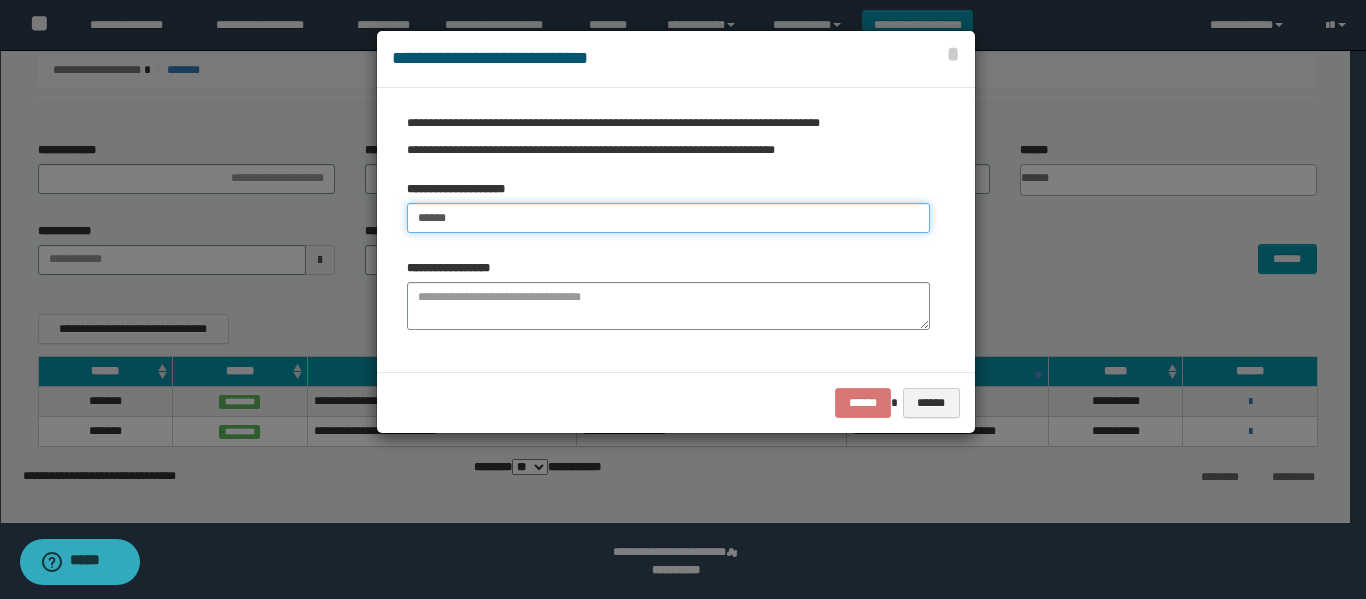 type on "******" 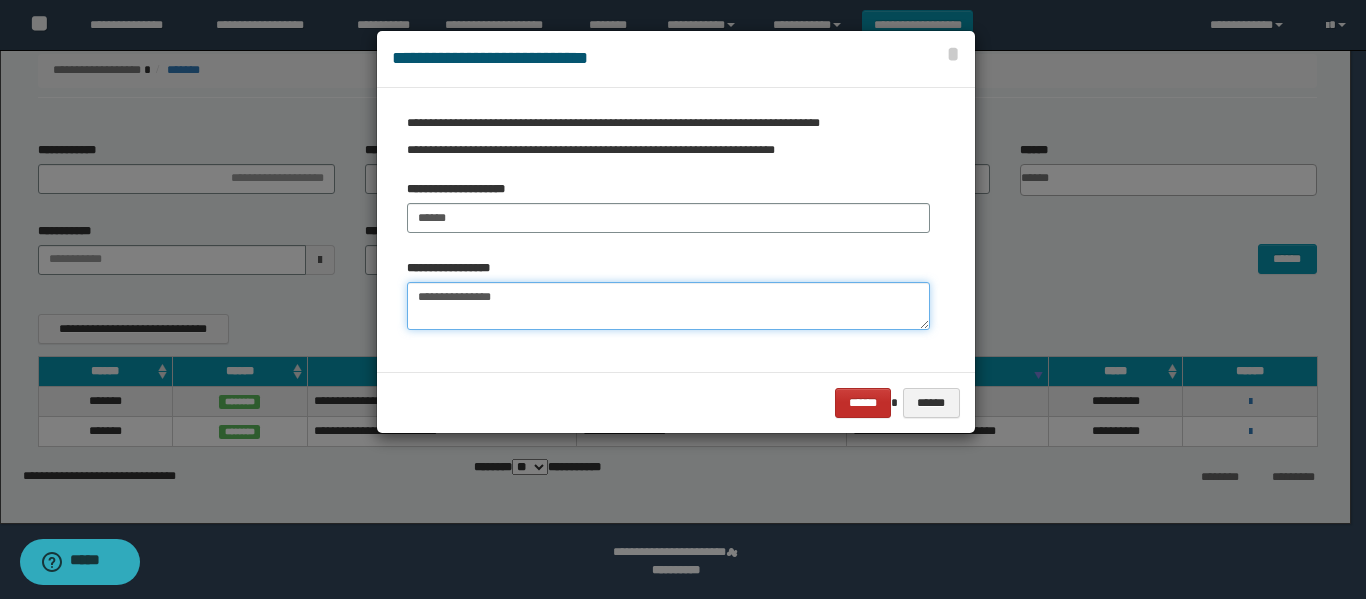 type on "**********" 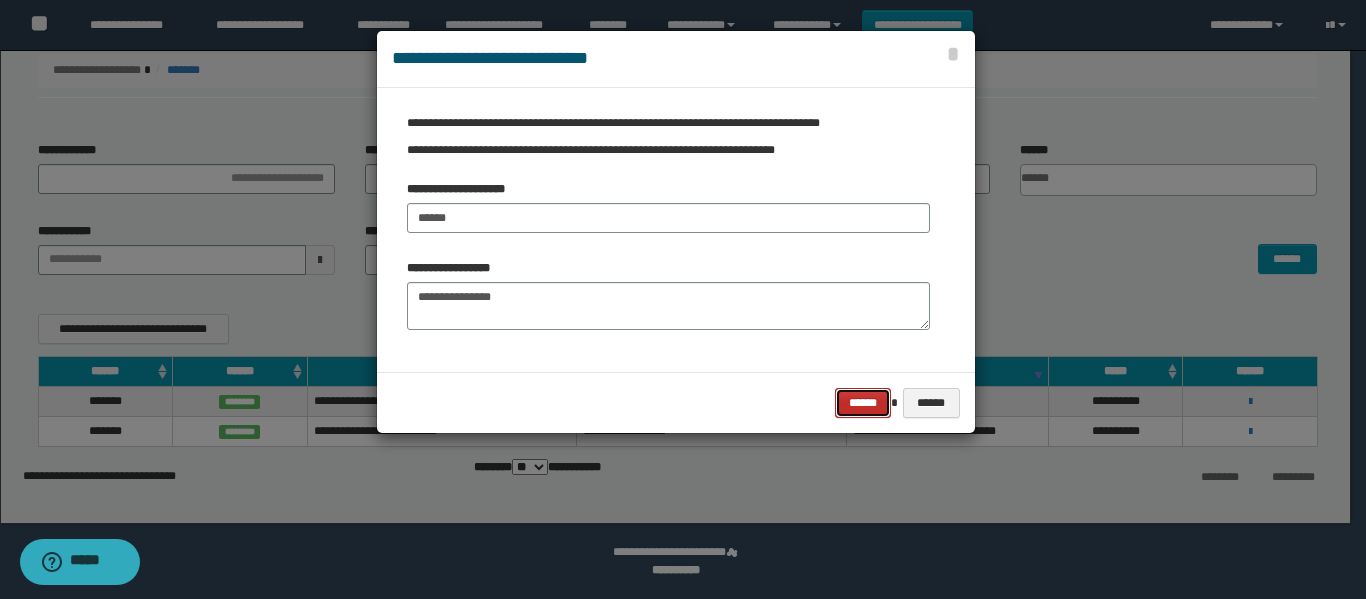 click on "******" at bounding box center (863, 403) 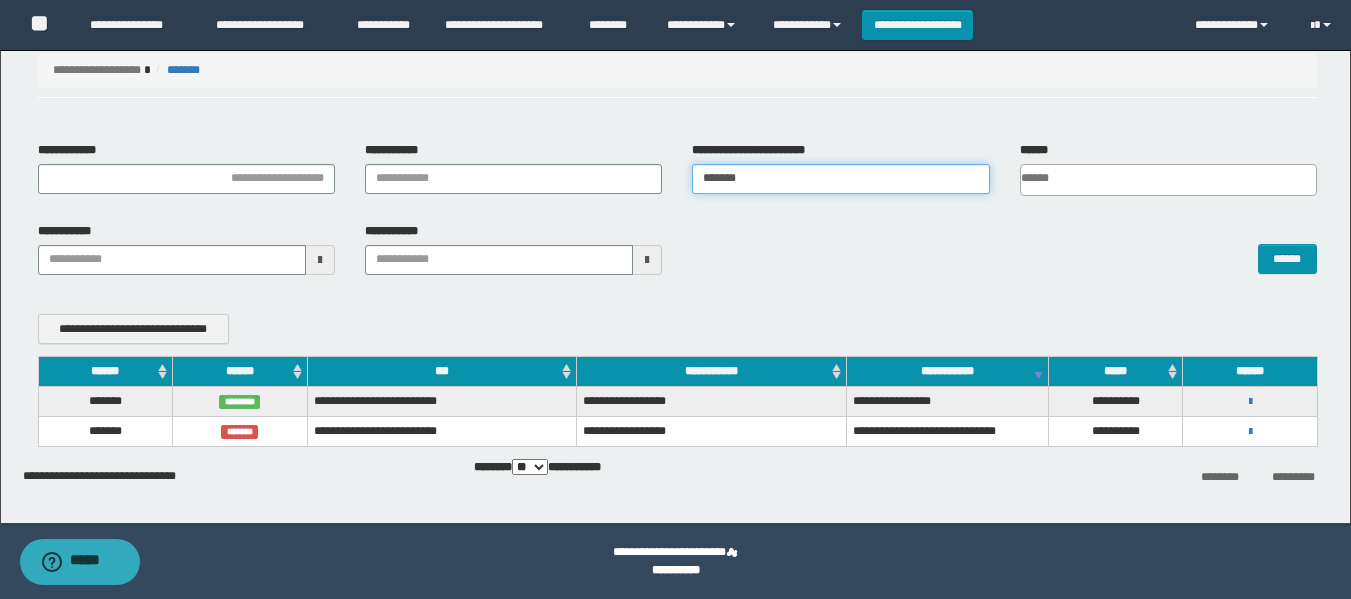 drag, startPoint x: 810, startPoint y: 186, endPoint x: 499, endPoint y: 231, distance: 314.23877 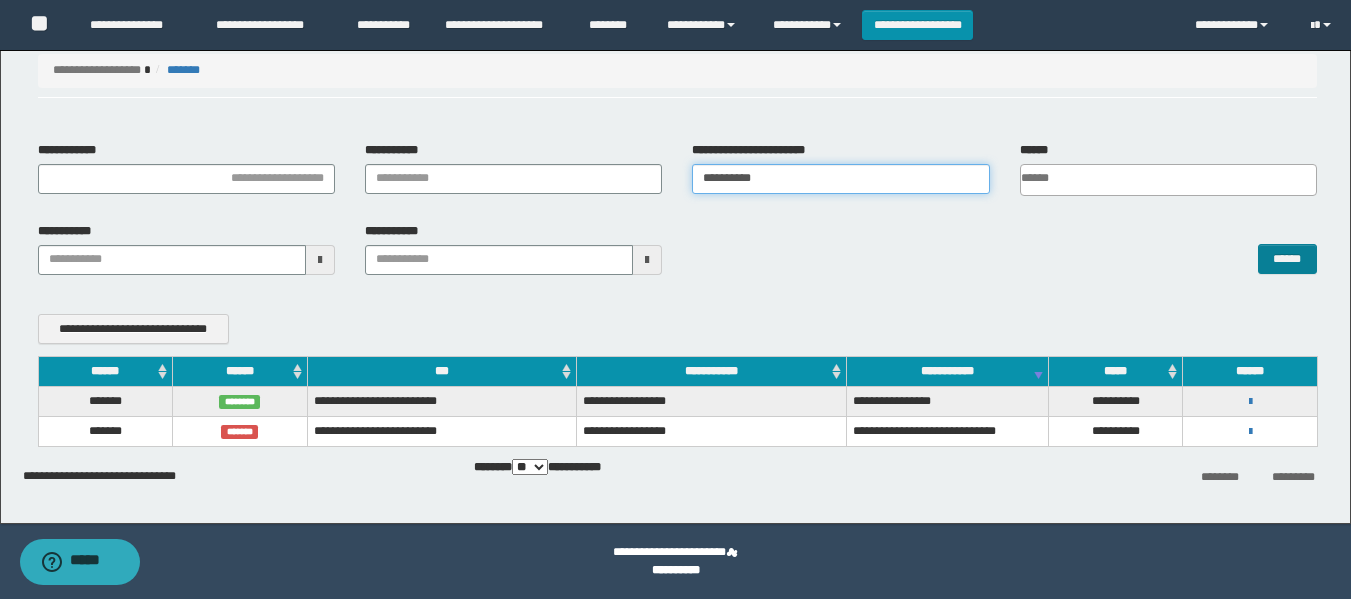 type on "**********" 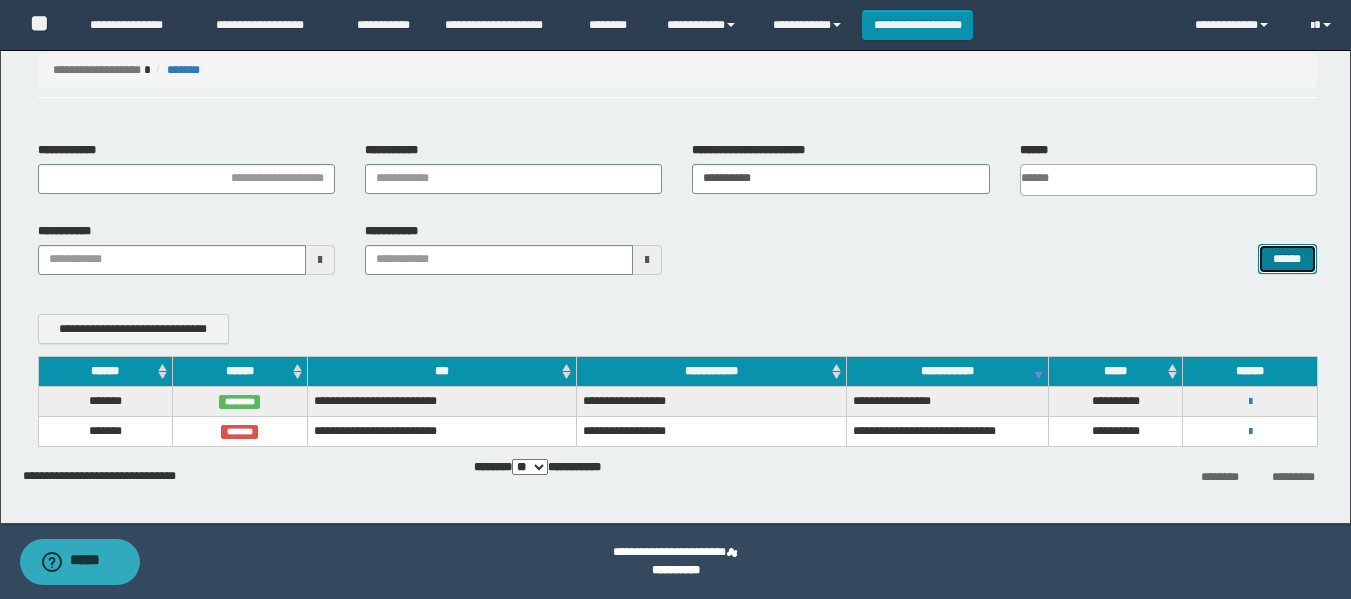 click on "******" at bounding box center (1287, 259) 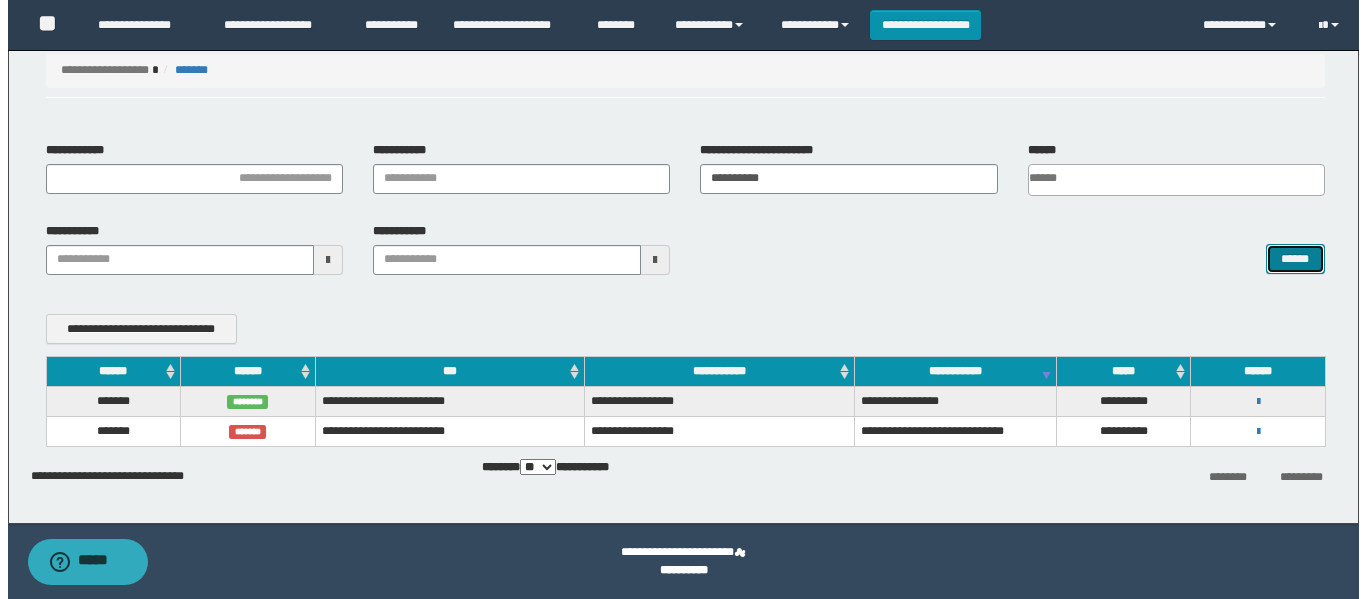 scroll, scrollTop: 43, scrollLeft: 0, axis: vertical 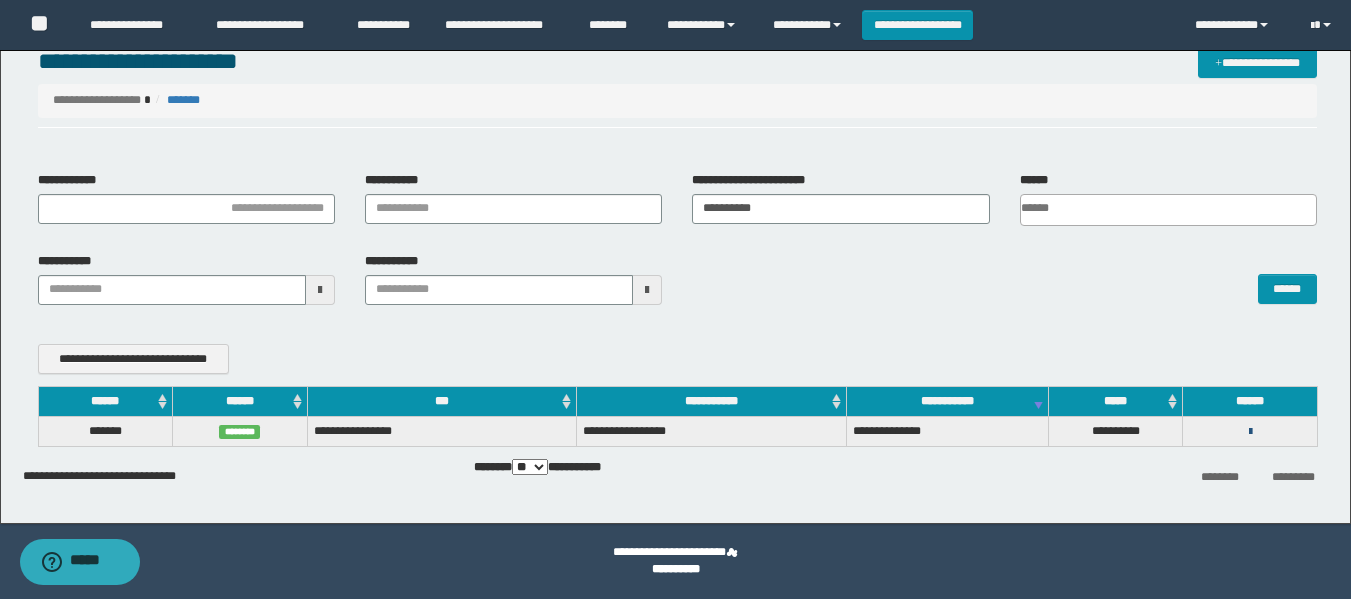 click at bounding box center (1250, 432) 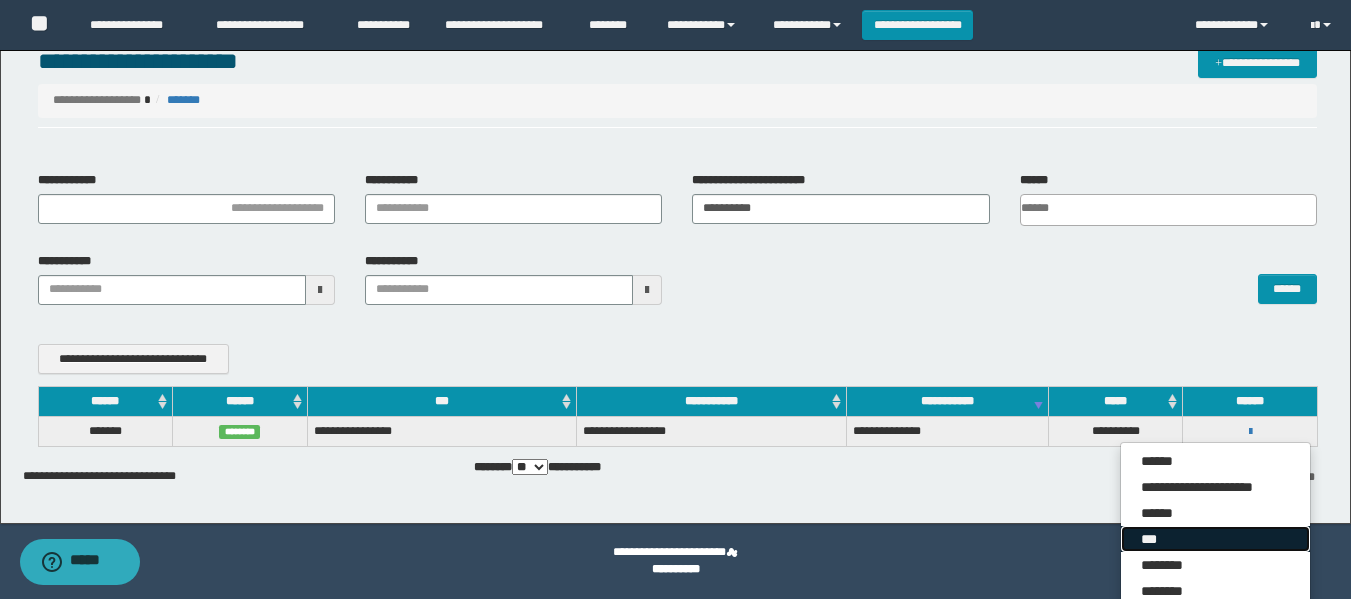 click on "***" at bounding box center [1215, 539] 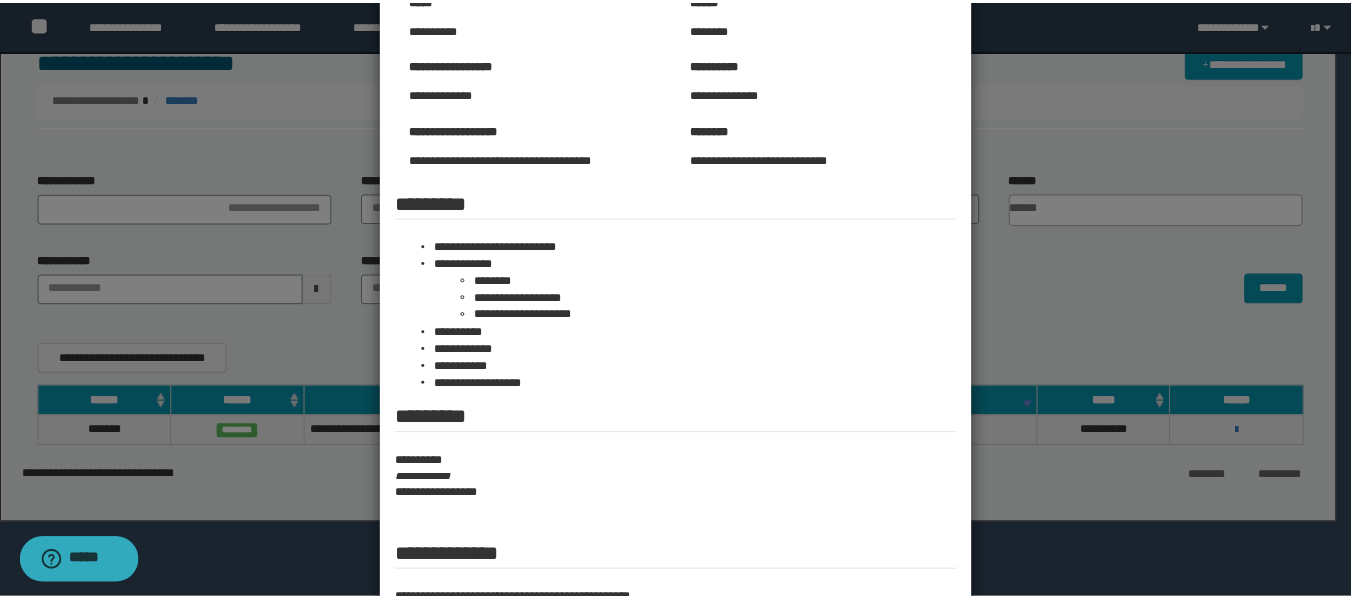 scroll, scrollTop: 300, scrollLeft: 0, axis: vertical 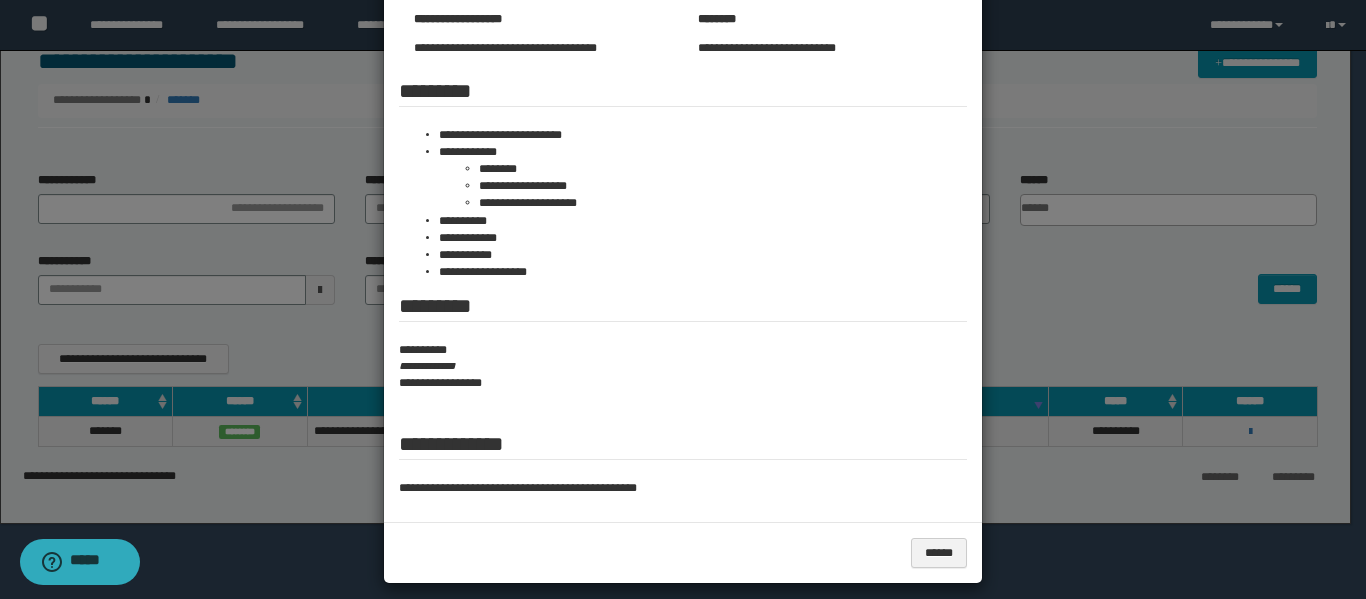 click at bounding box center (683, 157) 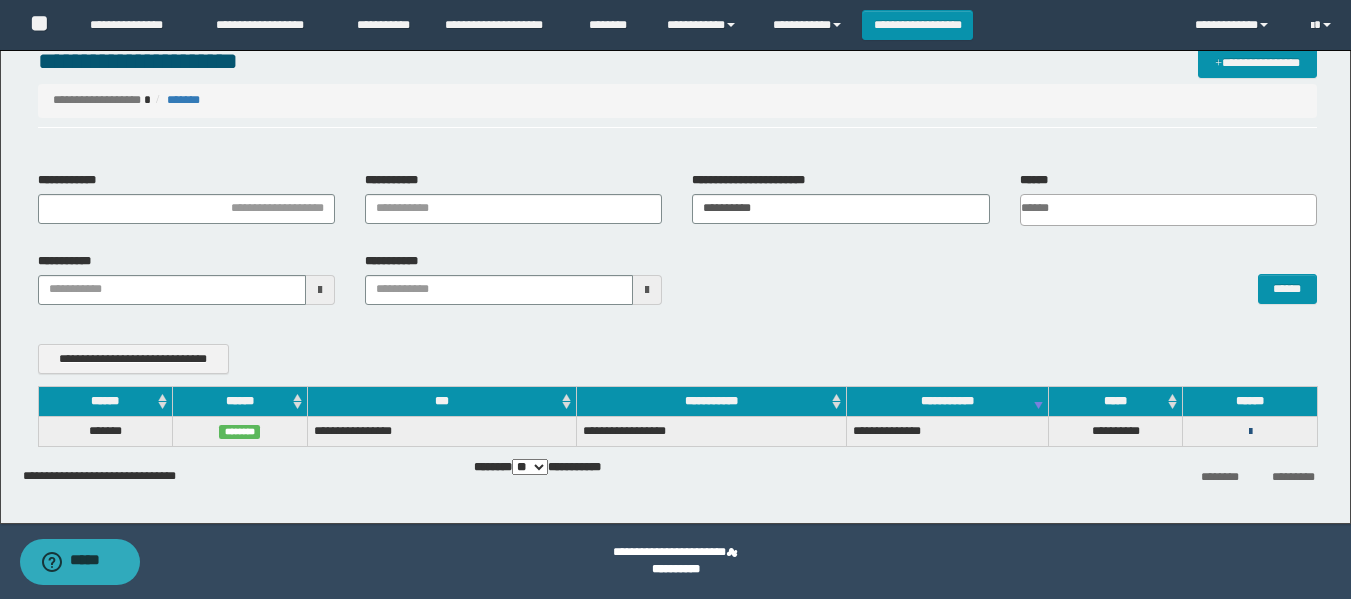 click at bounding box center [1250, 432] 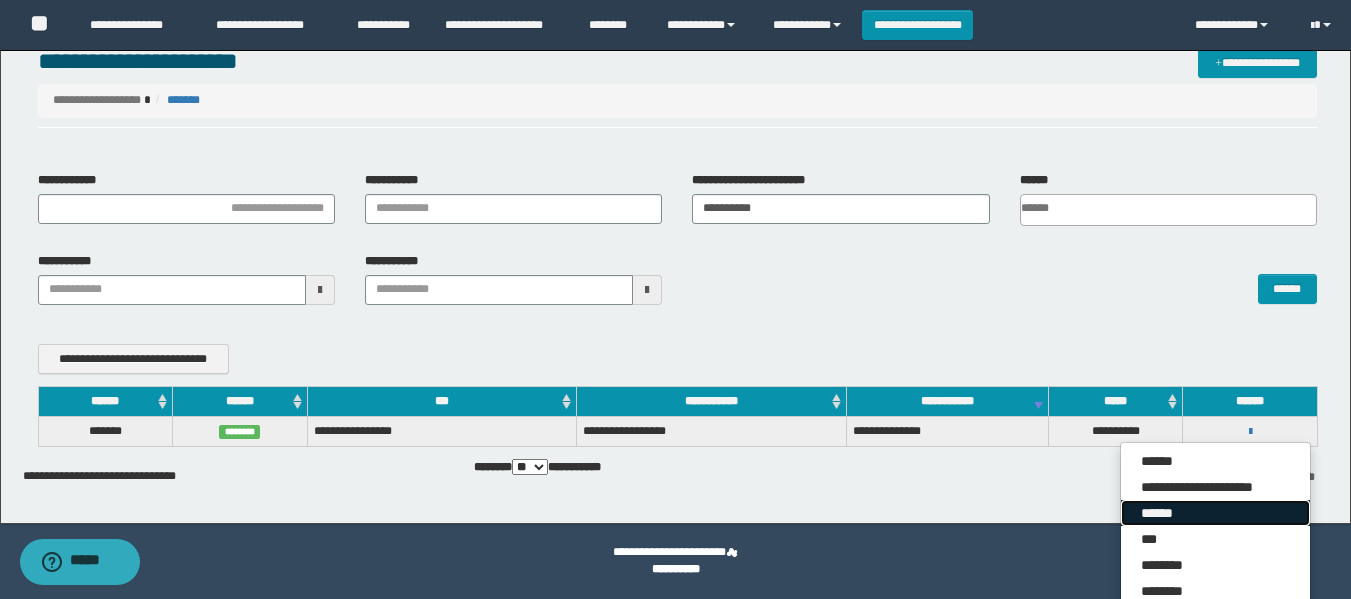 click on "******" at bounding box center [1215, 513] 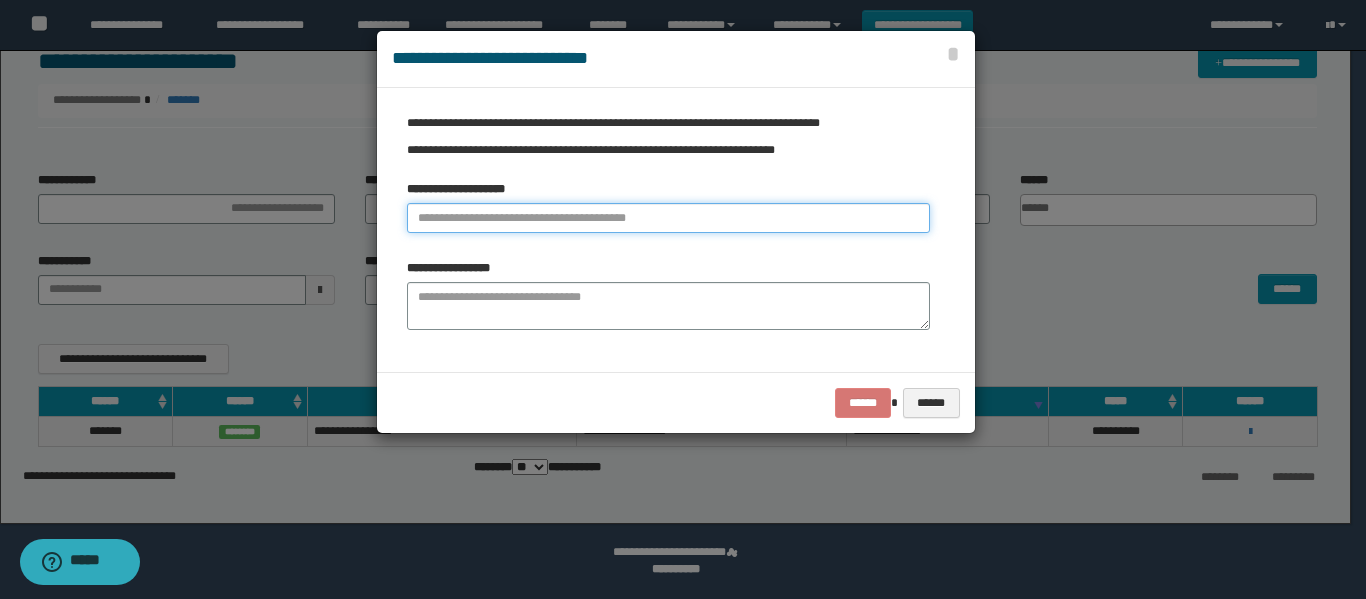click at bounding box center [668, 218] 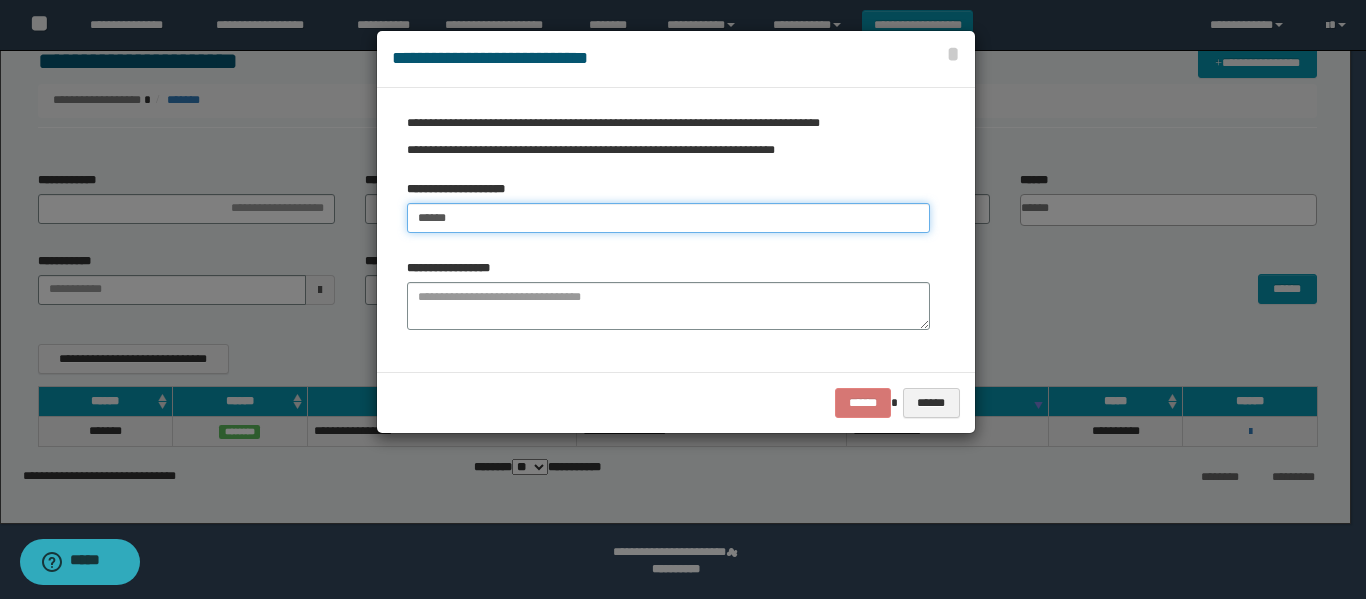 type on "******" 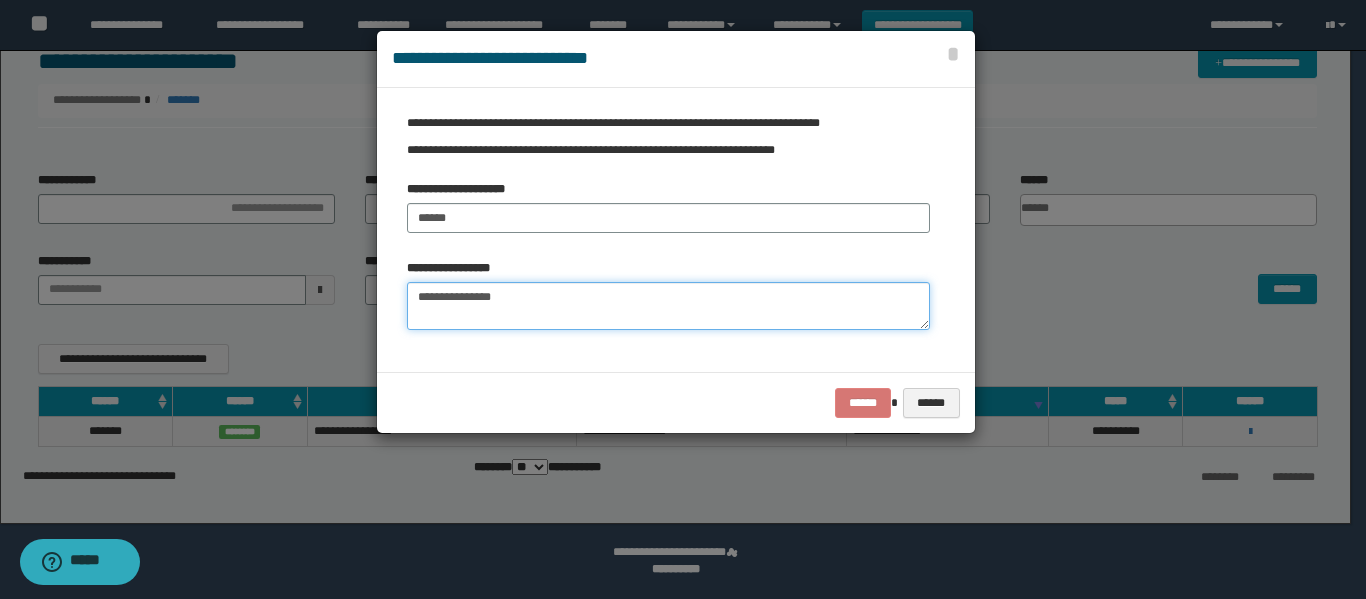 type on "**********" 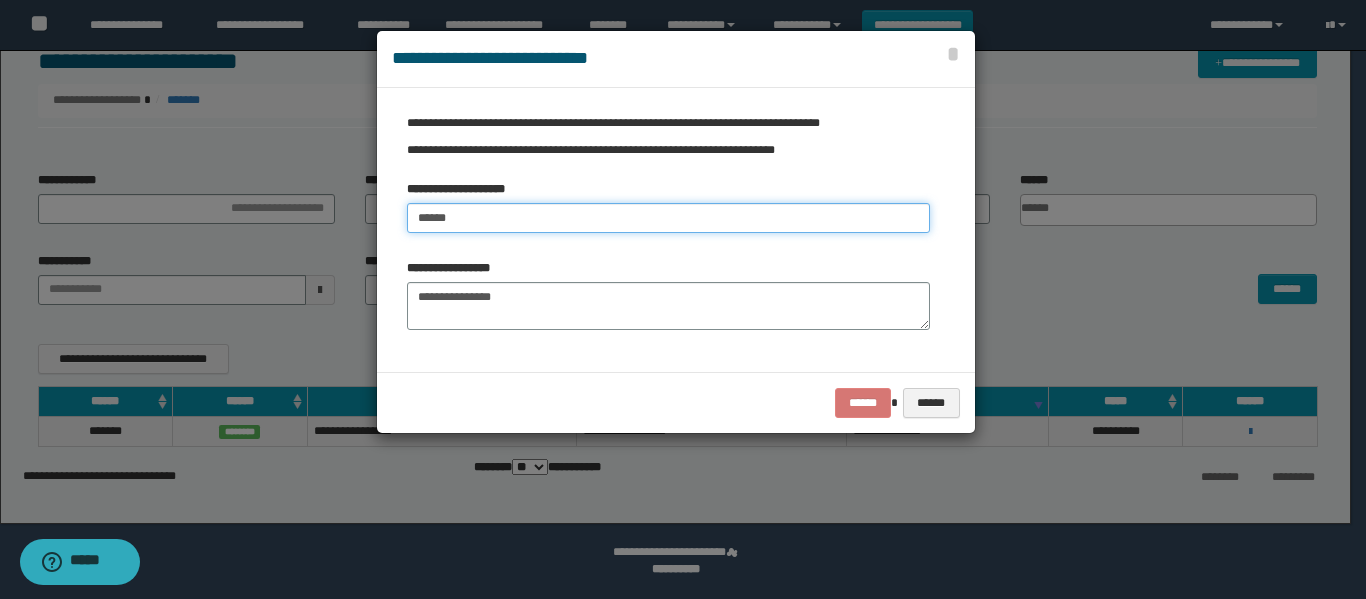 drag, startPoint x: 513, startPoint y: 211, endPoint x: 262, endPoint y: 259, distance: 255.54843 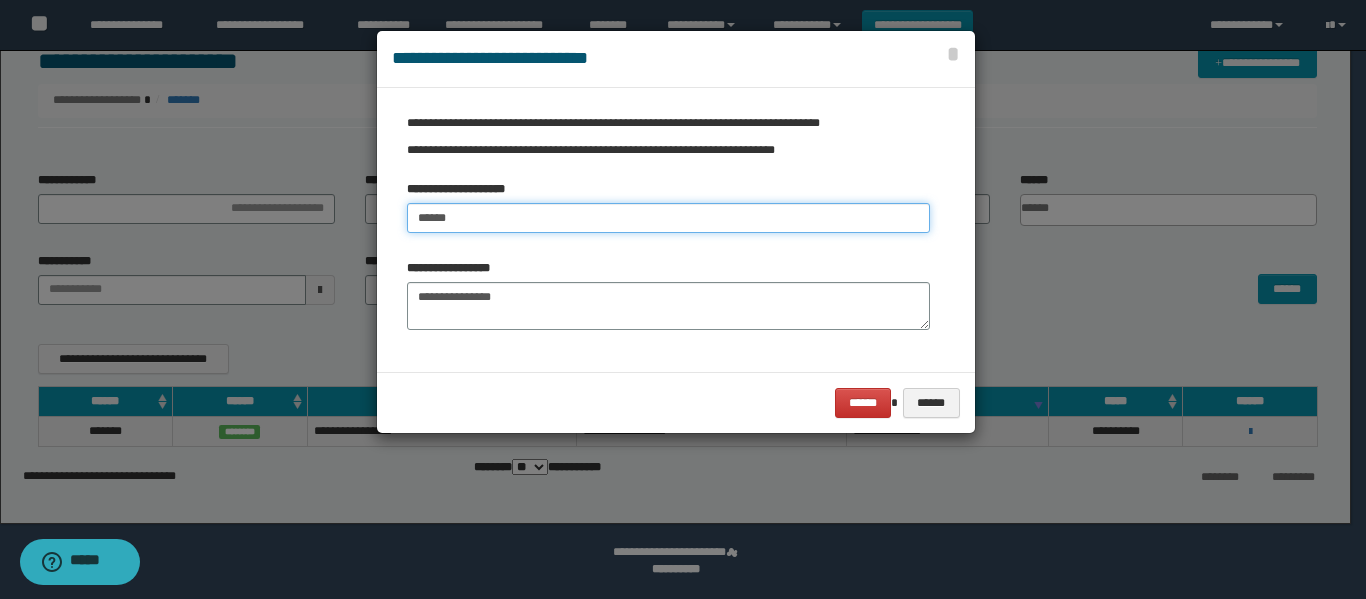 type on "******" 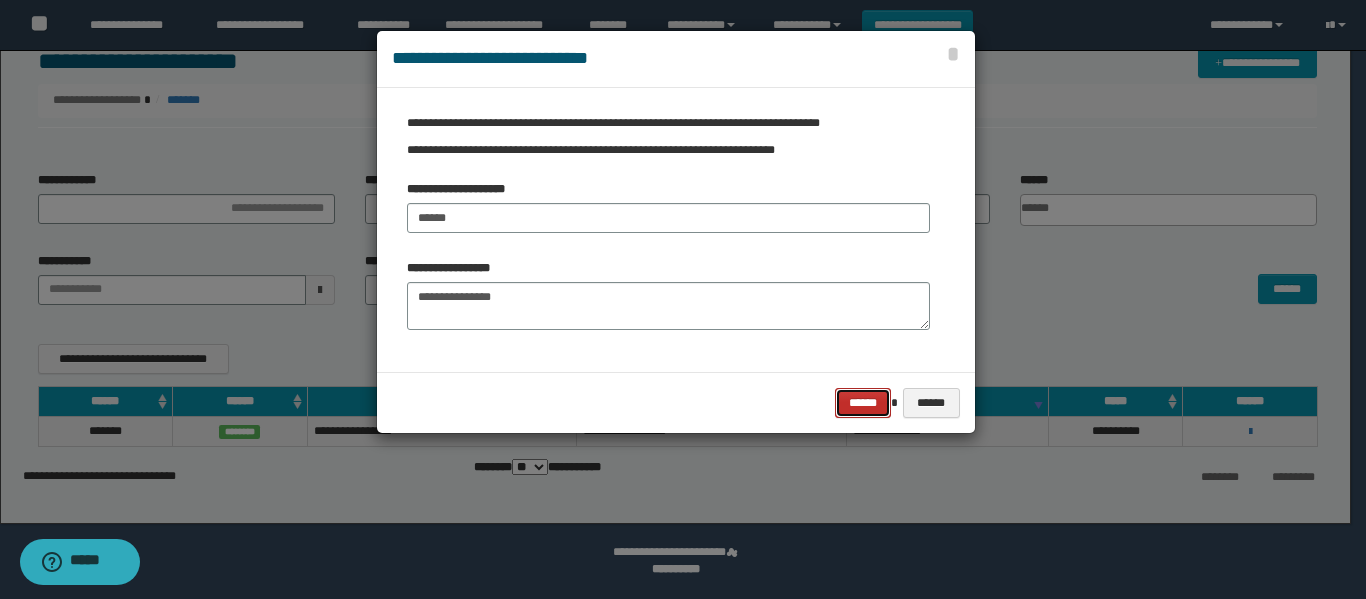 click on "******" at bounding box center [863, 403] 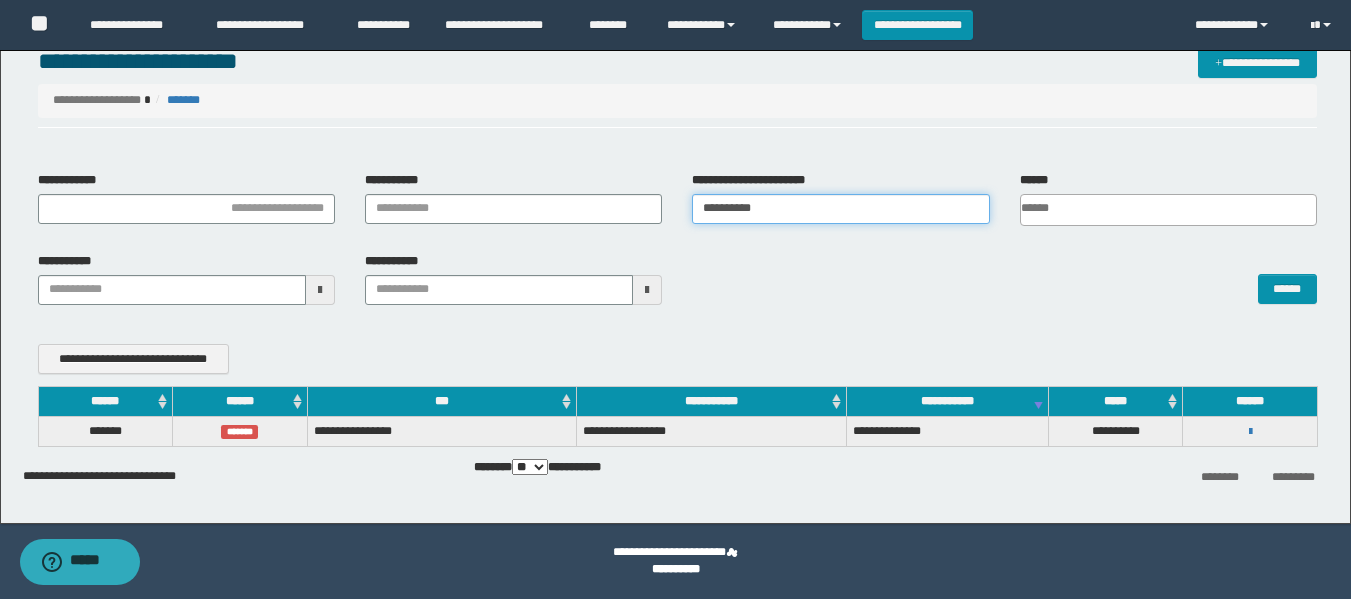 drag, startPoint x: 789, startPoint y: 214, endPoint x: 508, endPoint y: 263, distance: 285.24023 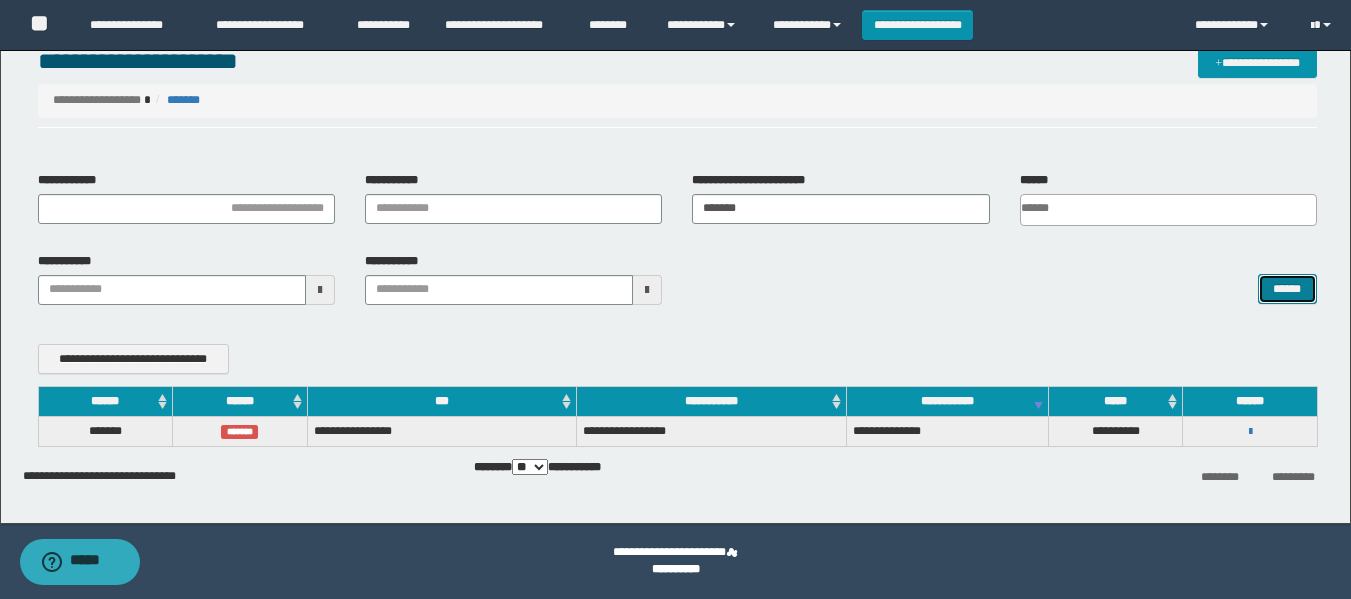 click on "******" at bounding box center (1287, 289) 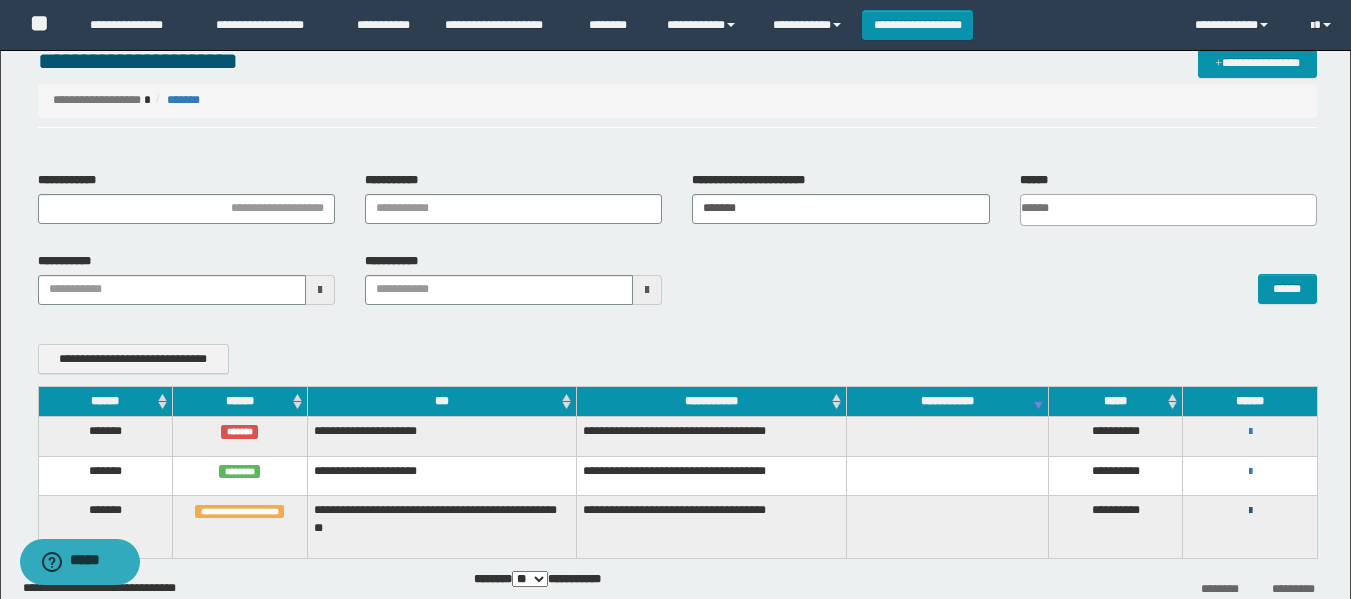 drag, startPoint x: 1250, startPoint y: 523, endPoint x: 1239, endPoint y: 508, distance: 18.601076 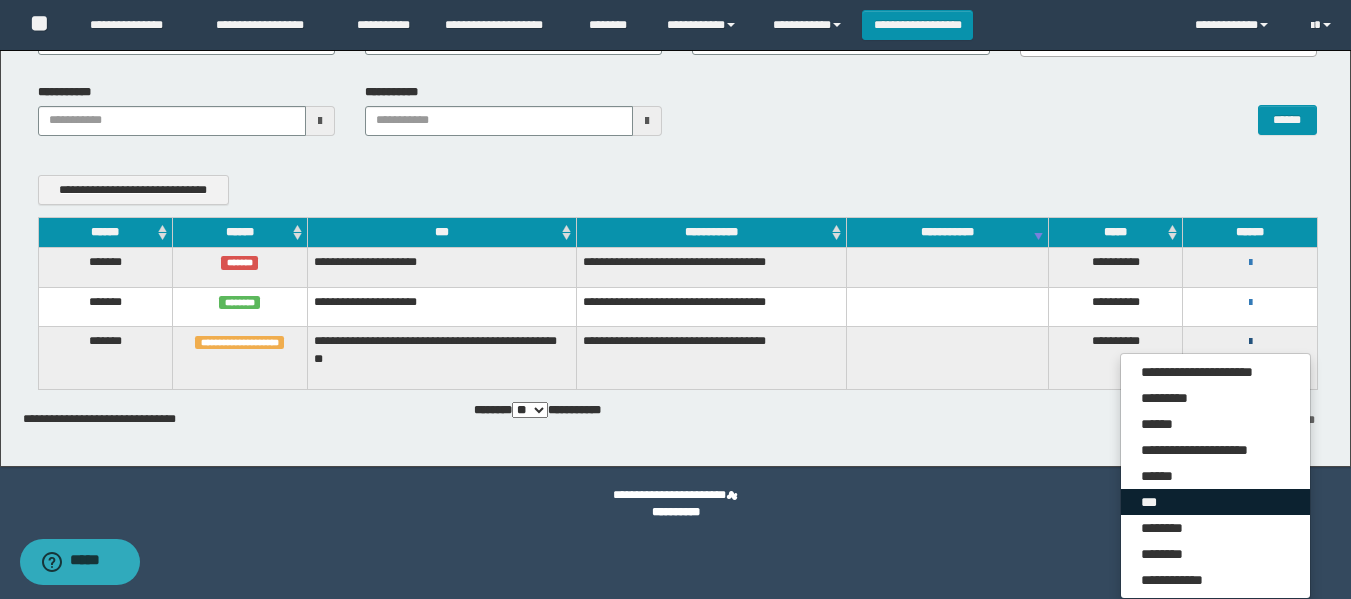 scroll, scrollTop: 227, scrollLeft: 0, axis: vertical 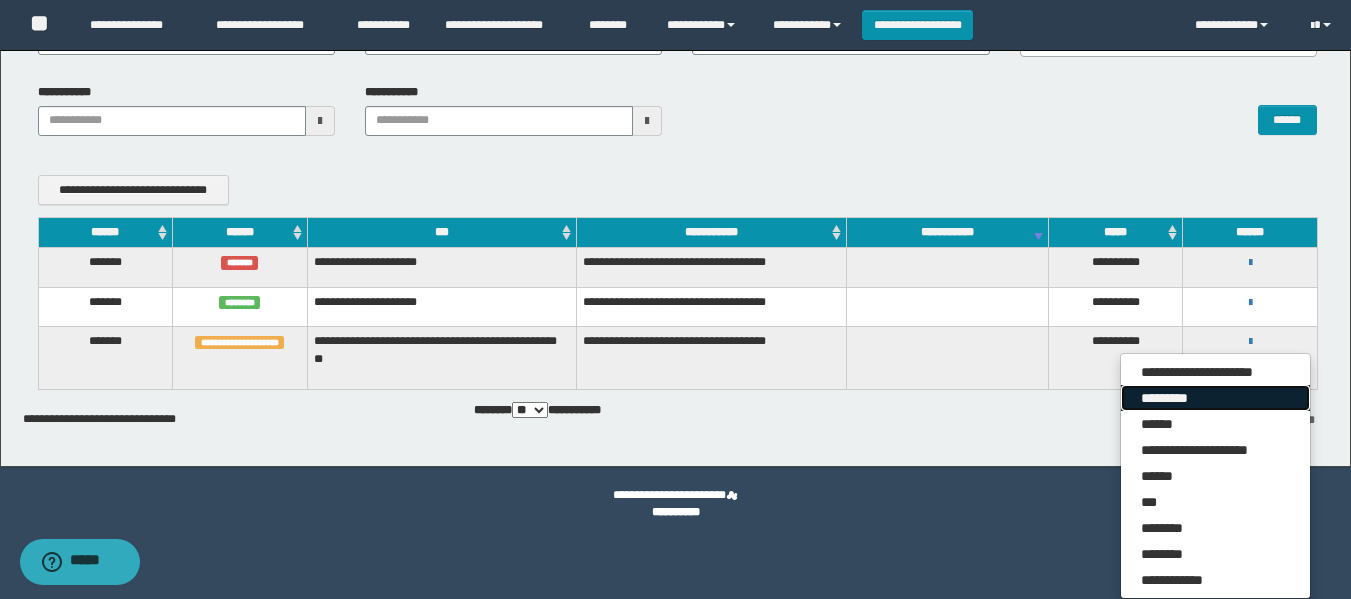 click on "*********" at bounding box center (1215, 398) 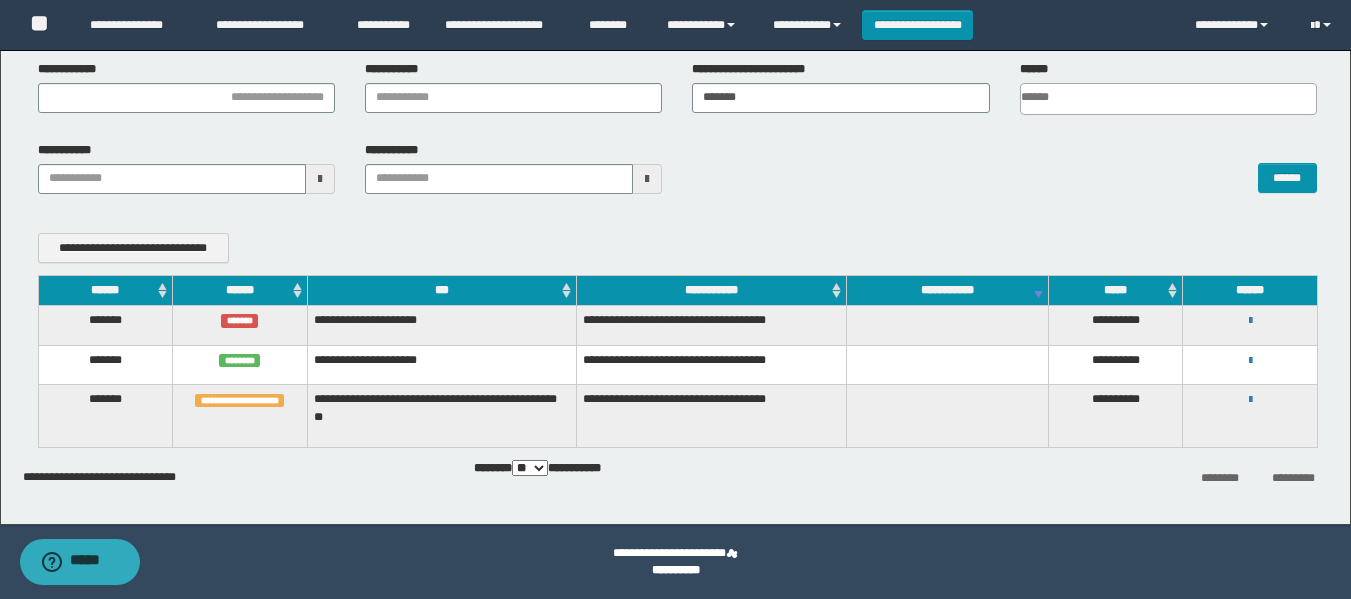 scroll, scrollTop: 154, scrollLeft: 0, axis: vertical 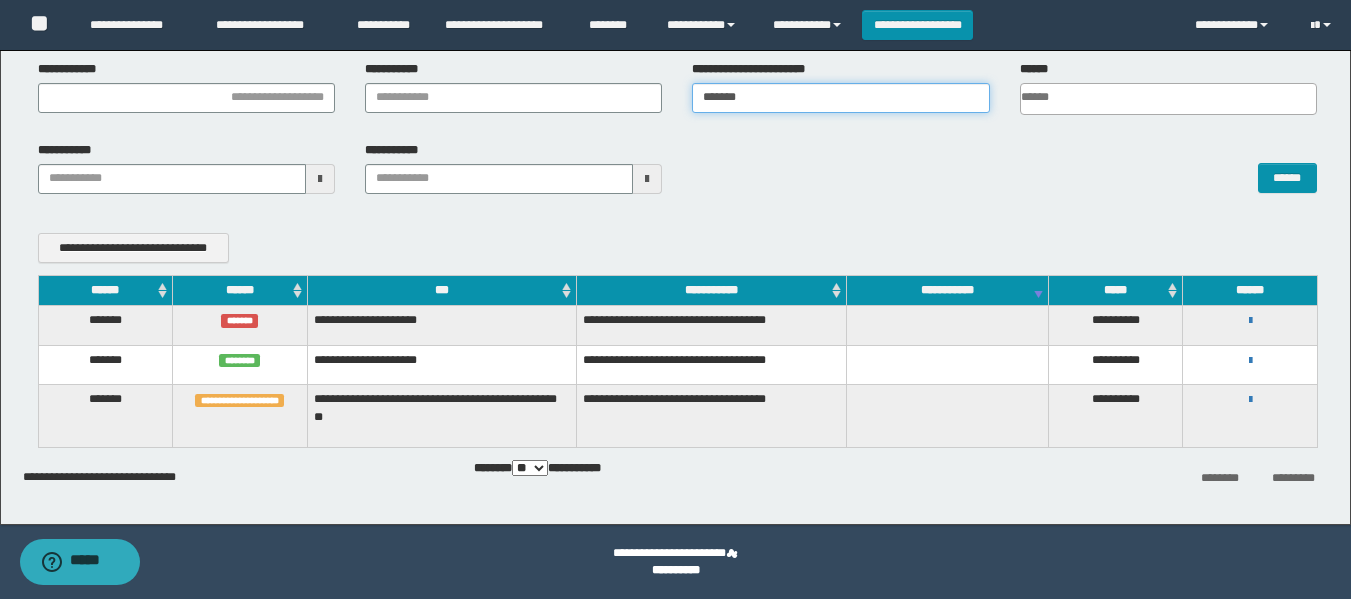 drag, startPoint x: 439, startPoint y: 196, endPoint x: 423, endPoint y: 218, distance: 27.202942 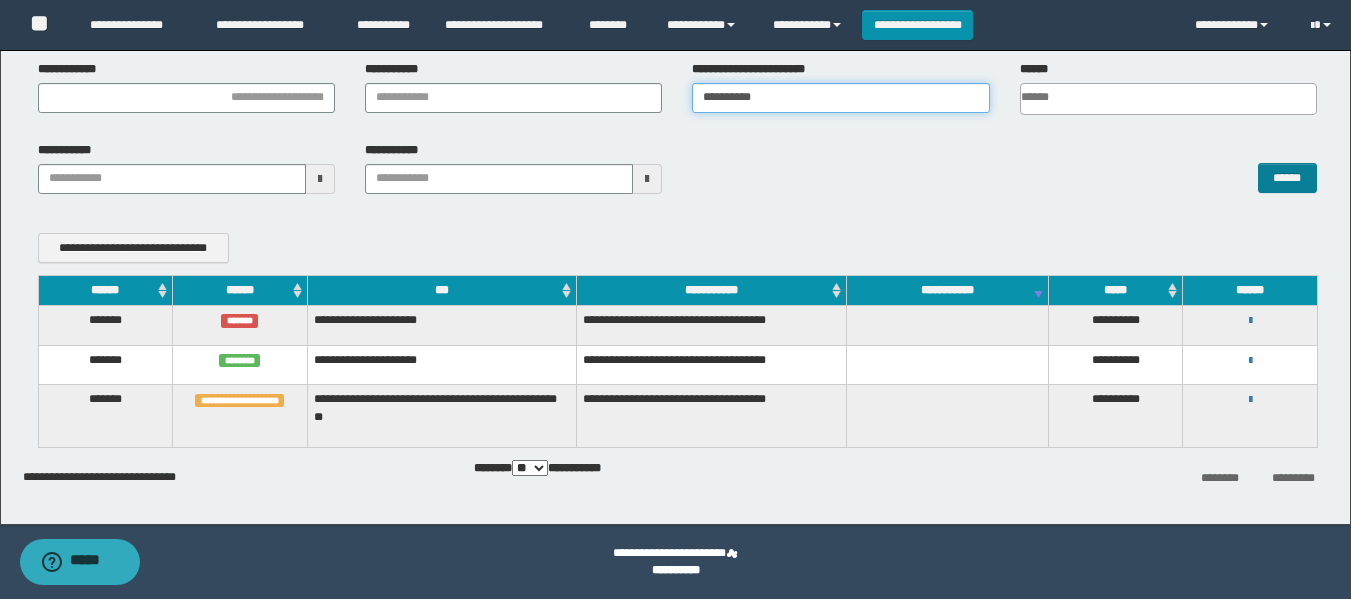 type on "**********" 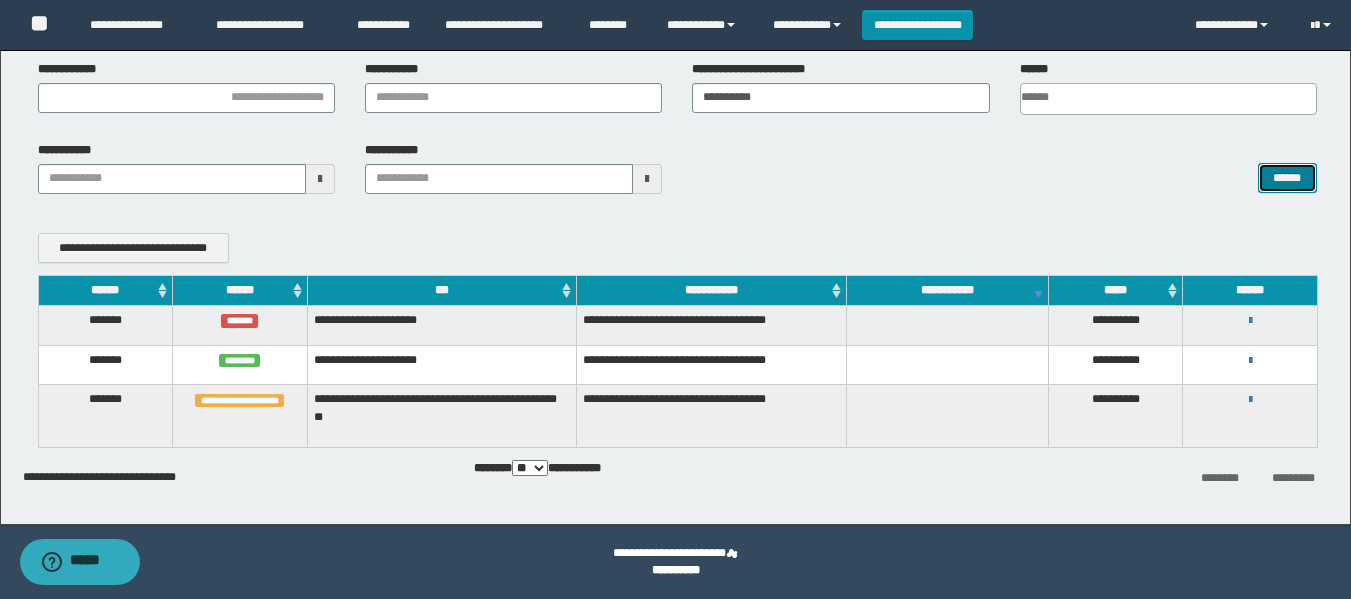 click on "******" at bounding box center (1287, 178) 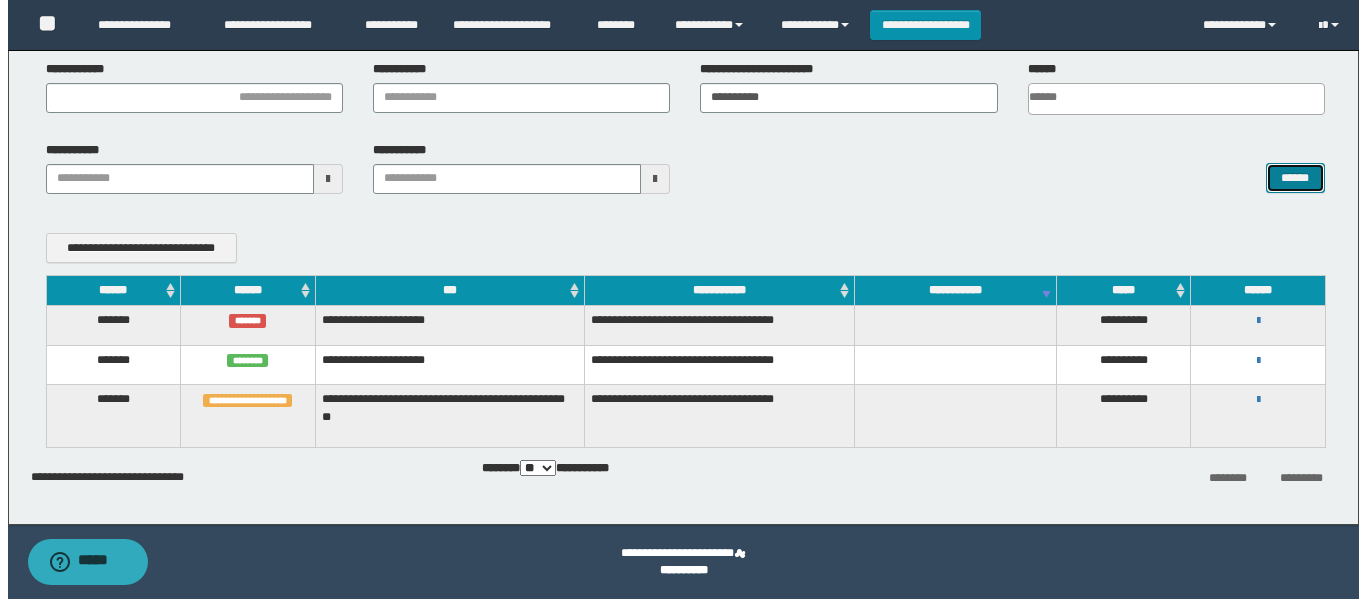 scroll, scrollTop: 107, scrollLeft: 0, axis: vertical 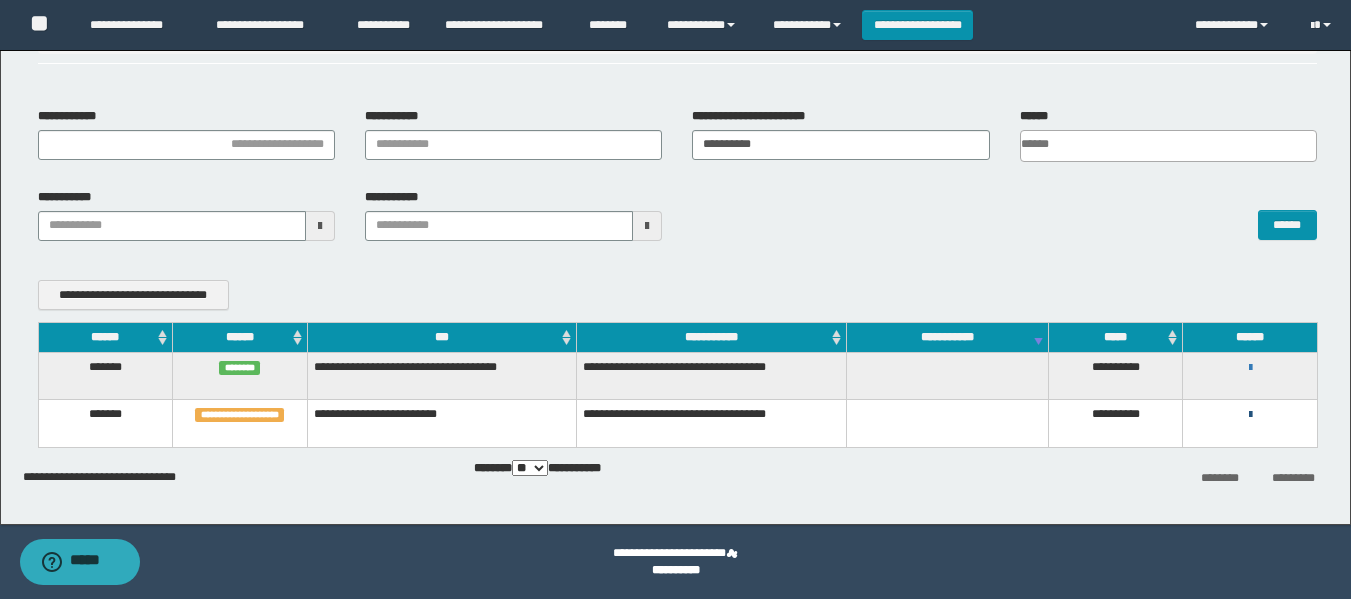 click at bounding box center [1250, 415] 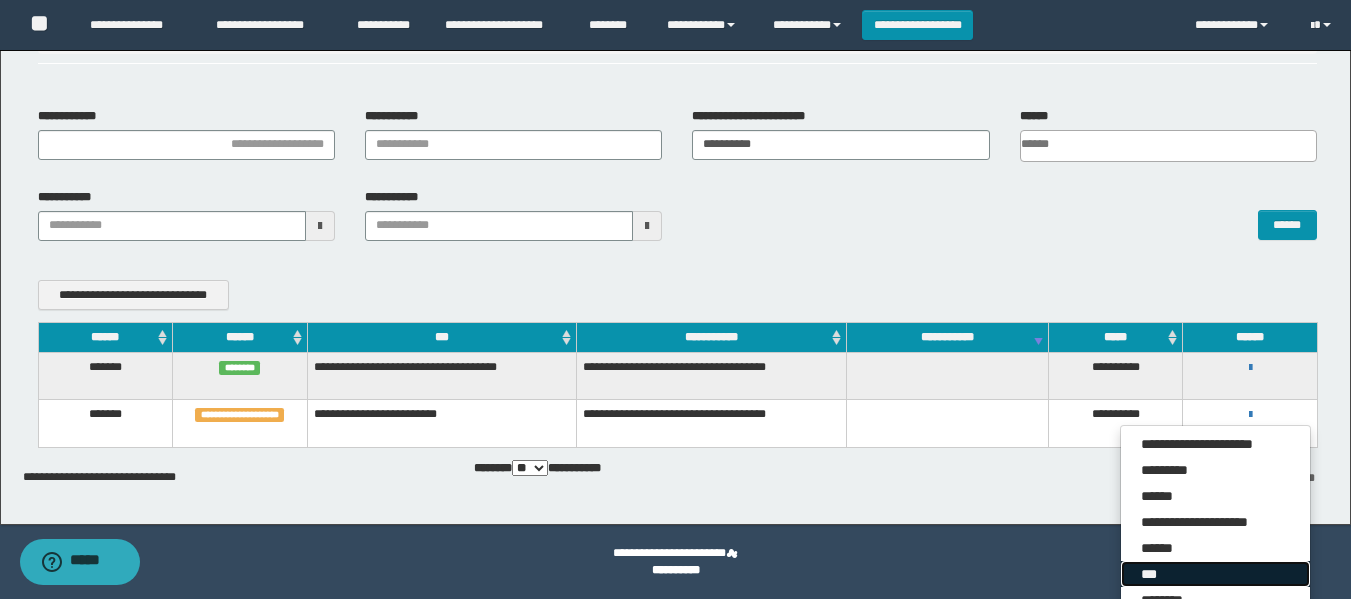 click on "***" at bounding box center (1215, 574) 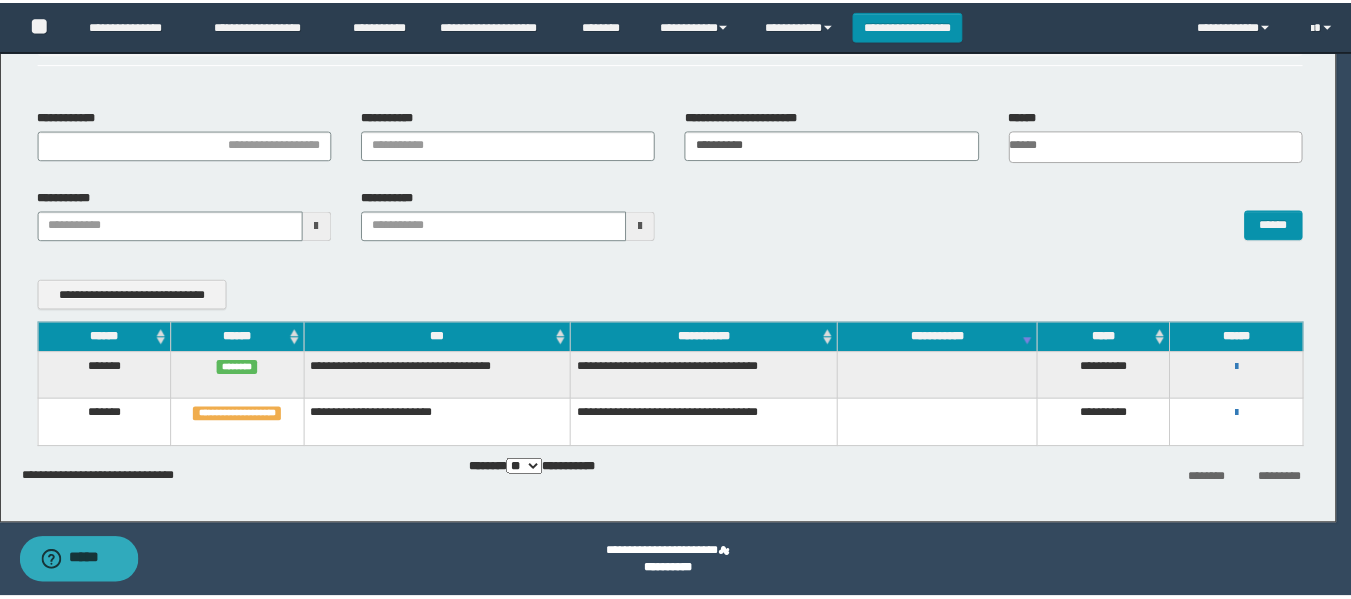 scroll, scrollTop: 0, scrollLeft: 0, axis: both 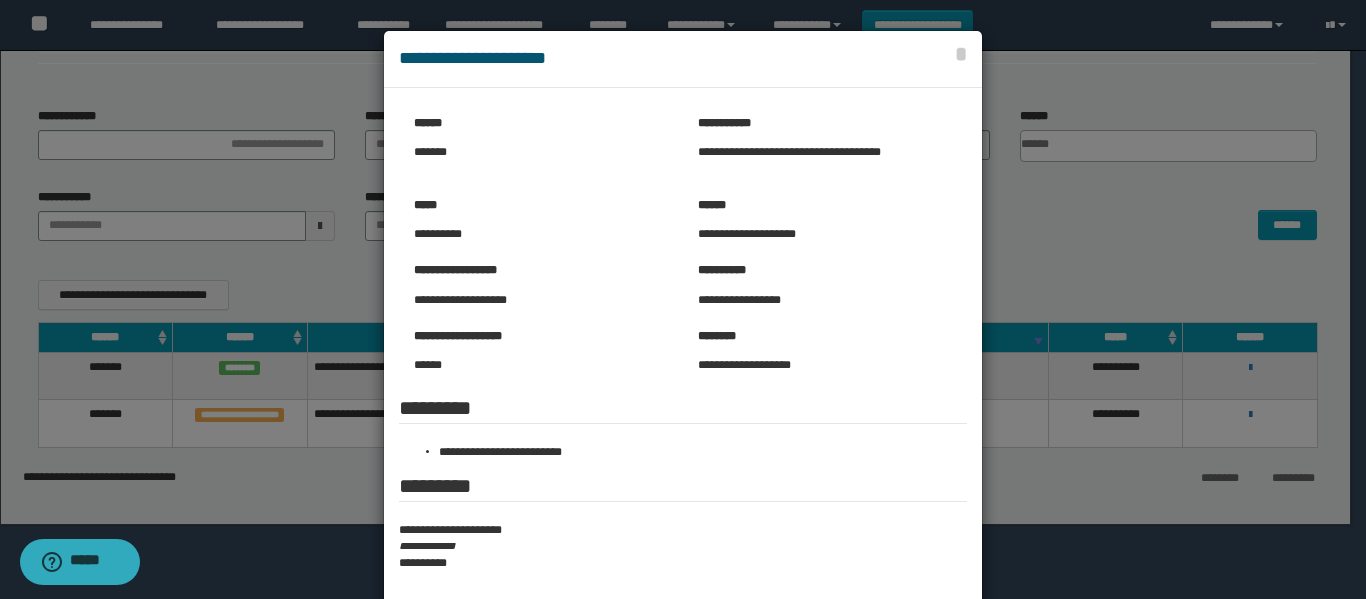 click at bounding box center [683, 358] 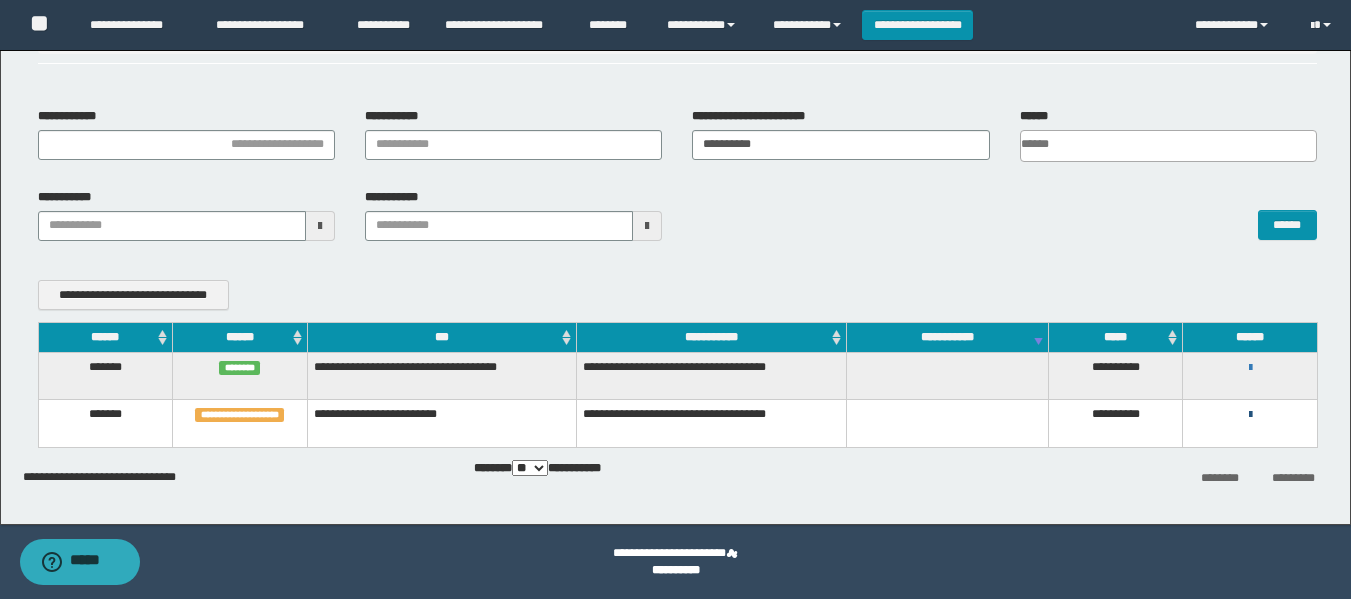 click at bounding box center (1250, 415) 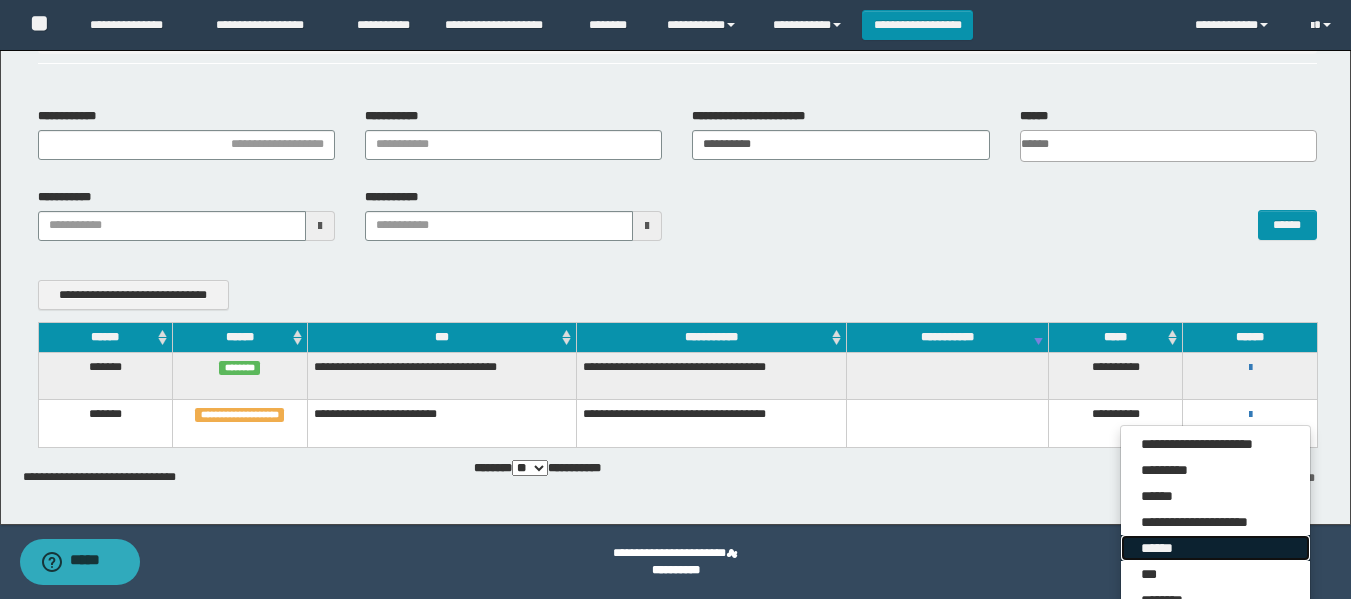 click on "******" at bounding box center (1215, 548) 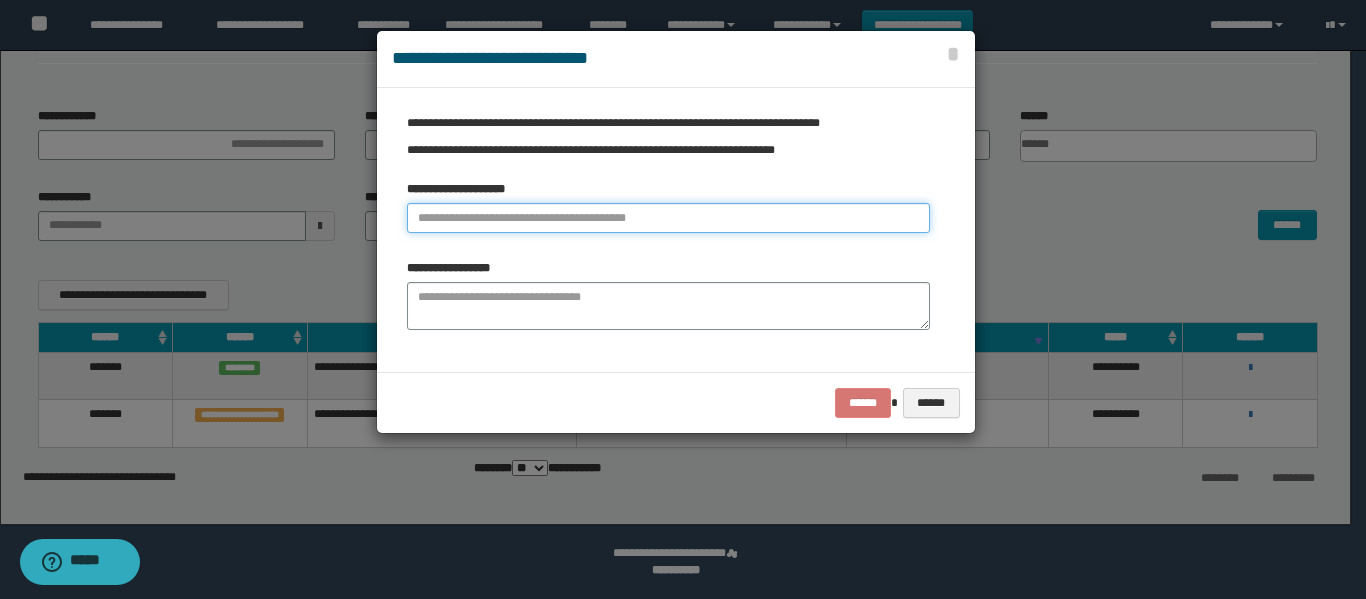 click at bounding box center (668, 218) 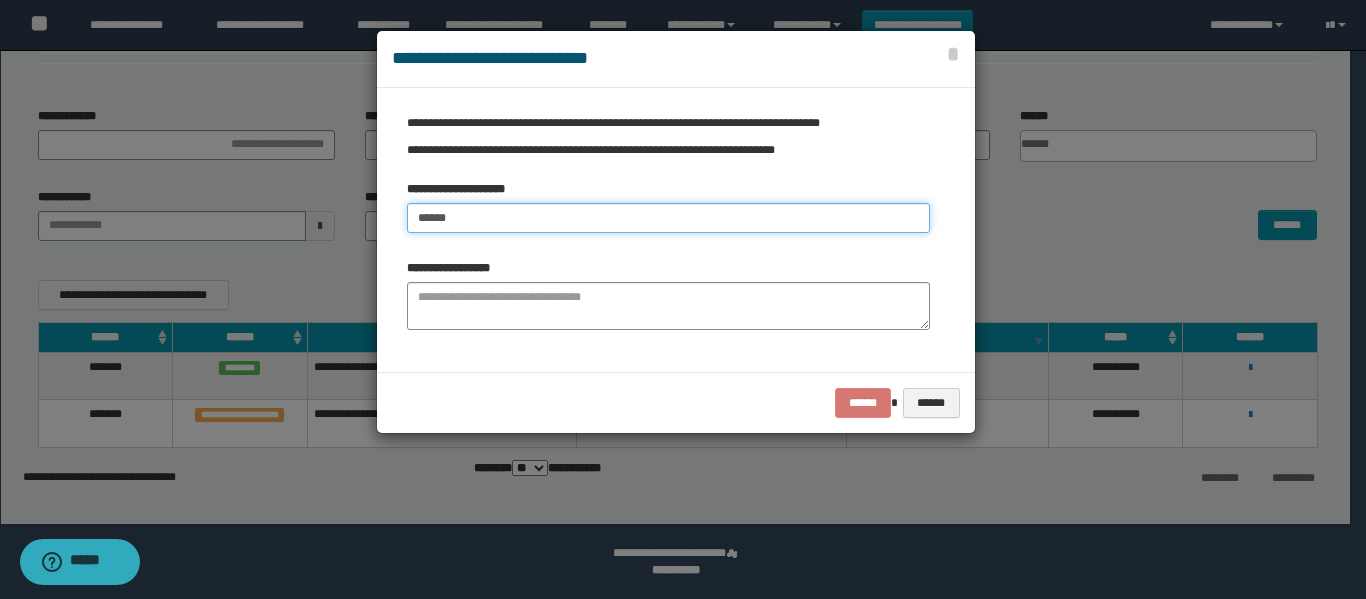 type on "******" 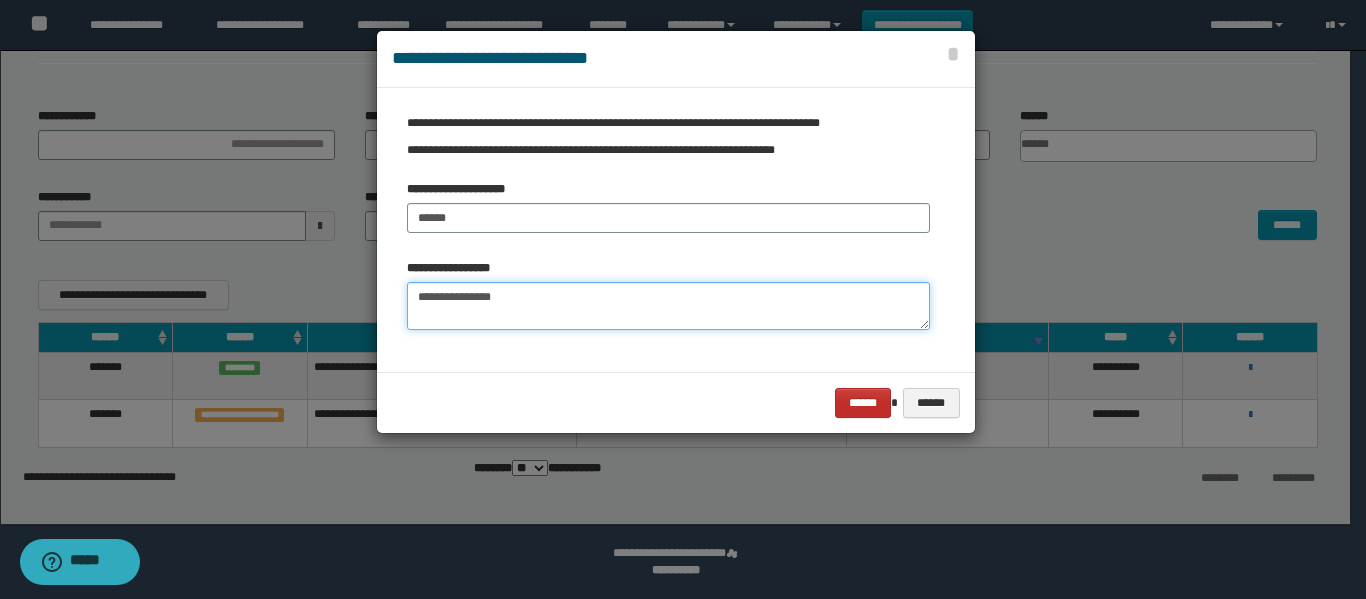 type on "**********" 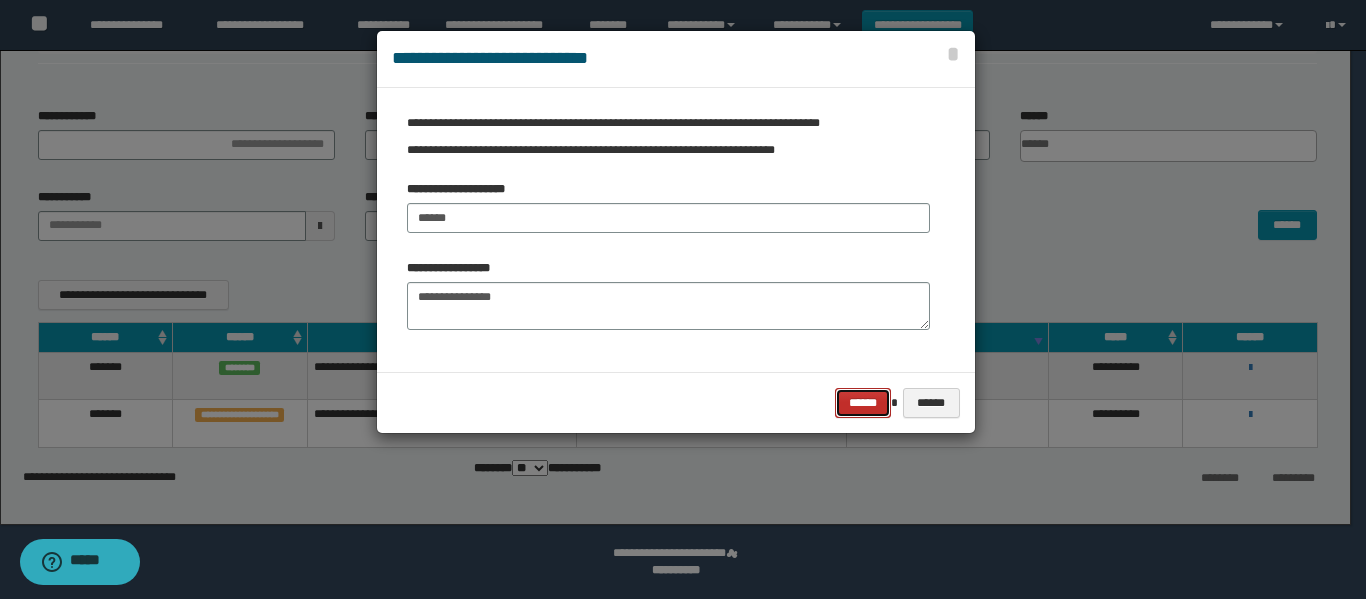 click on "******" at bounding box center [863, 403] 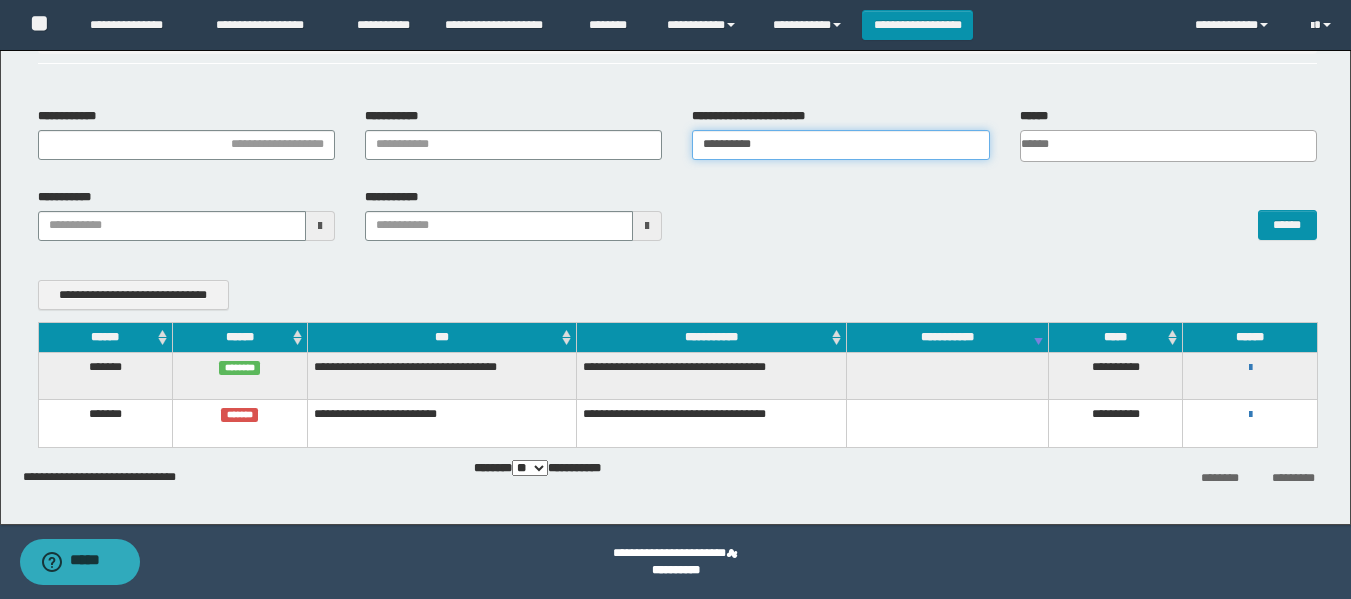 drag, startPoint x: 774, startPoint y: 140, endPoint x: 515, endPoint y: 164, distance: 260.1096 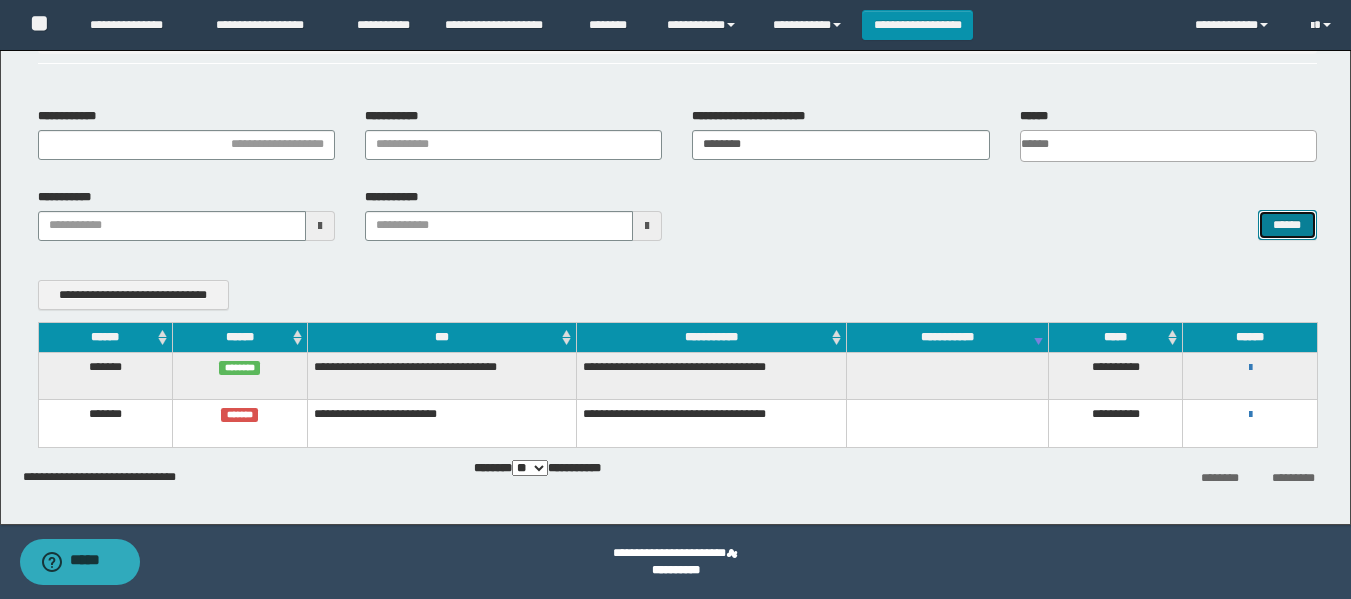 click on "******" at bounding box center [1287, 225] 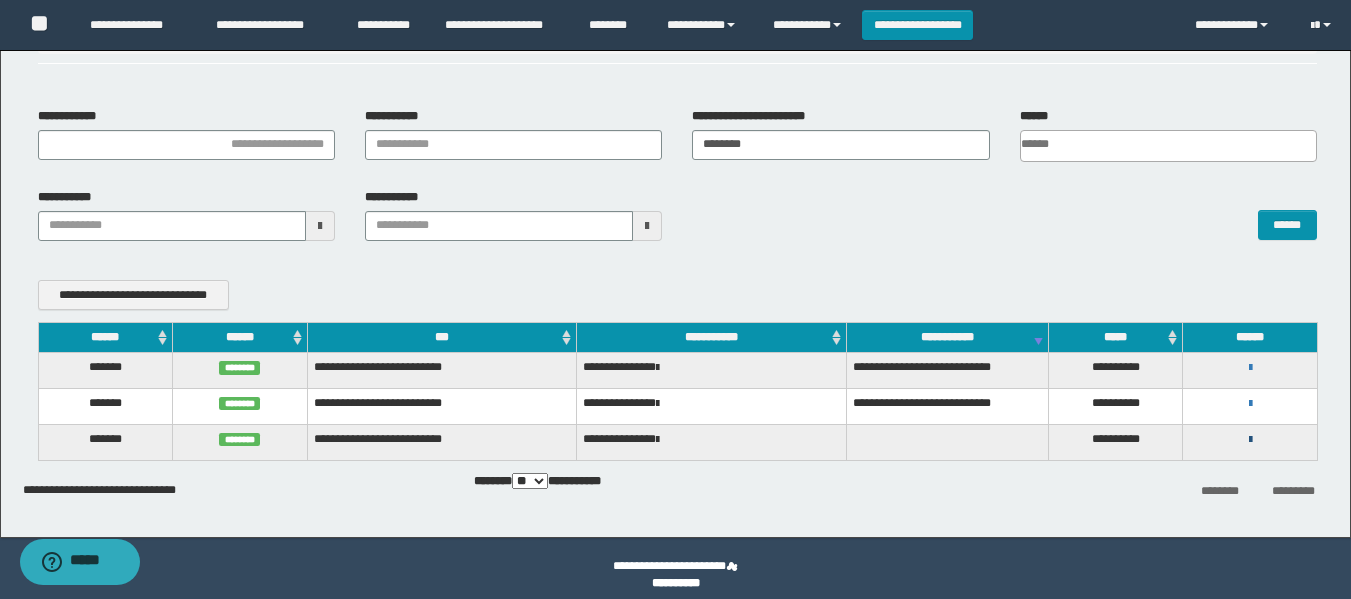 click at bounding box center [1250, 440] 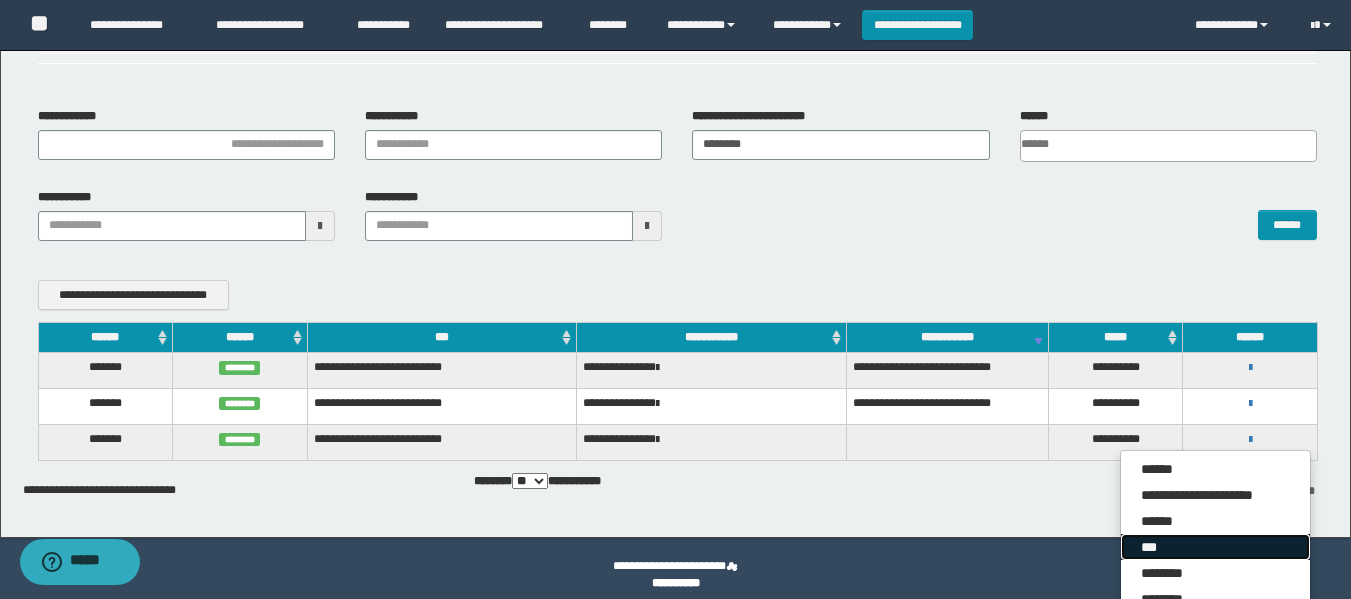 click on "***" at bounding box center (1215, 547) 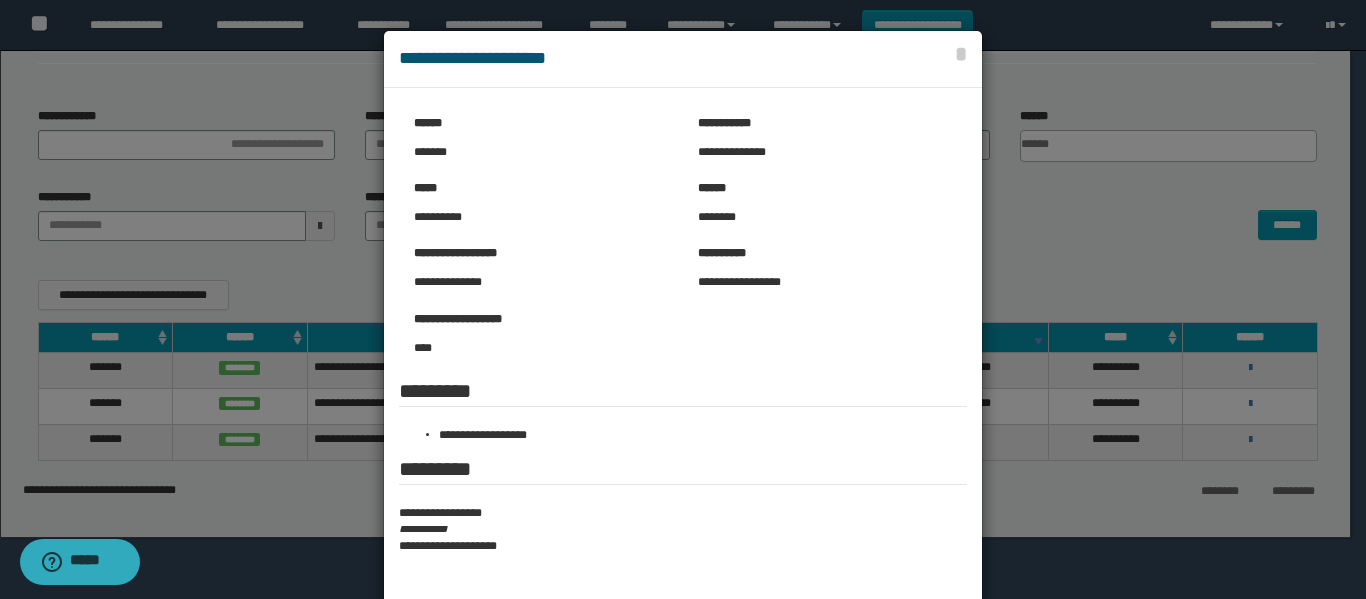 click at bounding box center [683, 388] 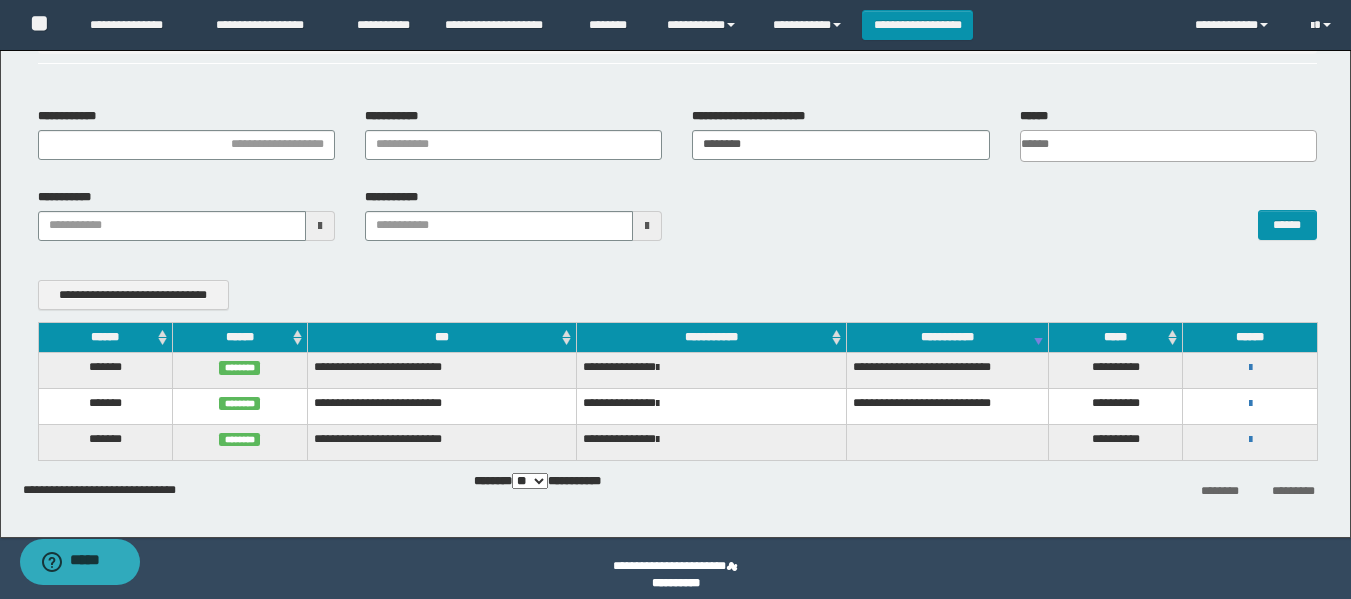 drag, startPoint x: 779, startPoint y: 169, endPoint x: 767, endPoint y: 158, distance: 16.27882 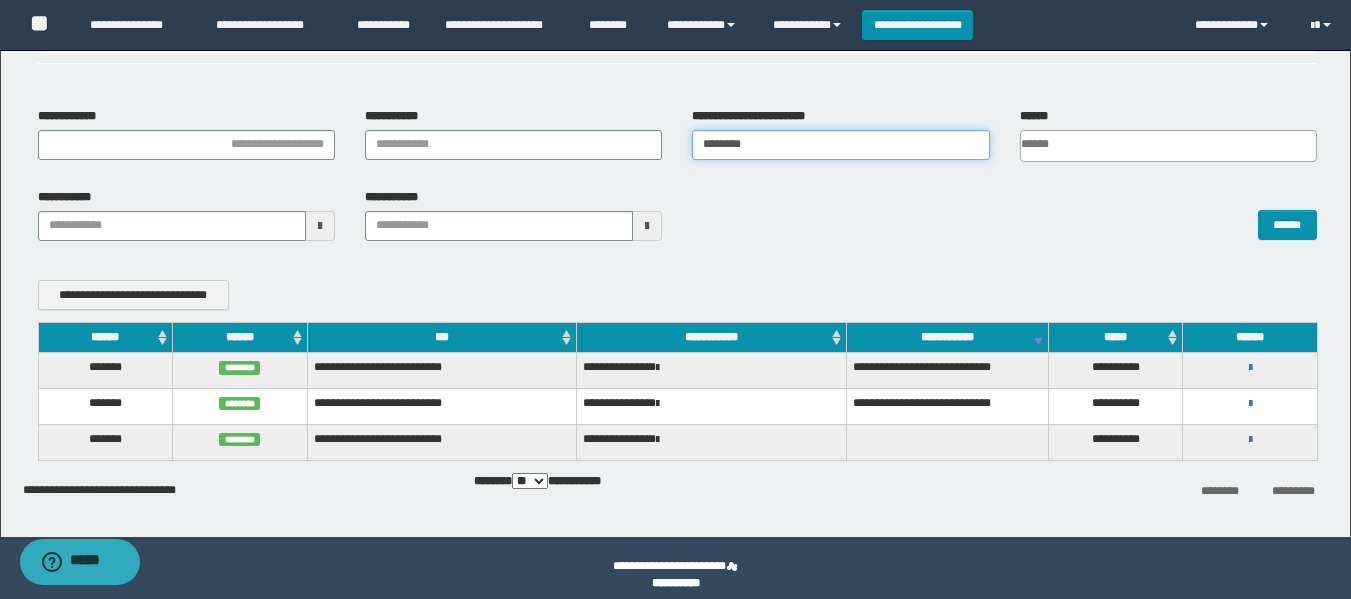 drag, startPoint x: 768, startPoint y: 149, endPoint x: 631, endPoint y: 177, distance: 139.83205 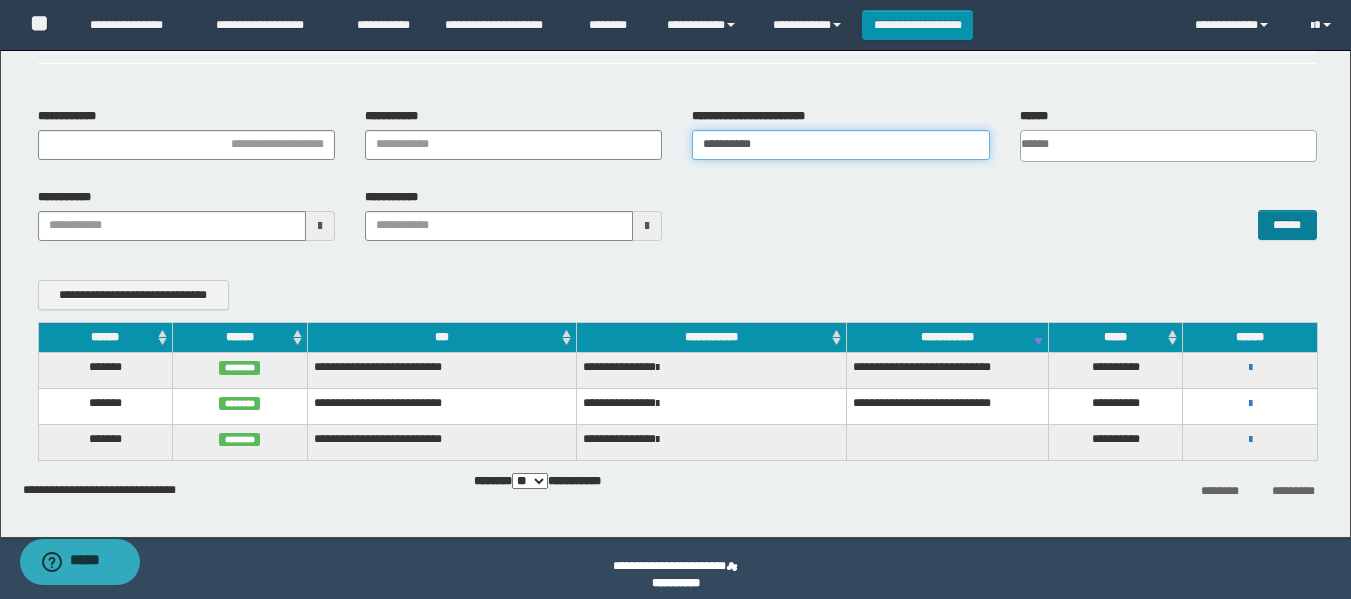 type on "**********" 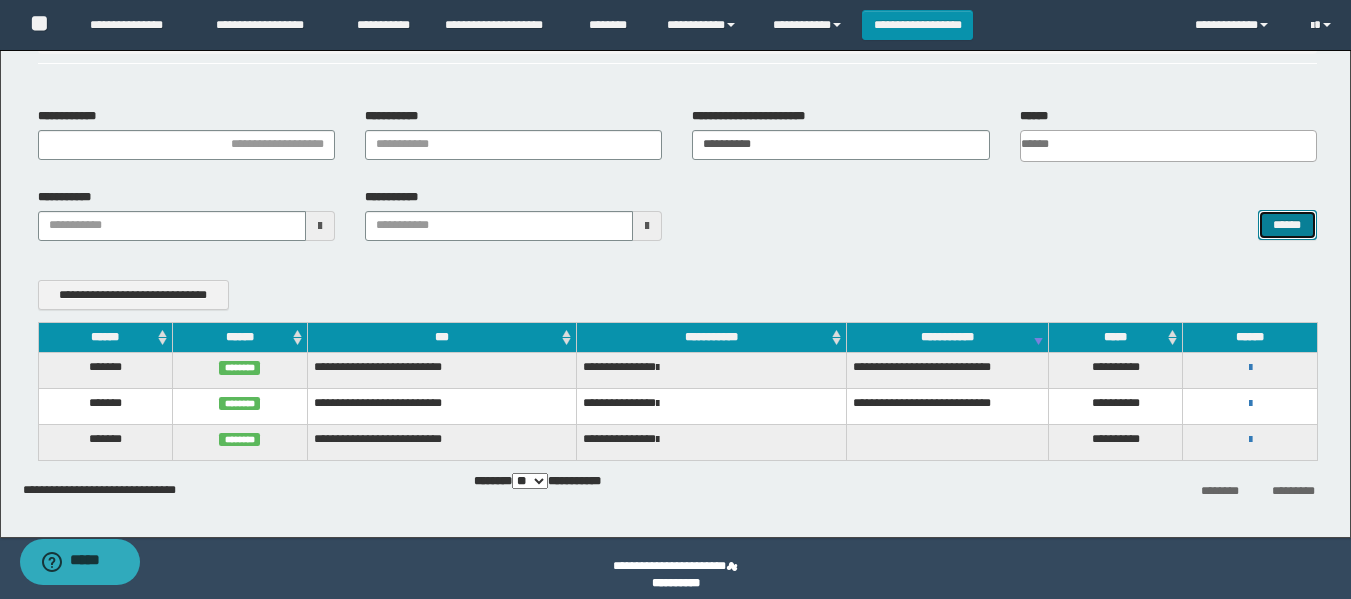click on "******" at bounding box center [1287, 225] 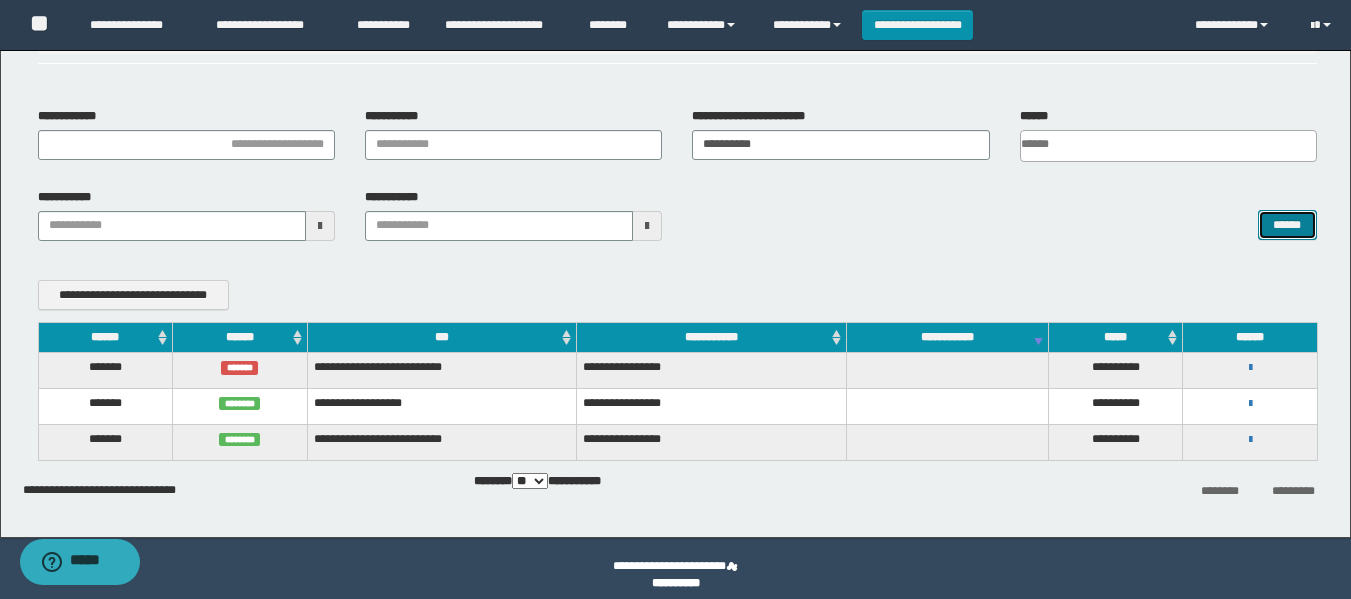 scroll, scrollTop: 103, scrollLeft: 0, axis: vertical 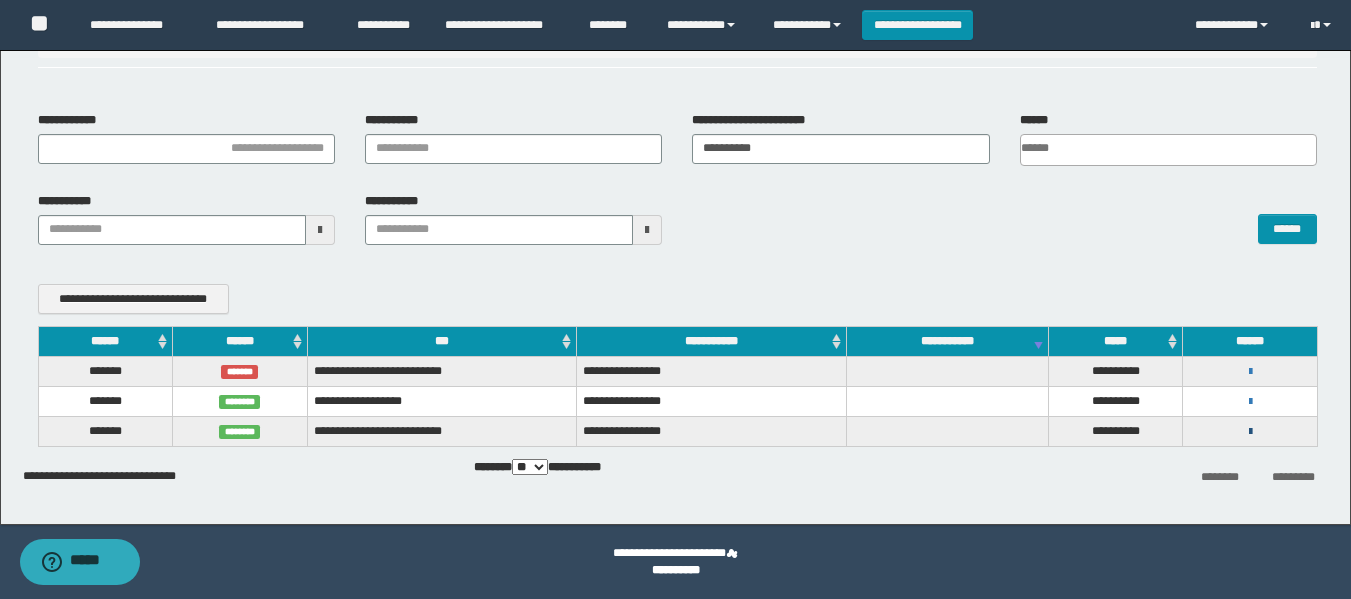 click at bounding box center [1250, 432] 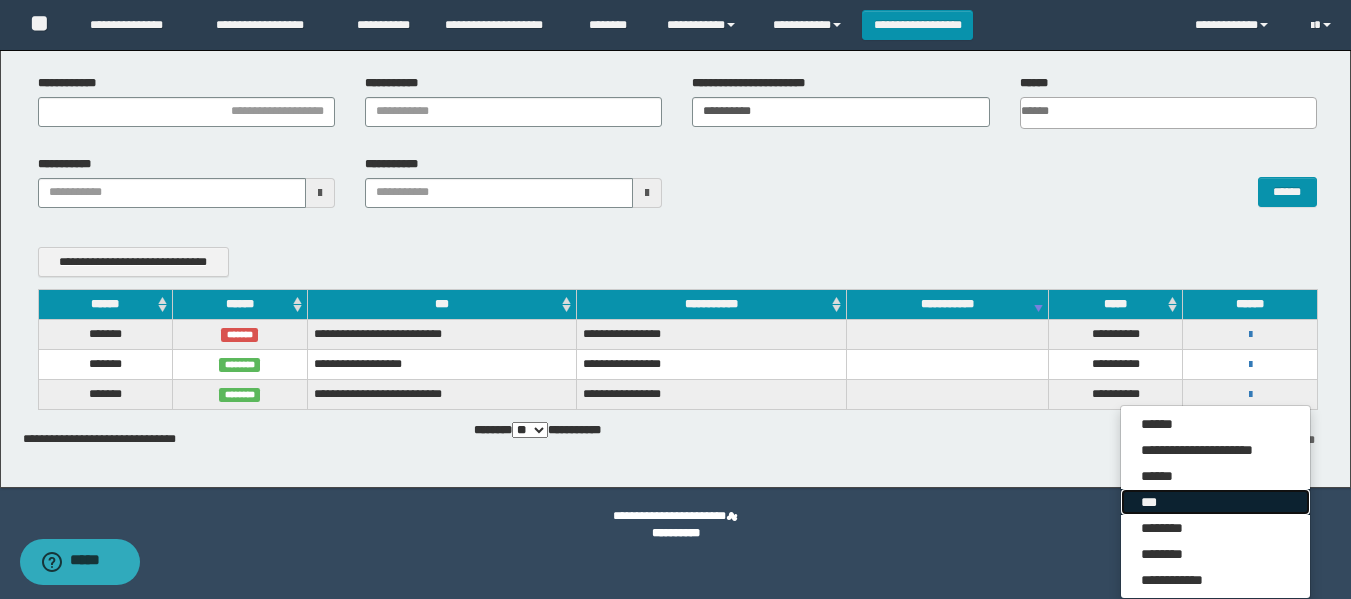 click on "***" at bounding box center [1215, 502] 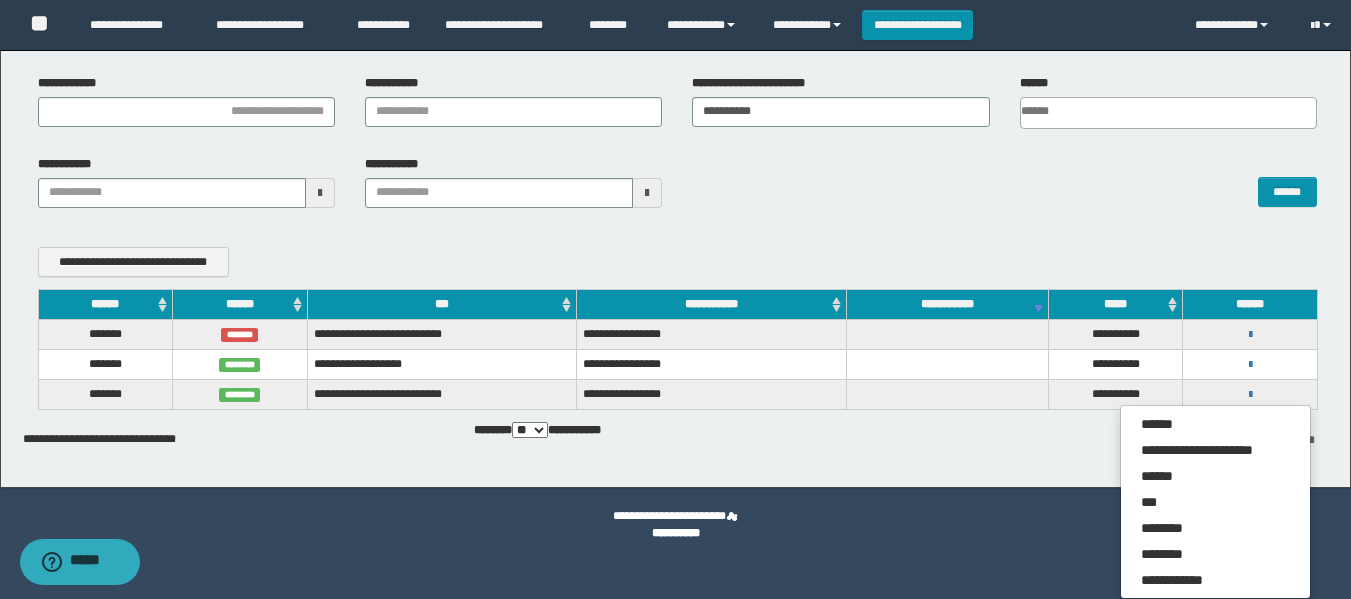 scroll, scrollTop: 103, scrollLeft: 0, axis: vertical 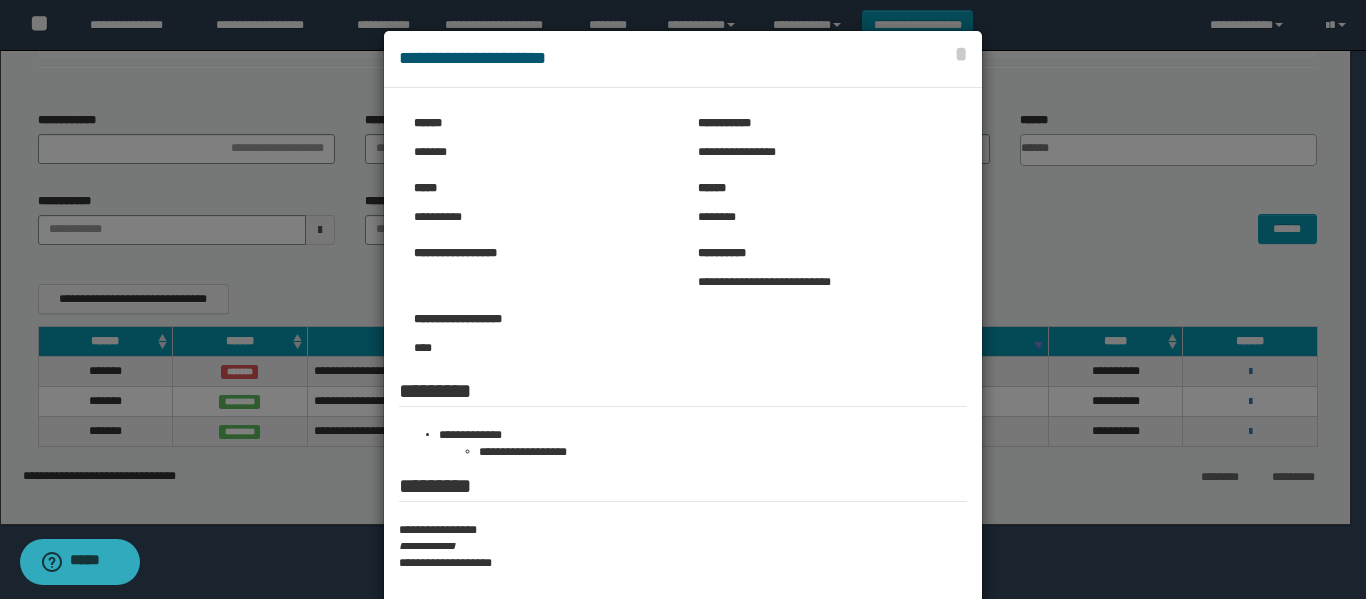 click at bounding box center (683, 358) 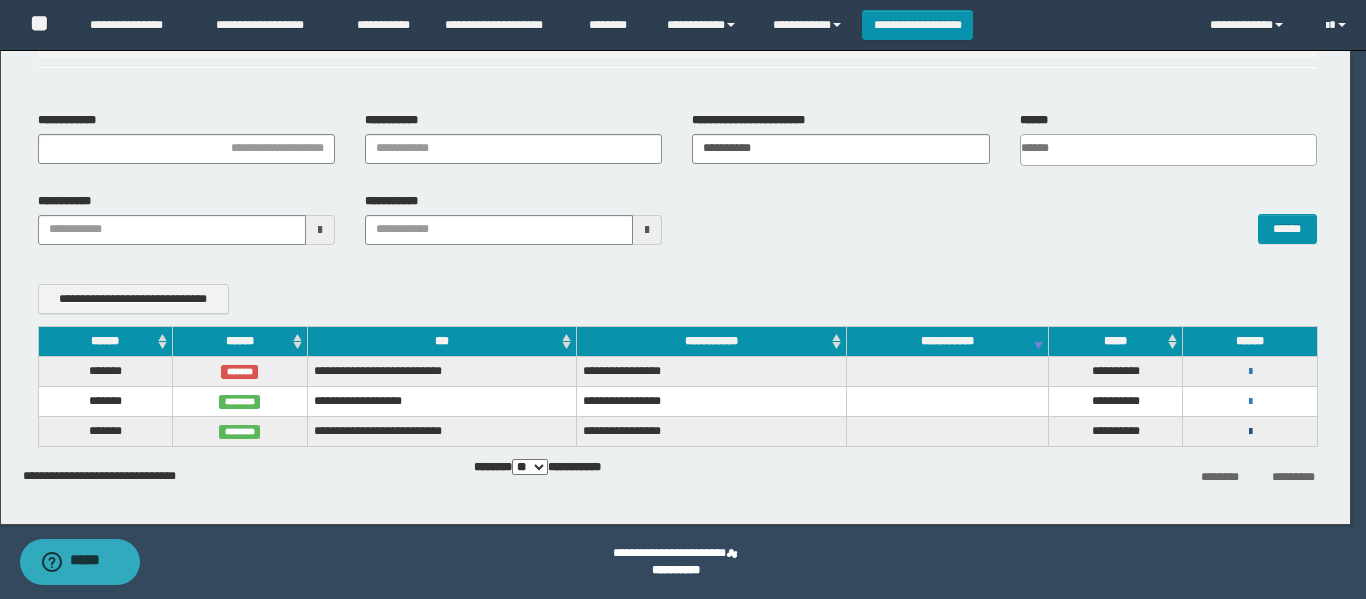 click at bounding box center (1250, 432) 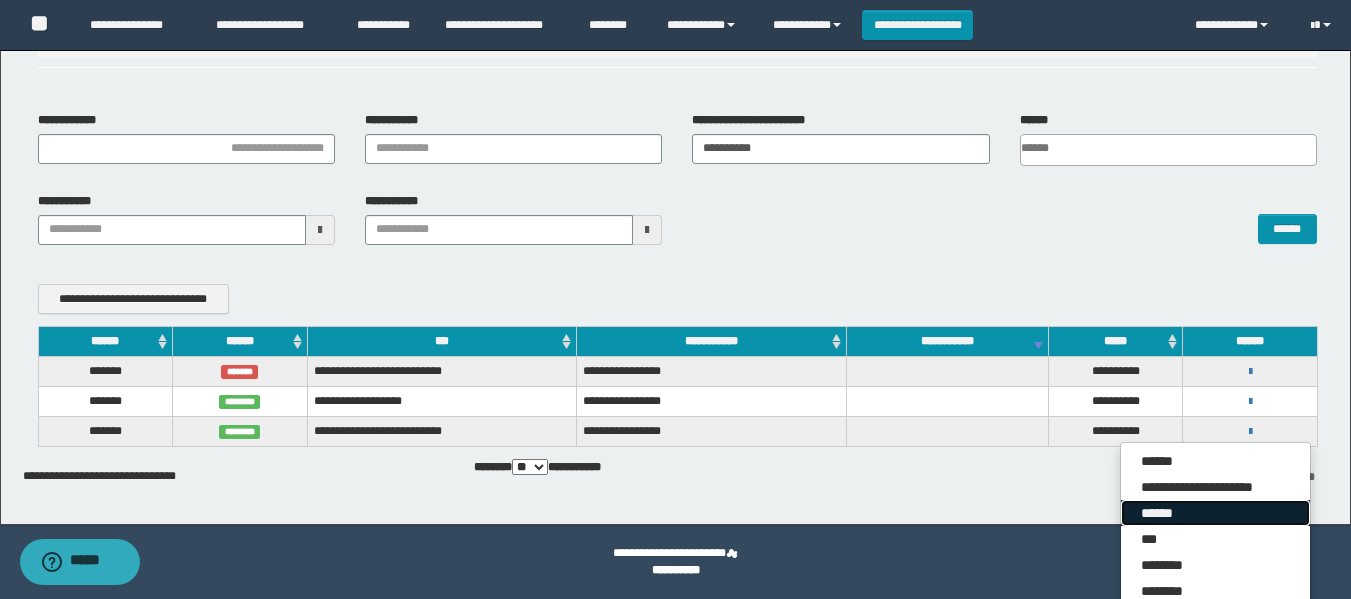 click on "******" at bounding box center (1215, 513) 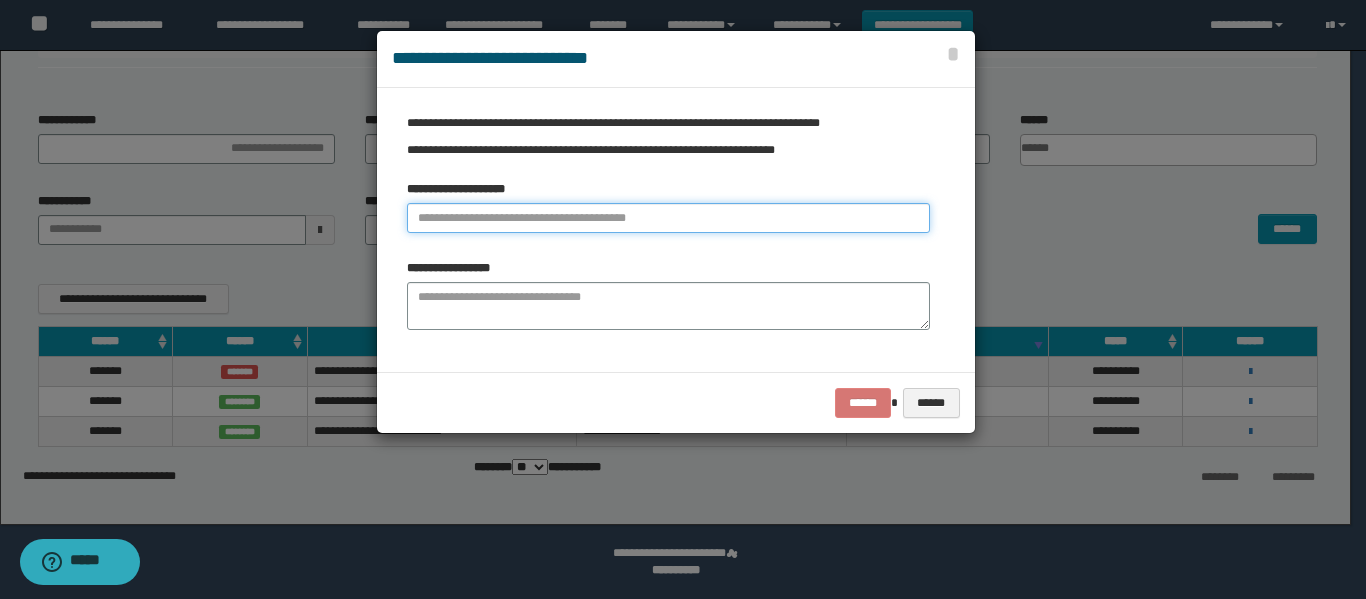 click at bounding box center (668, 218) 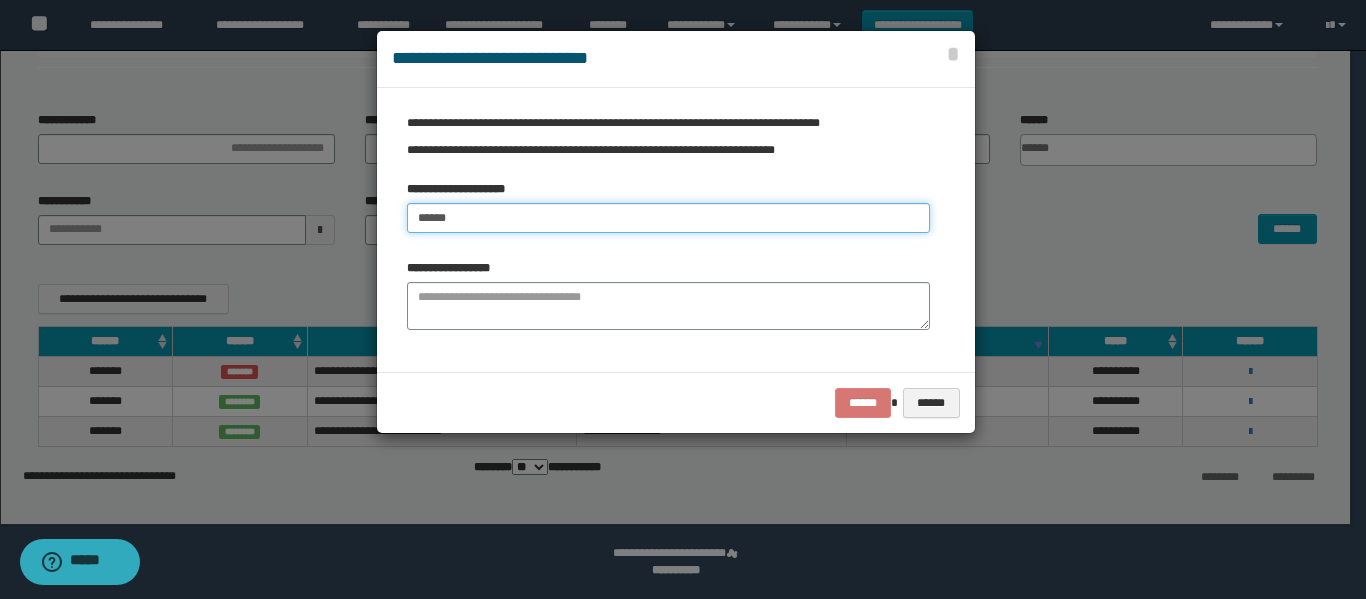 type on "******" 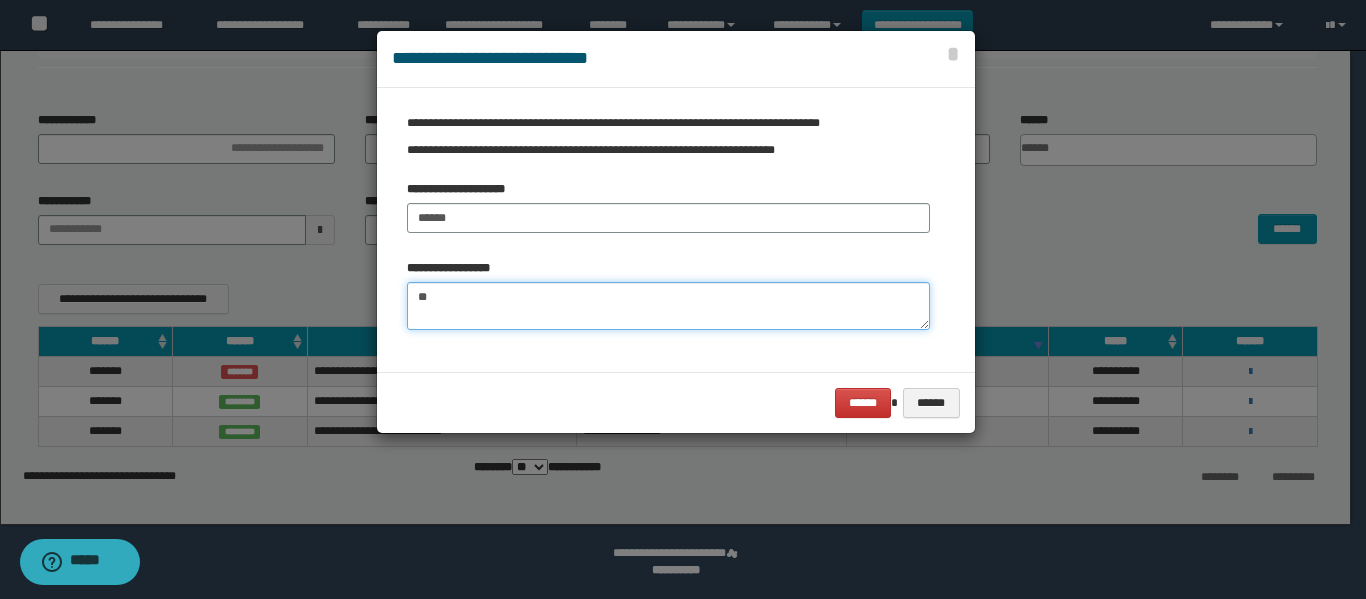 type on "*" 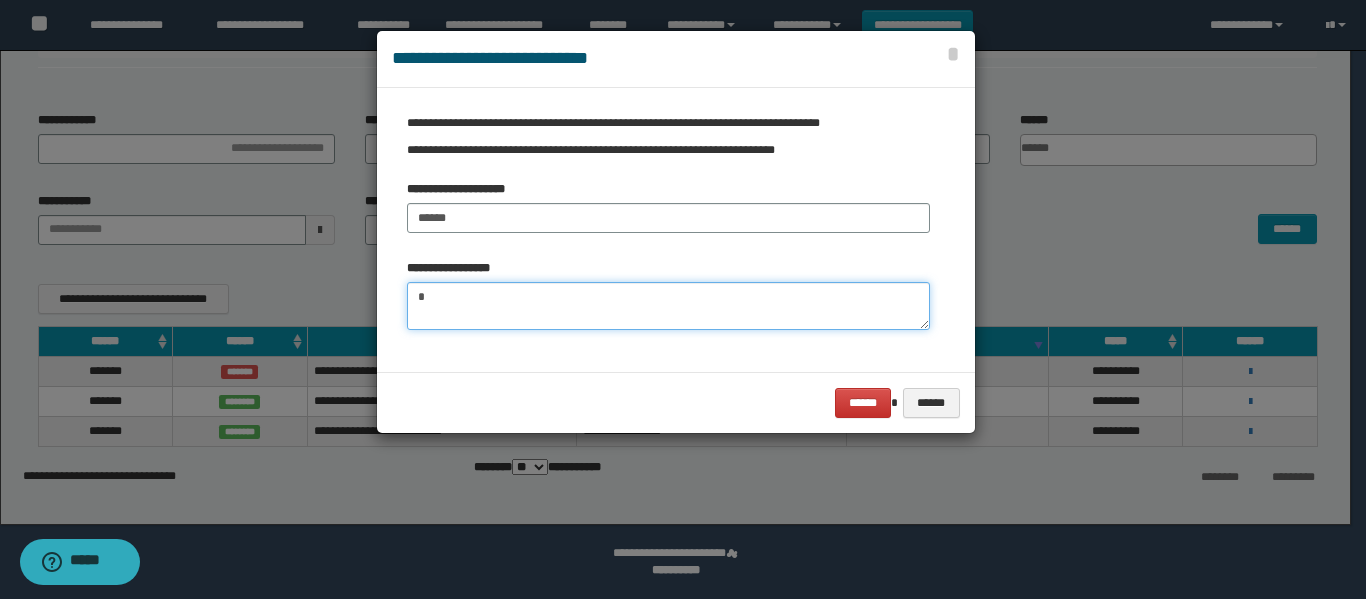 type 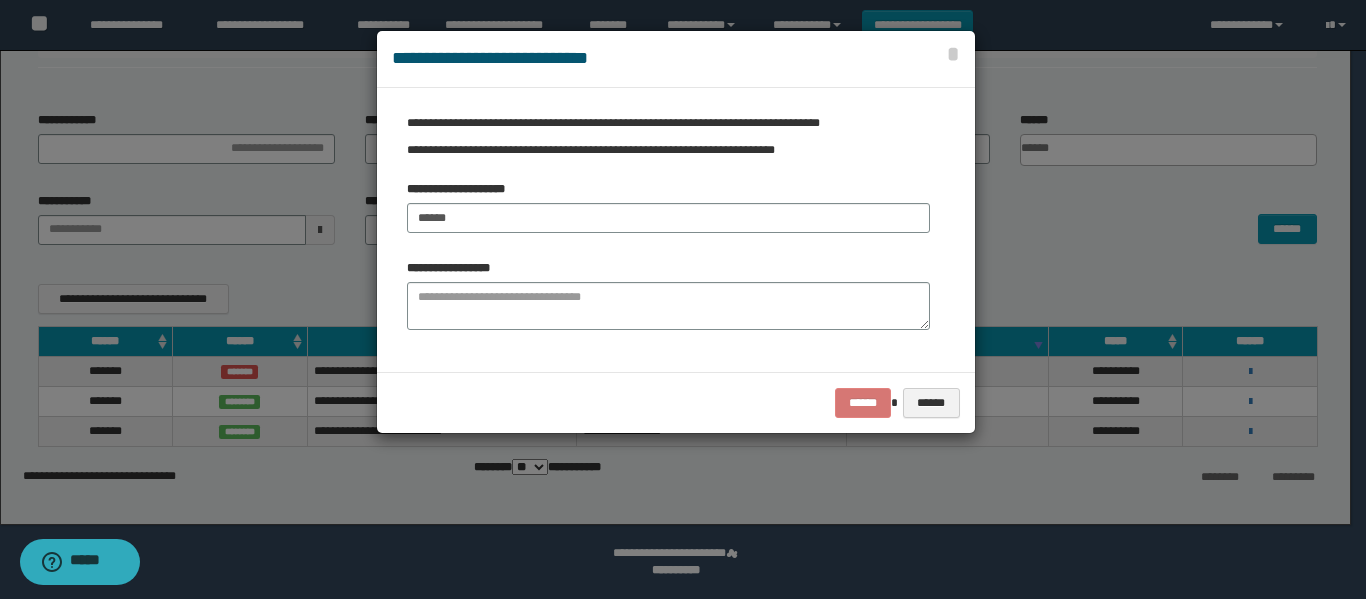 click at bounding box center [683, 299] 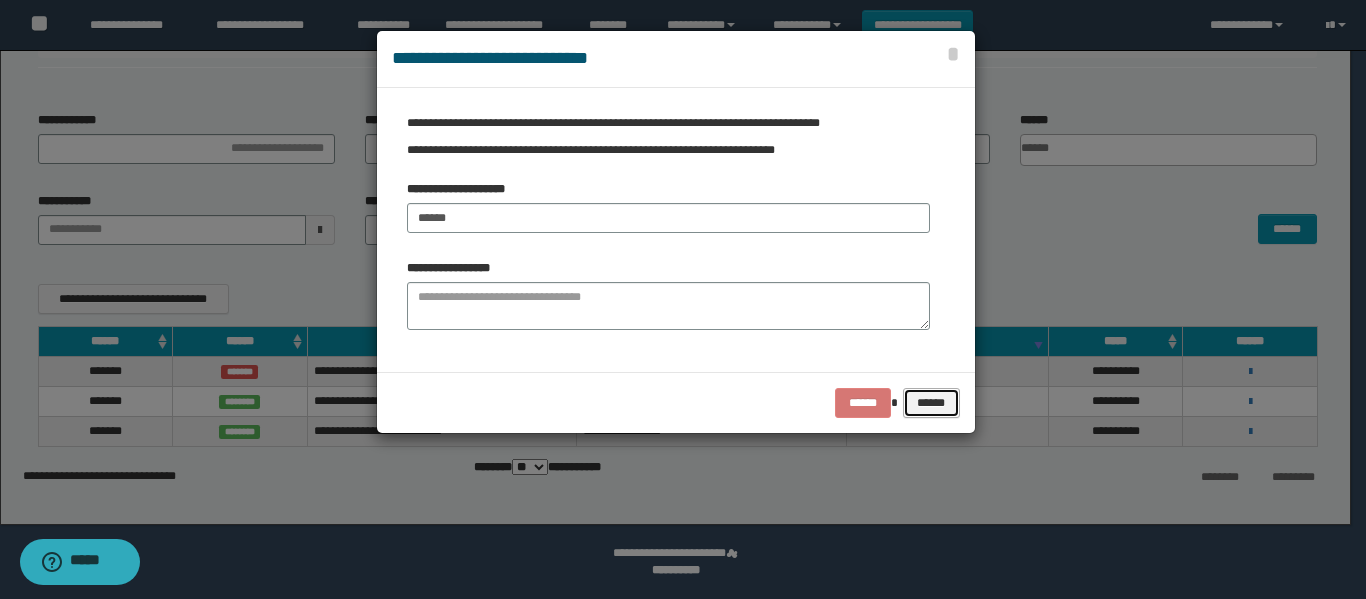 click on "******" at bounding box center [931, 403] 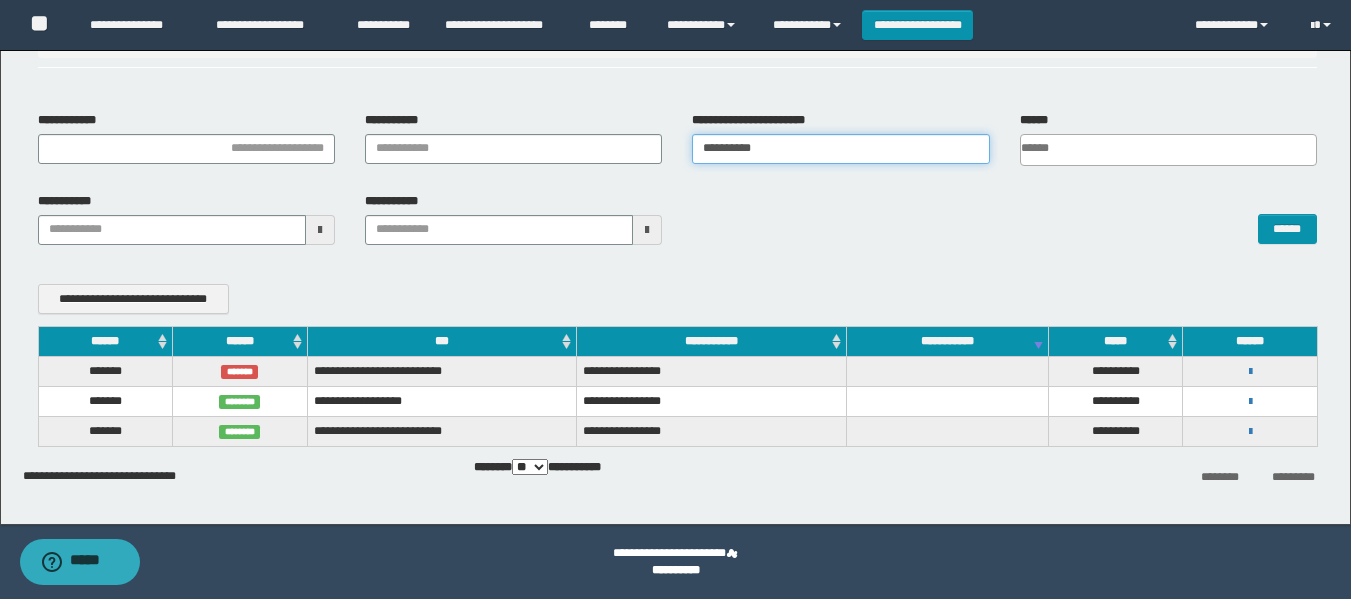 drag, startPoint x: 758, startPoint y: 167, endPoint x: 524, endPoint y: 204, distance: 236.90715 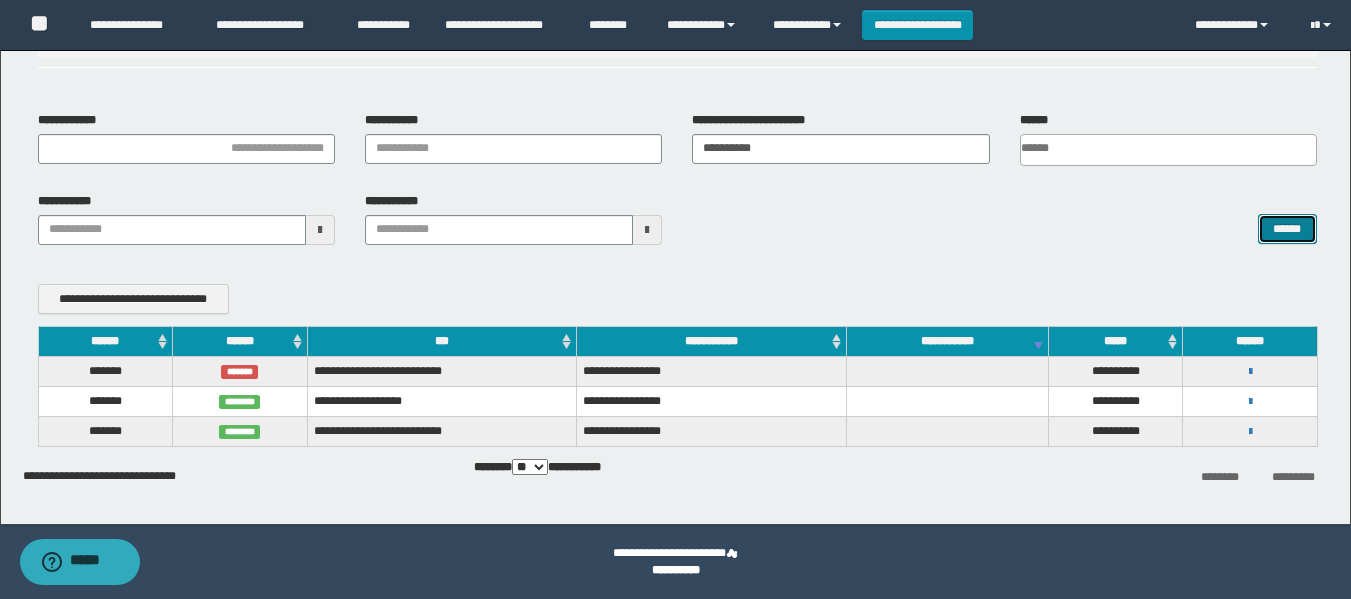 click on "******" at bounding box center [1287, 229] 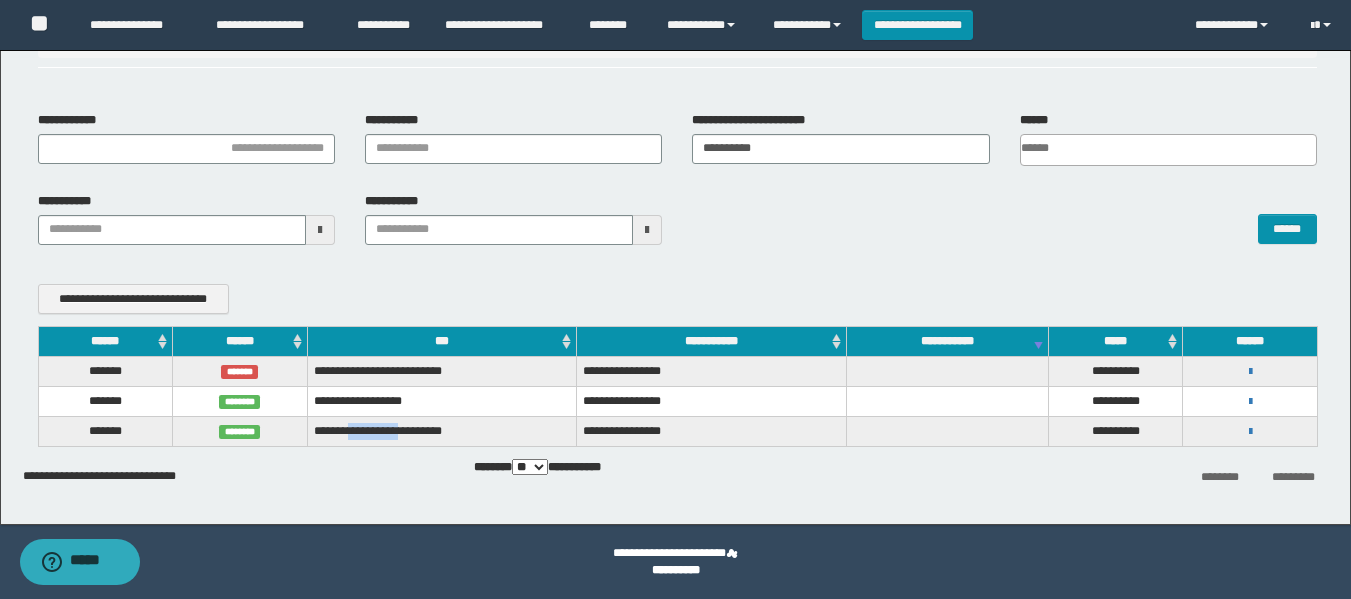drag, startPoint x: 354, startPoint y: 425, endPoint x: 416, endPoint y: 426, distance: 62.008064 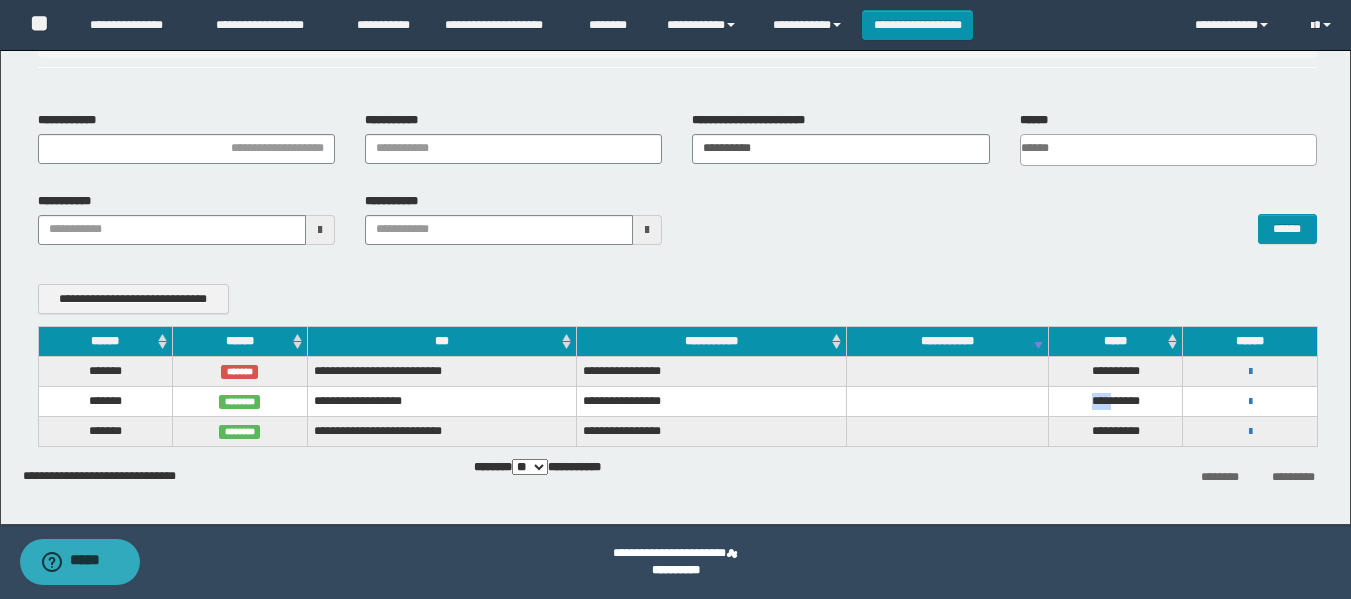 drag, startPoint x: 1080, startPoint y: 397, endPoint x: 1107, endPoint y: 398, distance: 27.018513 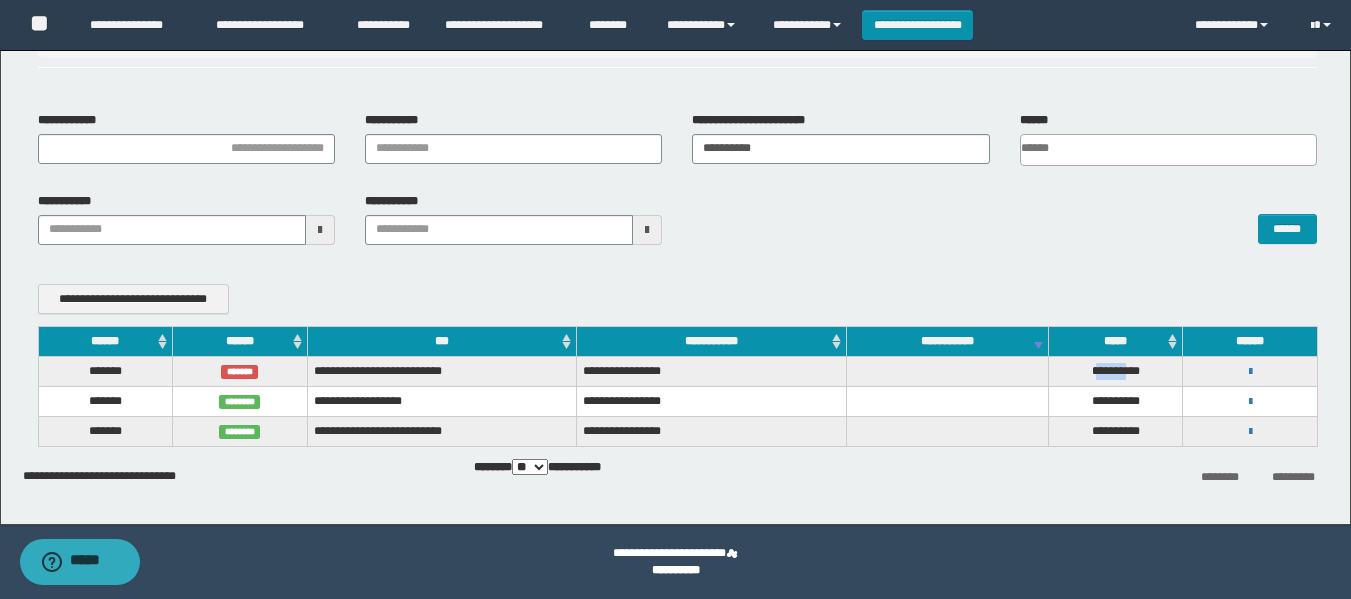 drag, startPoint x: 1094, startPoint y: 369, endPoint x: 1125, endPoint y: 371, distance: 31.06445 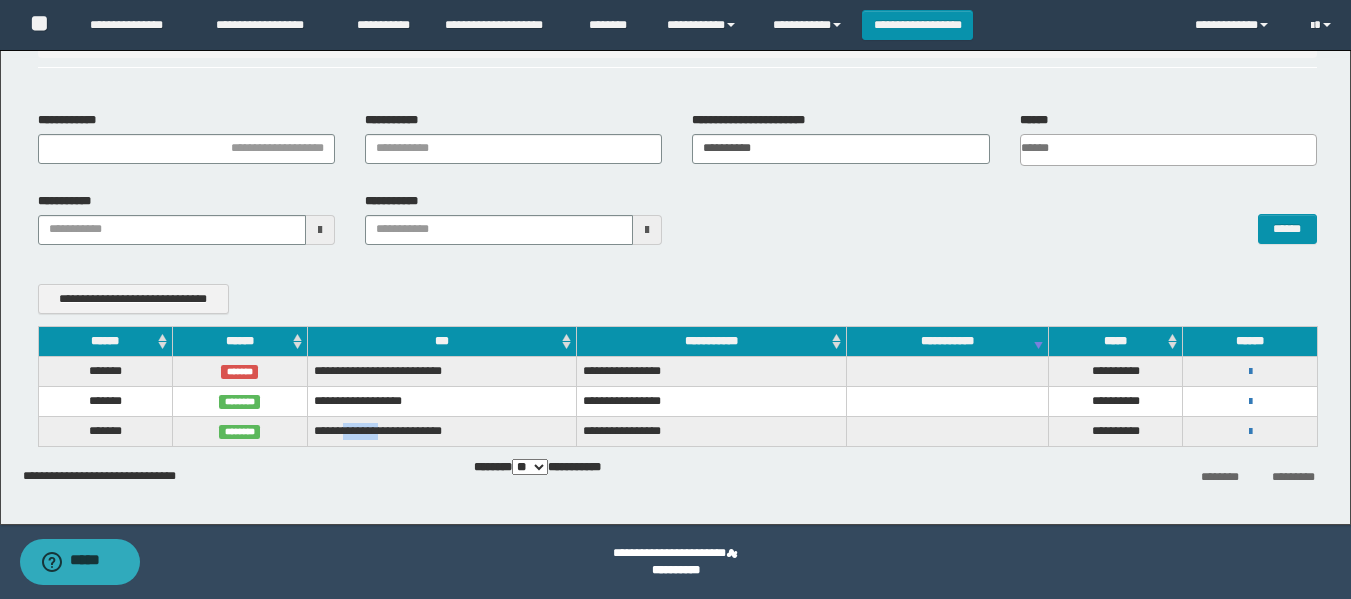 drag, startPoint x: 348, startPoint y: 439, endPoint x: 395, endPoint y: 445, distance: 47.38143 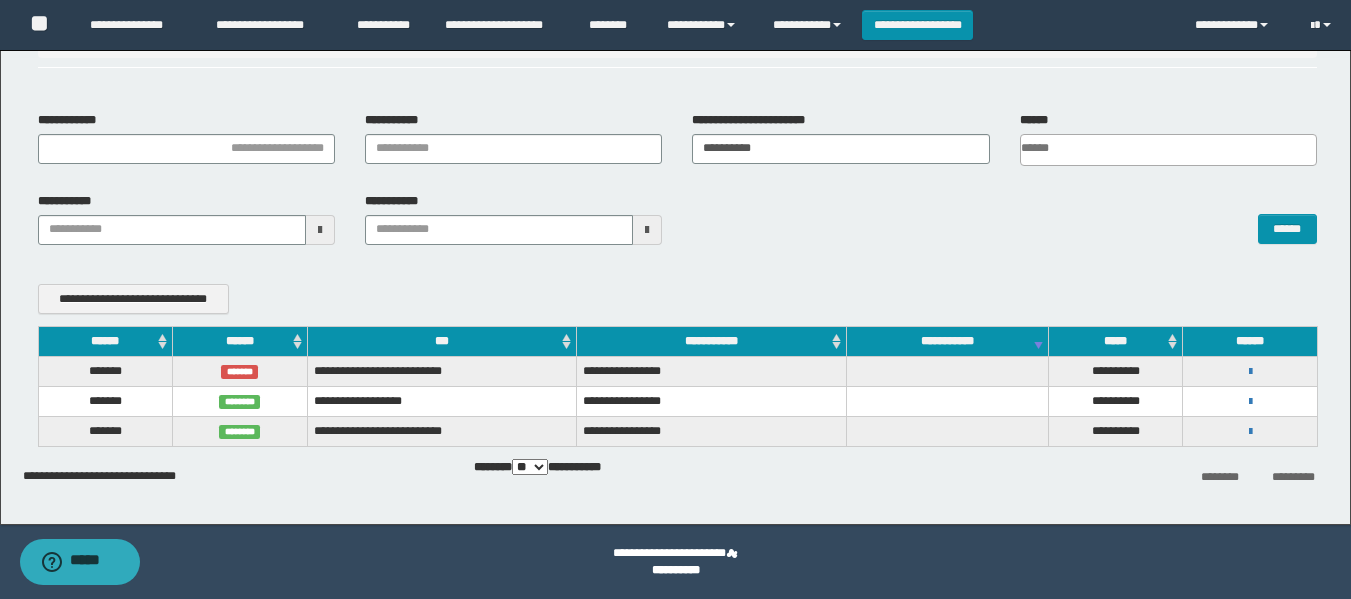 click on "**********" at bounding box center [677, 416] 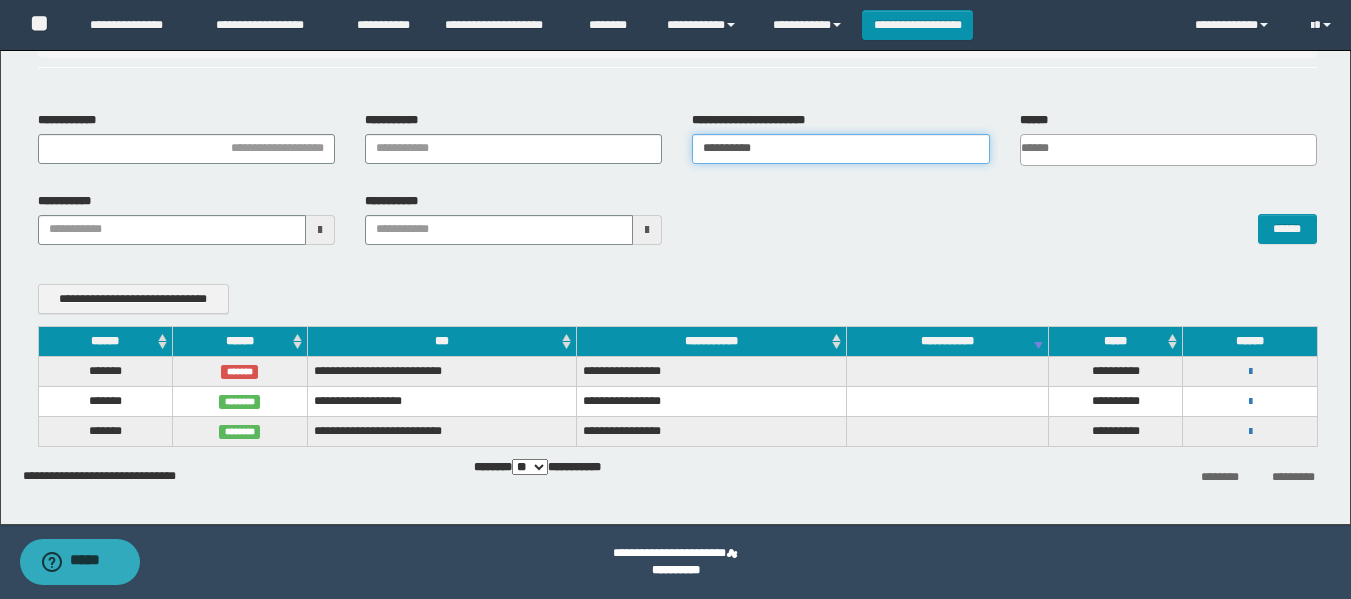 drag, startPoint x: 733, startPoint y: 170, endPoint x: 693, endPoint y: 179, distance: 41 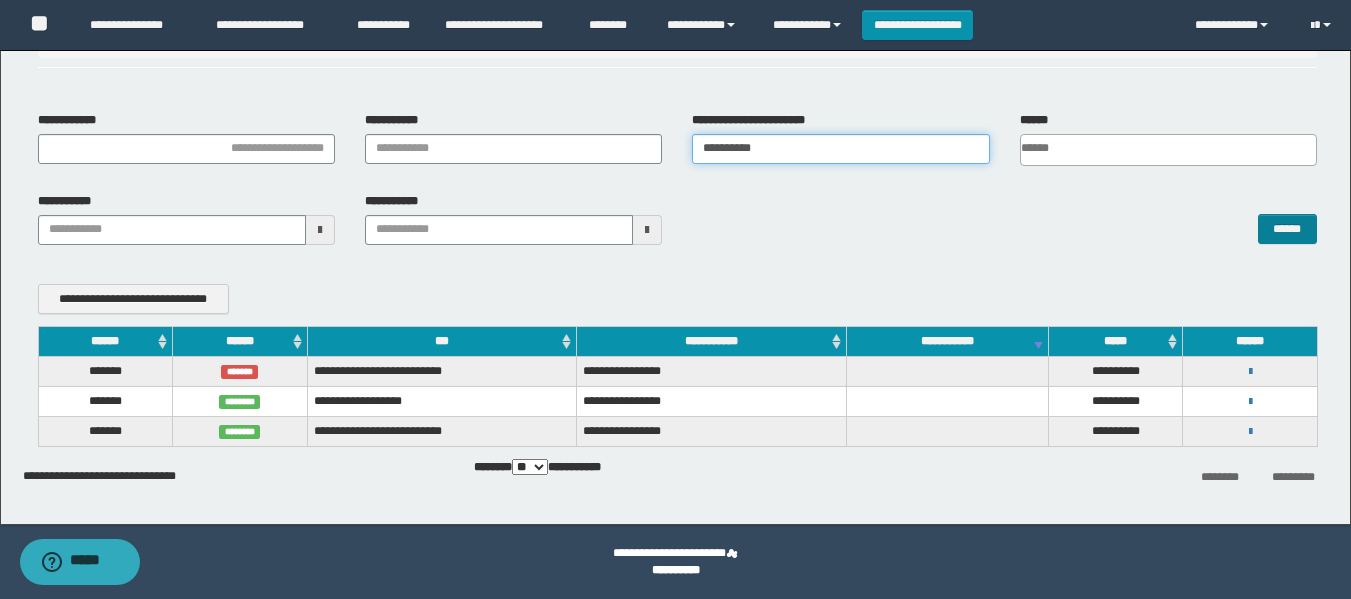 type on "**********" 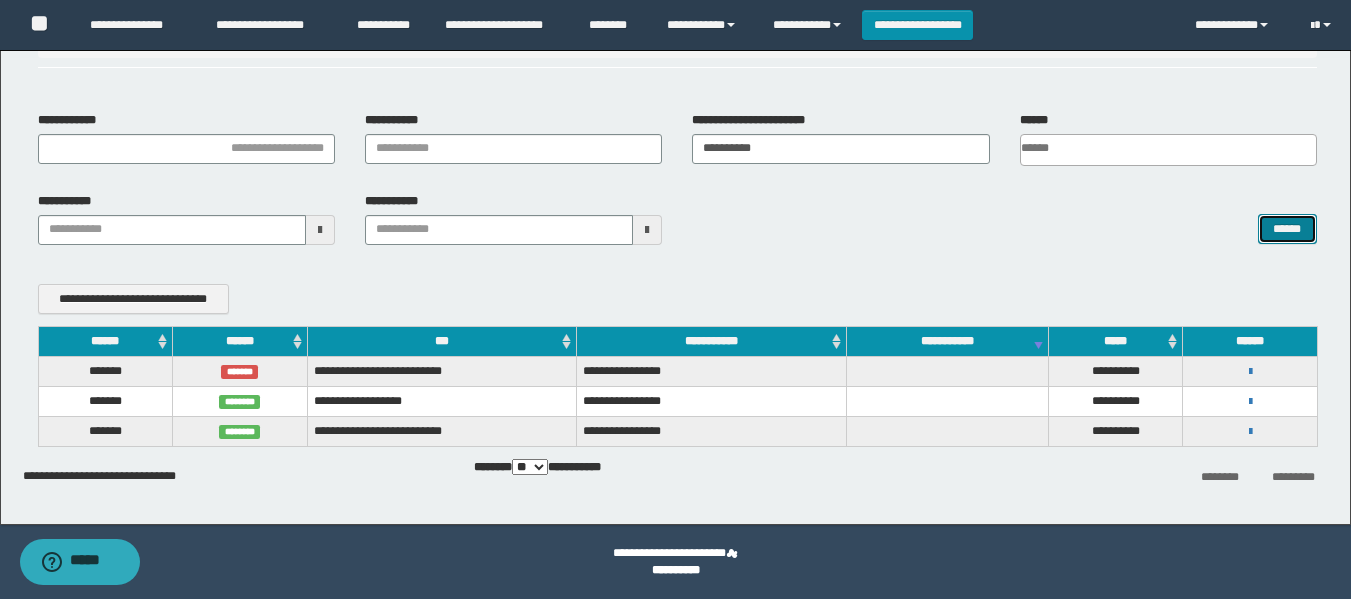click on "******" at bounding box center (1287, 229) 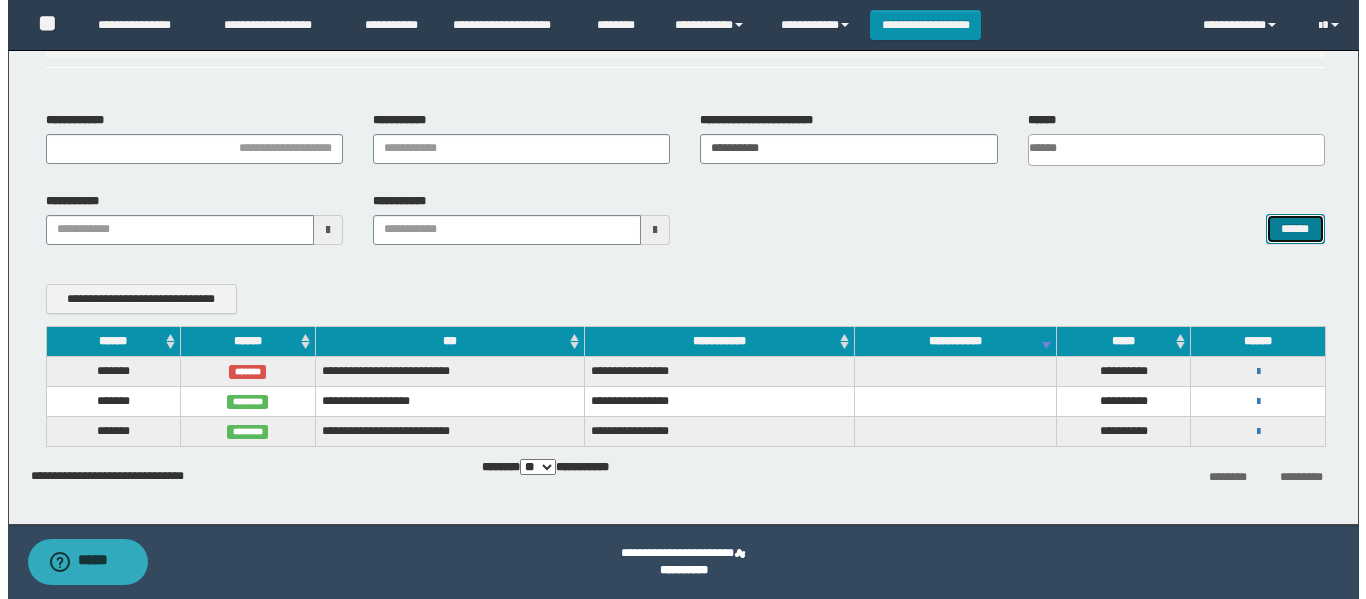 scroll, scrollTop: 43, scrollLeft: 0, axis: vertical 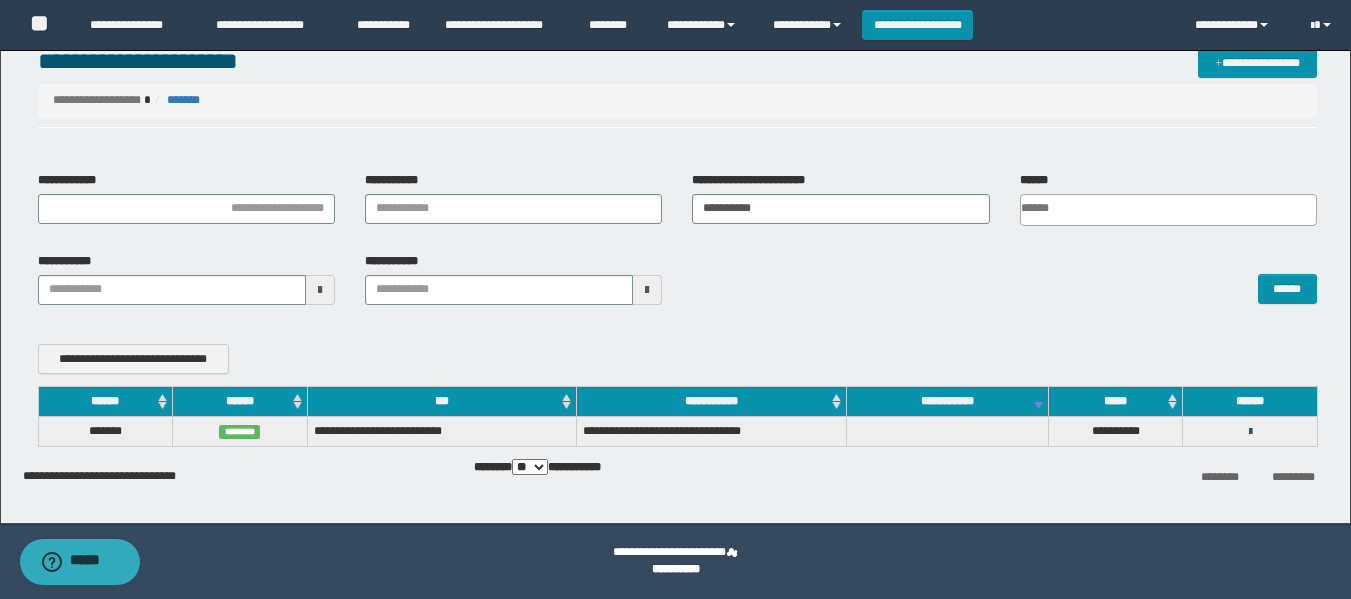 click at bounding box center (1250, 432) 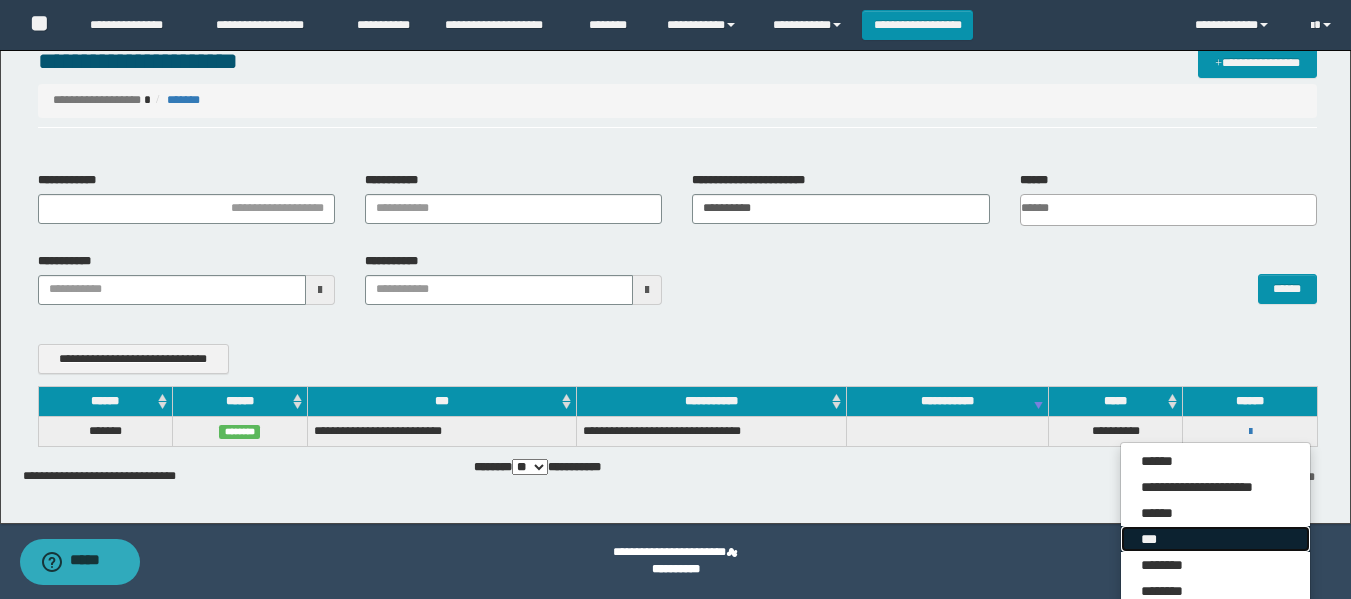click on "***" at bounding box center [1215, 539] 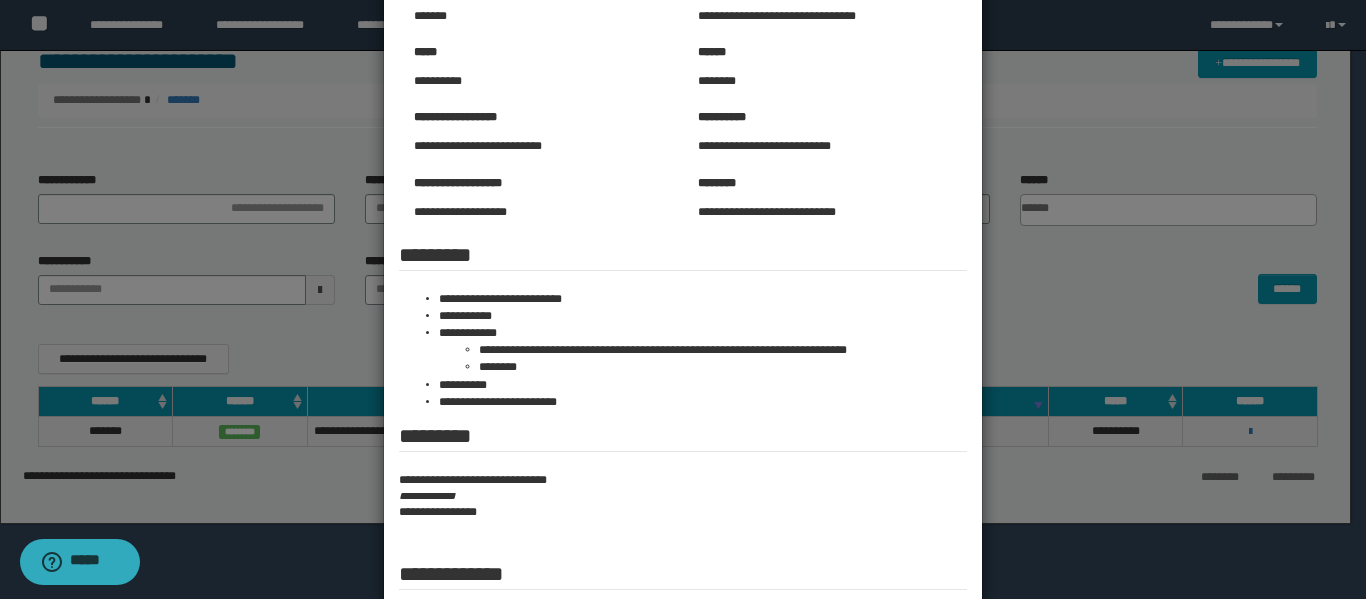 scroll, scrollTop: 100, scrollLeft: 0, axis: vertical 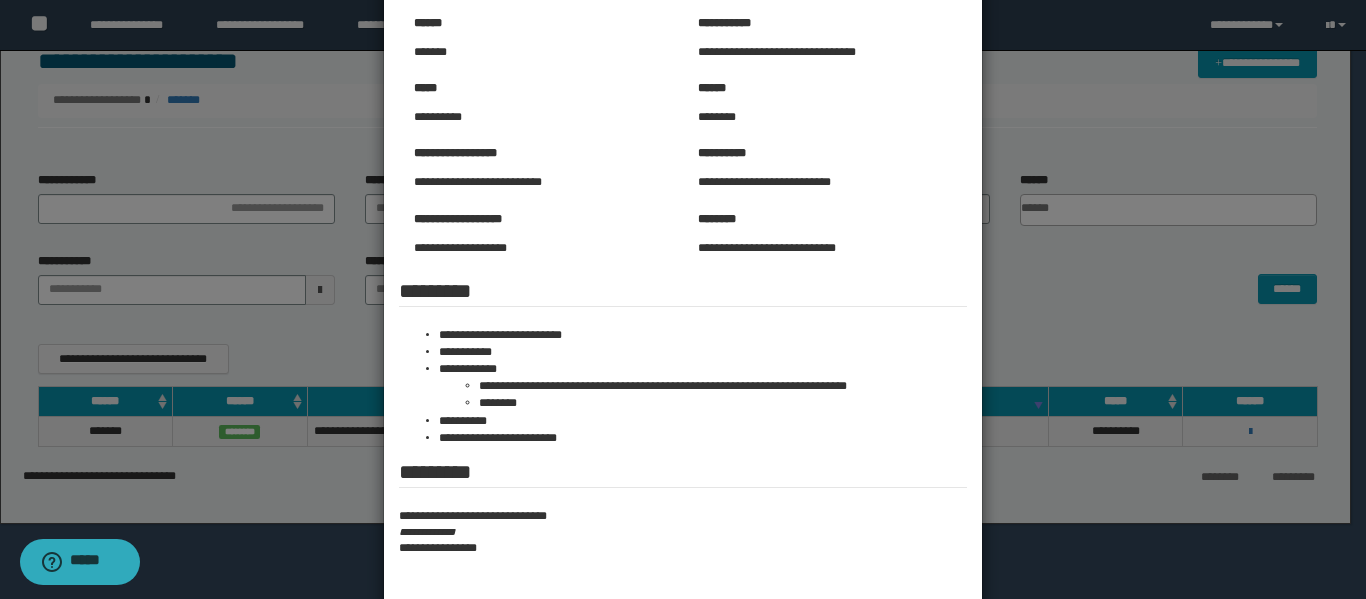 click at bounding box center (683, 357) 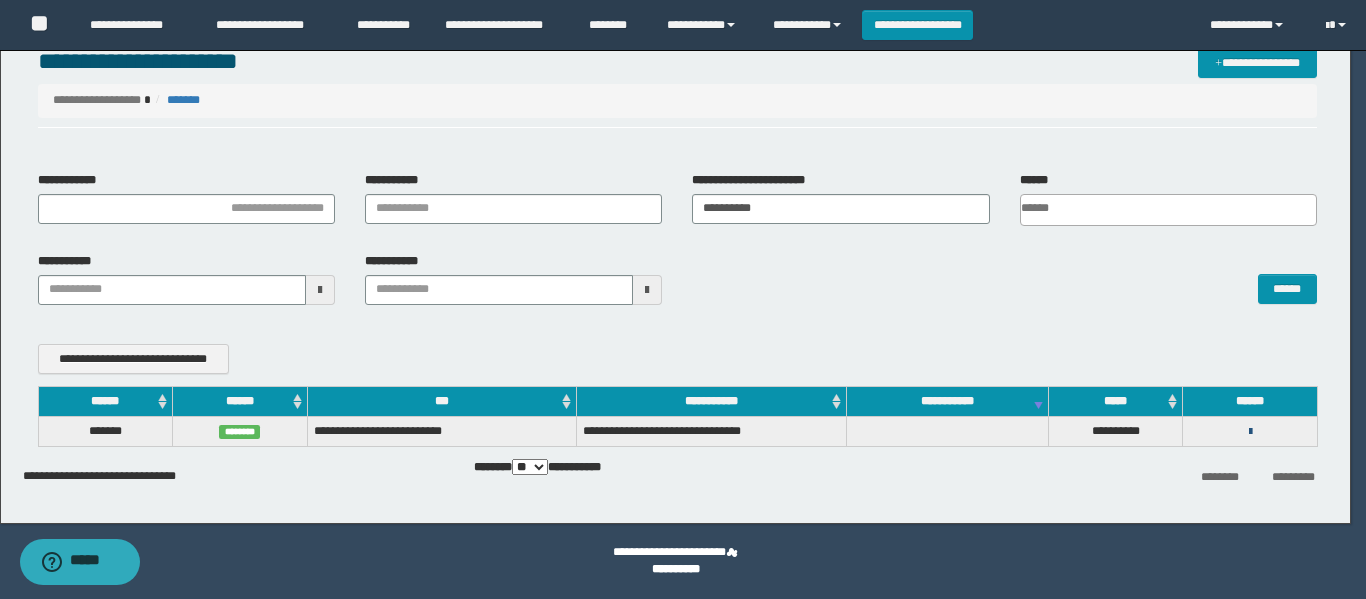 click at bounding box center [1250, 432] 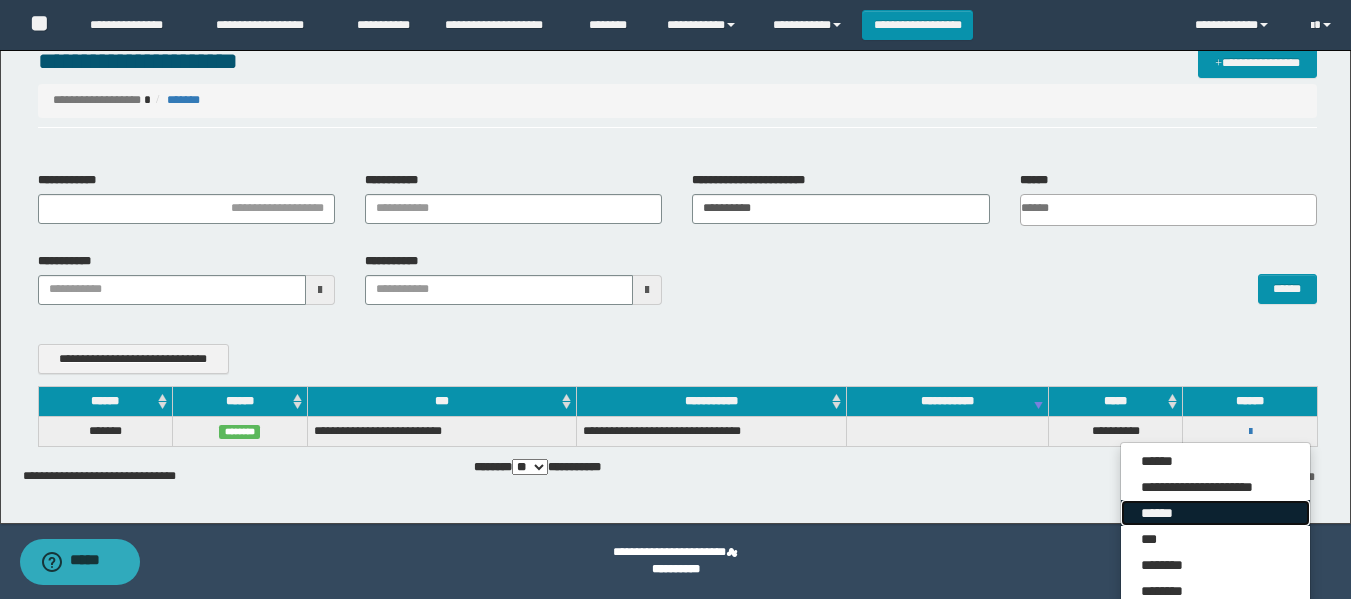 click on "******" at bounding box center [1215, 513] 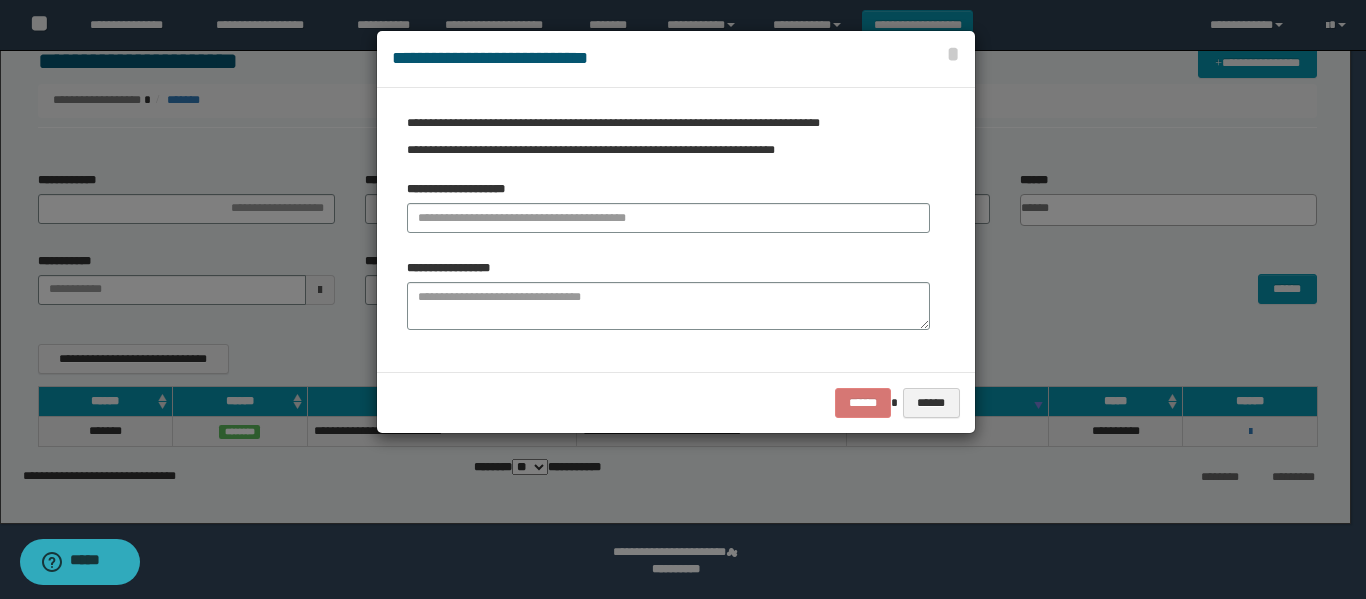 click at bounding box center [683, 299] 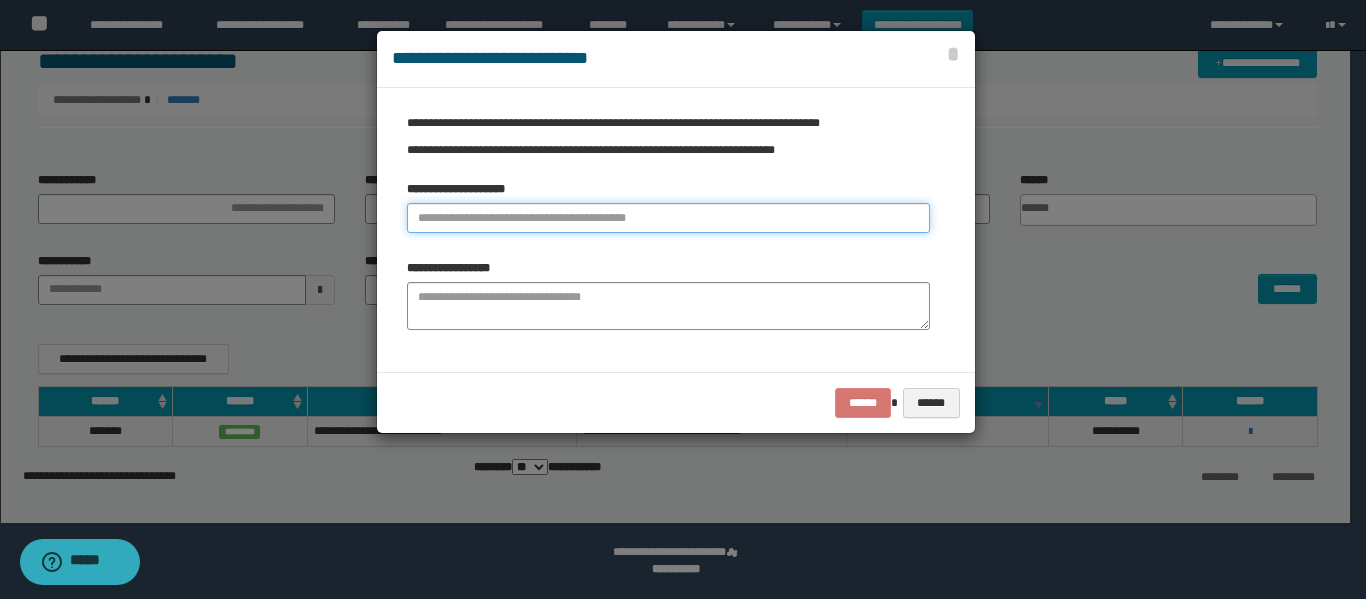 click at bounding box center (668, 218) 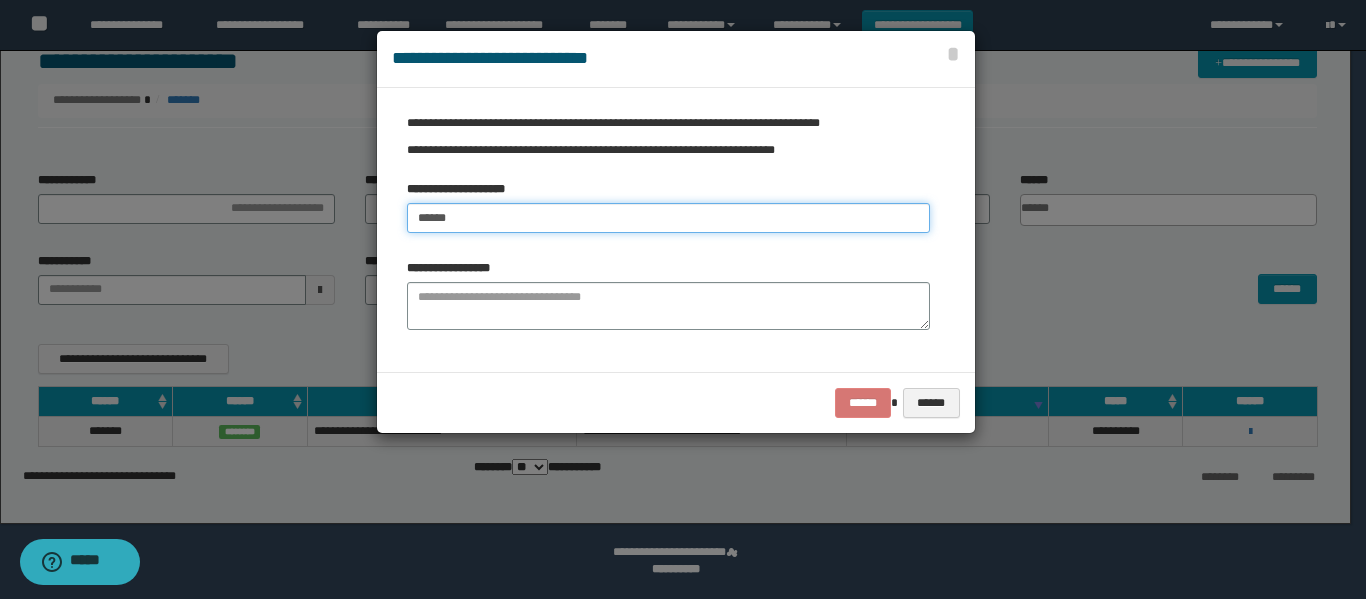 type on "*******" 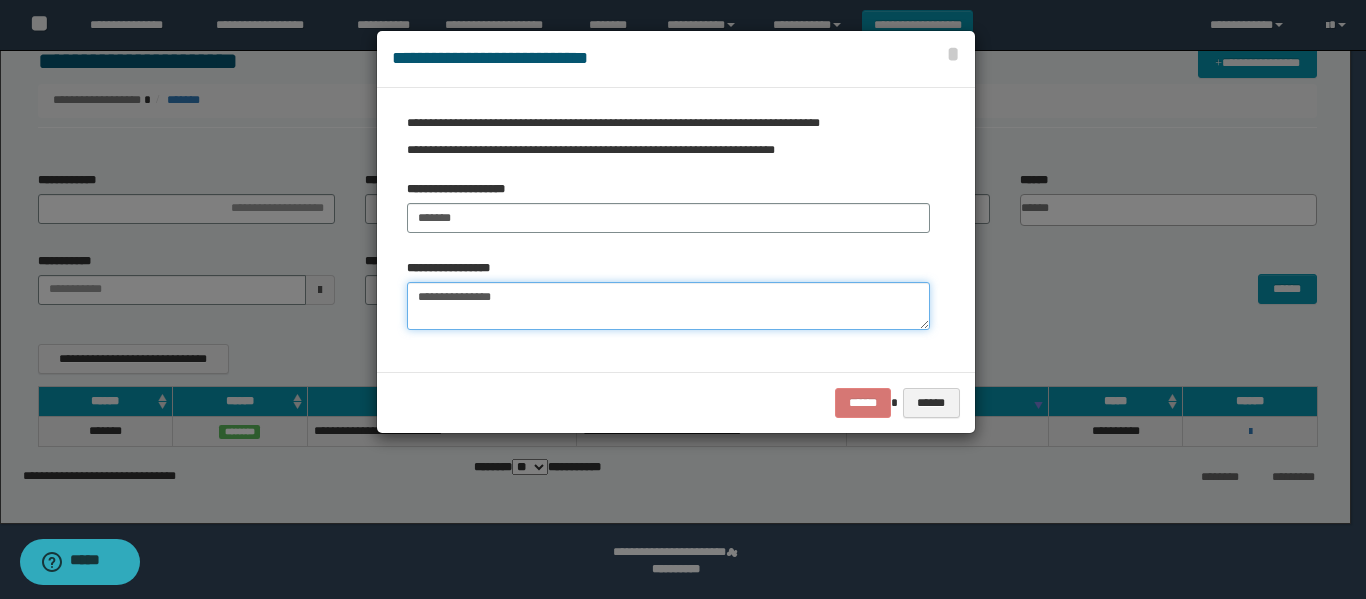 type on "**********" 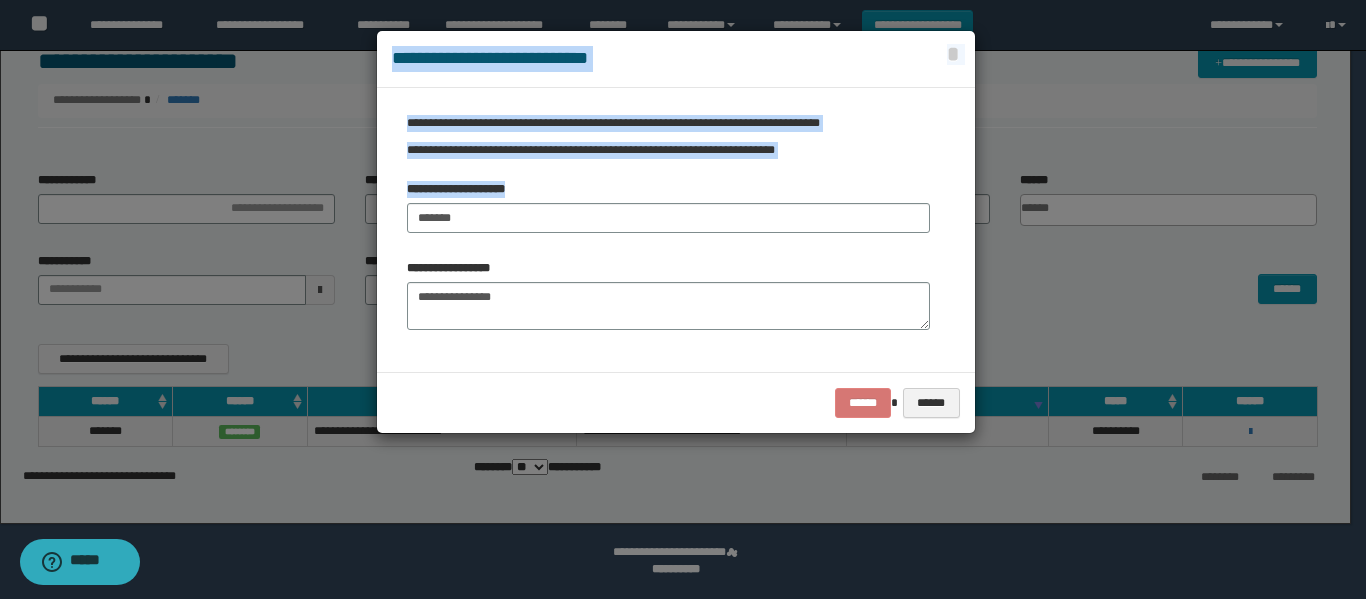 drag, startPoint x: 509, startPoint y: 202, endPoint x: 328, endPoint y: 231, distance: 183.30849 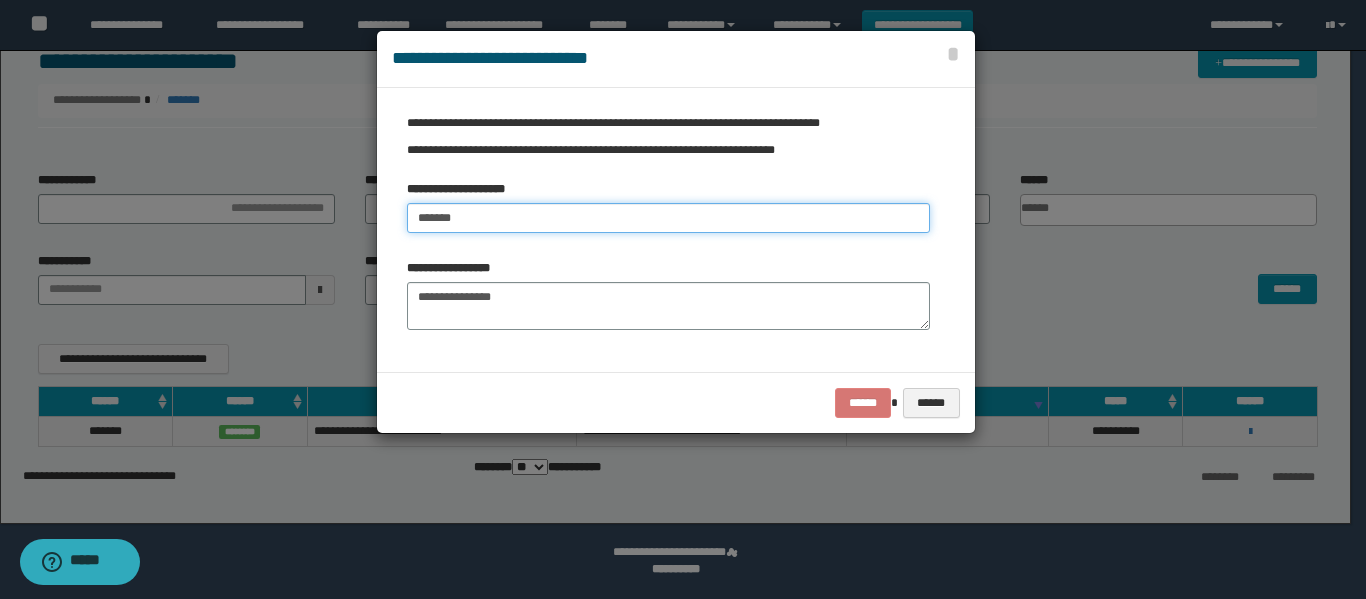 click on "*******" at bounding box center (668, 218) 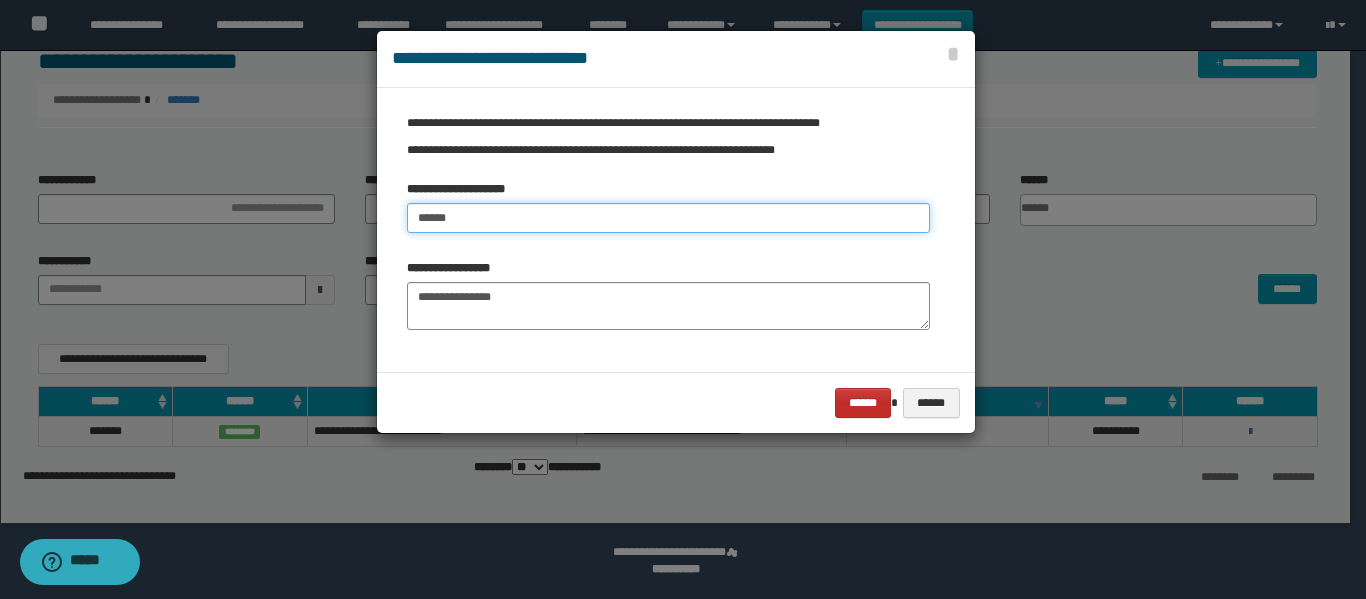 type on "******" 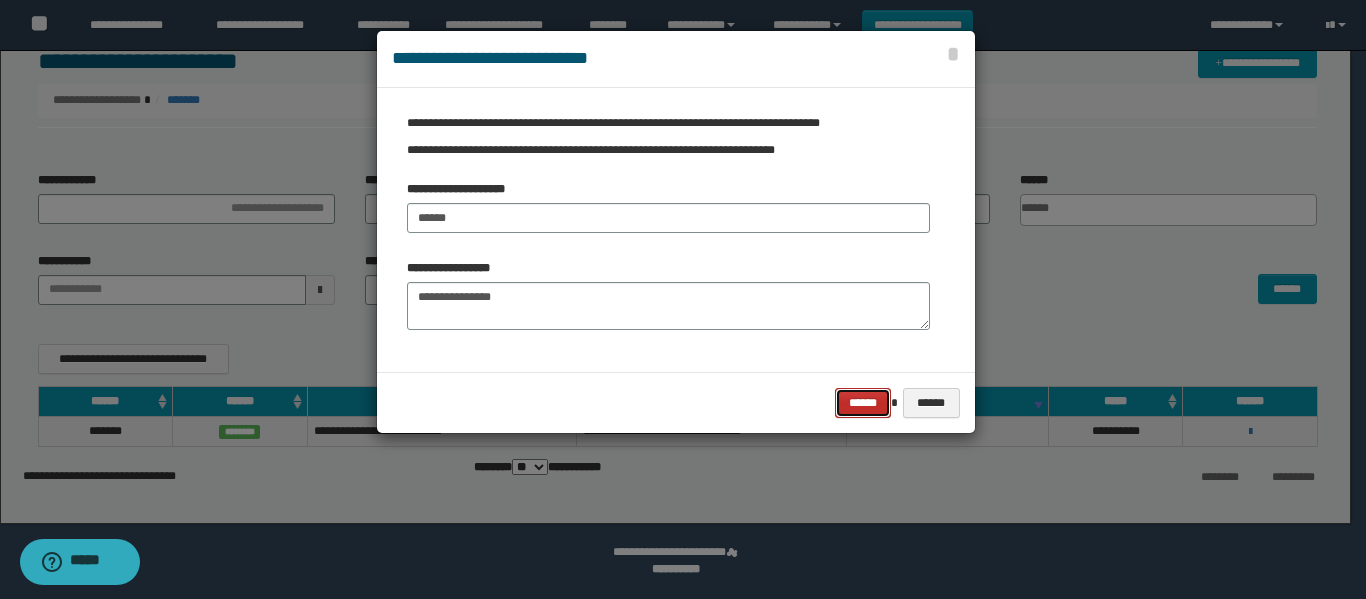 click on "******" at bounding box center [863, 403] 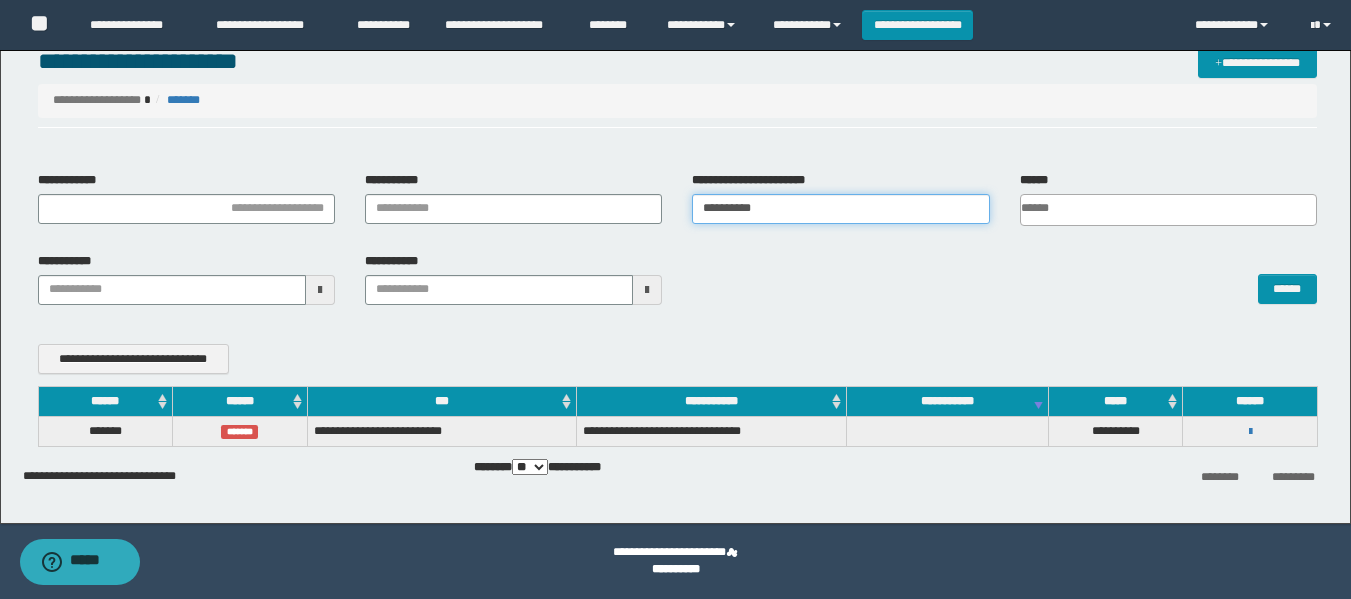 drag, startPoint x: 803, startPoint y: 198, endPoint x: 483, endPoint y: 263, distance: 326.53485 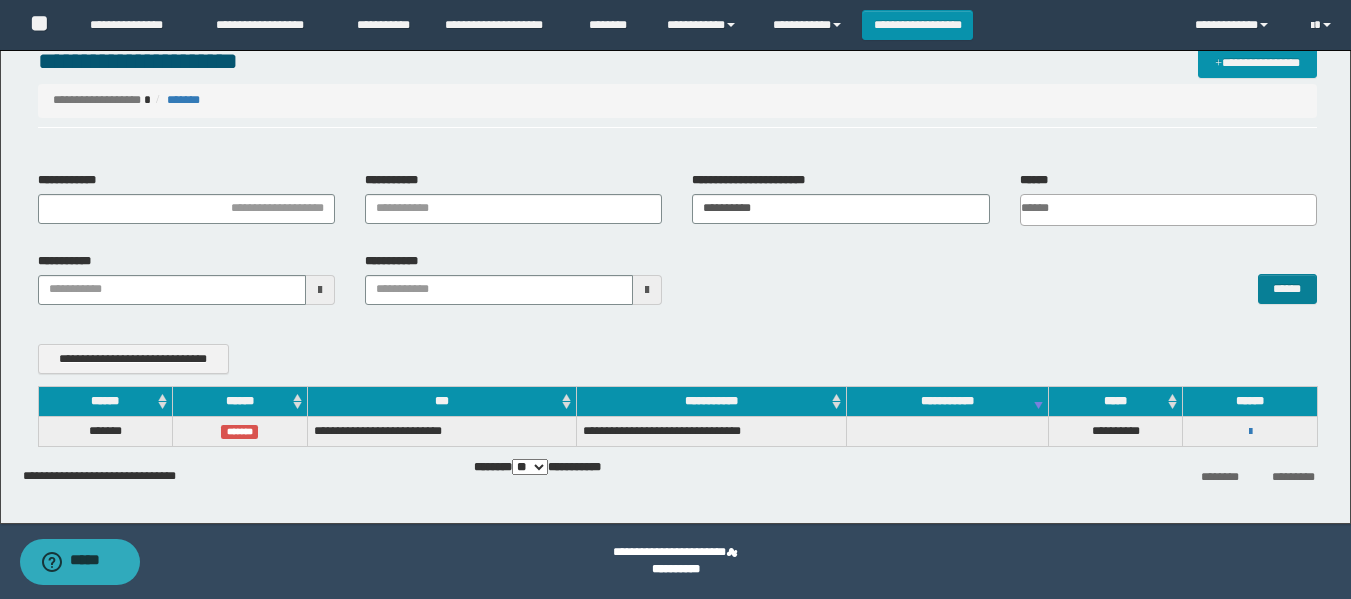 click on "******" at bounding box center (1004, 279) 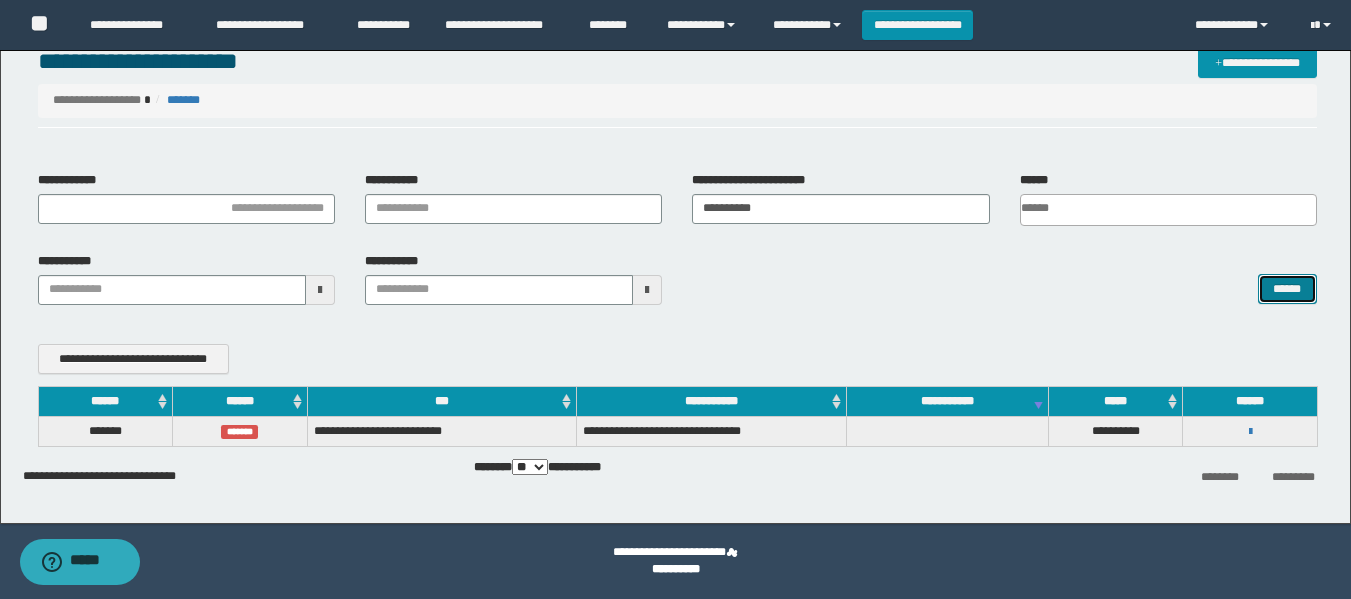 click on "******" at bounding box center [1287, 289] 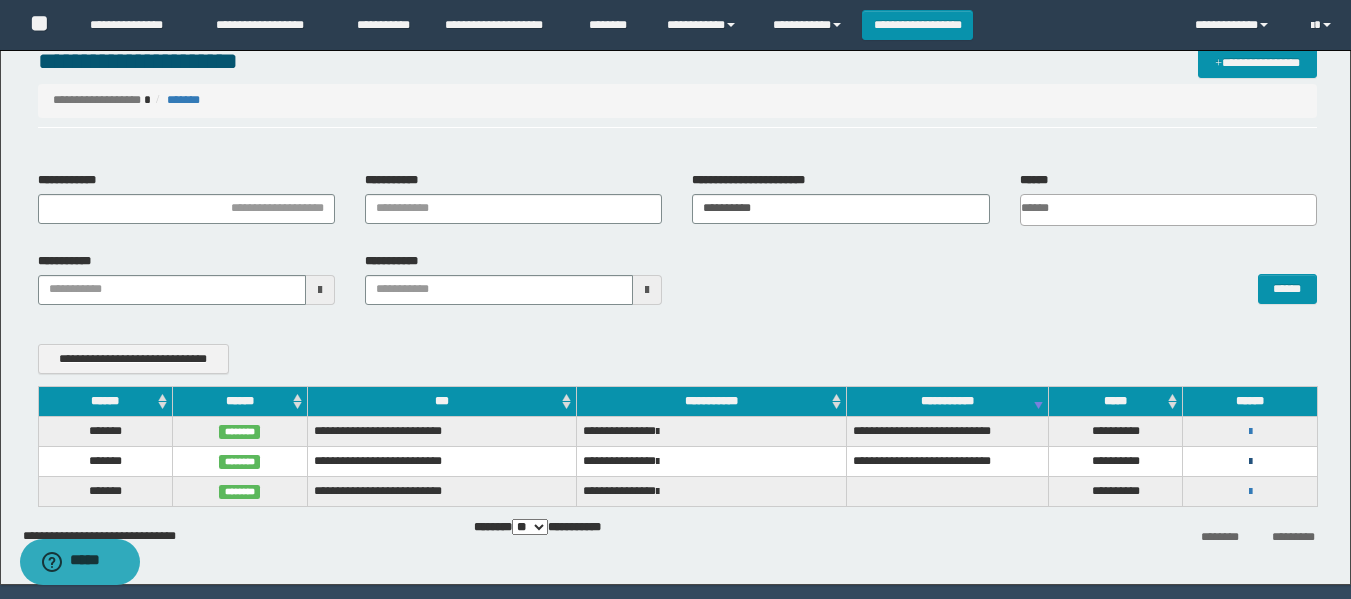 click at bounding box center (1250, 462) 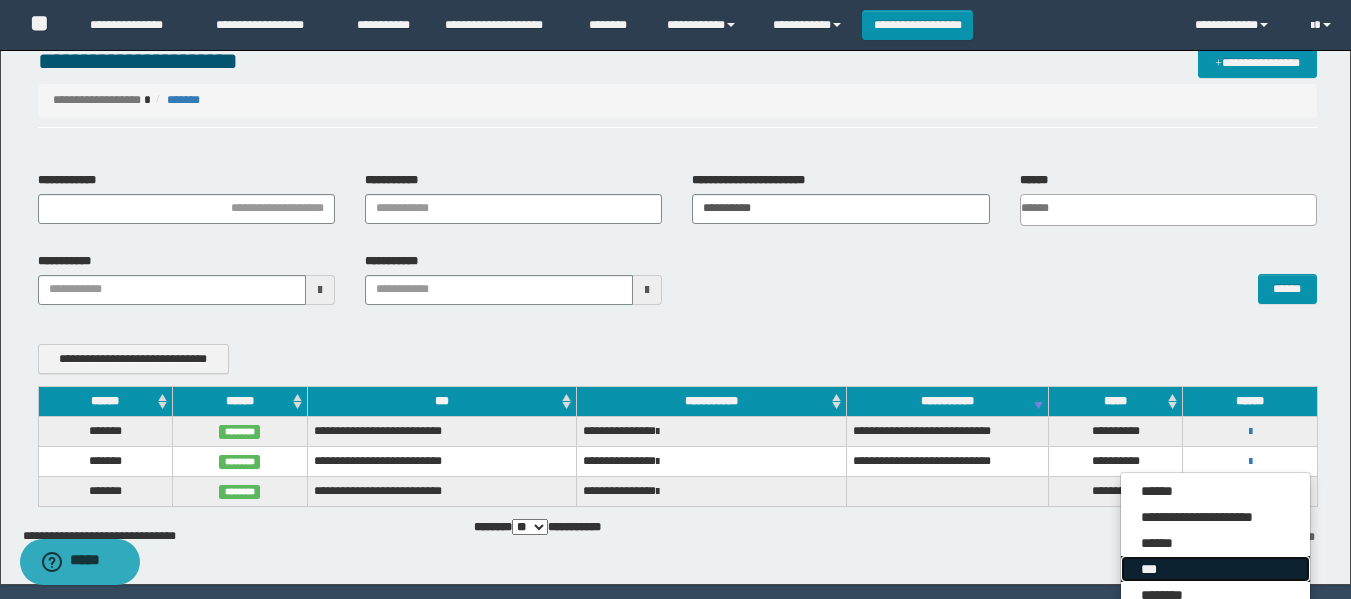 click on "***" at bounding box center (1215, 569) 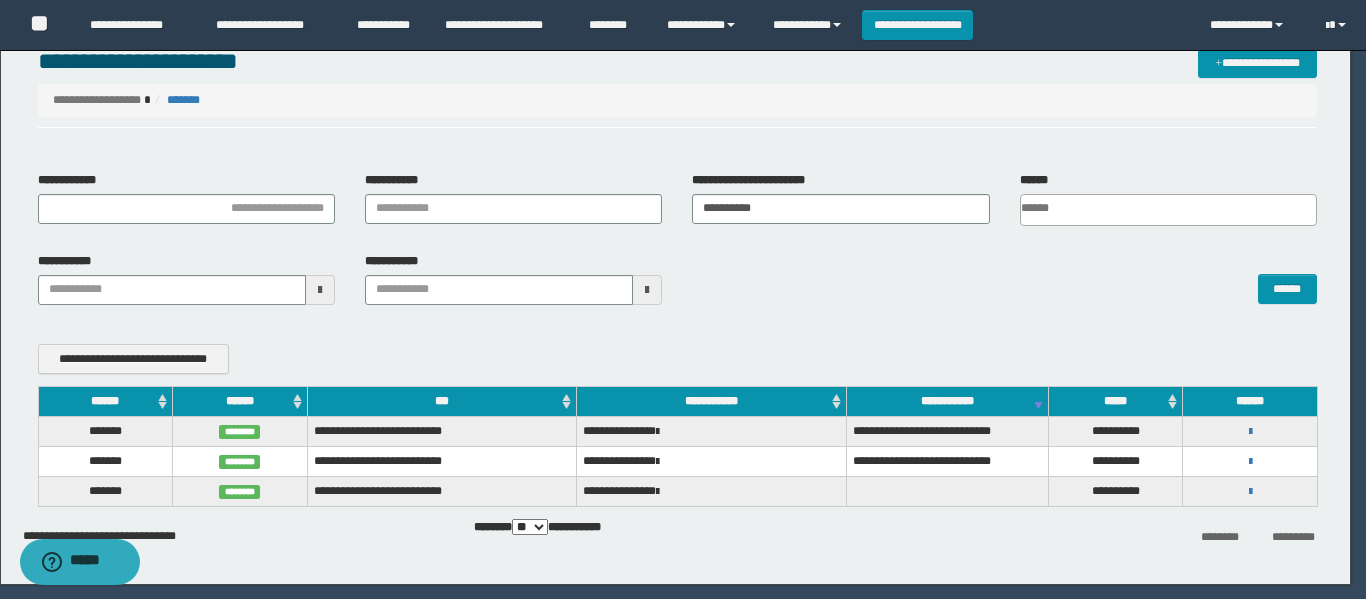 scroll, scrollTop: 0, scrollLeft: 0, axis: both 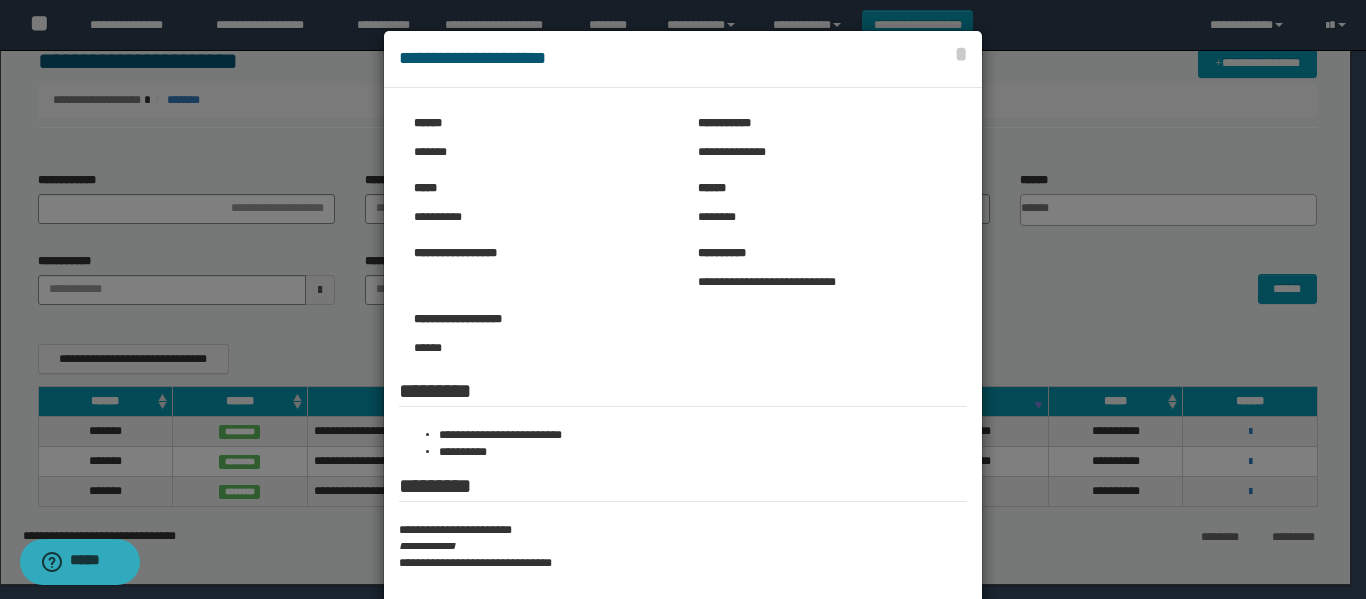 click at bounding box center [683, 358] 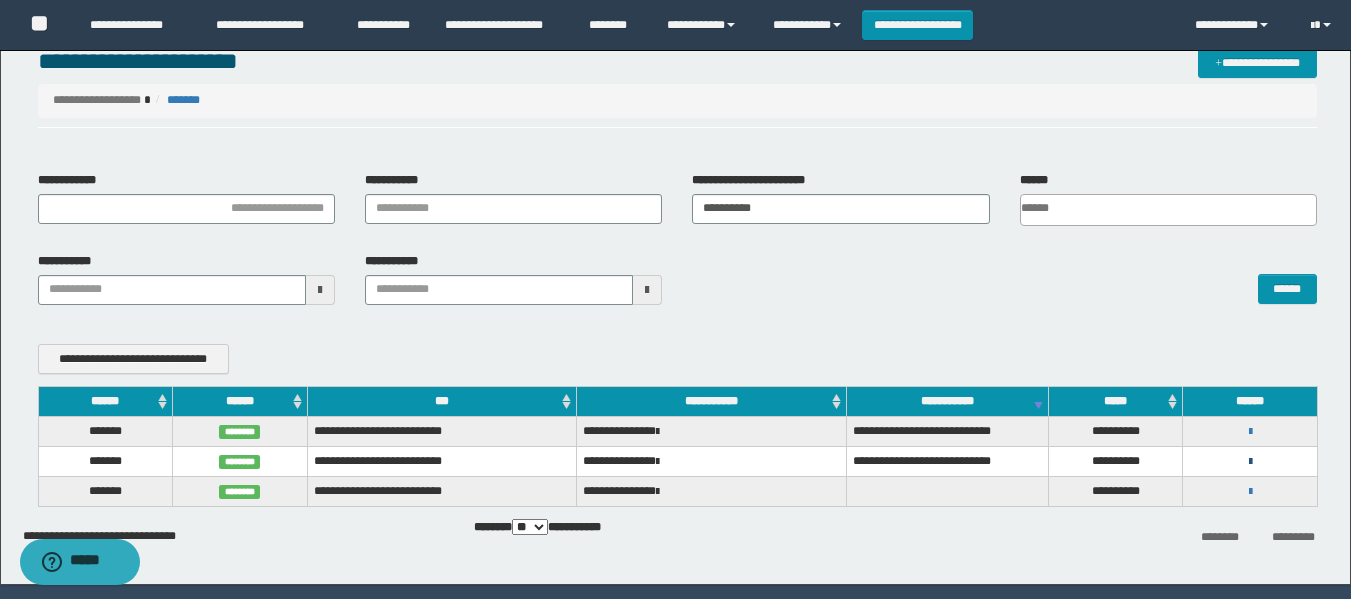click at bounding box center (1250, 462) 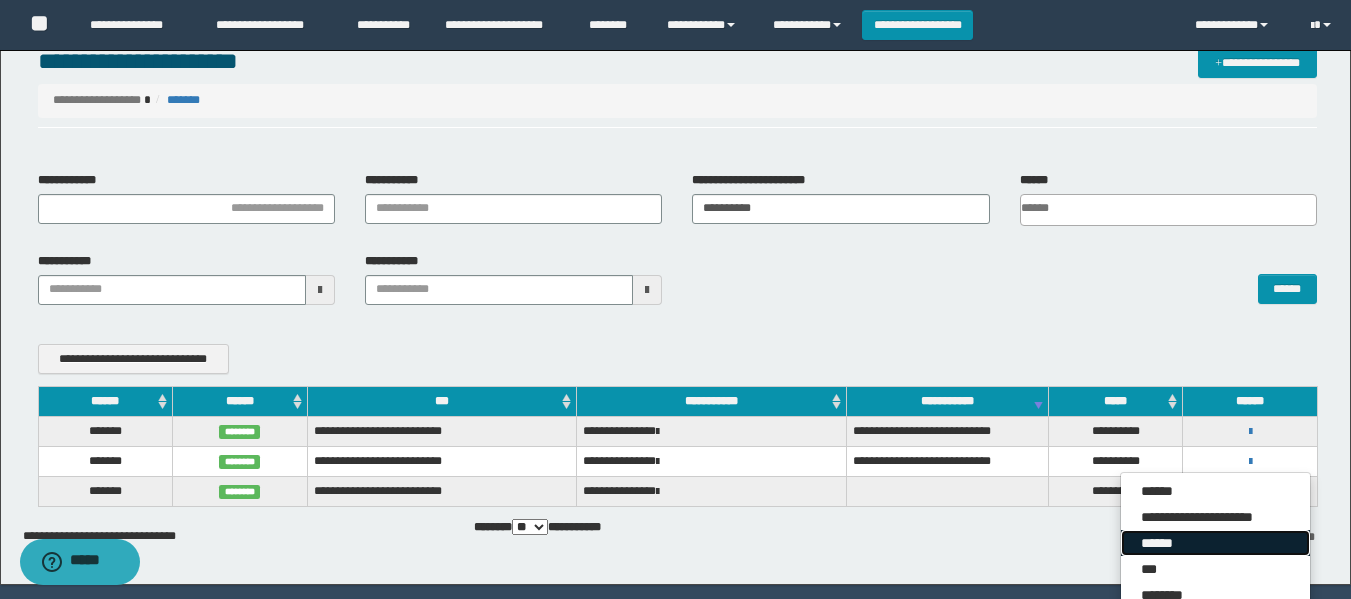 click on "******" at bounding box center [1215, 543] 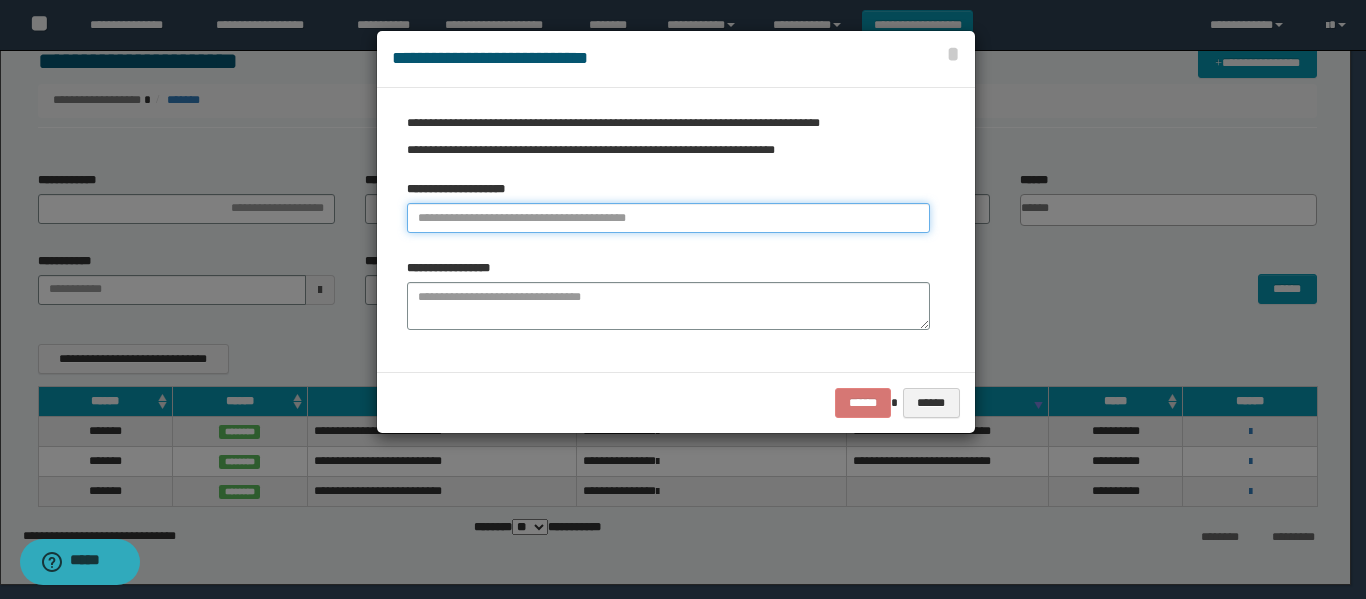 click at bounding box center [668, 218] 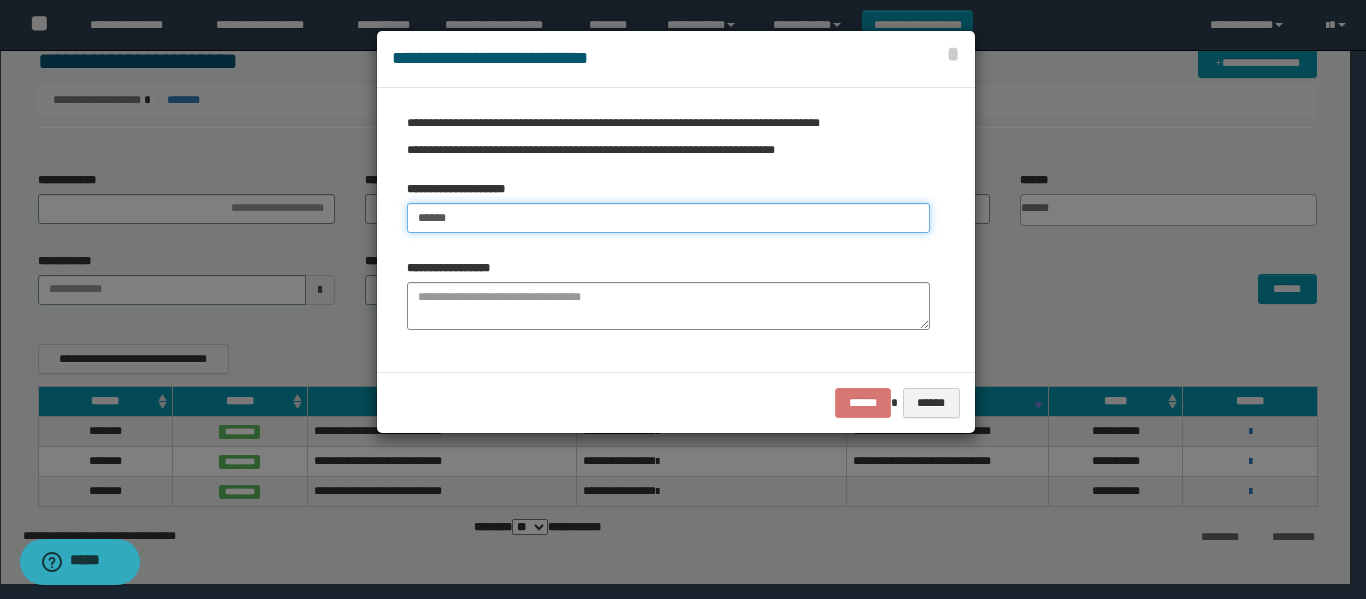 type on "******" 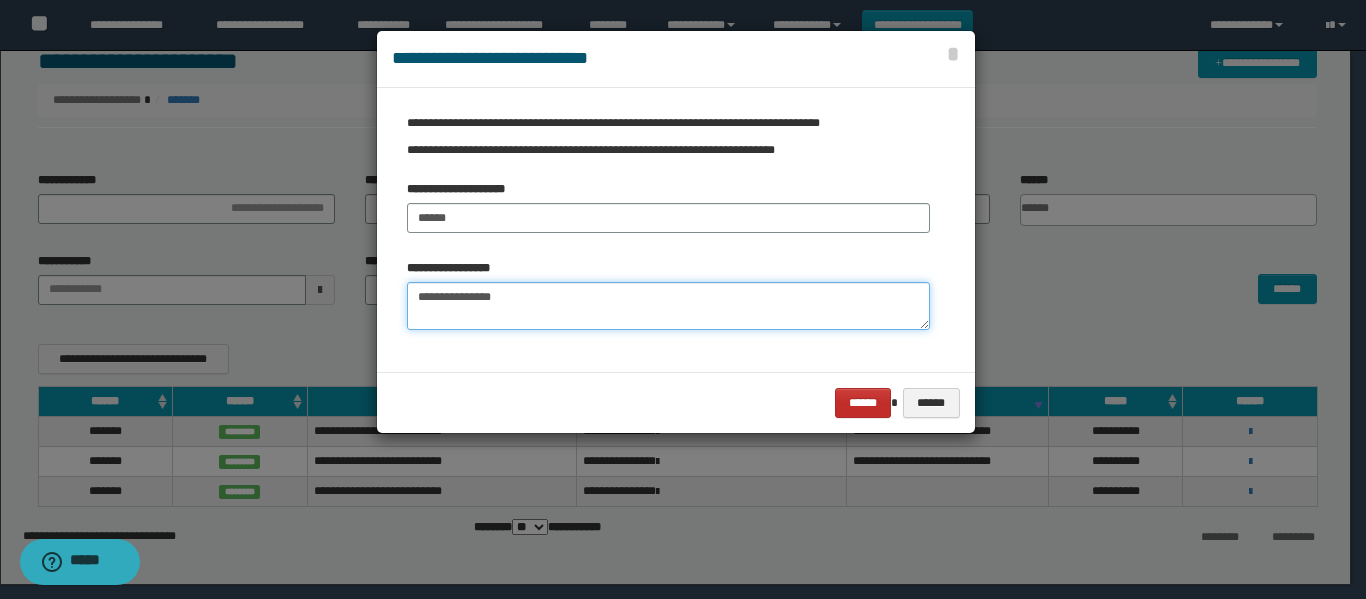 type on "**********" 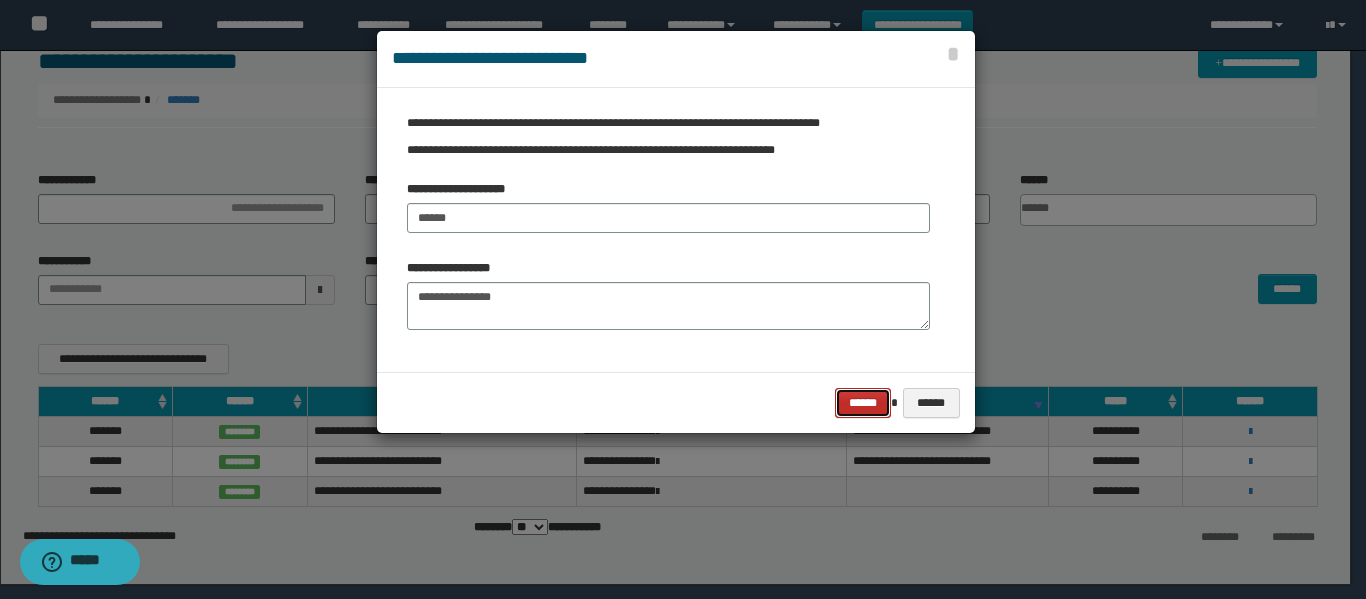 click on "******" at bounding box center [863, 403] 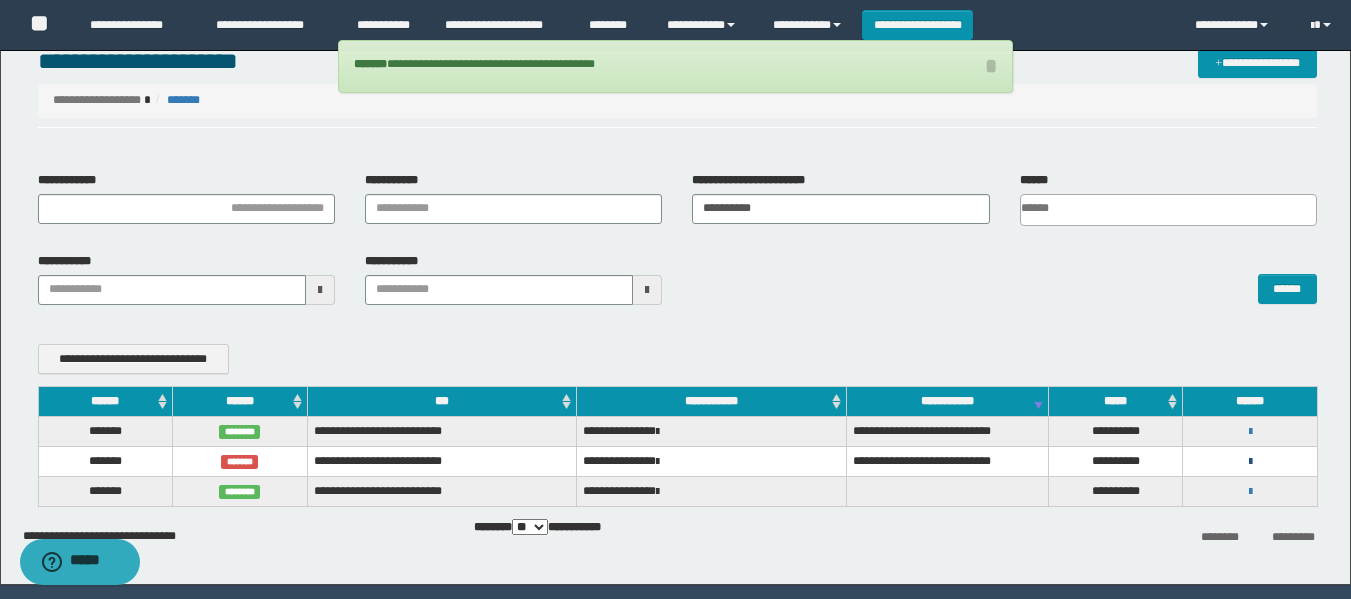 click at bounding box center [1250, 462] 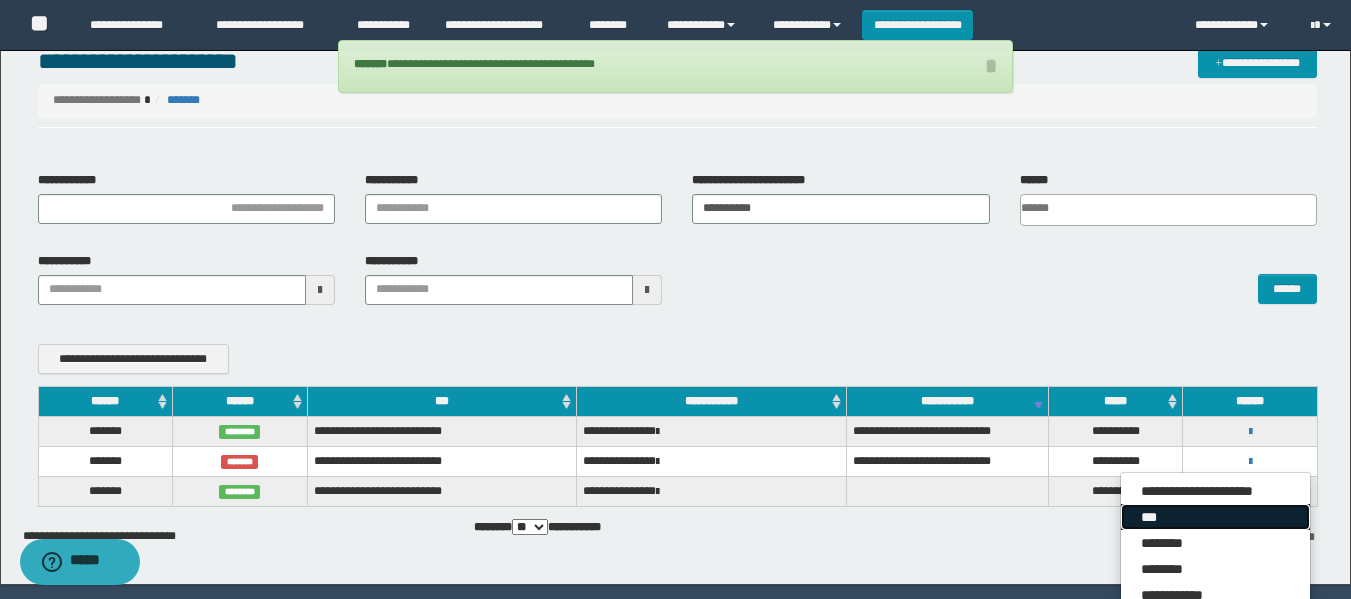 click on "***" at bounding box center [1215, 517] 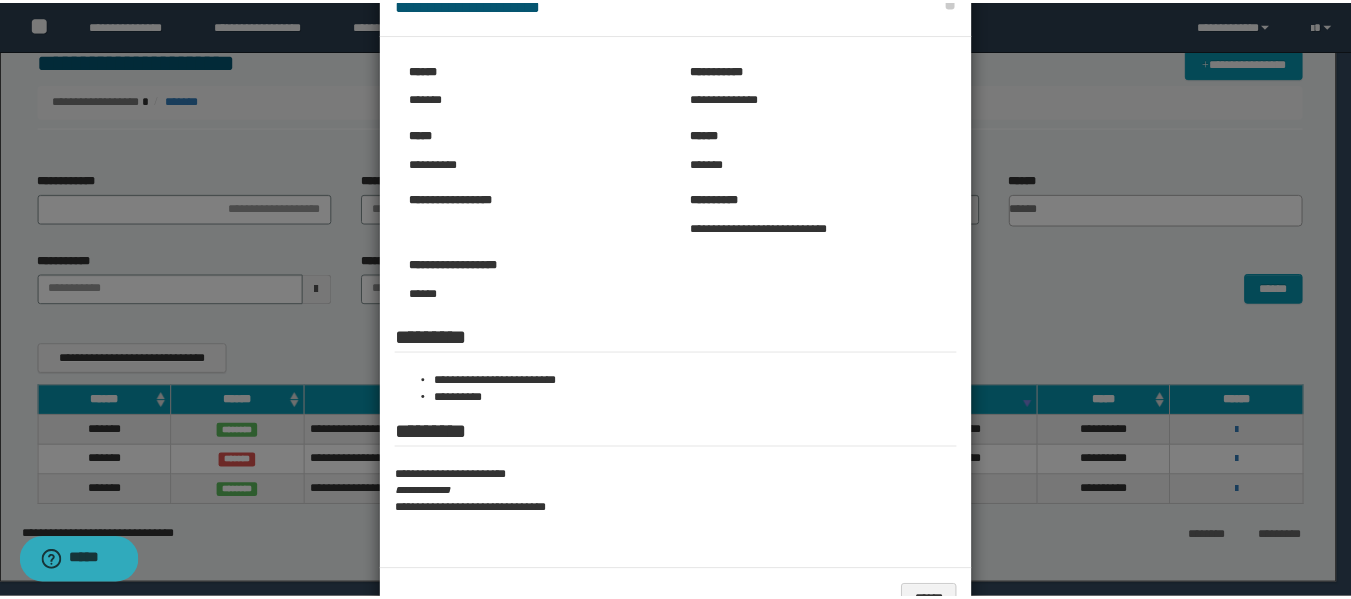 scroll, scrollTop: 100, scrollLeft: 0, axis: vertical 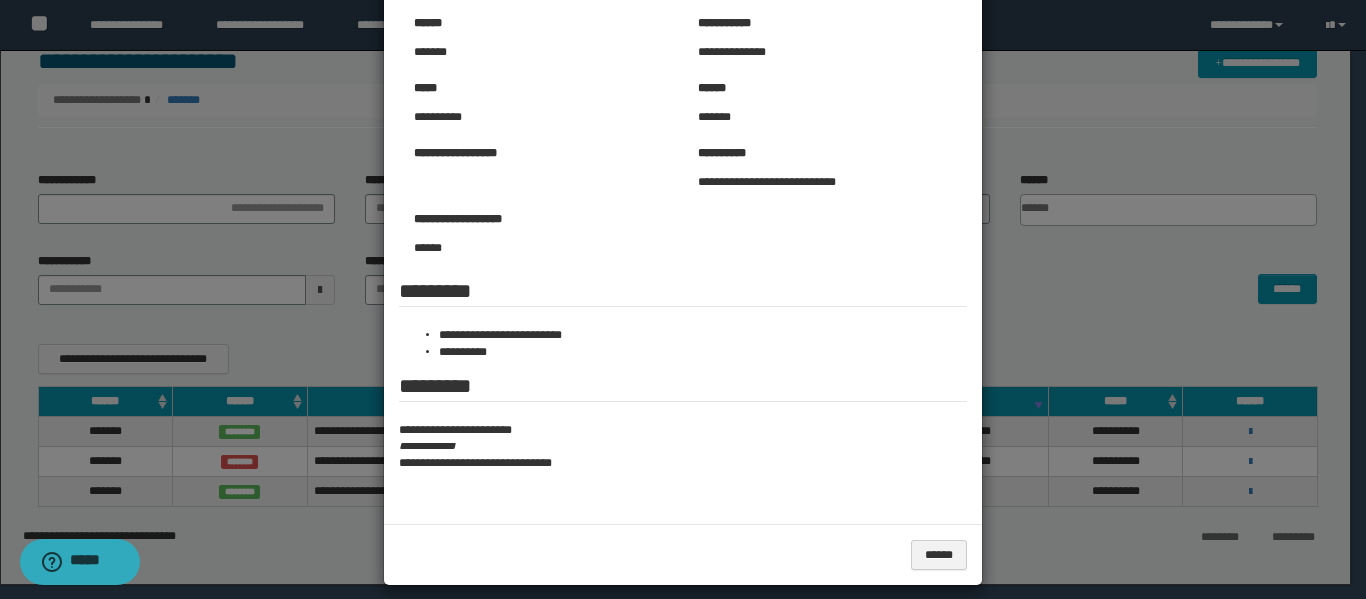 click at bounding box center (683, 258) 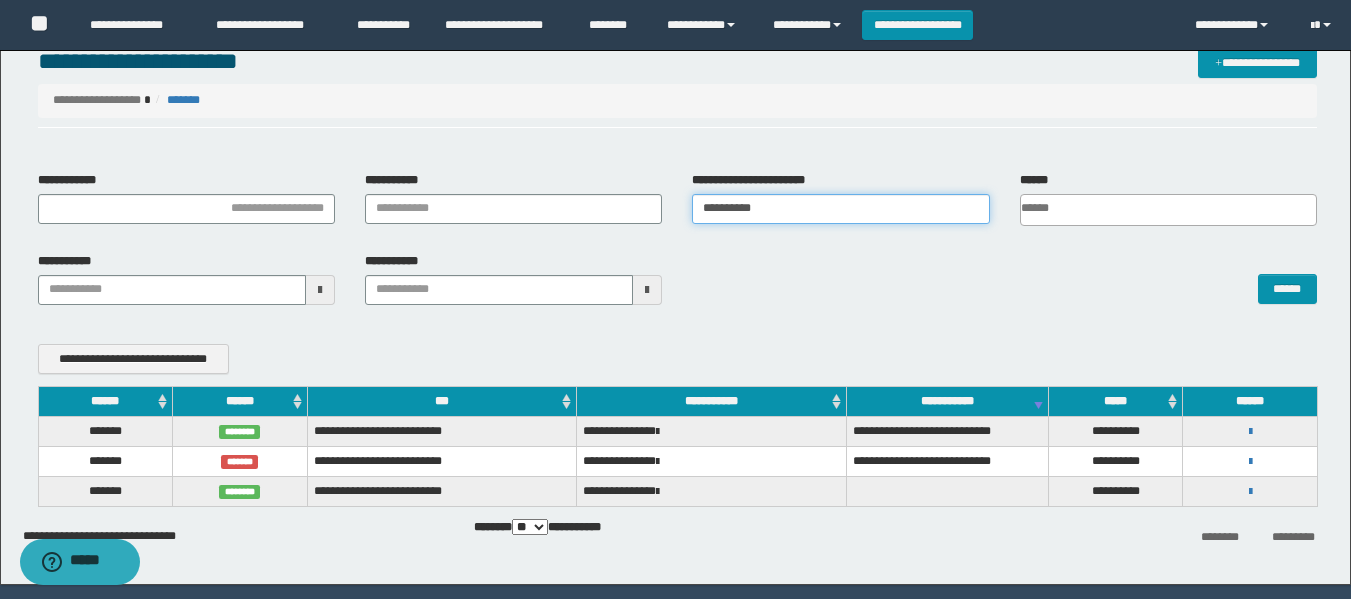 drag, startPoint x: 599, startPoint y: 264, endPoint x: 659, endPoint y: 250, distance: 61.611687 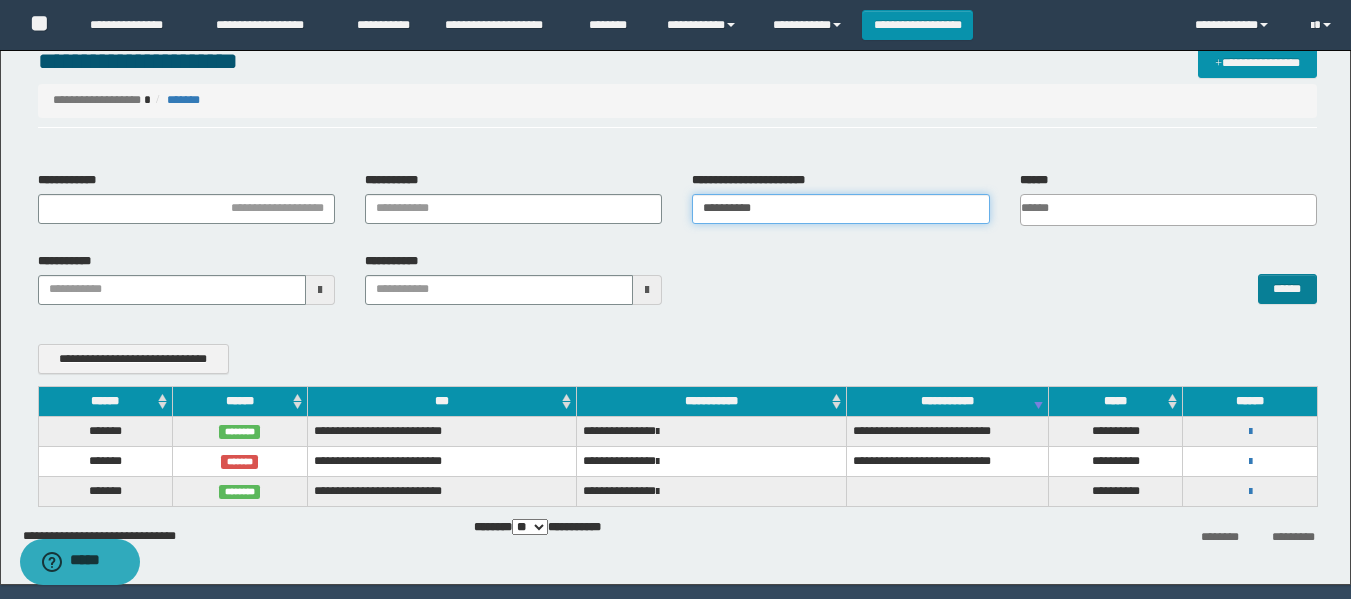 type on "**********" 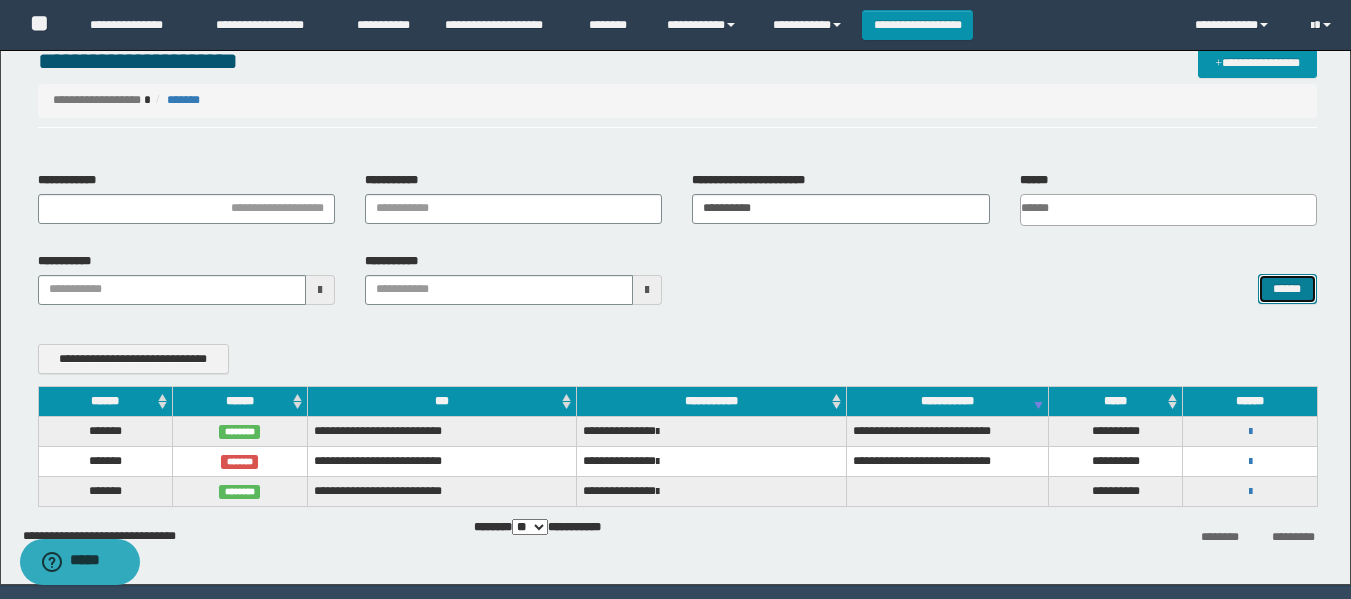click on "******" at bounding box center (1287, 289) 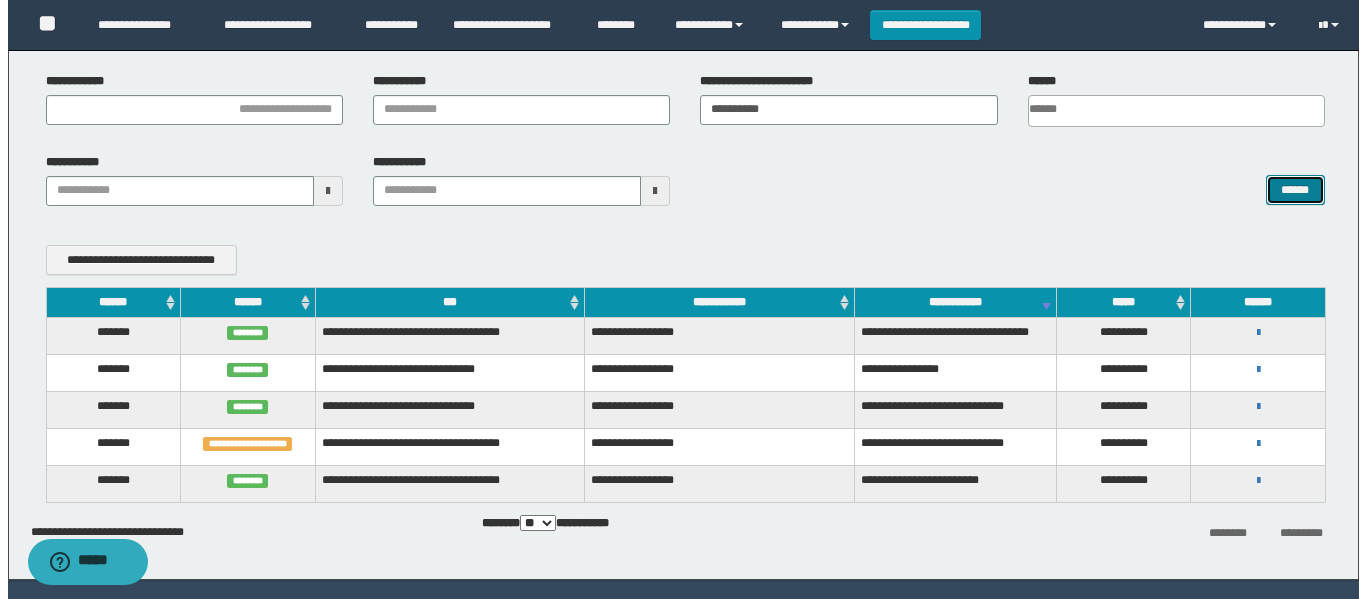 scroll, scrollTop: 143, scrollLeft: 0, axis: vertical 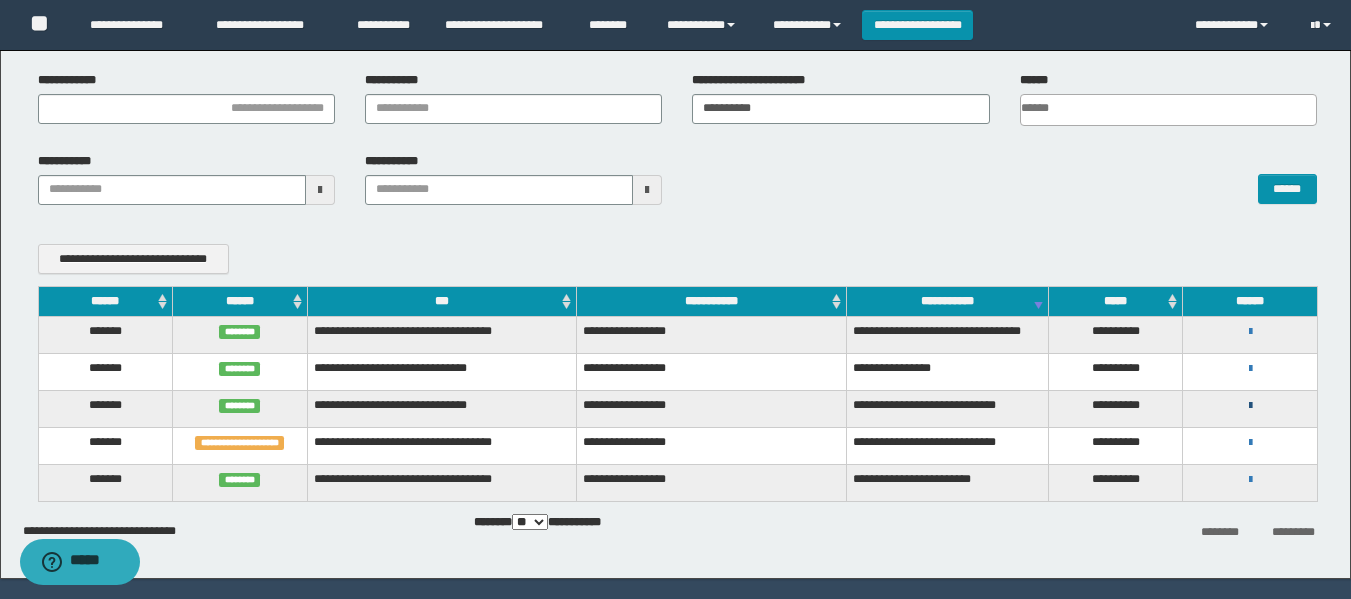 click at bounding box center (1250, 406) 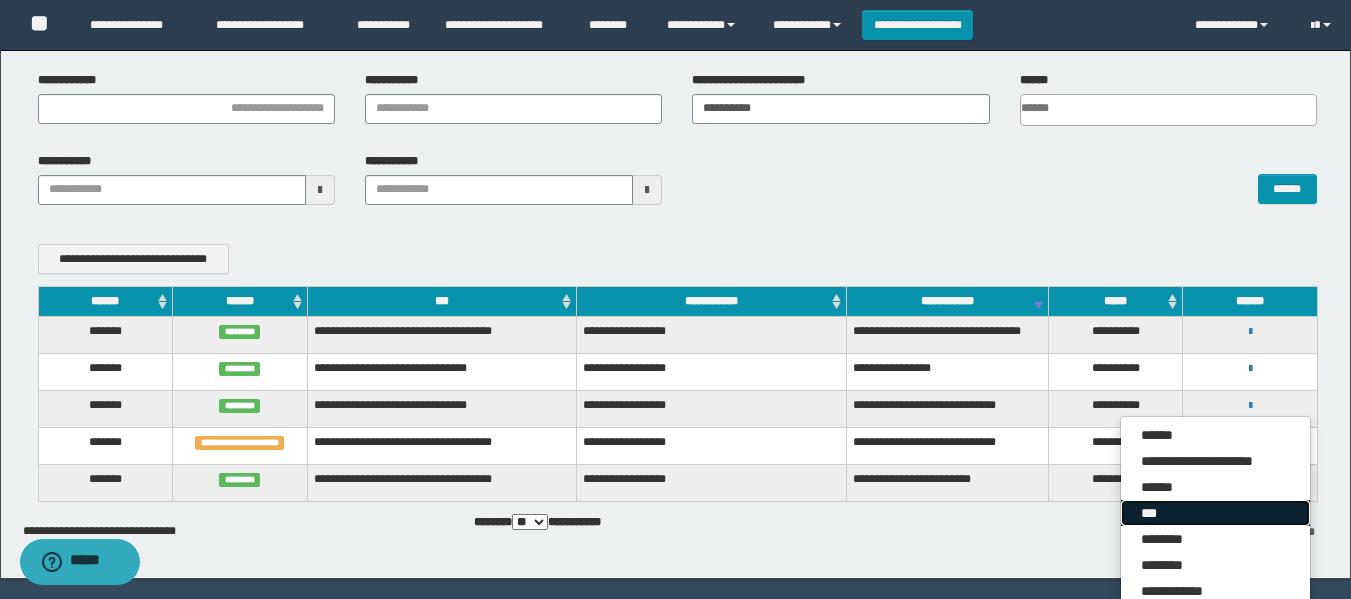 click on "***" at bounding box center (1215, 513) 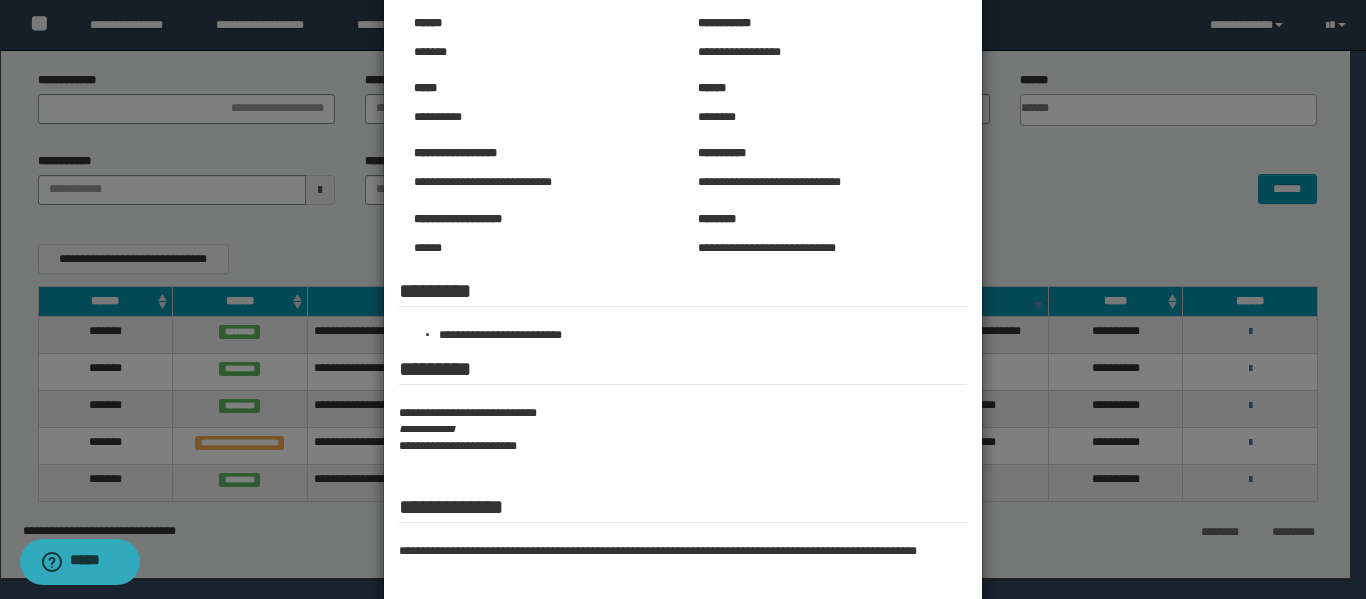 scroll, scrollTop: 0, scrollLeft: 0, axis: both 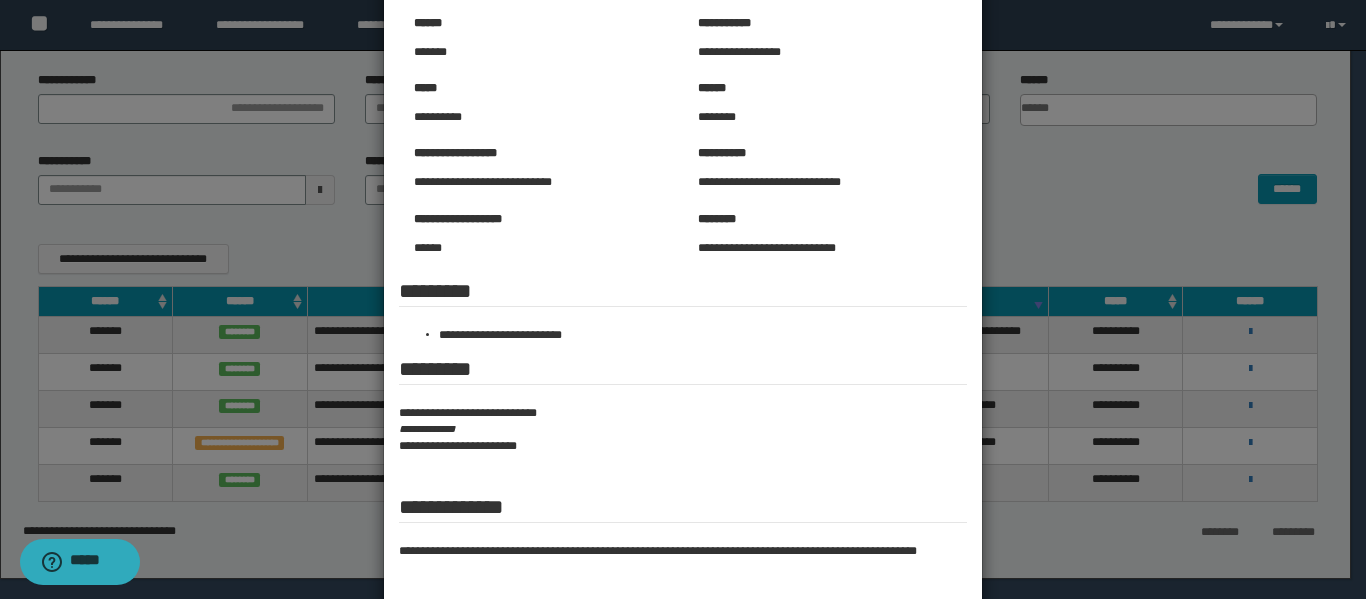 click at bounding box center (683, 297) 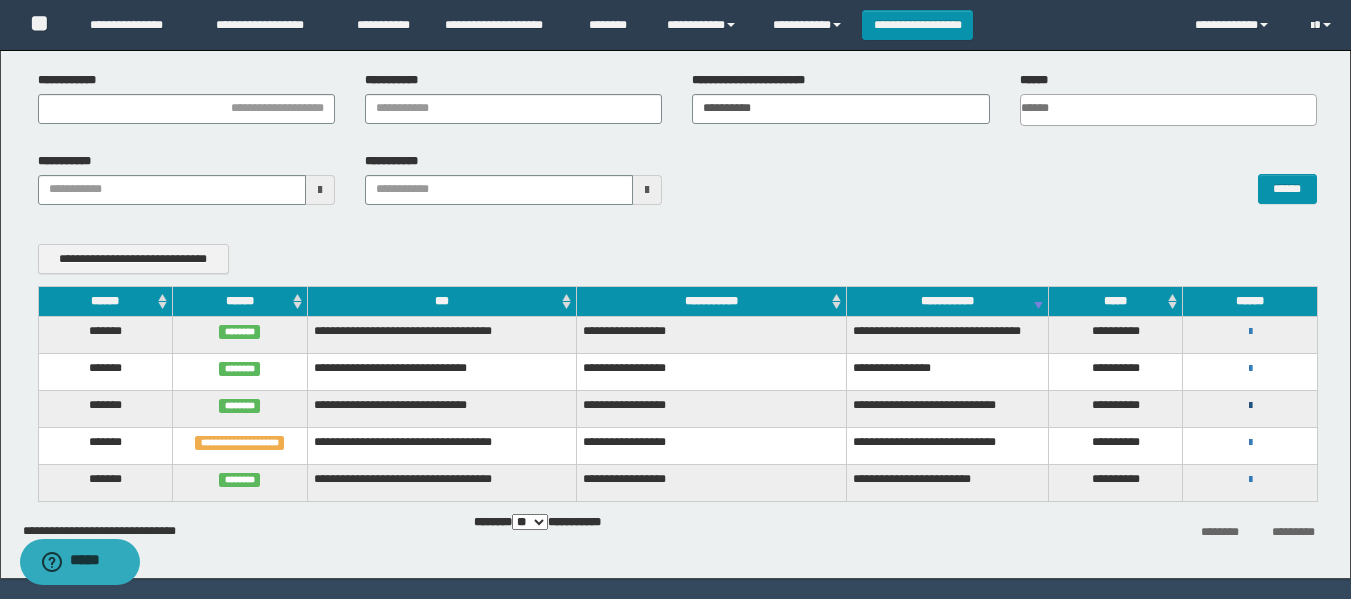 click at bounding box center (1250, 406) 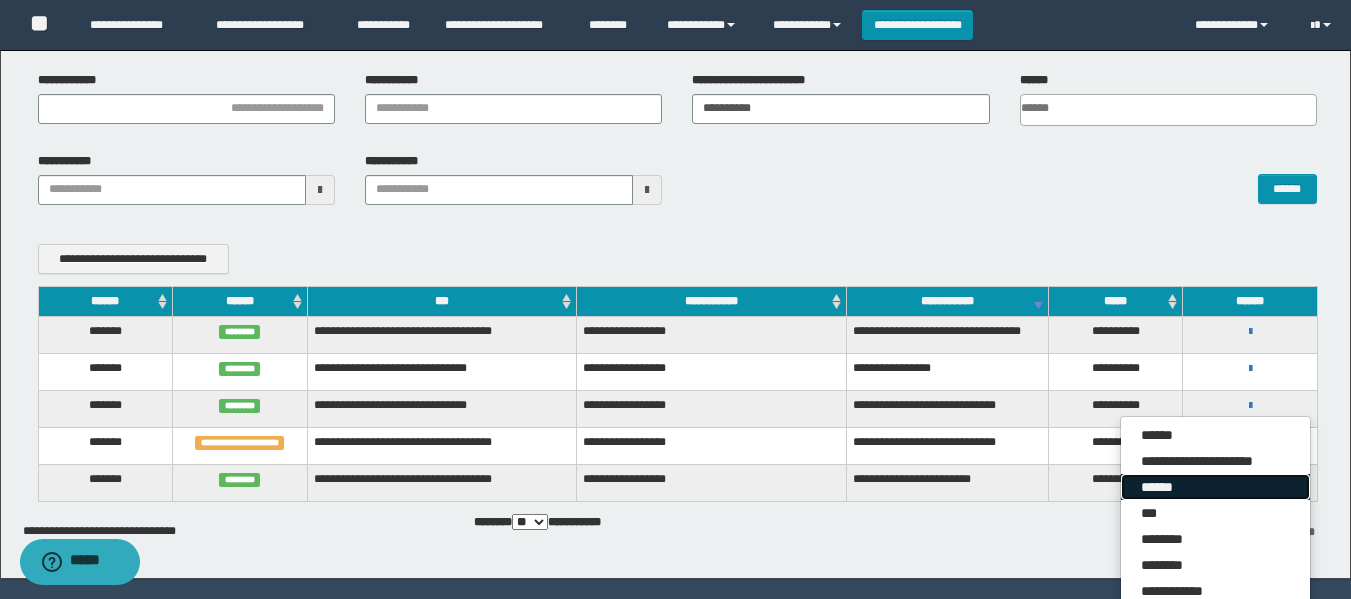 click on "******" at bounding box center [1215, 487] 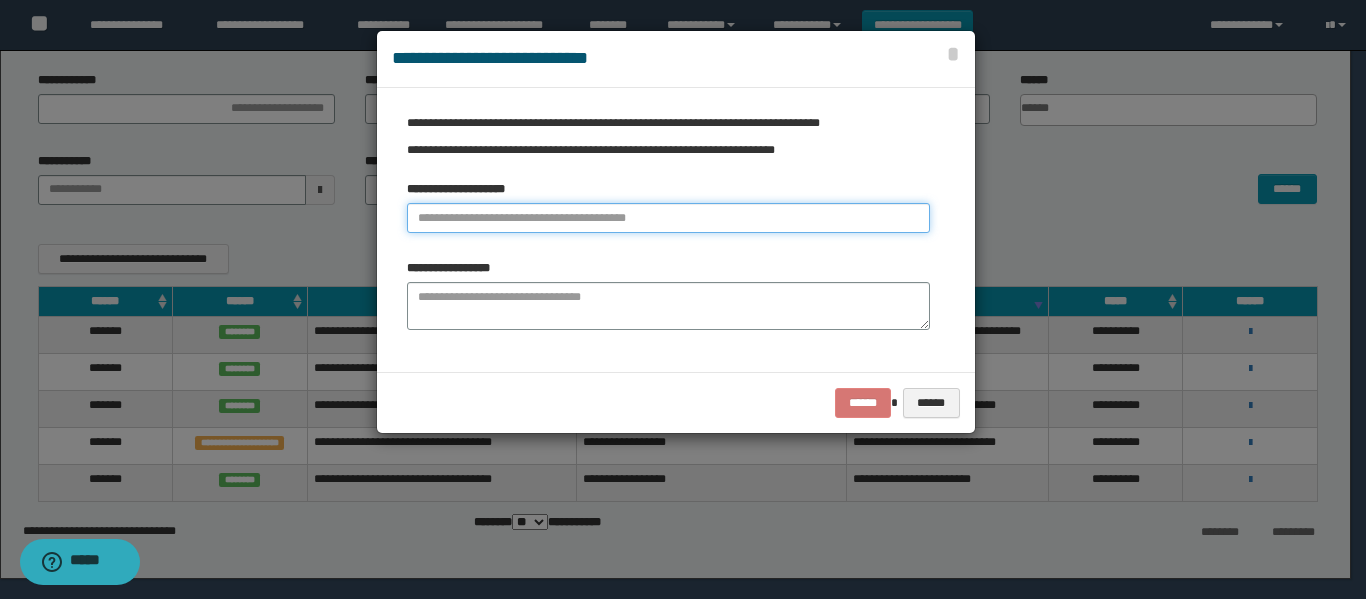 click at bounding box center (668, 218) 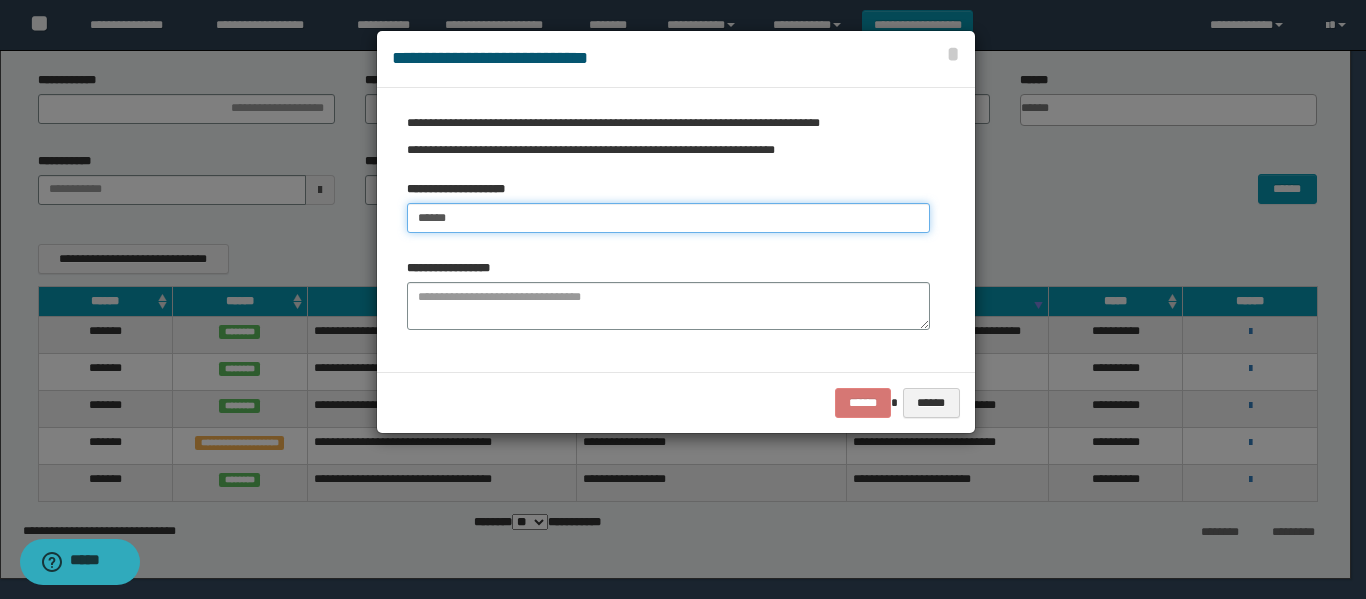 type on "******" 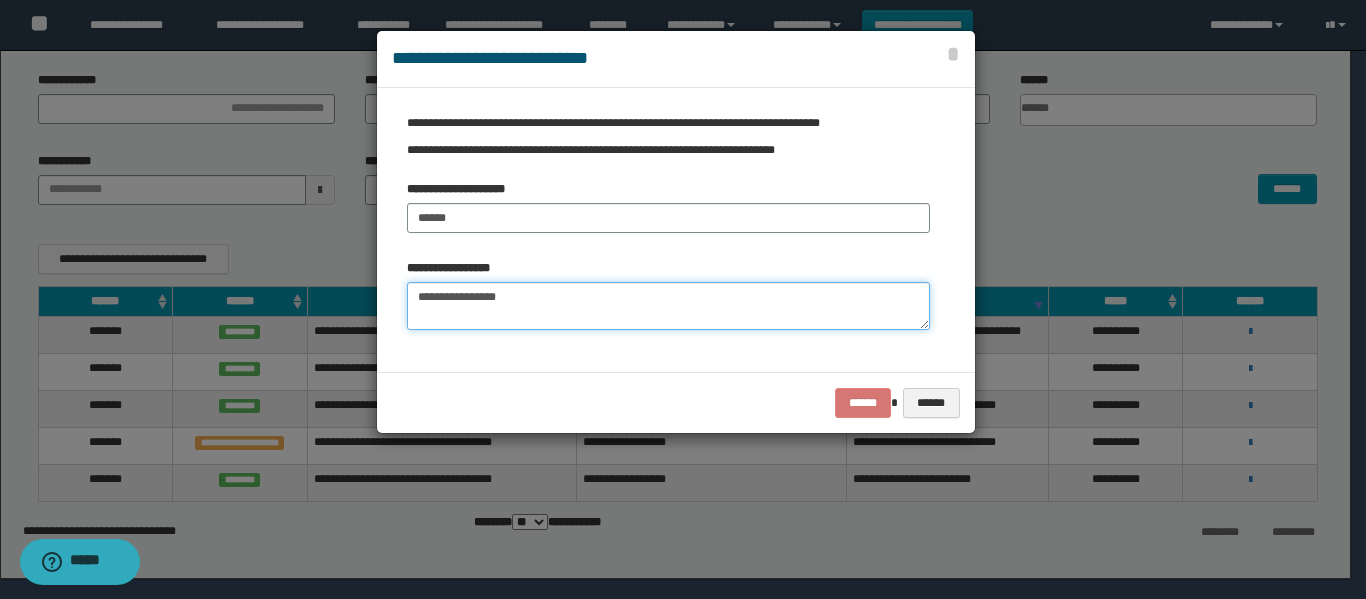 type on "**********" 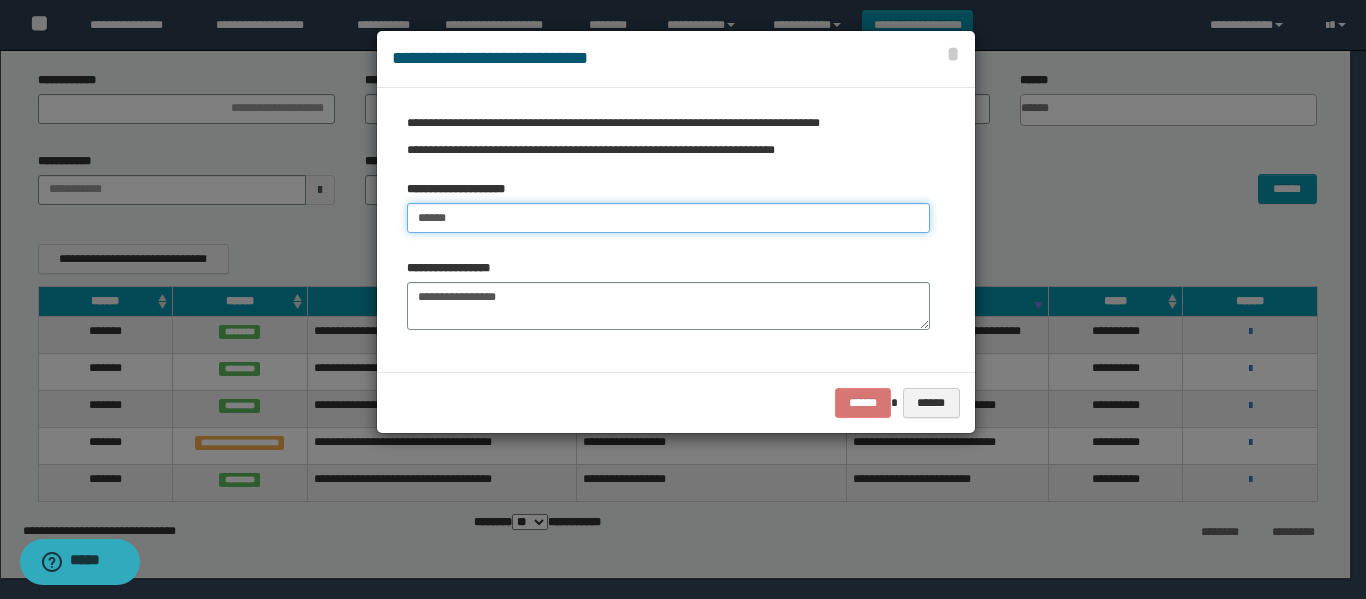 click on "******" at bounding box center [668, 218] 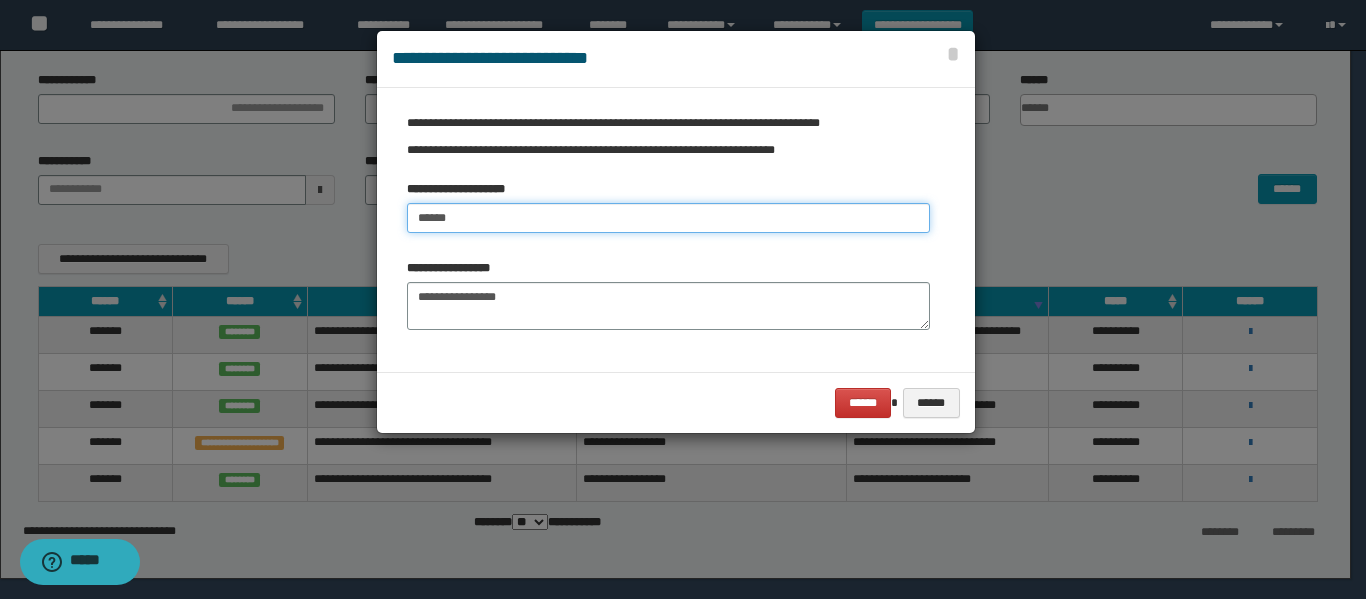 type on "******" 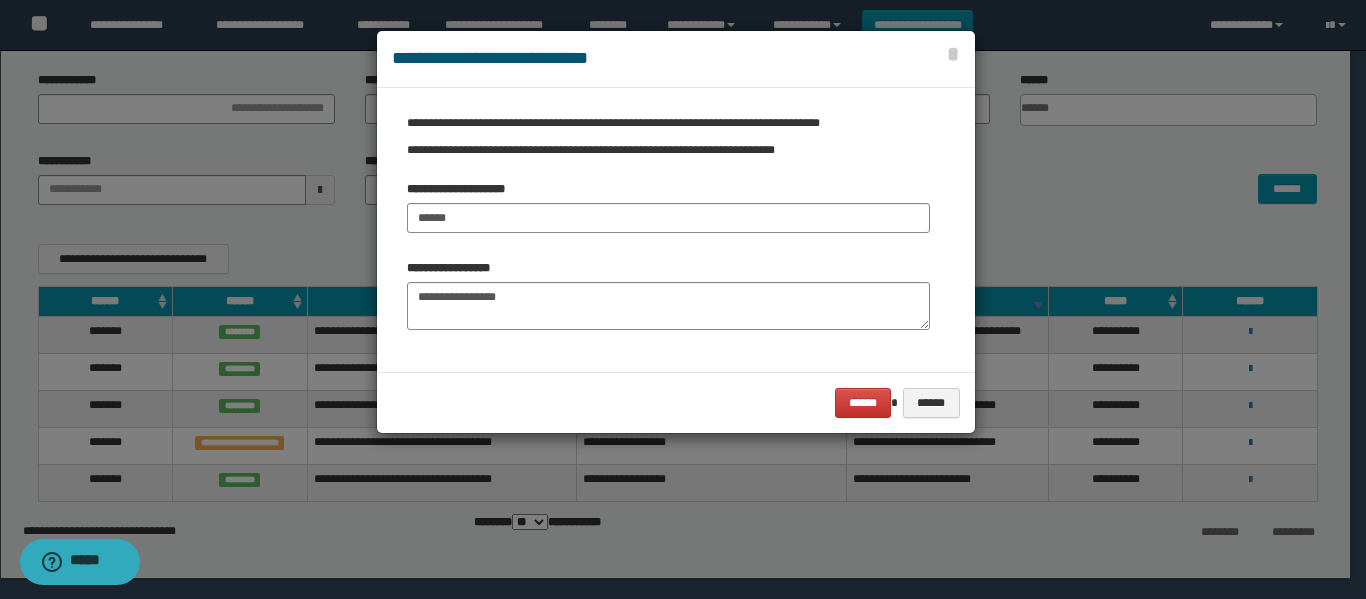 click on "******
******" at bounding box center [676, 402] 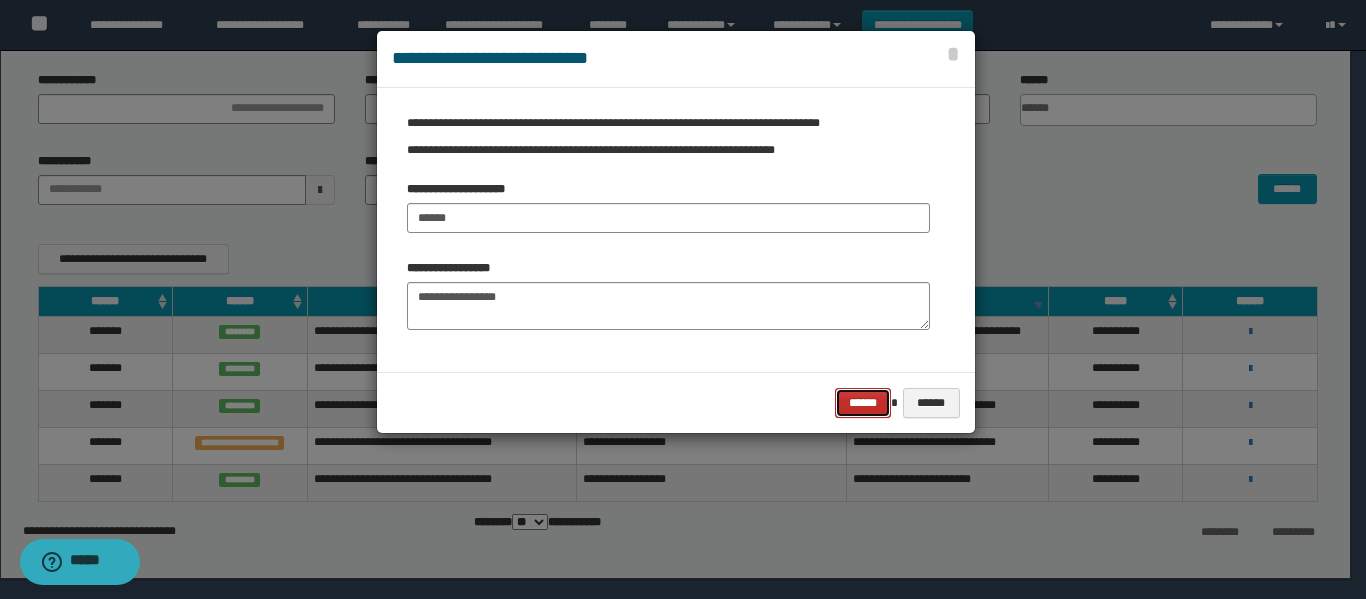 click on "******" at bounding box center (863, 403) 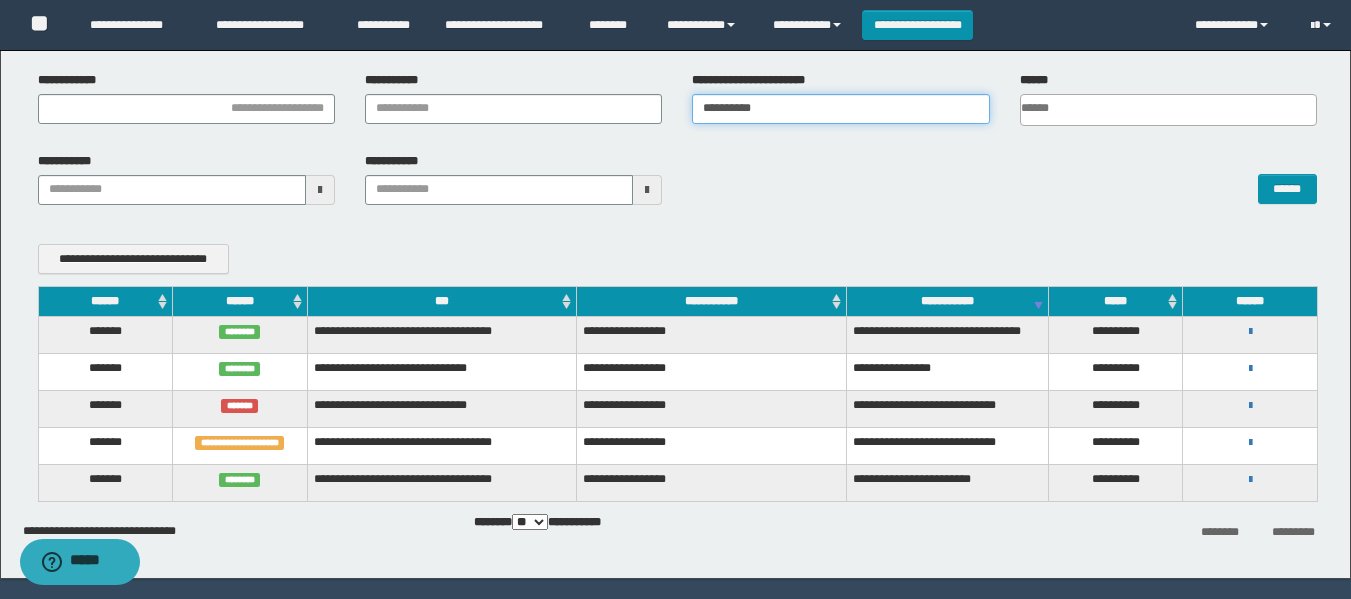 drag, startPoint x: 812, startPoint y: 113, endPoint x: 586, endPoint y: 168, distance: 232.59622 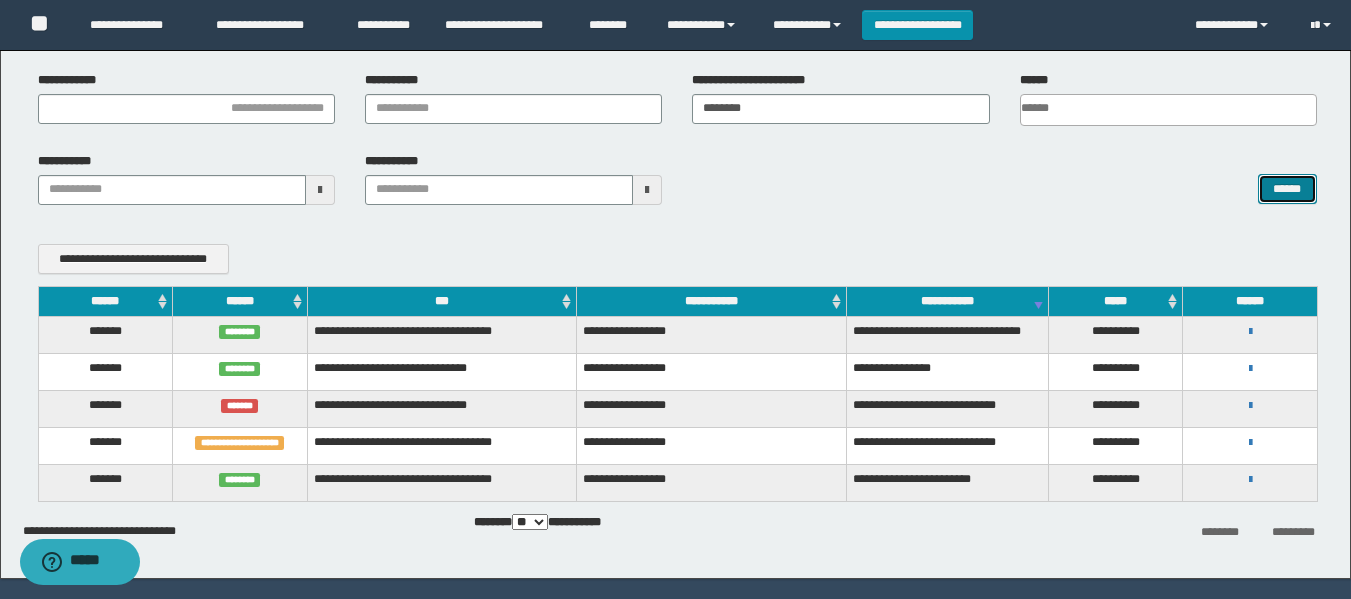 click on "******" at bounding box center (1287, 189) 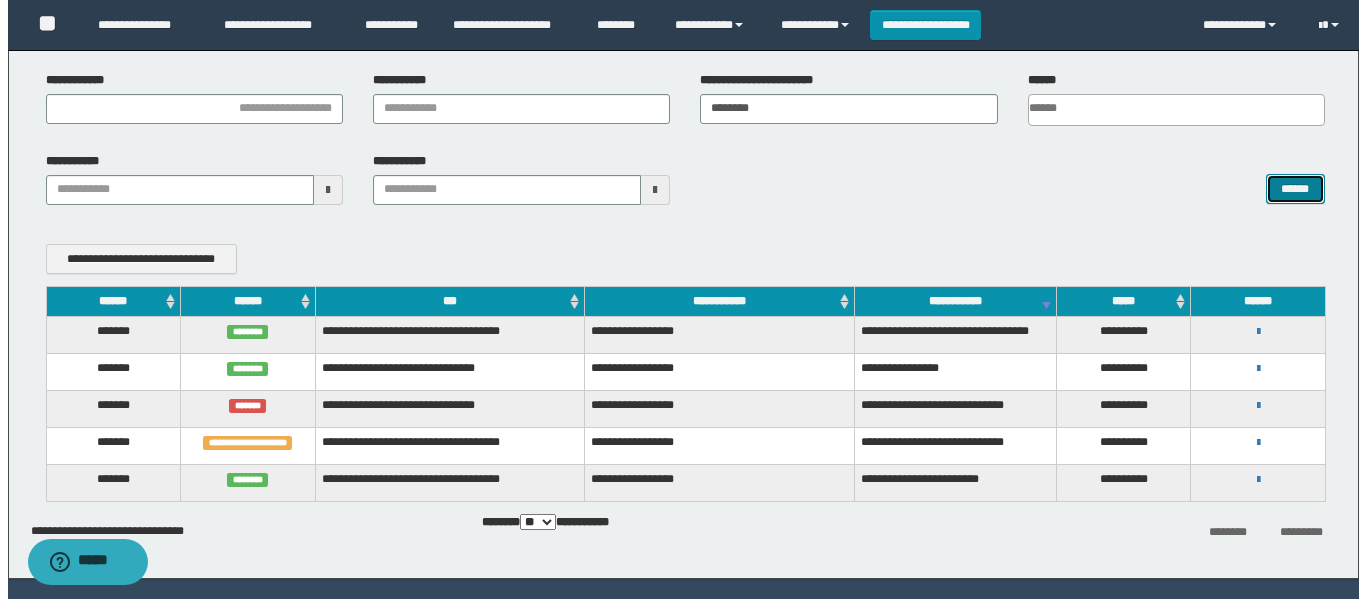 scroll, scrollTop: 60, scrollLeft: 0, axis: vertical 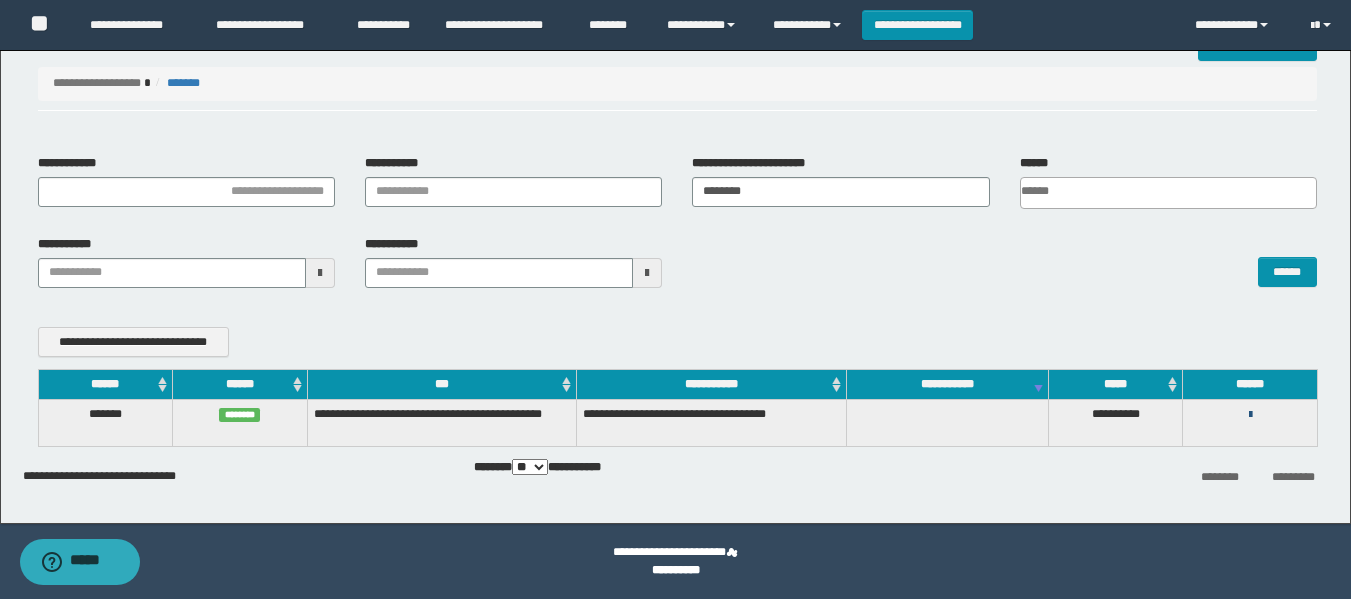 click at bounding box center (1250, 415) 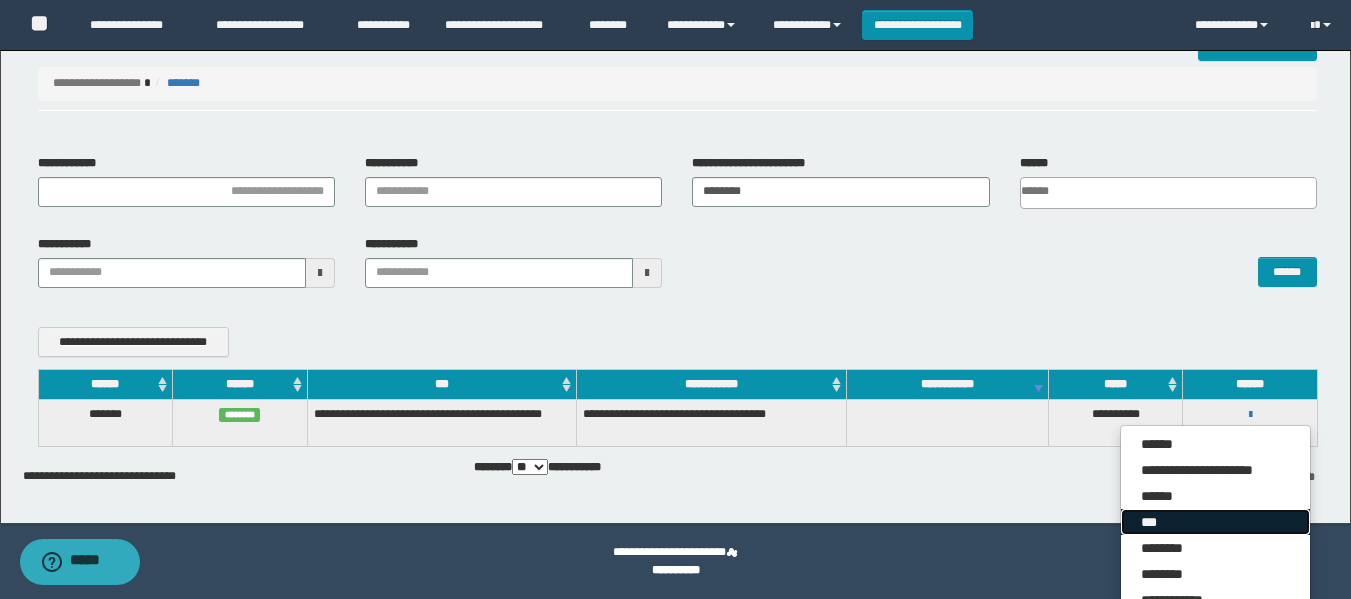 click on "***" at bounding box center (1215, 522) 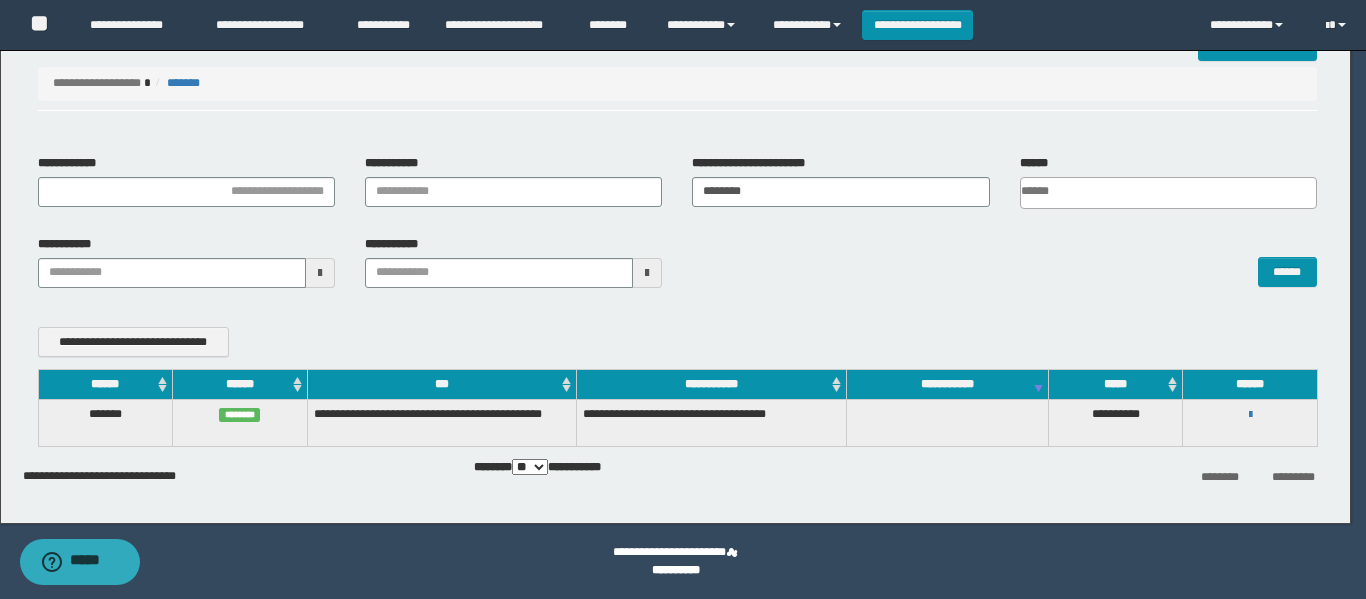 scroll, scrollTop: 0, scrollLeft: 0, axis: both 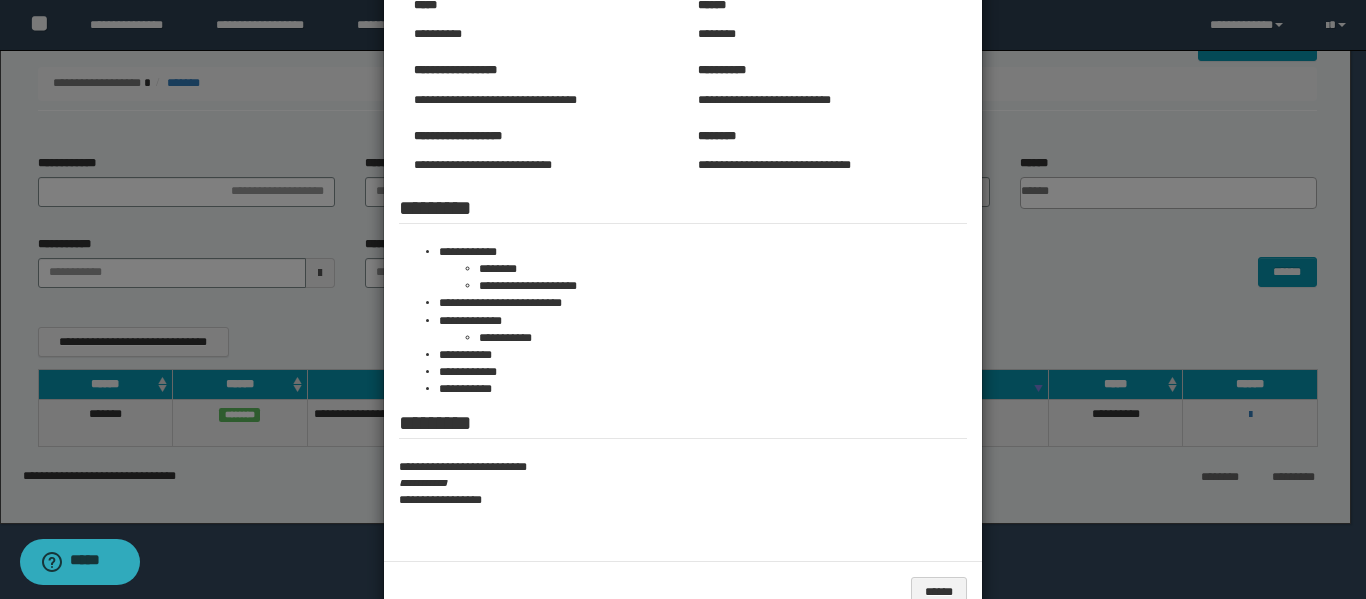 click on "**********" at bounding box center (683, 467) 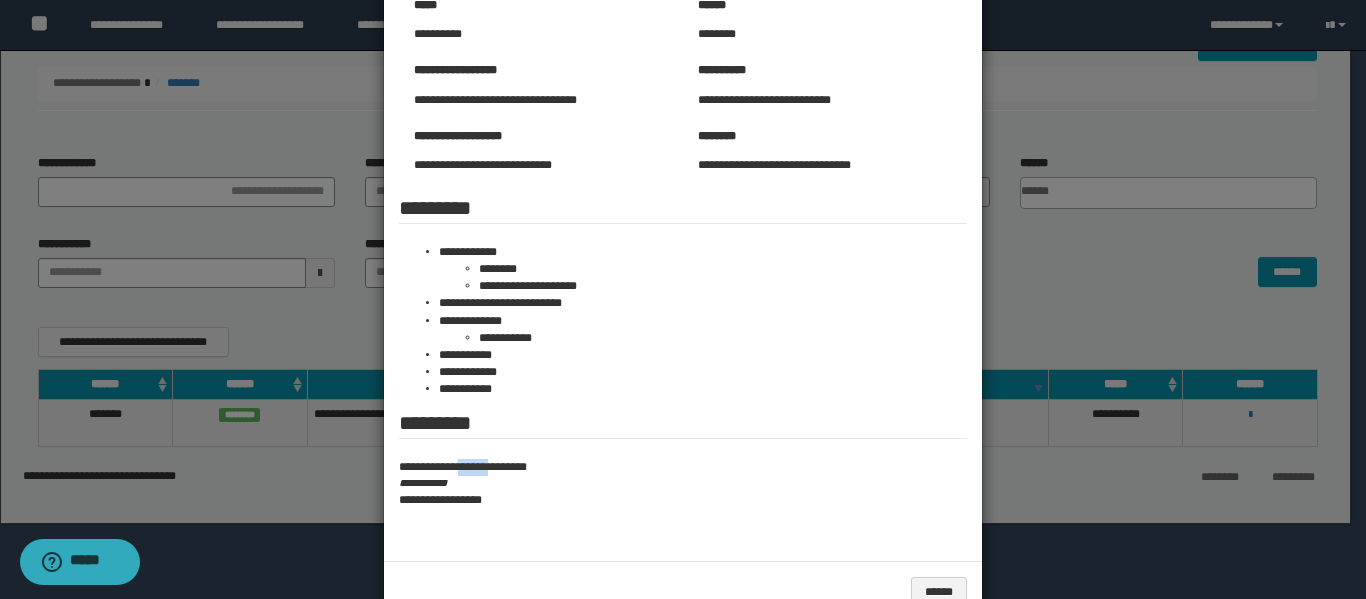 click on "**********" at bounding box center (683, 467) 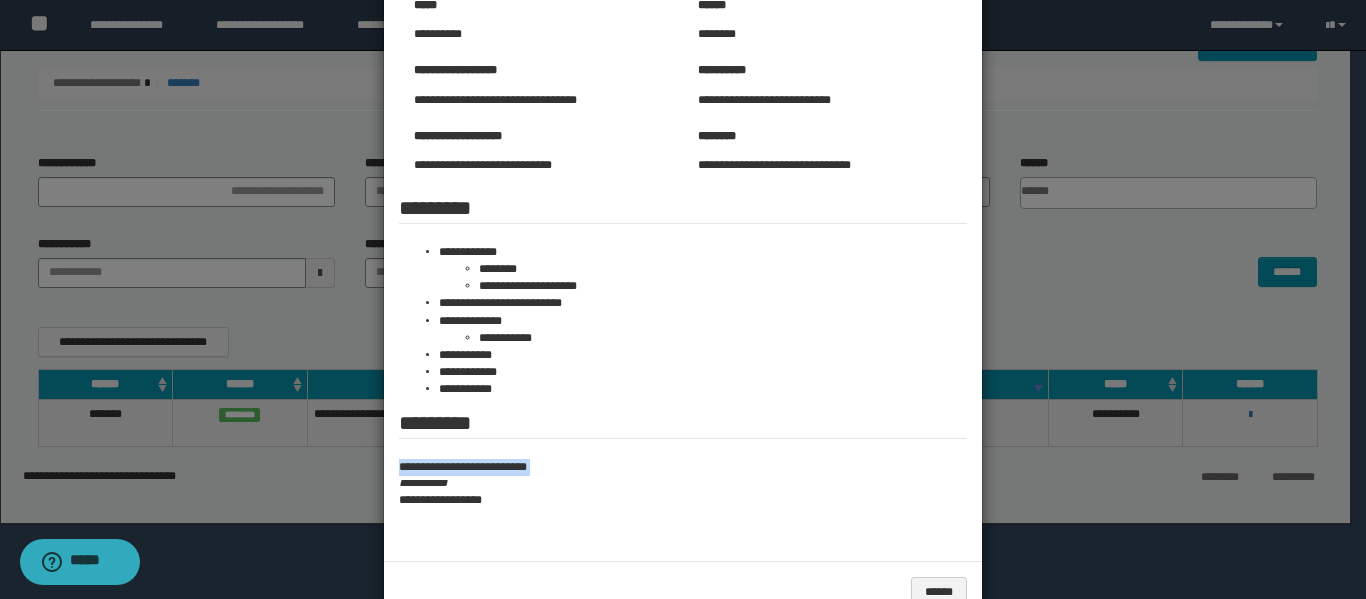 click on "**********" at bounding box center [683, 467] 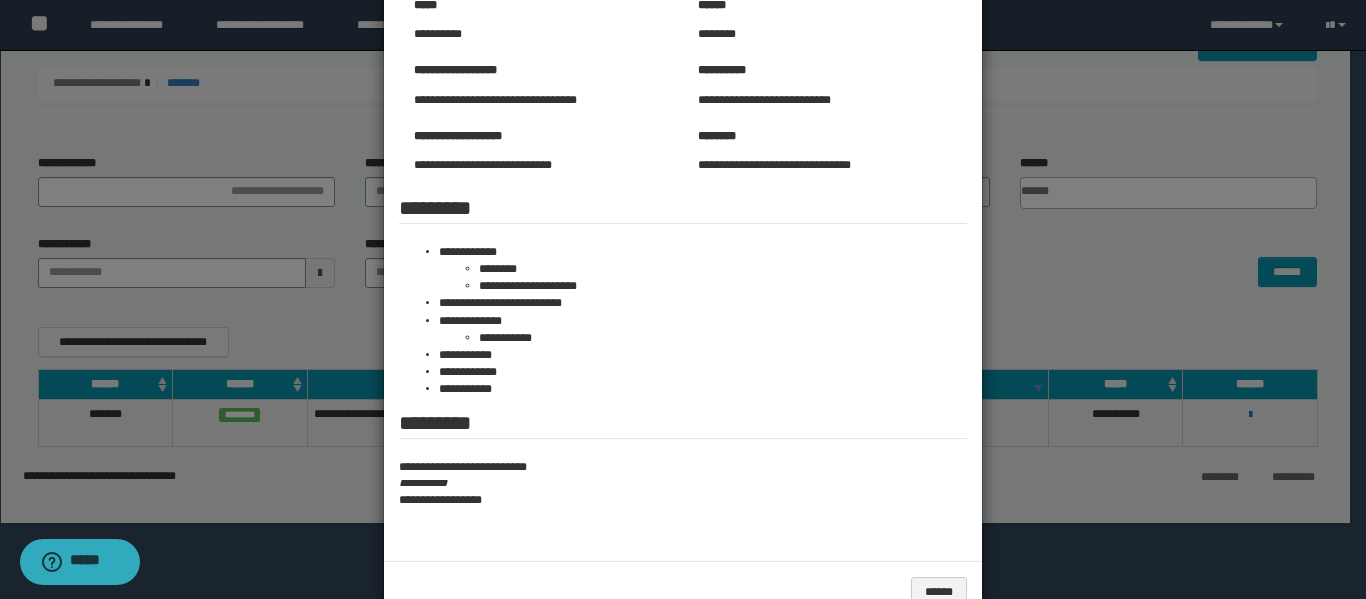 click at bounding box center (683, 226) 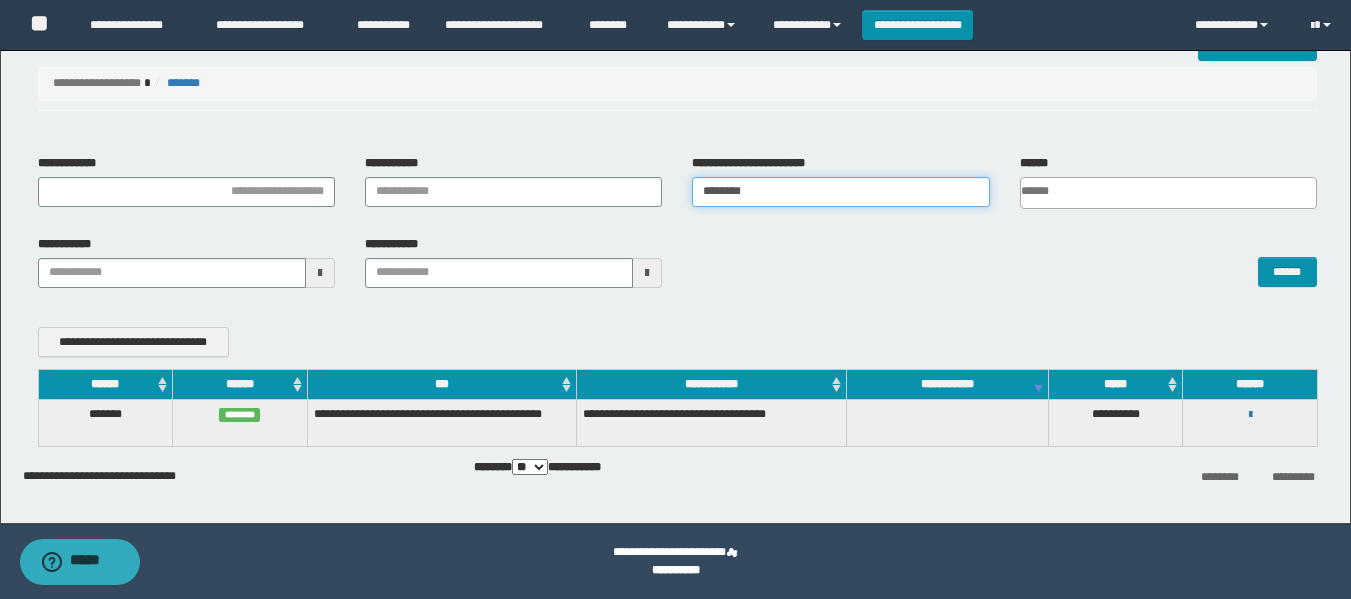 drag, startPoint x: 658, startPoint y: 229, endPoint x: 501, endPoint y: 257, distance: 159.47726 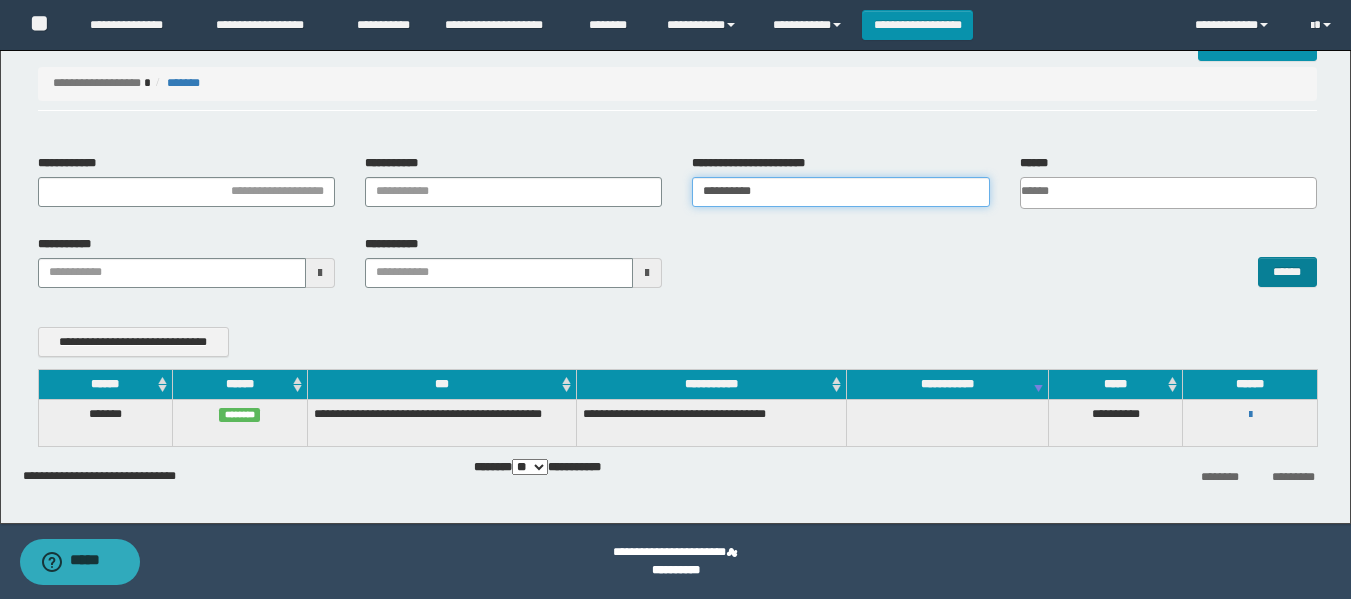 type on "**********" 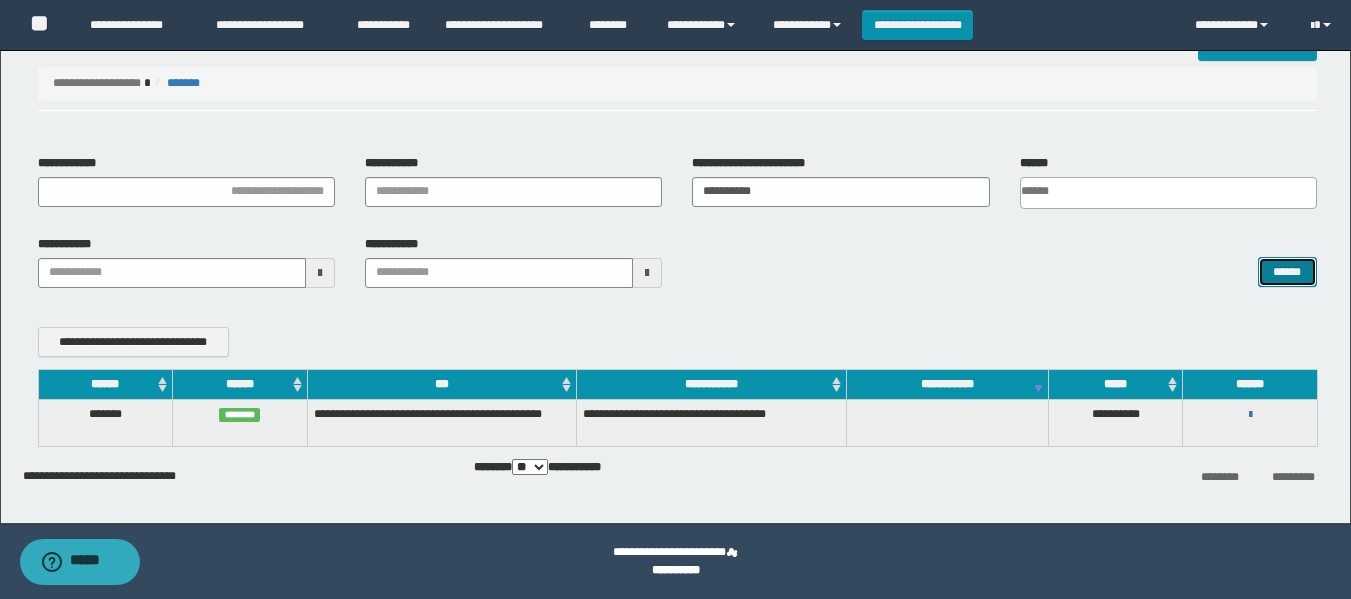 click on "******" at bounding box center [1287, 272] 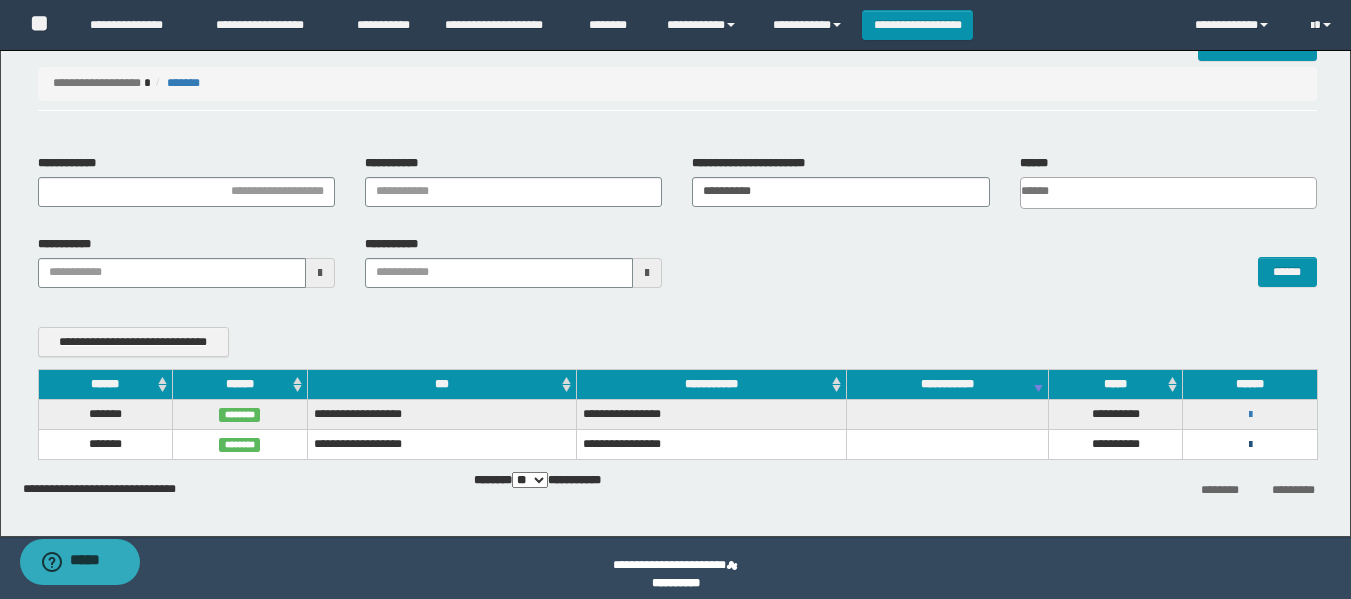 click at bounding box center [1250, 445] 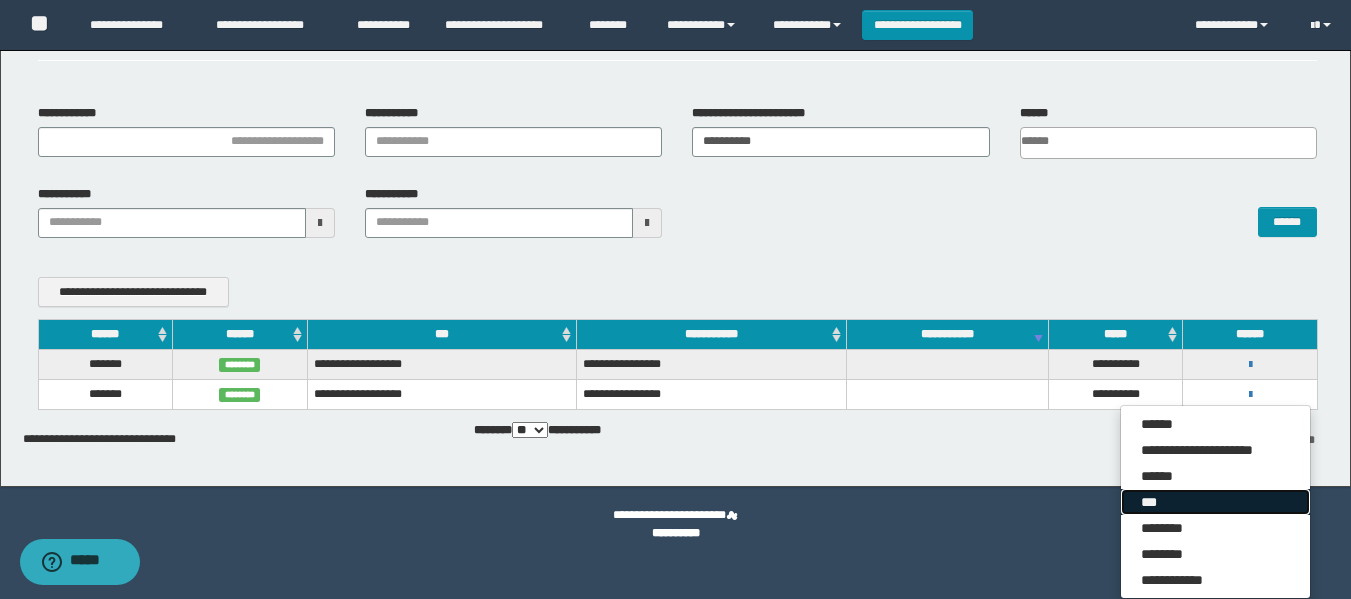 click on "***" at bounding box center (1215, 502) 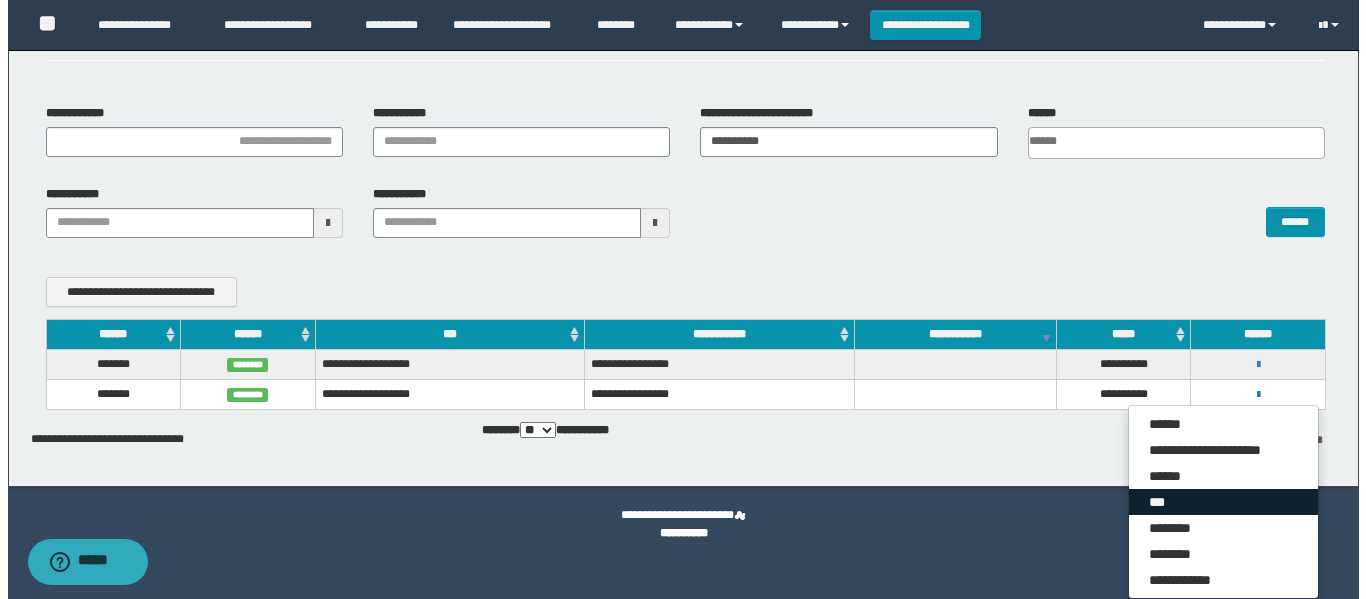 scroll, scrollTop: 73, scrollLeft: 0, axis: vertical 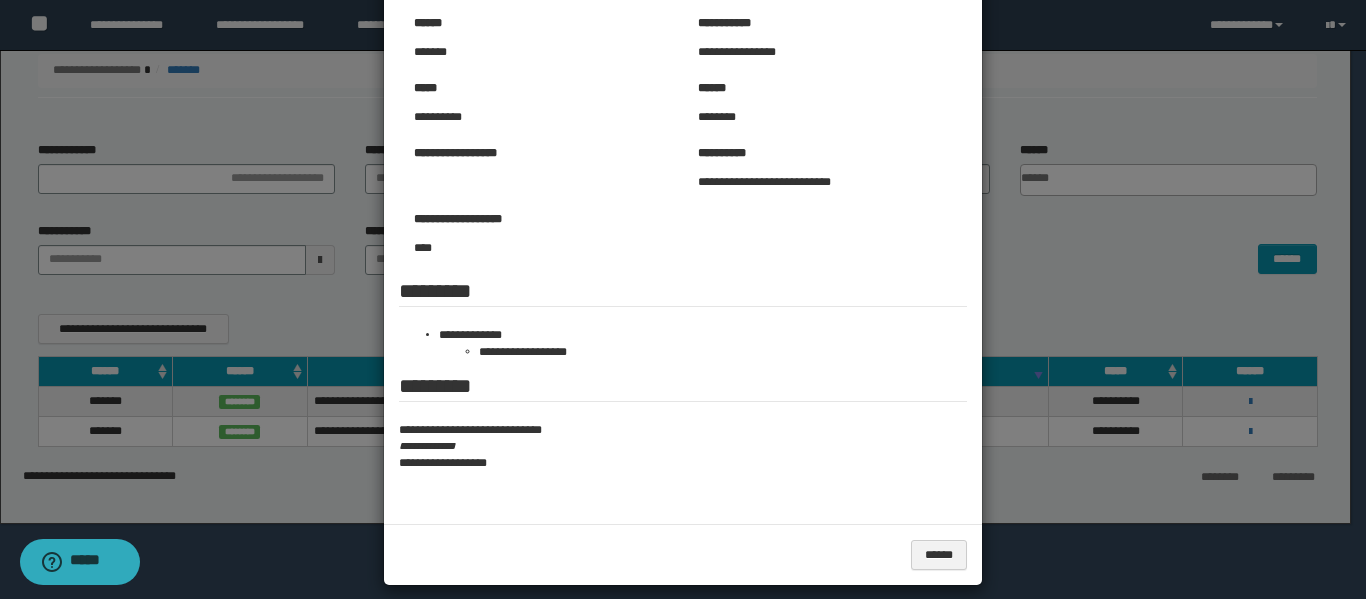 click at bounding box center (683, 258) 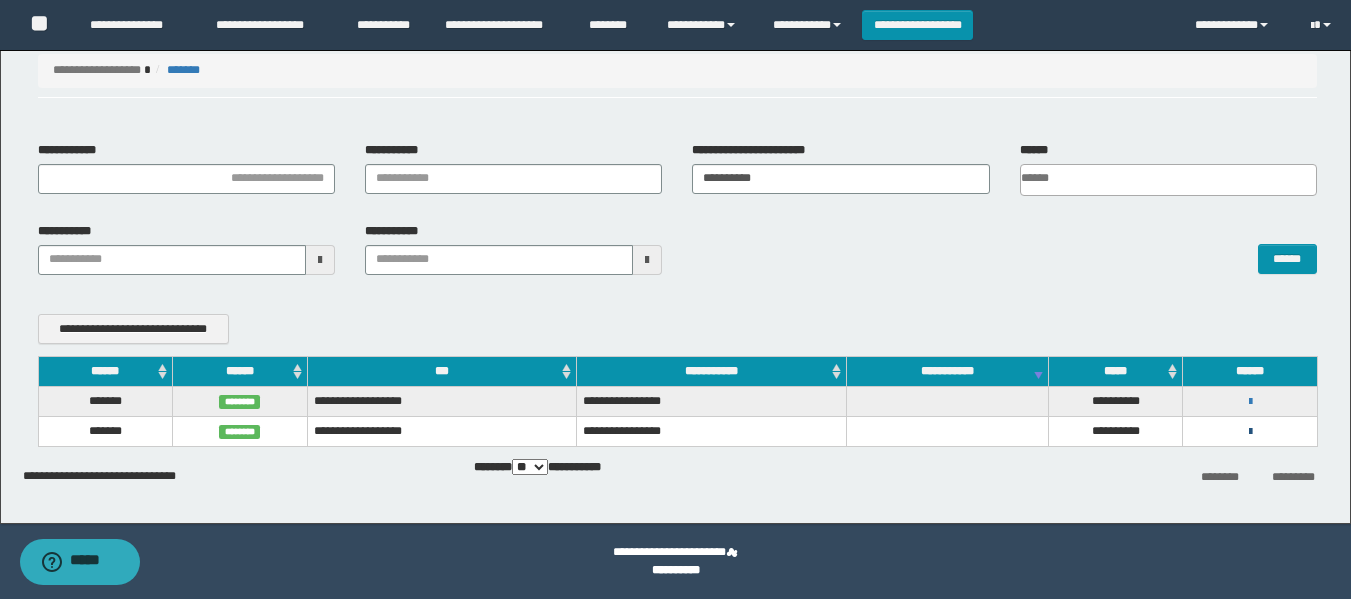 click at bounding box center [1250, 432] 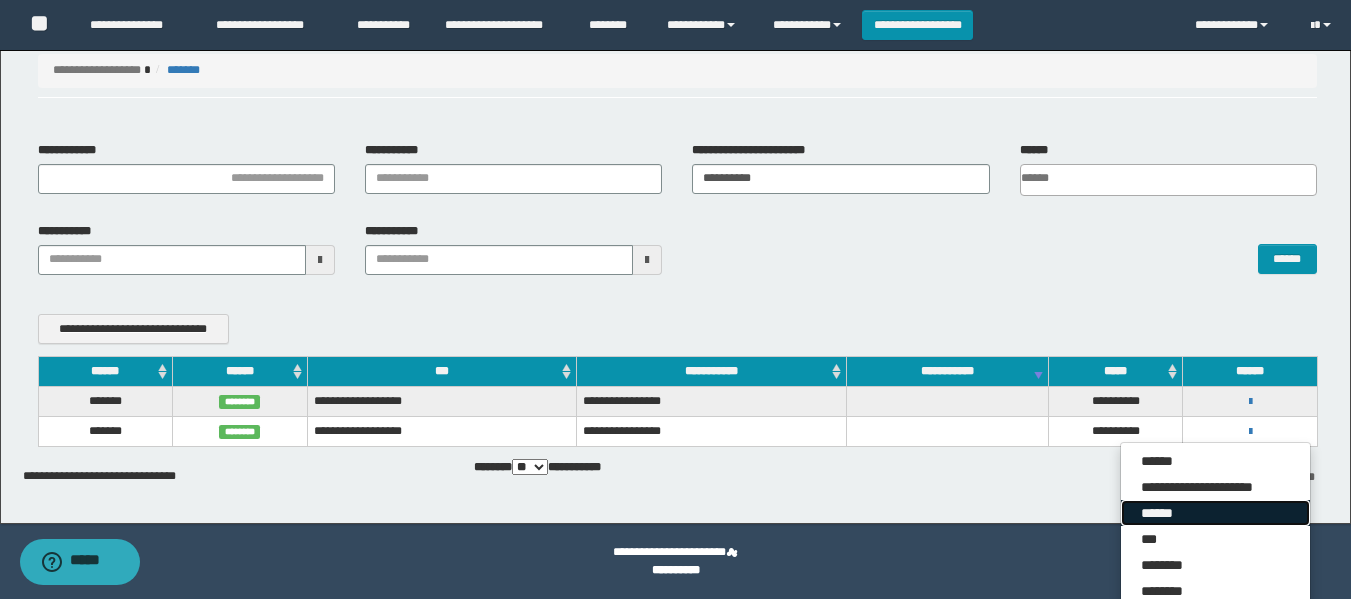 click on "******" at bounding box center [1215, 513] 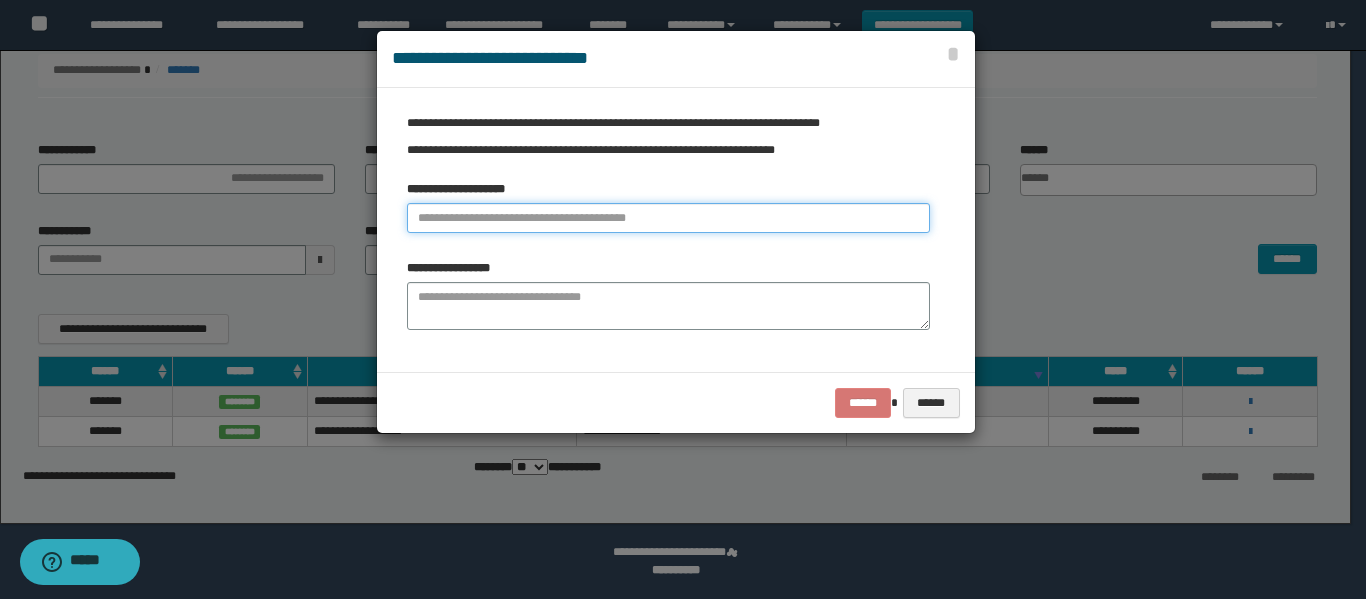 click at bounding box center [668, 218] 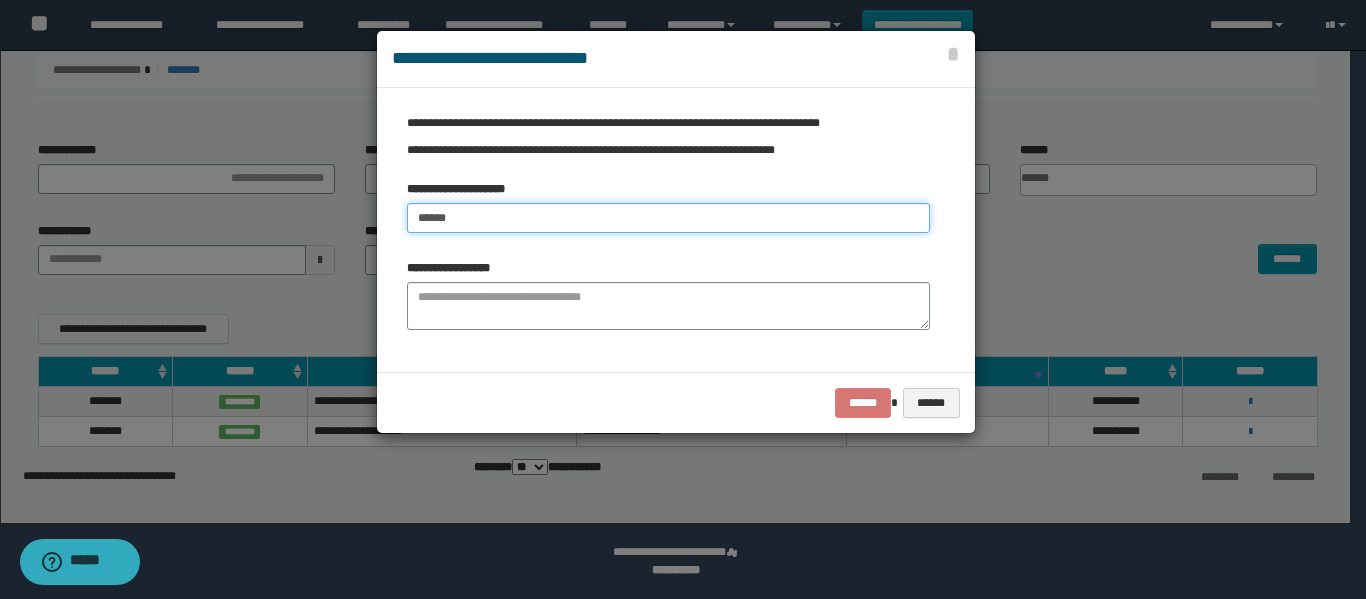 type on "******" 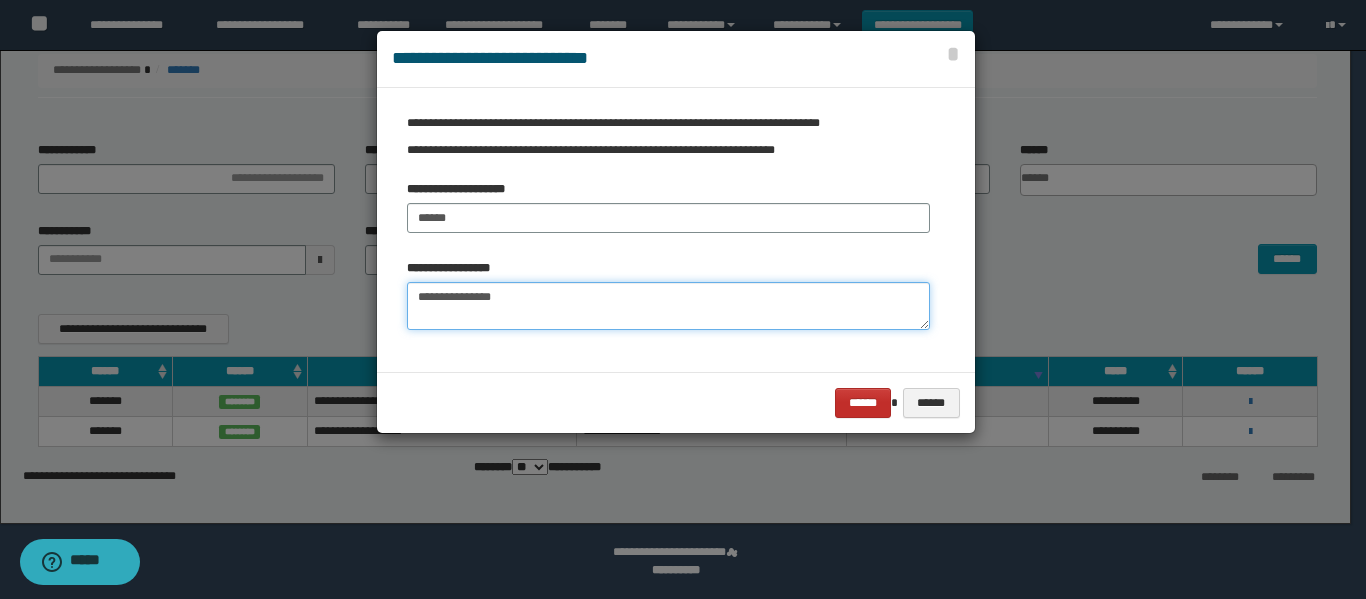 type on "**********" 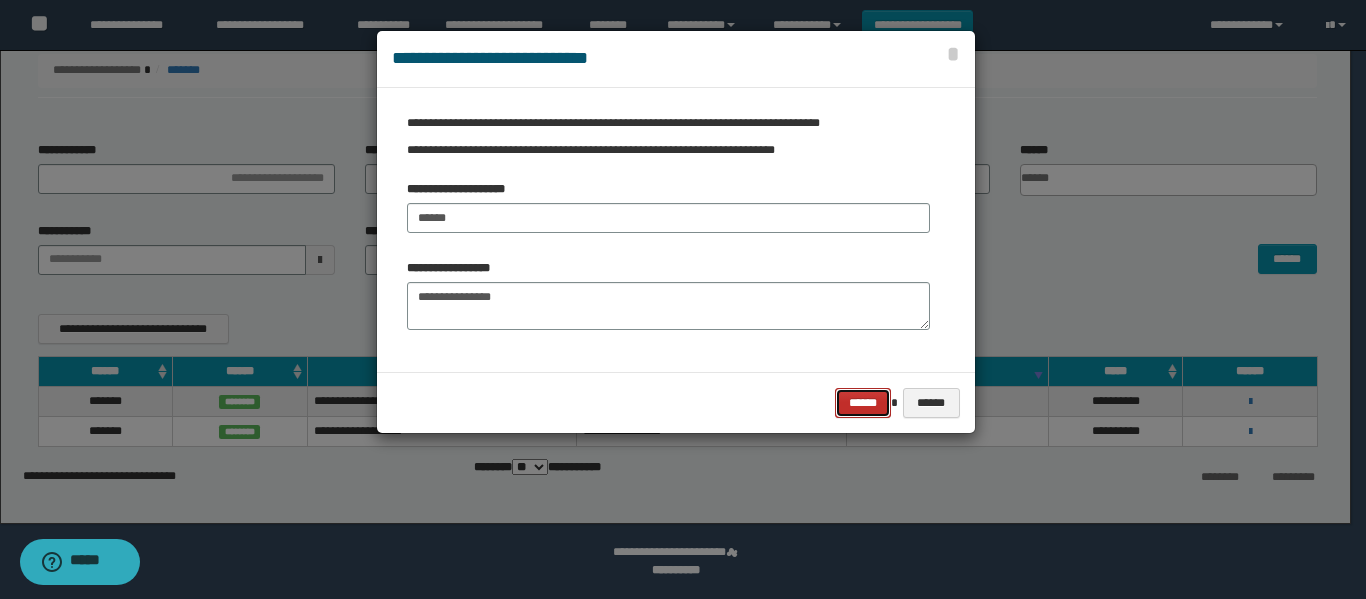 click on "******" at bounding box center [863, 403] 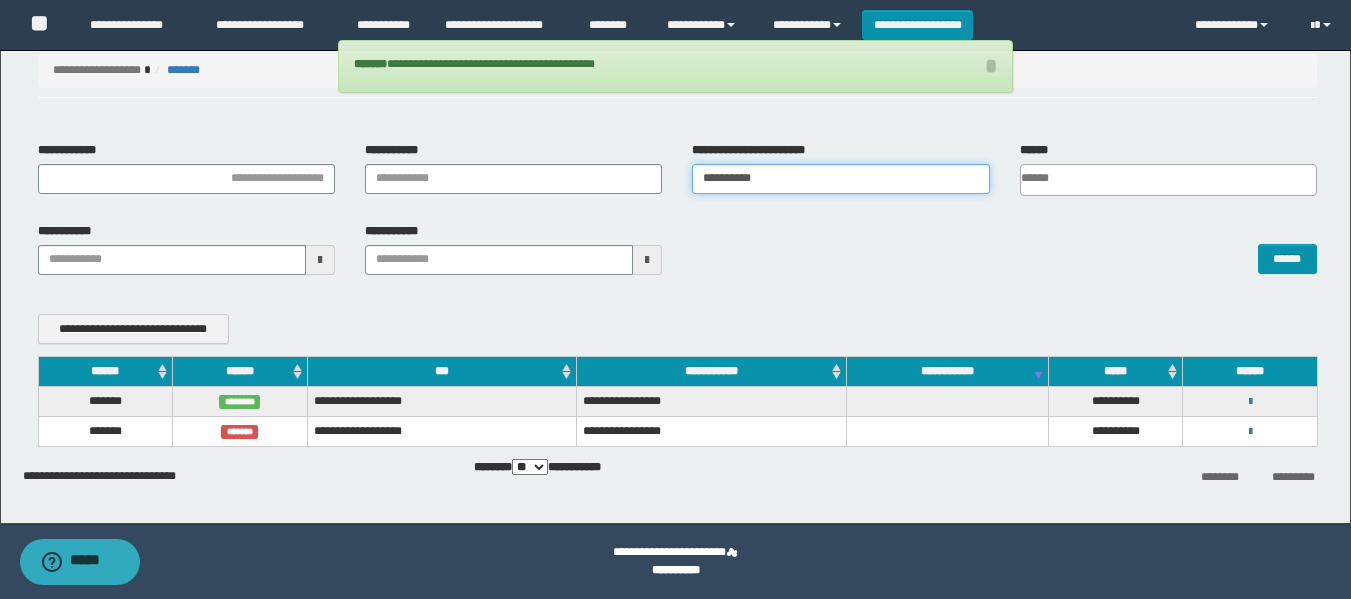 drag, startPoint x: 785, startPoint y: 180, endPoint x: 643, endPoint y: 193, distance: 142.59383 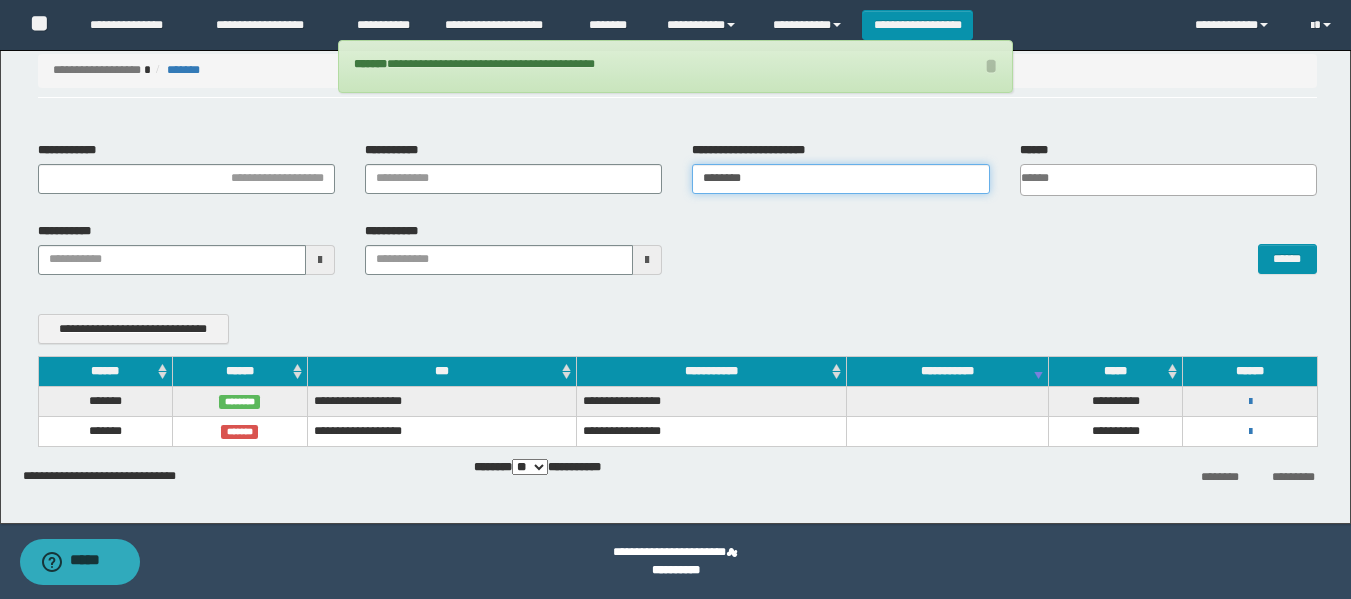 type on "********" 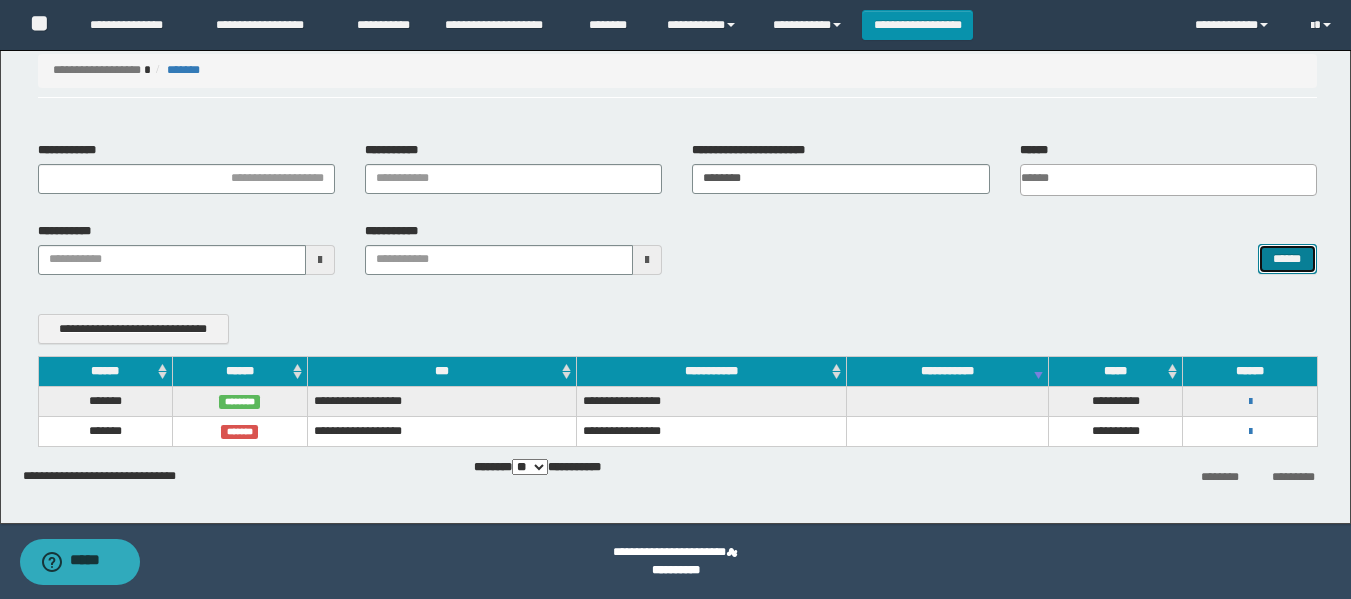click on "******" at bounding box center [1287, 259] 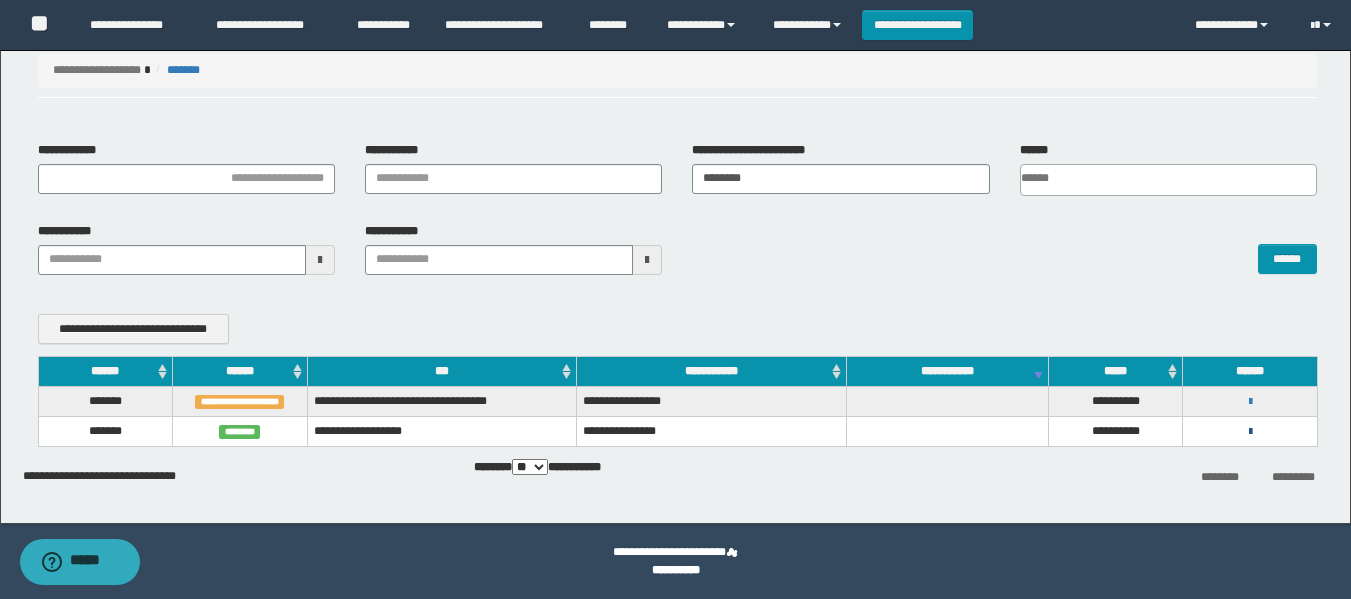 click at bounding box center [1250, 432] 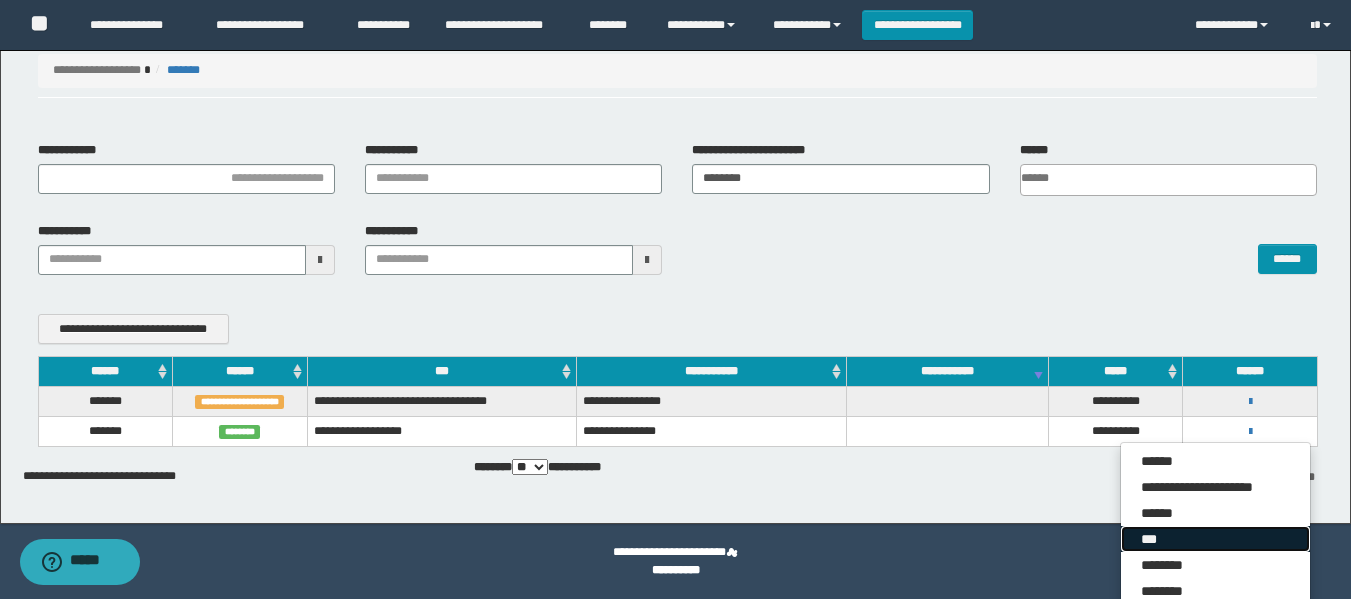 click on "***" at bounding box center [1215, 539] 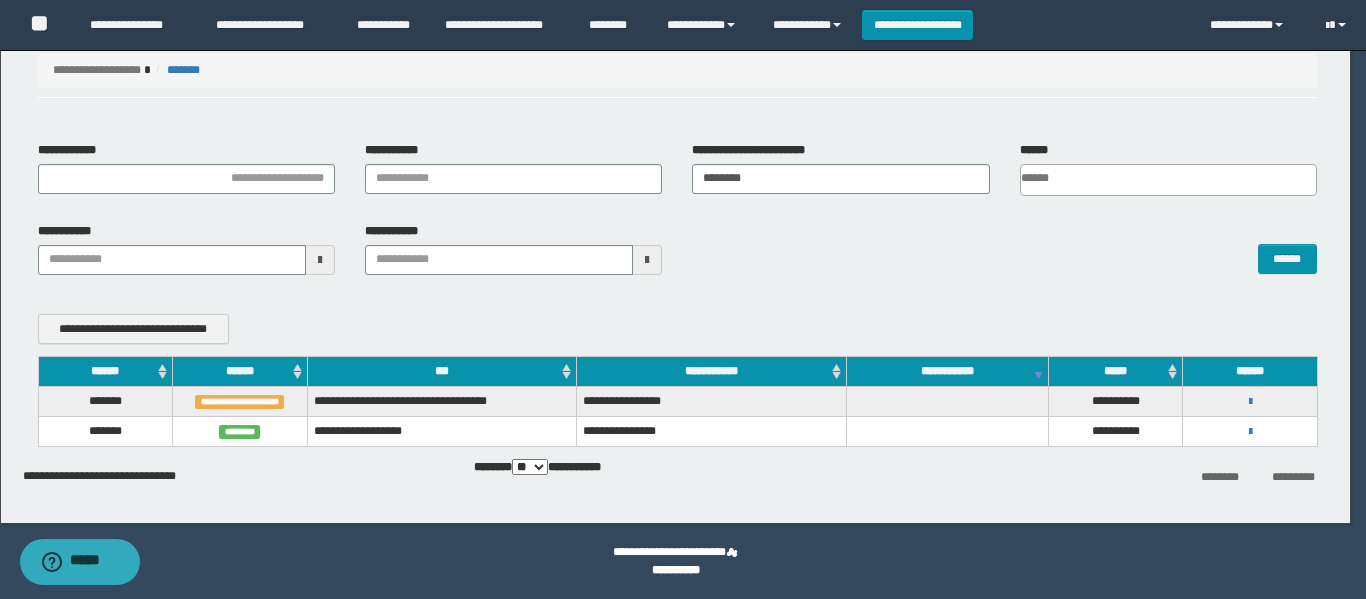 scroll, scrollTop: 0, scrollLeft: 0, axis: both 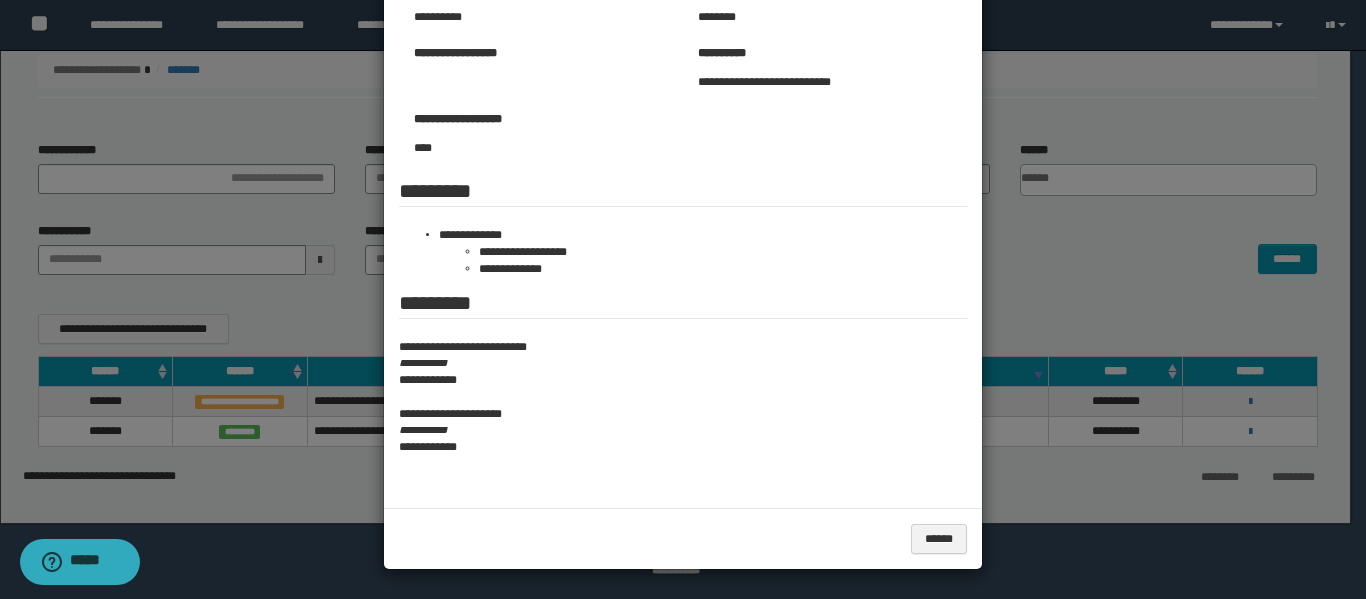 click at bounding box center [683, 200] 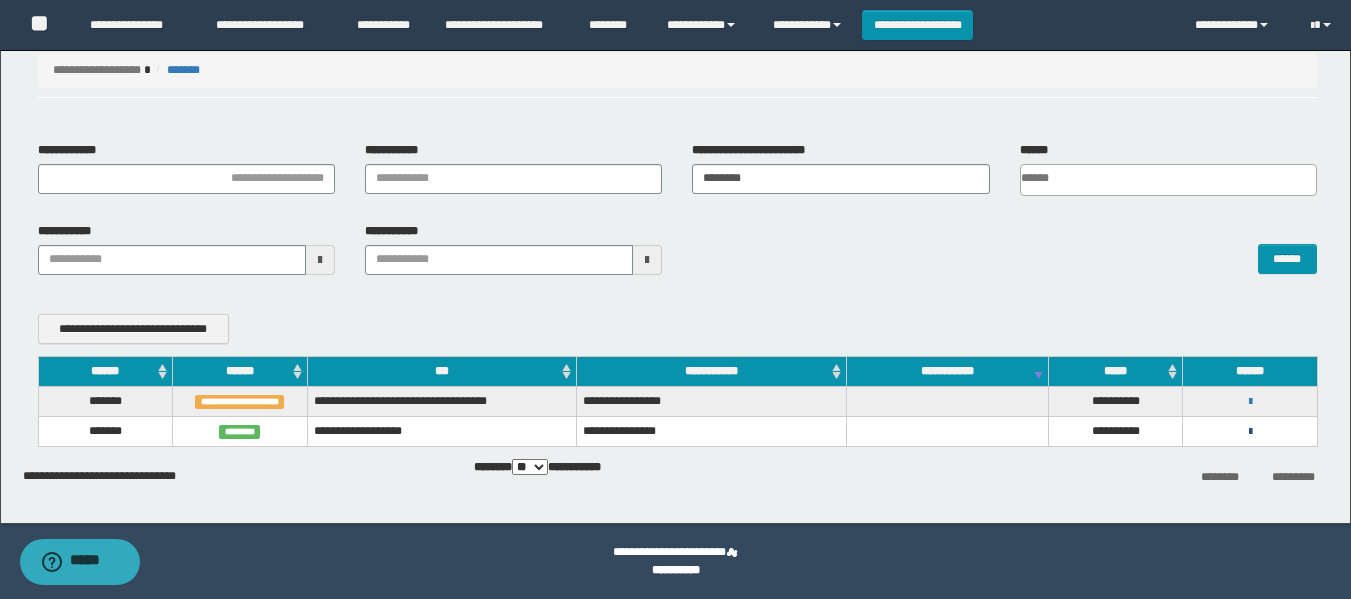 click at bounding box center (1250, 432) 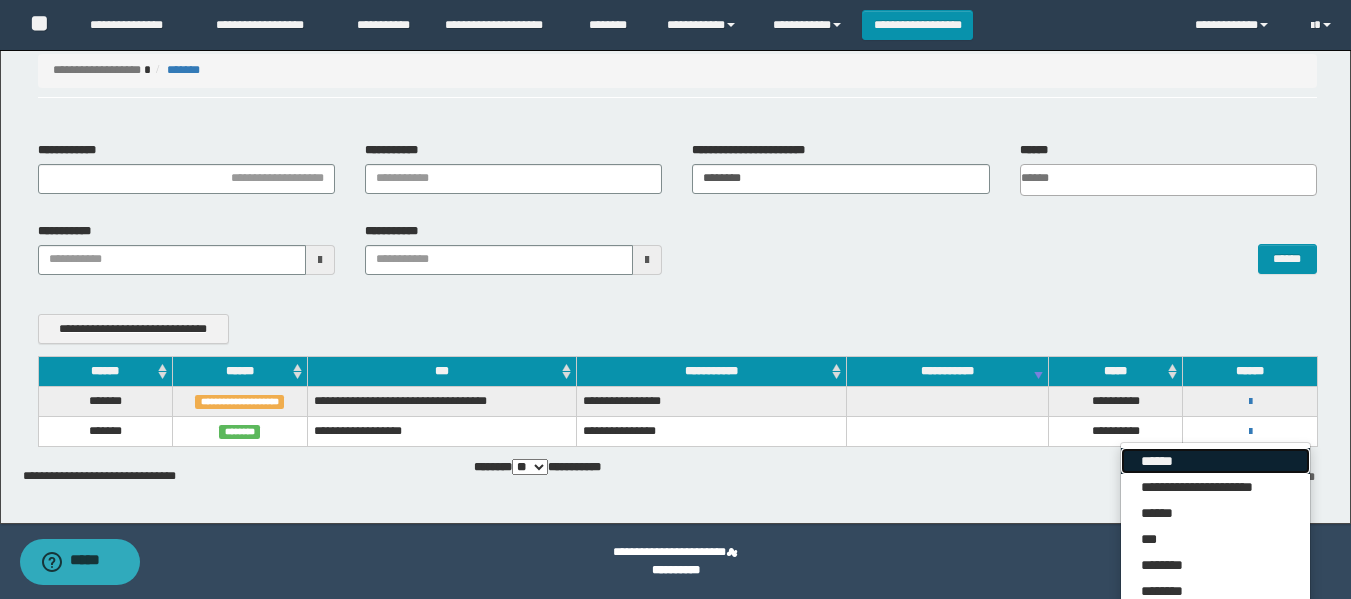 click on "******" at bounding box center (1215, 461) 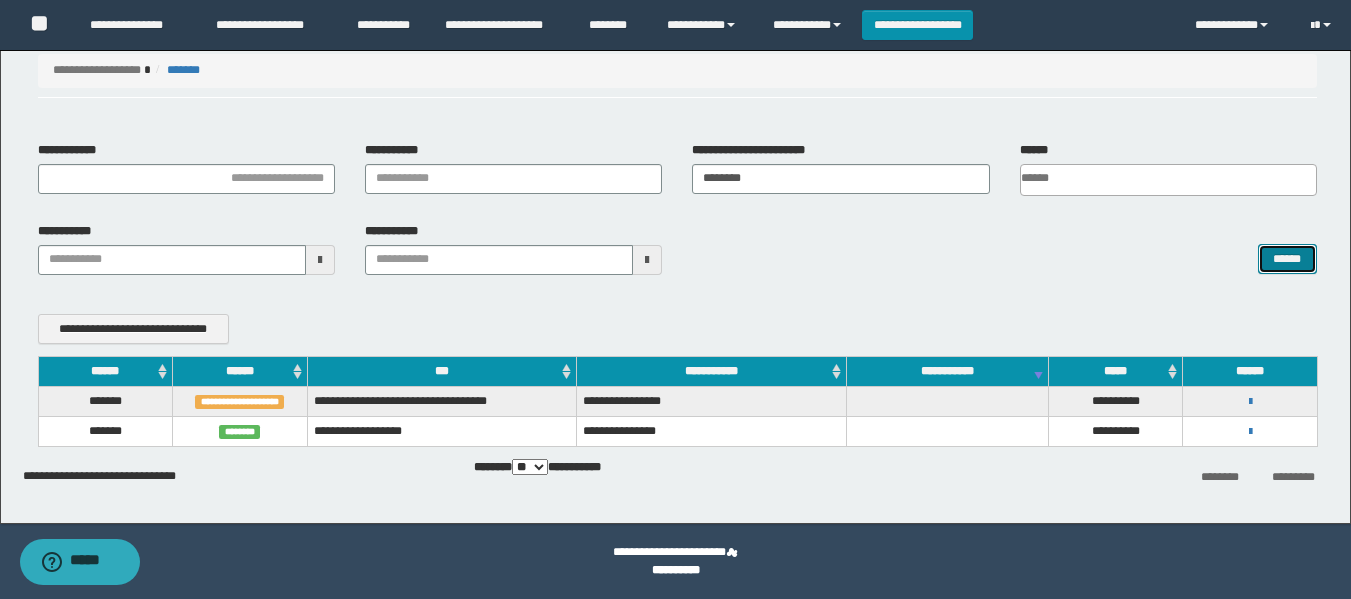 click on "******" at bounding box center (1287, 259) 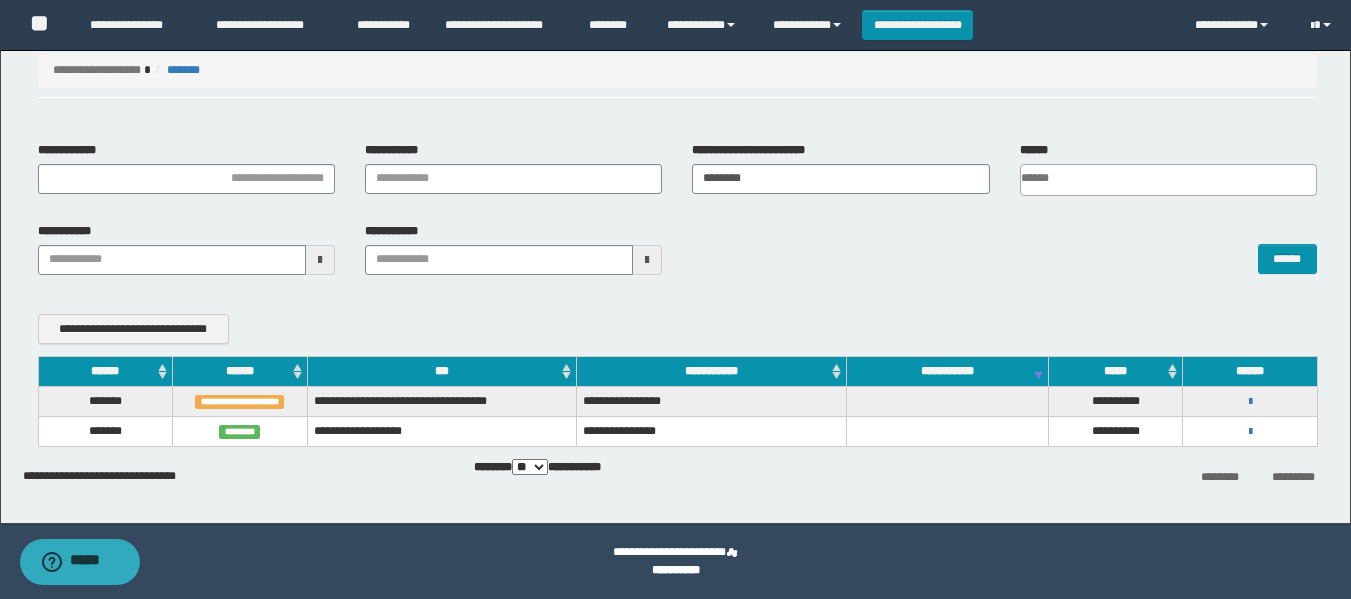 click on "**********" at bounding box center [1250, 431] 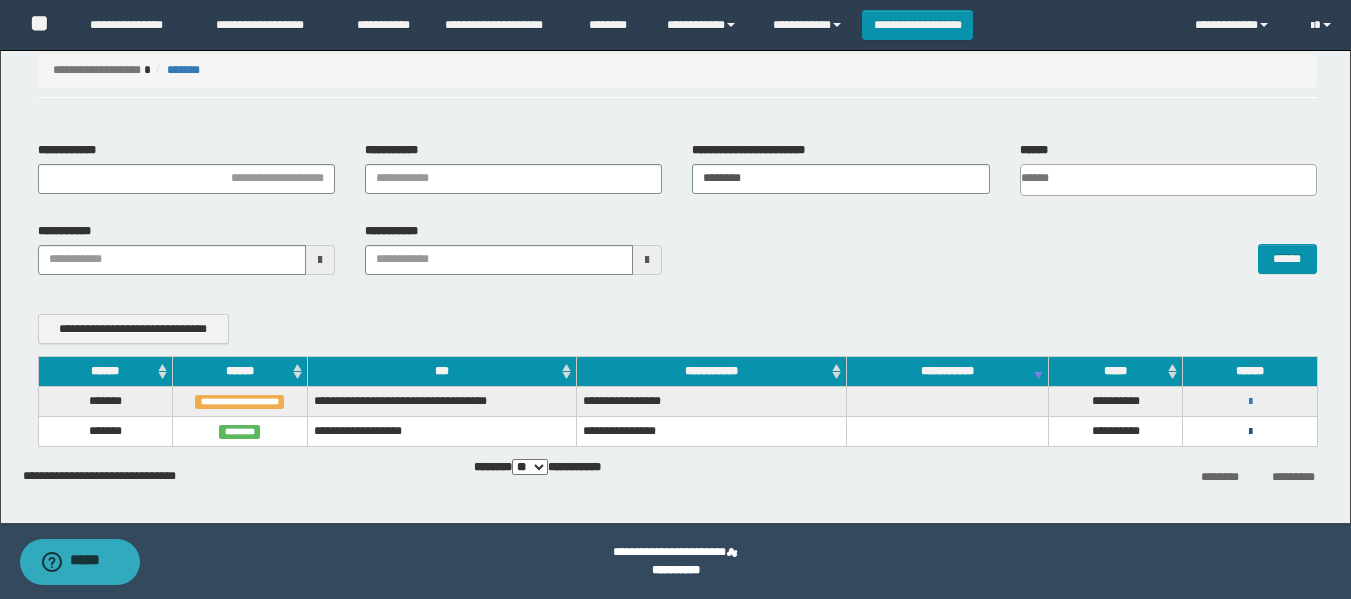 click at bounding box center (1250, 432) 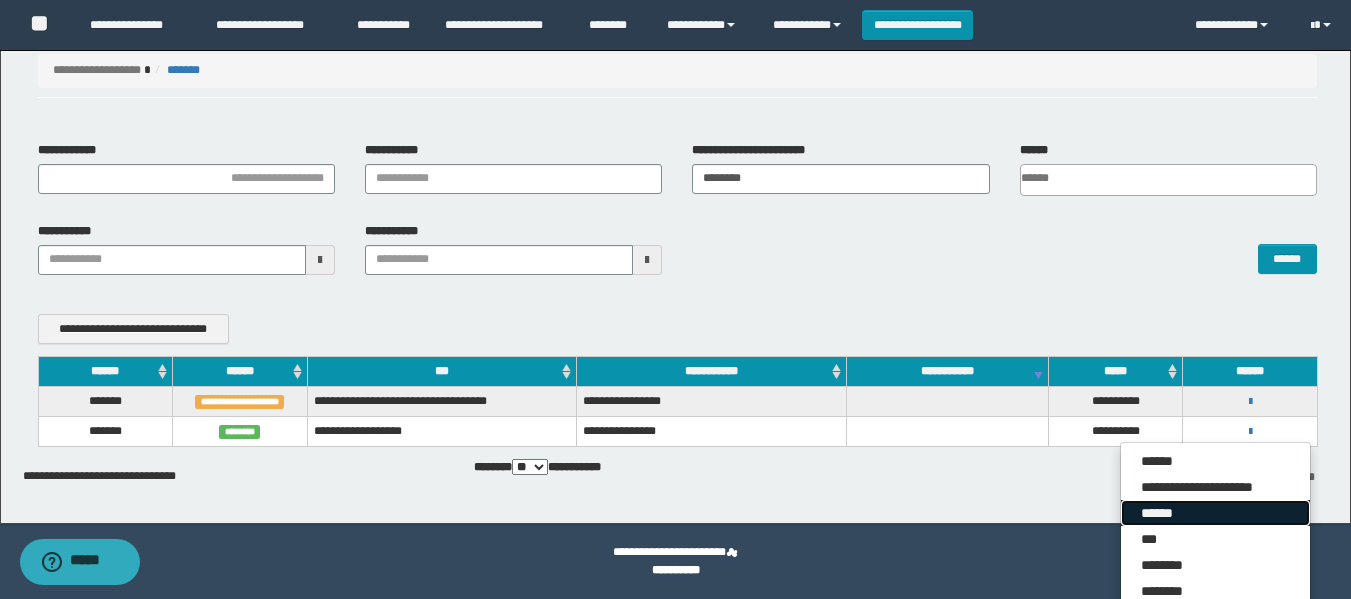 click on "******" at bounding box center [1215, 513] 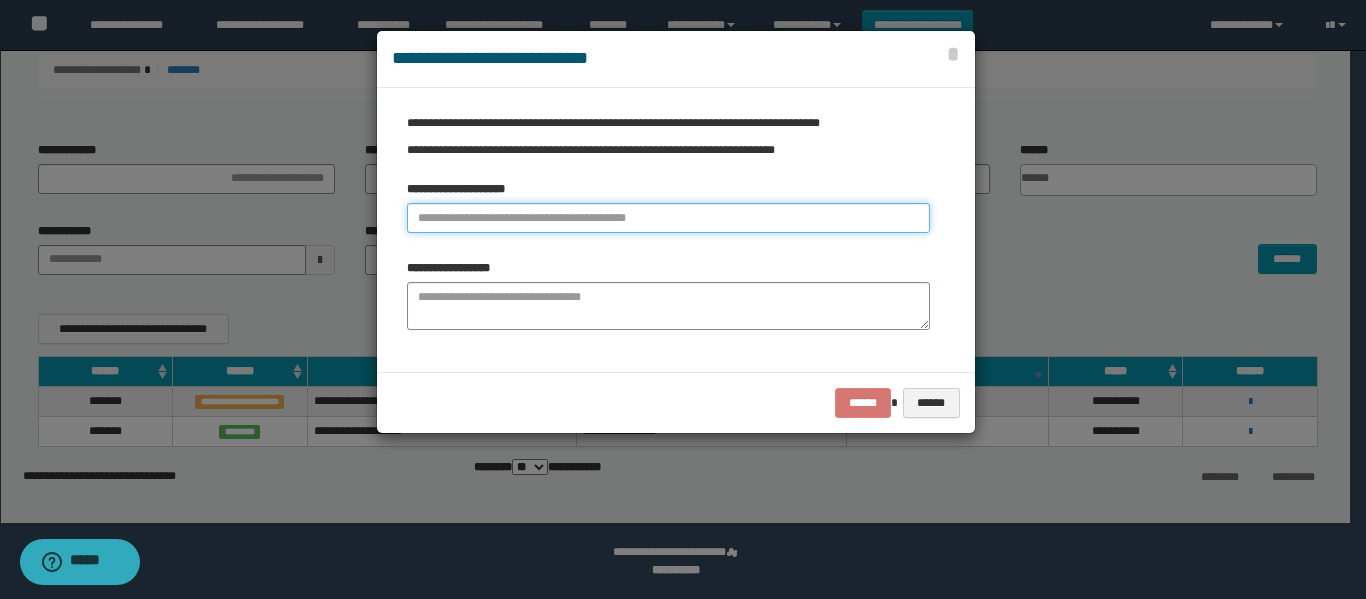 click at bounding box center [668, 218] 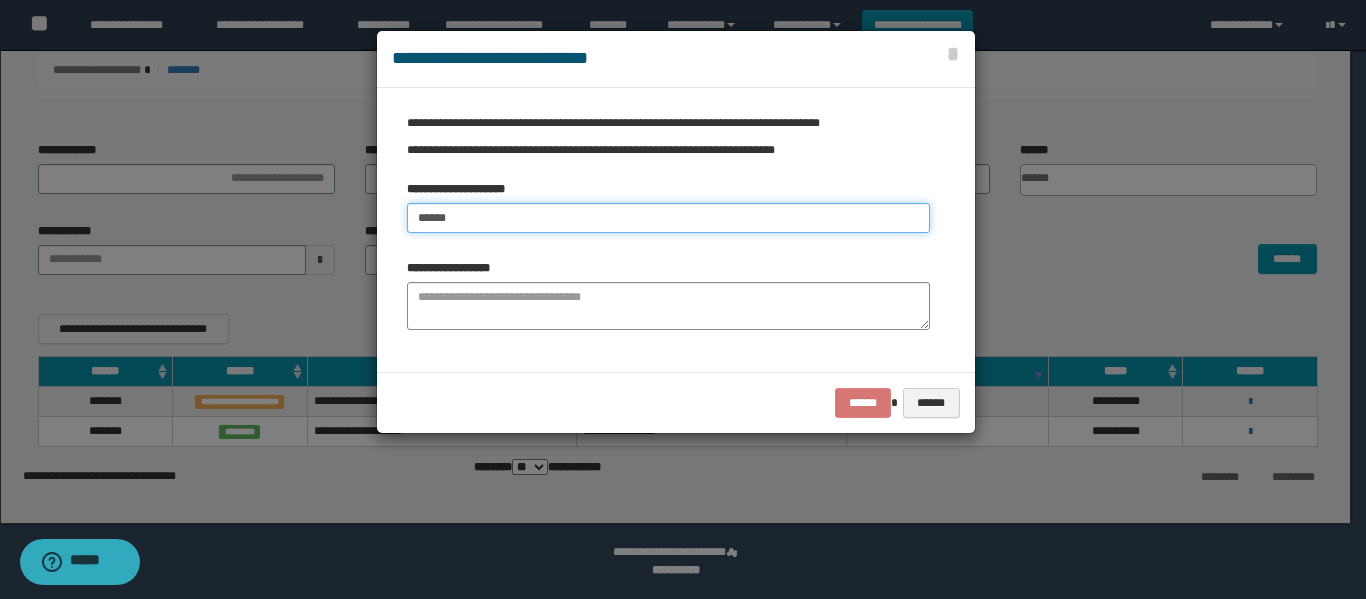 type on "******" 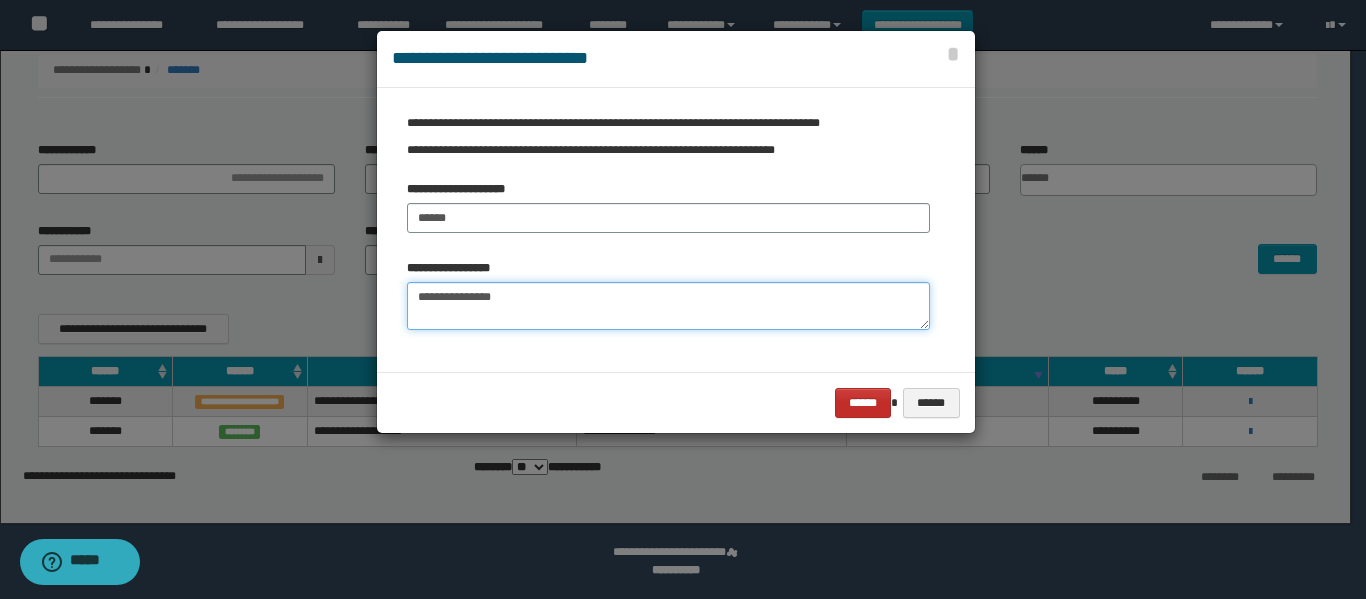 type on "**********" 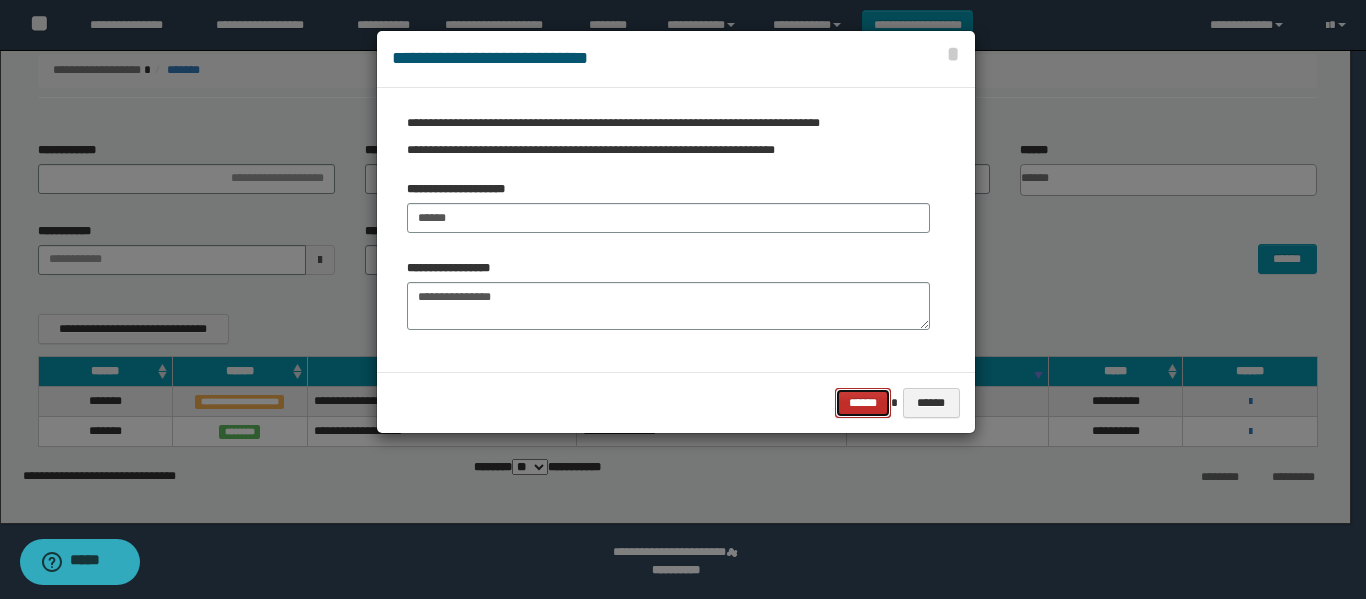 click on "******" at bounding box center (863, 403) 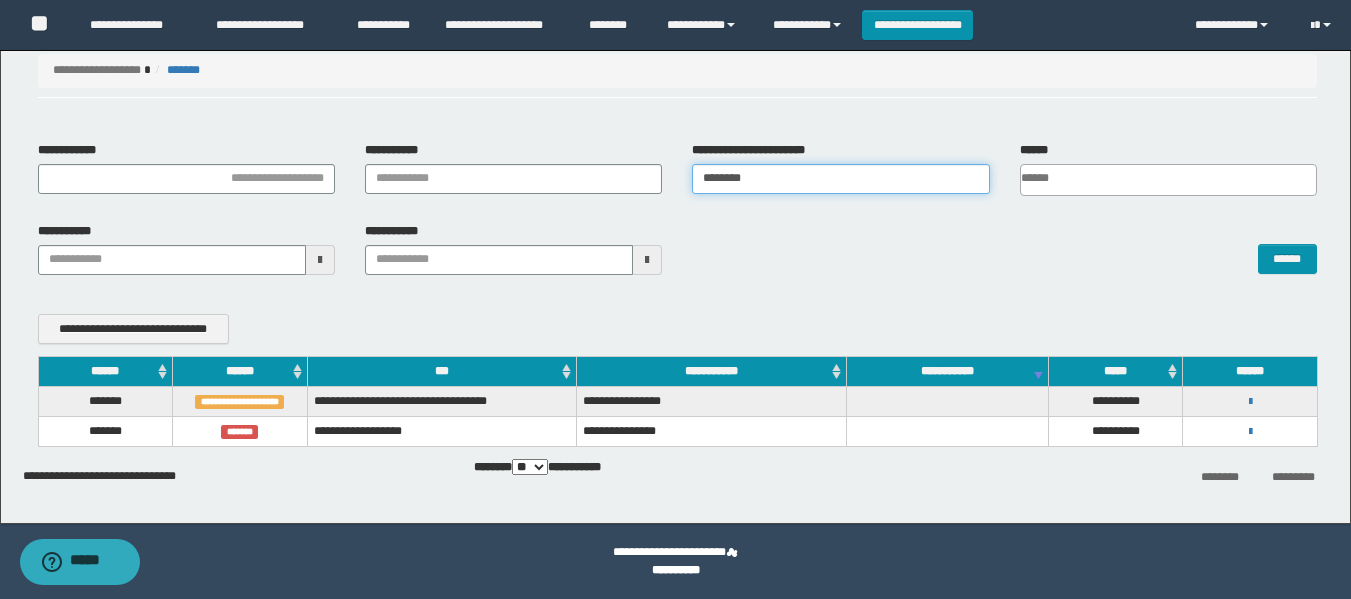 drag, startPoint x: 777, startPoint y: 176, endPoint x: 639, endPoint y: 204, distance: 140.81194 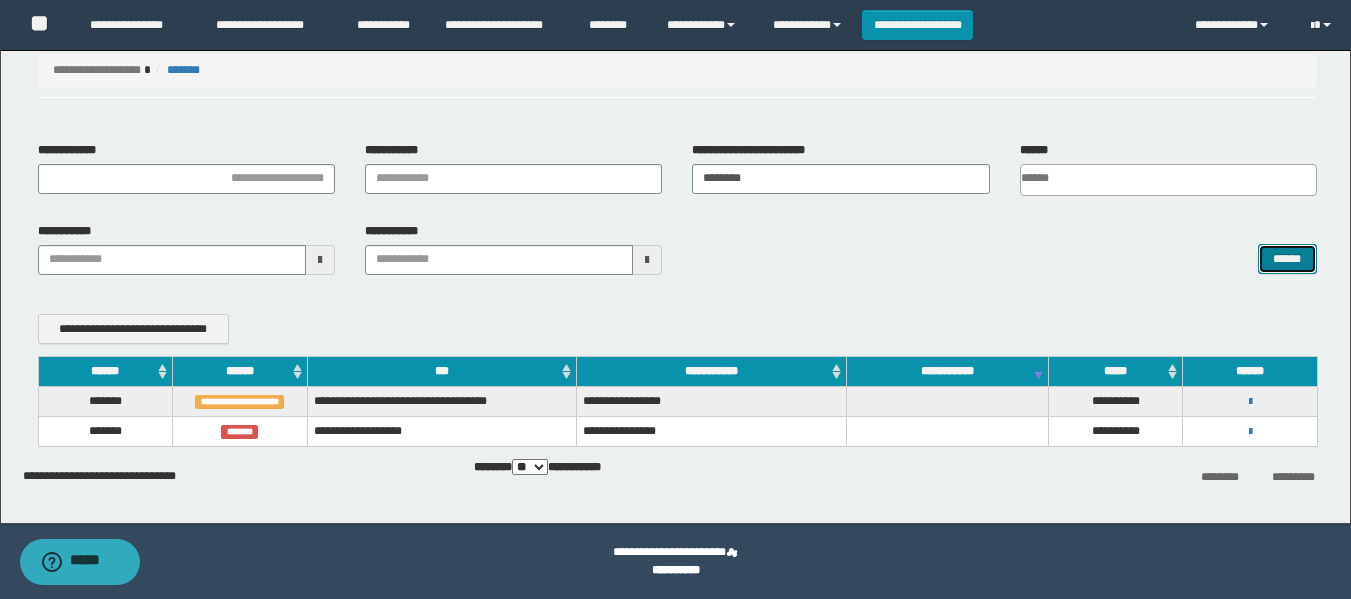 click on "******" at bounding box center (1287, 259) 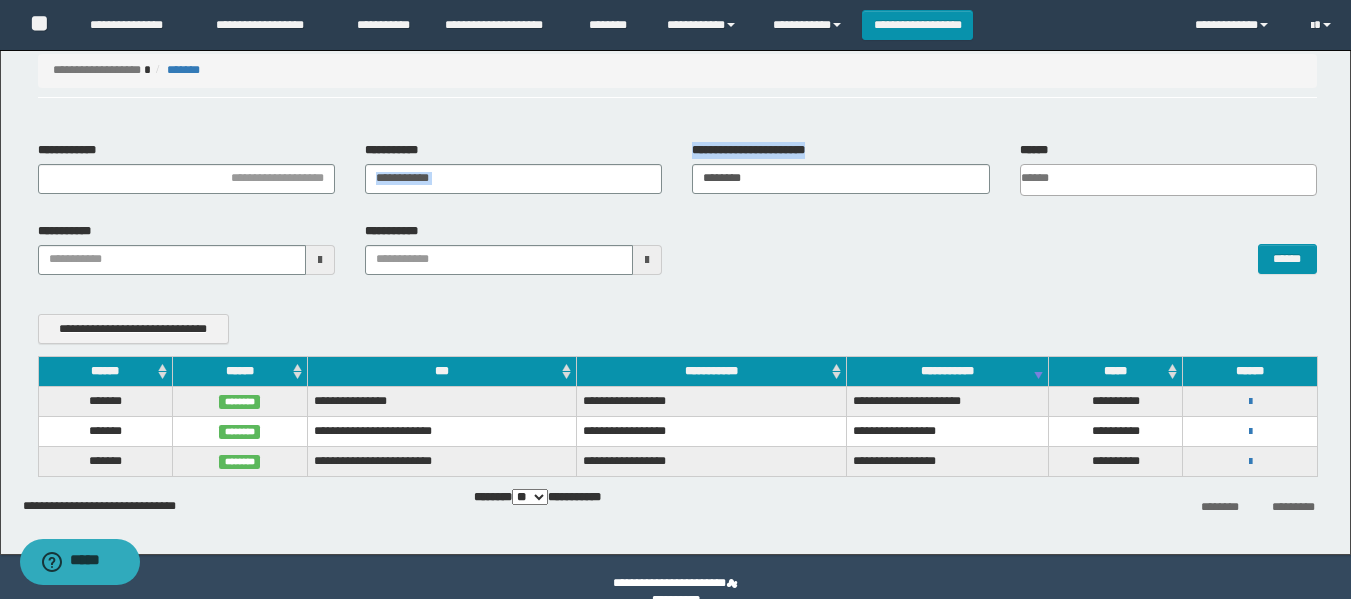 drag, startPoint x: 779, startPoint y: 167, endPoint x: 728, endPoint y: 185, distance: 54.08327 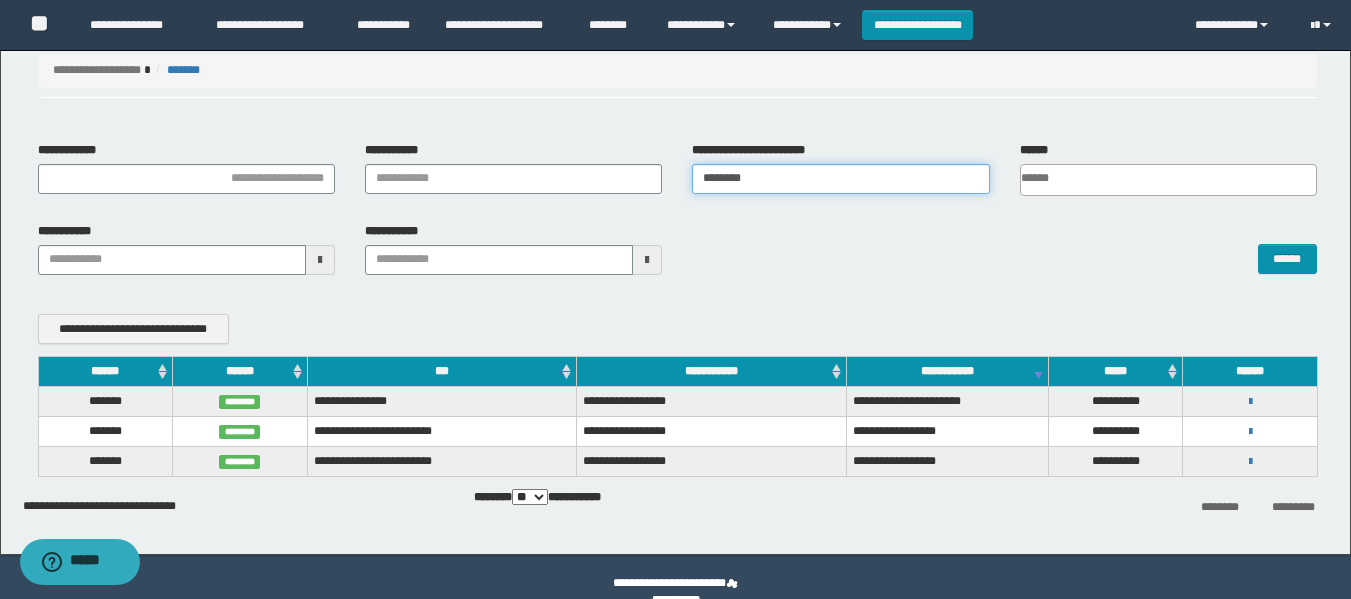 drag, startPoint x: 806, startPoint y: 182, endPoint x: 672, endPoint y: 221, distance: 139.56003 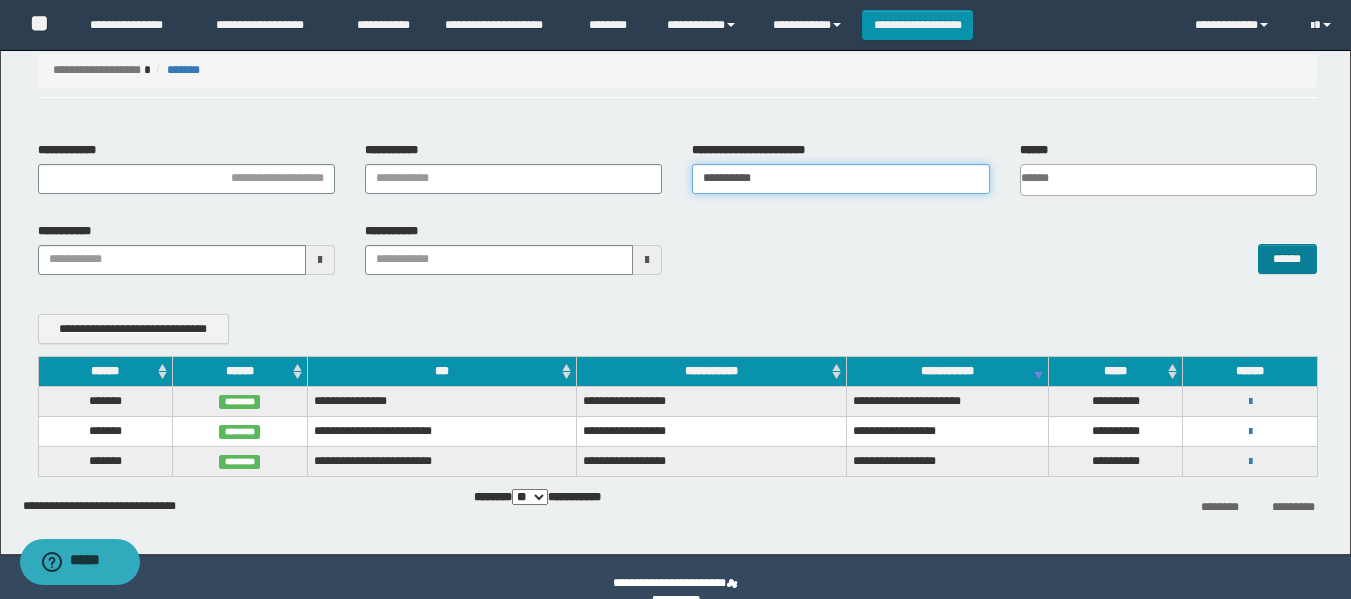 type on "**********" 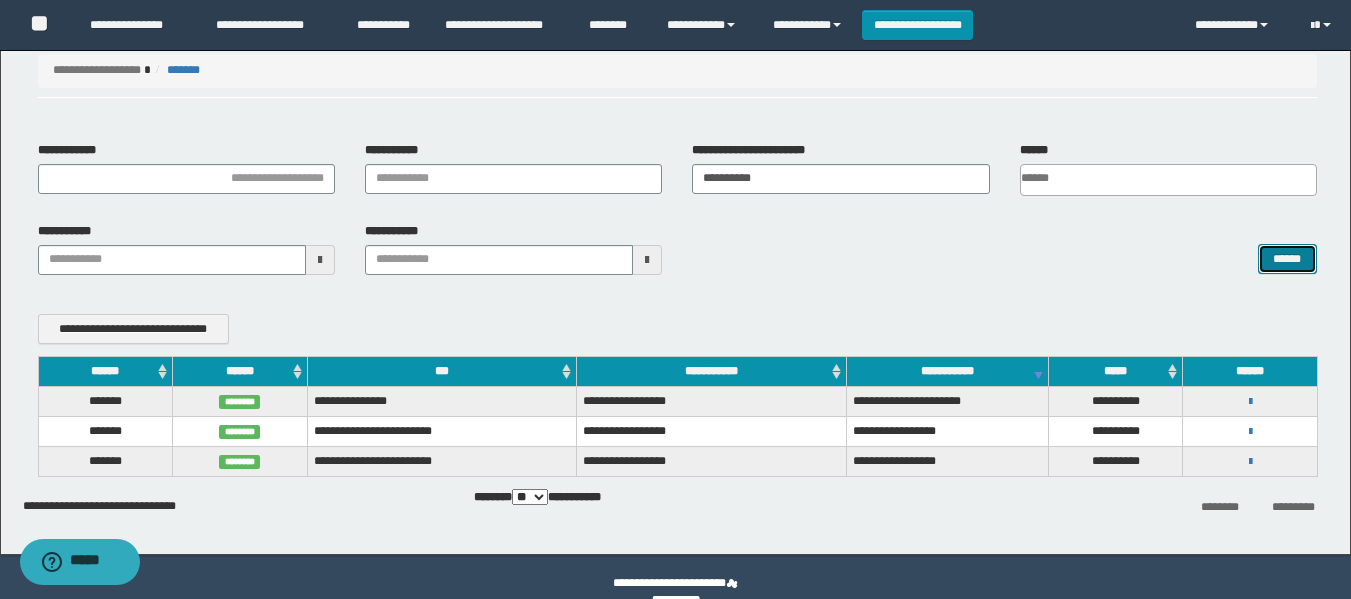 click on "******" at bounding box center (1287, 259) 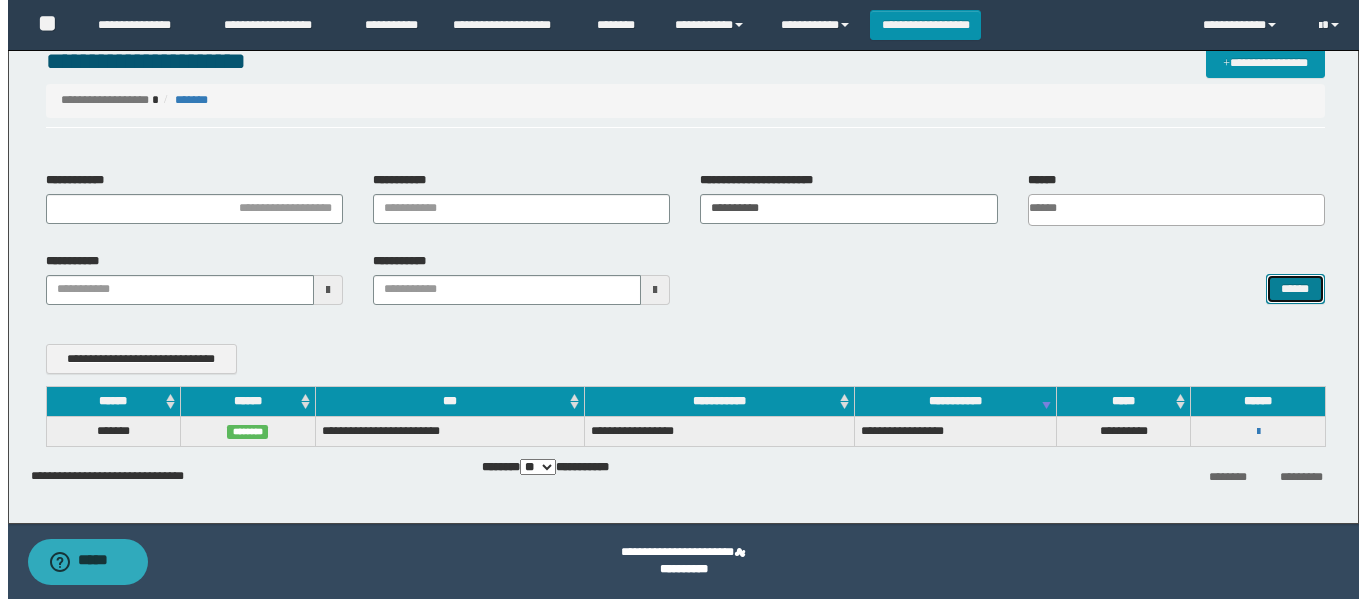 scroll, scrollTop: 43, scrollLeft: 0, axis: vertical 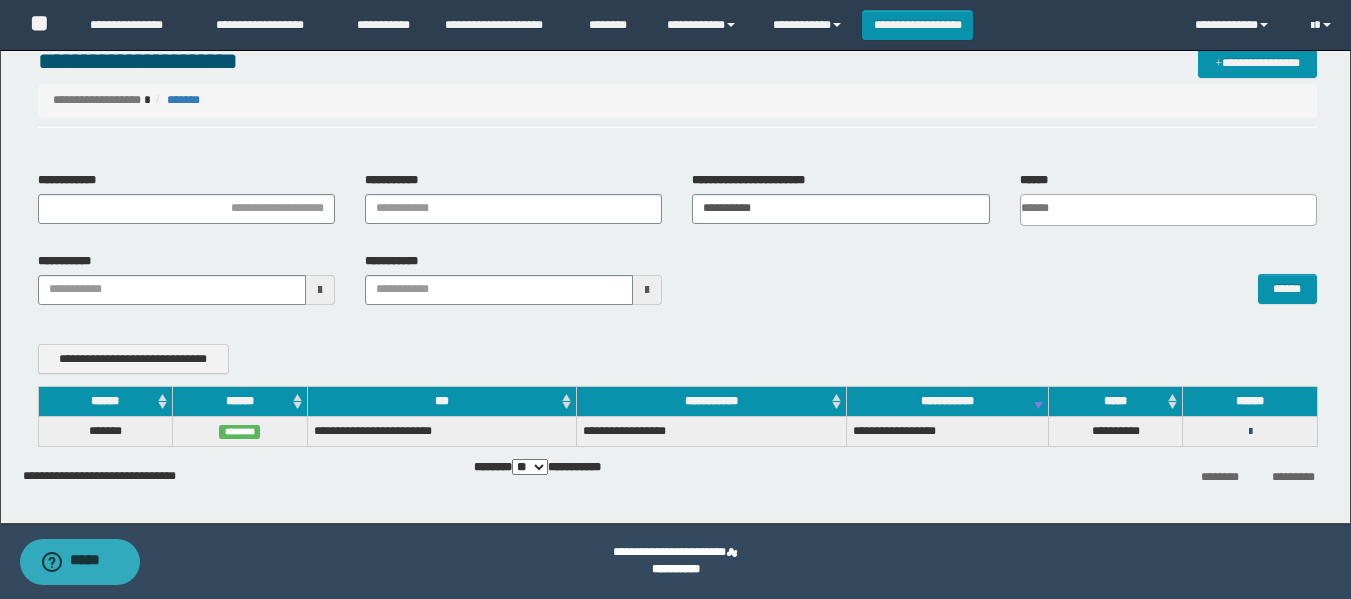click at bounding box center (1250, 432) 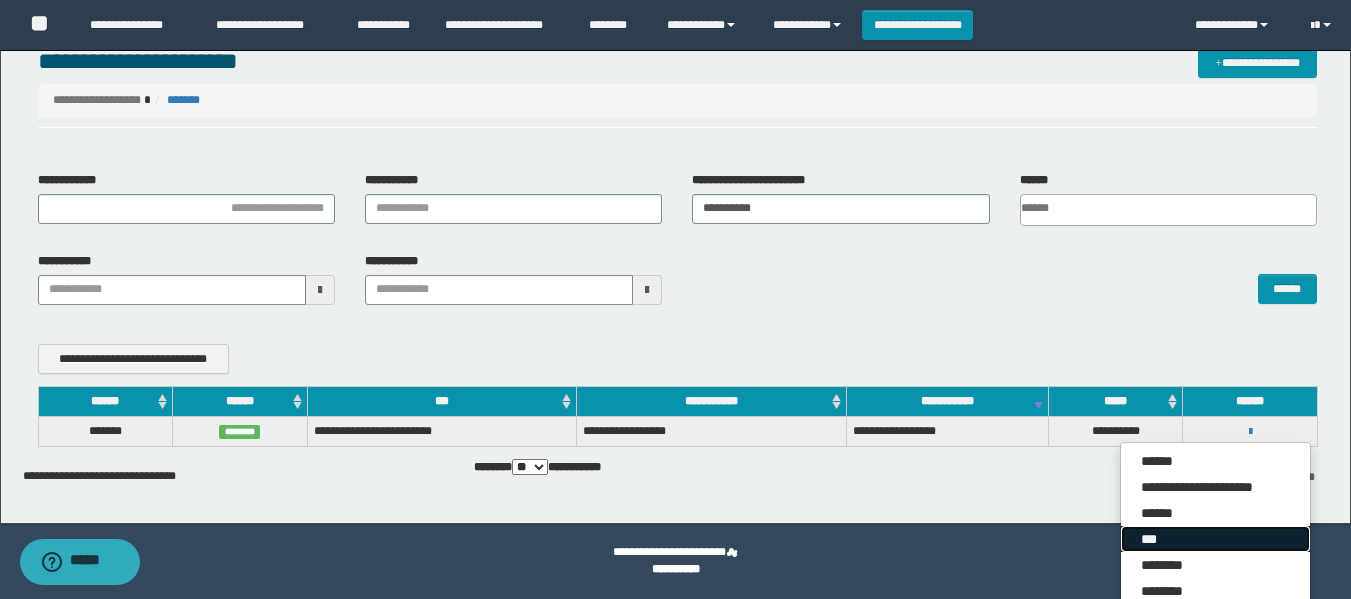 click on "***" at bounding box center [1215, 539] 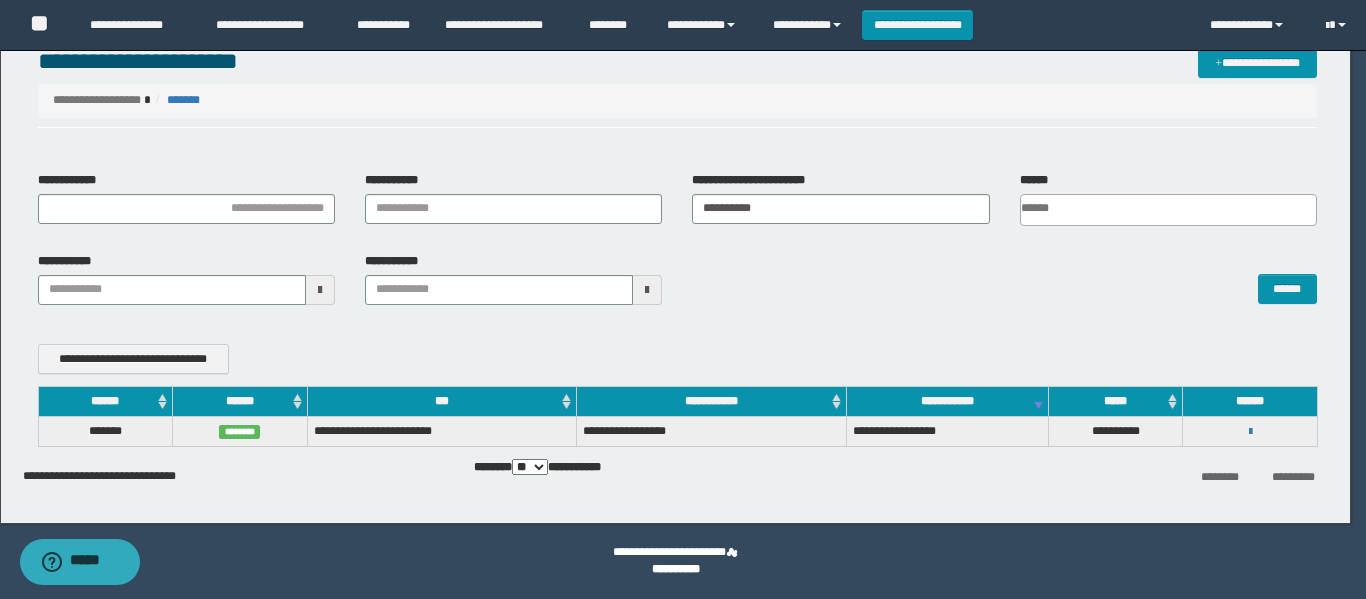 scroll, scrollTop: 0, scrollLeft: 0, axis: both 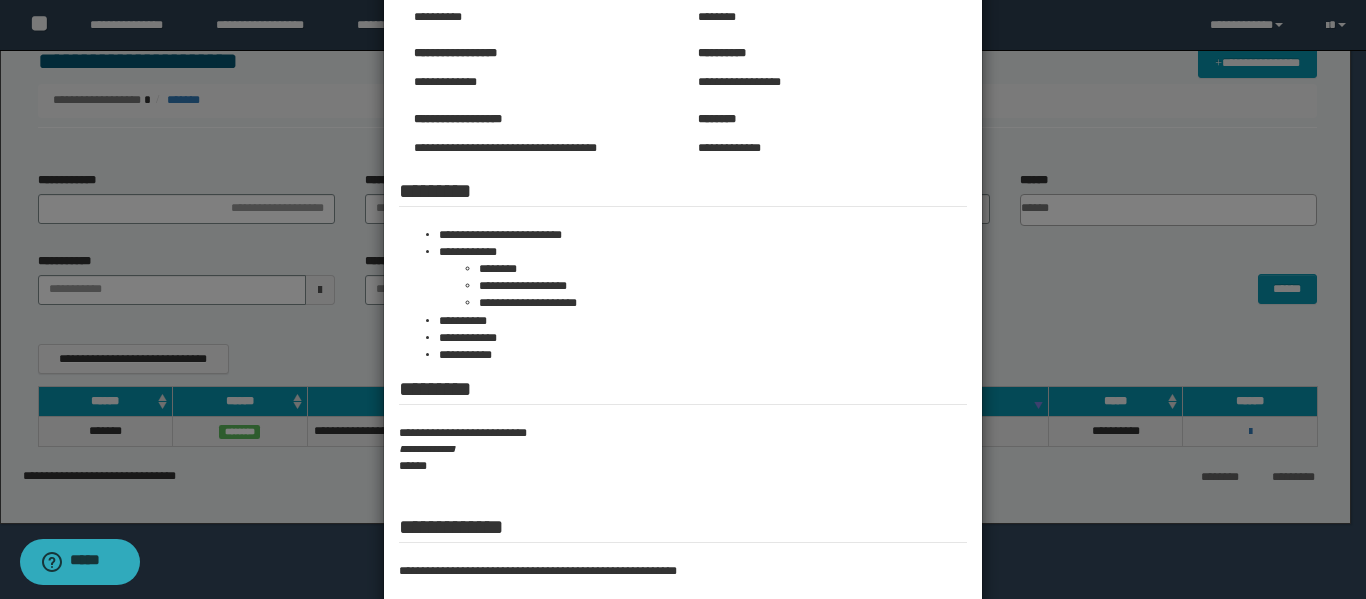 click at bounding box center [683, 248] 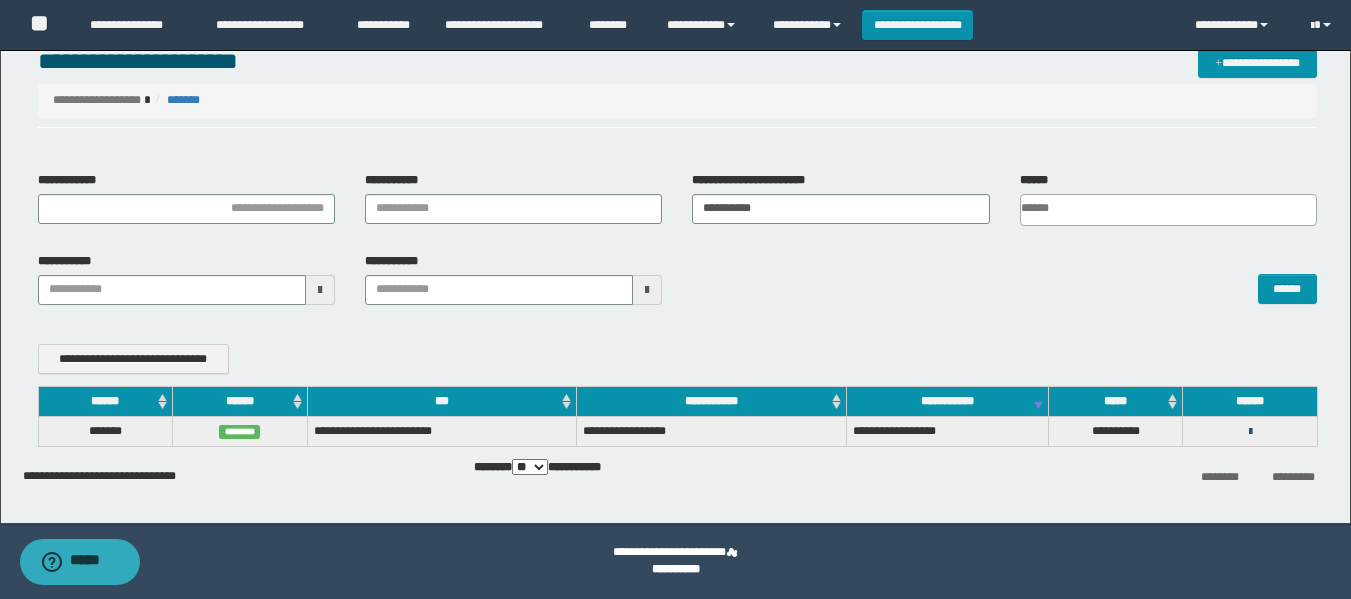 click on "**********" at bounding box center (1250, 431) 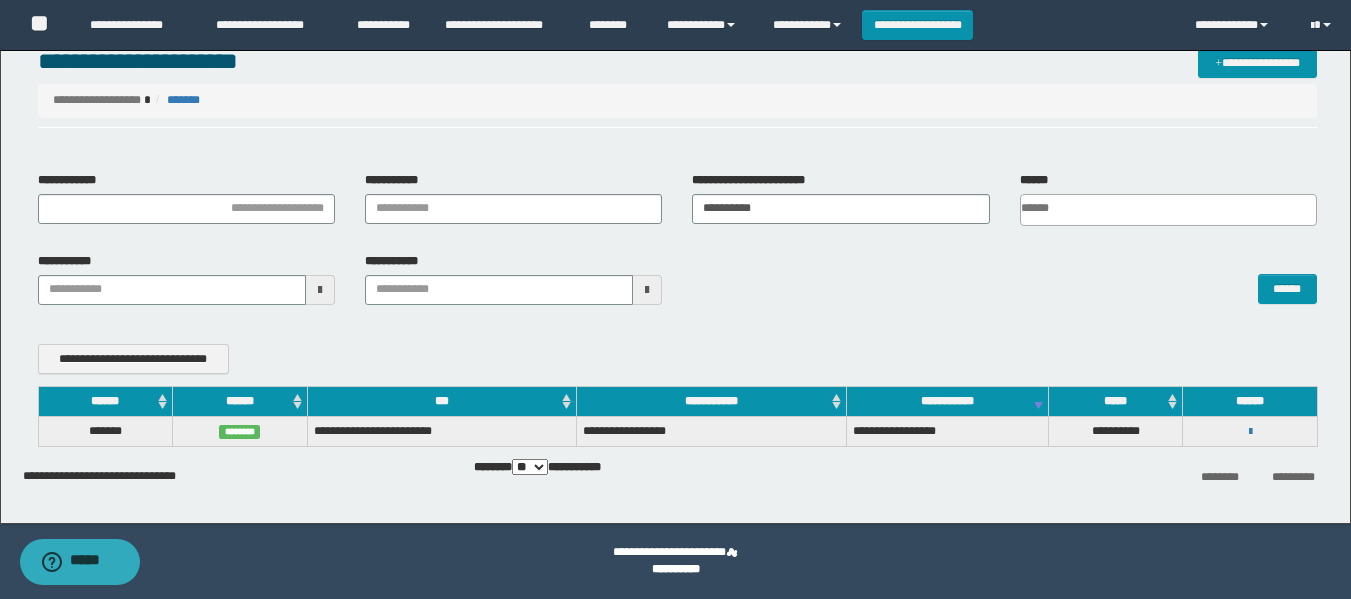 click on "**********" at bounding box center [1250, 431] 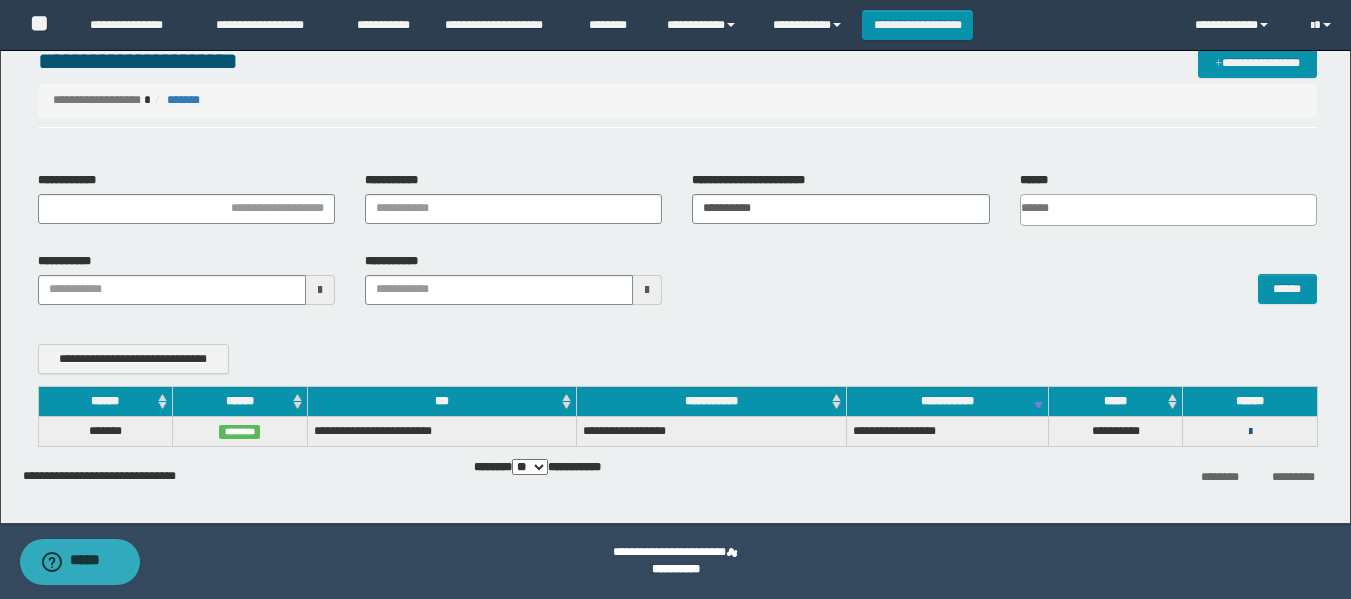 drag, startPoint x: 1251, startPoint y: 432, endPoint x: 1241, endPoint y: 436, distance: 10.770329 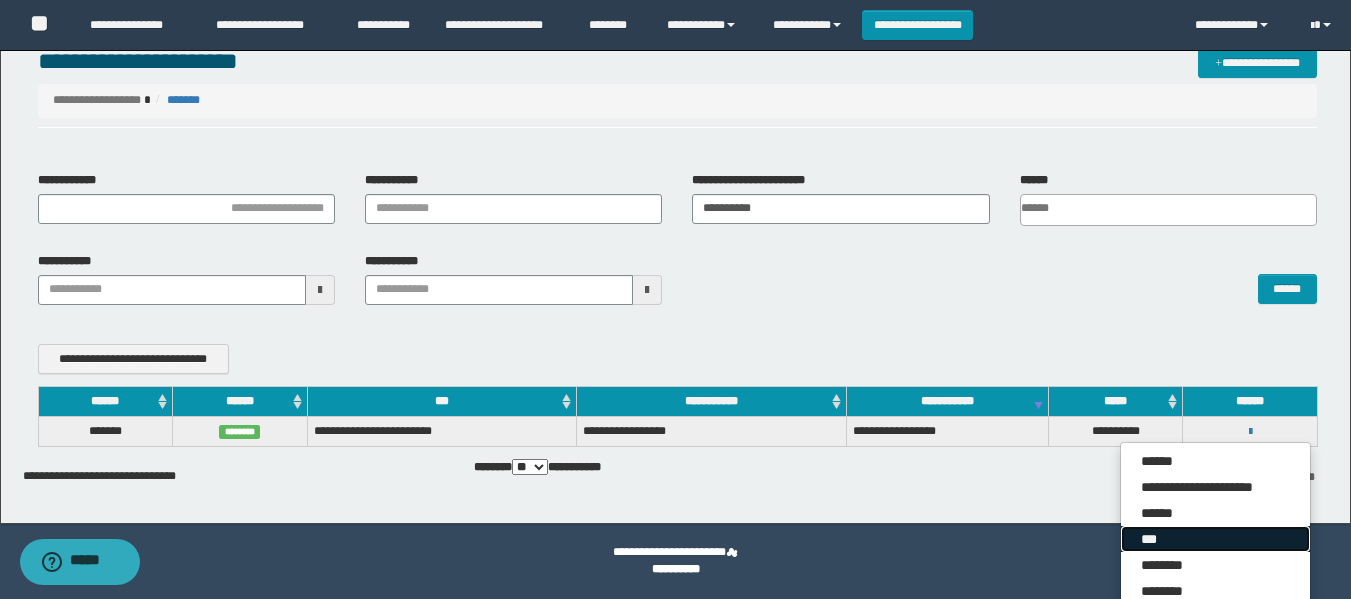click on "***" at bounding box center [1215, 539] 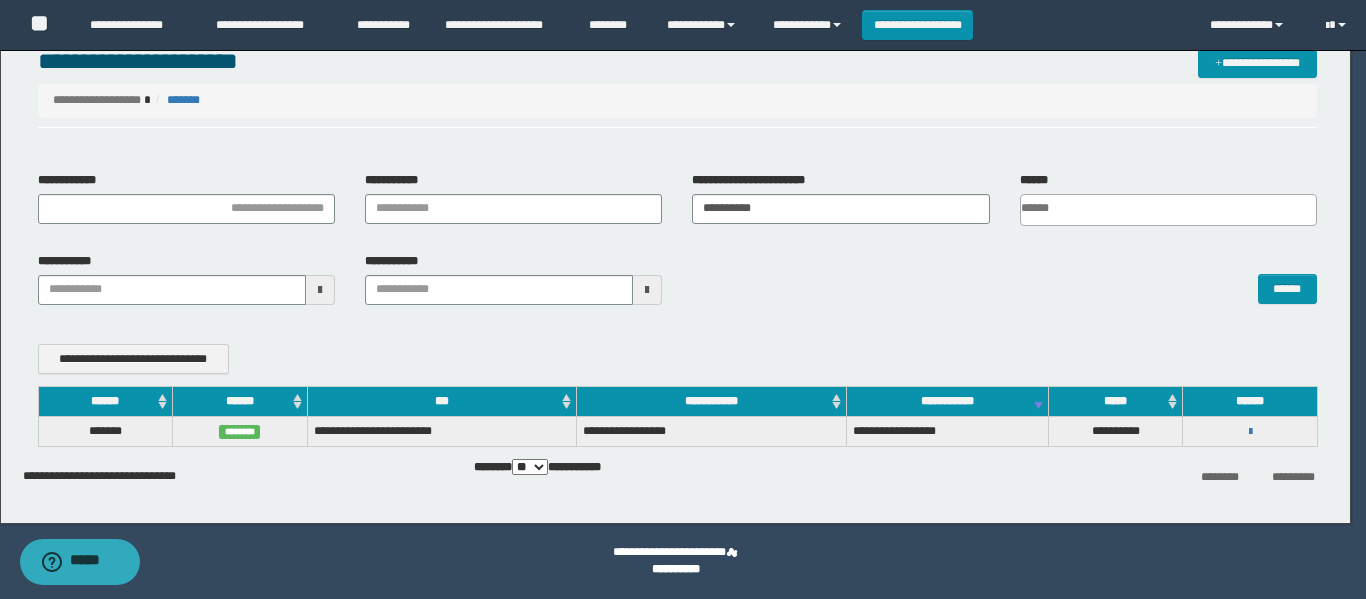scroll, scrollTop: 0, scrollLeft: 0, axis: both 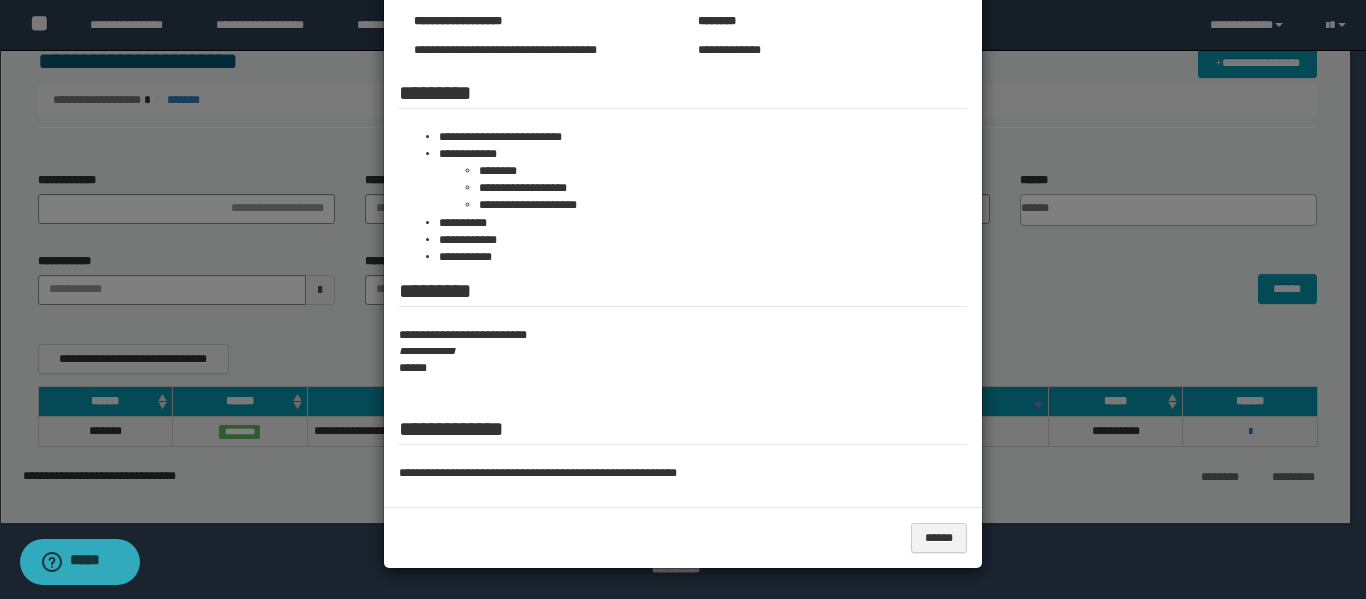 click at bounding box center (683, 150) 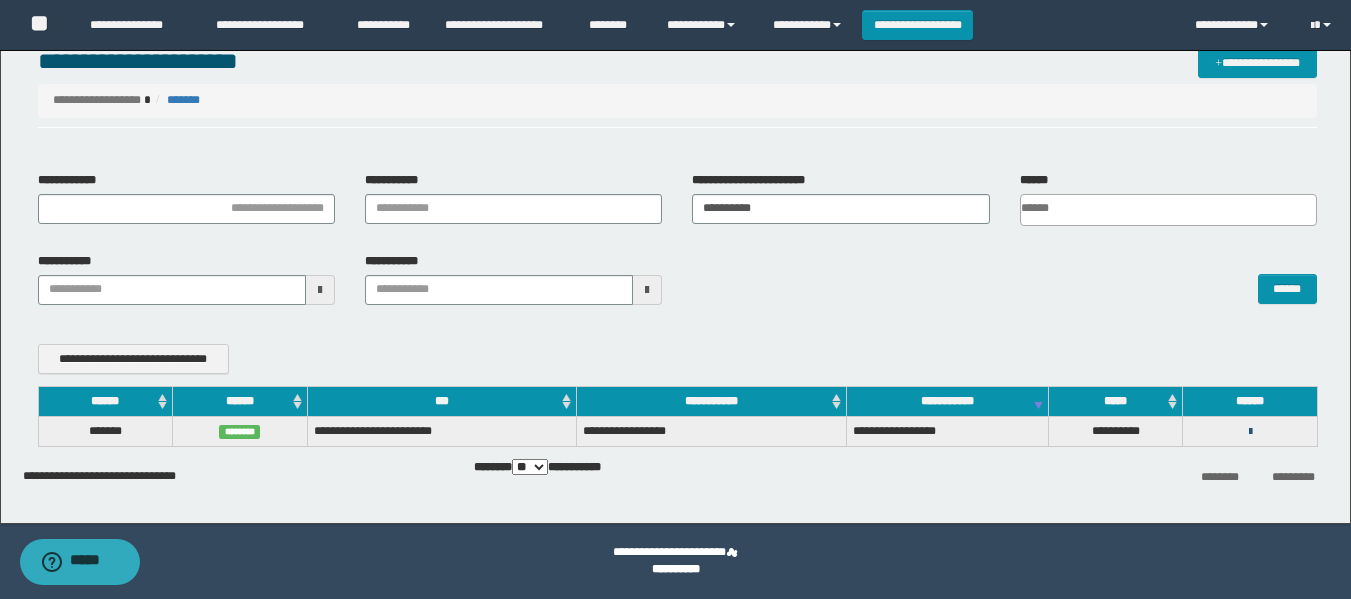 click at bounding box center (1250, 432) 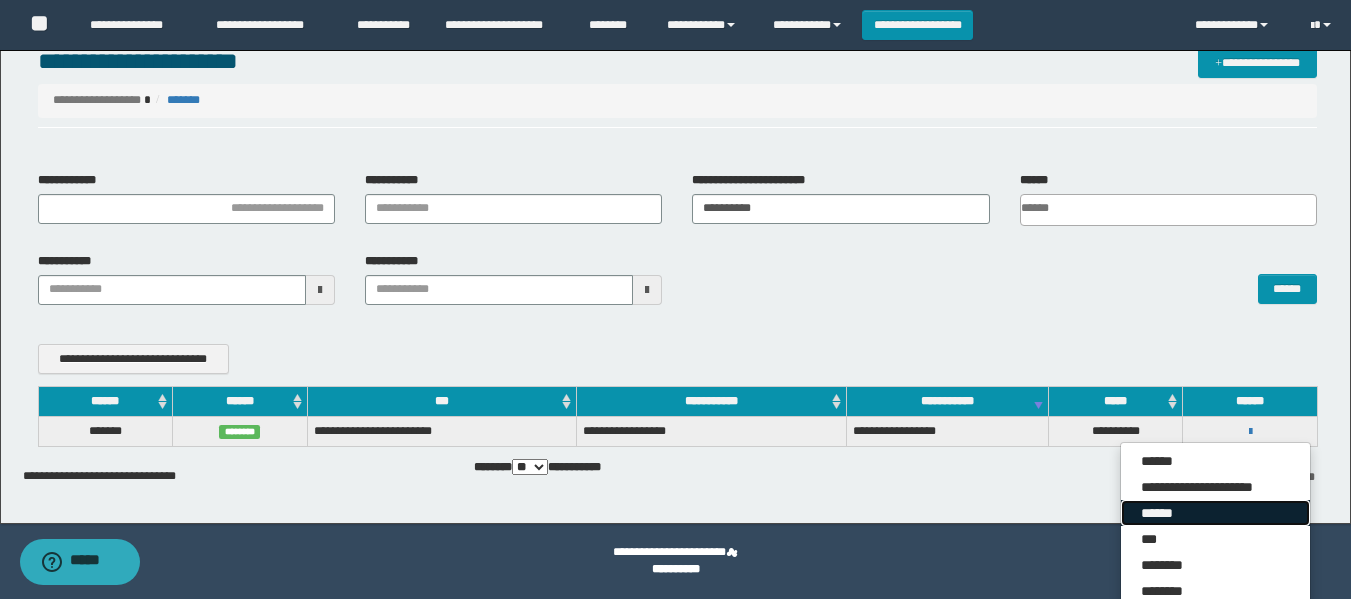 click on "******" at bounding box center [1215, 513] 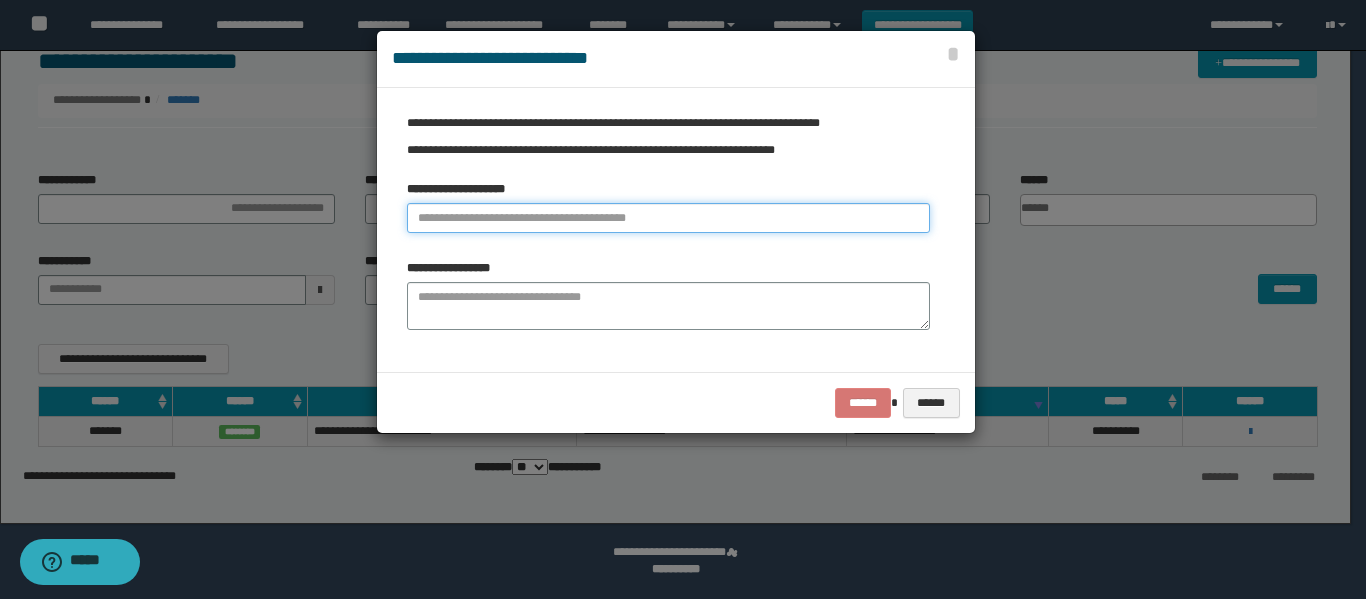 click at bounding box center (668, 218) 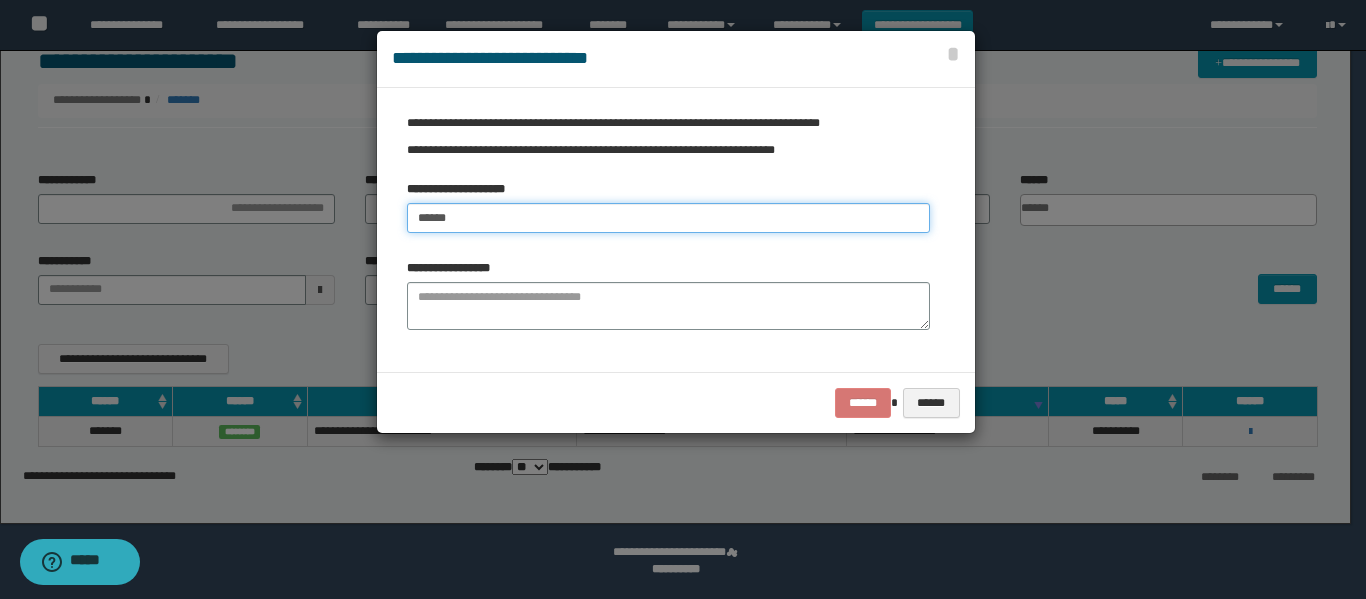 type on "******" 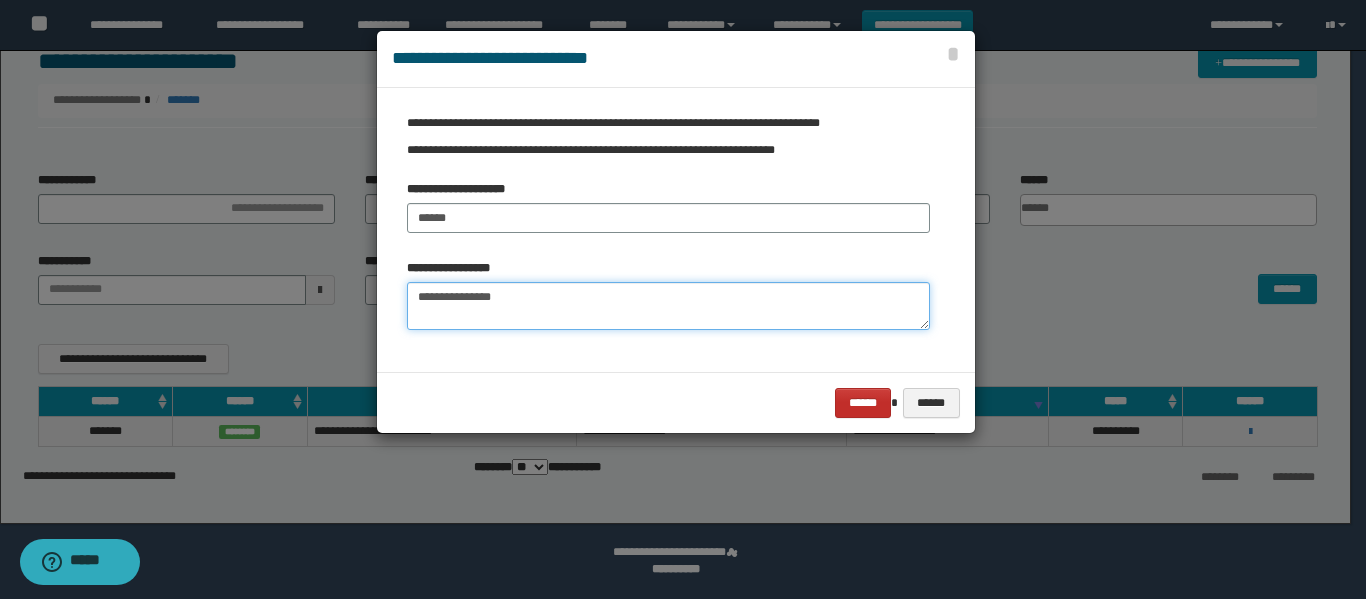 type on "**********" 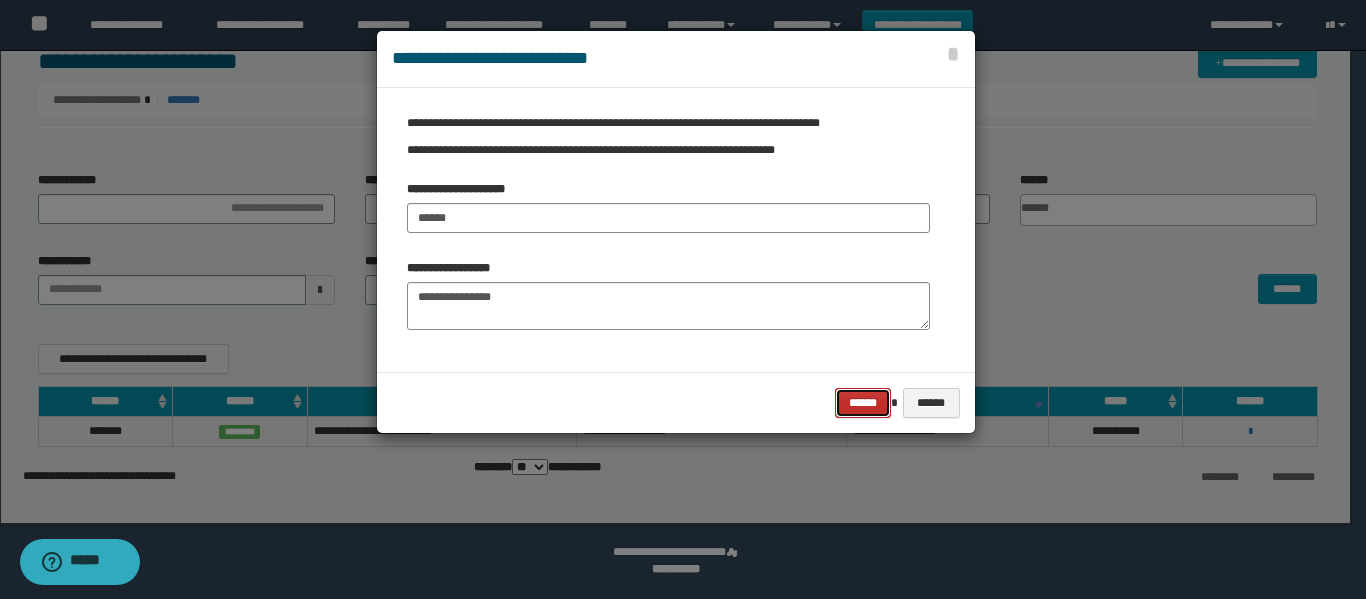 click on "******" at bounding box center (863, 403) 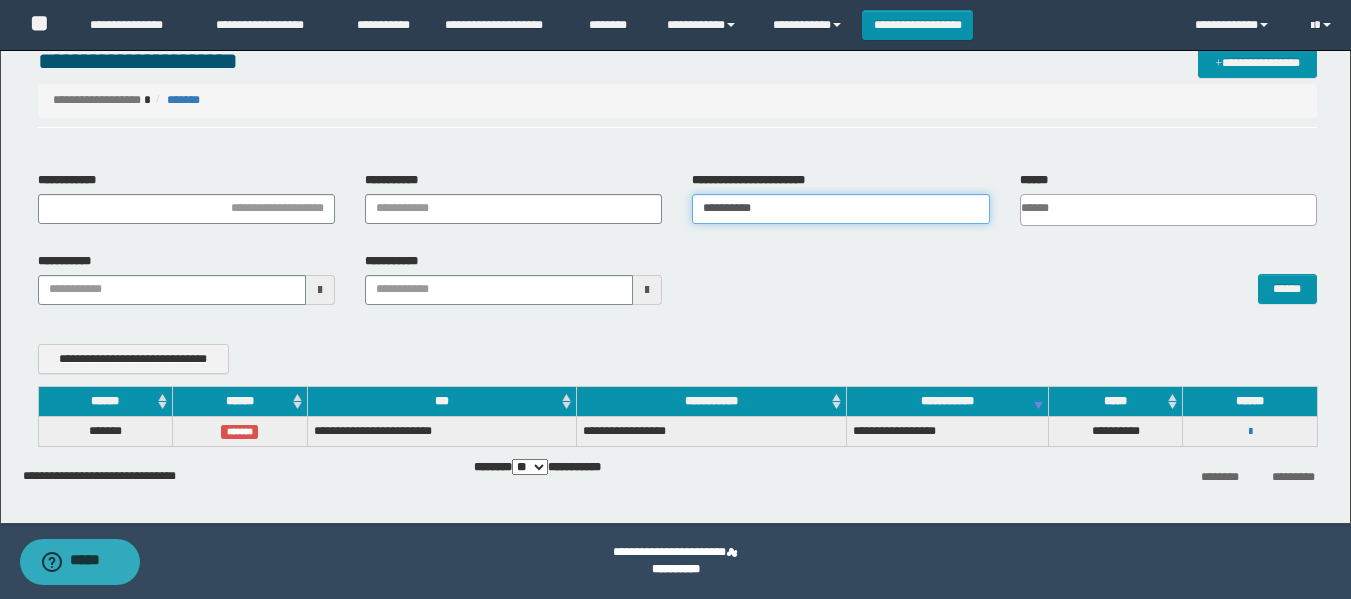 drag, startPoint x: 772, startPoint y: 220, endPoint x: 598, endPoint y: 240, distance: 175.14566 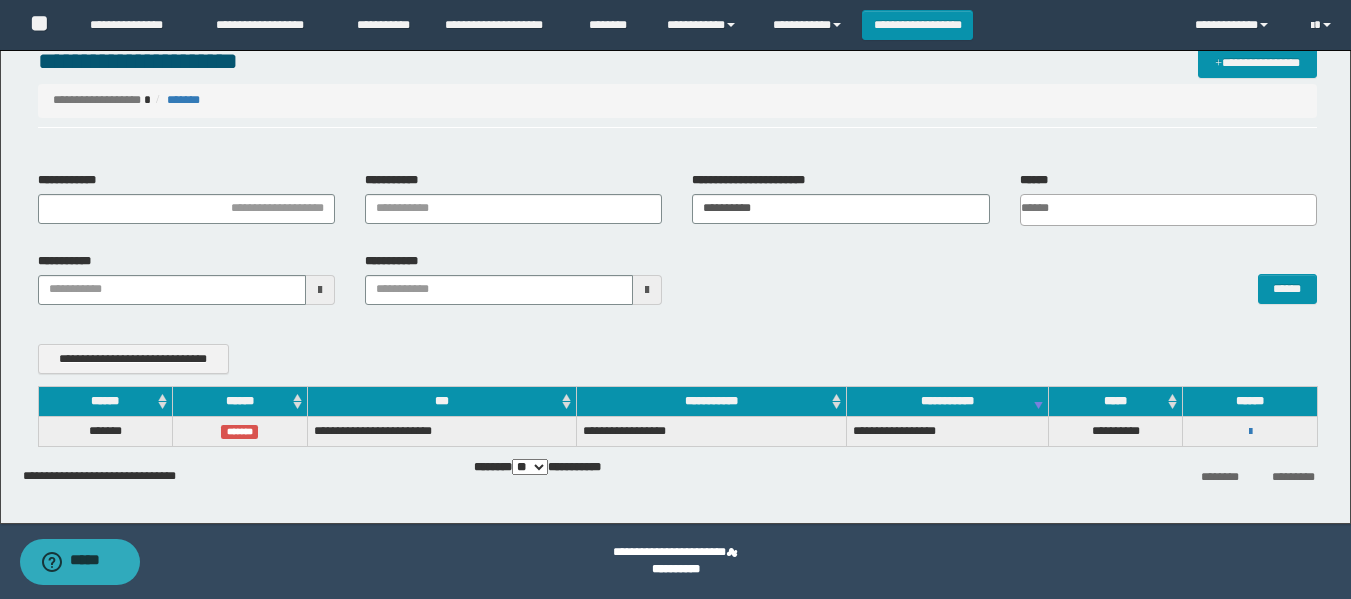 click on "******" at bounding box center [1004, 279] 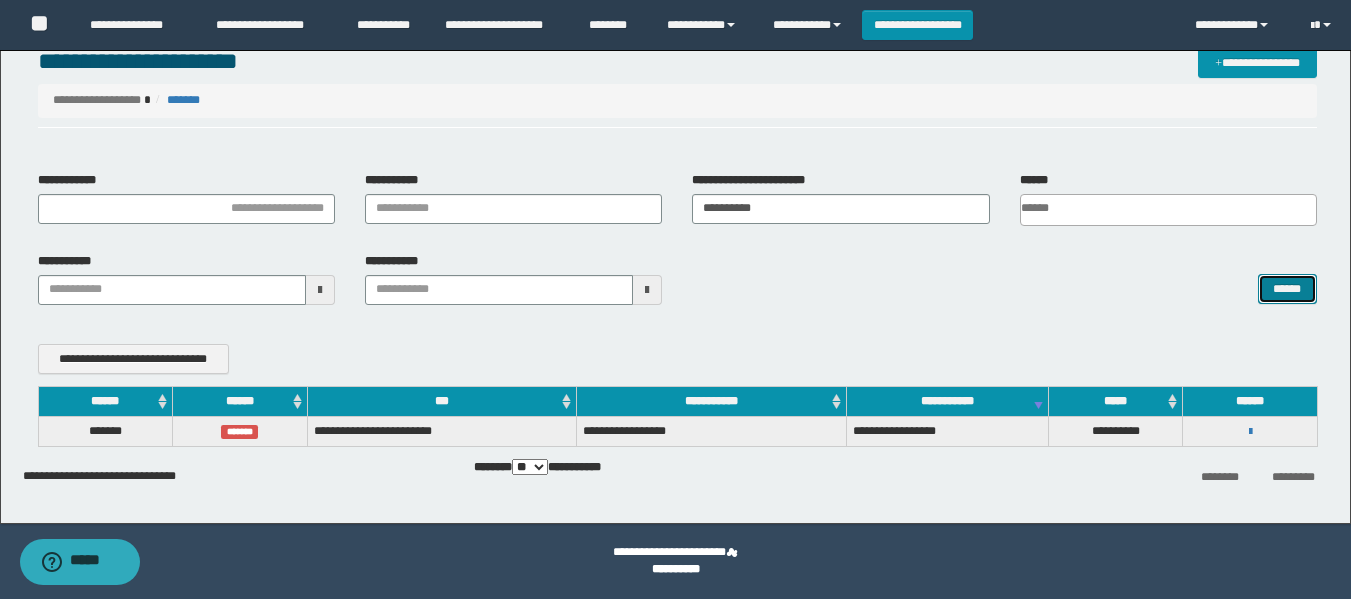 click on "******" at bounding box center (1287, 289) 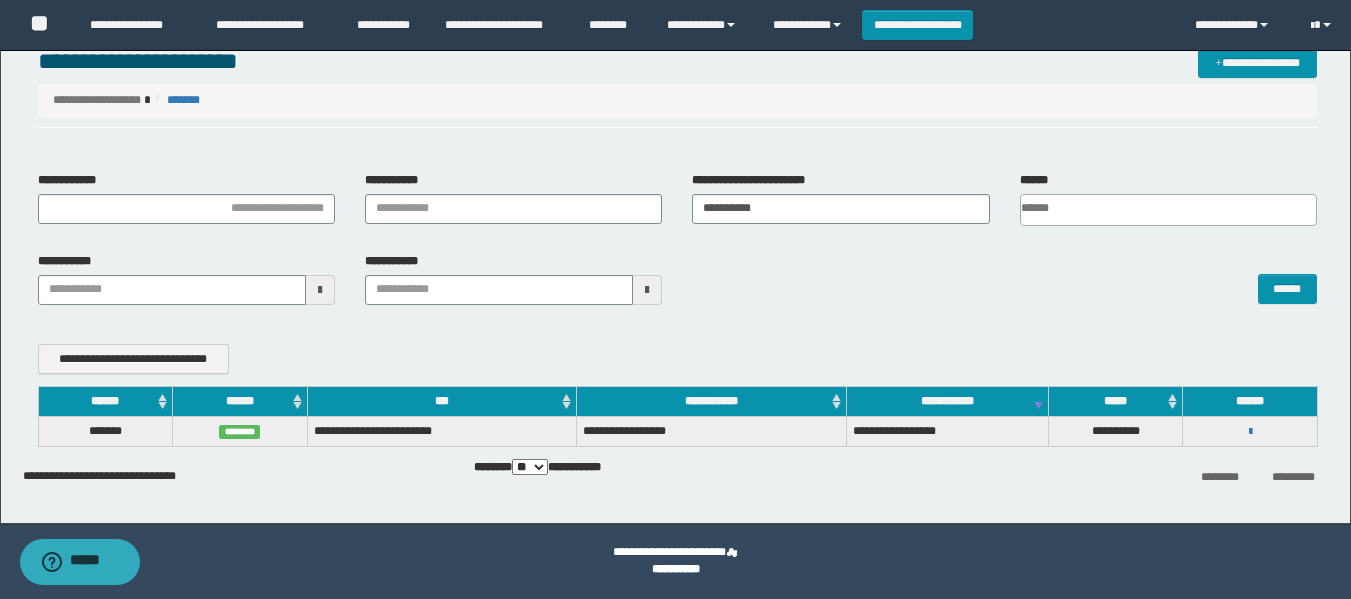 click on "**********" at bounding box center [1250, 431] 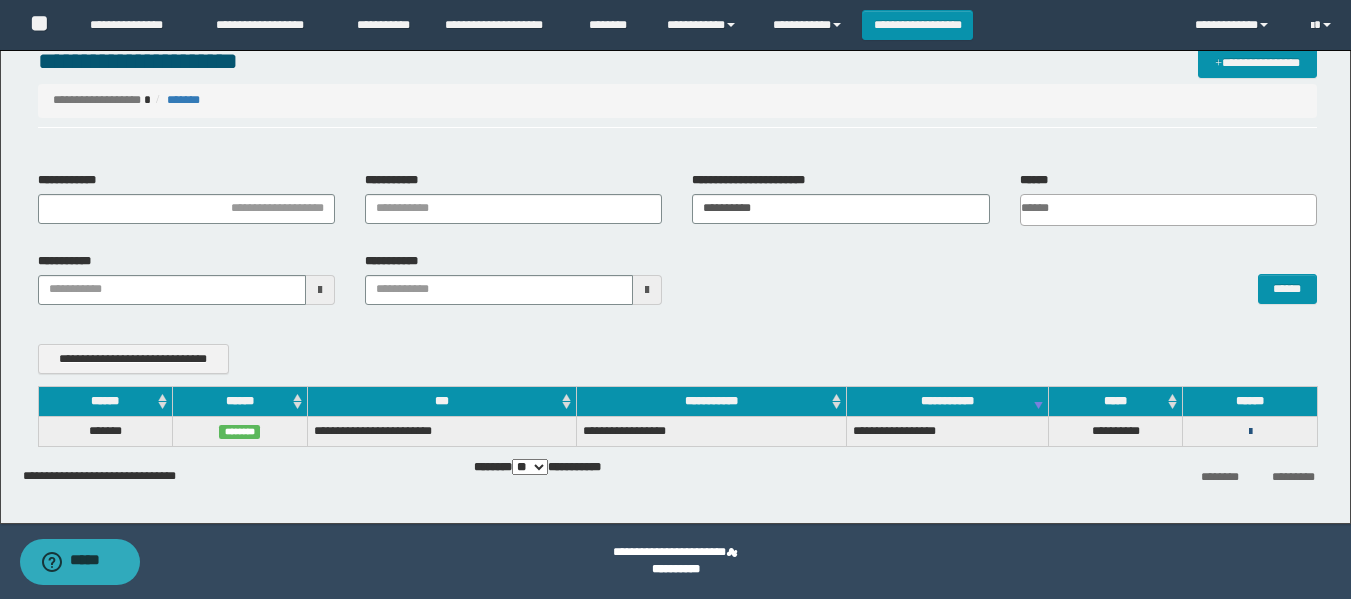click at bounding box center [1250, 432] 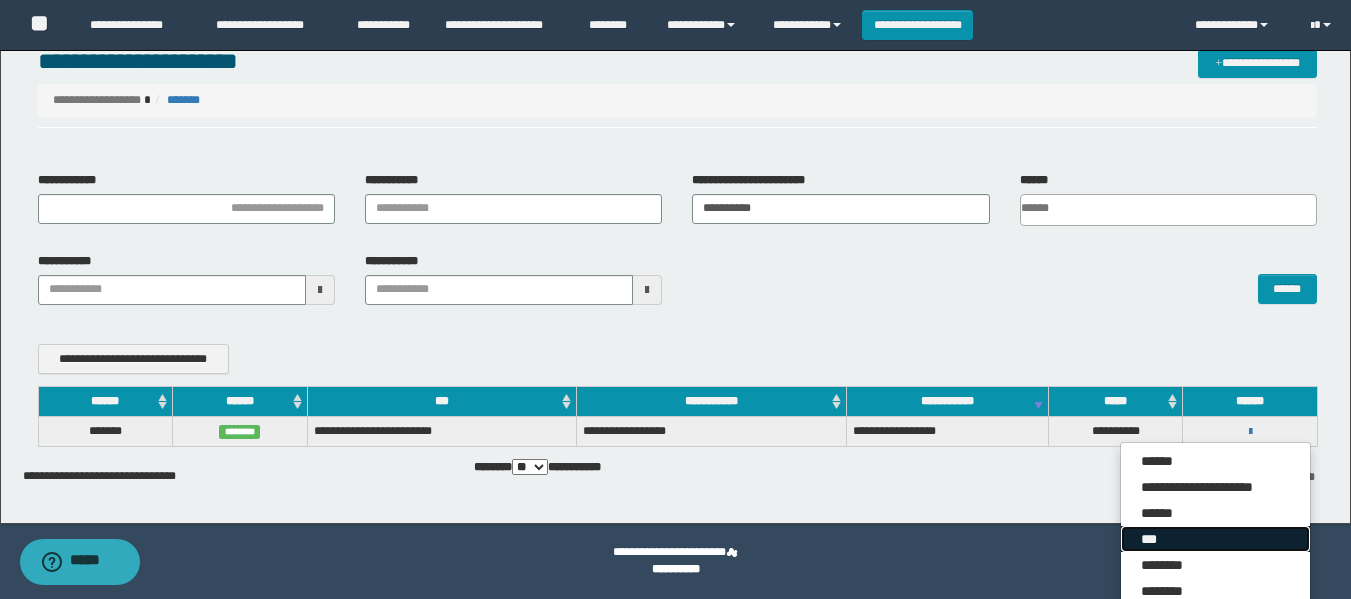 click on "***" at bounding box center [1215, 539] 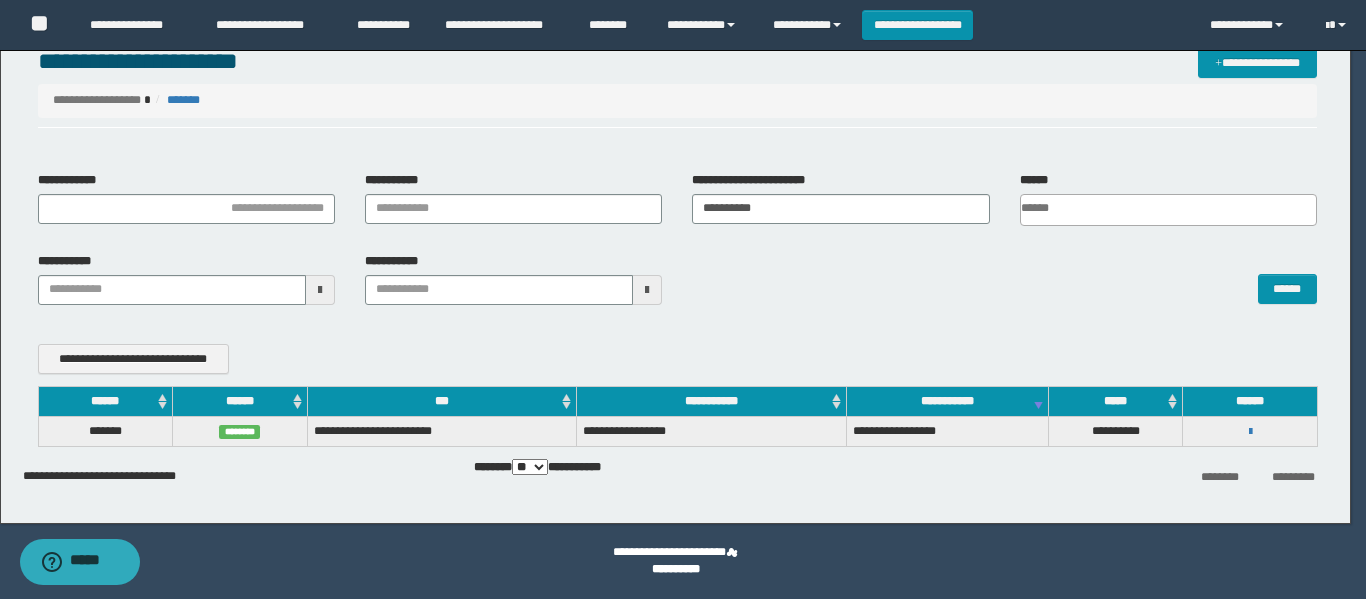 scroll, scrollTop: 0, scrollLeft: 0, axis: both 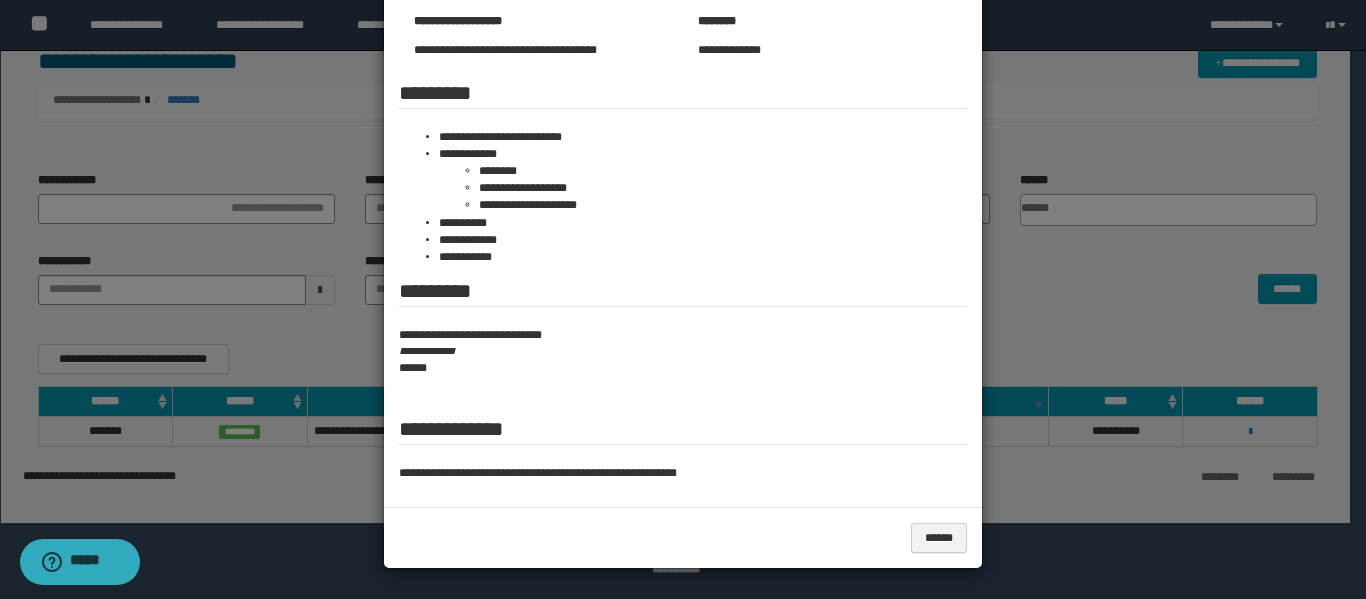 click at bounding box center [683, 150] 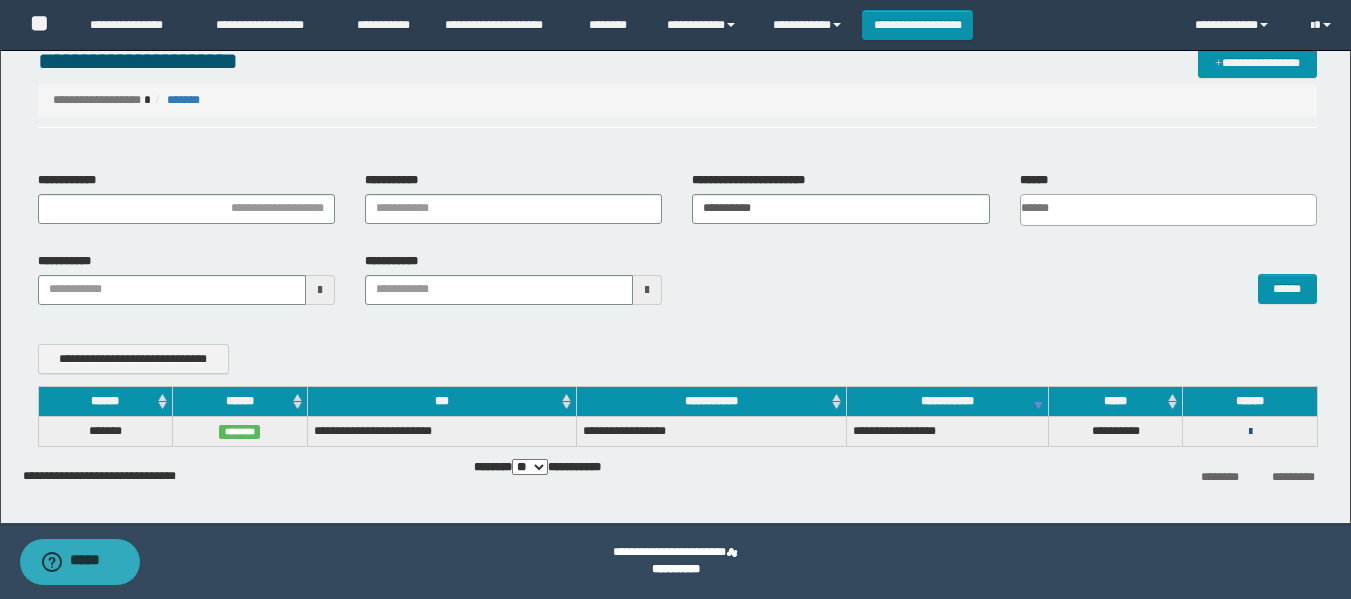 click at bounding box center [1250, 432] 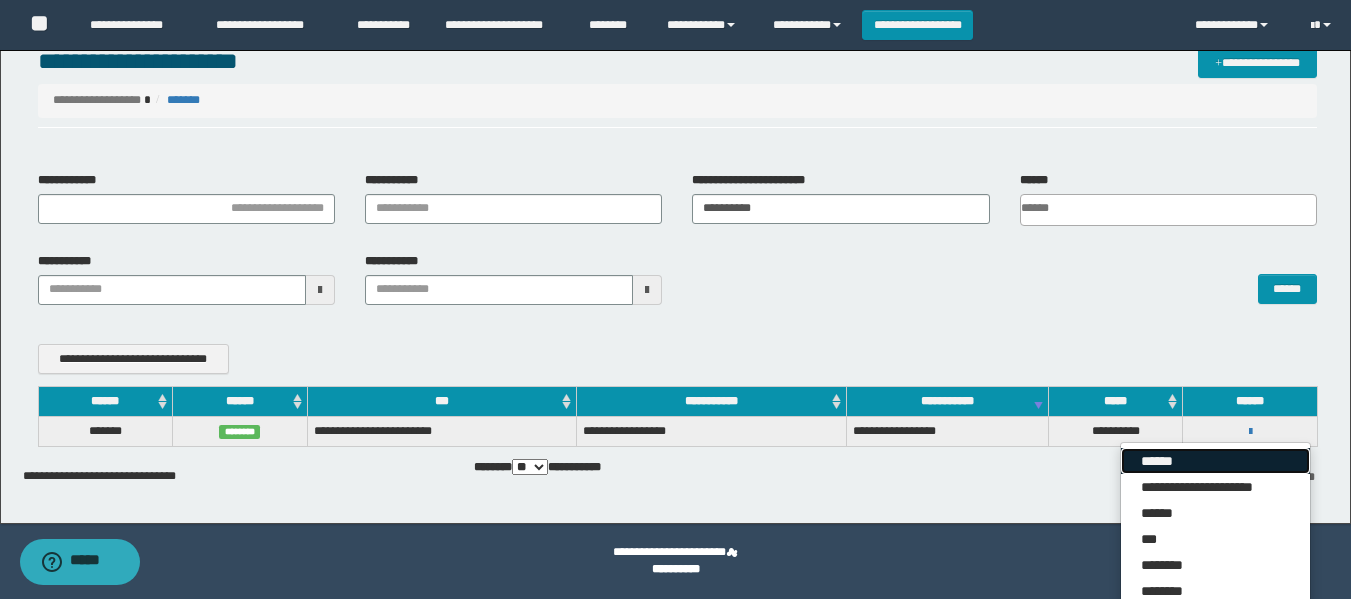 click on "******" at bounding box center (1215, 461) 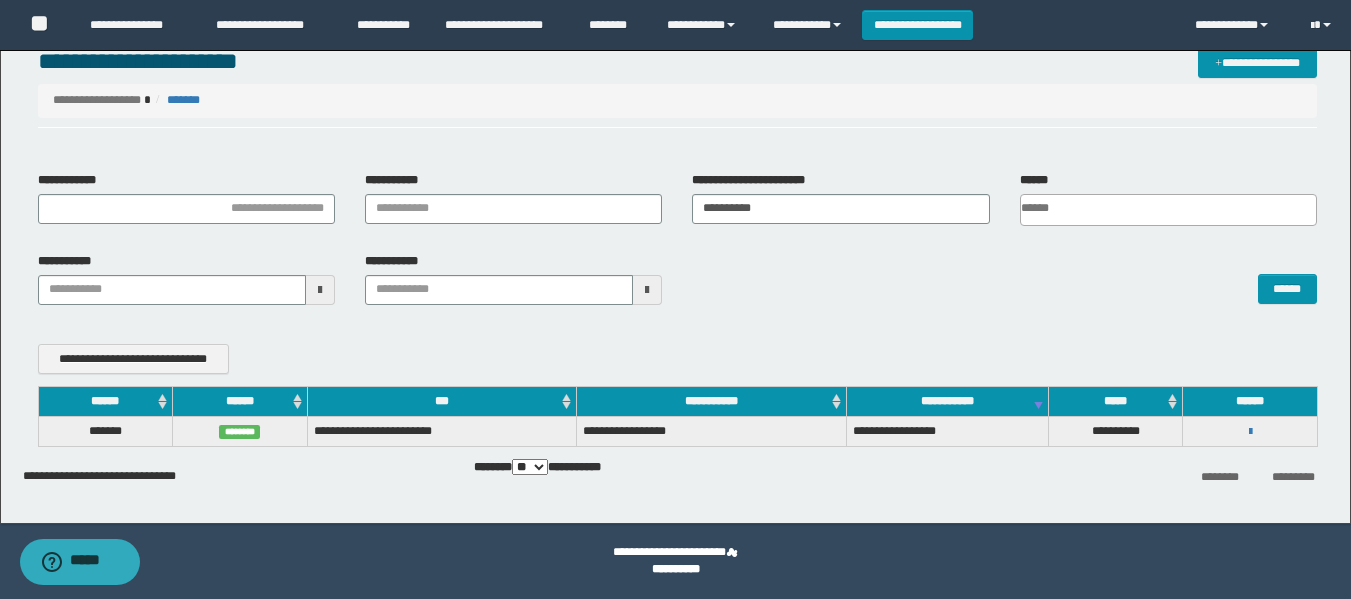 click on "**********" at bounding box center (1250, 431) 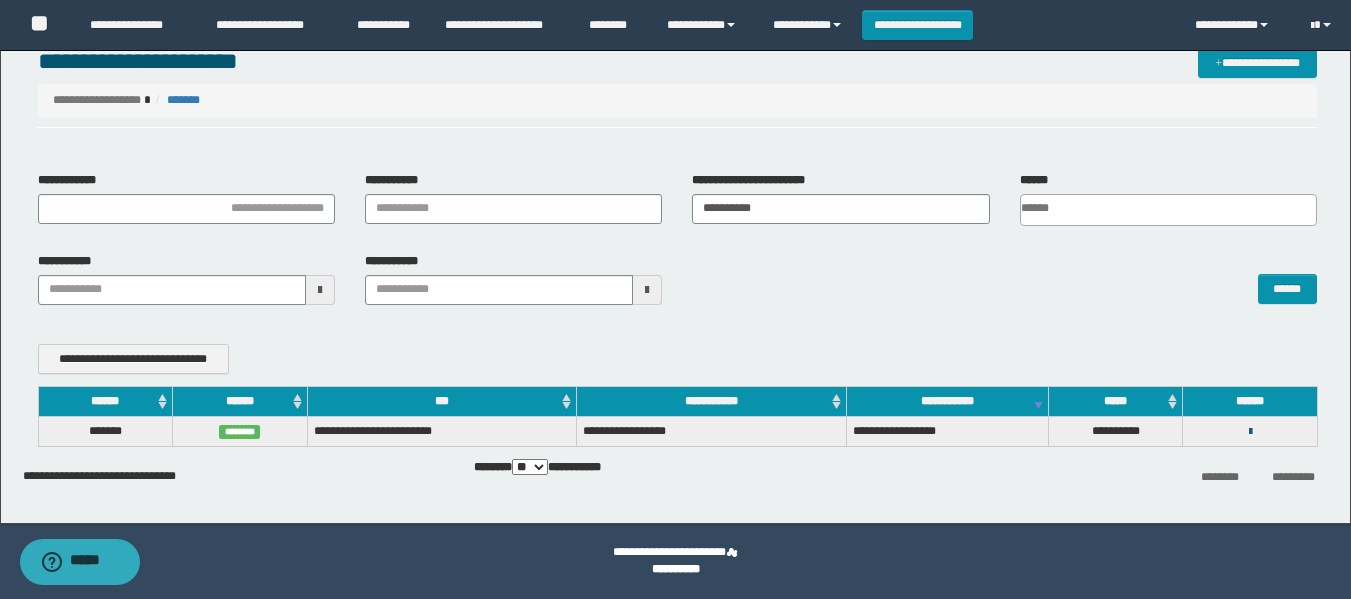 click at bounding box center [1250, 432] 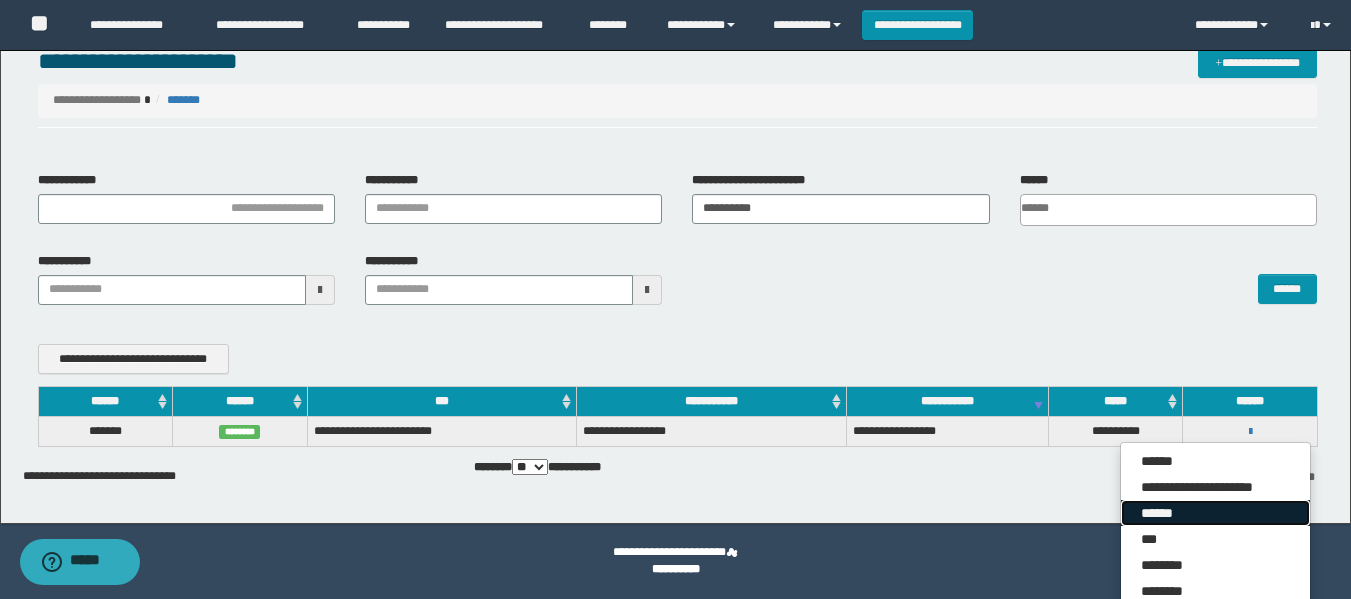 click on "******" at bounding box center (1215, 513) 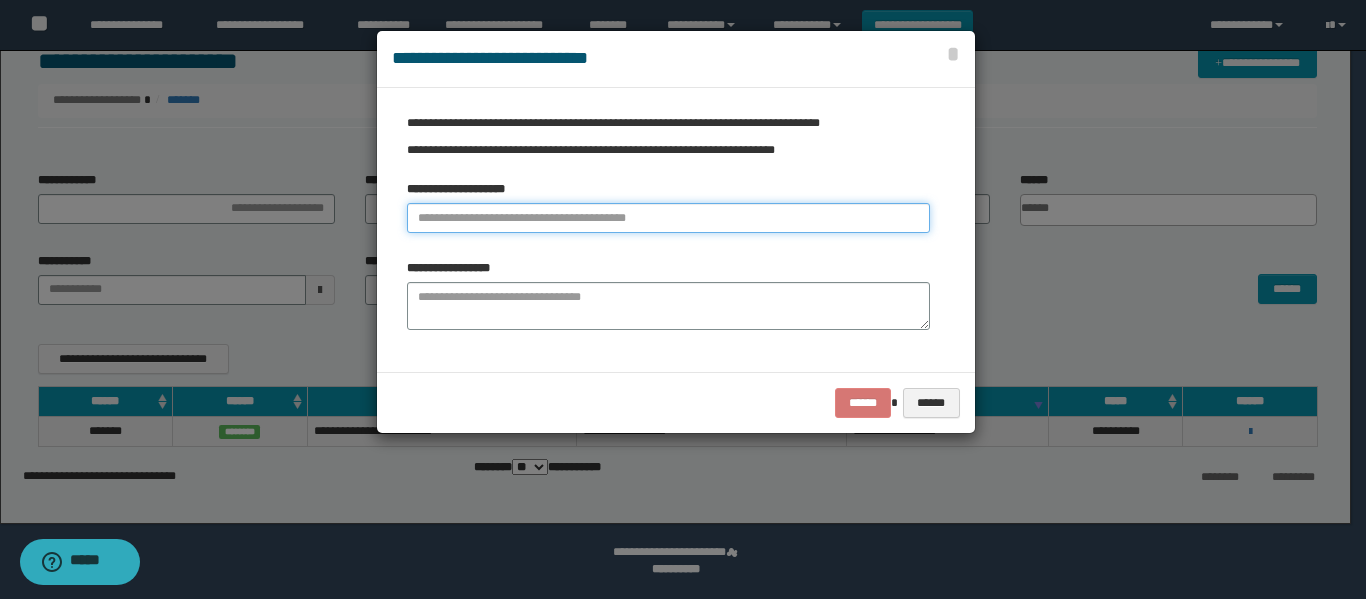 click at bounding box center (668, 218) 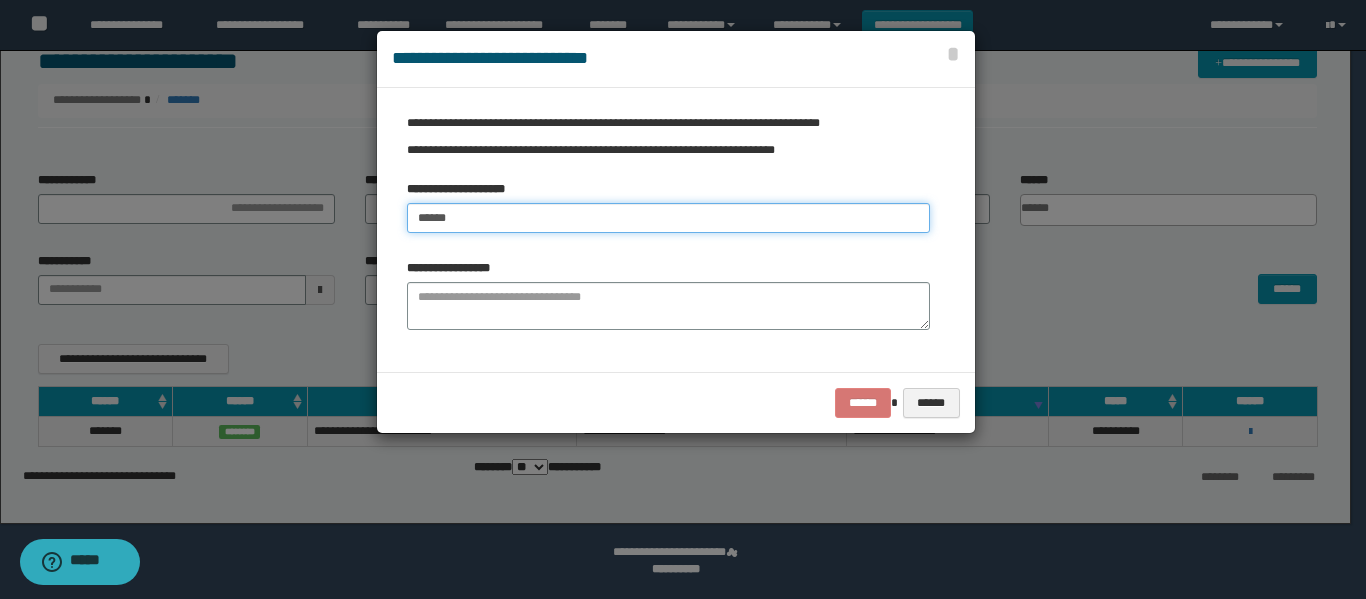 type on "******" 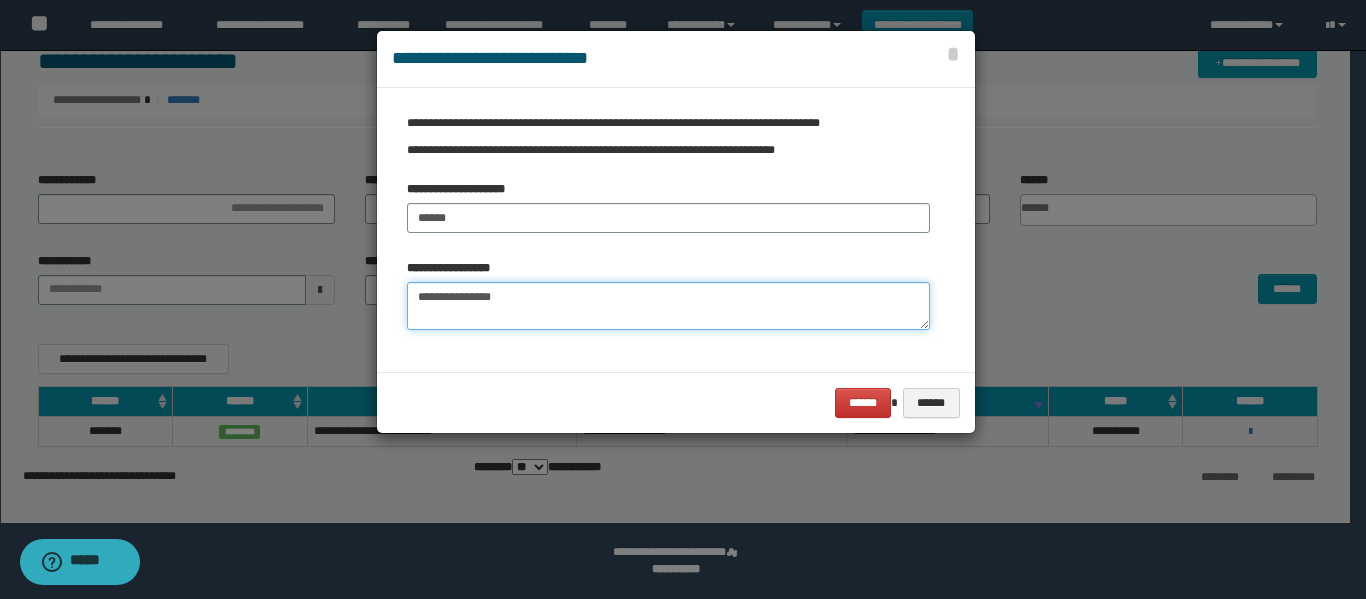 type on "**********" 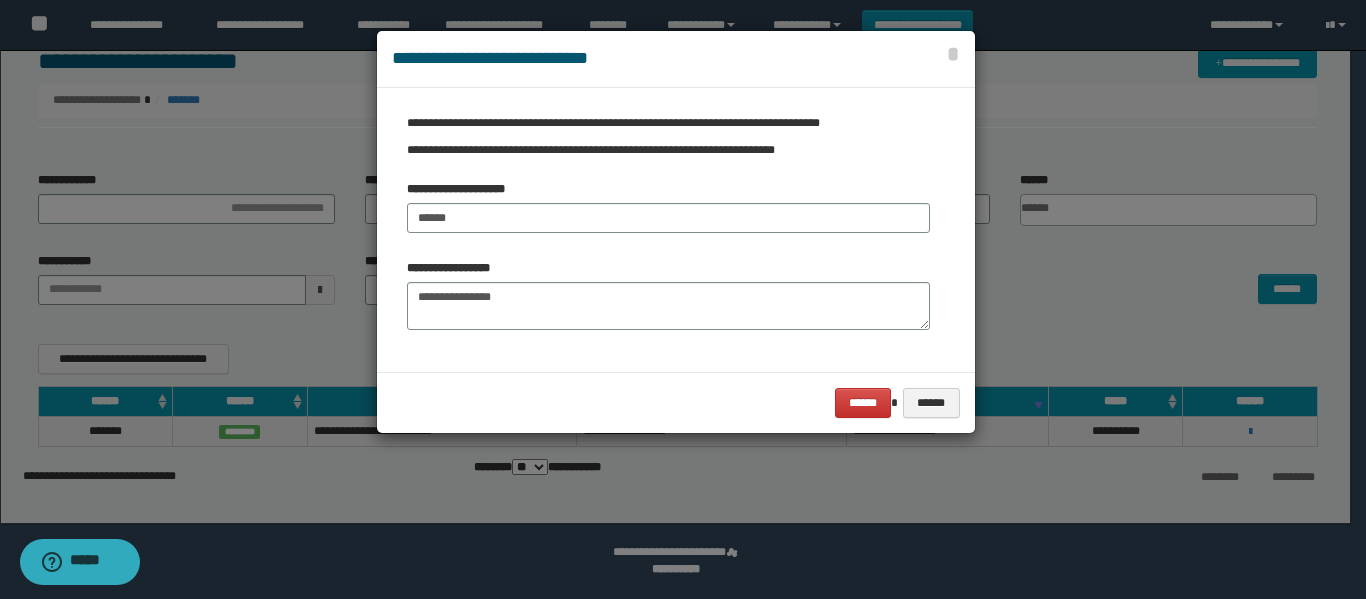 click on "******
******" at bounding box center [676, 402] 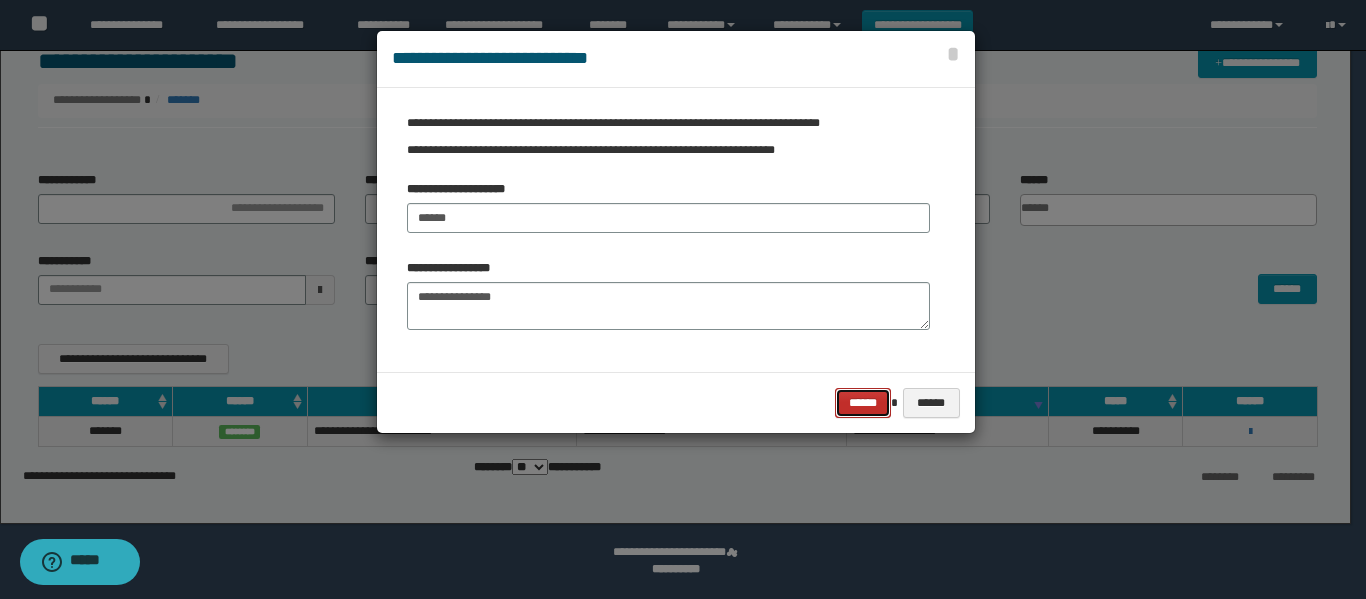 click on "******" at bounding box center (863, 403) 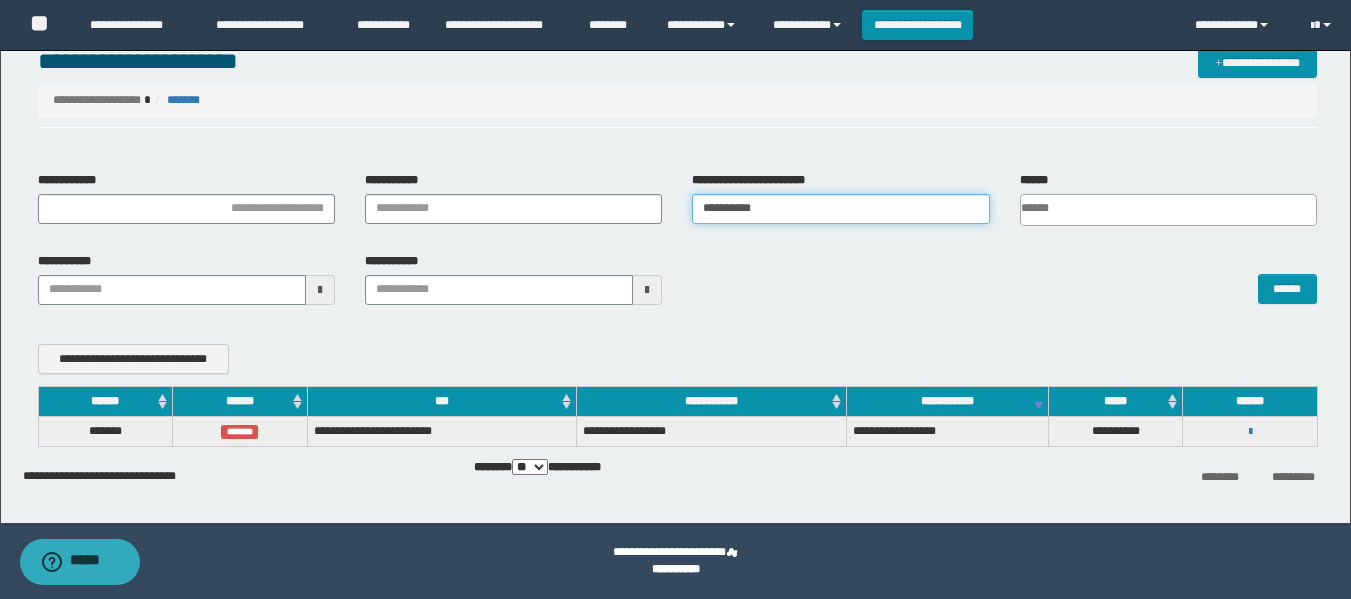 drag, startPoint x: 703, startPoint y: 233, endPoint x: 720, endPoint y: 238, distance: 17.720045 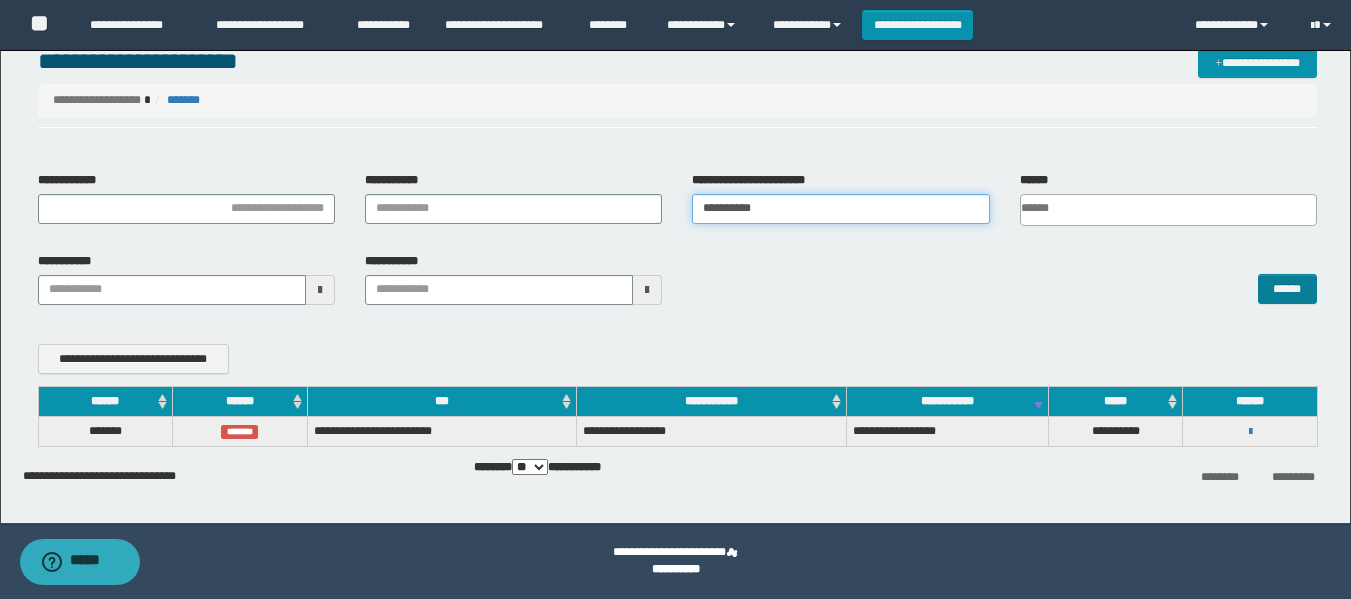 type on "**********" 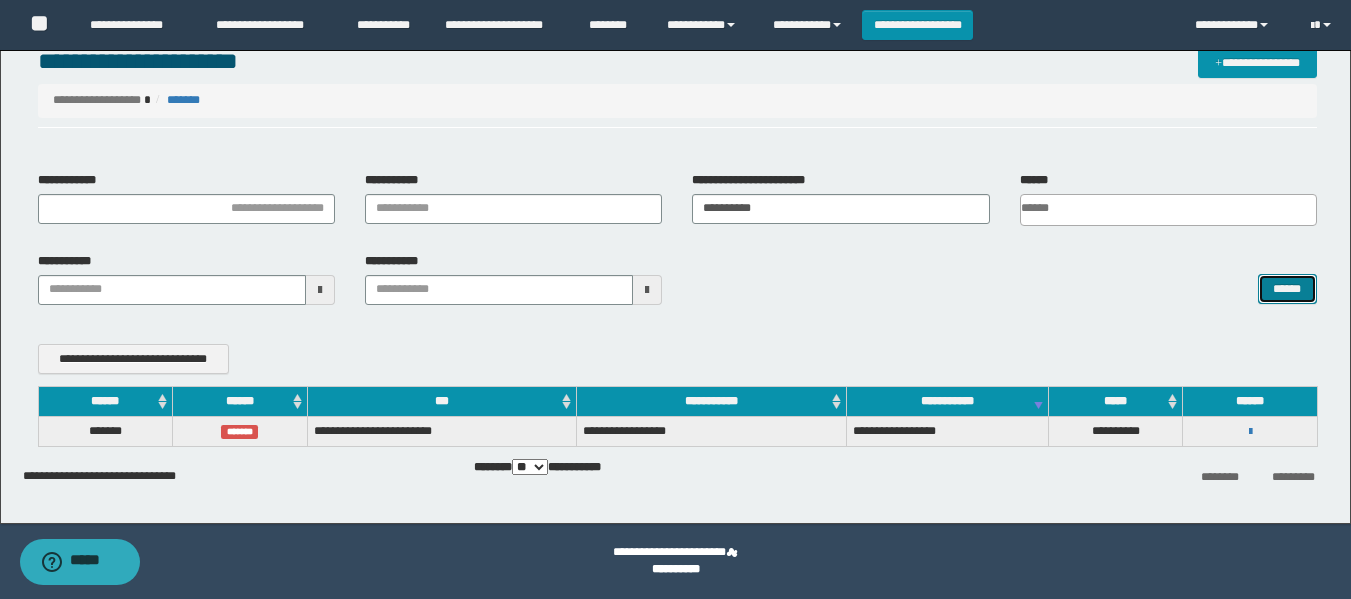 click on "******" at bounding box center [1287, 289] 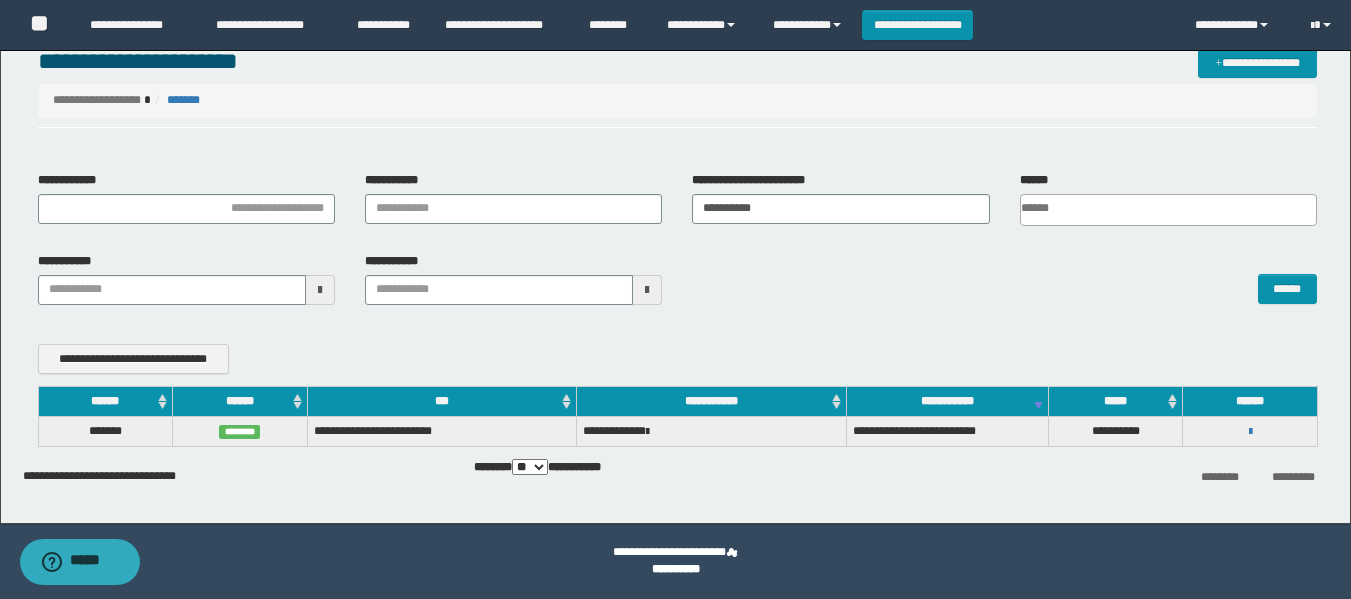 click on "**********" at bounding box center (1250, 431) 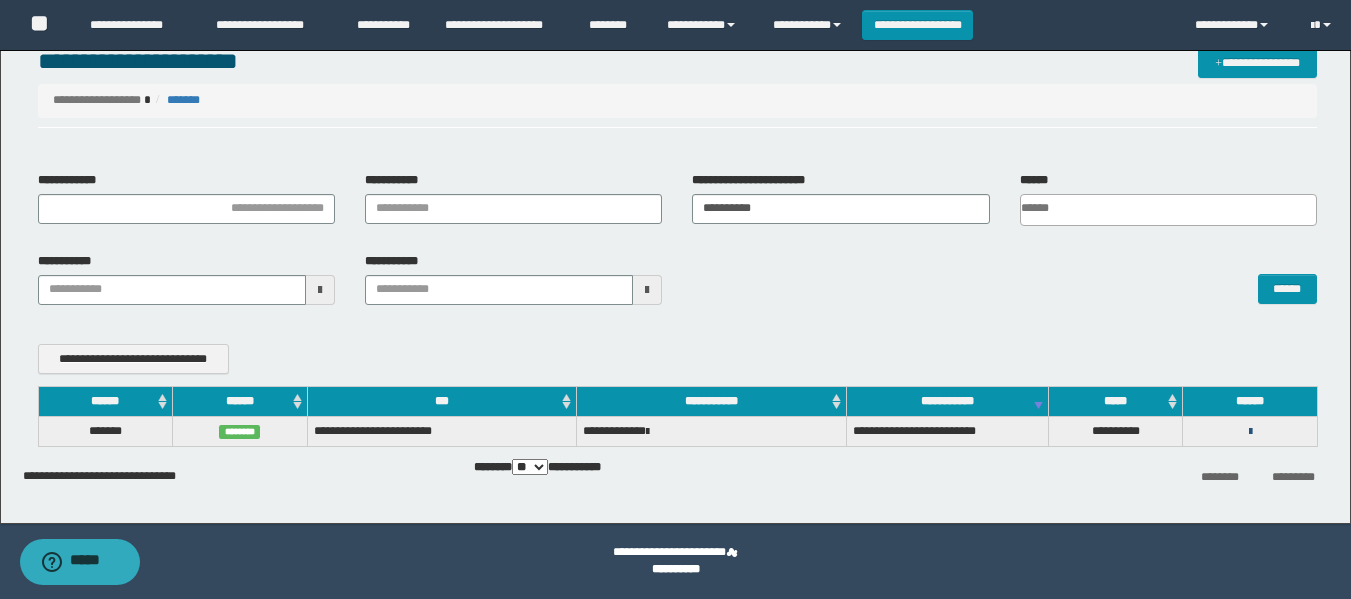 click at bounding box center (1250, 432) 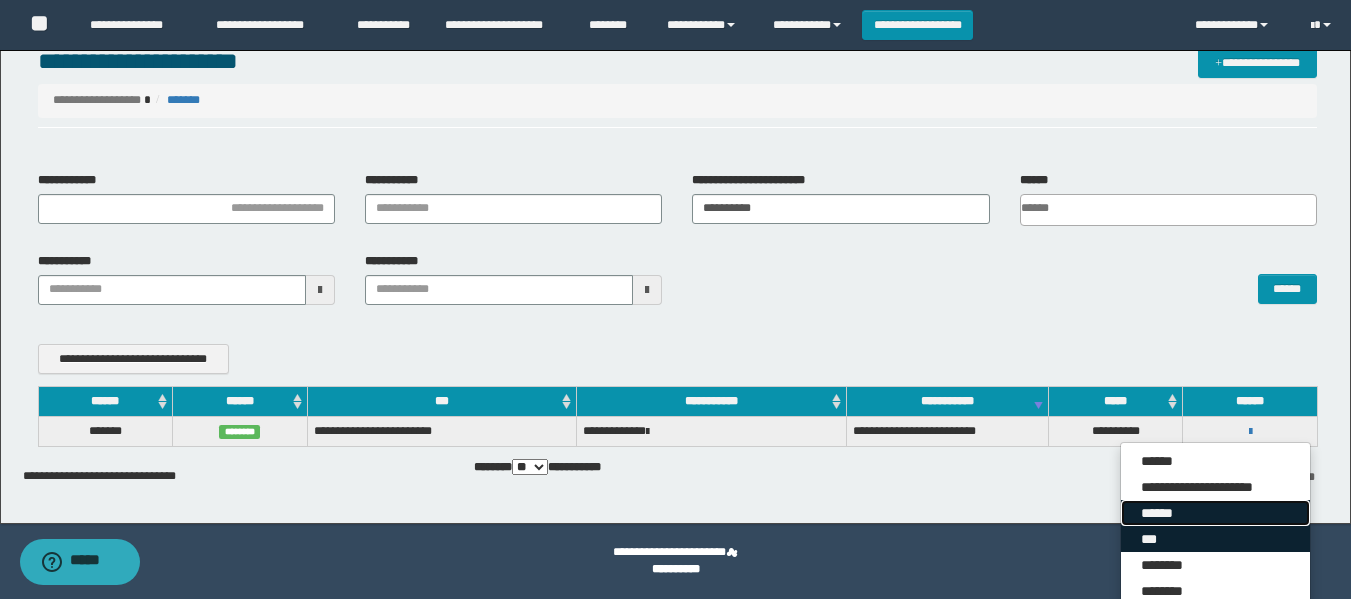click on "**********" at bounding box center [1215, 539] 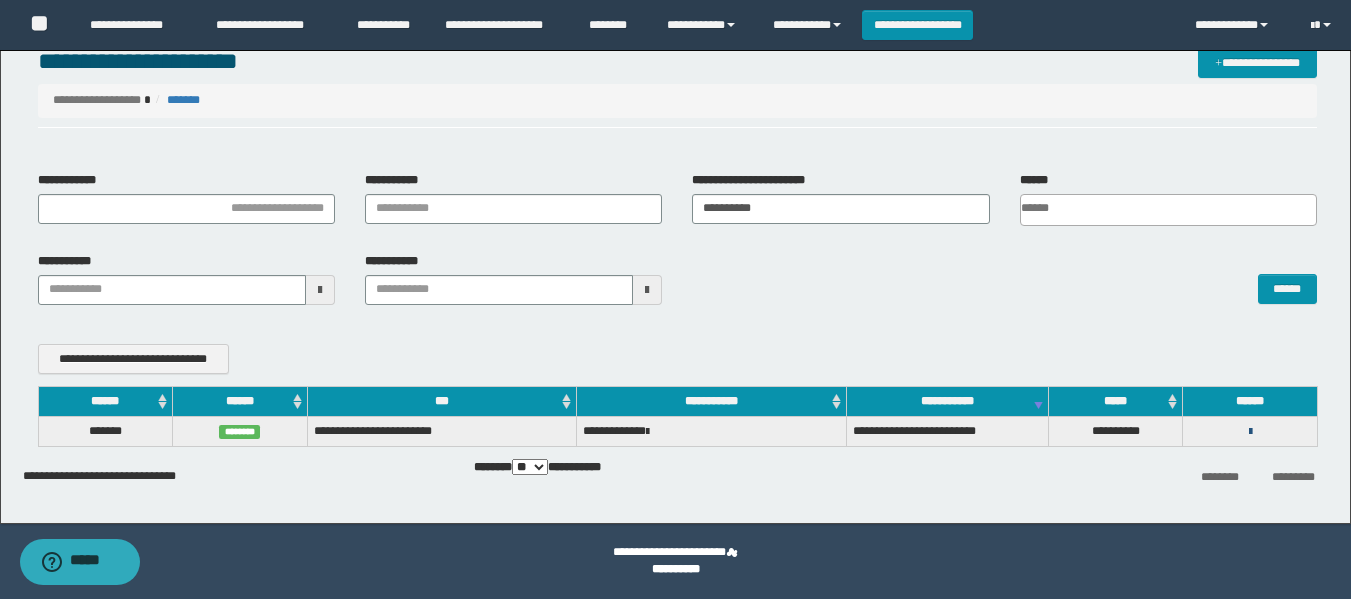 click at bounding box center [1250, 432] 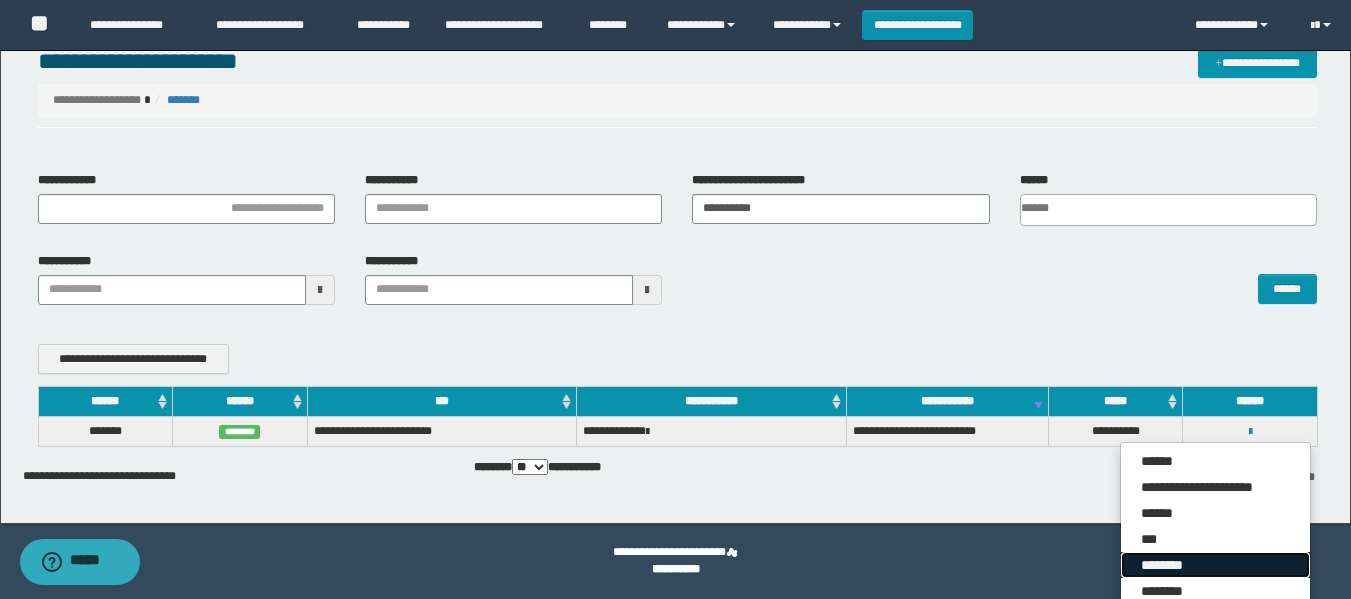 click on "********" at bounding box center [1215, 565] 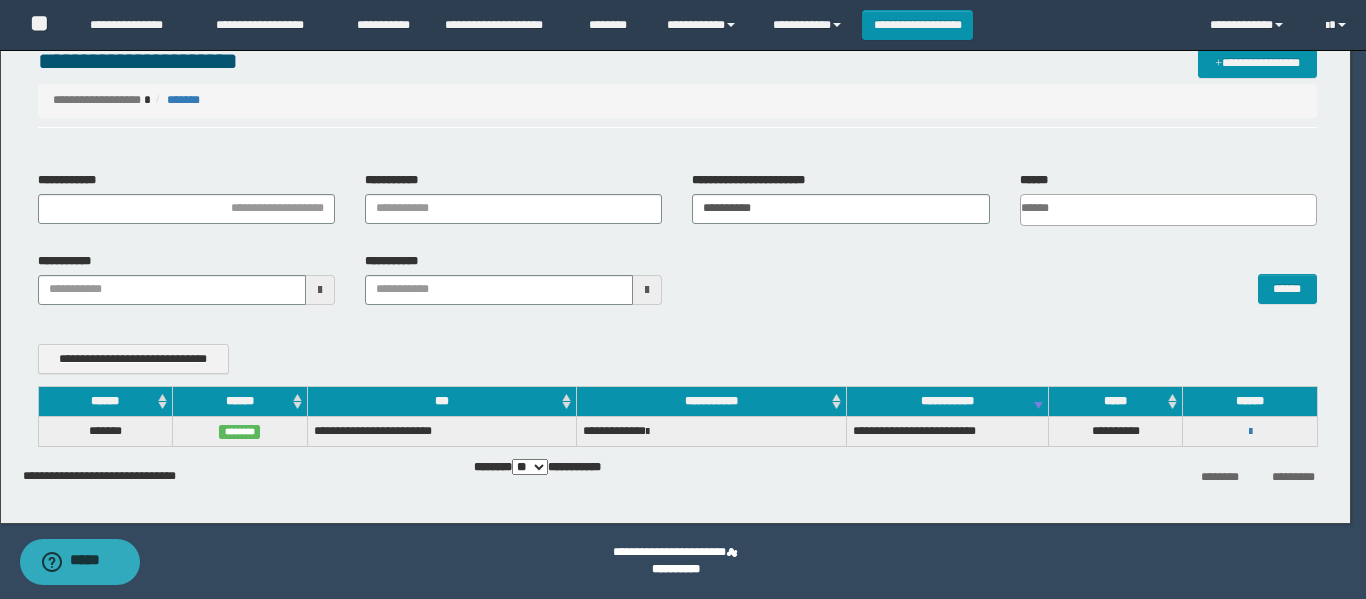 click on "**********" at bounding box center [675, 256] 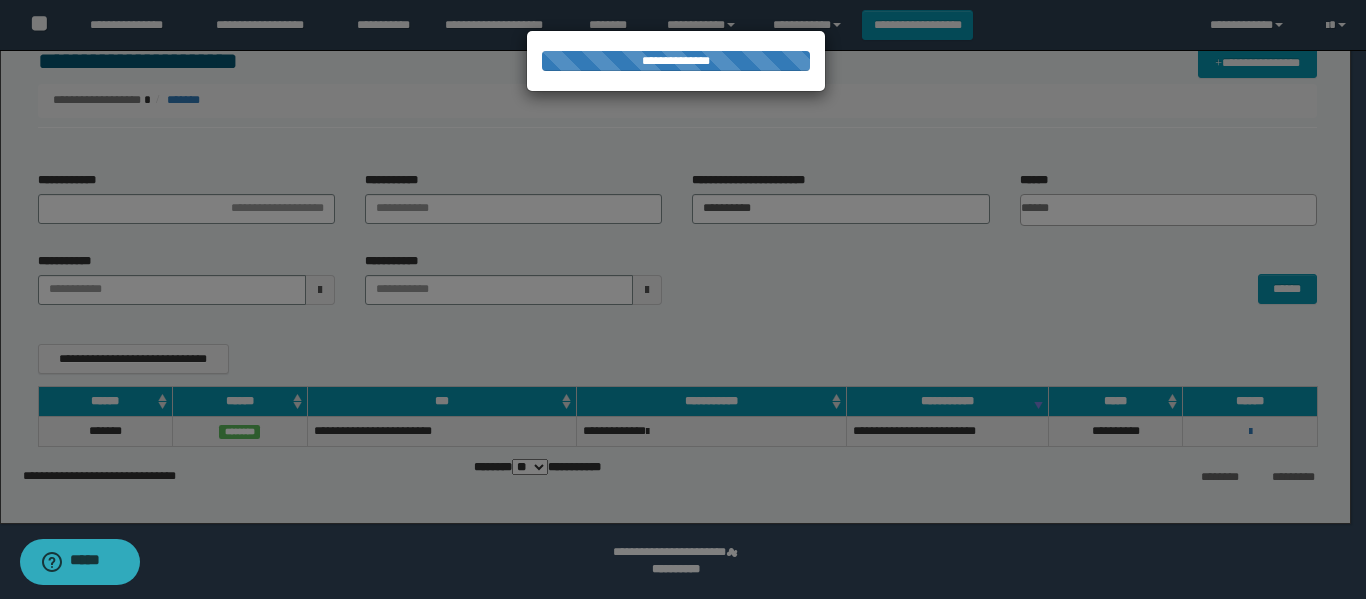 click at bounding box center [683, 299] 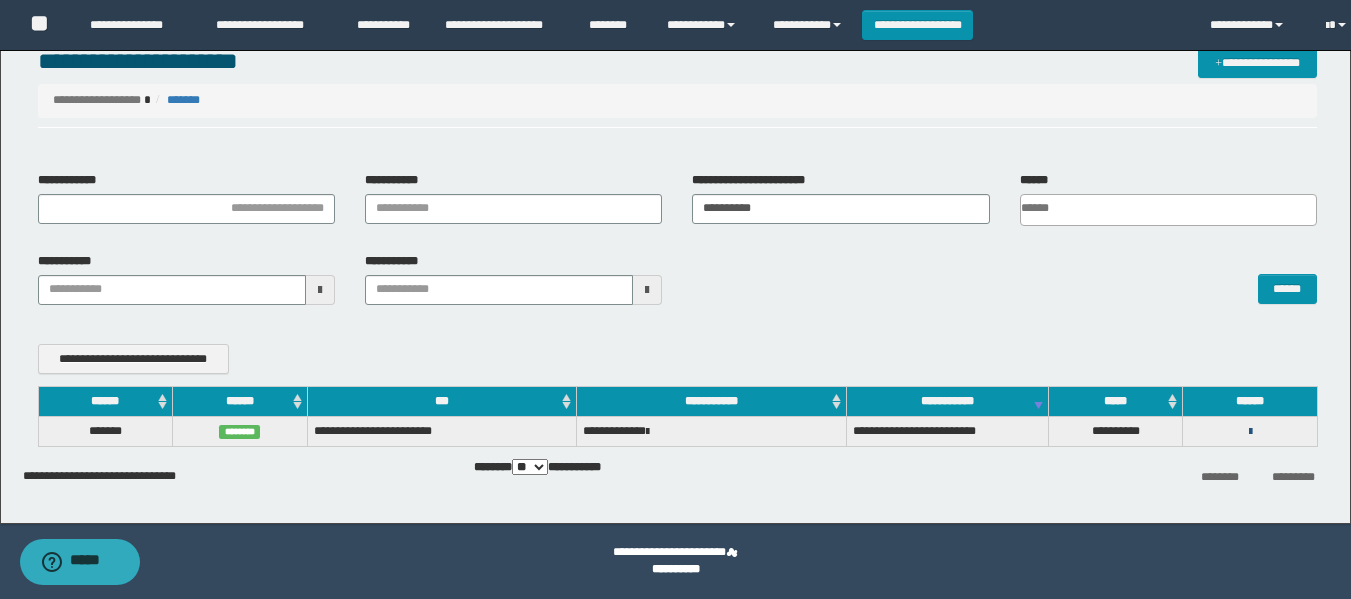 click at bounding box center [1250, 432] 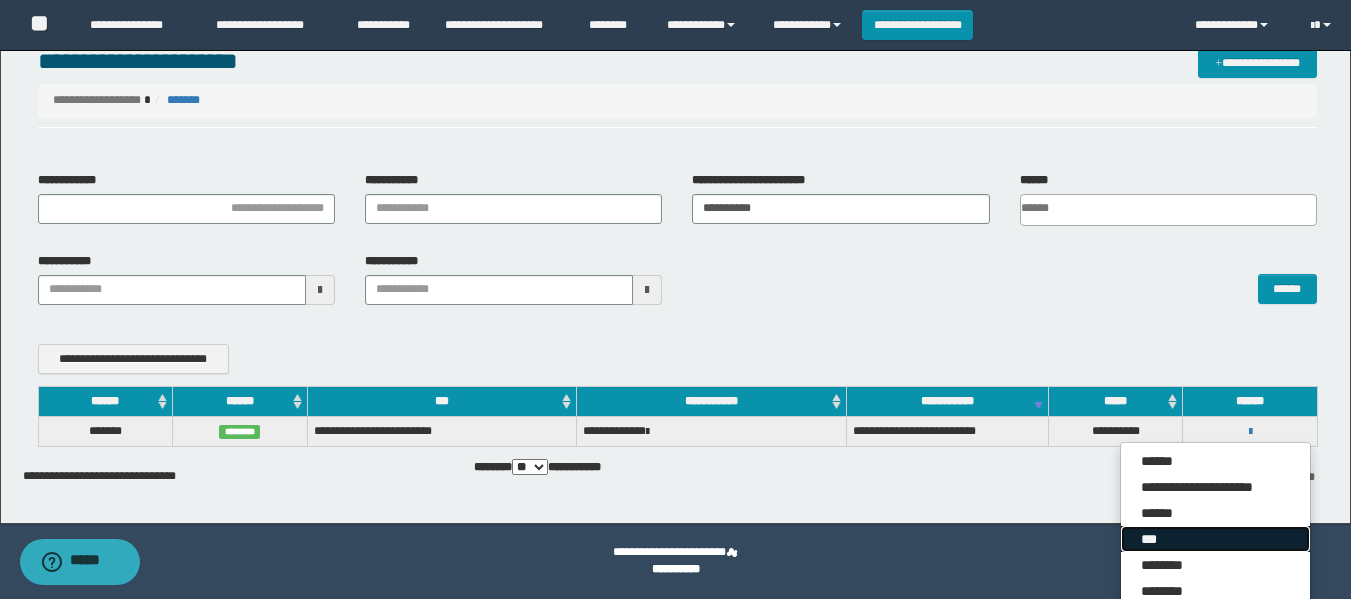 click on "***" at bounding box center [1215, 539] 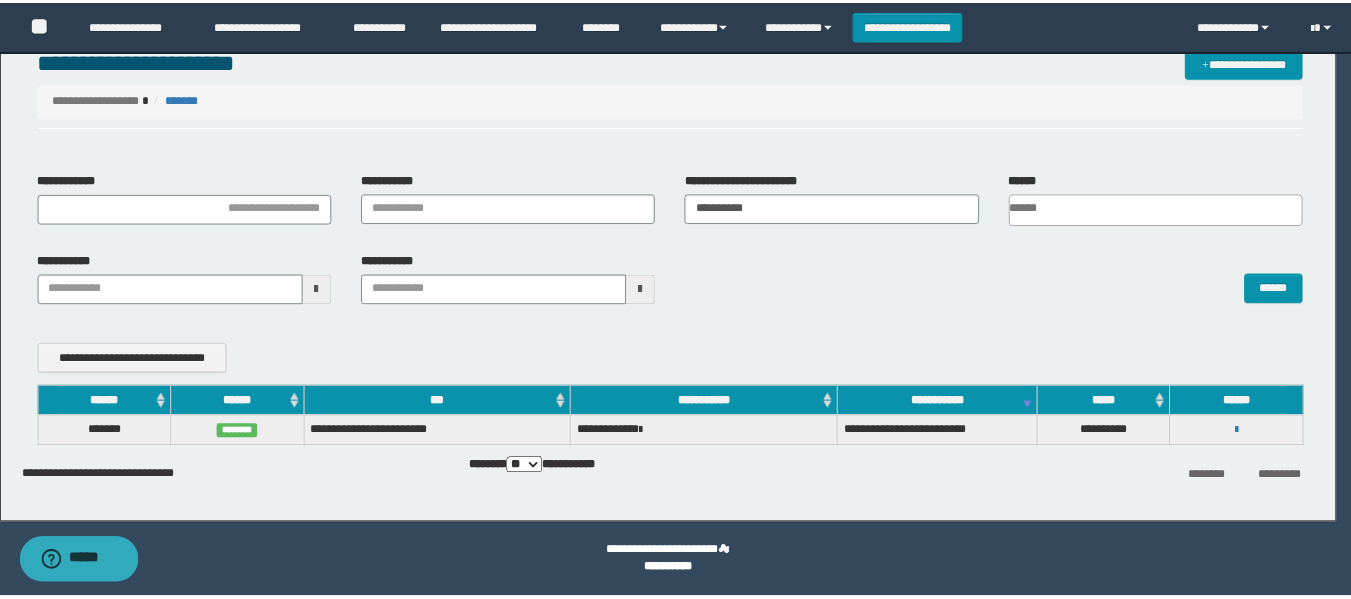 scroll, scrollTop: 0, scrollLeft: 0, axis: both 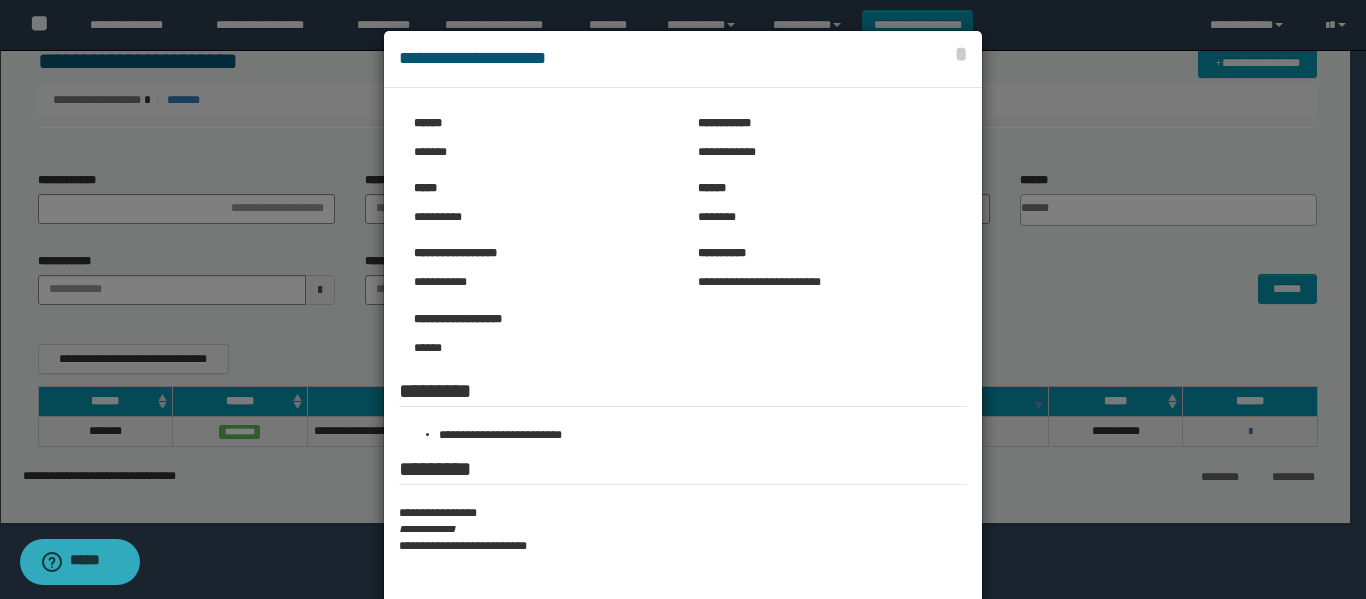 click at bounding box center [683, 349] 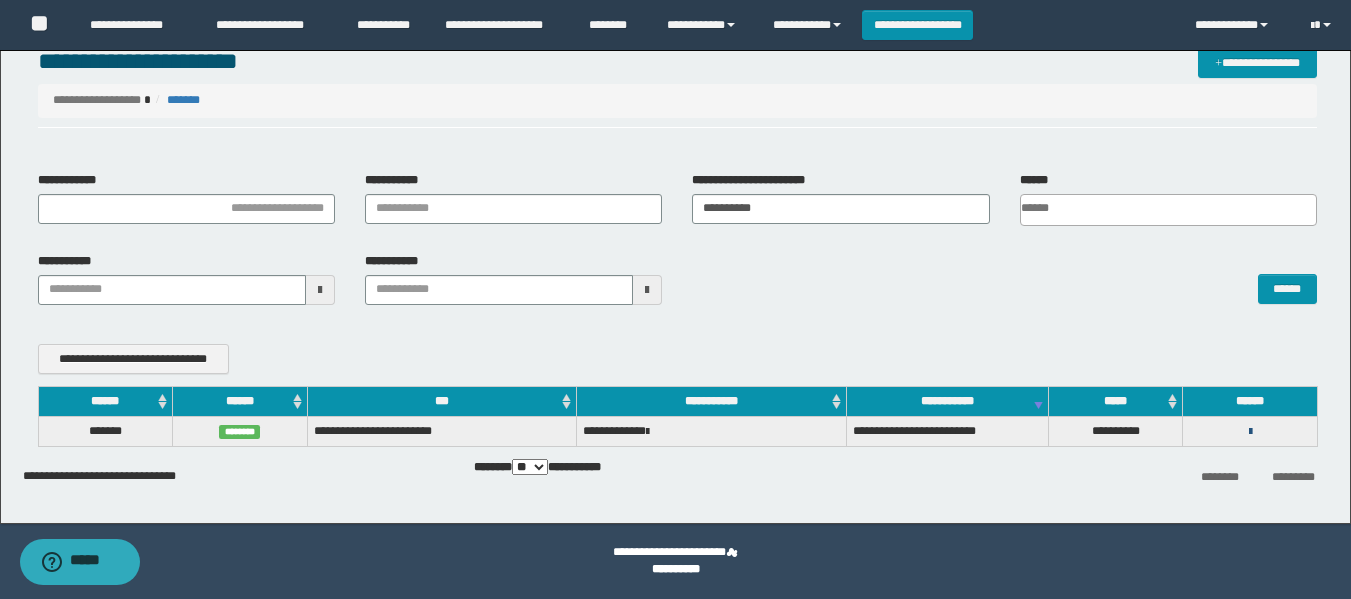 click at bounding box center (1250, 432) 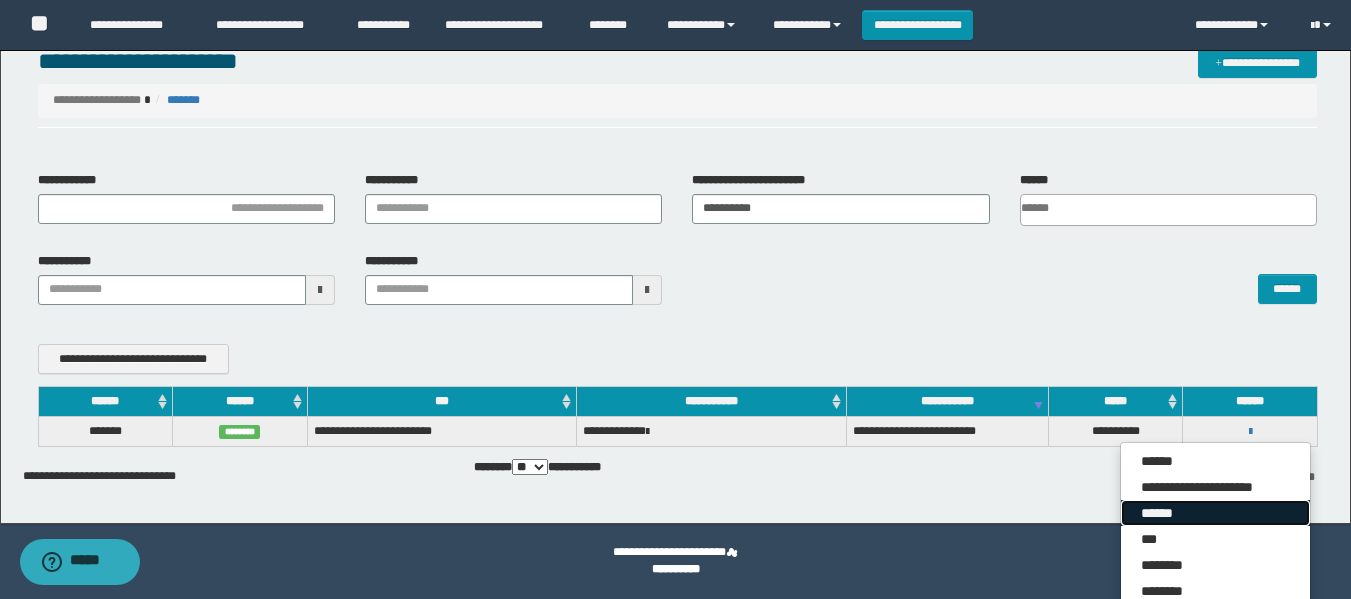 click on "******" at bounding box center (1215, 513) 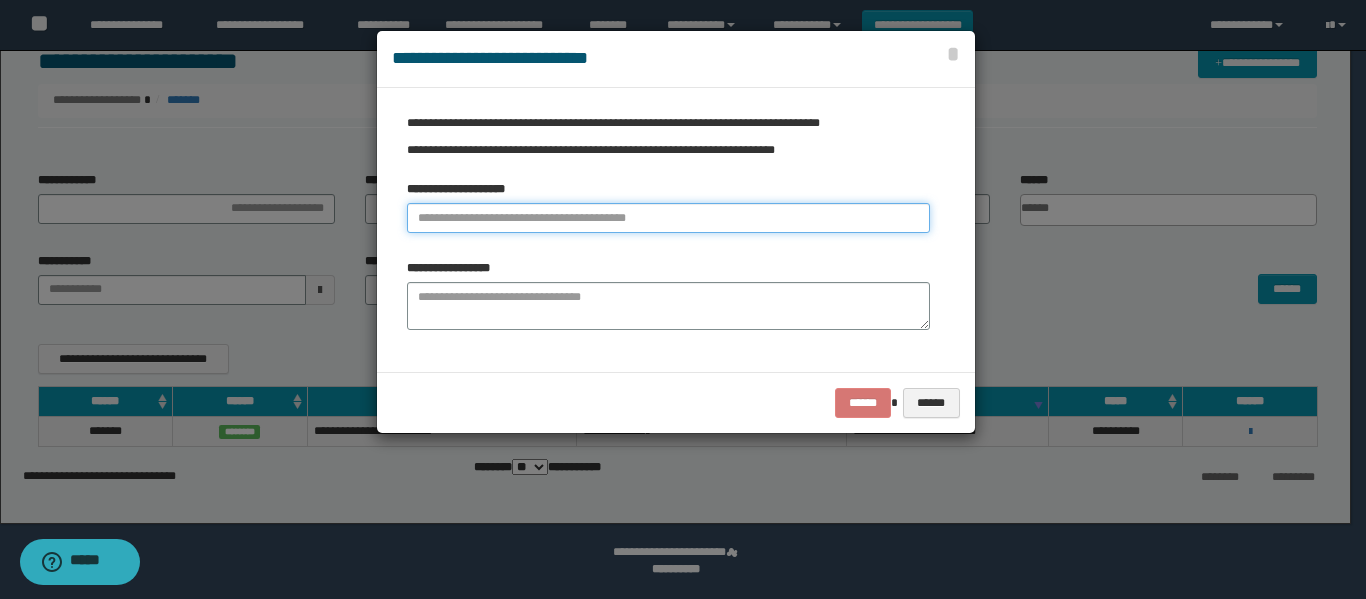 click at bounding box center [668, 218] 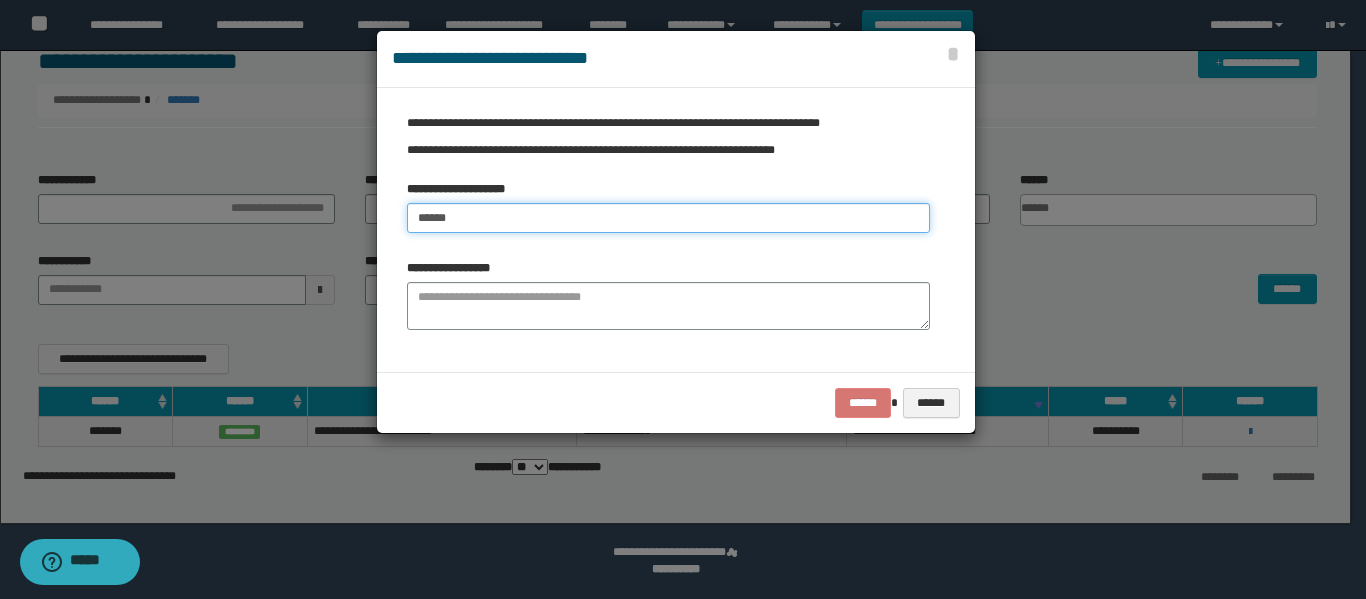 type on "******" 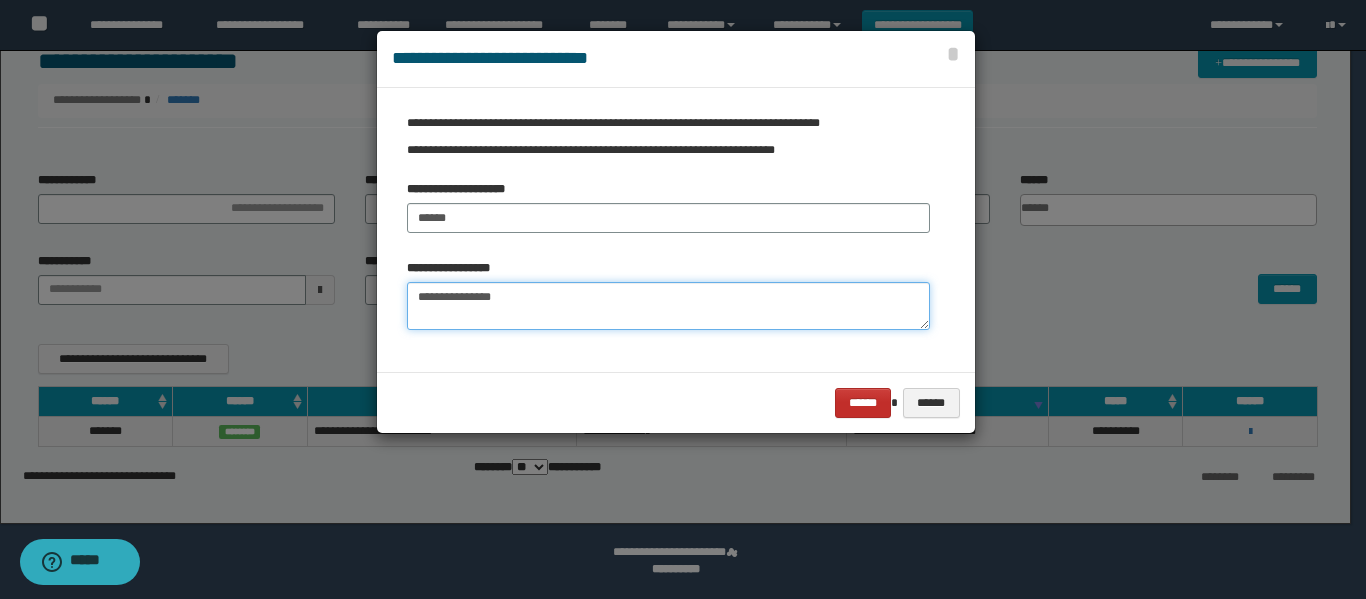type on "**********" 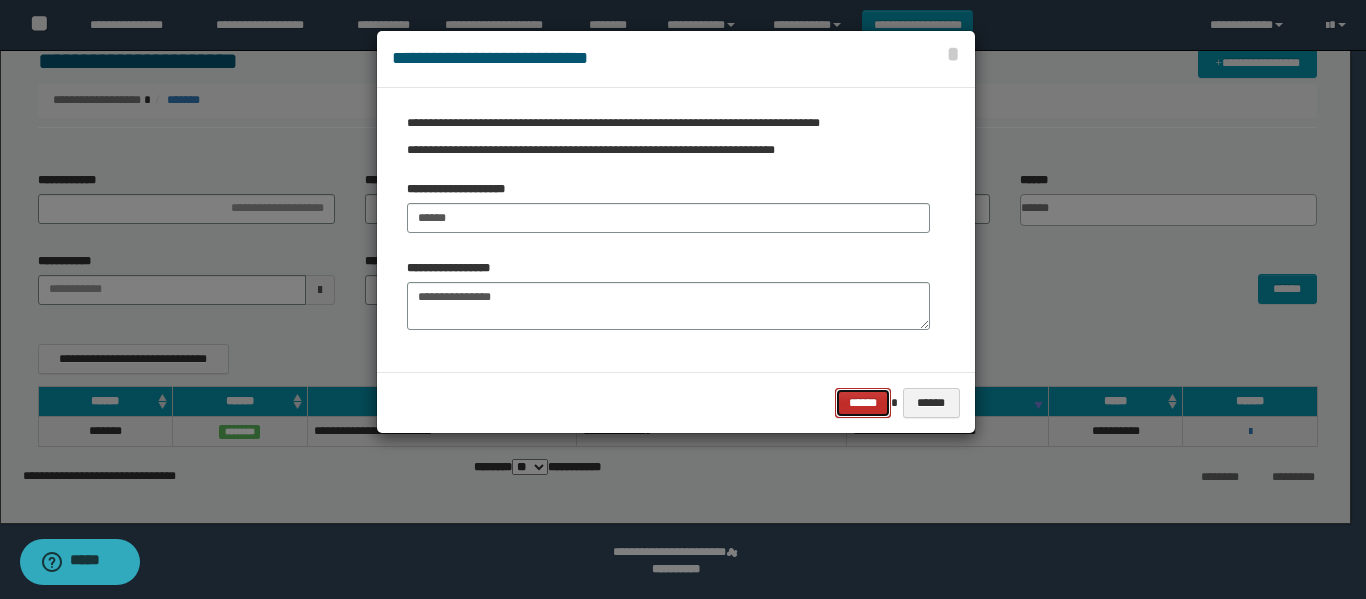 click on "******" at bounding box center (863, 403) 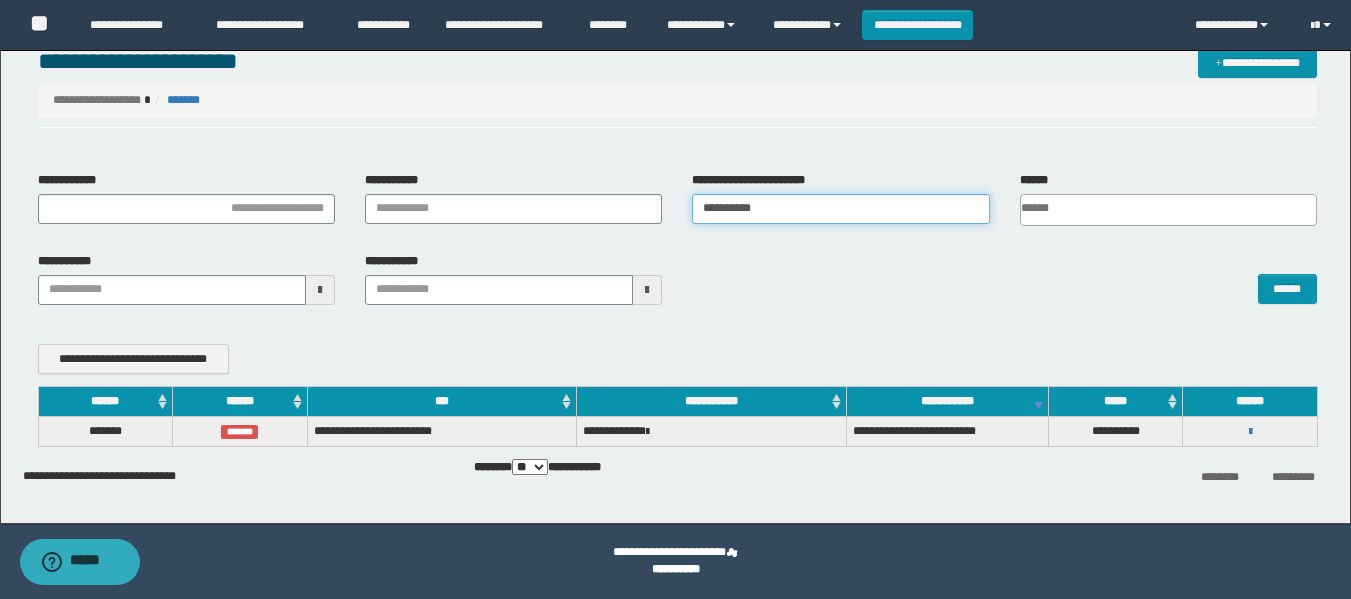 drag, startPoint x: 795, startPoint y: 206, endPoint x: 606, endPoint y: 245, distance: 192.98186 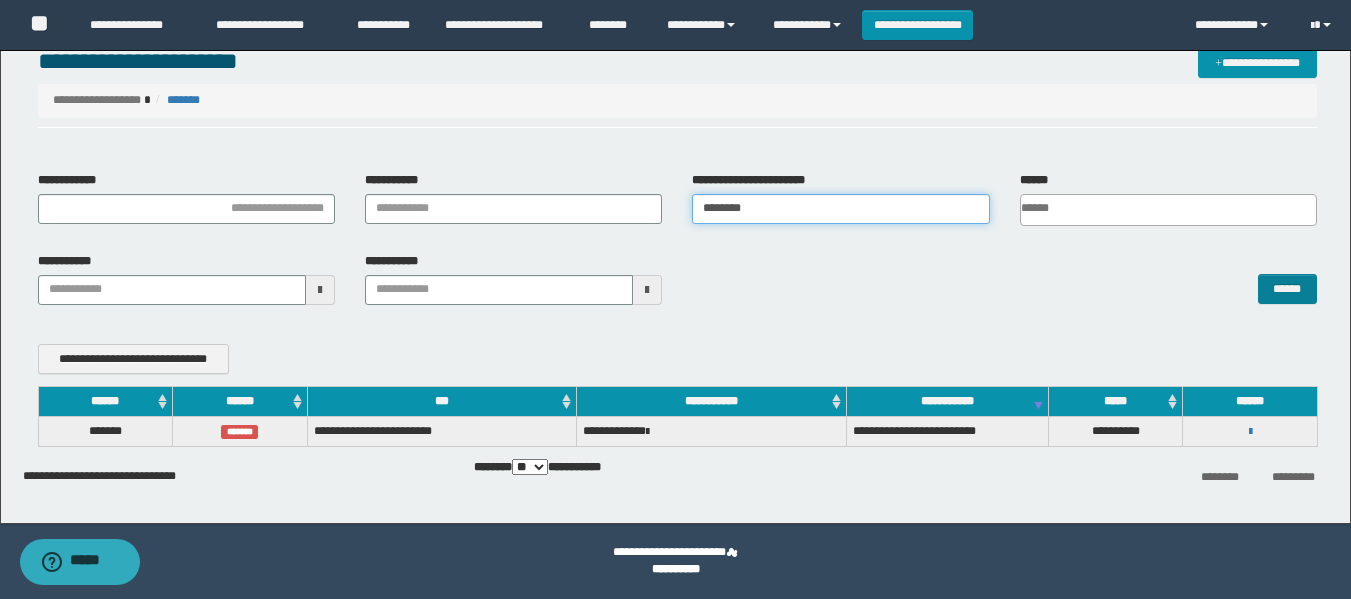 type on "********" 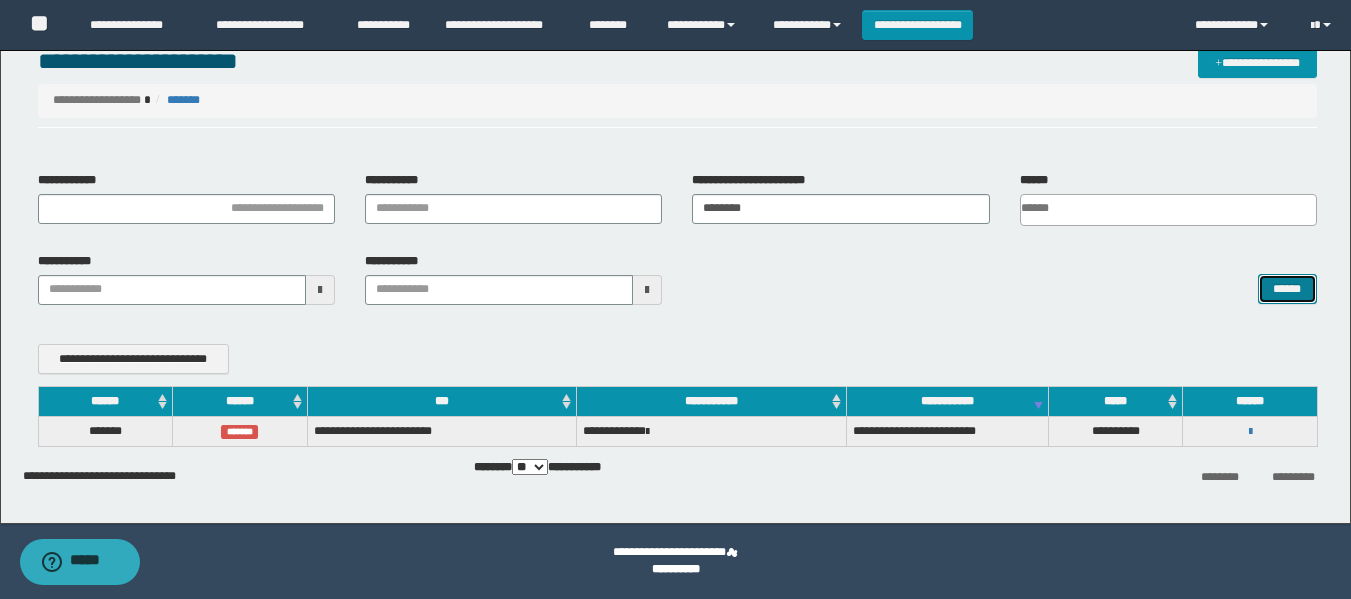 click on "******" at bounding box center (1287, 289) 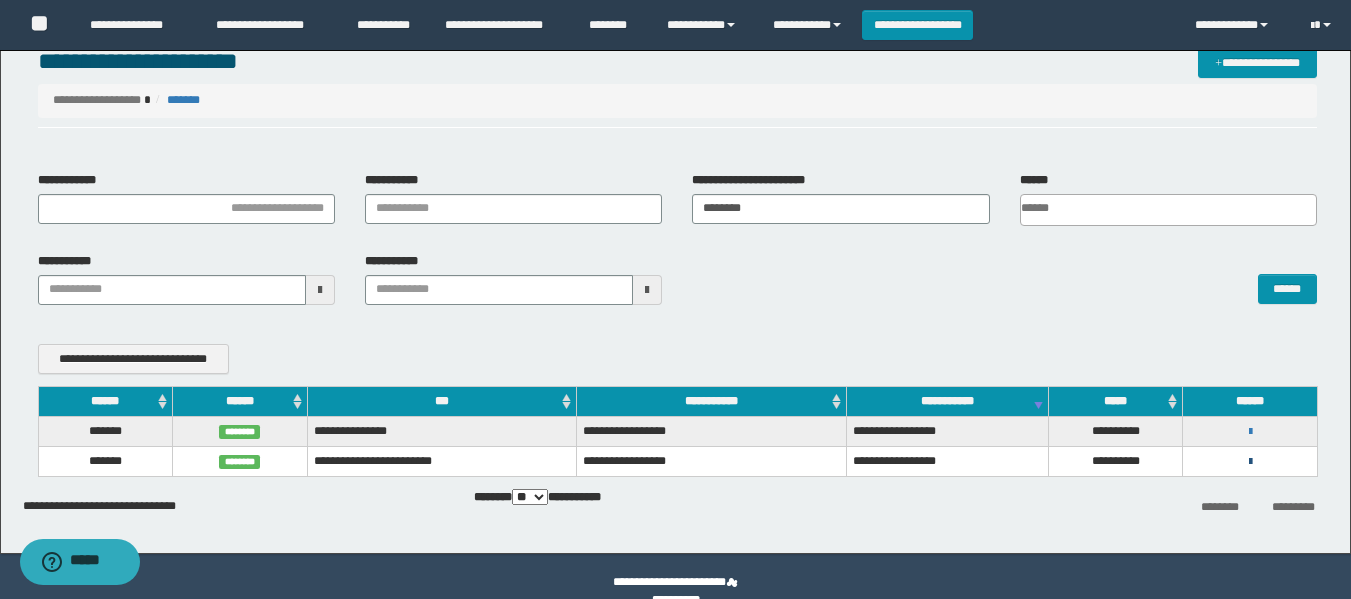 click at bounding box center [1250, 462] 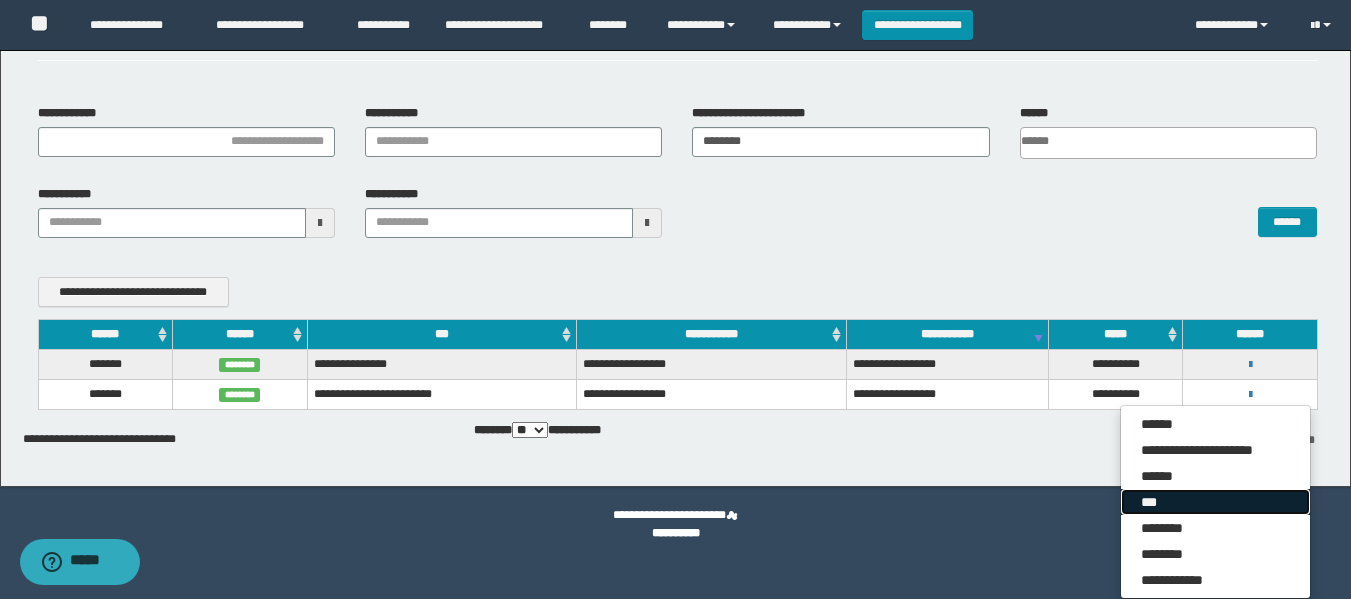 click on "***" at bounding box center (1215, 502) 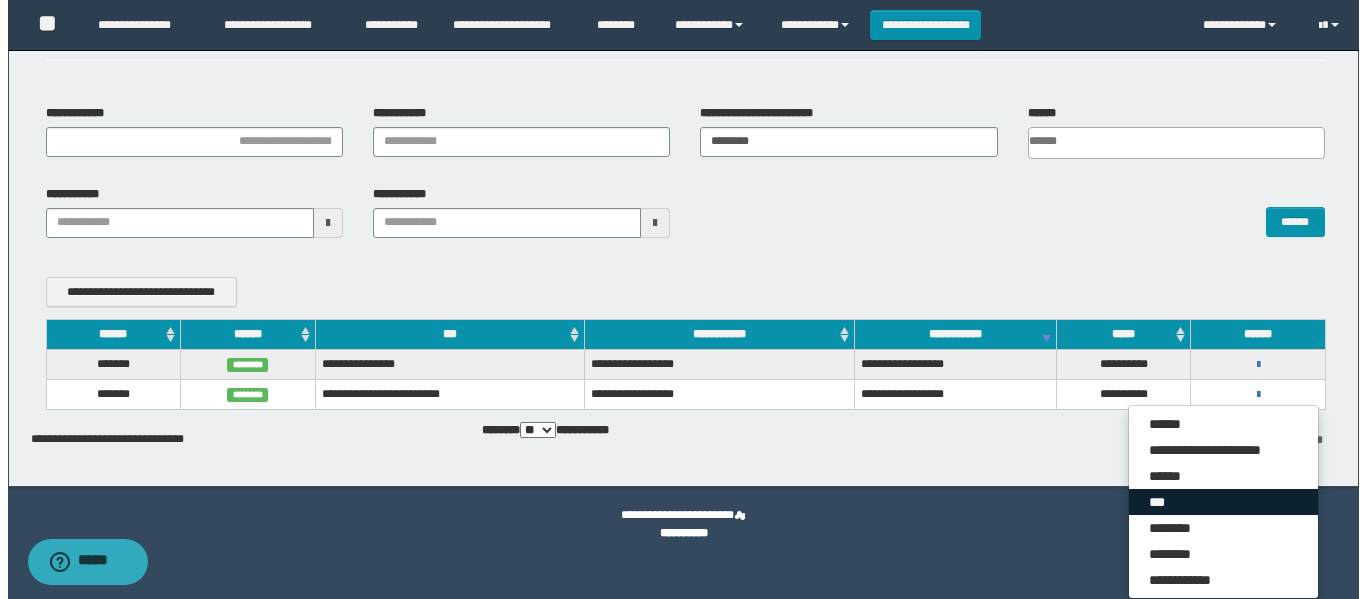 scroll, scrollTop: 73, scrollLeft: 0, axis: vertical 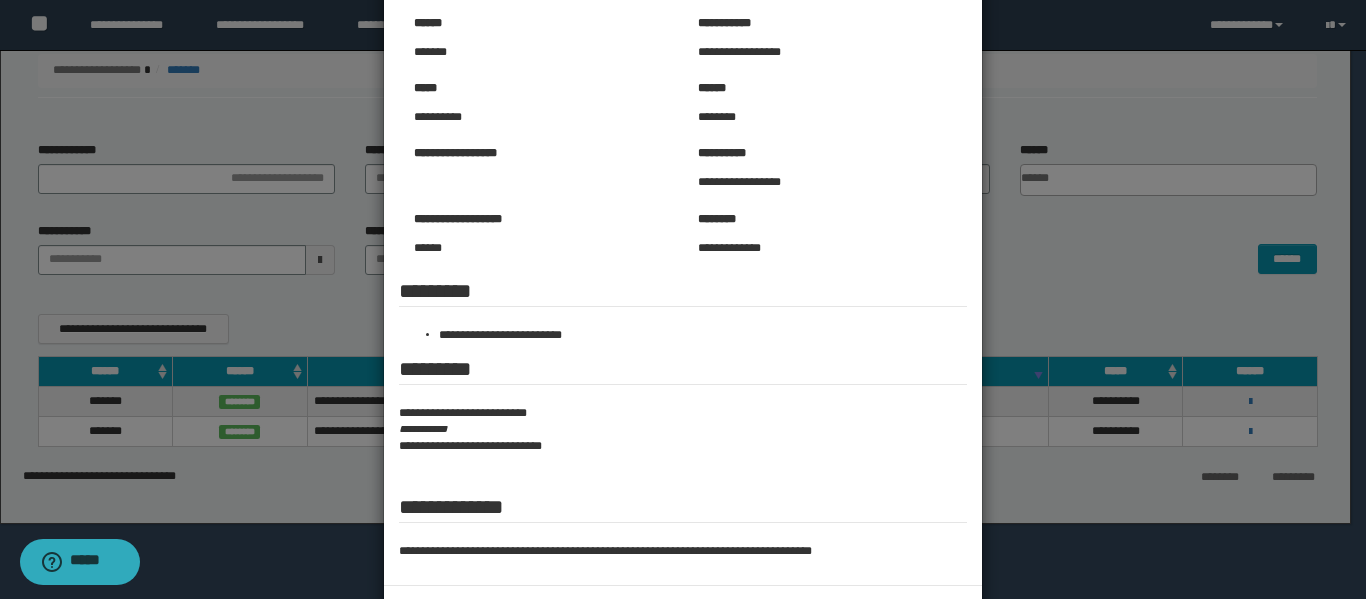 click at bounding box center [683, 288] 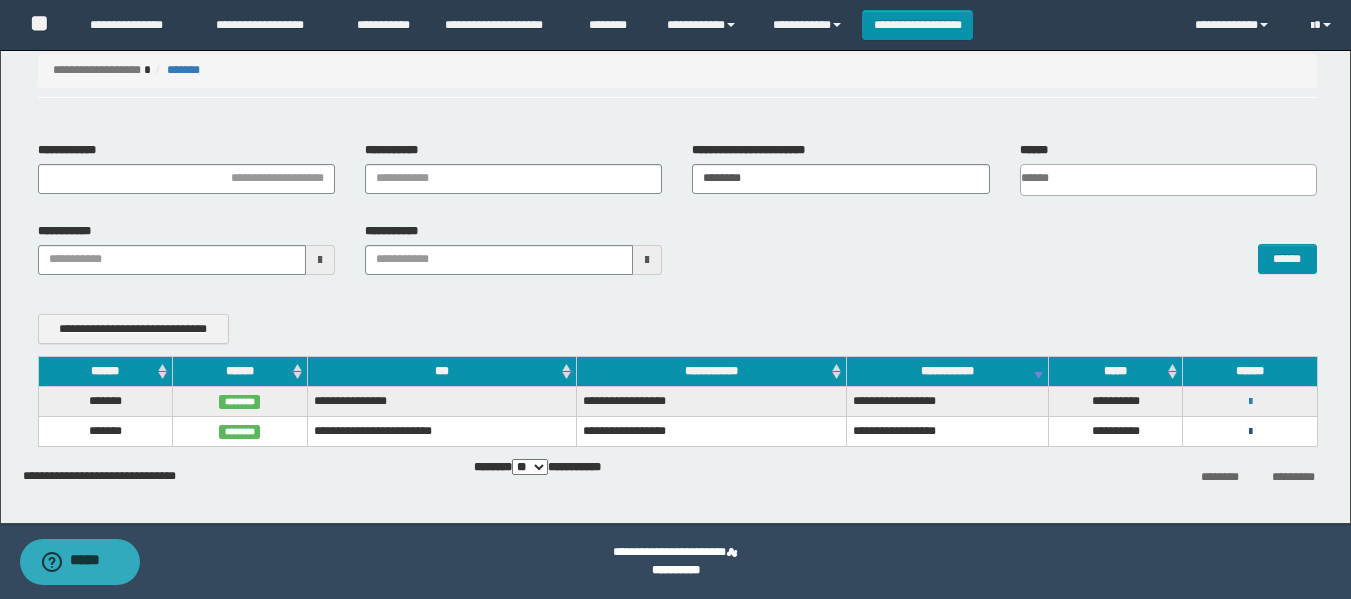 click at bounding box center [1250, 432] 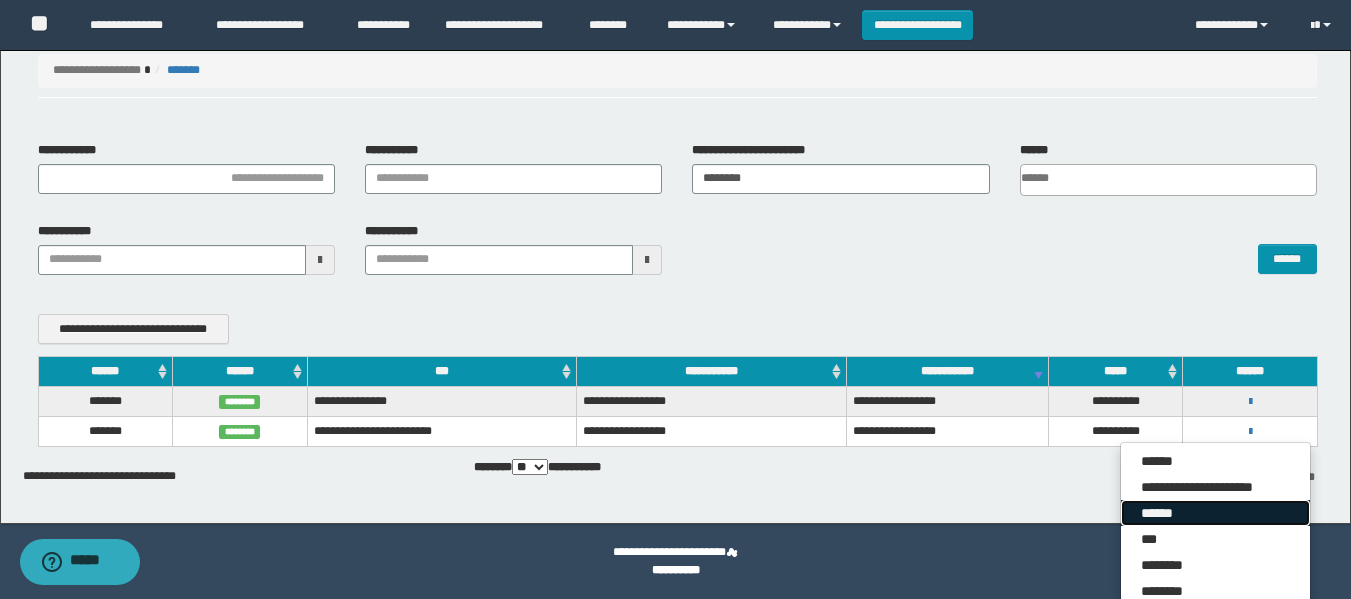 click on "******" at bounding box center (1215, 513) 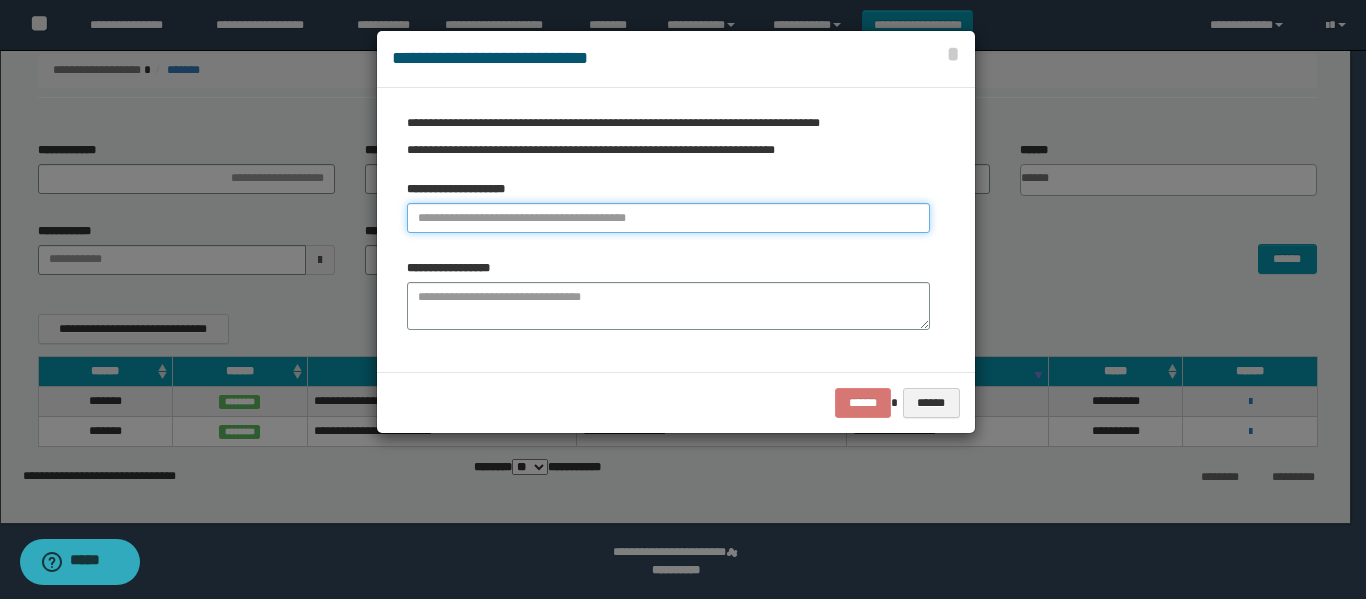 click at bounding box center (668, 218) 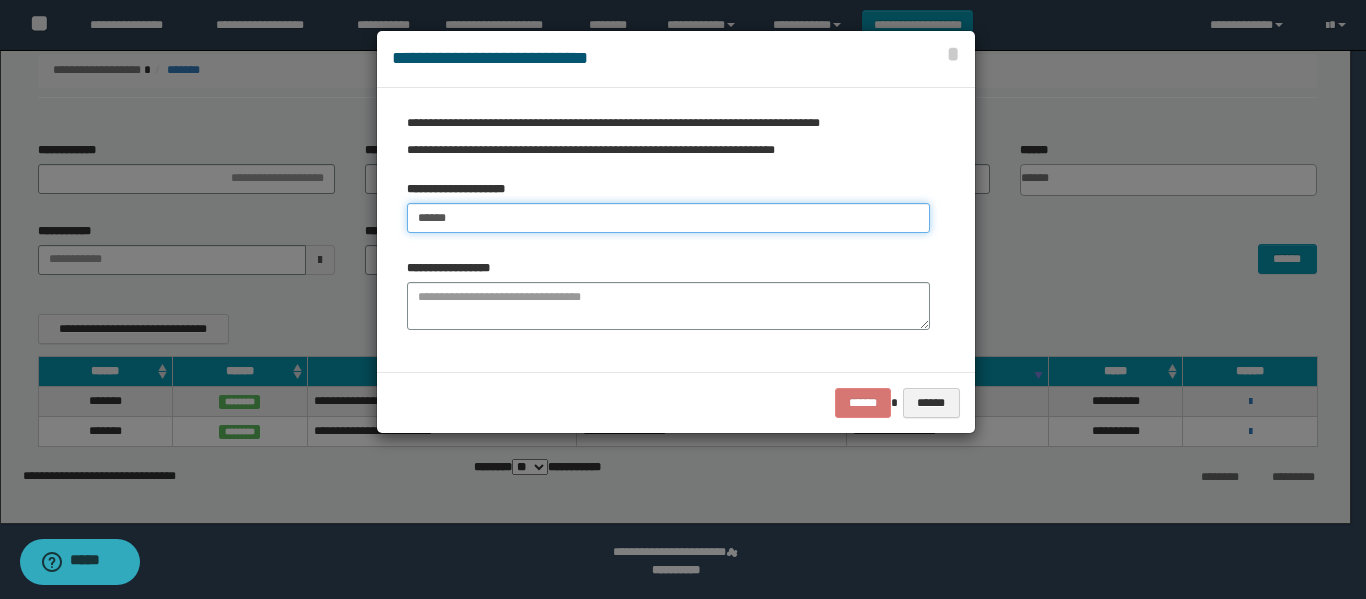 type on "******" 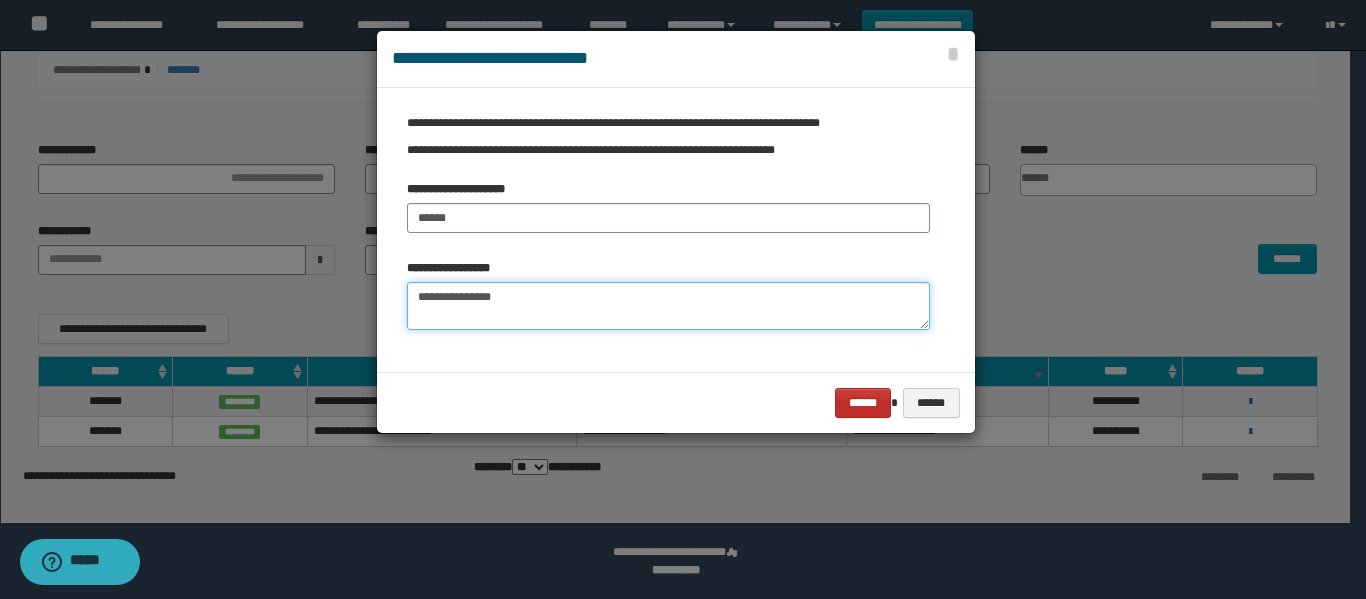 type on "**********" 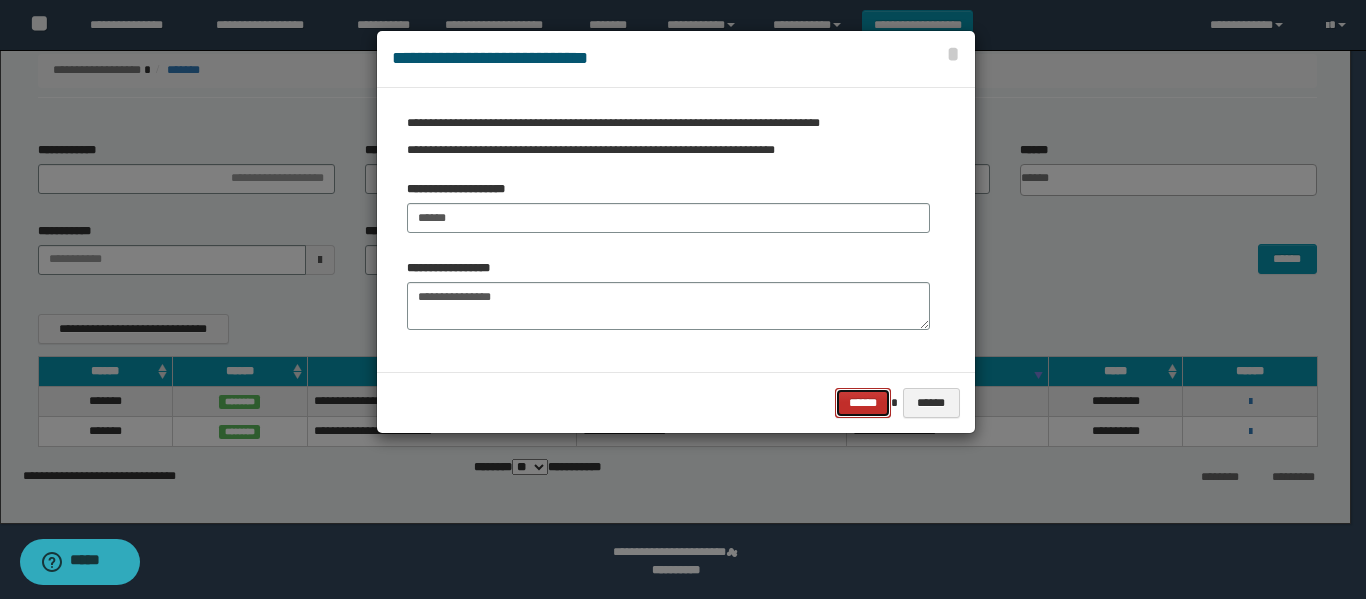 click on "******" at bounding box center (863, 403) 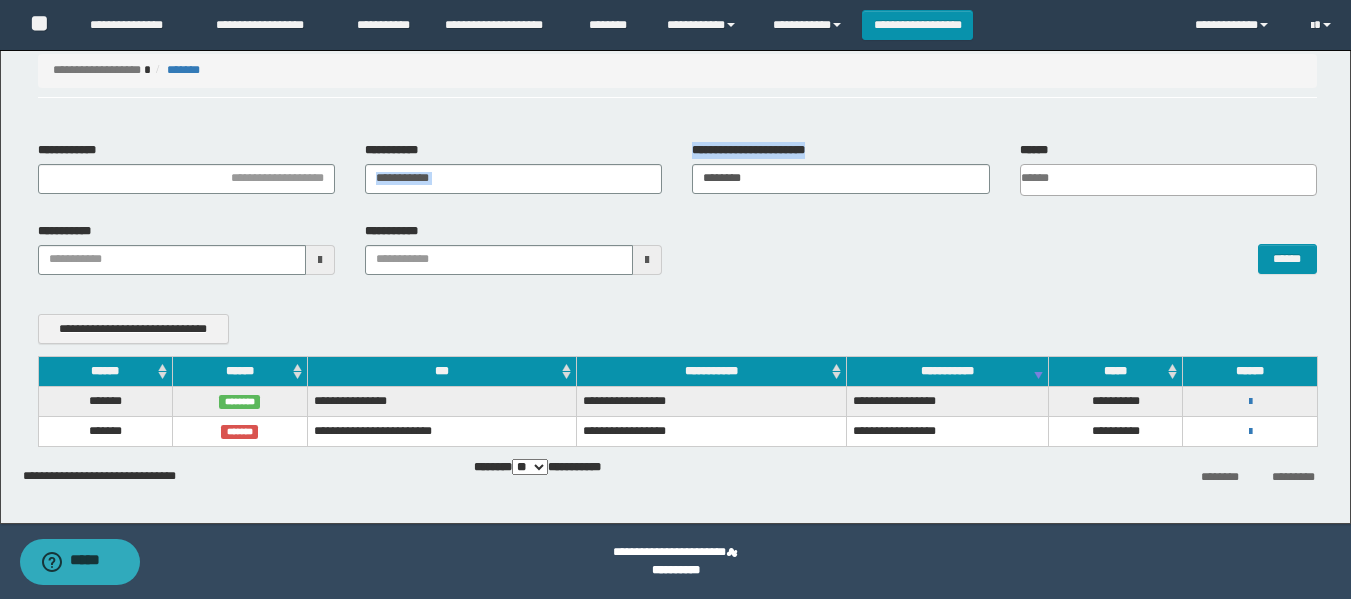 drag, startPoint x: 822, startPoint y: 155, endPoint x: 549, endPoint y: 219, distance: 280.4015 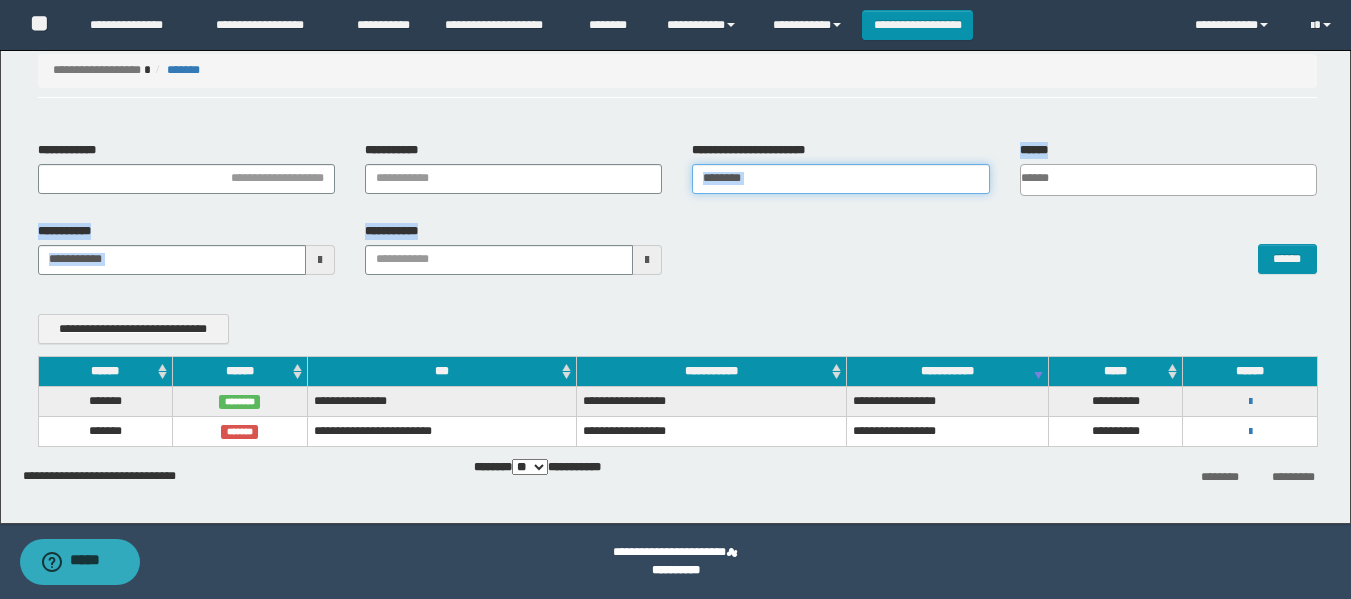 click on "********" at bounding box center (840, 179) 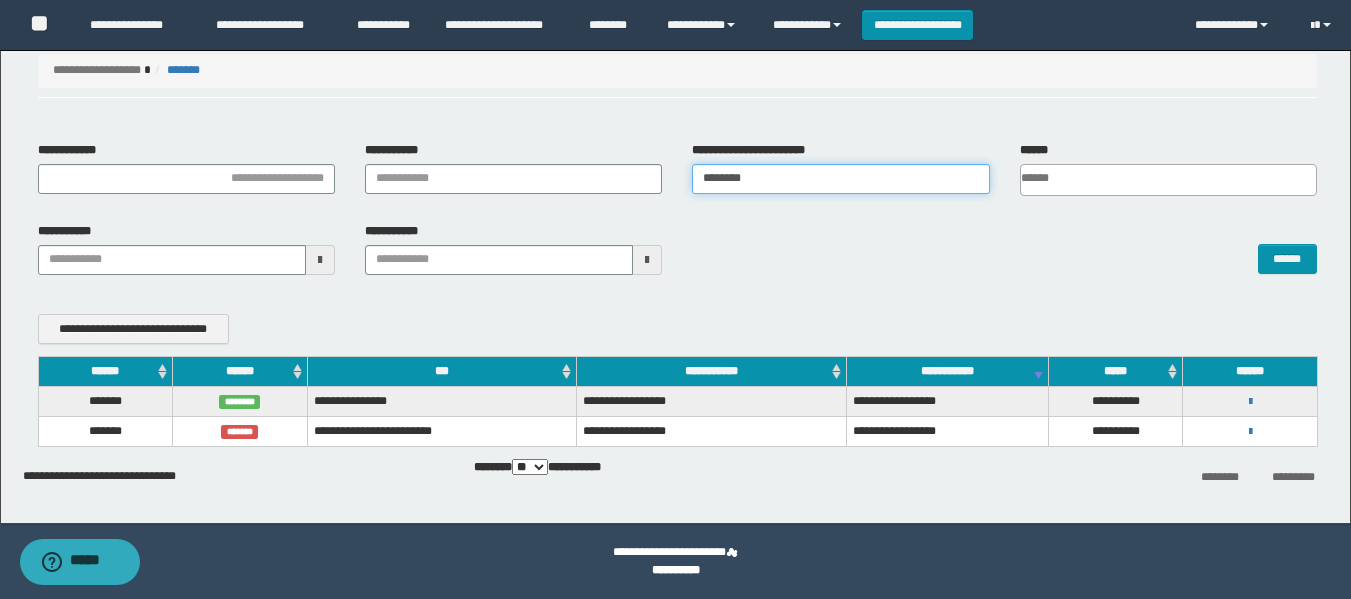 drag, startPoint x: 790, startPoint y: 169, endPoint x: 580, endPoint y: 208, distance: 213.59073 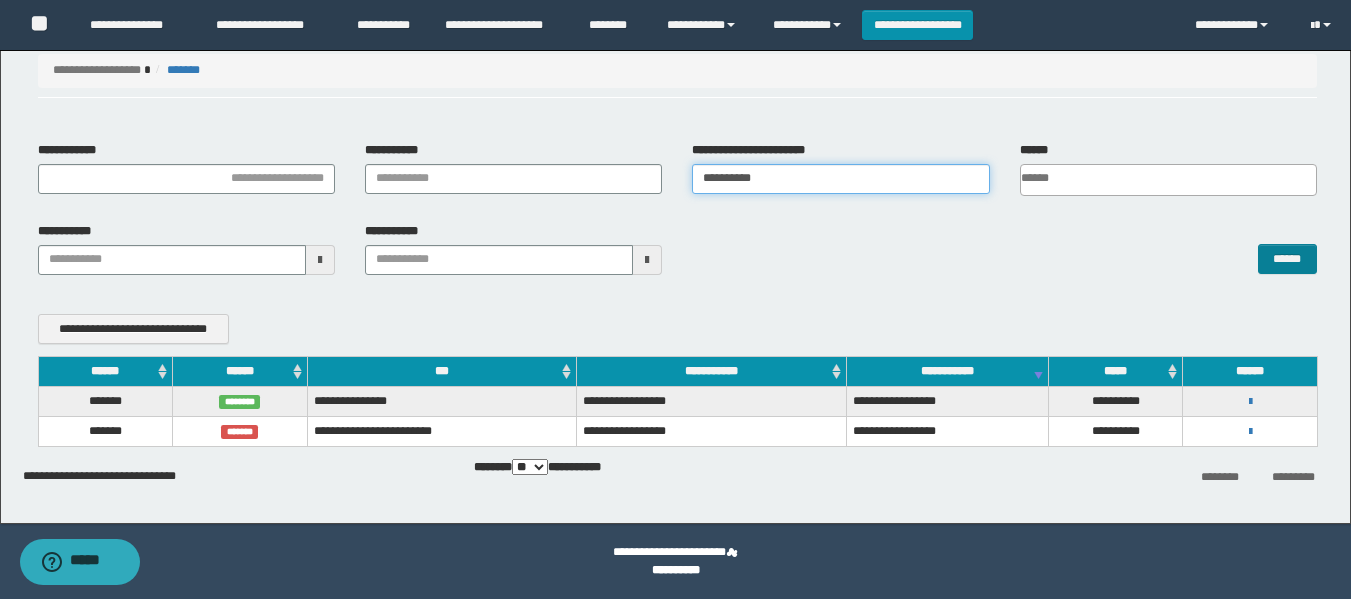 type on "**********" 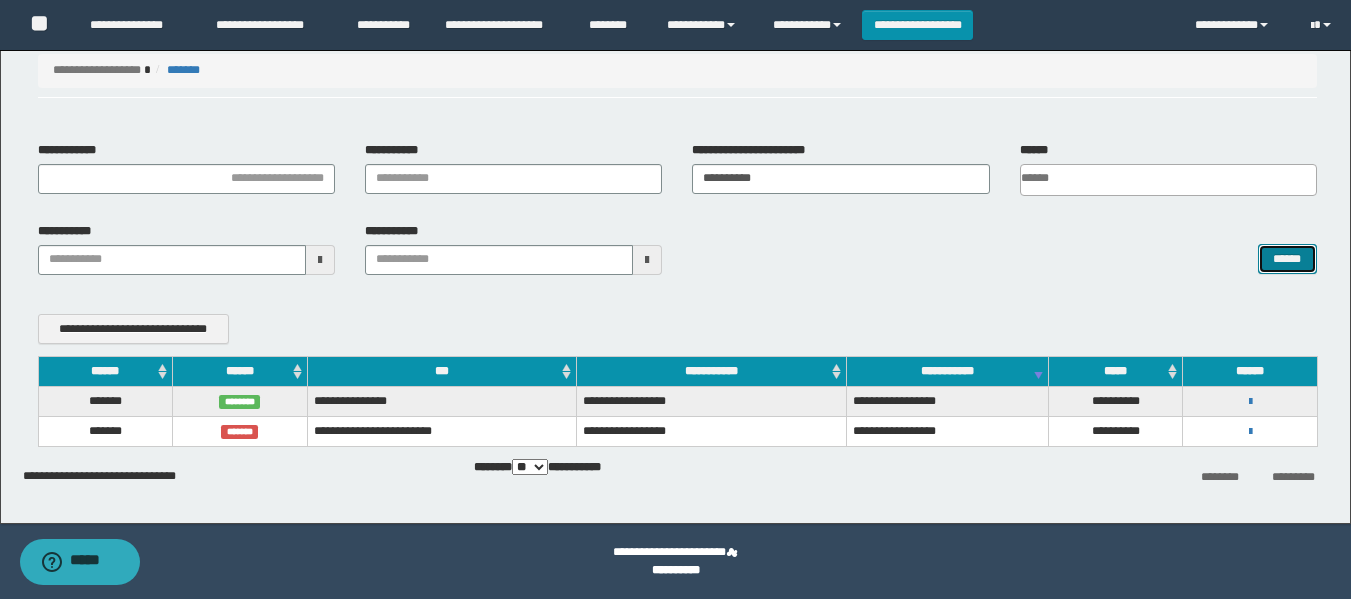 drag, startPoint x: 1283, startPoint y: 257, endPoint x: 1276, endPoint y: 268, distance: 13.038404 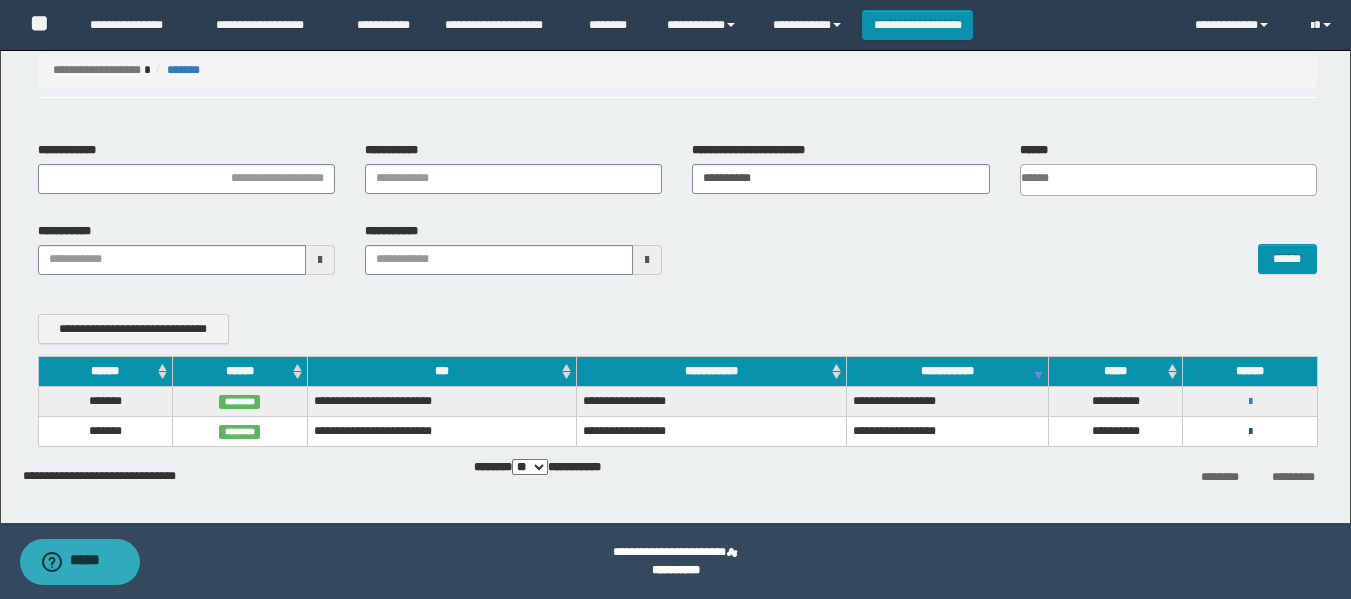 click at bounding box center [1250, 432] 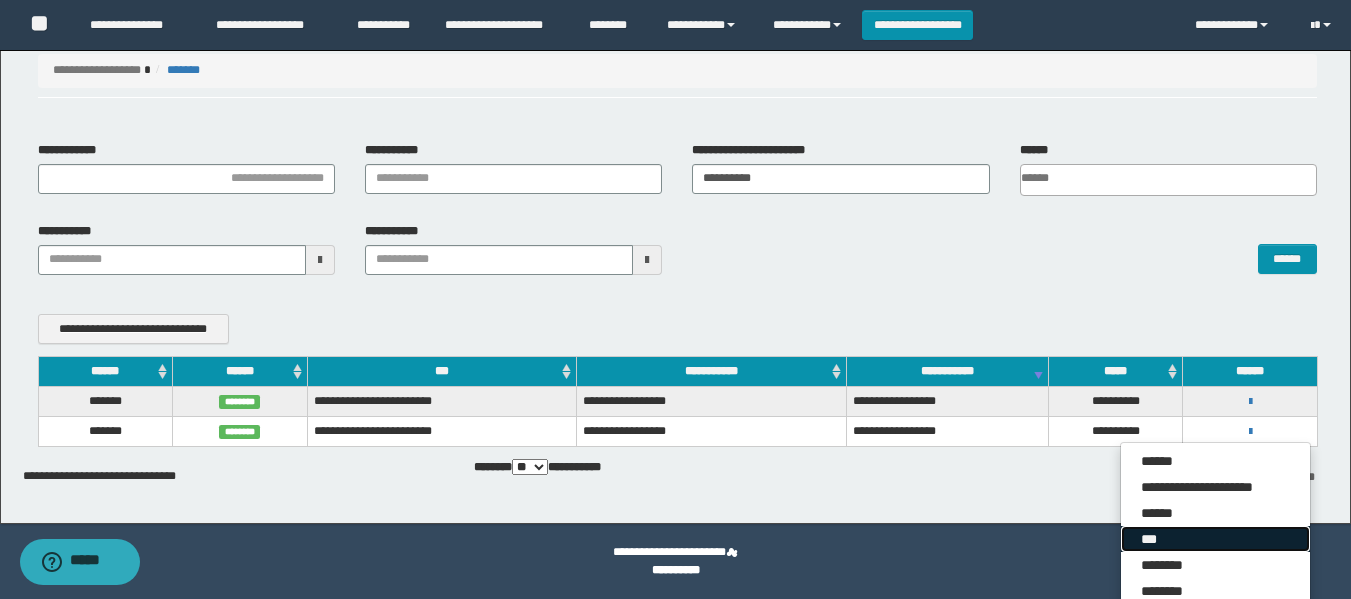 click on "***" at bounding box center [1215, 539] 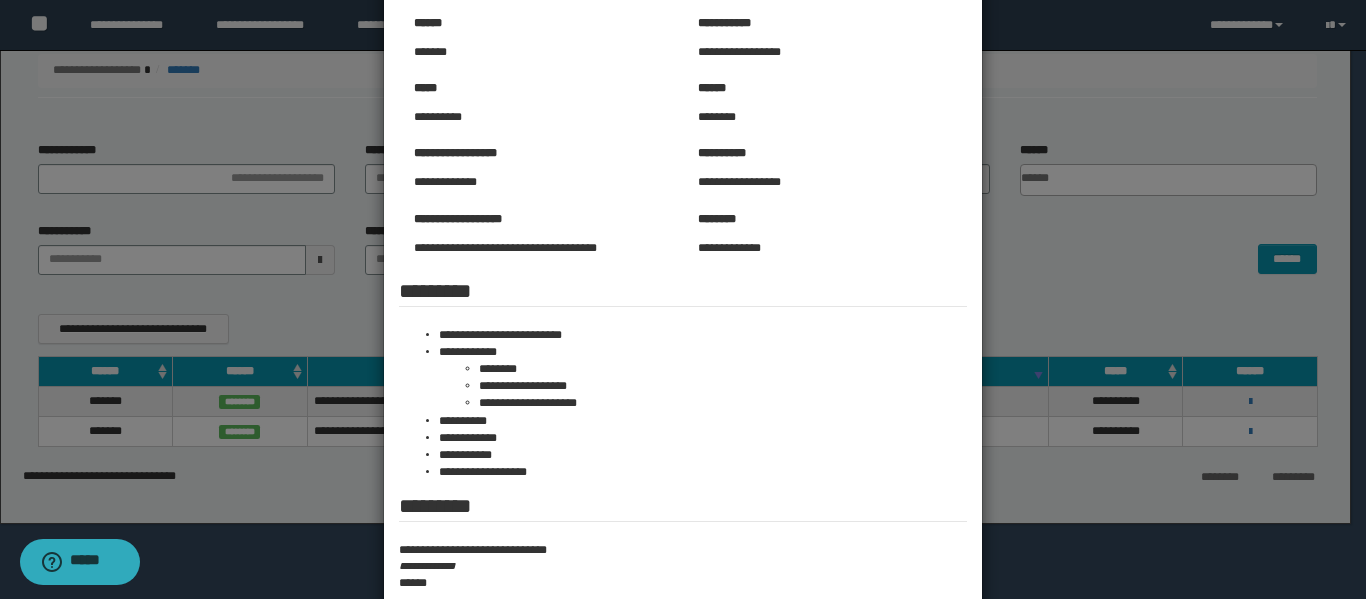 scroll, scrollTop: 0, scrollLeft: 0, axis: both 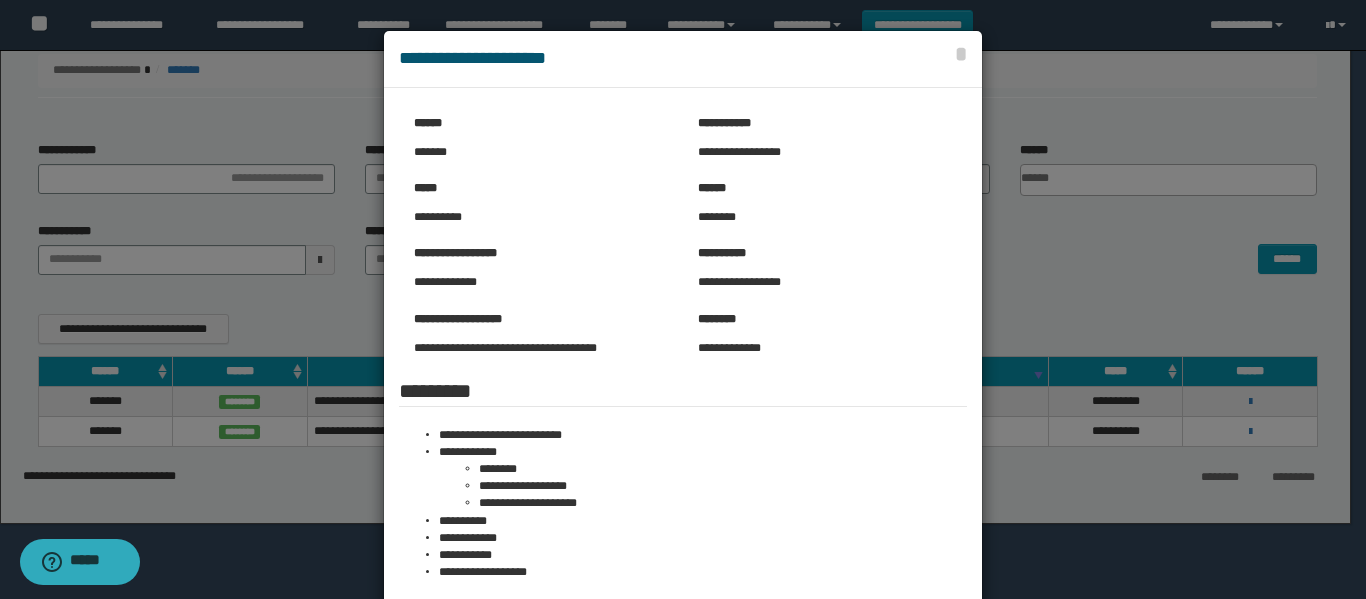 click at bounding box center [683, 457] 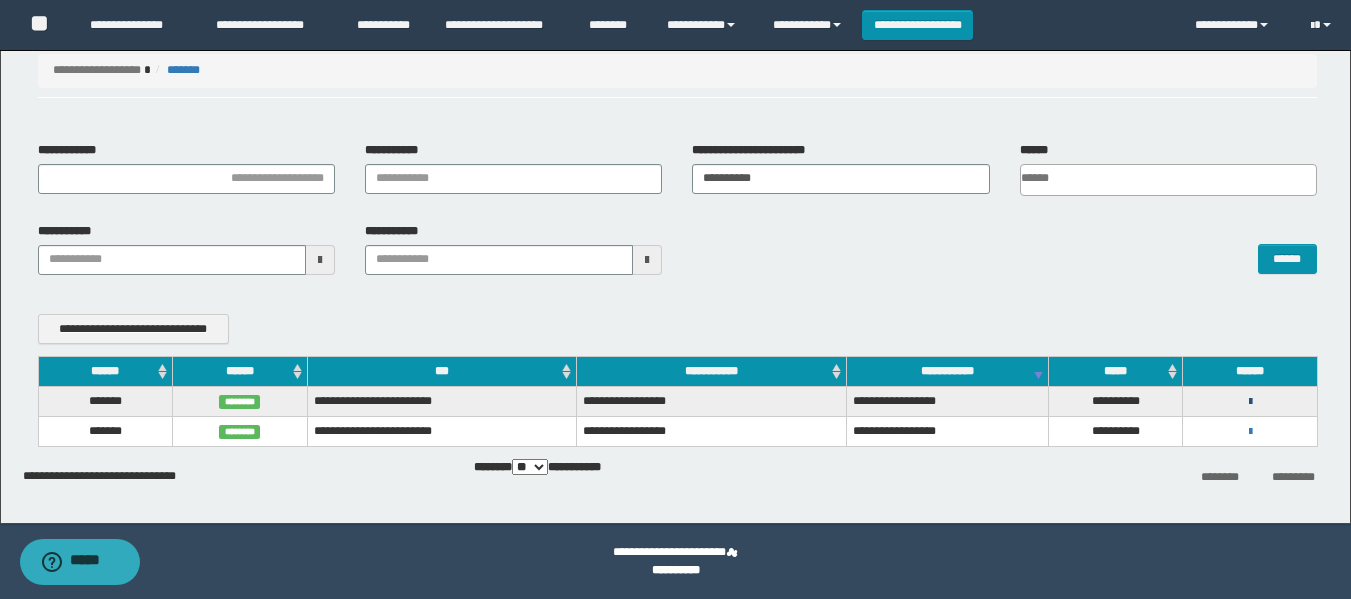 click at bounding box center [1250, 401] 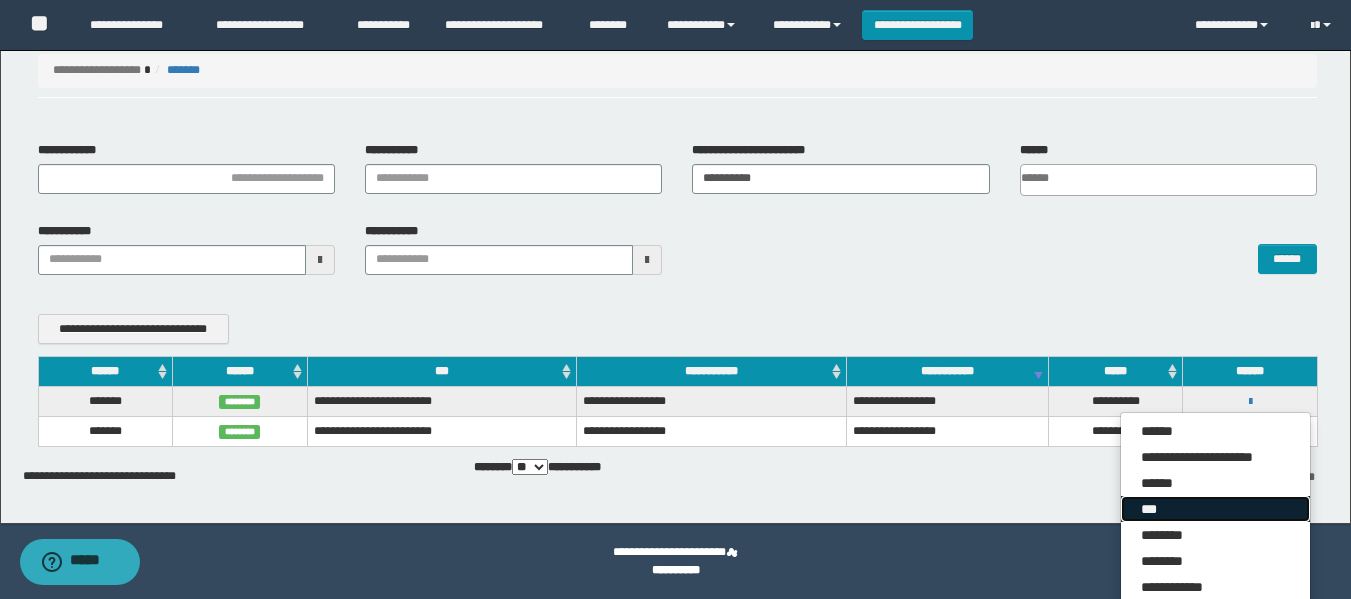 click on "***" at bounding box center (1215, 509) 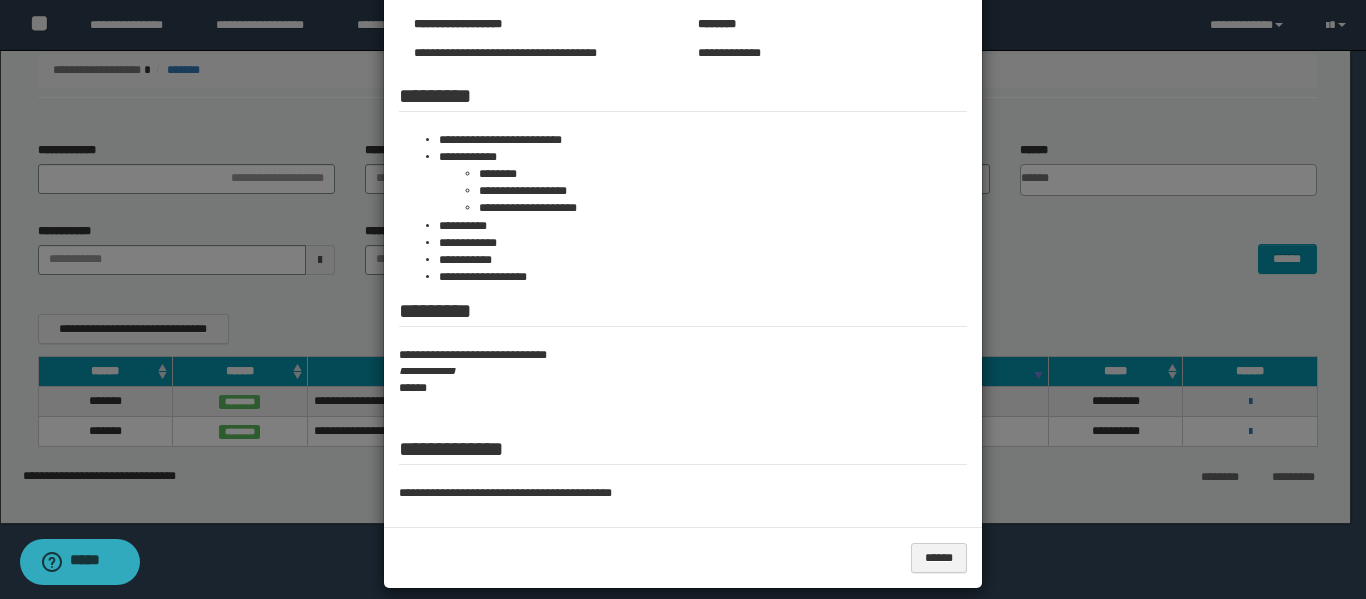 scroll, scrollTop: 300, scrollLeft: 0, axis: vertical 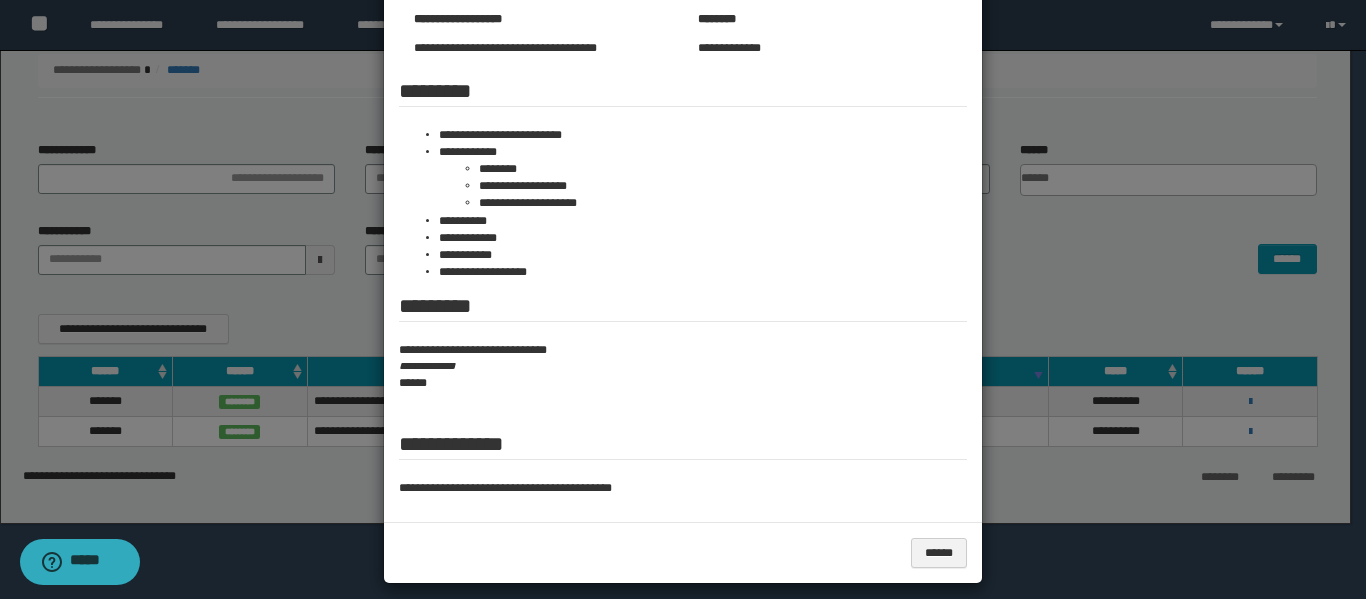 click at bounding box center (683, 157) 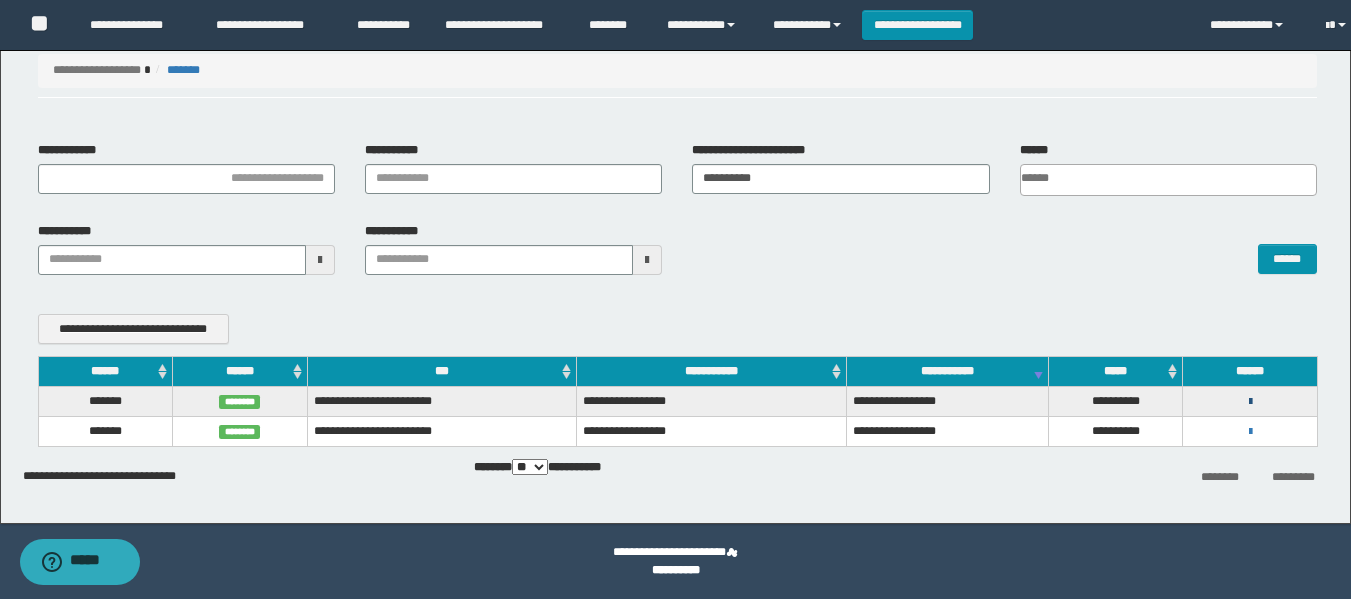 click at bounding box center [1250, 402] 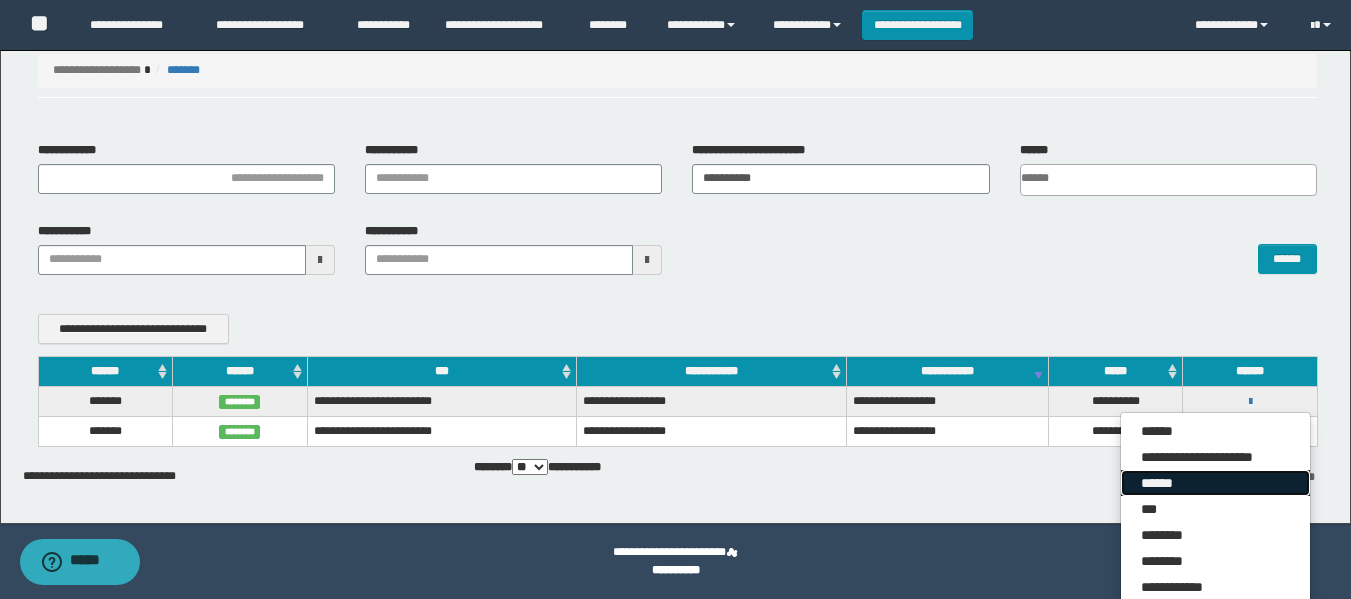 click on "******" at bounding box center [1215, 483] 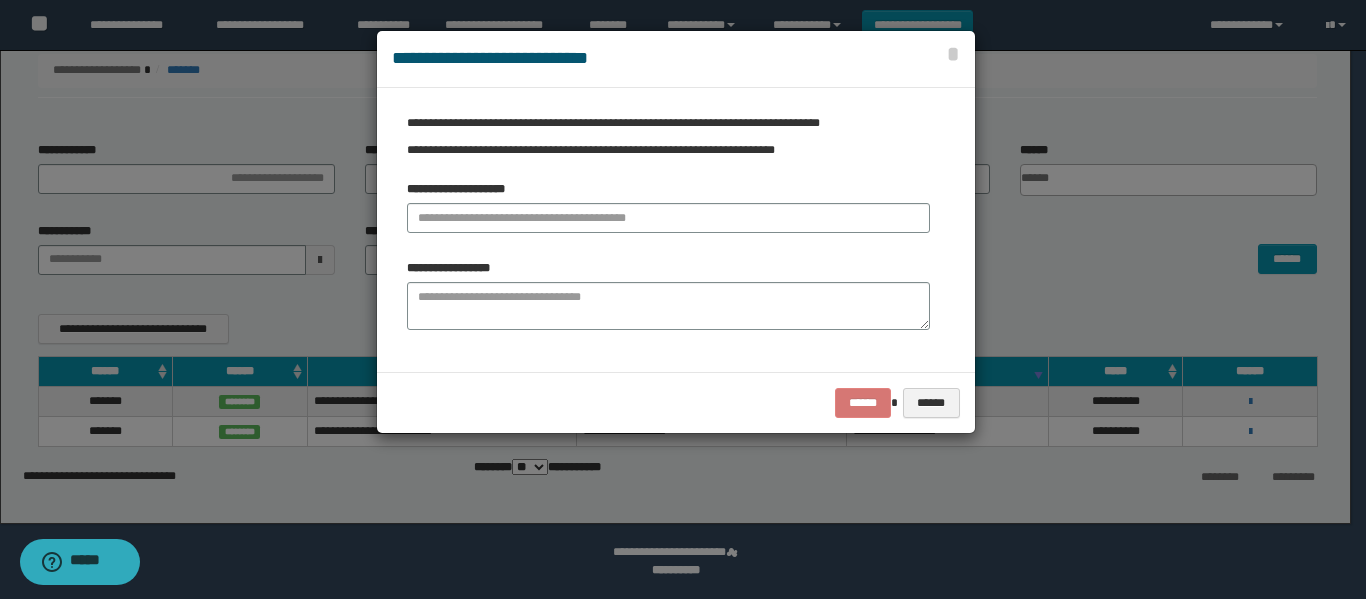 click on "**********" at bounding box center [668, 207] 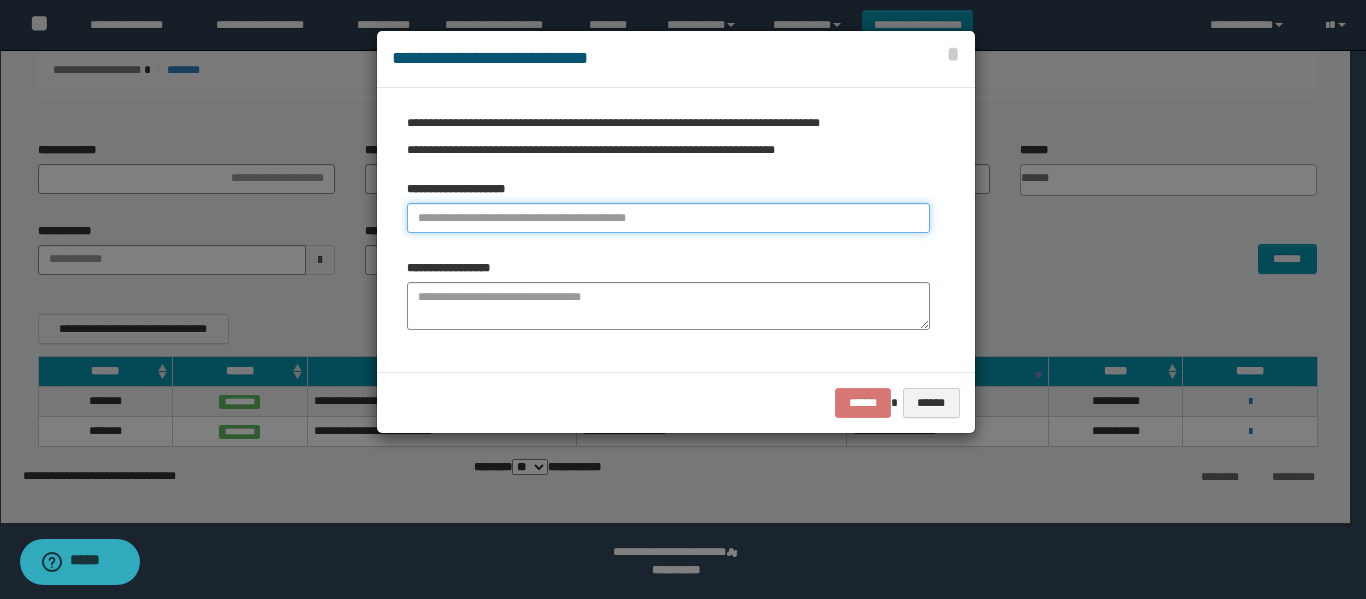 click at bounding box center [668, 218] 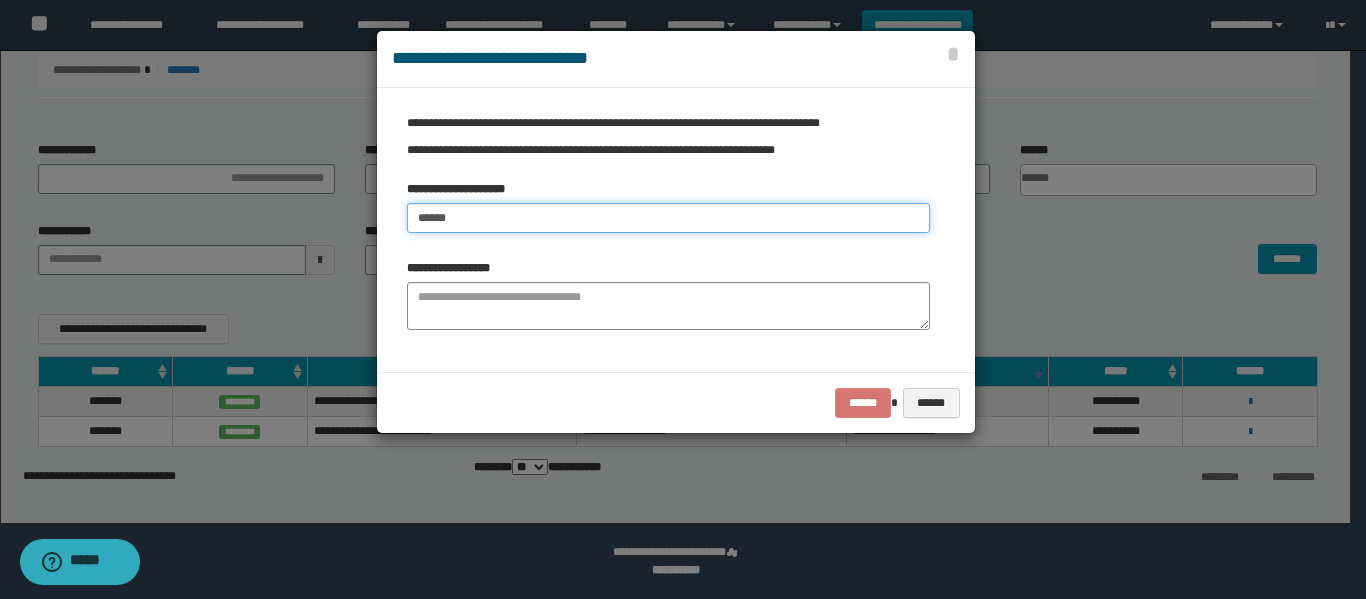 type on "******" 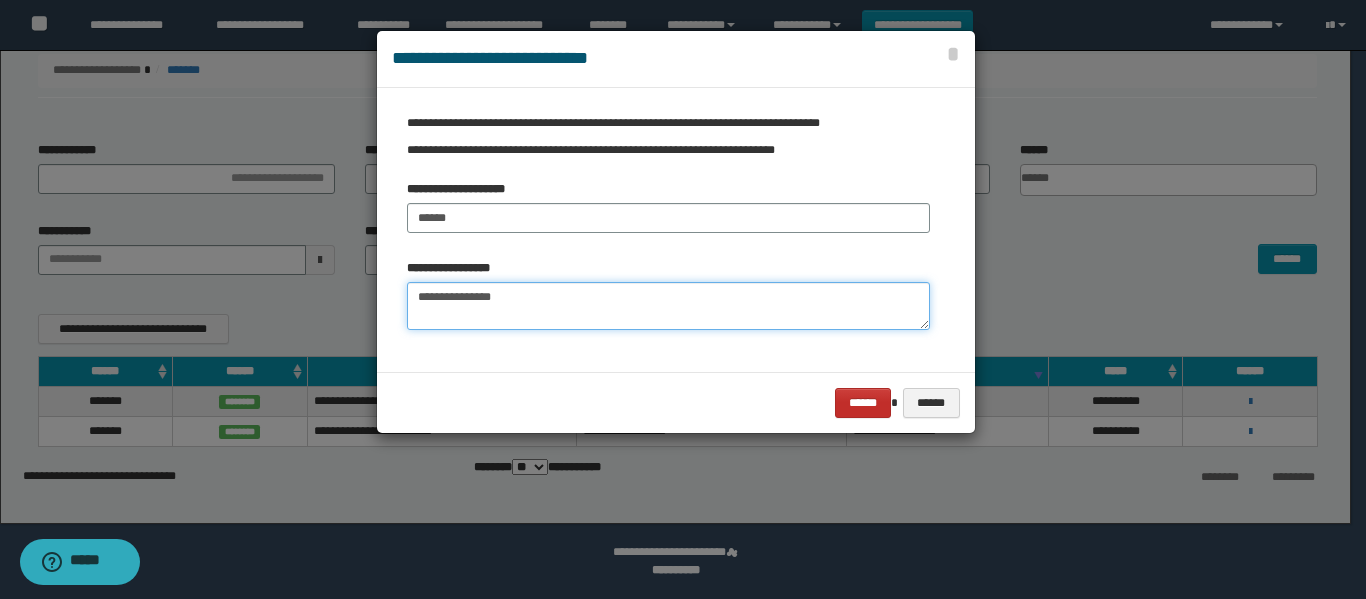 type on "**********" 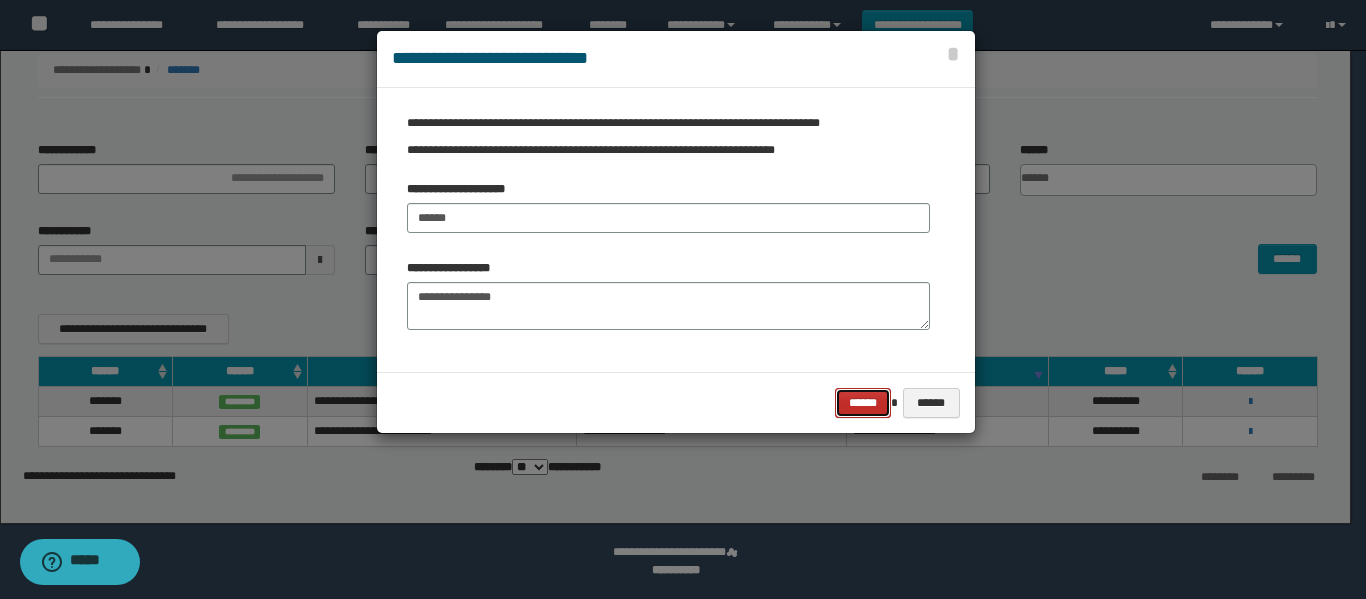 click on "******" at bounding box center (863, 403) 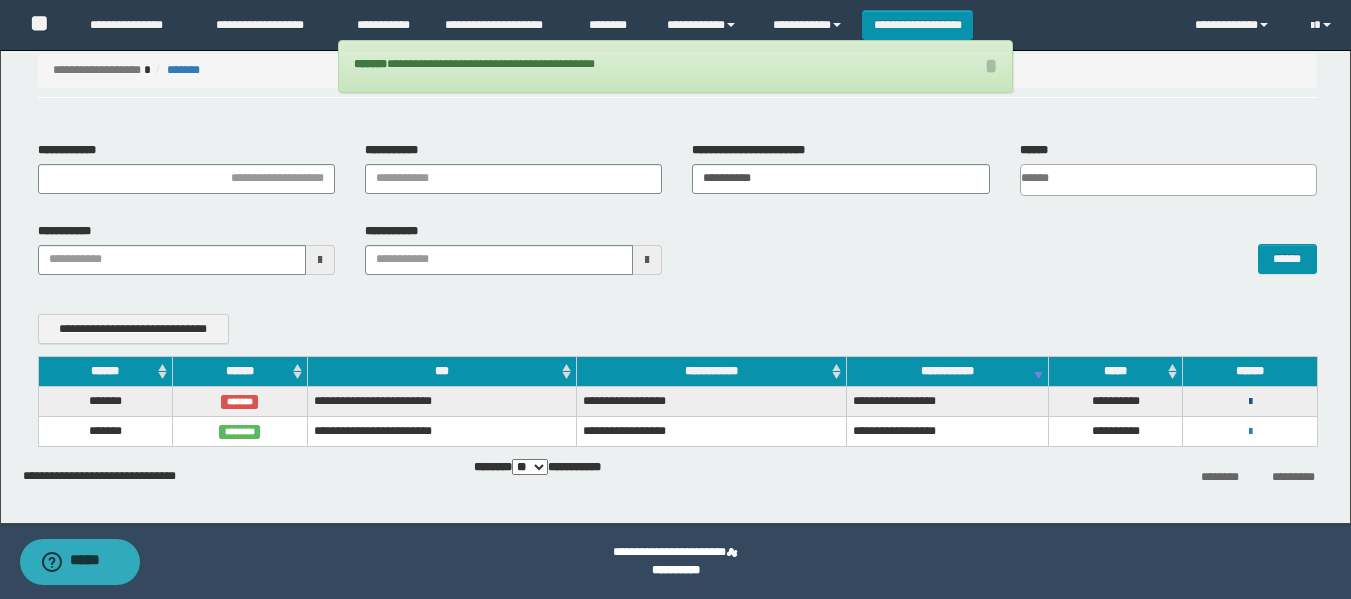 click at bounding box center (1250, 402) 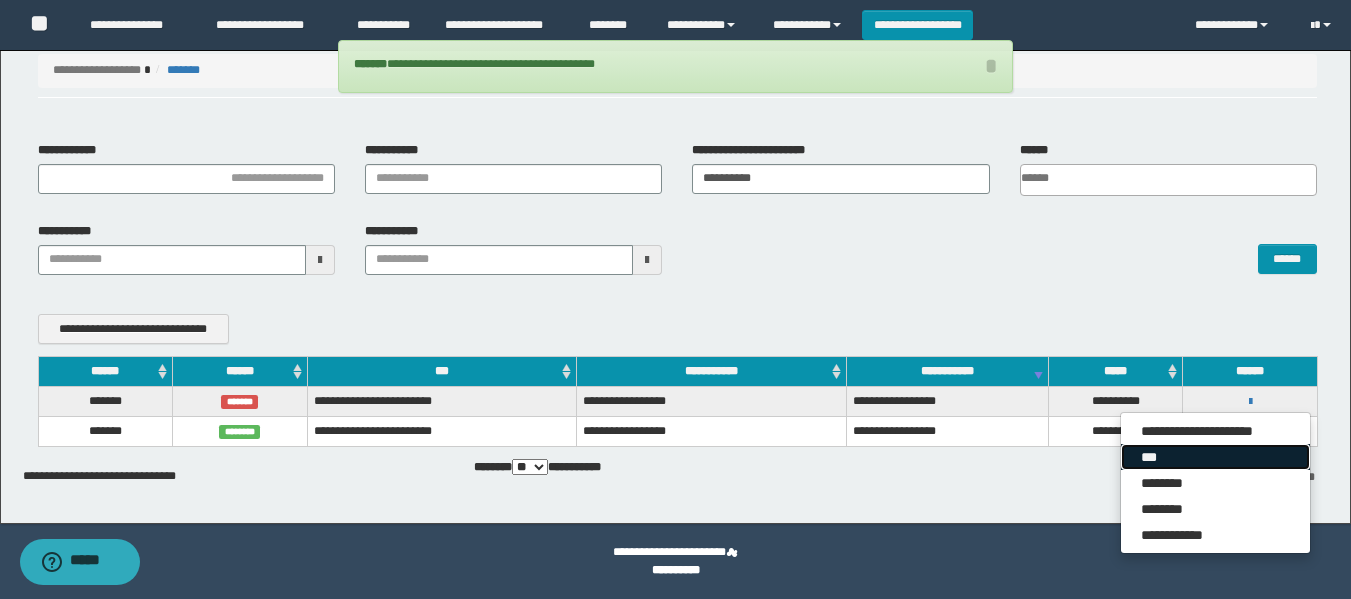 click on "***" at bounding box center [1215, 457] 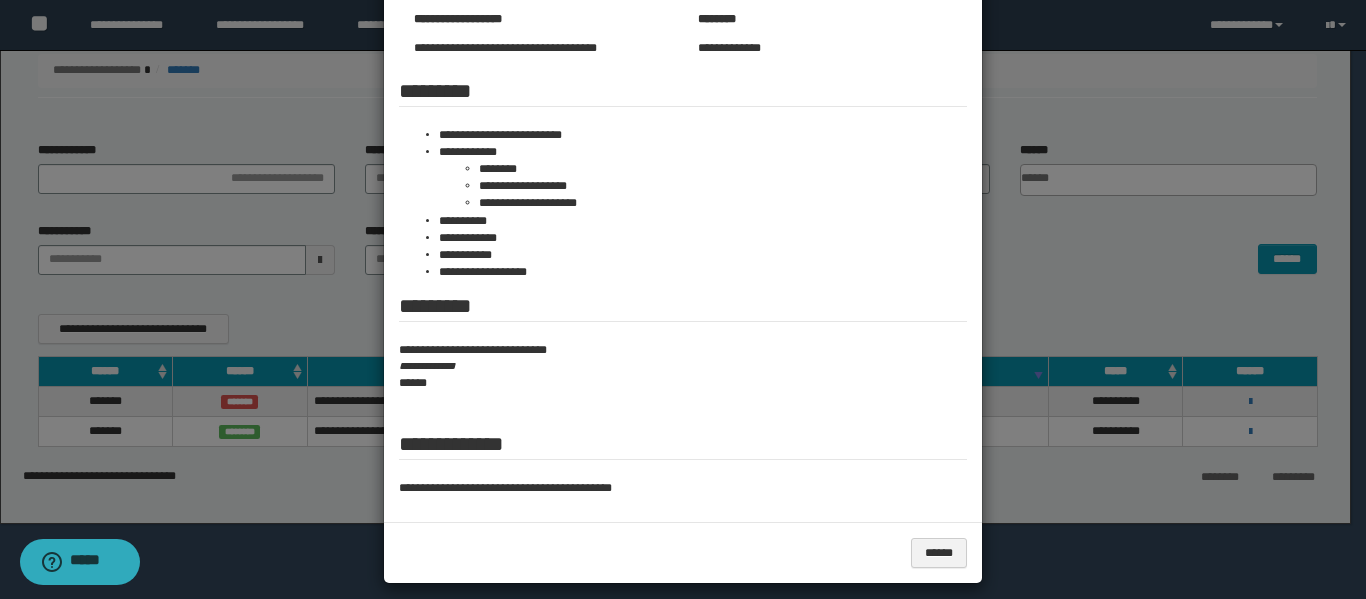 scroll, scrollTop: 0, scrollLeft: 0, axis: both 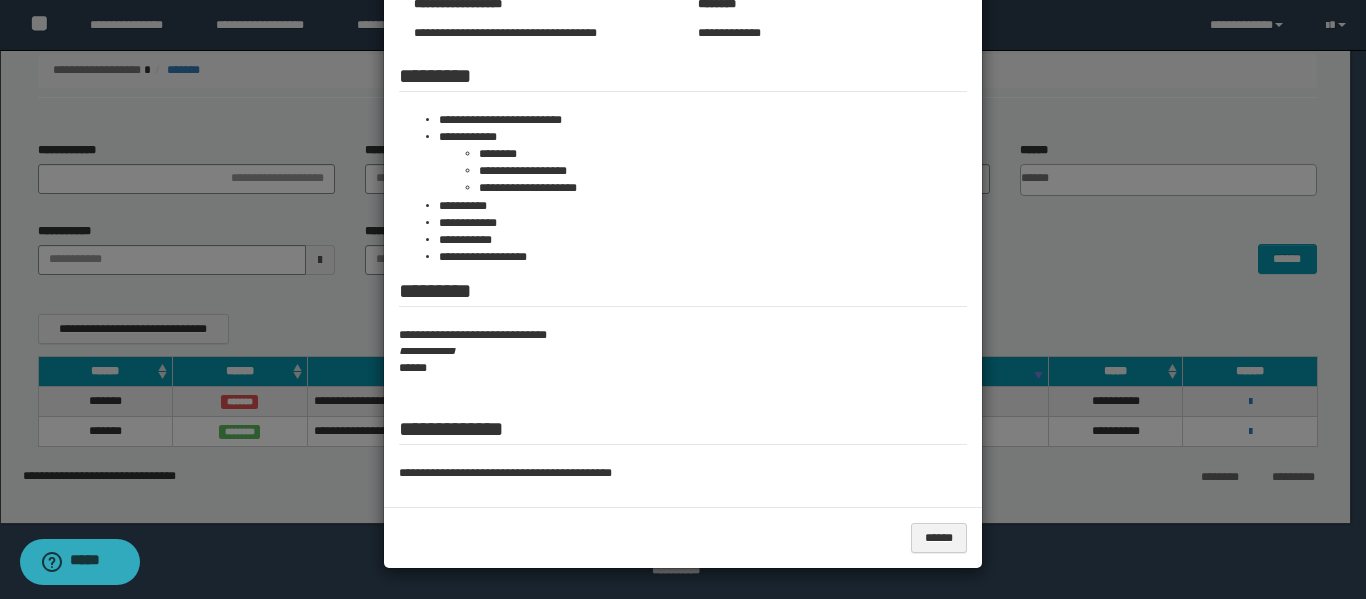 click at bounding box center (683, 142) 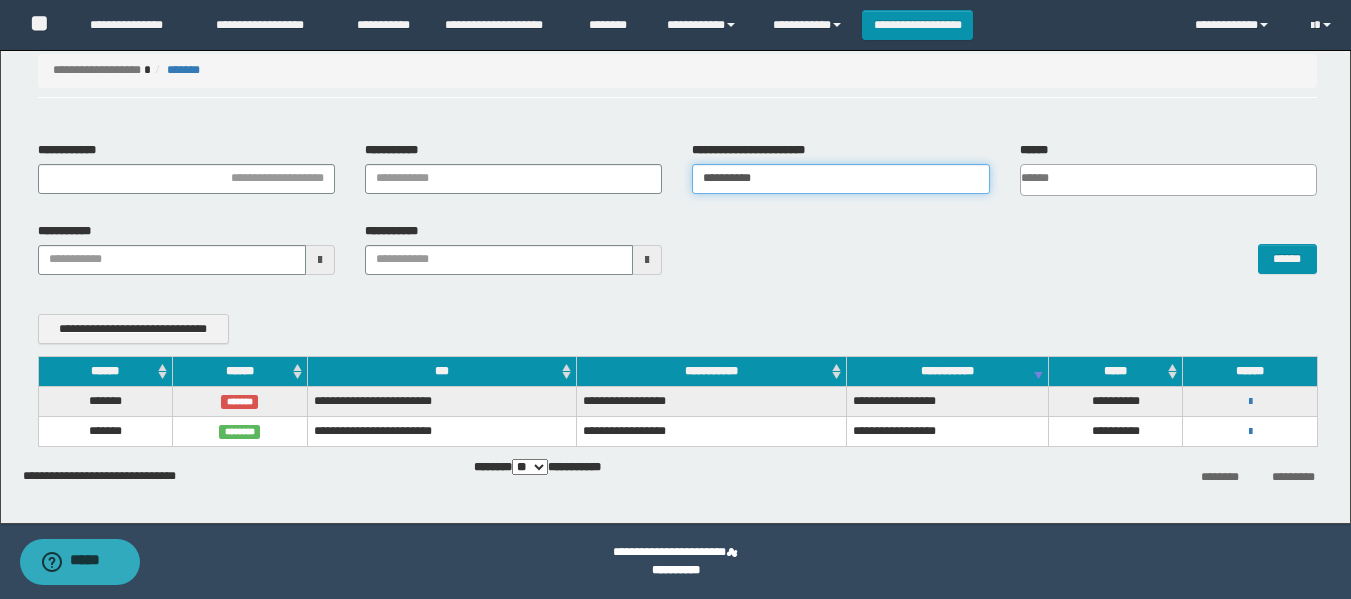 drag, startPoint x: 802, startPoint y: 189, endPoint x: 638, endPoint y: 212, distance: 165.60495 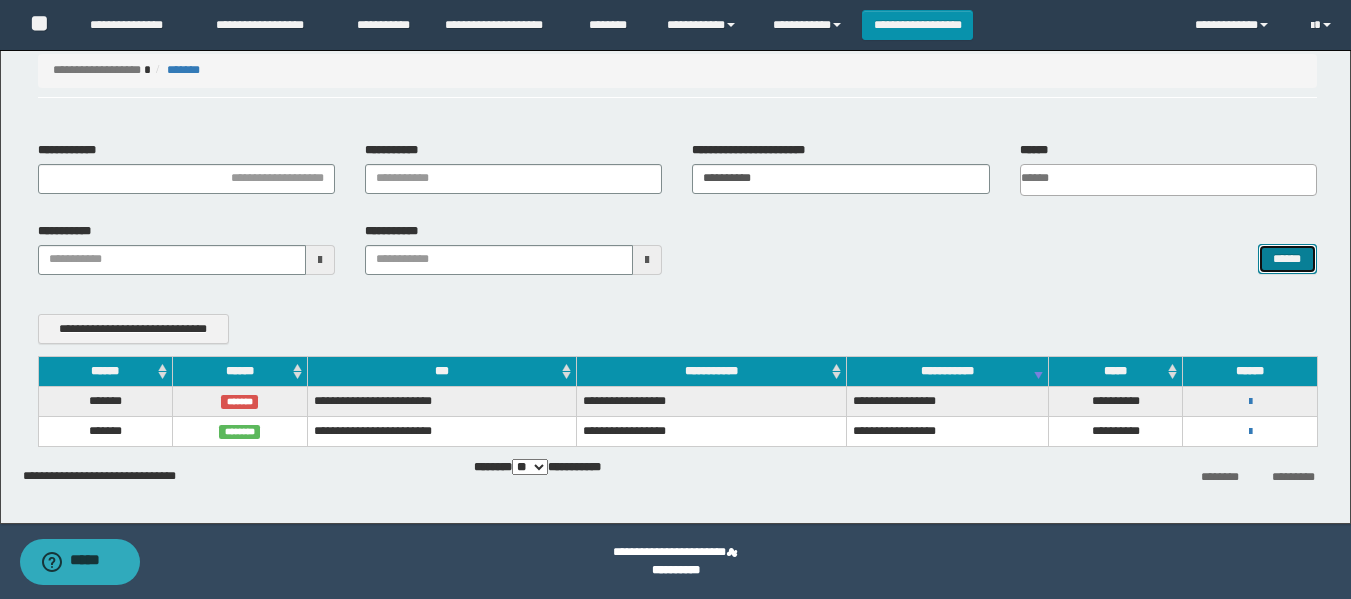 click on "******" at bounding box center [1287, 259] 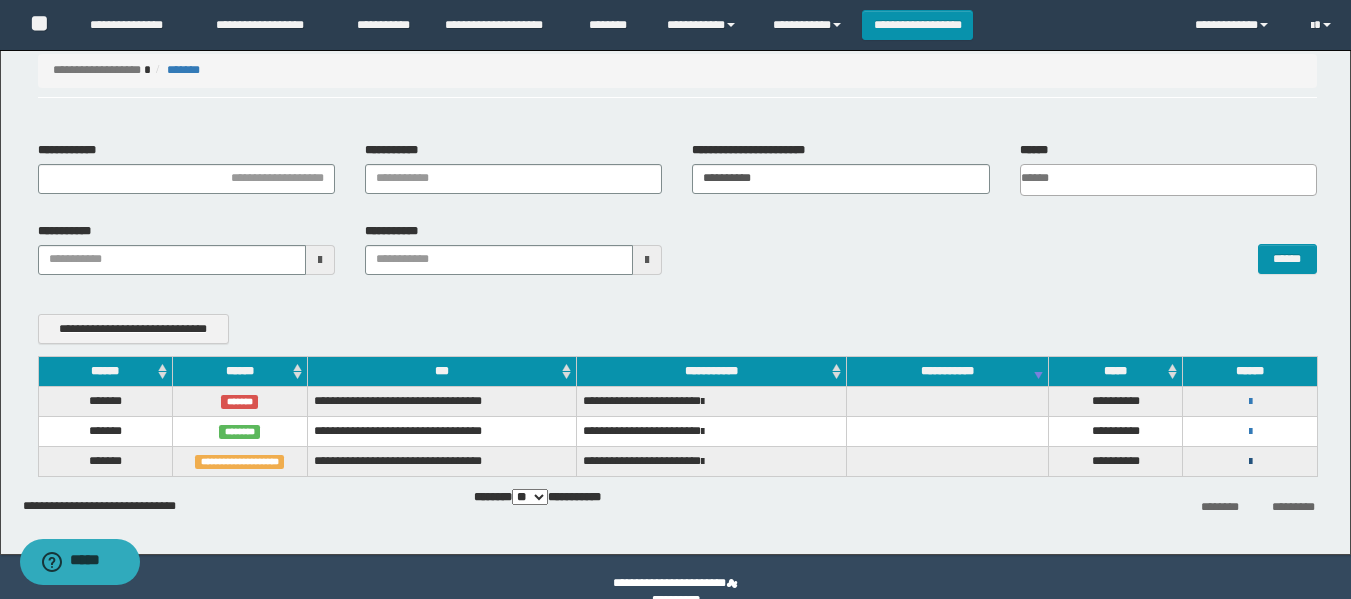 click at bounding box center [1250, 462] 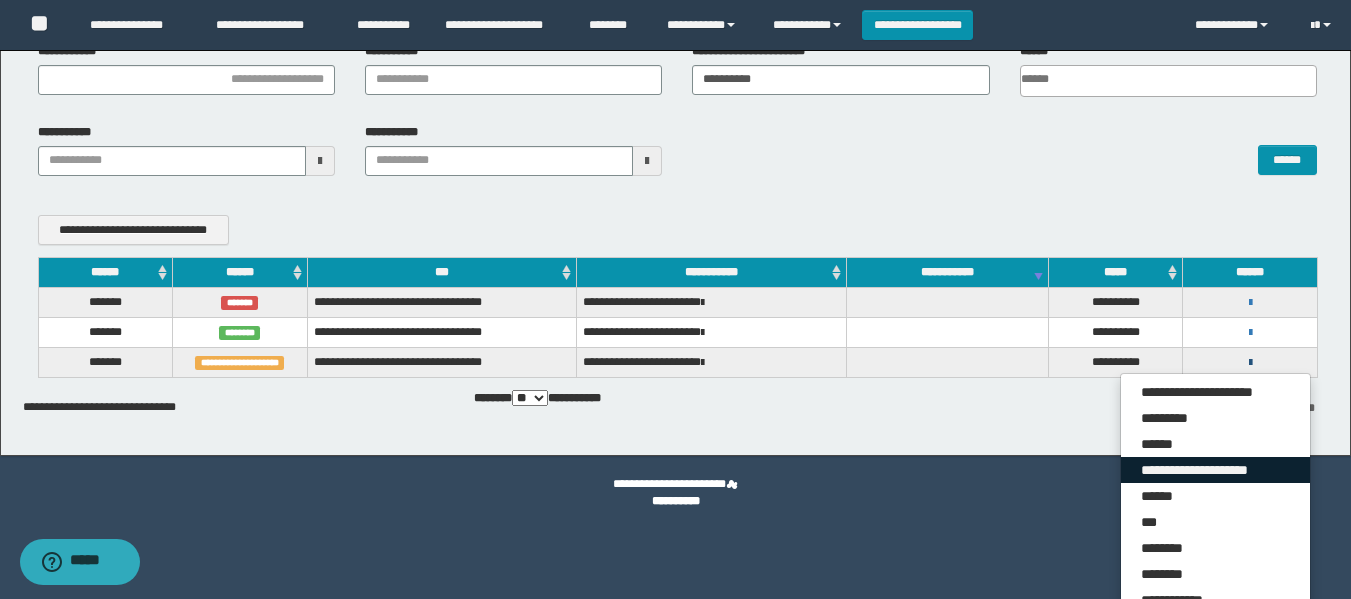 scroll, scrollTop: 173, scrollLeft: 0, axis: vertical 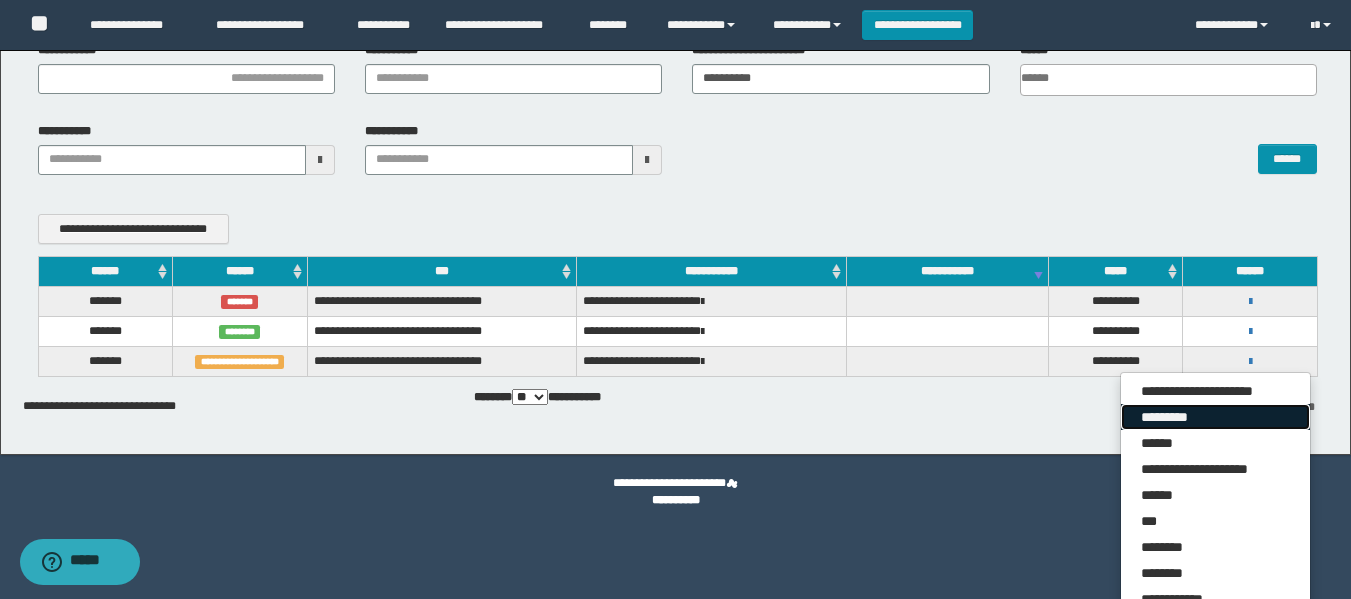 click on "*********" at bounding box center [1215, 417] 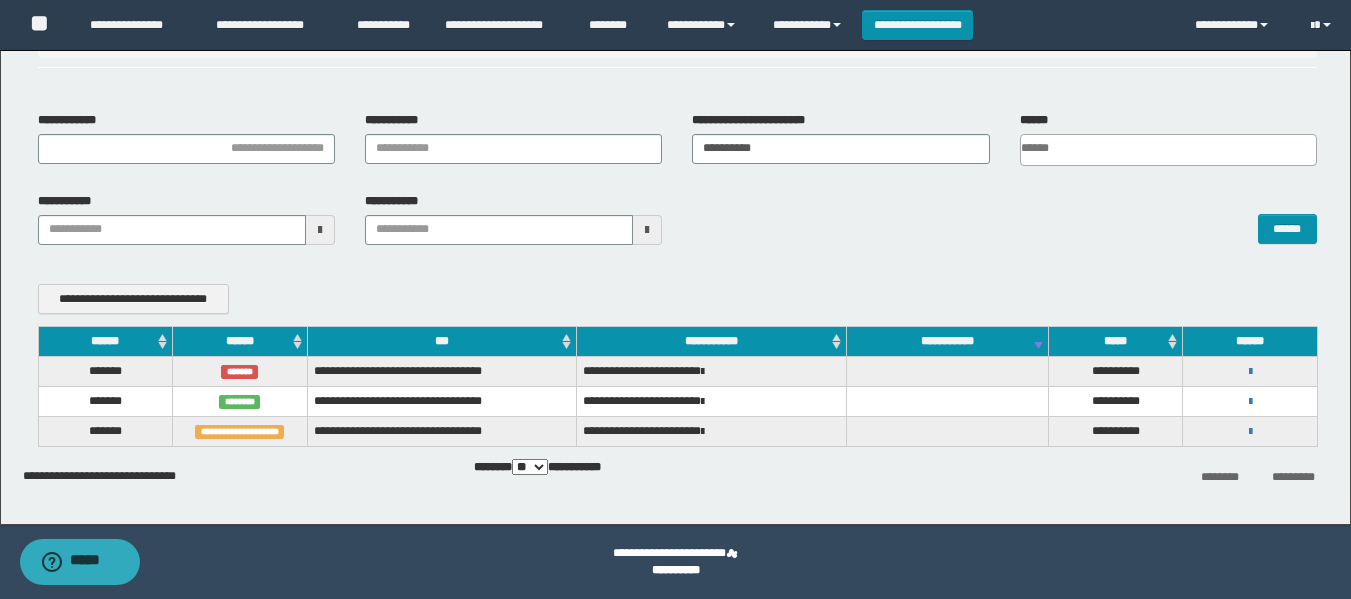 scroll, scrollTop: 103, scrollLeft: 0, axis: vertical 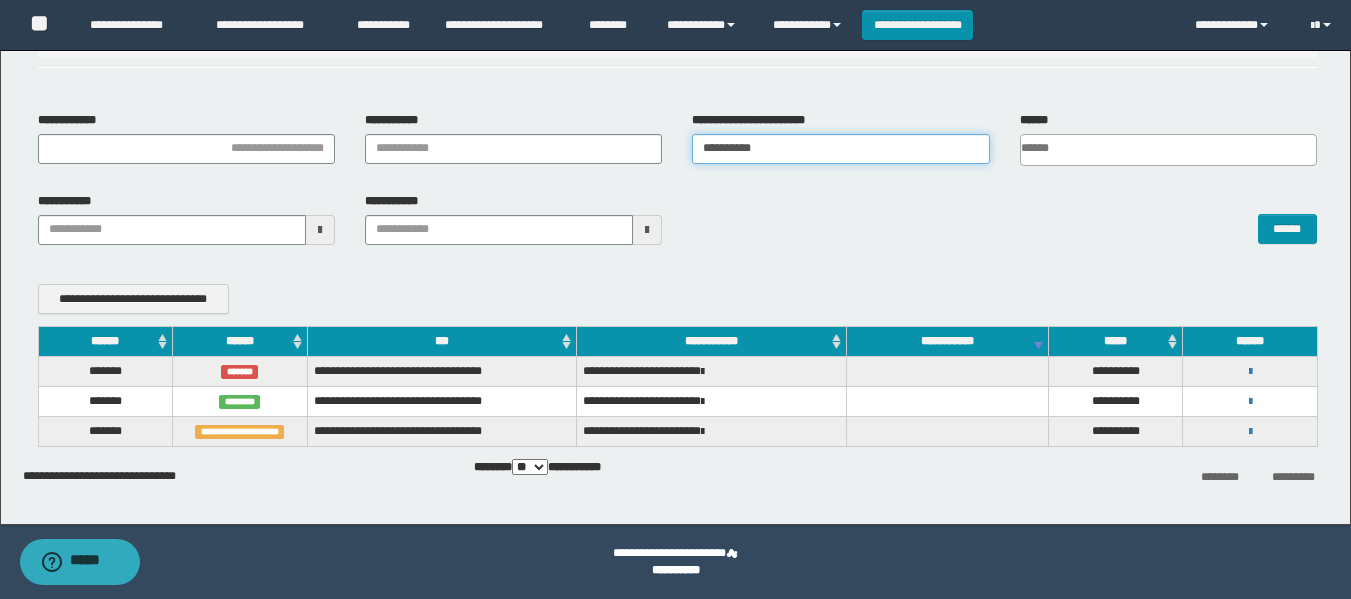 drag, startPoint x: 817, startPoint y: 146, endPoint x: 363, endPoint y: 175, distance: 454.92526 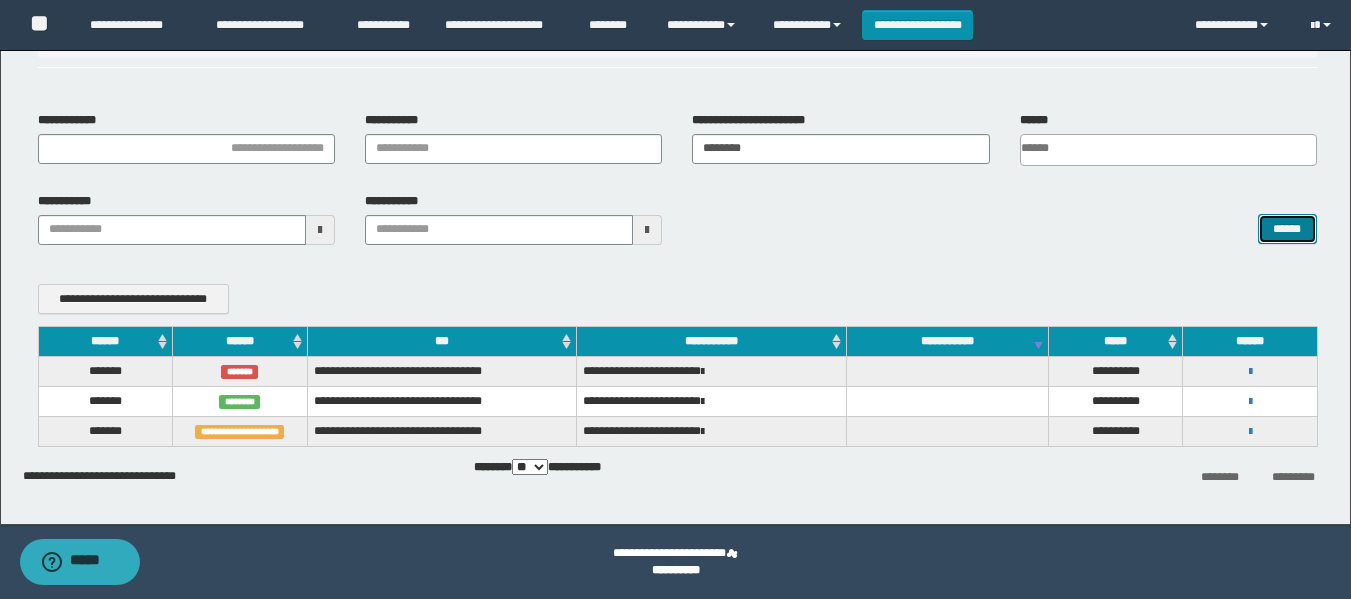click on "******" at bounding box center (1287, 229) 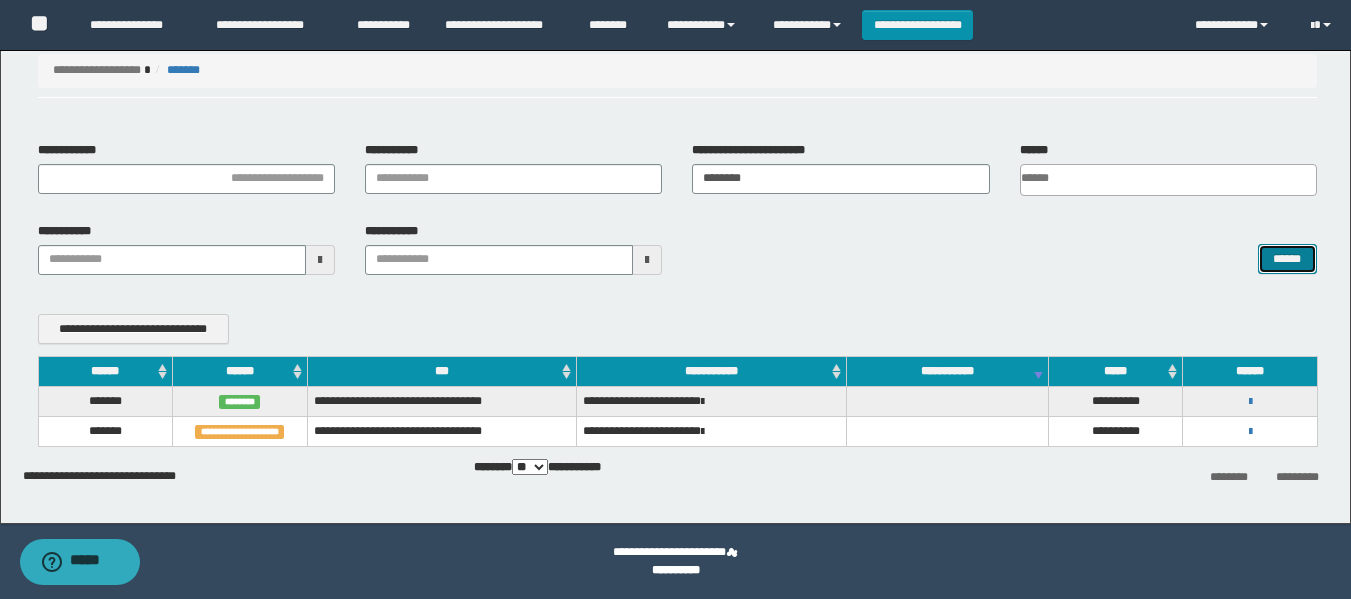 scroll, scrollTop: 73, scrollLeft: 0, axis: vertical 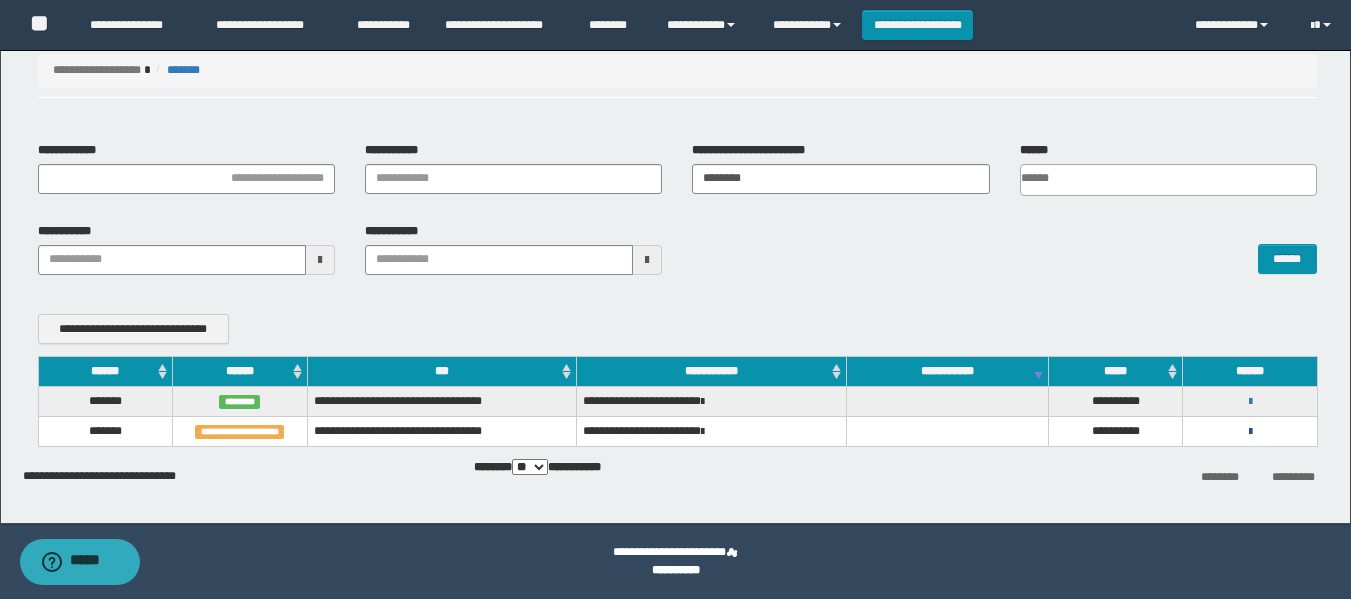 click at bounding box center (1250, 432) 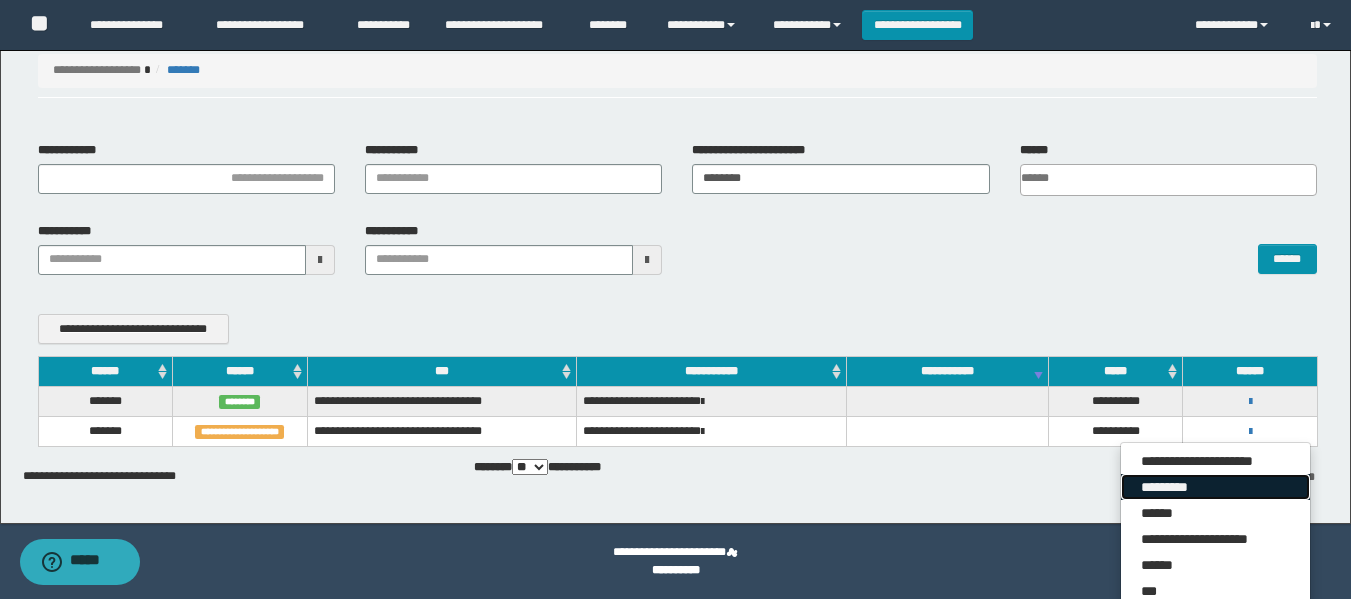 click on "*********" at bounding box center (1215, 487) 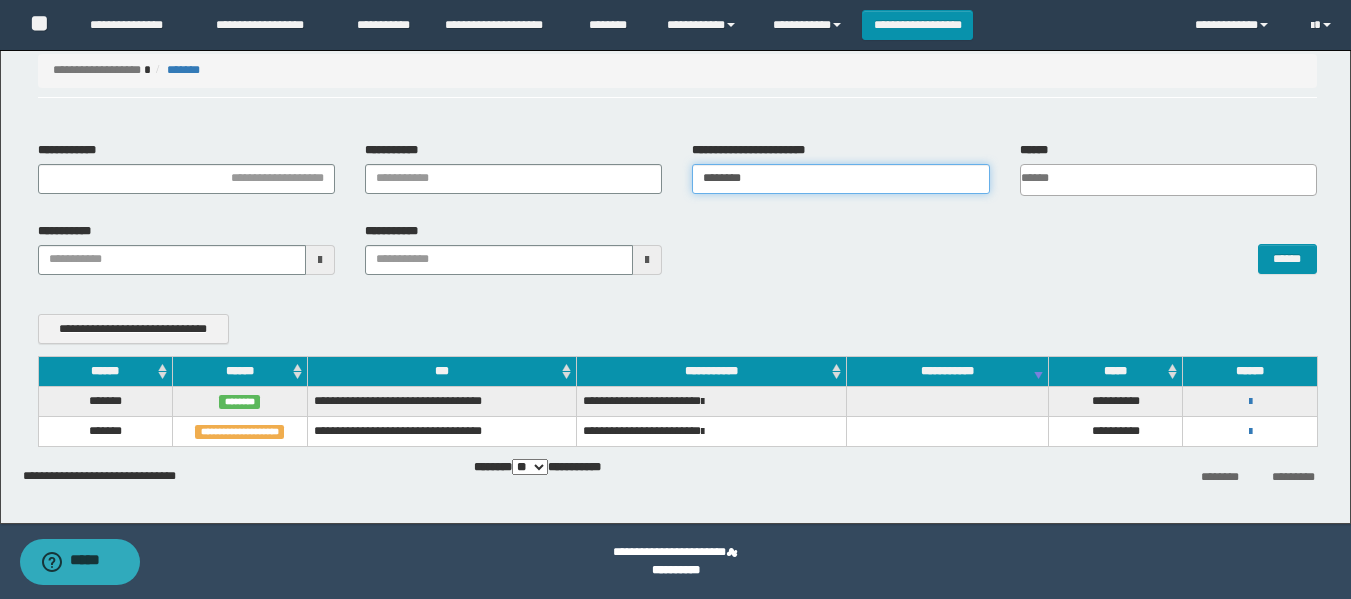 drag, startPoint x: 819, startPoint y: 182, endPoint x: 532, endPoint y: 220, distance: 289.50476 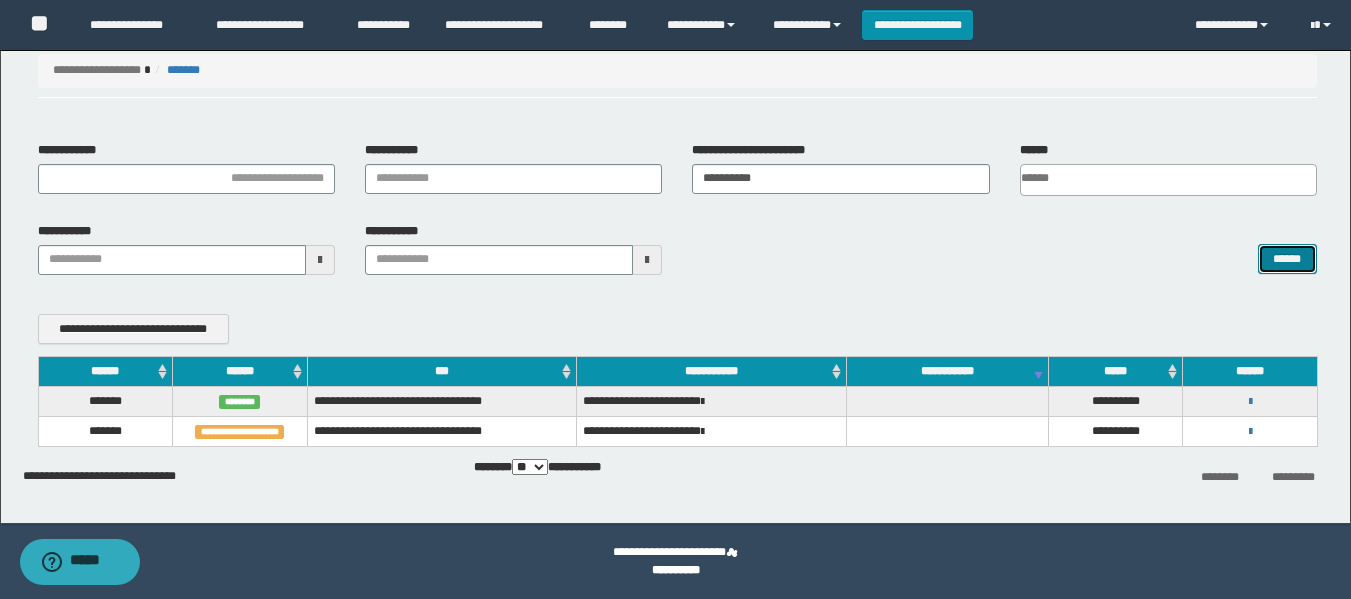 click on "******" at bounding box center (1287, 259) 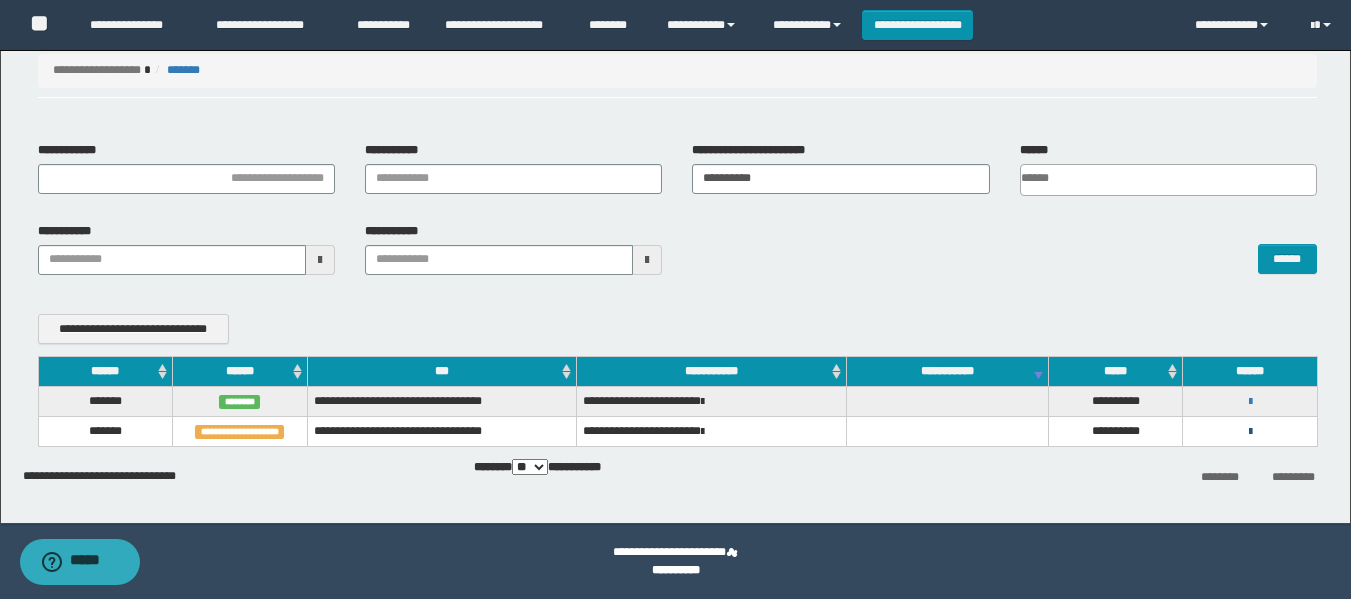 click at bounding box center (1250, 432) 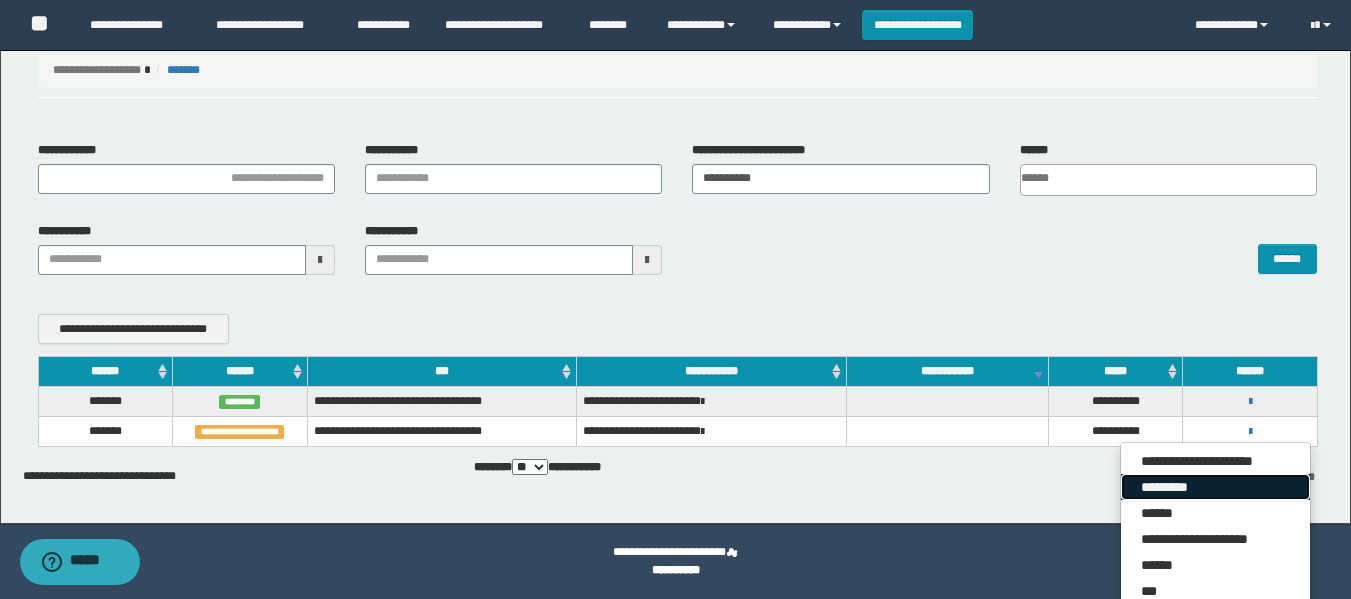 click on "*********" at bounding box center [1215, 487] 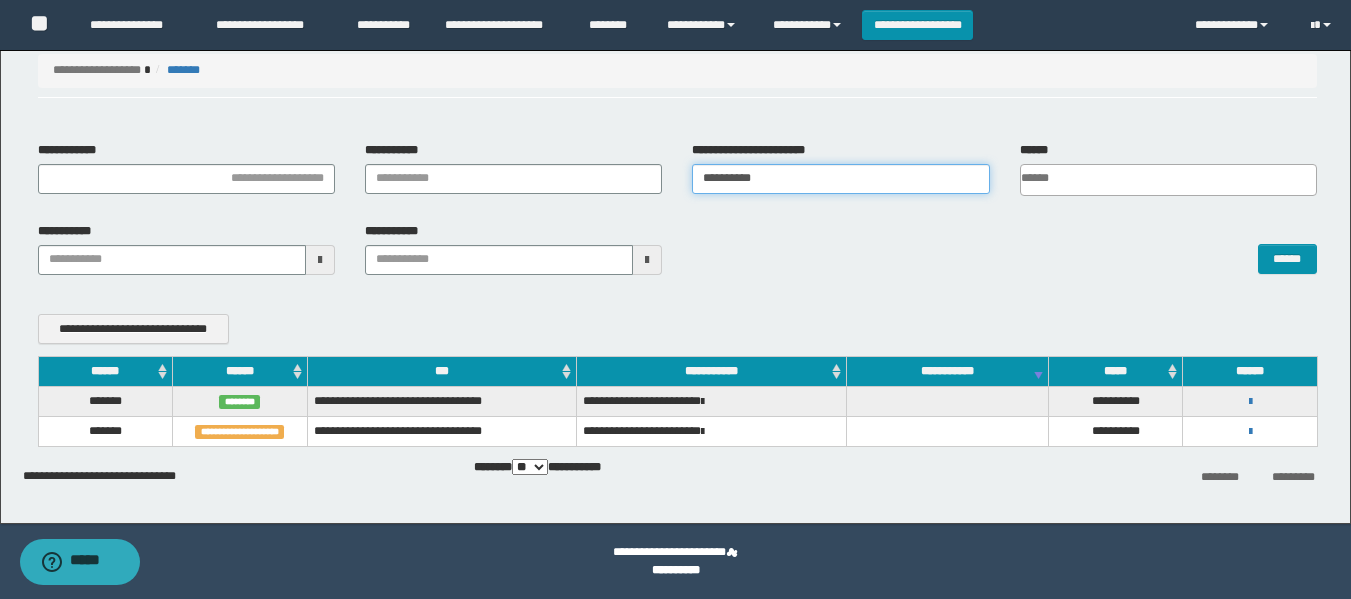 drag, startPoint x: 780, startPoint y: 185, endPoint x: 589, endPoint y: 194, distance: 191.21193 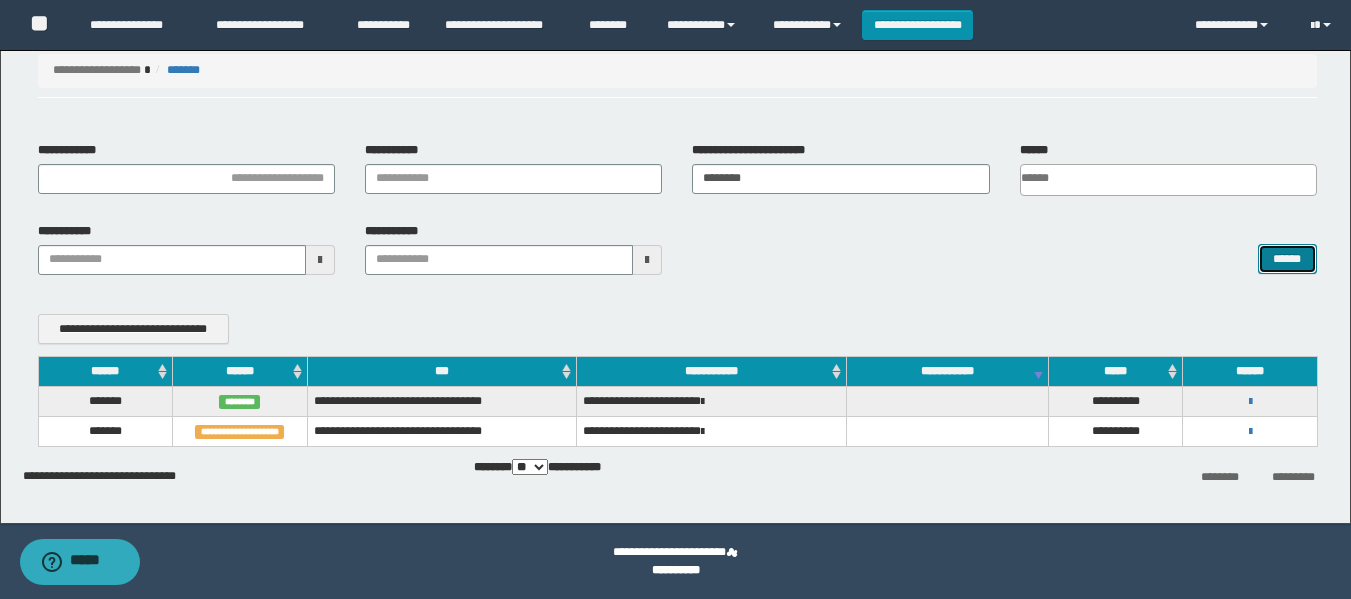 click on "******" at bounding box center (1287, 259) 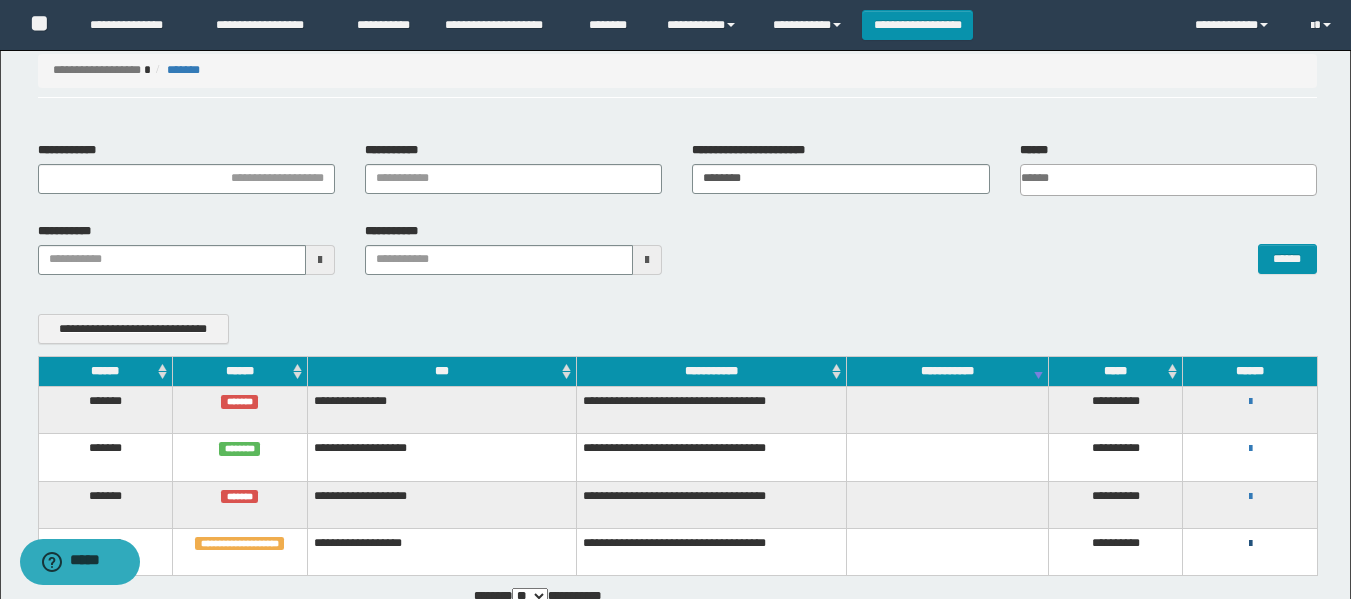click at bounding box center (1250, 544) 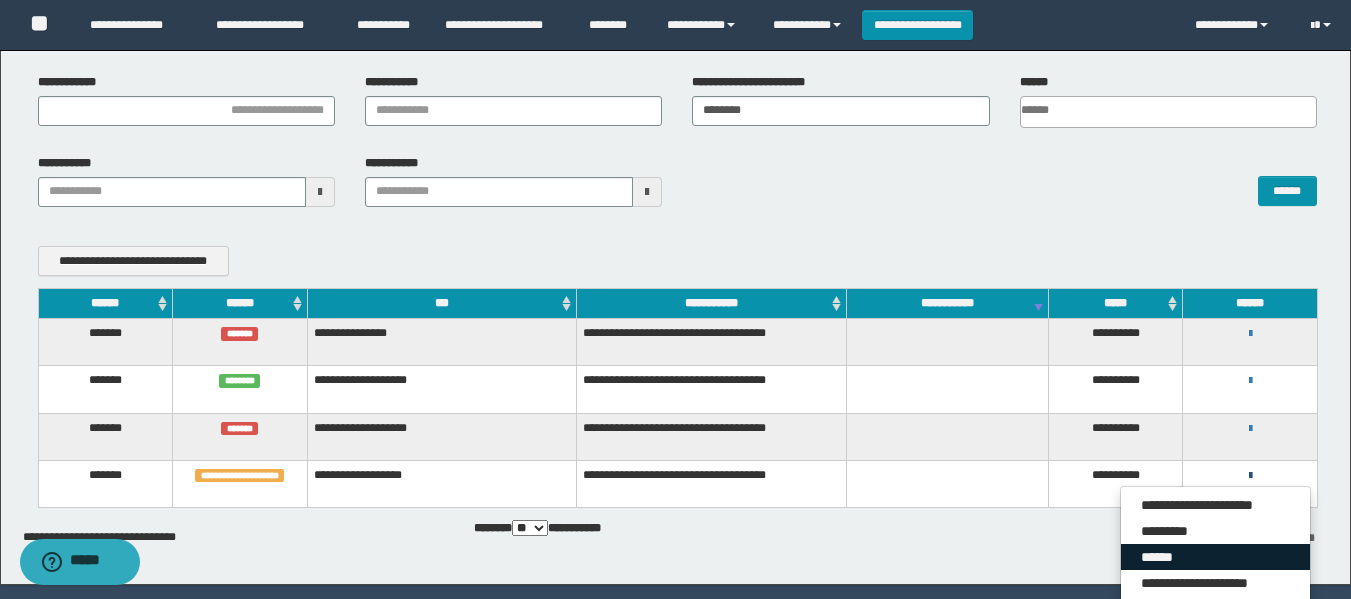 scroll, scrollTop: 173, scrollLeft: 0, axis: vertical 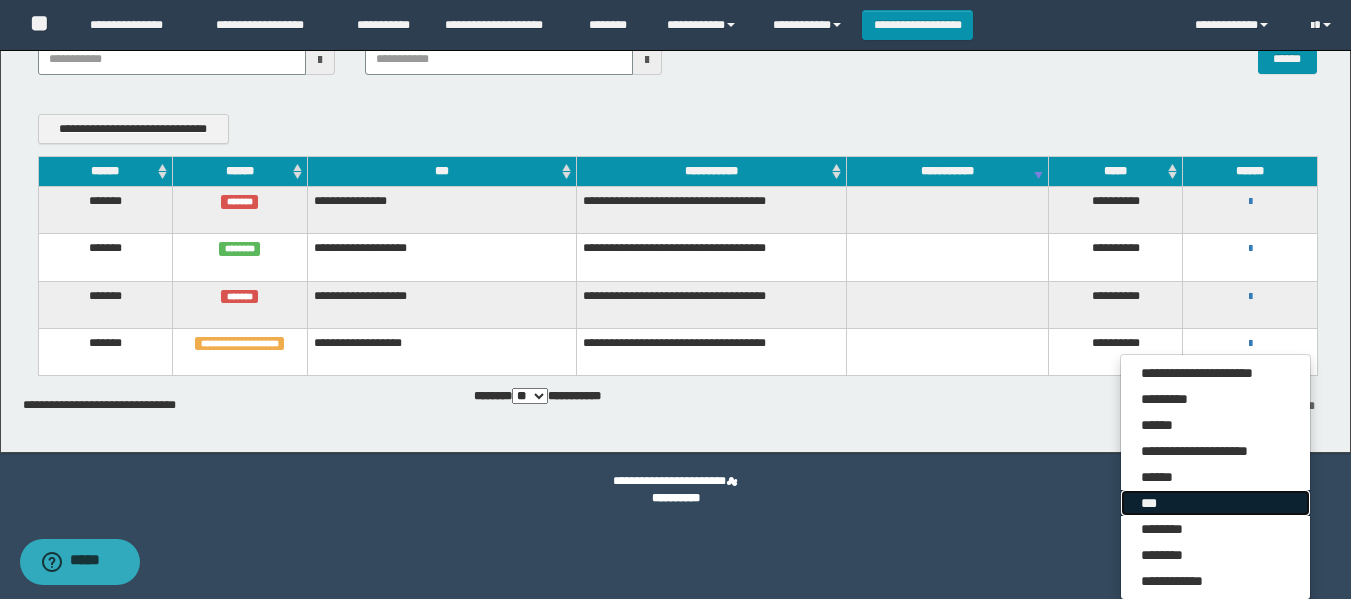 click on "***" at bounding box center [1215, 503] 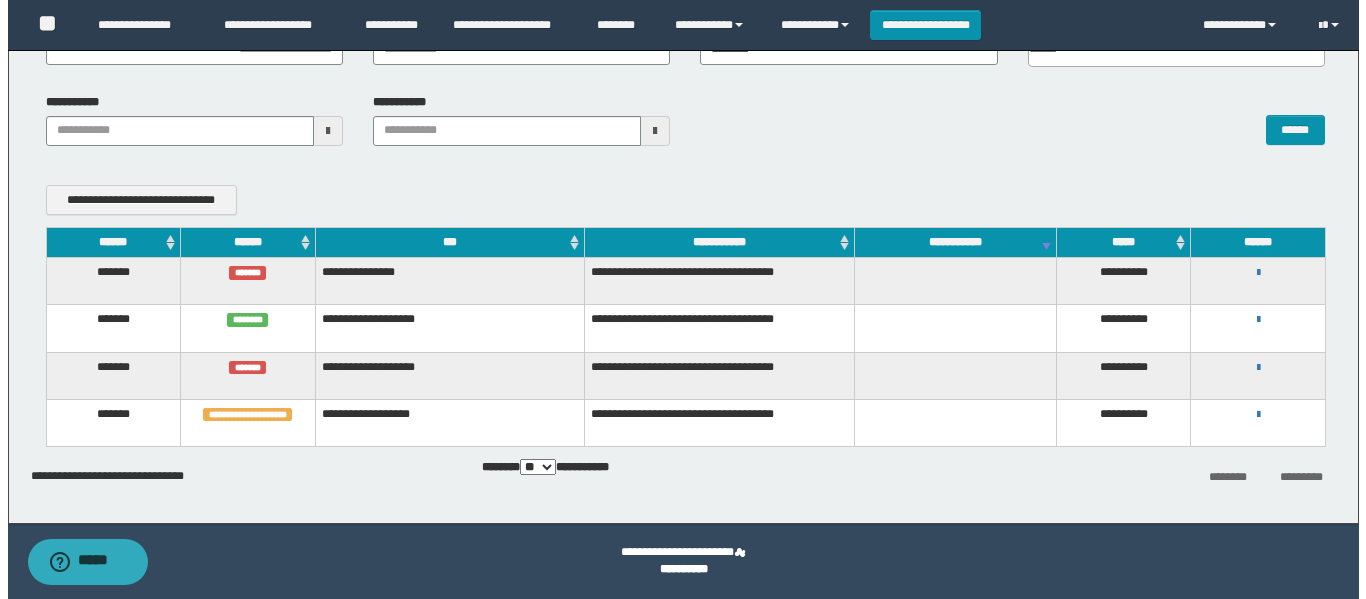scroll, scrollTop: 202, scrollLeft: 0, axis: vertical 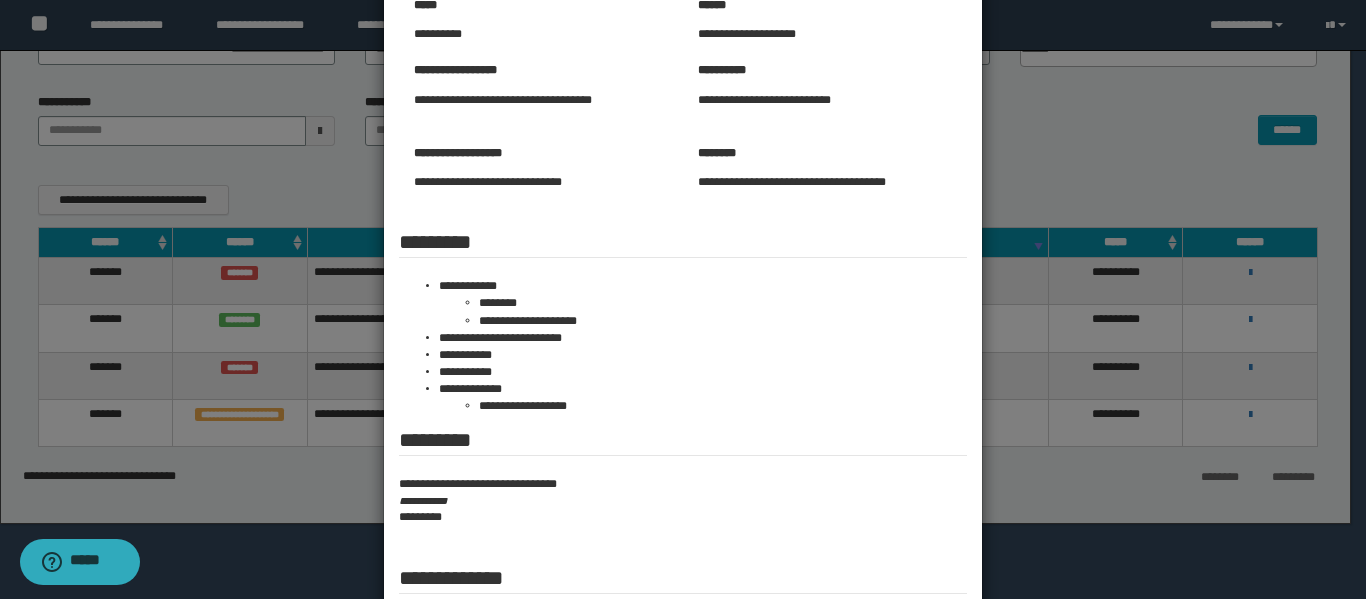 click at bounding box center [683, 274] 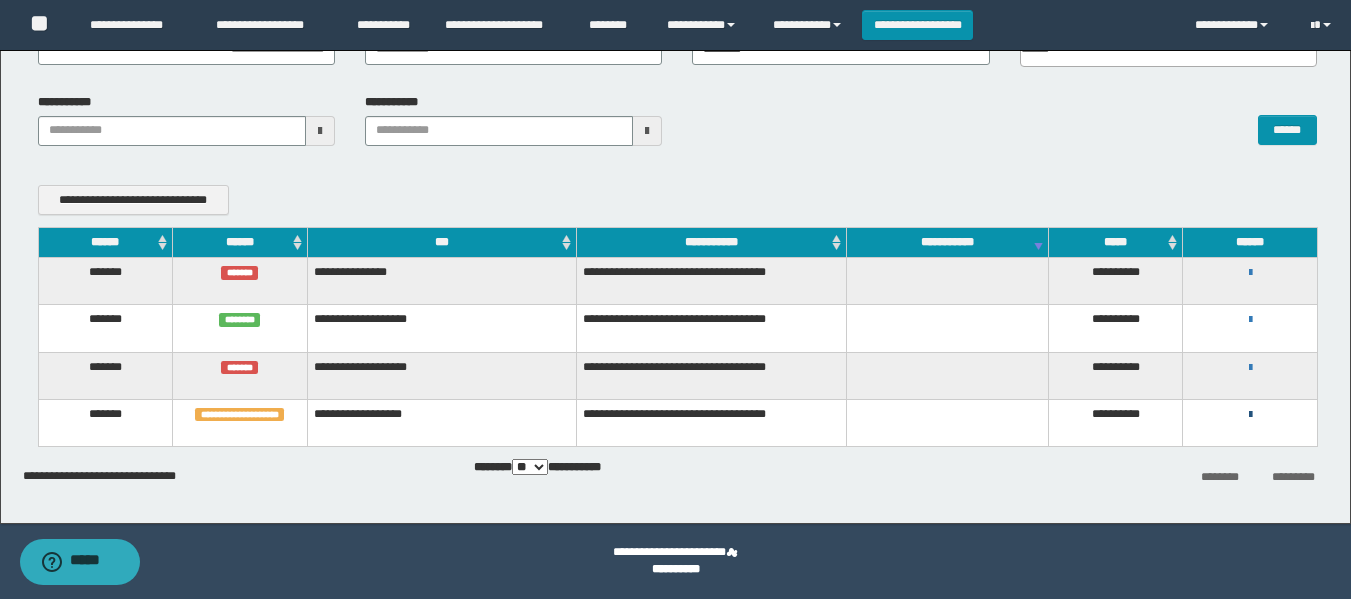 click at bounding box center [1250, 415] 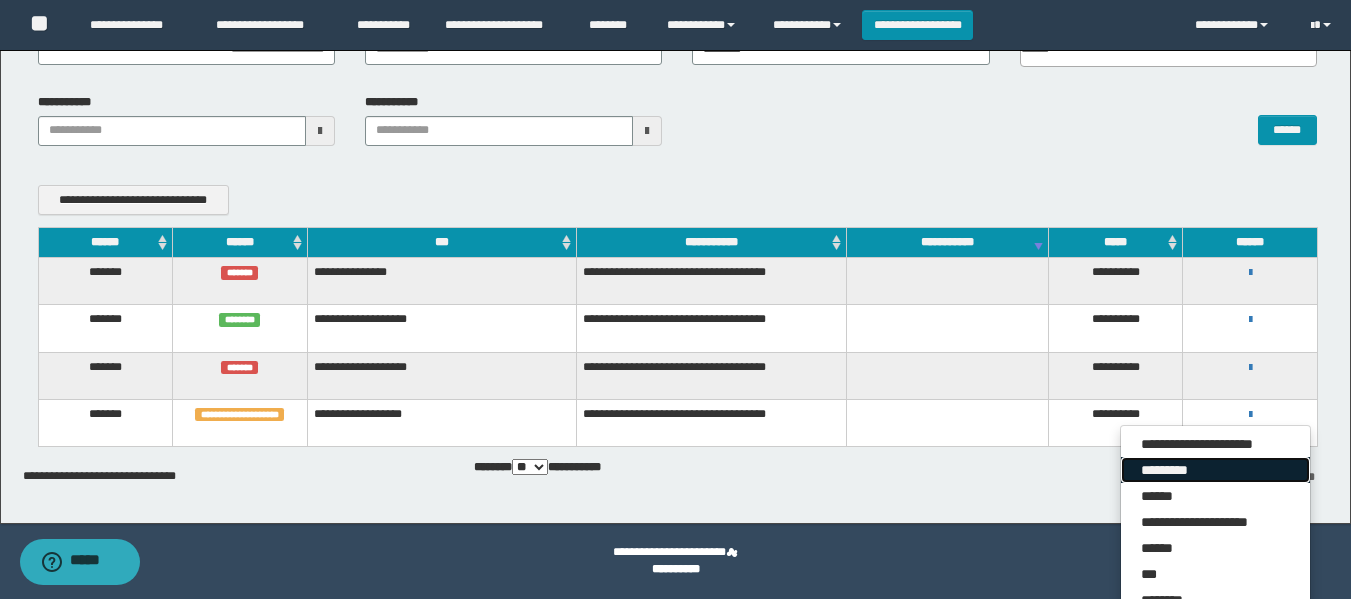 click on "*********" at bounding box center [1215, 470] 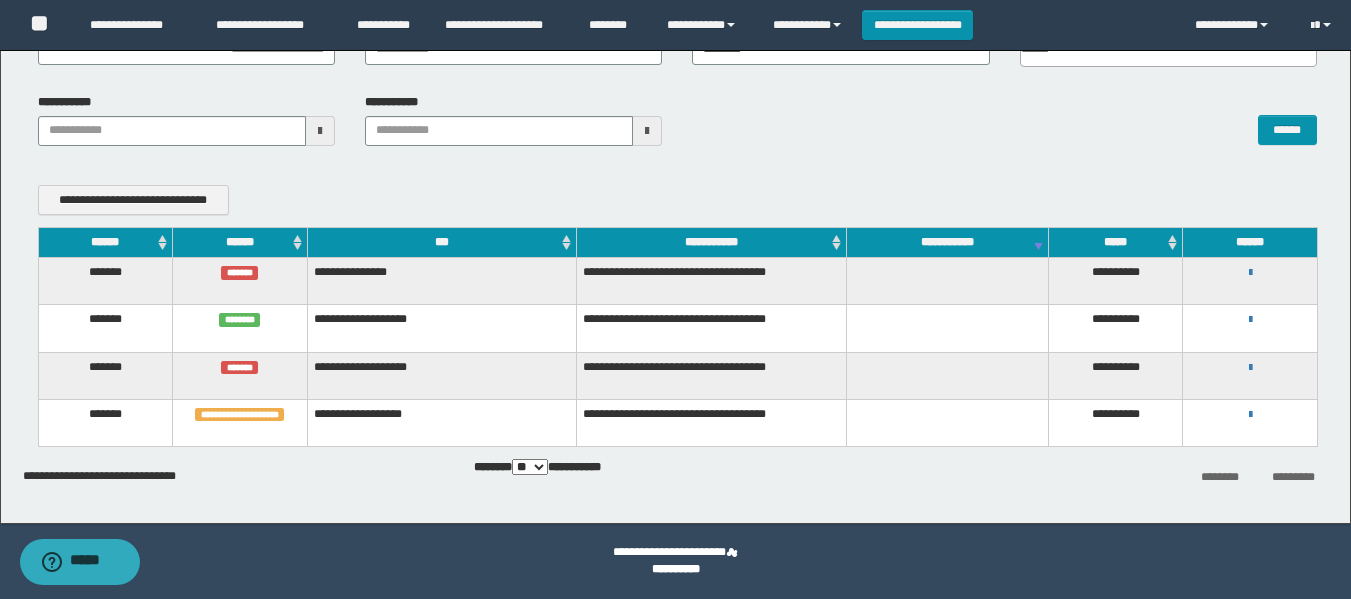 scroll, scrollTop: 102, scrollLeft: 0, axis: vertical 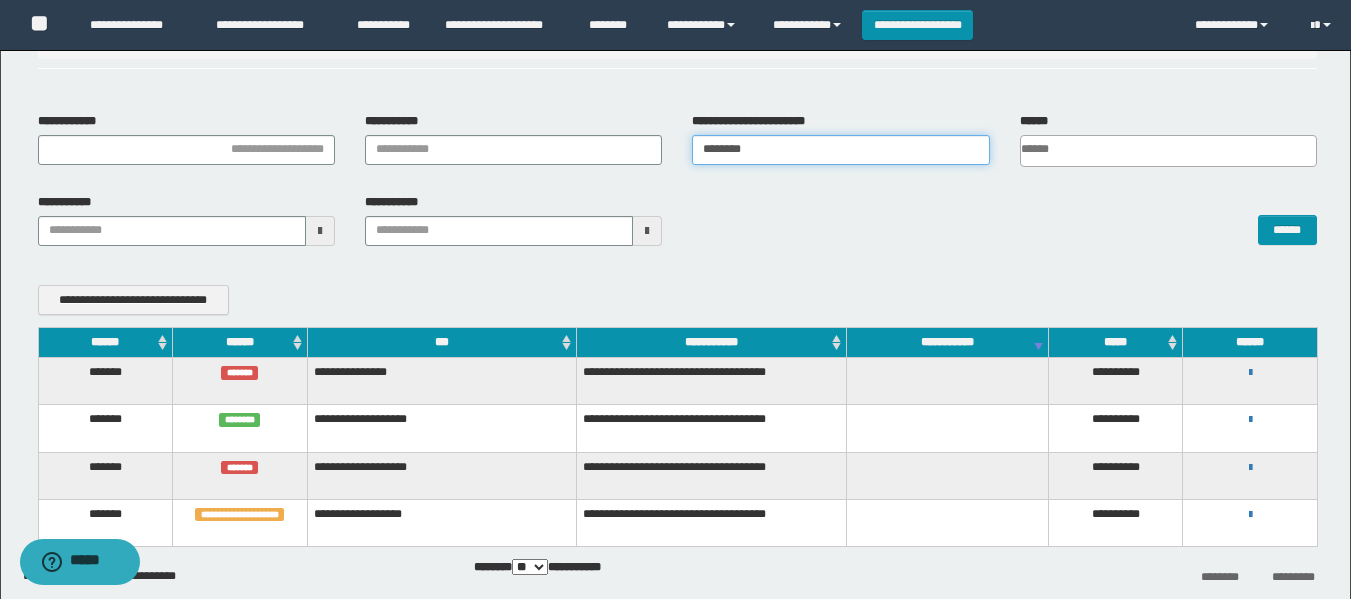 drag, startPoint x: 759, startPoint y: 143, endPoint x: 561, endPoint y: 191, distance: 203.73512 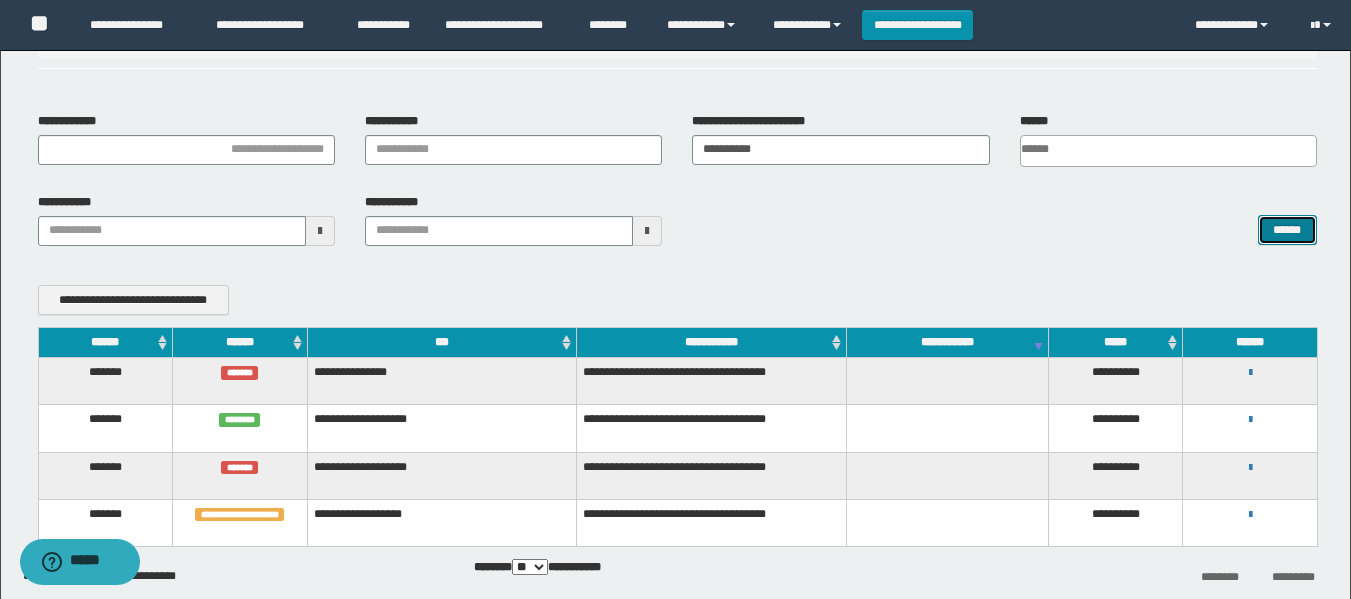 click on "******" at bounding box center (1287, 230) 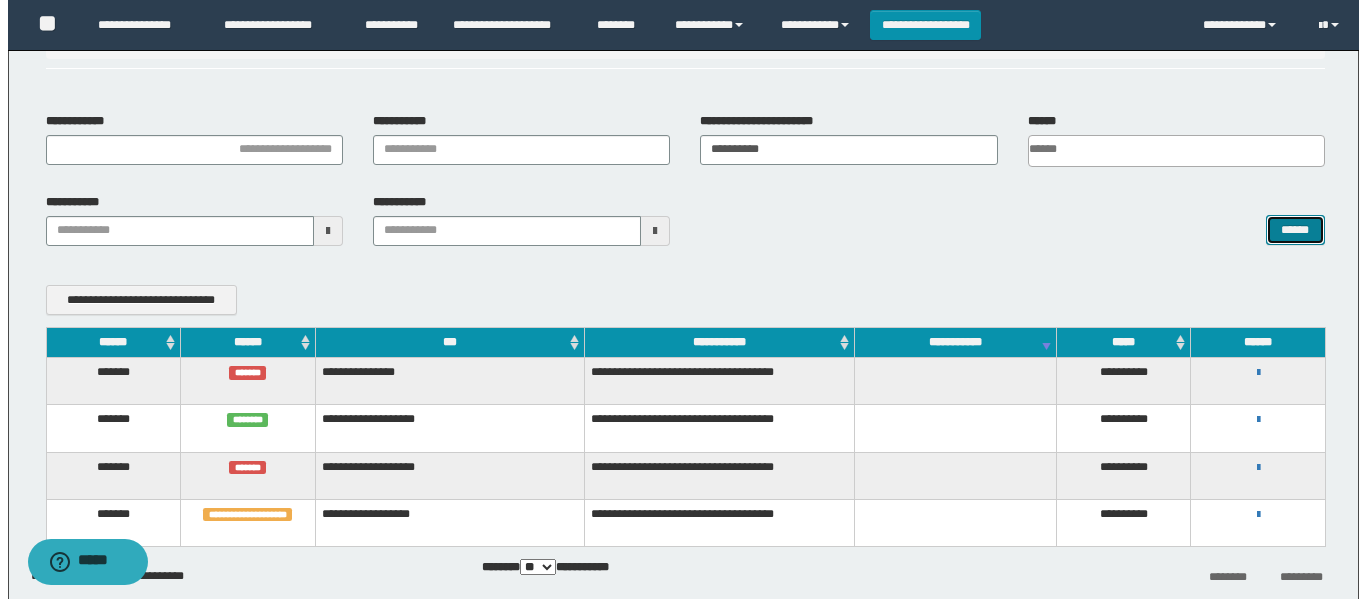 scroll, scrollTop: 43, scrollLeft: 0, axis: vertical 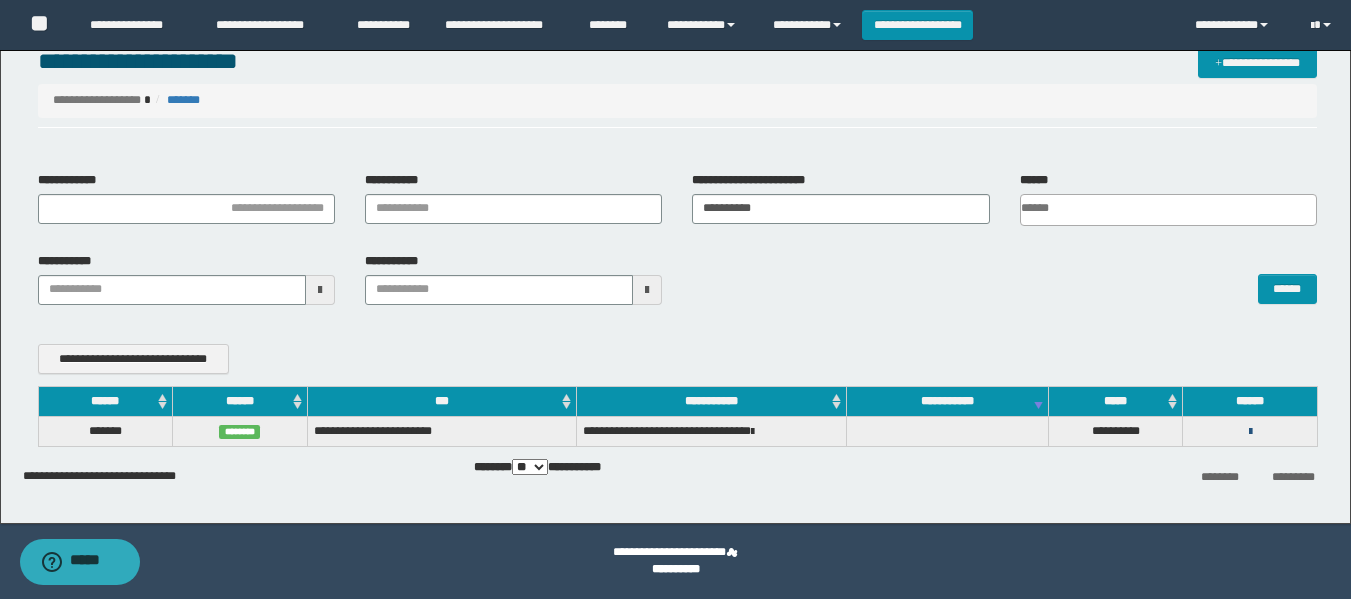 click at bounding box center [1250, 432] 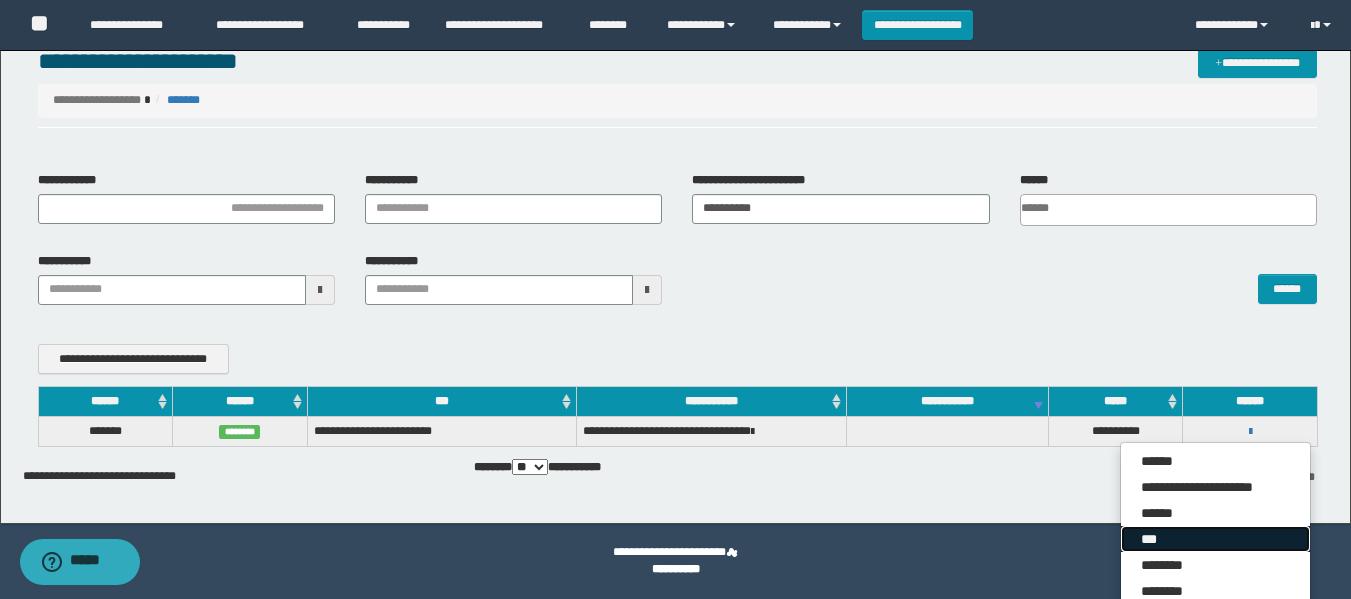click on "***" at bounding box center [1215, 539] 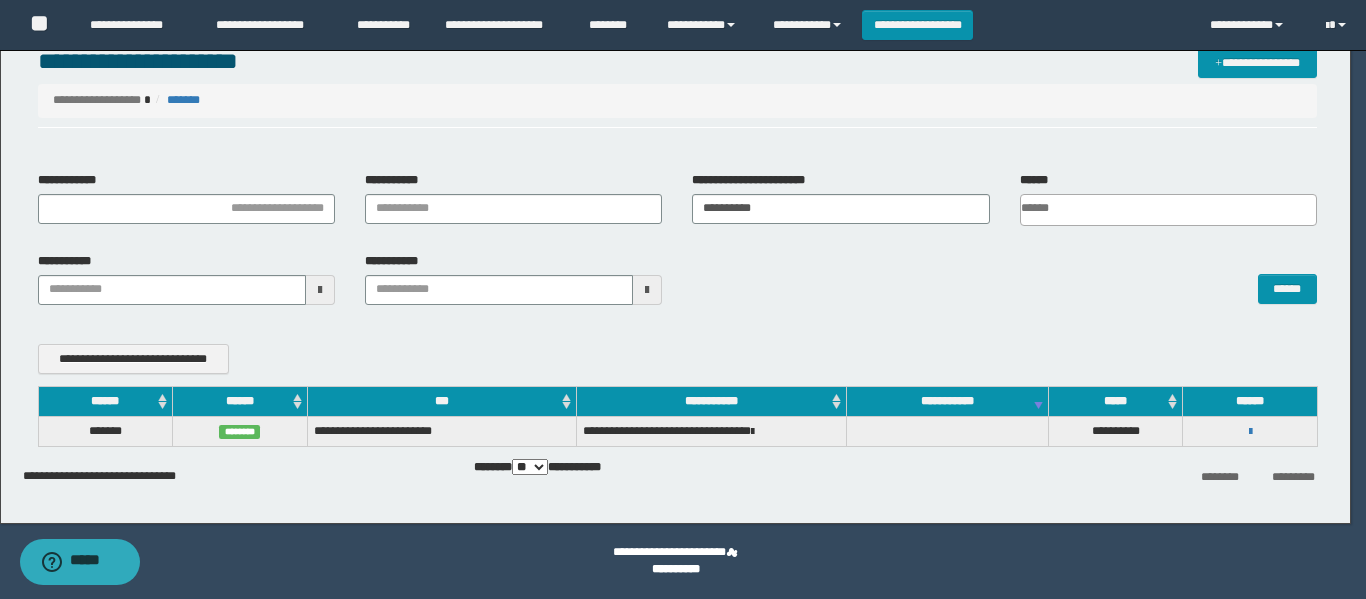 scroll, scrollTop: 0, scrollLeft: 0, axis: both 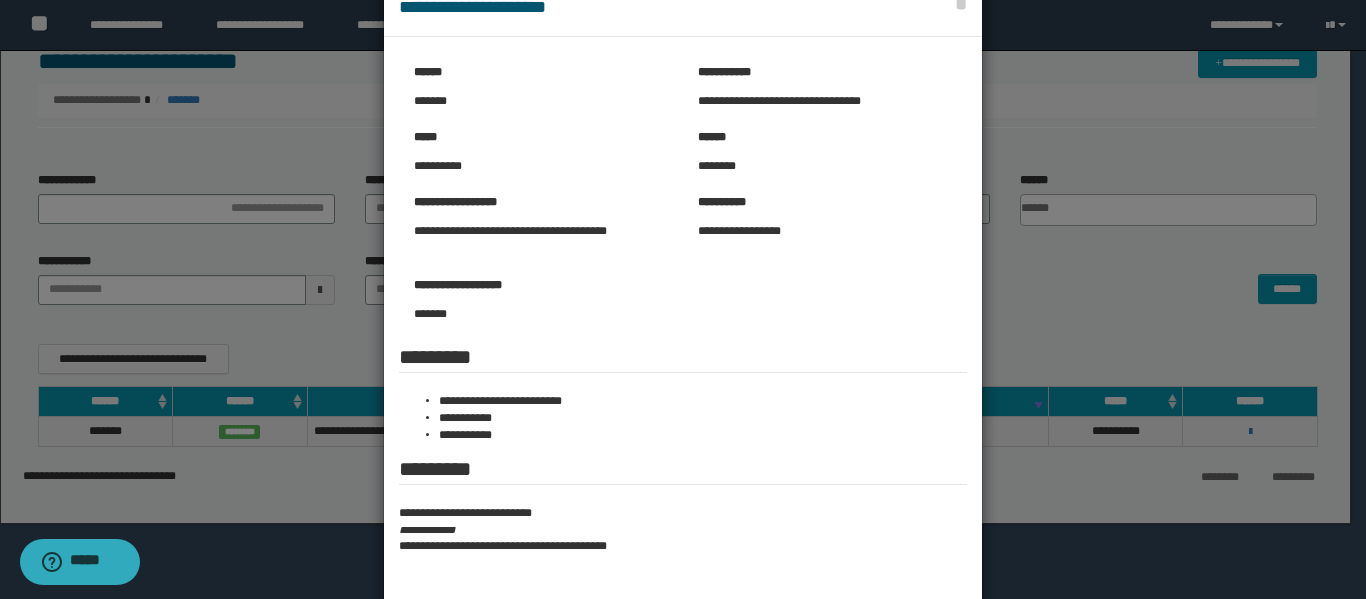 click on "**********" at bounding box center (683, 523) 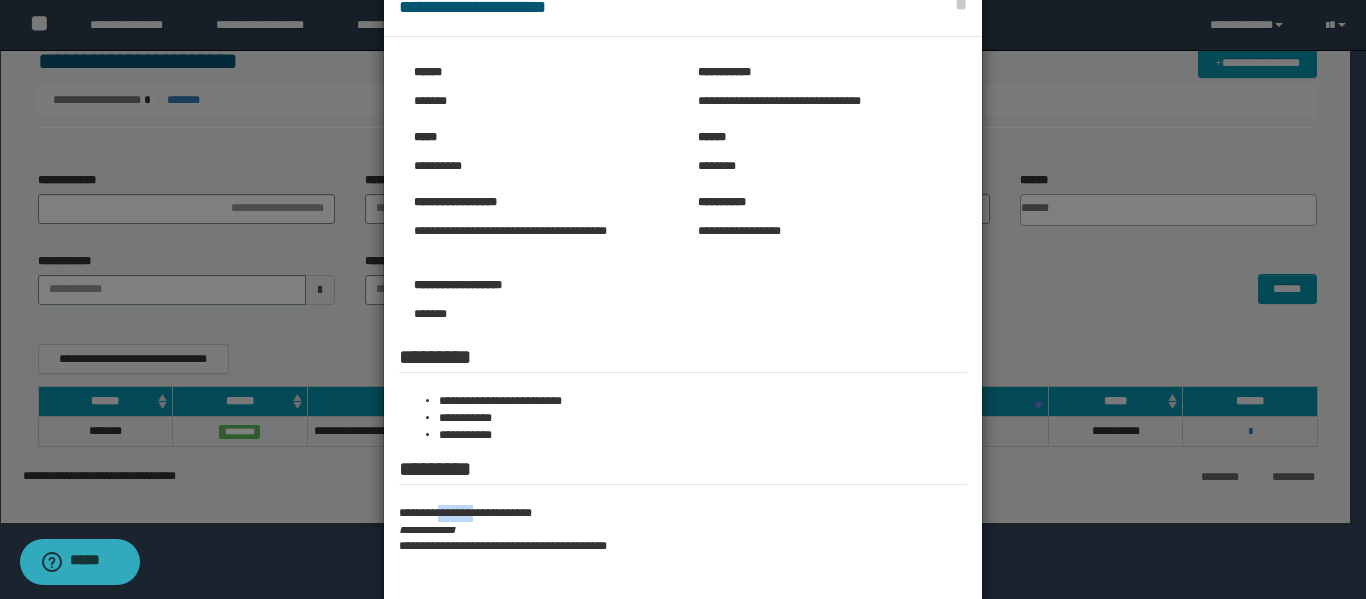 click on "**********" at bounding box center [683, 523] 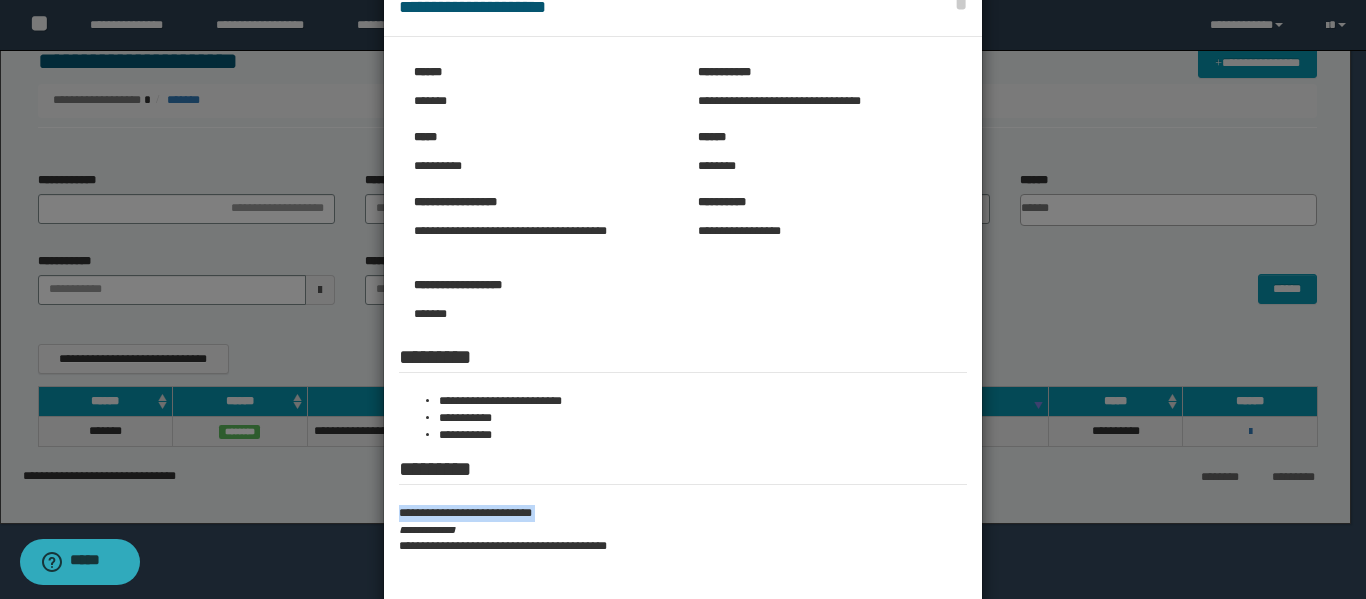 click on "**********" at bounding box center (683, 523) 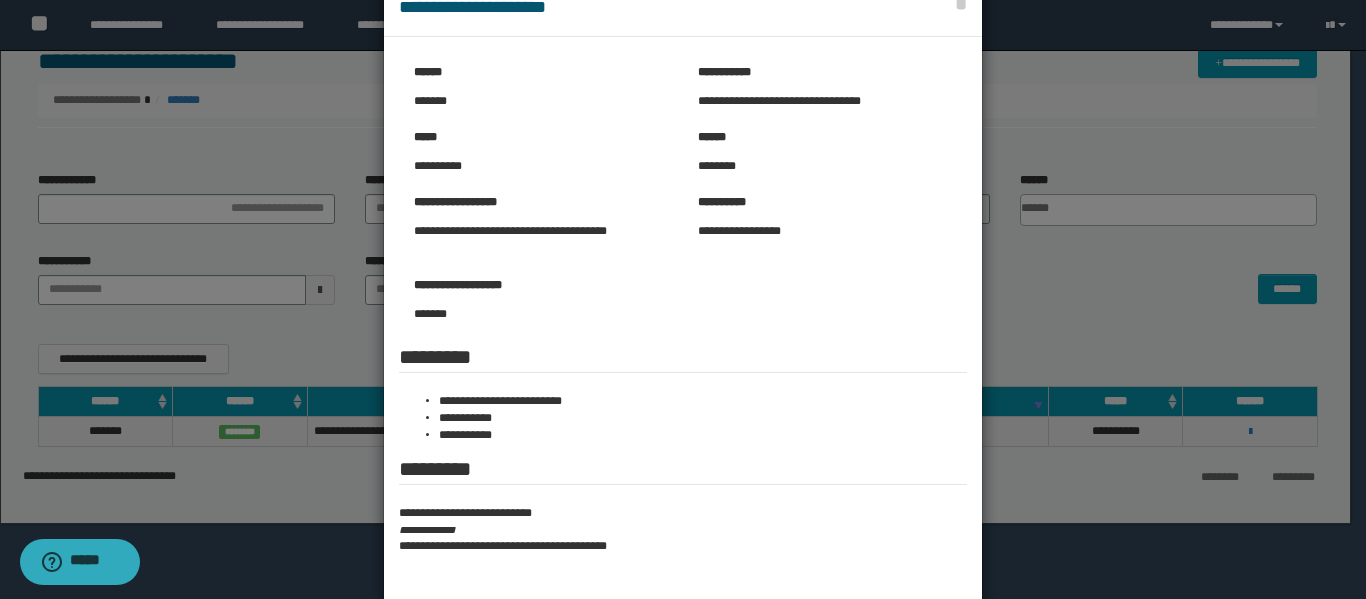 click at bounding box center [683, 324] 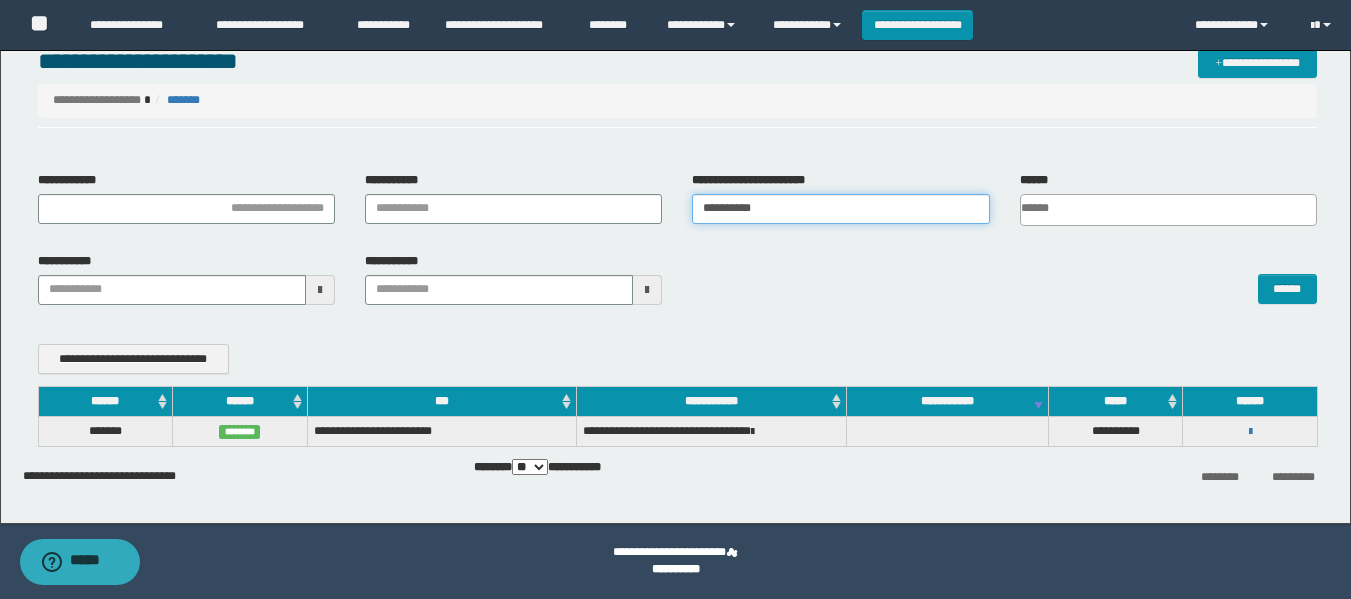 drag, startPoint x: 891, startPoint y: 210, endPoint x: 591, endPoint y: 239, distance: 301.3984 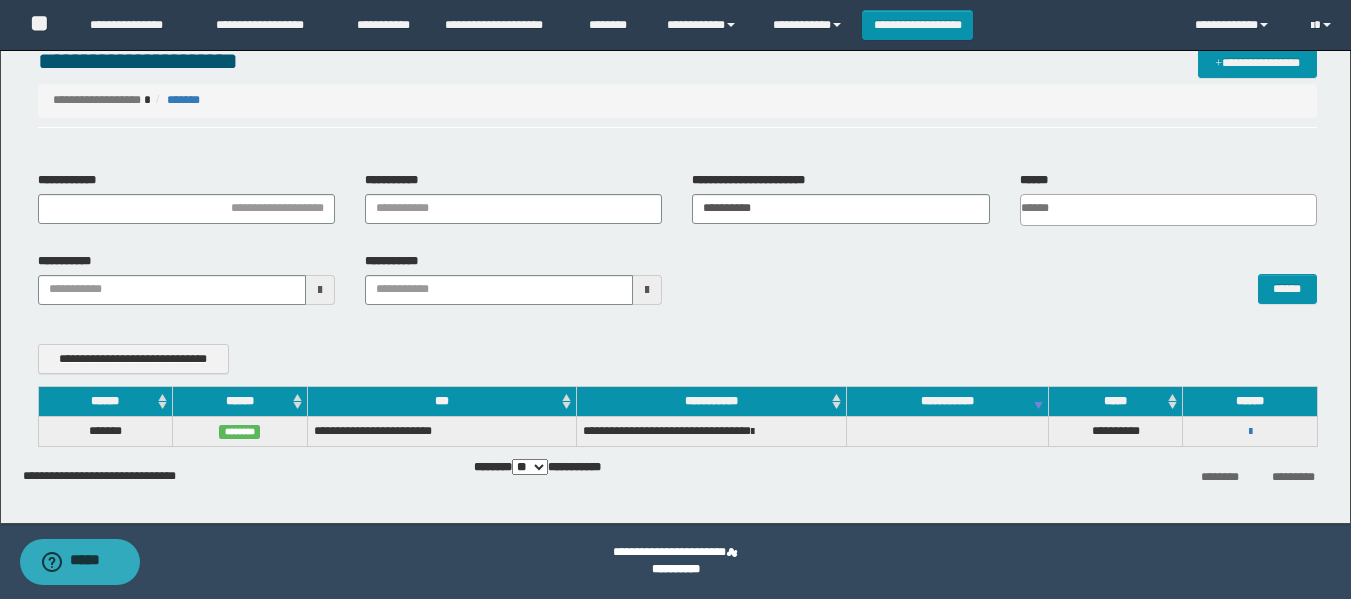 click on "******" at bounding box center (1004, 279) 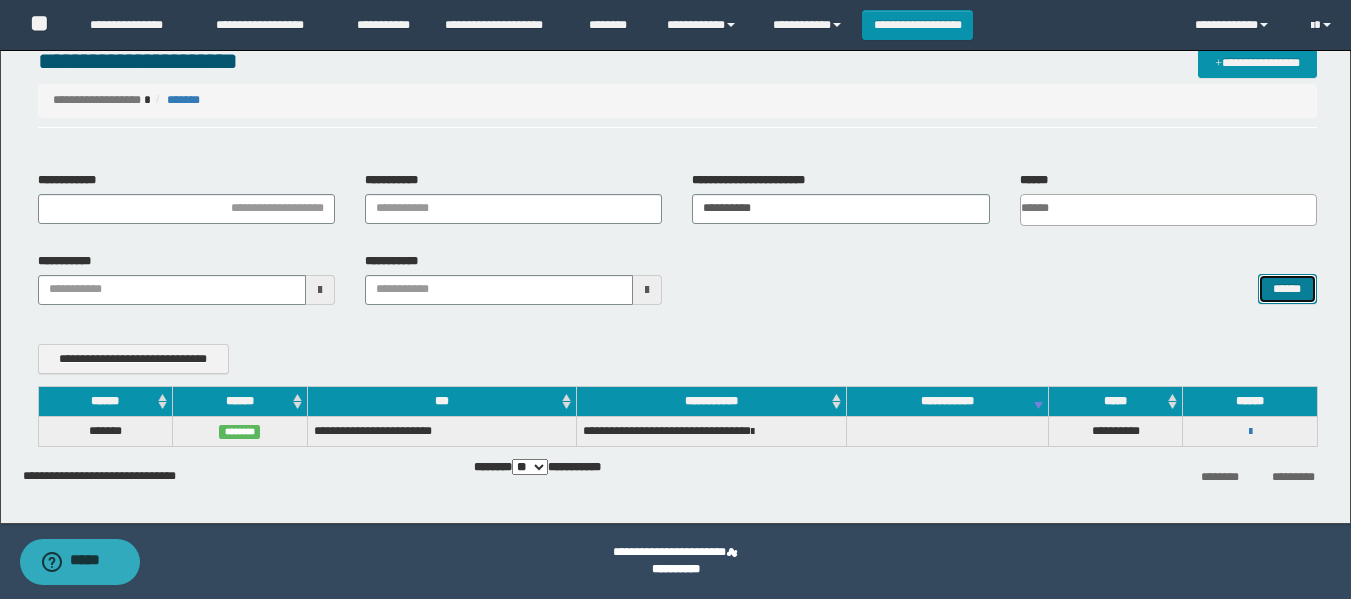 click on "******" at bounding box center (1287, 289) 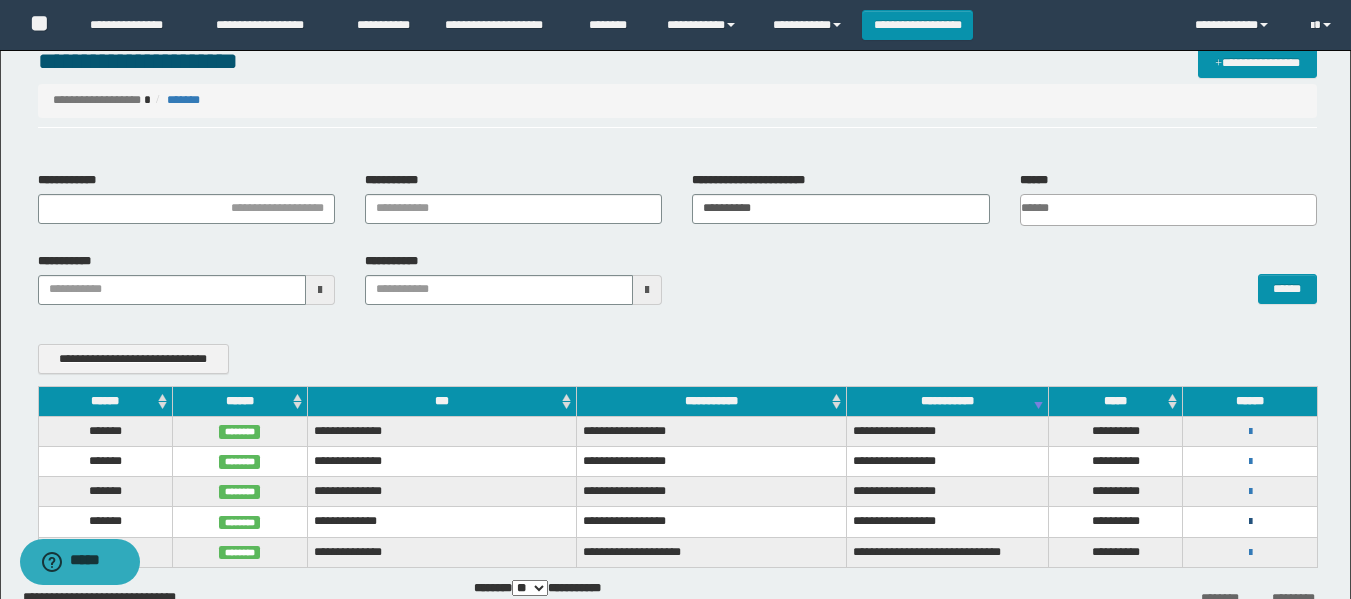click at bounding box center [1250, 522] 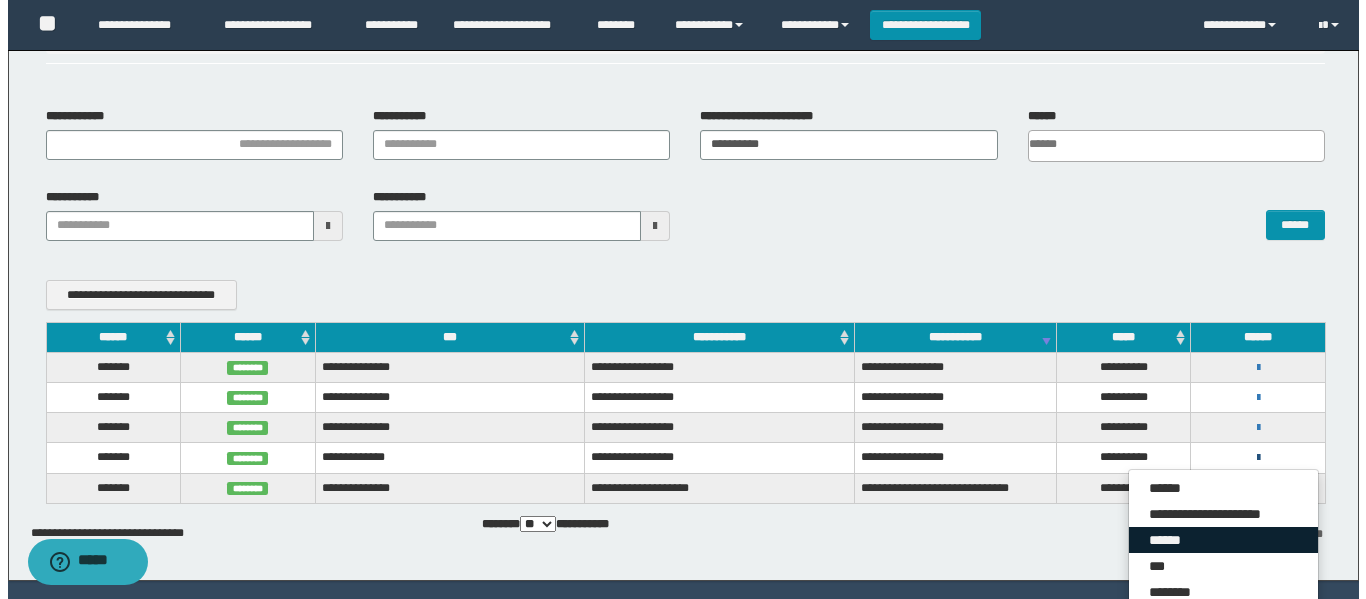 scroll, scrollTop: 143, scrollLeft: 0, axis: vertical 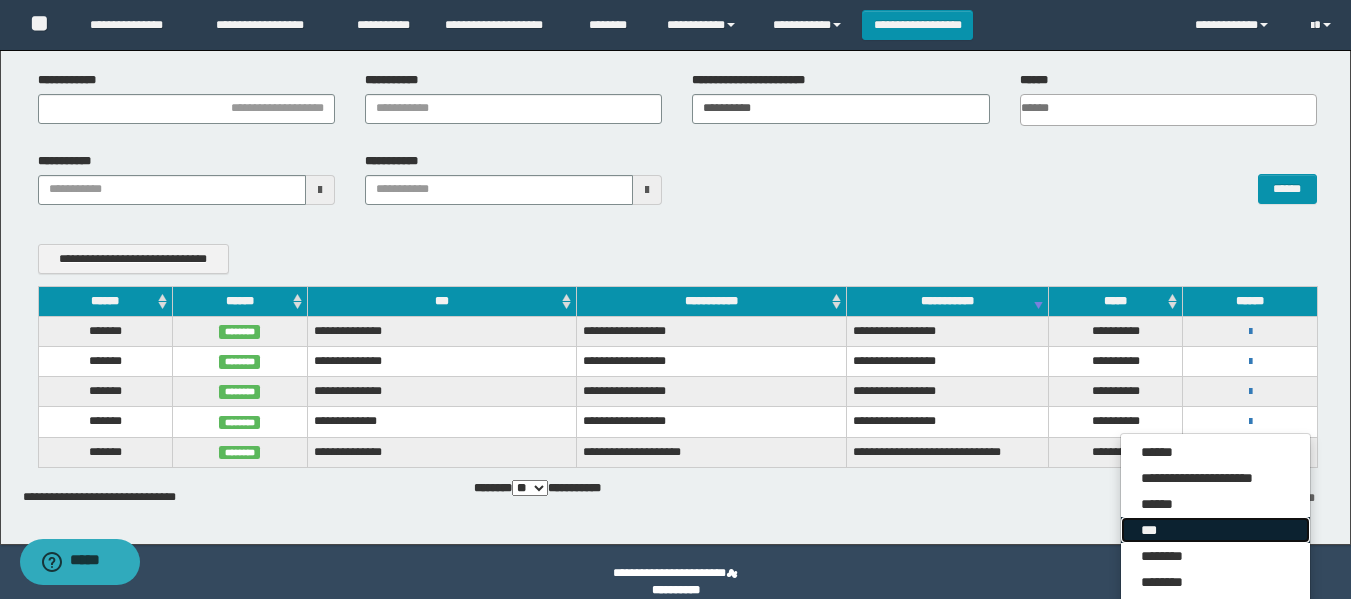 click on "***" at bounding box center [1215, 530] 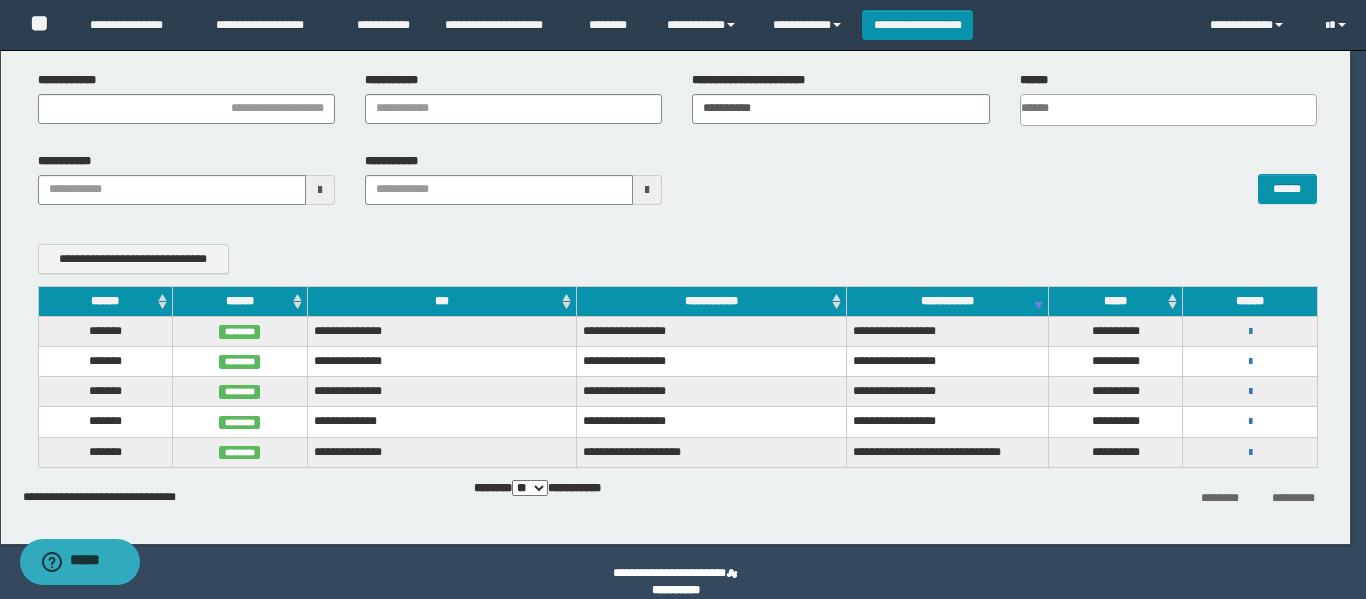 scroll, scrollTop: 0, scrollLeft: 0, axis: both 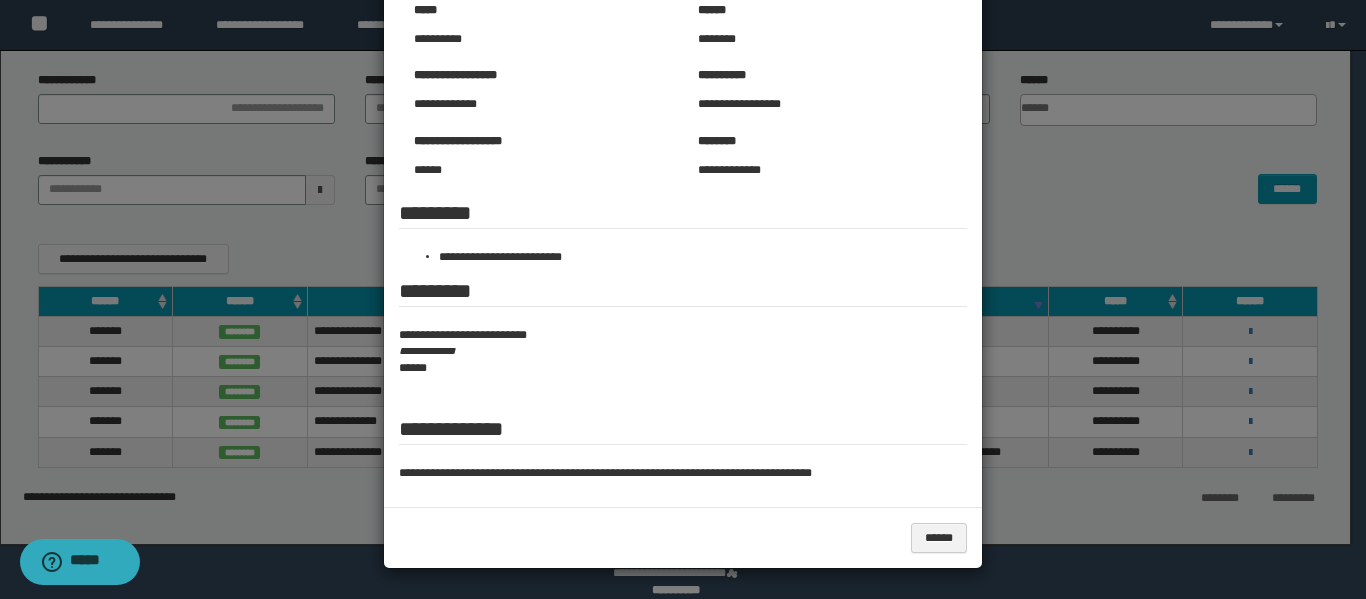 click at bounding box center [683, 210] 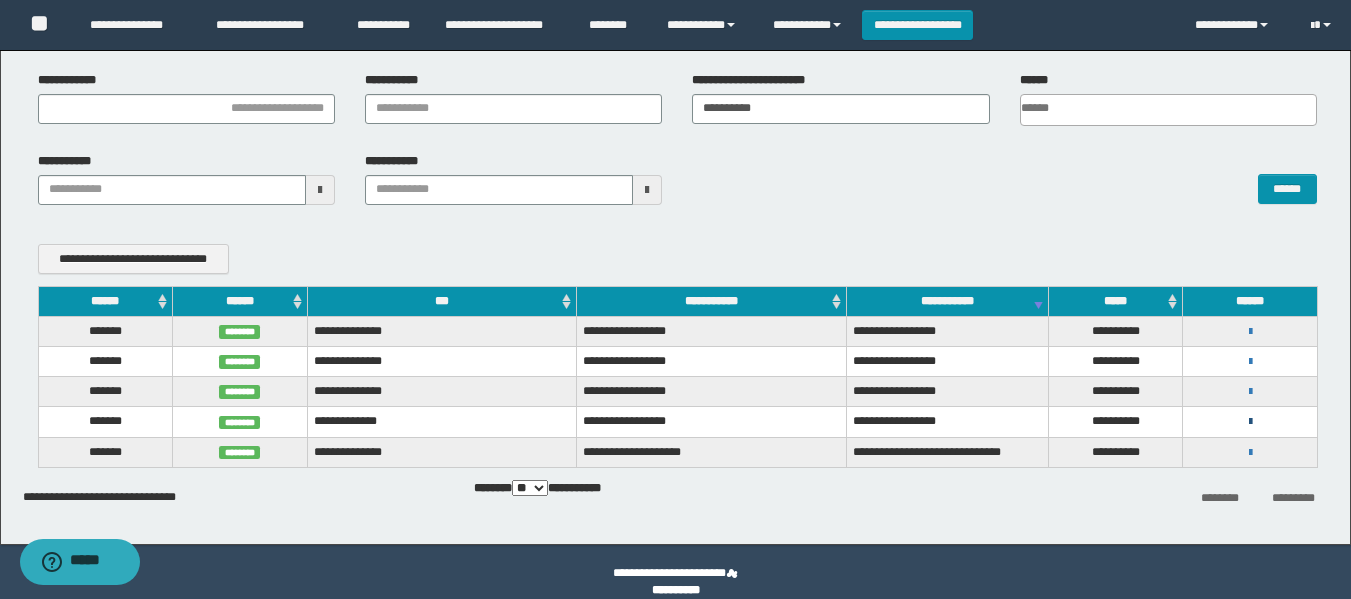 click at bounding box center (1250, 422) 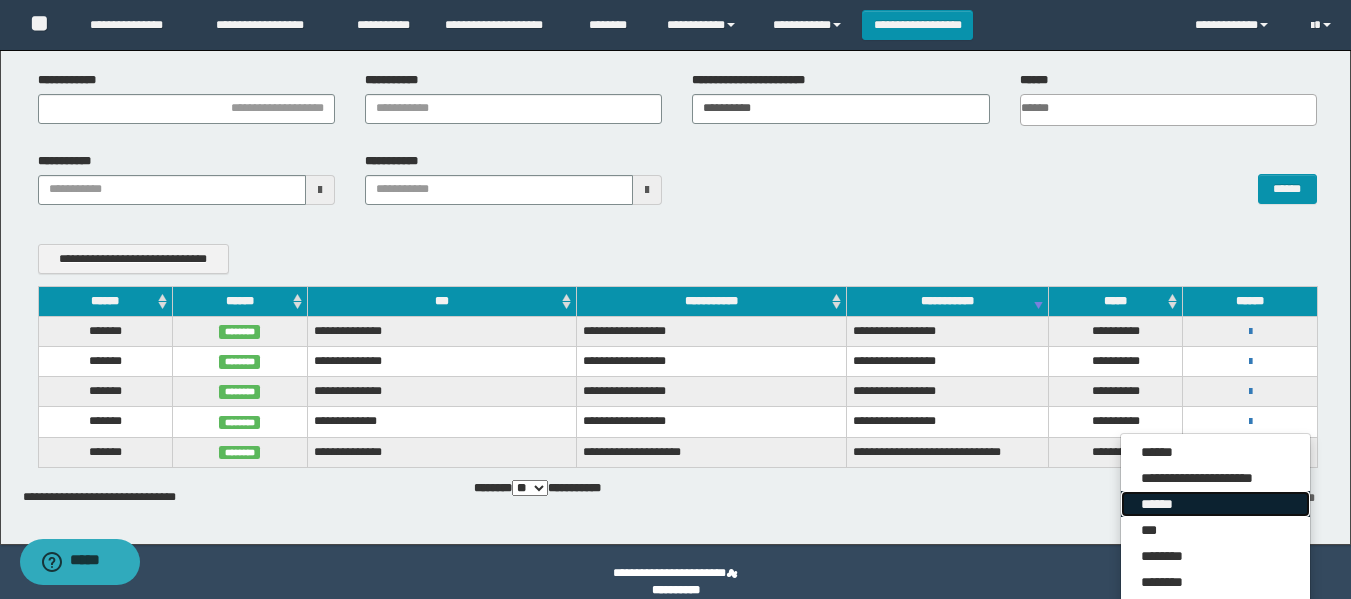 click on "******" at bounding box center (1215, 504) 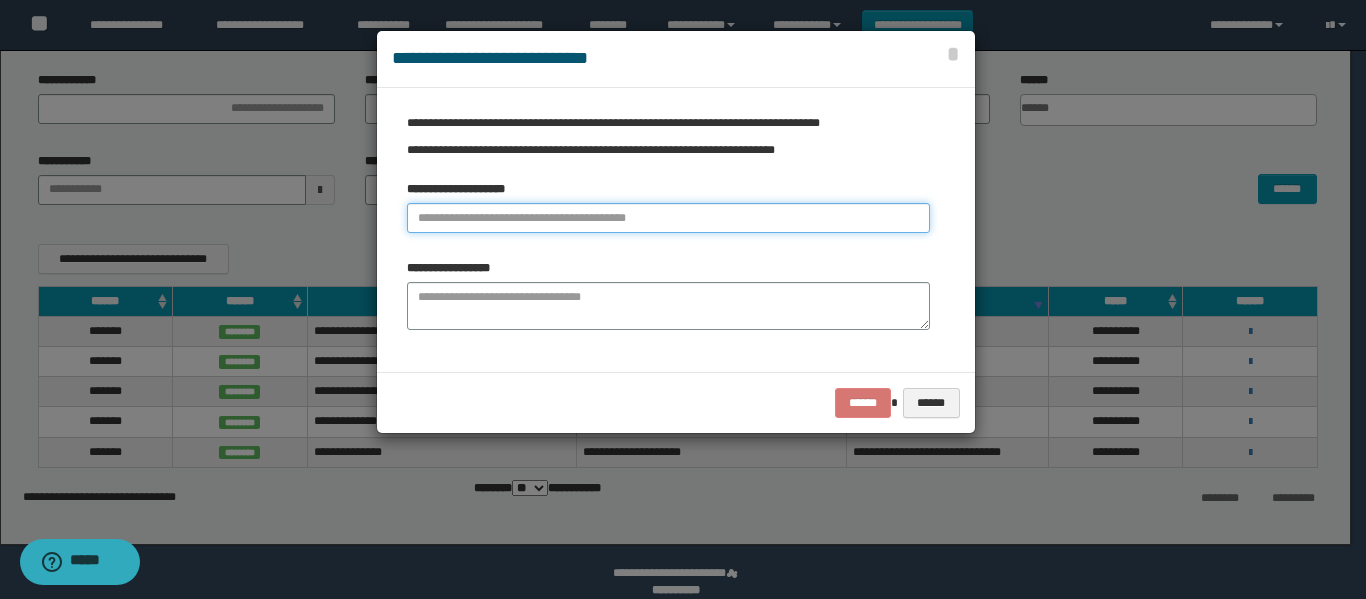 click at bounding box center [668, 218] 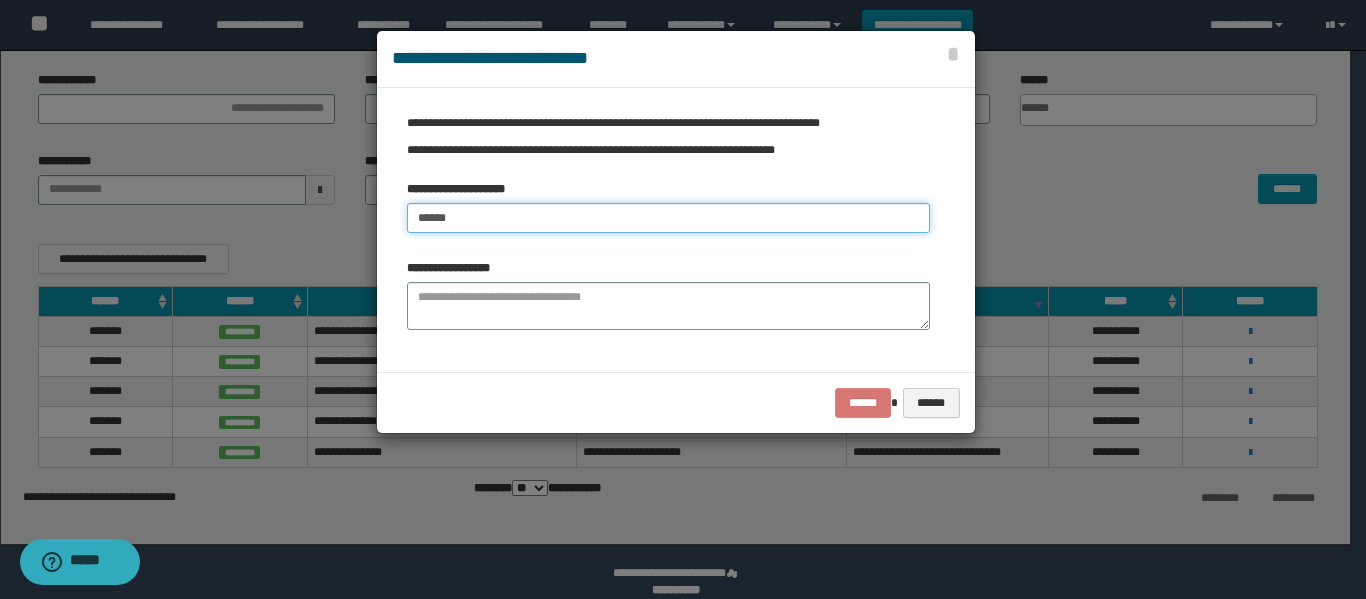 type on "******" 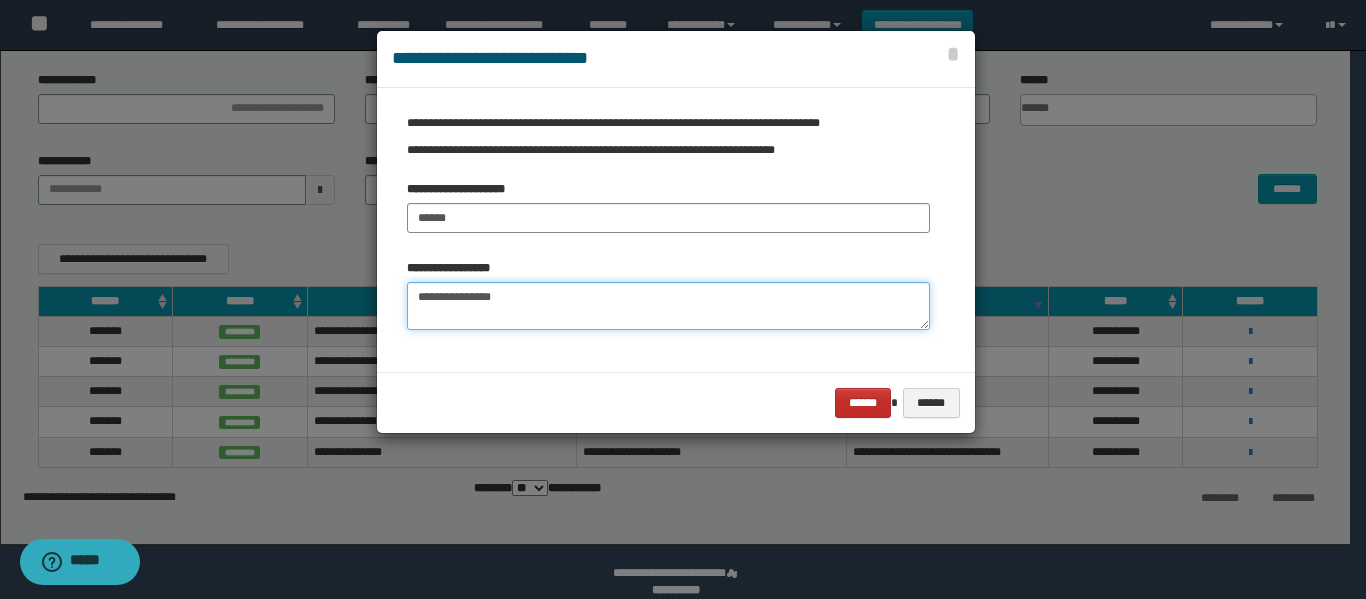 type on "**********" 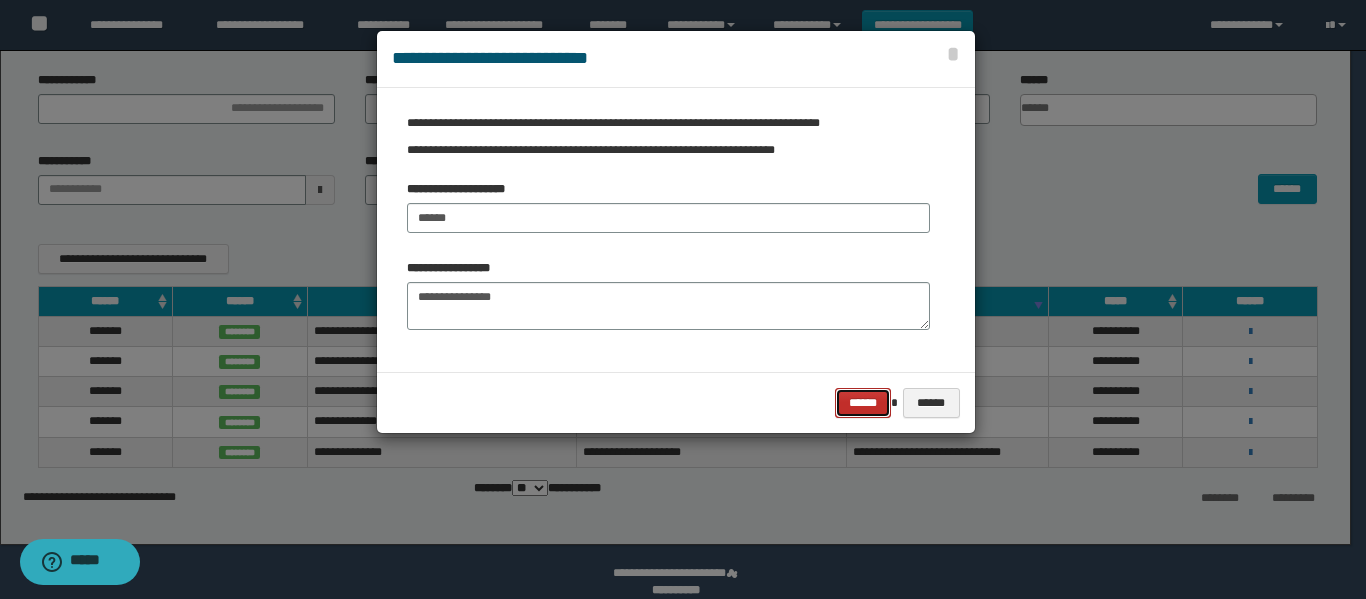click on "******" at bounding box center [863, 403] 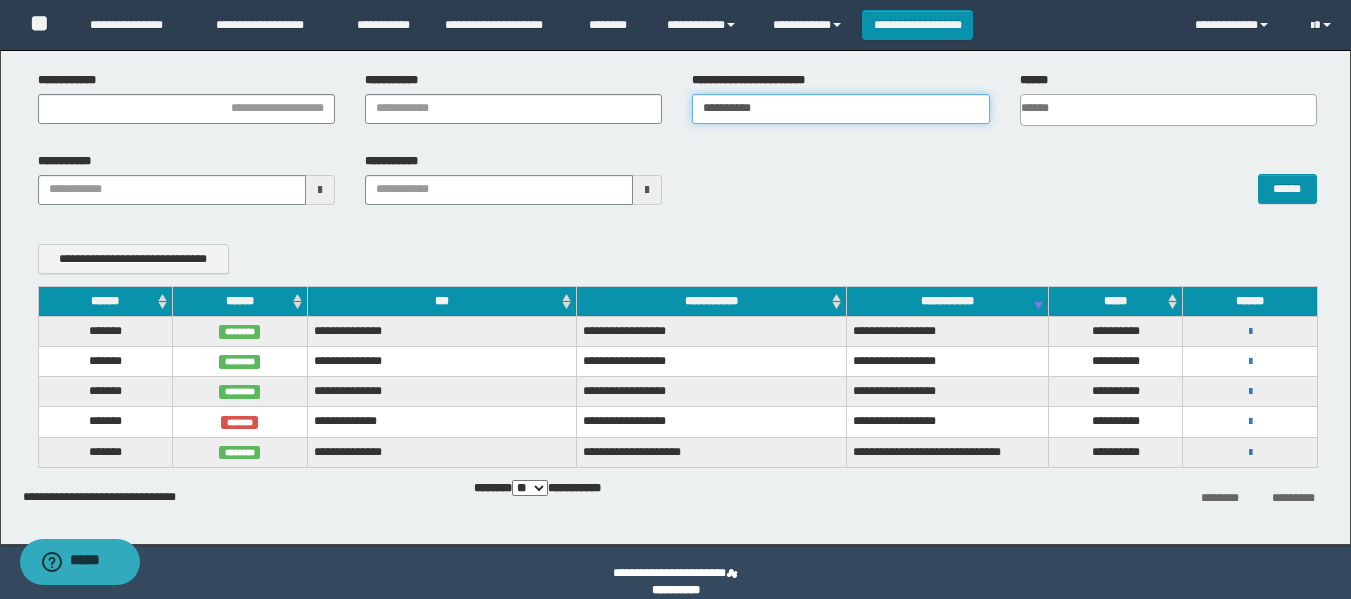 drag, startPoint x: 777, startPoint y: 118, endPoint x: 574, endPoint y: 173, distance: 210.3188 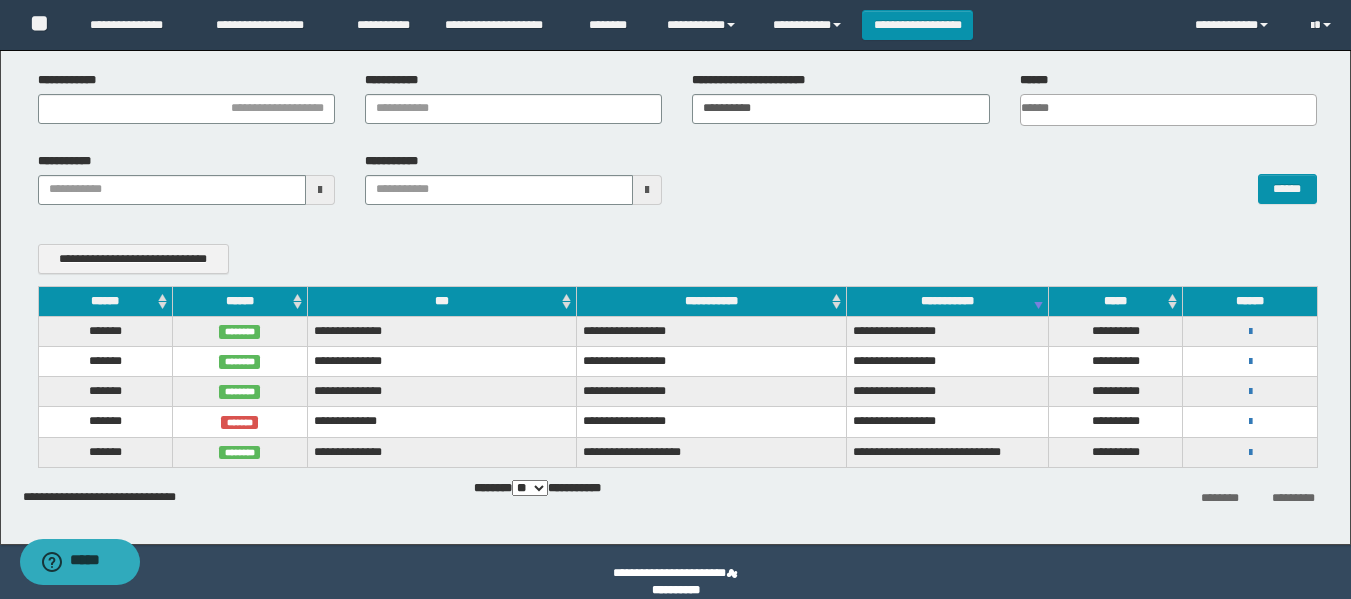 click on "******" at bounding box center (1004, 179) 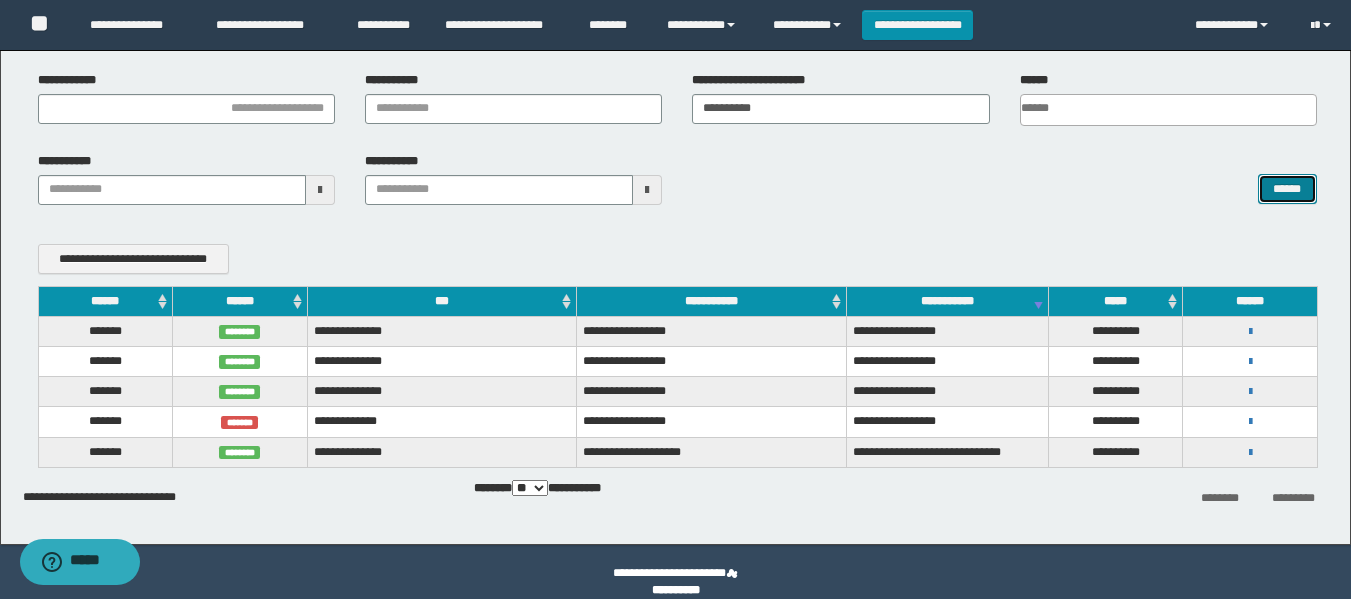 click on "******" at bounding box center (1287, 189) 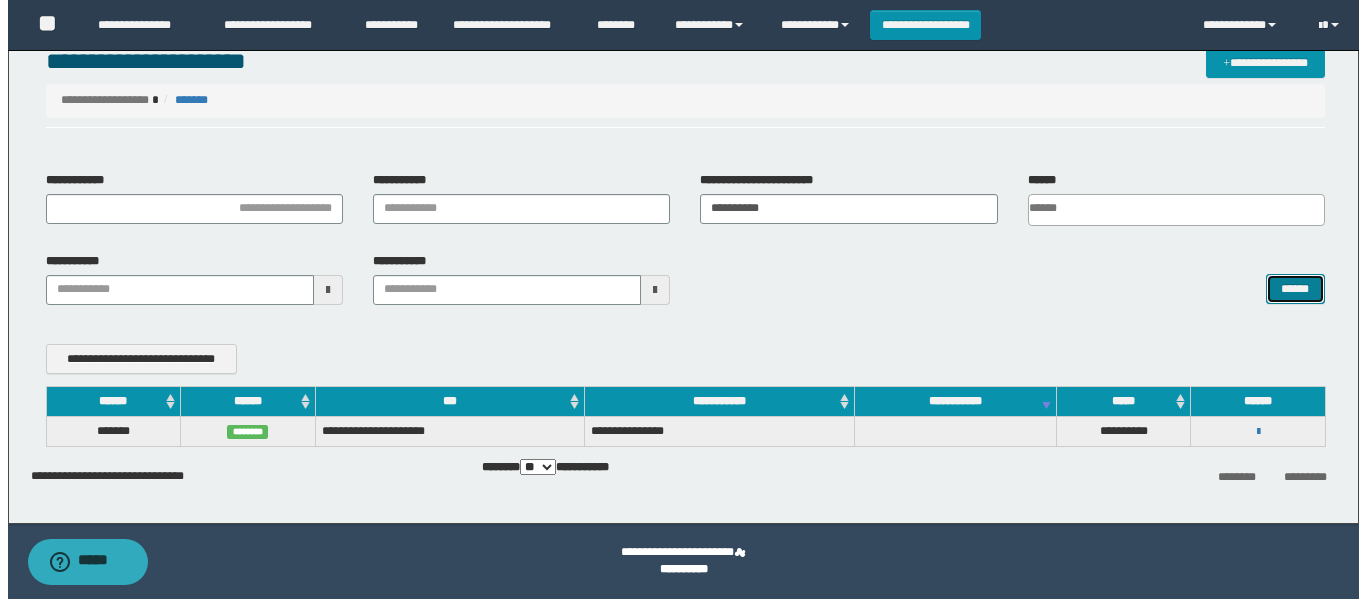 scroll, scrollTop: 43, scrollLeft: 0, axis: vertical 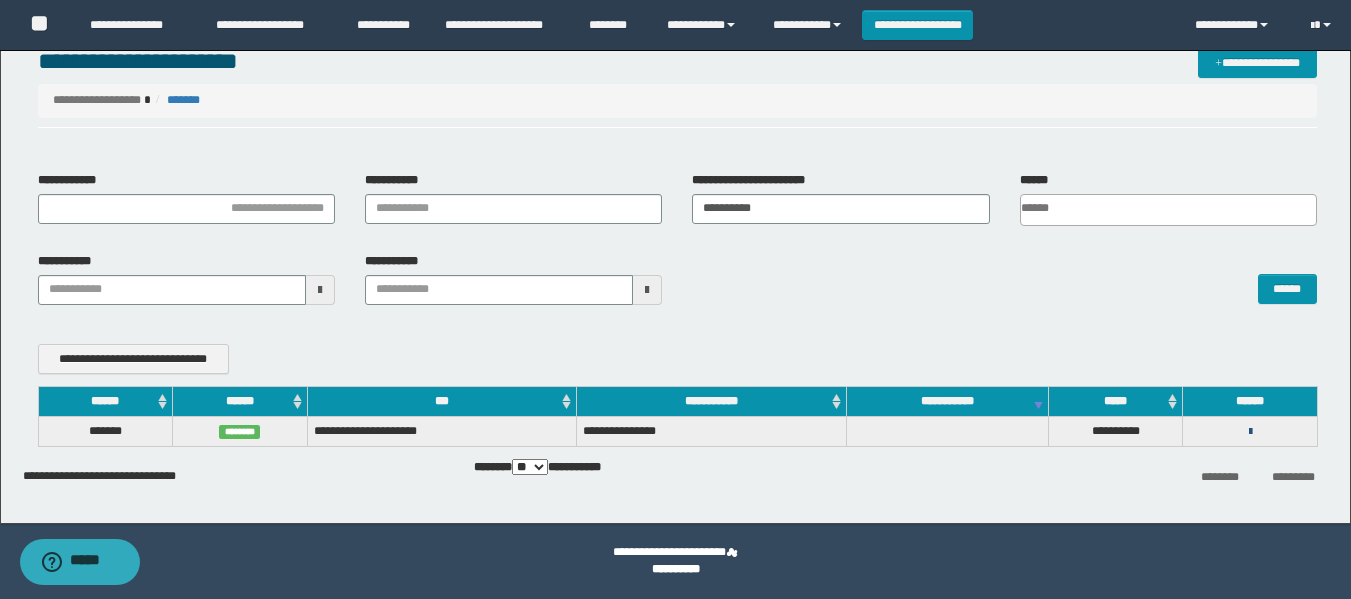 click at bounding box center (1250, 432) 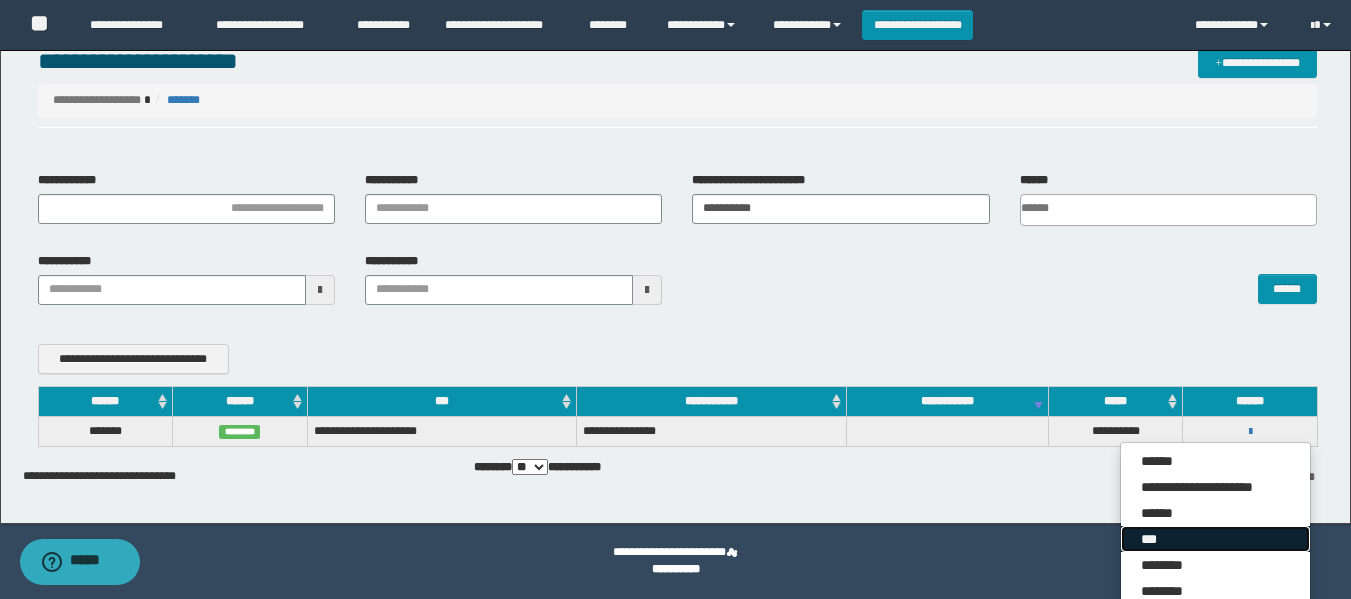 click on "***" at bounding box center (1215, 539) 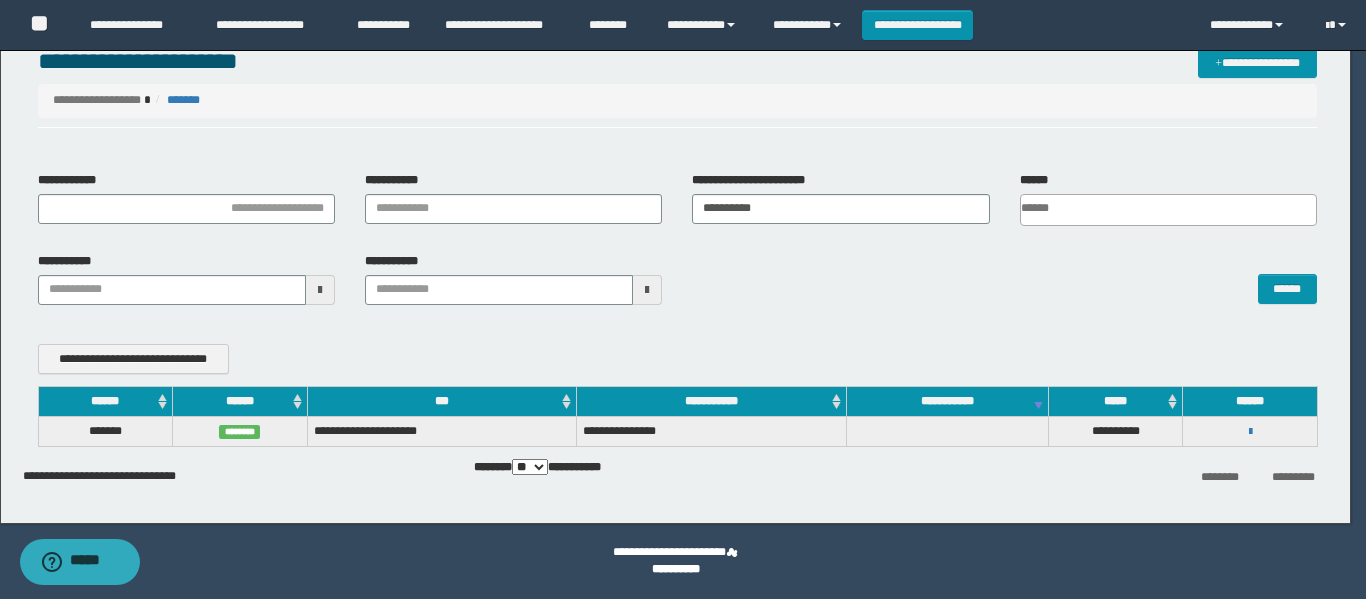 scroll, scrollTop: 0, scrollLeft: 0, axis: both 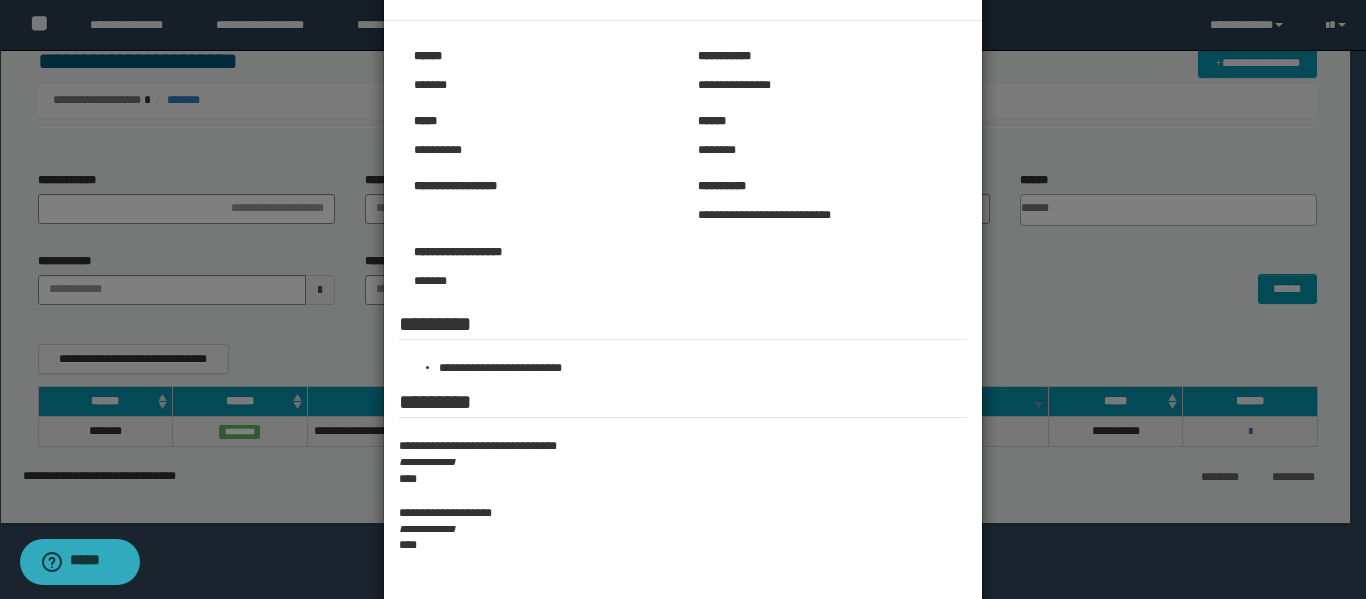 click at bounding box center (683, 316) 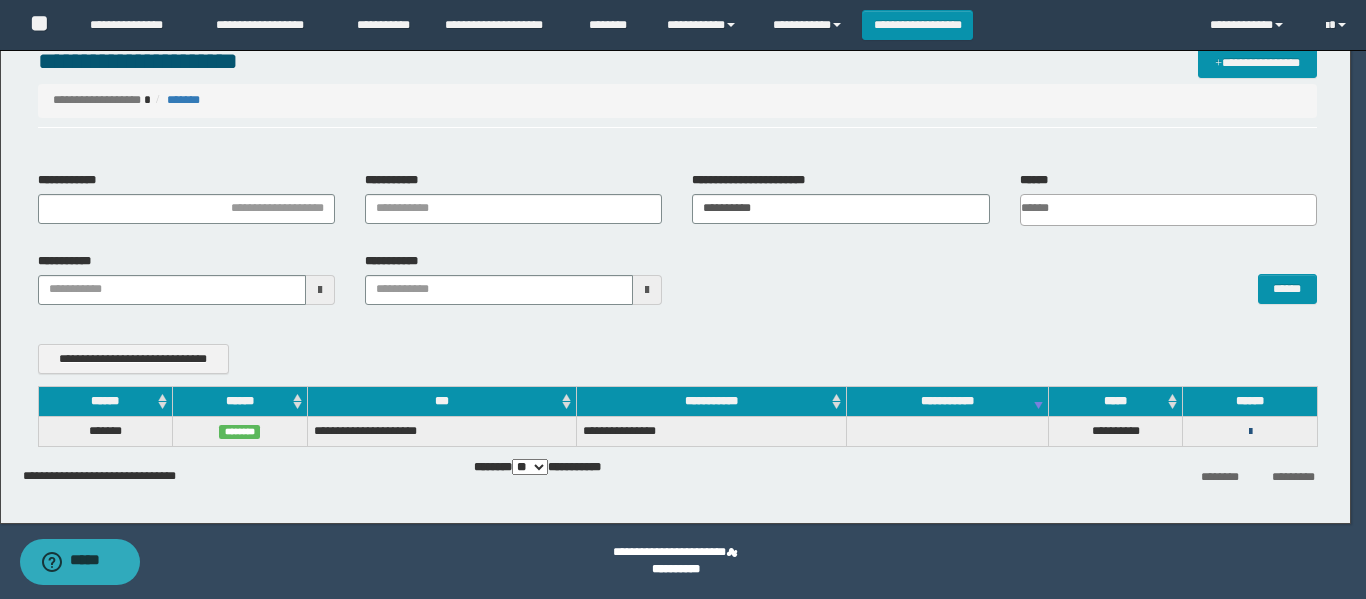 click at bounding box center (1250, 432) 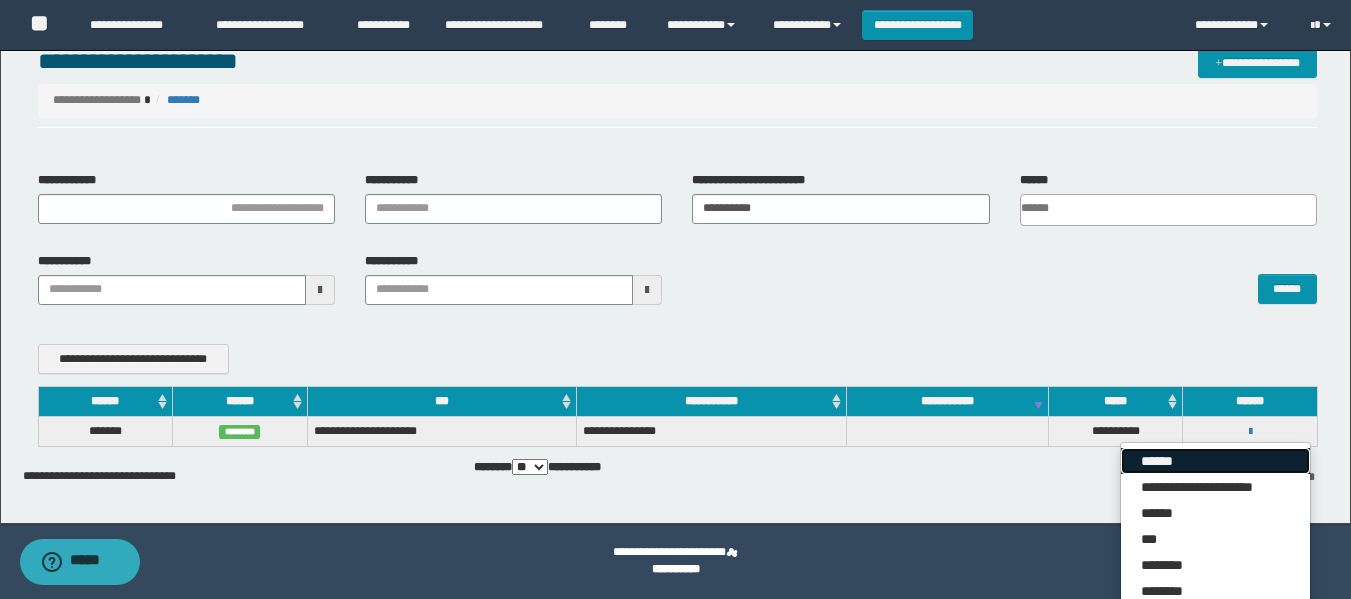 click on "******" at bounding box center [1215, 461] 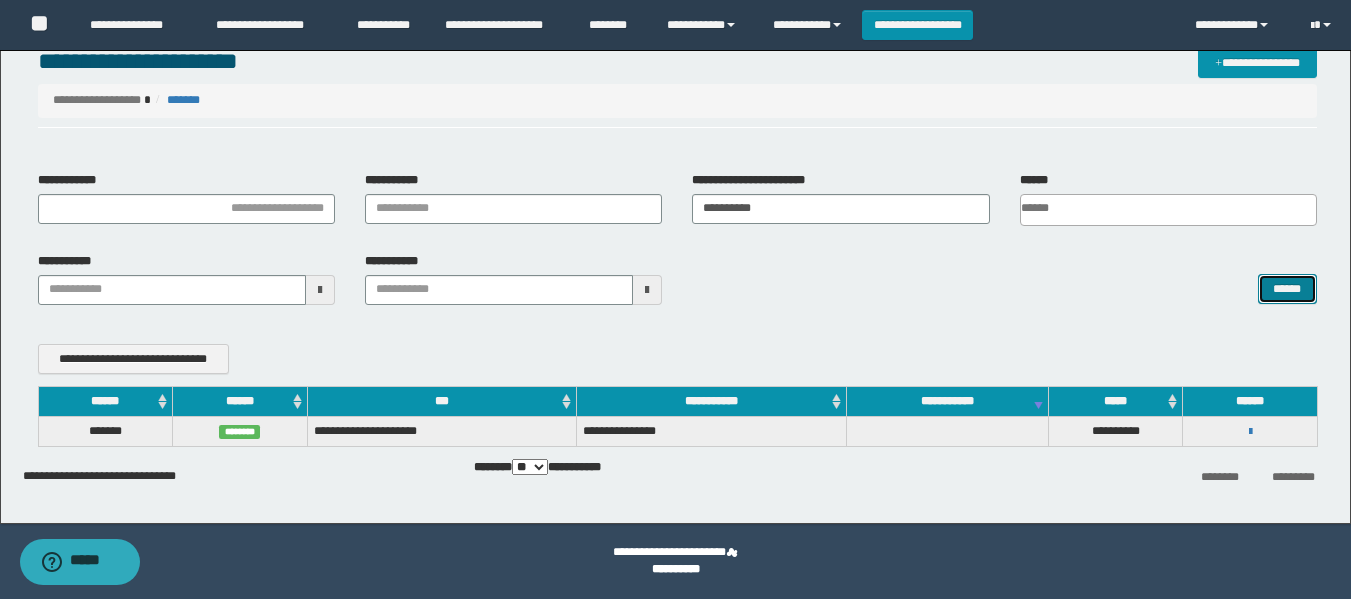 click on "******" at bounding box center (1287, 289) 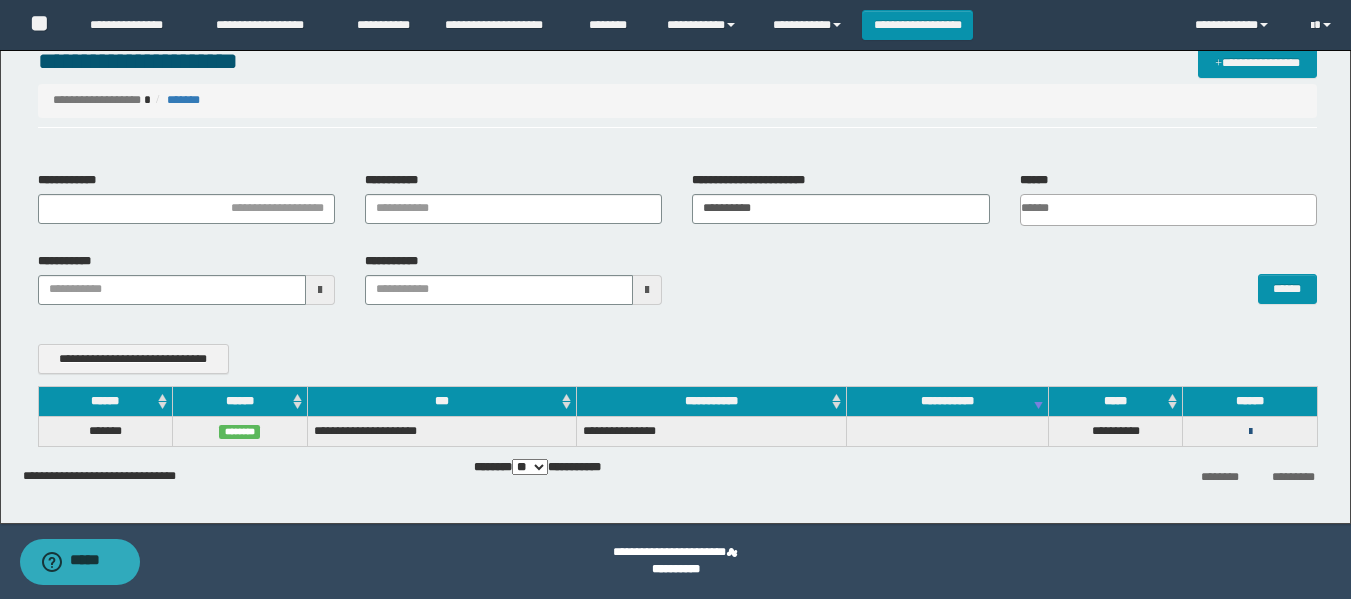 click at bounding box center (1250, 432) 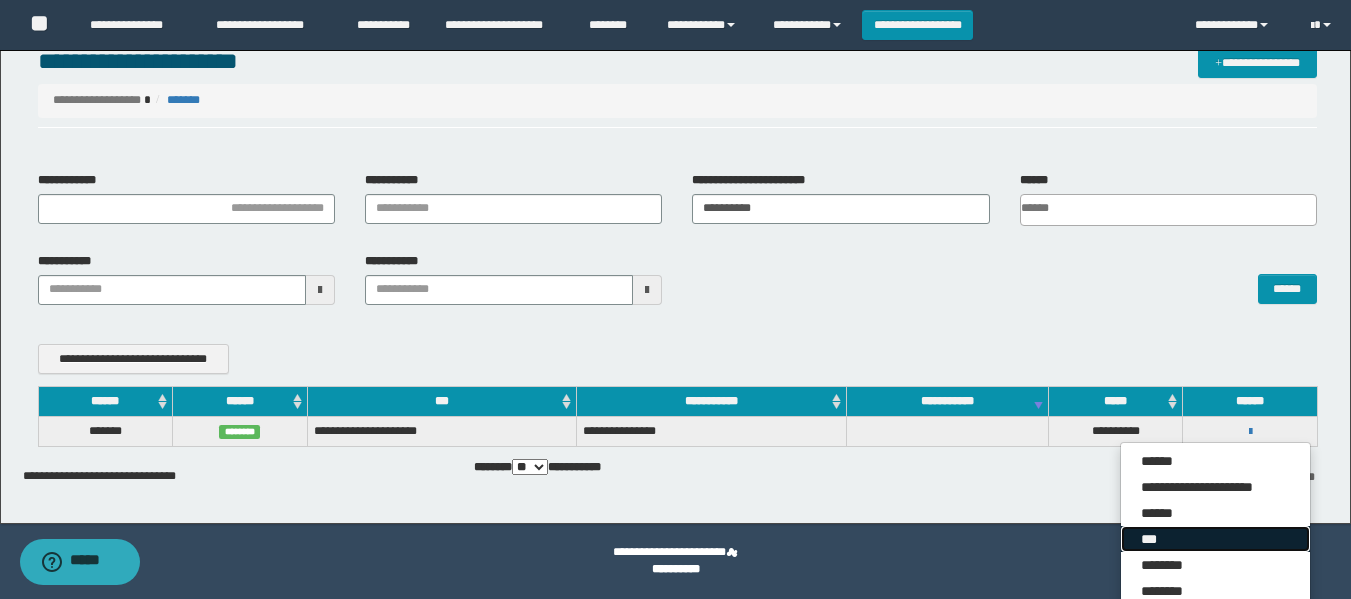 click on "***" at bounding box center (1215, 539) 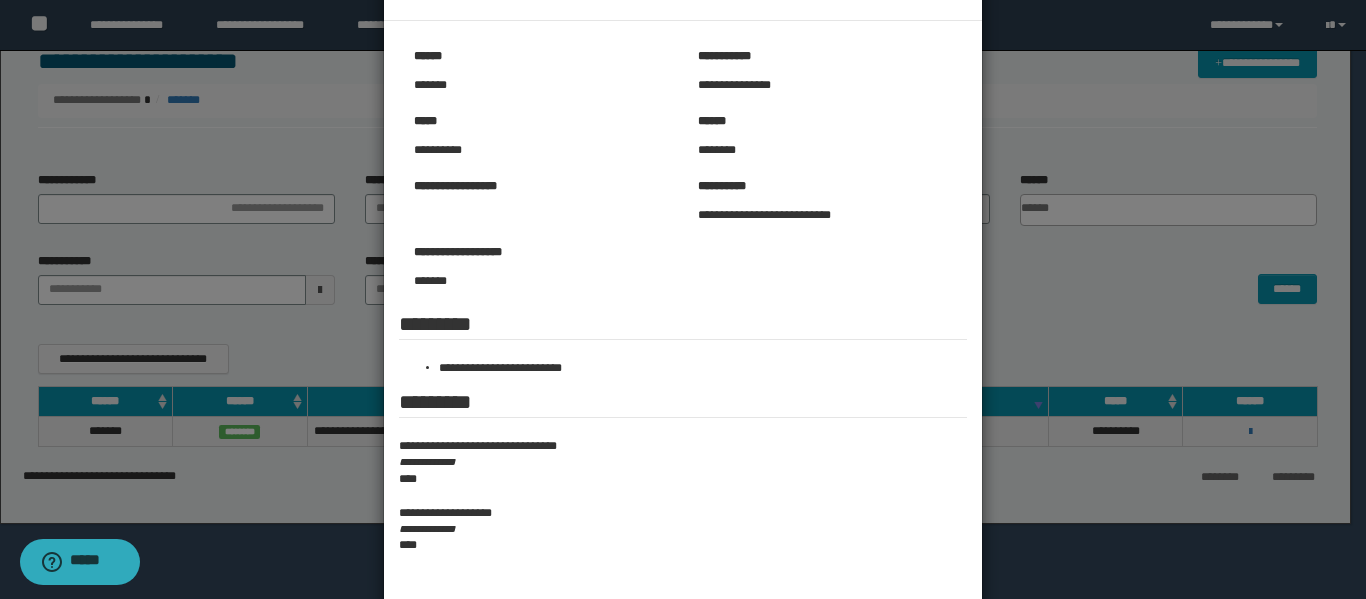 scroll, scrollTop: 0, scrollLeft: 0, axis: both 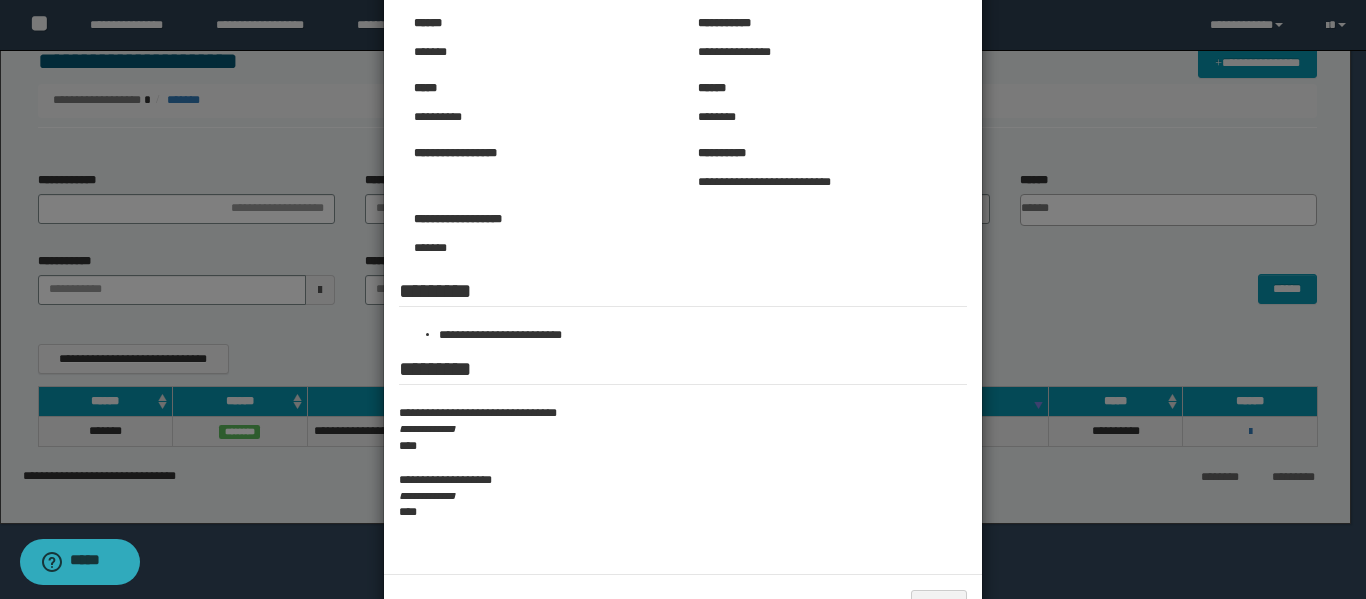 drag, startPoint x: 1216, startPoint y: 283, endPoint x: 1221, endPoint y: 292, distance: 10.29563 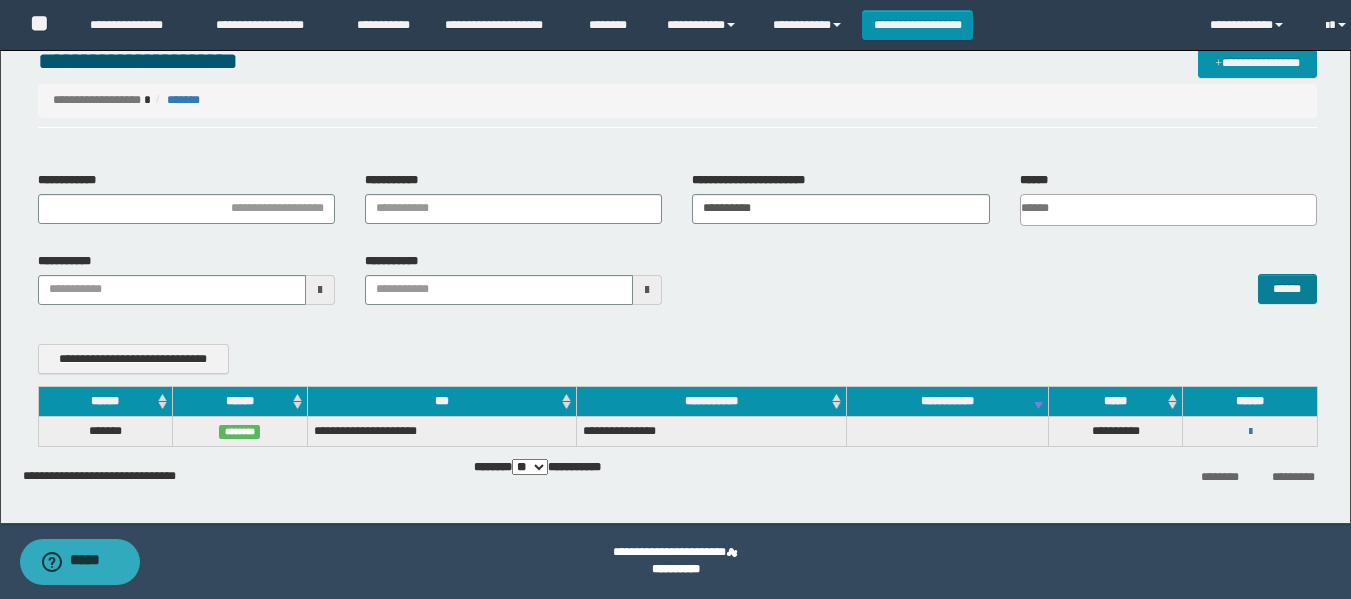 click on "******" at bounding box center [1004, 279] 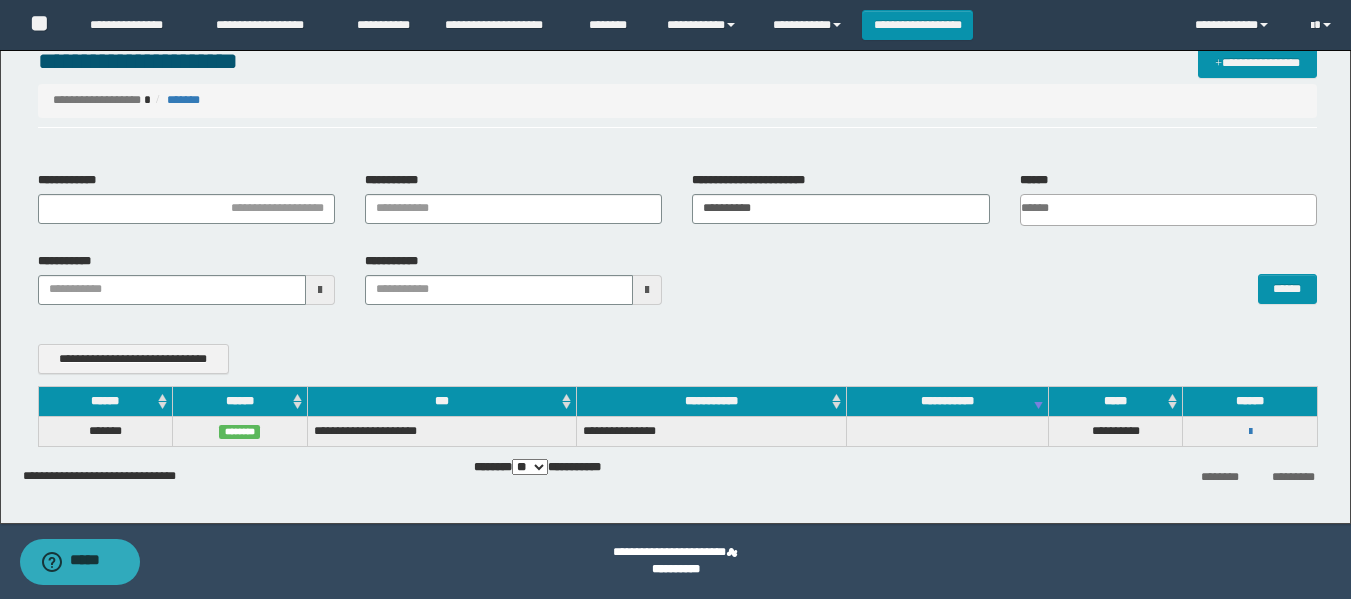 click on "**********" at bounding box center (677, 286) 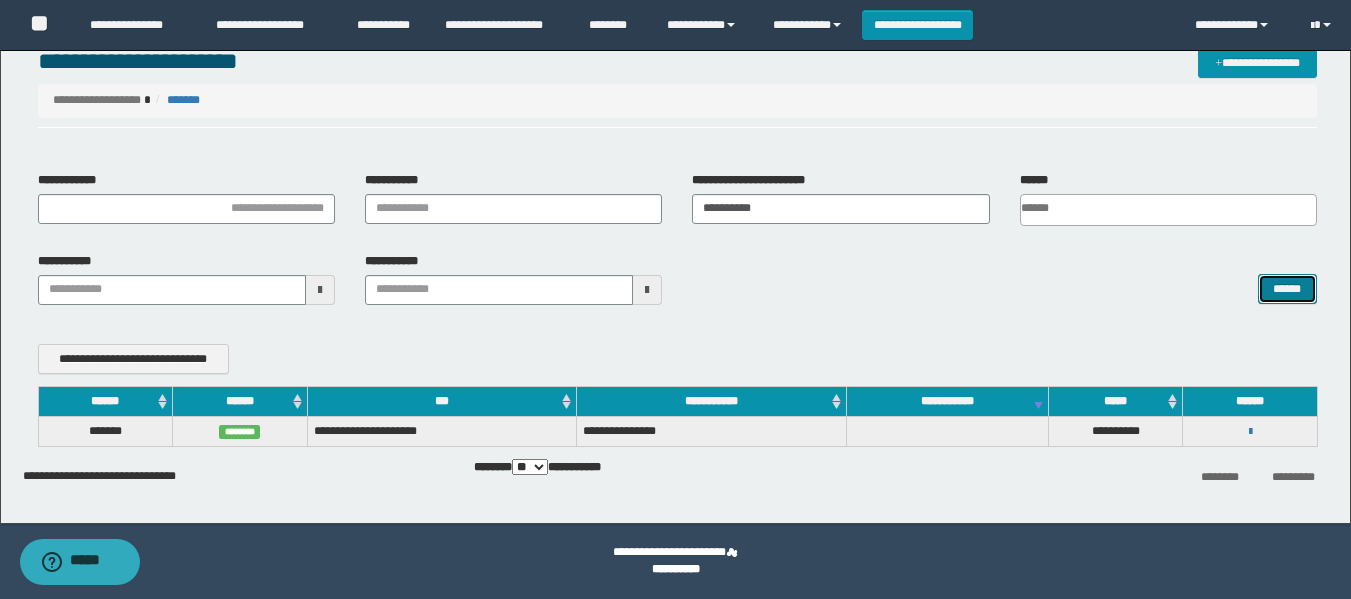 click on "******" at bounding box center [1287, 289] 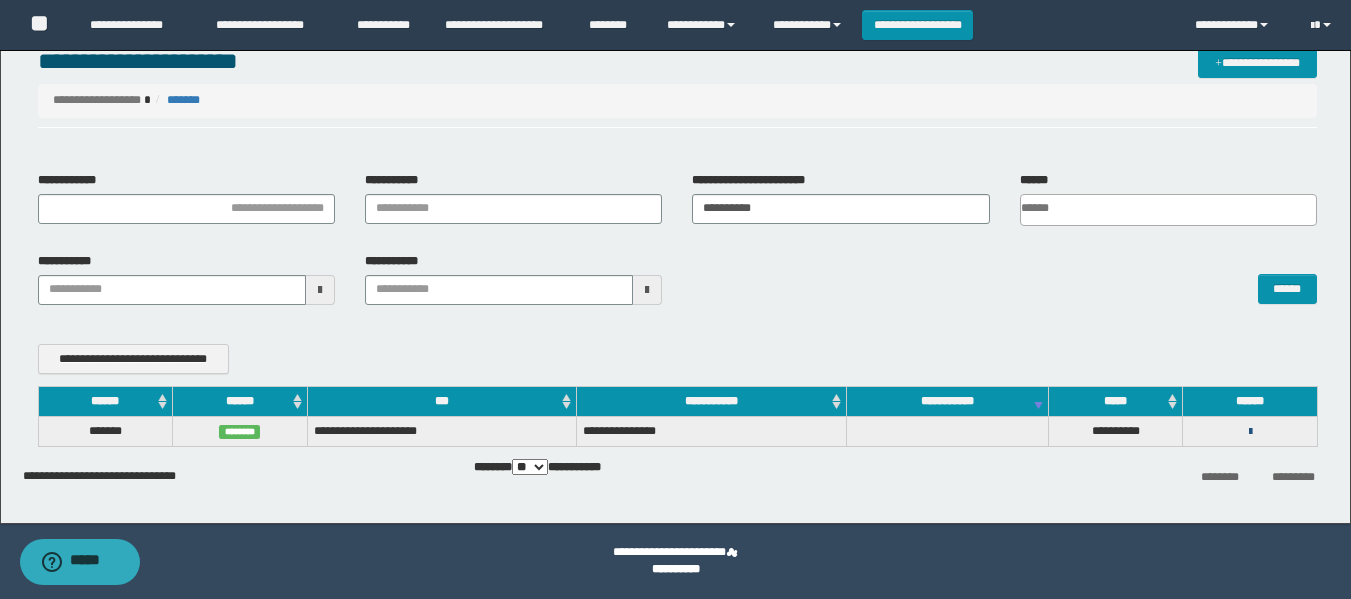 click at bounding box center [1250, 432] 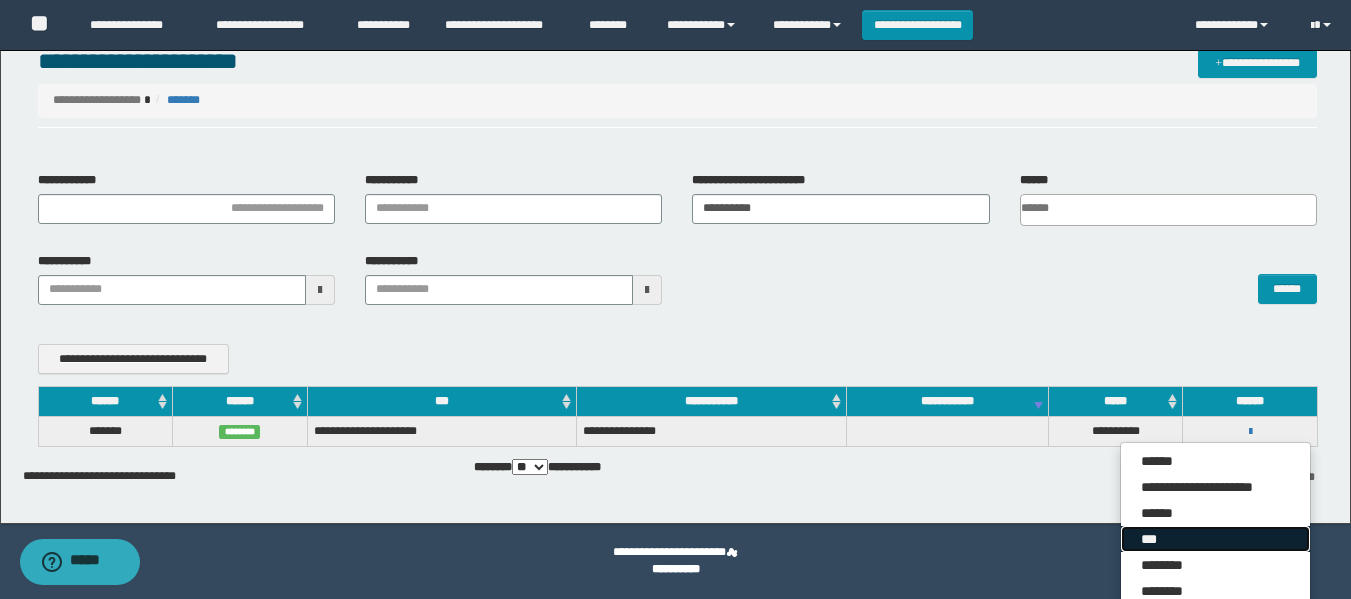 click on "***" at bounding box center (1215, 539) 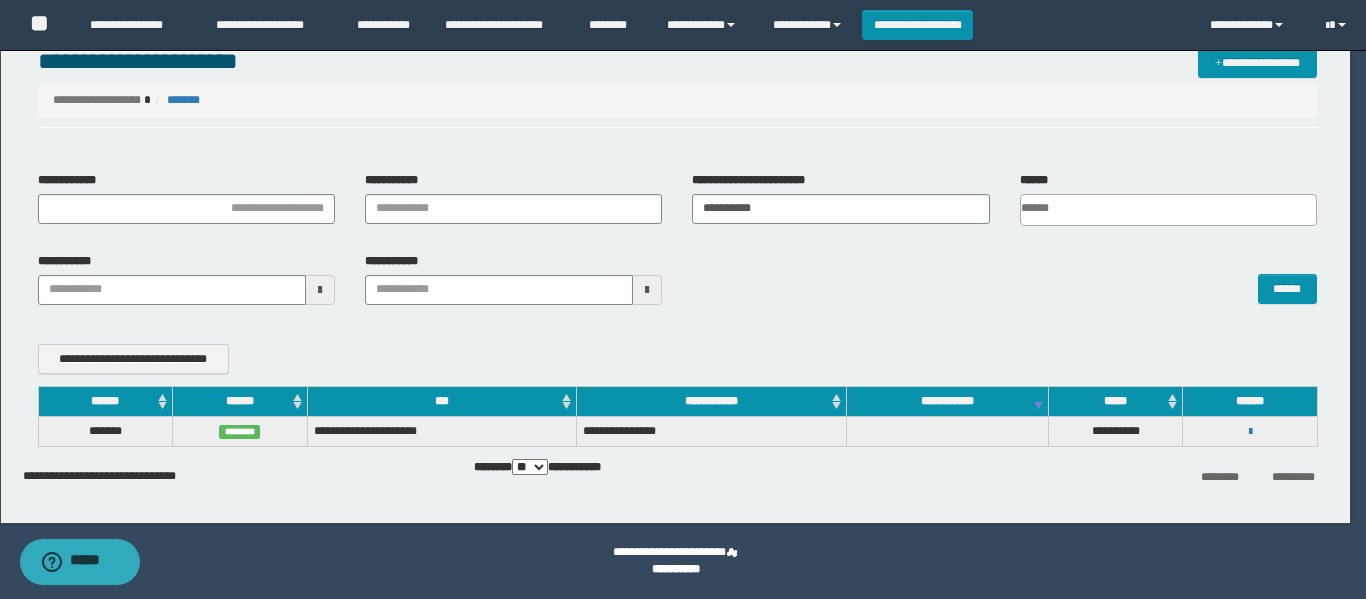 scroll, scrollTop: 0, scrollLeft: 0, axis: both 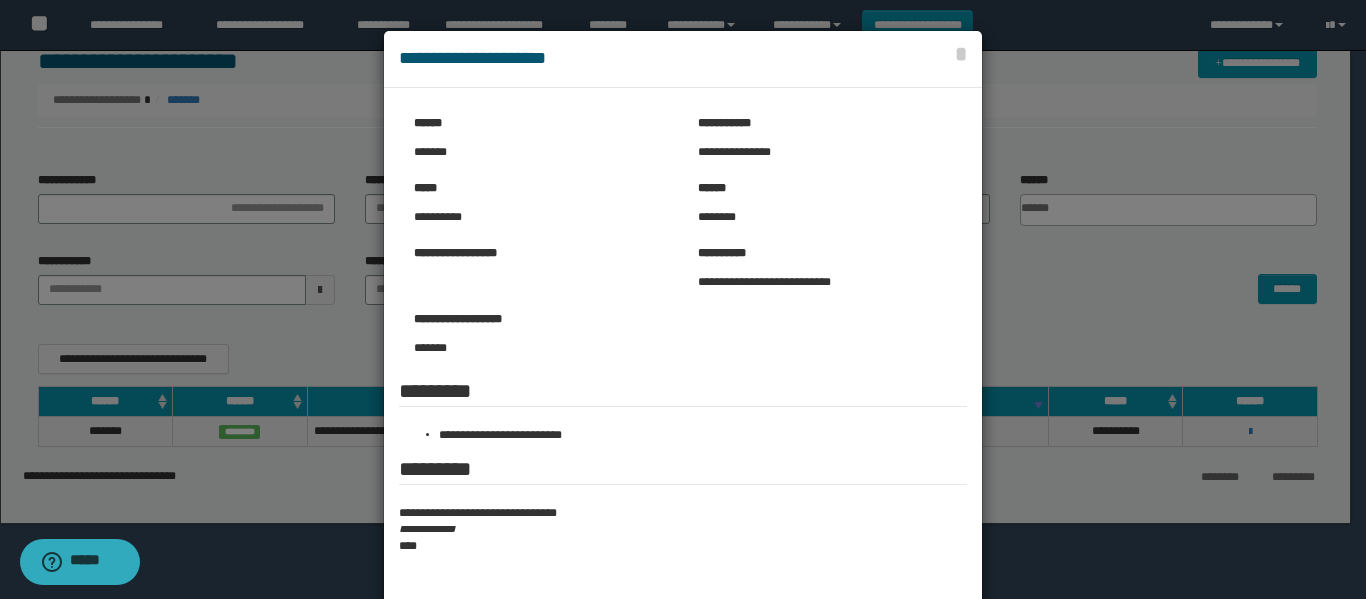 click at bounding box center [683, 349] 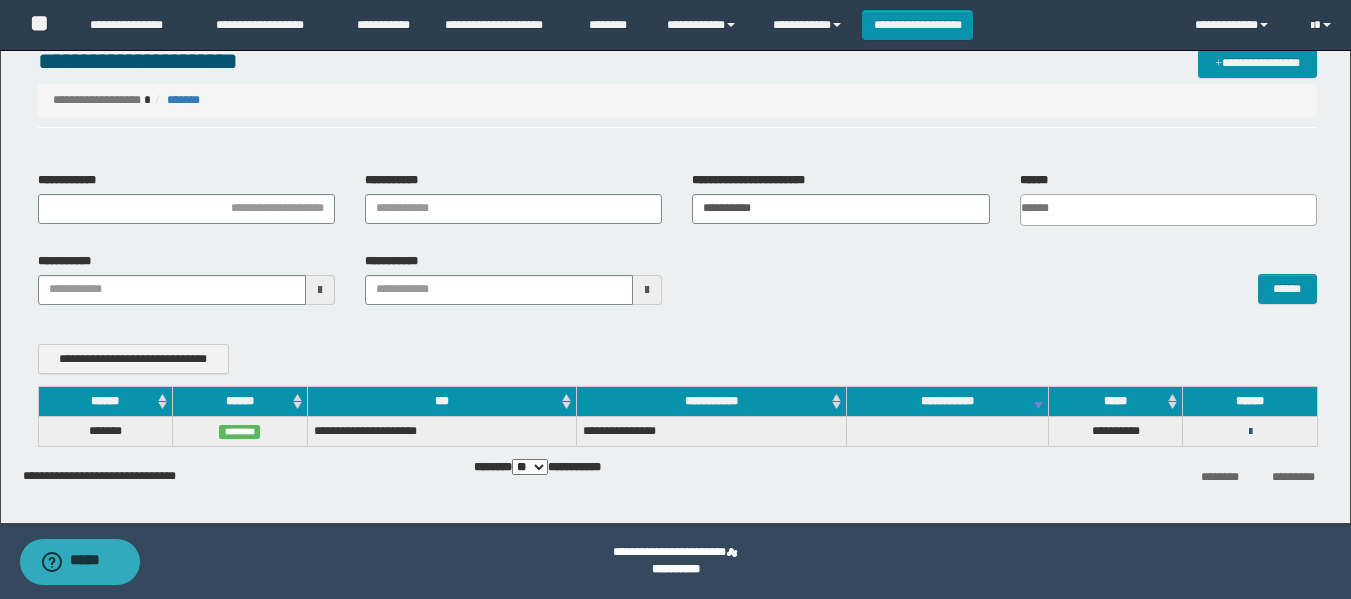 click at bounding box center (1250, 432) 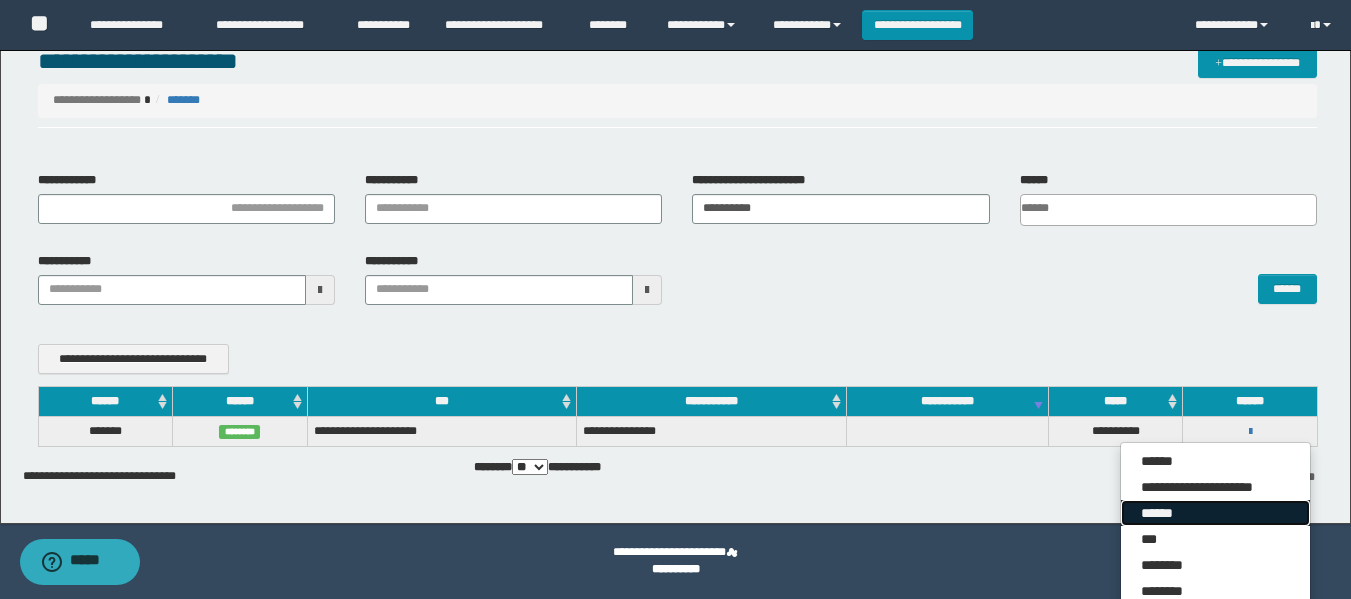 click on "******" at bounding box center (1215, 513) 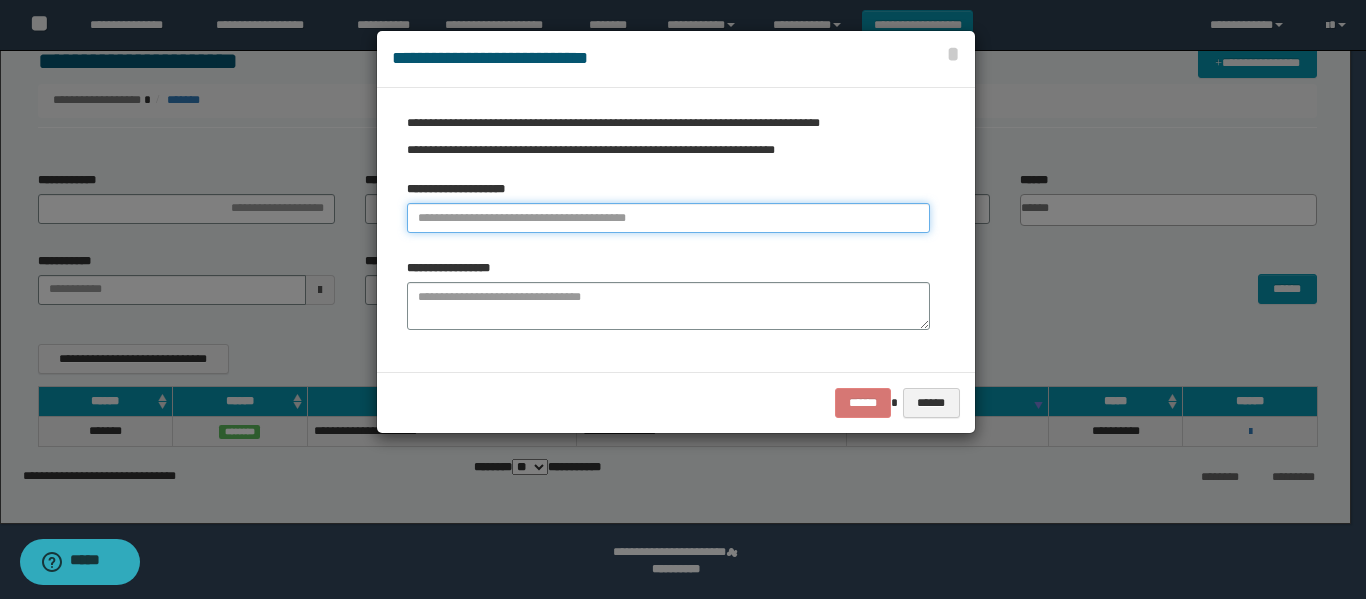 click at bounding box center (668, 218) 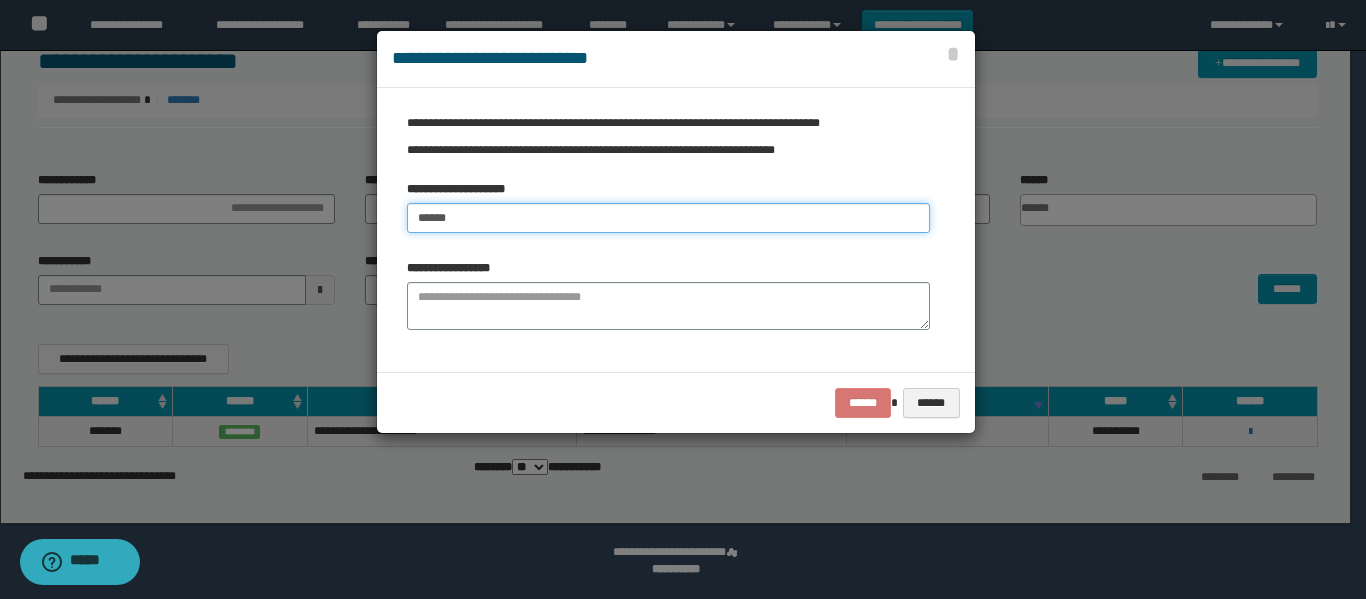 type on "******" 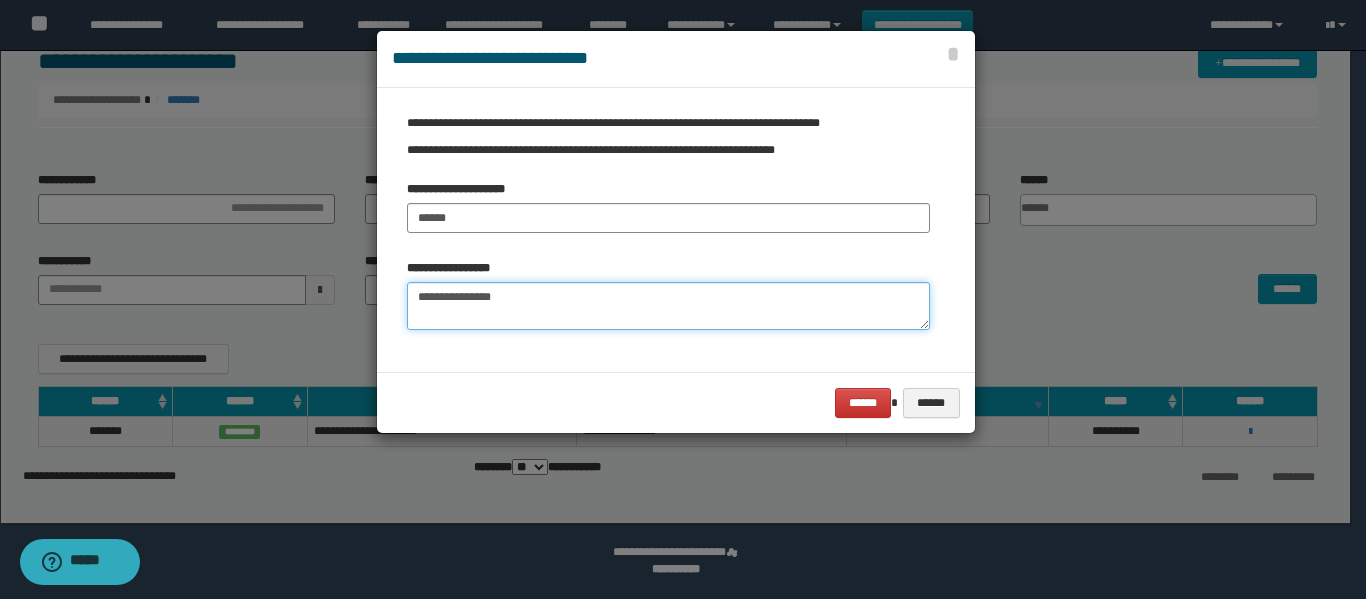 type on "**********" 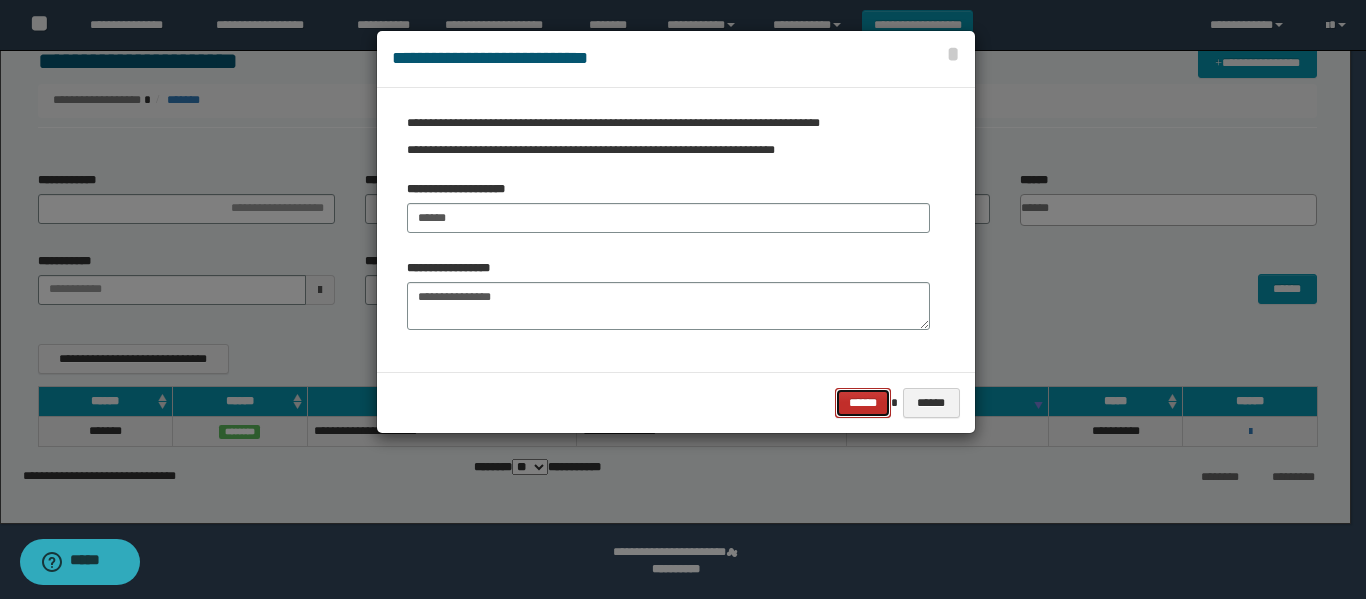 click on "******" at bounding box center (863, 403) 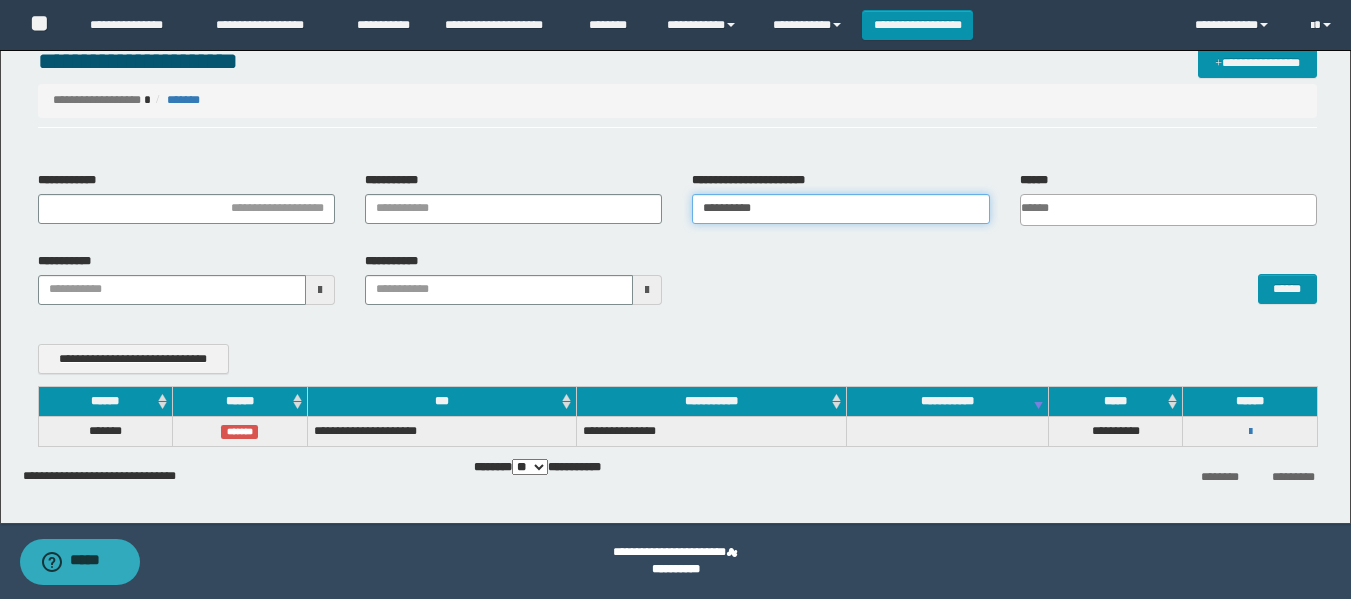 drag, startPoint x: 735, startPoint y: 202, endPoint x: 545, endPoint y: 248, distance: 195.48914 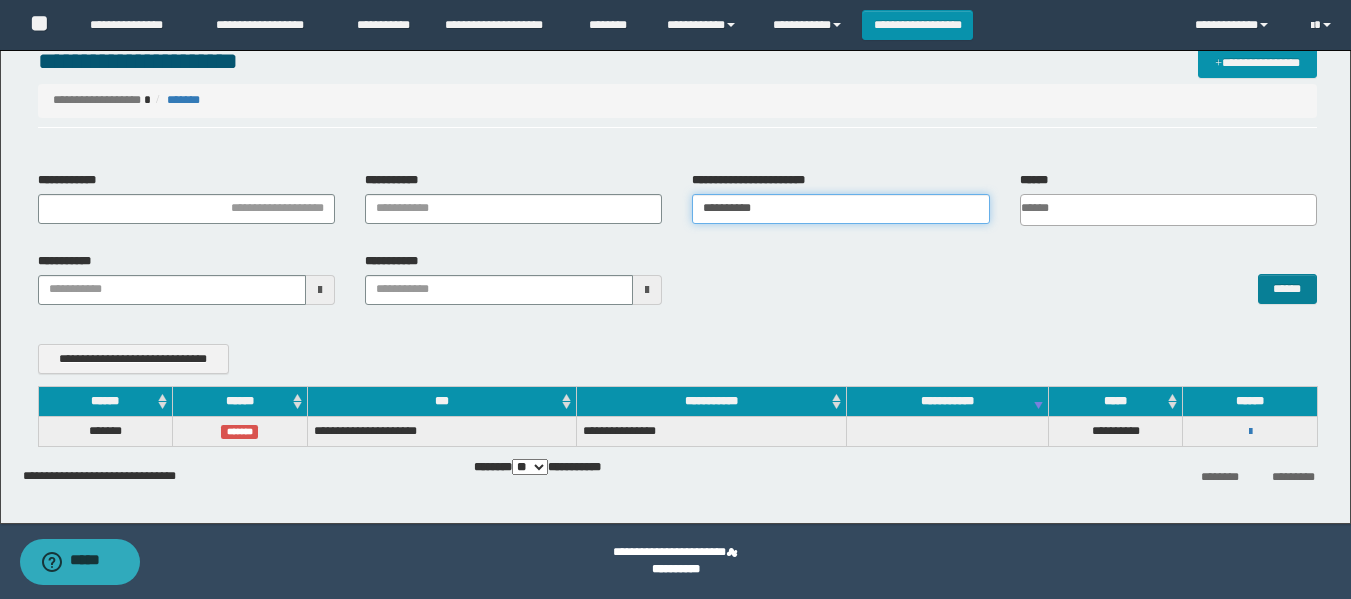 type on "**********" 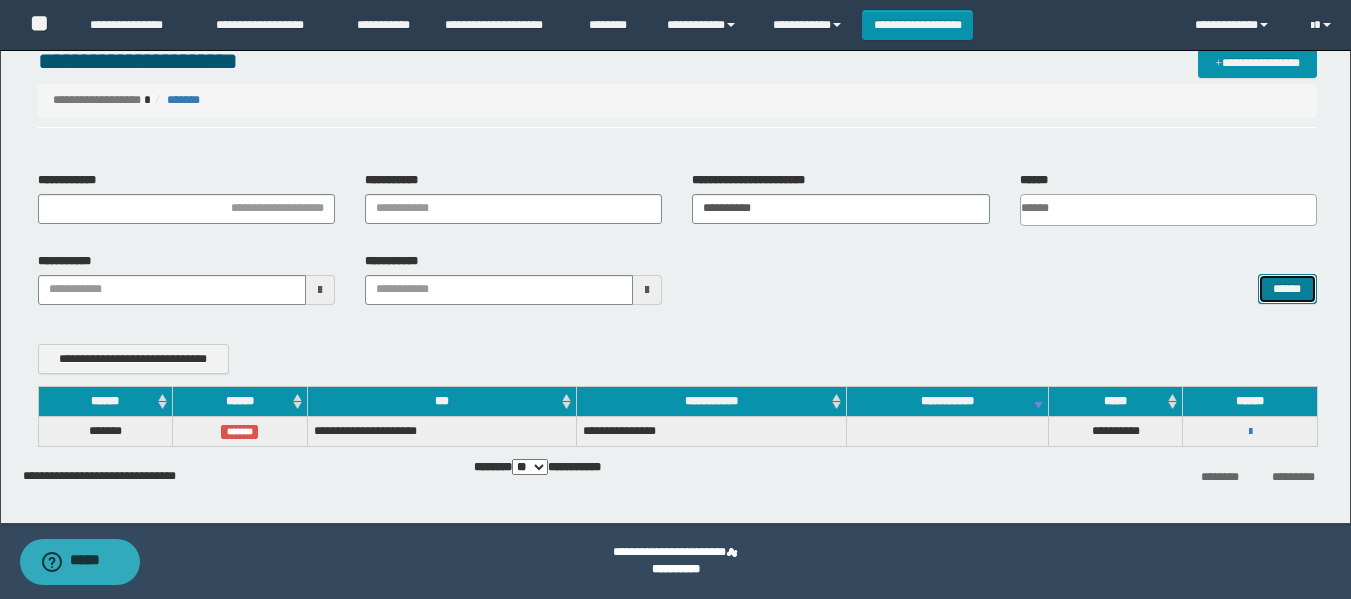 click on "******" at bounding box center (1287, 289) 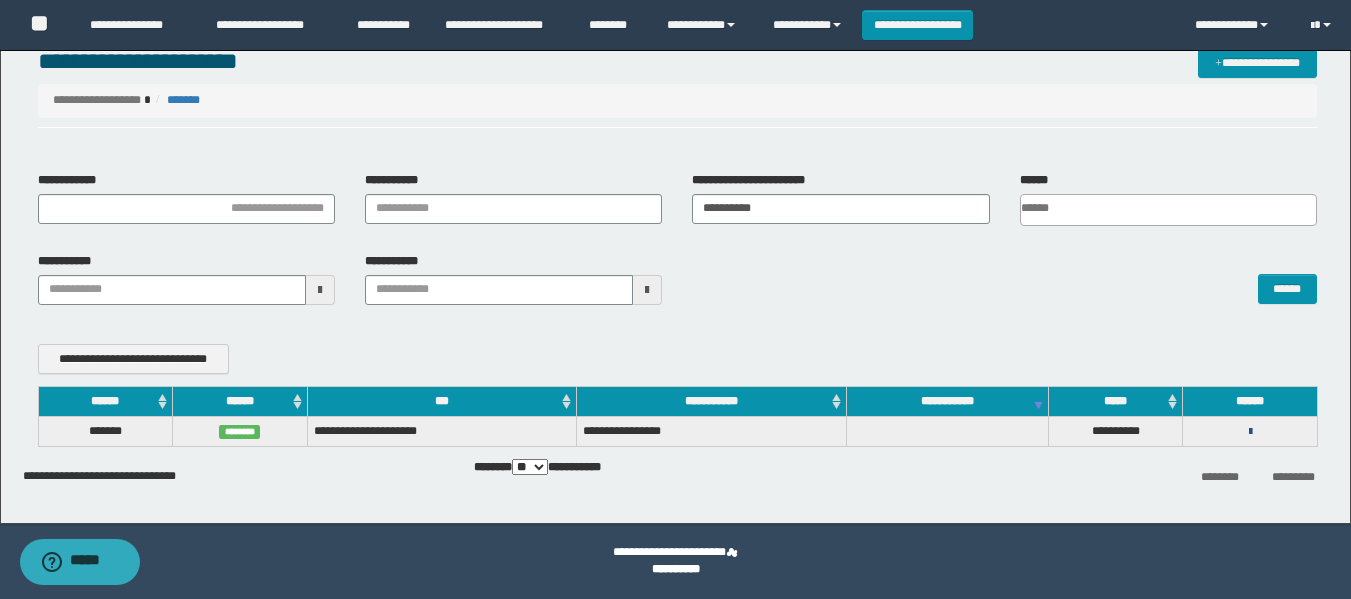 click at bounding box center (1250, 432) 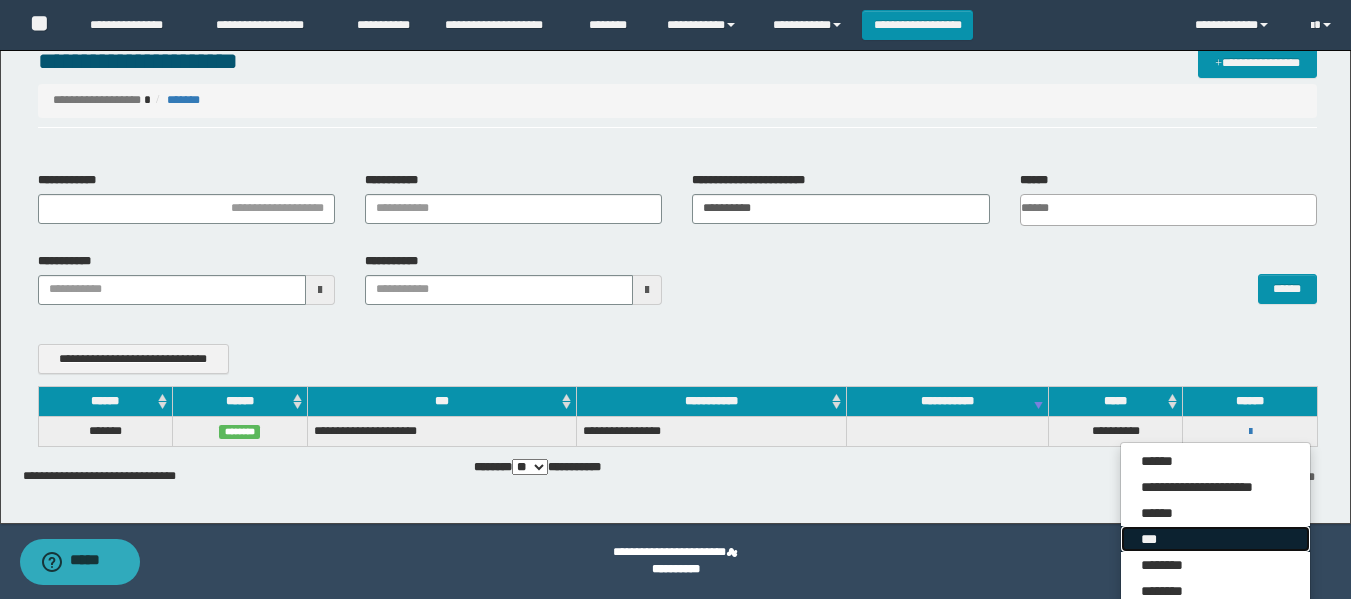 click on "***" at bounding box center (1215, 539) 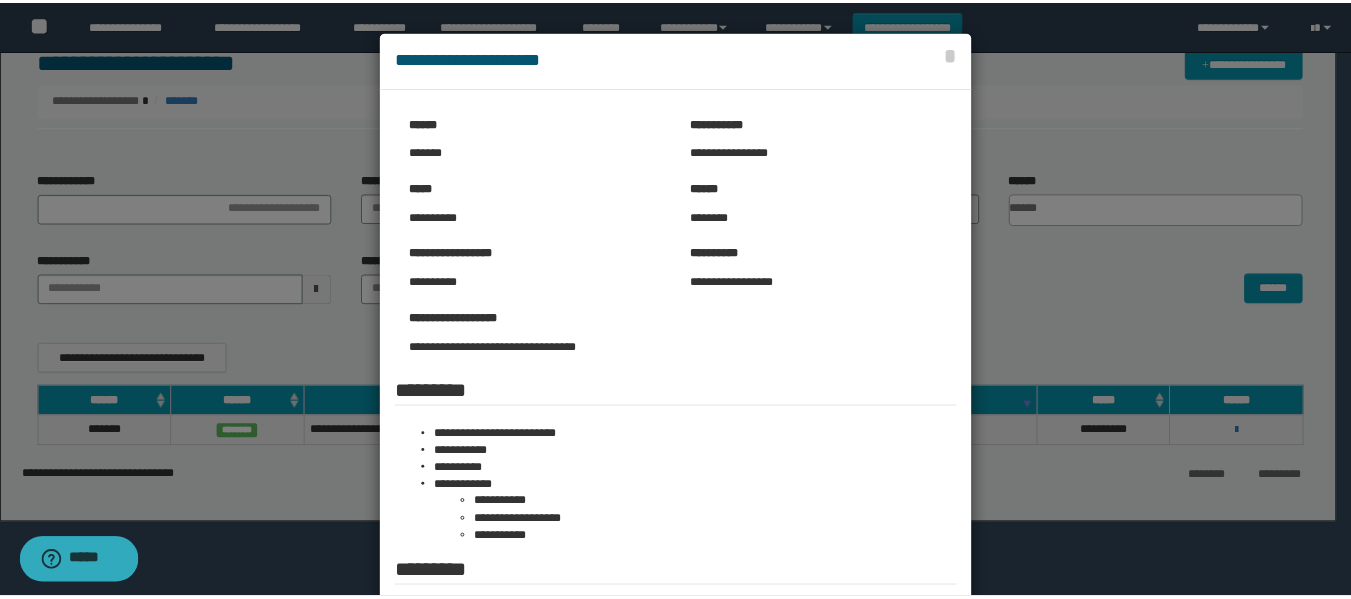 scroll, scrollTop: 100, scrollLeft: 0, axis: vertical 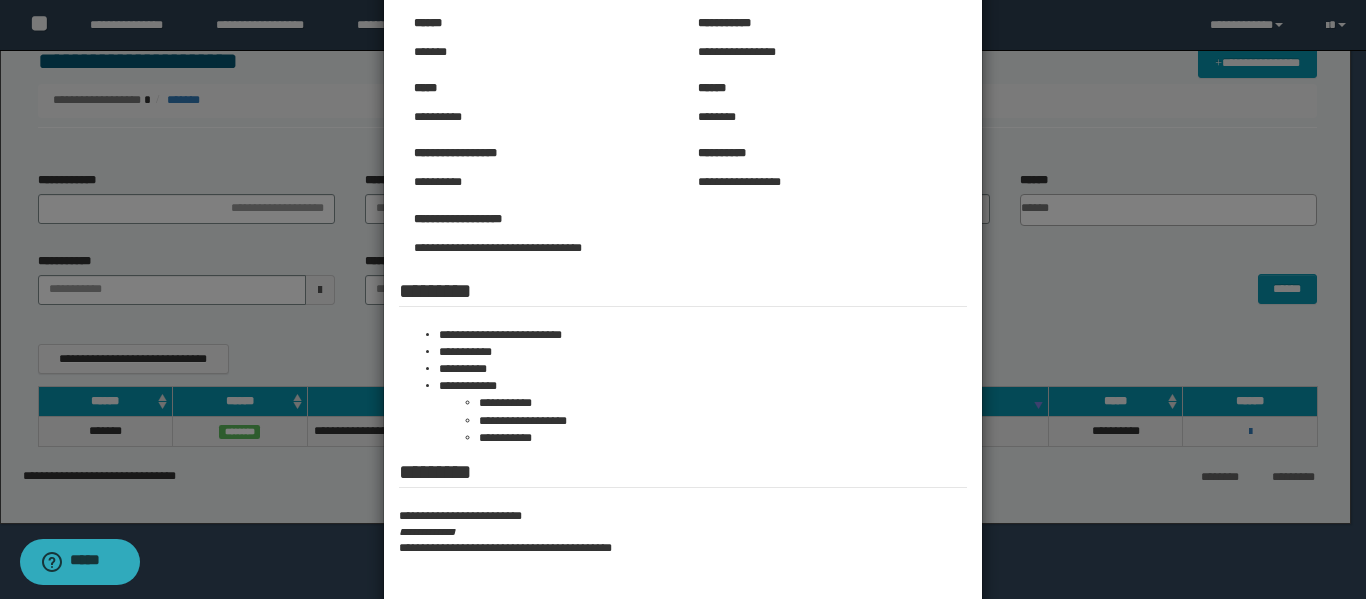 click at bounding box center (683, 301) 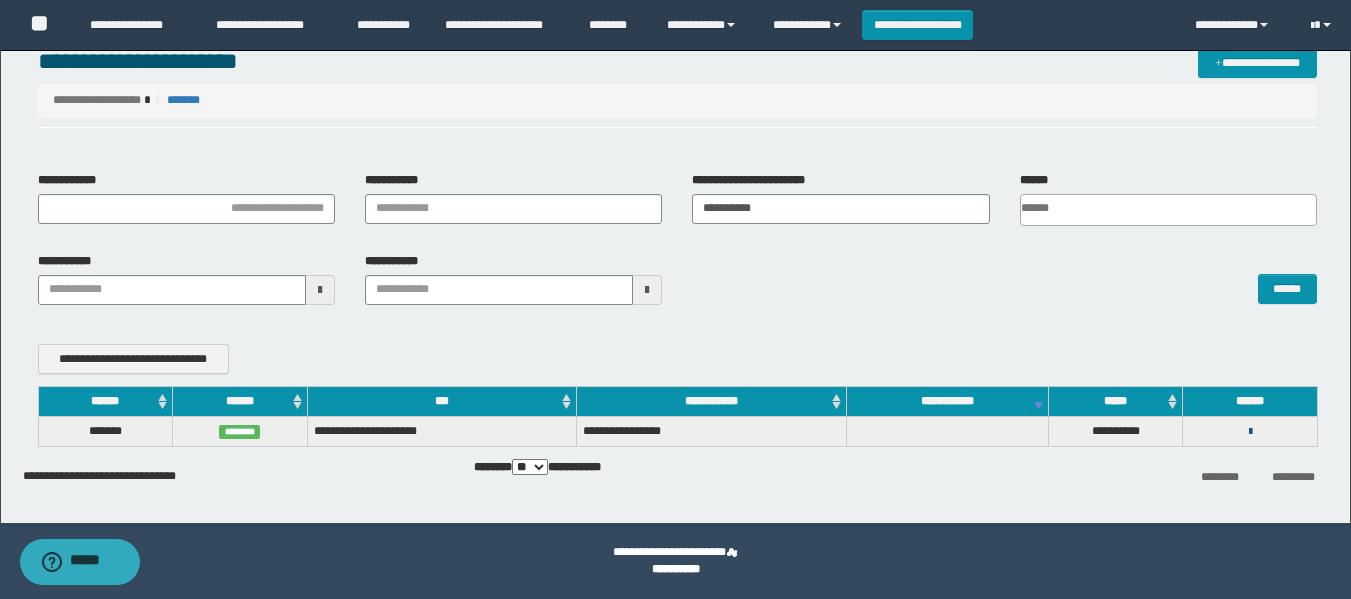 click at bounding box center (1250, 432) 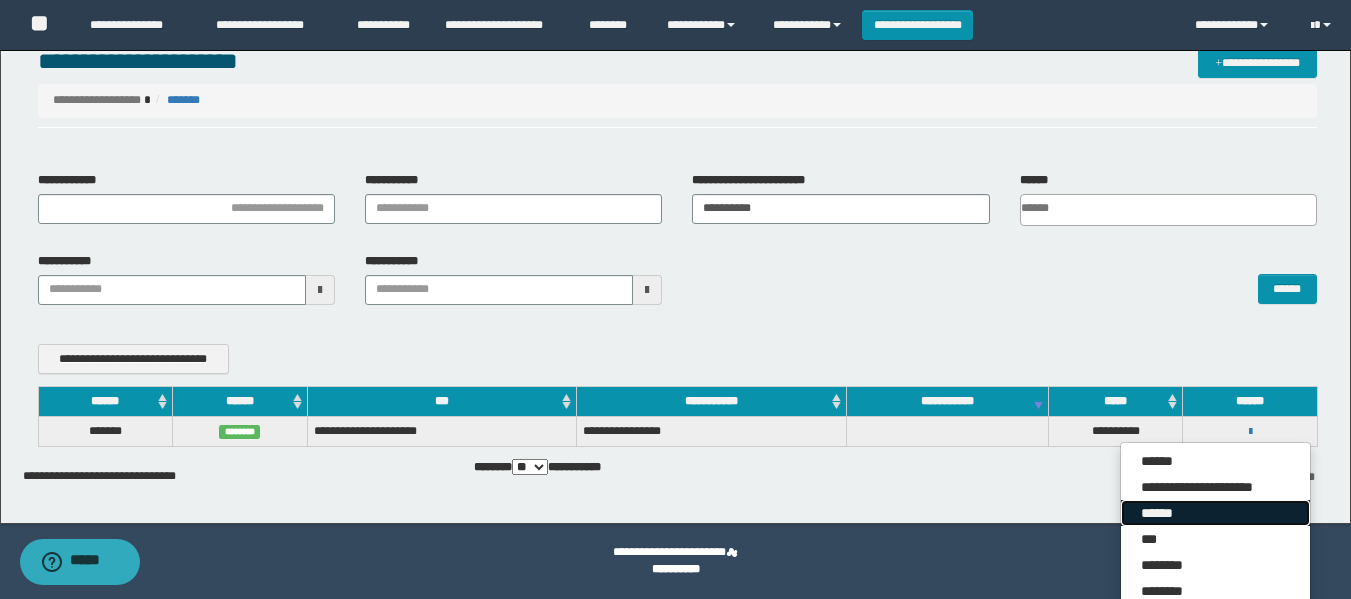 click on "******" at bounding box center [1215, 513] 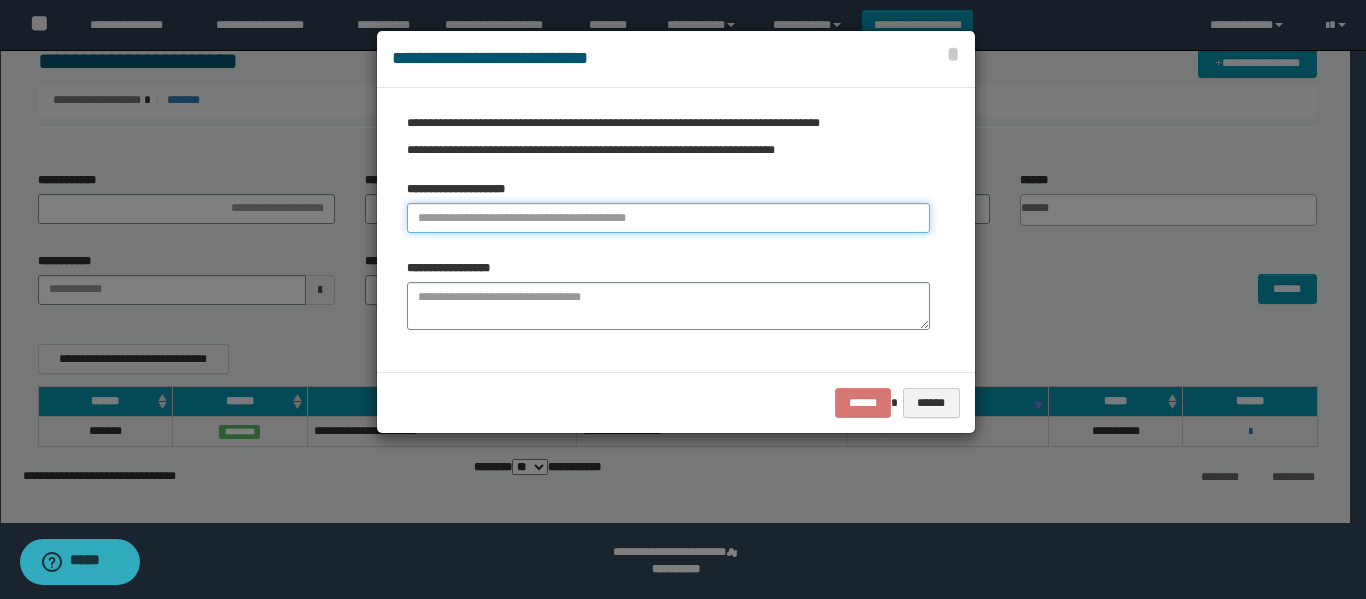 click at bounding box center [668, 218] 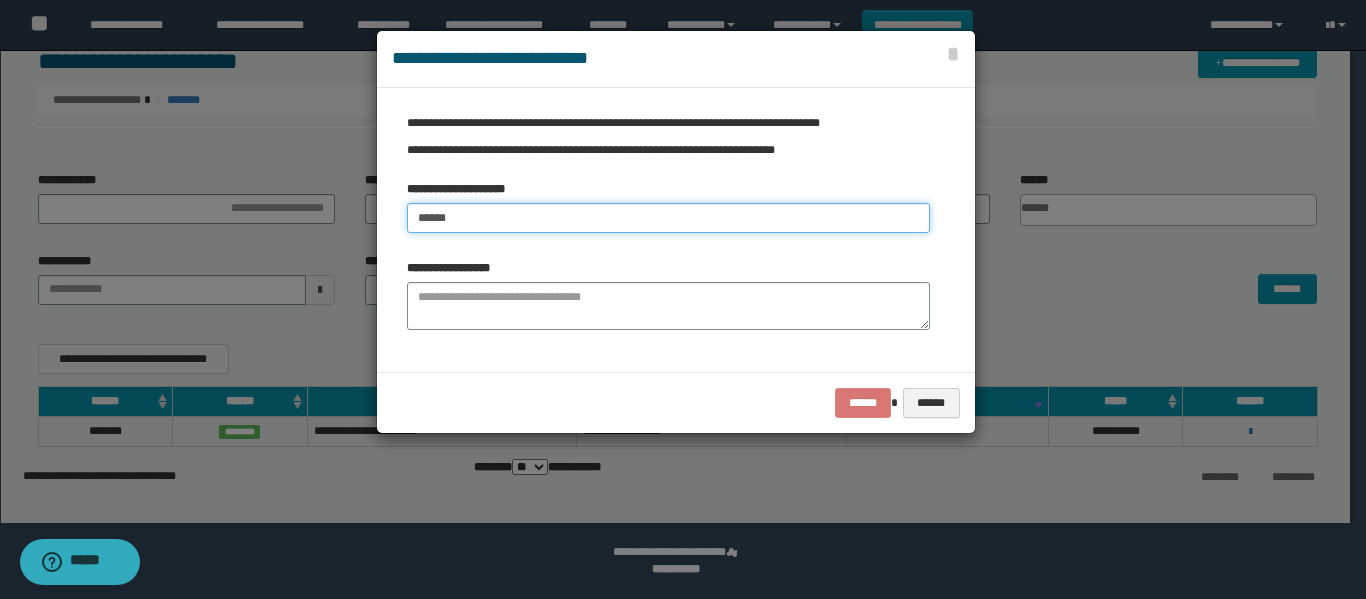 type on "******" 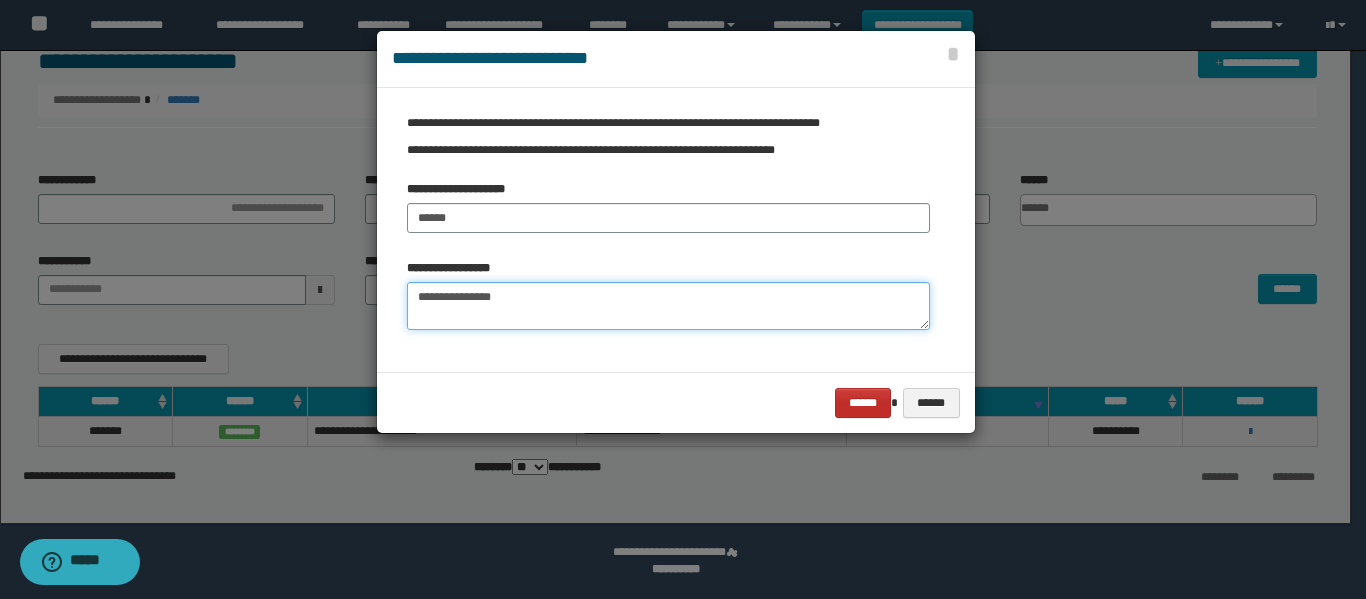 type on "**********" 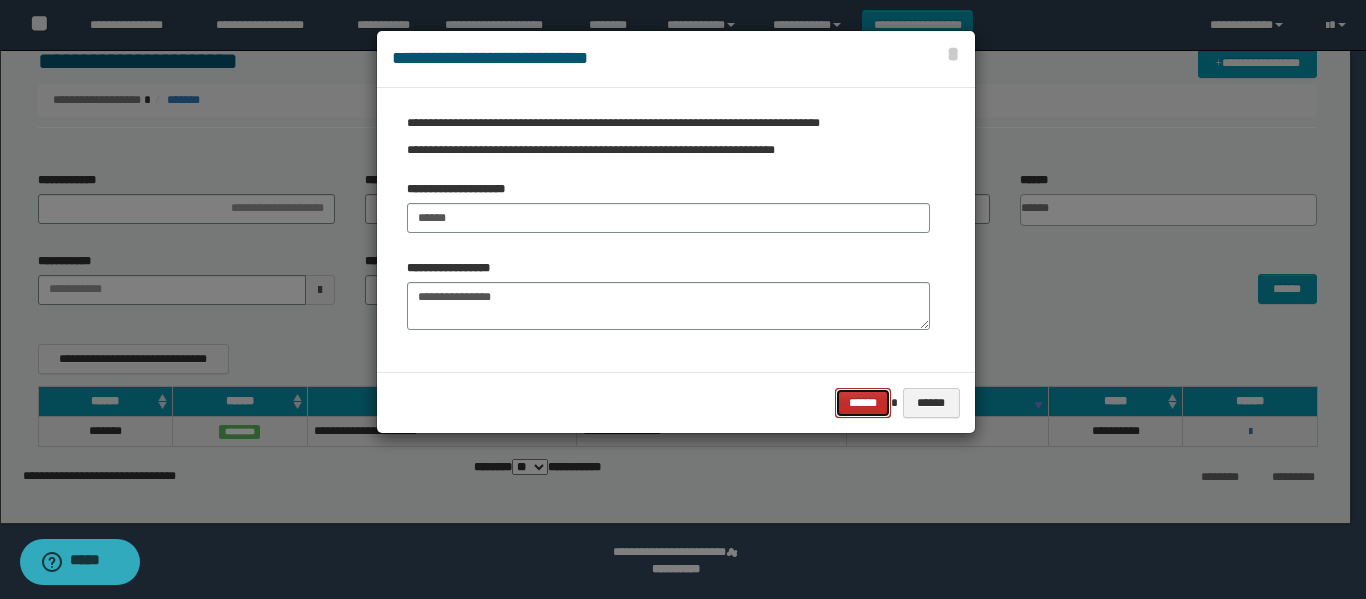 click on "******" at bounding box center (863, 403) 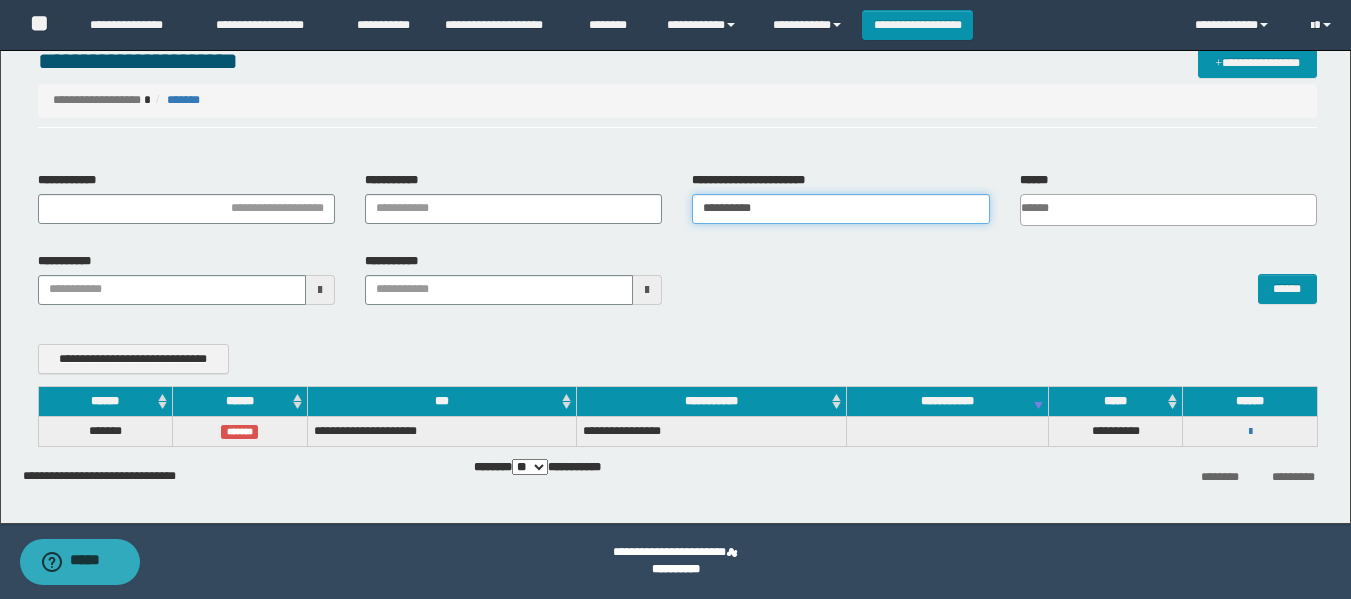 drag, startPoint x: 652, startPoint y: 216, endPoint x: 590, endPoint y: 230, distance: 63.560993 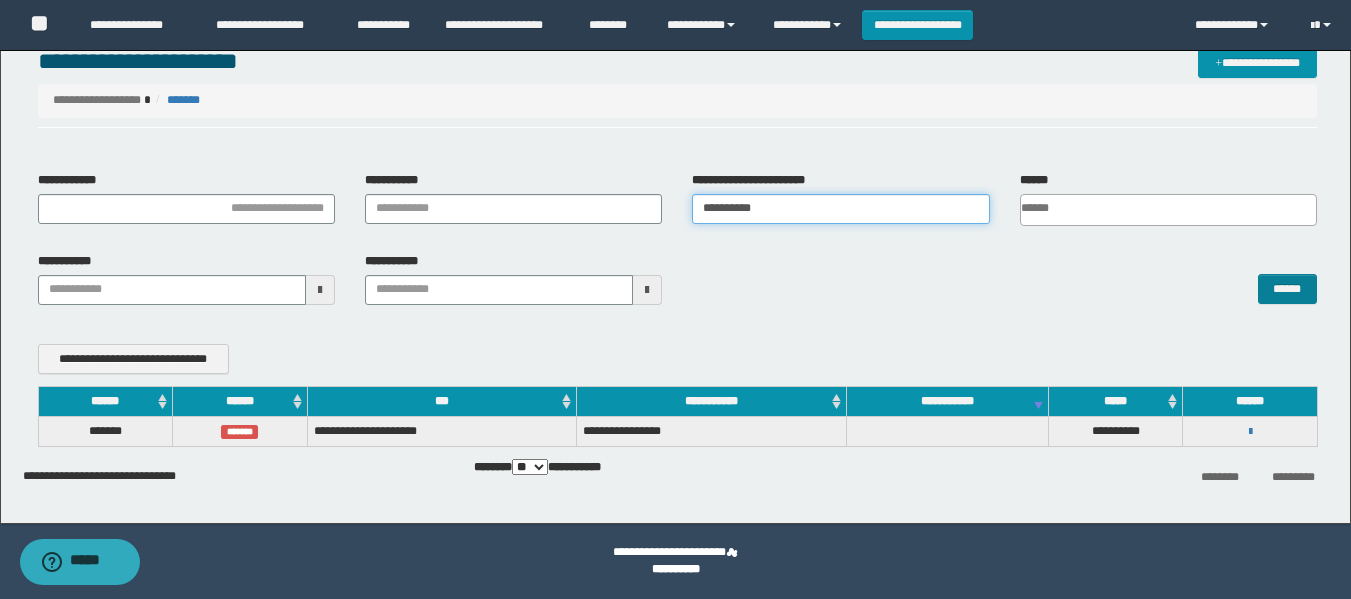 type on "**********" 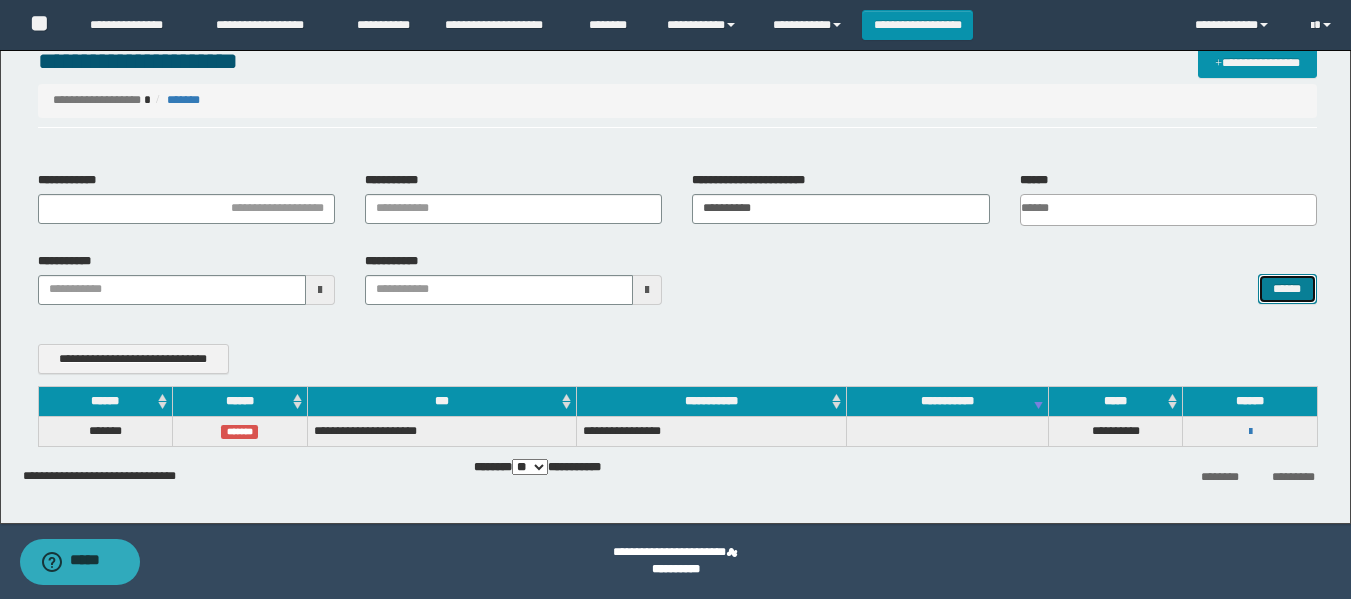 click on "******" at bounding box center (1287, 289) 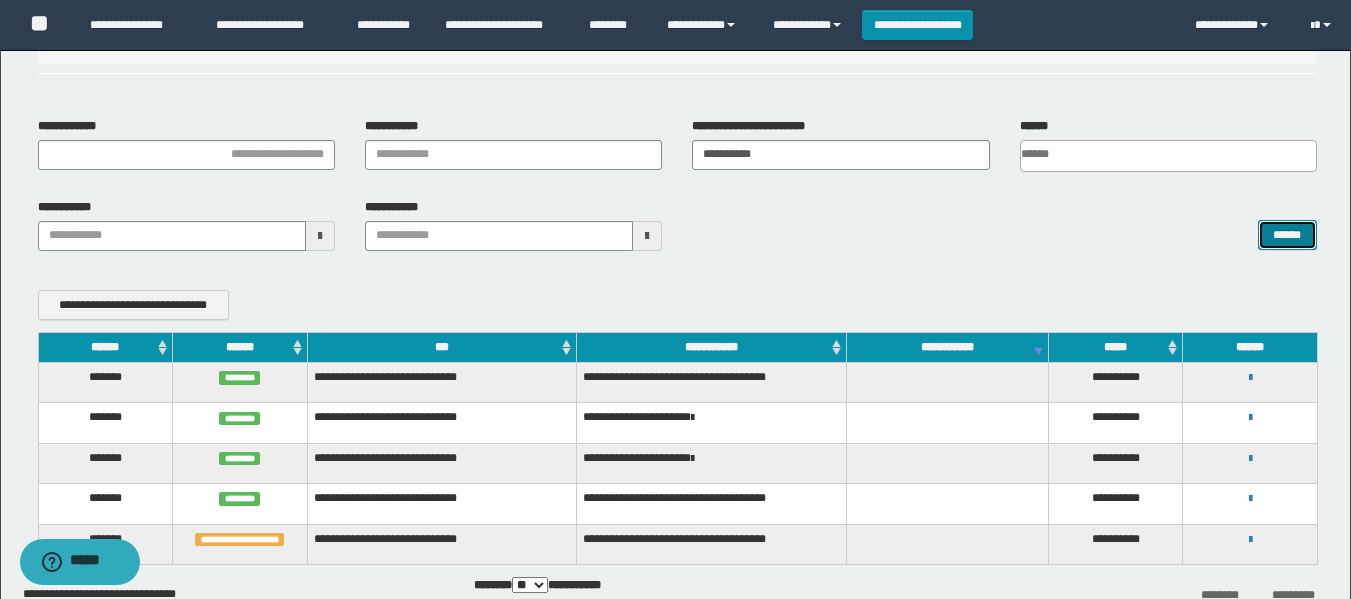 scroll, scrollTop: 143, scrollLeft: 0, axis: vertical 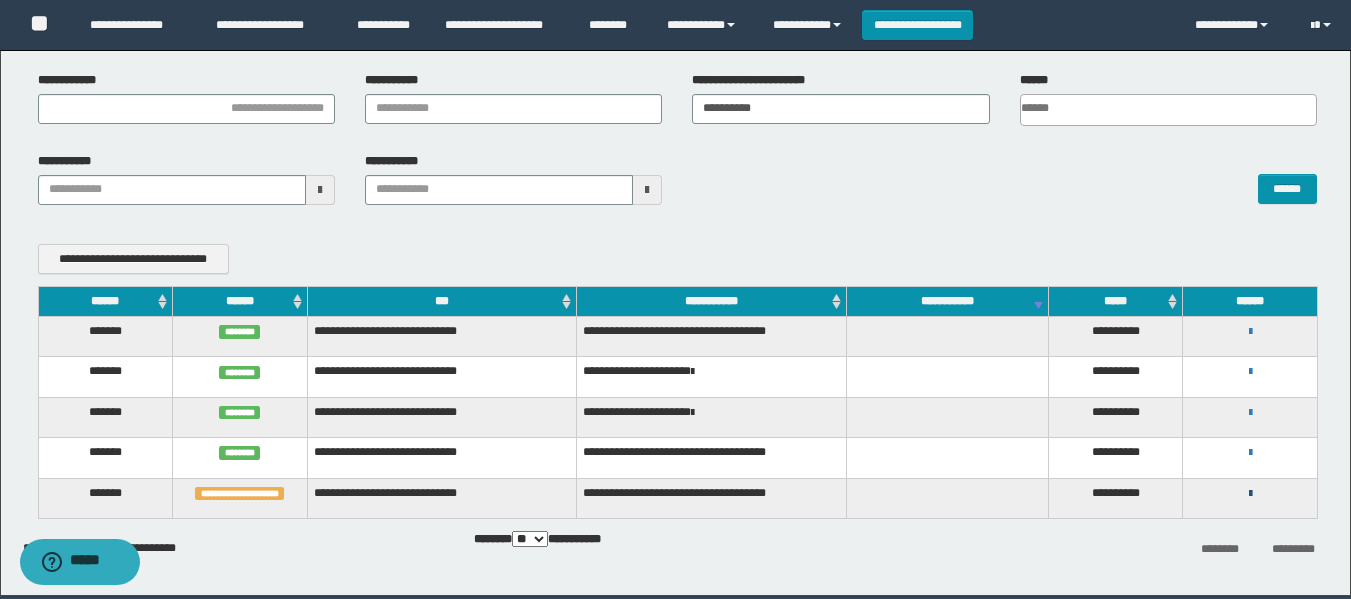 click at bounding box center [1250, 494] 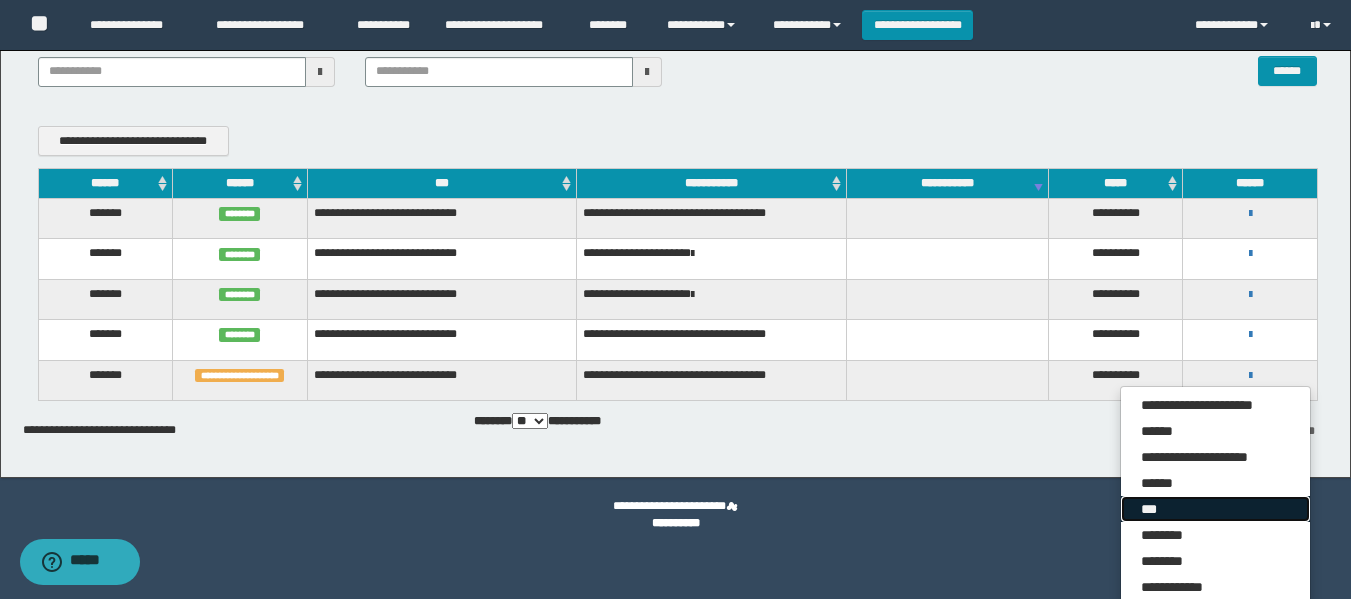 click on "***" at bounding box center (1215, 509) 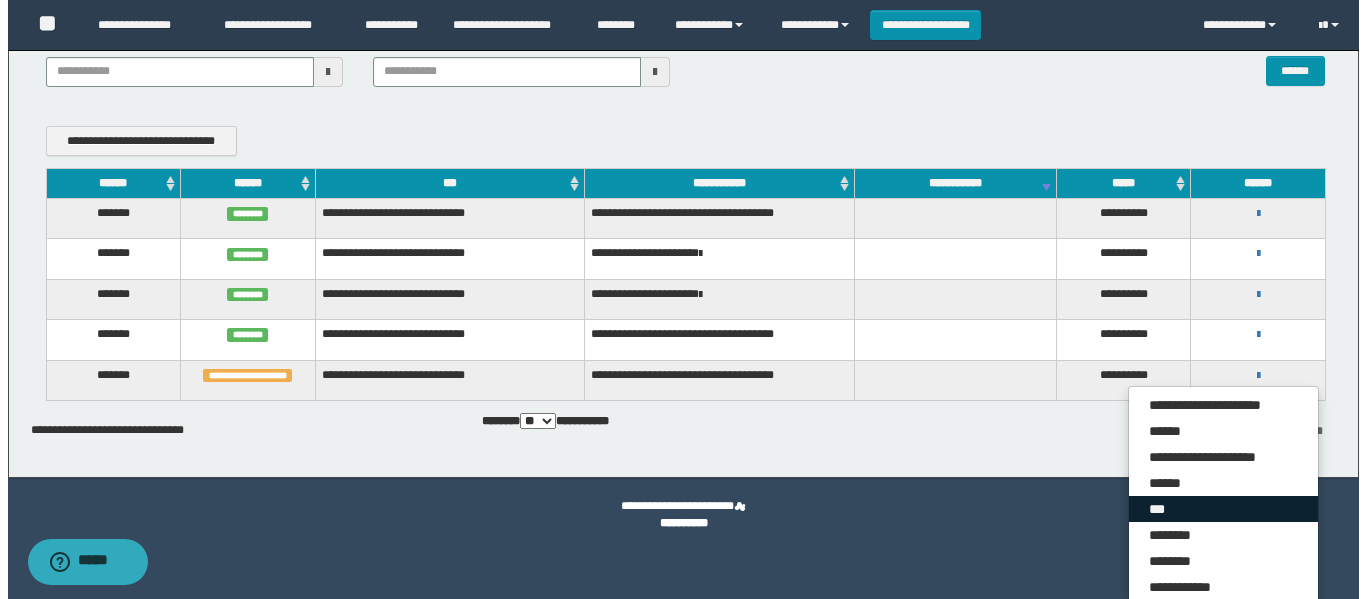 scroll, scrollTop: 215, scrollLeft: 0, axis: vertical 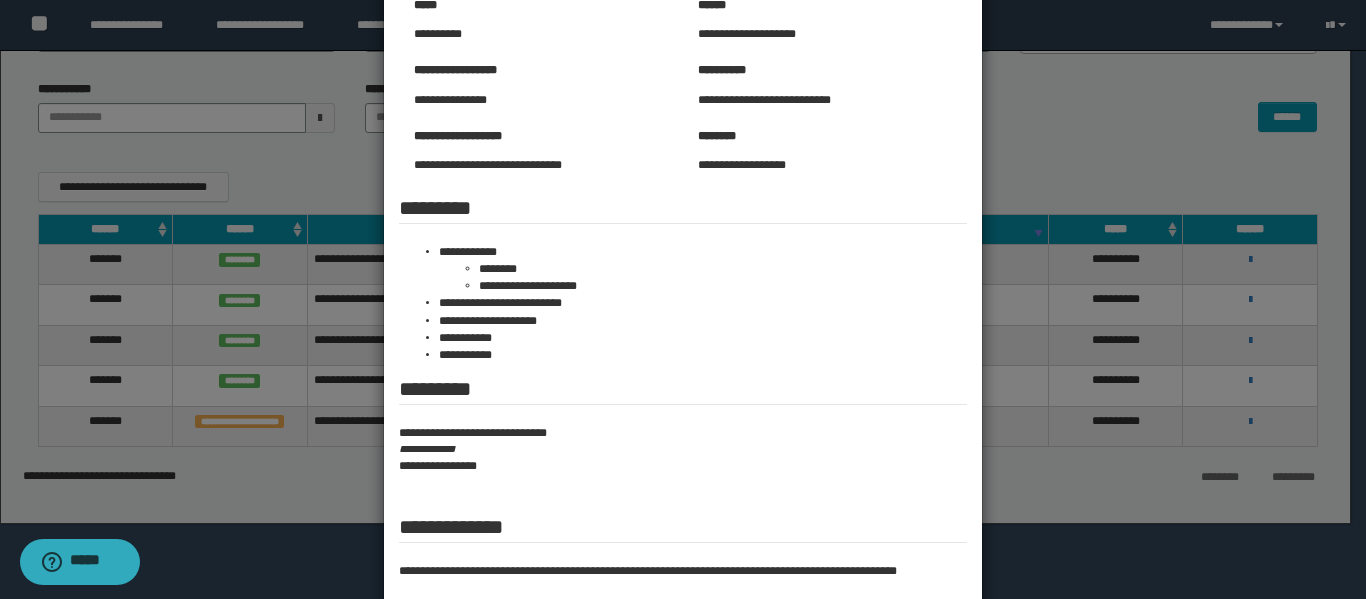 click at bounding box center (683, 248) 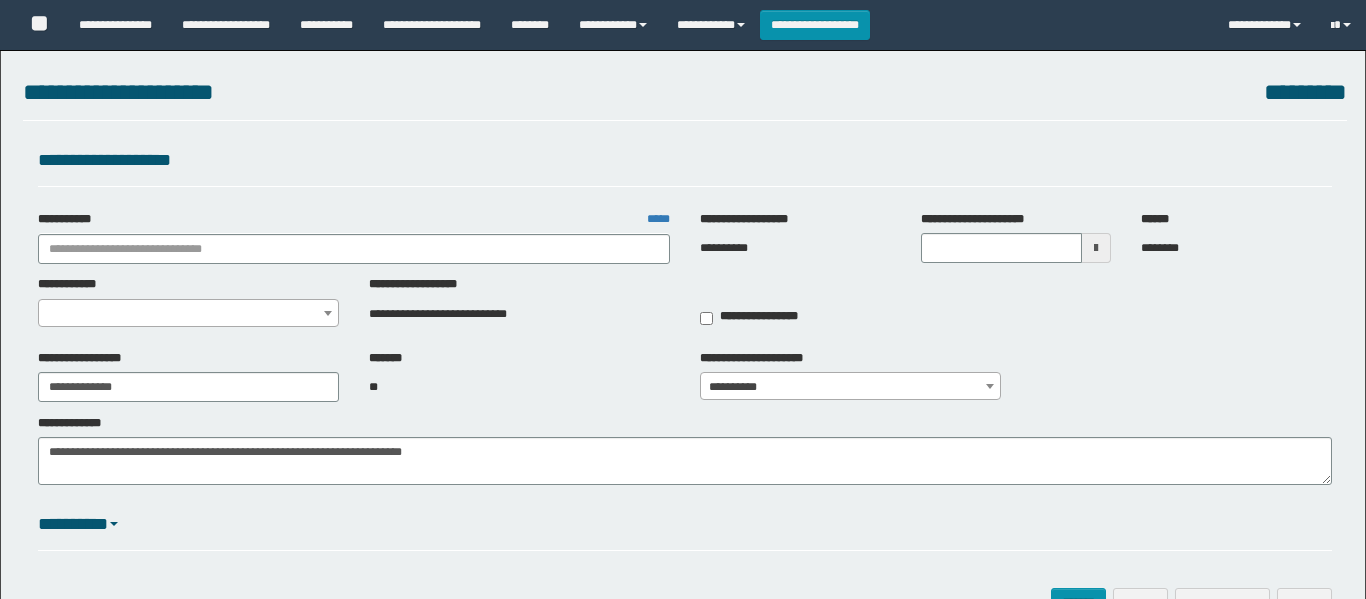 select on "***" 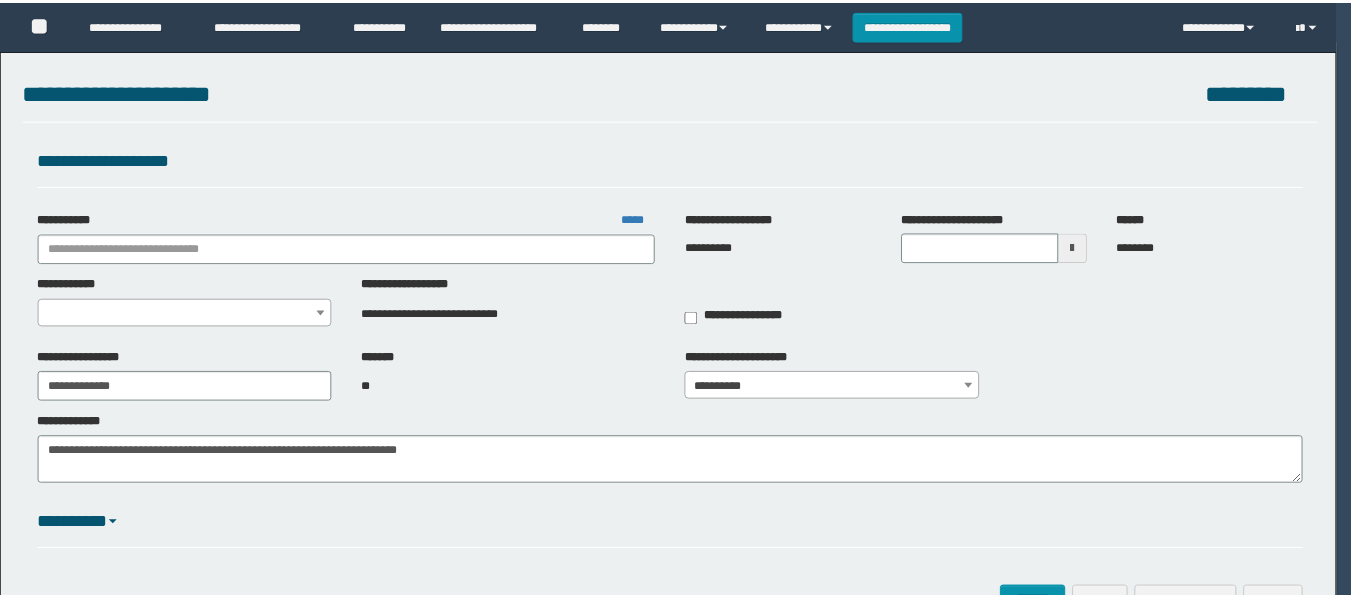 scroll, scrollTop: 0, scrollLeft: 0, axis: both 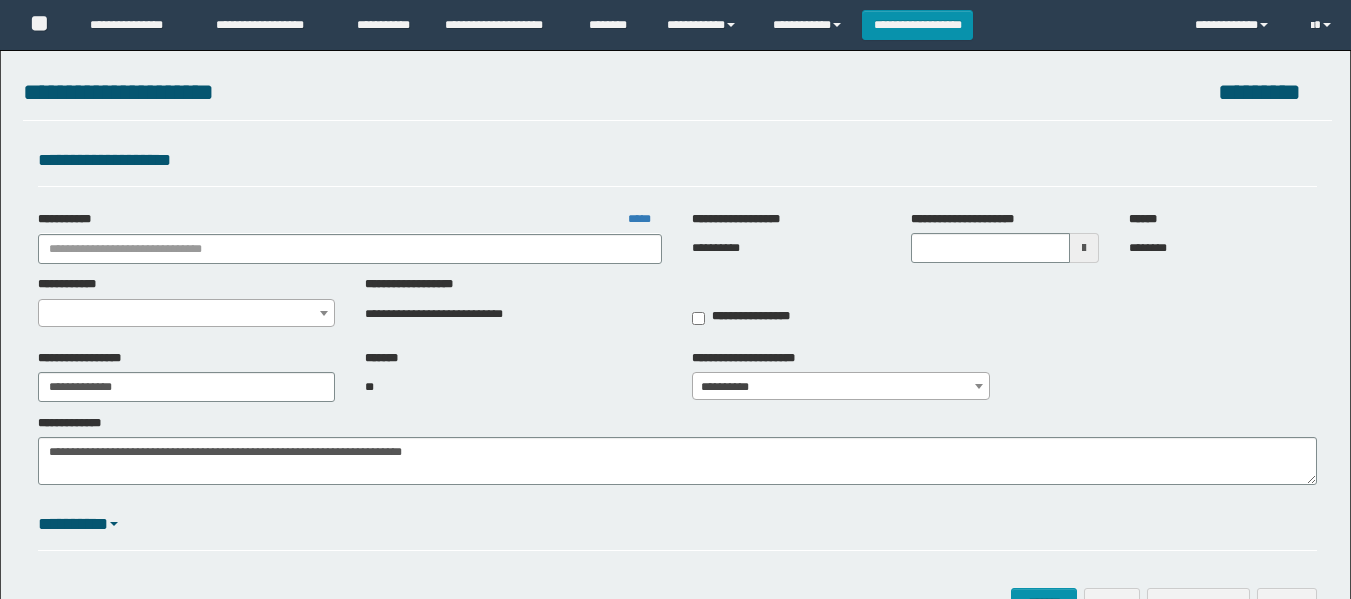 type on "**********" 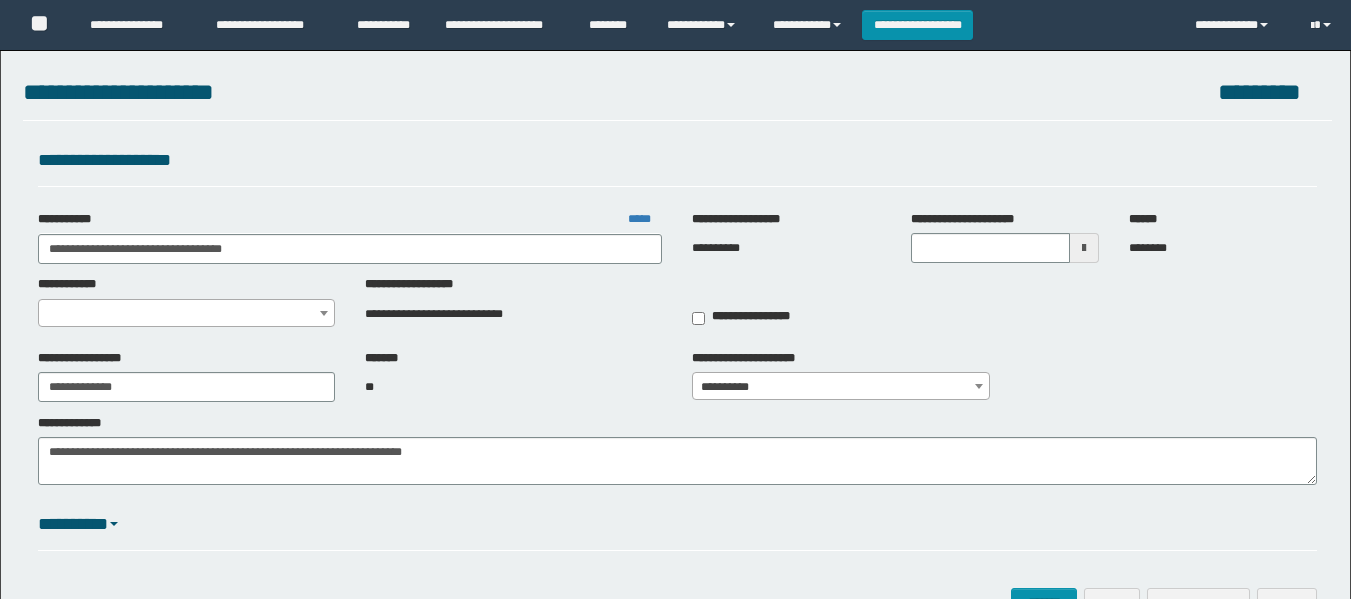 scroll, scrollTop: 0, scrollLeft: 0, axis: both 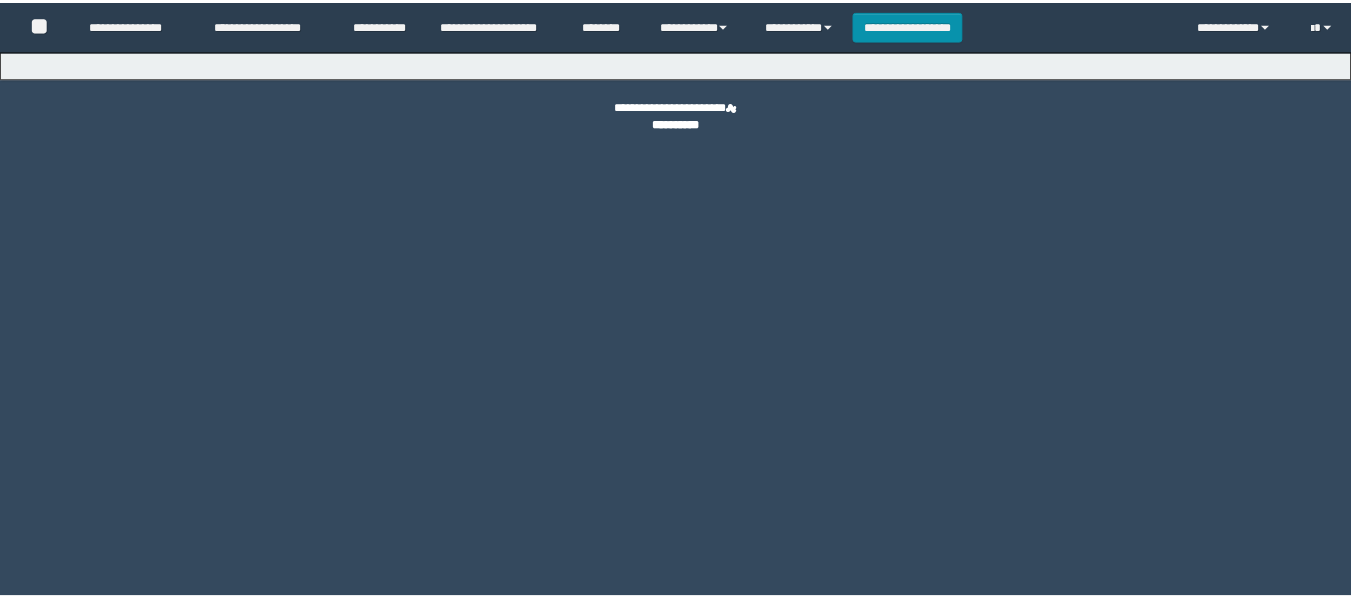 select on "*" 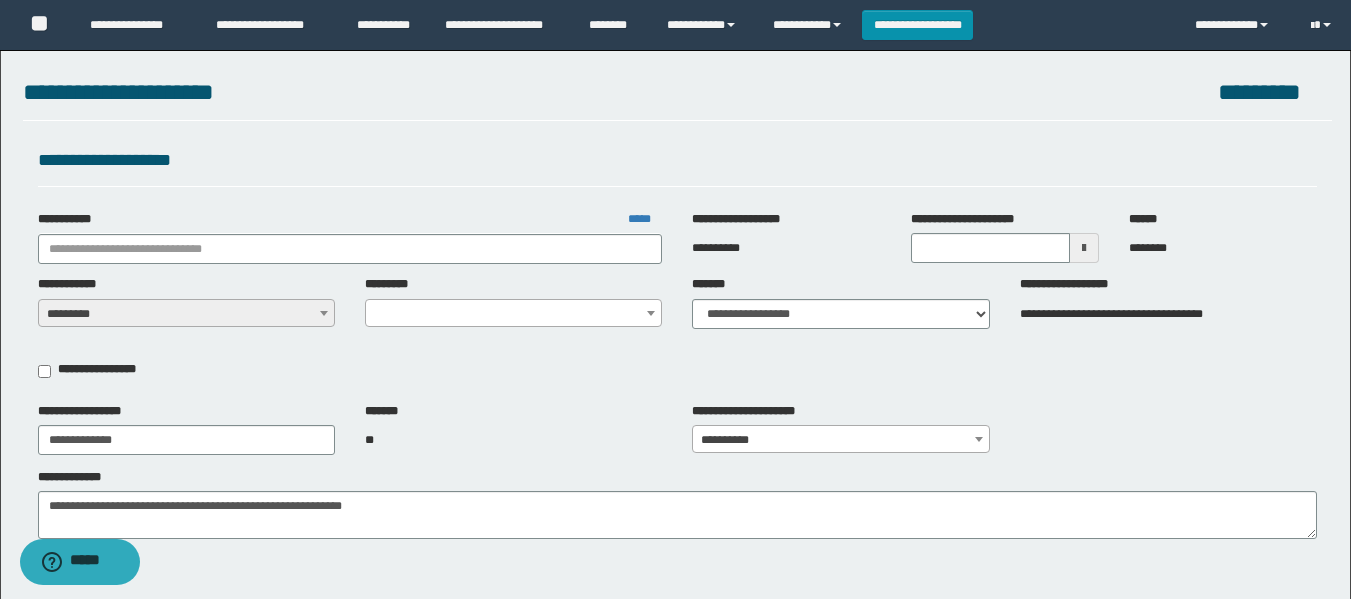 type on "**********" 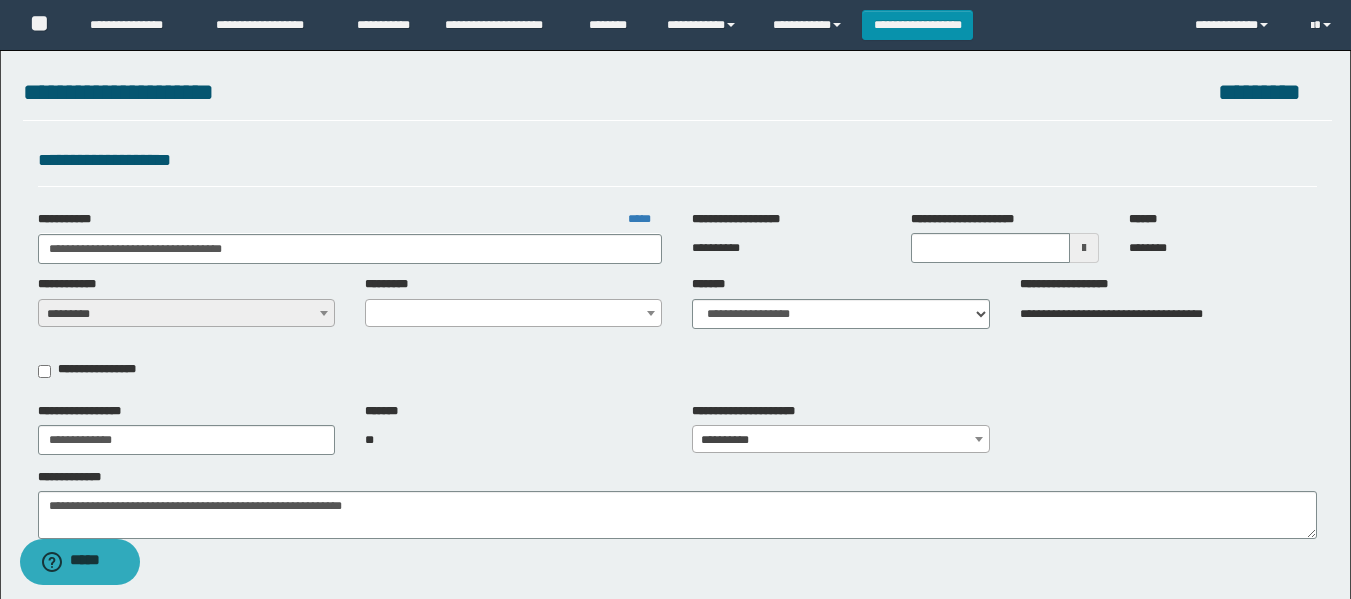select on "***" 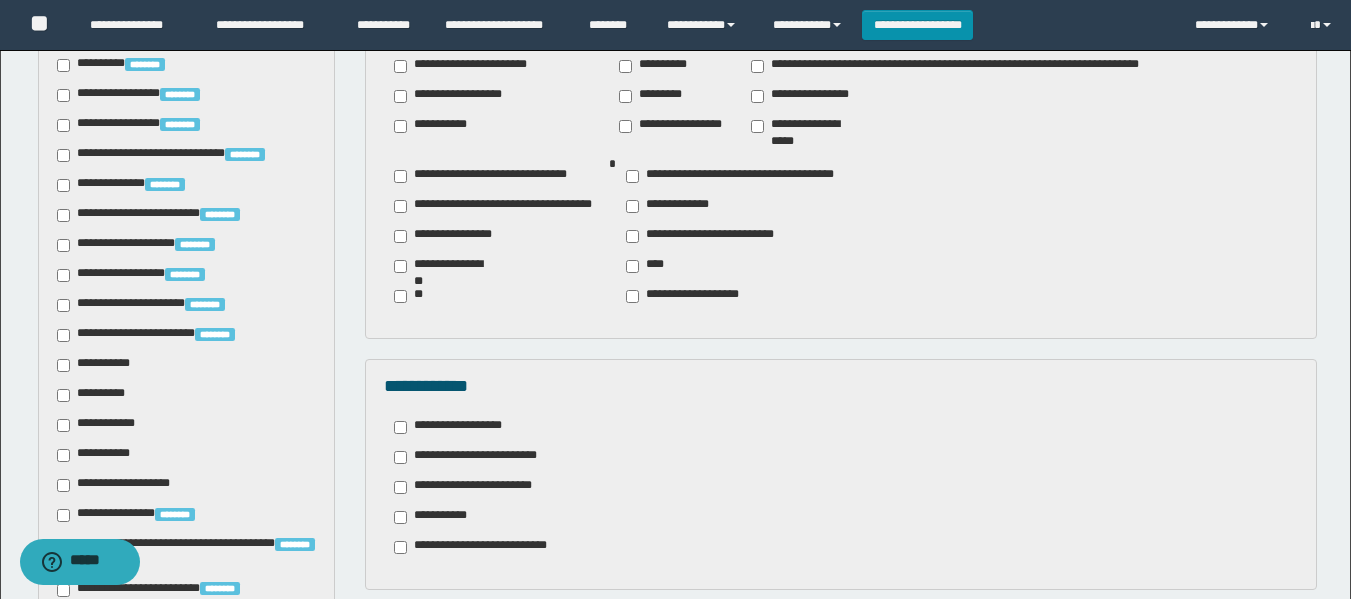 scroll, scrollTop: 699, scrollLeft: 0, axis: vertical 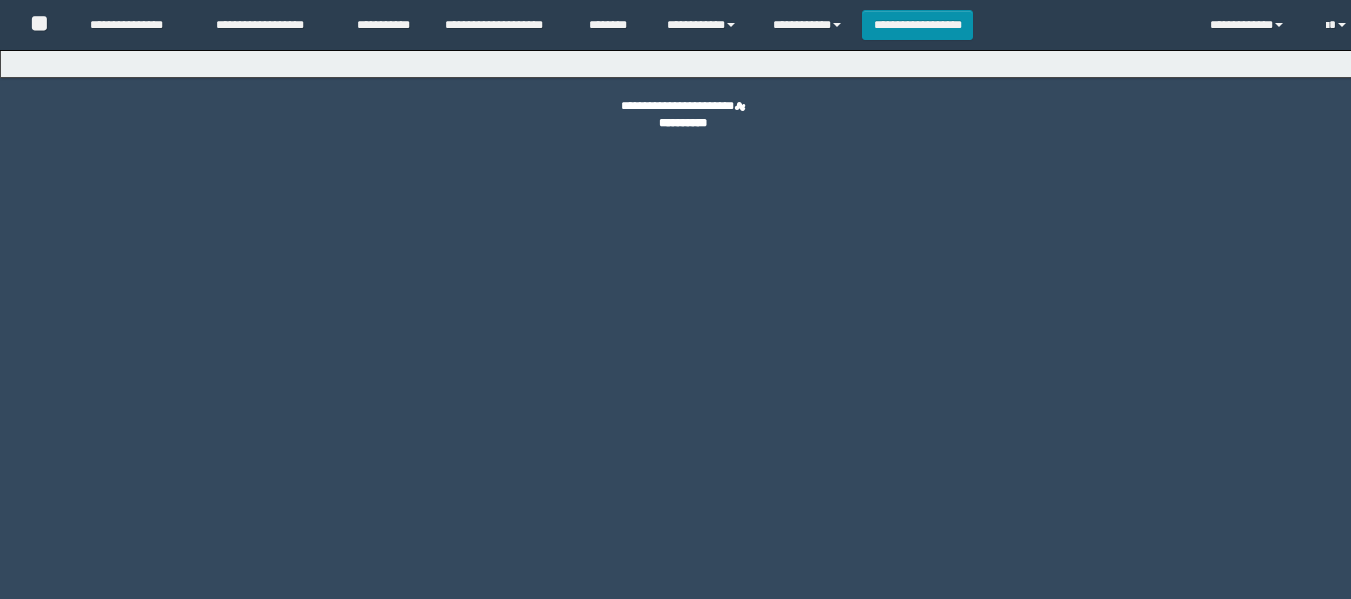 select on "**" 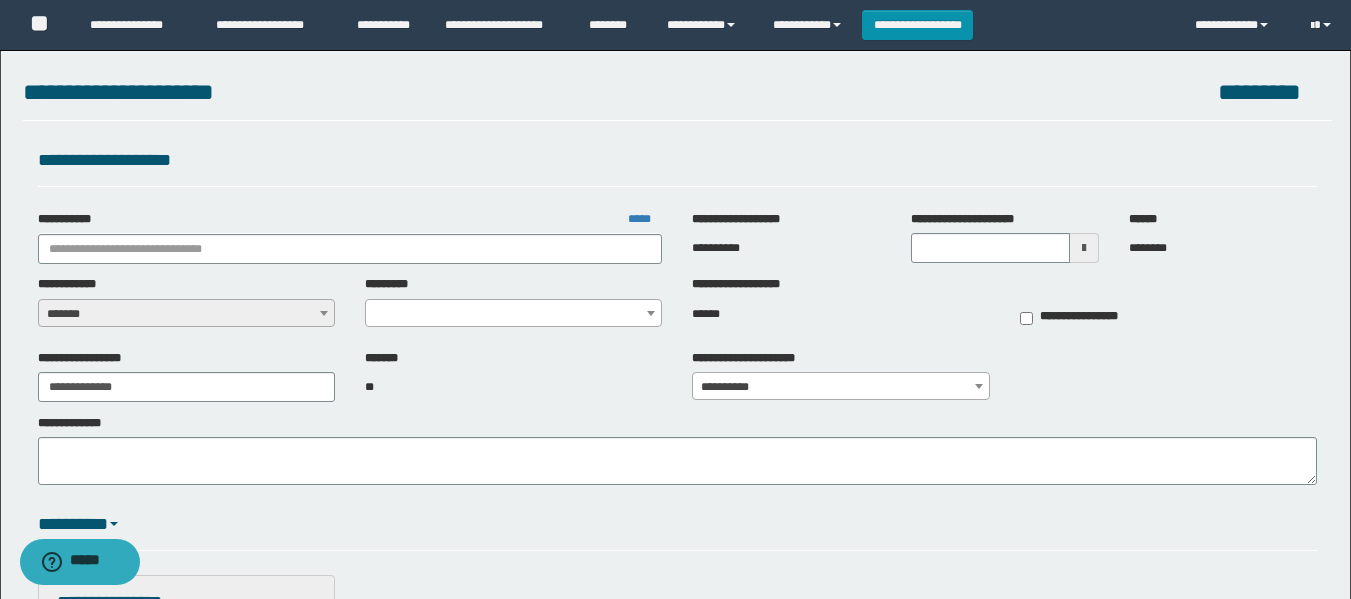 type on "**********" 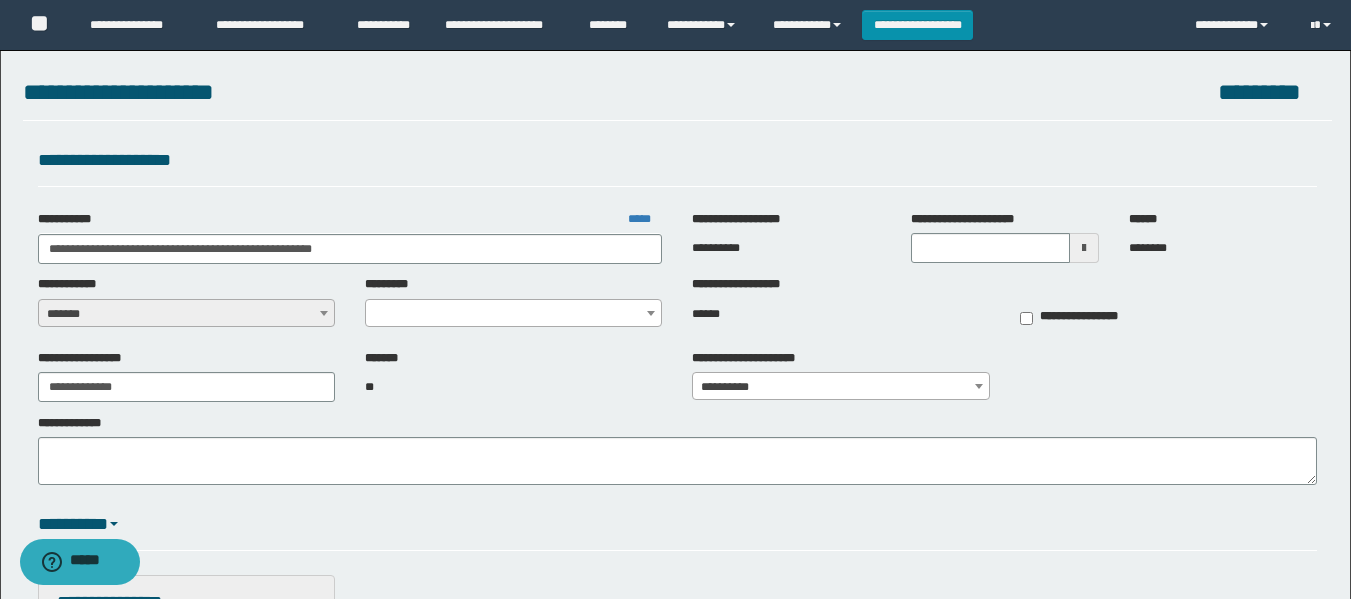 select on "****" 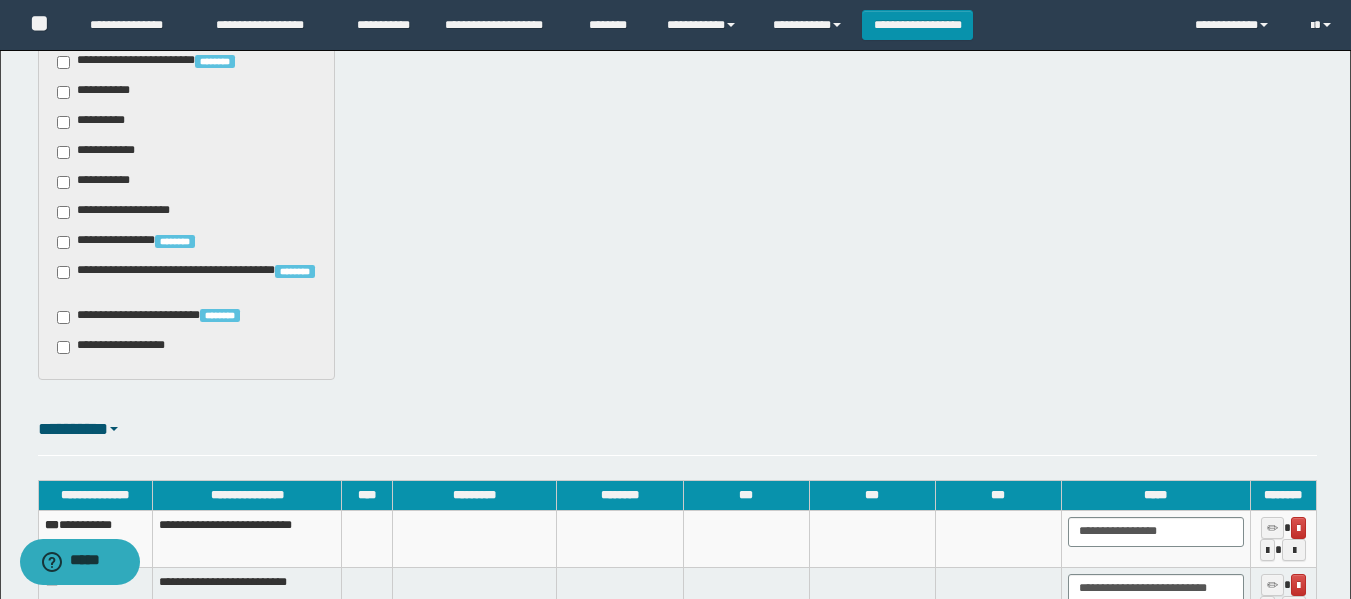 scroll, scrollTop: 1491, scrollLeft: 0, axis: vertical 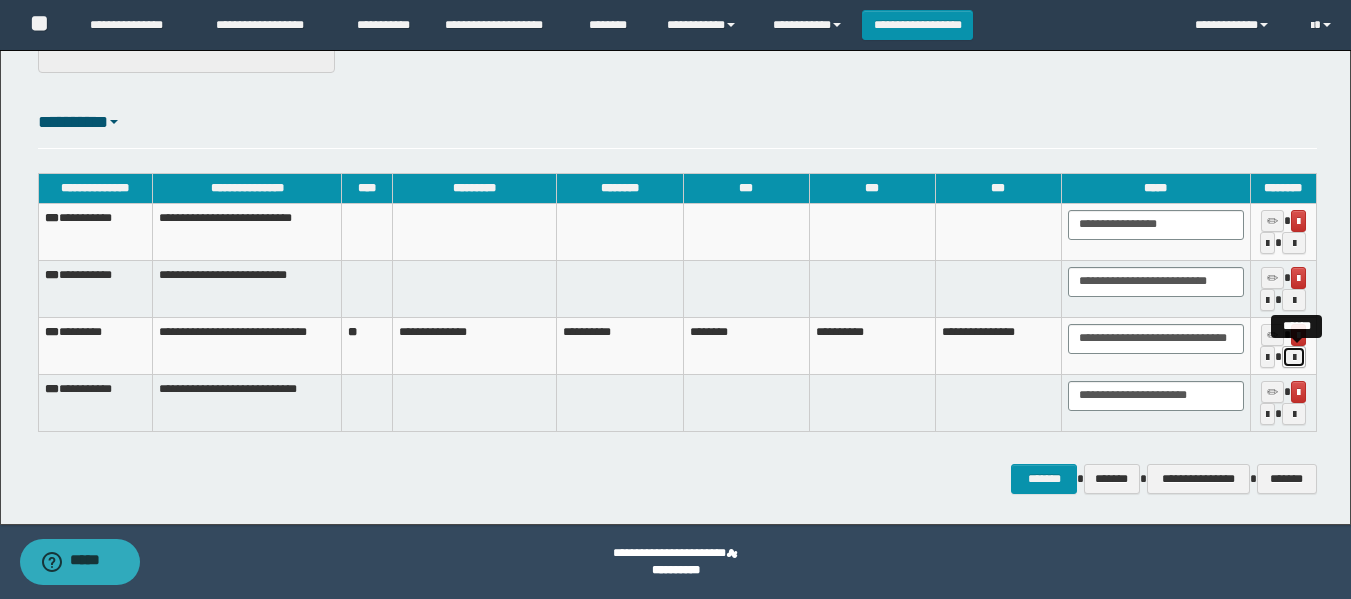 click at bounding box center (1294, 358) 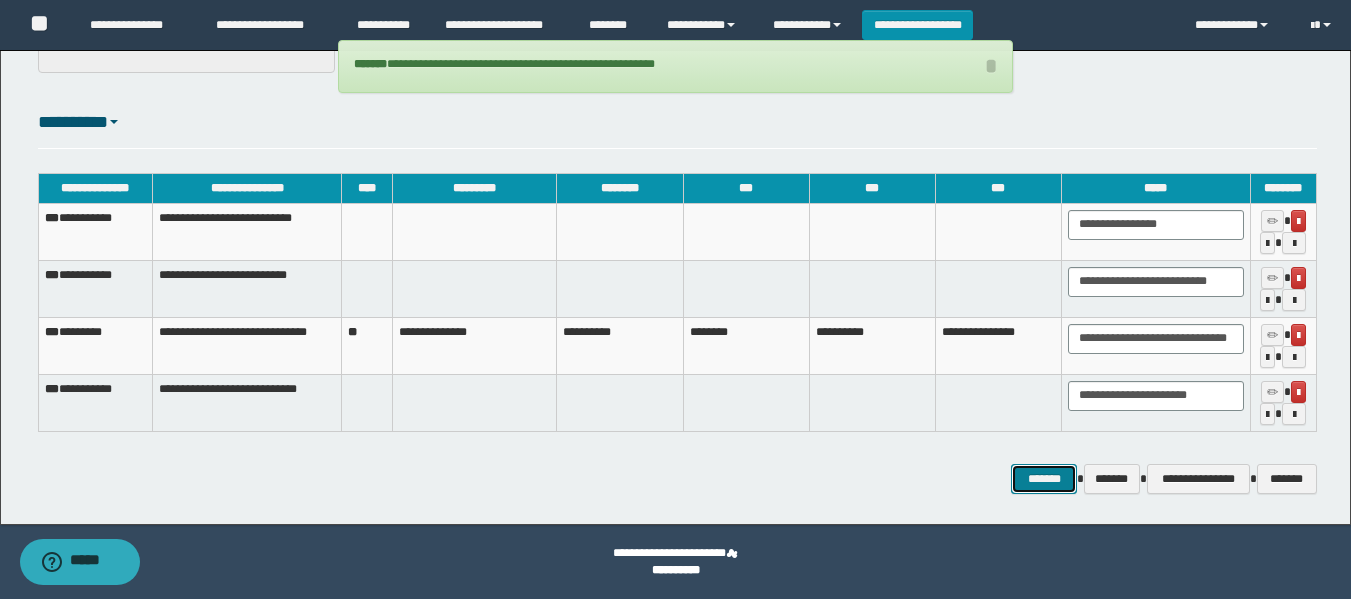click on "*******" at bounding box center [1044, 479] 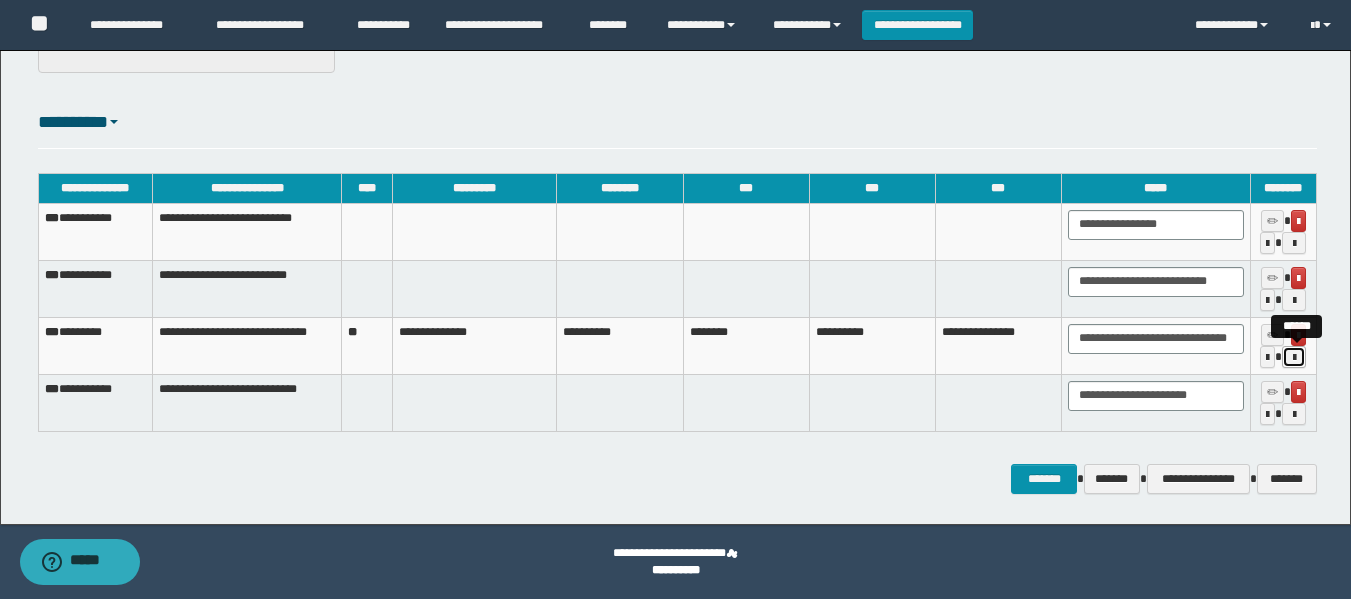 click at bounding box center [1294, 358] 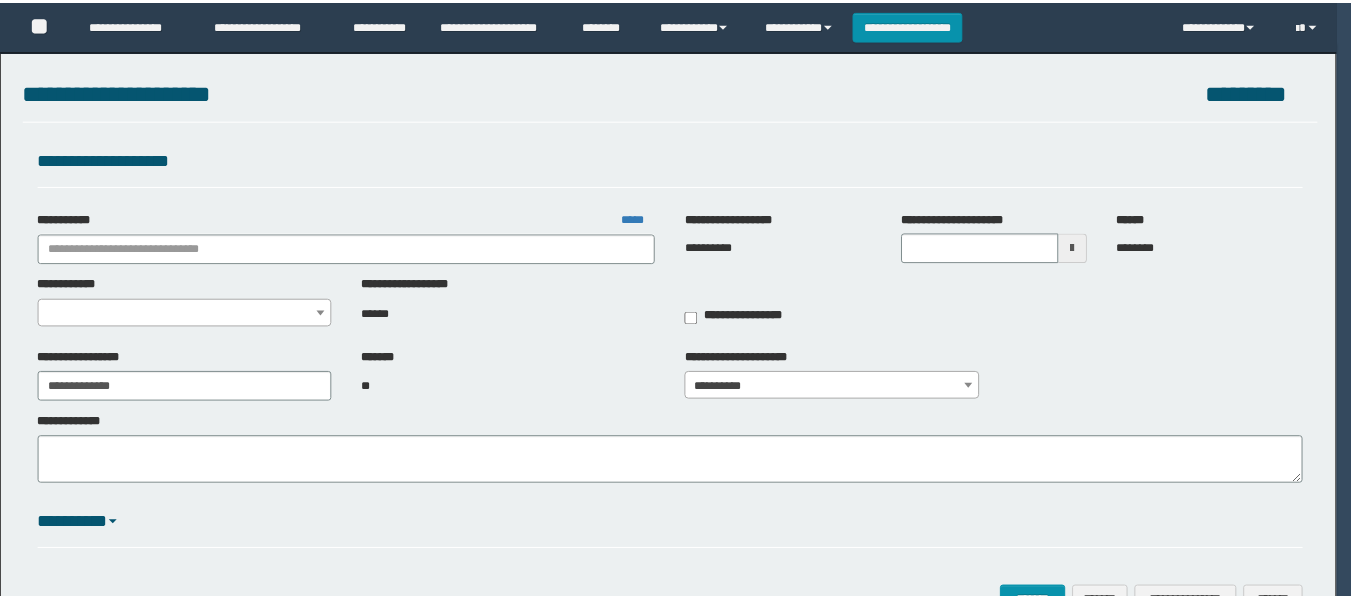 scroll, scrollTop: 0, scrollLeft: 0, axis: both 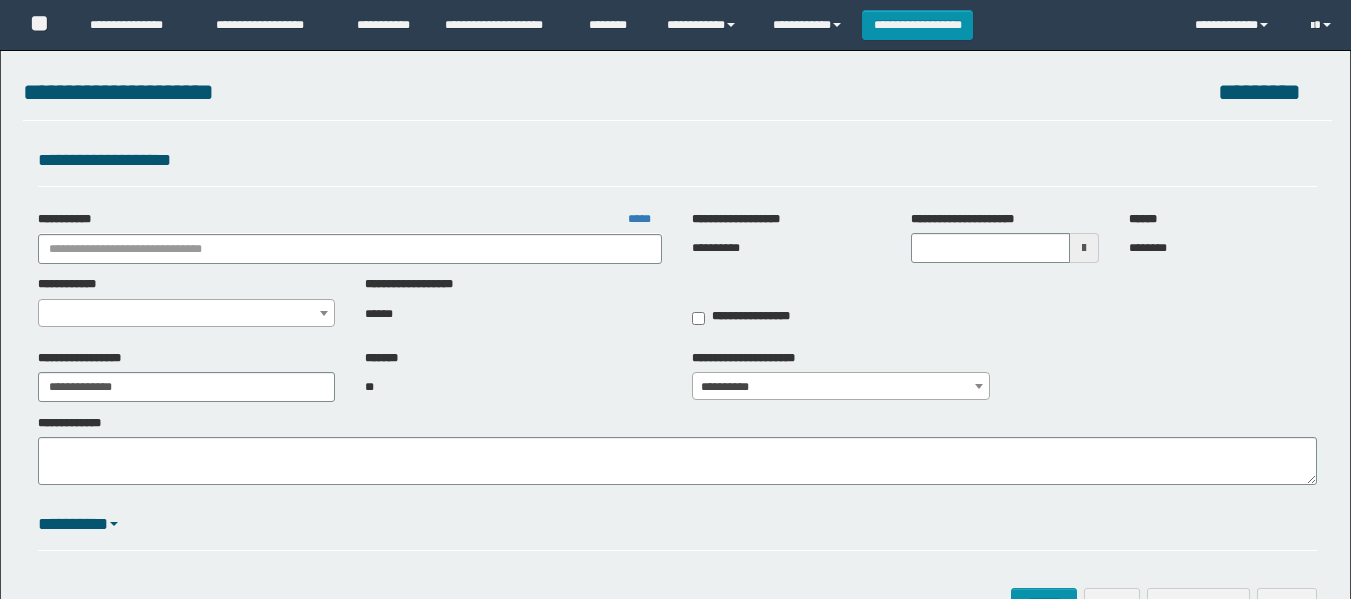 type on "**********" 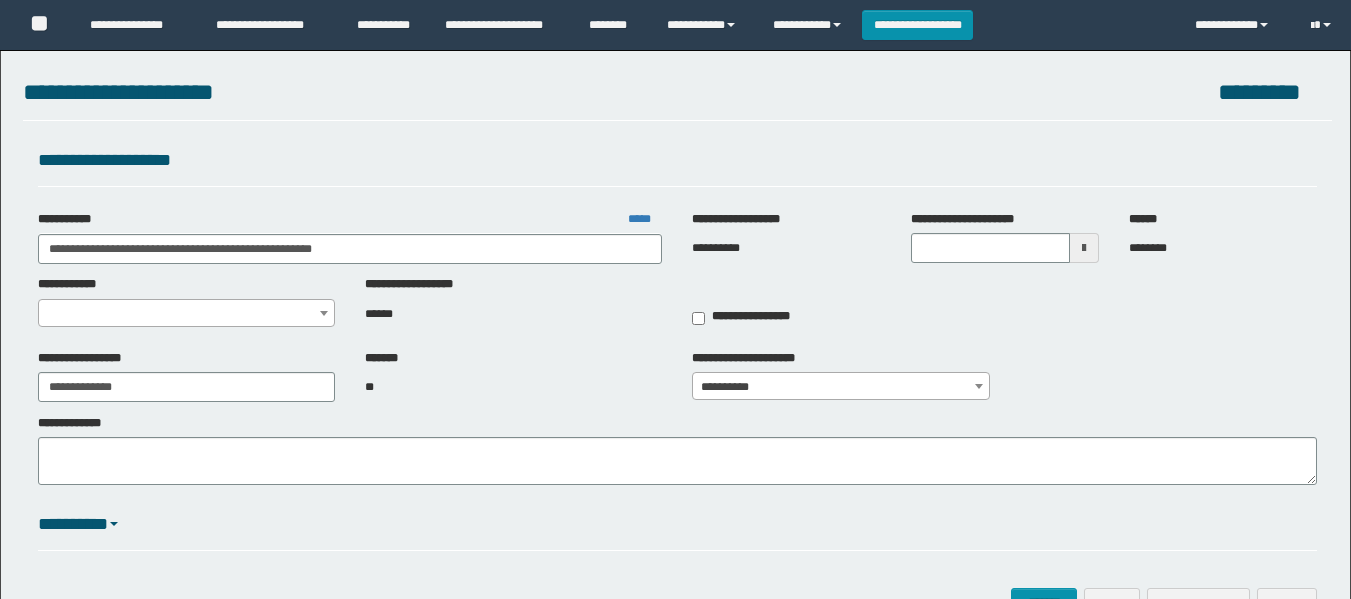 scroll, scrollTop: 0, scrollLeft: 0, axis: both 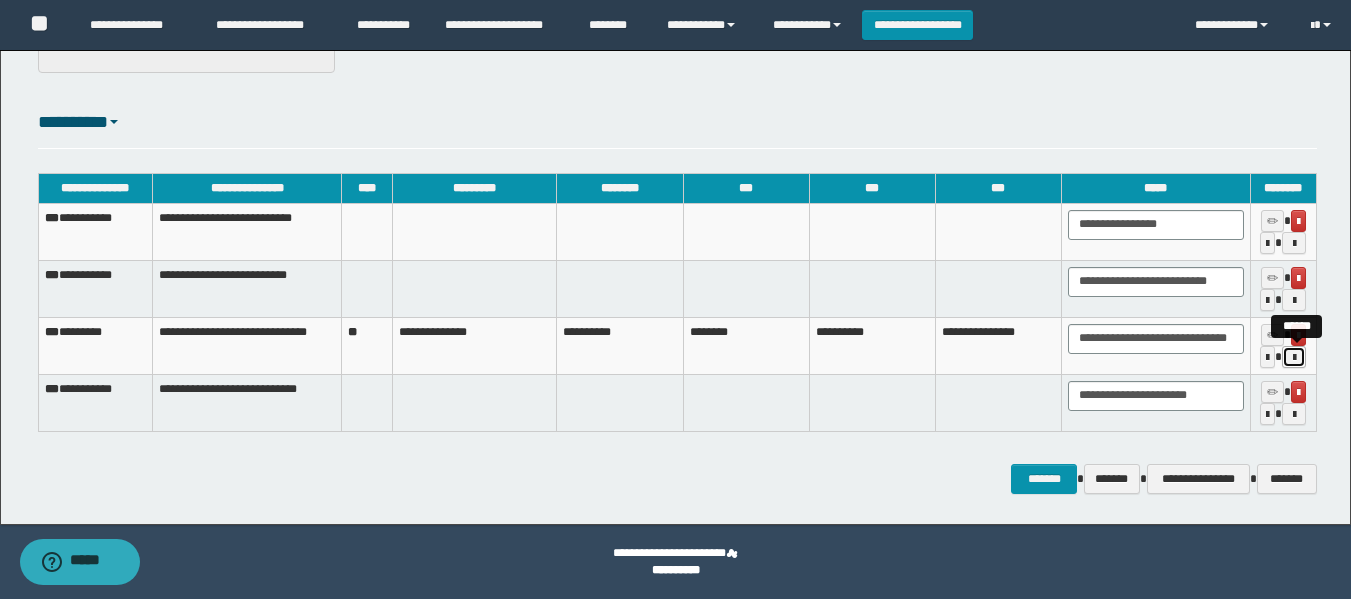 click at bounding box center [1294, 358] 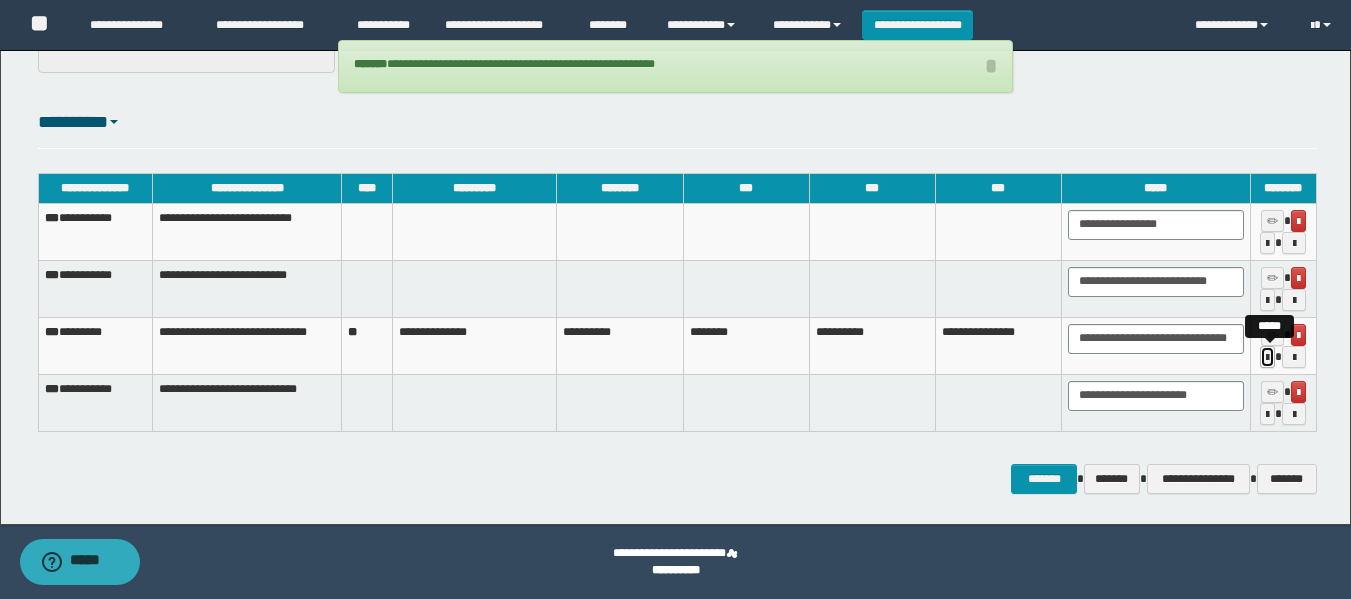 click at bounding box center [1267, 358] 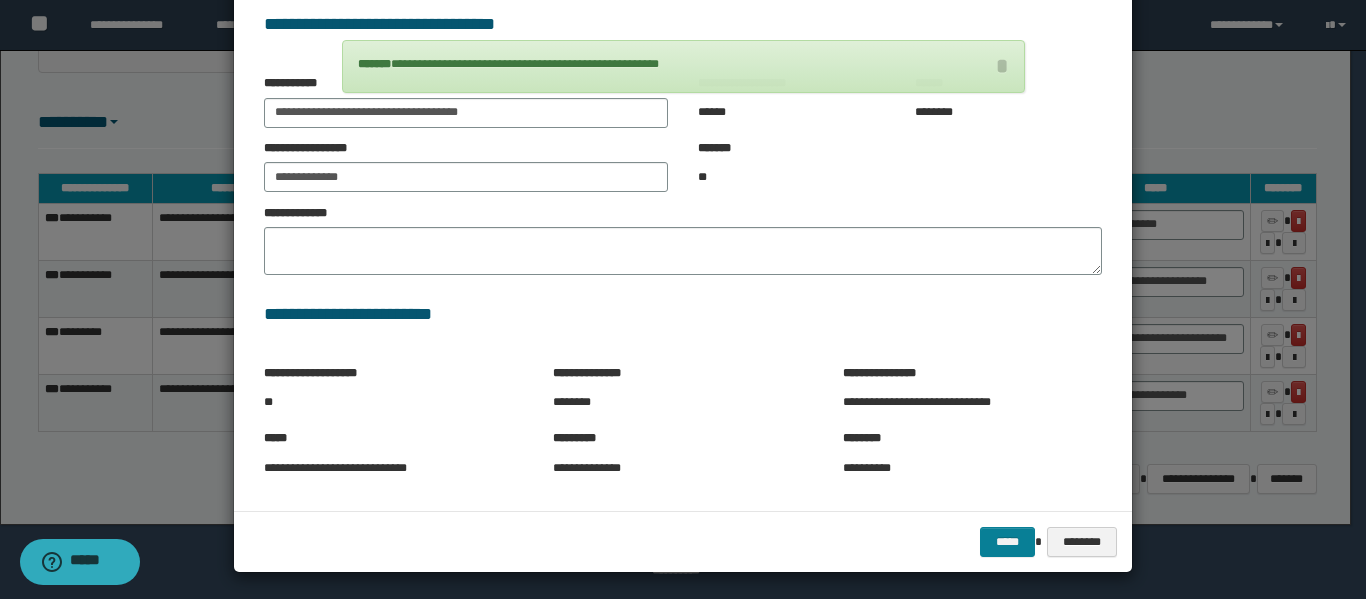 scroll, scrollTop: 139, scrollLeft: 0, axis: vertical 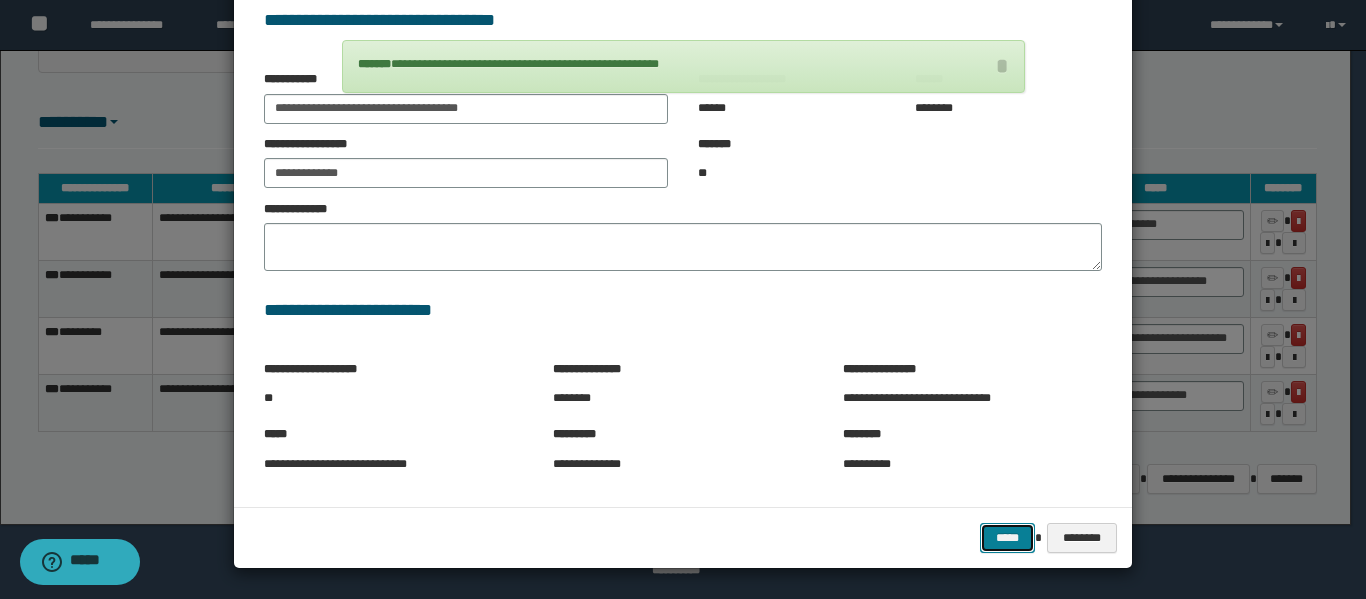 click on "*****" at bounding box center [1007, 538] 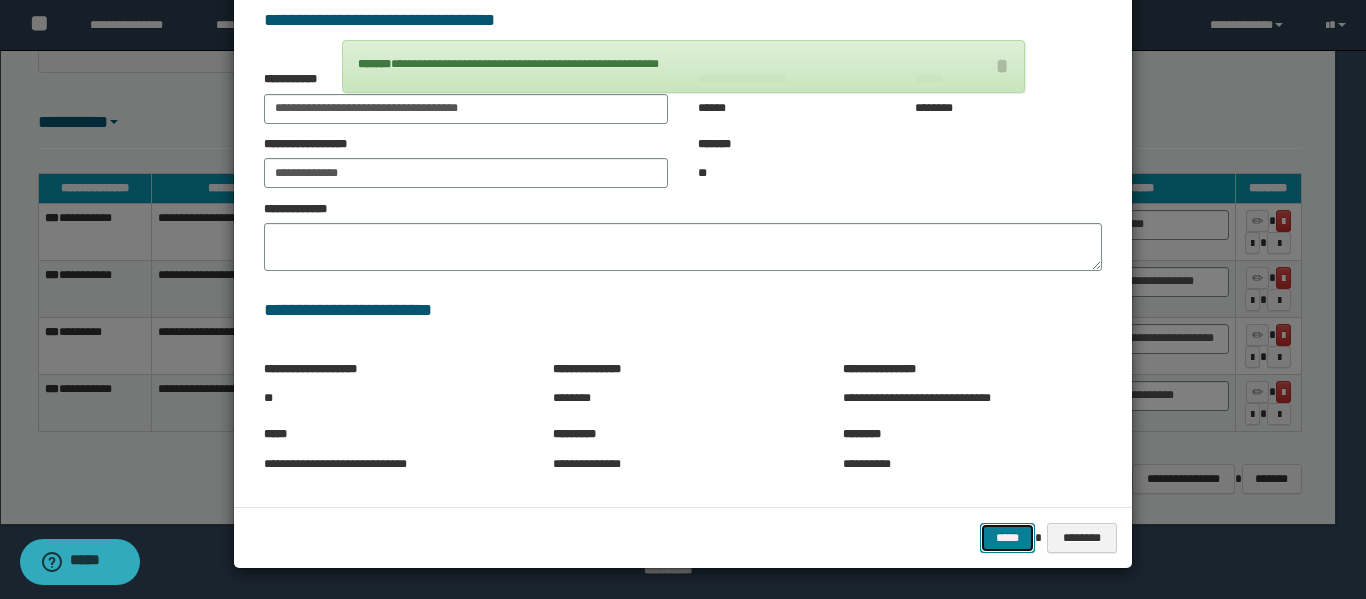 type 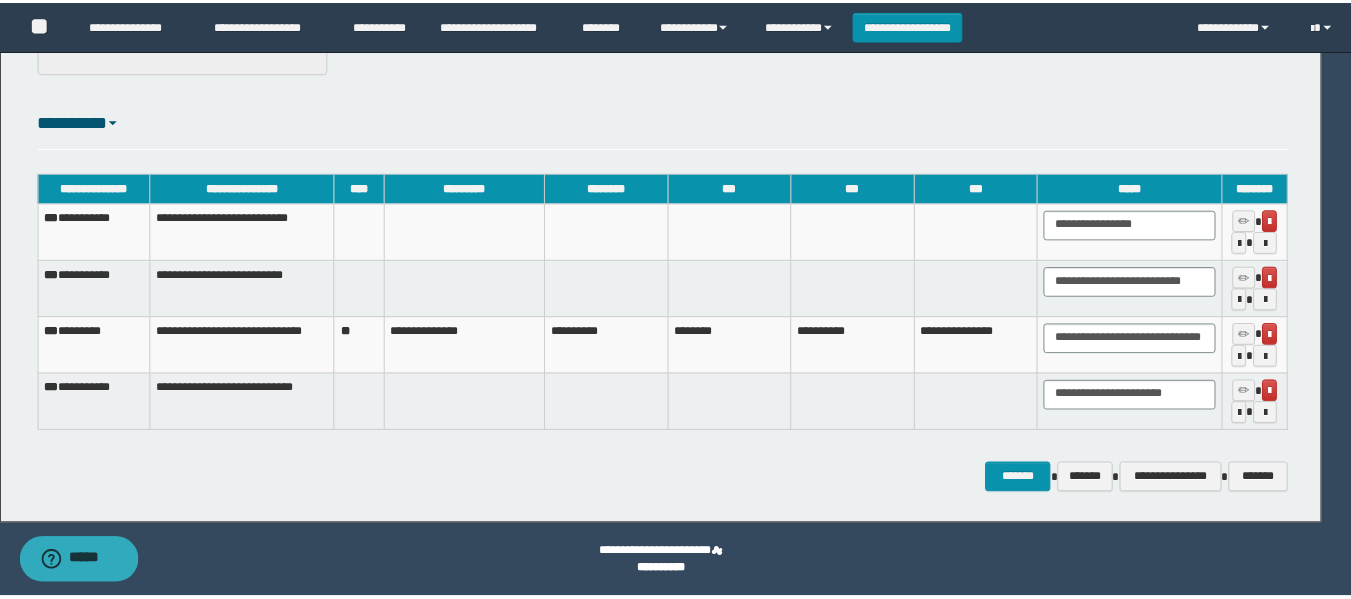 scroll, scrollTop: 1434, scrollLeft: 0, axis: vertical 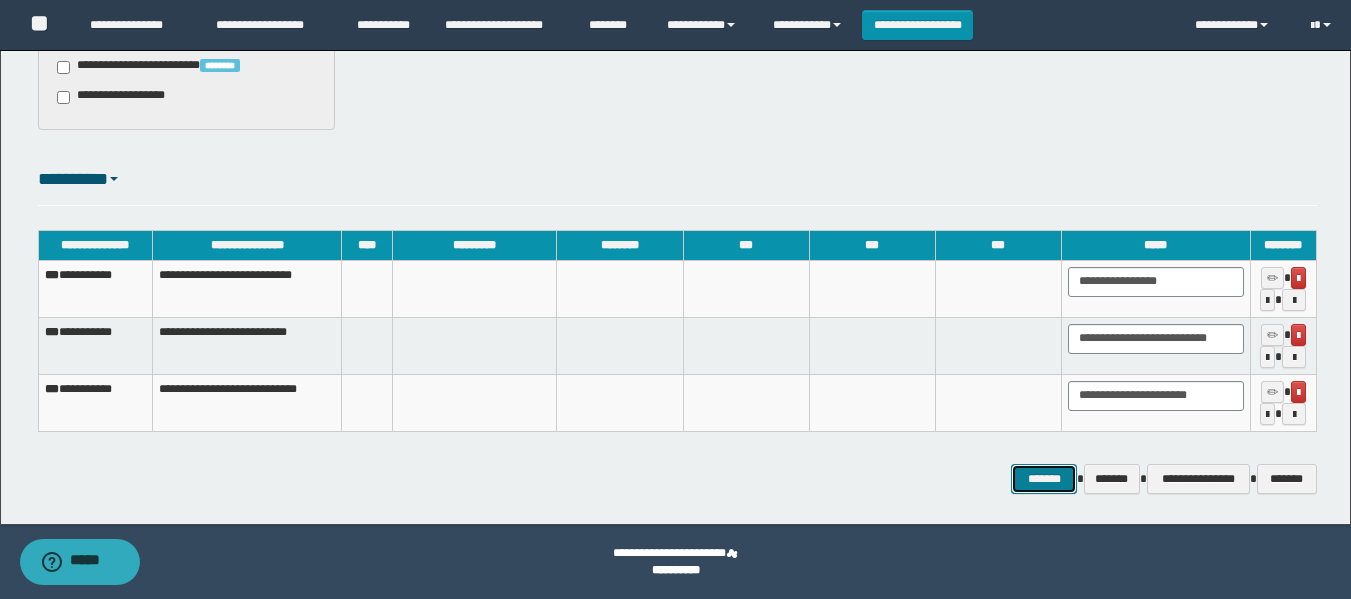 click on "*******" at bounding box center (1044, 479) 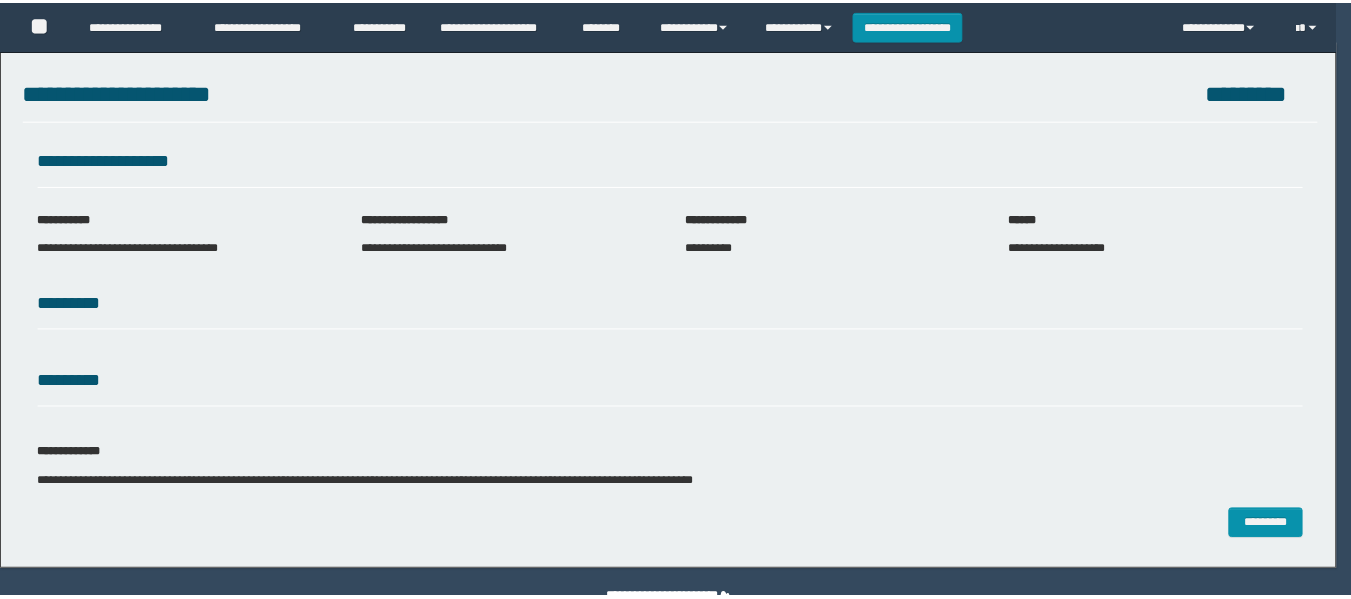 scroll, scrollTop: 0, scrollLeft: 0, axis: both 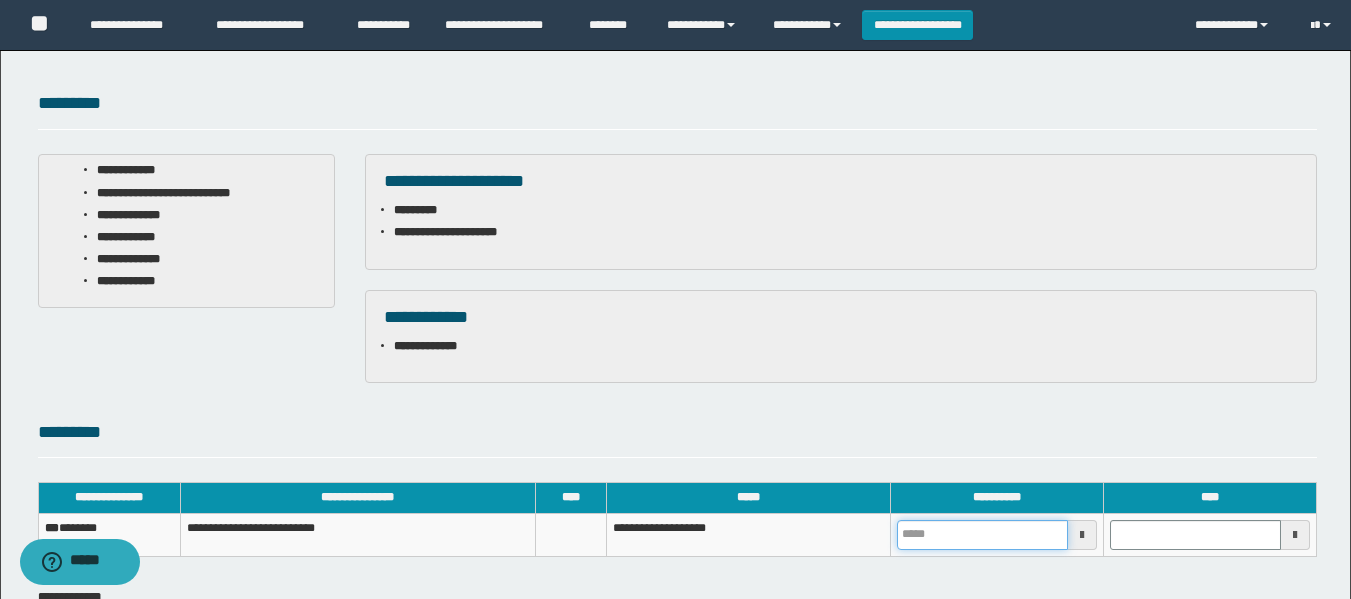 click at bounding box center (982, 535) 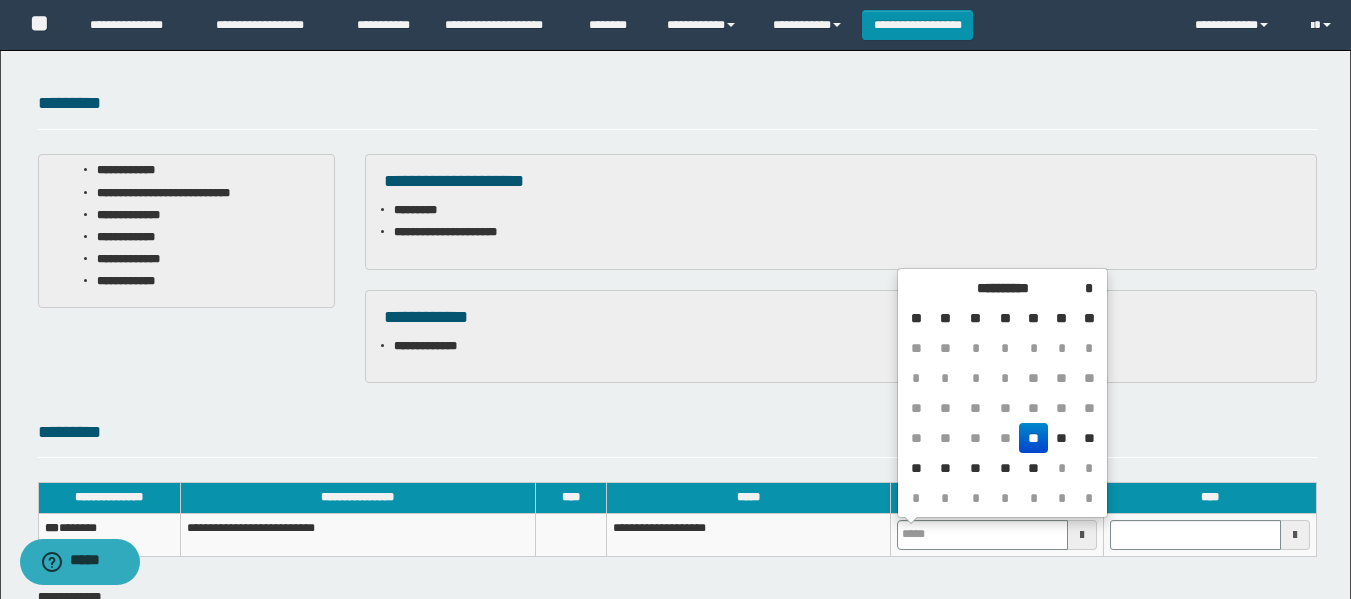 drag, startPoint x: 1039, startPoint y: 429, endPoint x: 1058, endPoint y: 426, distance: 19.235384 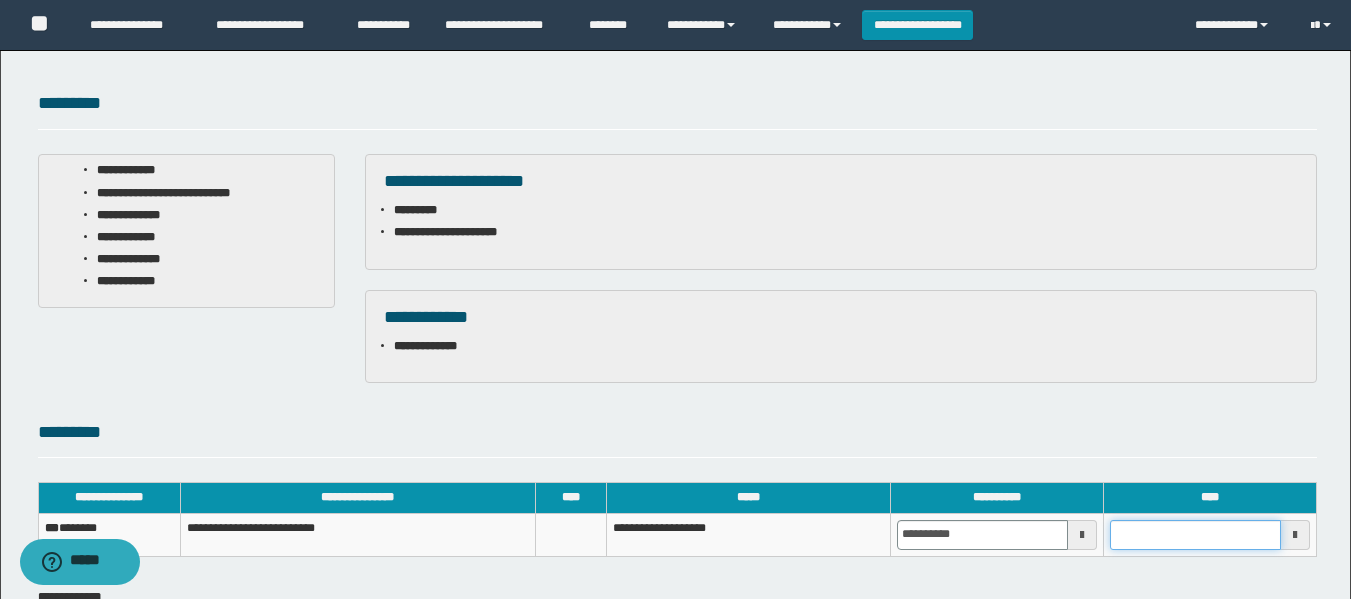 click at bounding box center [1195, 535] 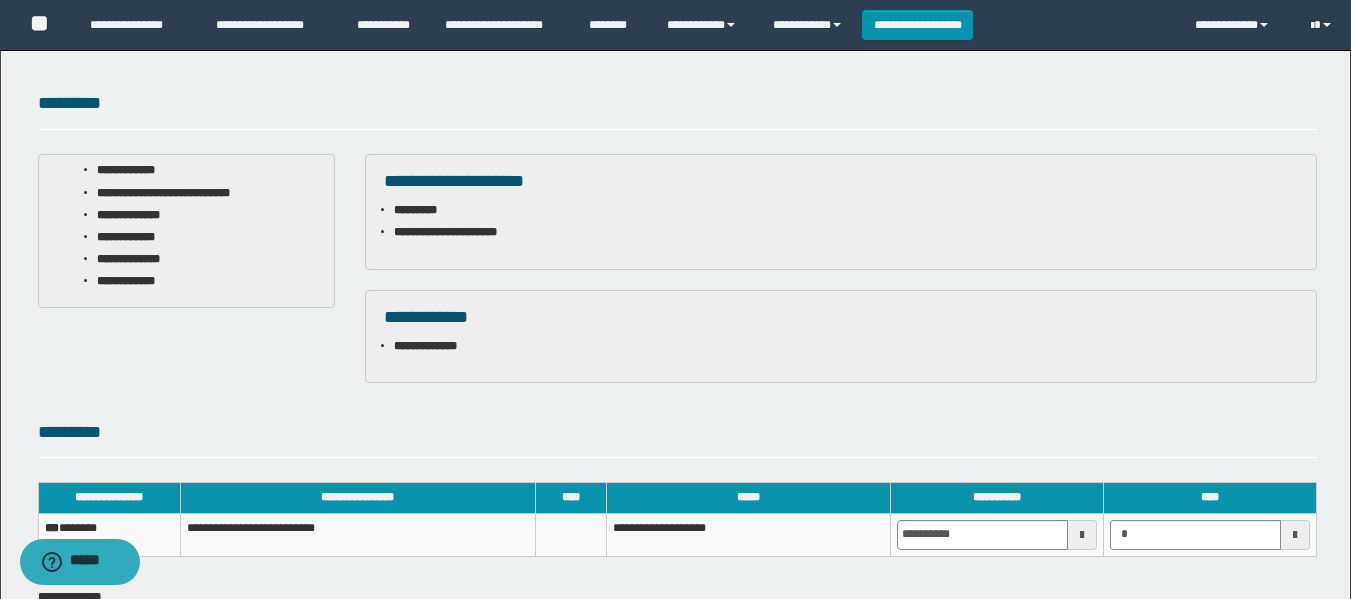 type on "*******" 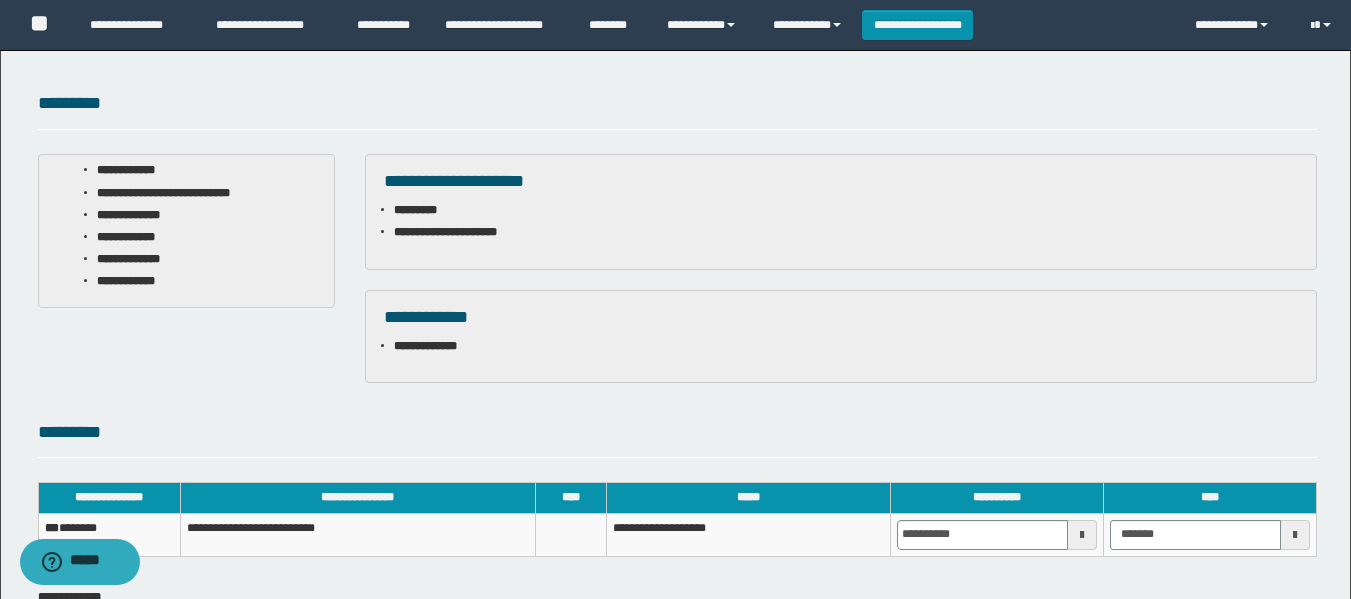 drag, startPoint x: 1165, startPoint y: 364, endPoint x: 1244, endPoint y: 462, distance: 125.87692 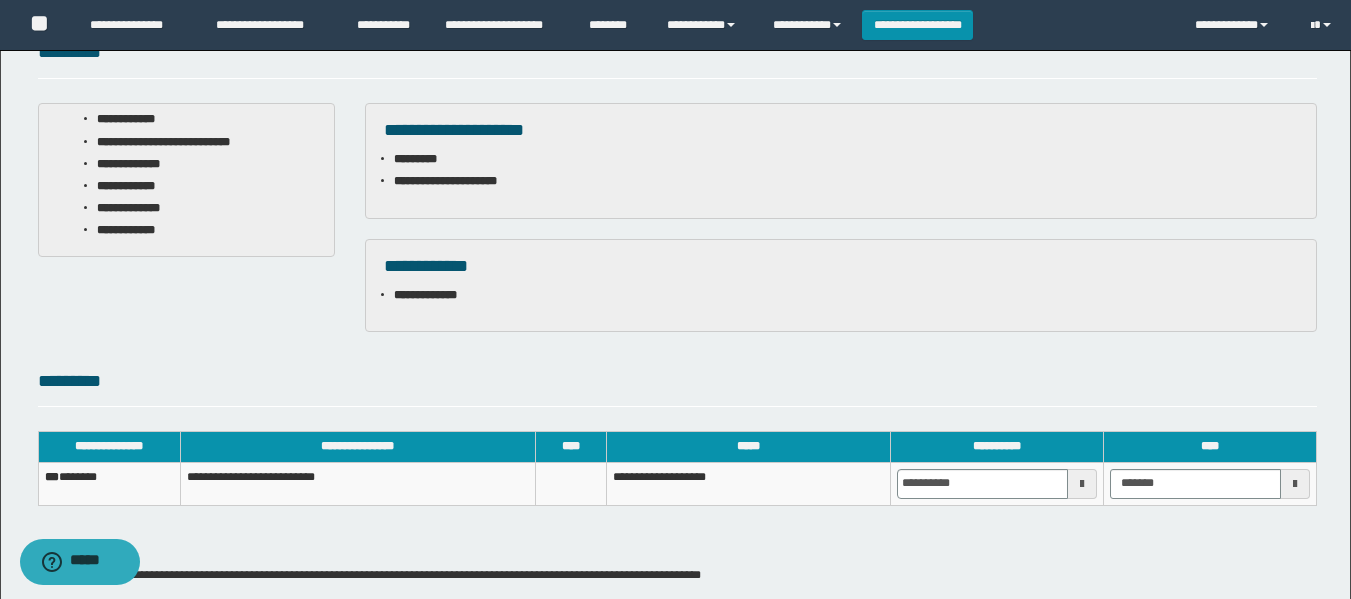 scroll, scrollTop: 300, scrollLeft: 0, axis: vertical 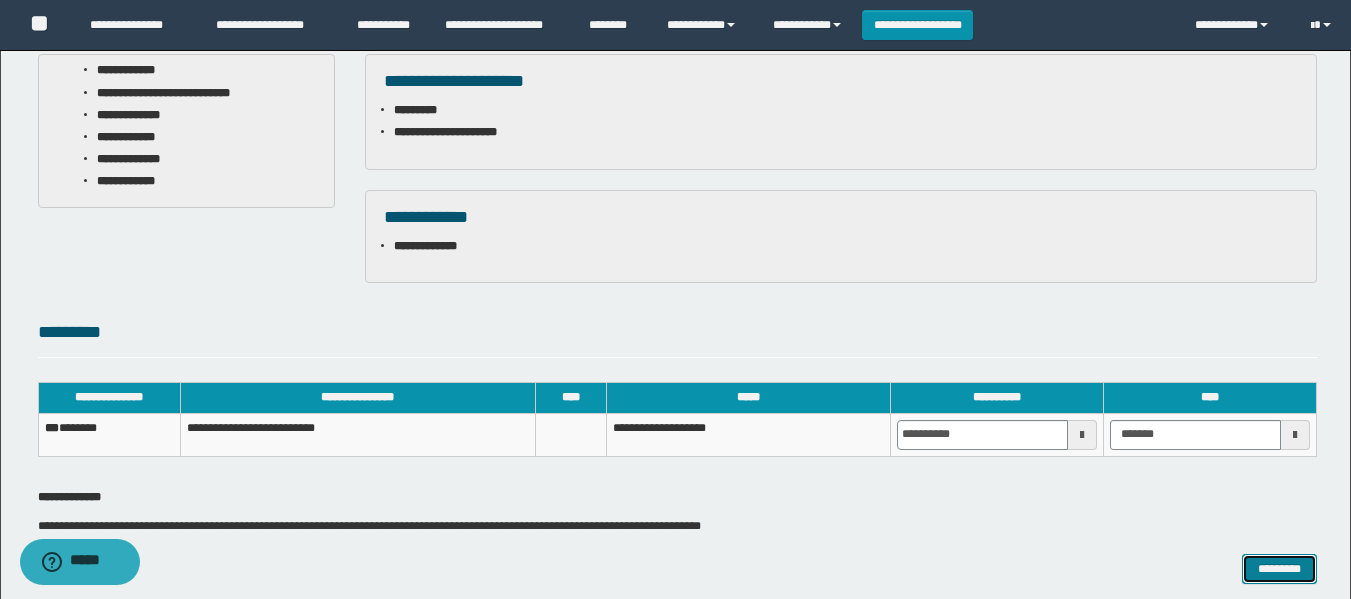 click on "*********" at bounding box center [1279, 569] 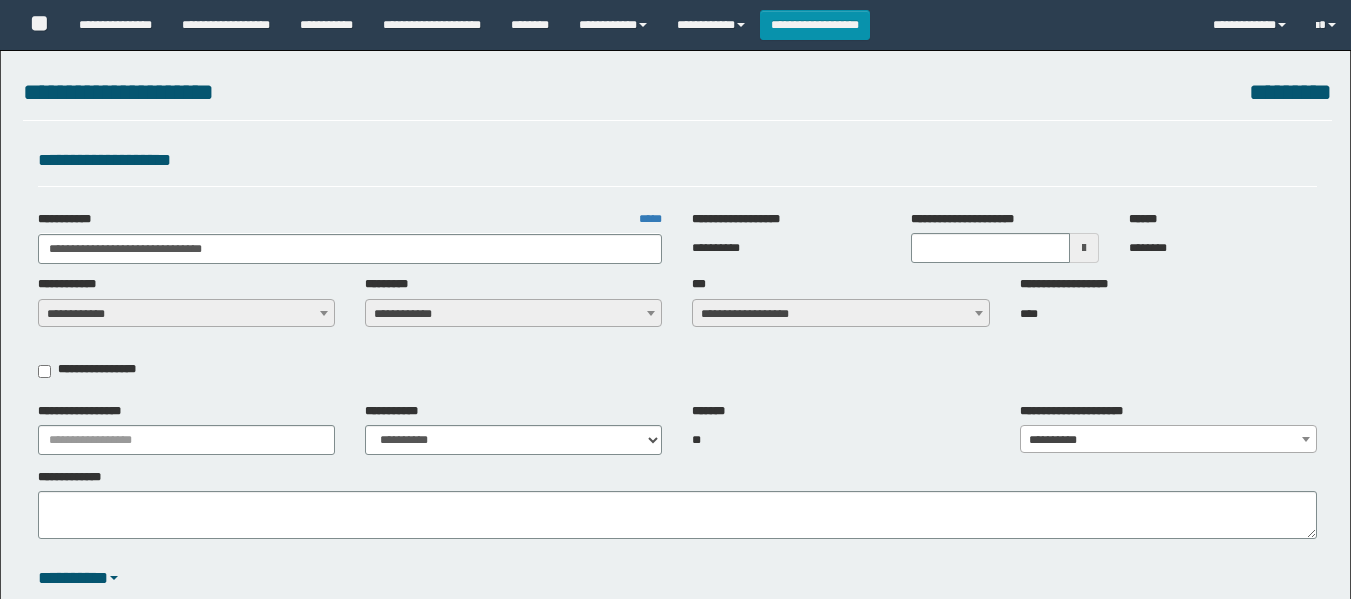 select on "*" 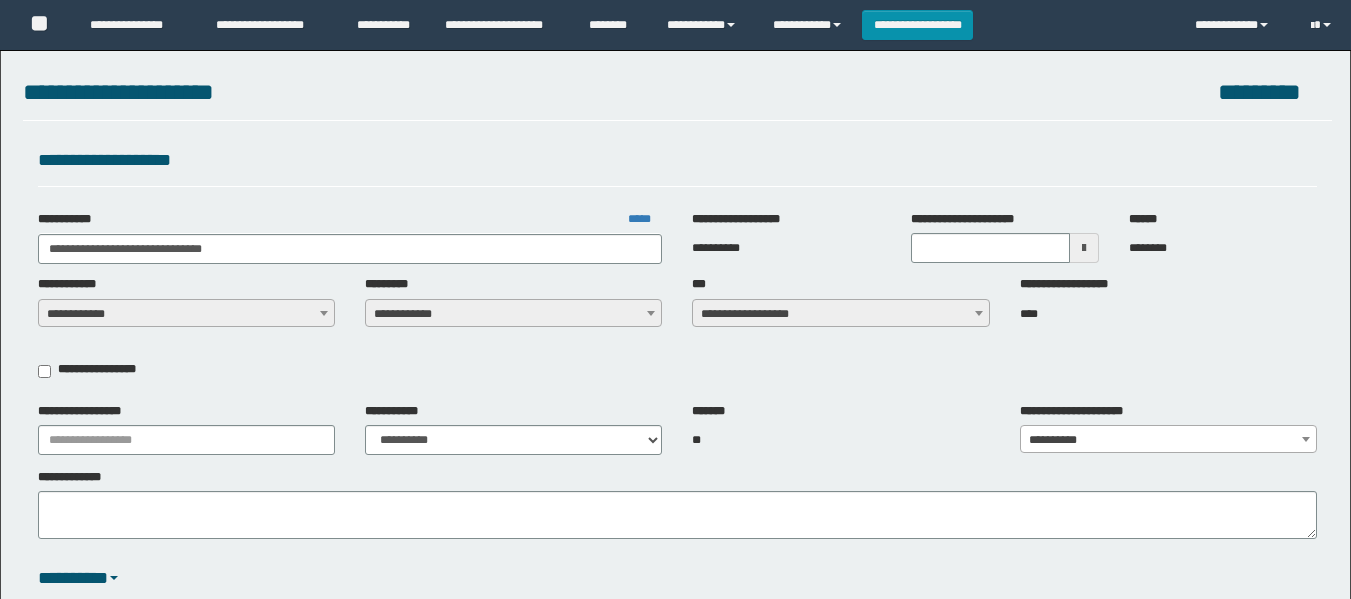 scroll, scrollTop: 0, scrollLeft: 0, axis: both 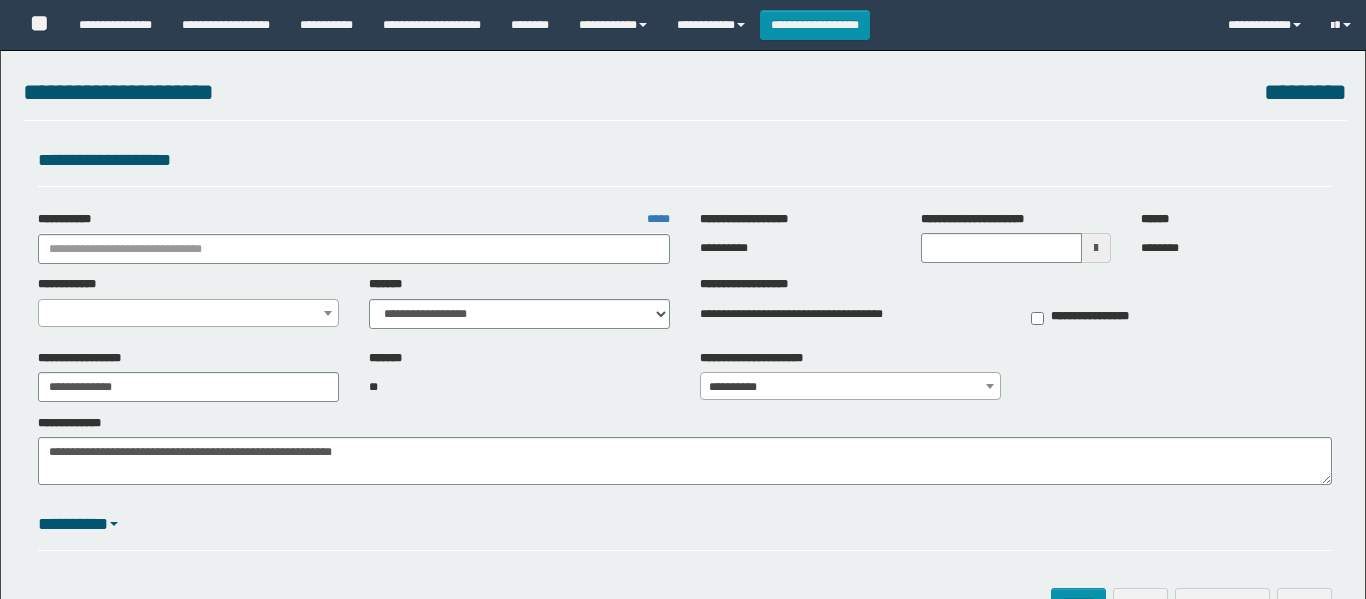 select on "***" 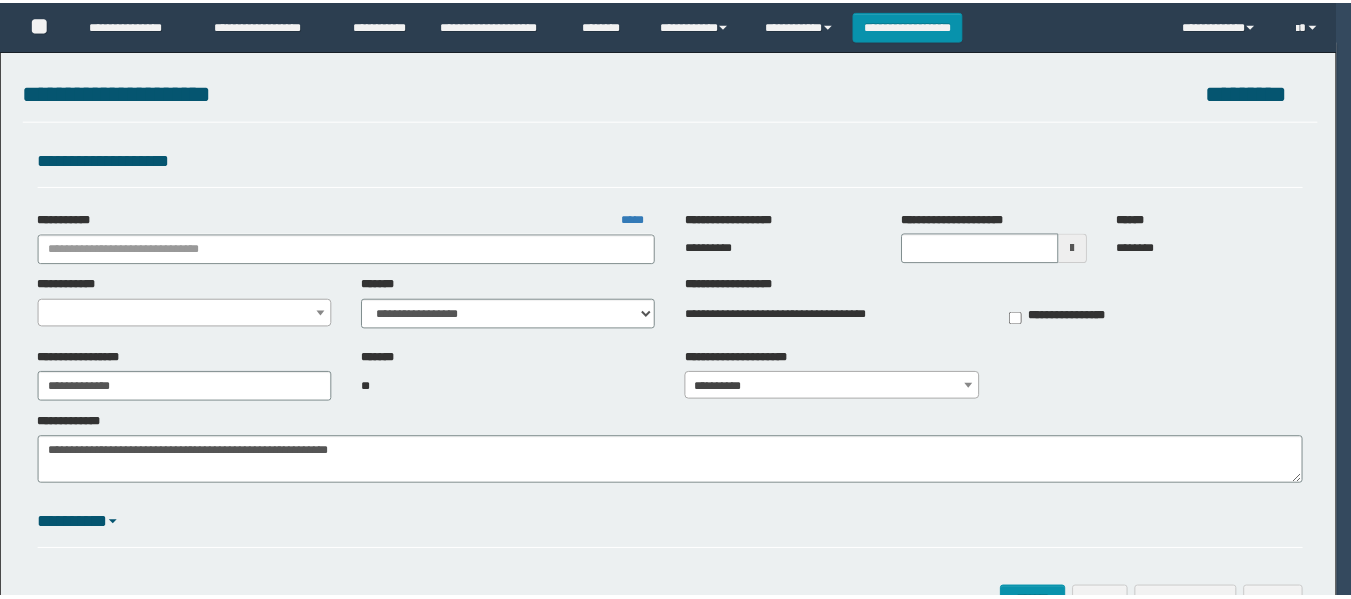scroll, scrollTop: 0, scrollLeft: 0, axis: both 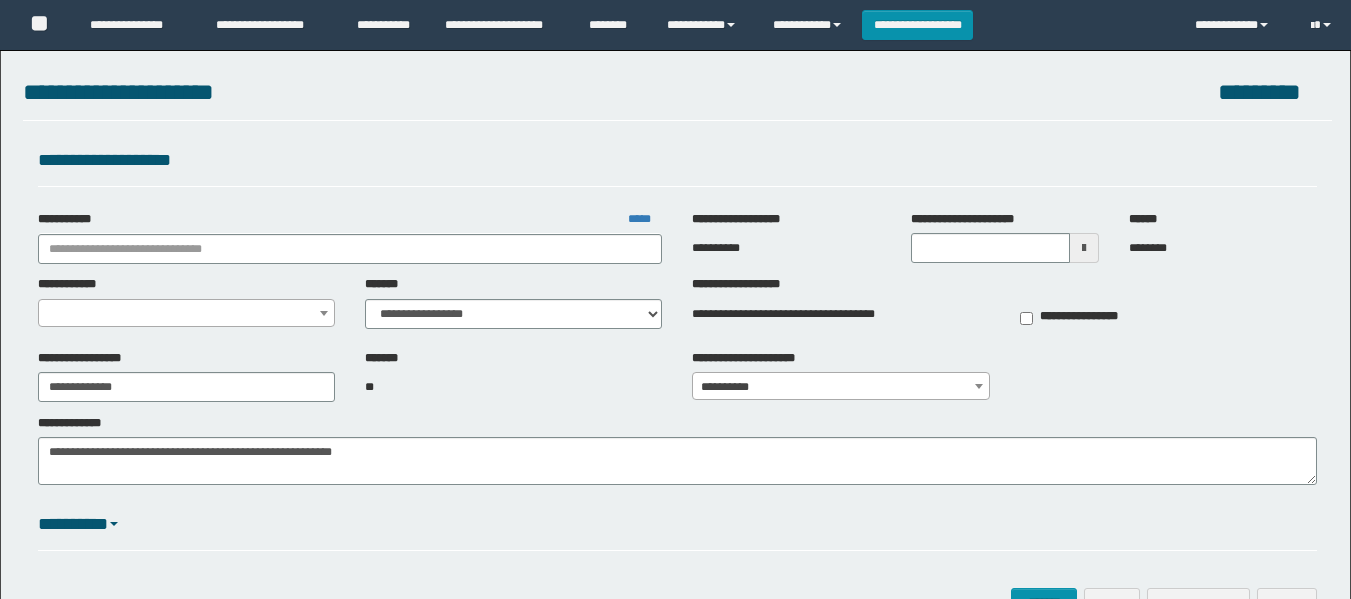 type on "**********" 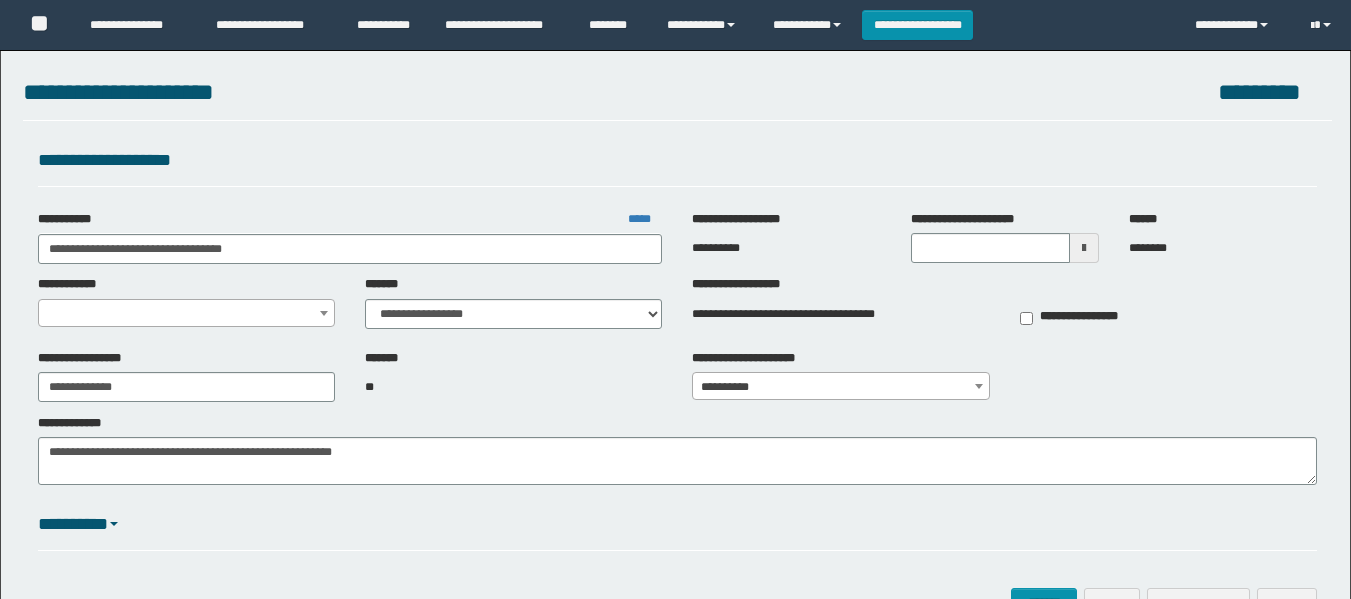 scroll, scrollTop: 0, scrollLeft: 0, axis: both 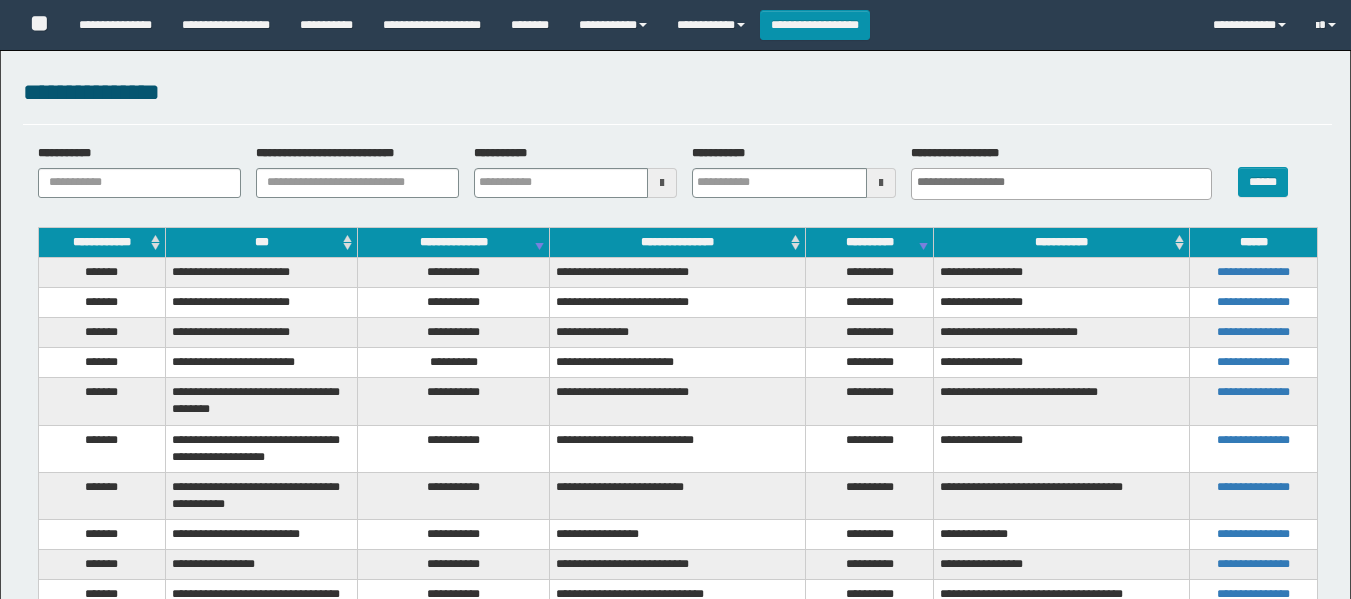 select 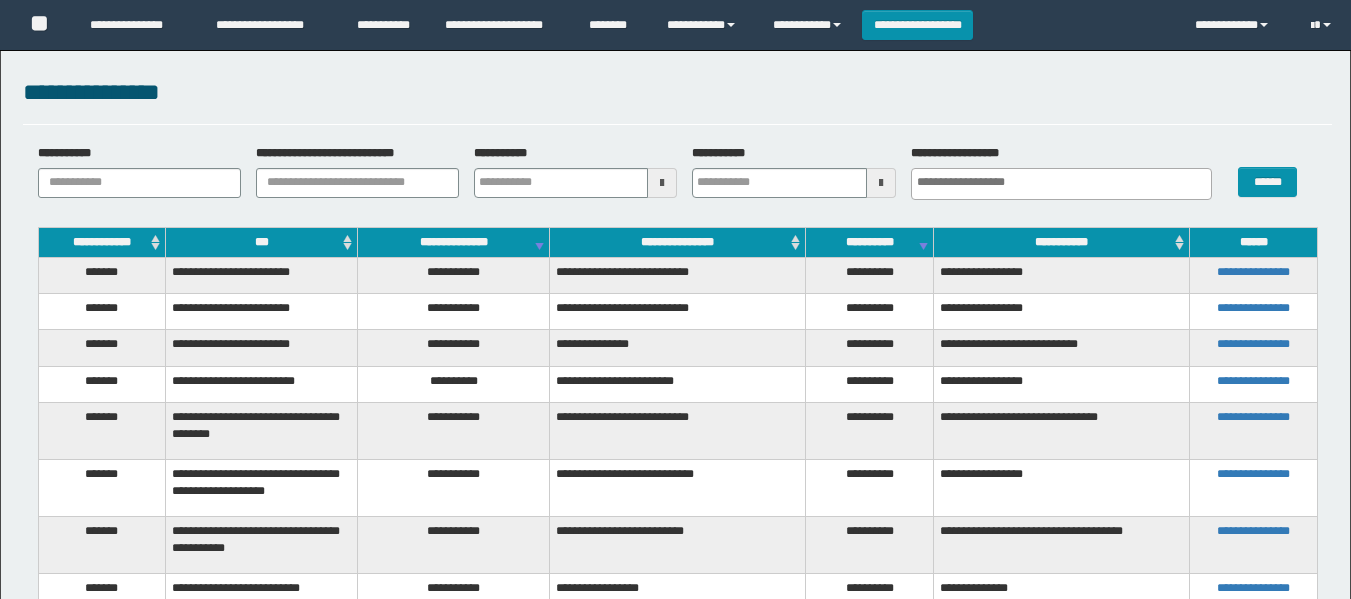 scroll, scrollTop: 0, scrollLeft: 0, axis: both 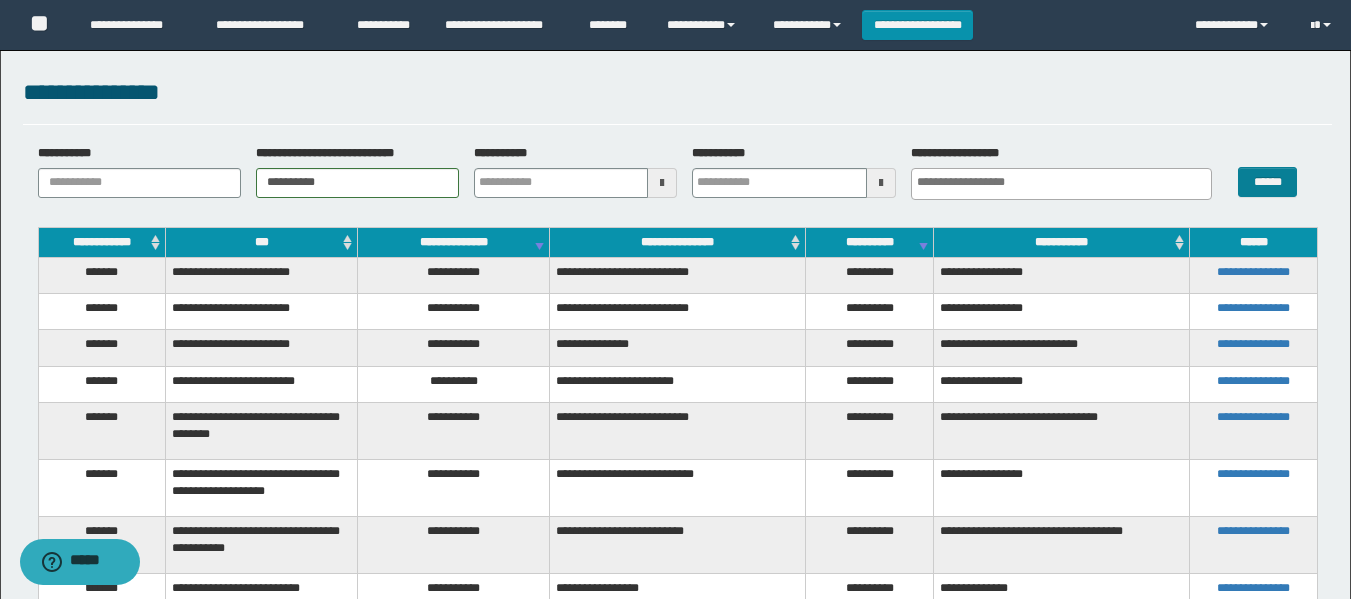 type on "**********" 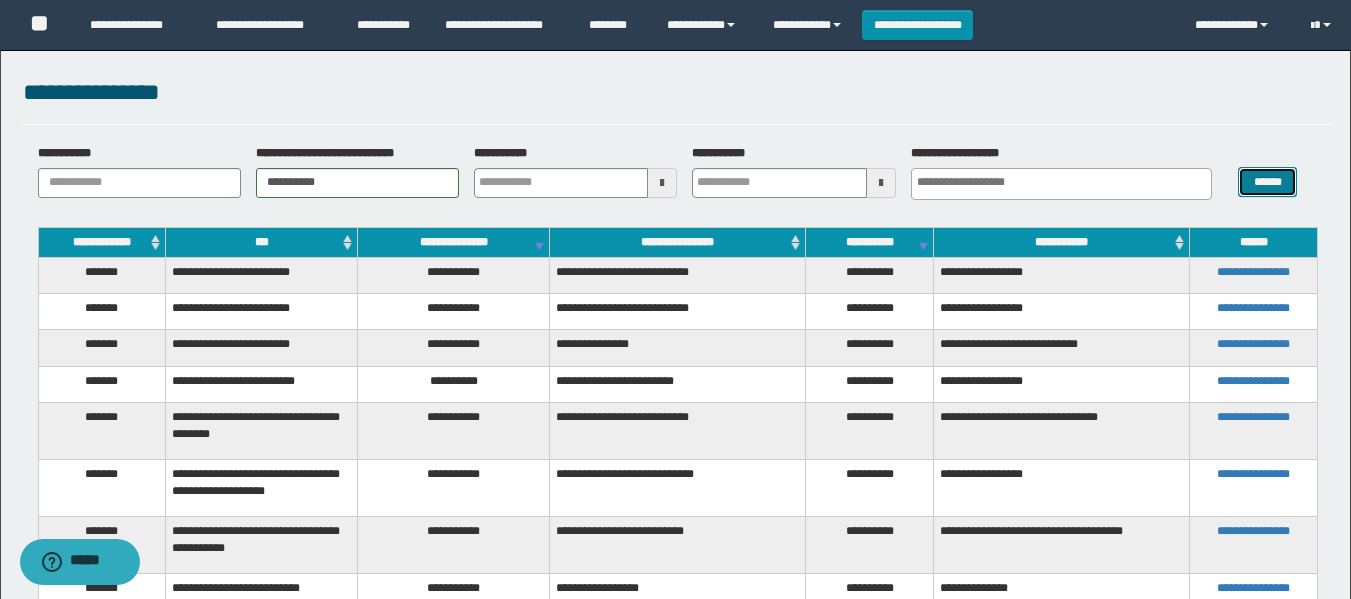 click on "******" at bounding box center [1267, 182] 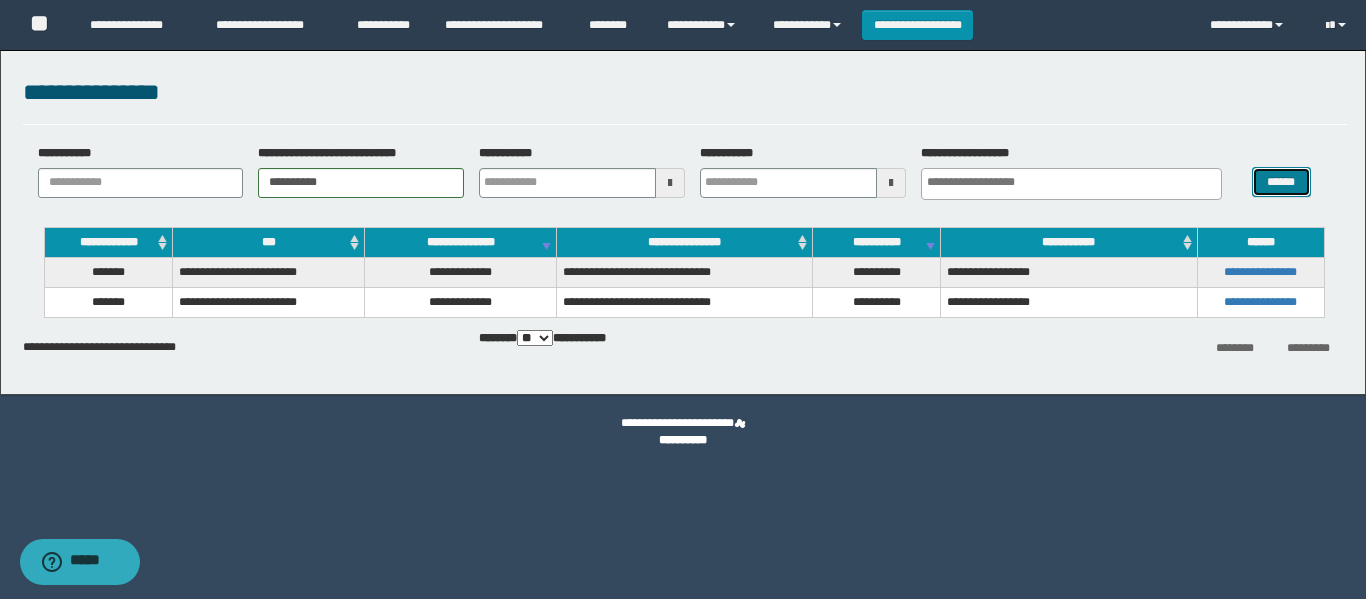 click on "******" at bounding box center (1281, 182) 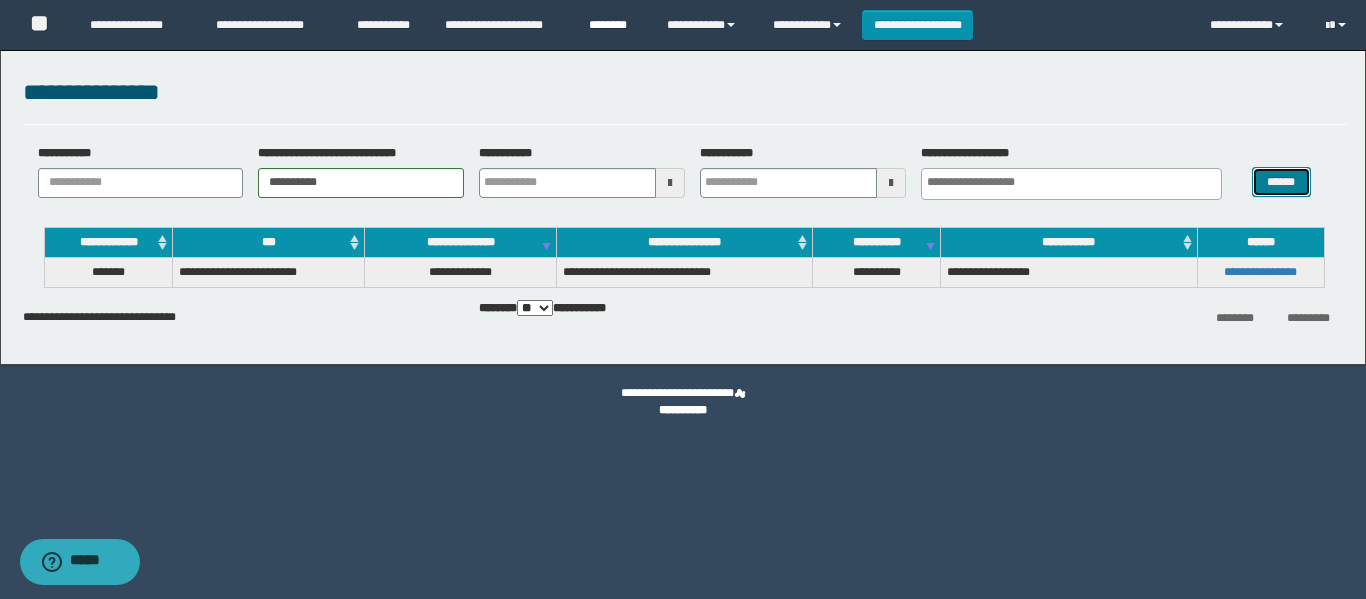 type 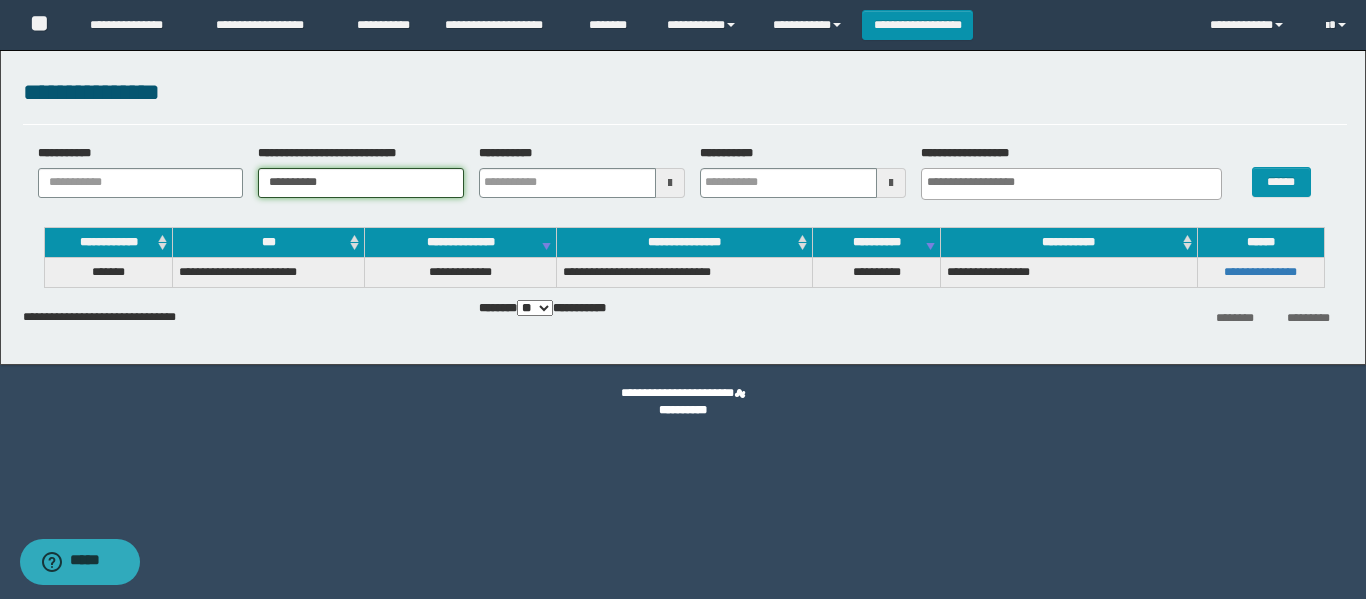 click on "**********" at bounding box center (685, 145) 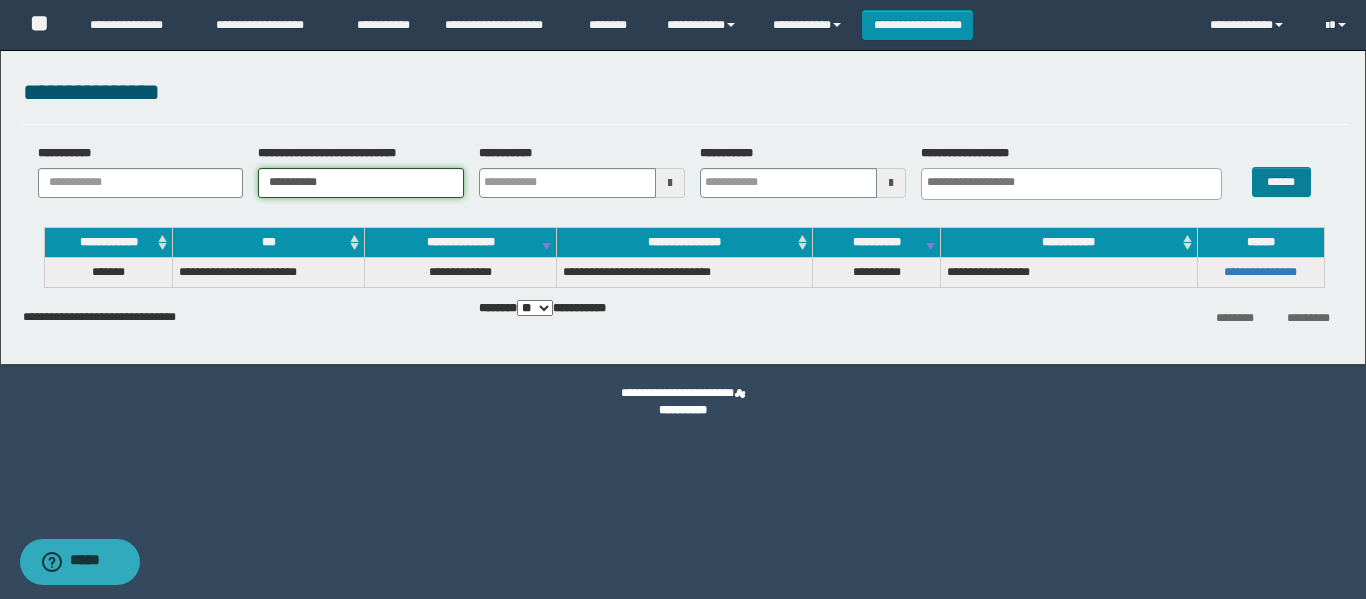 type on "**********" 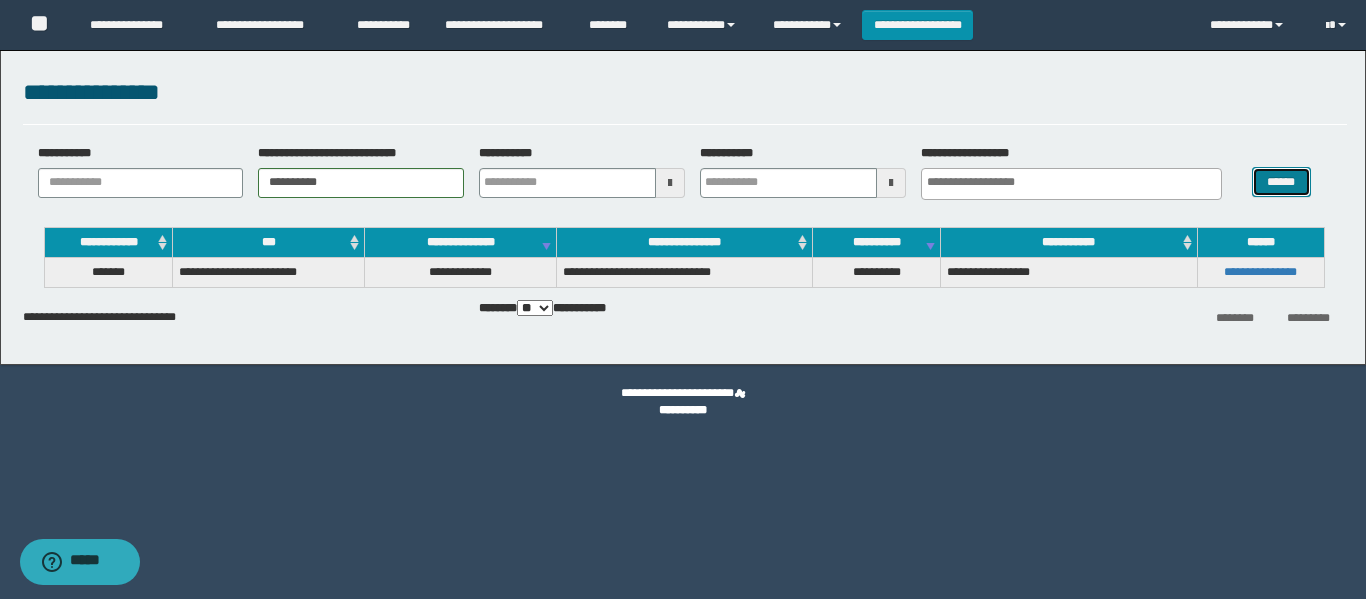 click on "******" at bounding box center (1281, 182) 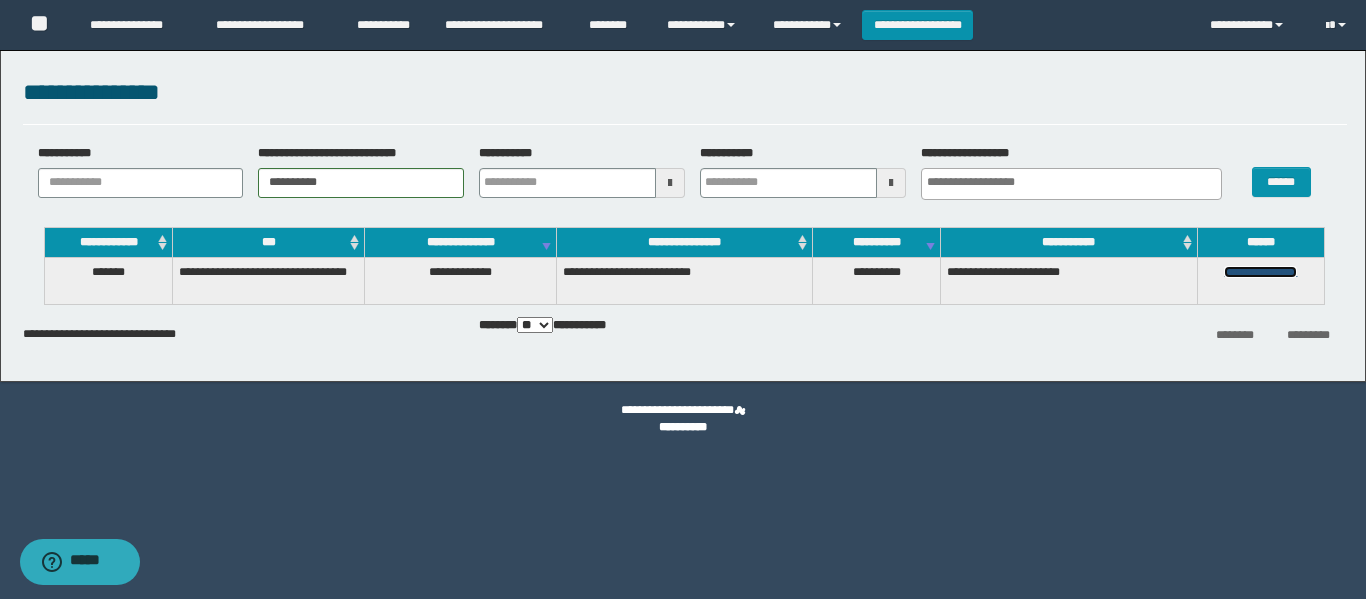 click on "**********" at bounding box center [1260, 272] 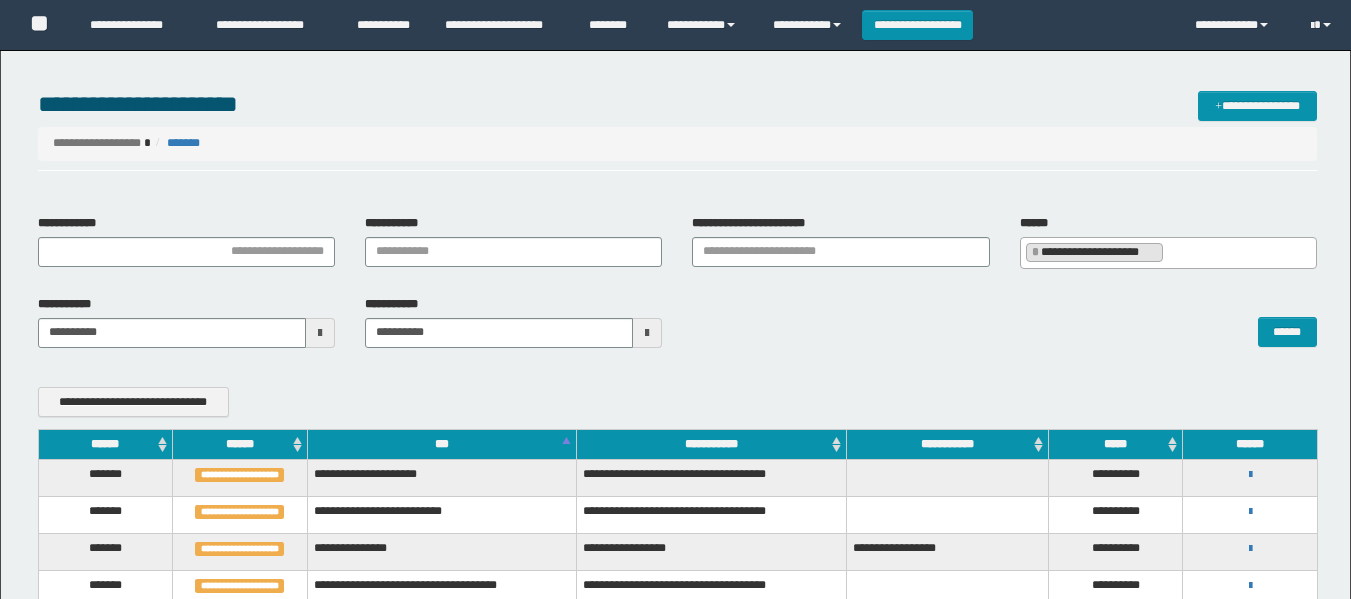 scroll, scrollTop: 538, scrollLeft: 0, axis: vertical 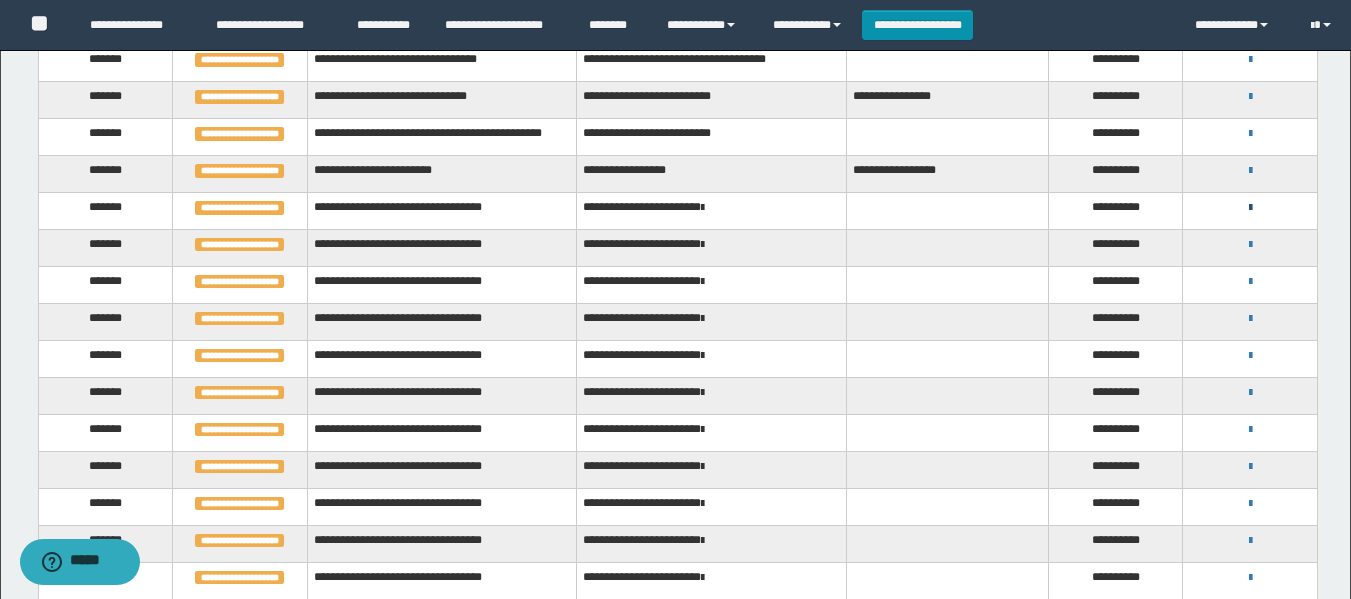 click at bounding box center [1250, 208] 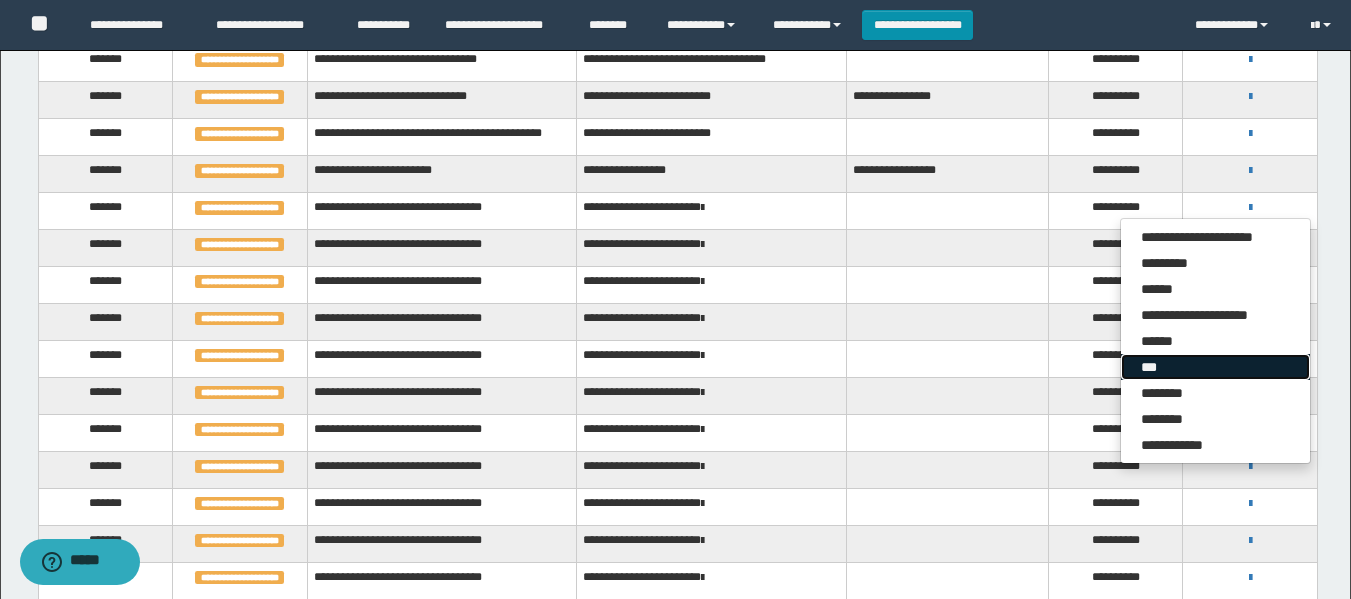 click on "***" at bounding box center [1215, 367] 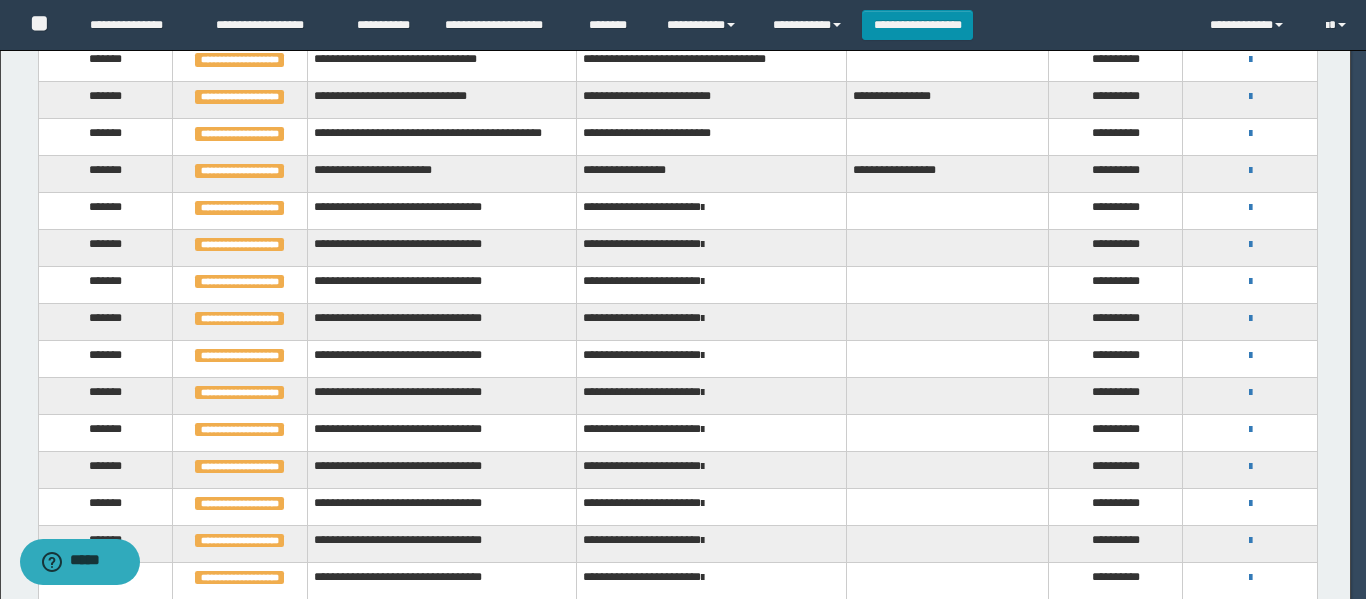 scroll, scrollTop: 0, scrollLeft: 0, axis: both 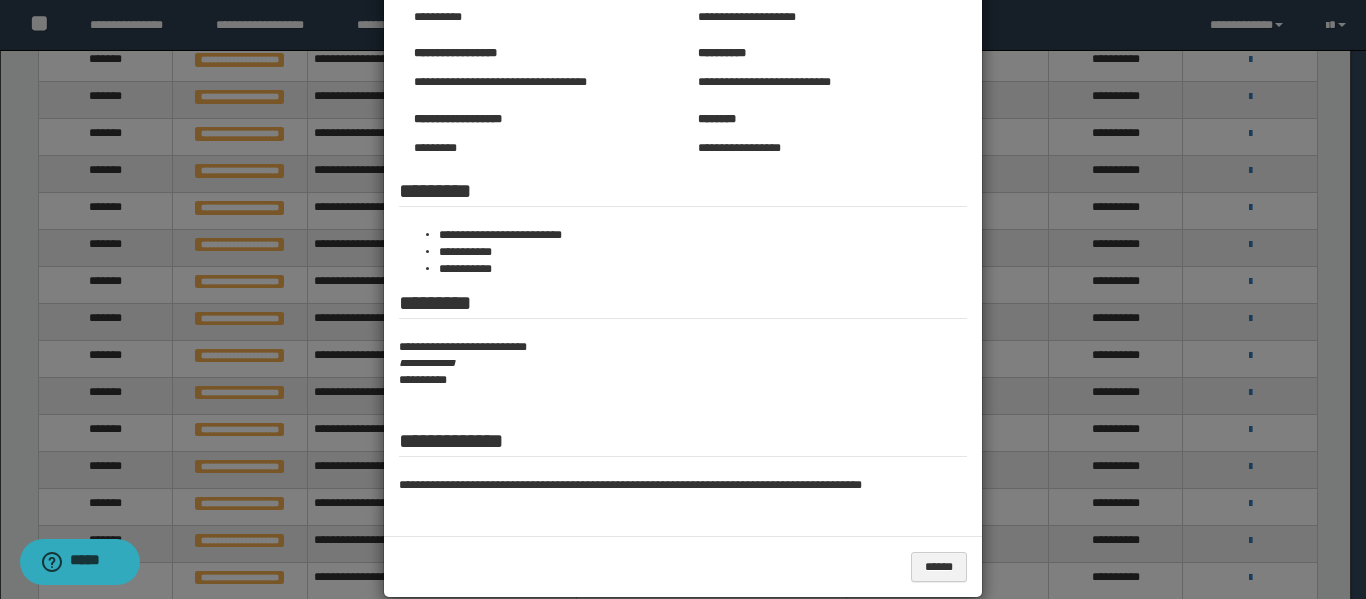 click on "**********" at bounding box center [683, 363] 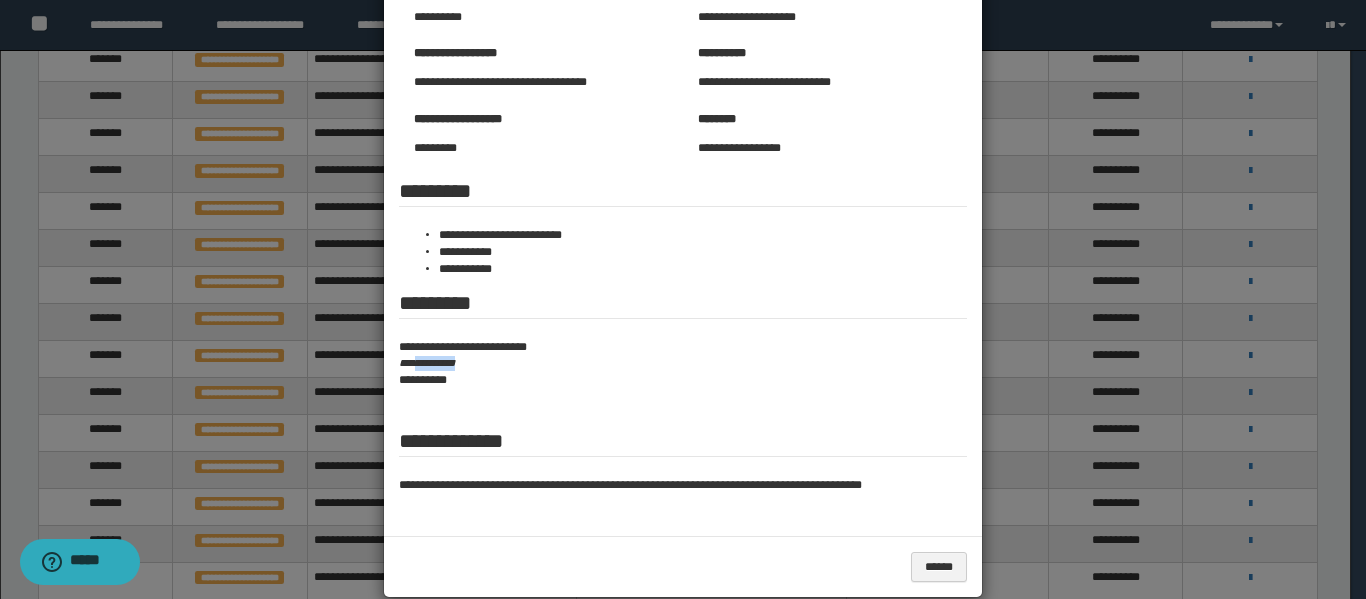 click on "**********" at bounding box center (683, 363) 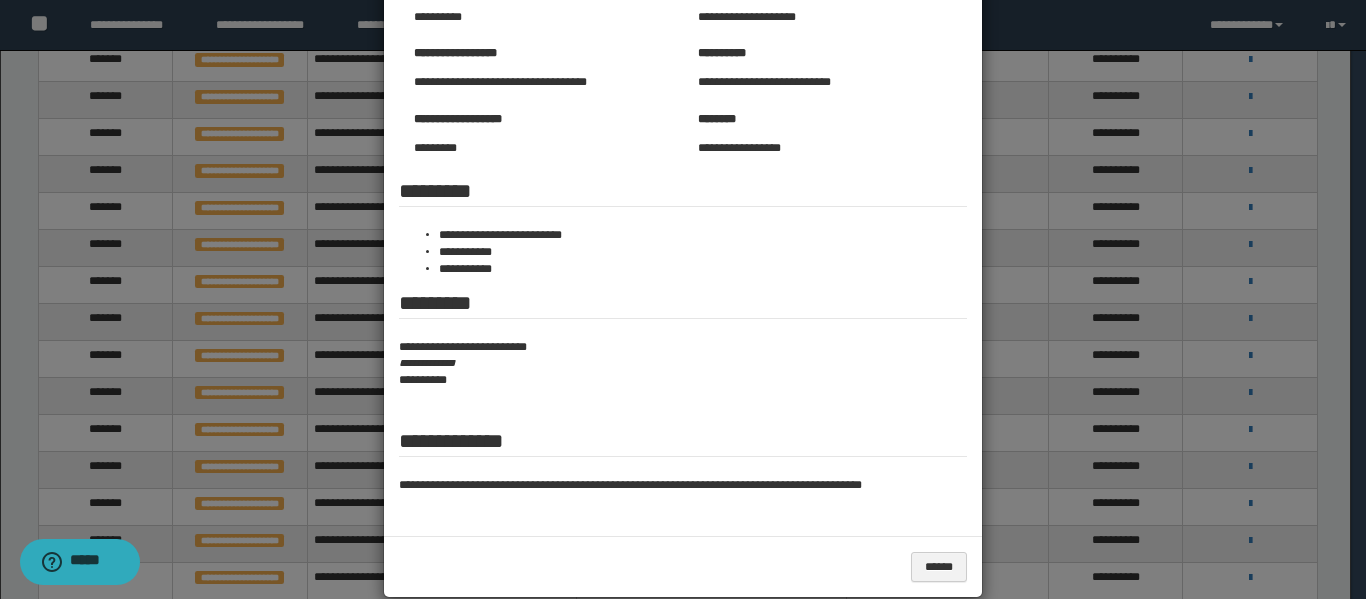 click at bounding box center [683, 214] 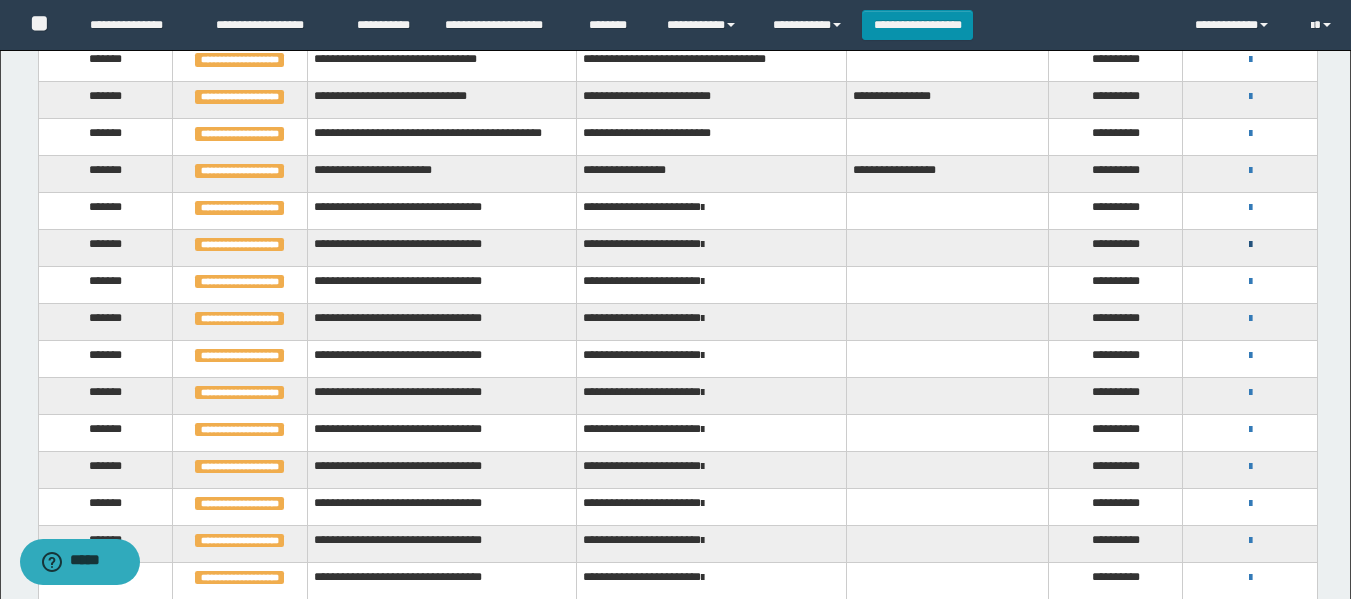click at bounding box center (1250, 245) 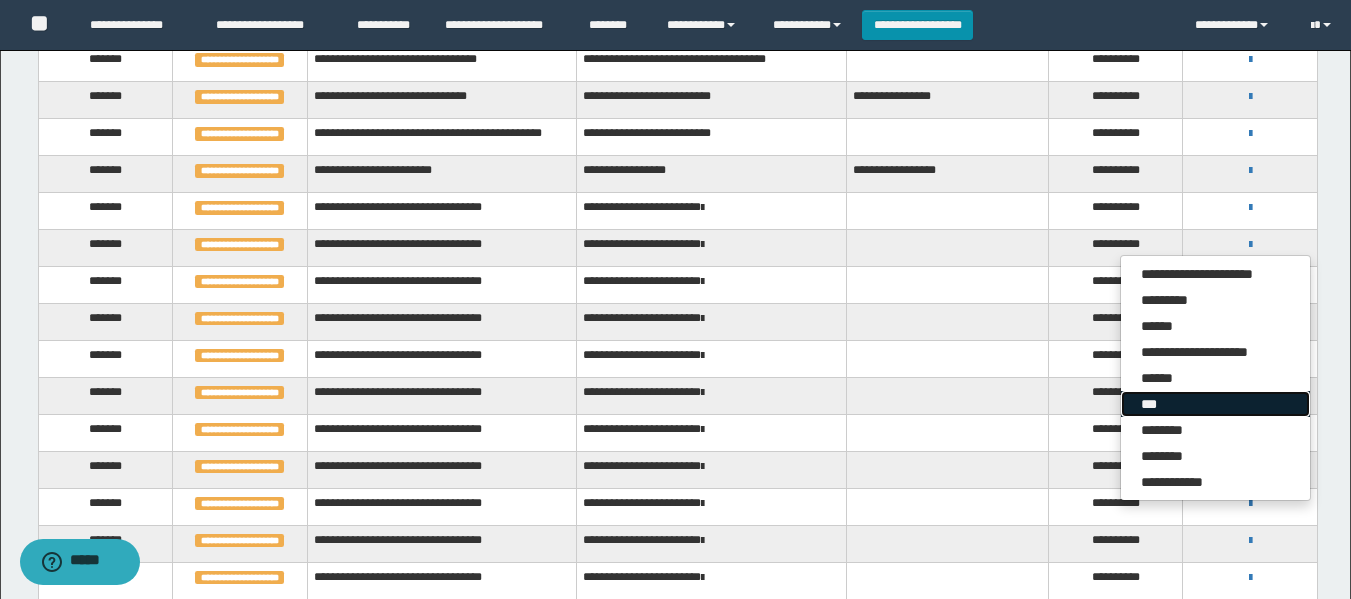click on "***" at bounding box center (1215, 404) 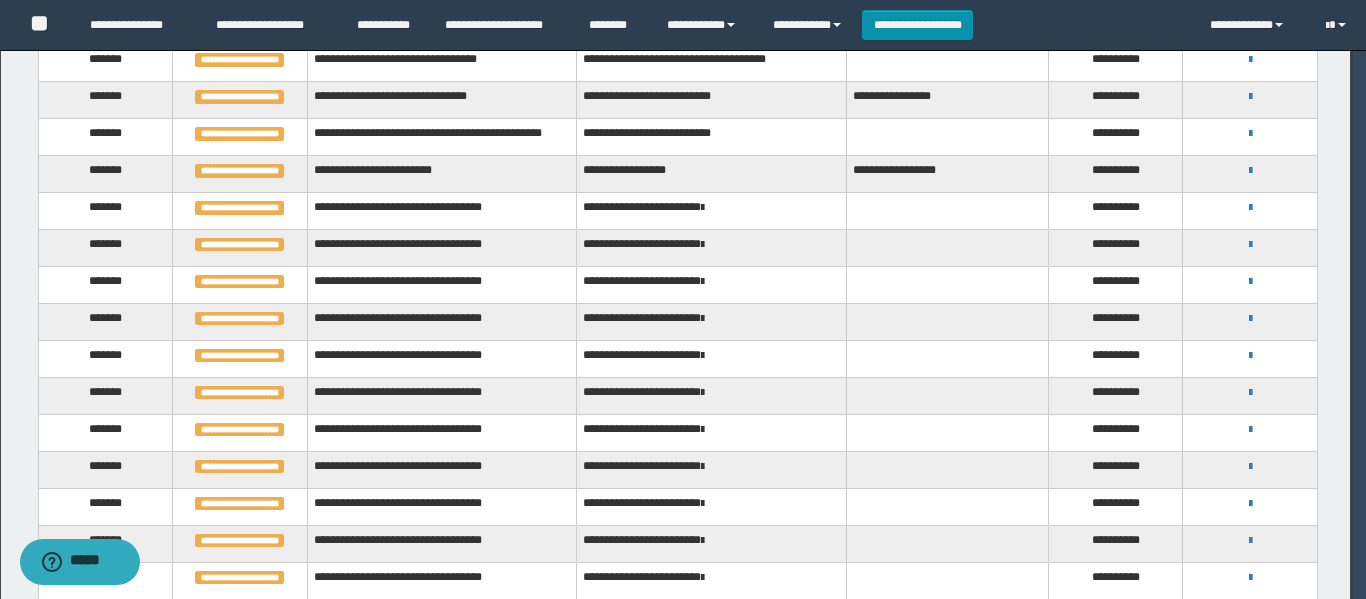 scroll, scrollTop: 0, scrollLeft: 0, axis: both 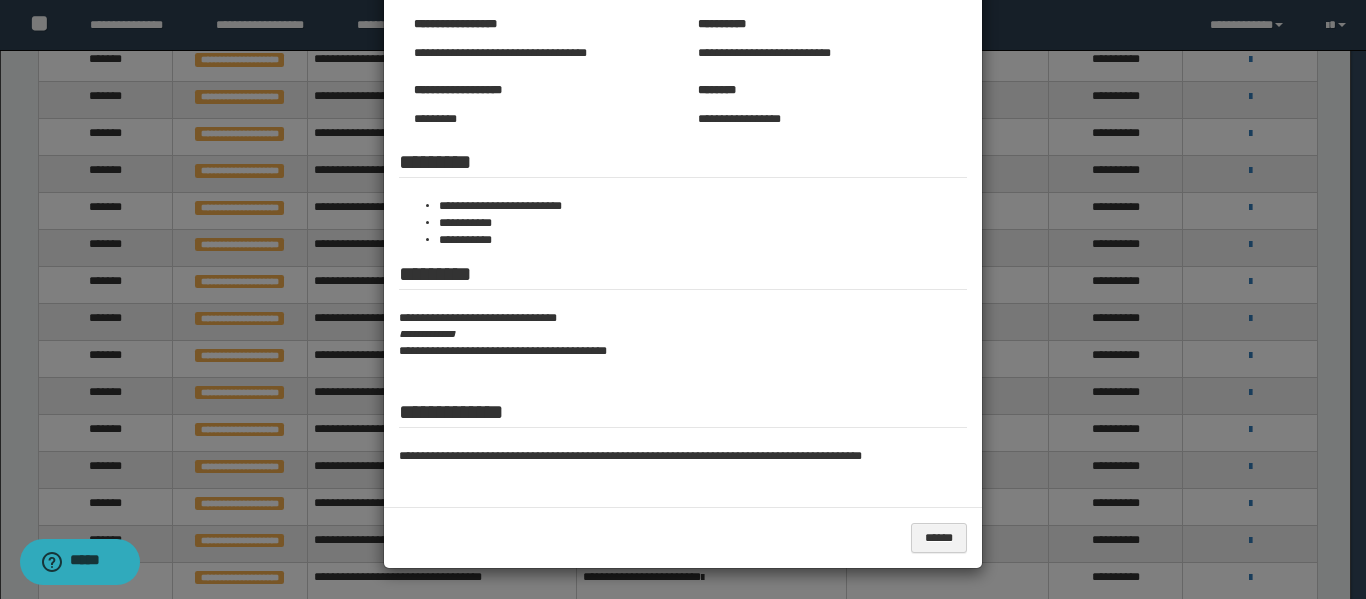 click on "**********" at bounding box center [683, 334] 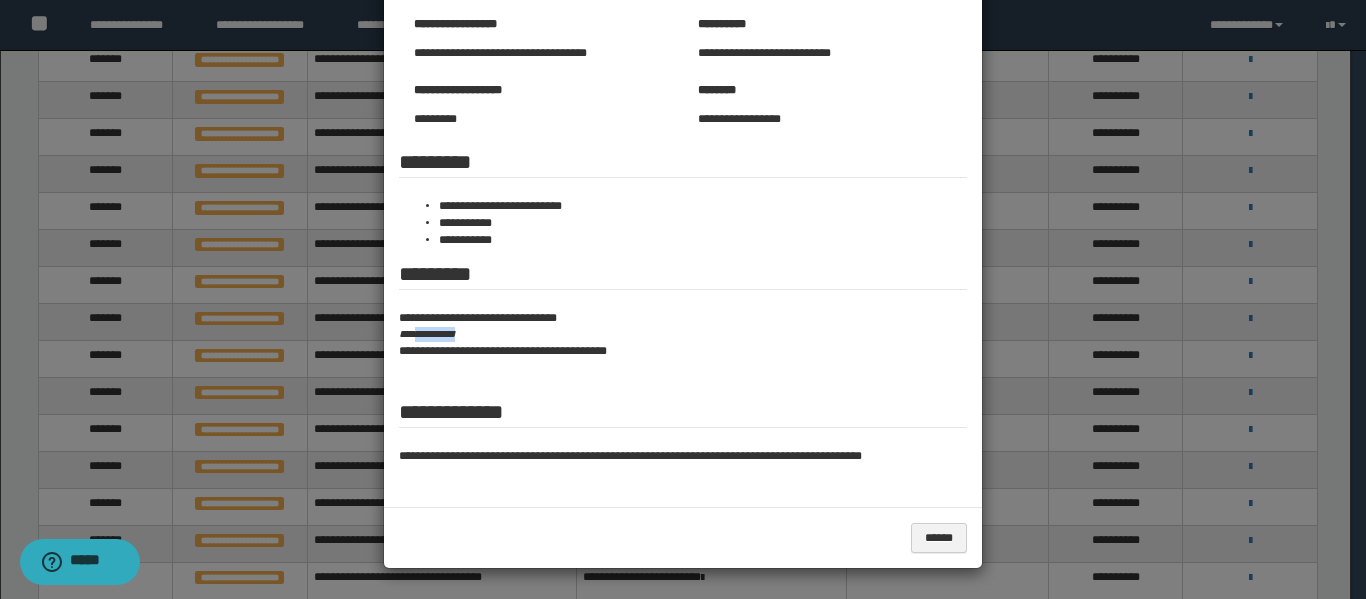 click on "**********" at bounding box center [683, 334] 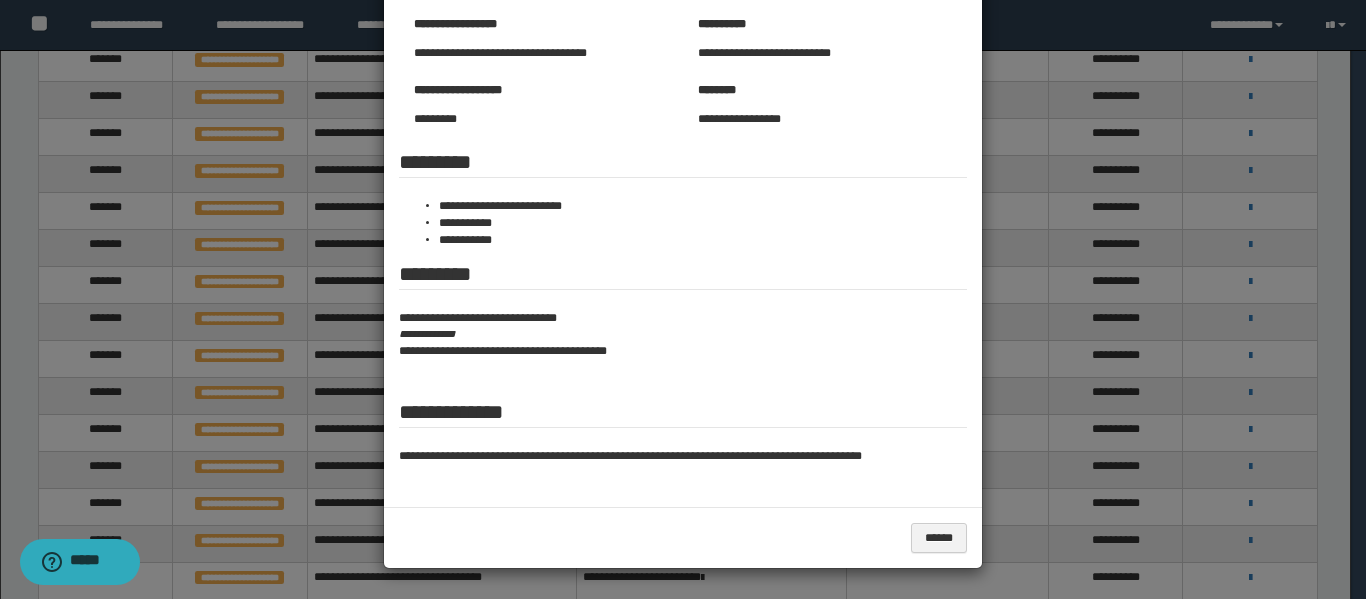 click at bounding box center [683, 185] 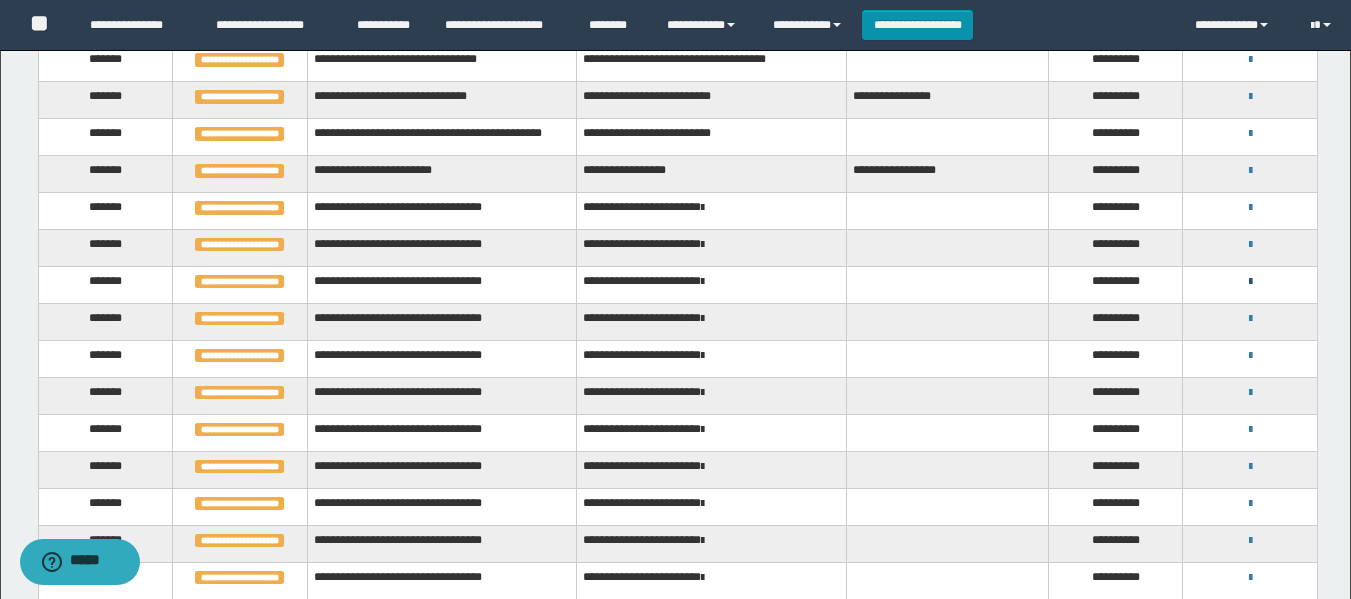 click at bounding box center (1250, 282) 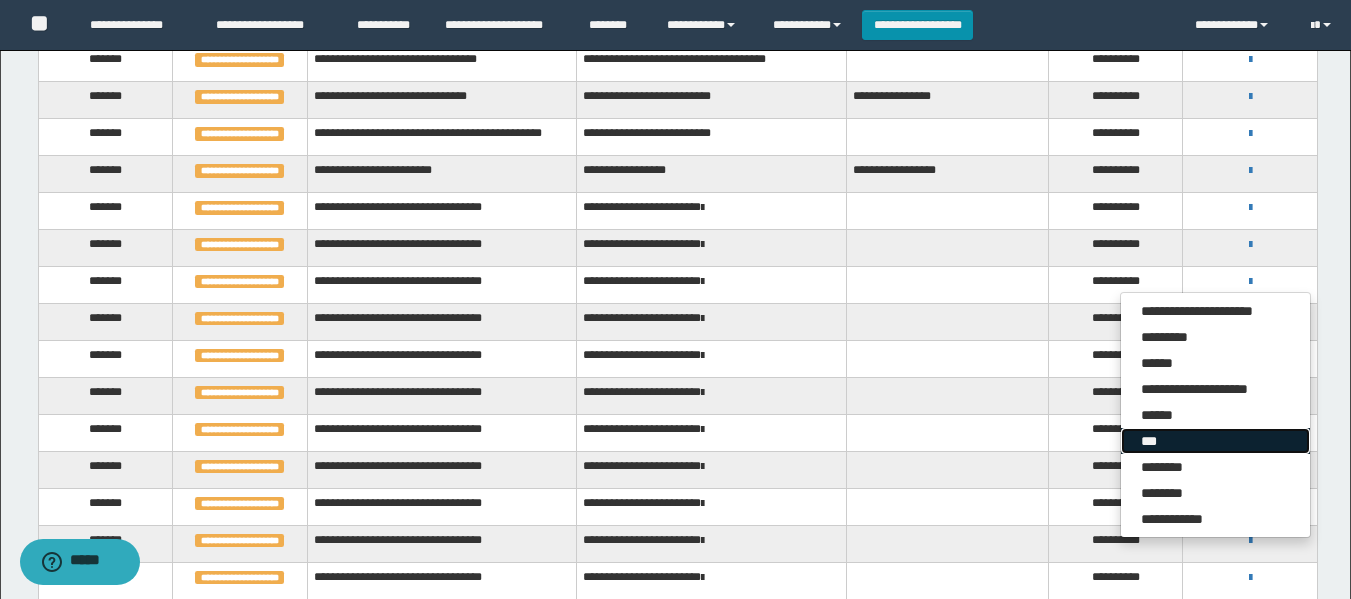 click on "***" at bounding box center [1215, 441] 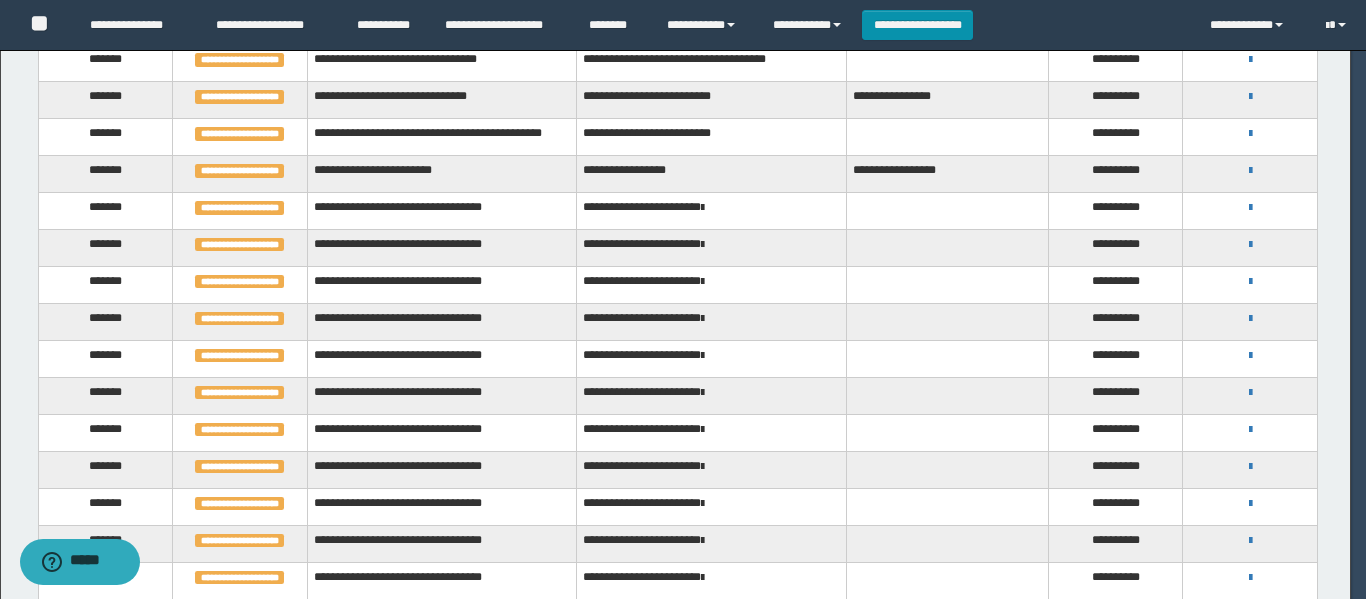 scroll, scrollTop: 0, scrollLeft: 0, axis: both 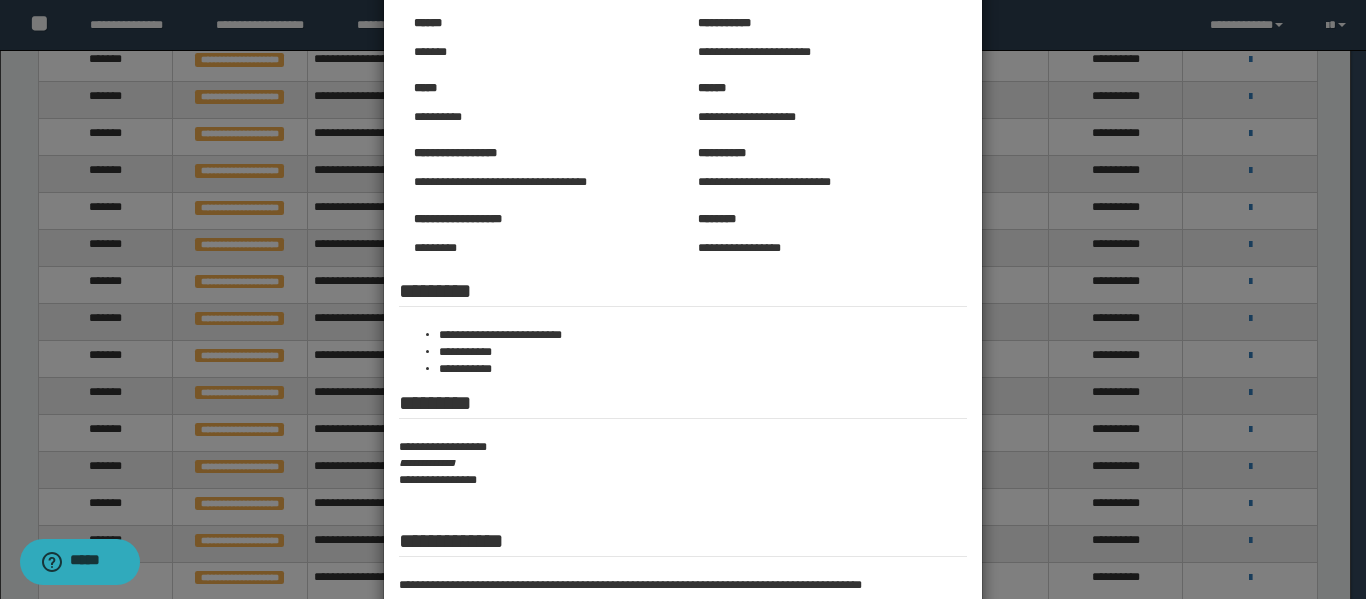 click on "**********" at bounding box center [683, 463] 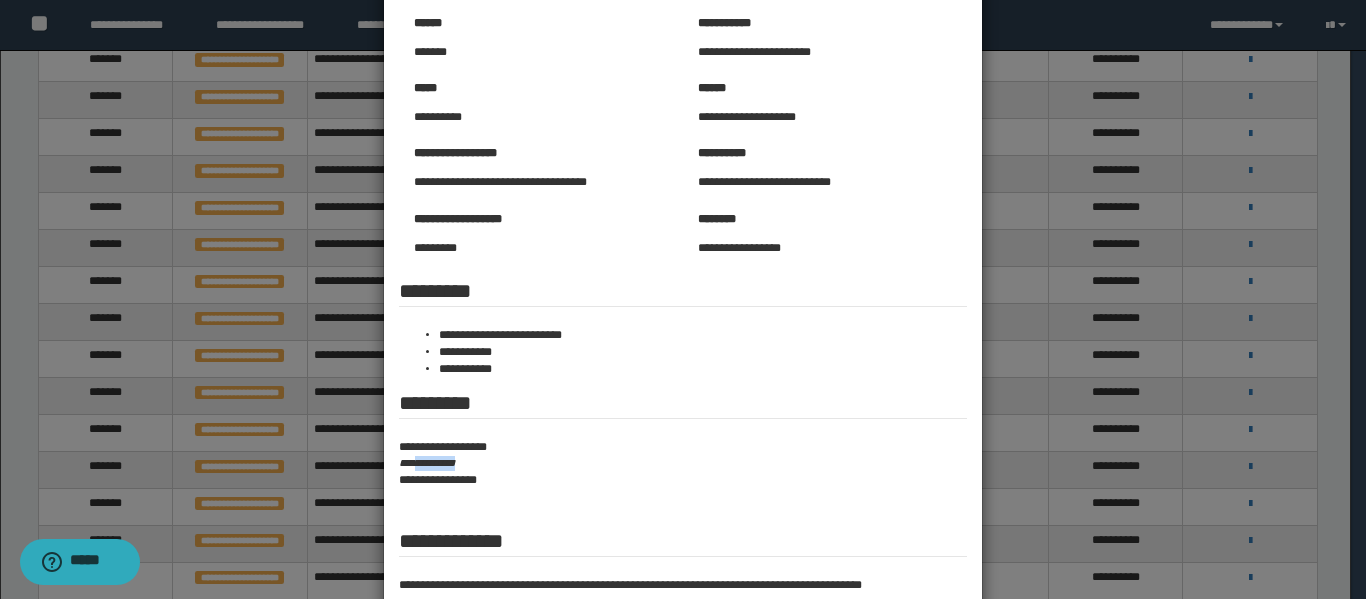 click on "**********" at bounding box center (683, 463) 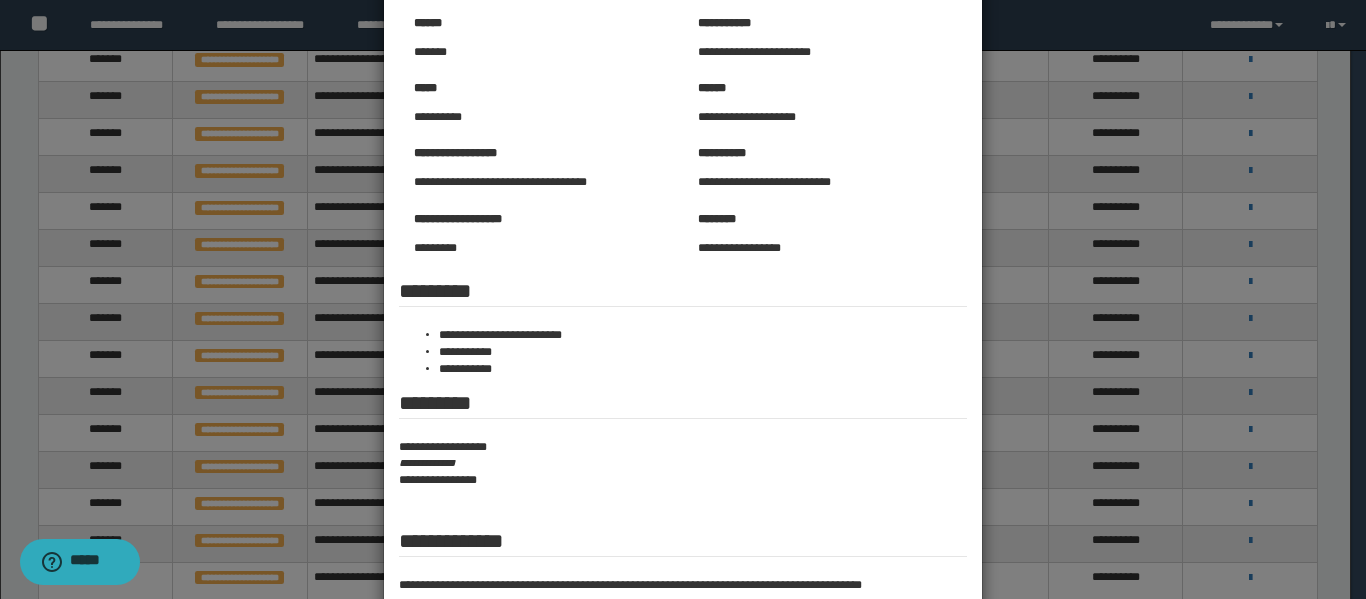 click at bounding box center [683, 314] 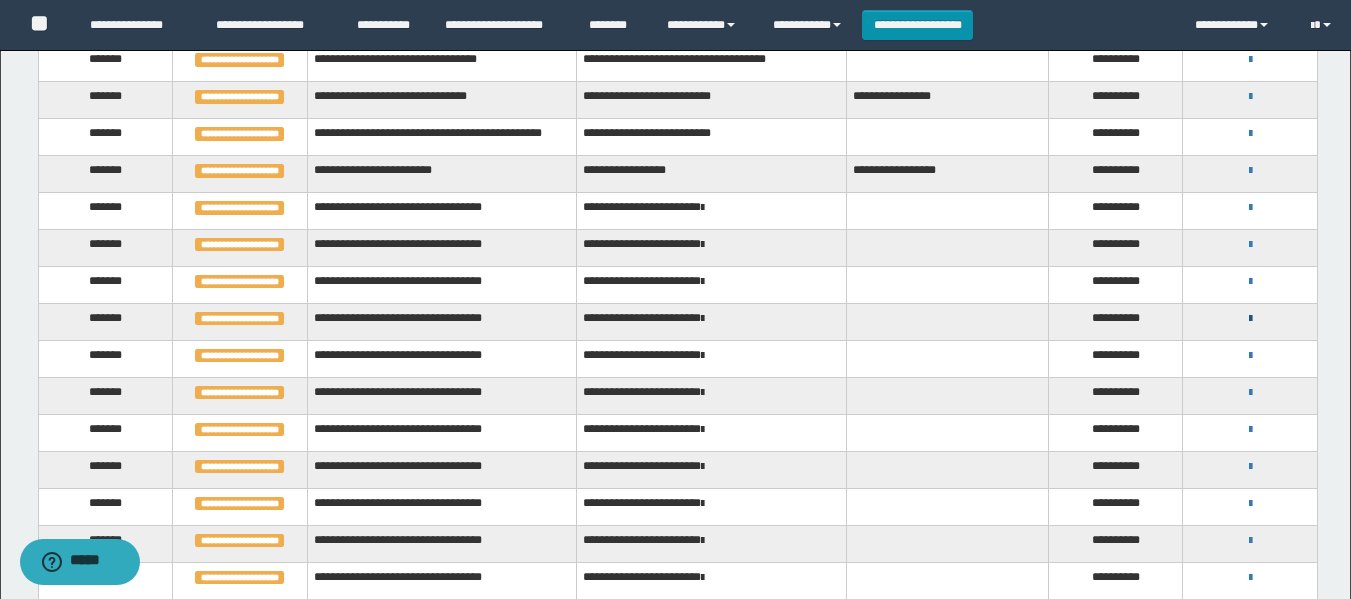 click at bounding box center [1250, 319] 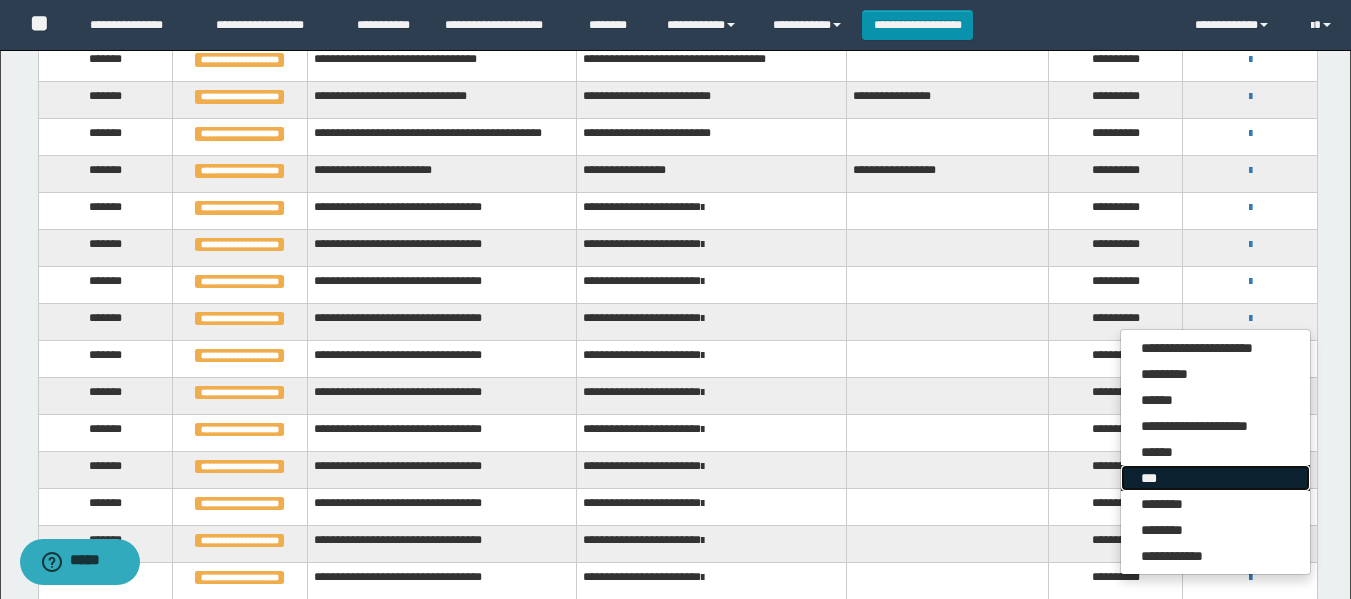 click on "***" at bounding box center [1215, 478] 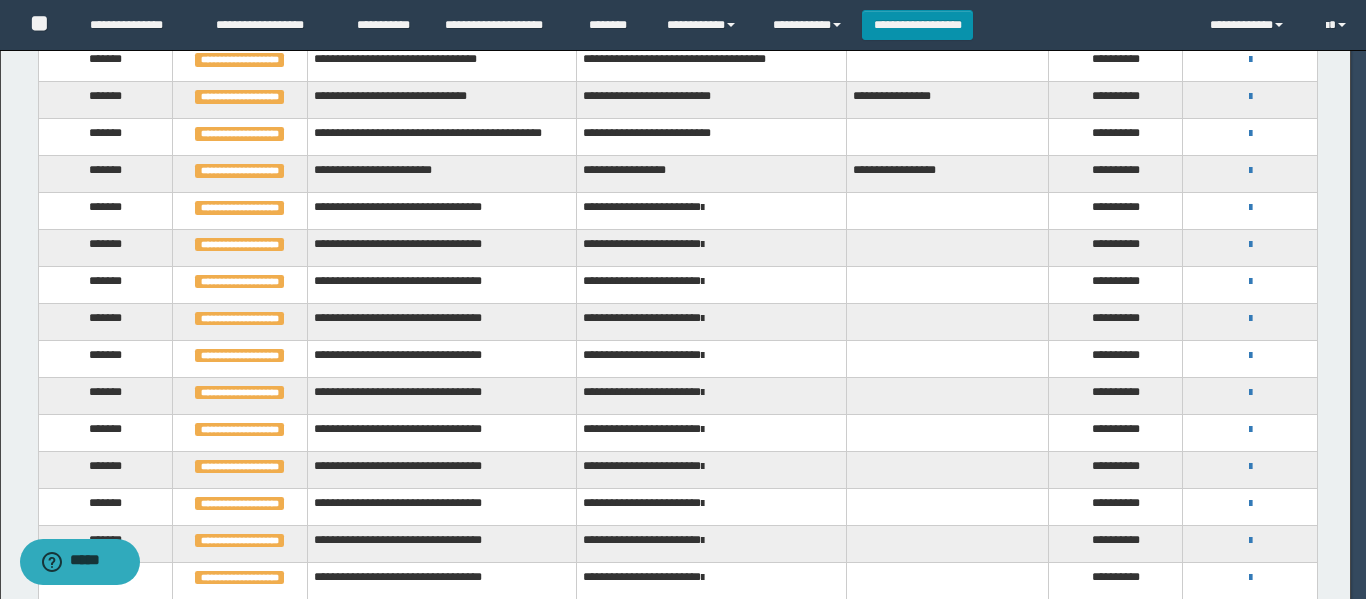 scroll, scrollTop: 0, scrollLeft: 0, axis: both 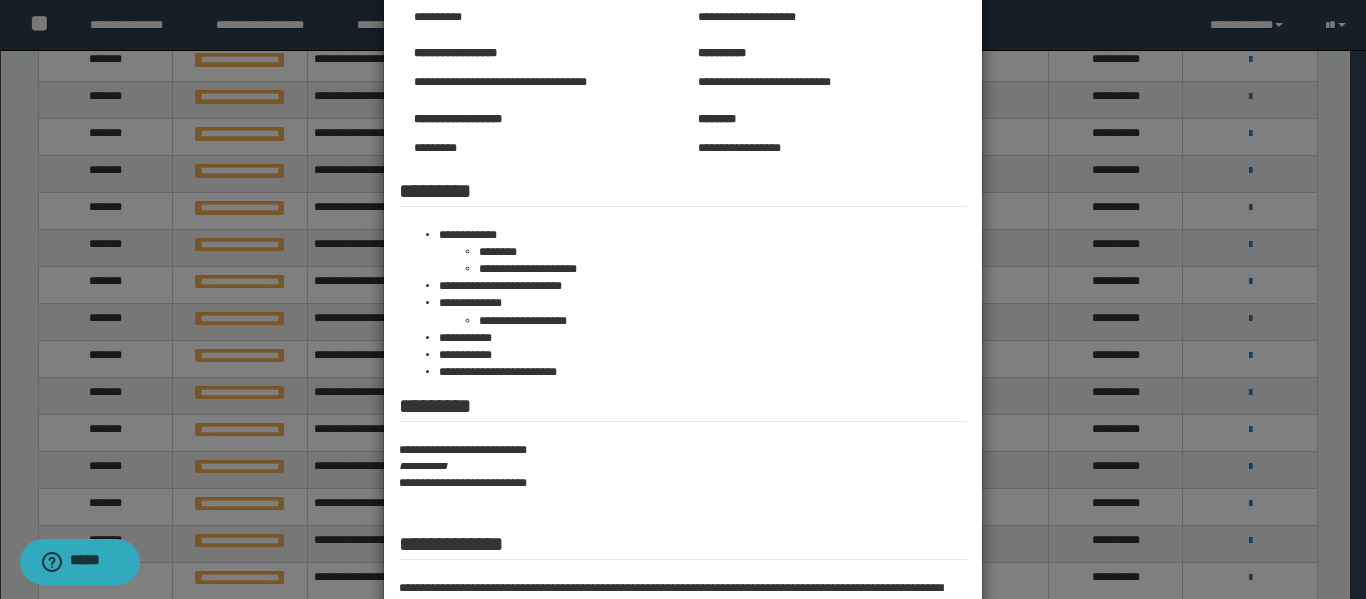 click on "**********" at bounding box center (683, 466) 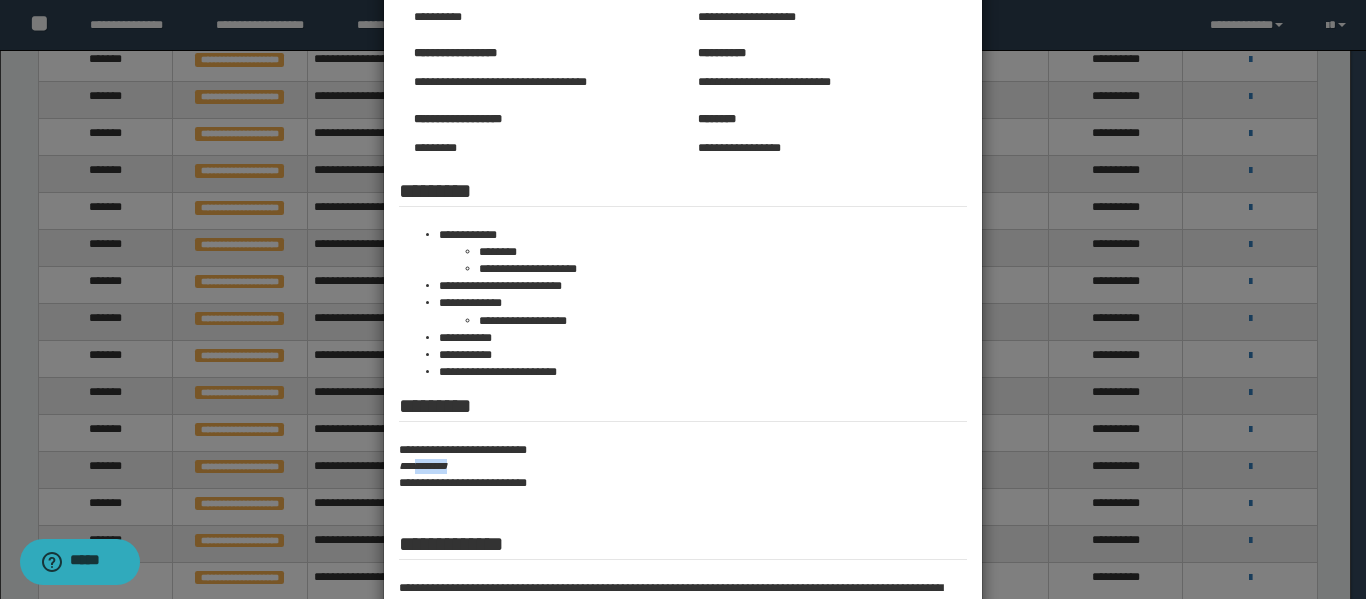 click on "**********" at bounding box center [683, 466] 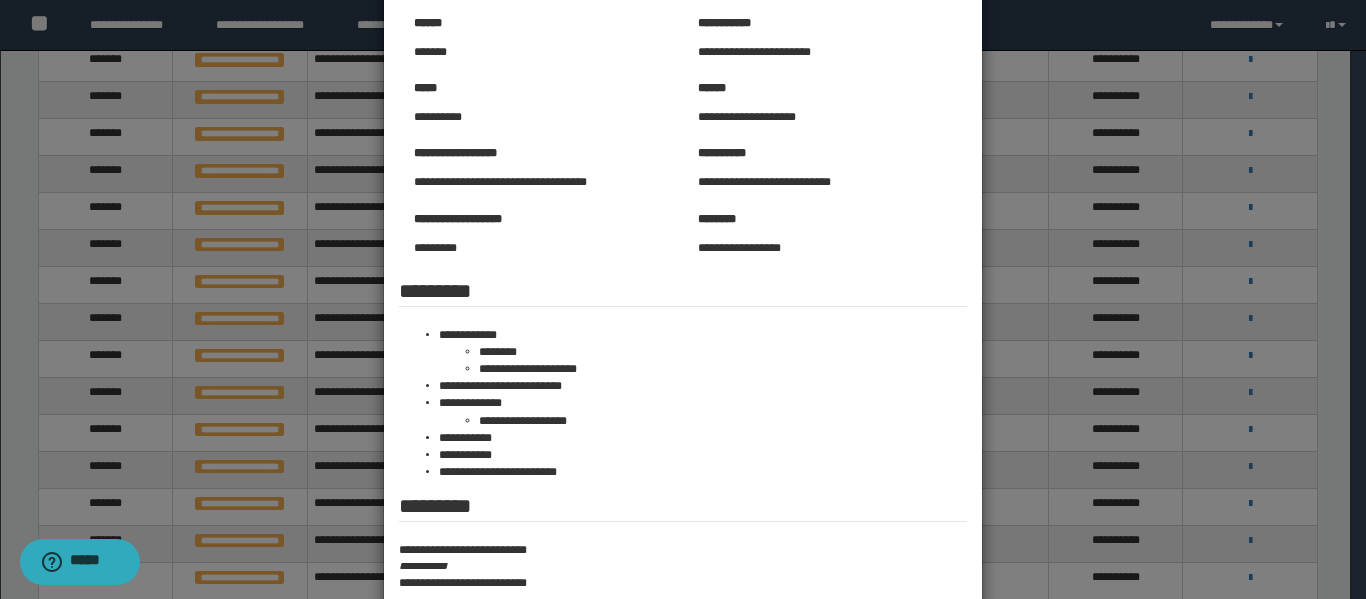 click at bounding box center (683, 365) 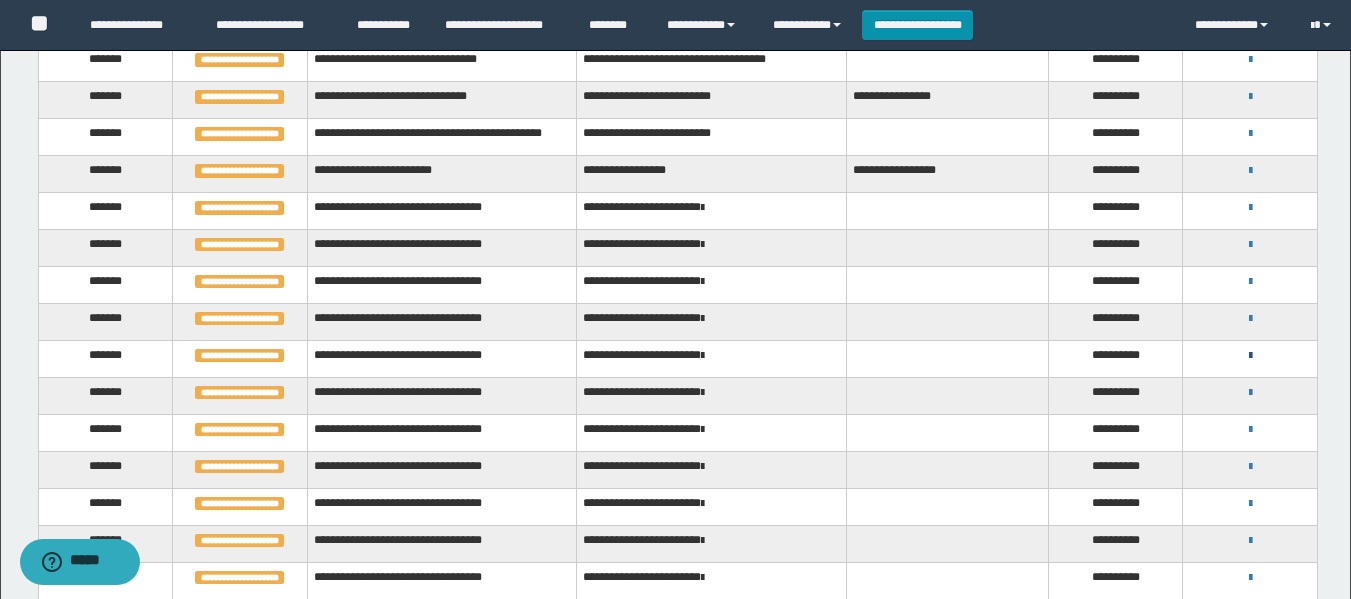 click at bounding box center [1250, 356] 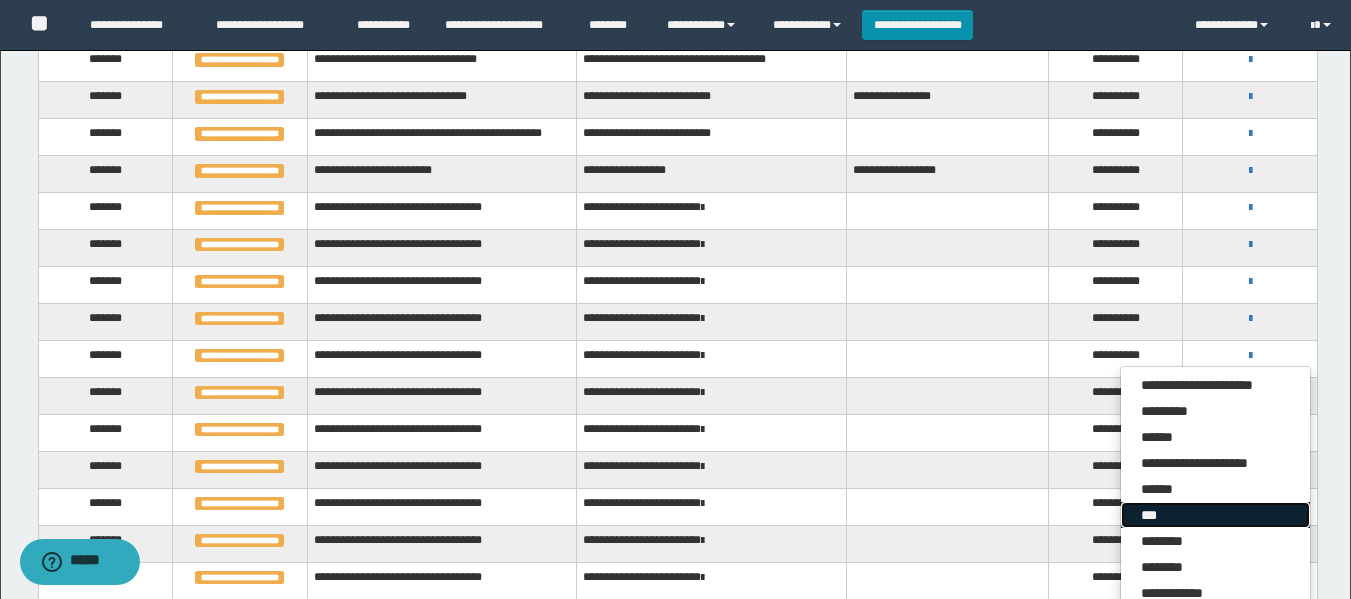 click on "***" at bounding box center (1215, 515) 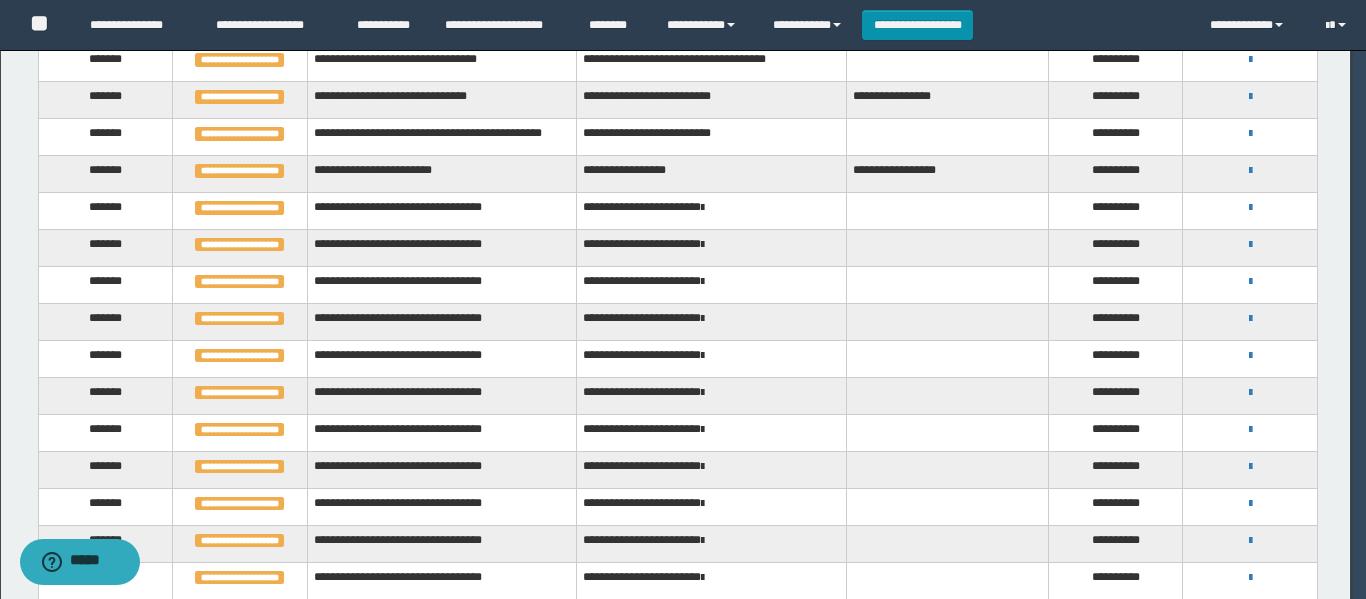 scroll, scrollTop: 0, scrollLeft: 0, axis: both 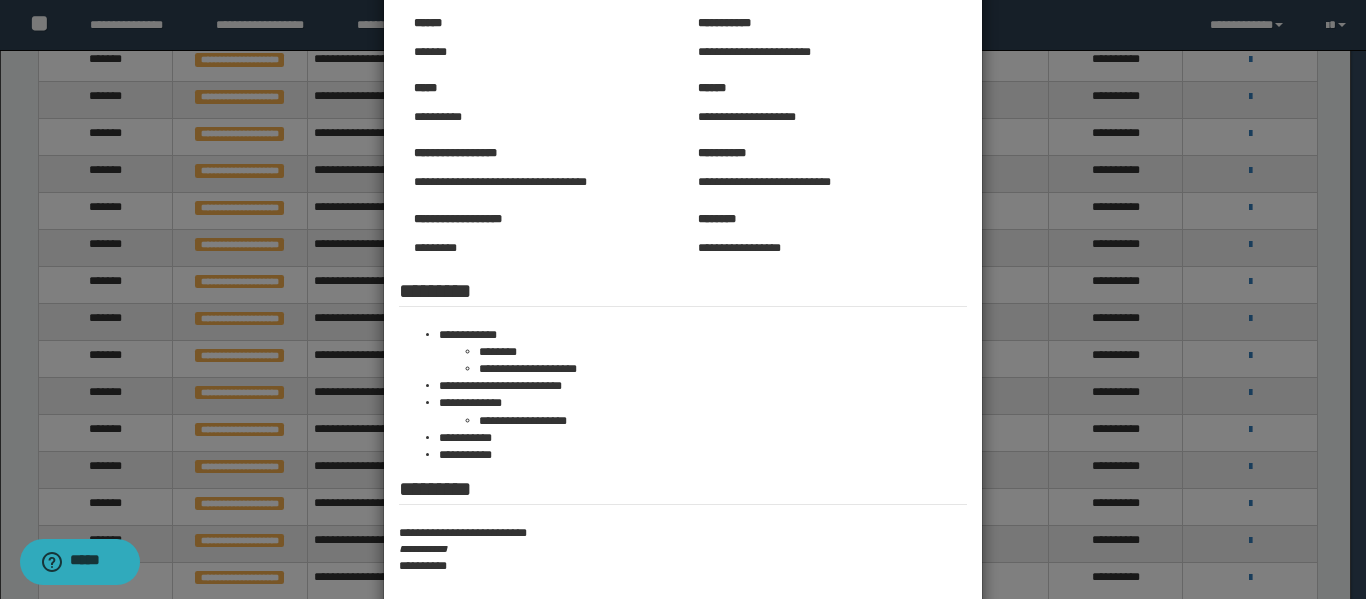 click on "**********" at bounding box center (683, 549) 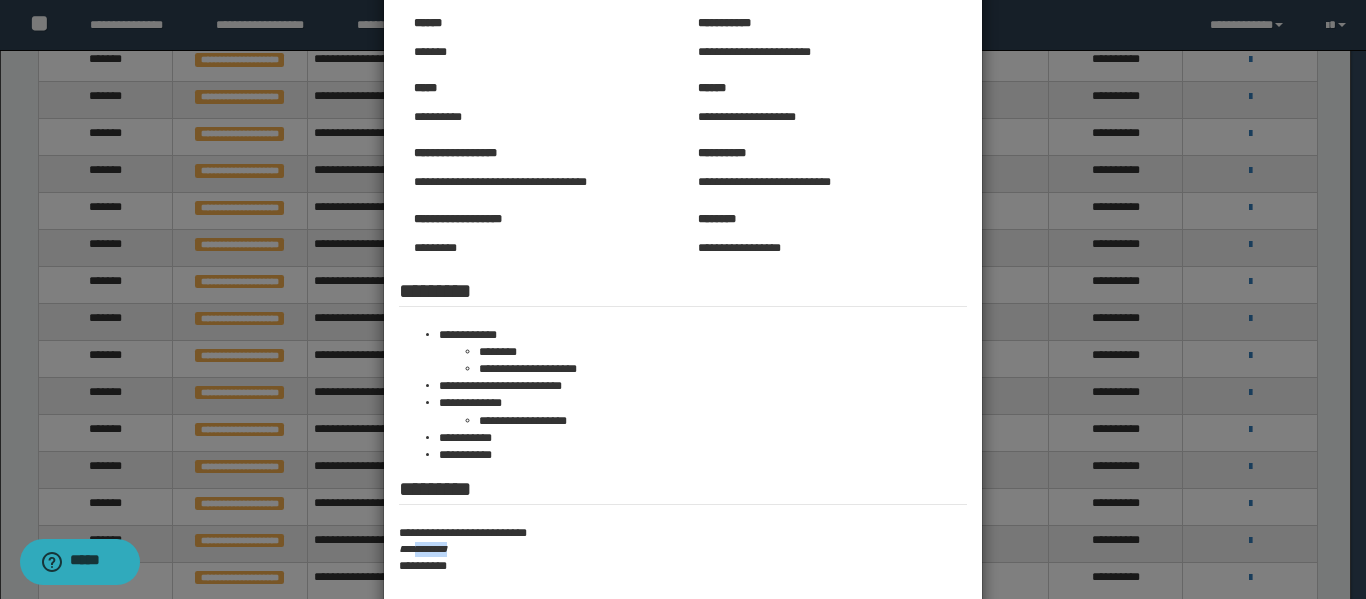 click on "**********" at bounding box center [683, 549] 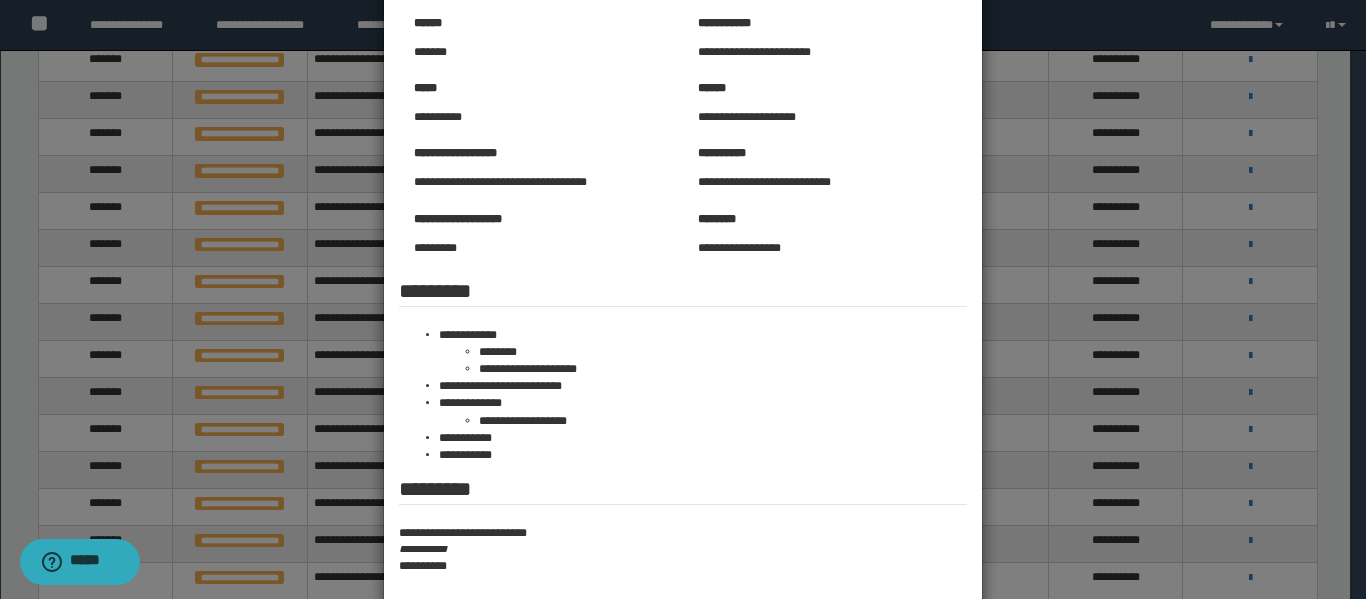 click at bounding box center (683, 357) 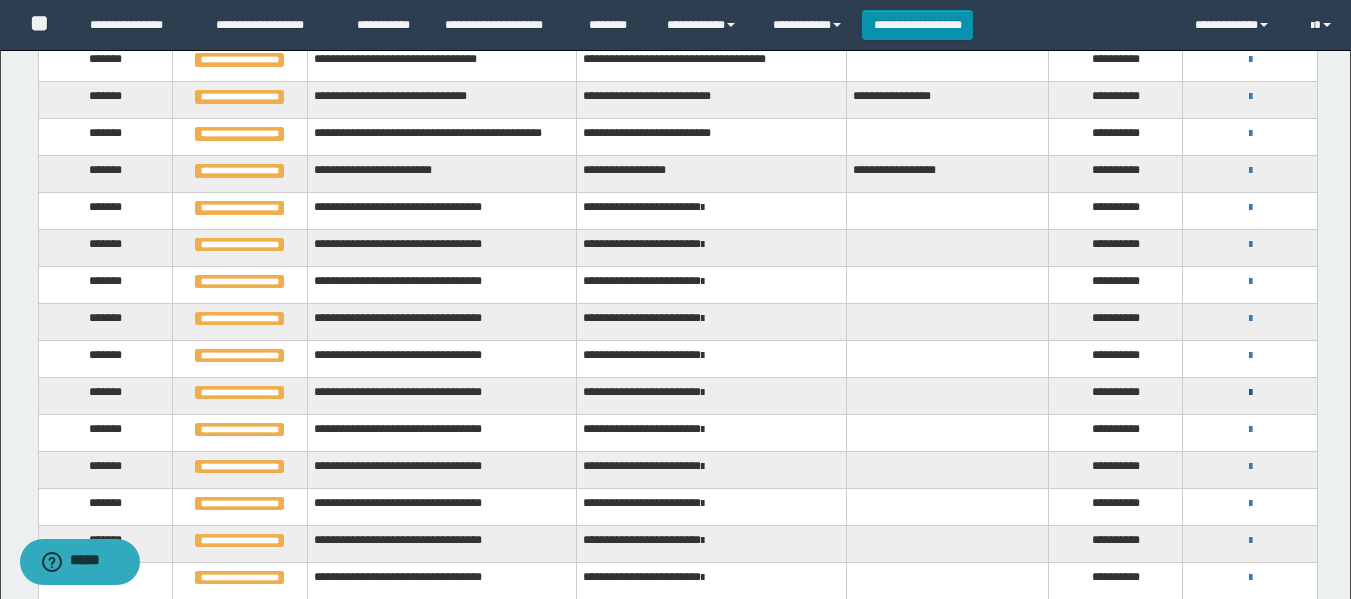 click at bounding box center (1250, 393) 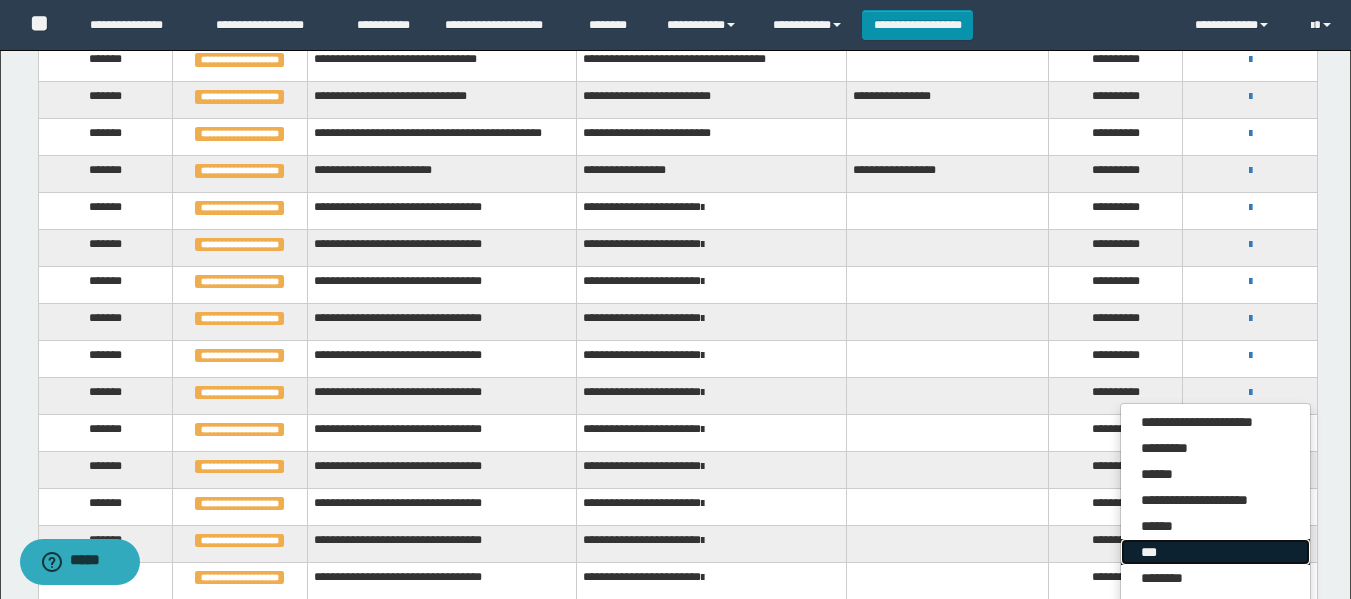 click on "***" at bounding box center (1215, 552) 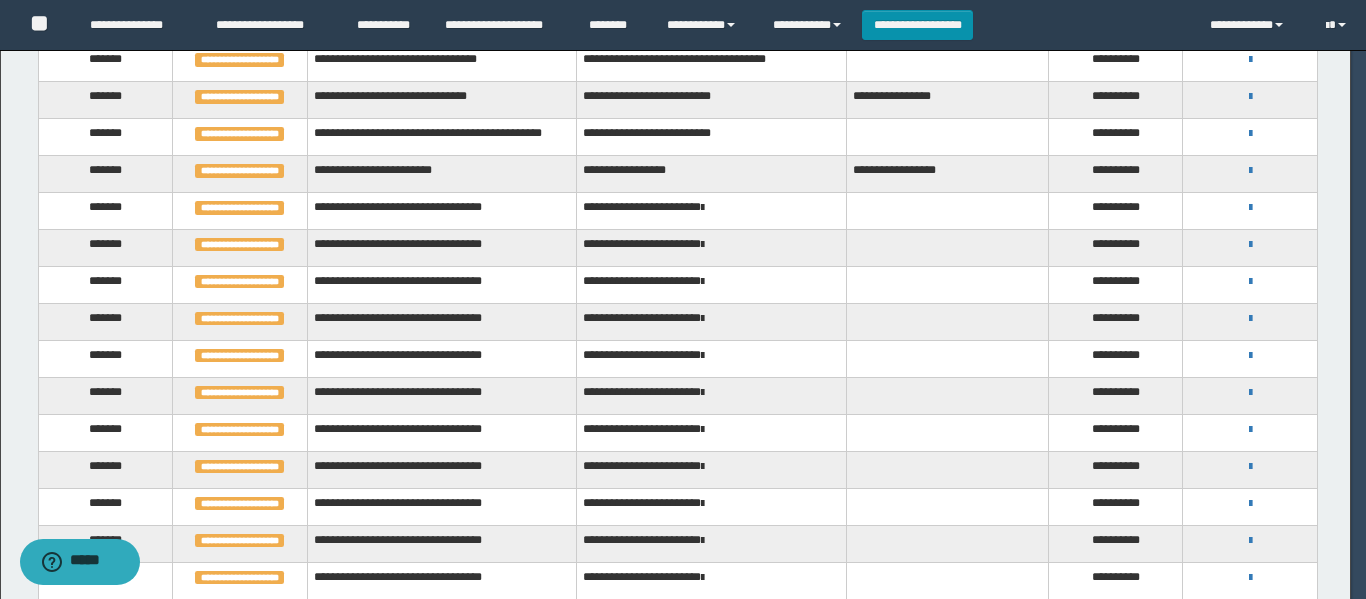 scroll, scrollTop: 0, scrollLeft: 0, axis: both 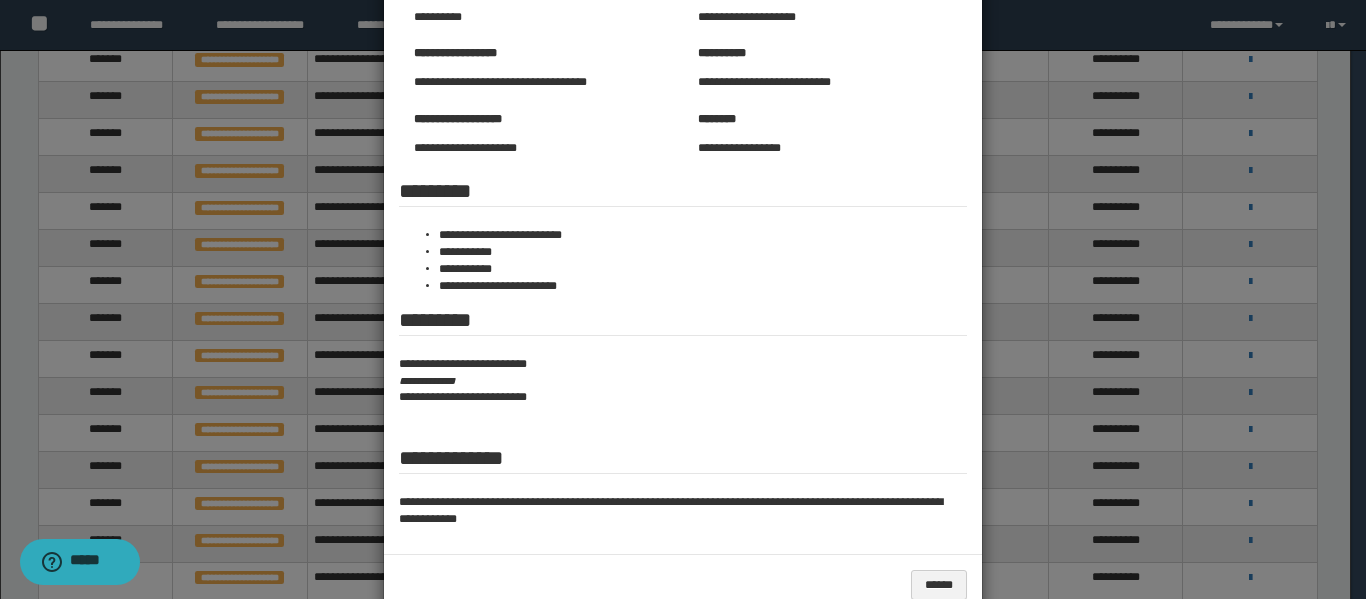 click on "**********" at bounding box center [683, 381] 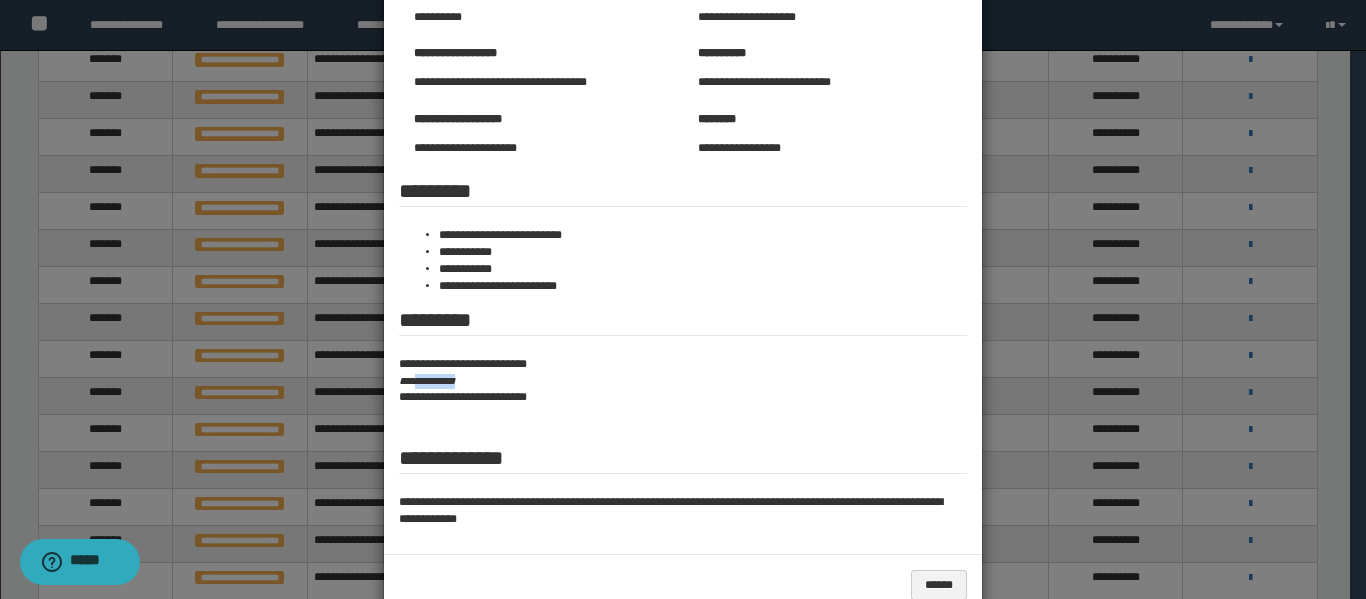 click on "**********" at bounding box center [683, 381] 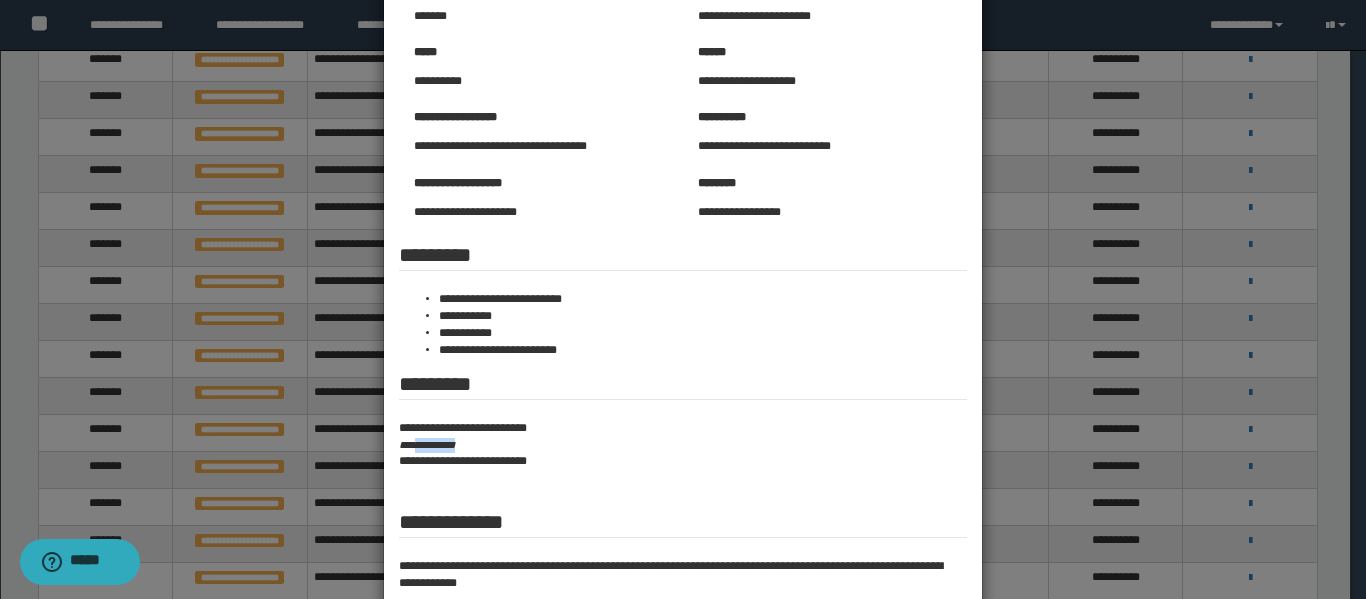 scroll, scrollTop: 100, scrollLeft: 0, axis: vertical 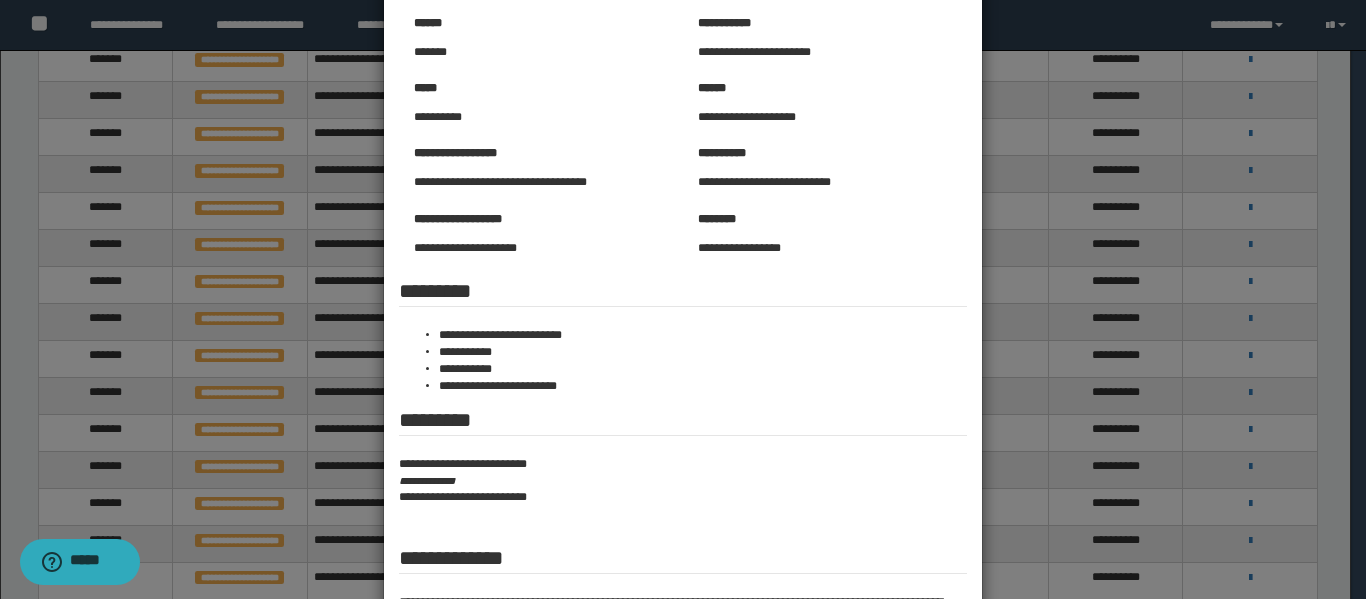 click at bounding box center (683, 323) 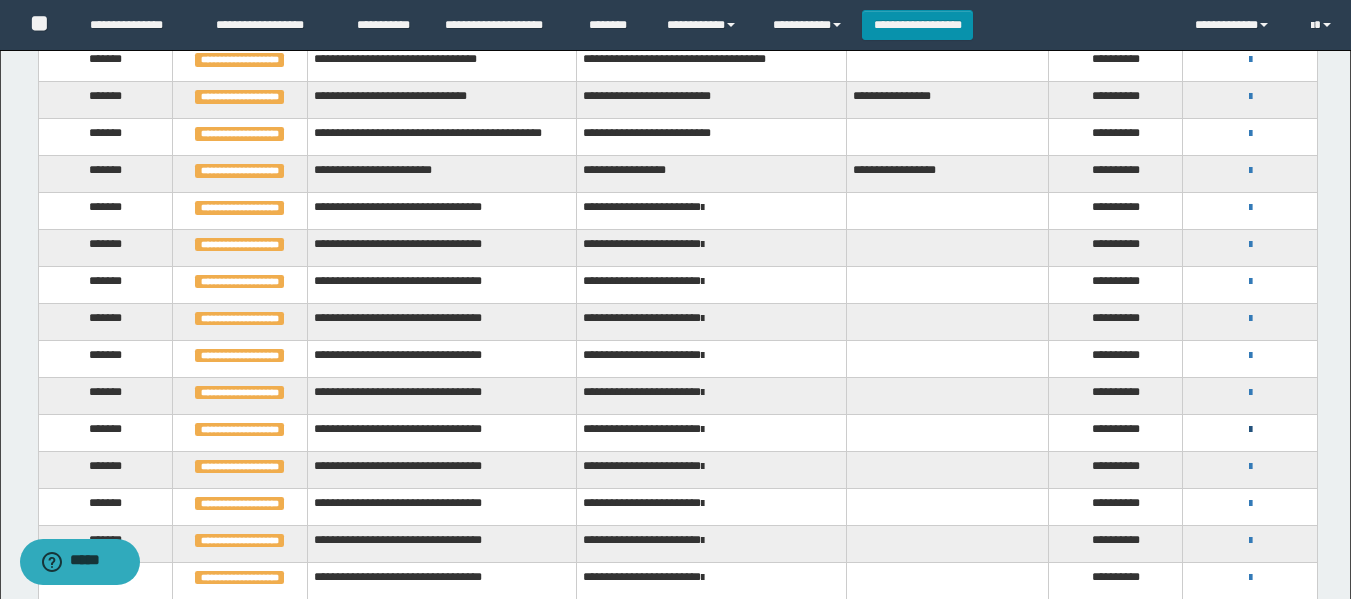 click at bounding box center [1250, 430] 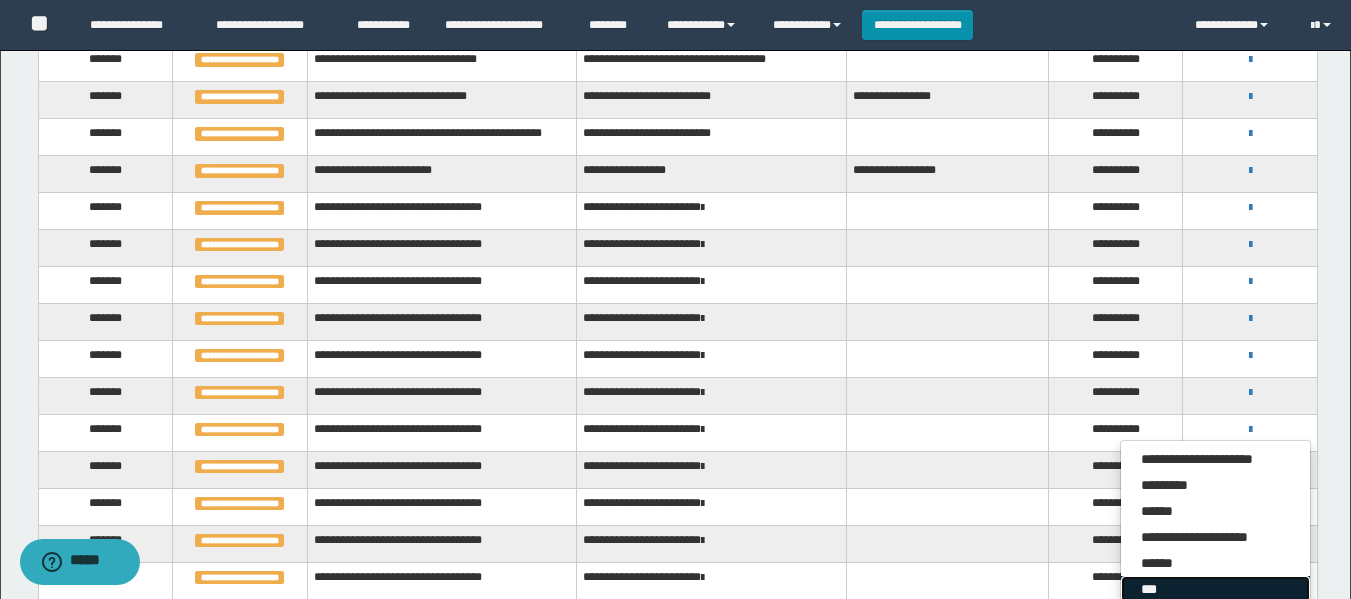 click on "***" at bounding box center (1215, 589) 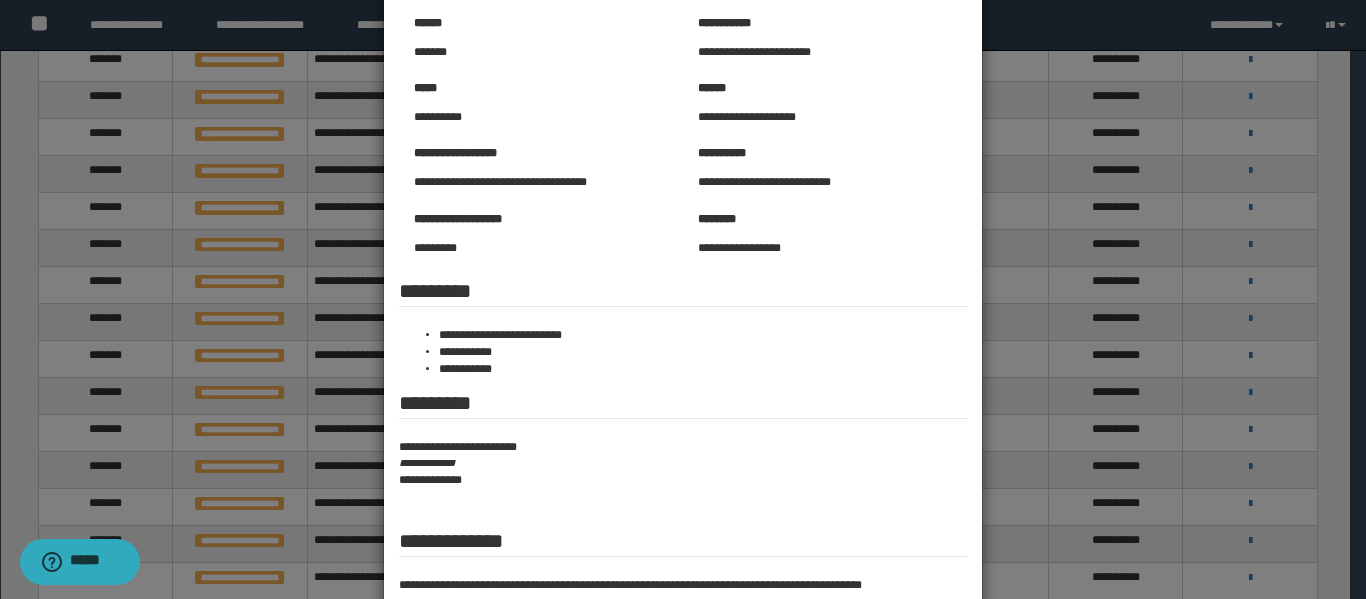 scroll, scrollTop: 0, scrollLeft: 0, axis: both 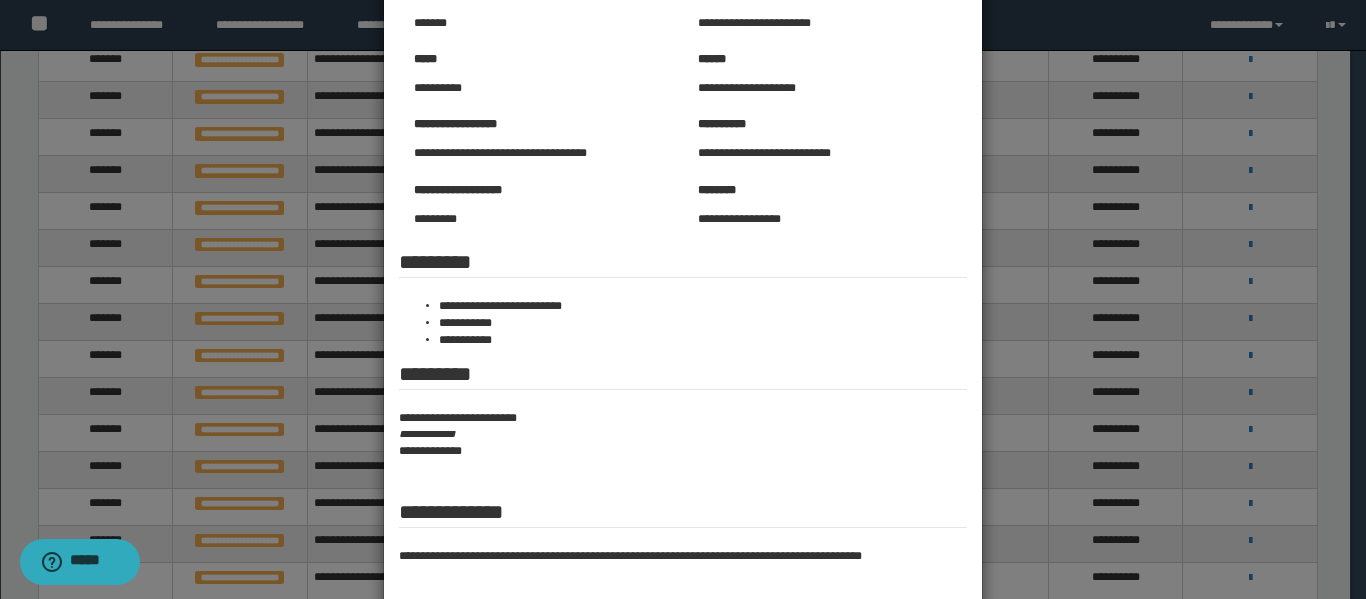 click on "**********" at bounding box center [683, 434] 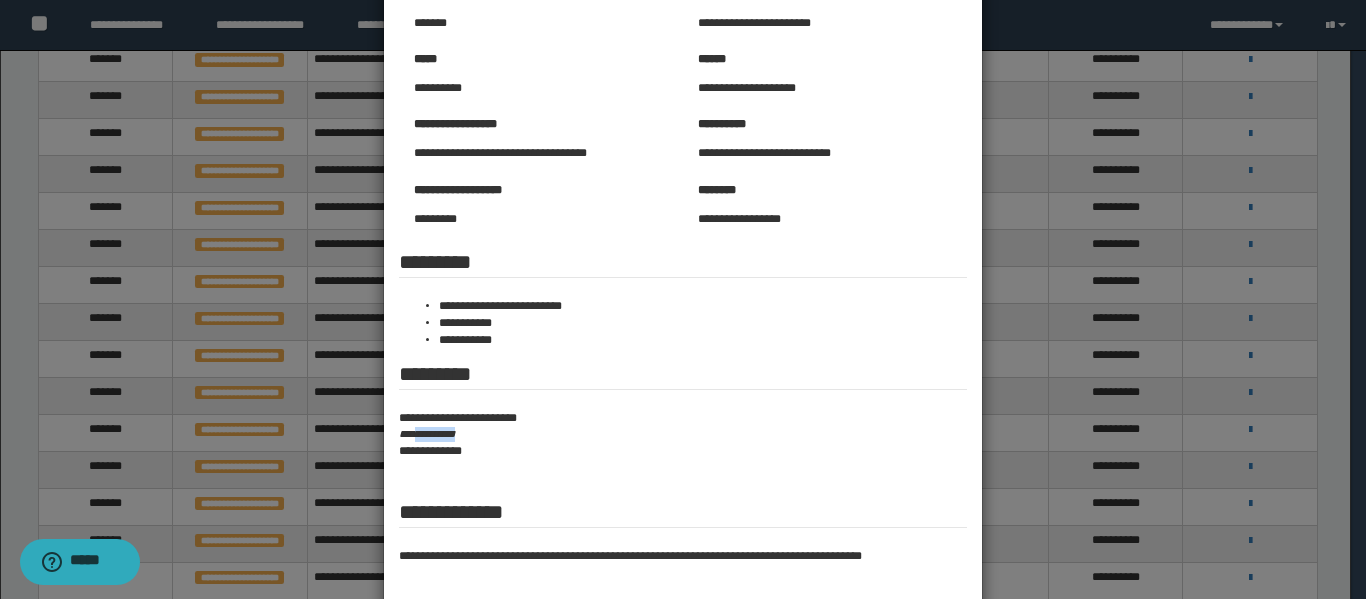 click on "**********" at bounding box center (683, 434) 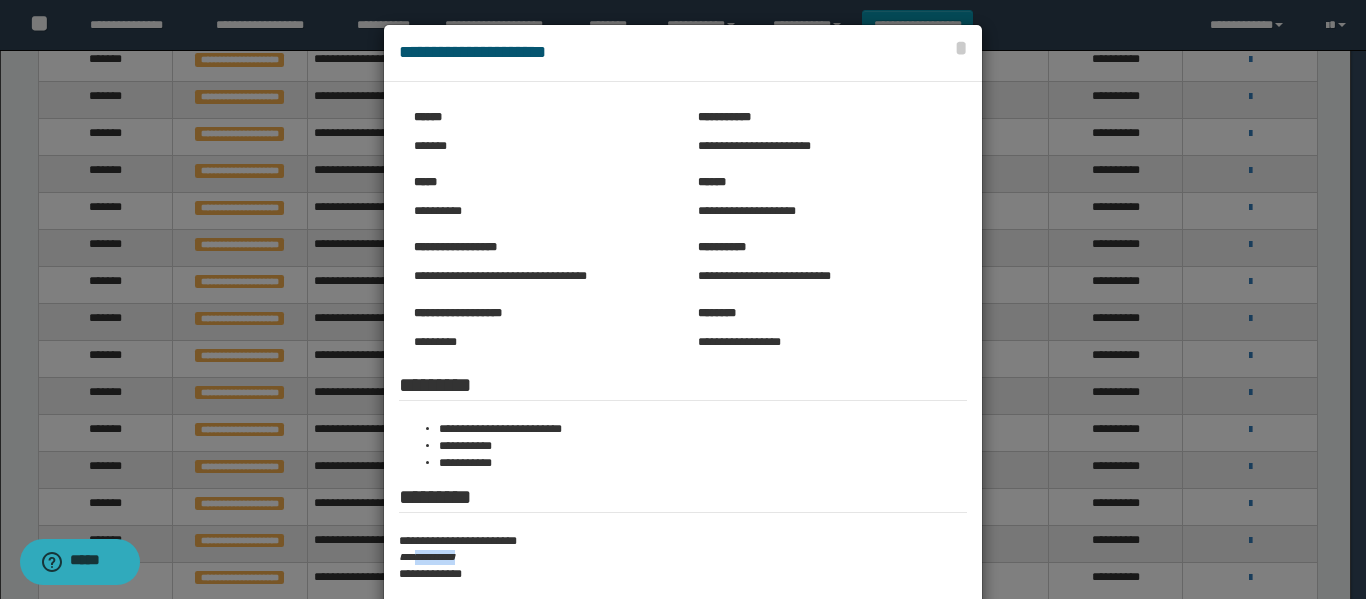 scroll, scrollTop: 0, scrollLeft: 0, axis: both 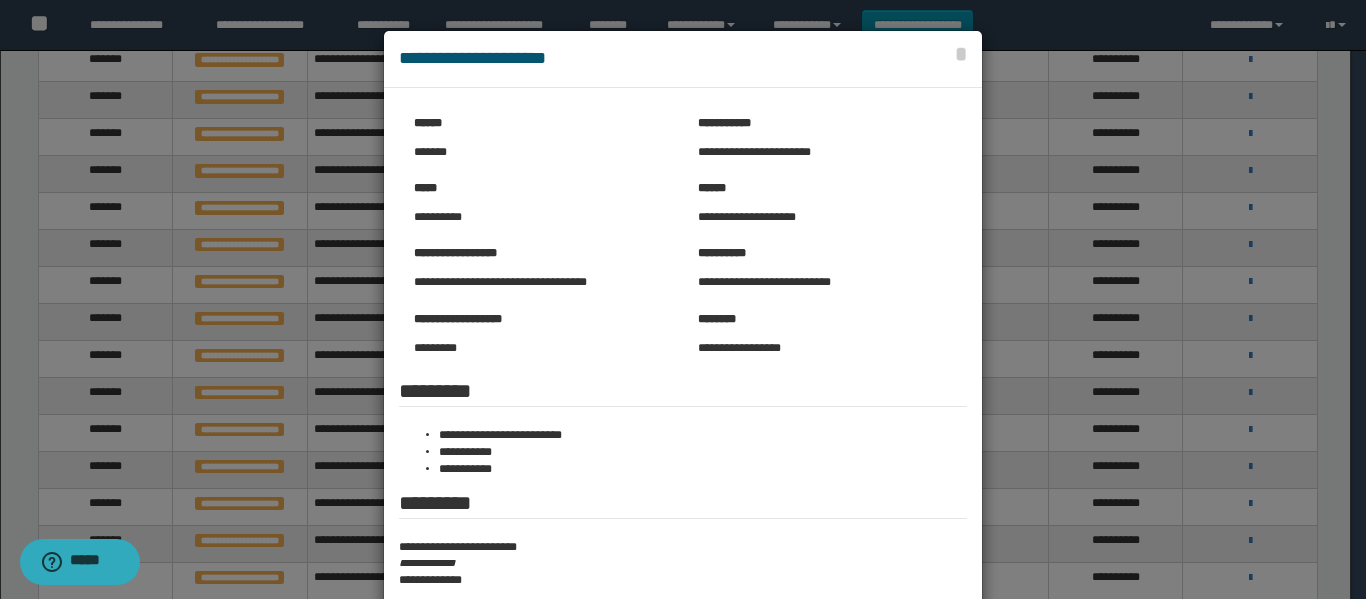 click at bounding box center [683, 414] 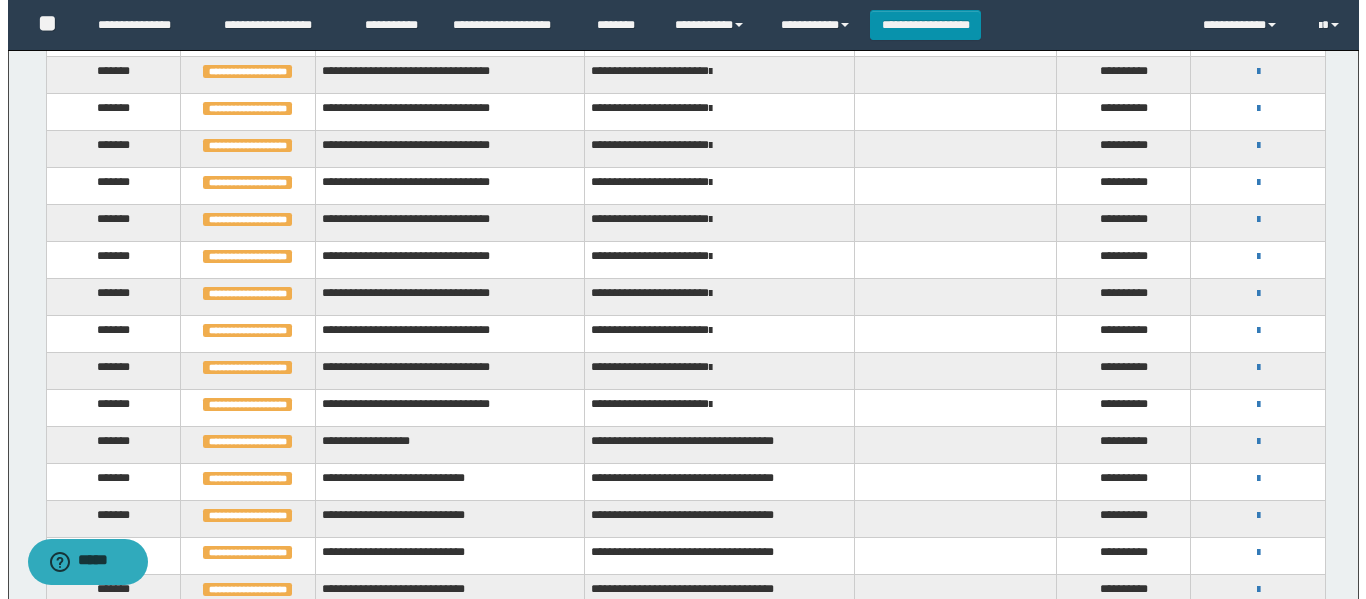 scroll, scrollTop: 800, scrollLeft: 0, axis: vertical 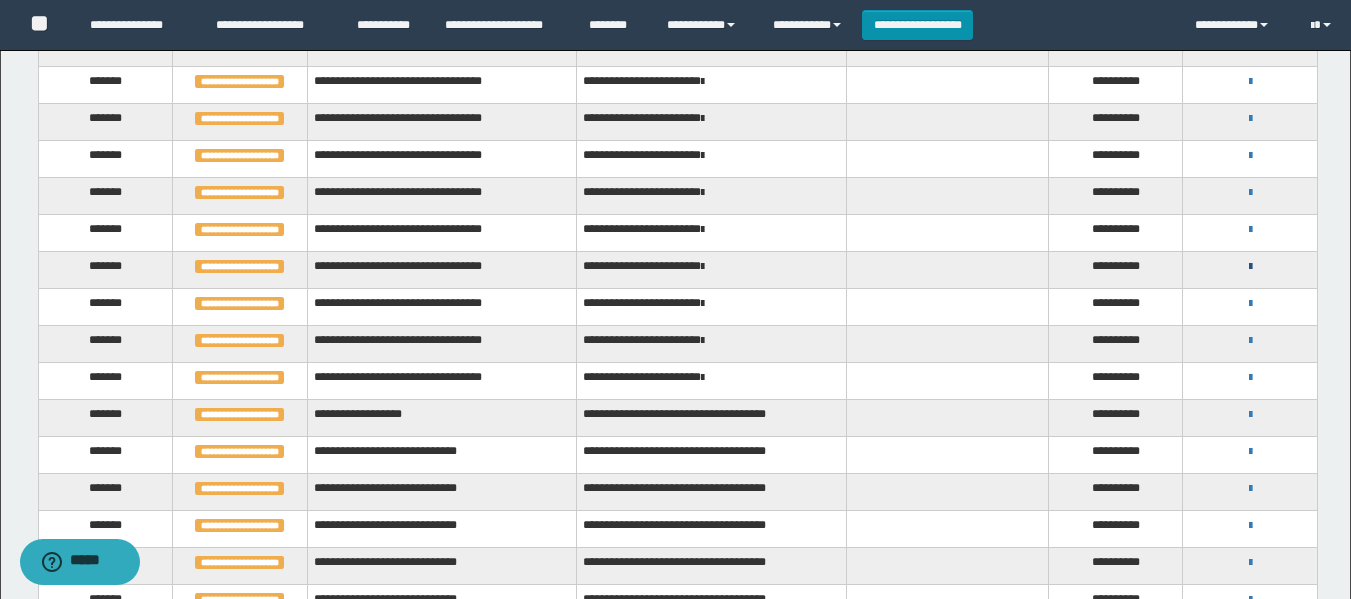 click at bounding box center [1250, 267] 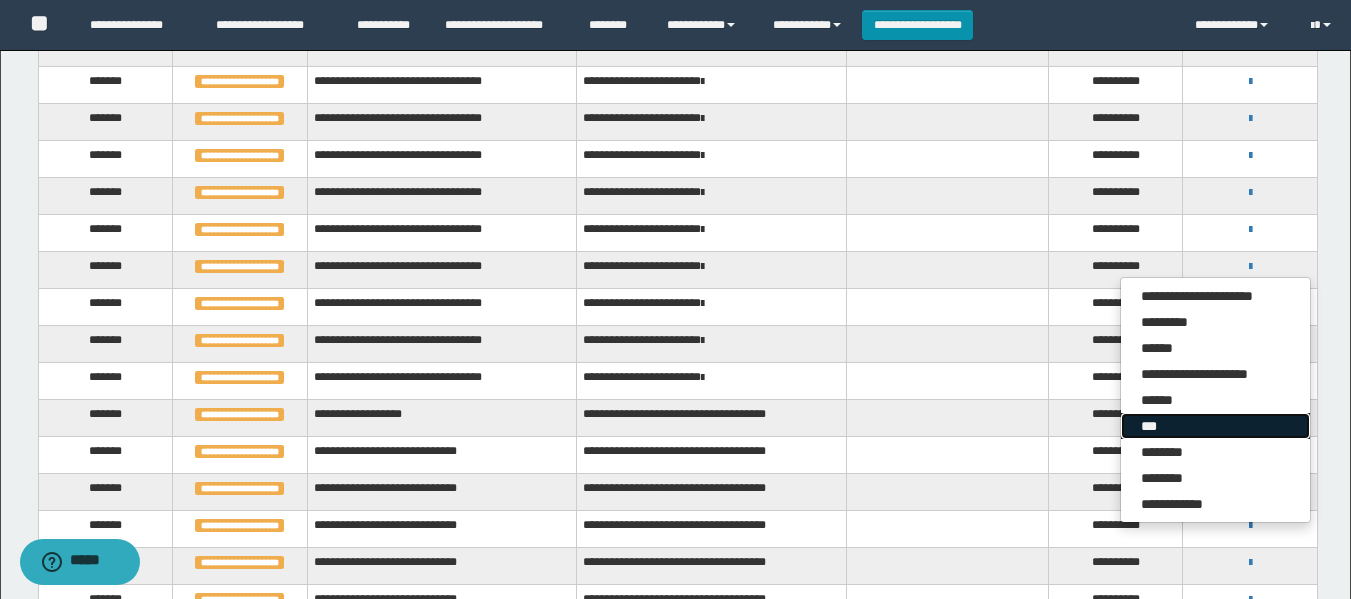 click on "***" at bounding box center [1215, 426] 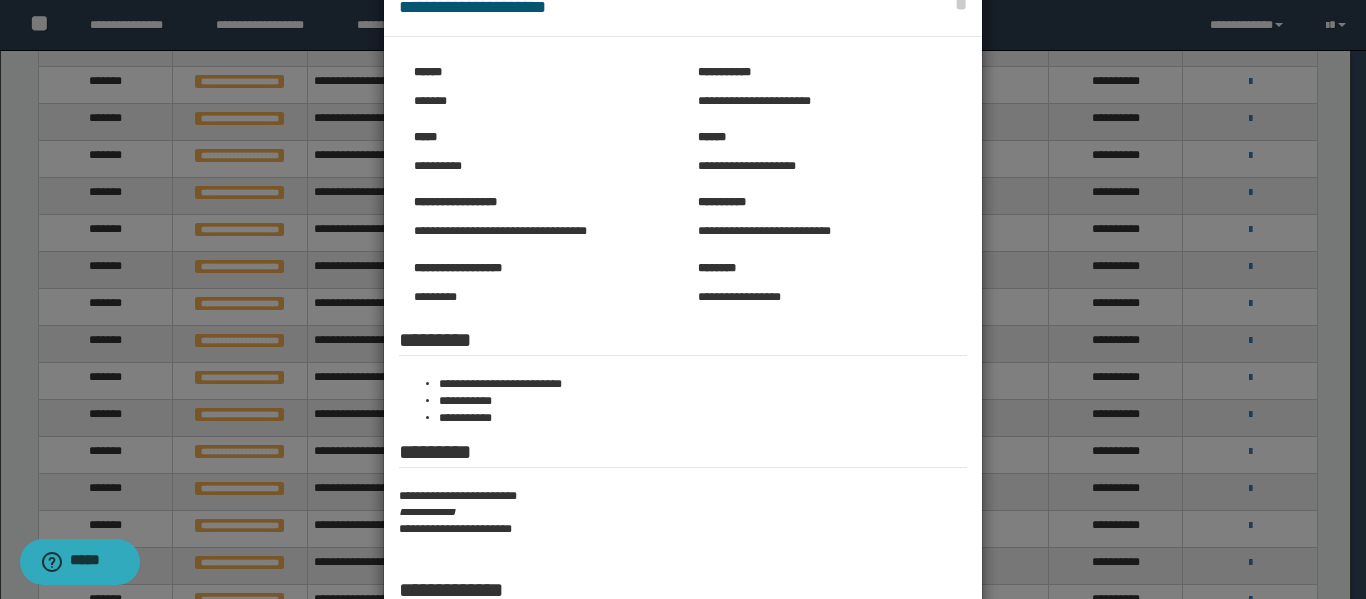 scroll, scrollTop: 100, scrollLeft: 0, axis: vertical 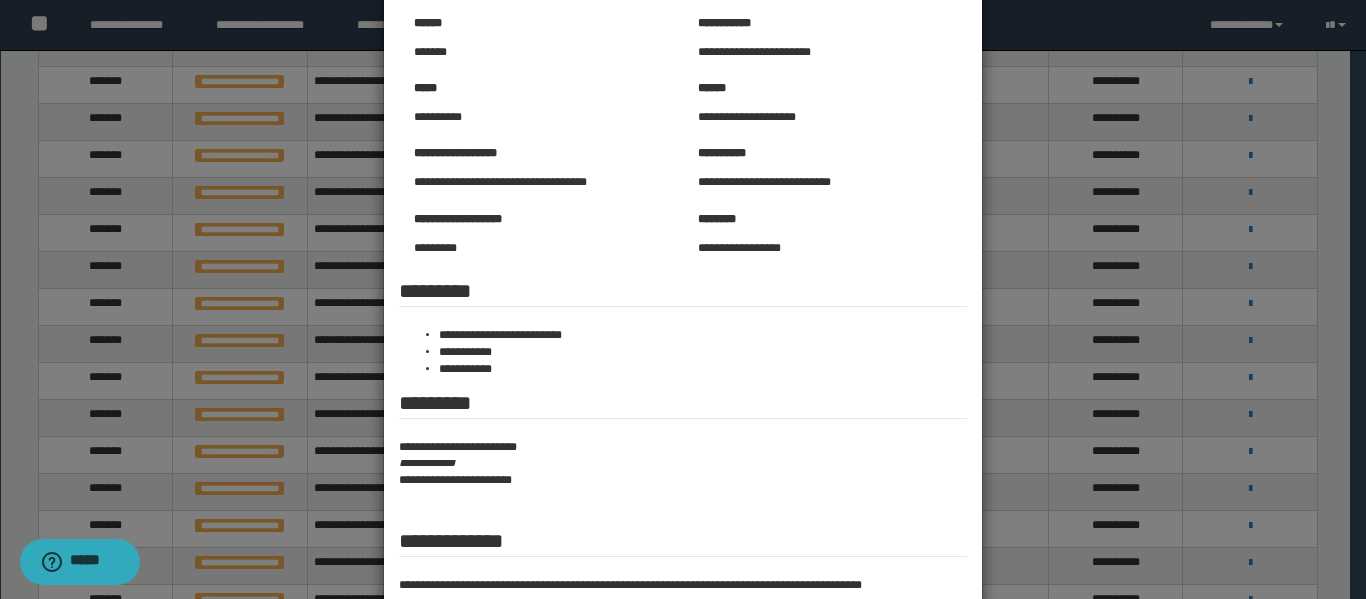 click on "**********" at bounding box center [683, 463] 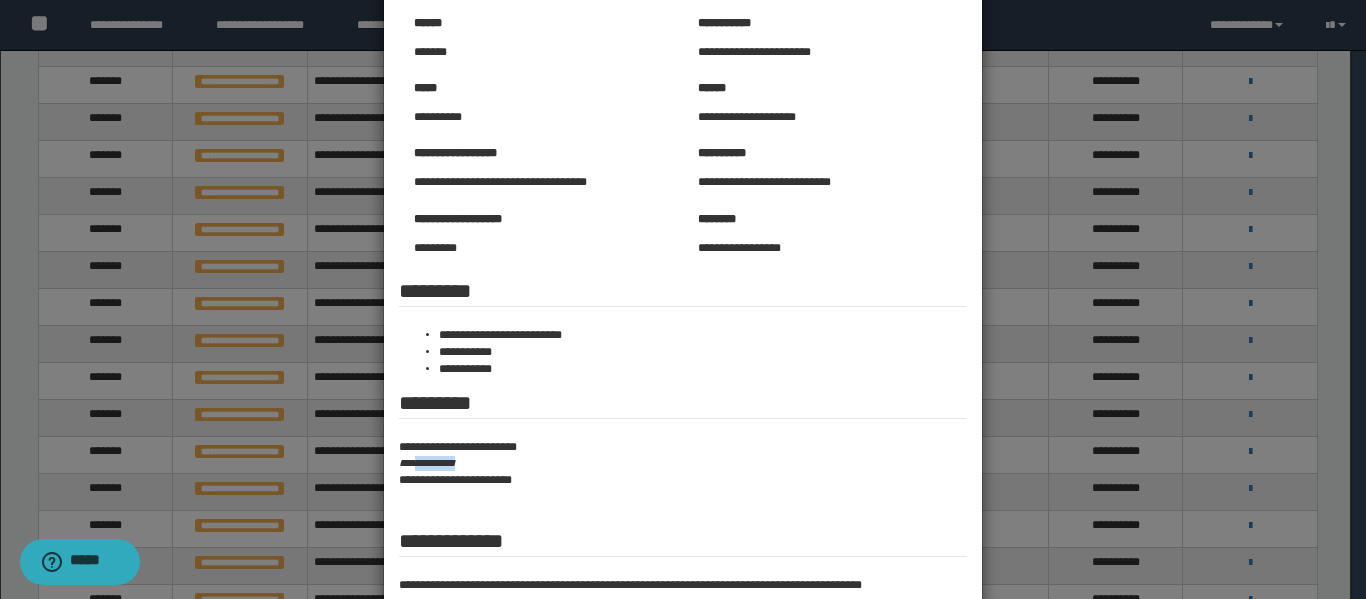 click on "**********" at bounding box center (683, 463) 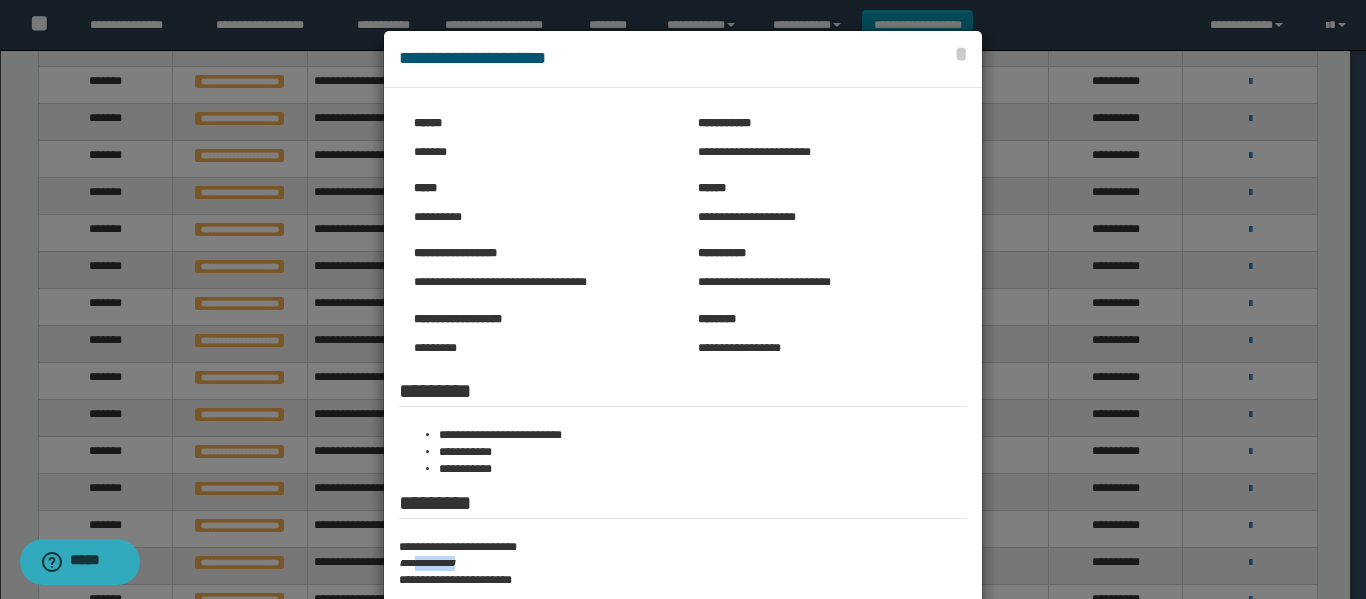 scroll, scrollTop: 100, scrollLeft: 0, axis: vertical 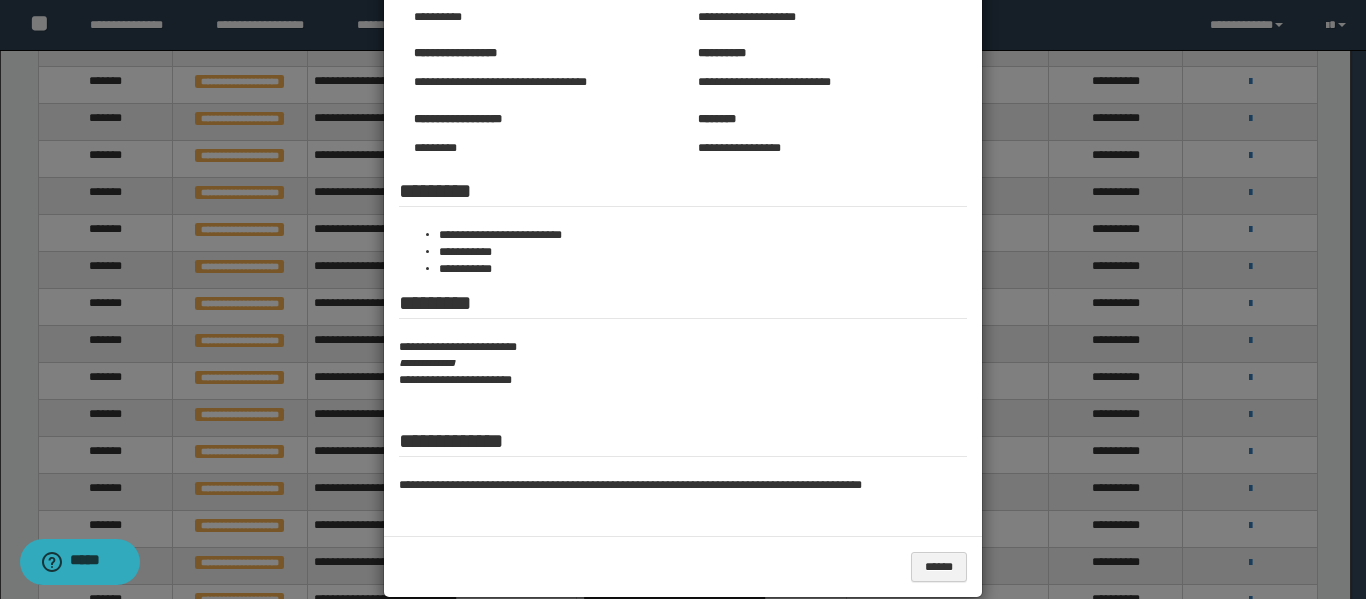 click at bounding box center [683, 214] 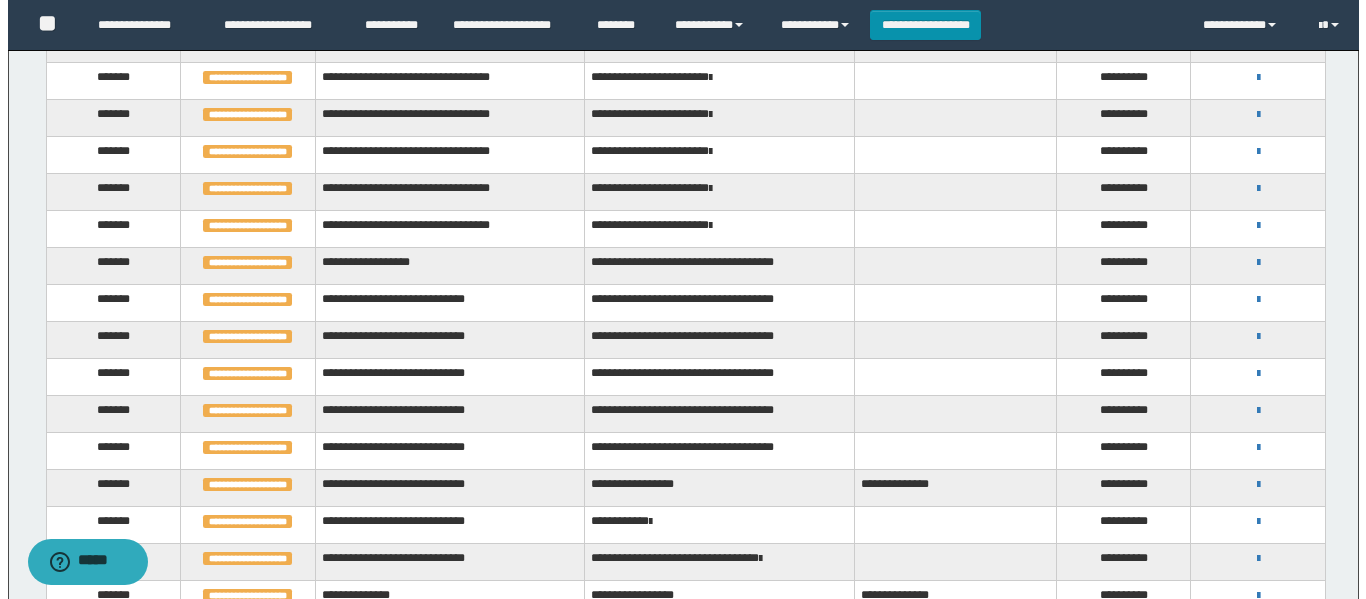 scroll, scrollTop: 1000, scrollLeft: 0, axis: vertical 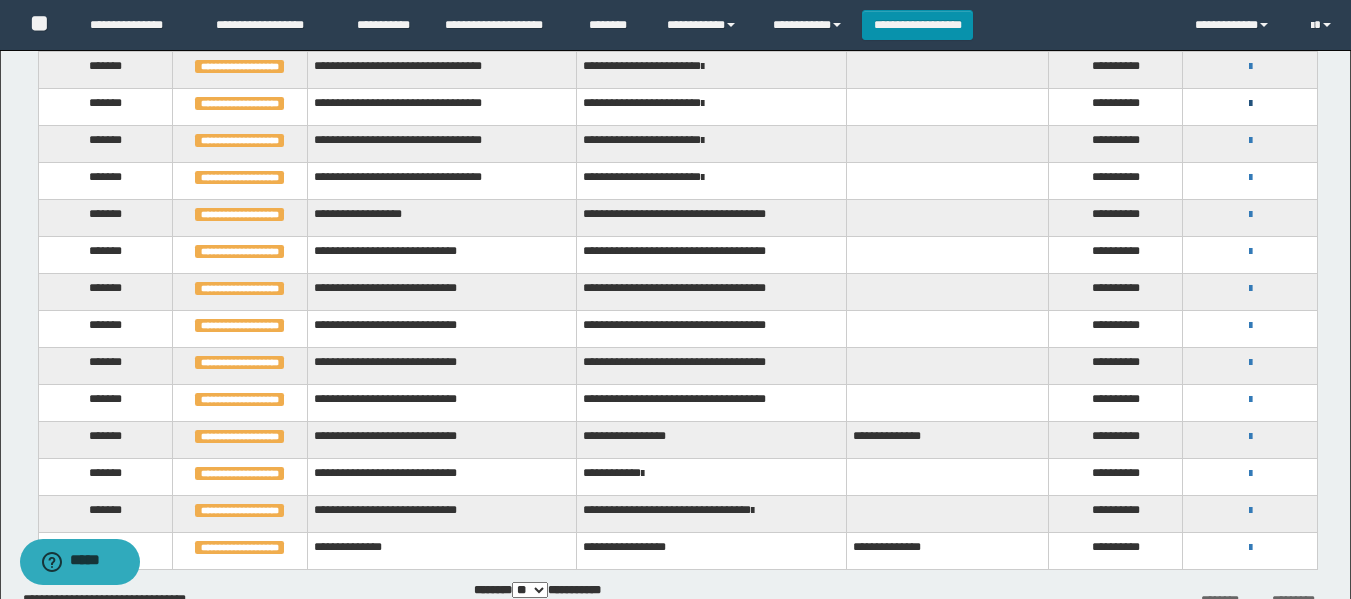 click at bounding box center (1250, 104) 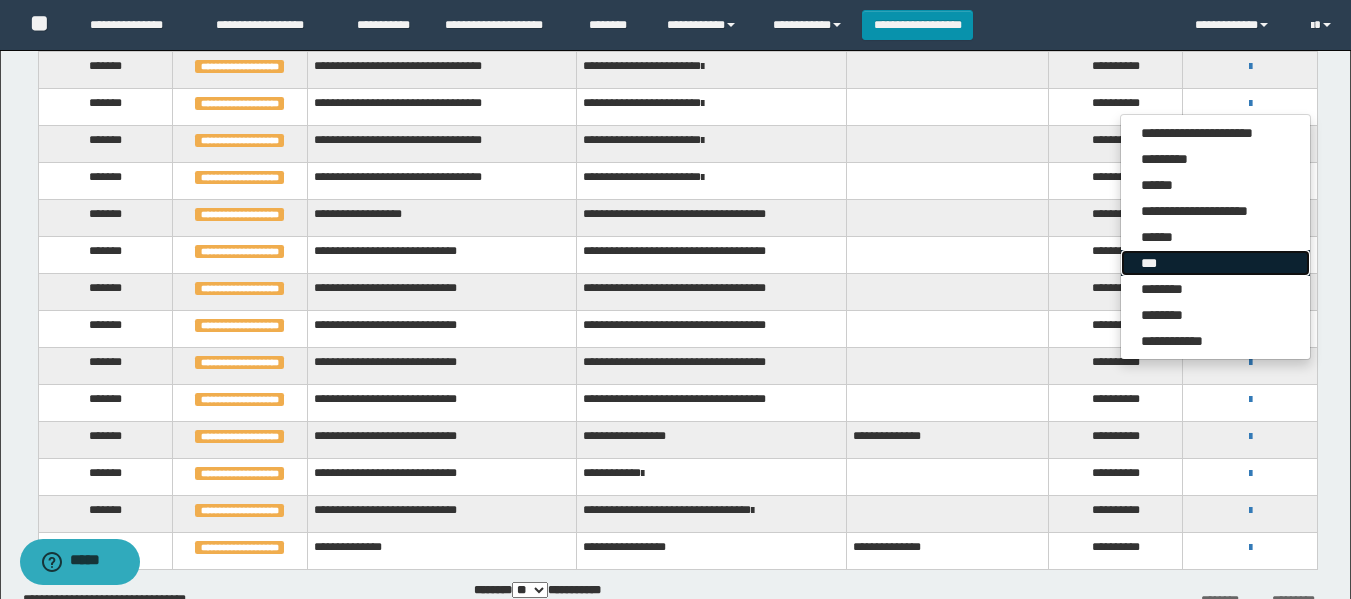 click on "***" at bounding box center [1215, 263] 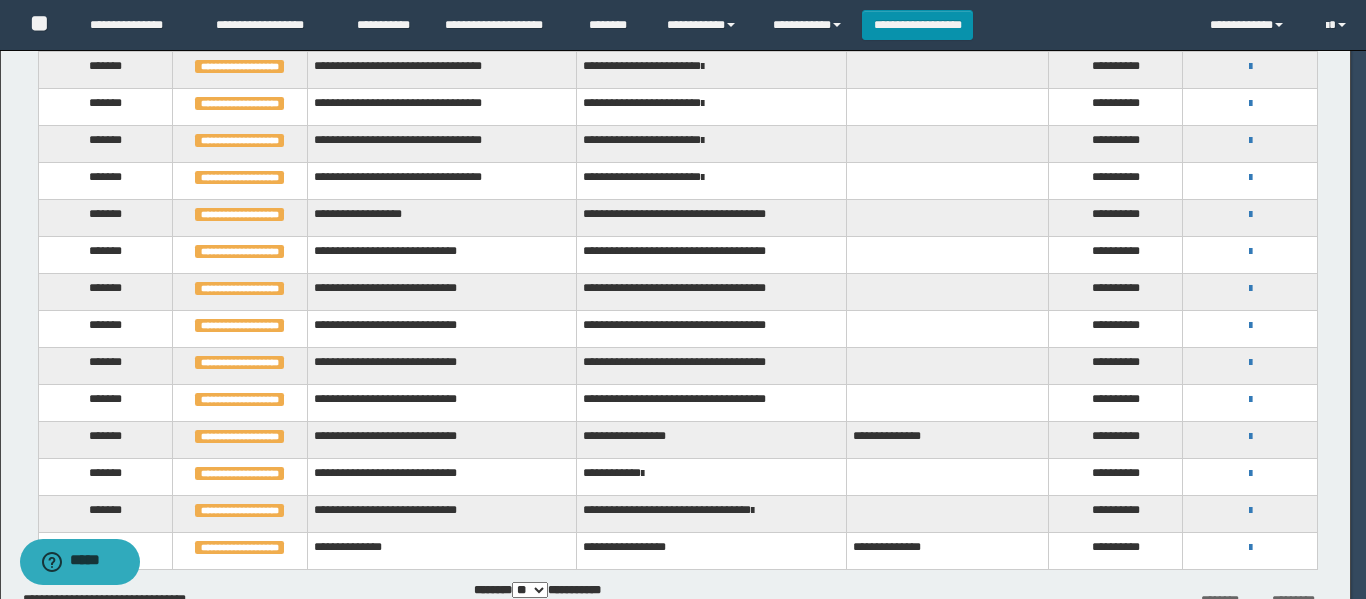 scroll, scrollTop: 0, scrollLeft: 0, axis: both 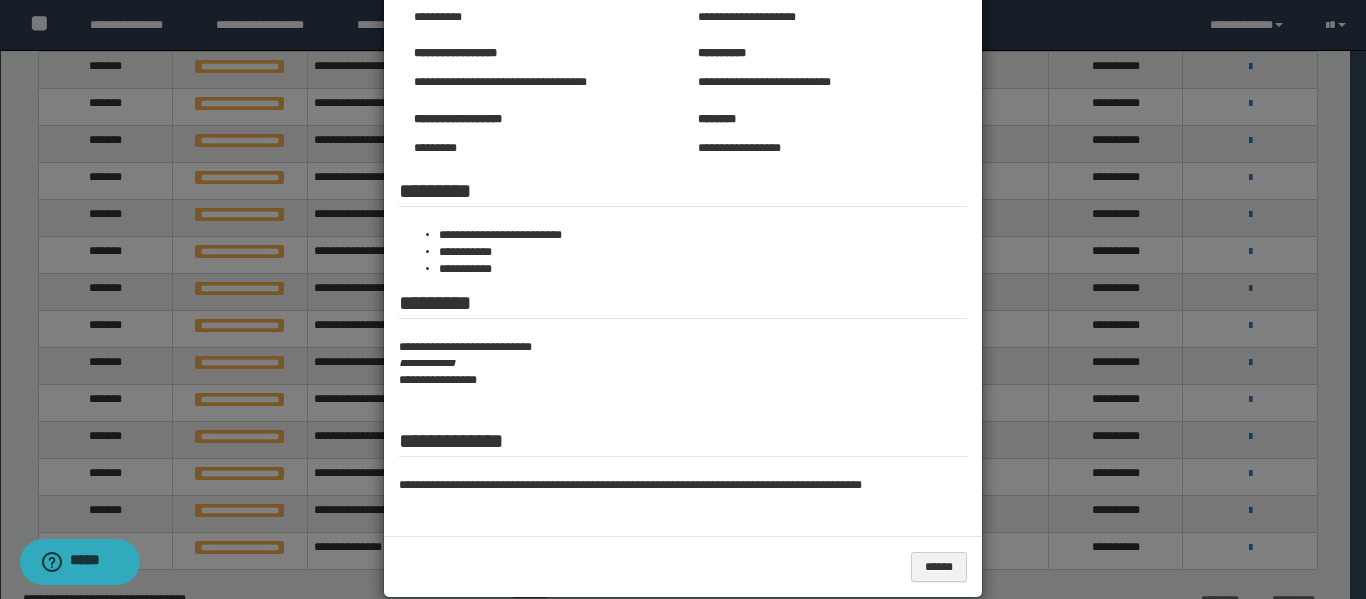 click on "**********" at bounding box center (683, 363) 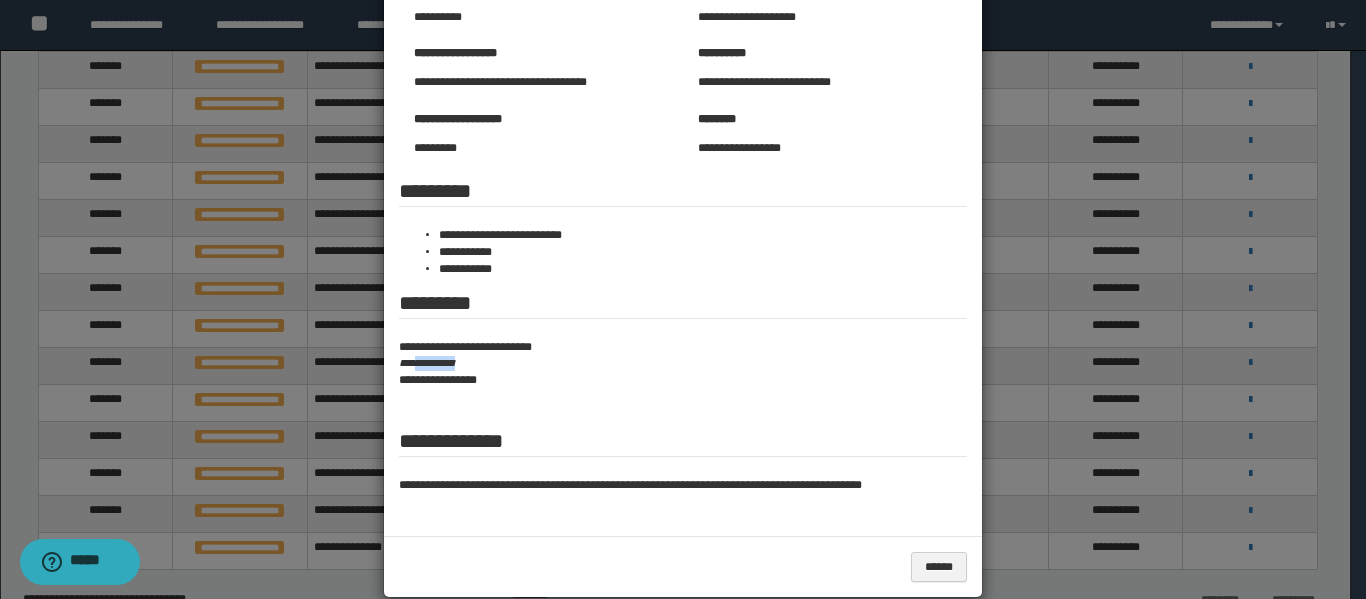 click on "**********" at bounding box center [683, 363] 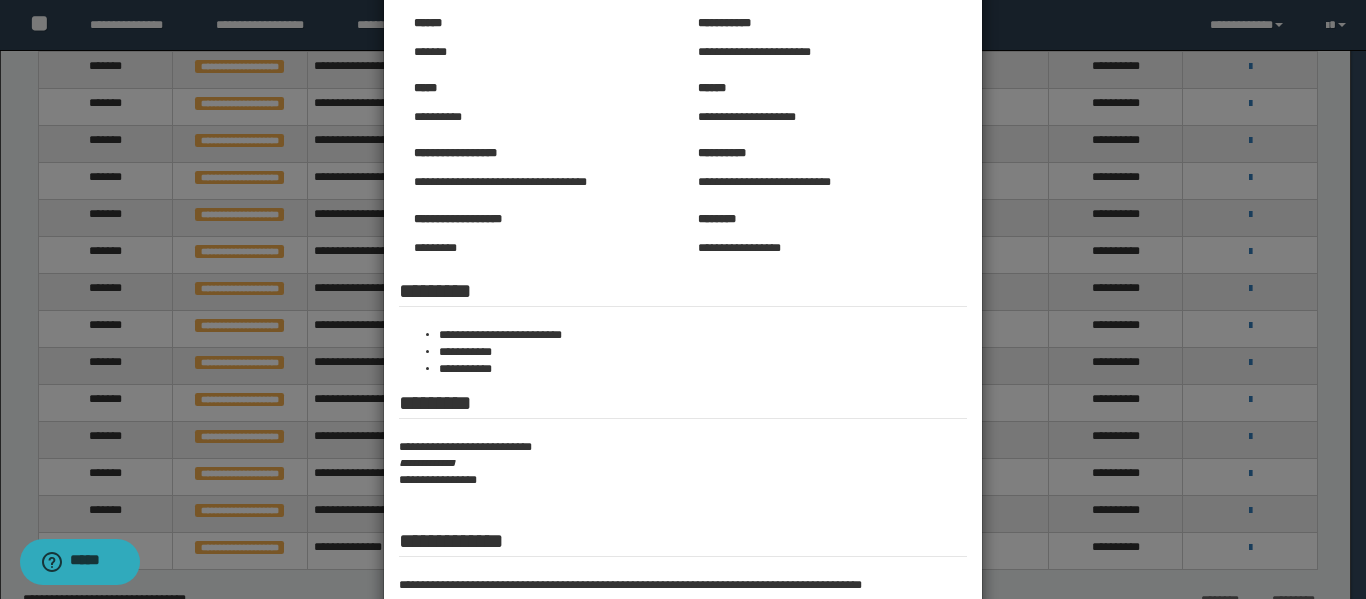 click at bounding box center (683, 314) 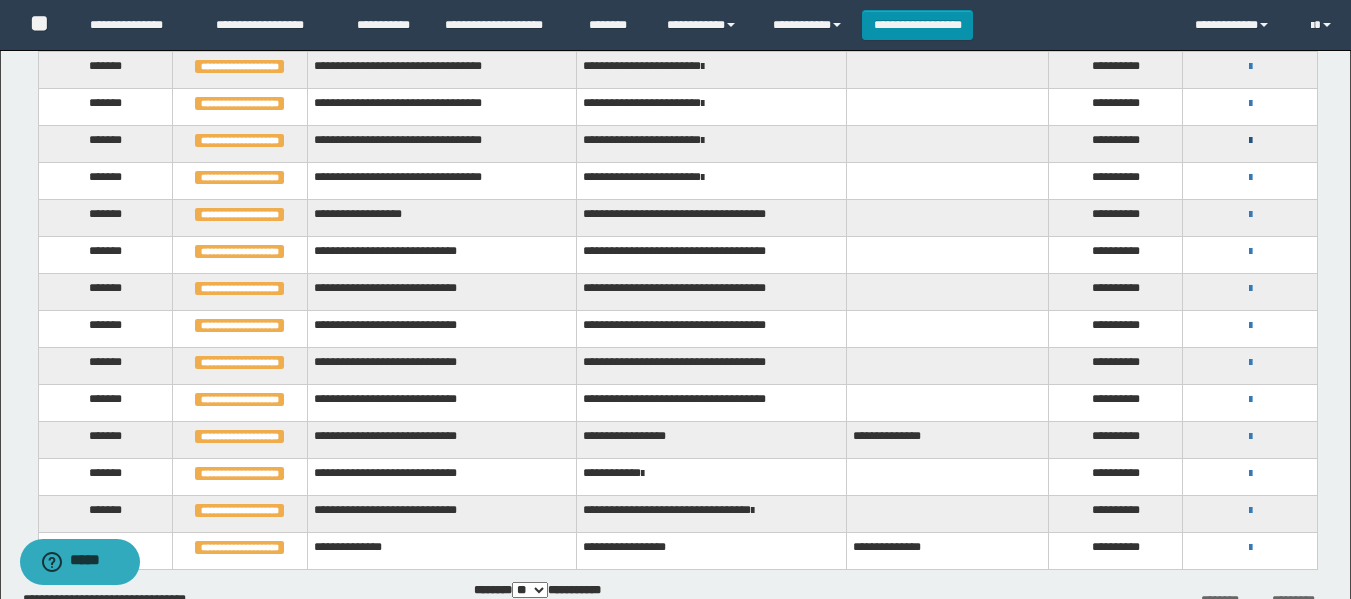 click at bounding box center [1250, 141] 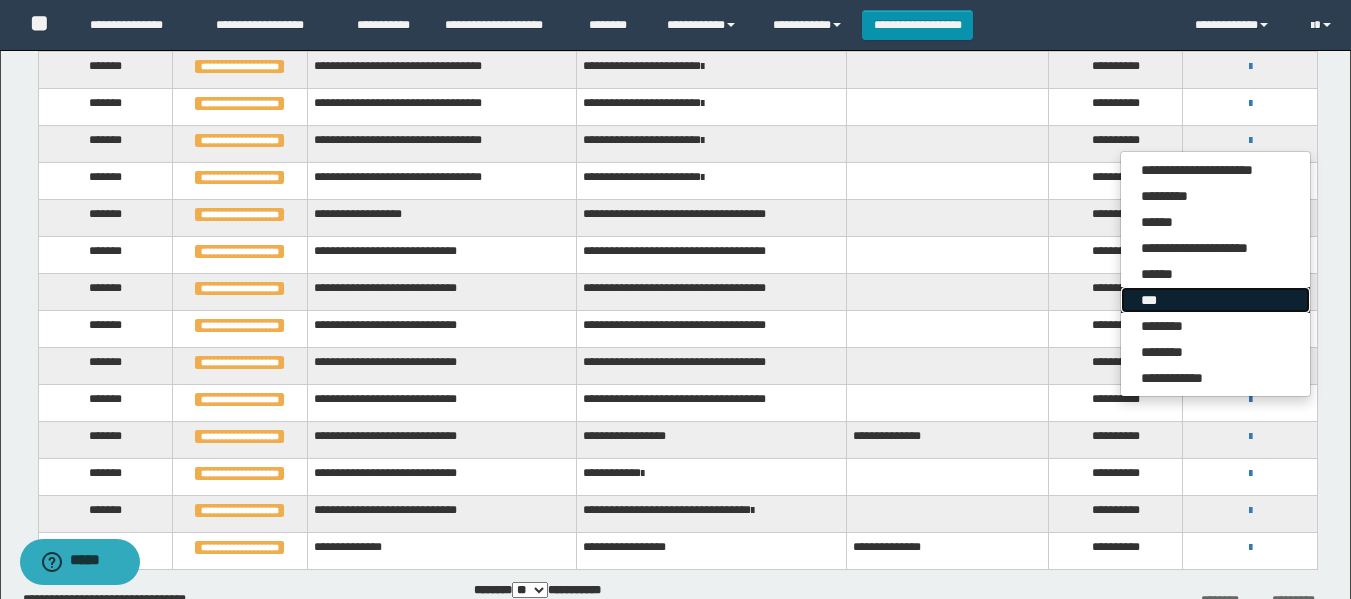click on "***" at bounding box center [1215, 300] 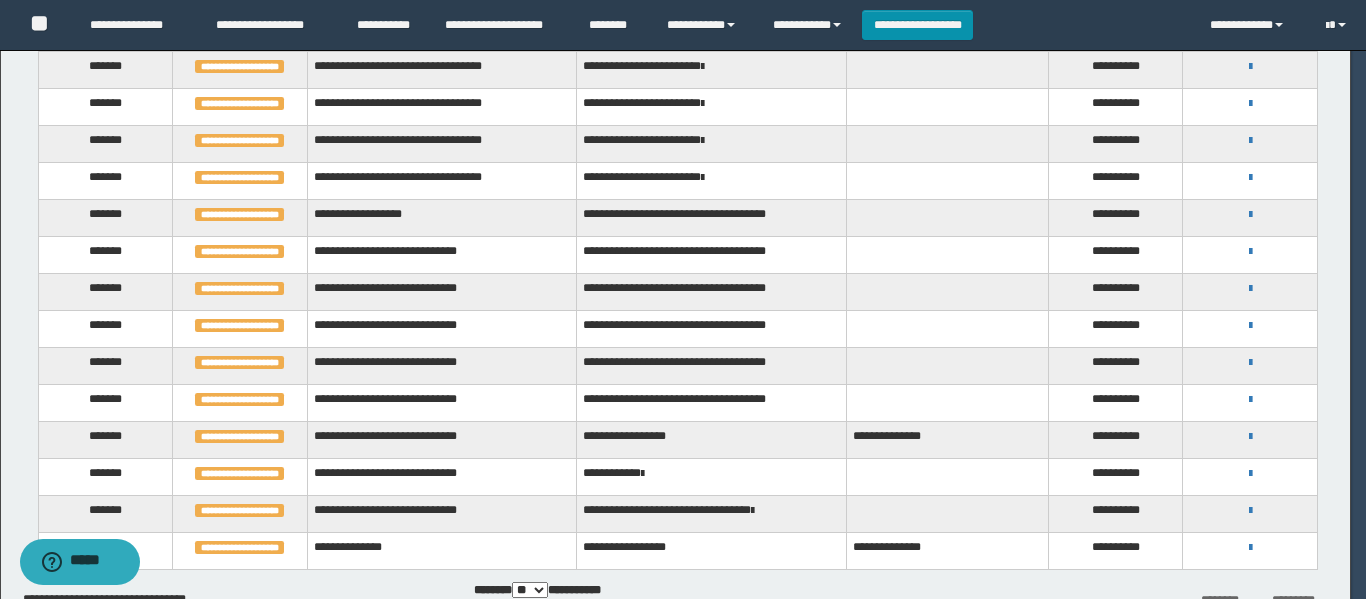 scroll, scrollTop: 0, scrollLeft: 0, axis: both 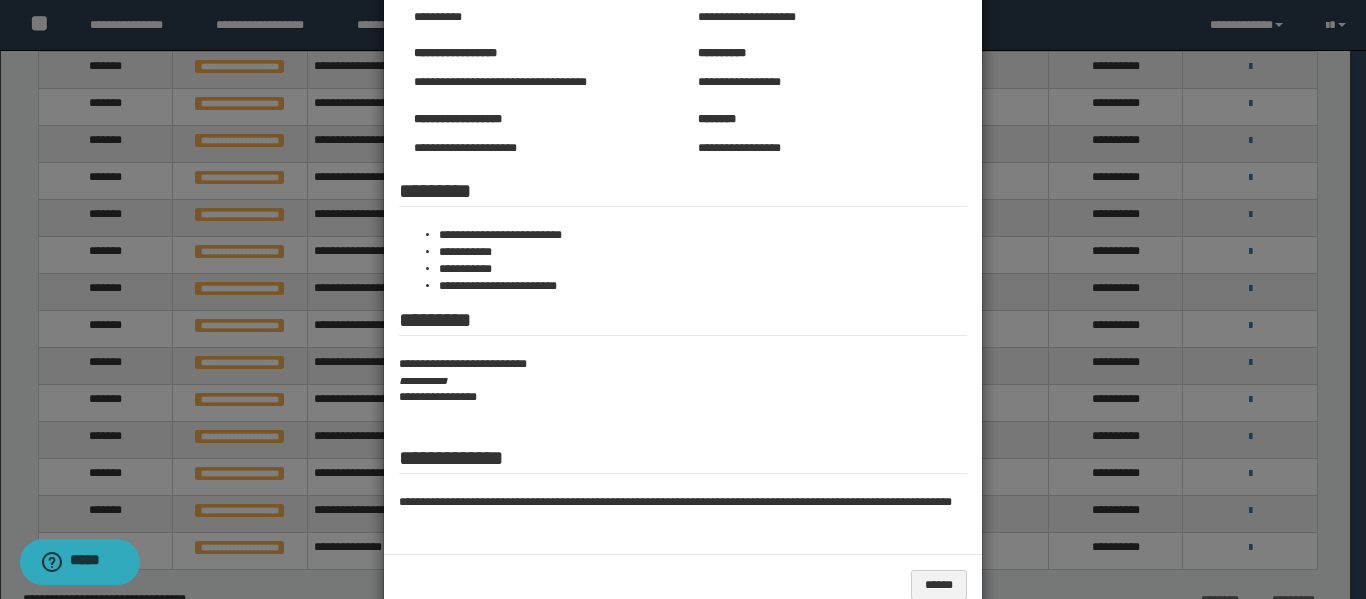 click on "**********" at bounding box center (683, 381) 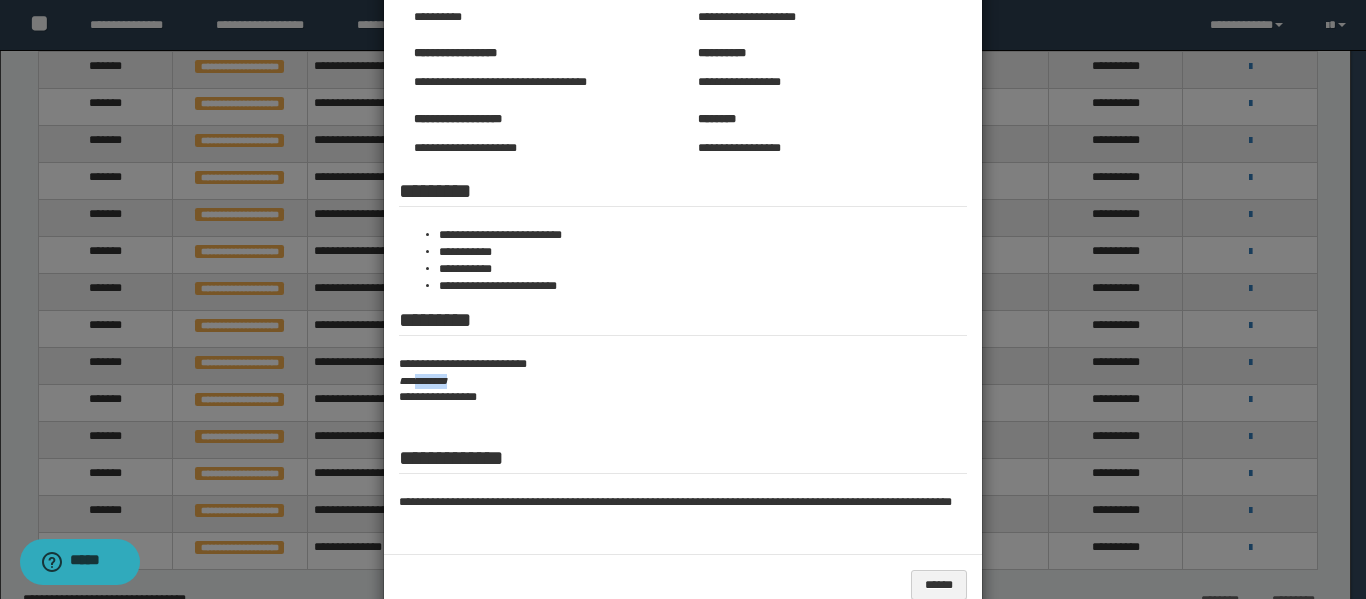 click on "**********" at bounding box center (683, 381) 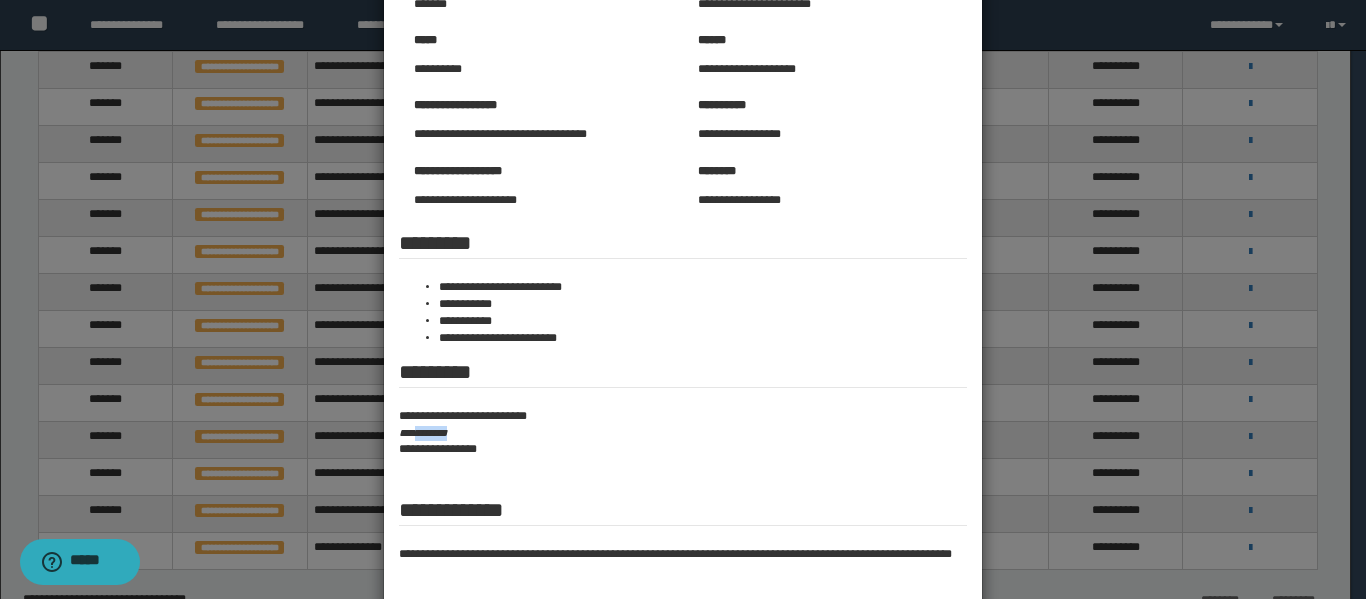 scroll, scrollTop: 100, scrollLeft: 0, axis: vertical 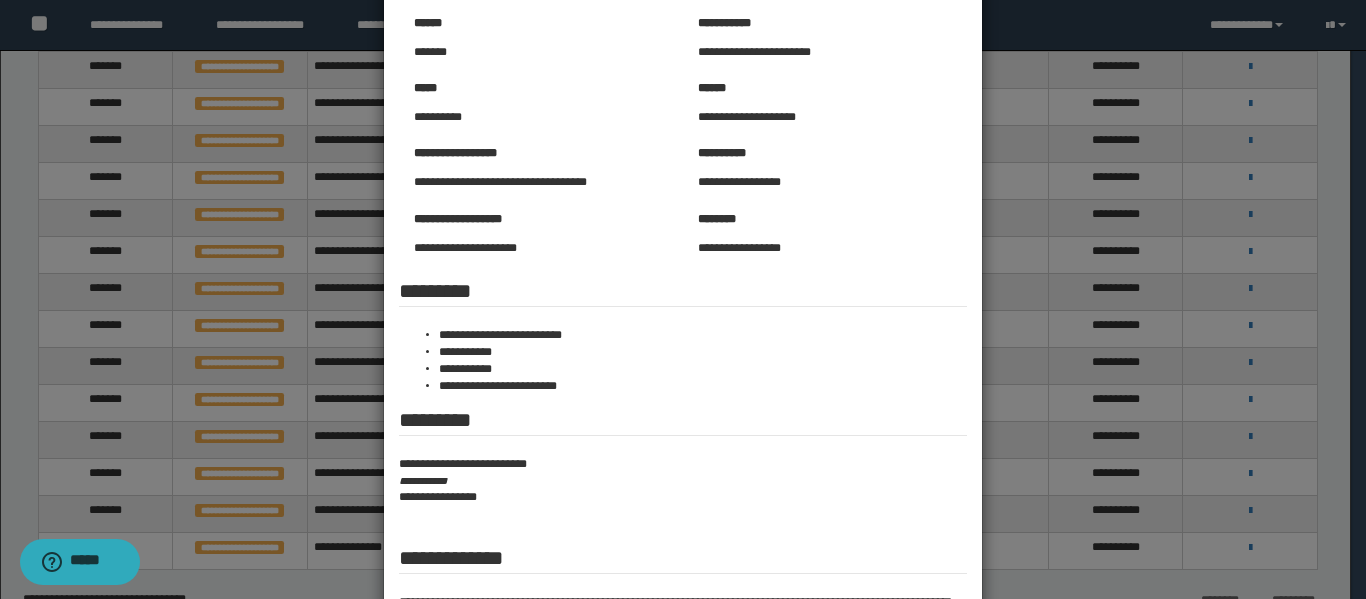 click at bounding box center [683, 323] 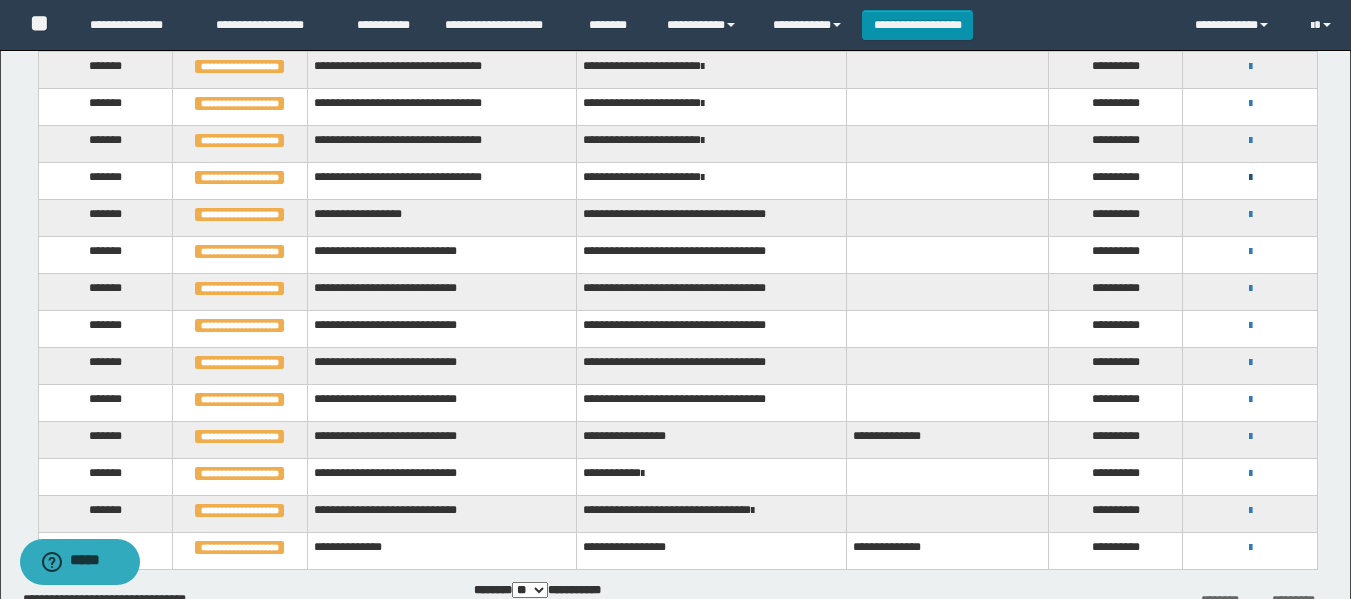 click at bounding box center (1250, 178) 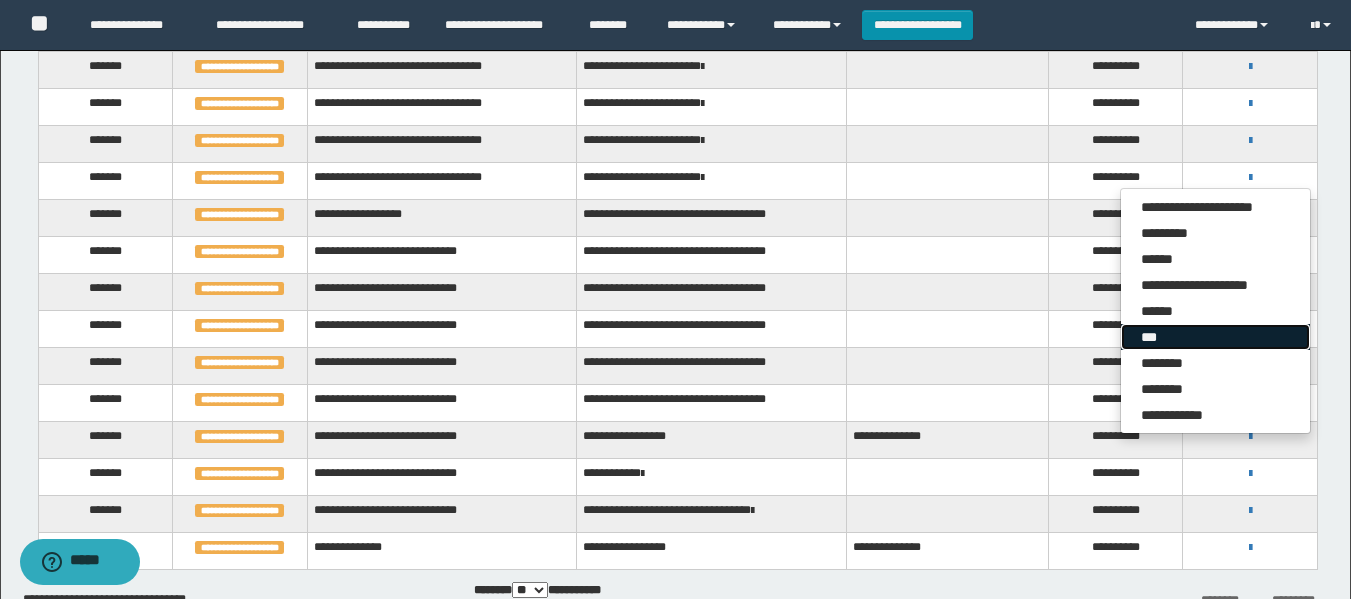 click on "***" at bounding box center (1215, 337) 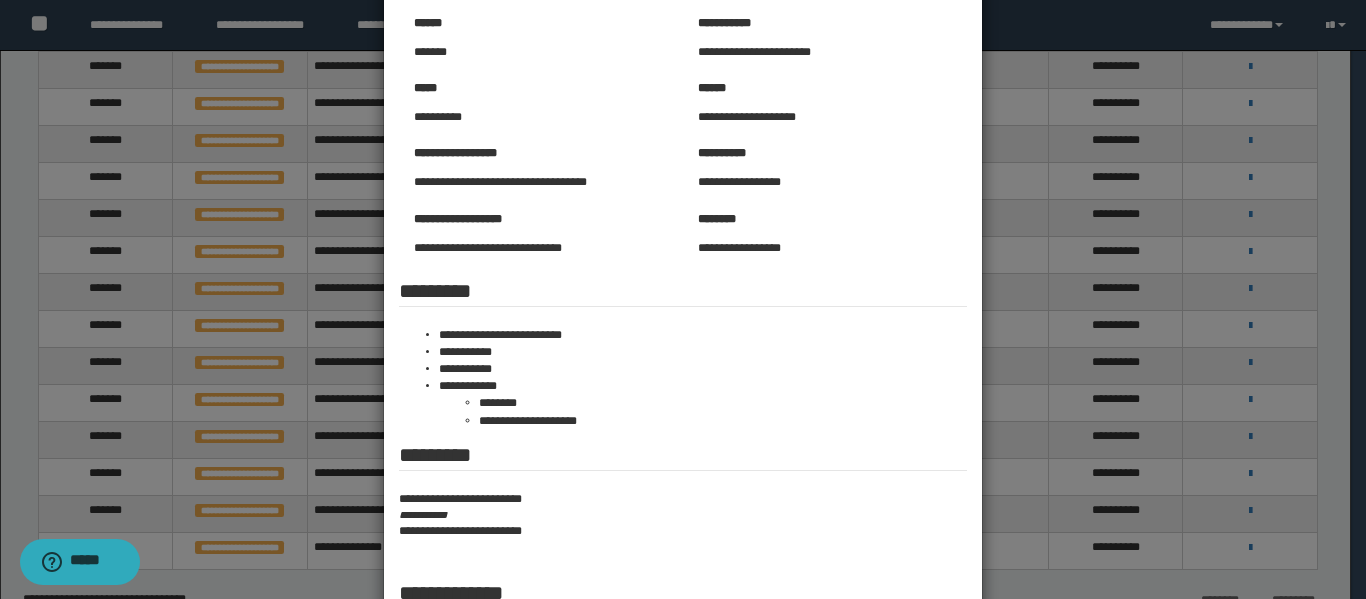 scroll, scrollTop: 0, scrollLeft: 0, axis: both 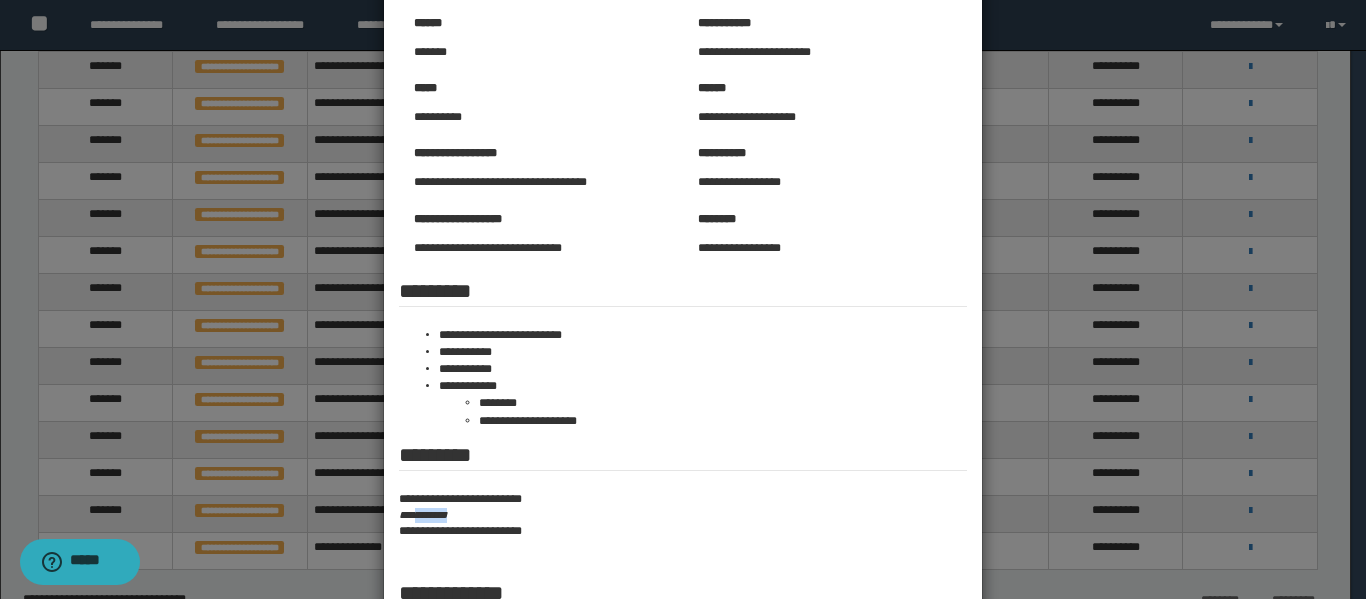click on "**********" at bounding box center (683, 515) 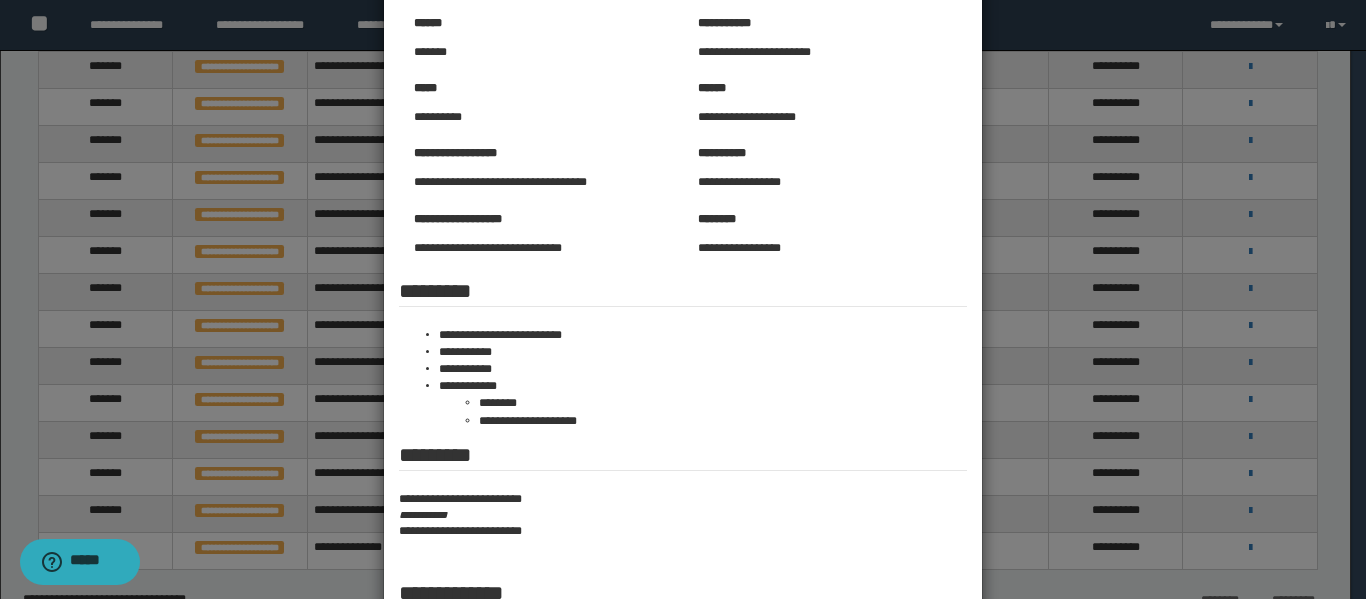click at bounding box center (683, 340) 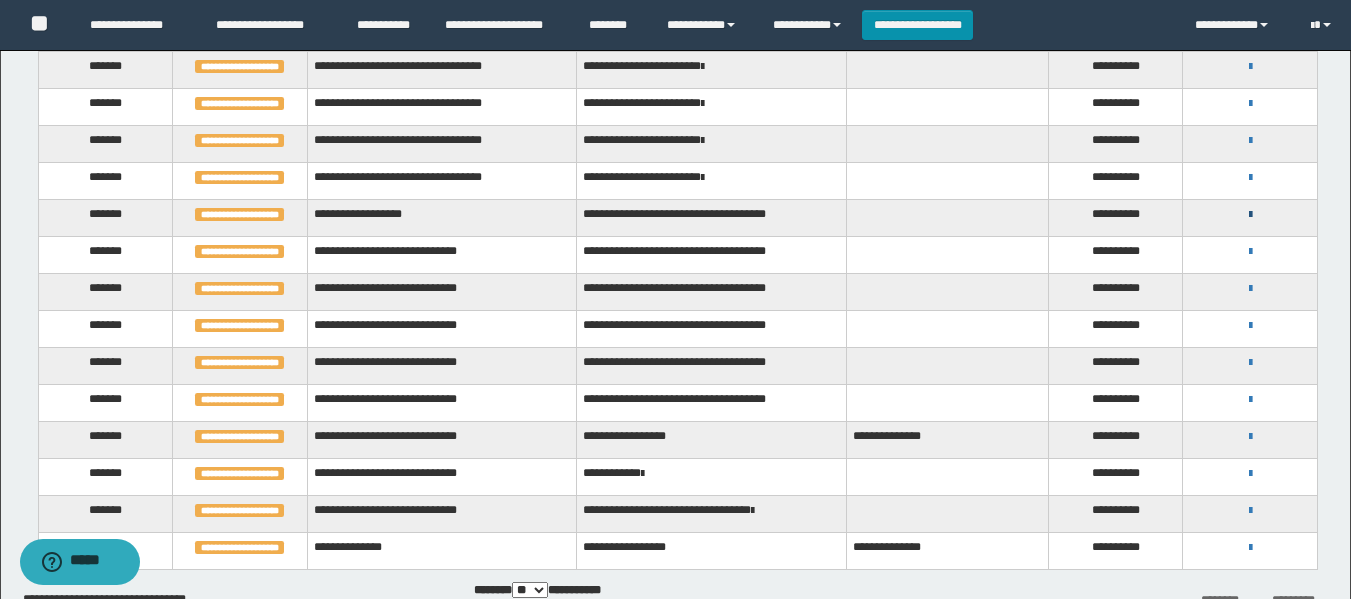 click at bounding box center [1250, 215] 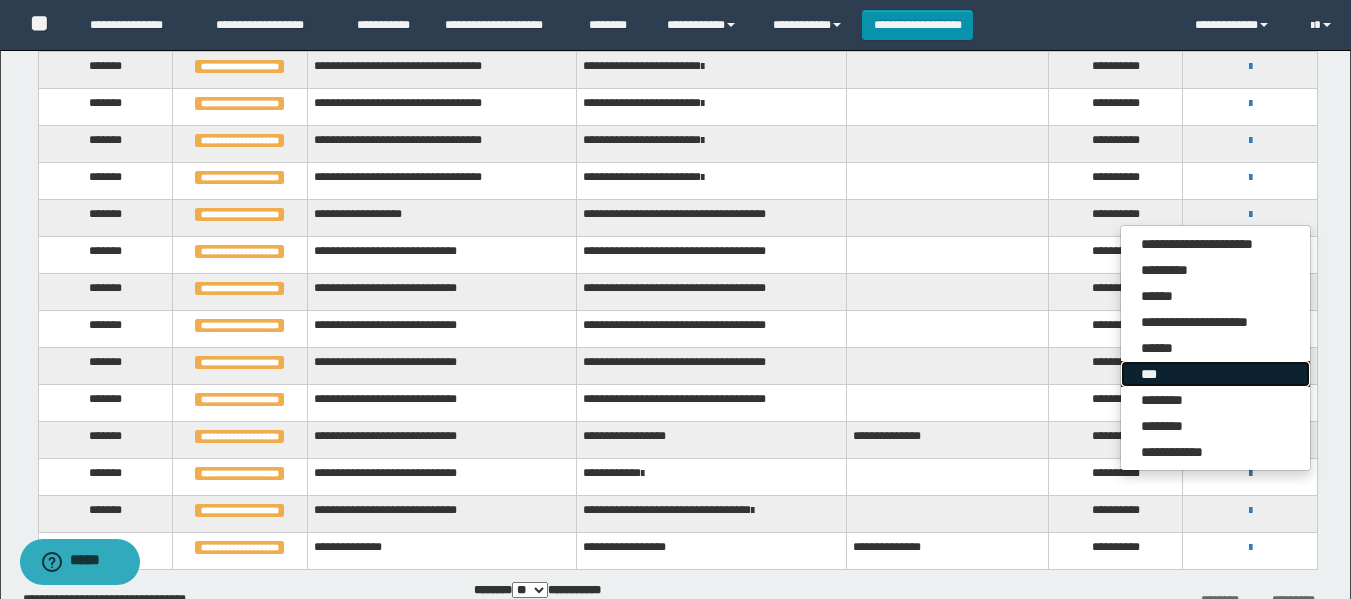 click on "***" at bounding box center (1215, 374) 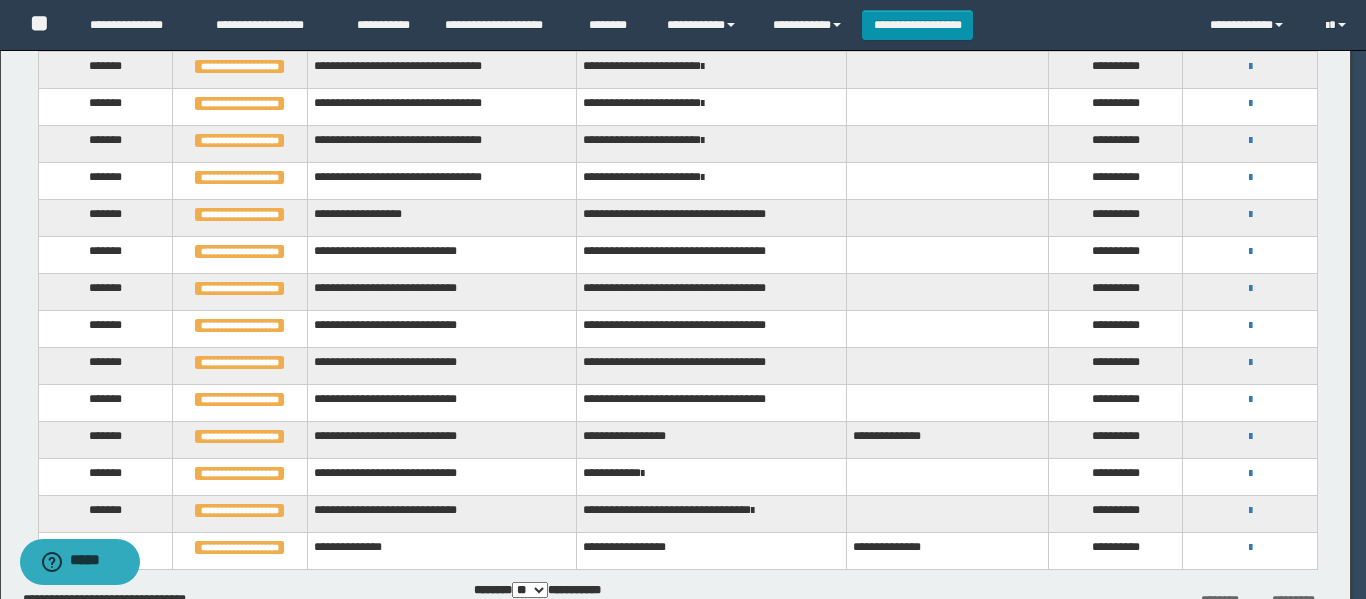 scroll, scrollTop: 0, scrollLeft: 0, axis: both 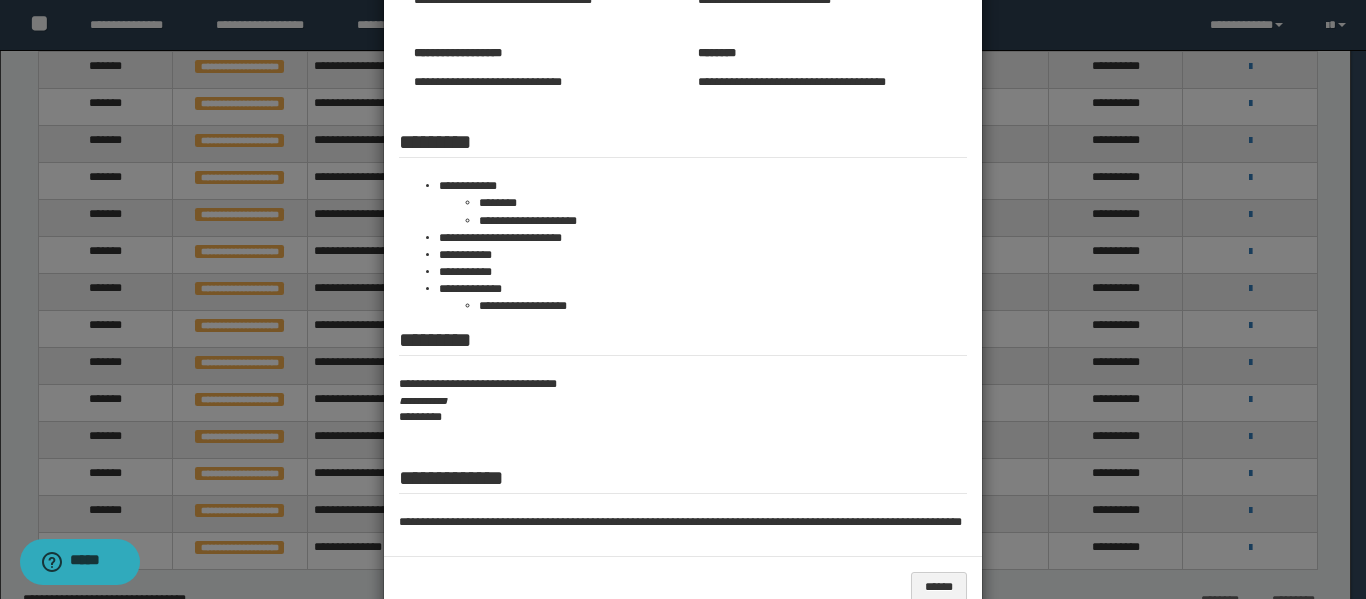 click on "**********" at bounding box center [683, 401] 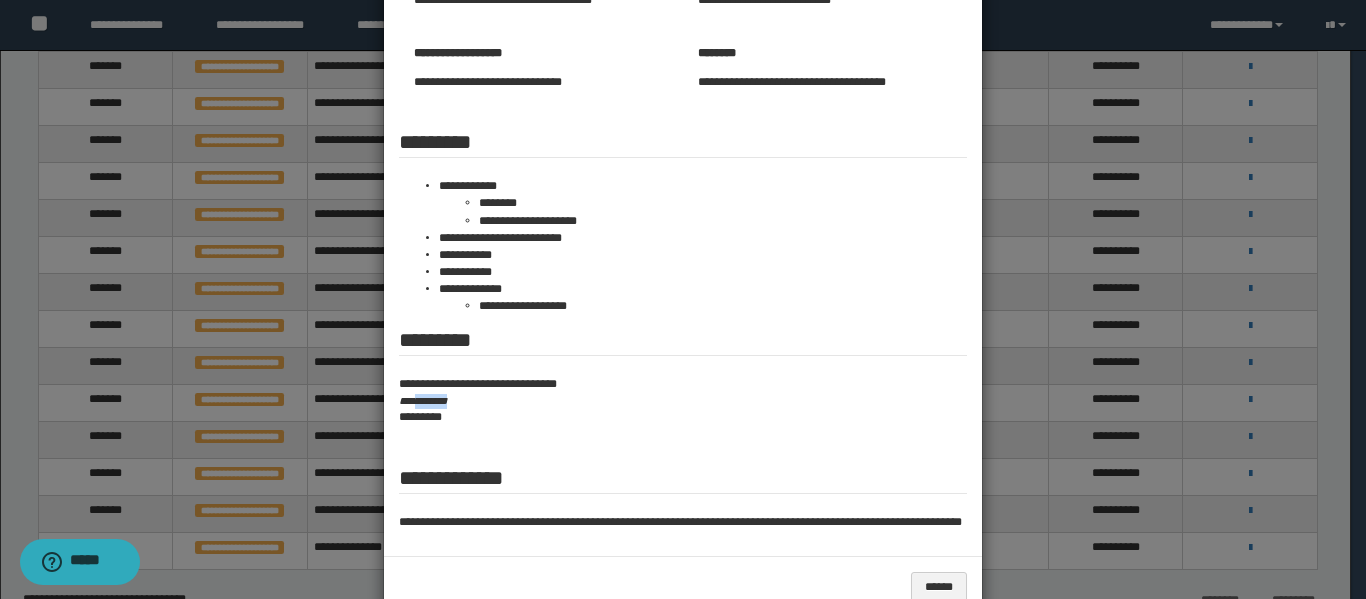 click on "**********" at bounding box center [683, 401] 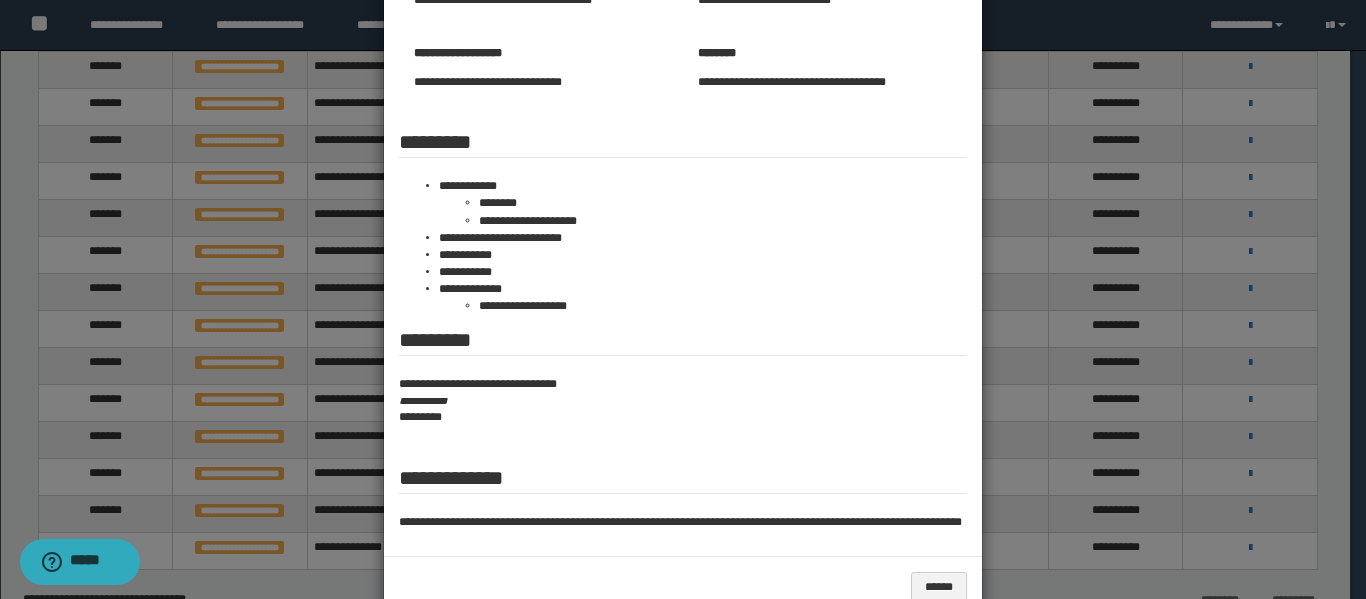 drag, startPoint x: 1139, startPoint y: 397, endPoint x: 1332, endPoint y: 263, distance: 234.95744 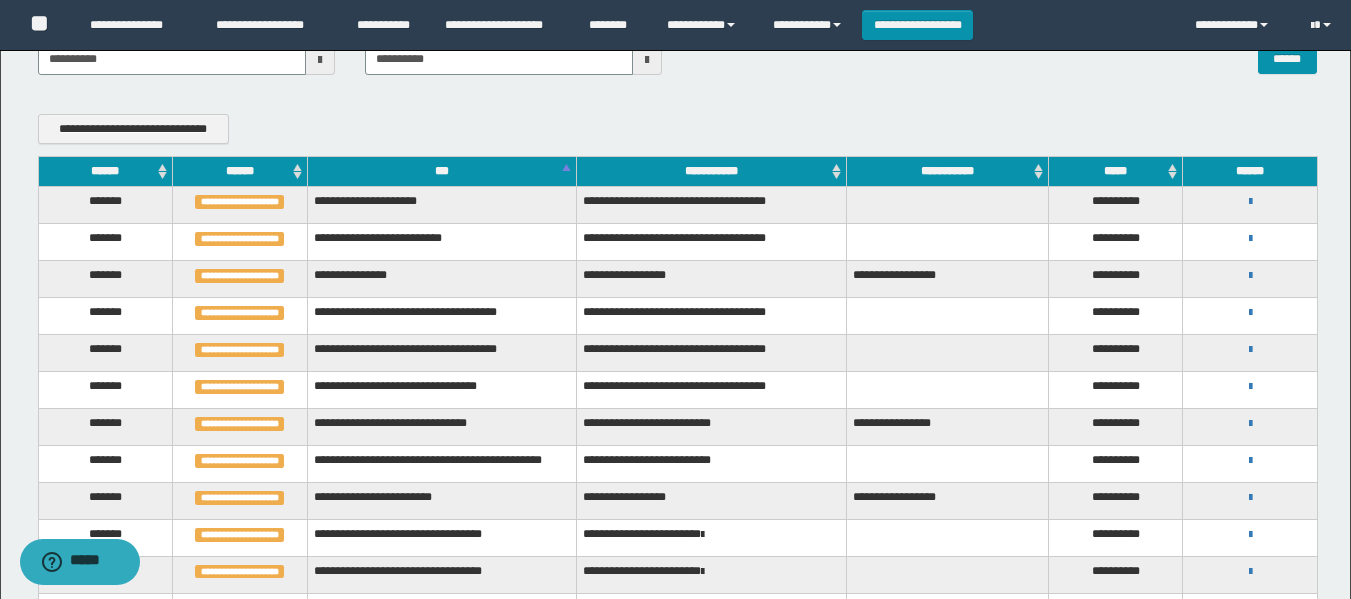 scroll, scrollTop: 200, scrollLeft: 0, axis: vertical 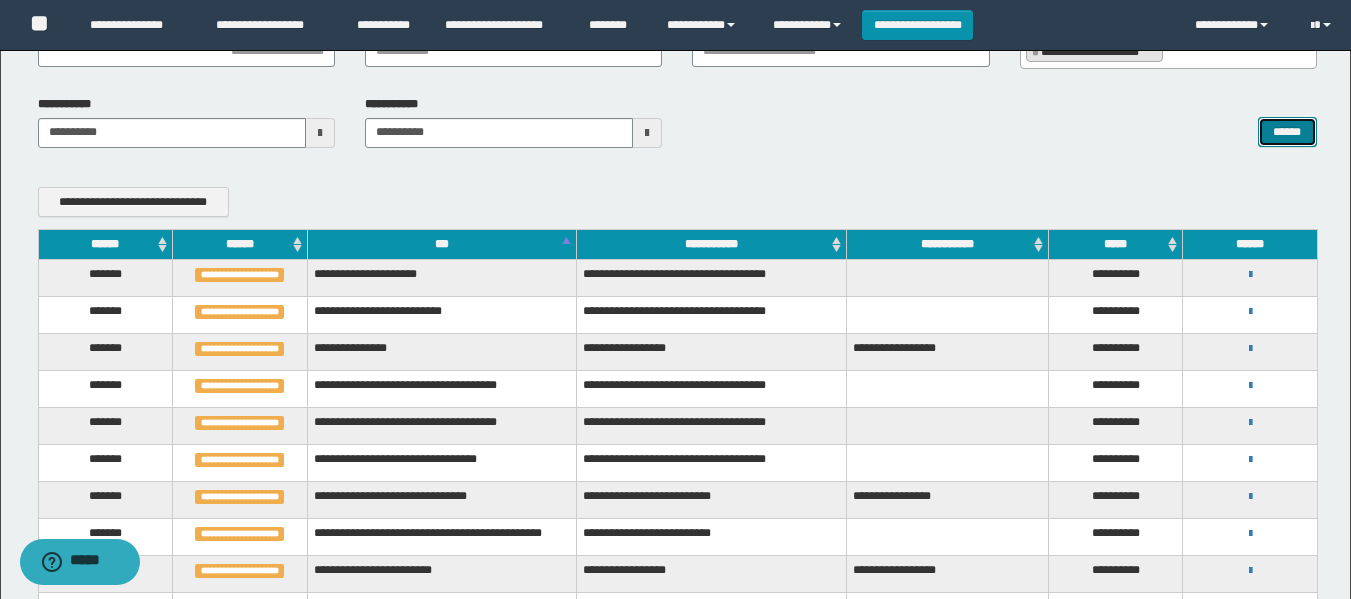 click on "******" at bounding box center [1287, 132] 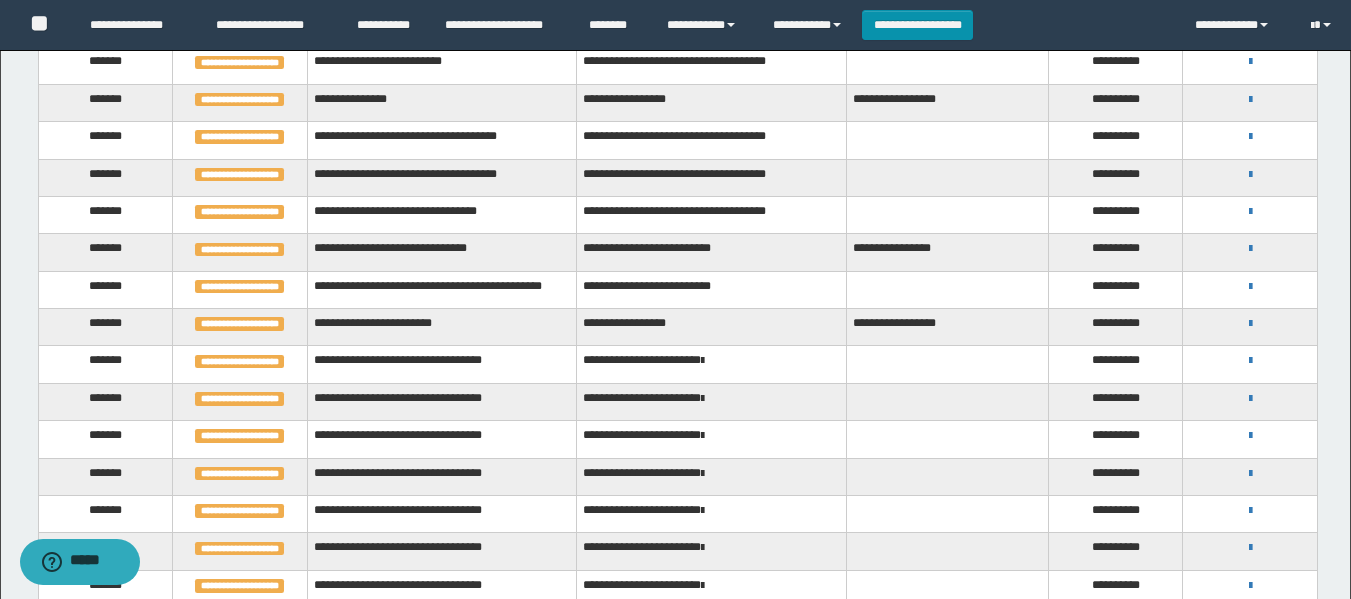 scroll, scrollTop: 453, scrollLeft: 0, axis: vertical 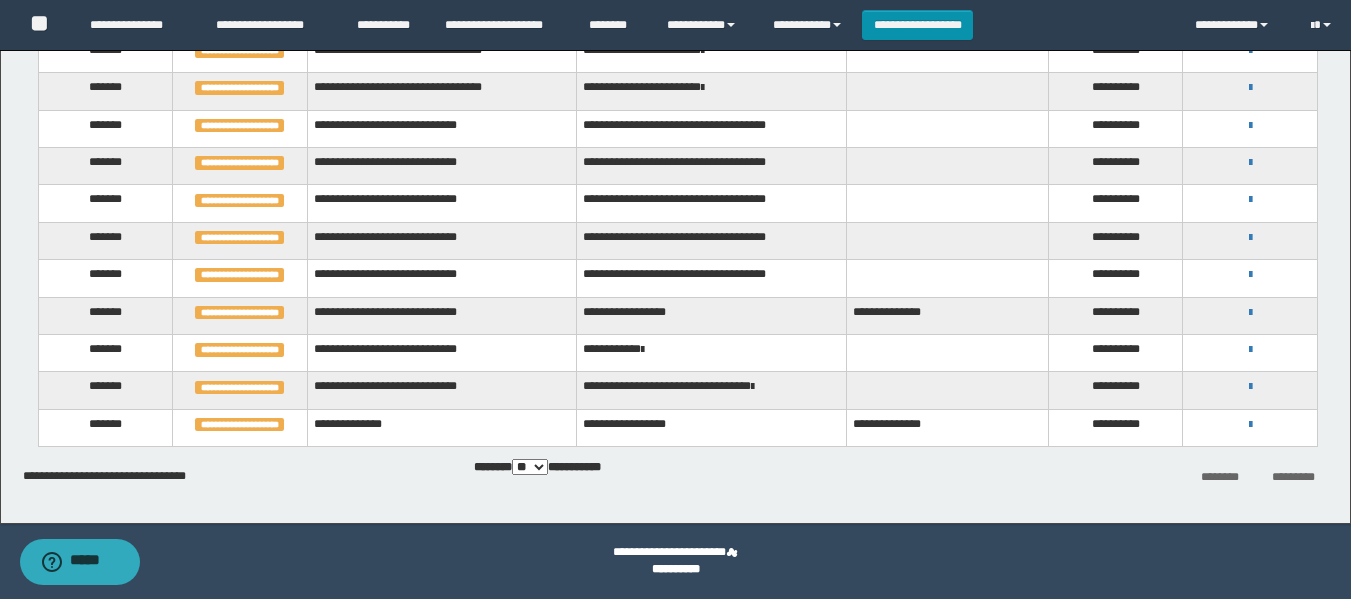 type 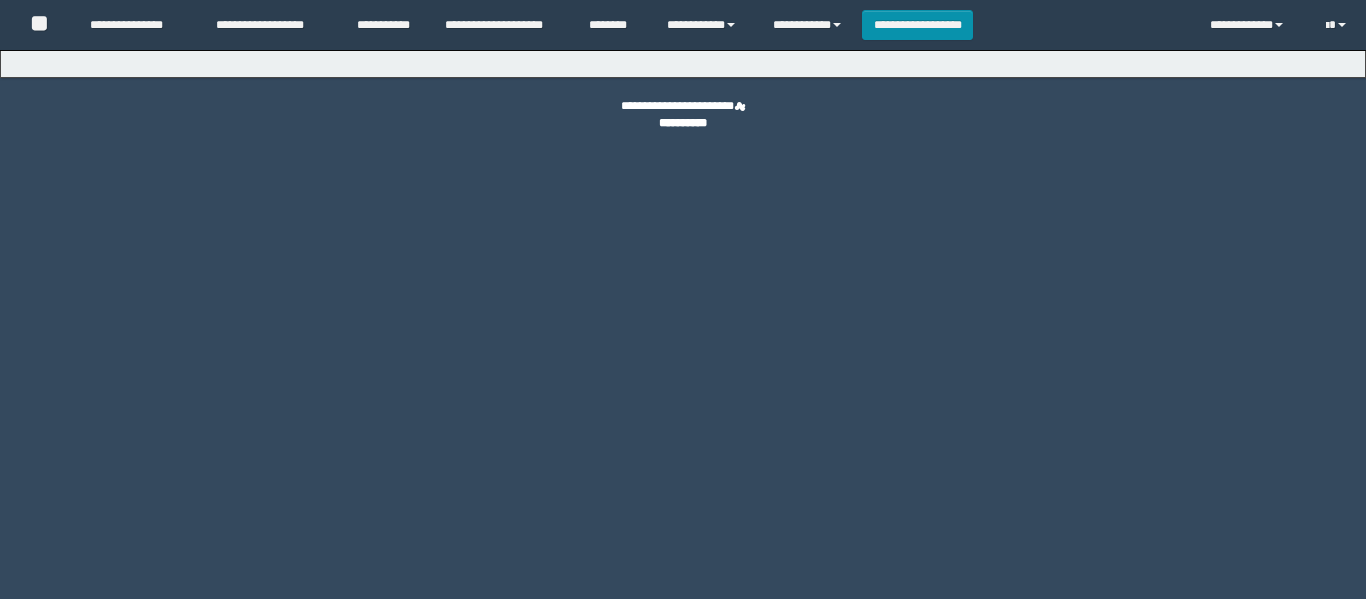 scroll, scrollTop: 0, scrollLeft: 0, axis: both 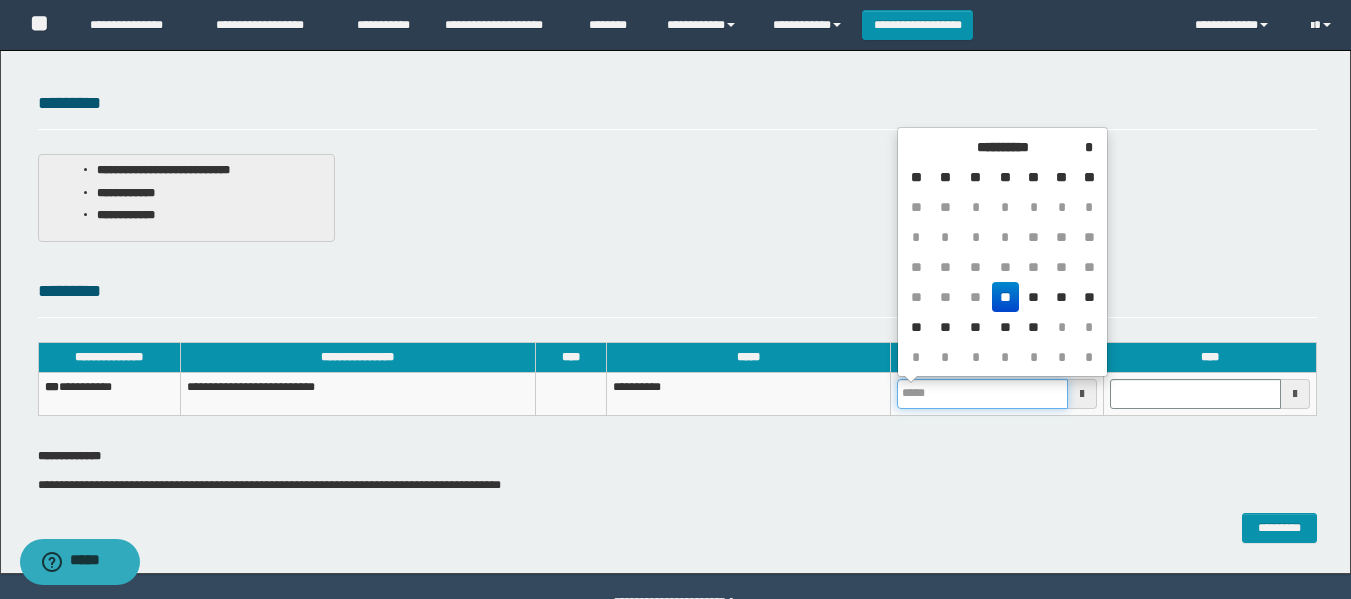 drag, startPoint x: 1014, startPoint y: 388, endPoint x: 972, endPoint y: 380, distance: 42.755116 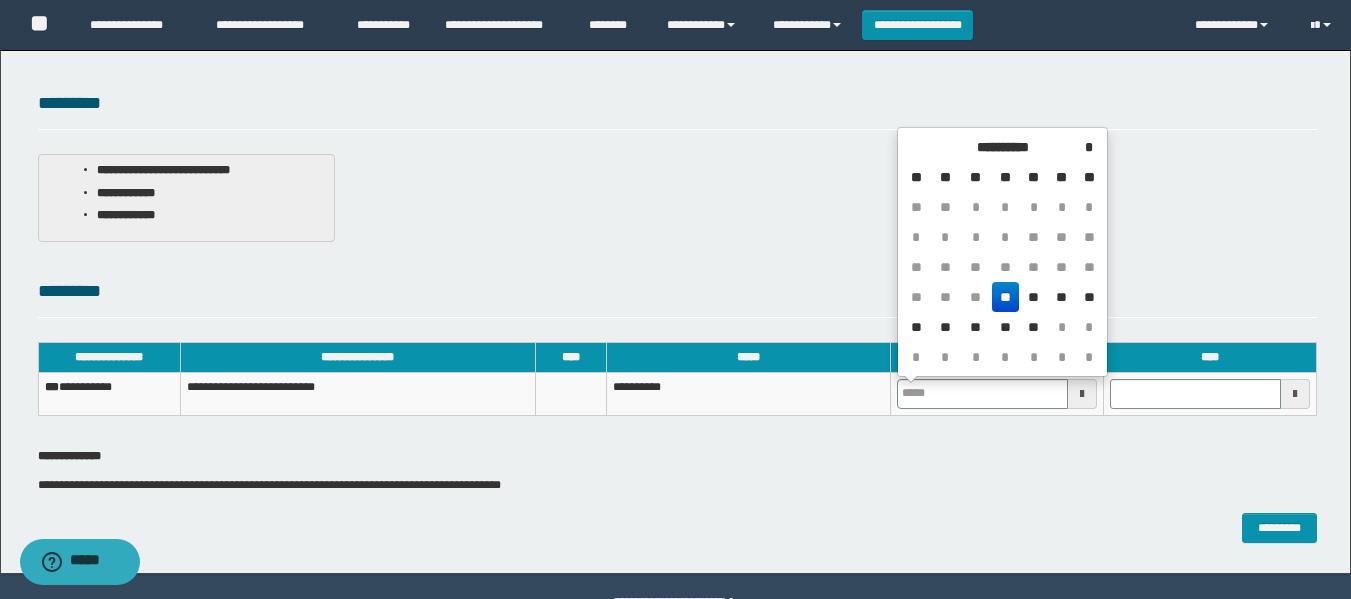 drag, startPoint x: 996, startPoint y: 281, endPoint x: 1004, endPoint y: 292, distance: 13.601471 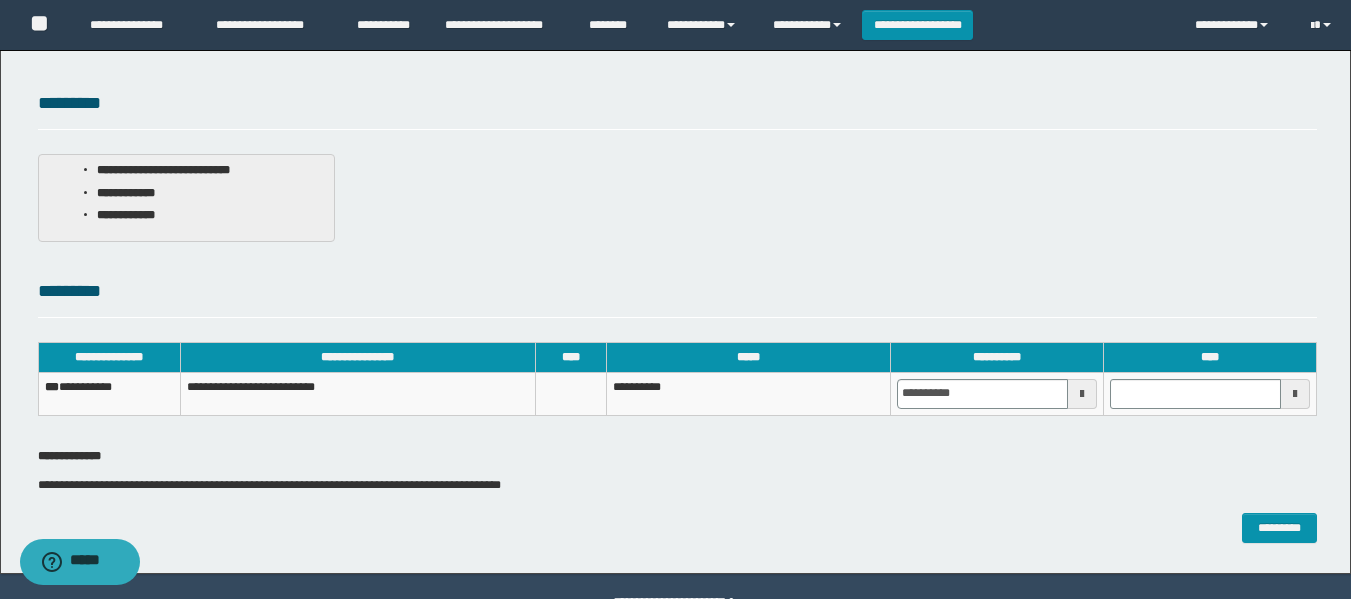 click on "*********" at bounding box center (677, 292) 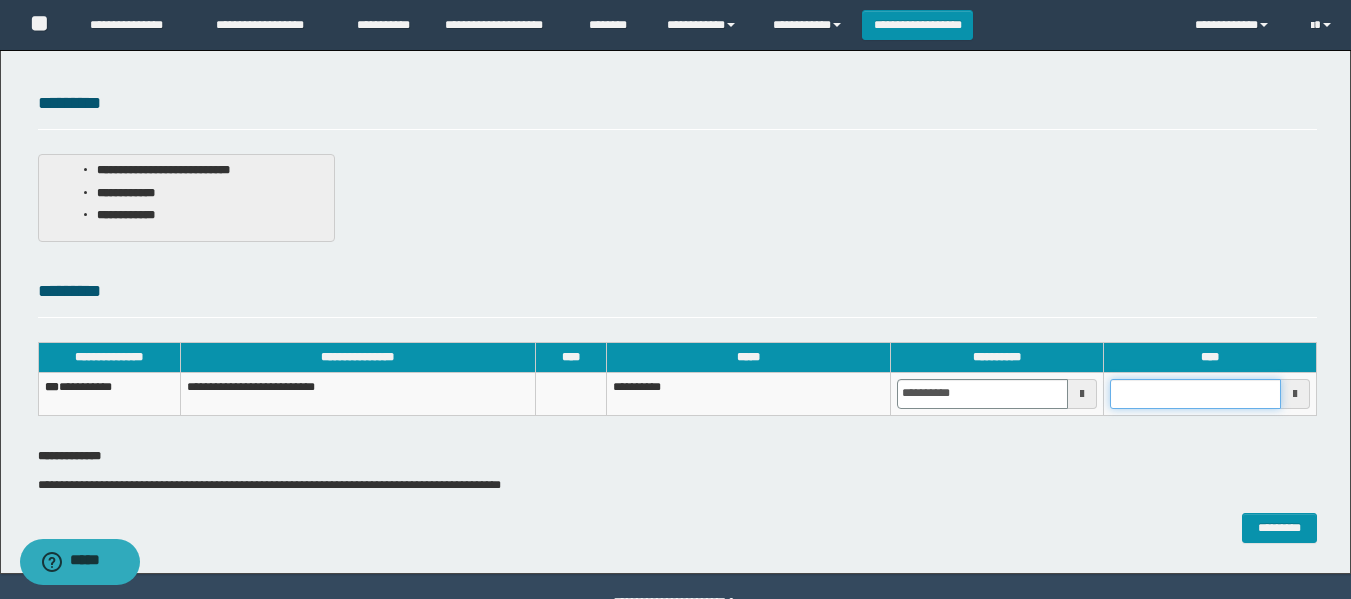 click at bounding box center [1195, 394] 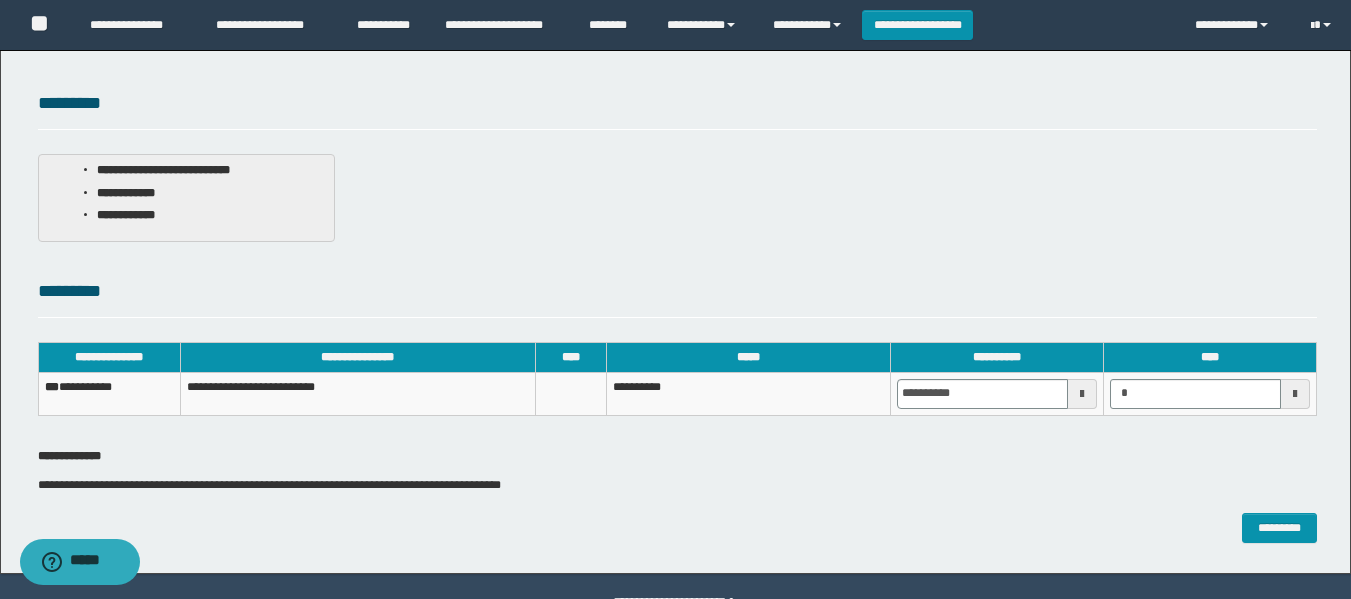 type on "*******" 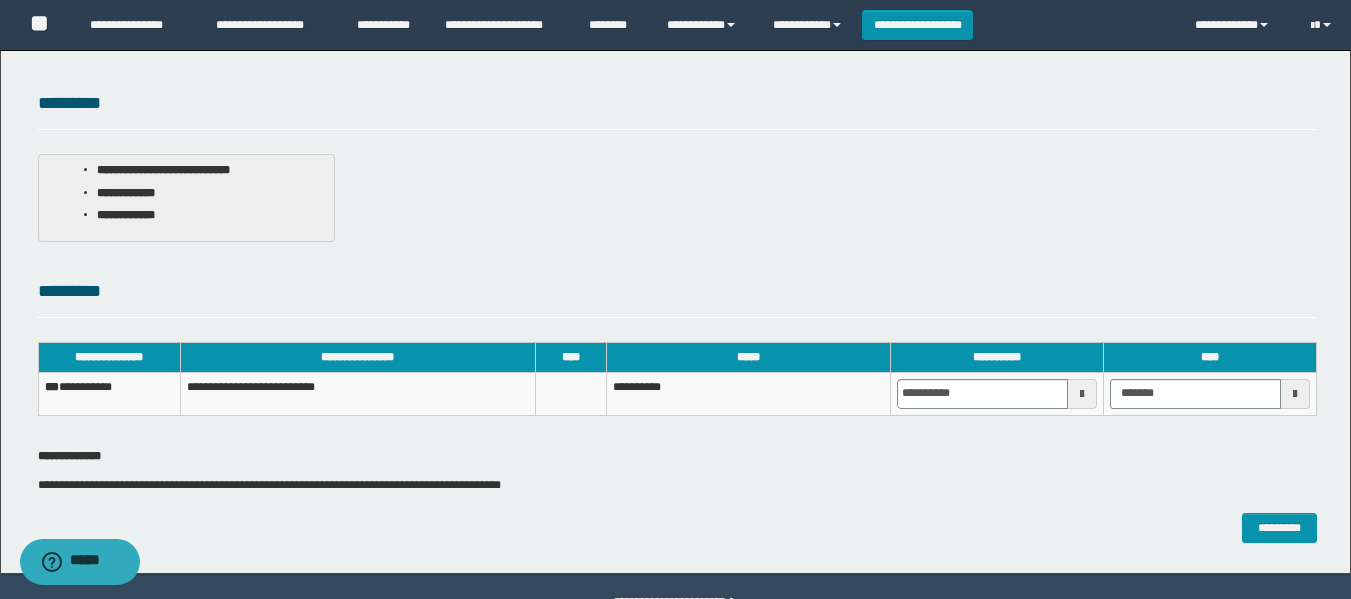 click on "**********" at bounding box center (677, 350) 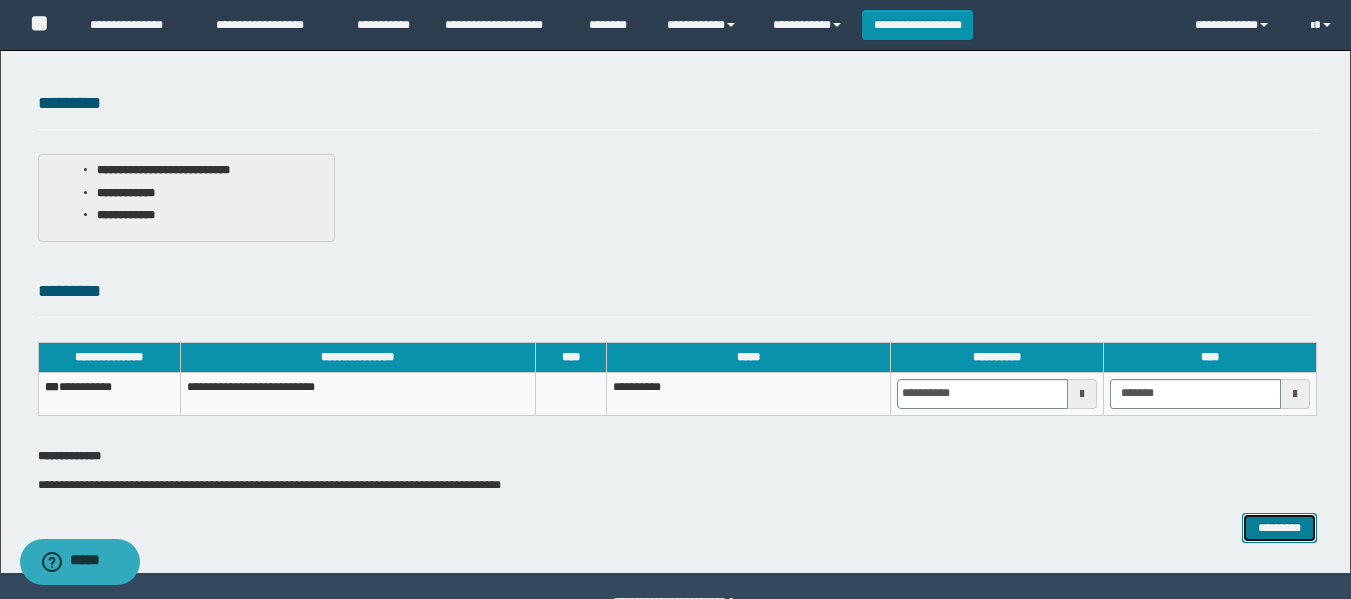click on "*********" at bounding box center [1279, 528] 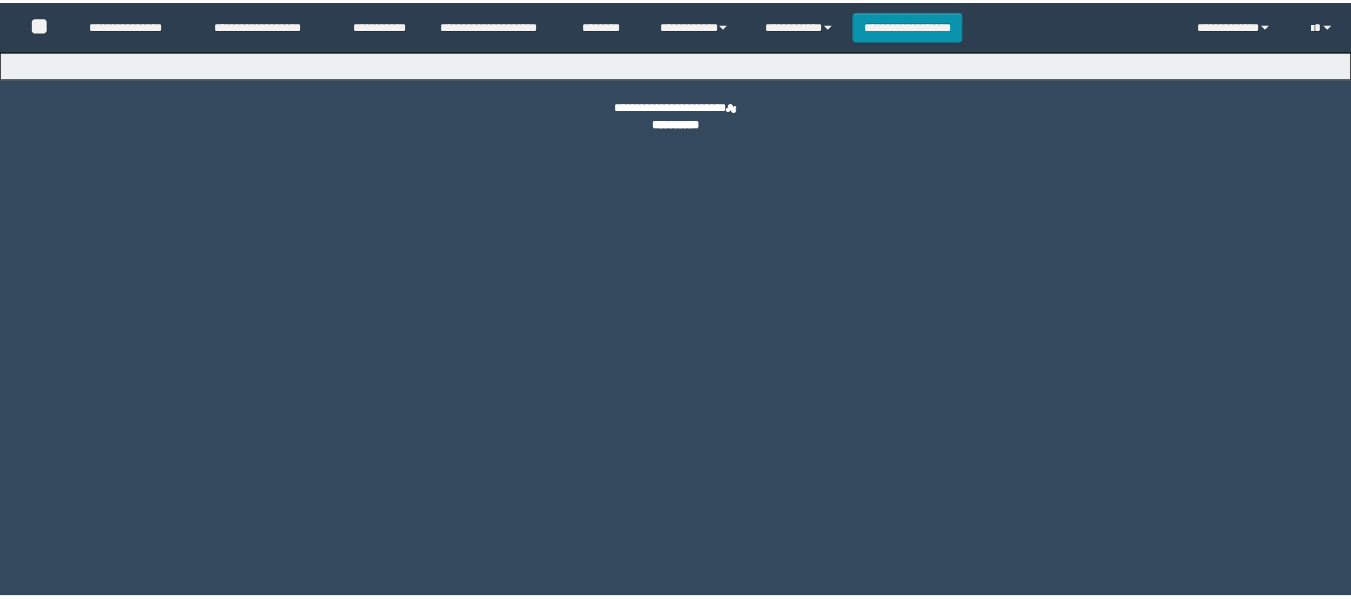 scroll, scrollTop: 0, scrollLeft: 0, axis: both 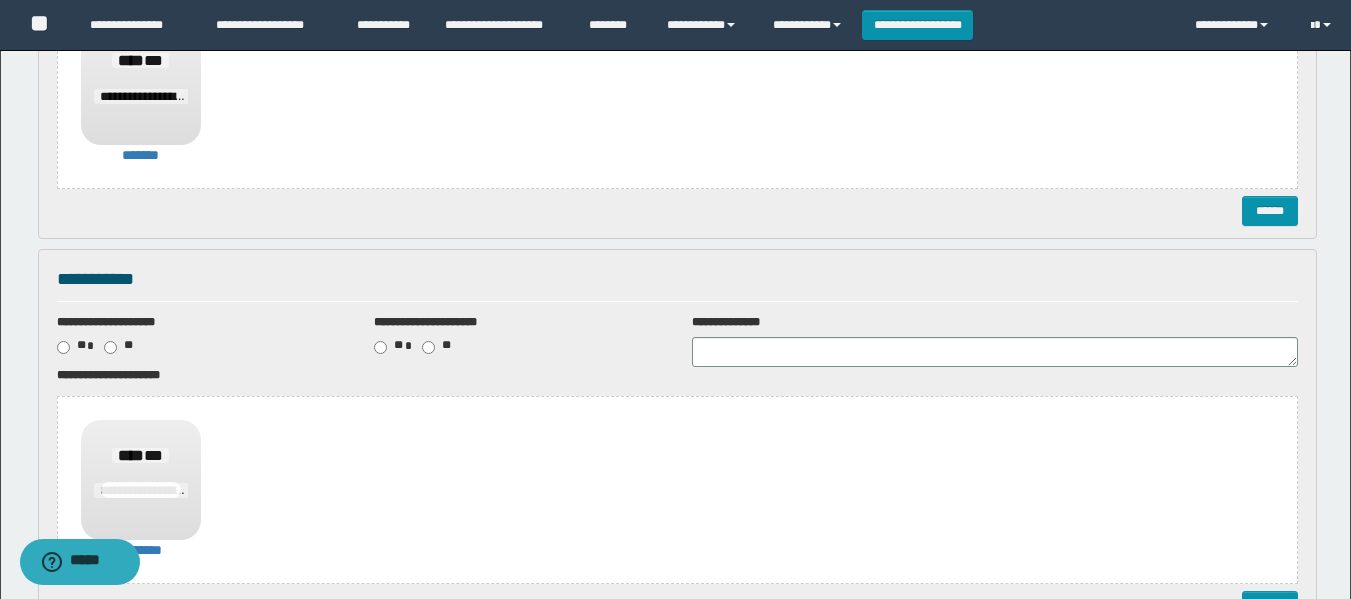 click on "**********" at bounding box center (677, 286) 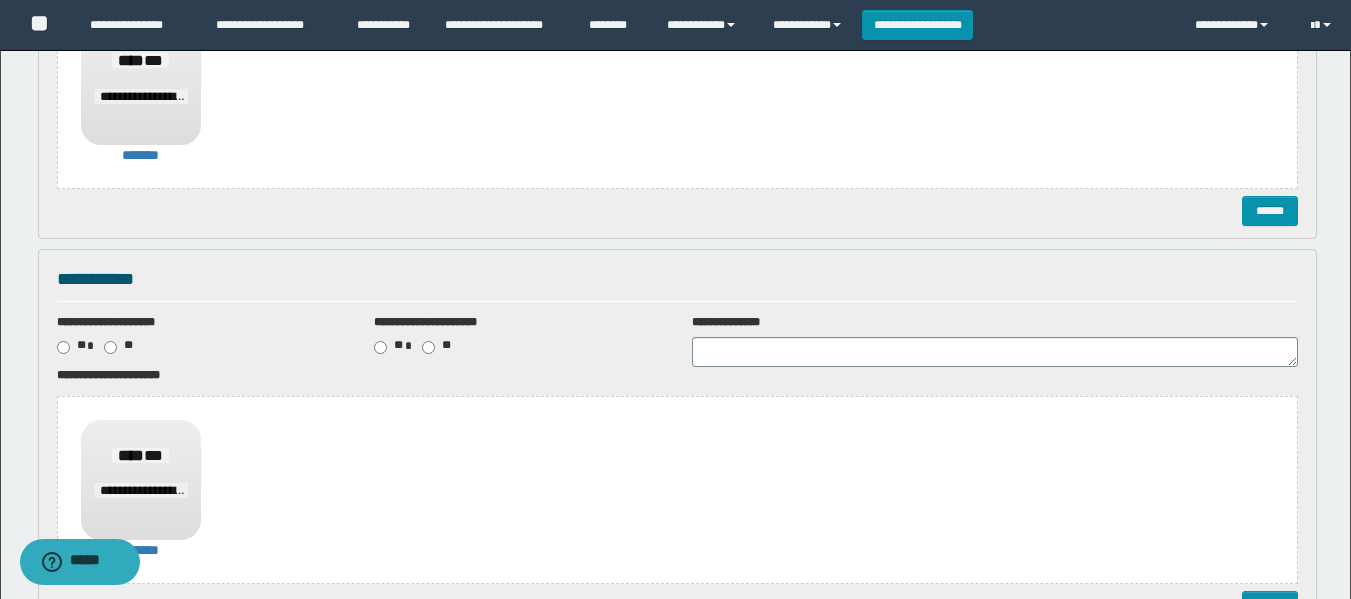 click on "******" at bounding box center (677, 211) 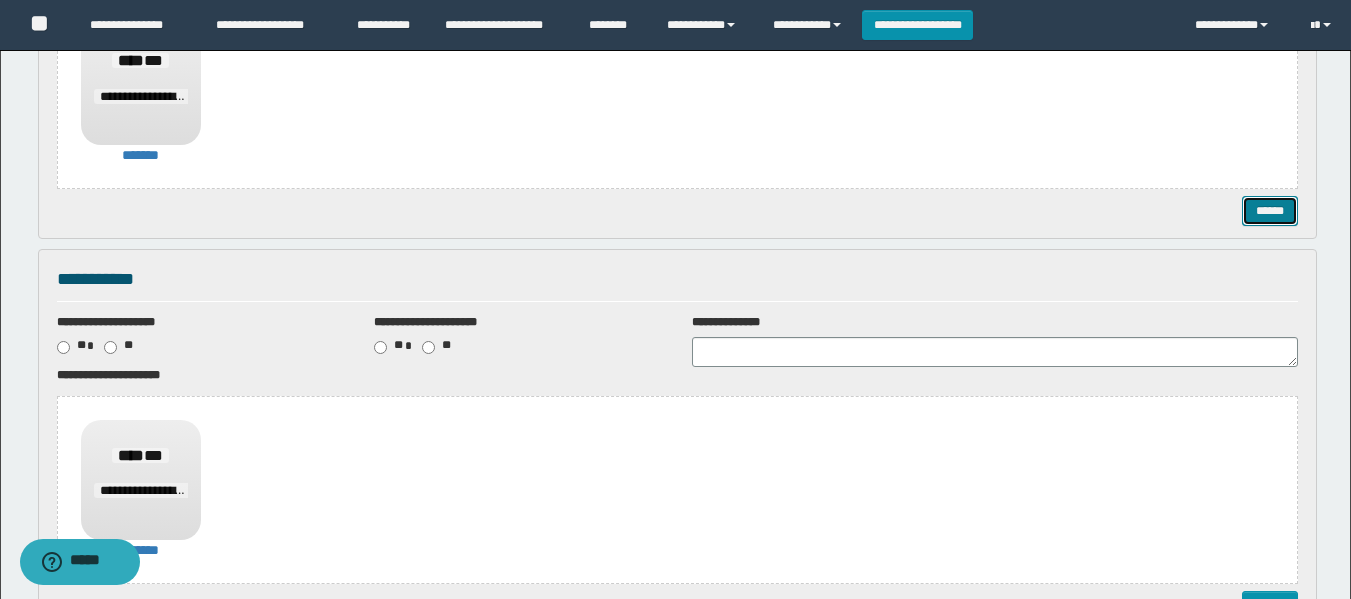 drag, startPoint x: 1272, startPoint y: 208, endPoint x: 1254, endPoint y: 209, distance: 18.027756 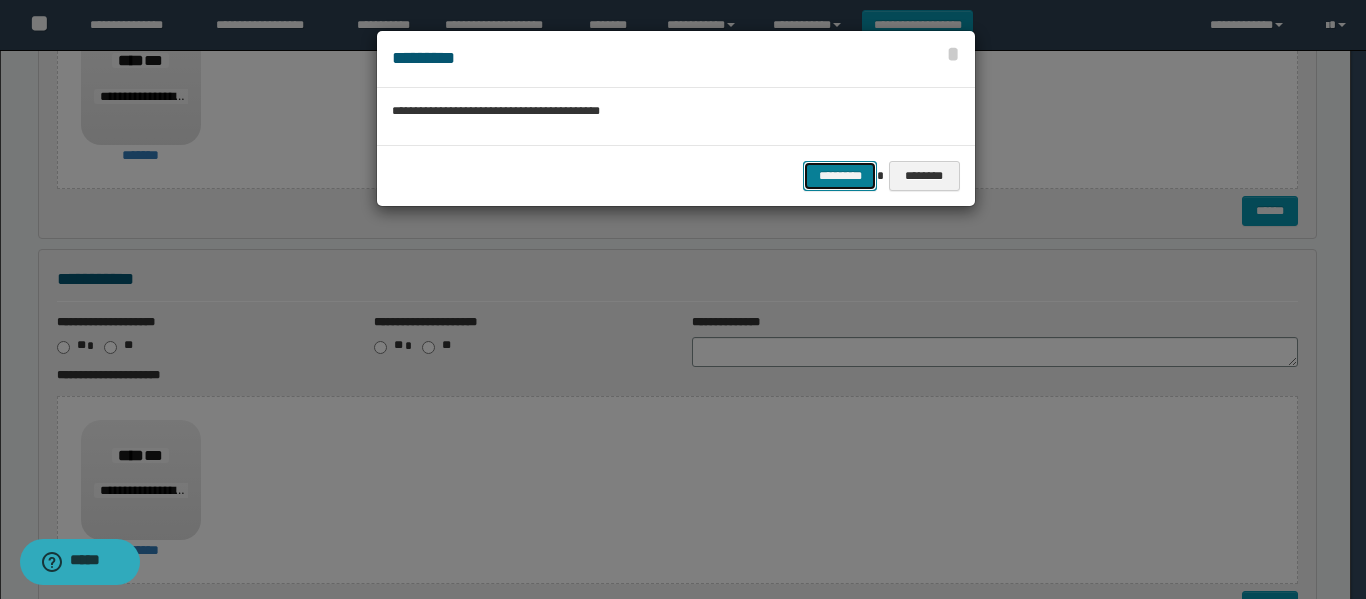 click on "*********" at bounding box center [840, 176] 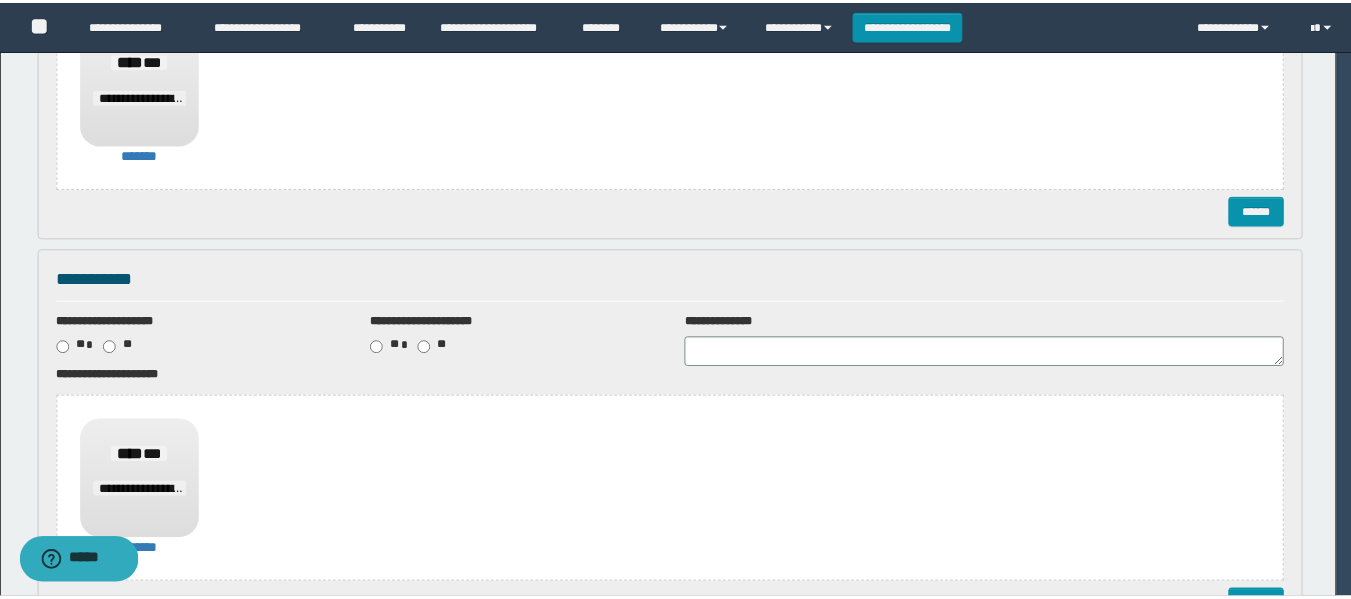 scroll, scrollTop: 0, scrollLeft: 0, axis: both 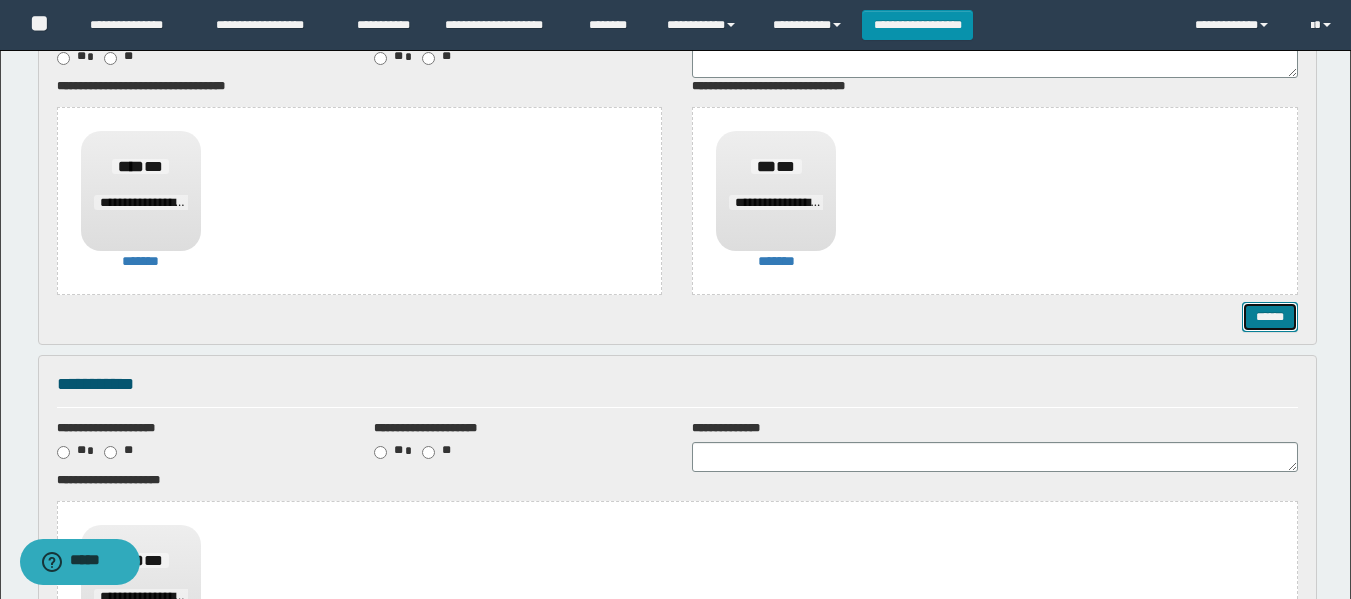 click on "******" at bounding box center (1270, 317) 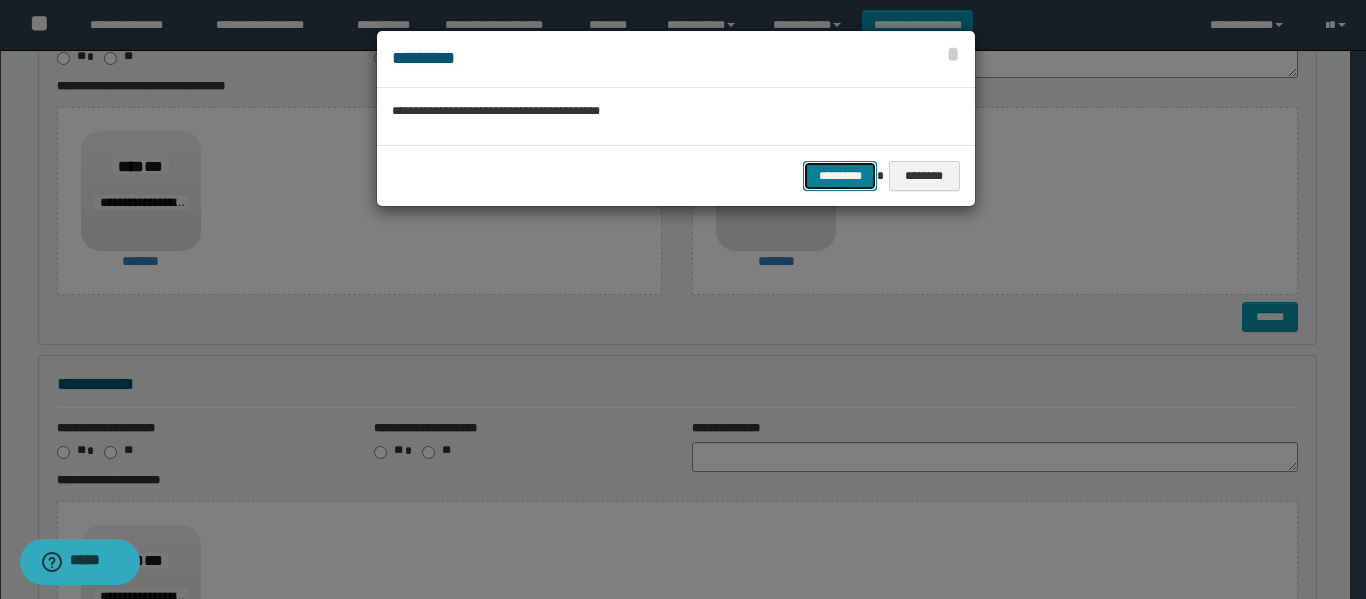 click on "*********" at bounding box center [840, 176] 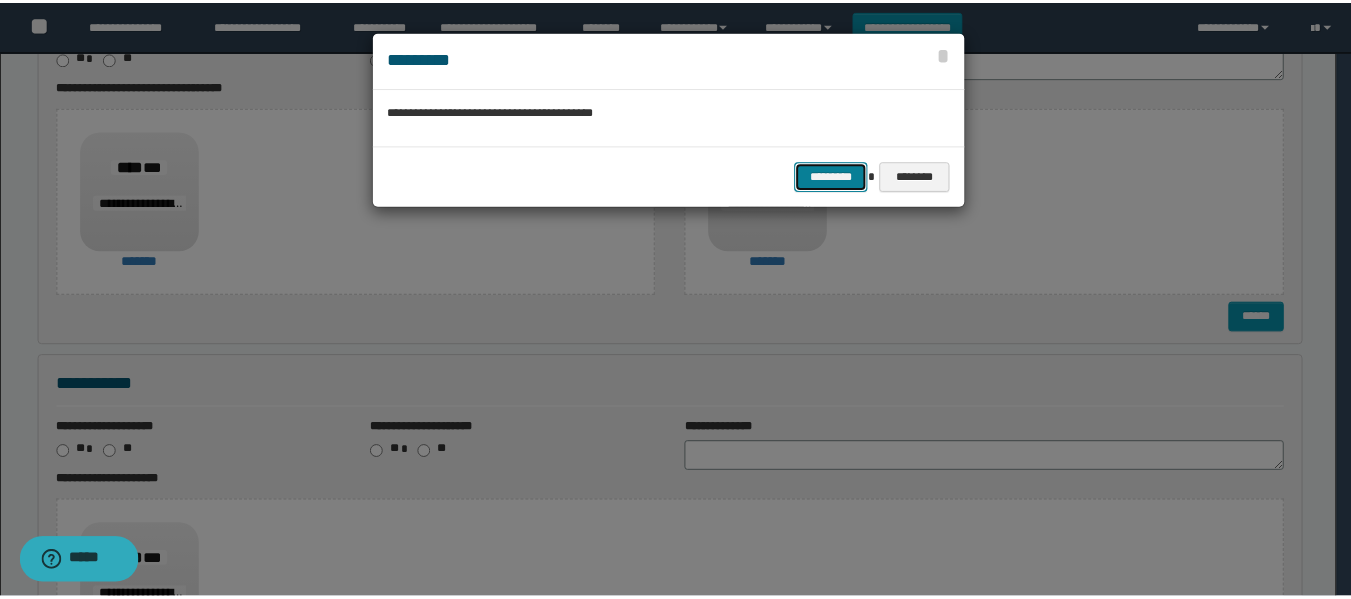 scroll, scrollTop: 0, scrollLeft: 0, axis: both 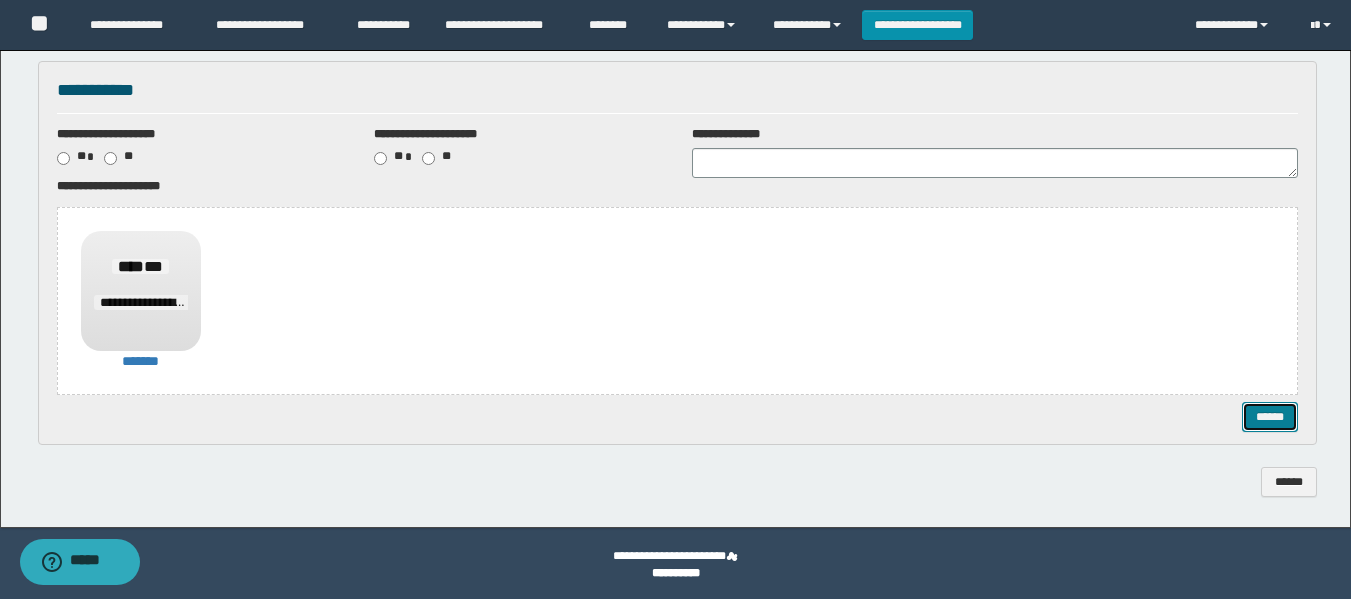 click on "******" at bounding box center (1270, 417) 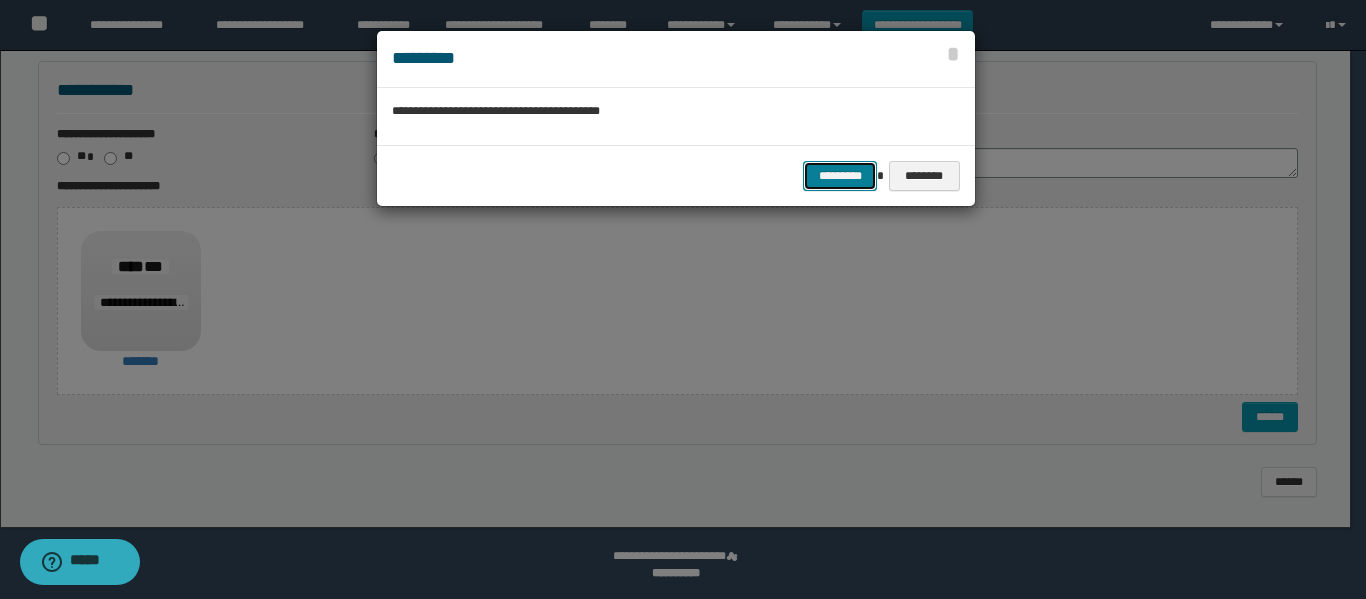 click on "*********" at bounding box center [840, 176] 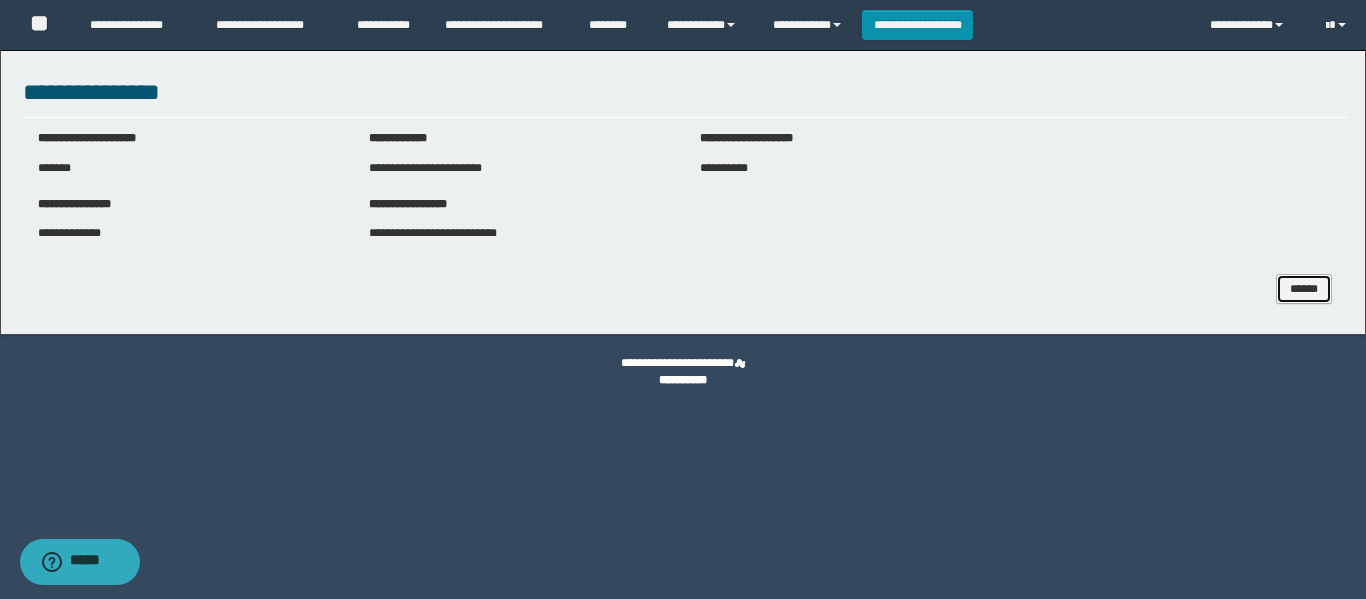 click on "******" at bounding box center [1304, 289] 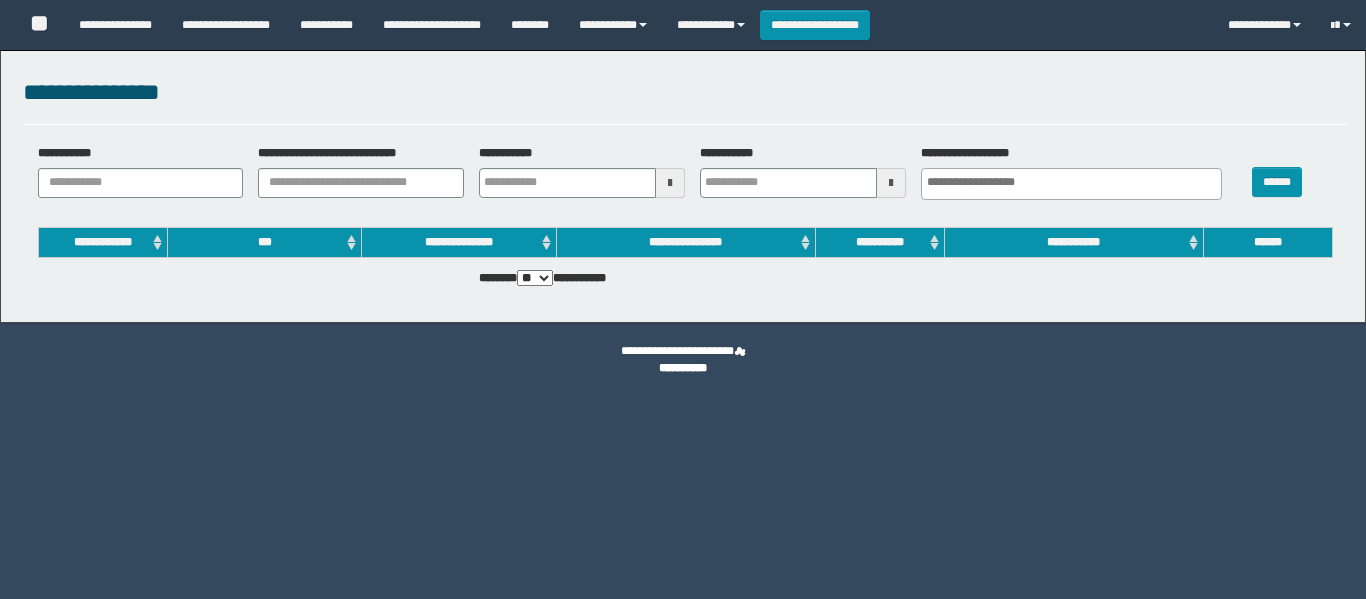 select 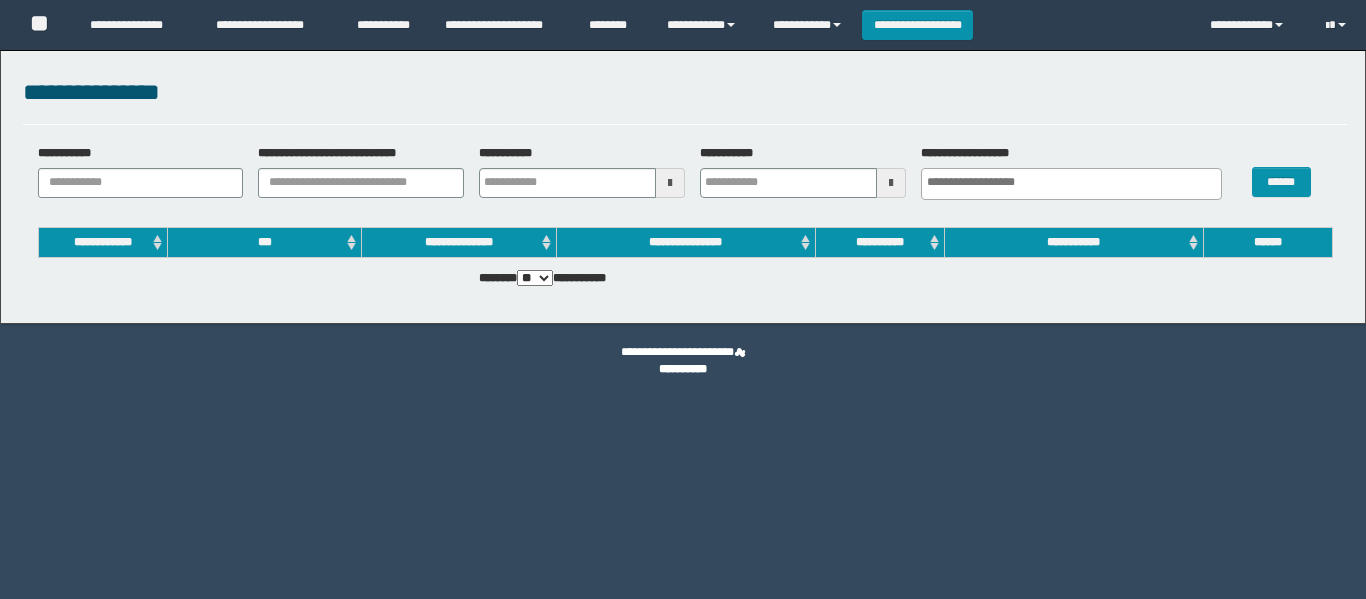 scroll, scrollTop: 0, scrollLeft: 0, axis: both 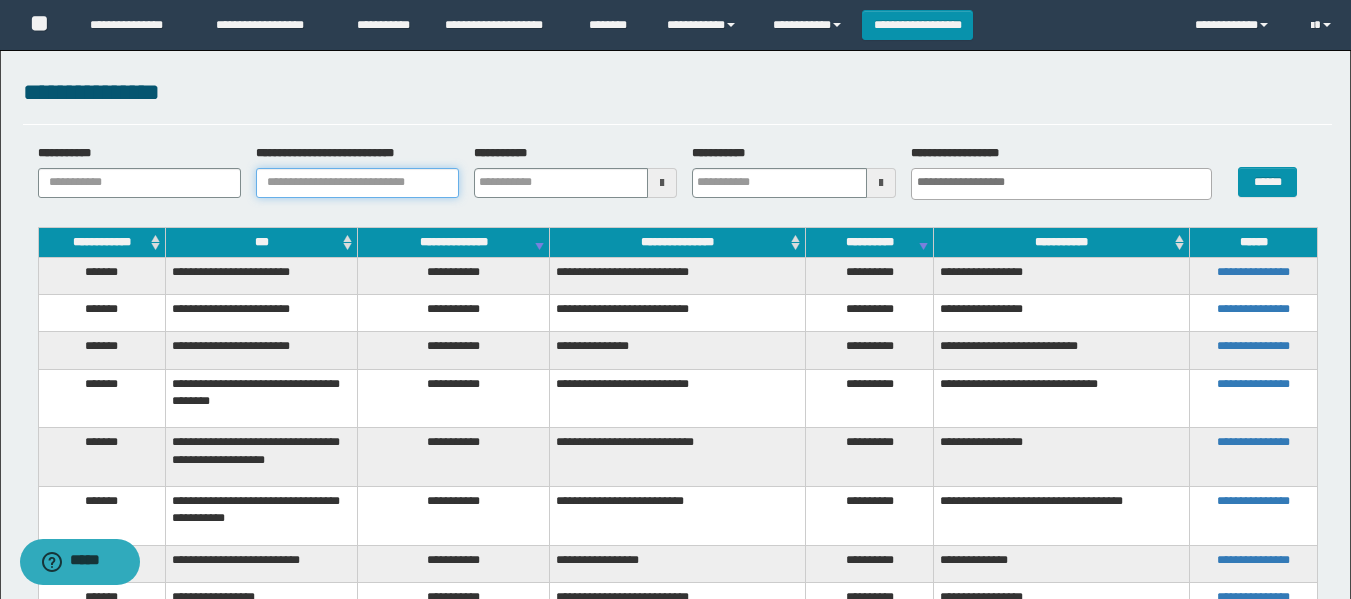 click on "**********" at bounding box center [357, 183] 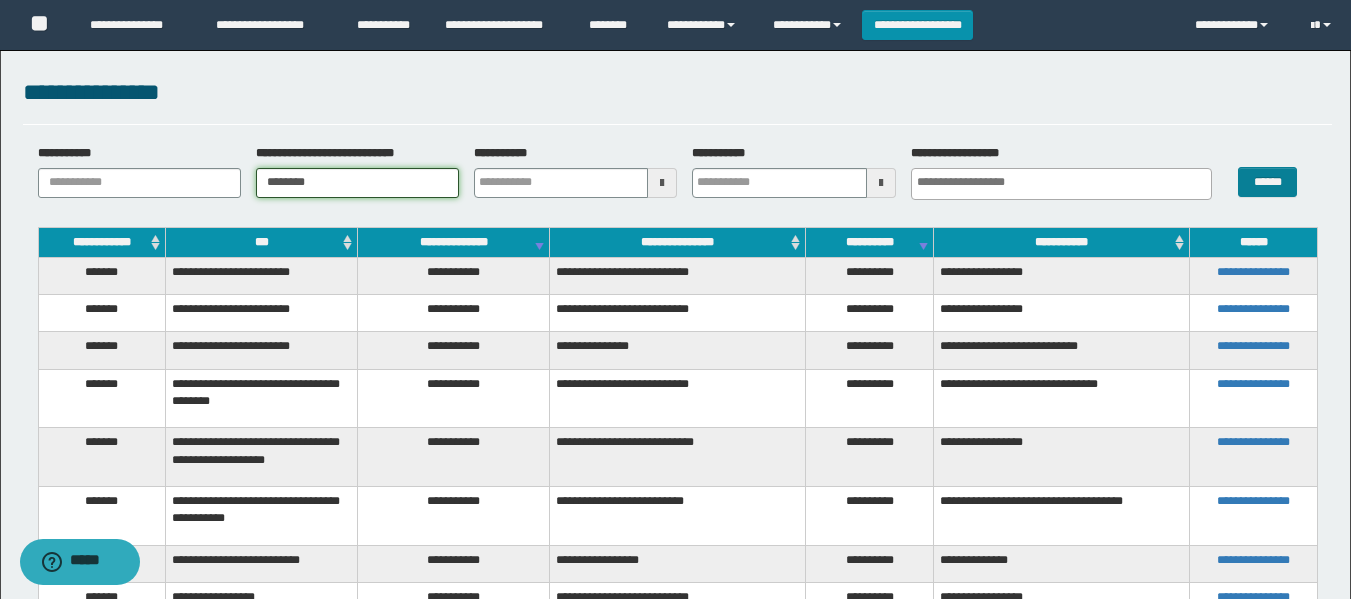 type on "********" 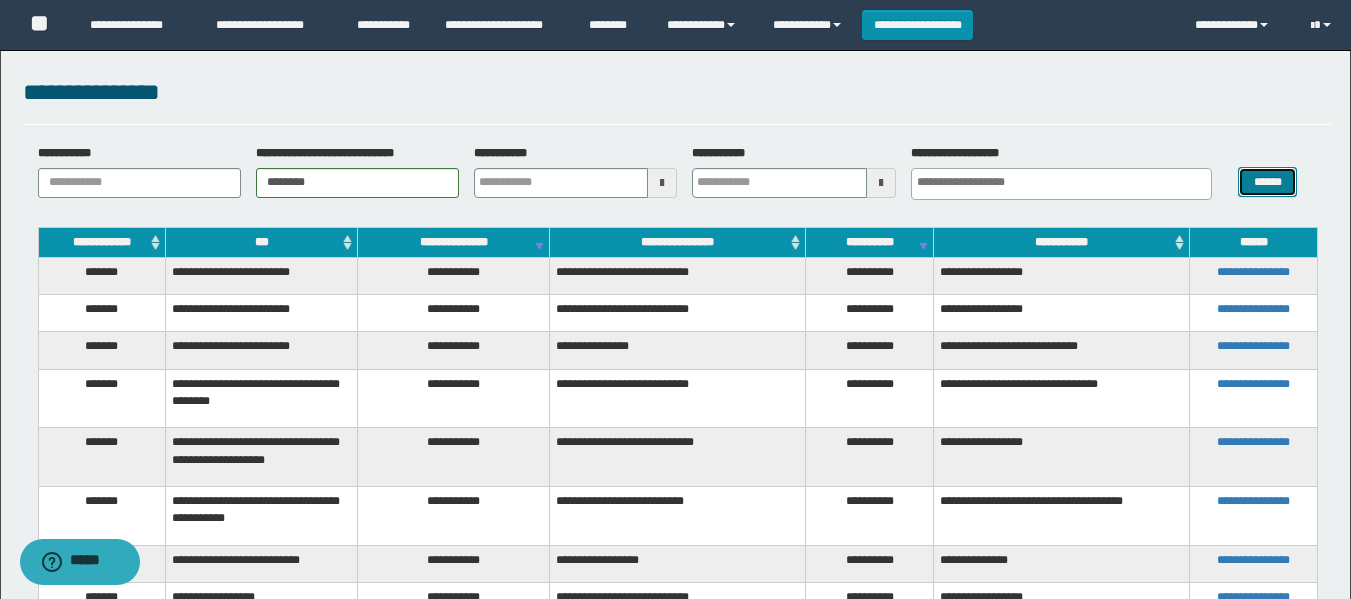 click on "******" at bounding box center [1267, 182] 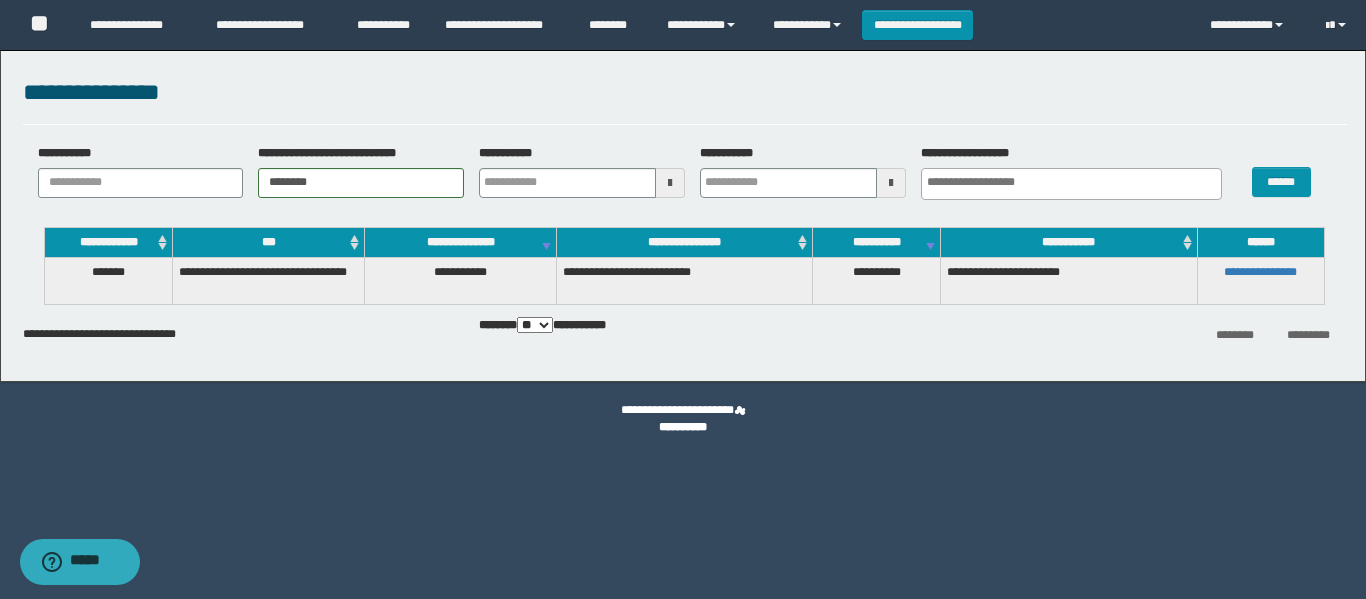 click on "**********" at bounding box center [1261, 280] 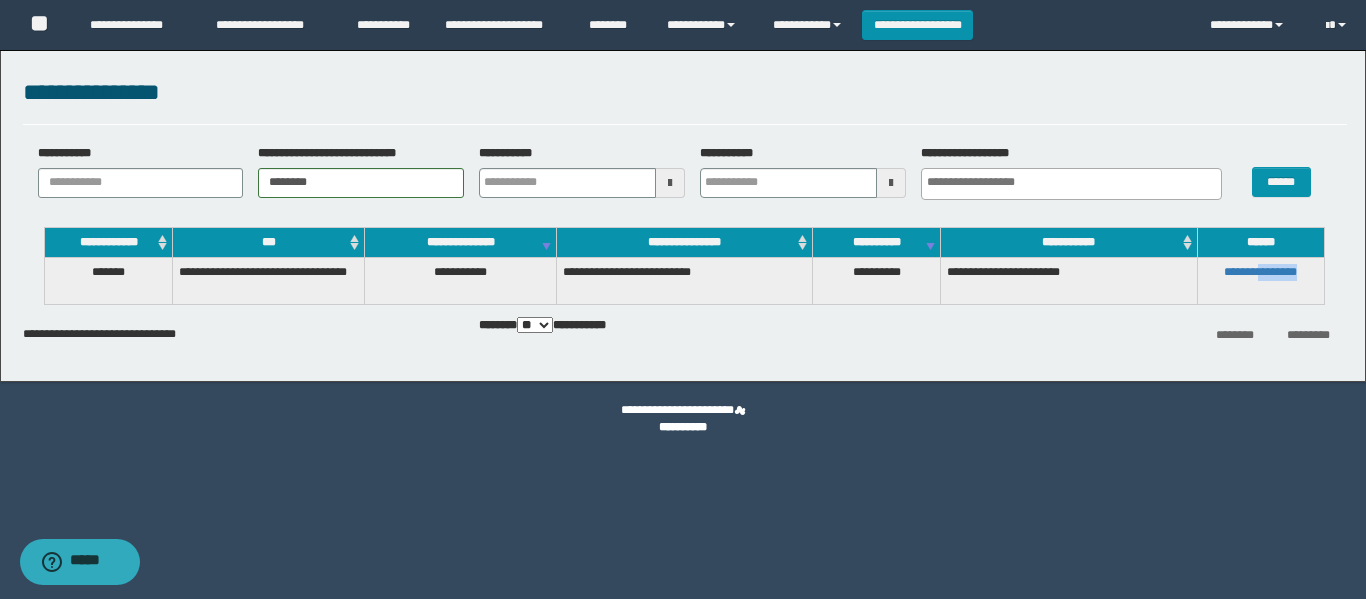 click on "**********" at bounding box center [1261, 280] 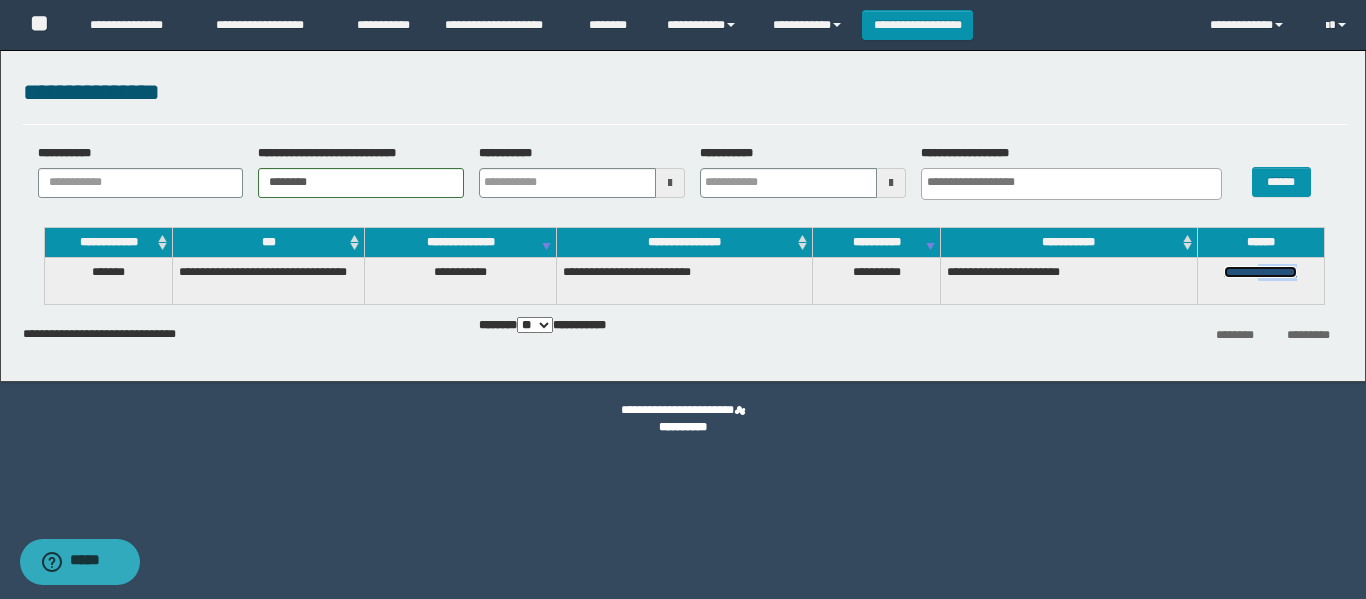 click on "**********" at bounding box center [1260, 272] 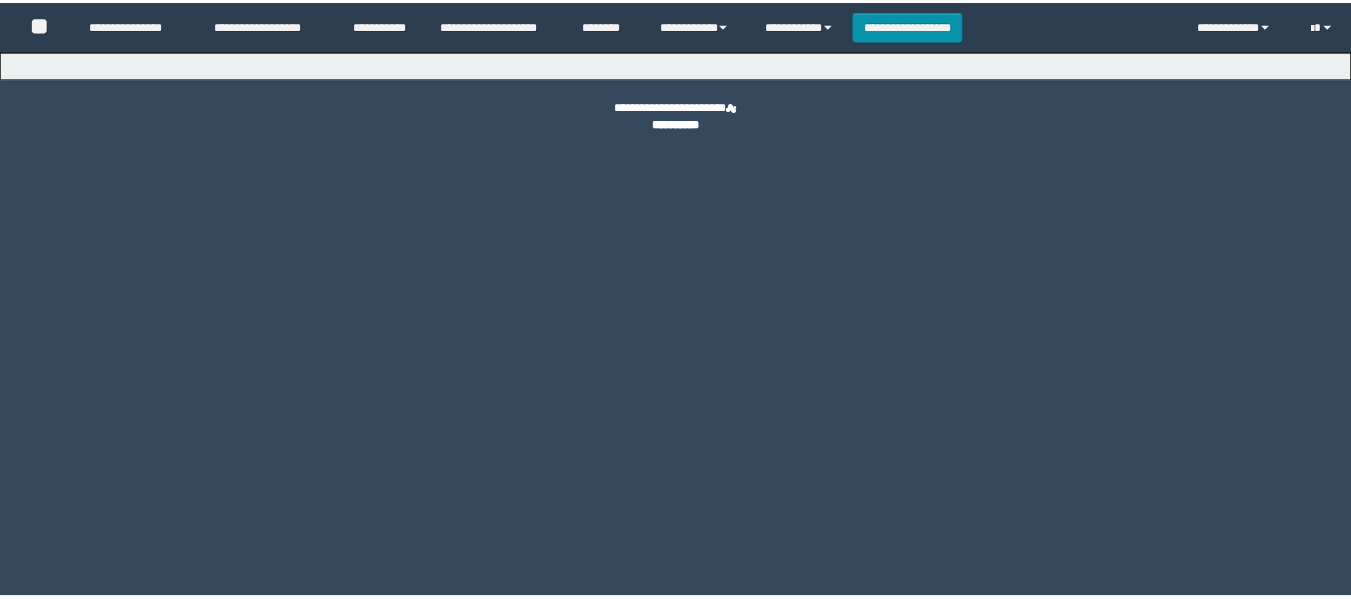scroll, scrollTop: 0, scrollLeft: 0, axis: both 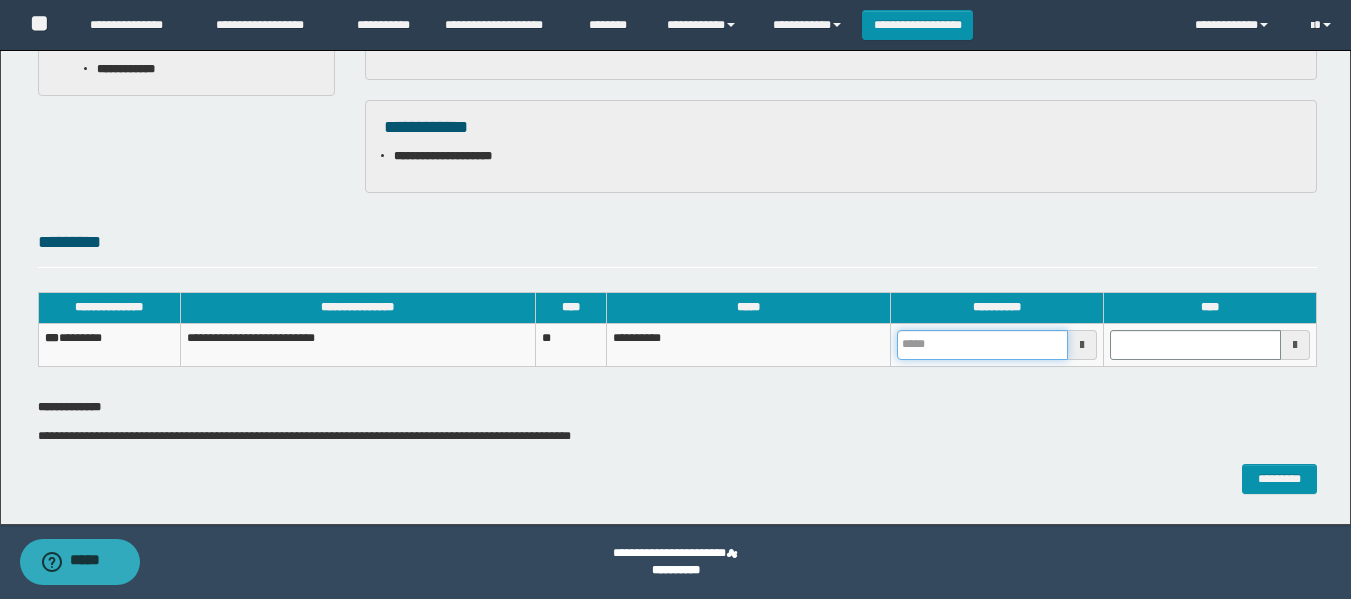 click at bounding box center (982, 345) 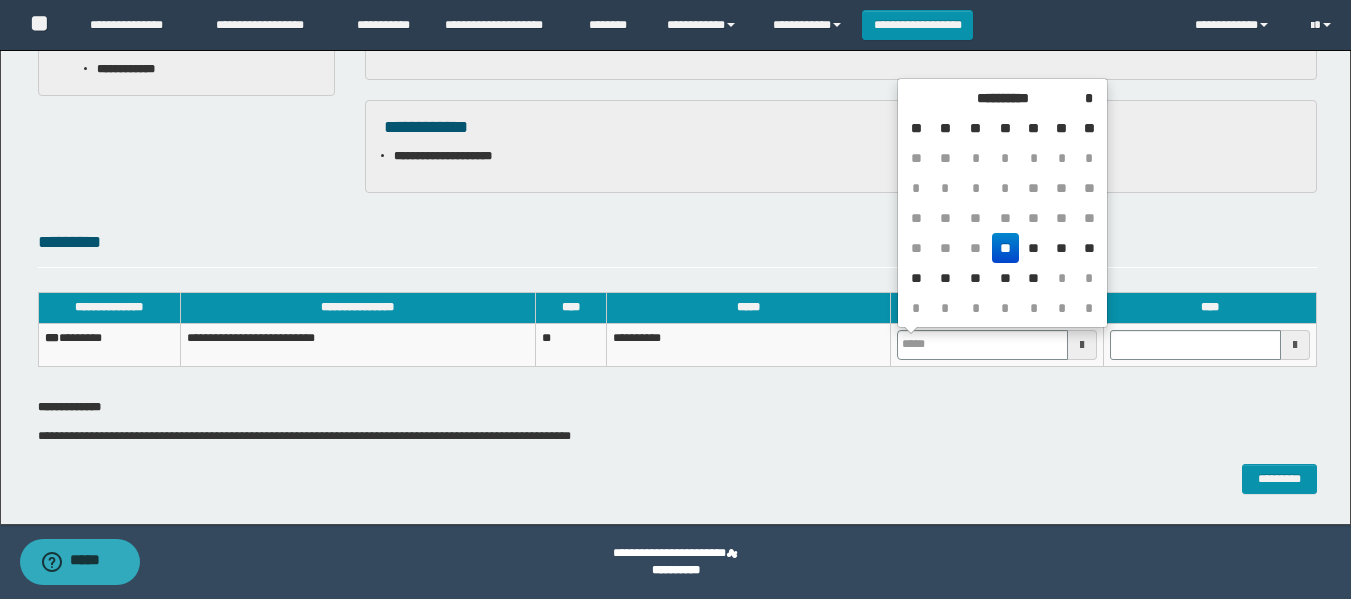 click on "**" at bounding box center (1006, 248) 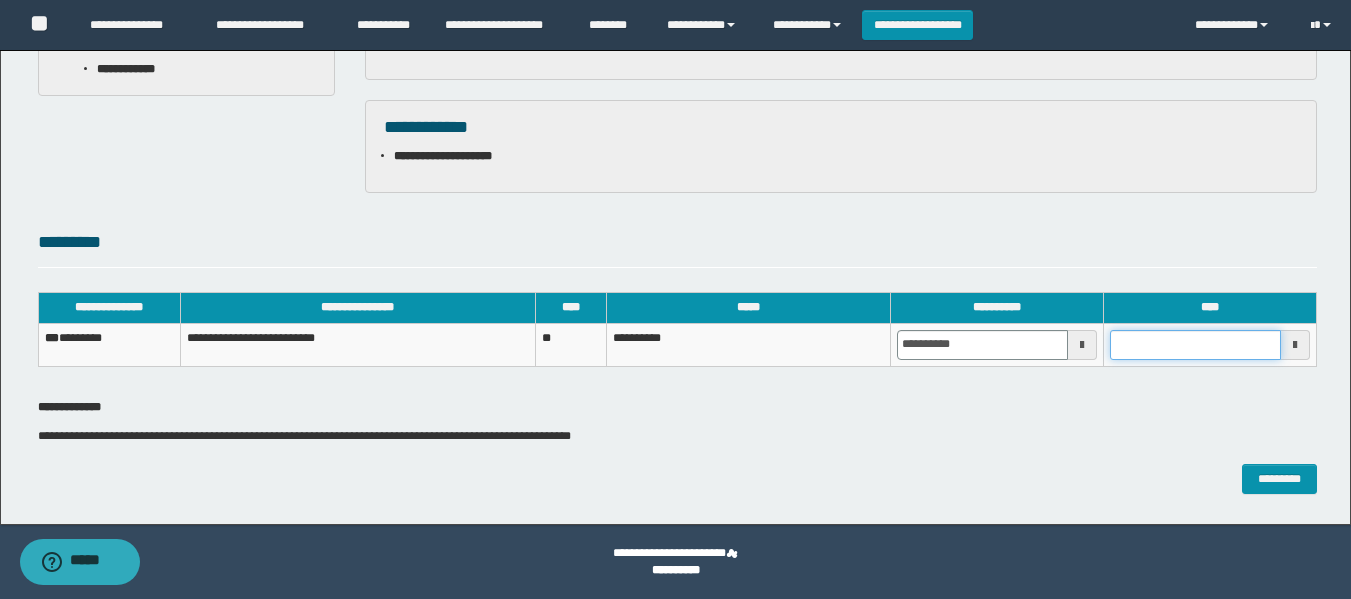 click at bounding box center [1195, 345] 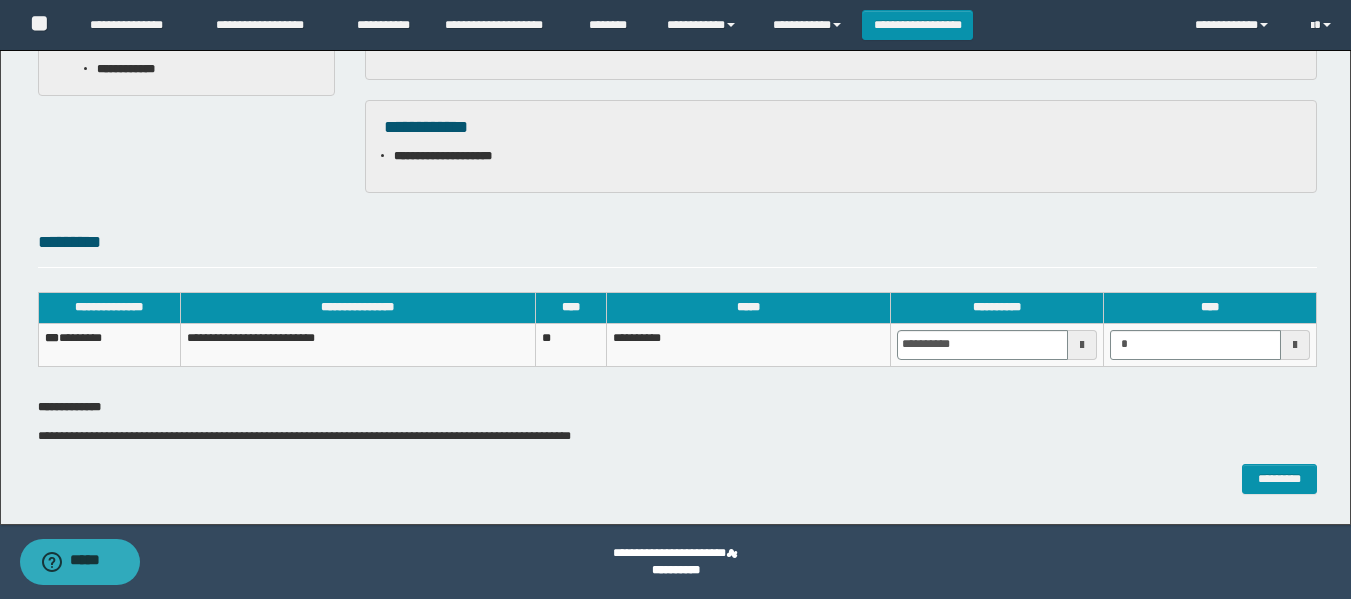 type on "*******" 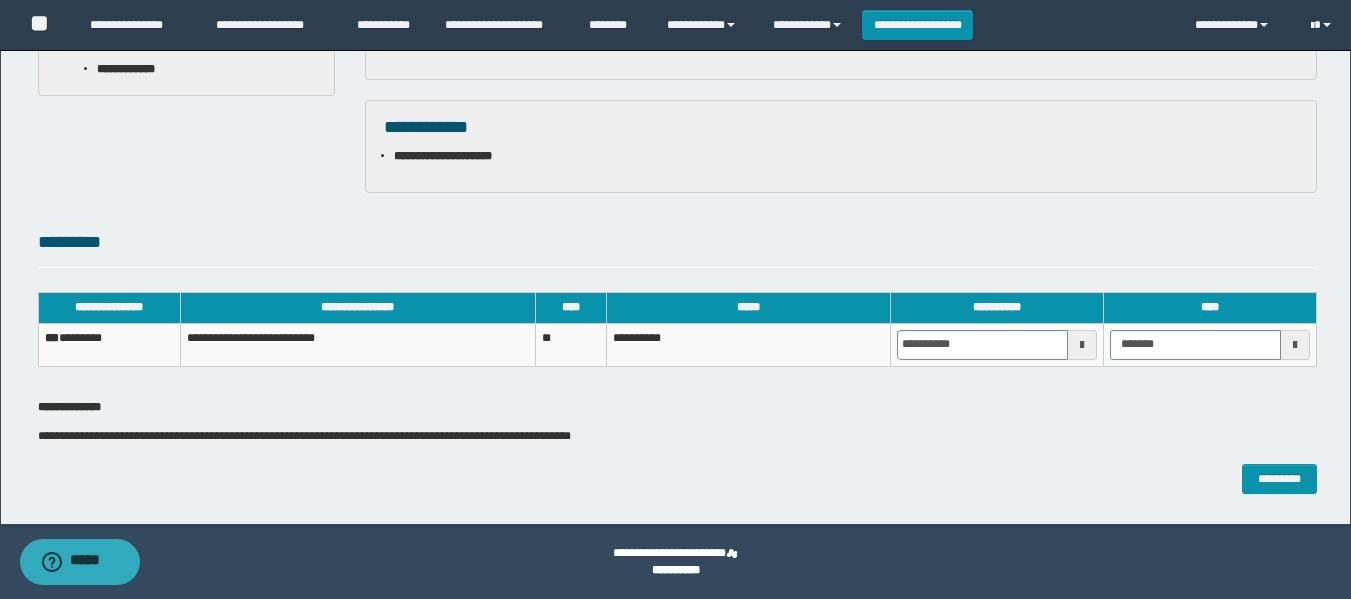 click on "**********" at bounding box center [677, 339] 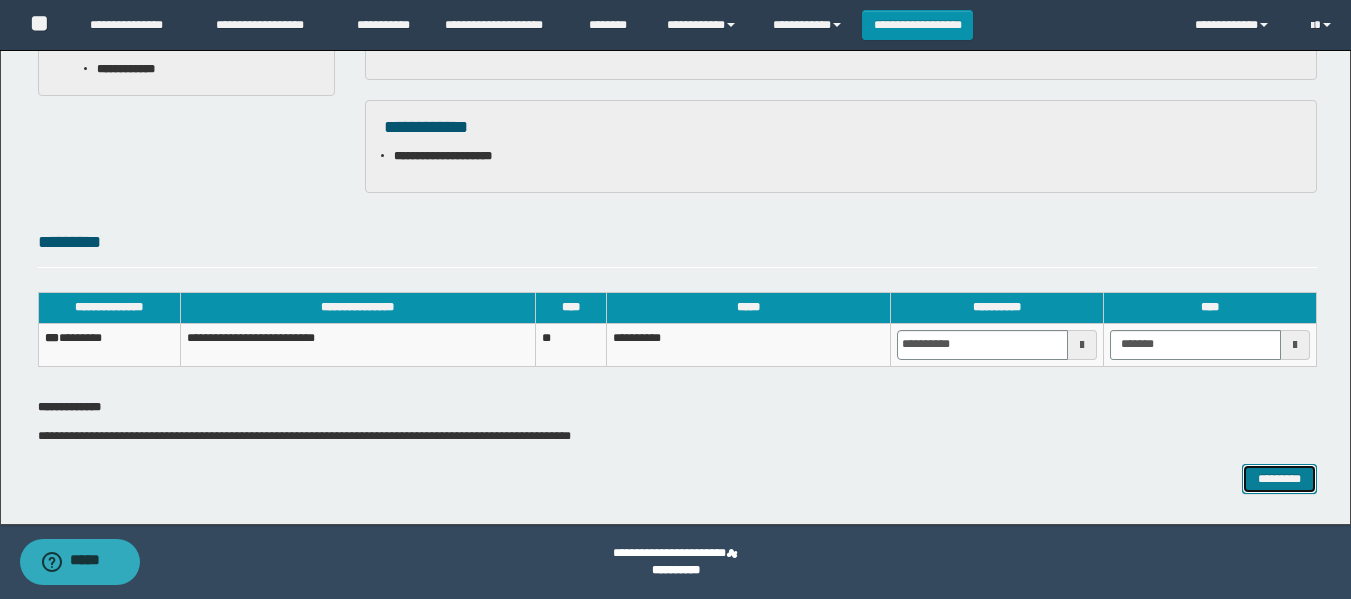 click on "*********" at bounding box center (1279, 479) 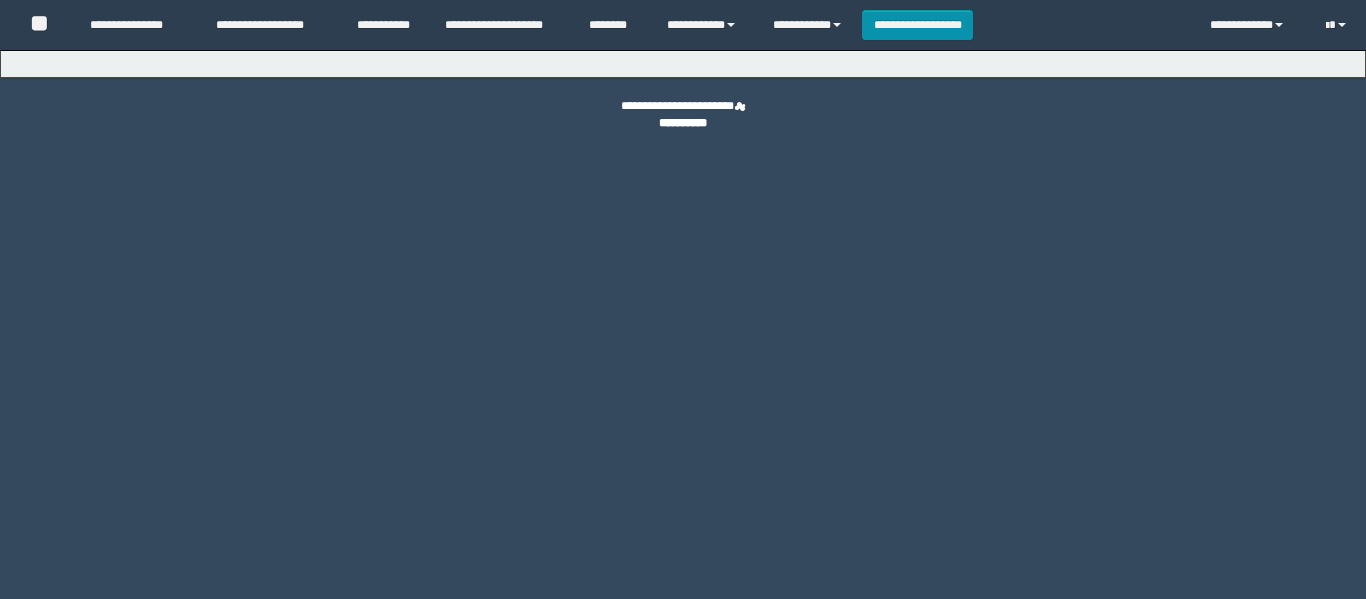 scroll, scrollTop: 0, scrollLeft: 0, axis: both 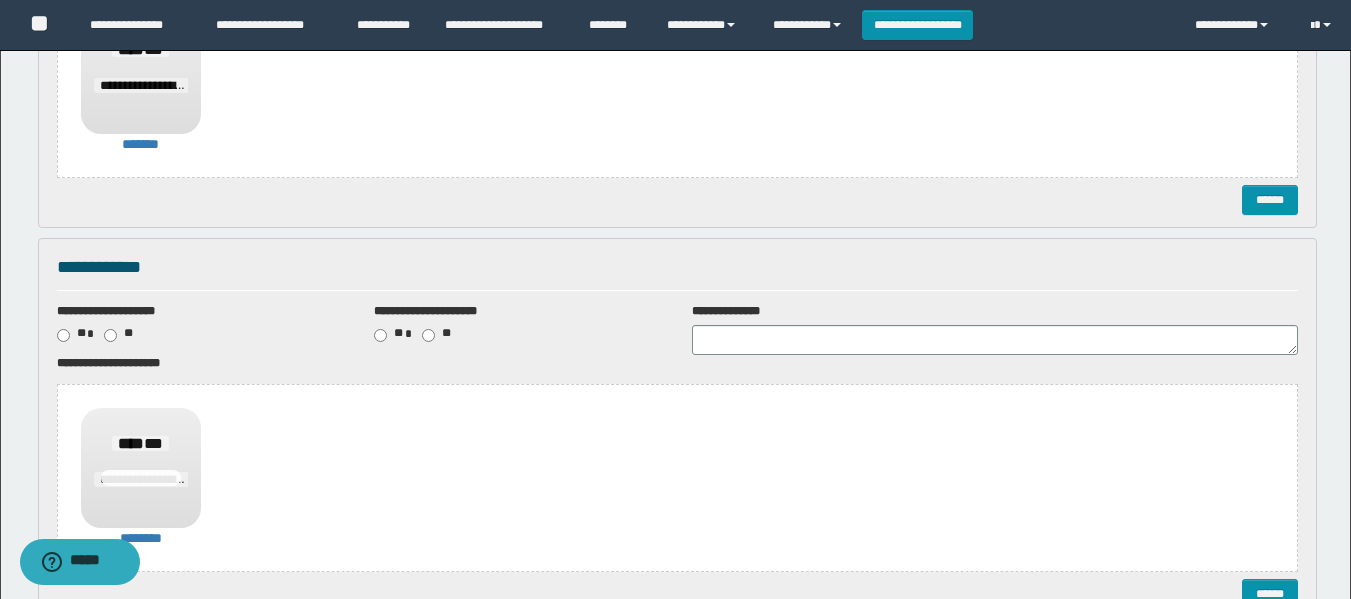 click on "**********" at bounding box center (677, 274) 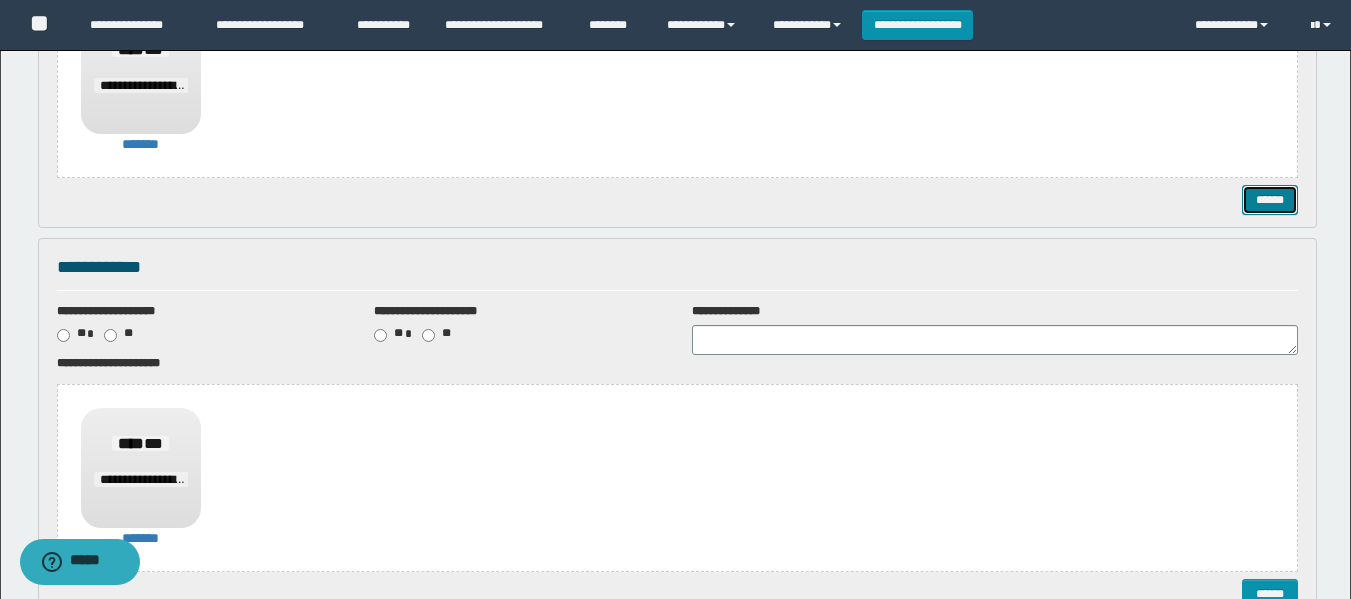 click on "******" at bounding box center (1270, 200) 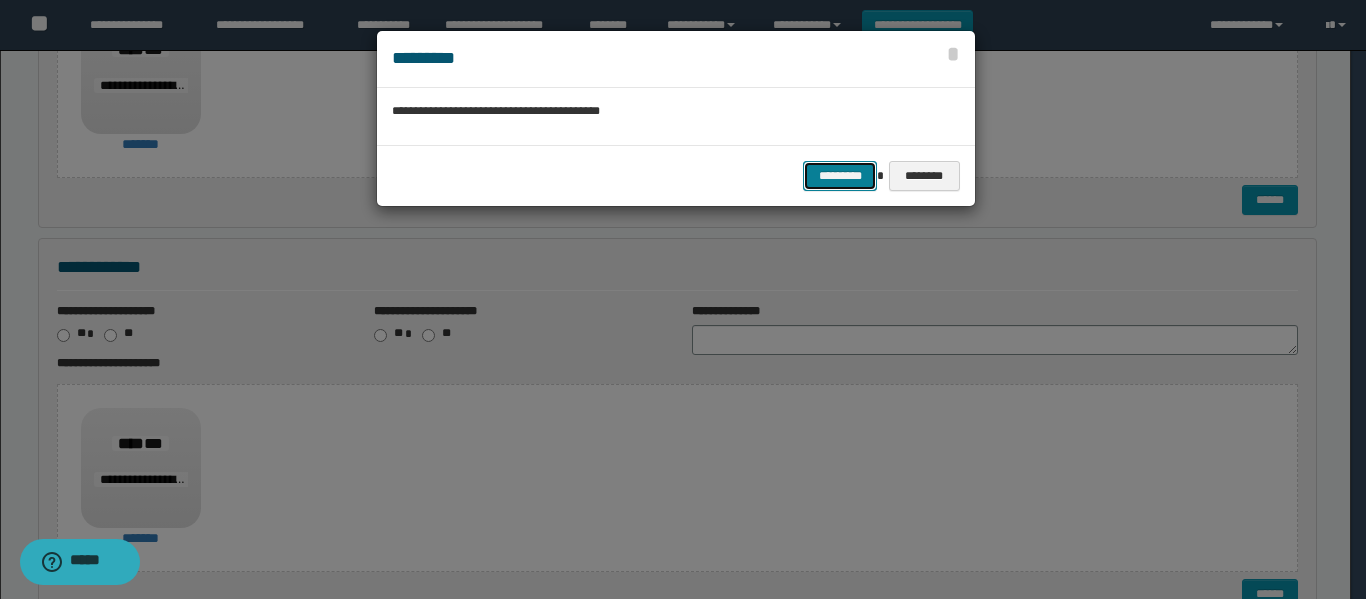 click on "*********" at bounding box center [840, 176] 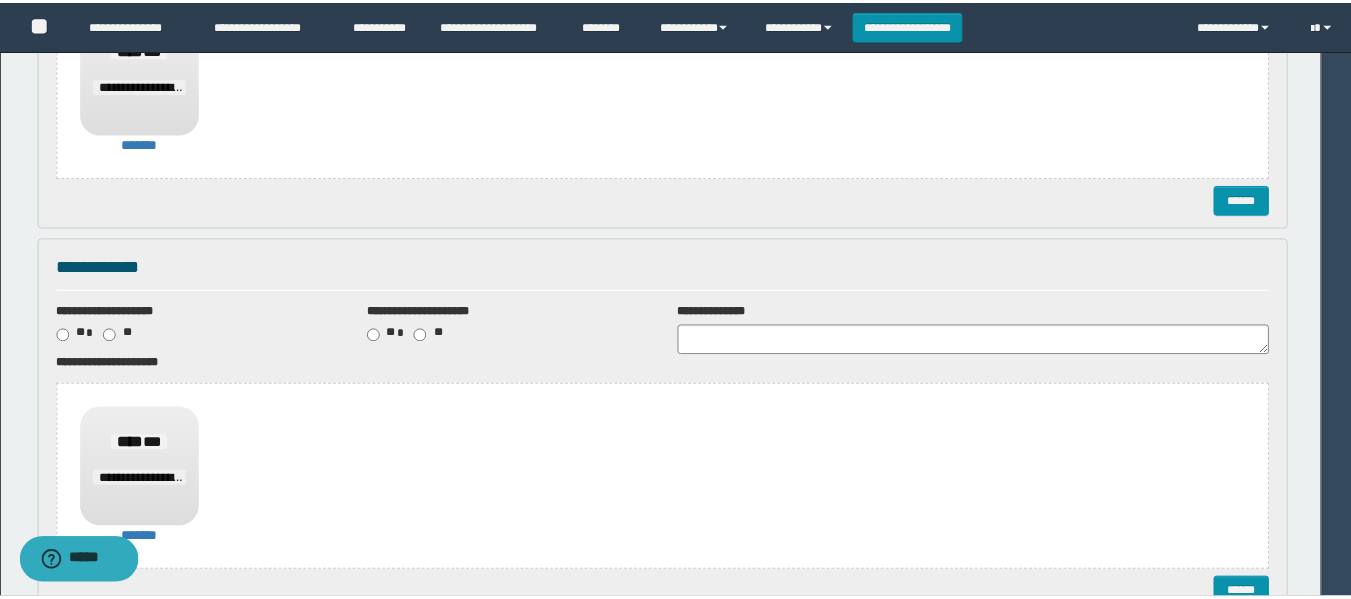 scroll, scrollTop: 0, scrollLeft: 0, axis: both 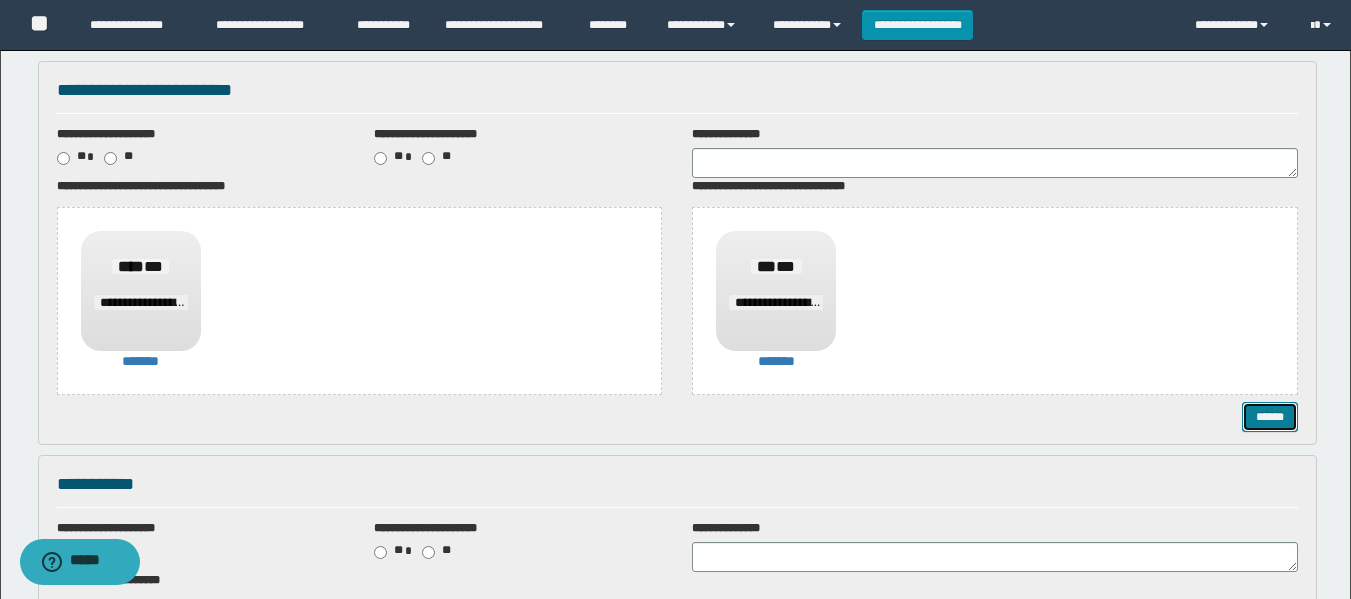 drag, startPoint x: 1262, startPoint y: 408, endPoint x: 1067, endPoint y: 302, distance: 221.9482 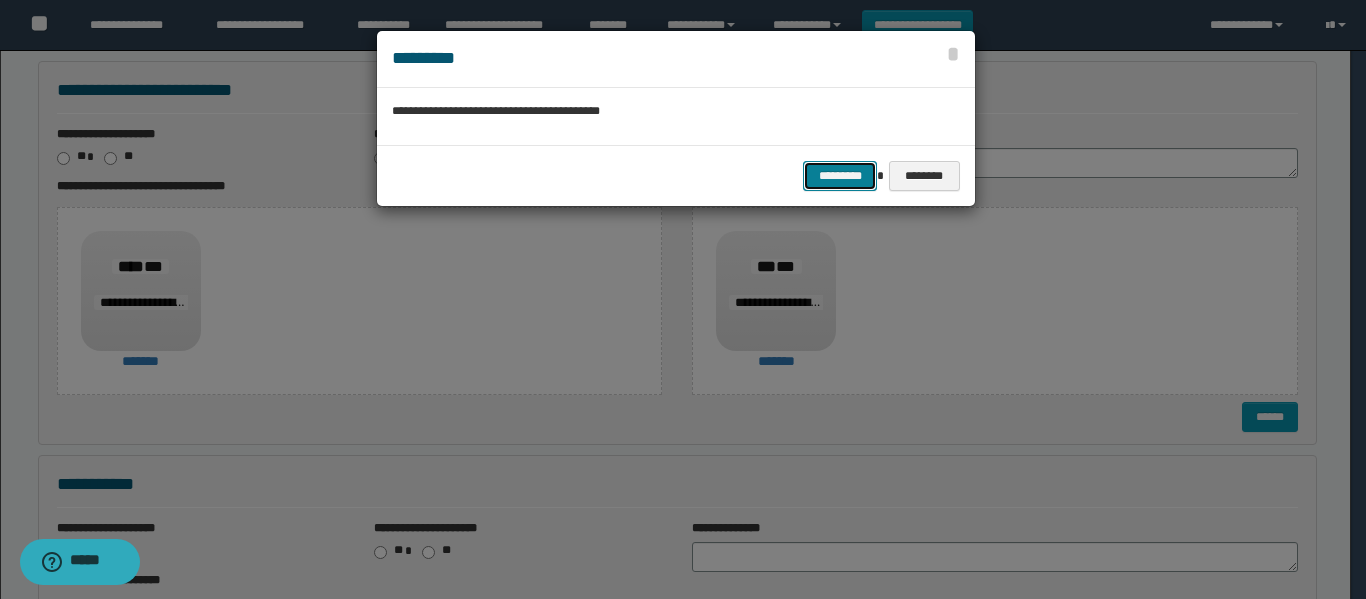 click on "*********" at bounding box center [840, 176] 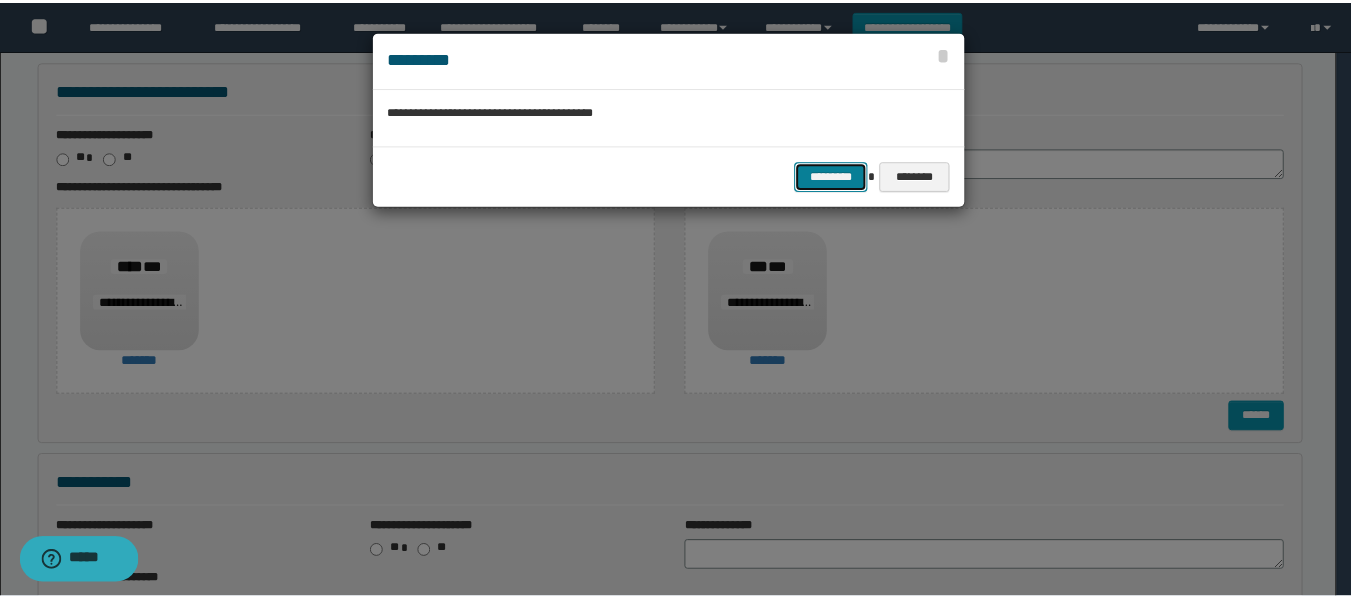 scroll, scrollTop: 0, scrollLeft: 0, axis: both 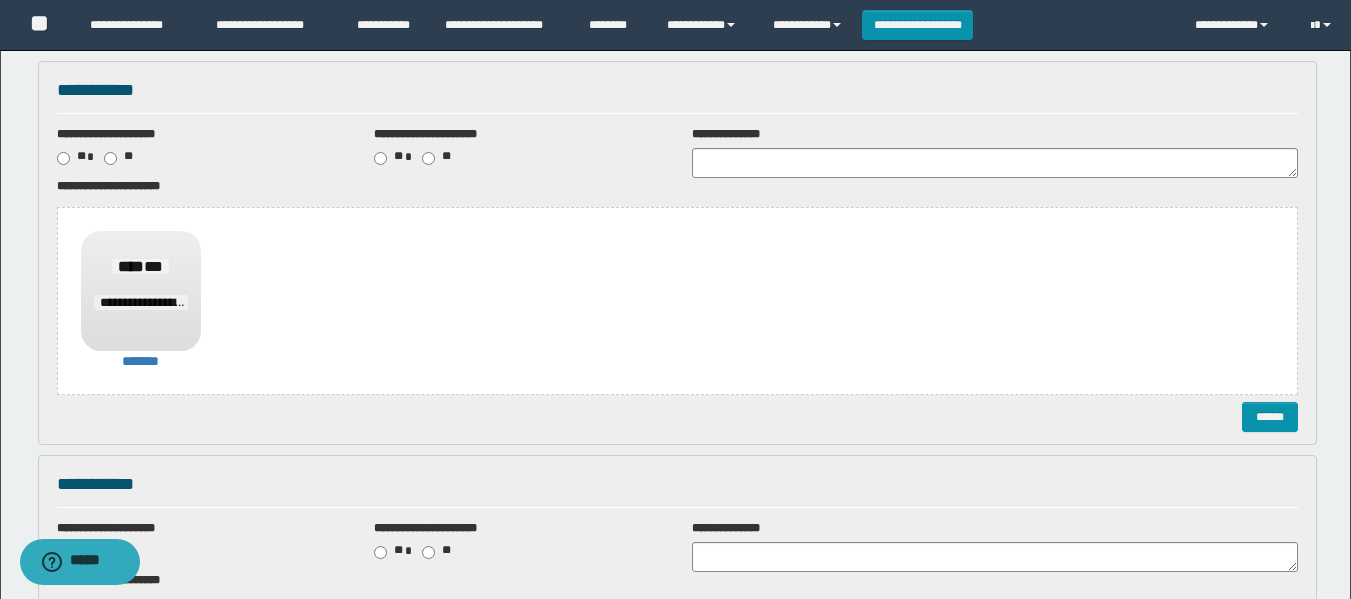 click on "**********" at bounding box center (677, 290) 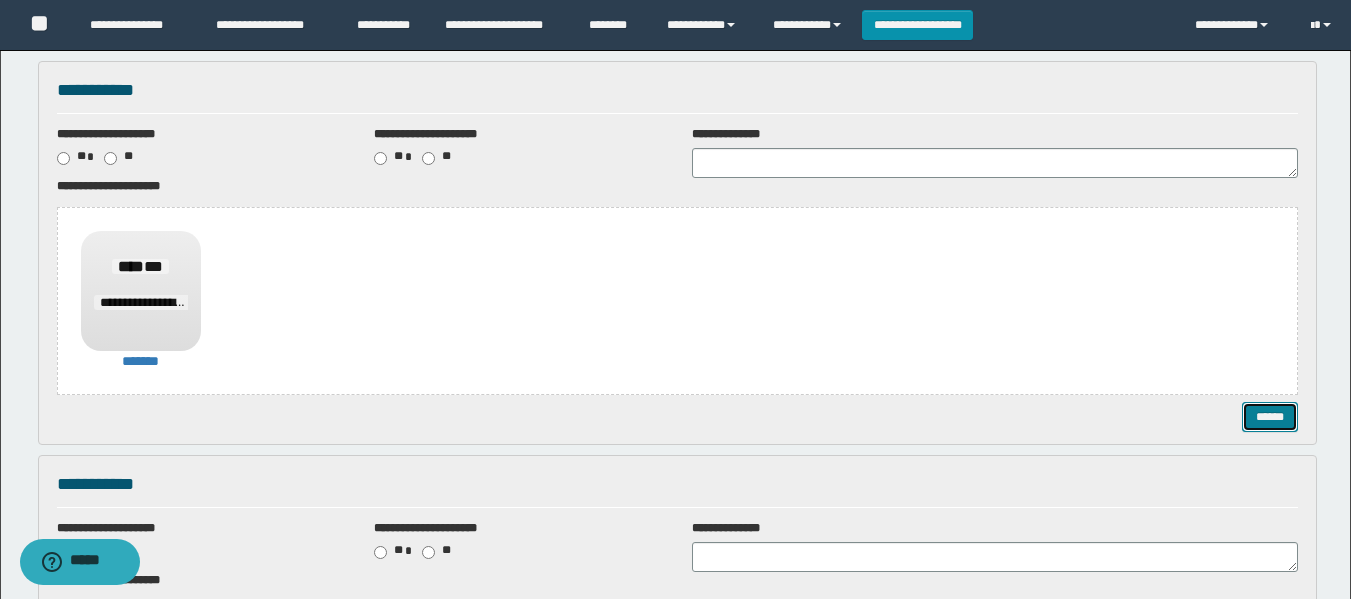 click on "******" at bounding box center (1270, 417) 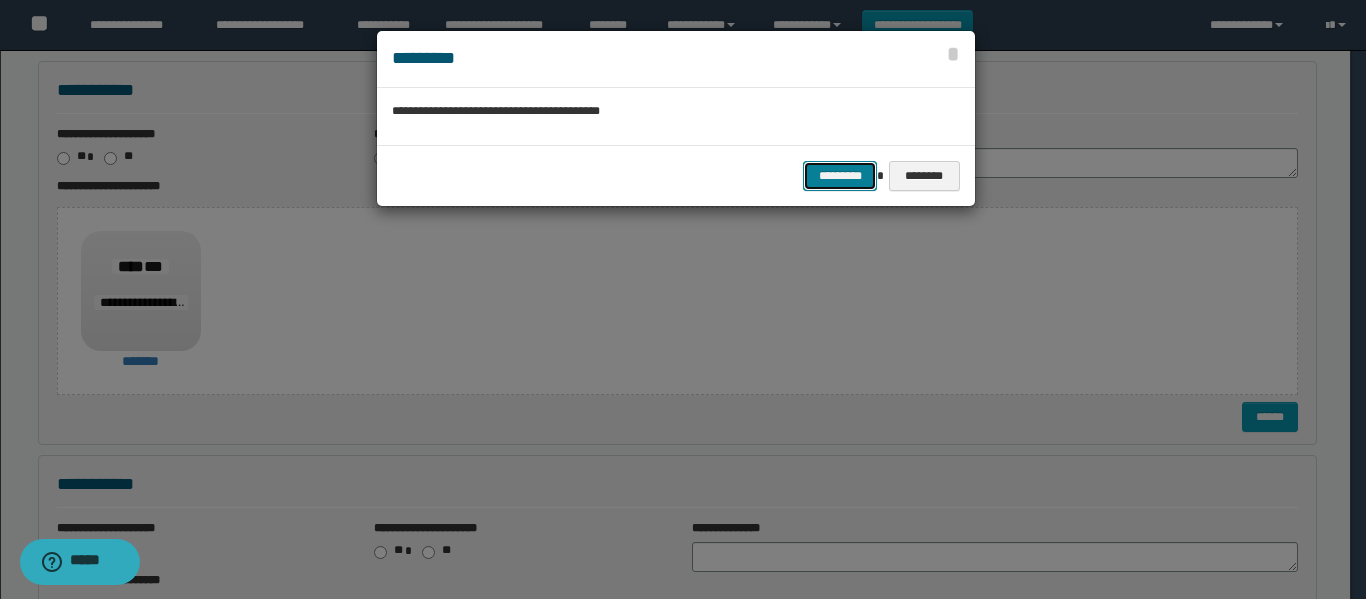click on "*********" at bounding box center [840, 176] 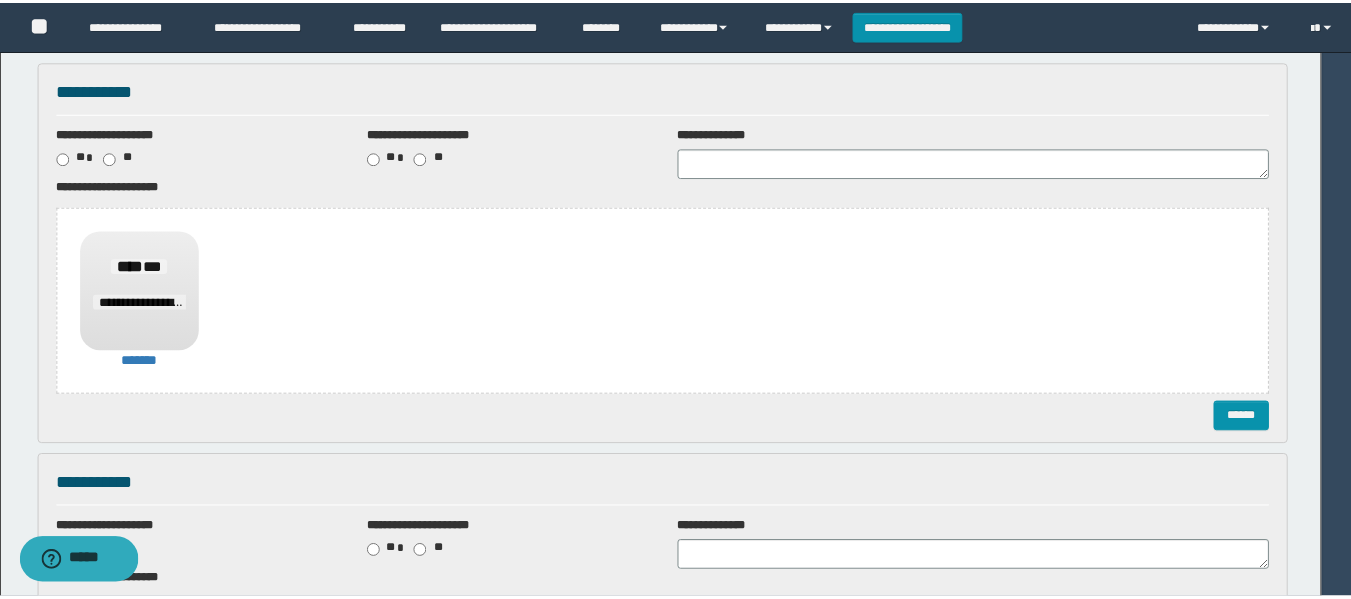 scroll, scrollTop: 0, scrollLeft: 0, axis: both 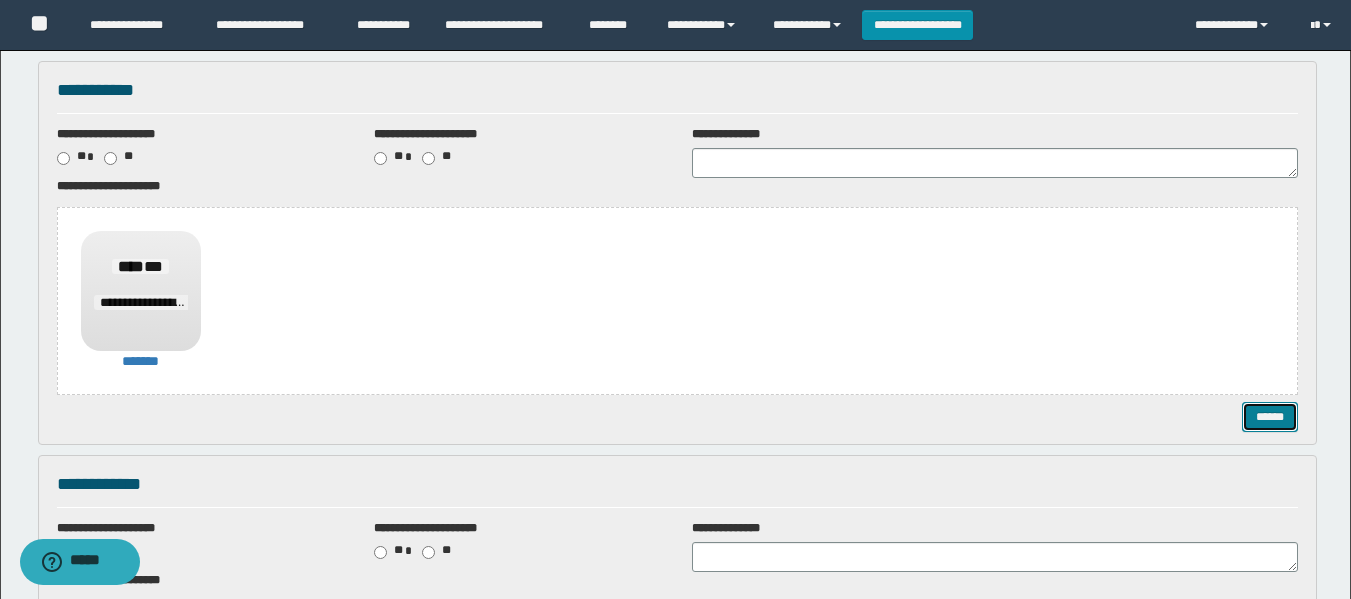 click on "******" at bounding box center [1270, 417] 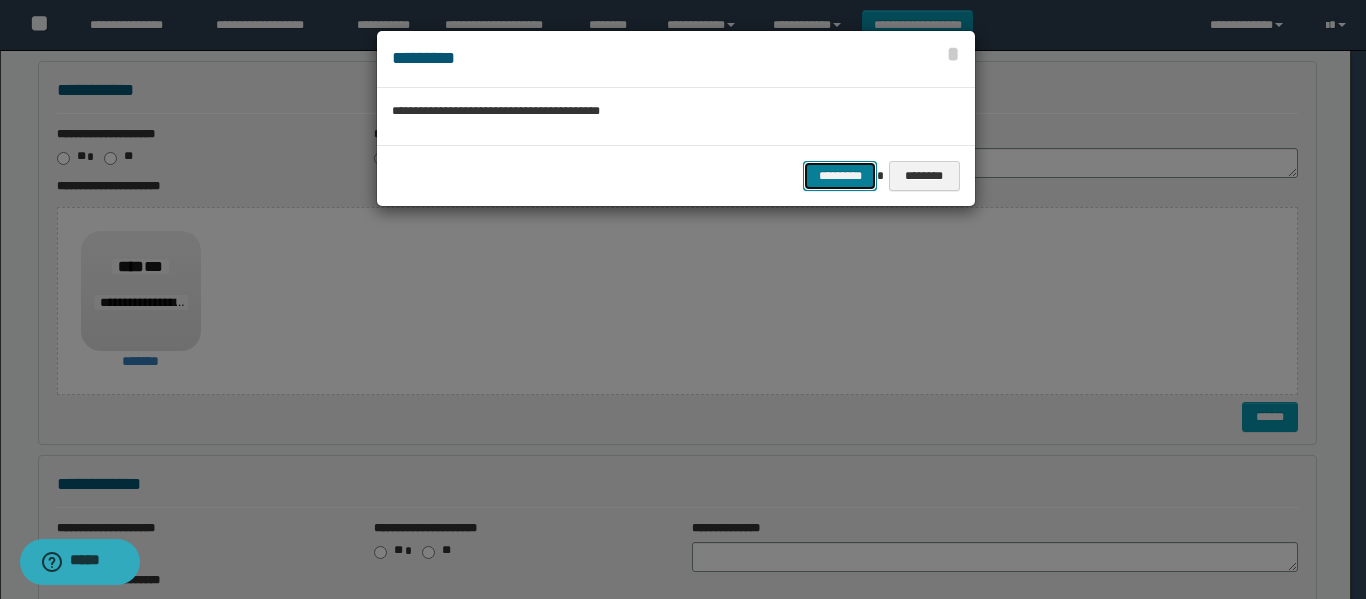 click on "*********" at bounding box center [840, 176] 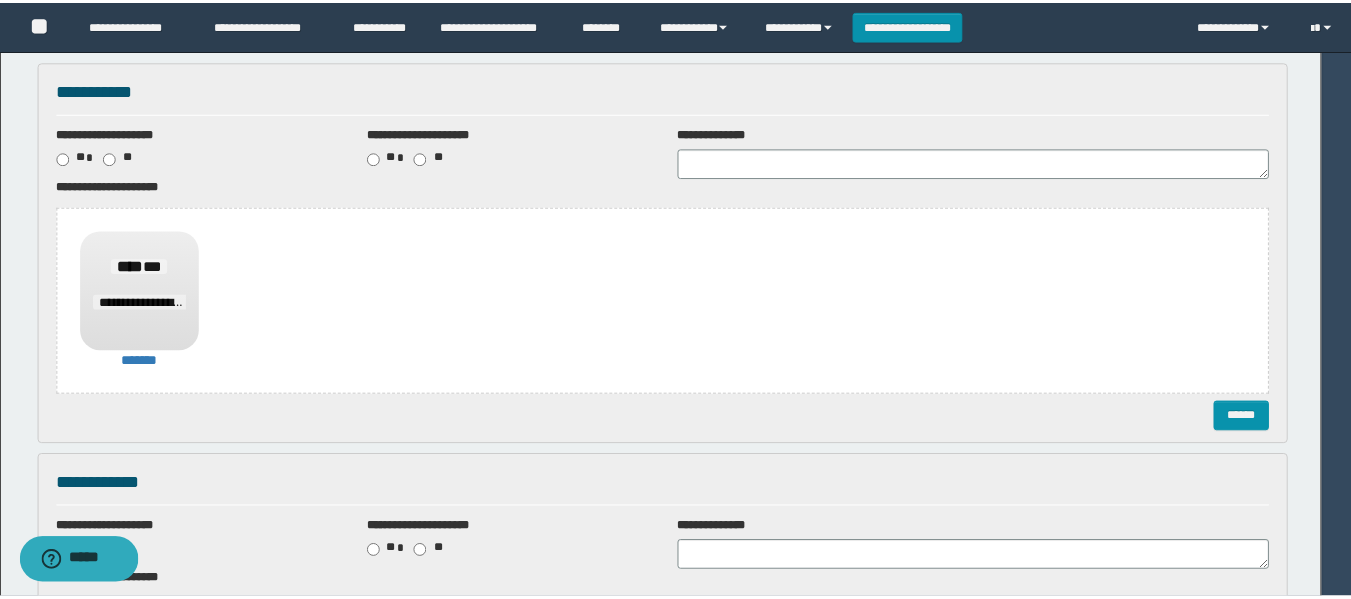 scroll, scrollTop: 0, scrollLeft: 0, axis: both 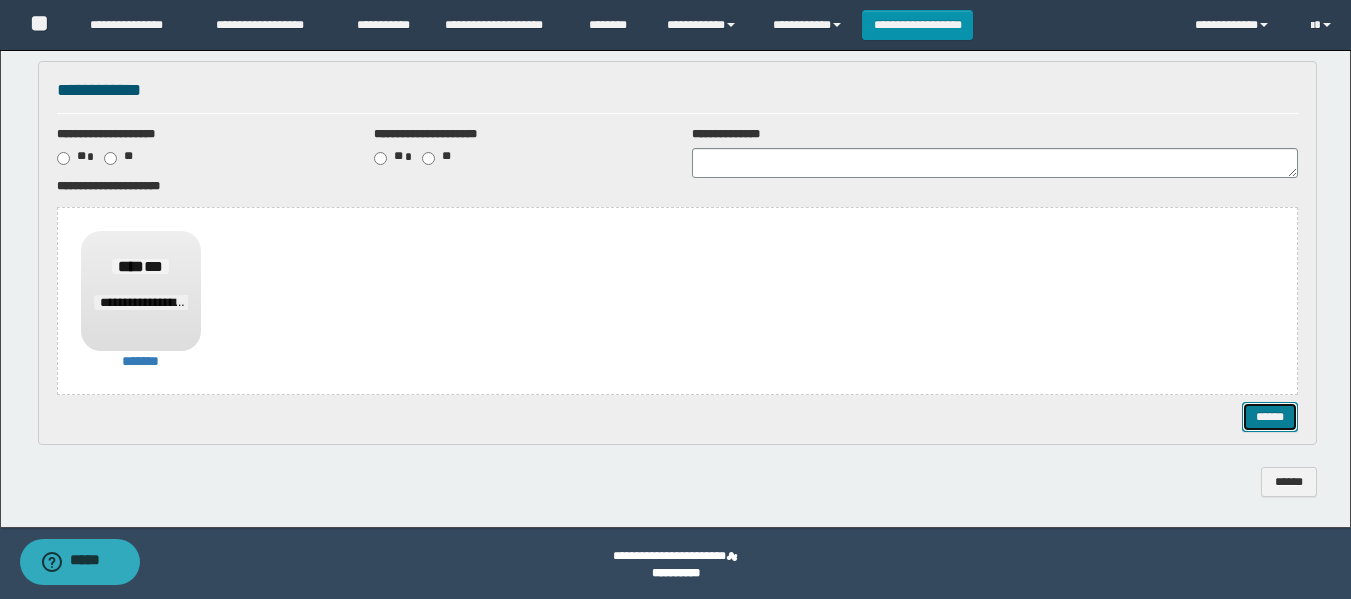 drag, startPoint x: 1288, startPoint y: 426, endPoint x: 1289, endPoint y: 416, distance: 10.049875 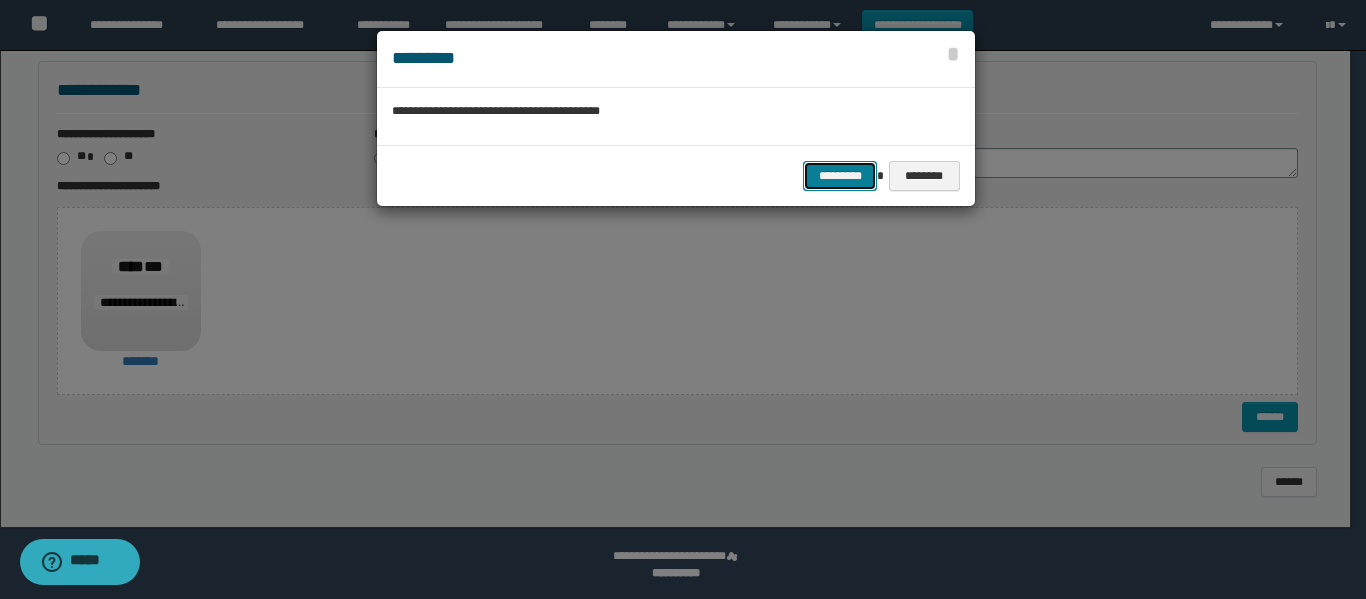 click on "*********" at bounding box center [840, 176] 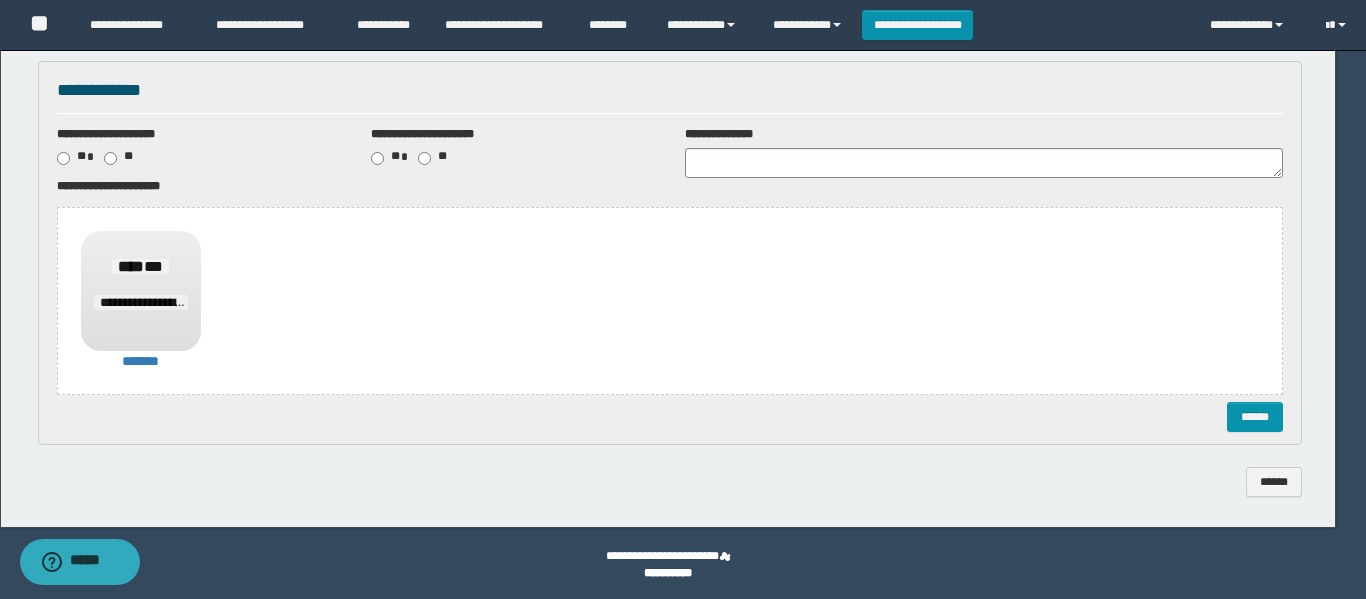 scroll, scrollTop: 0, scrollLeft: 0, axis: both 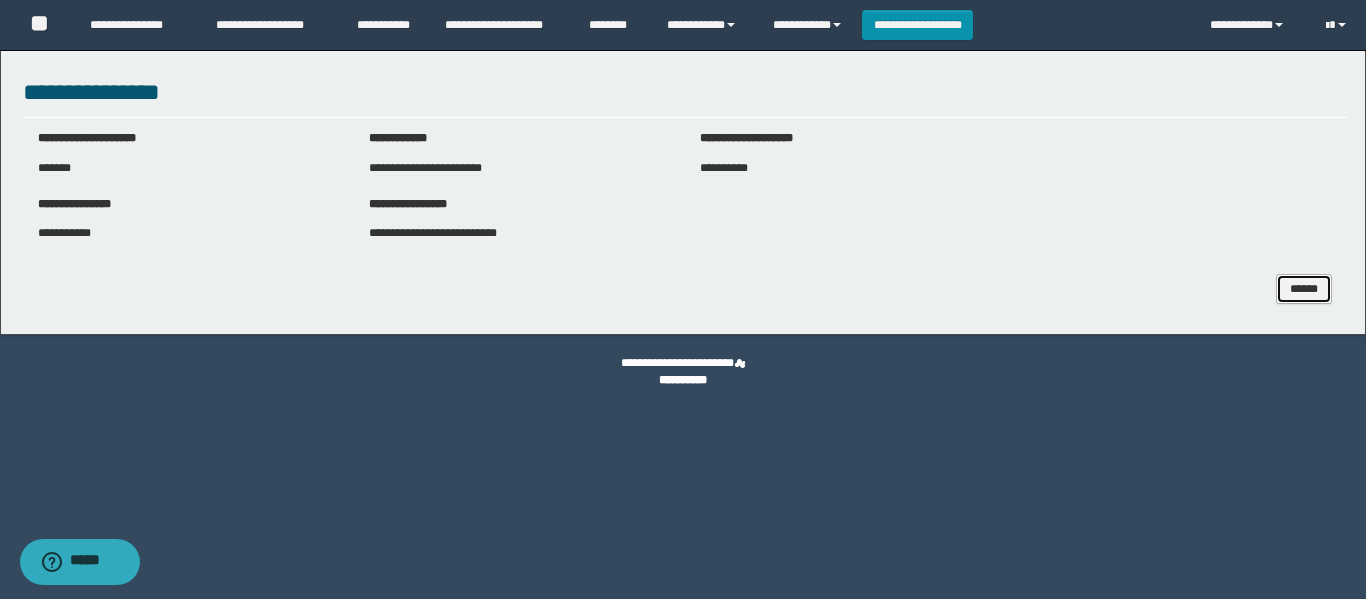 click on "******" at bounding box center [1304, 289] 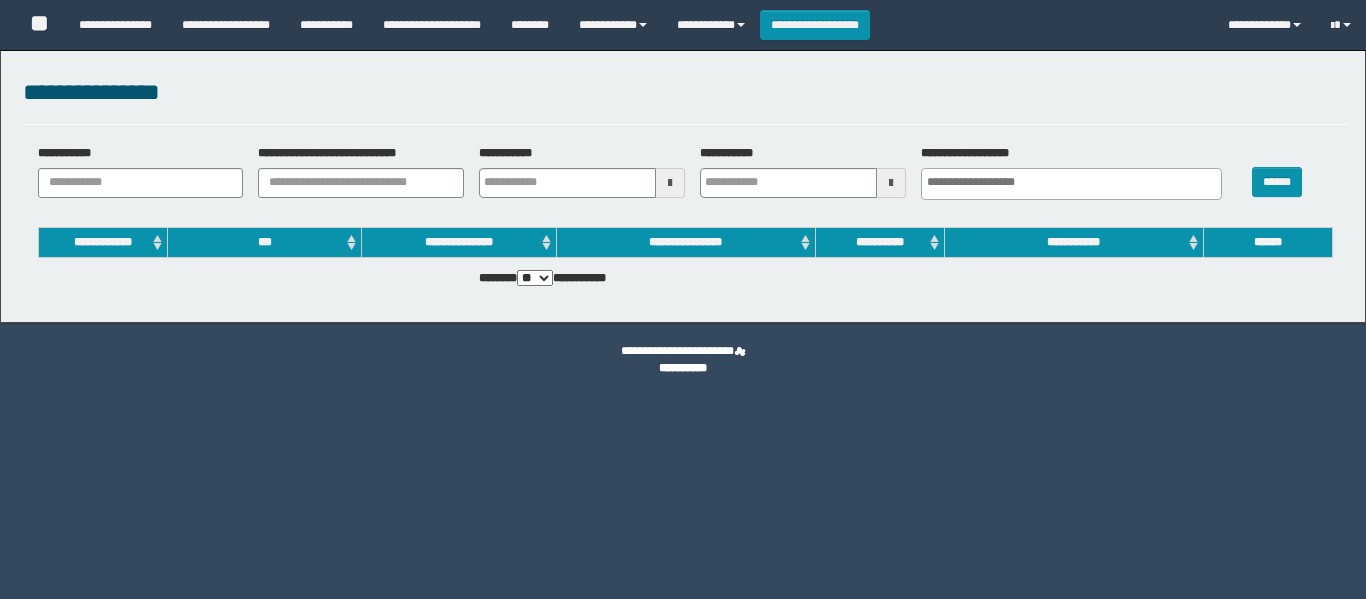 select 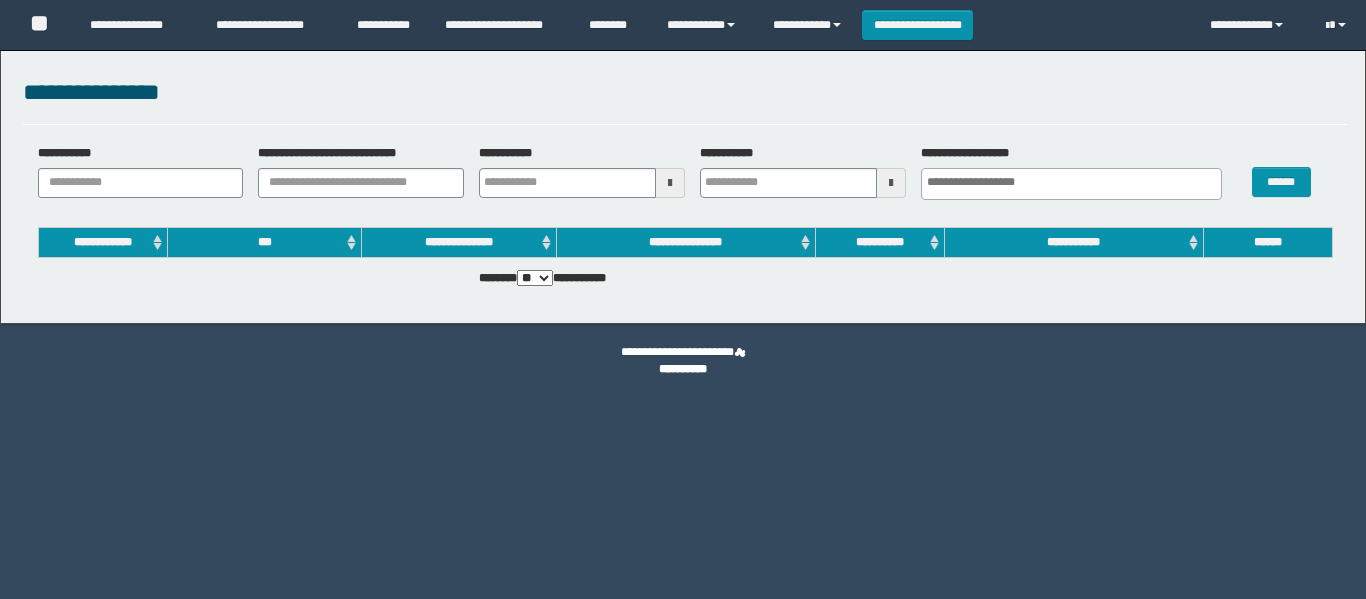 scroll, scrollTop: 0, scrollLeft: 0, axis: both 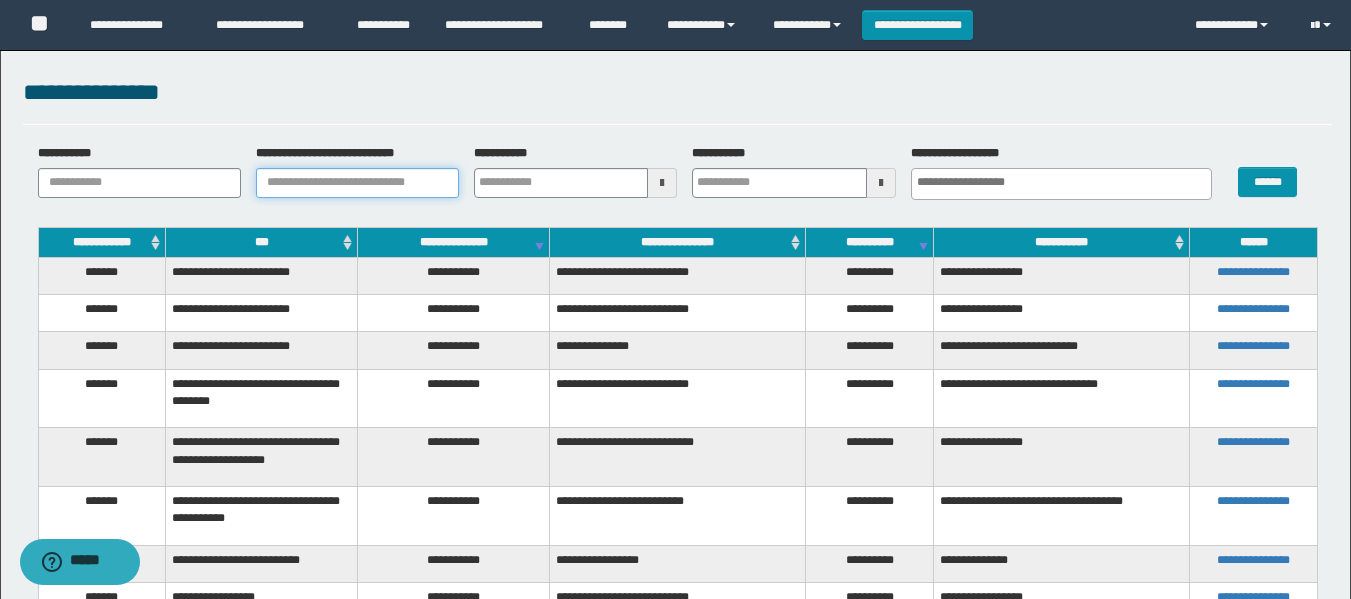 drag, startPoint x: 321, startPoint y: 185, endPoint x: 343, endPoint y: 185, distance: 22 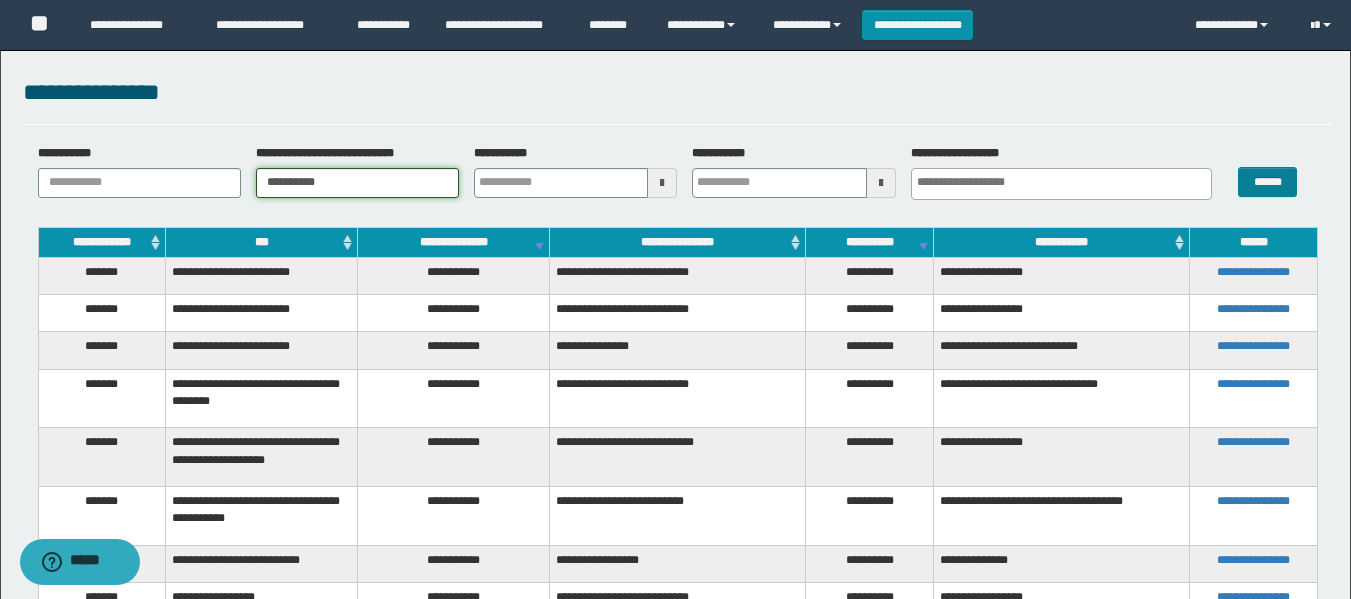 type on "**********" 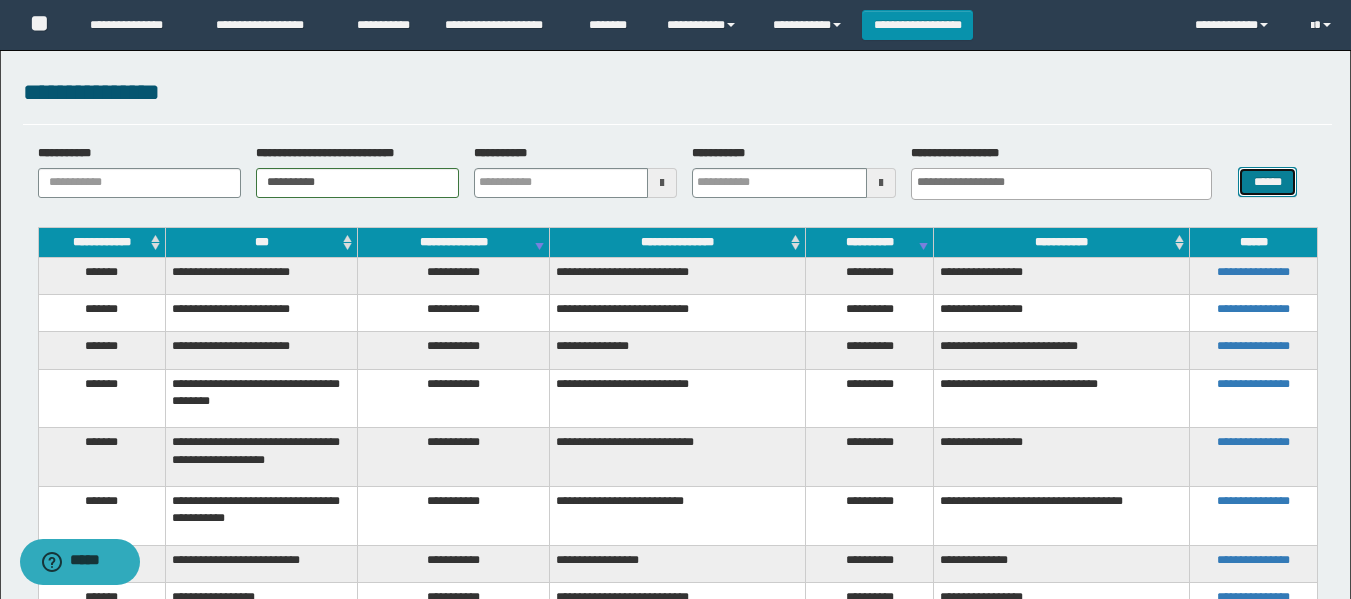 click on "******" at bounding box center (1267, 182) 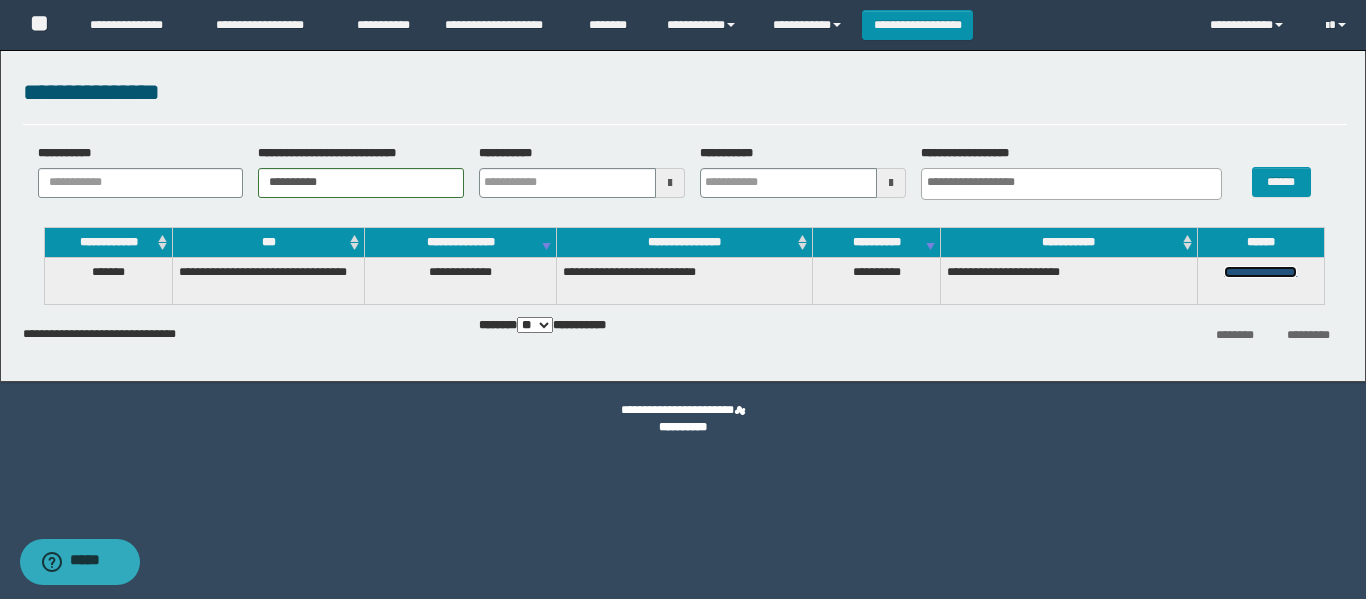 click on "**********" at bounding box center (1260, 272) 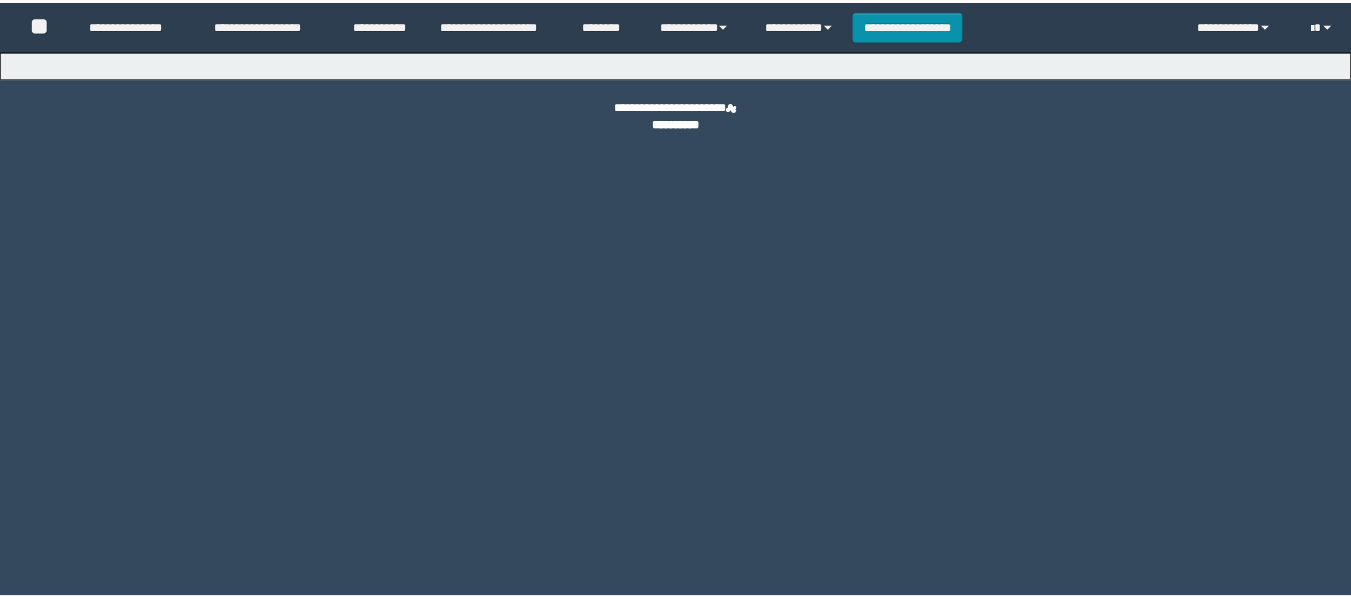 scroll, scrollTop: 0, scrollLeft: 0, axis: both 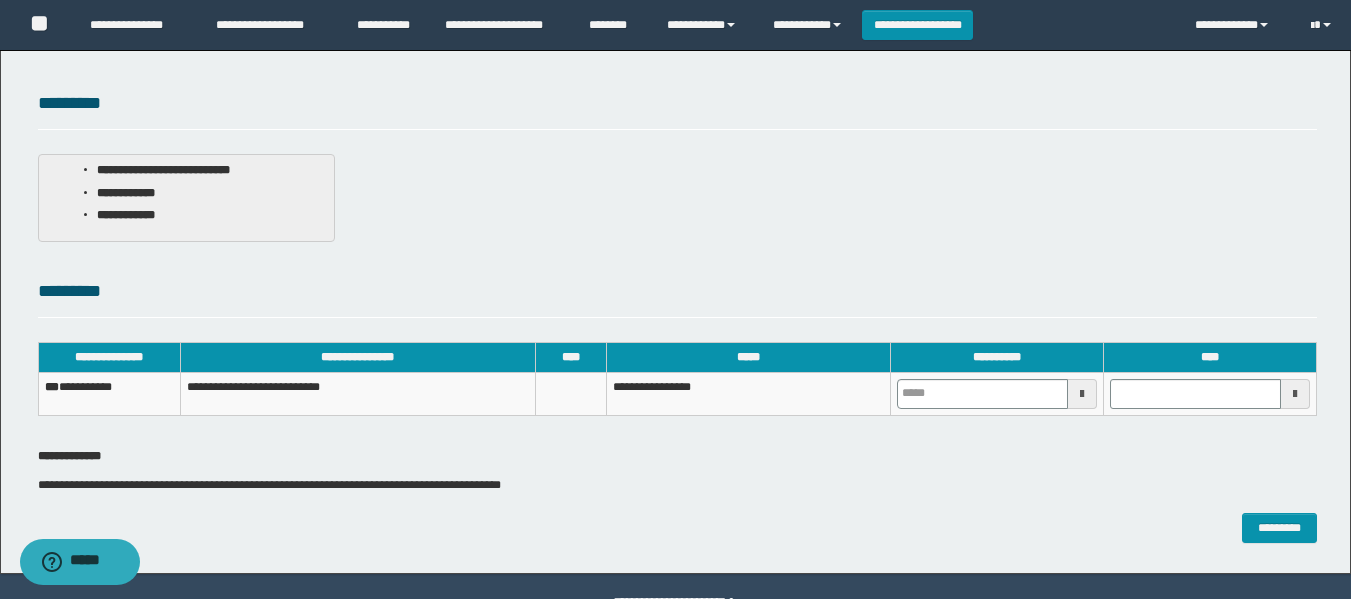 click at bounding box center [996, 393] 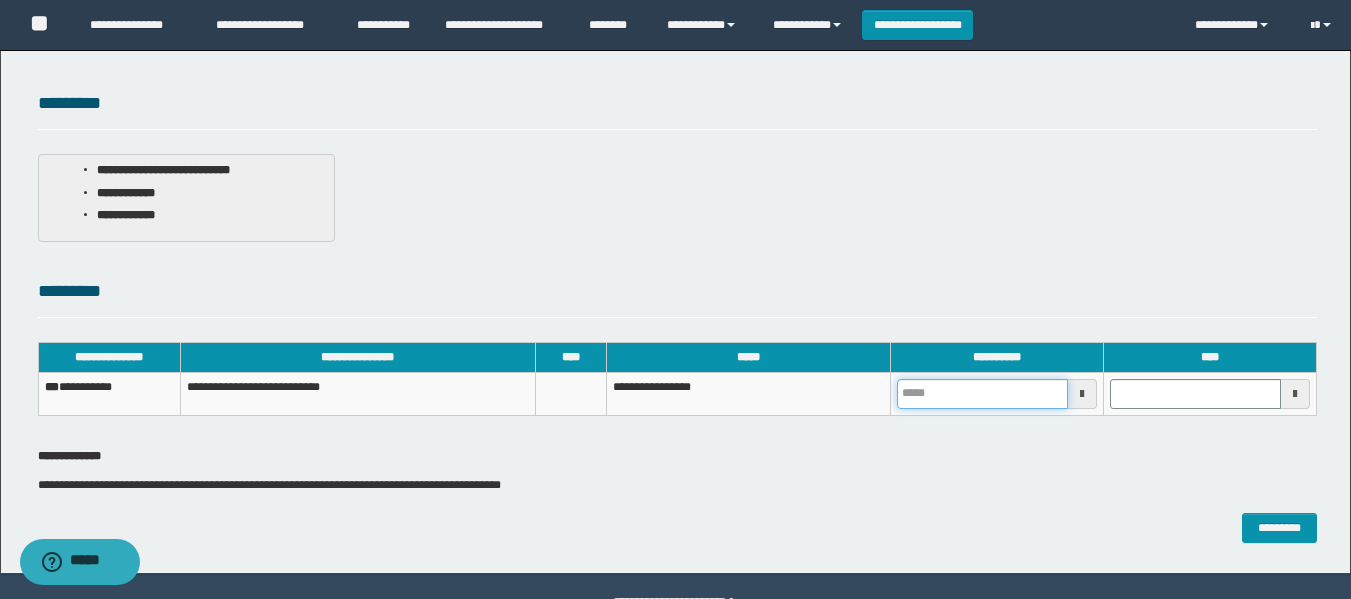 click at bounding box center (982, 394) 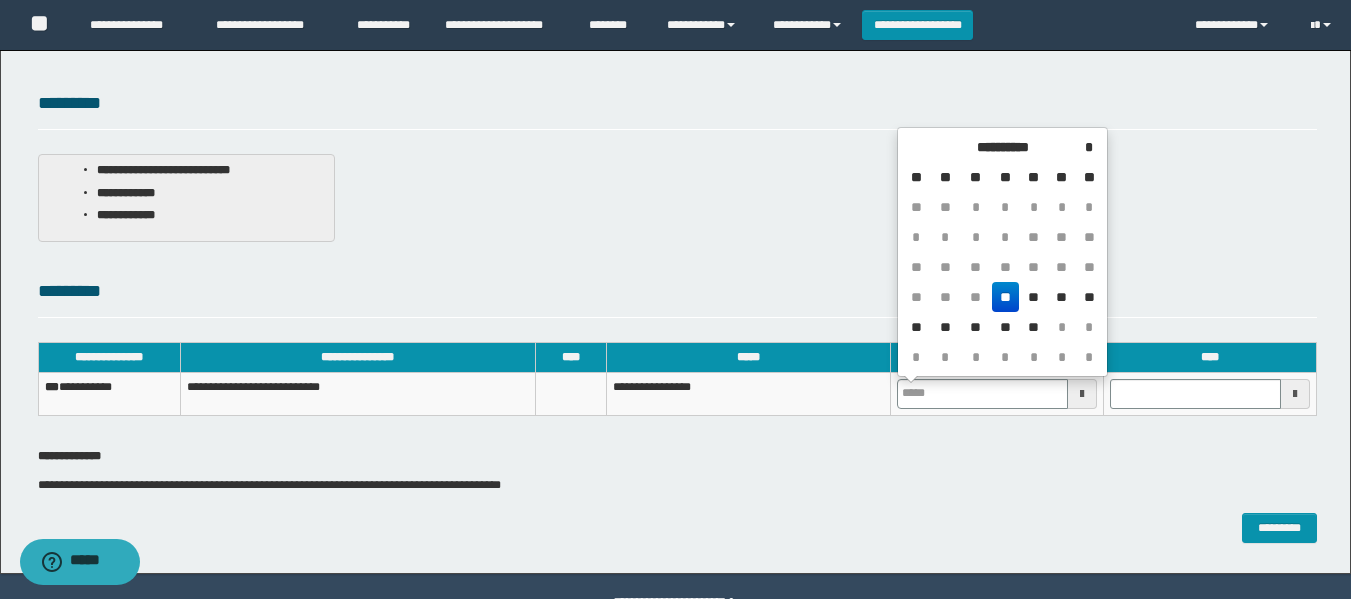 click on "**" at bounding box center (1006, 297) 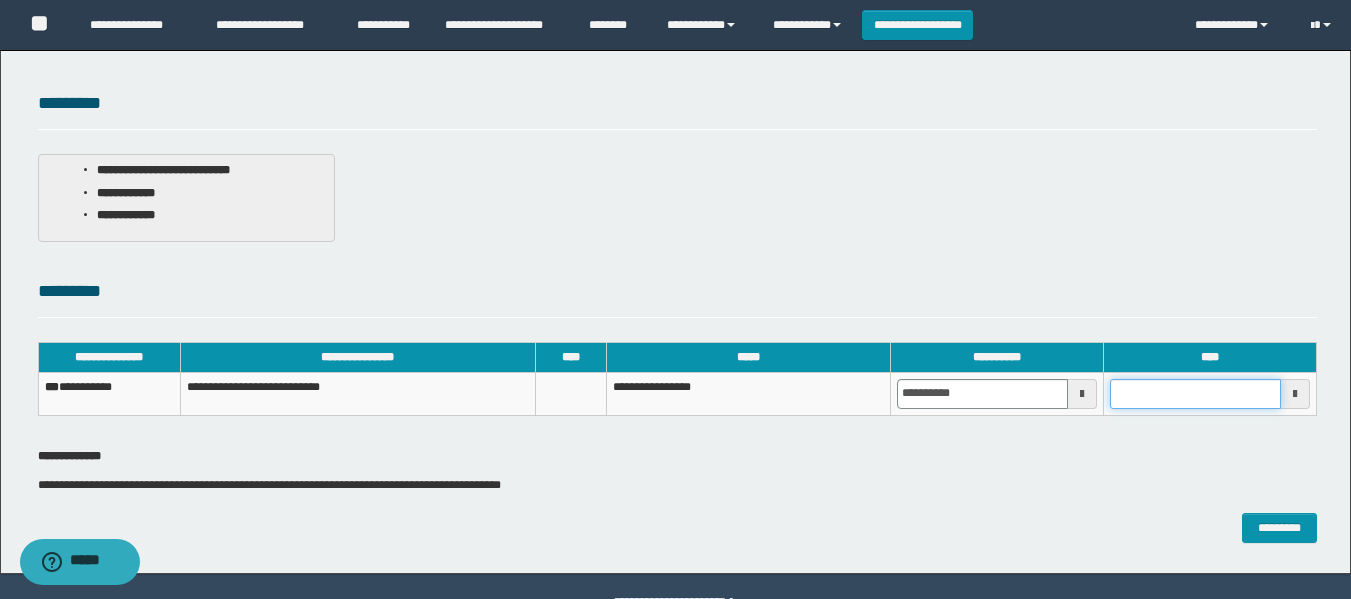 click at bounding box center [1195, 394] 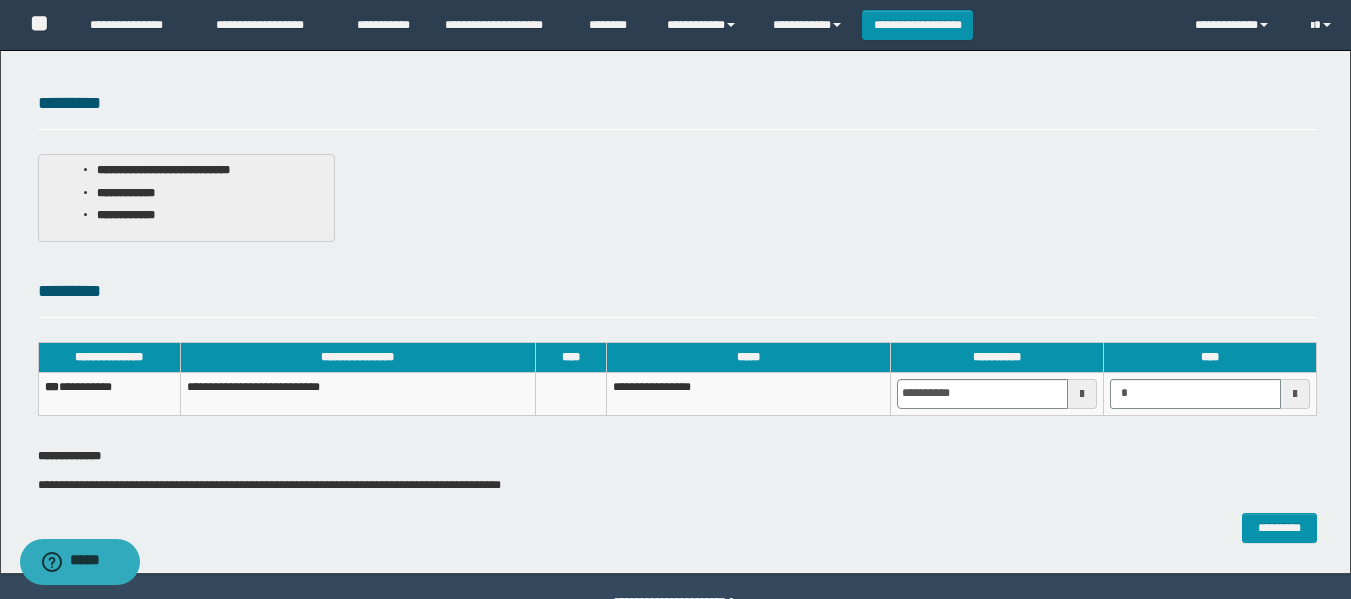 type on "*******" 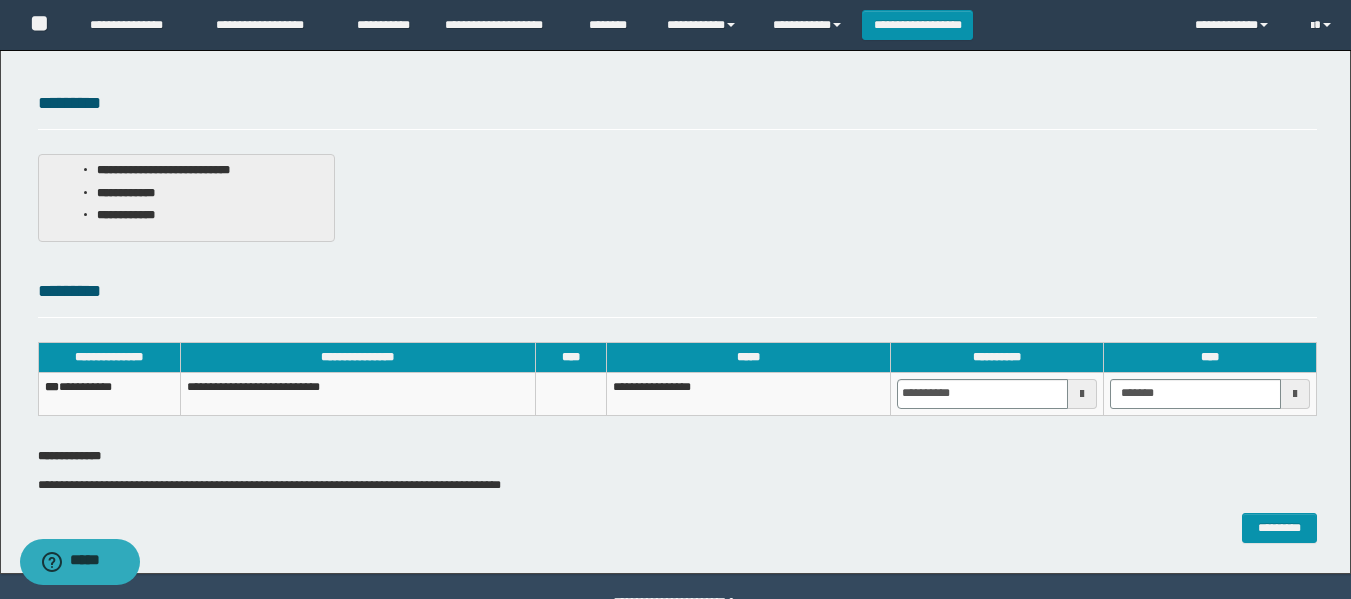 drag, startPoint x: 1114, startPoint y: 289, endPoint x: 1278, endPoint y: 485, distance: 255.56212 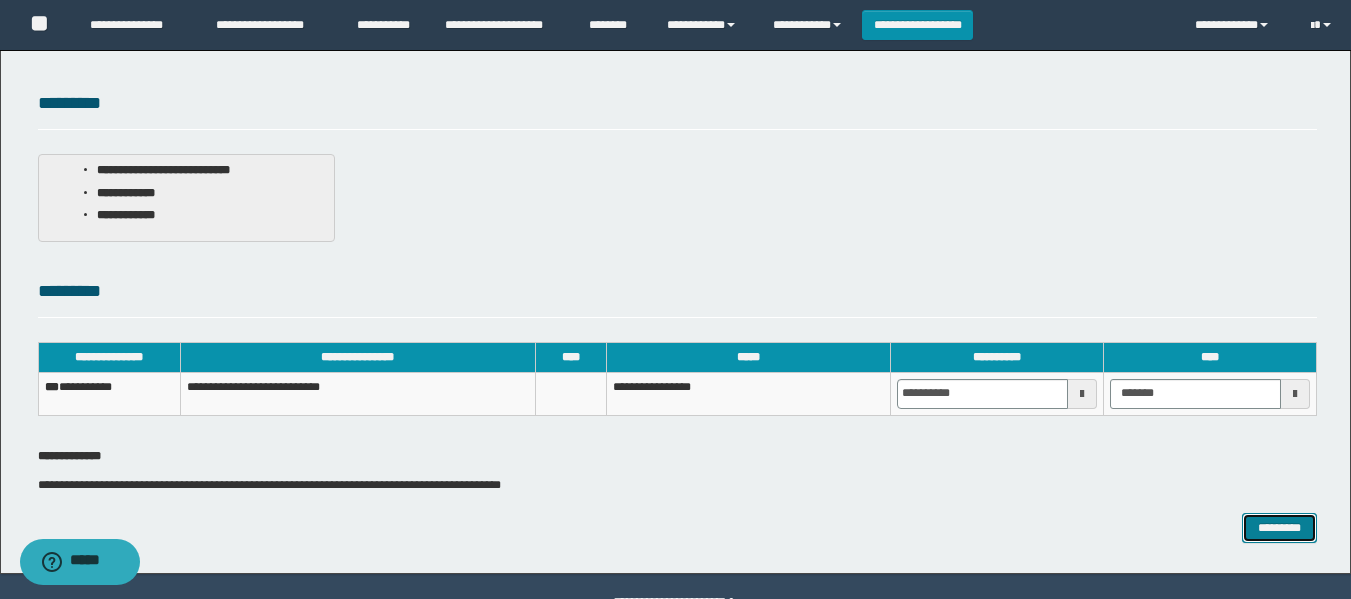click on "*********" at bounding box center [1279, 528] 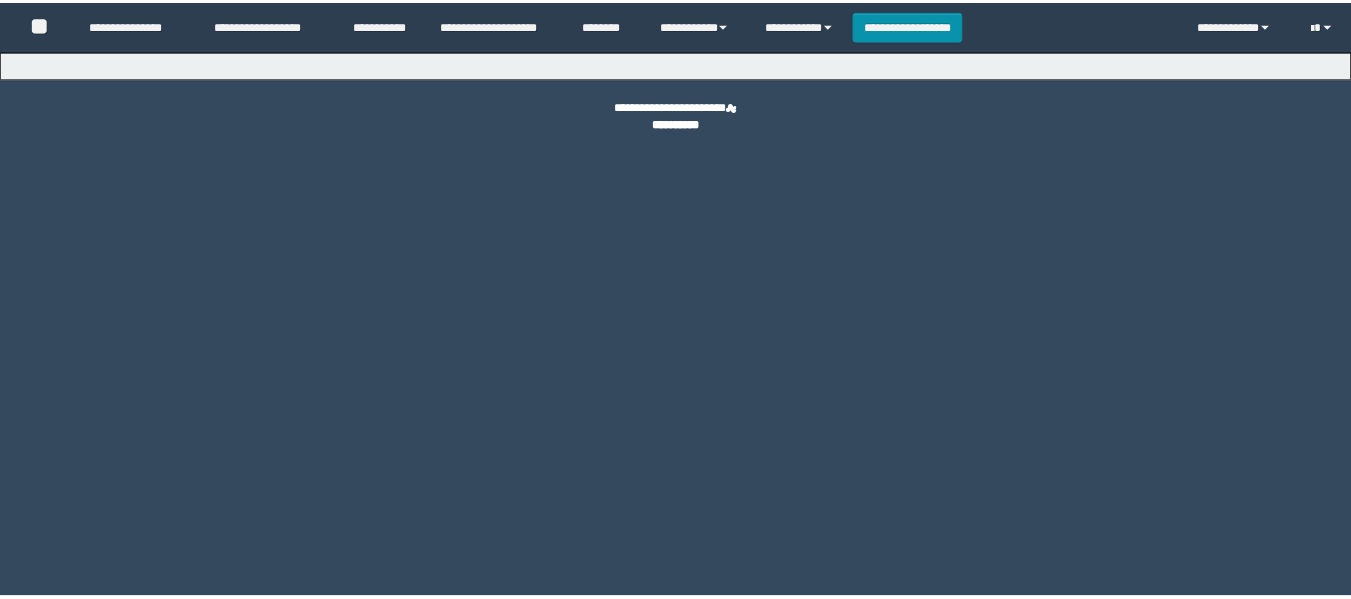 scroll, scrollTop: 0, scrollLeft: 0, axis: both 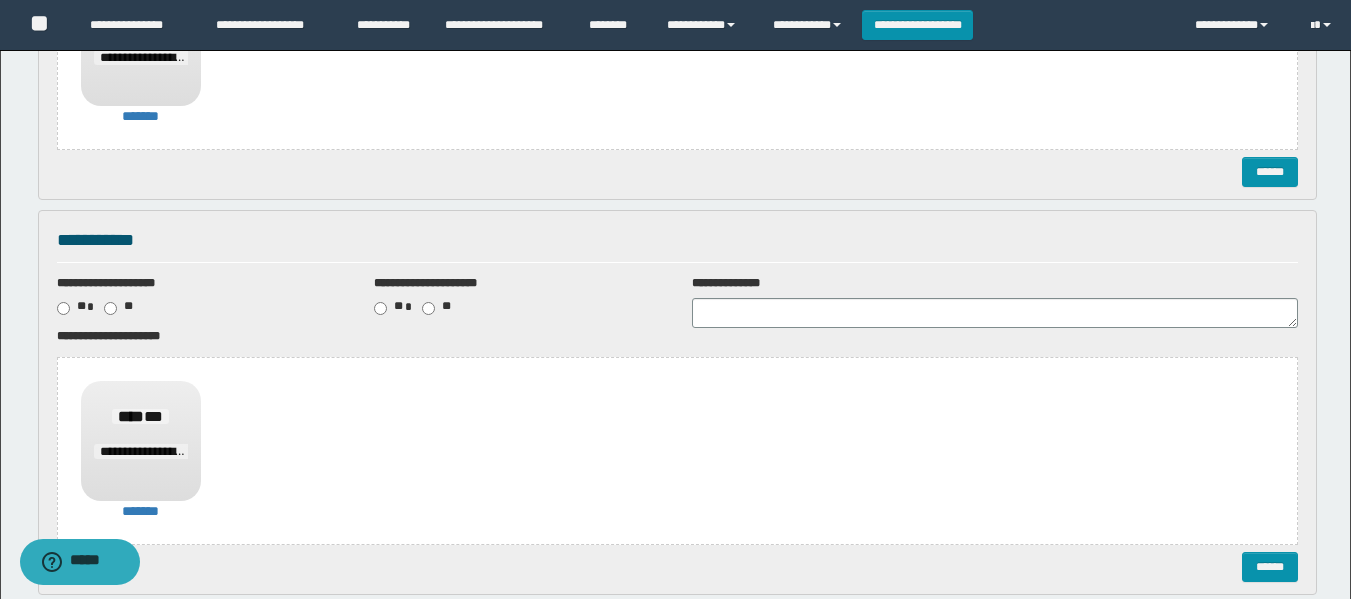 click on "**********" at bounding box center [677, 8] 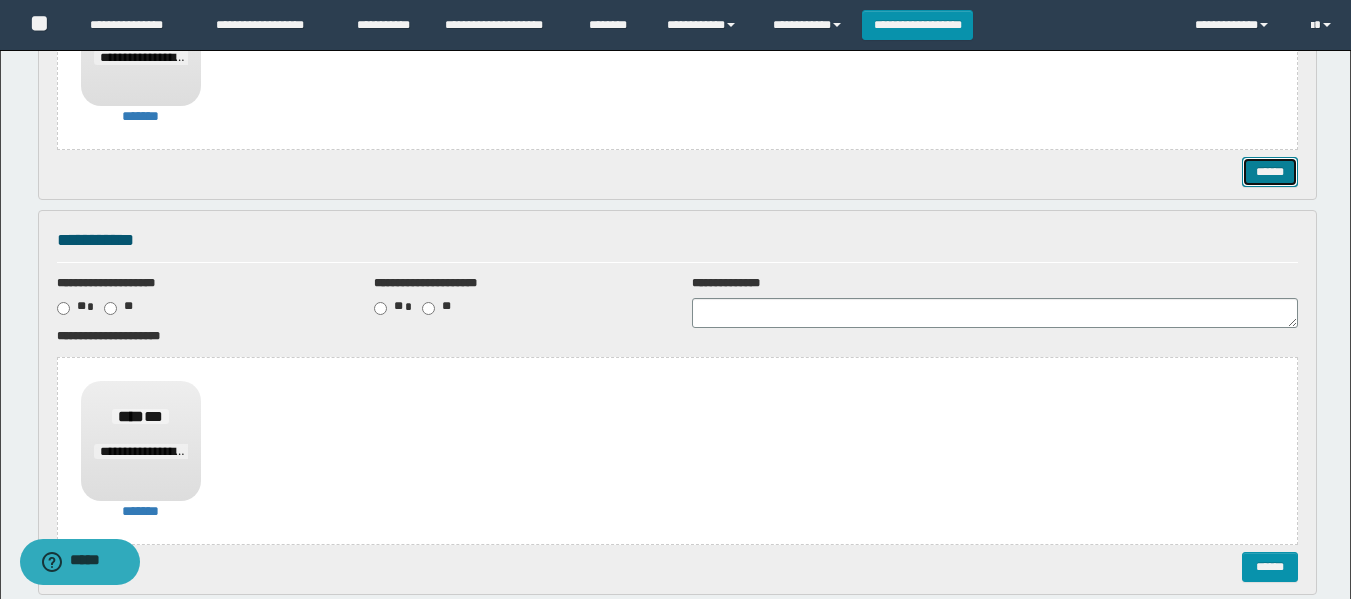 click on "******" at bounding box center (1270, 172) 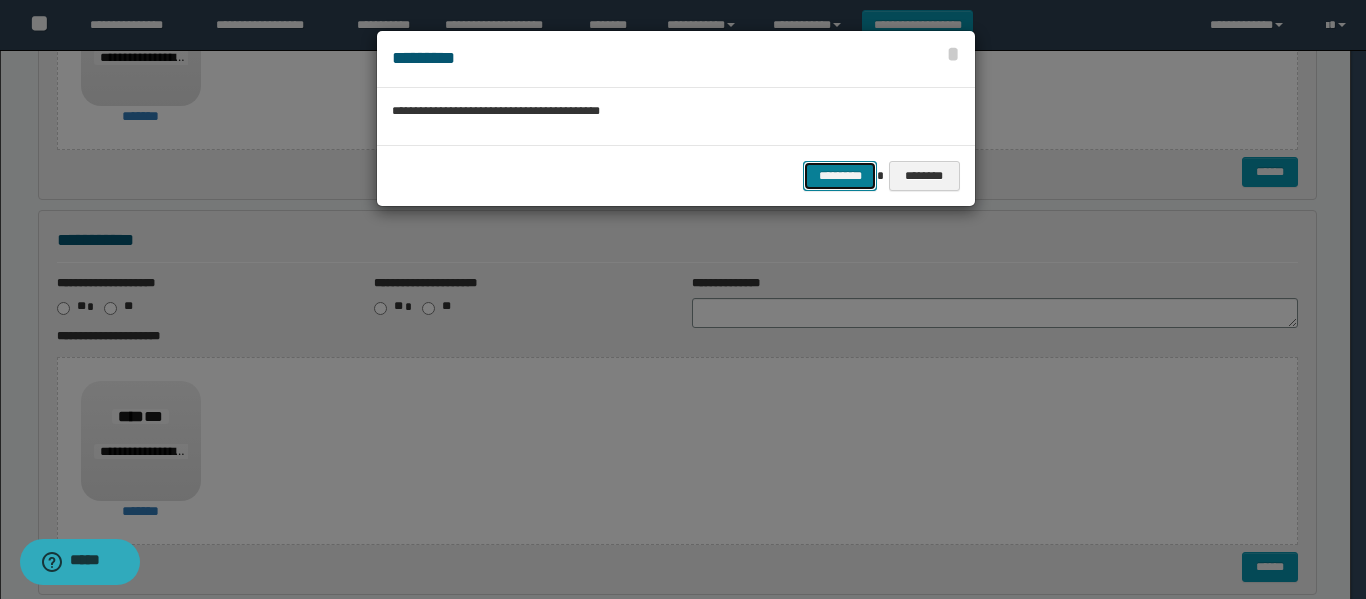 click on "*********" at bounding box center (840, 176) 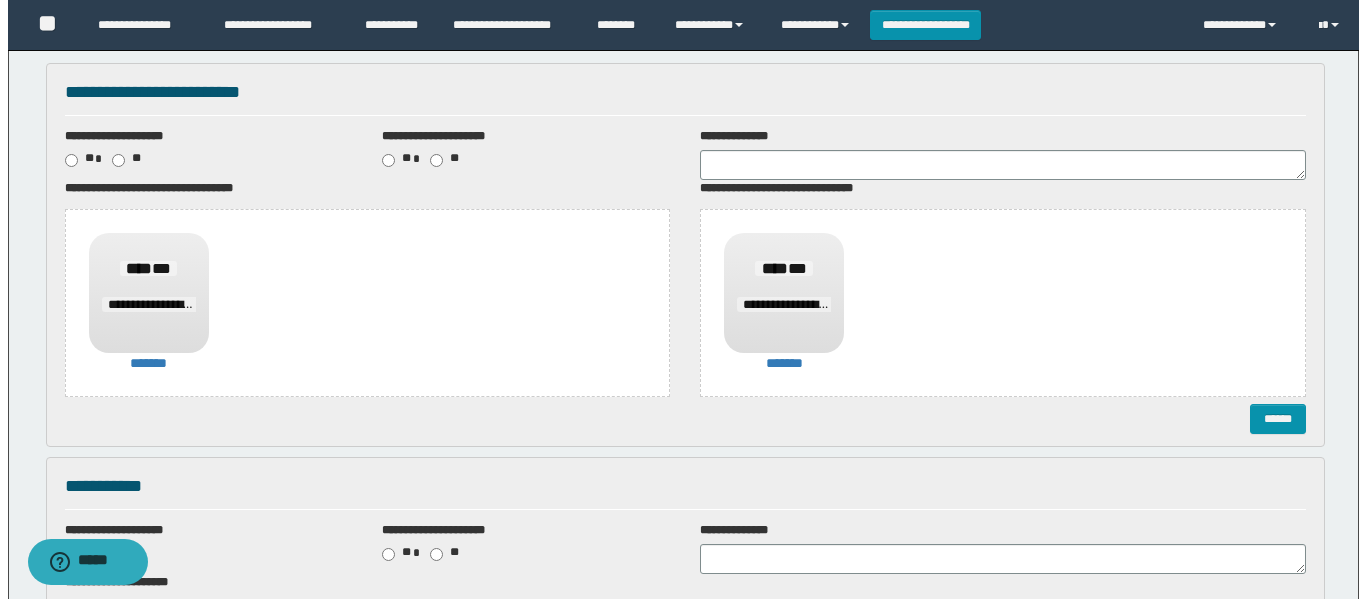 scroll, scrollTop: 200, scrollLeft: 0, axis: vertical 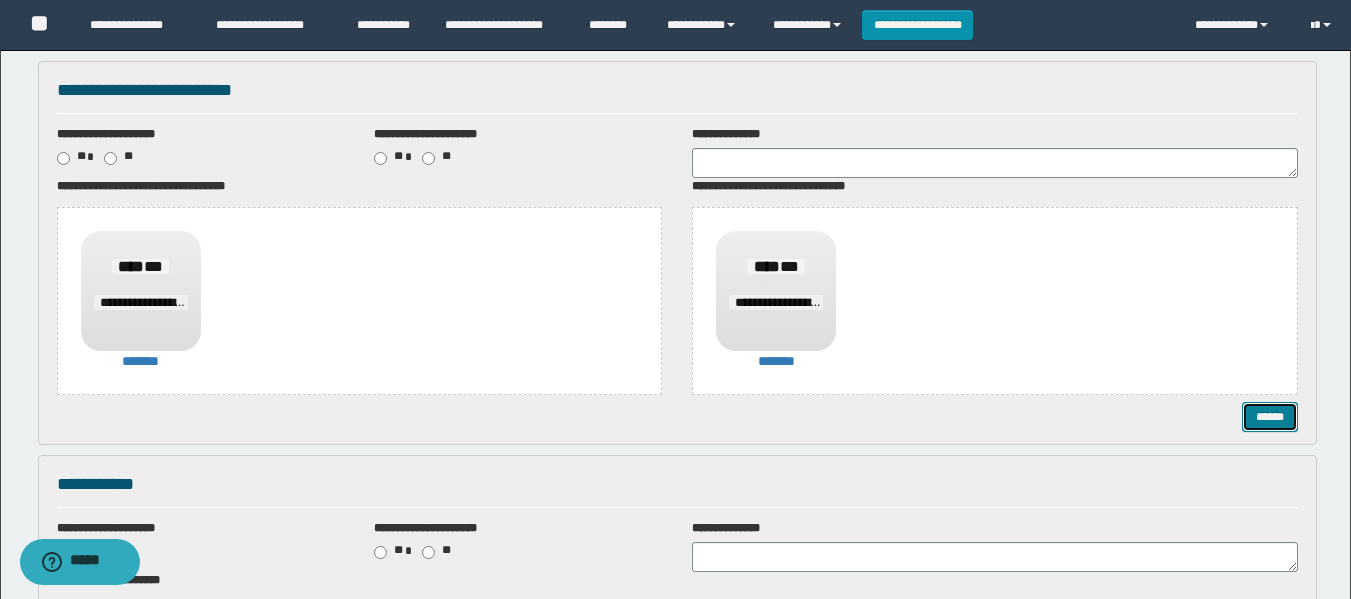 click on "******" at bounding box center [1270, 417] 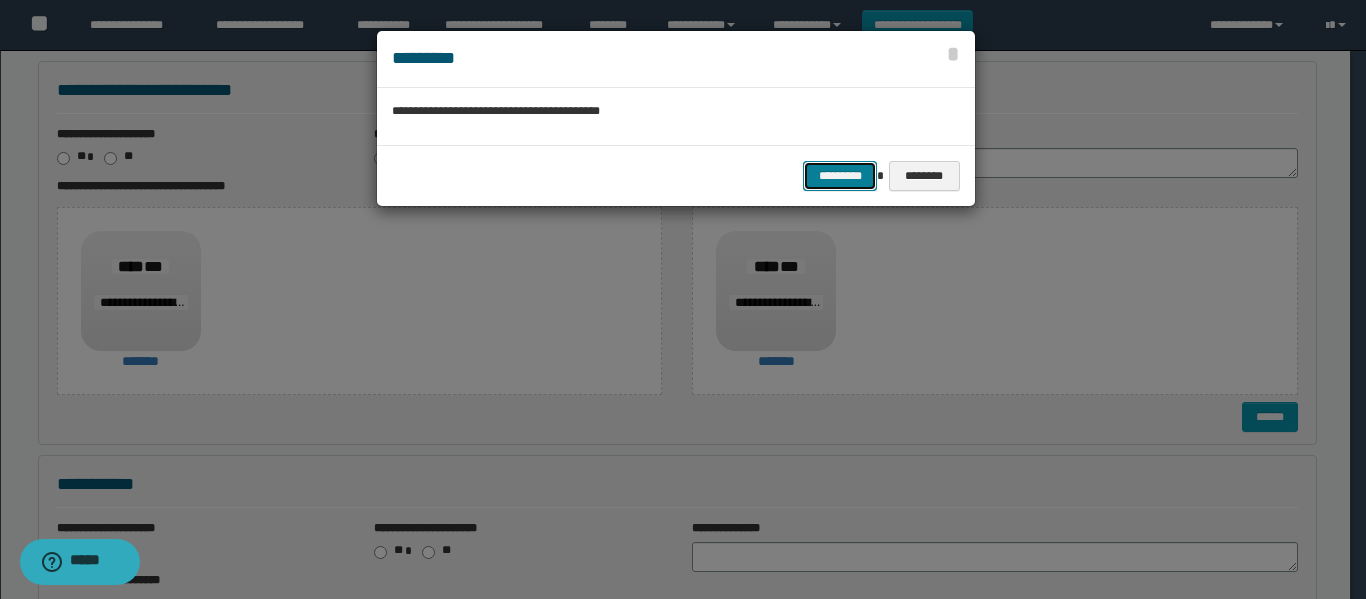 click on "*********" at bounding box center (840, 176) 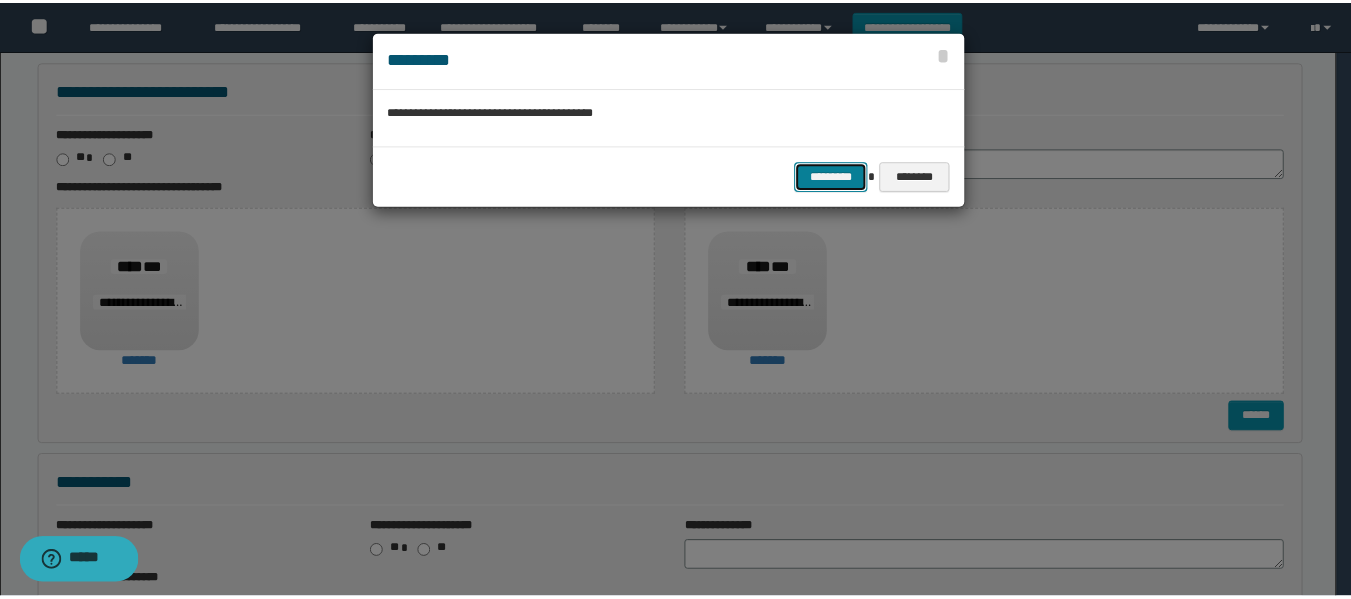 scroll, scrollTop: 0, scrollLeft: 0, axis: both 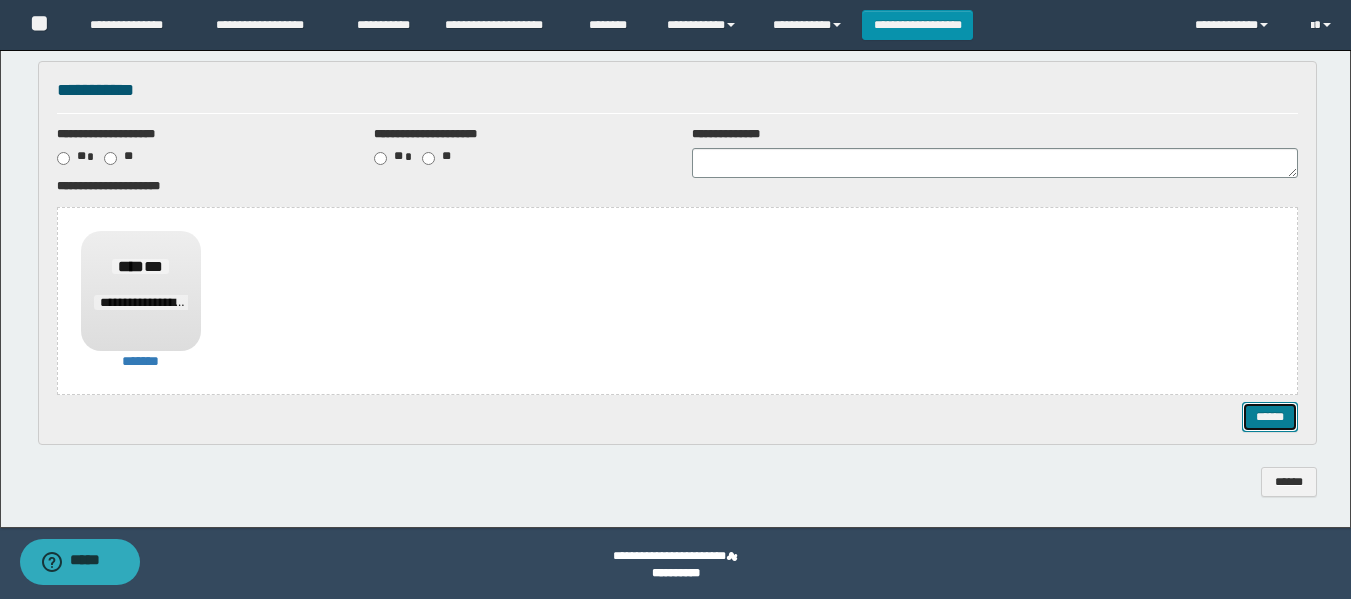 click on "******" at bounding box center [1270, 417] 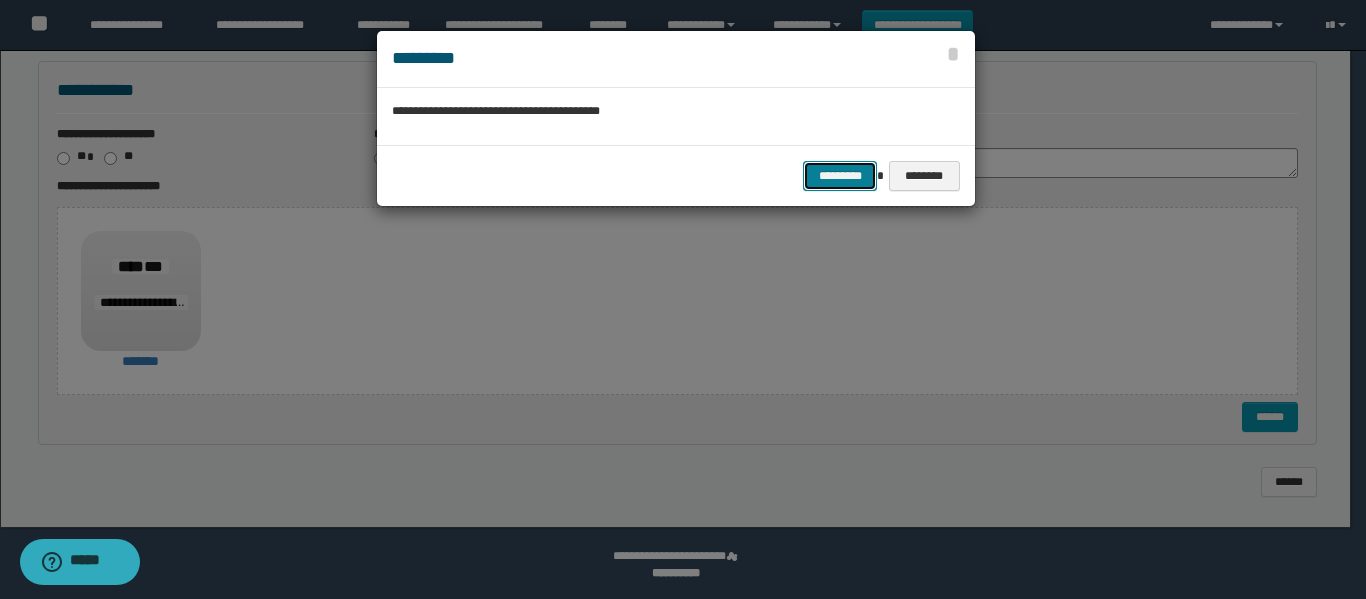 click on "*********" at bounding box center [840, 176] 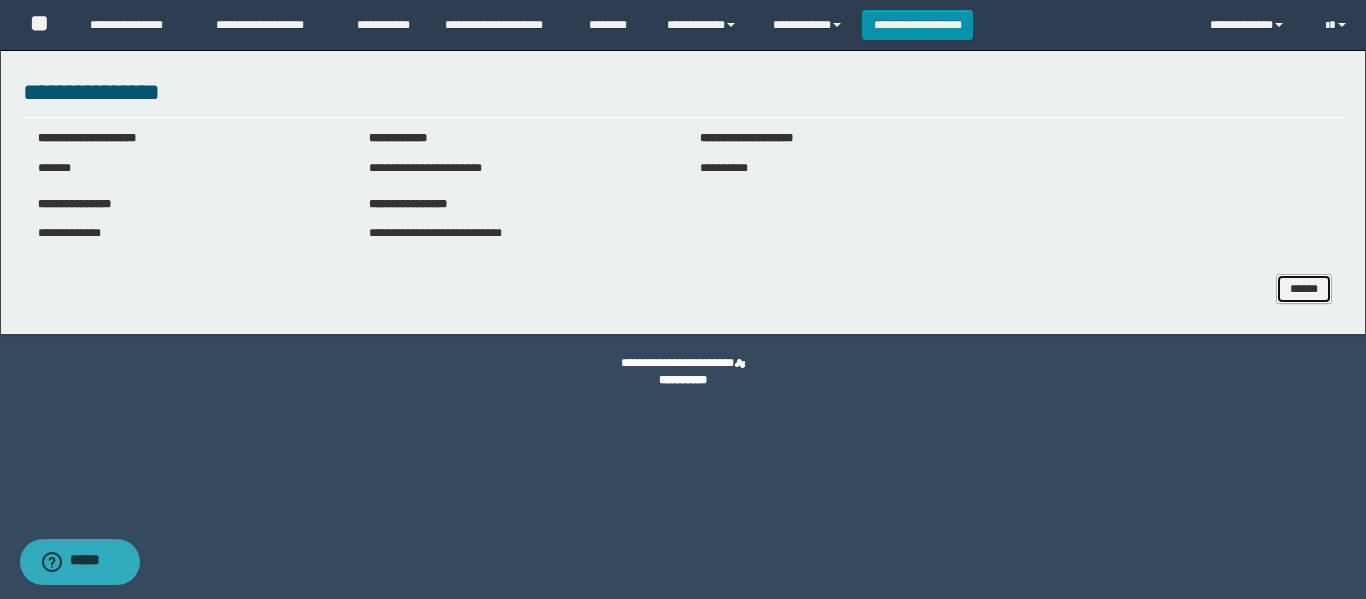 click on "******" at bounding box center [1304, 289] 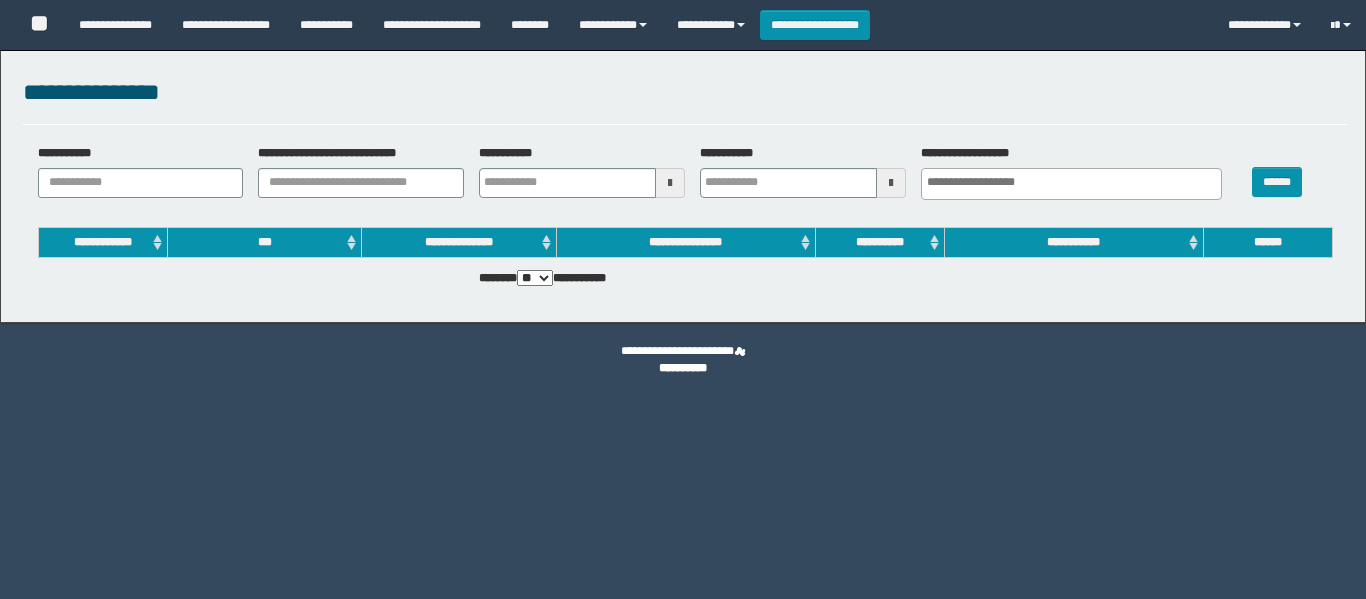 select 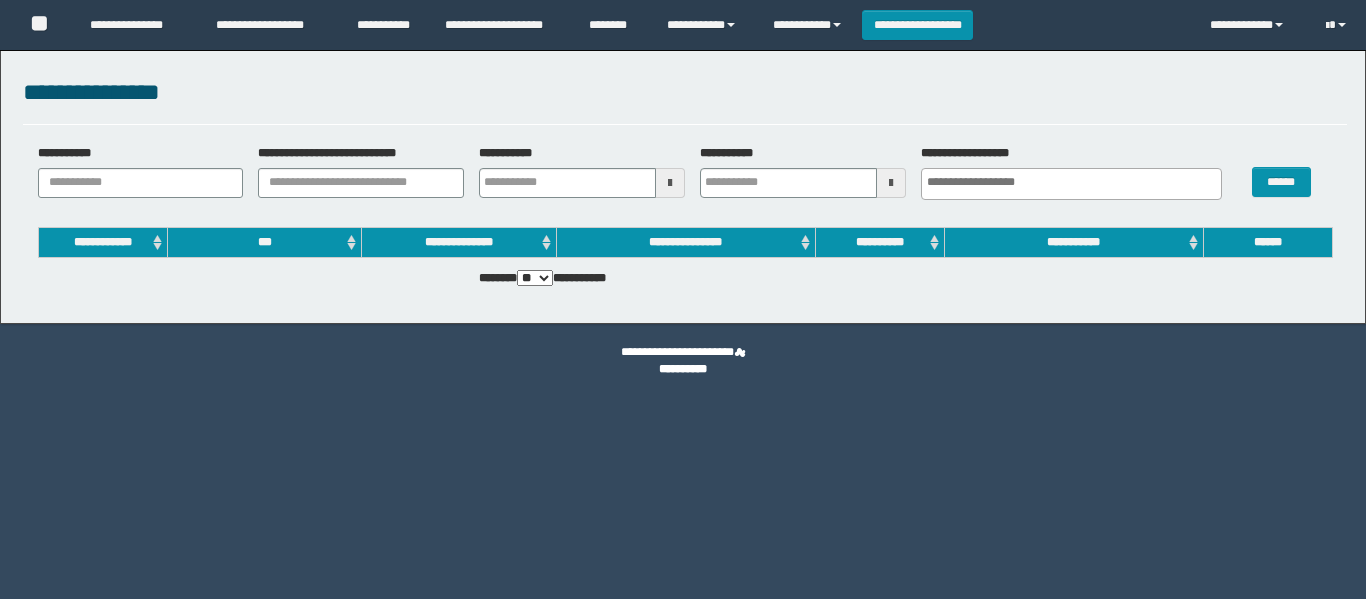 scroll, scrollTop: 0, scrollLeft: 0, axis: both 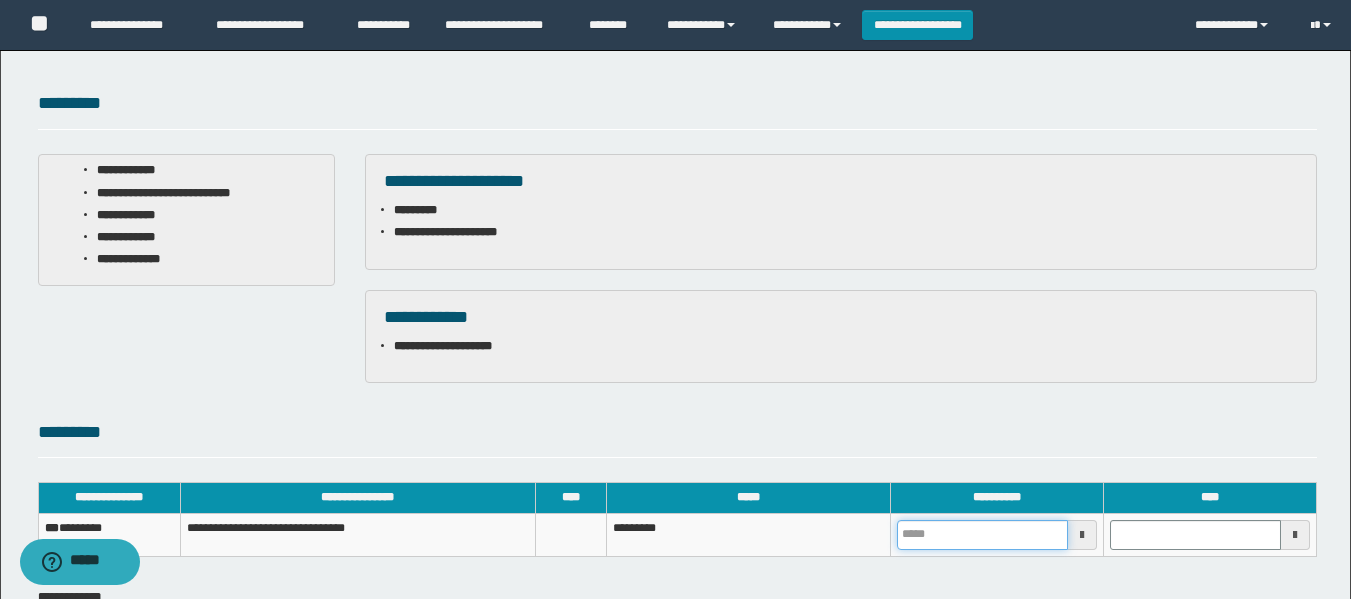 click at bounding box center (982, 535) 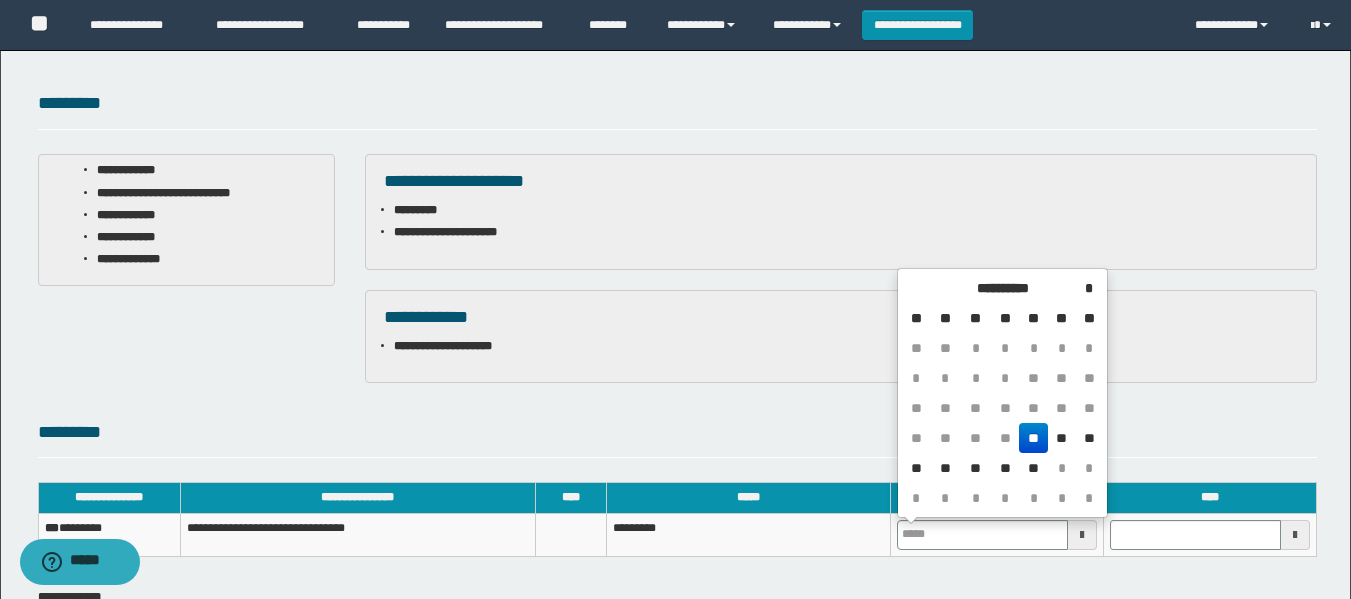 click on "**" at bounding box center [1033, 438] 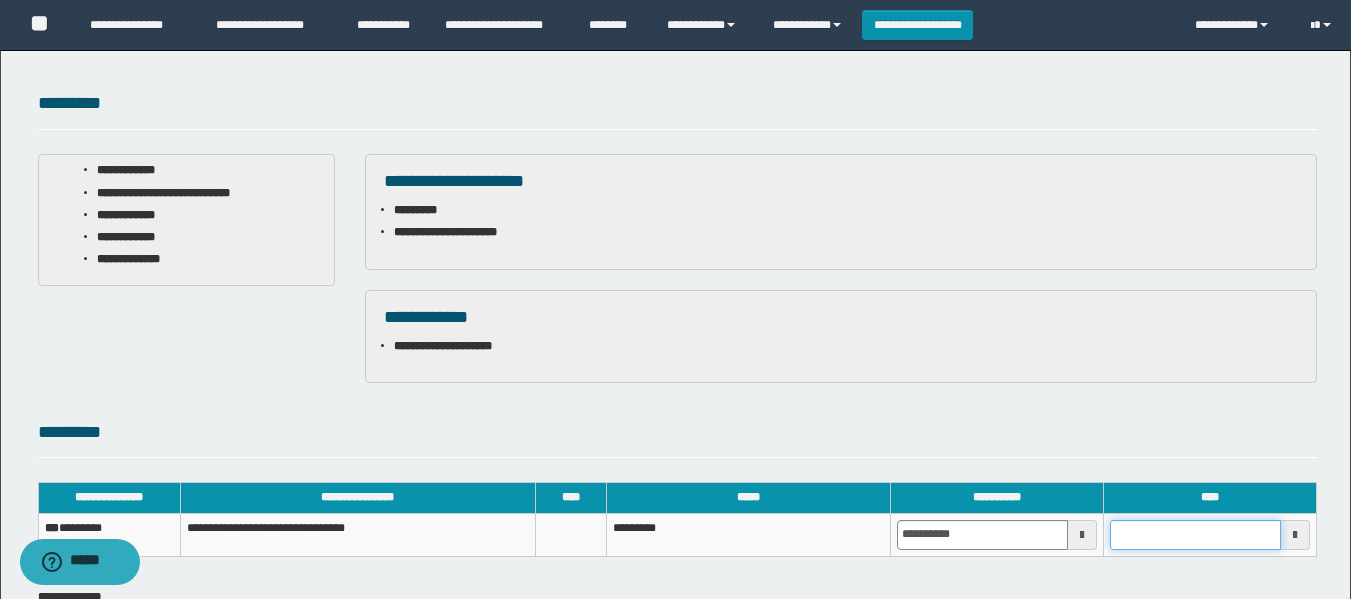 click at bounding box center [1195, 535] 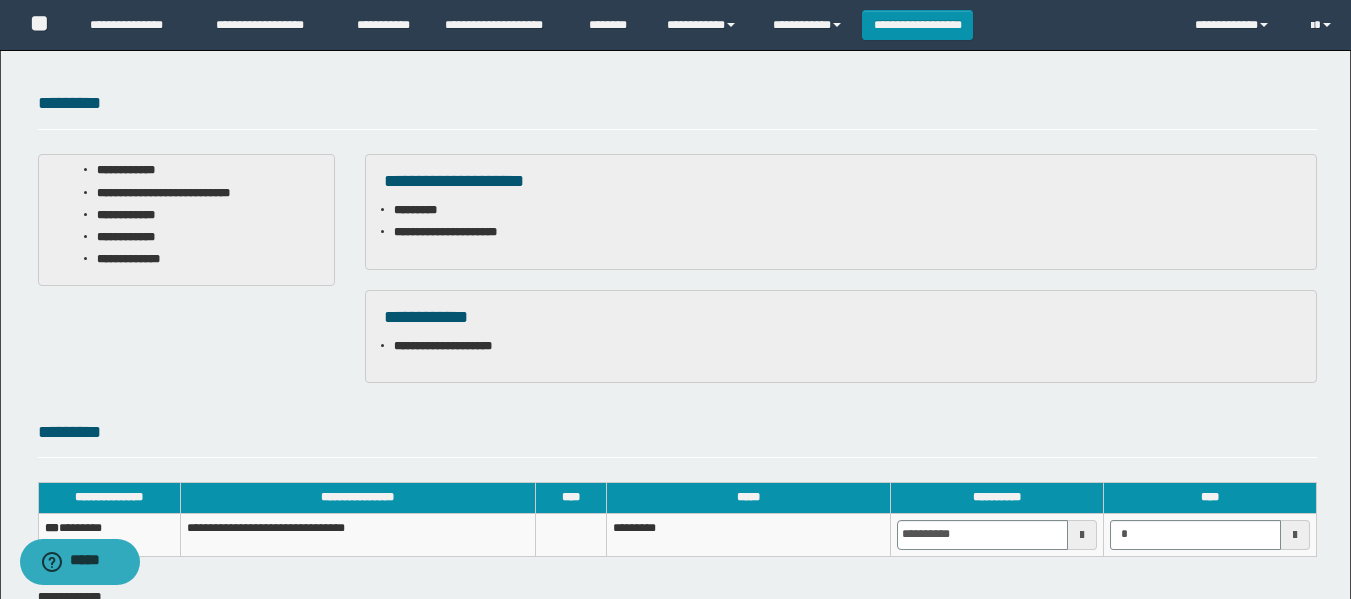 type on "*******" 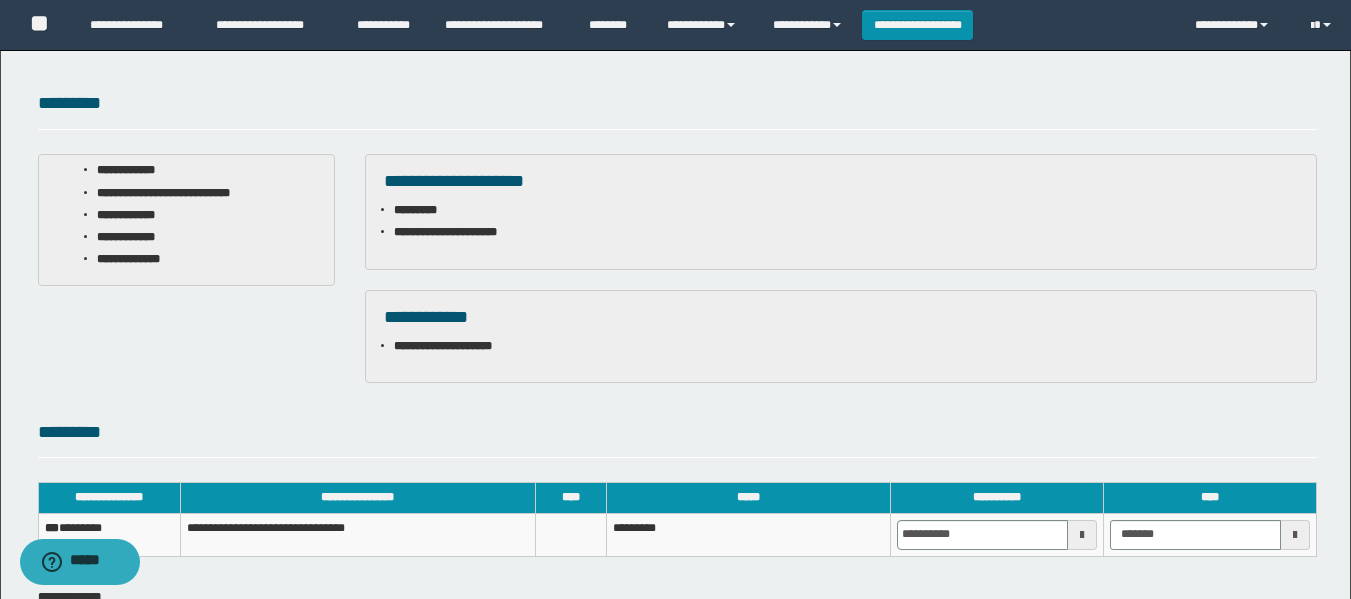 click on "**********" at bounding box center [841, 336] 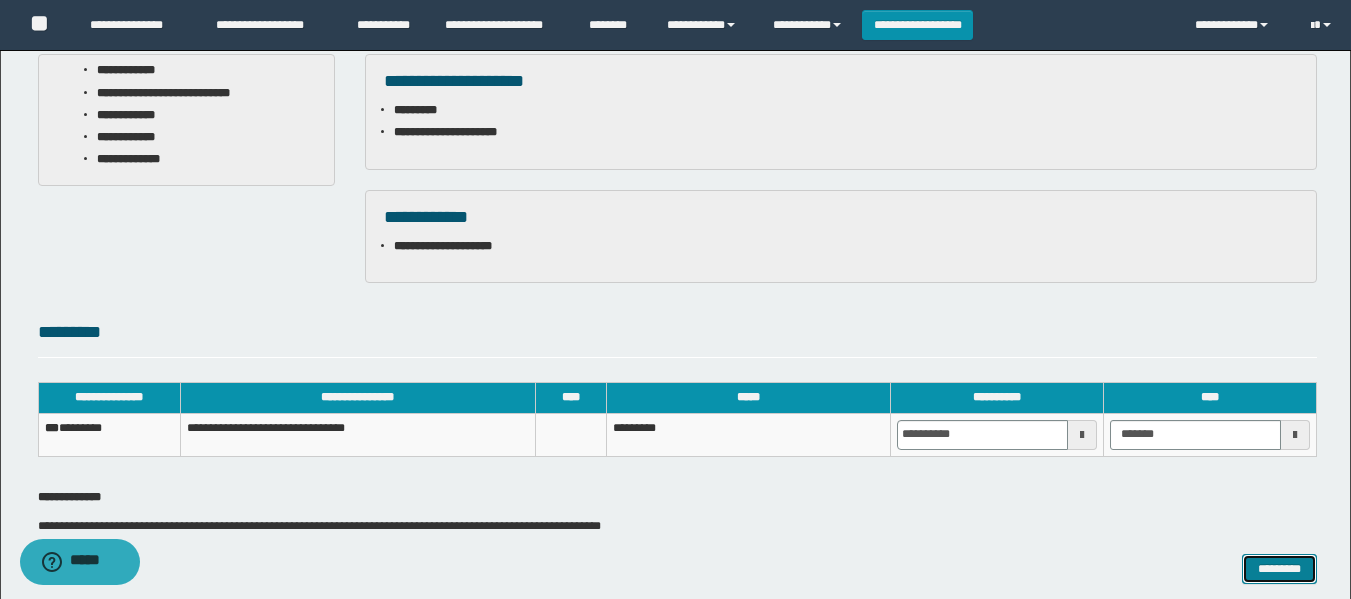 click on "*********" at bounding box center [1279, 569] 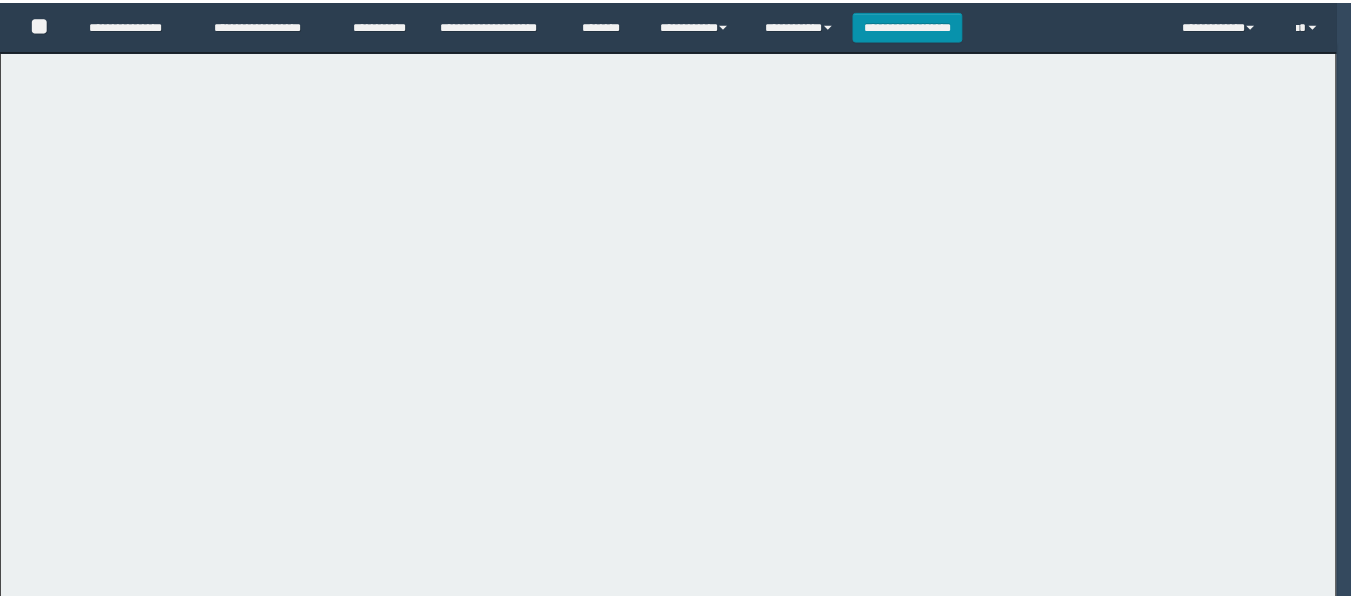 scroll, scrollTop: 0, scrollLeft: 0, axis: both 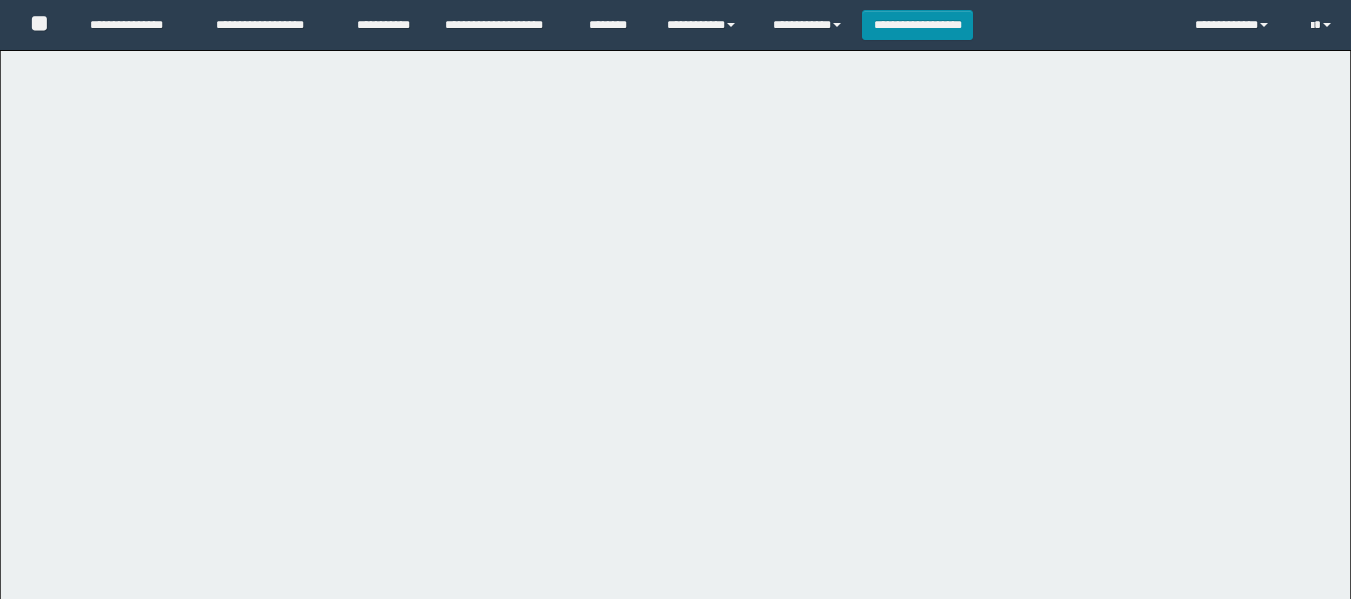 select on "**" 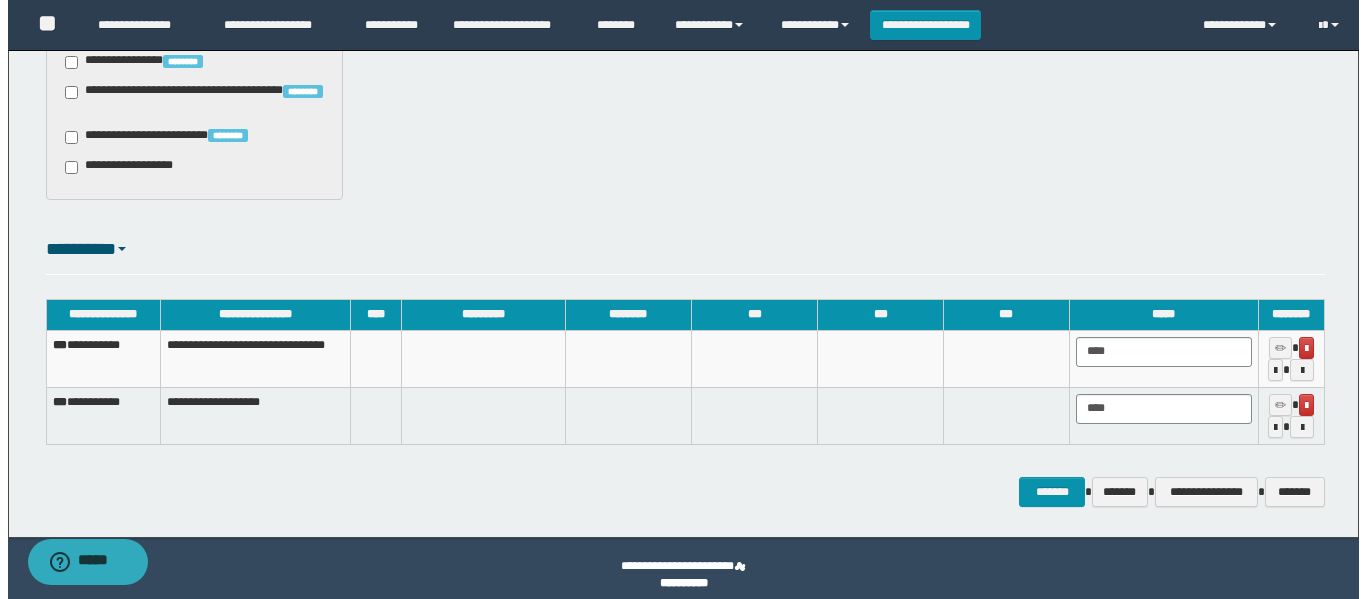 scroll, scrollTop: 1327, scrollLeft: 0, axis: vertical 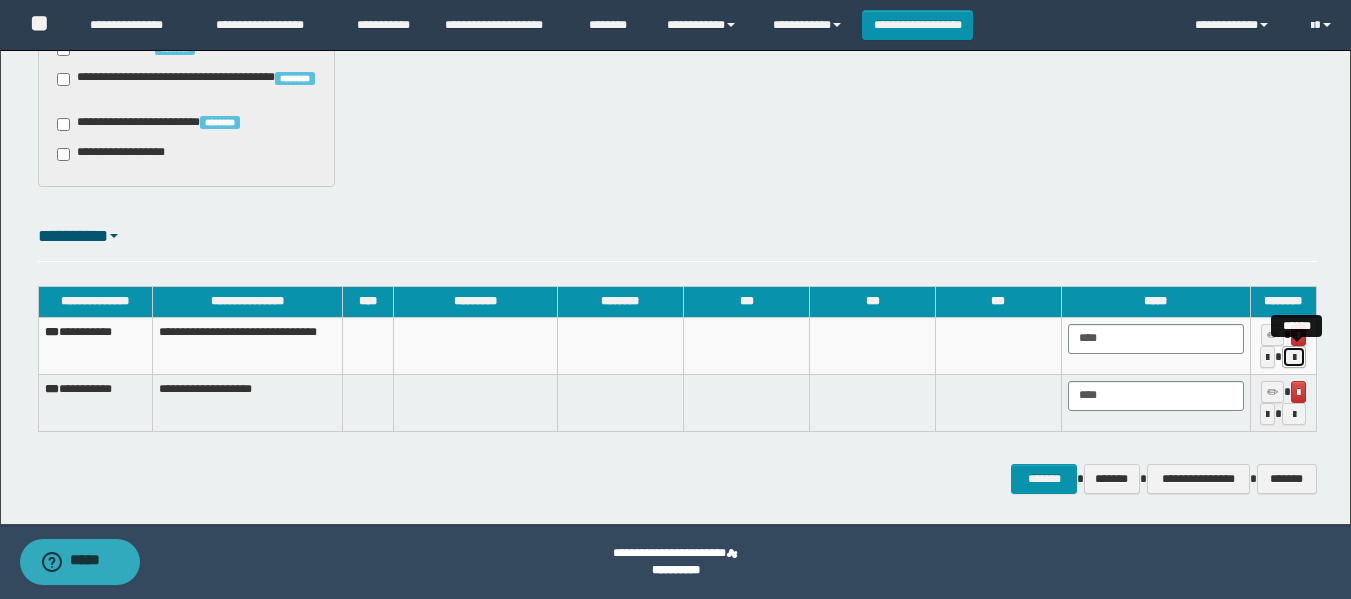 click at bounding box center (1294, 358) 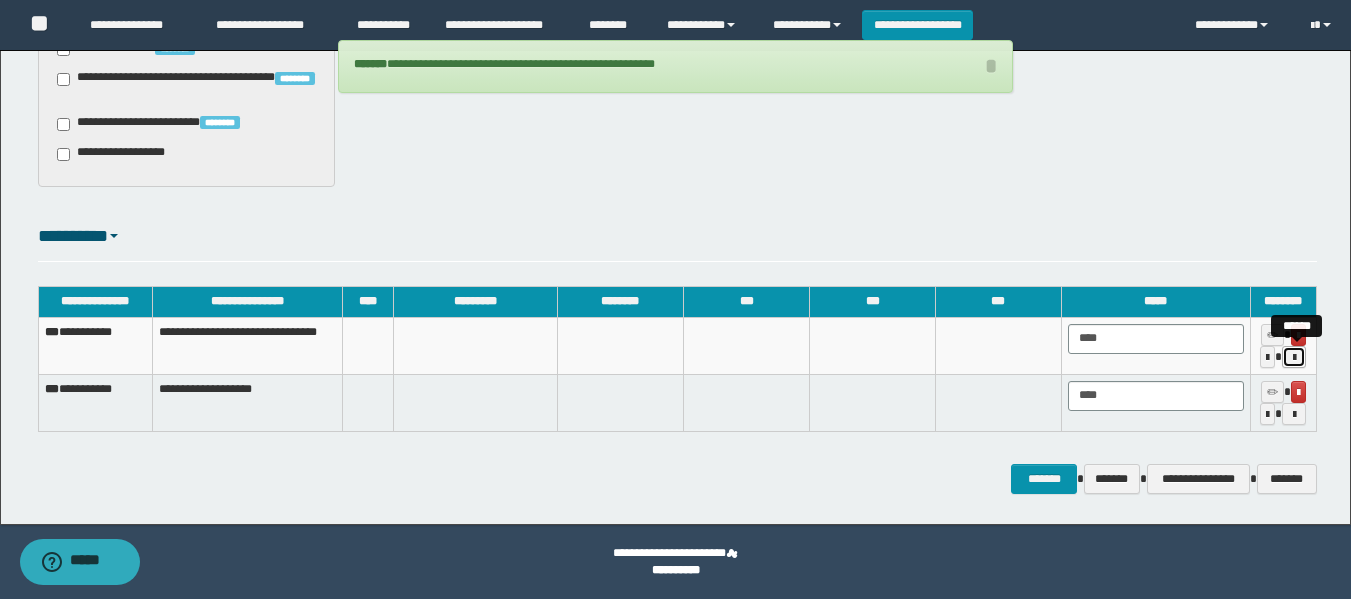 click at bounding box center (1294, 358) 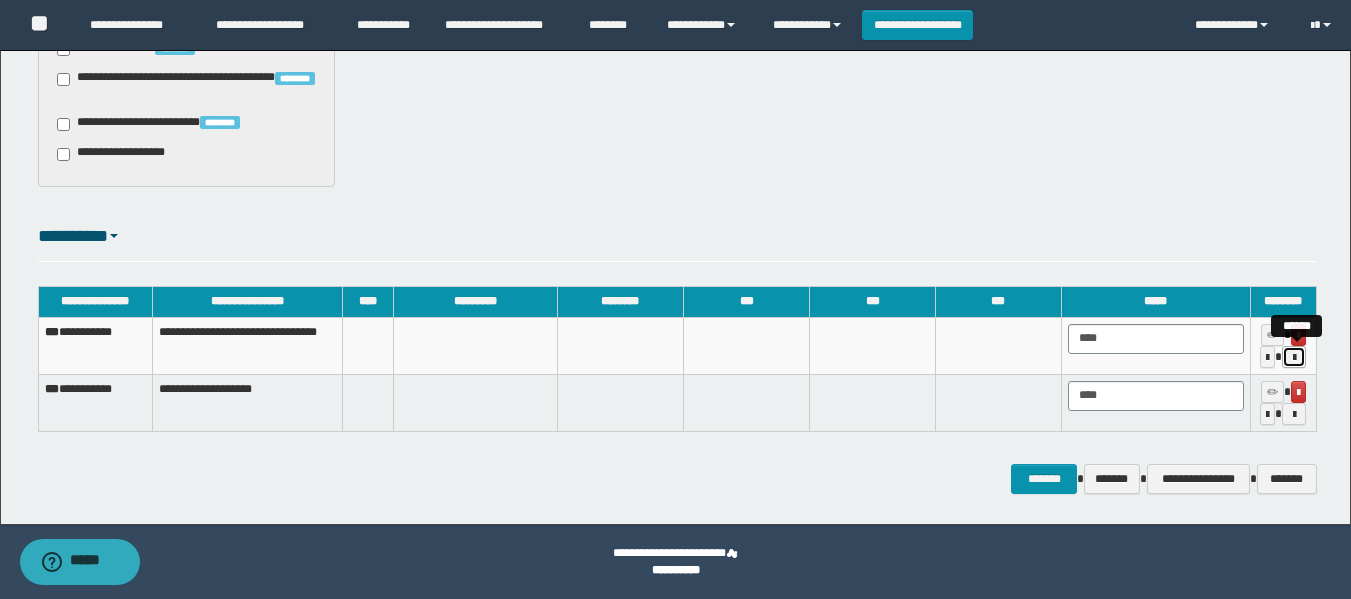 click at bounding box center (1294, 358) 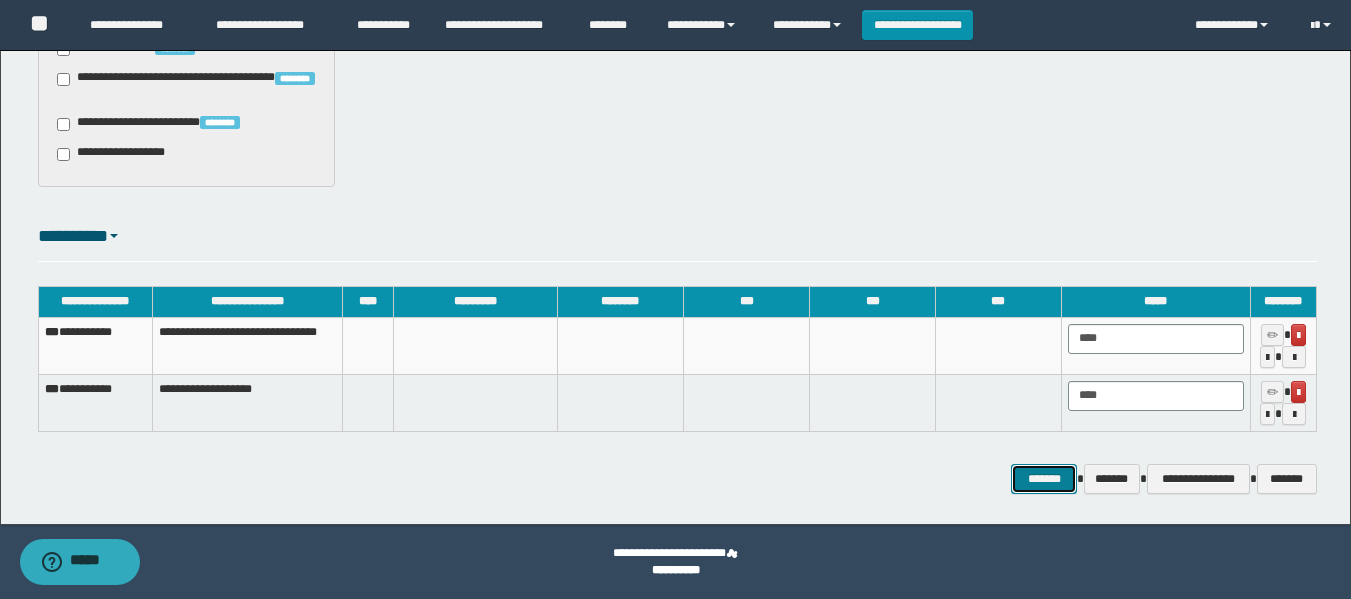 click on "*******" at bounding box center [1044, 479] 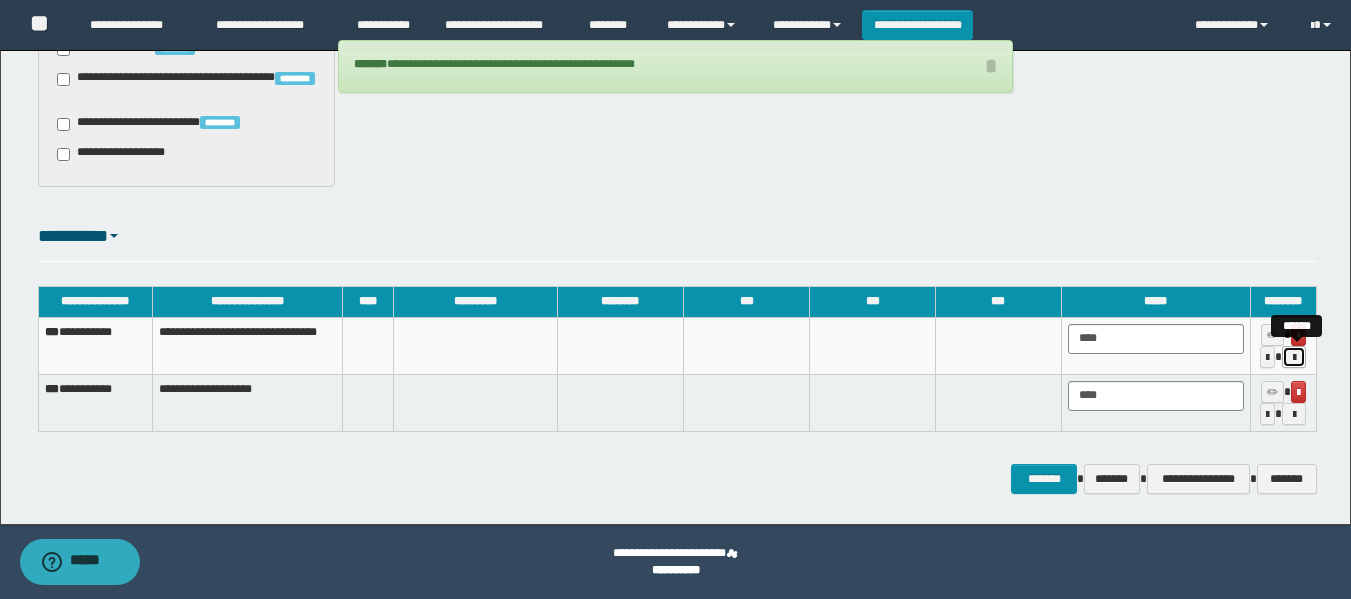 click at bounding box center [1294, 358] 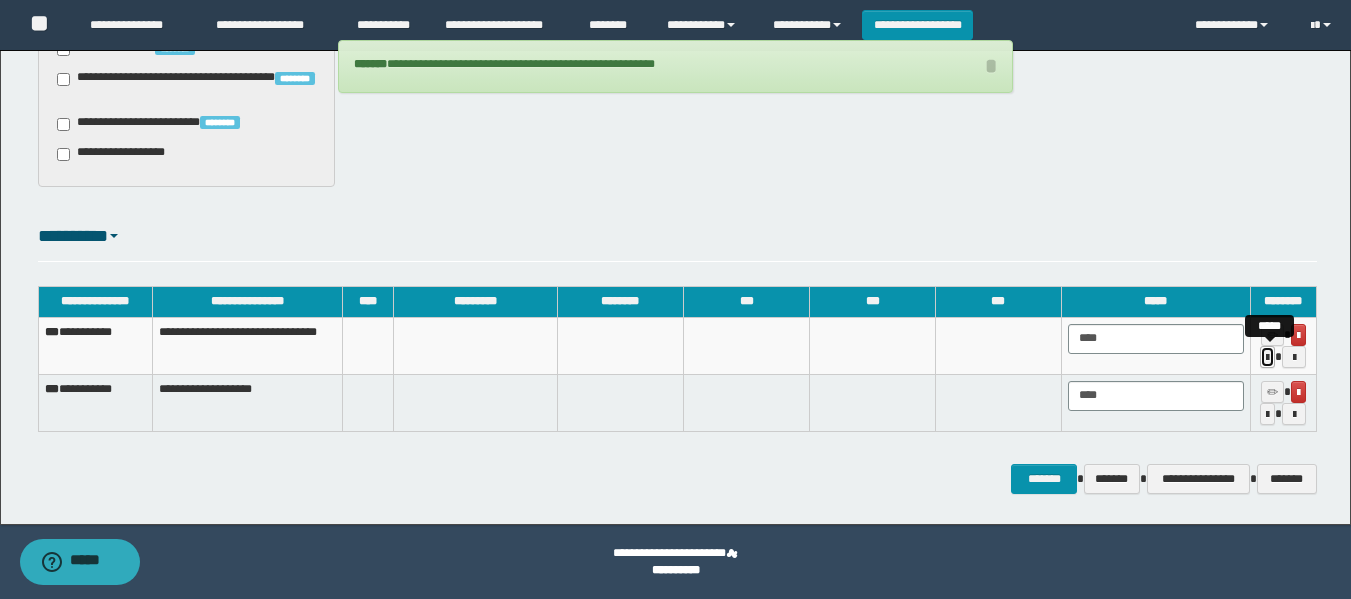click at bounding box center (1267, 358) 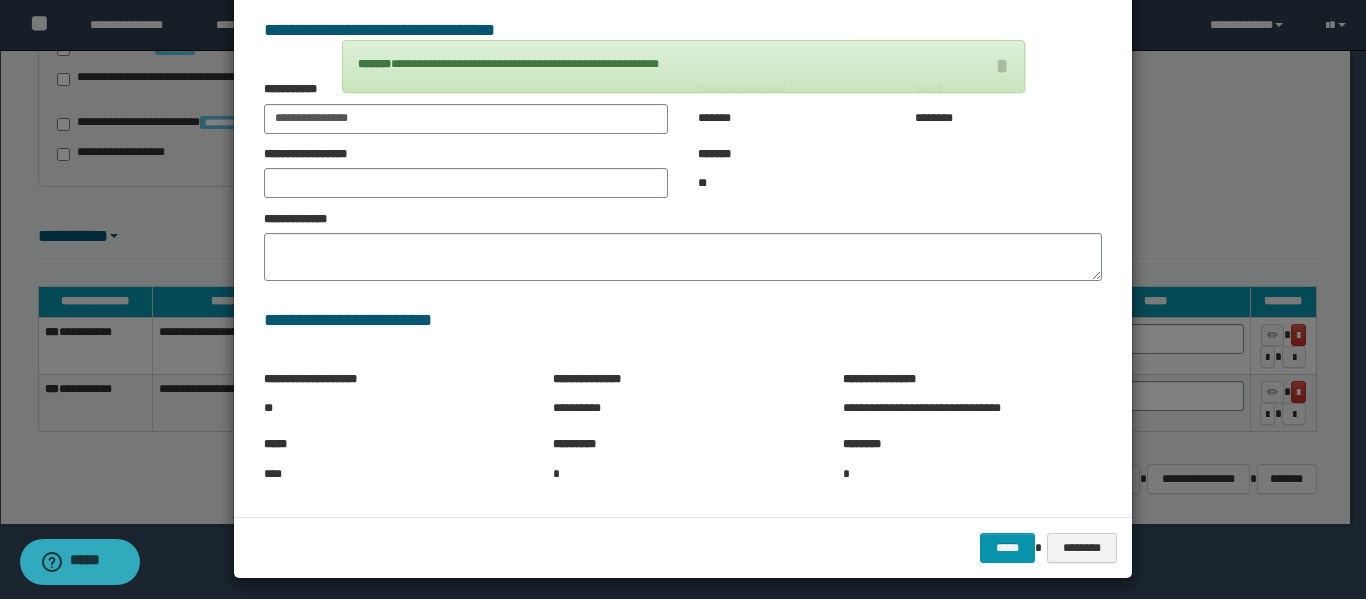 scroll, scrollTop: 139, scrollLeft: 0, axis: vertical 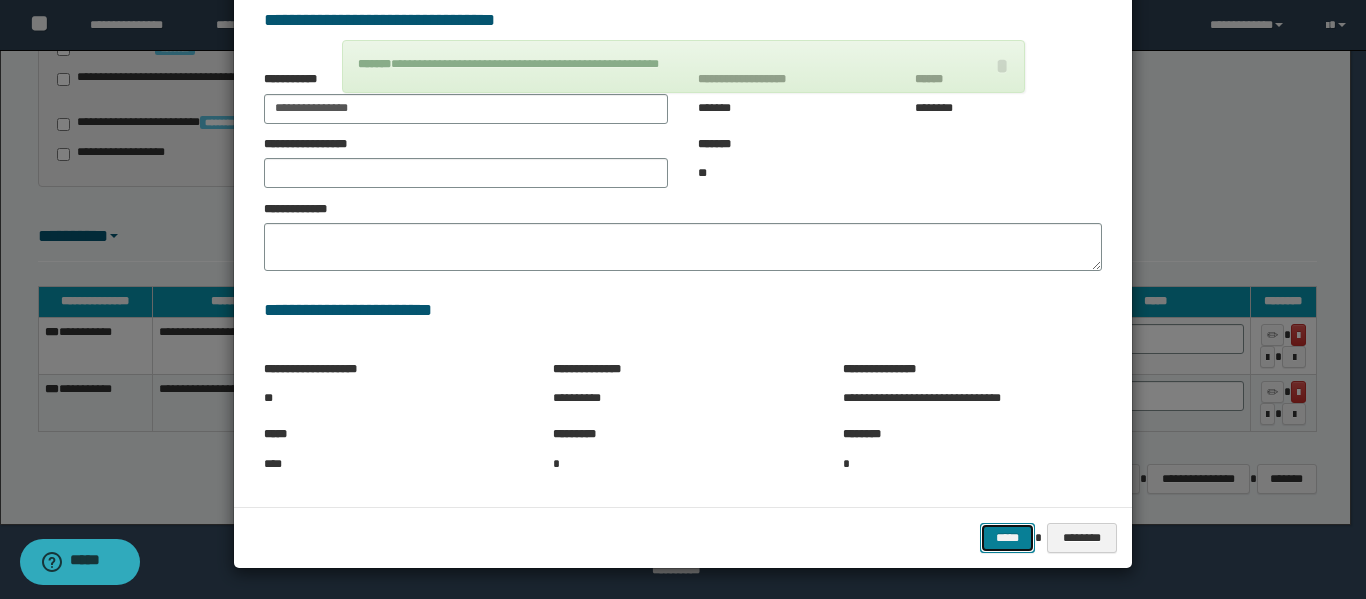 click on "*****" at bounding box center [1007, 538] 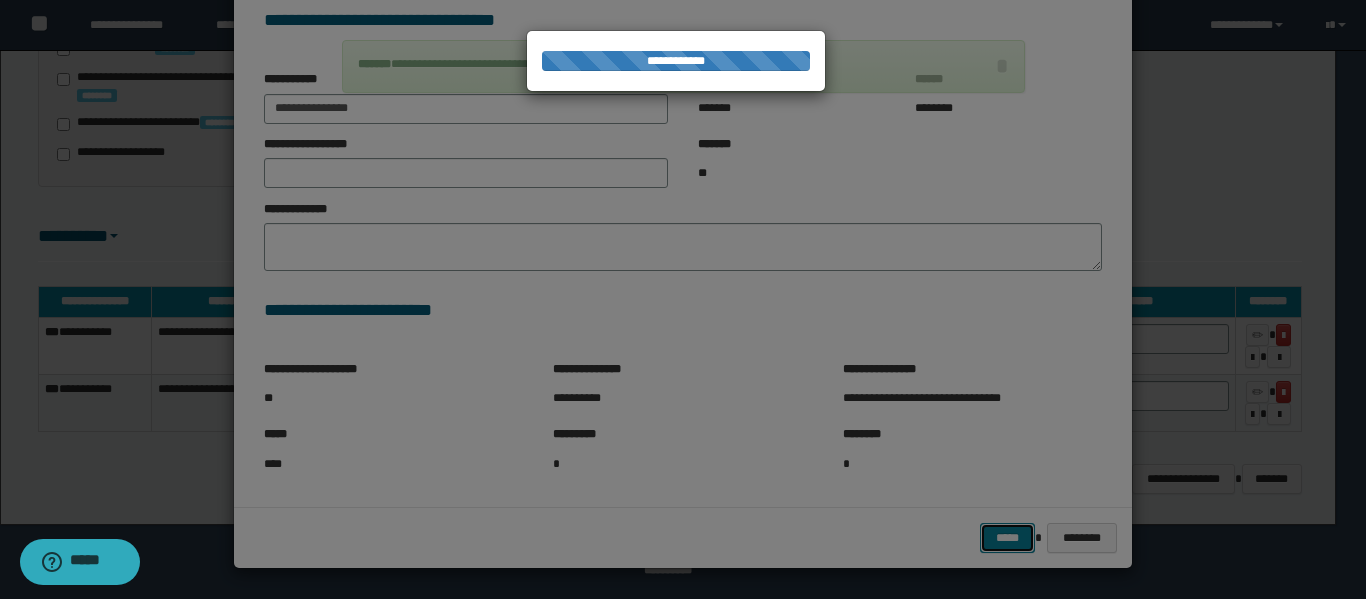 type 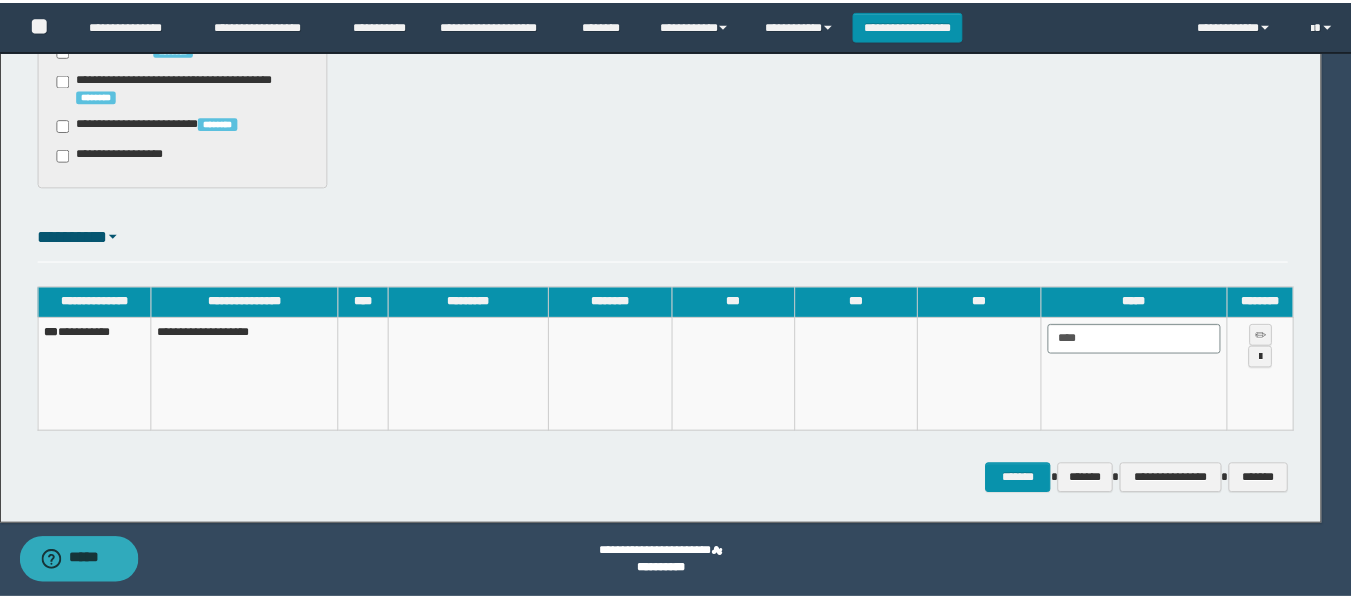 scroll, scrollTop: 1256, scrollLeft: 0, axis: vertical 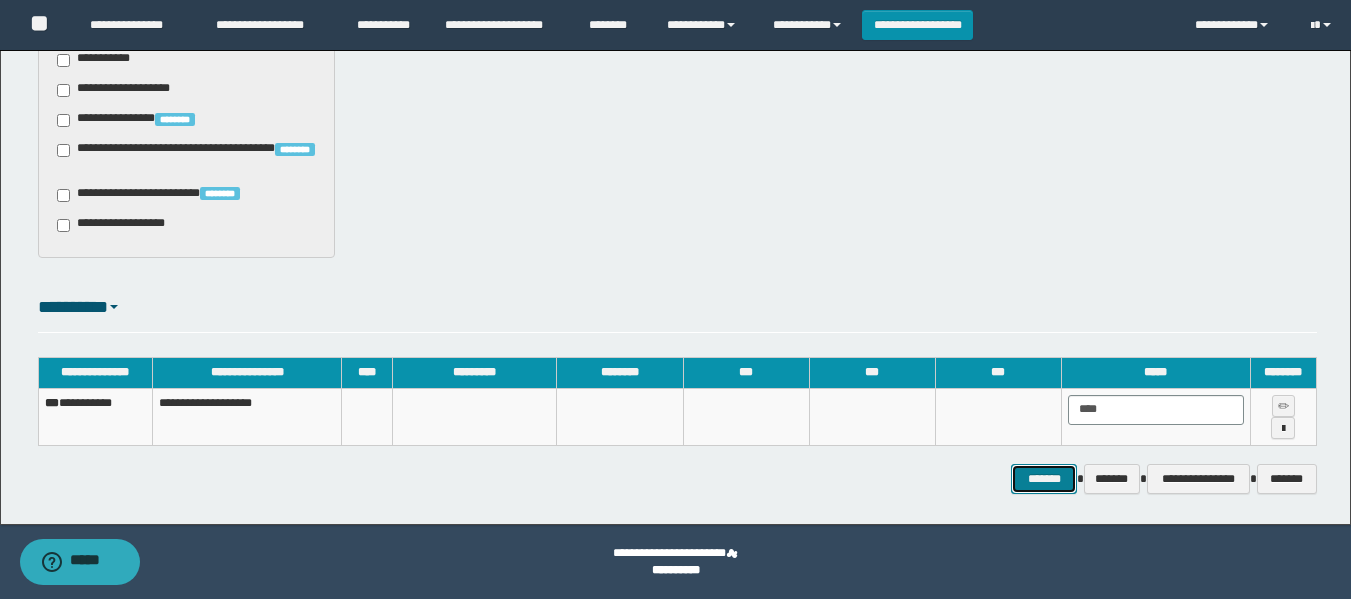 click on "*******" at bounding box center (1044, 479) 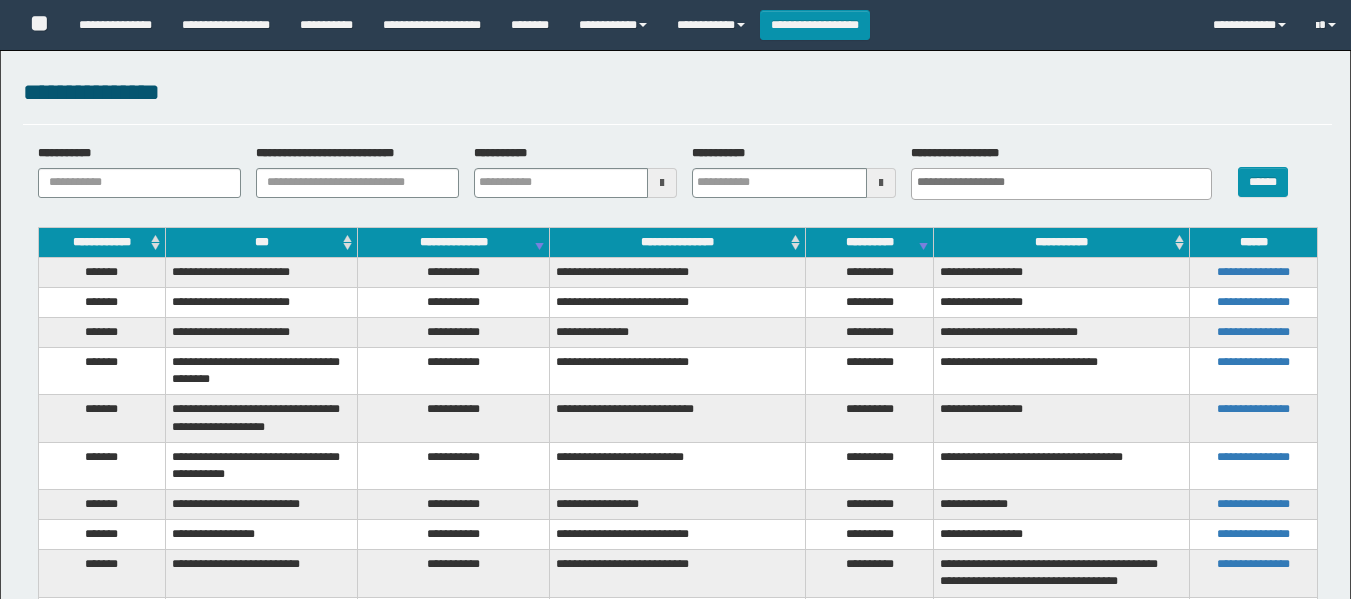 select 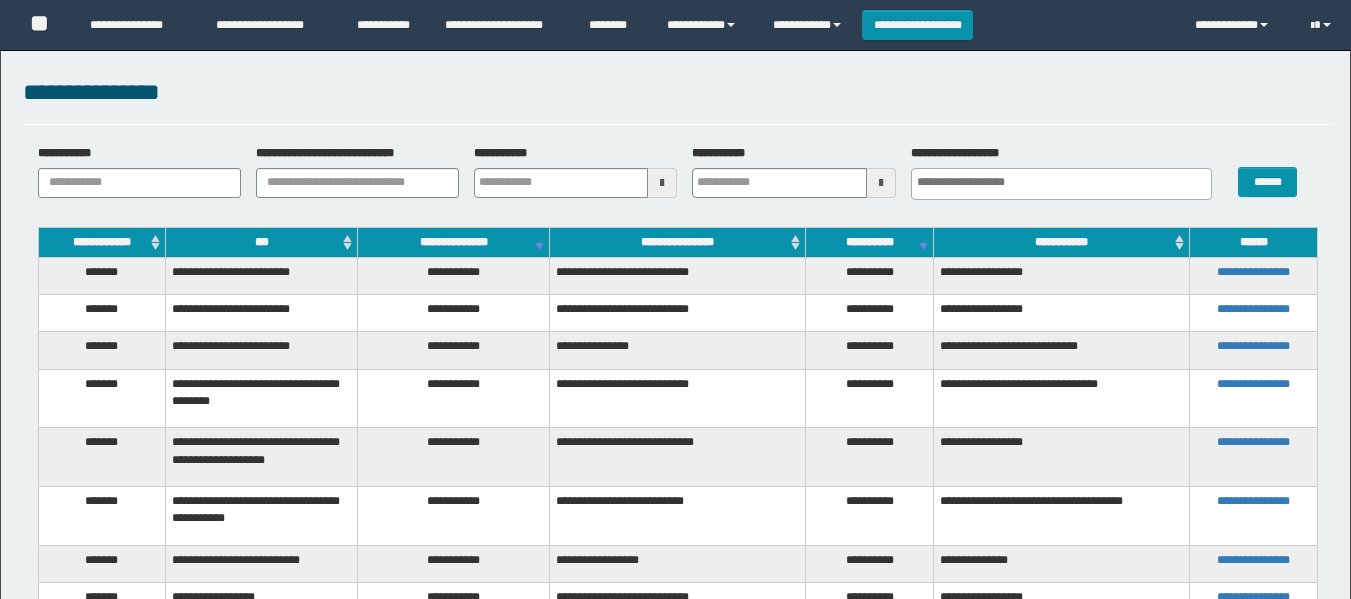 scroll, scrollTop: 0, scrollLeft: 0, axis: both 